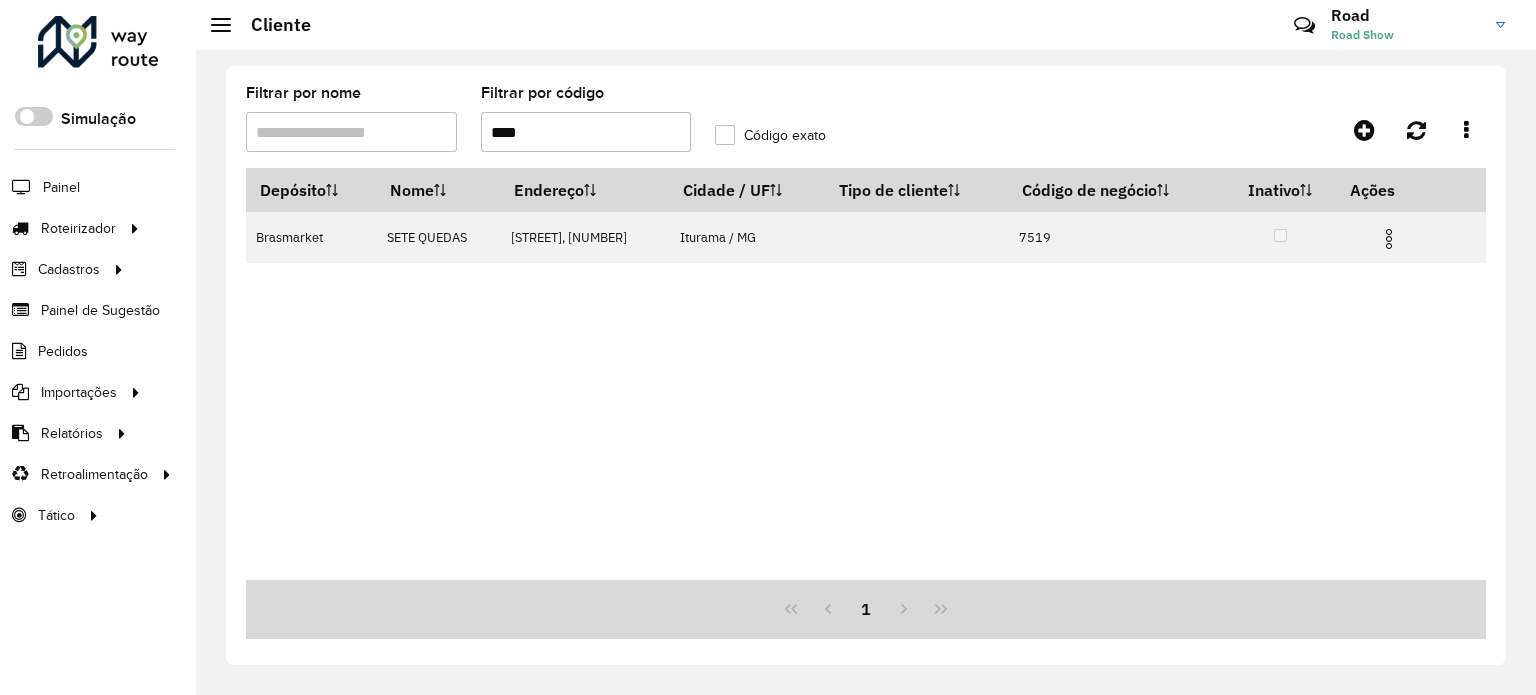 scroll, scrollTop: 0, scrollLeft: 0, axis: both 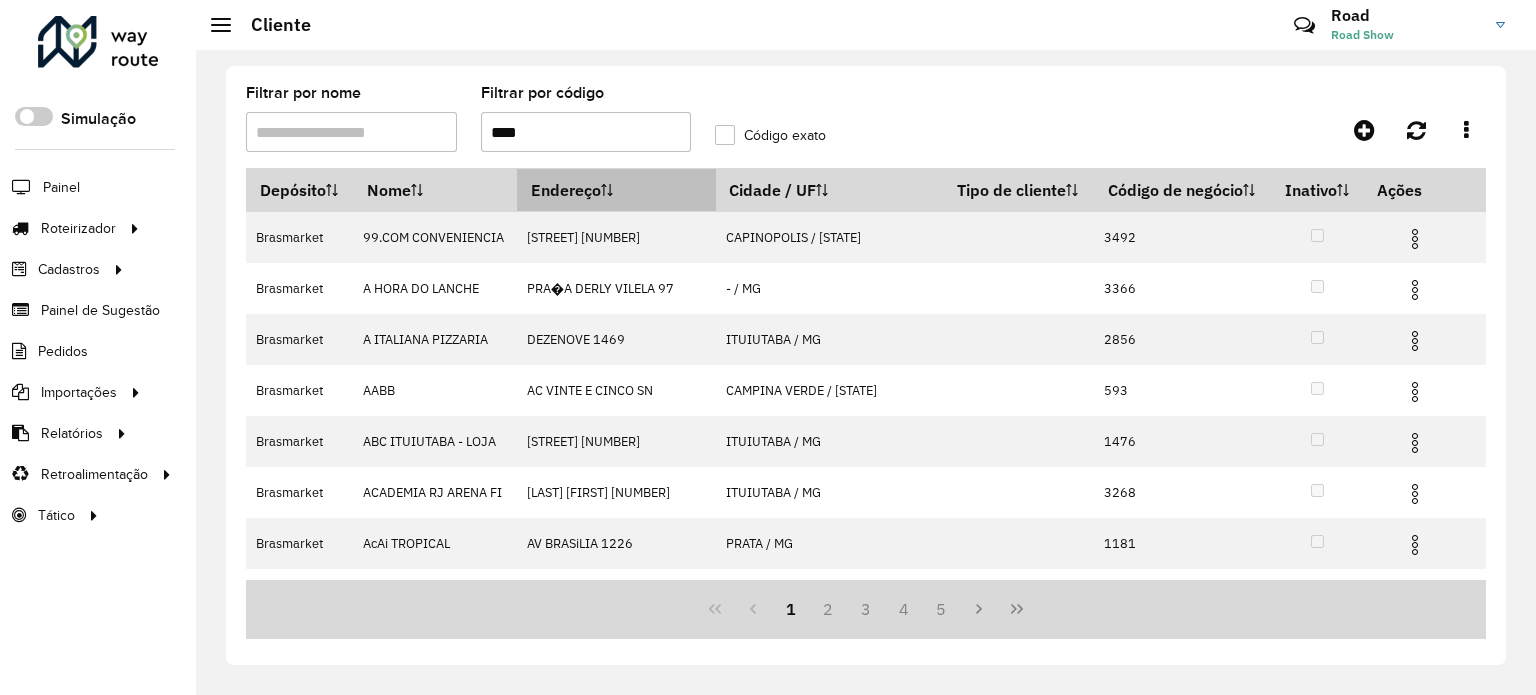 type on "****" 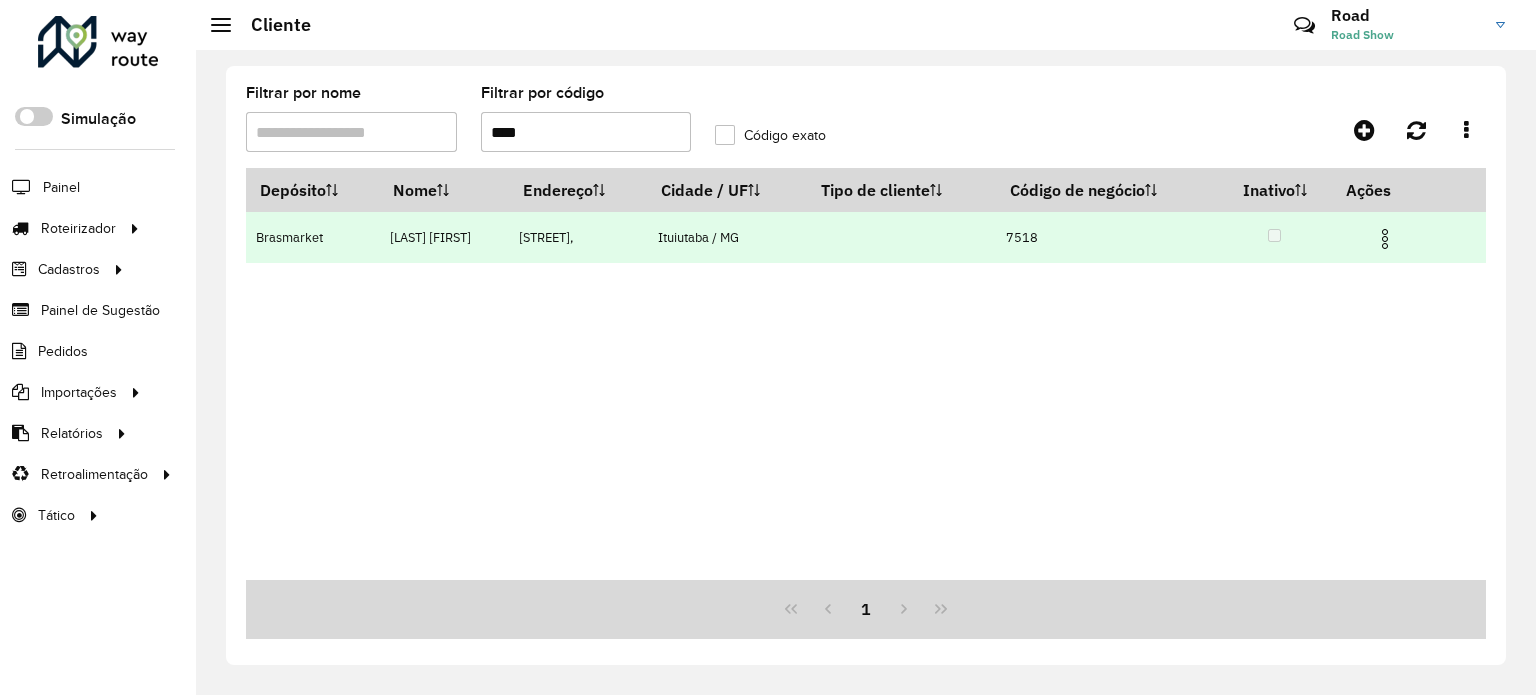 click at bounding box center [1385, 239] 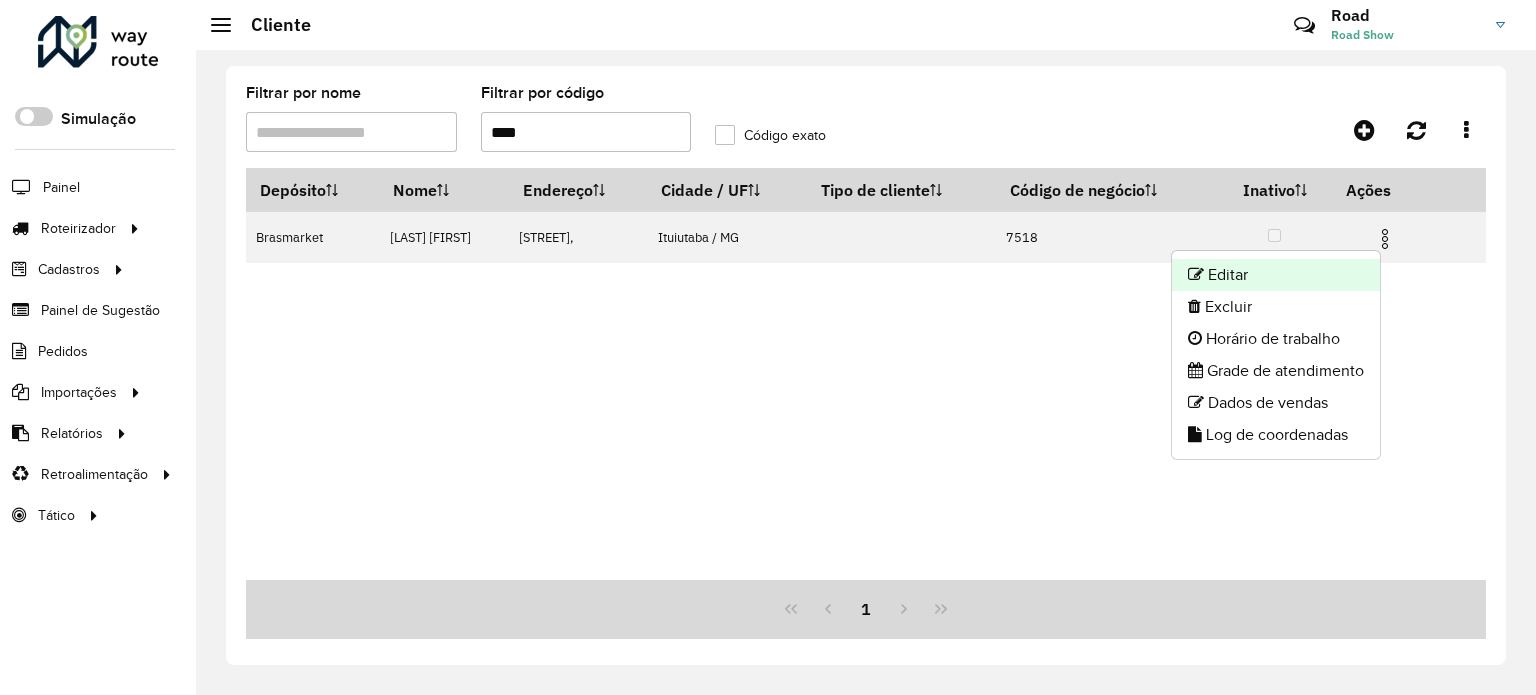 click on "Editar" 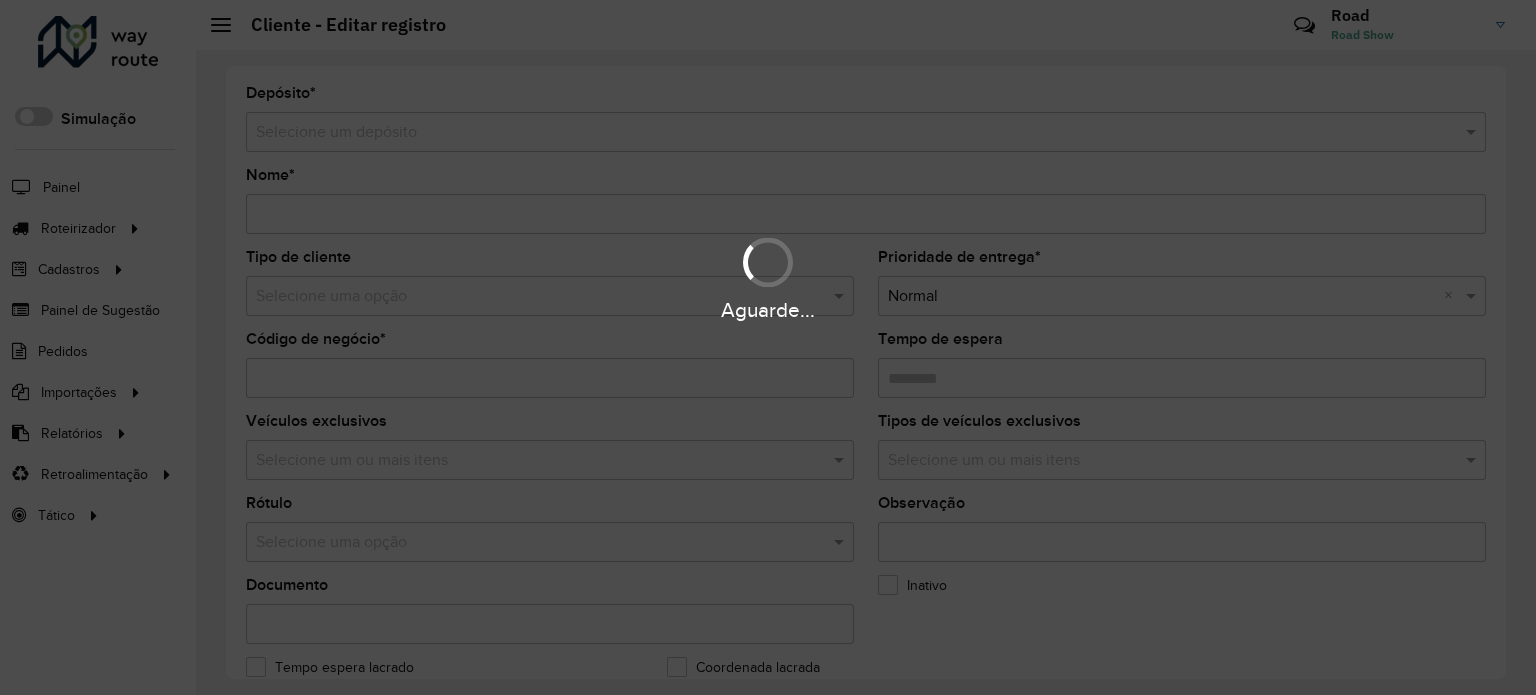 type on "**********" 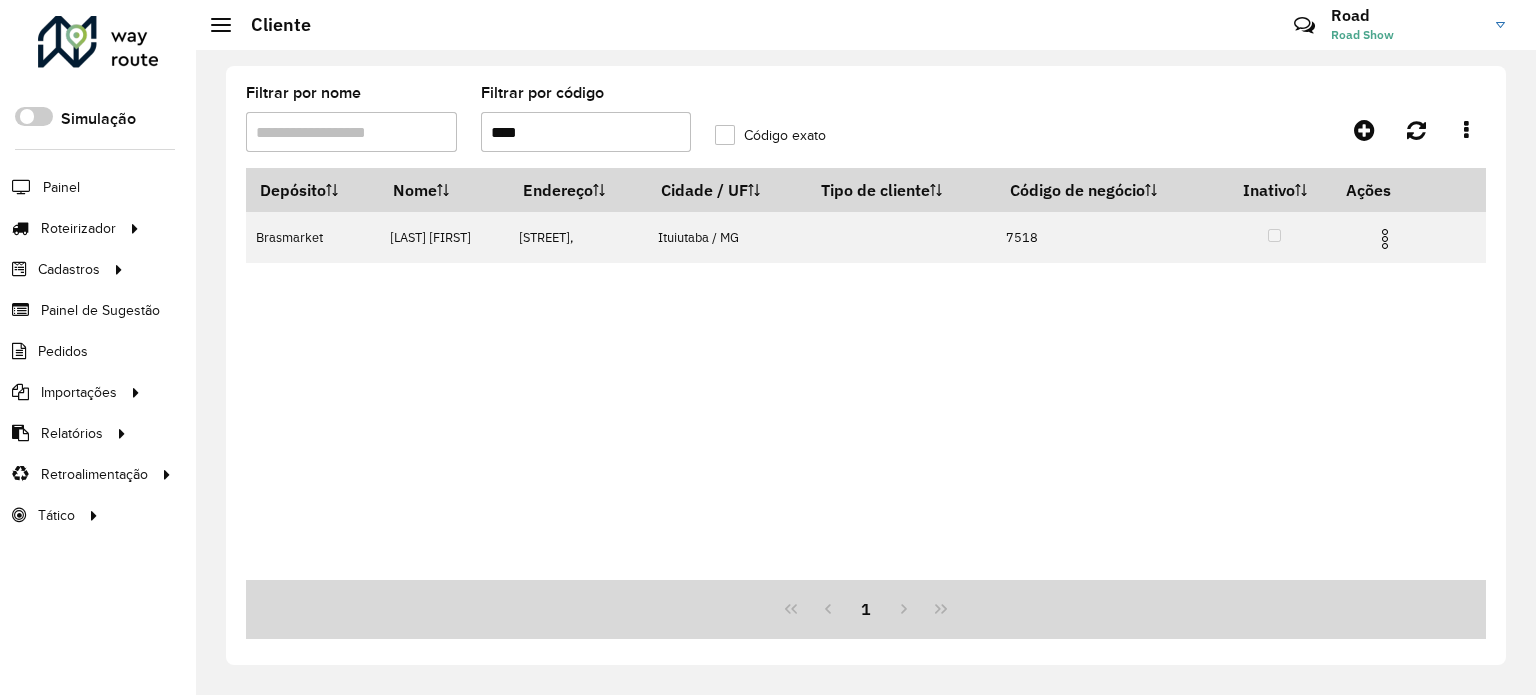 drag, startPoint x: 569, startPoint y: 131, endPoint x: 125, endPoint y: 114, distance: 444.32532 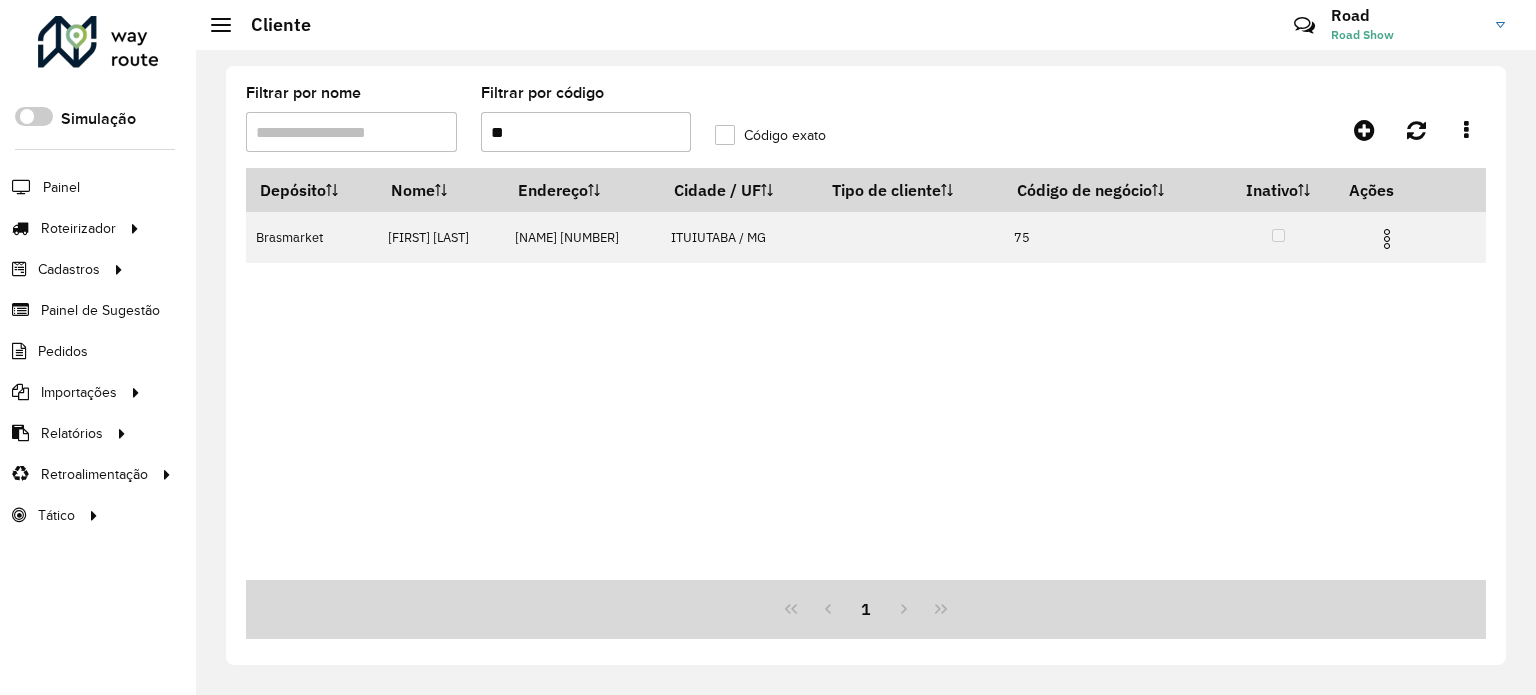 type on "*" 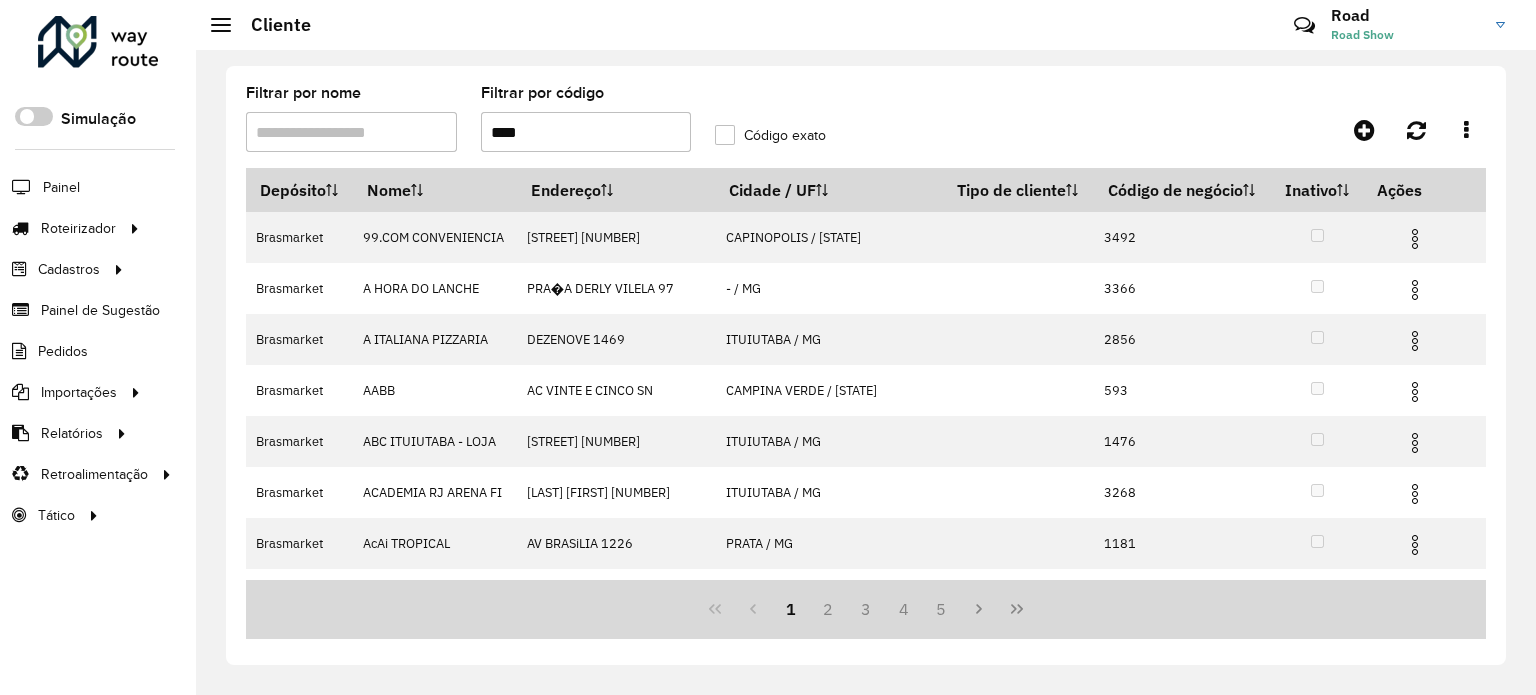 type on "****" 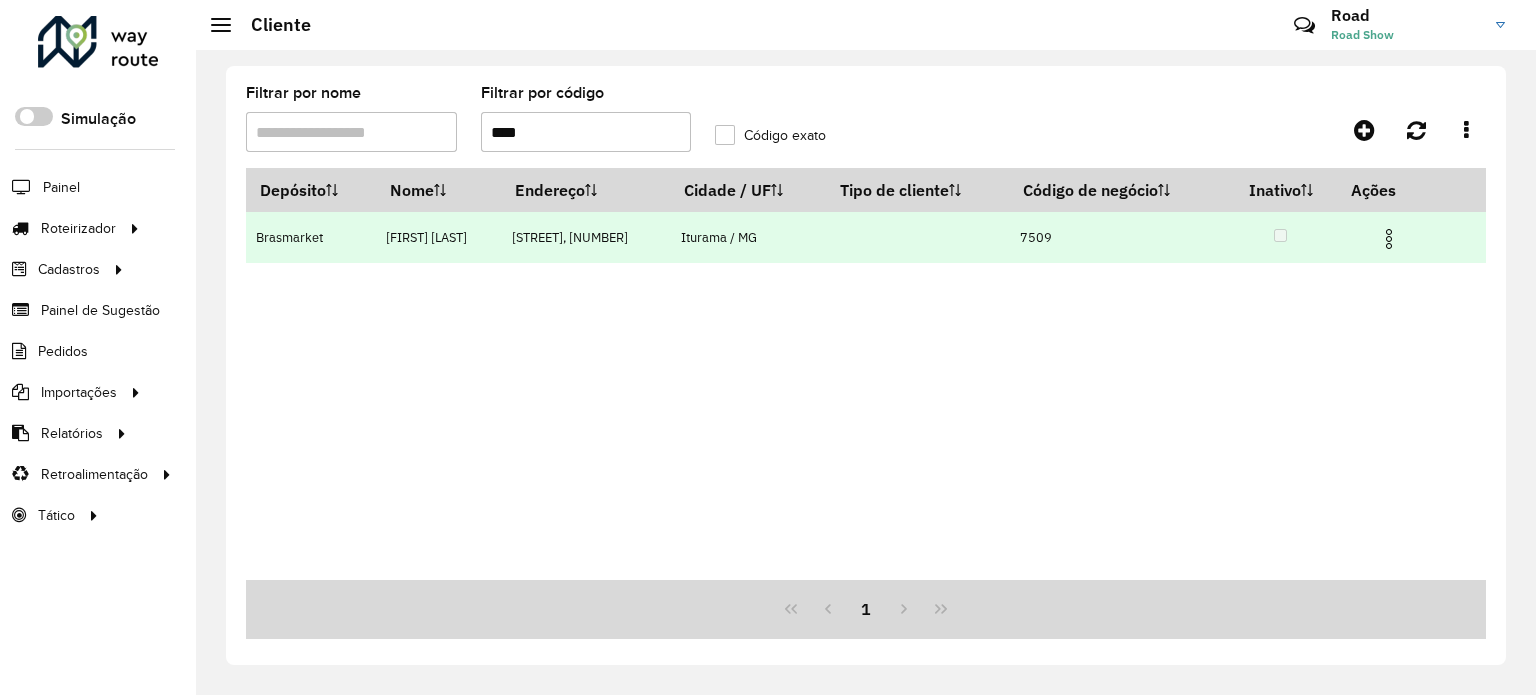 click at bounding box center (1389, 239) 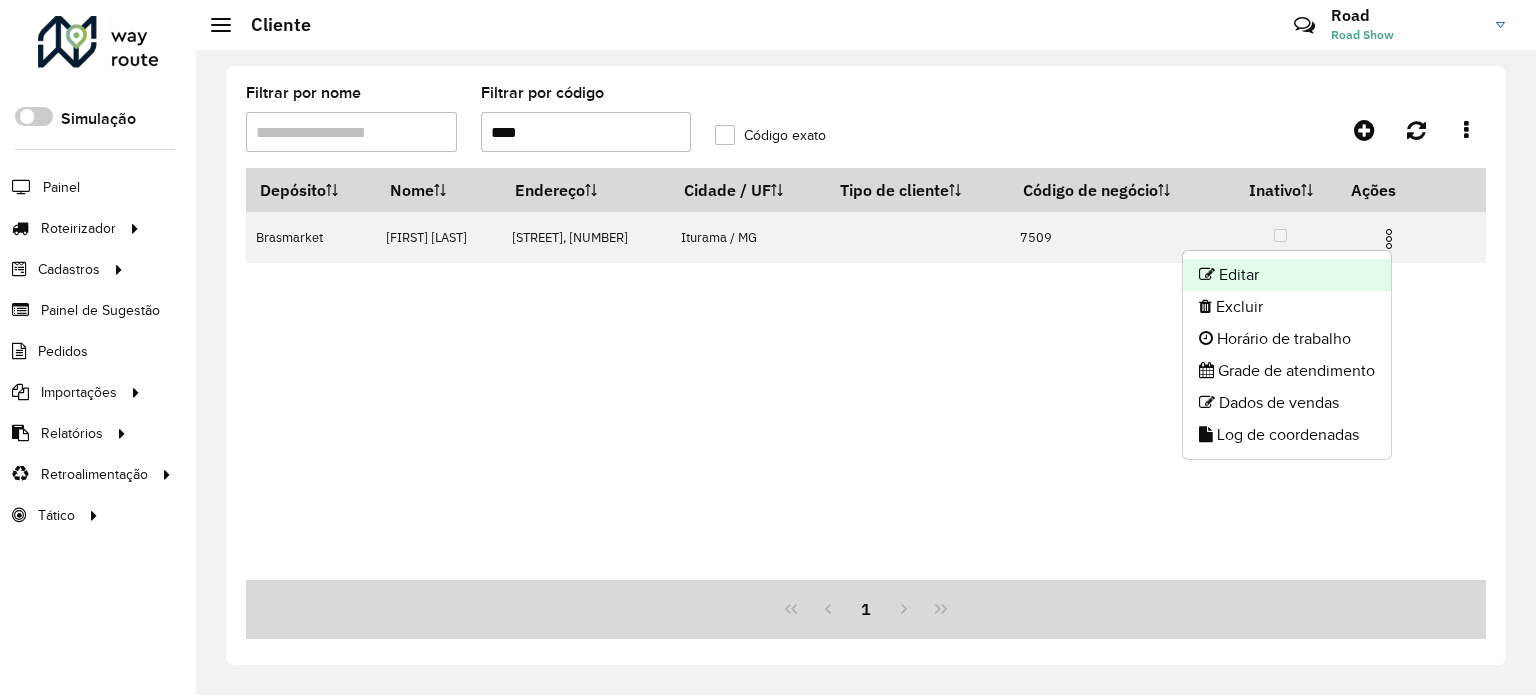 click on "Editar" 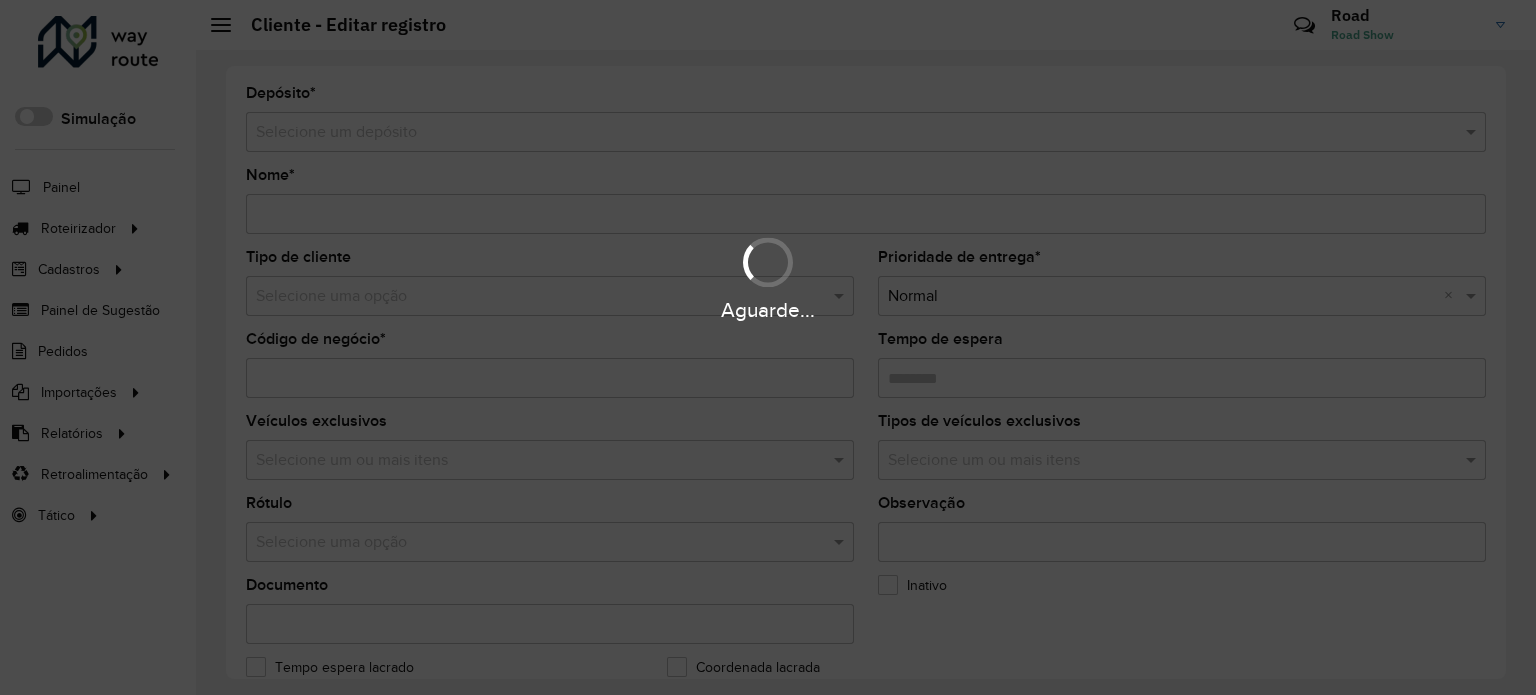 type on "**********" 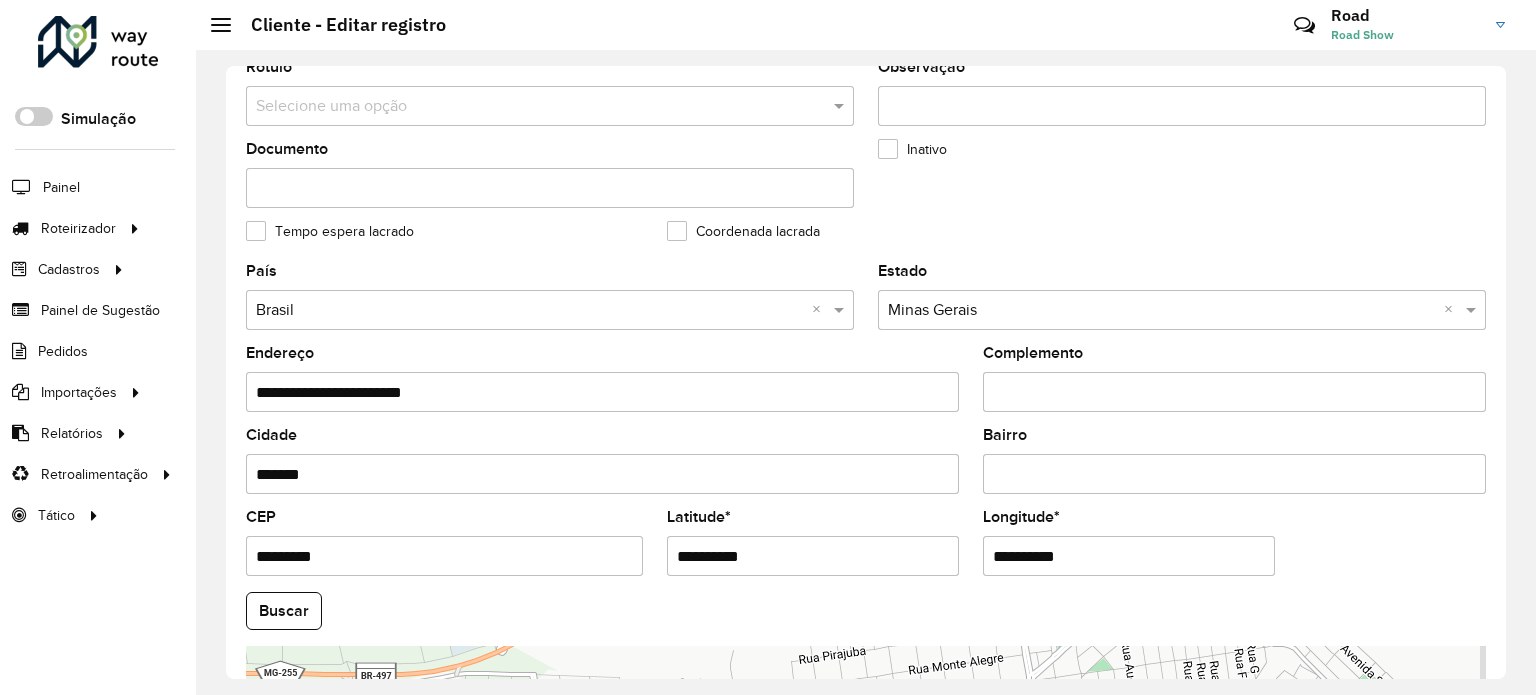 scroll, scrollTop: 700, scrollLeft: 0, axis: vertical 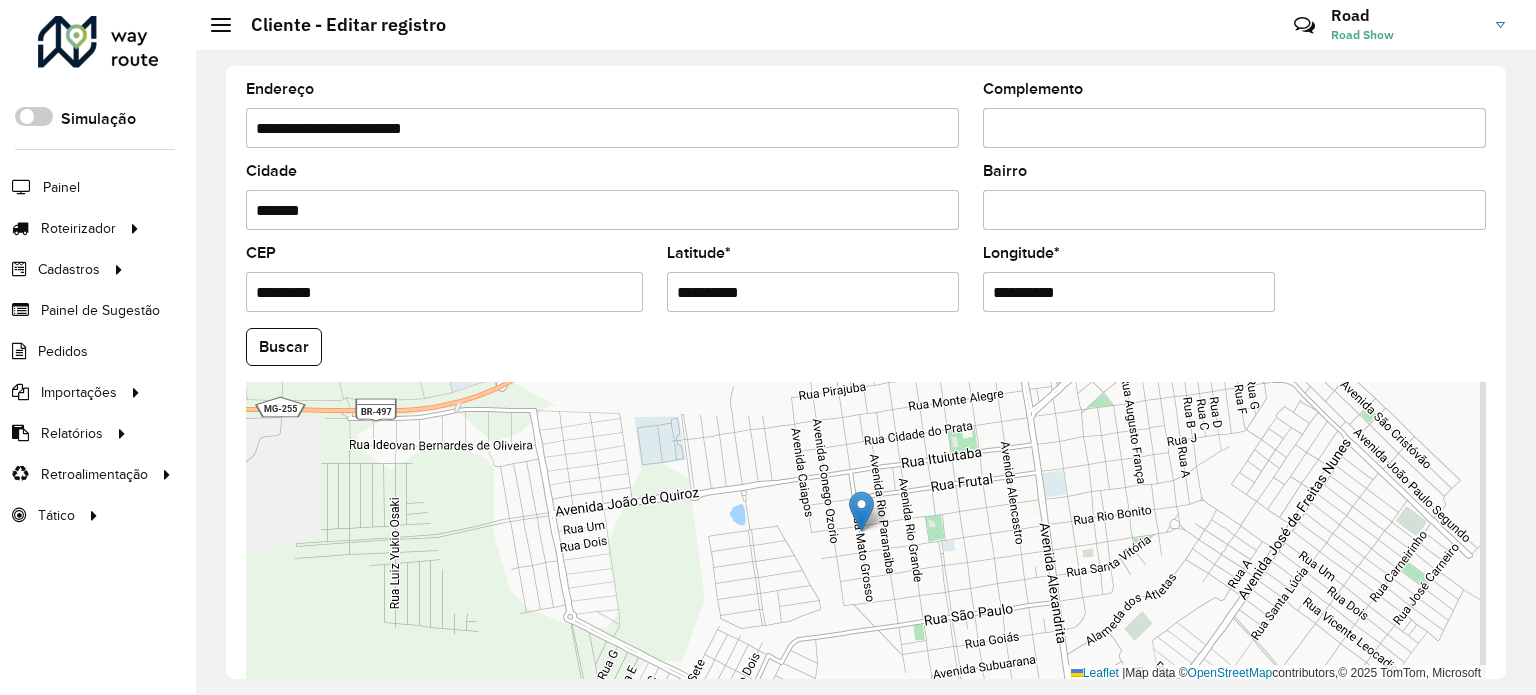 drag, startPoint x: 768, startPoint y: 292, endPoint x: 315, endPoint y: 237, distance: 456.32663 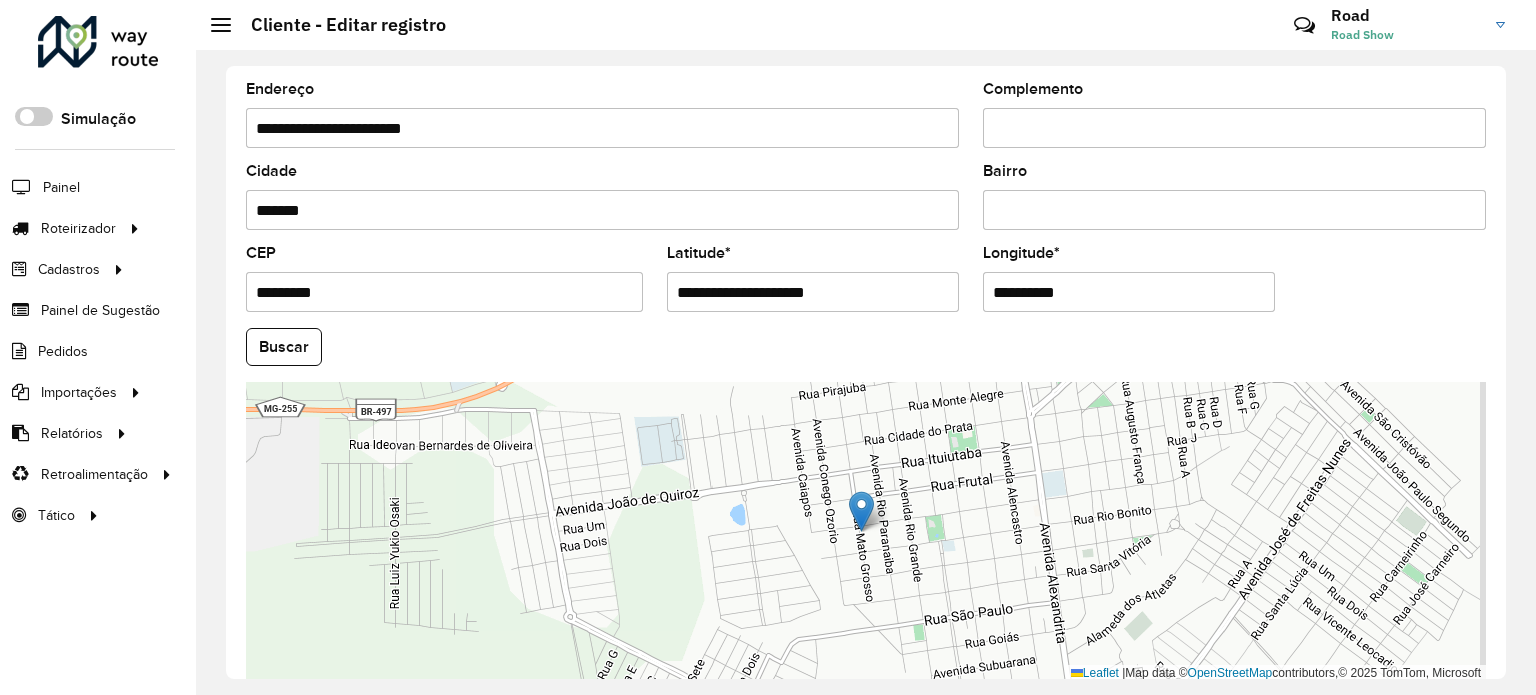 drag, startPoint x: 753, startPoint y: 283, endPoint x: 938, endPoint y: 293, distance: 185.27008 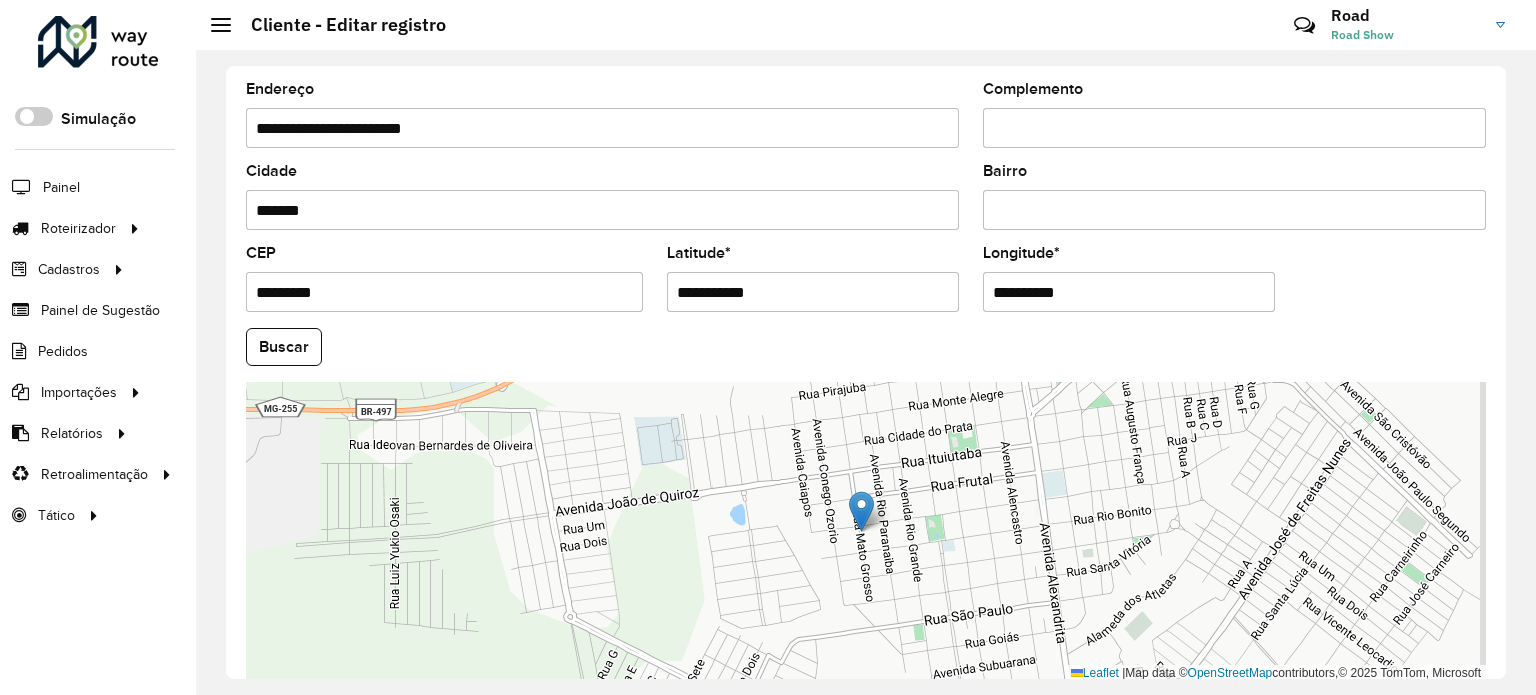 type on "**********" 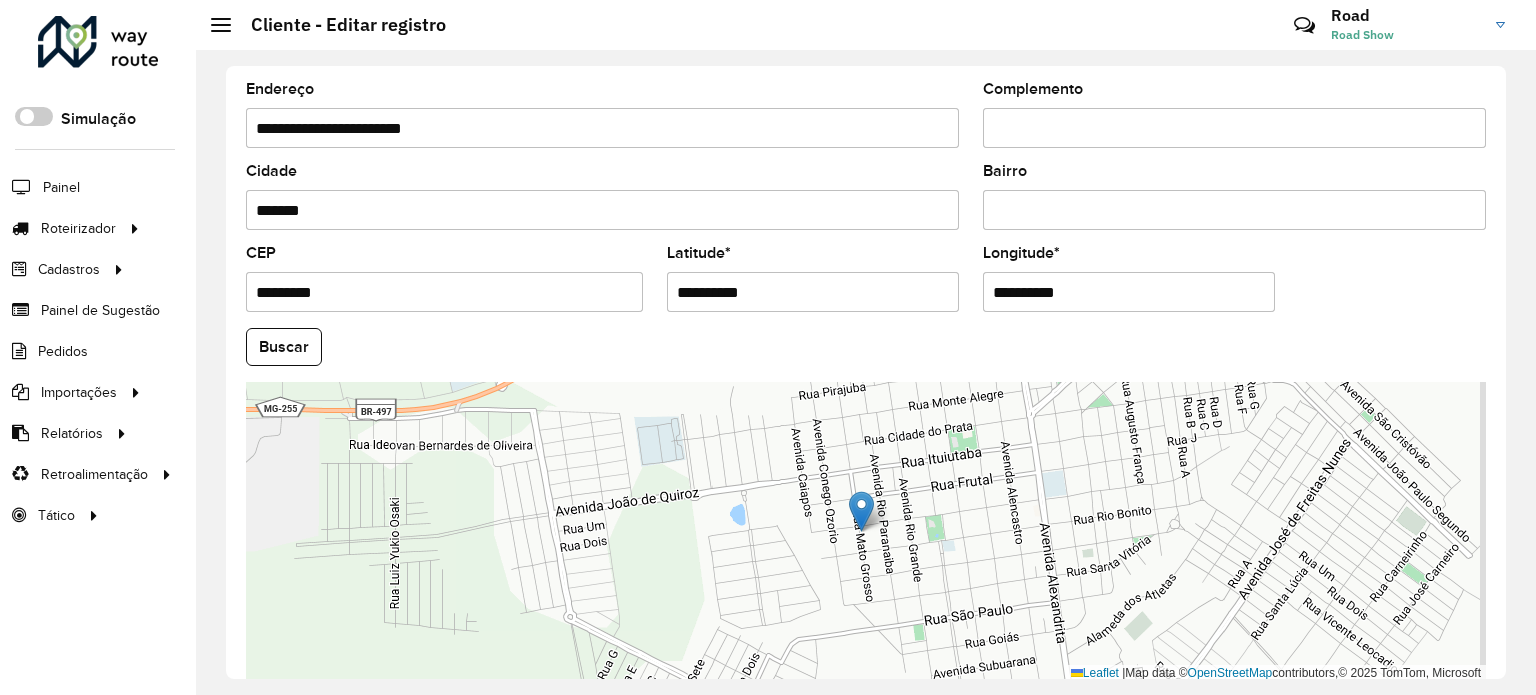 drag, startPoint x: 1063, startPoint y: 289, endPoint x: 879, endPoint y: 263, distance: 185.82788 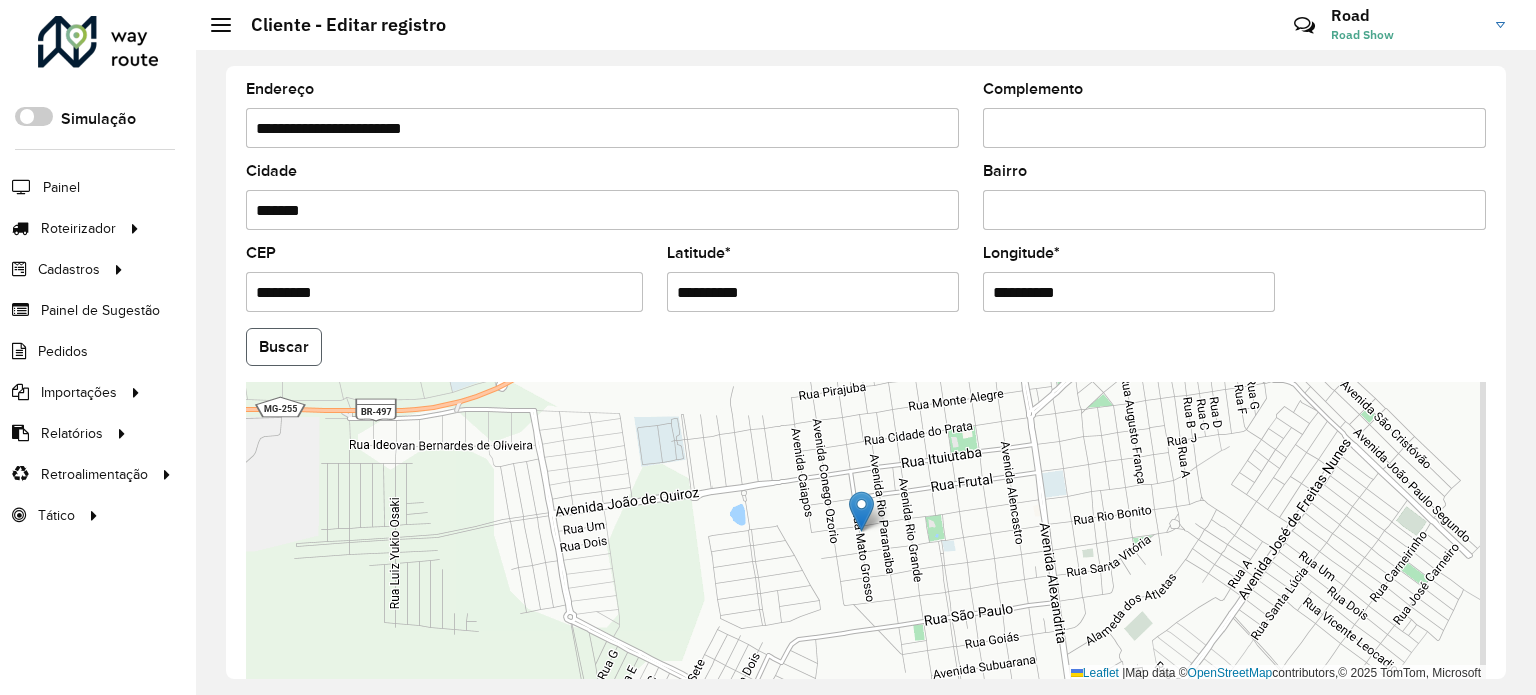 click on "Buscar" 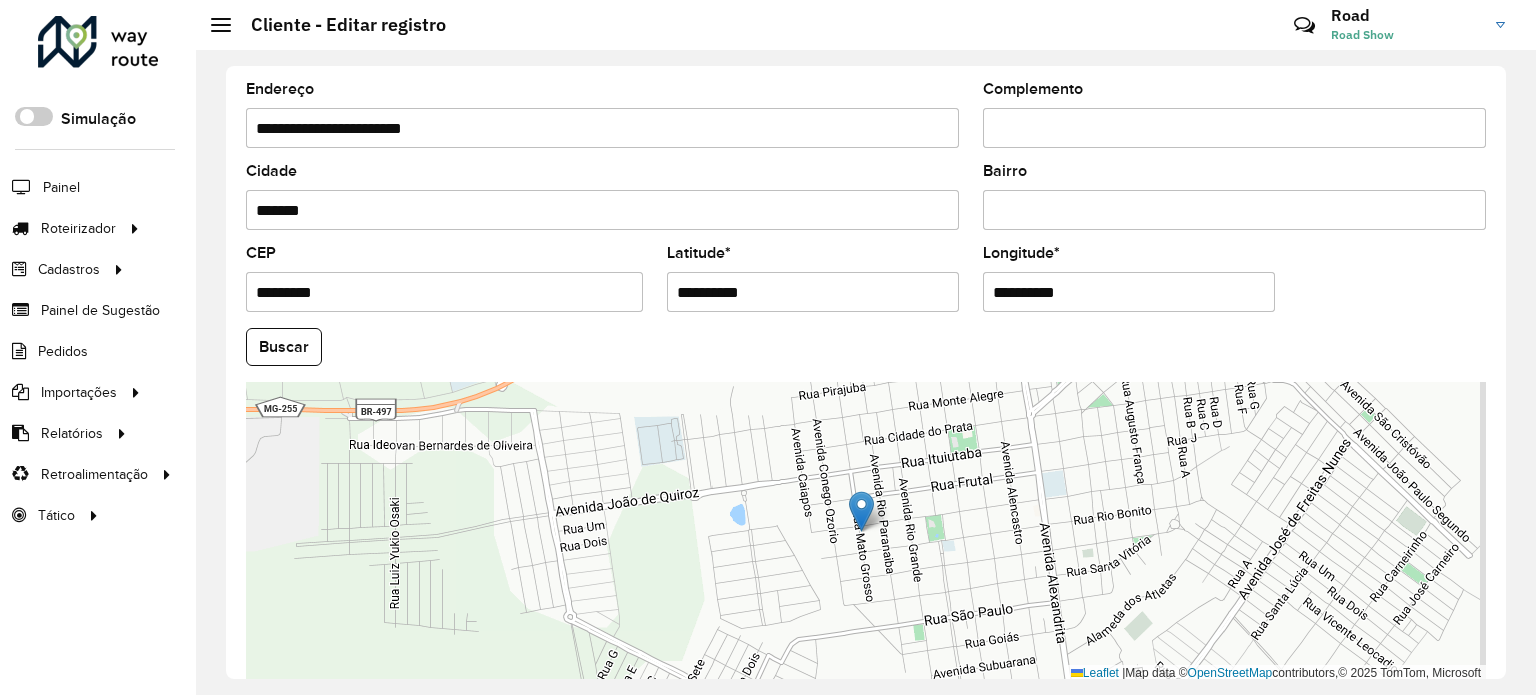 click on "Buscar" 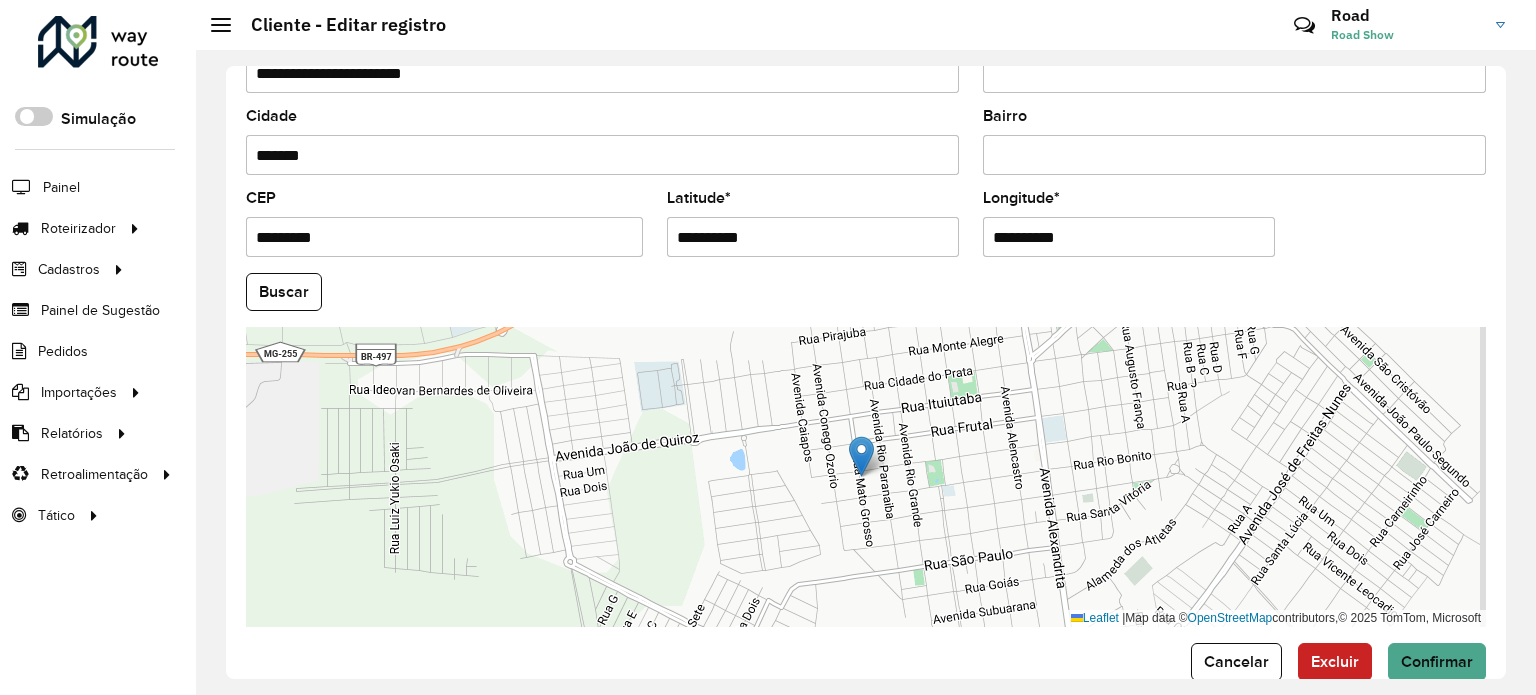 scroll, scrollTop: 784, scrollLeft: 0, axis: vertical 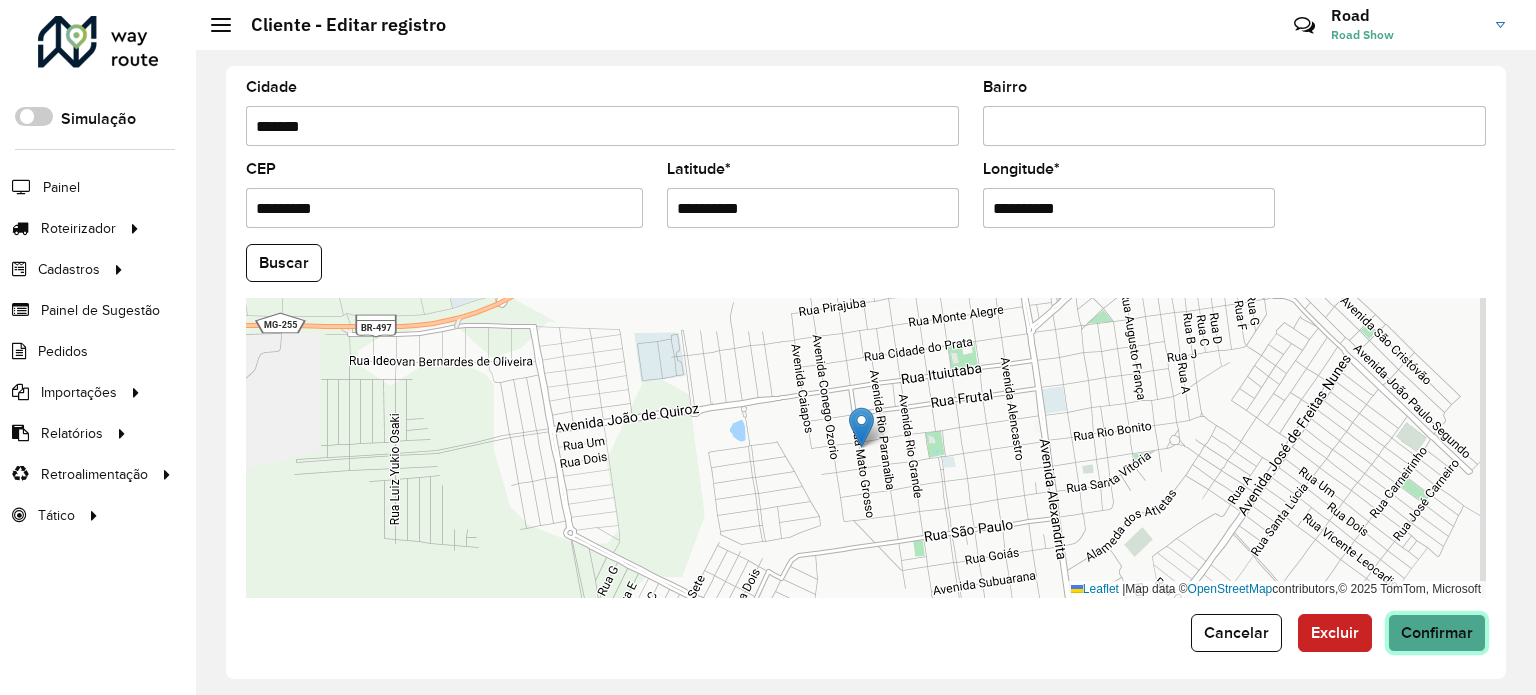 click on "Confirmar" 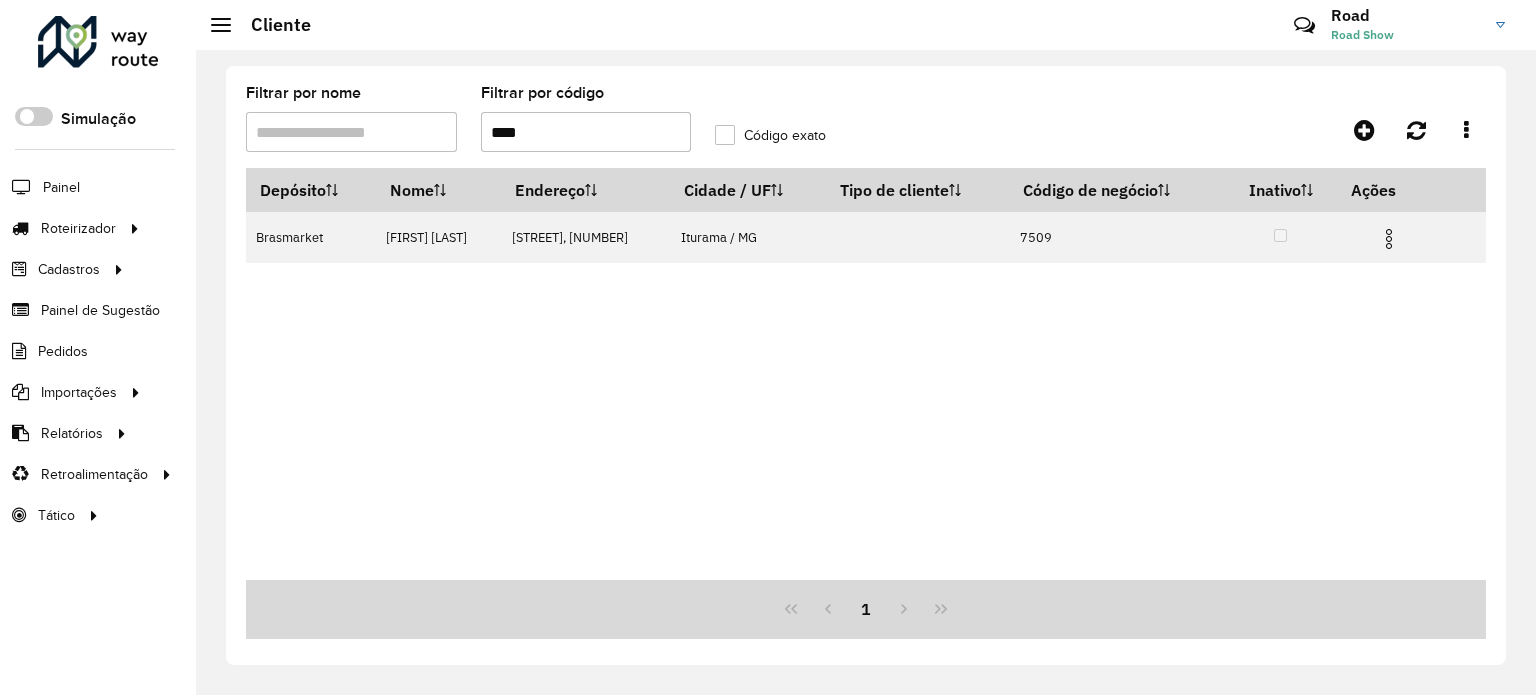 click on "****" at bounding box center (586, 132) 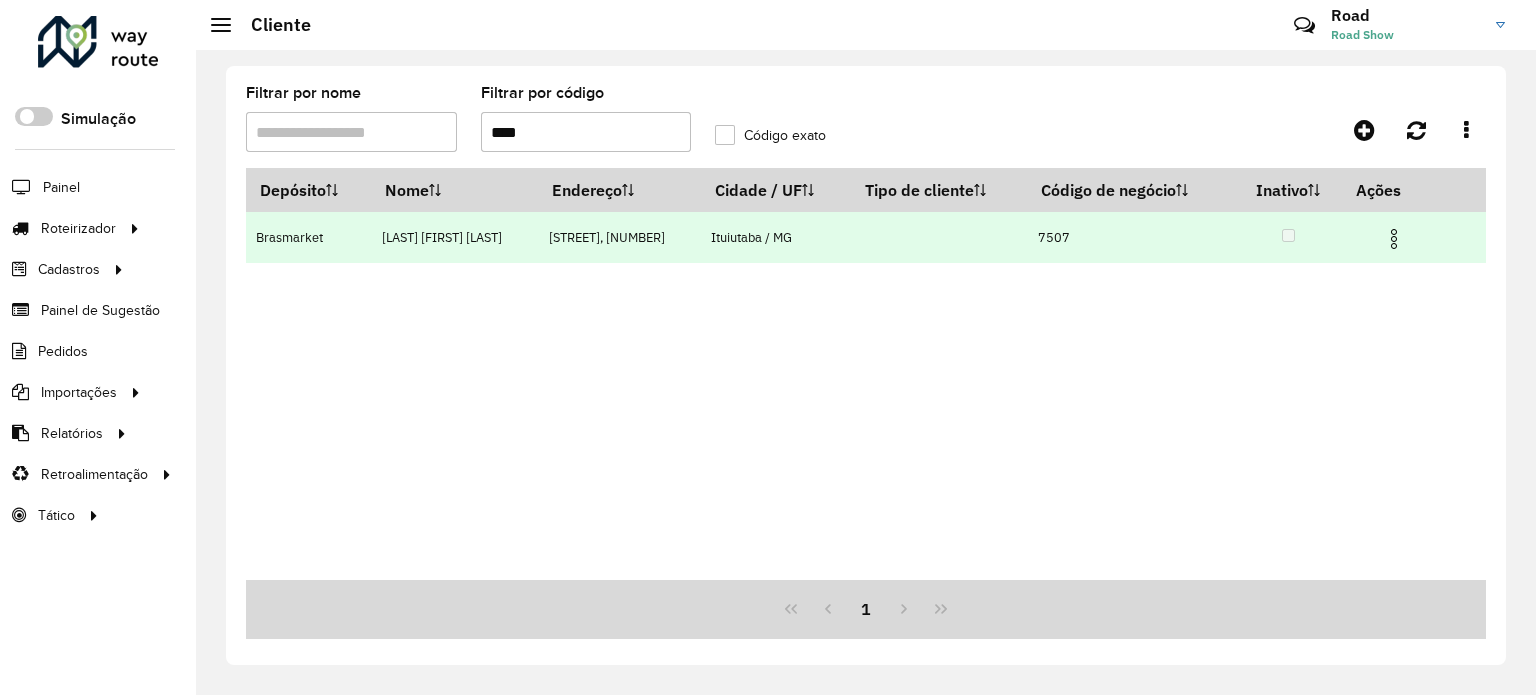 drag, startPoint x: 1412, startPoint y: 240, endPoint x: 1398, endPoint y: 238, distance: 14.142136 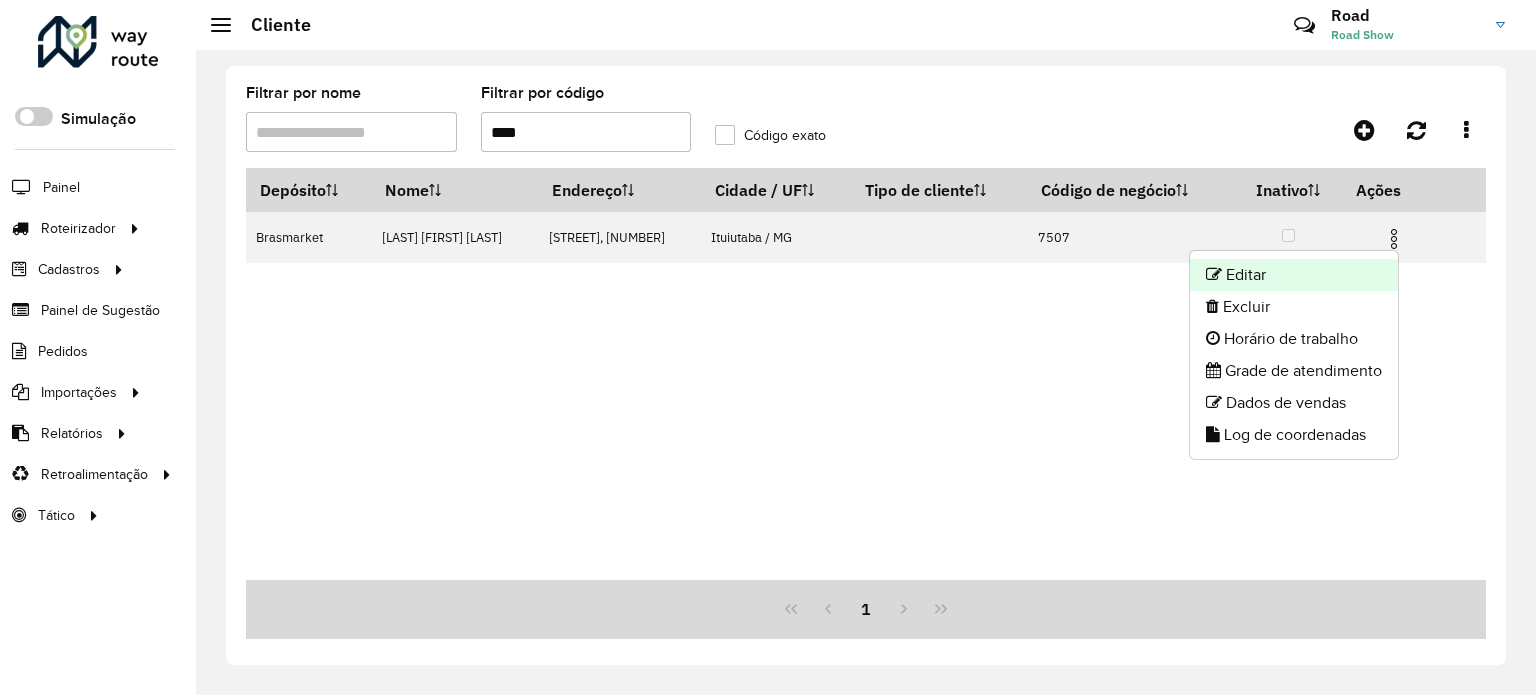 click on "Editar" 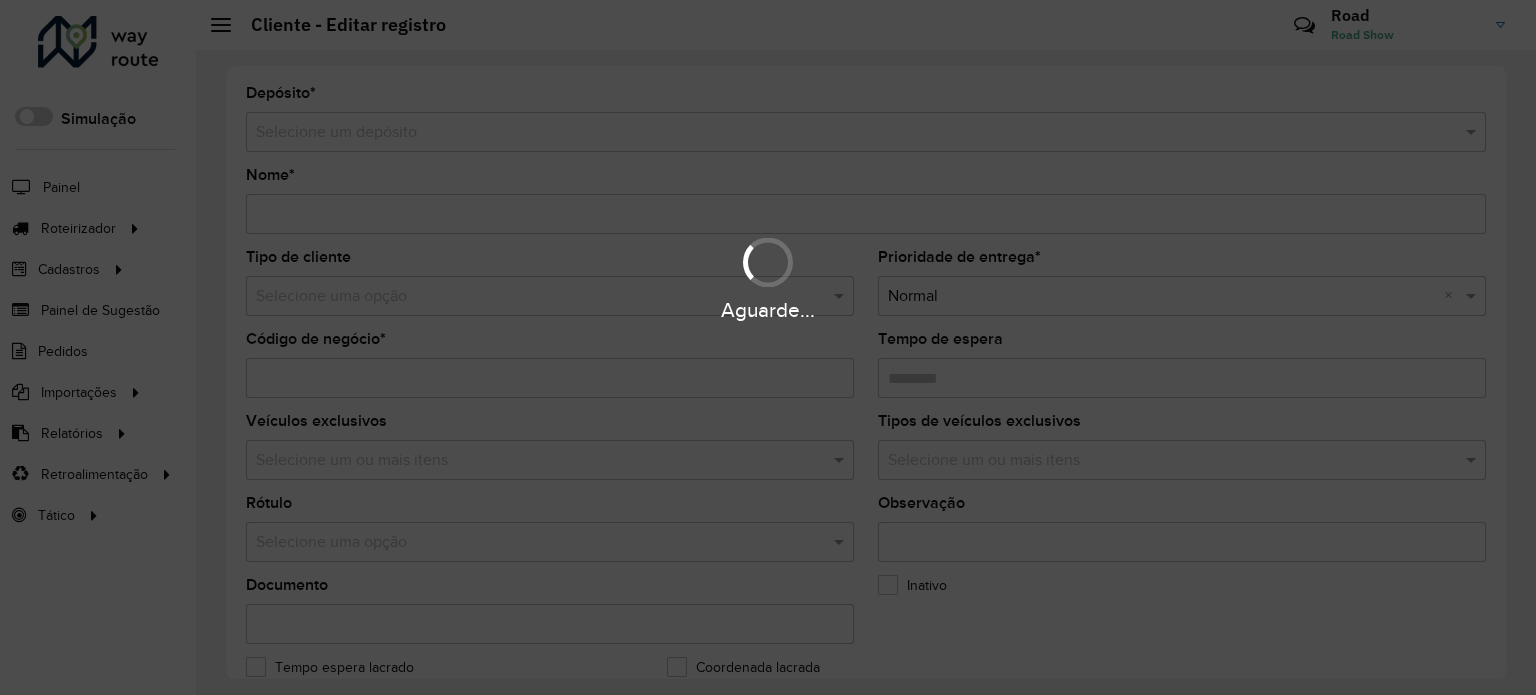 type on "**********" 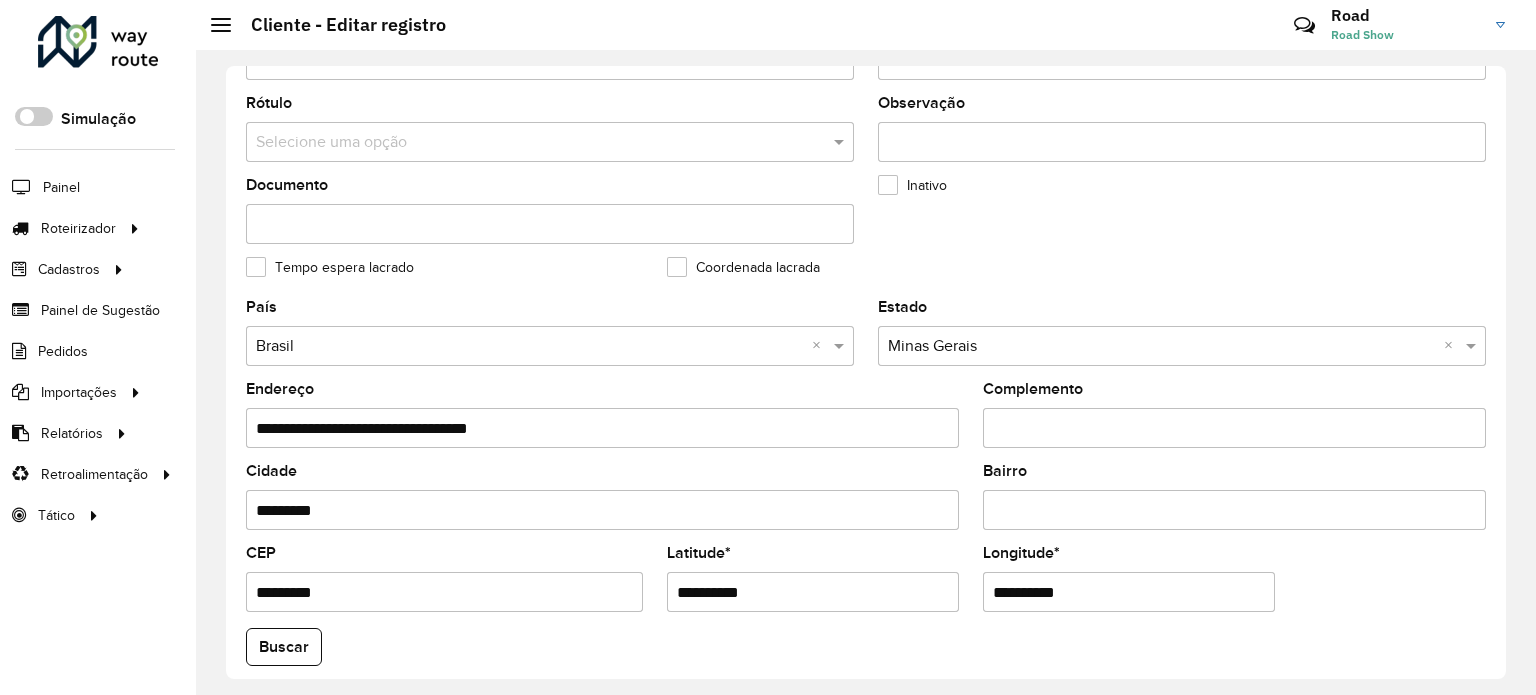 scroll, scrollTop: 700, scrollLeft: 0, axis: vertical 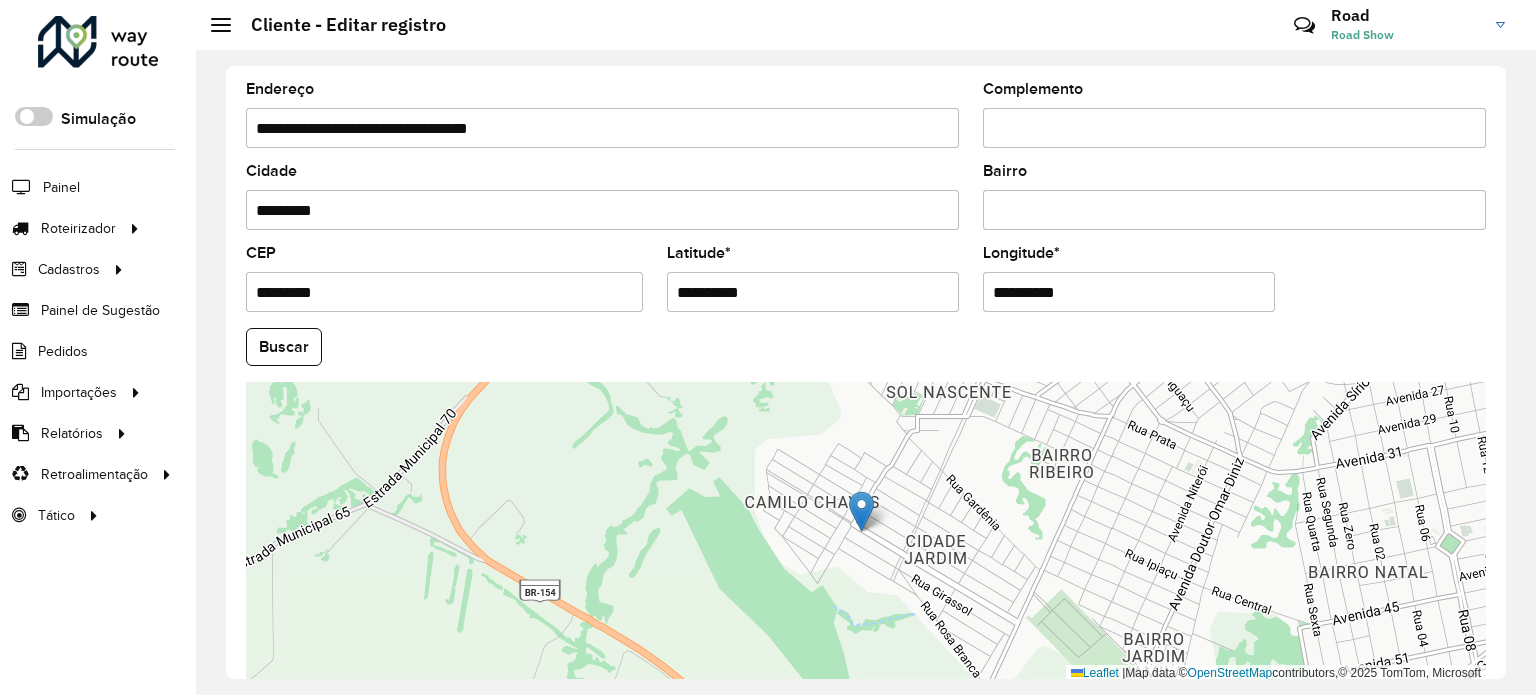 drag, startPoint x: 794, startPoint y: 291, endPoint x: 472, endPoint y: 290, distance: 322.00156 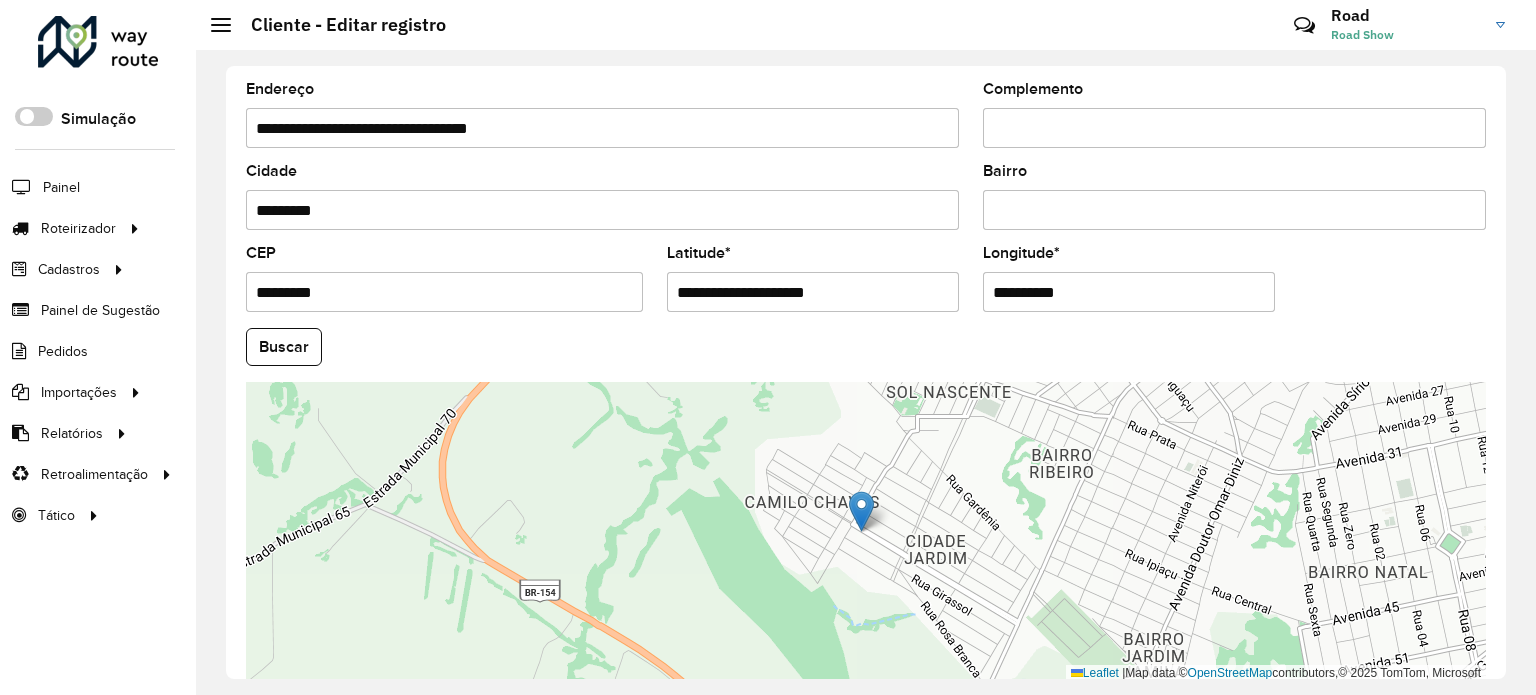 drag, startPoint x: 757, startPoint y: 281, endPoint x: 902, endPoint y: 286, distance: 145.08618 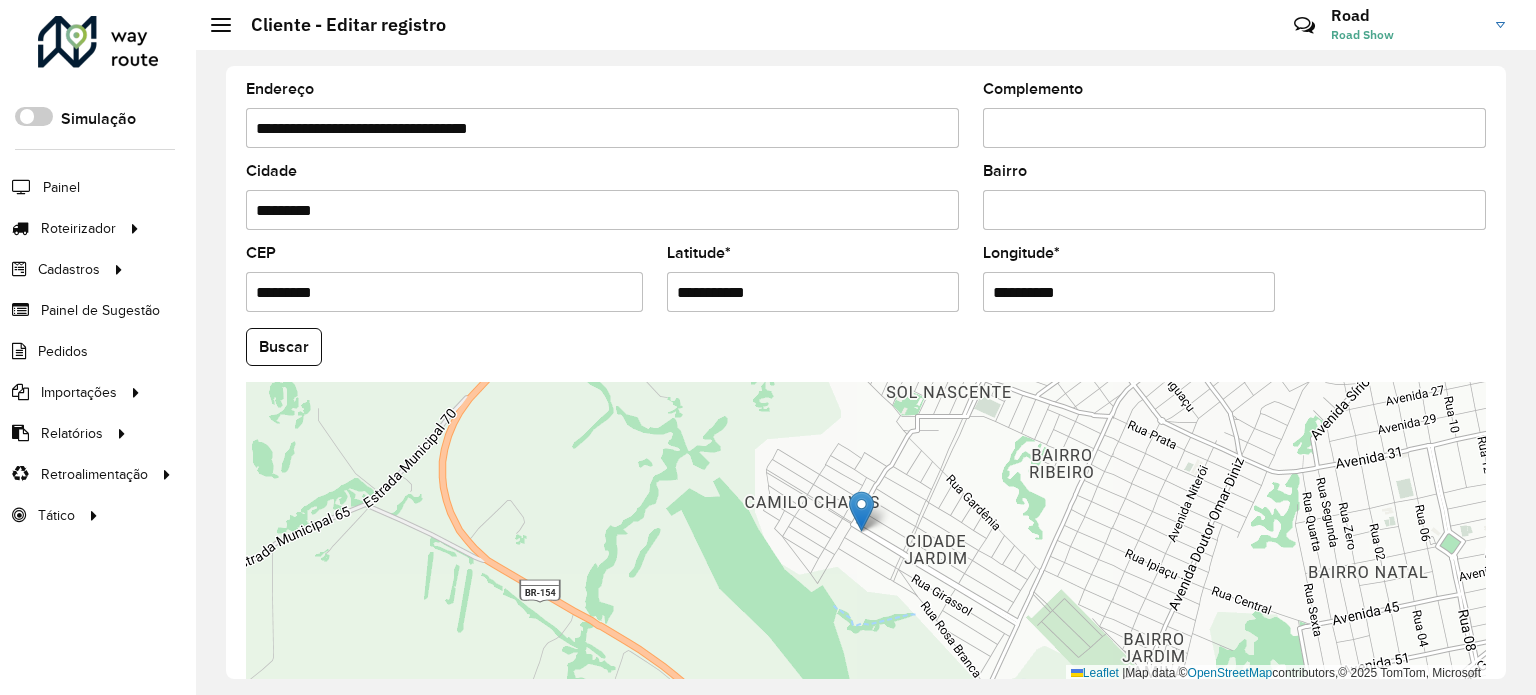 type on "**********" 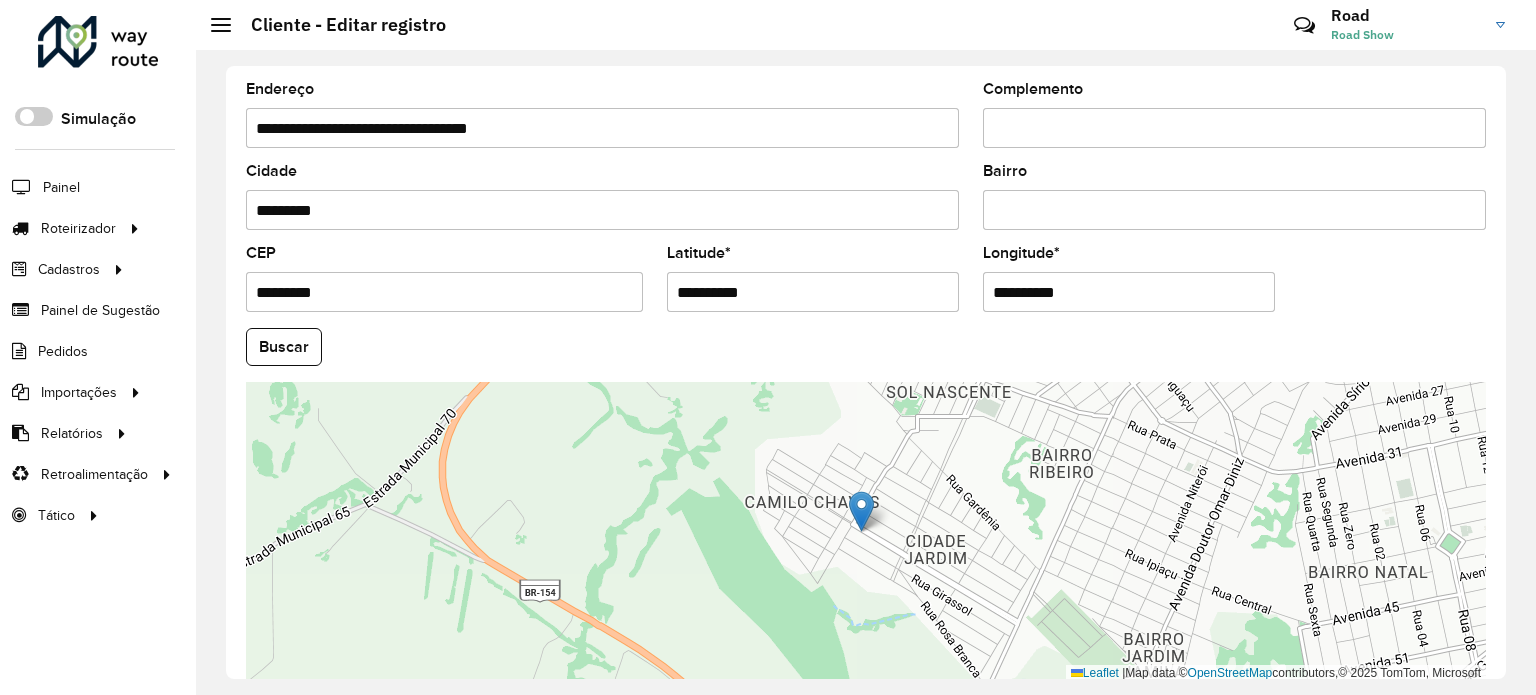 drag, startPoint x: 1074, startPoint y: 287, endPoint x: 864, endPoint y: 276, distance: 210.2879 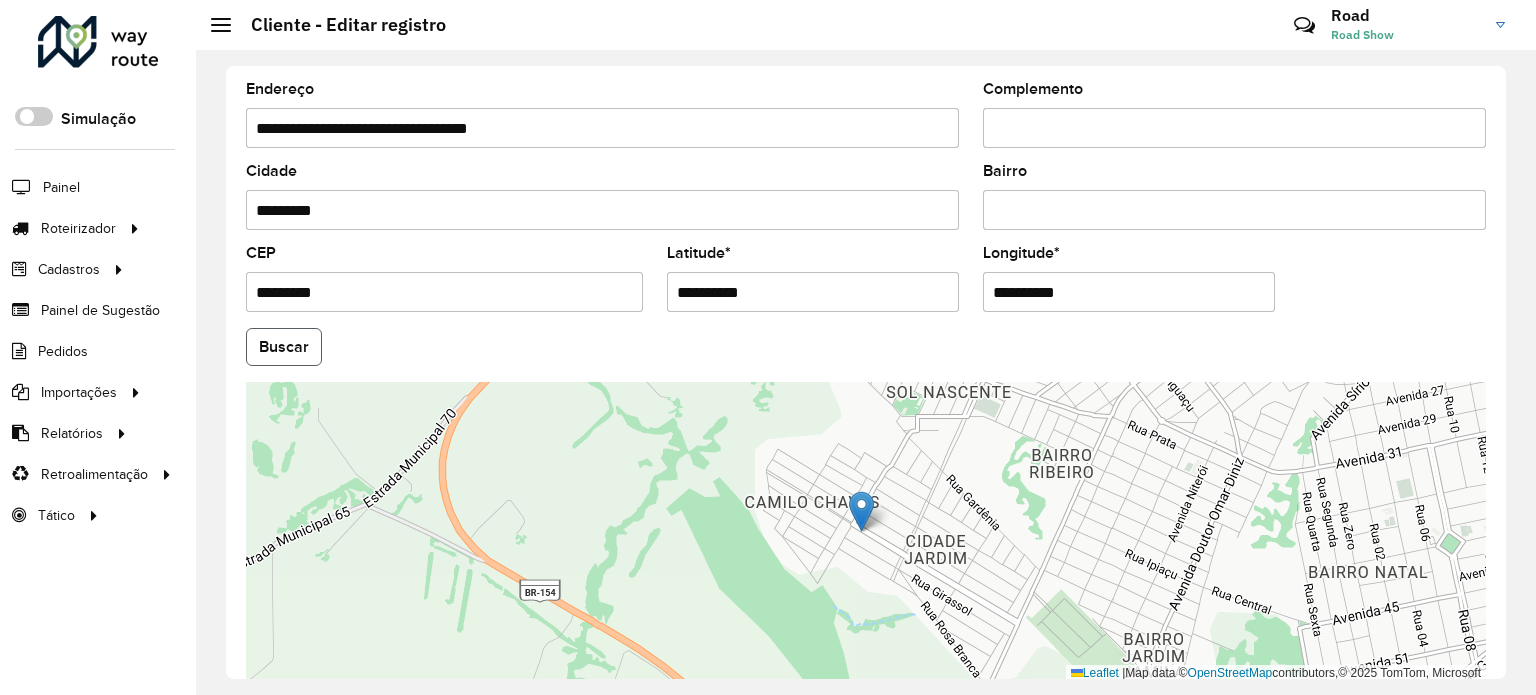 click on "Buscar" 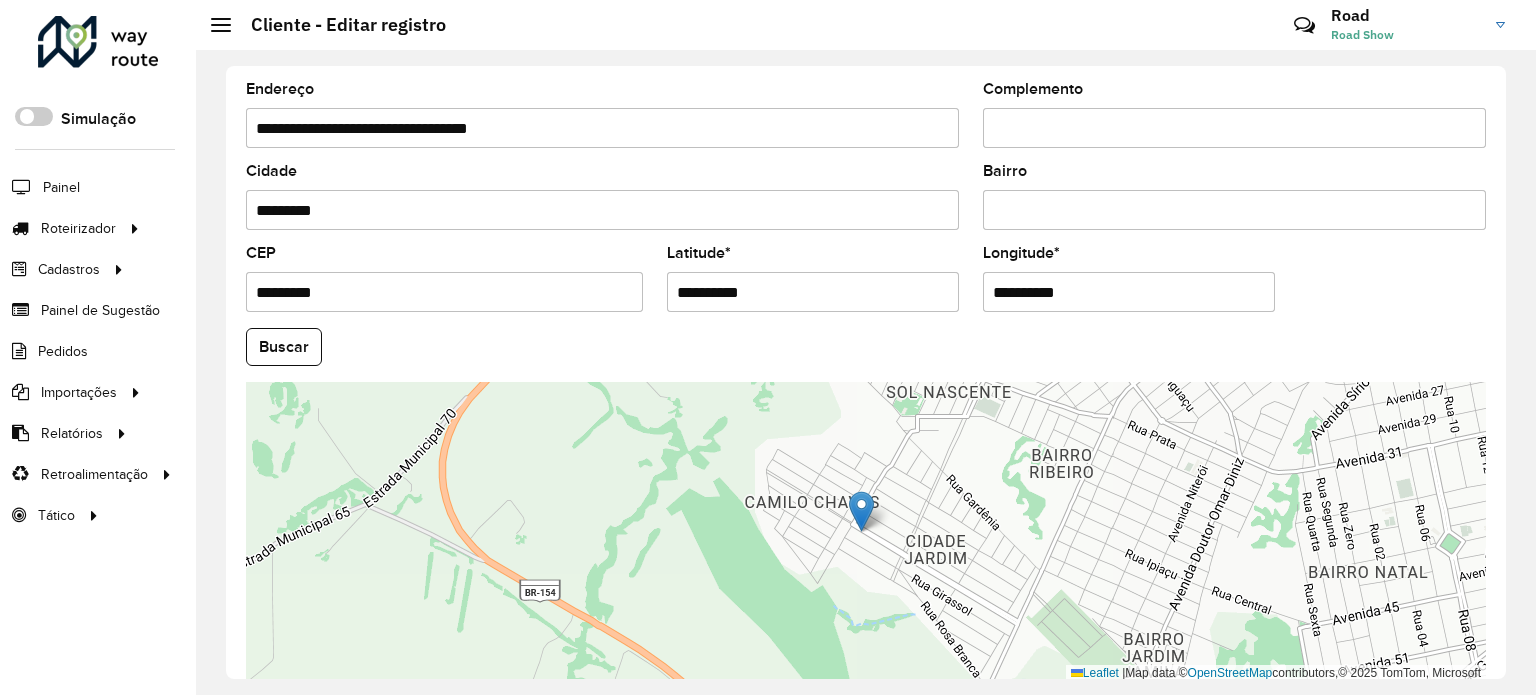 drag, startPoint x: 286, startPoint y: 339, endPoint x: 351, endPoint y: 331, distance: 65.490456 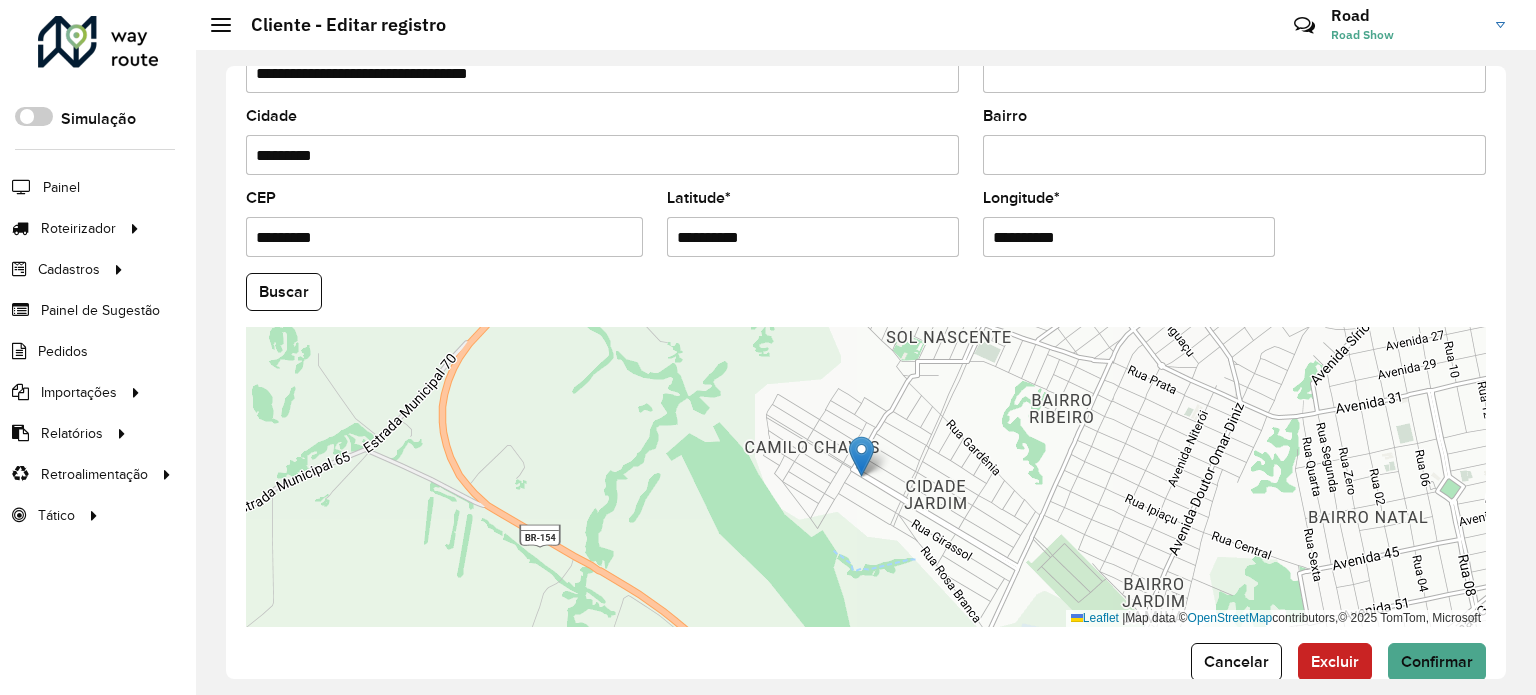 scroll, scrollTop: 784, scrollLeft: 0, axis: vertical 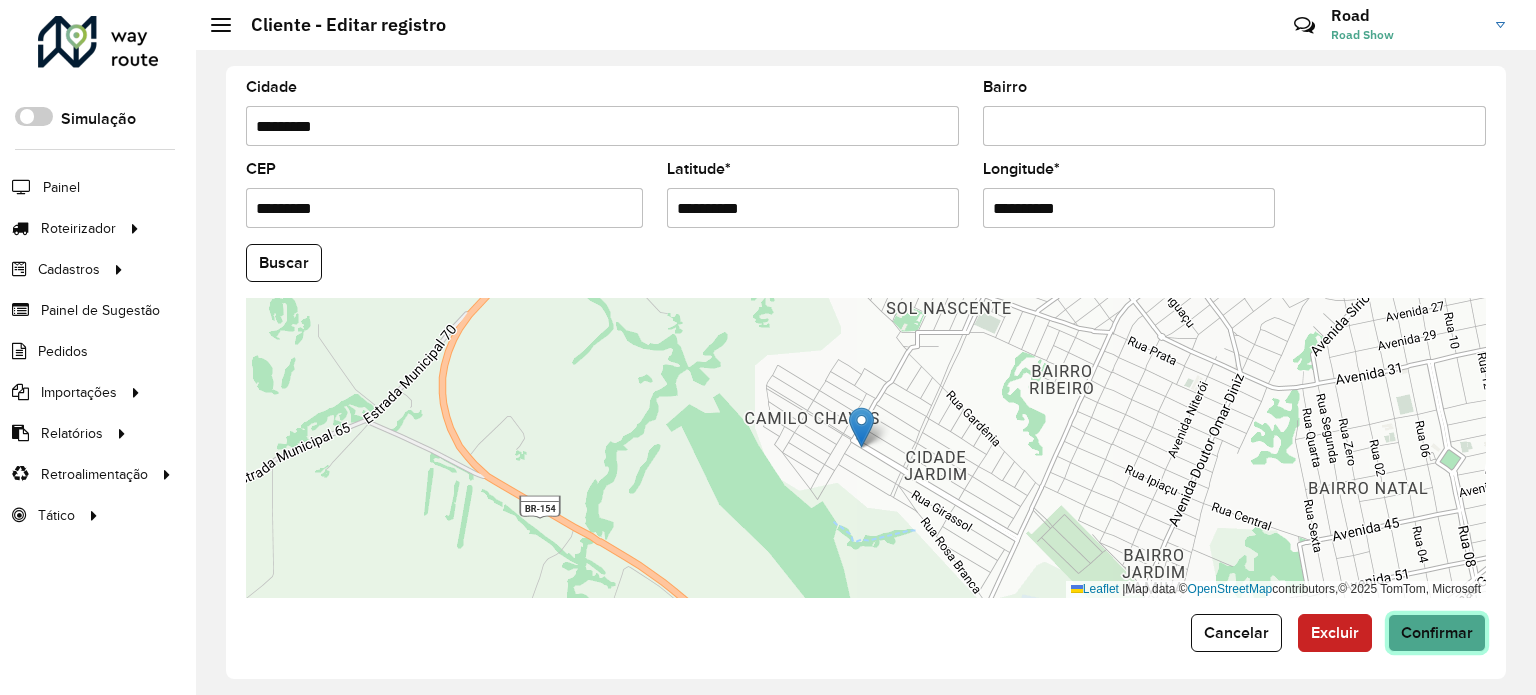 click on "Confirmar" 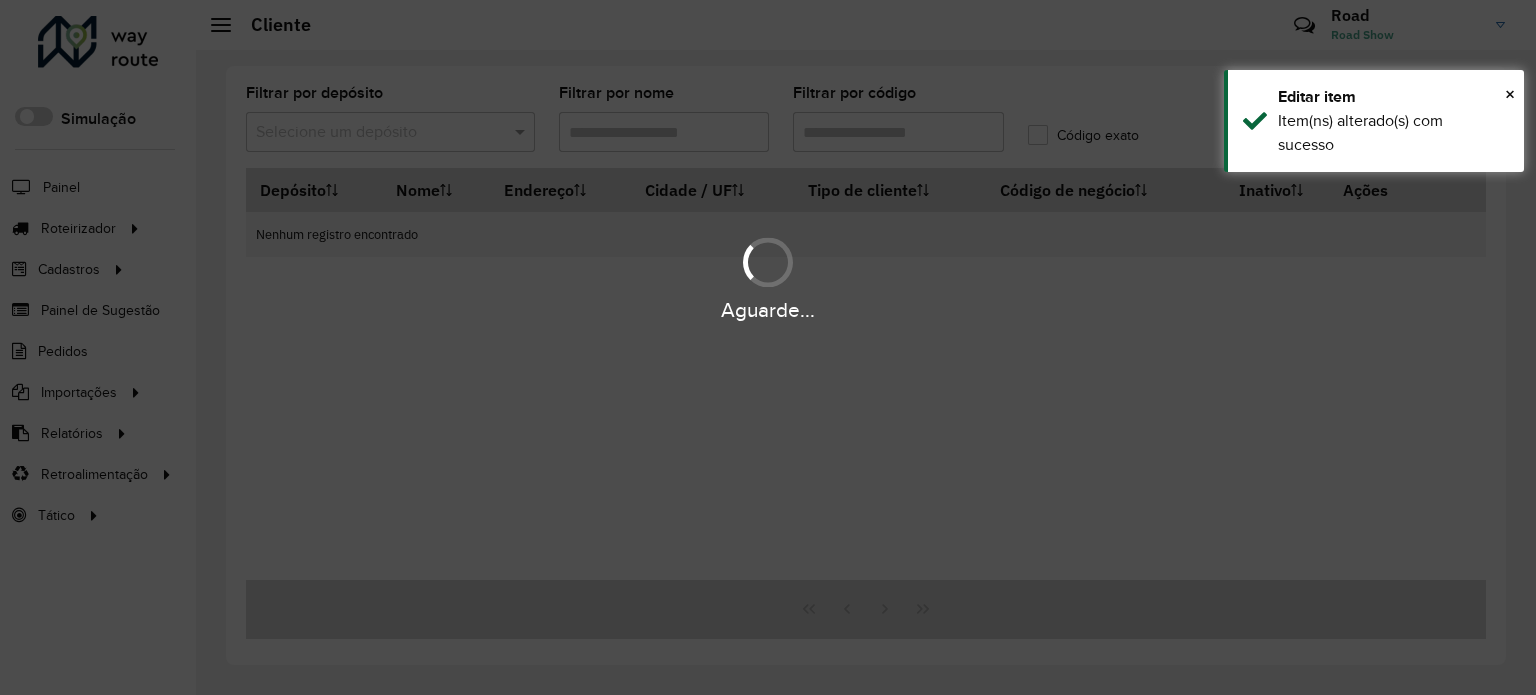 type on "****" 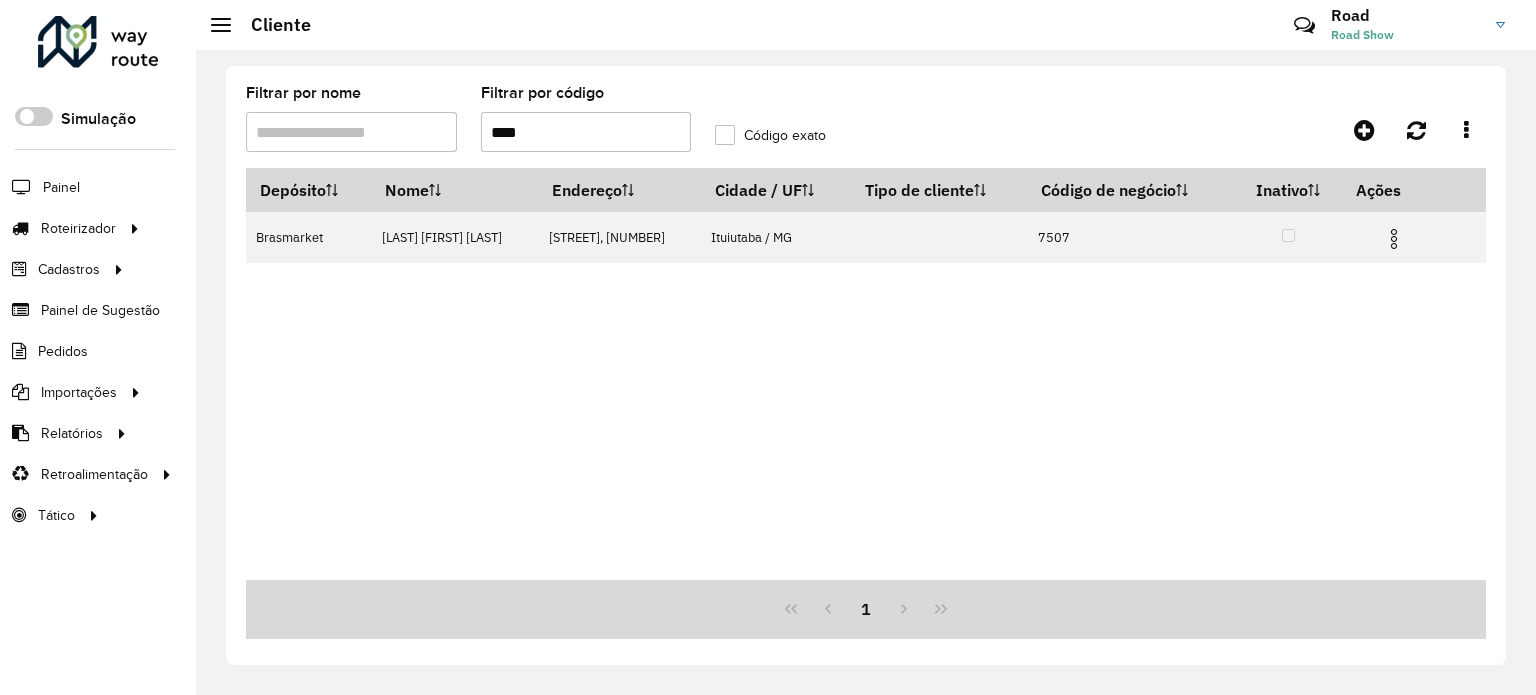 drag, startPoint x: 543, startPoint y: 121, endPoint x: 326, endPoint y: 114, distance: 217.11287 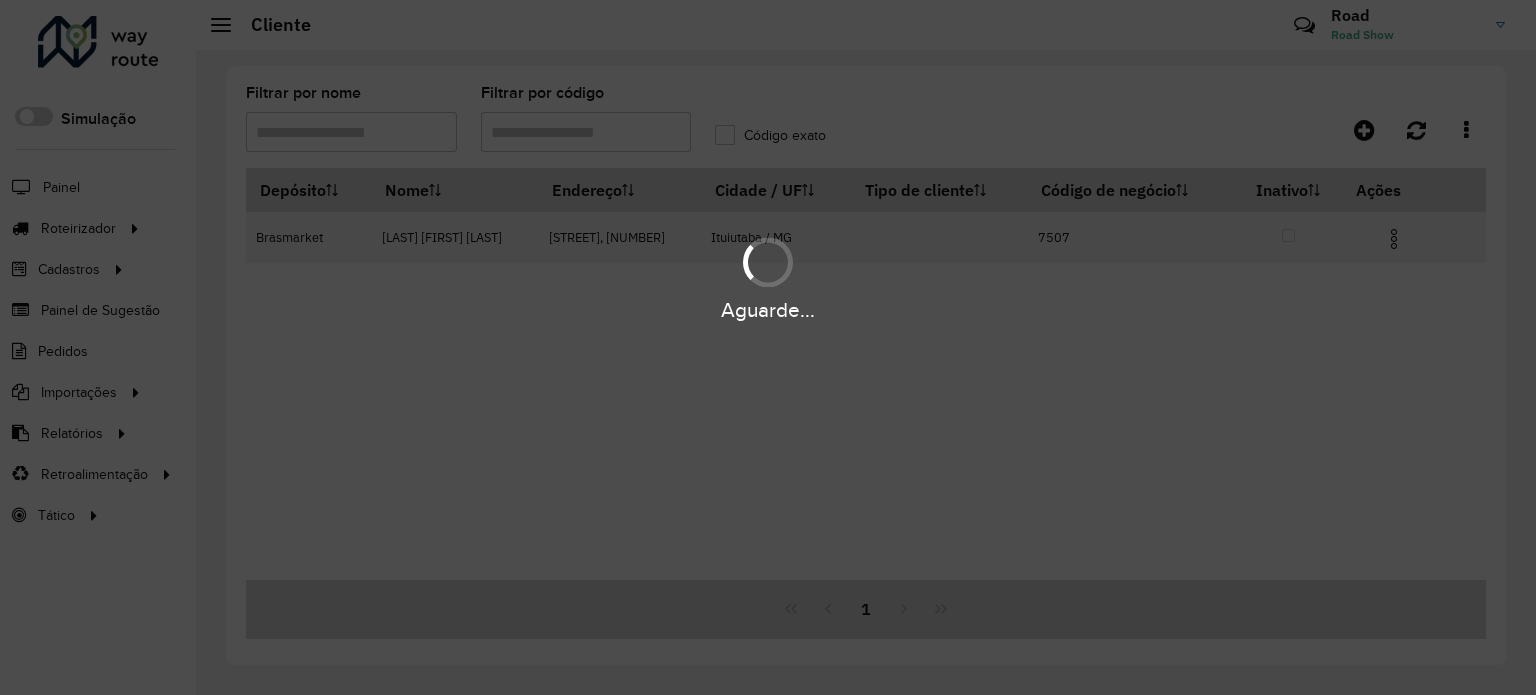 type 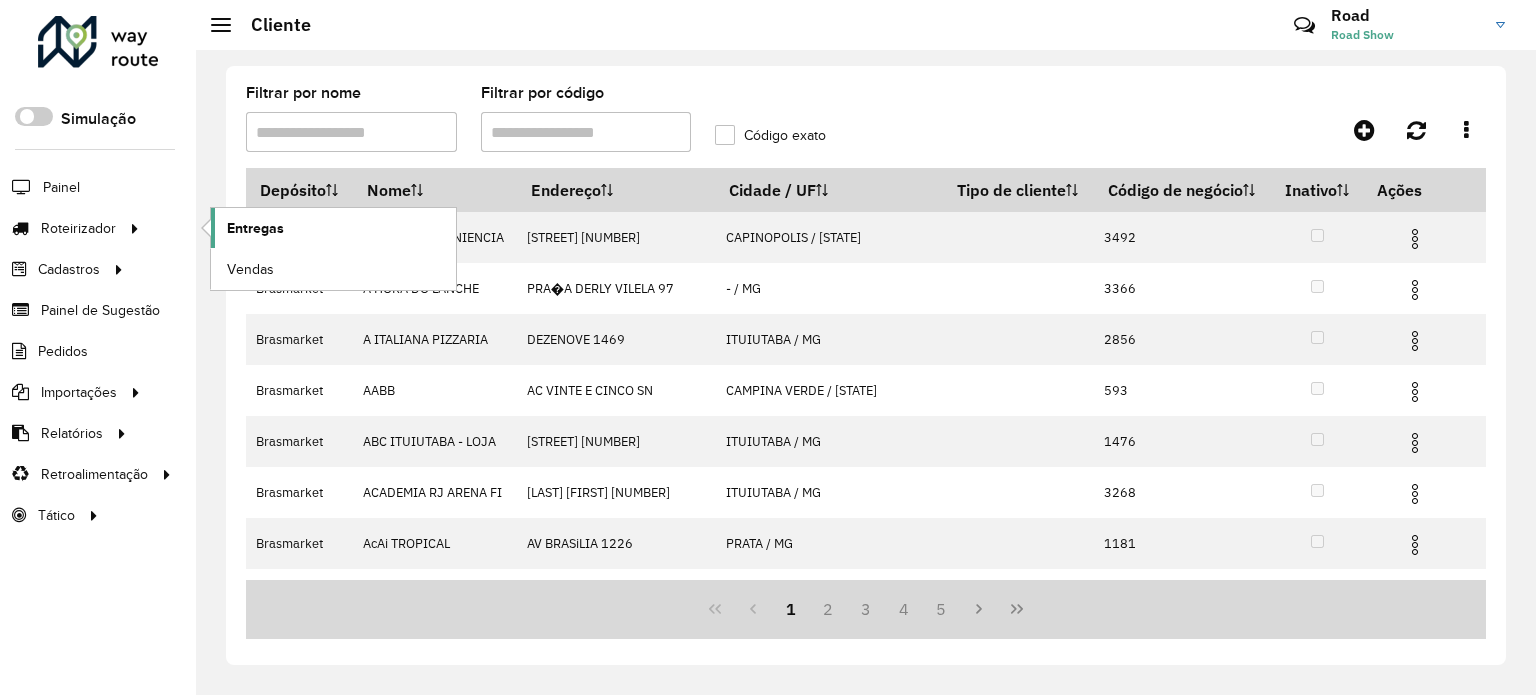 click on "Entregas" 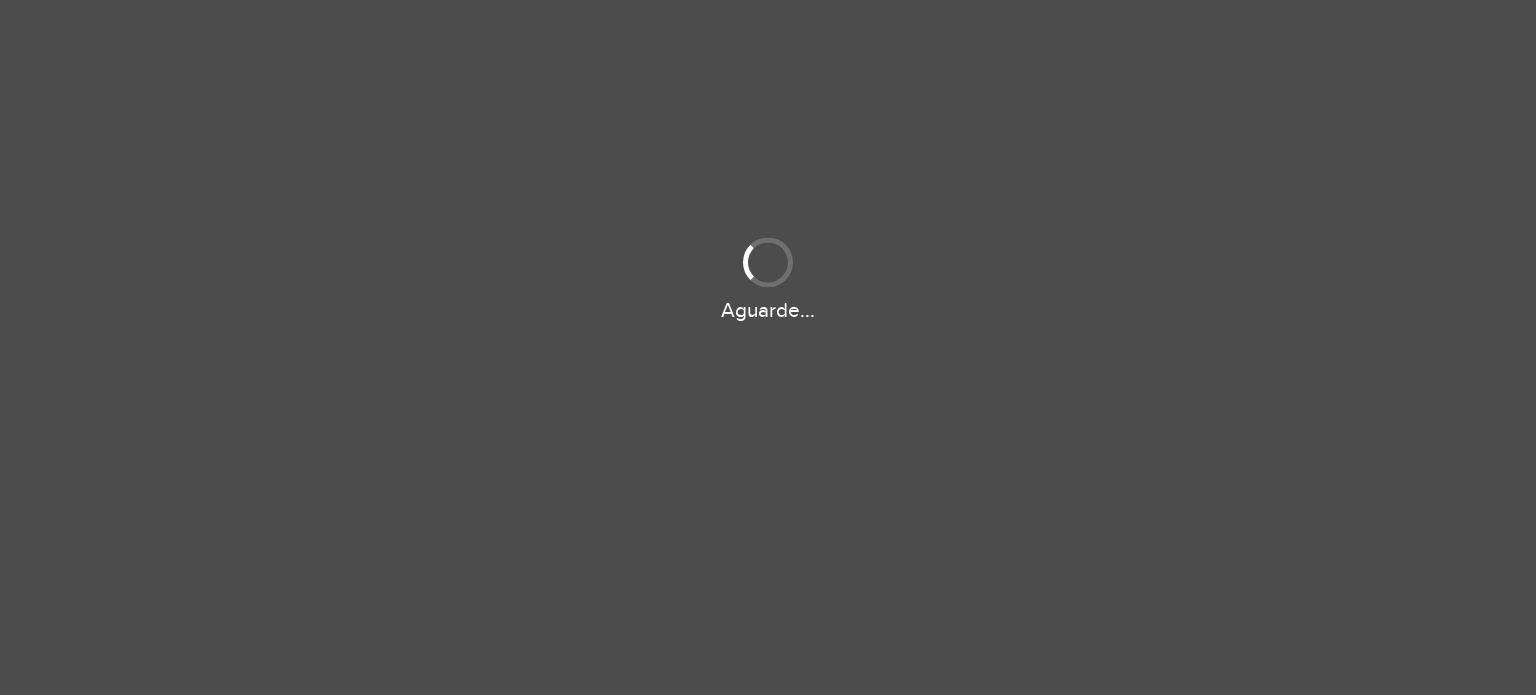 scroll, scrollTop: 0, scrollLeft: 0, axis: both 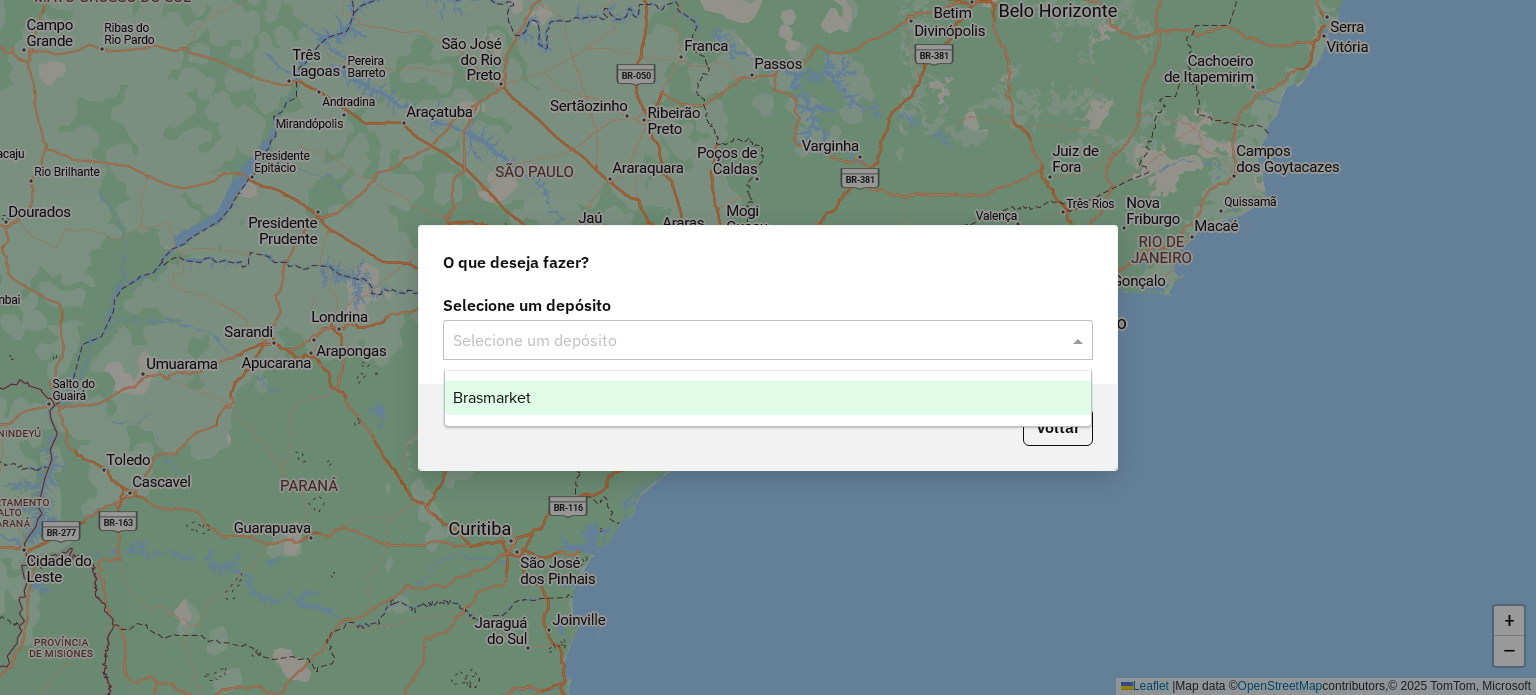 click 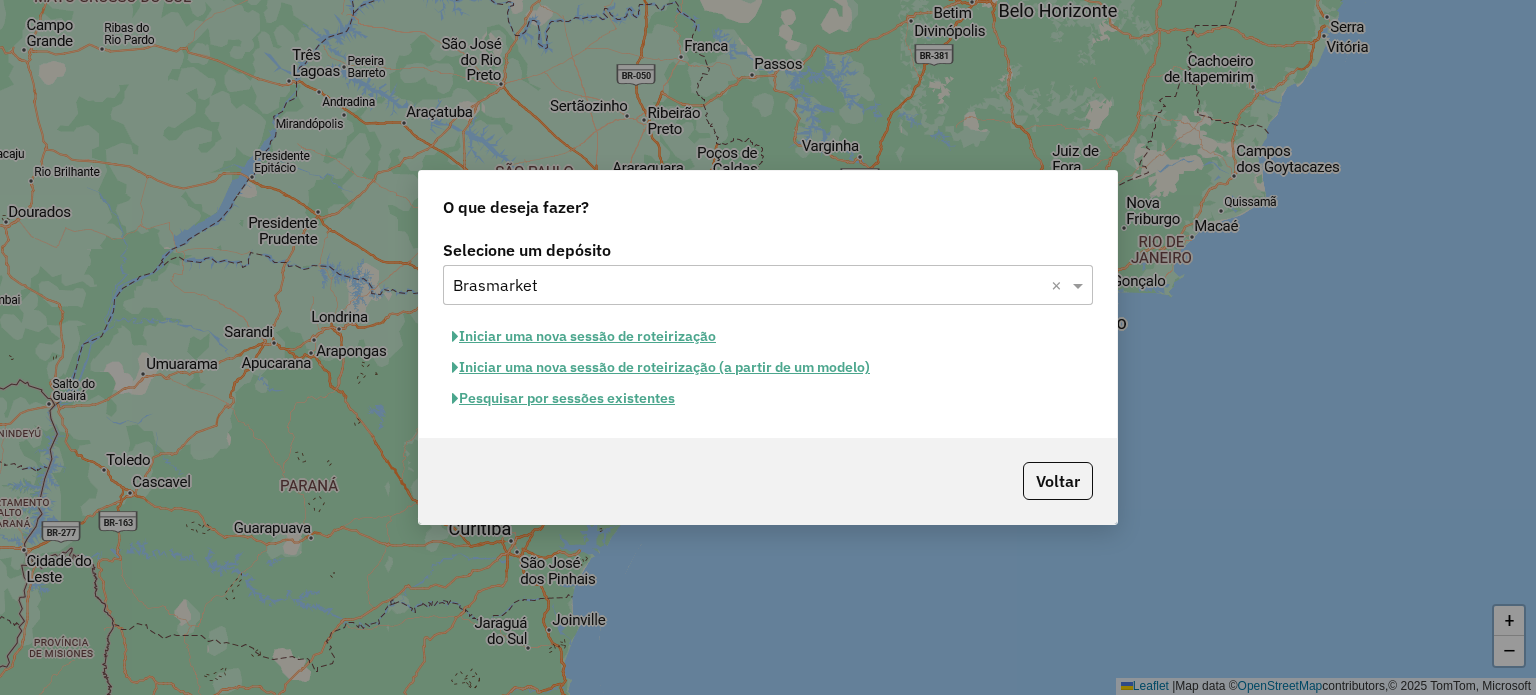 click on "Iniciar uma nova sessão de roteirização" 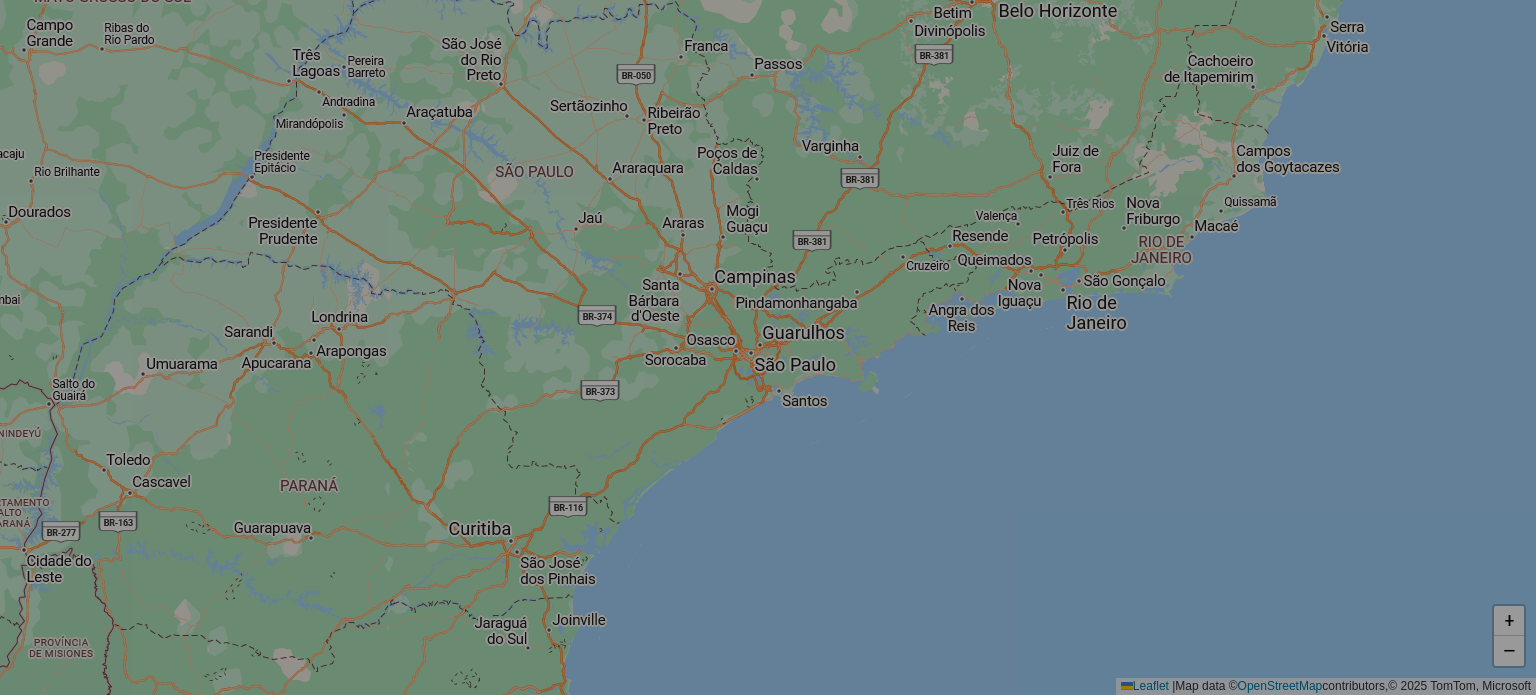 select on "*" 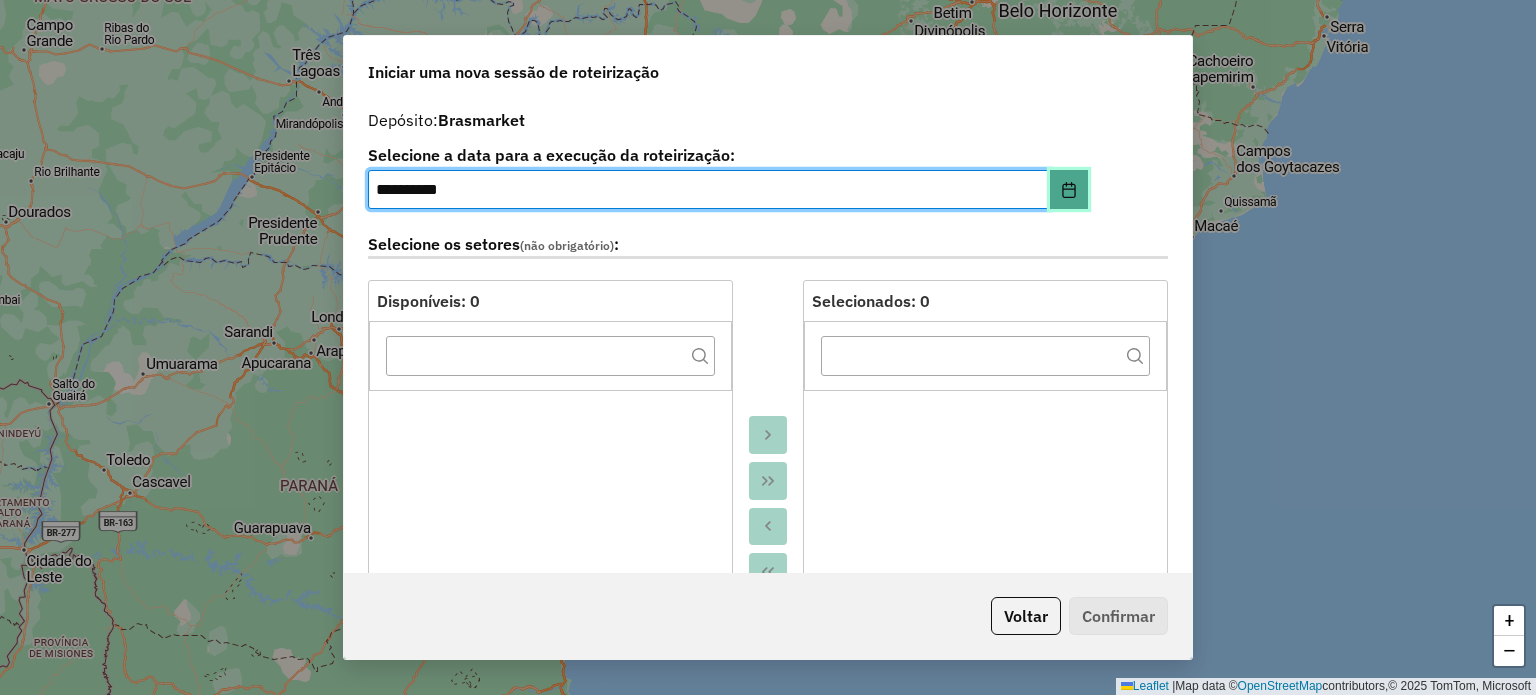 click 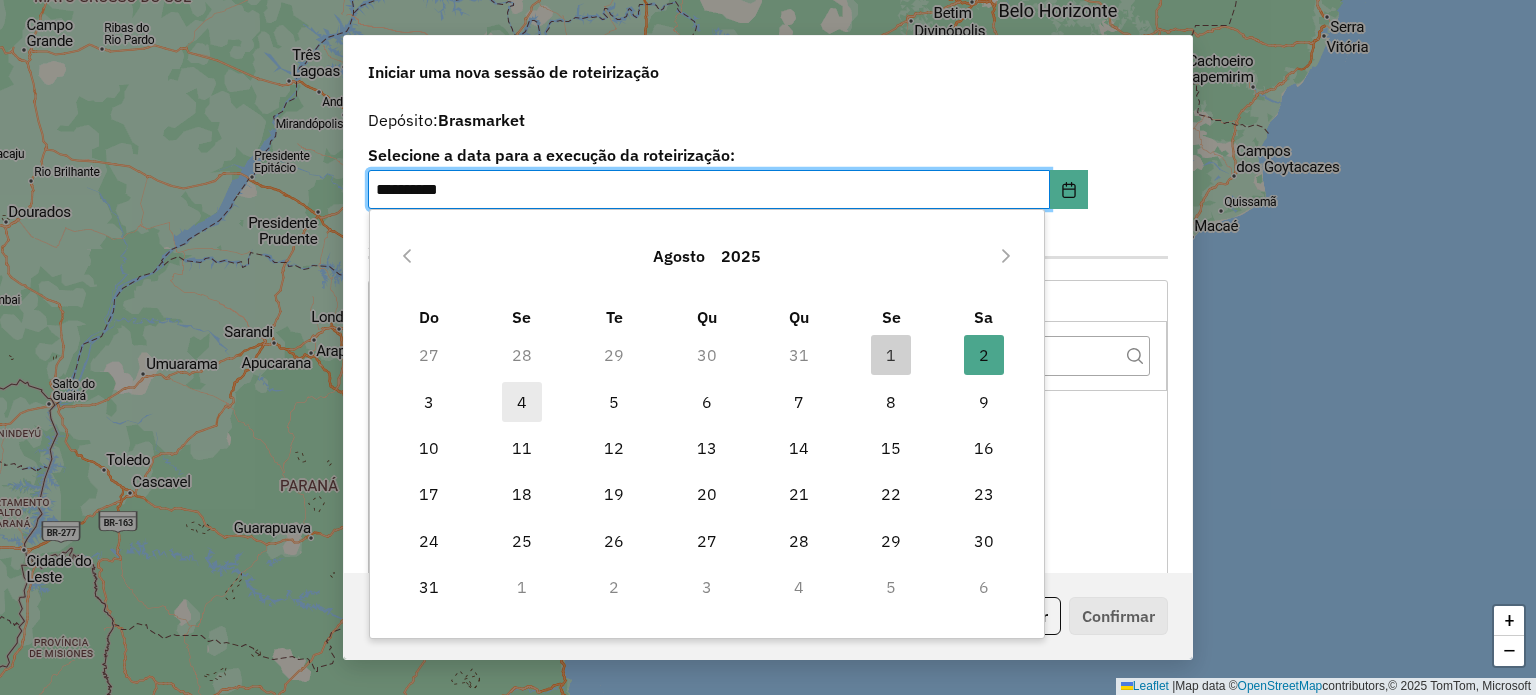 click on "4" at bounding box center (522, 402) 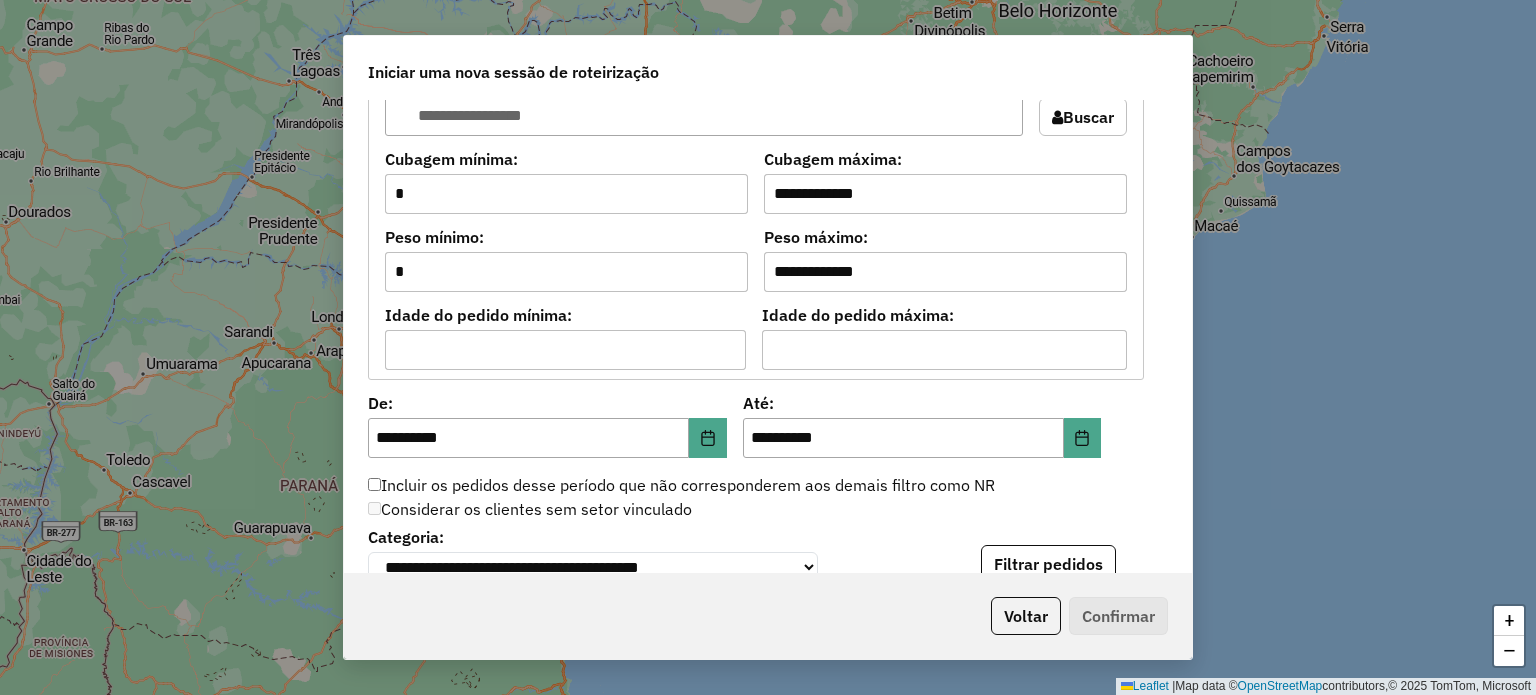 scroll, scrollTop: 1800, scrollLeft: 0, axis: vertical 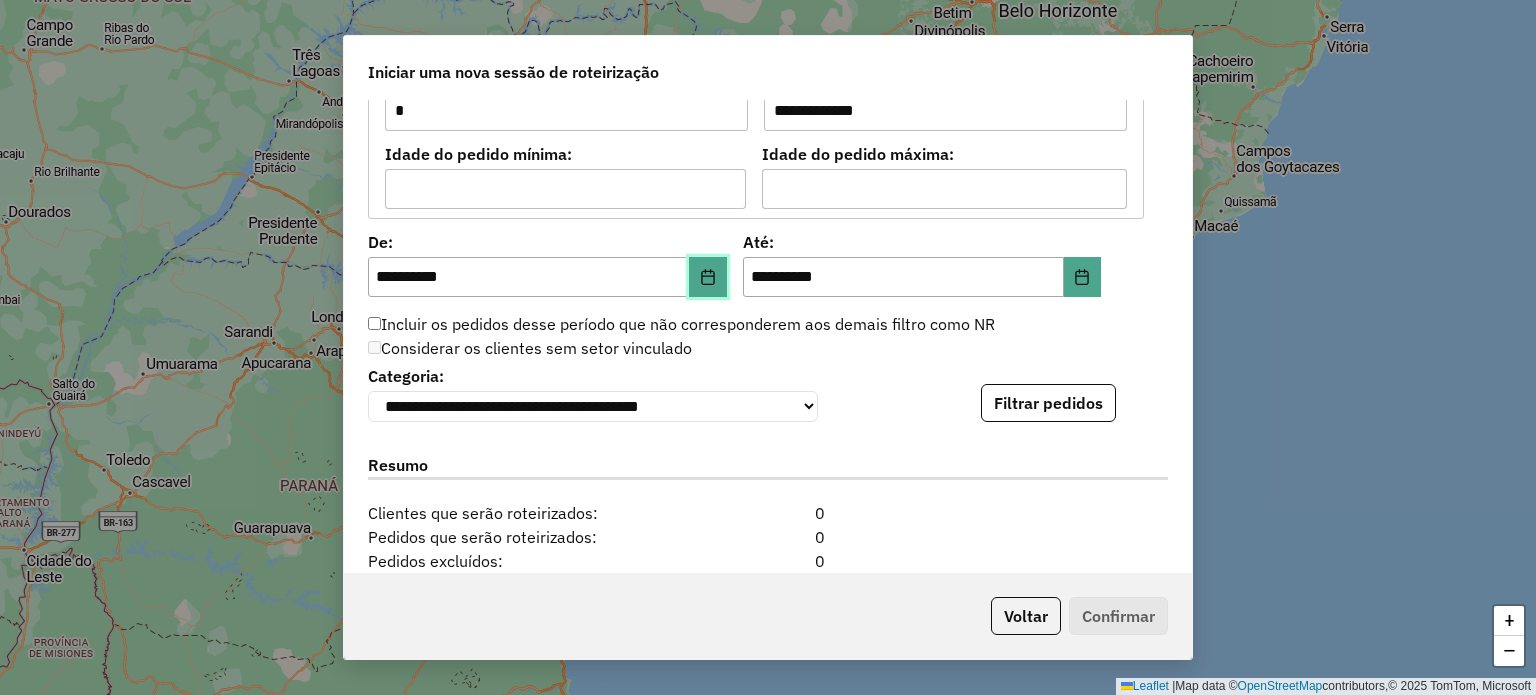 click 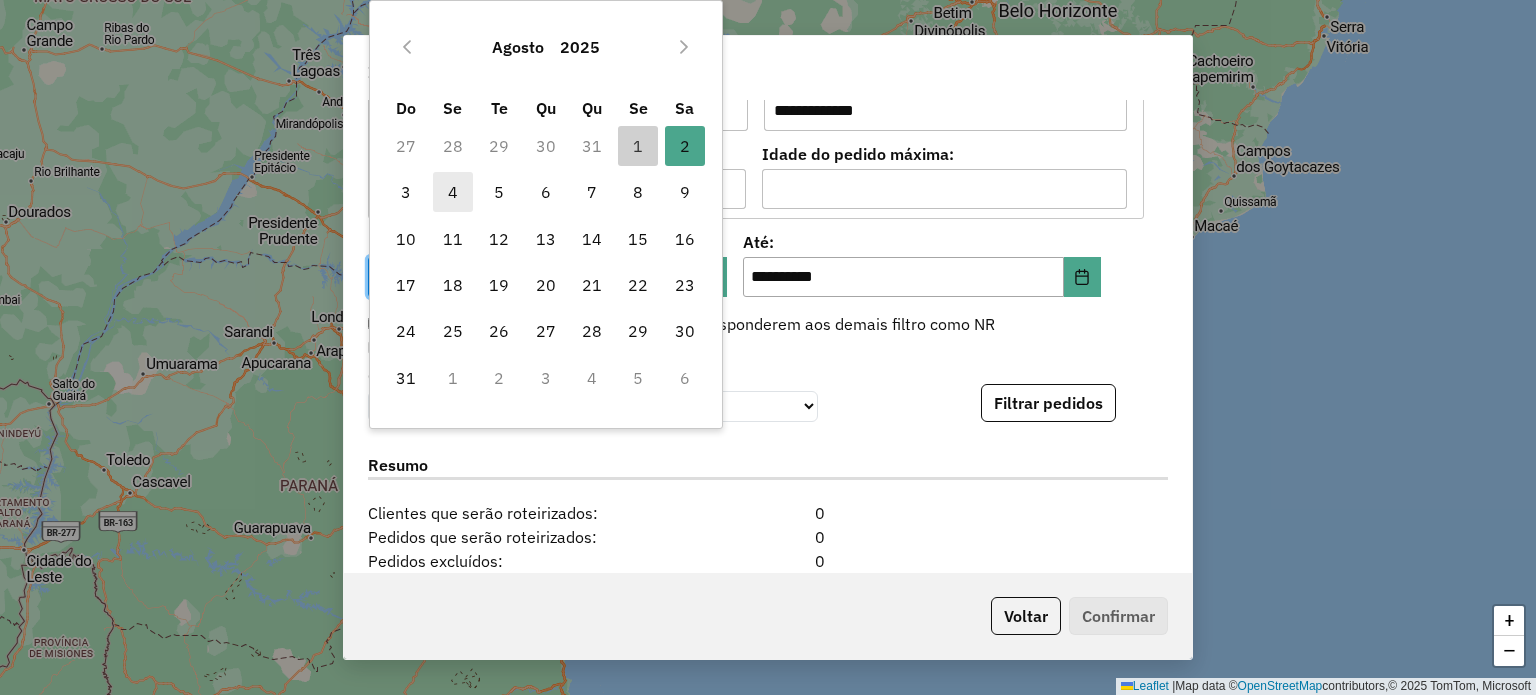 click on "4" at bounding box center [453, 192] 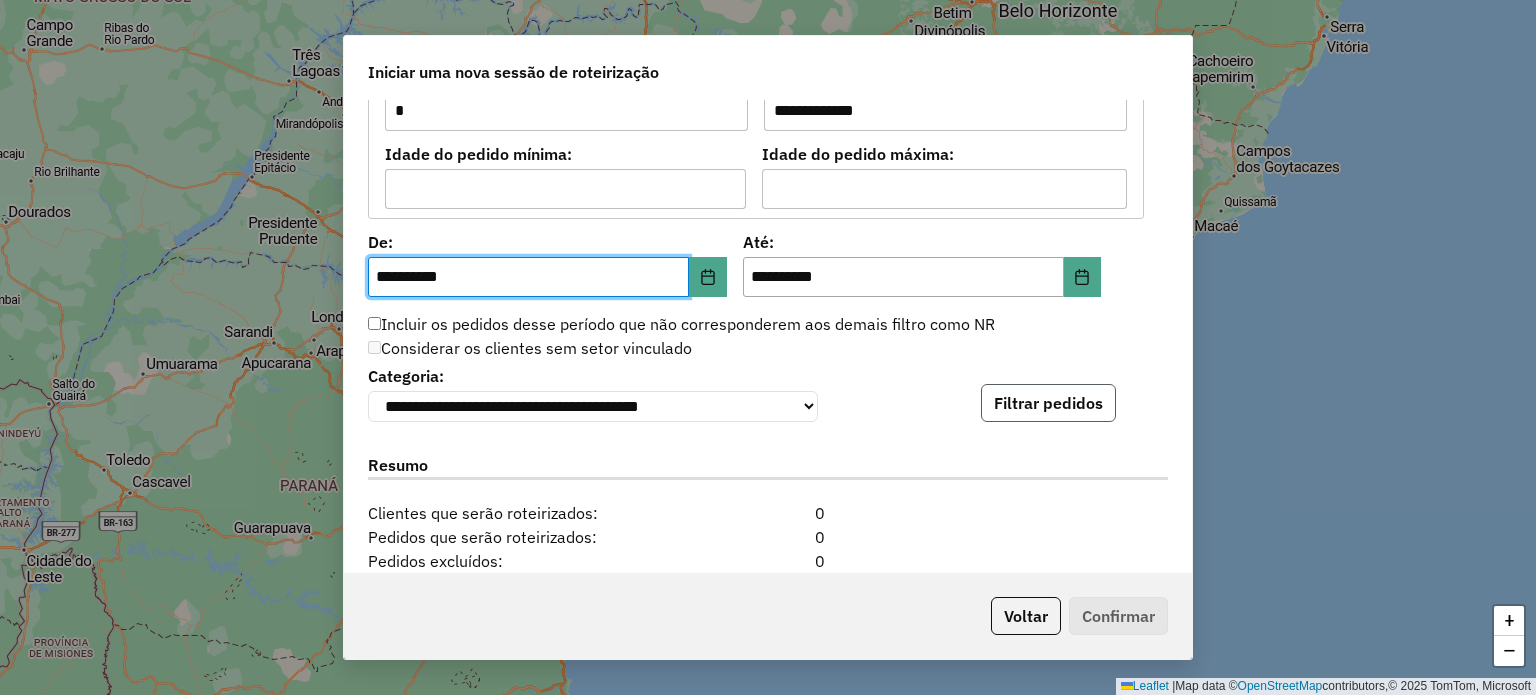 click on "Filtrar pedidos" 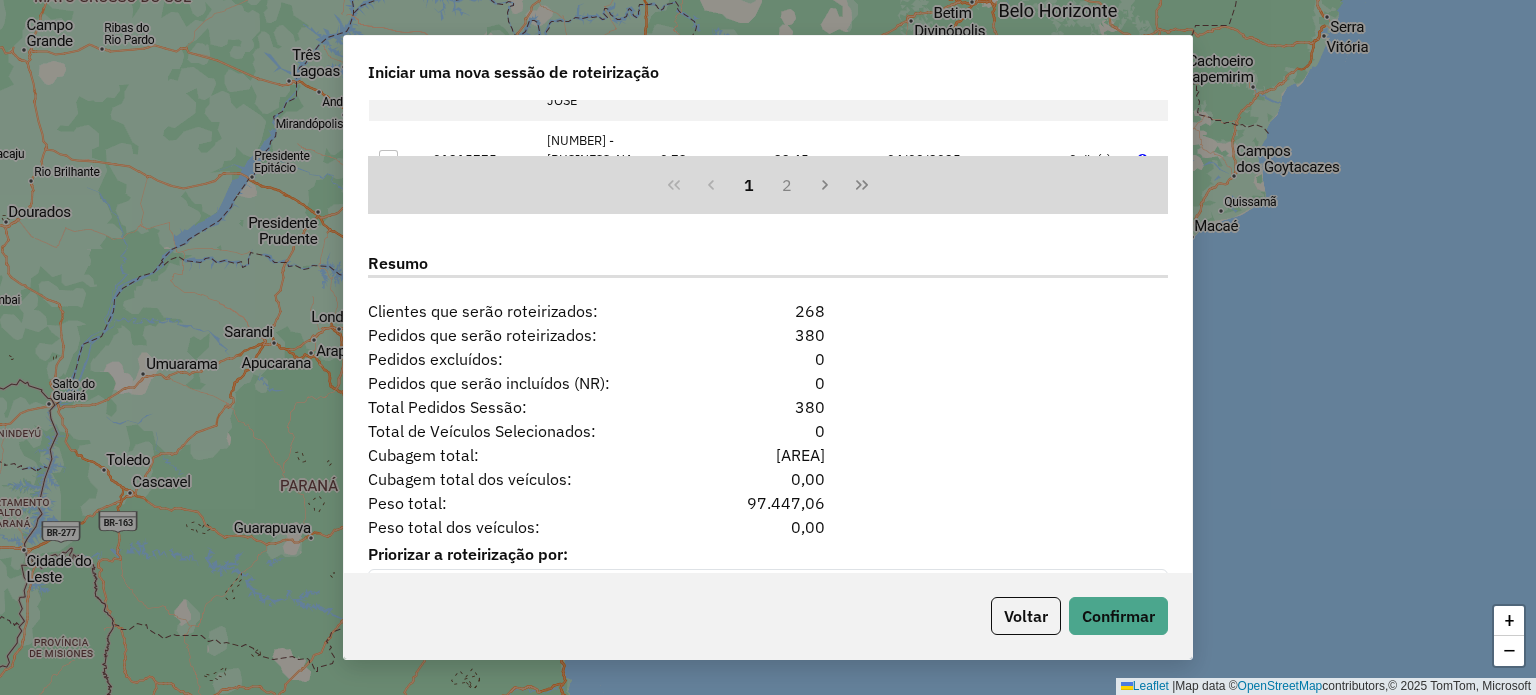 scroll, scrollTop: 2472, scrollLeft: 0, axis: vertical 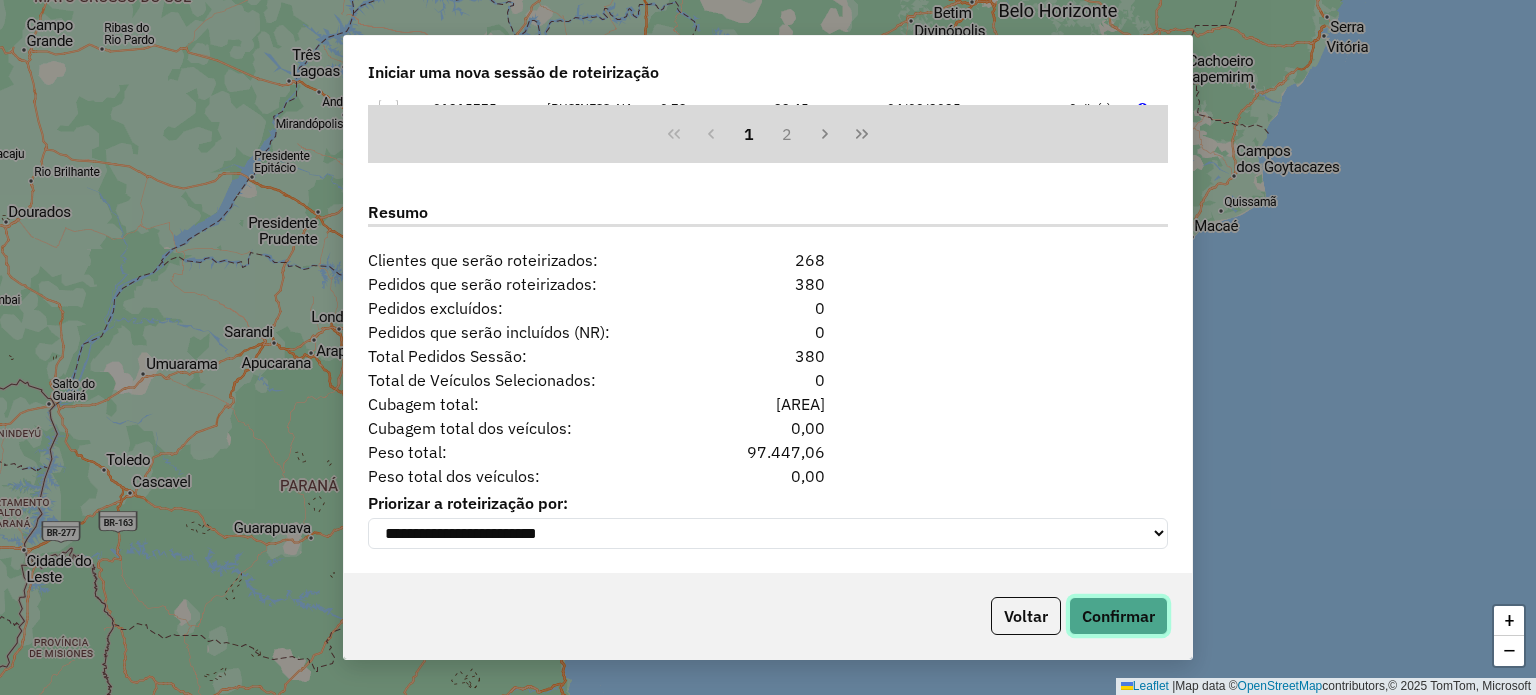 click on "Confirmar" 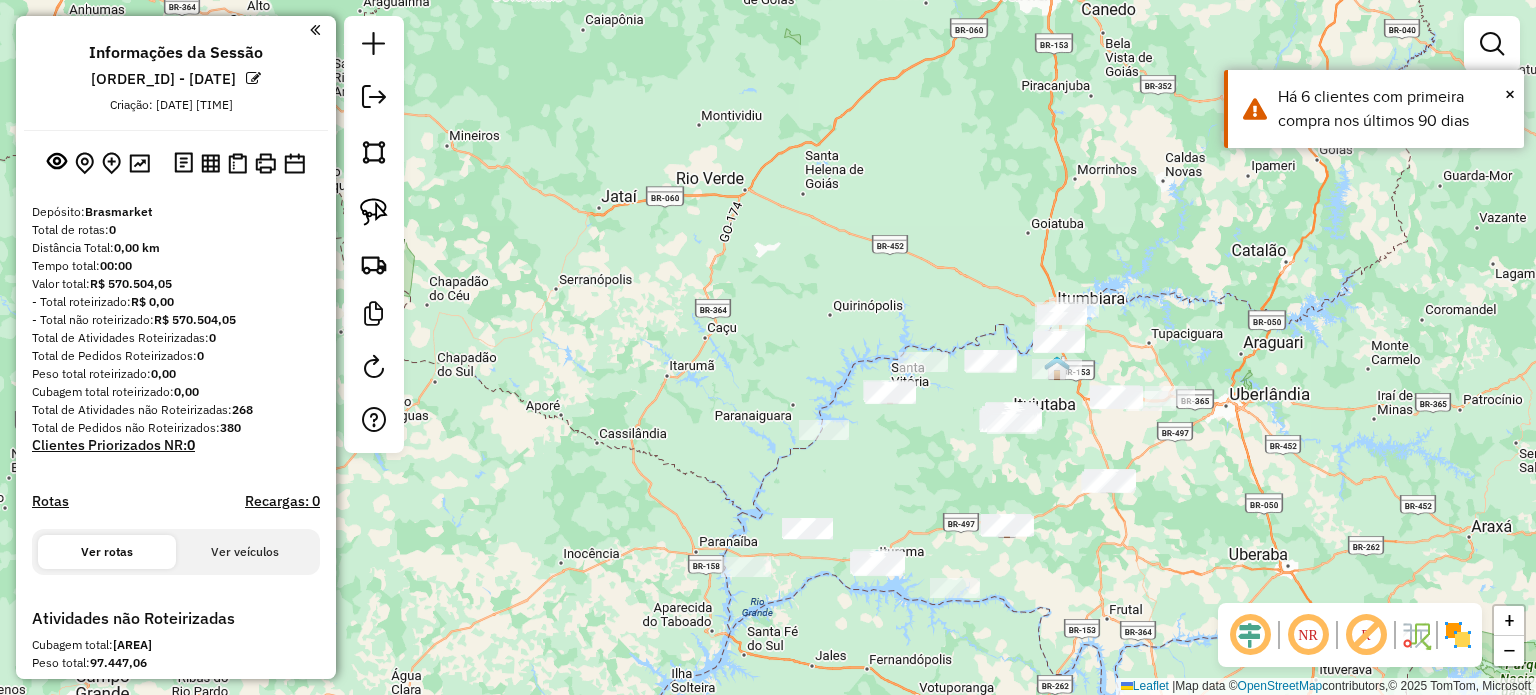 drag, startPoint x: 952, startPoint y: 535, endPoint x: 916, endPoint y: 375, distance: 164 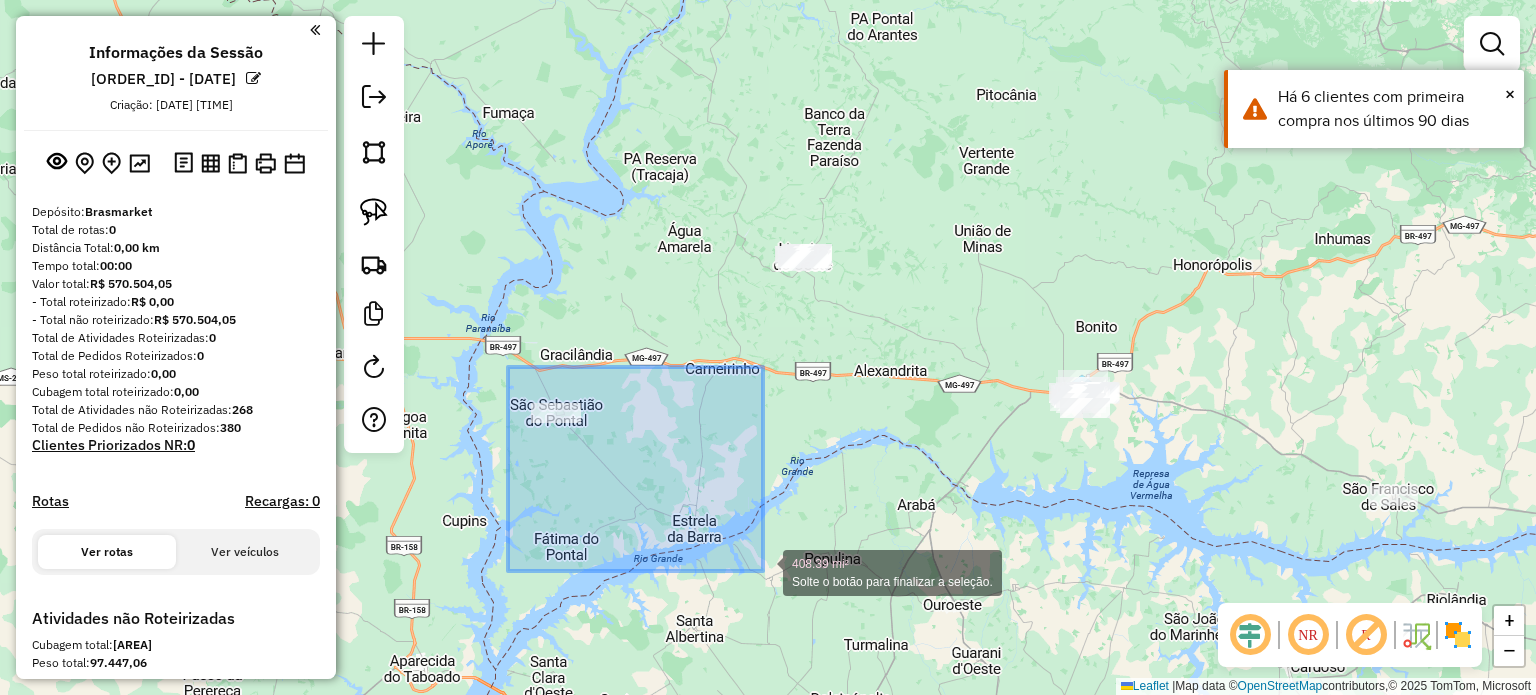 drag, startPoint x: 679, startPoint y: 517, endPoint x: 736, endPoint y: 542, distance: 62.241467 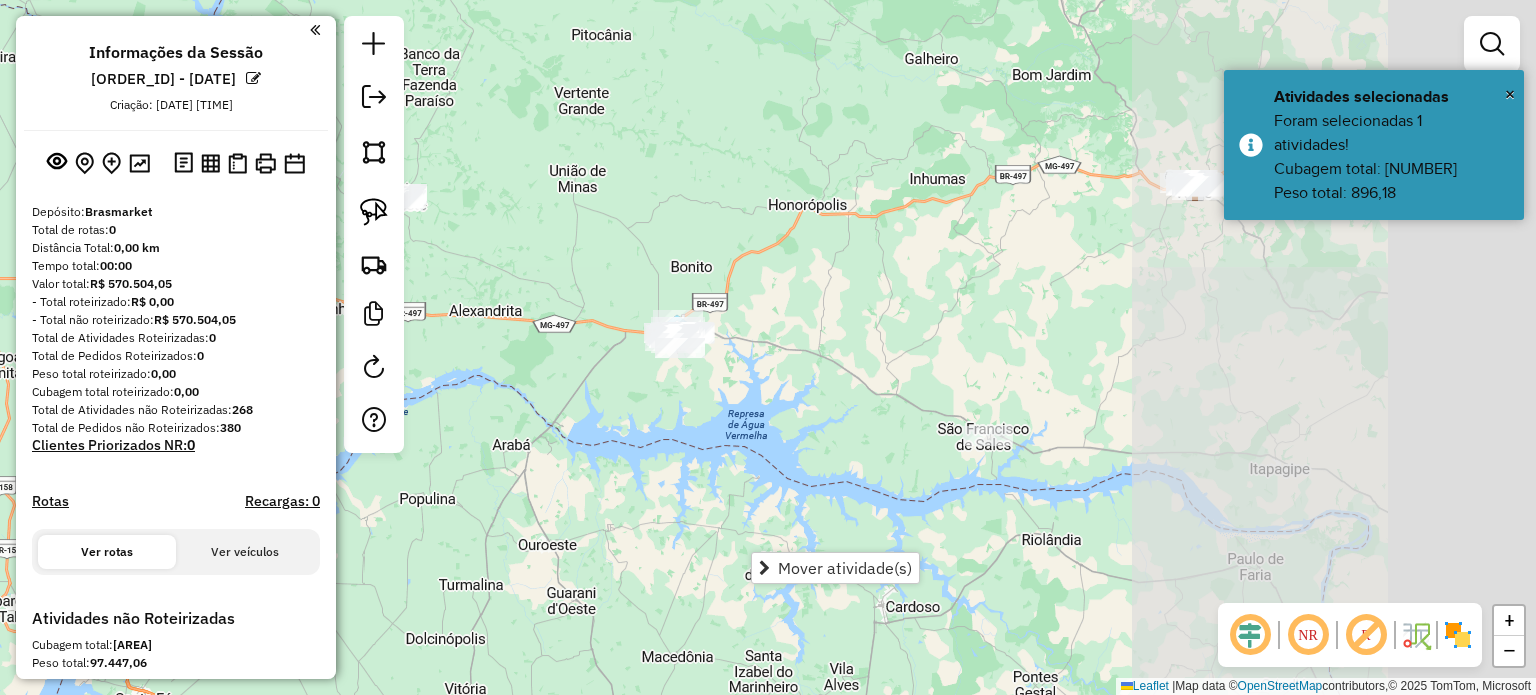 drag, startPoint x: 777, startPoint y: 408, endPoint x: 580, endPoint y: 367, distance: 201.22127 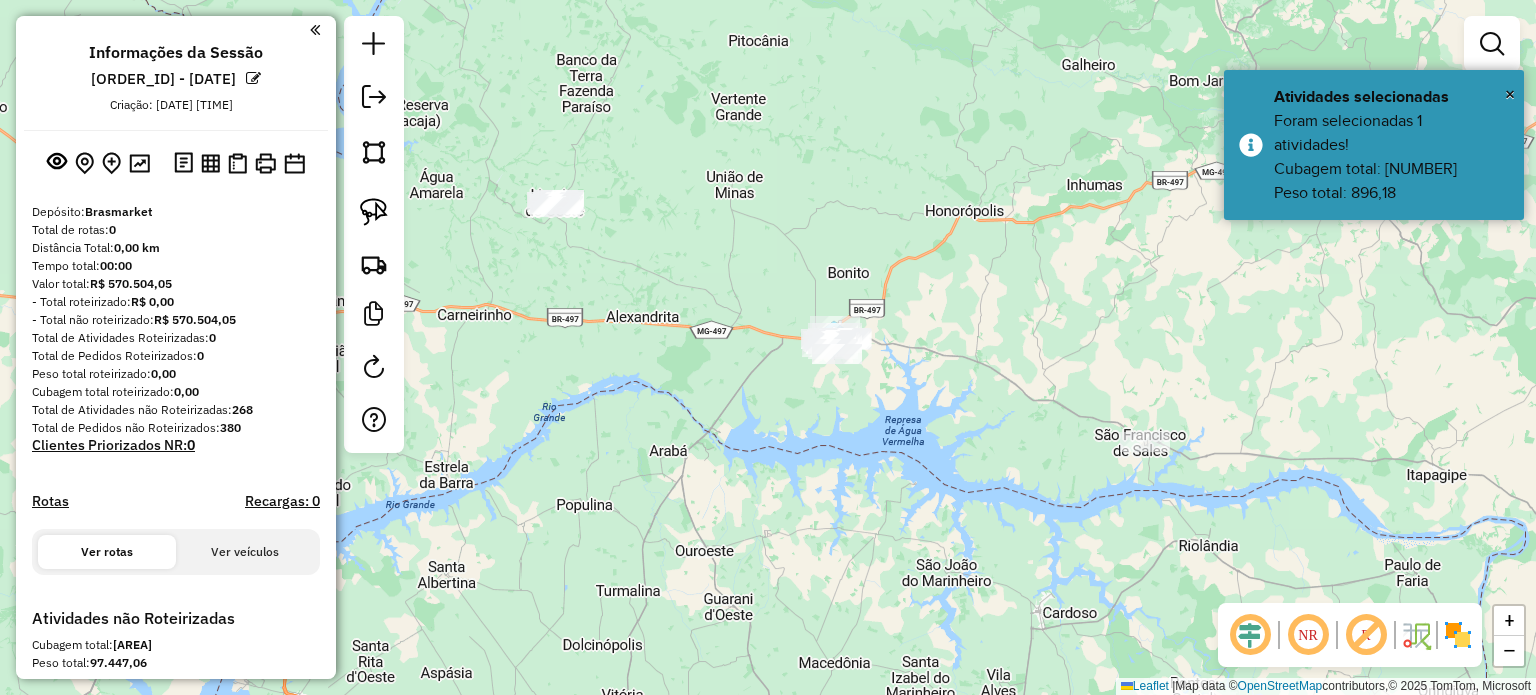 drag, startPoint x: 623, startPoint y: 374, endPoint x: 767, endPoint y: 377, distance: 144.03125 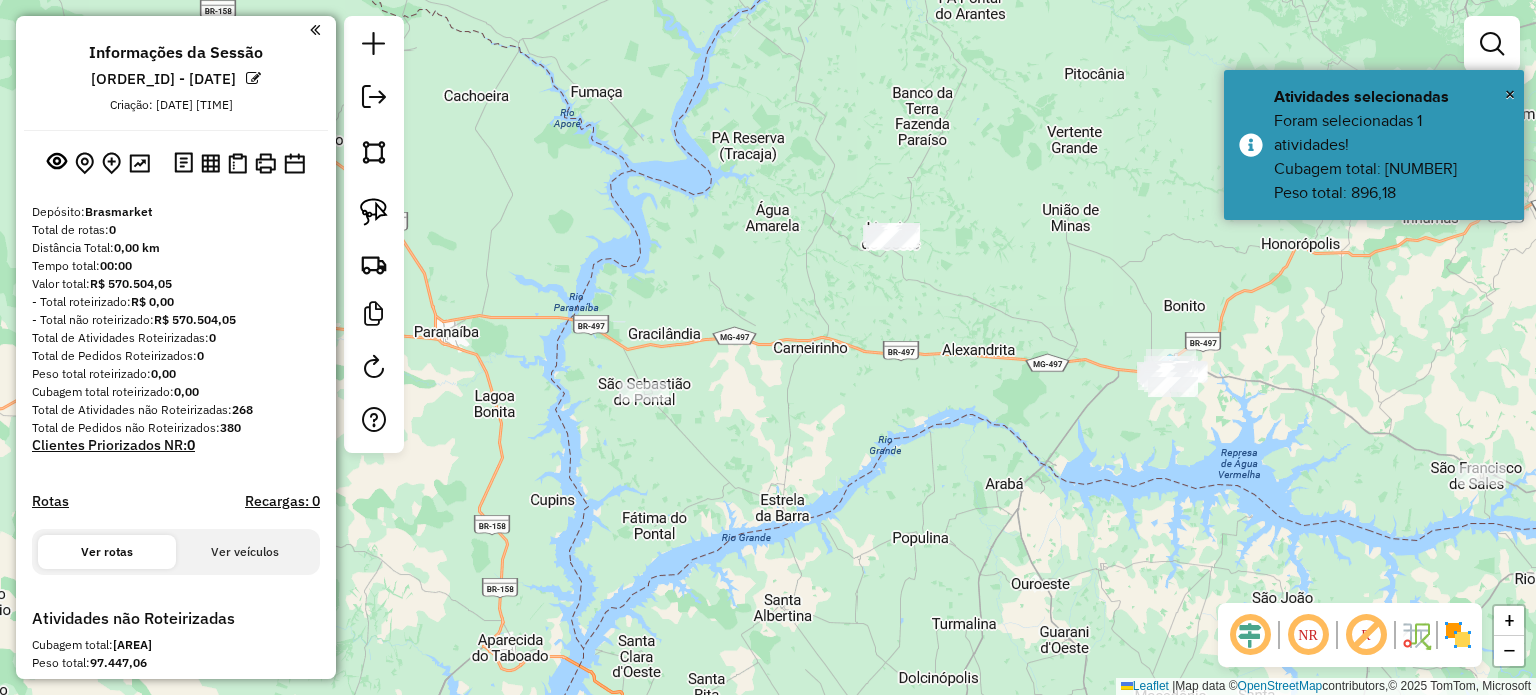 drag, startPoint x: 645, startPoint y: 343, endPoint x: 894, endPoint y: 371, distance: 250.56935 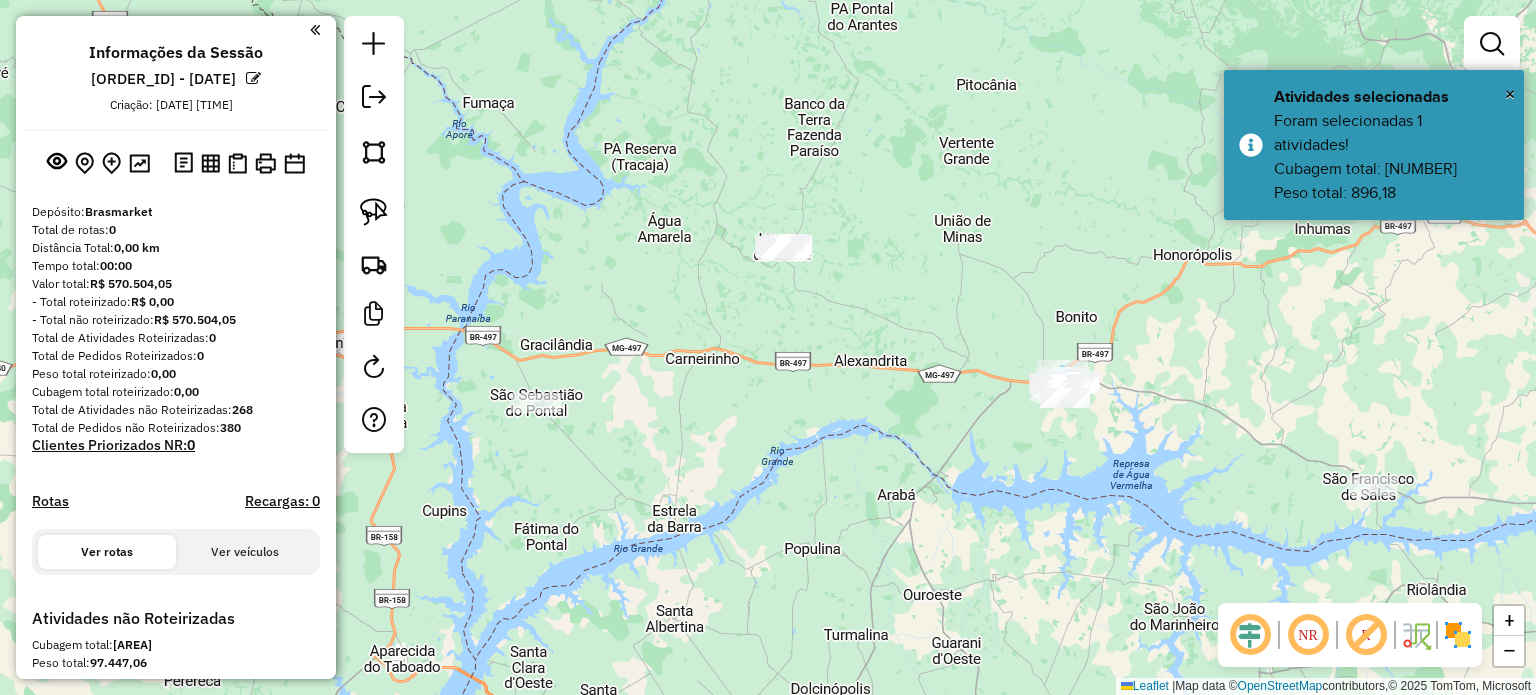 drag, startPoint x: 883, startPoint y: 327, endPoint x: 733, endPoint y: 326, distance: 150.00333 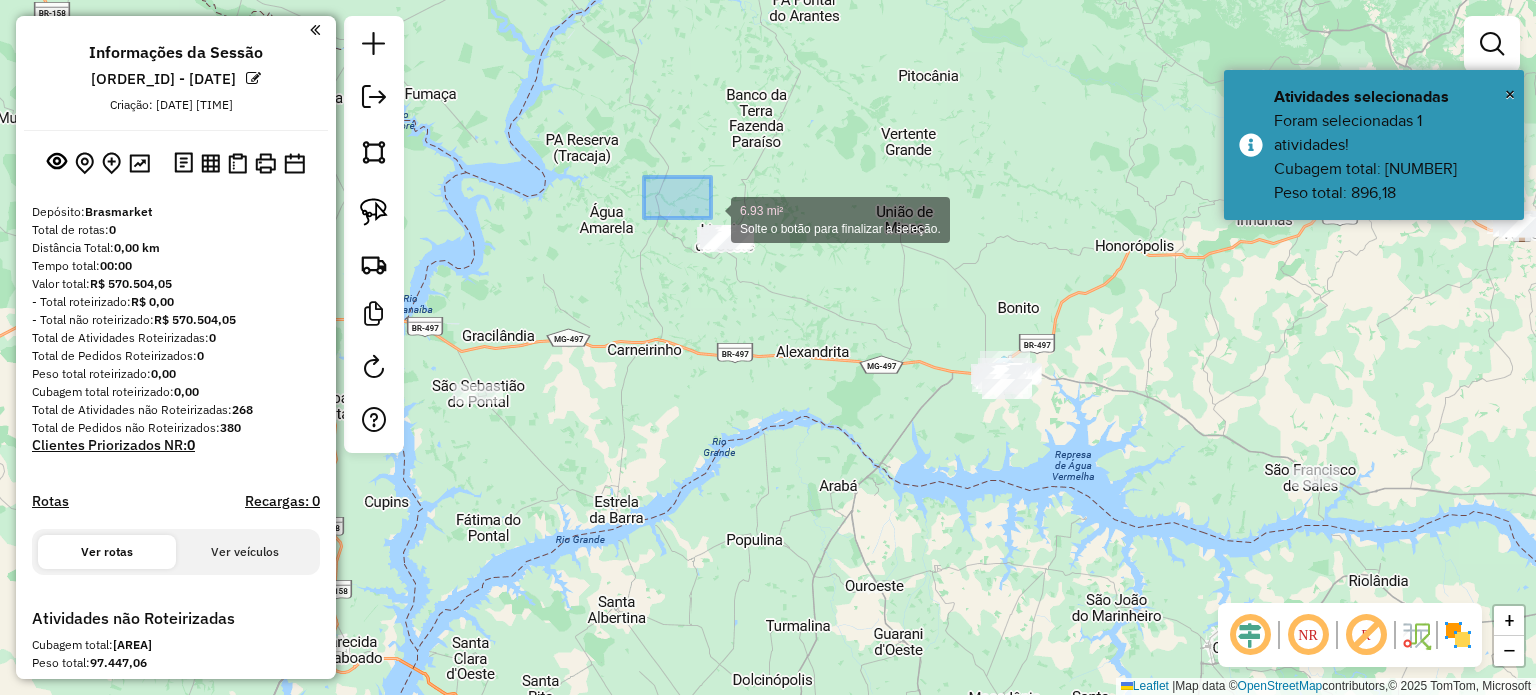 drag, startPoint x: 680, startPoint y: 201, endPoint x: 816, endPoint y: 280, distance: 157.28 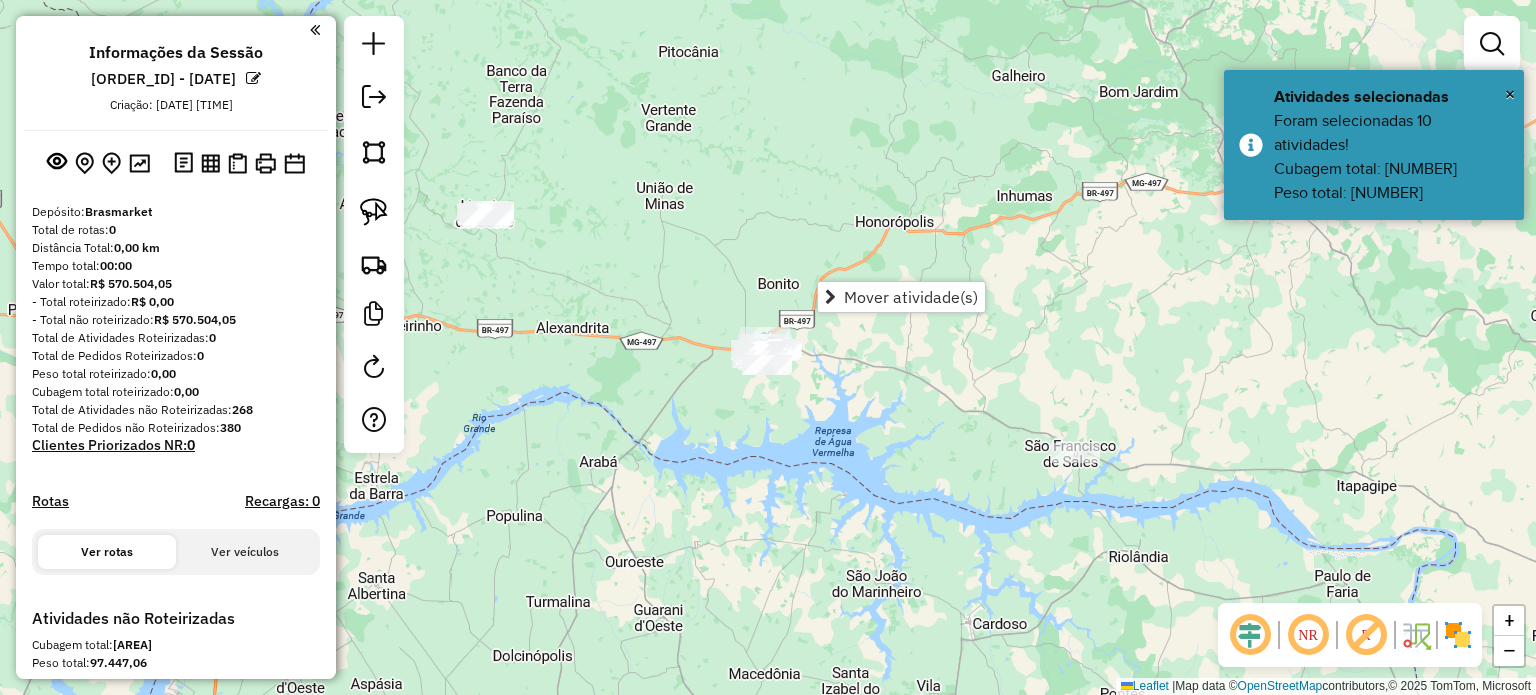 drag, startPoint x: 892, startPoint y: 436, endPoint x: 660, endPoint y: 411, distance: 233.3431 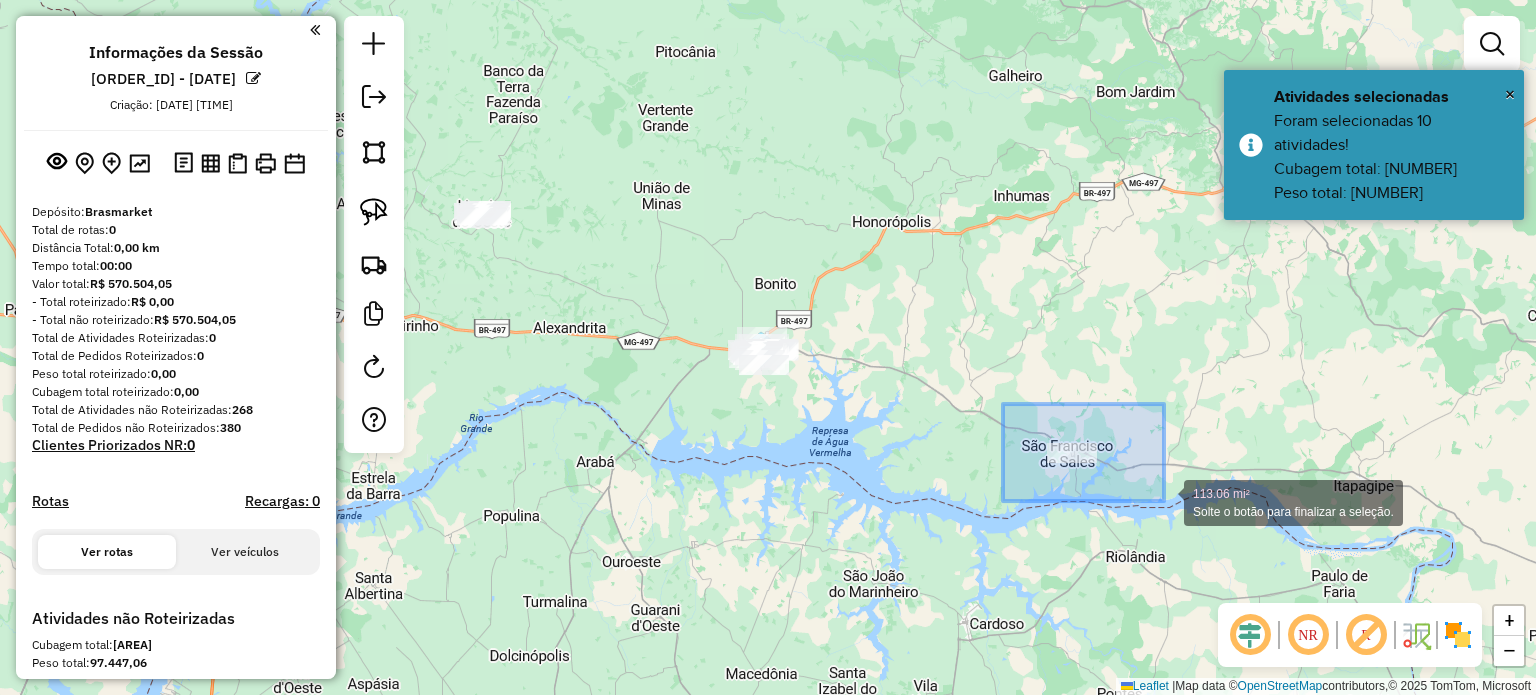 drag, startPoint x: 1013, startPoint y: 409, endPoint x: 1159, endPoint y: 496, distance: 169.95587 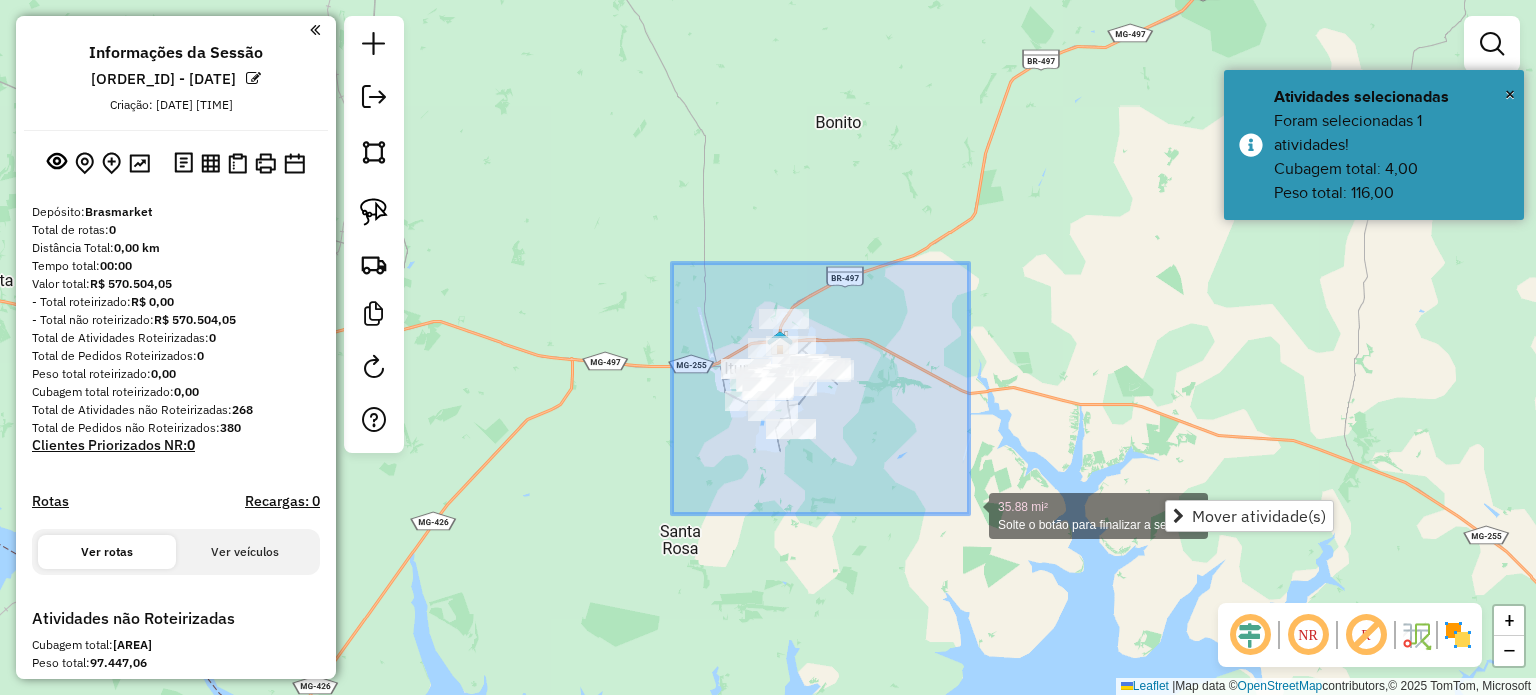 drag, startPoint x: 964, startPoint y: 509, endPoint x: 957, endPoint y: 501, distance: 10.630146 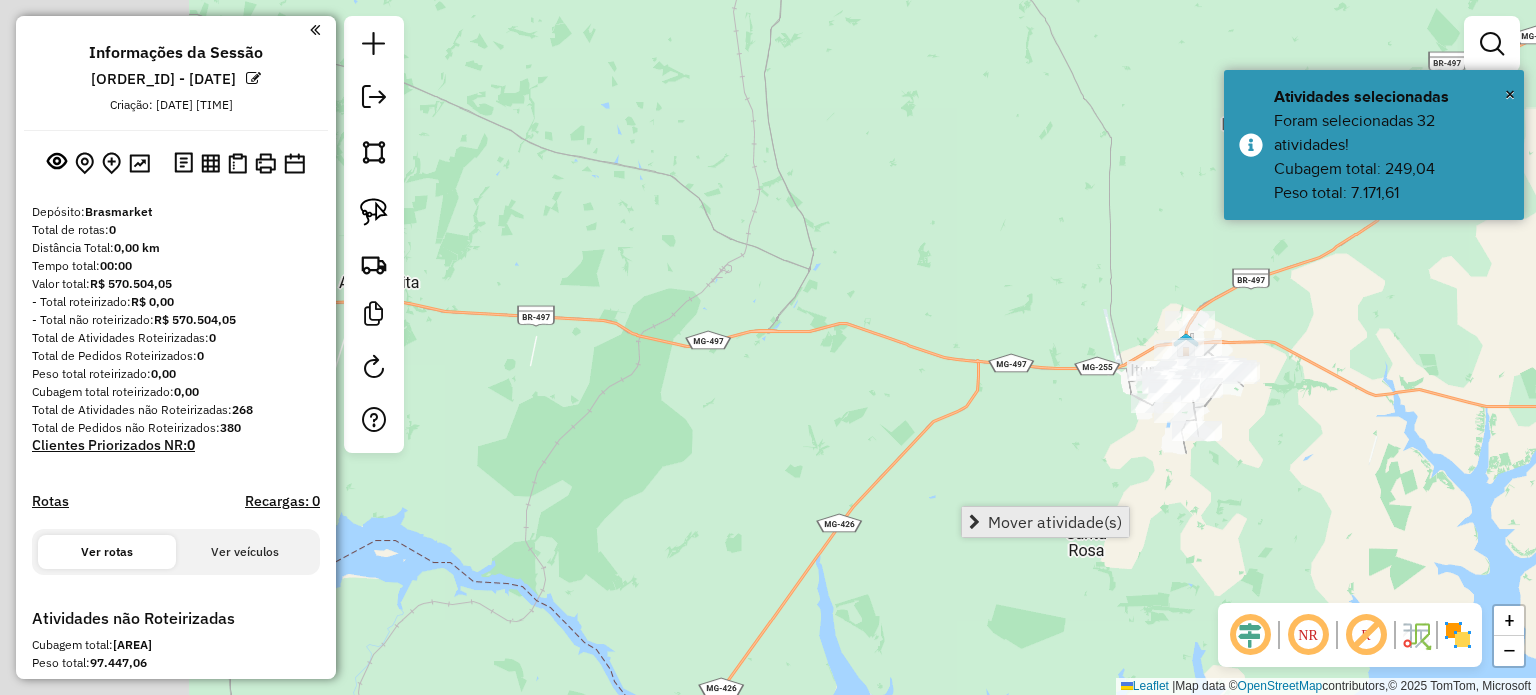 drag, startPoint x: 734, startPoint y: 537, endPoint x: 986, endPoint y: 518, distance: 252.71526 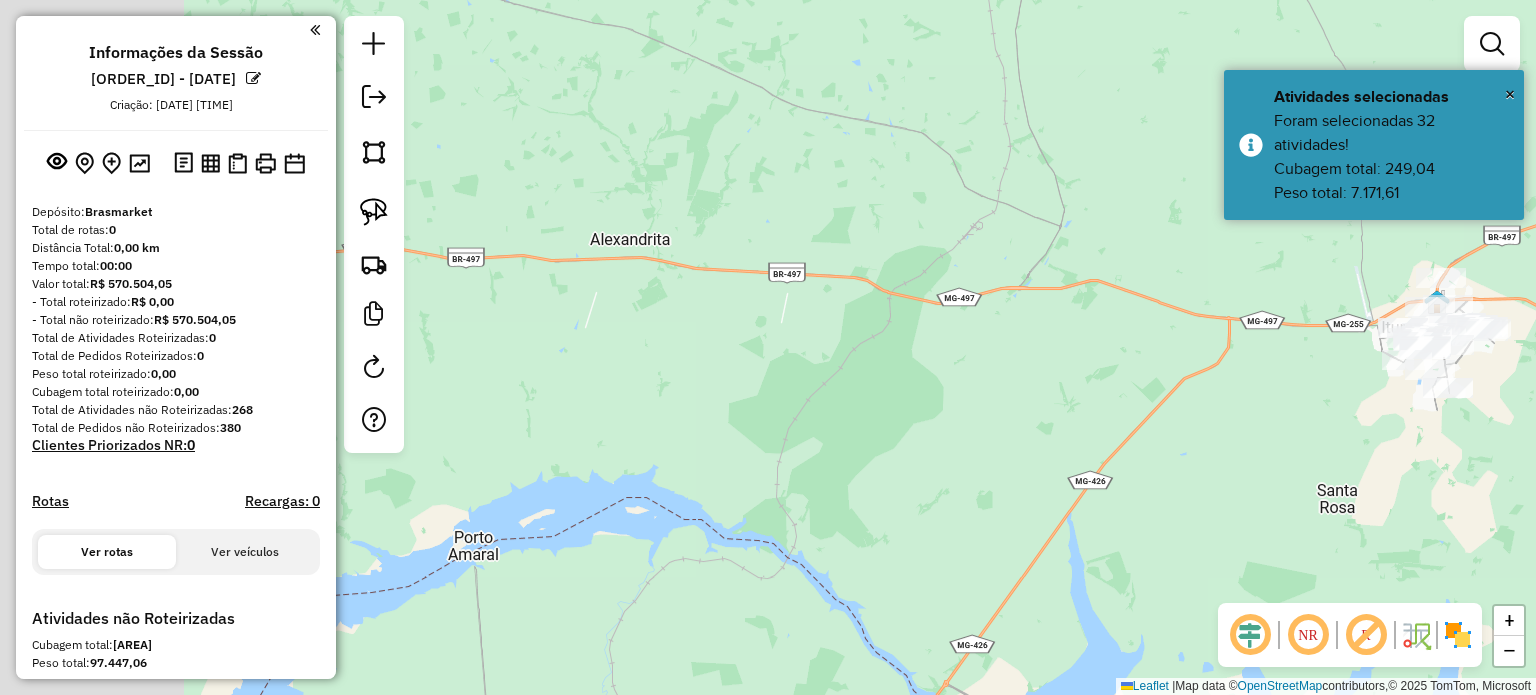 drag, startPoint x: 758, startPoint y: 508, endPoint x: 998, endPoint y: 464, distance: 244 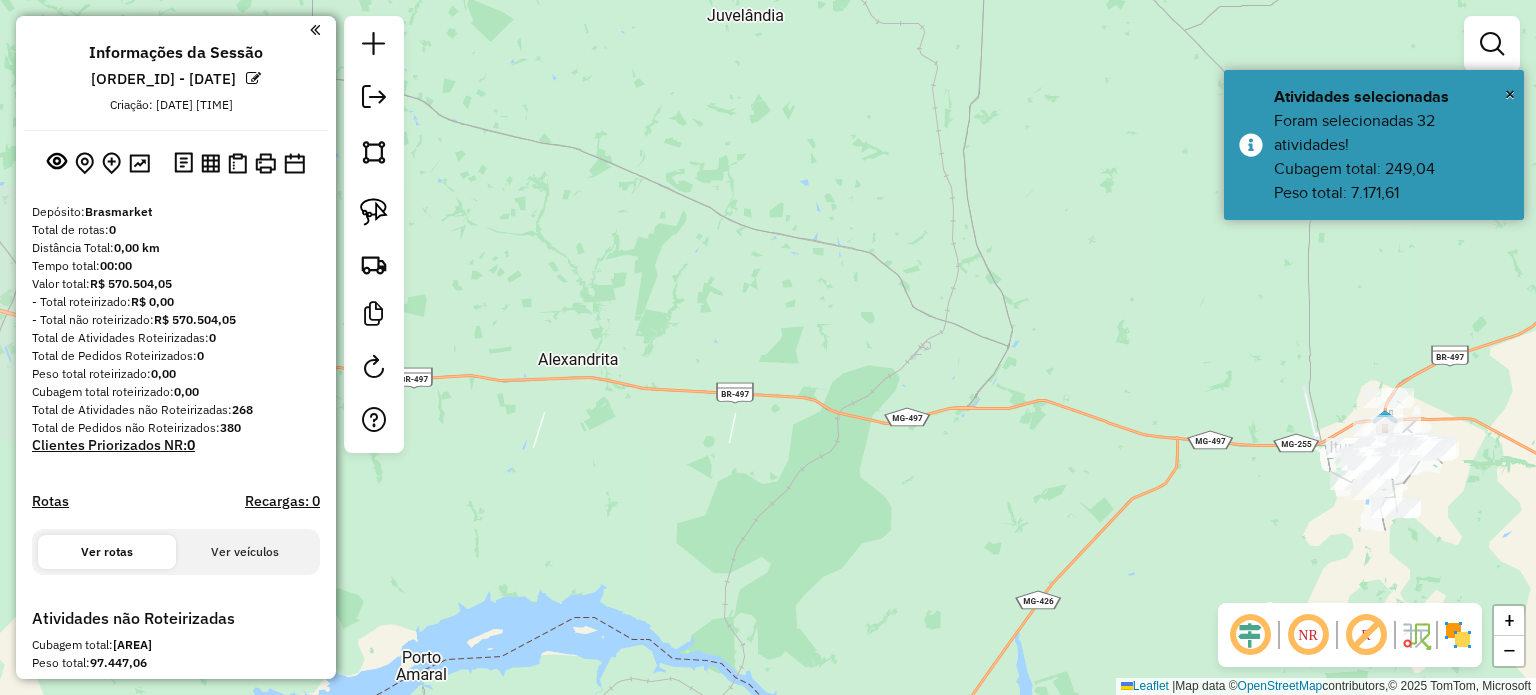 drag, startPoint x: 852, startPoint y: 573, endPoint x: 748, endPoint y: 742, distance: 198.43639 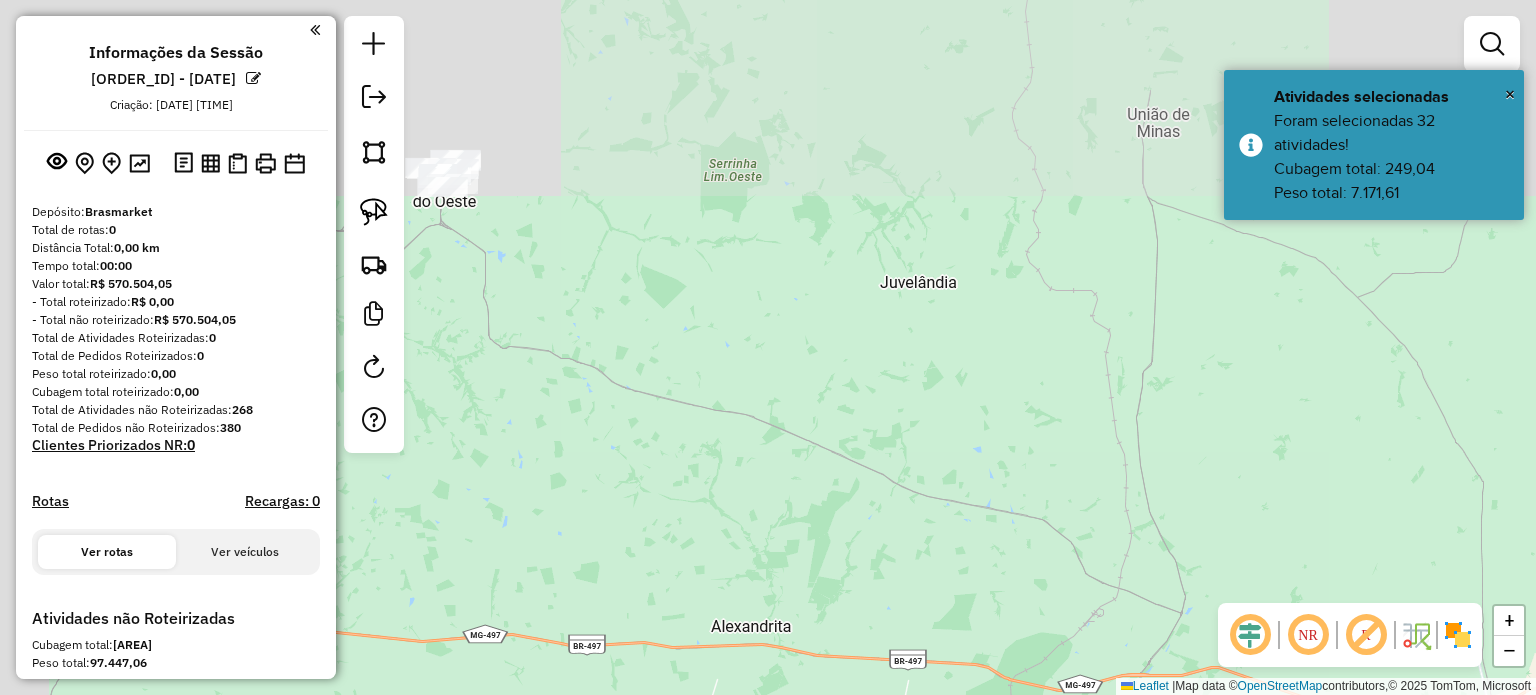 drag, startPoint x: 884, startPoint y: 304, endPoint x: 1094, endPoint y: 369, distance: 219.82948 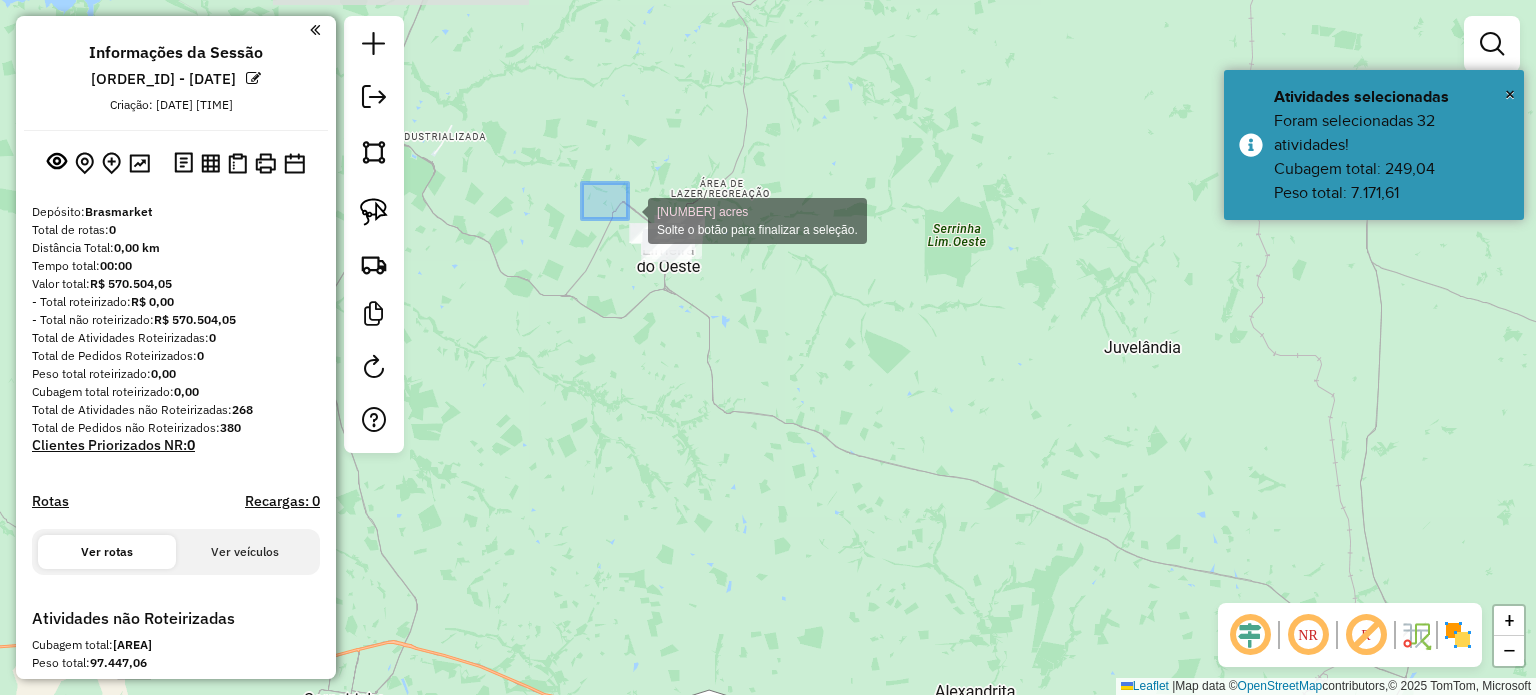 drag, startPoint x: 603, startPoint y: 202, endPoint x: 768, endPoint y: 315, distance: 199.985 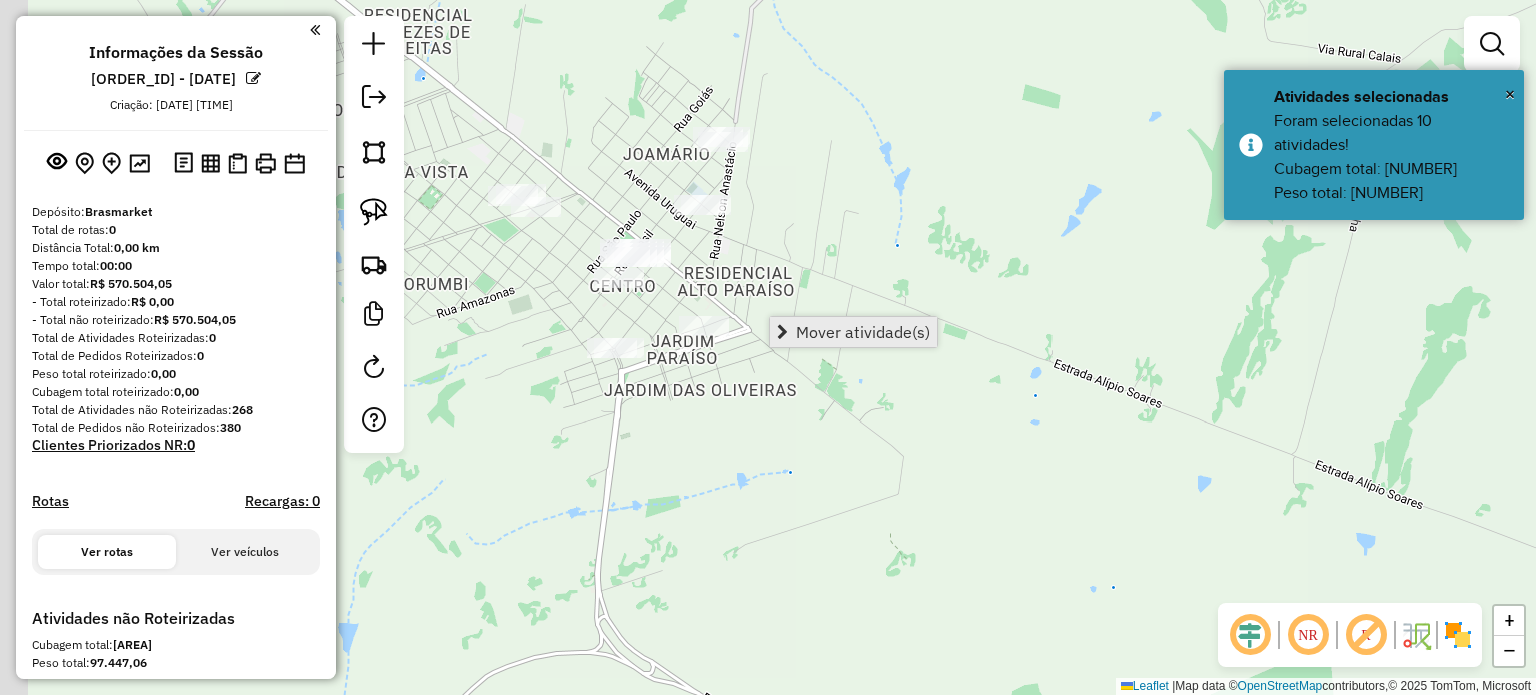 drag, startPoint x: 756, startPoint y: 278, endPoint x: 891, endPoint y: 337, distance: 147.32956 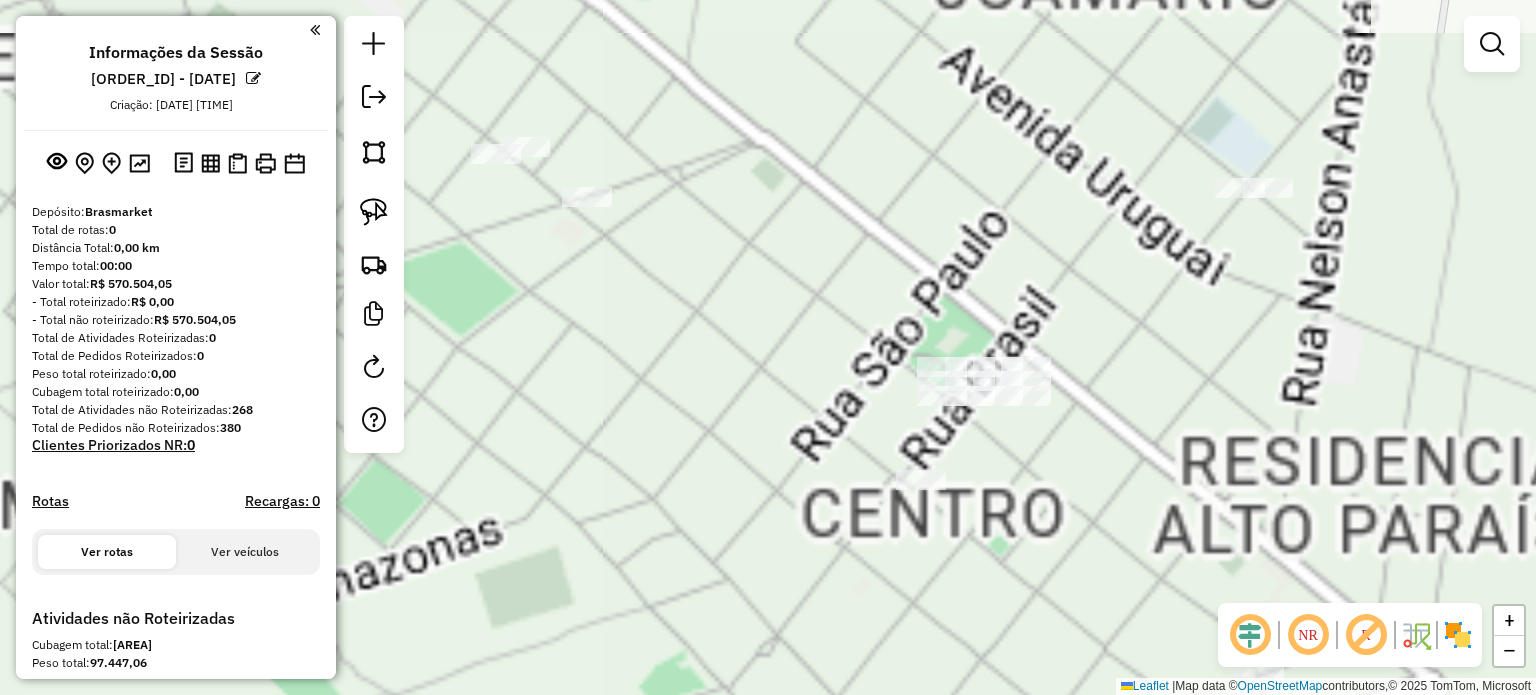 drag, startPoint x: 1078, startPoint y: 380, endPoint x: 994, endPoint y: 359, distance: 86.58522 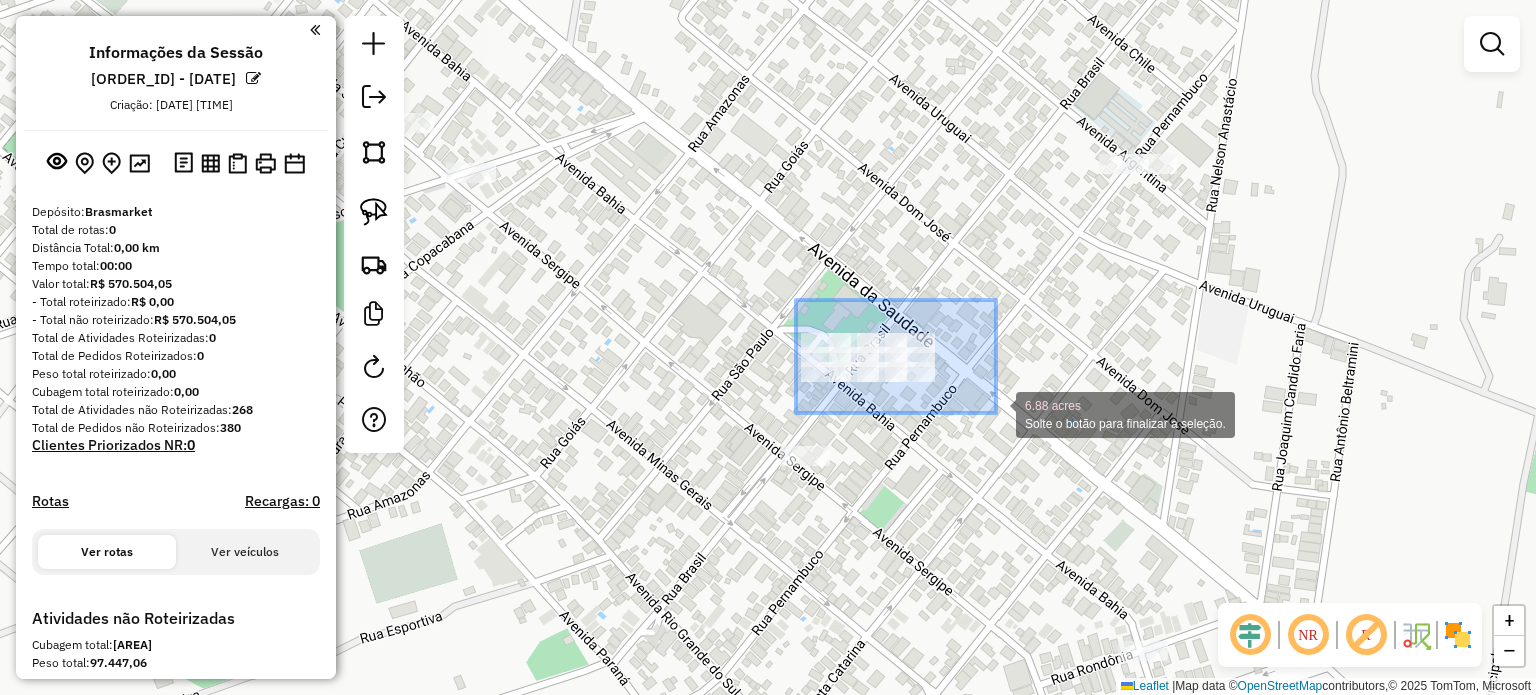 drag, startPoint x: 822, startPoint y: 324, endPoint x: 996, endPoint y: 413, distance: 195.44052 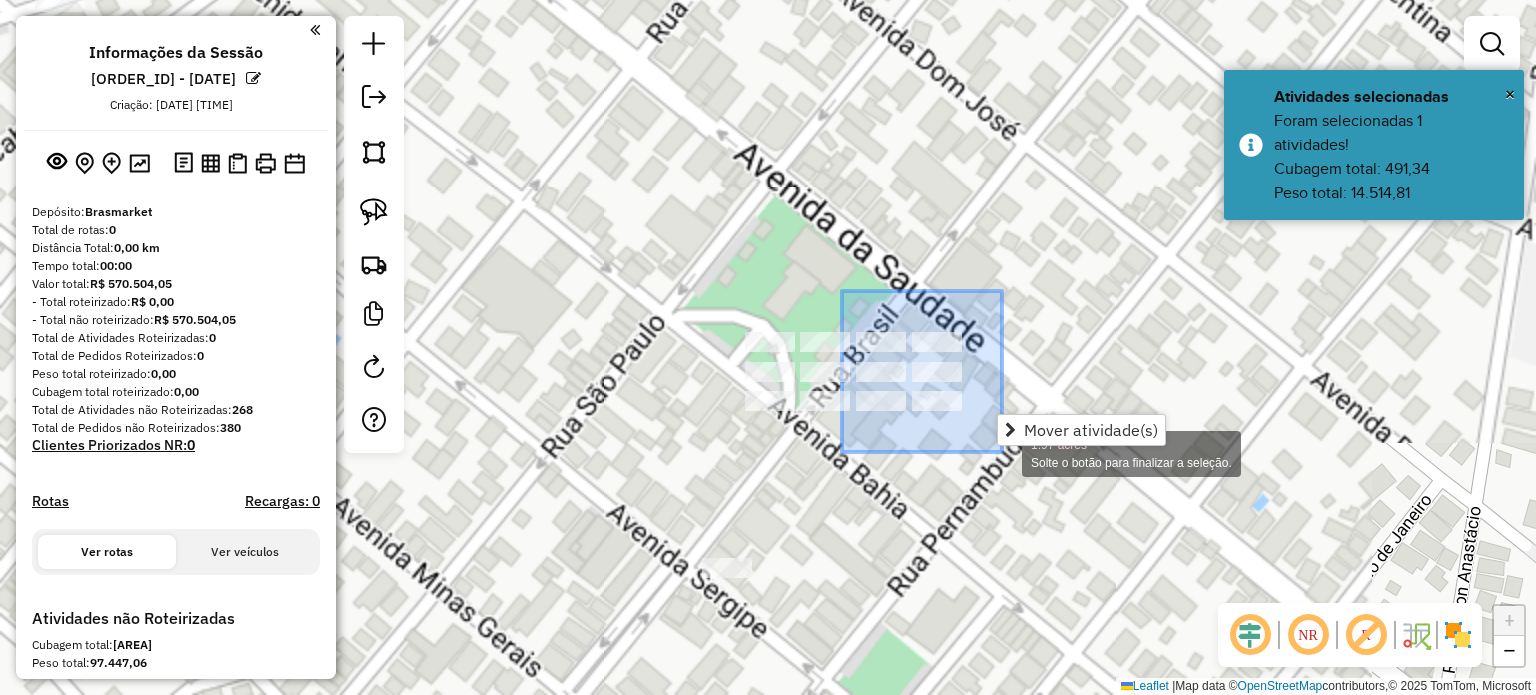 drag, startPoint x: 844, startPoint y: 294, endPoint x: 1015, endPoint y: 463, distance: 240.42047 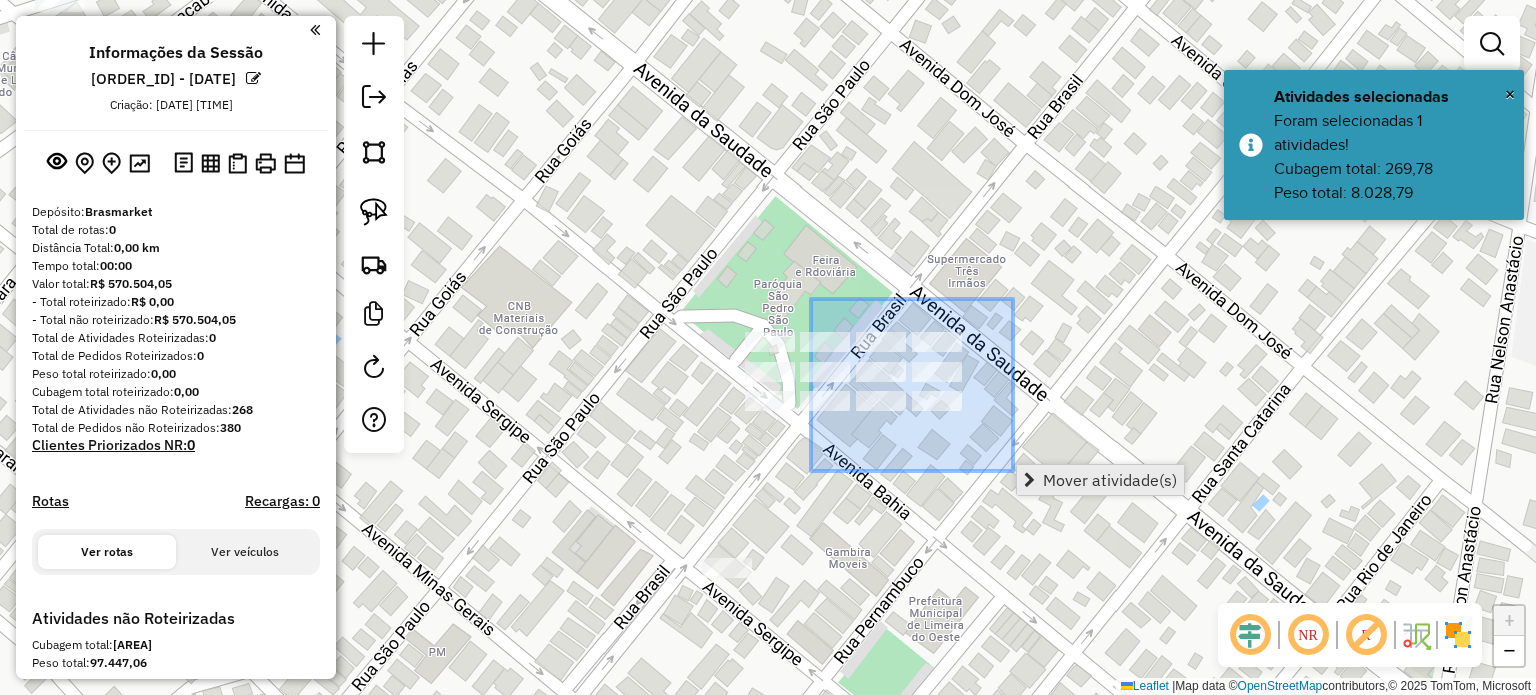 drag, startPoint x: 820, startPoint y: 322, endPoint x: 1037, endPoint y: 476, distance: 266.0921 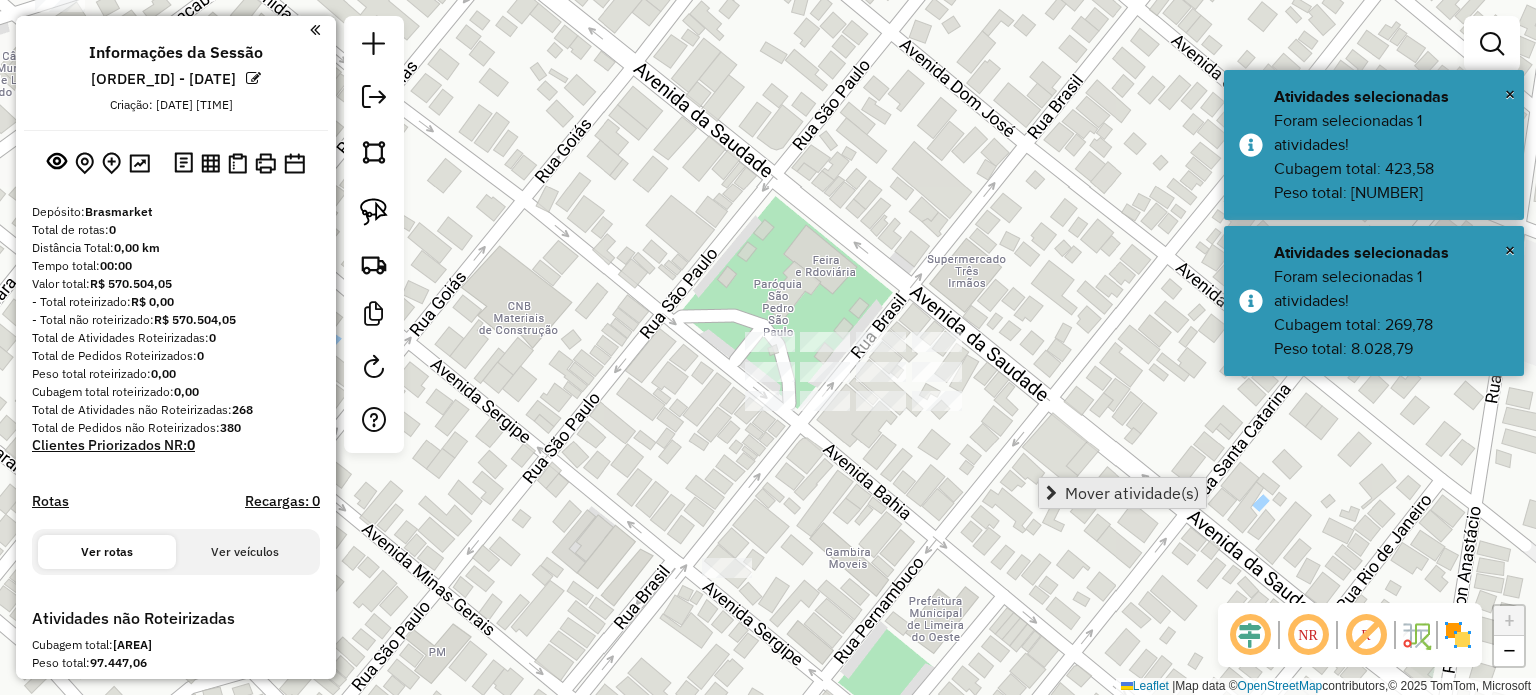 click on "Mover atividade(s)" at bounding box center [1122, 493] 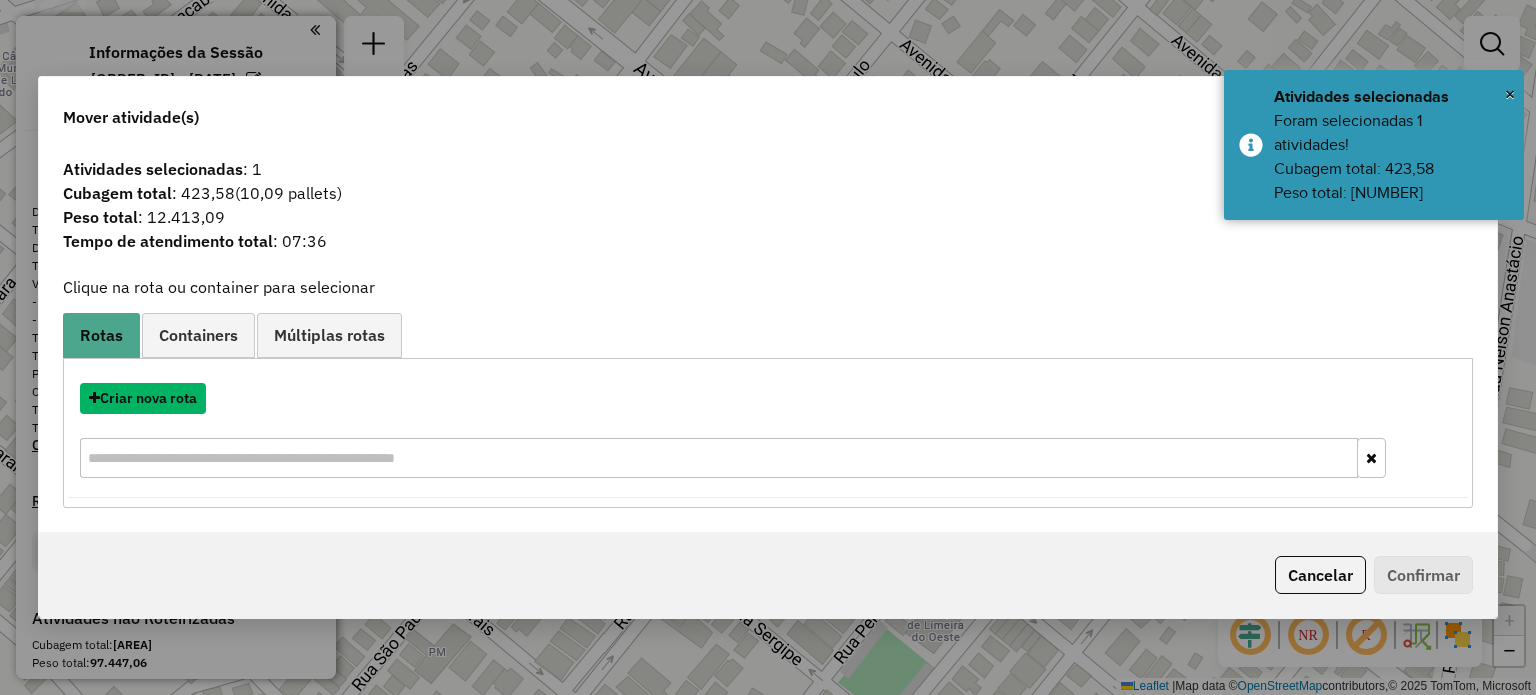 click on "Criar nova rota" at bounding box center (143, 398) 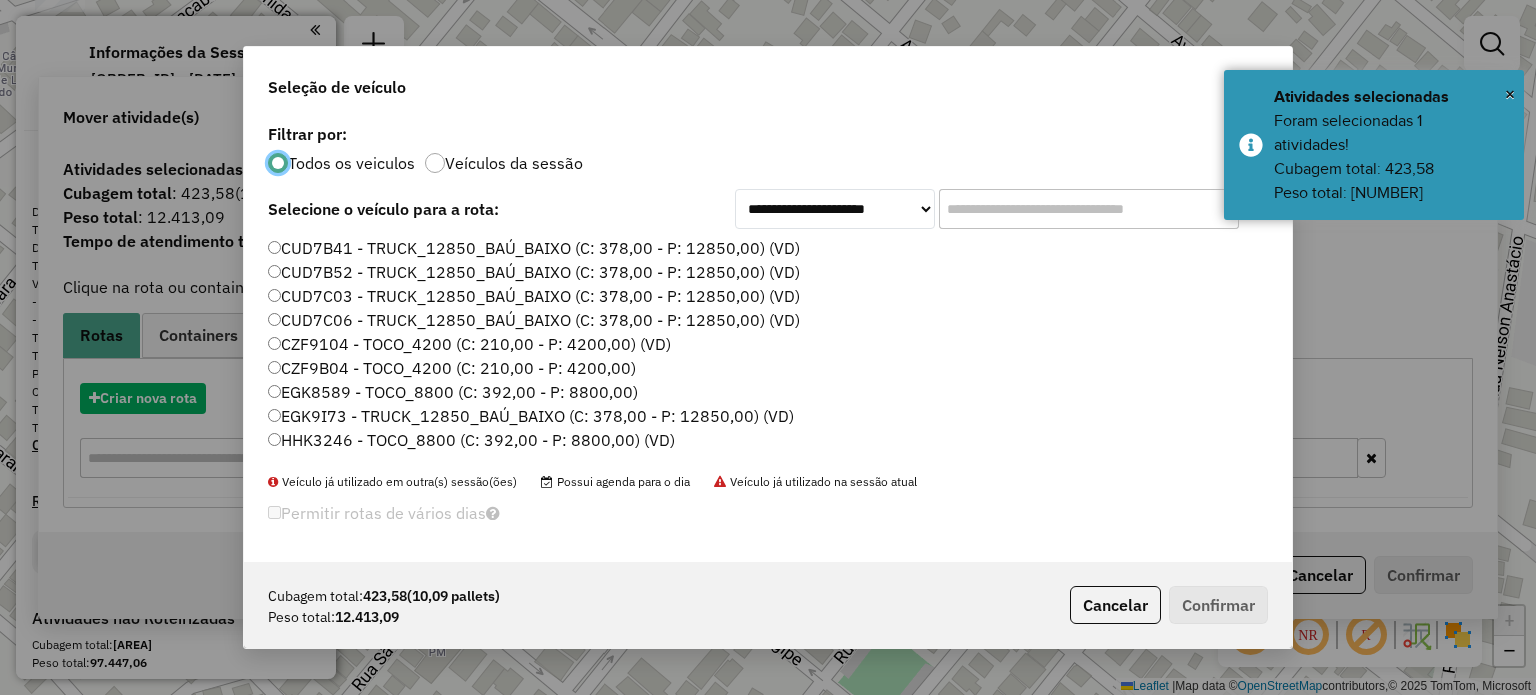 scroll, scrollTop: 10, scrollLeft: 6, axis: both 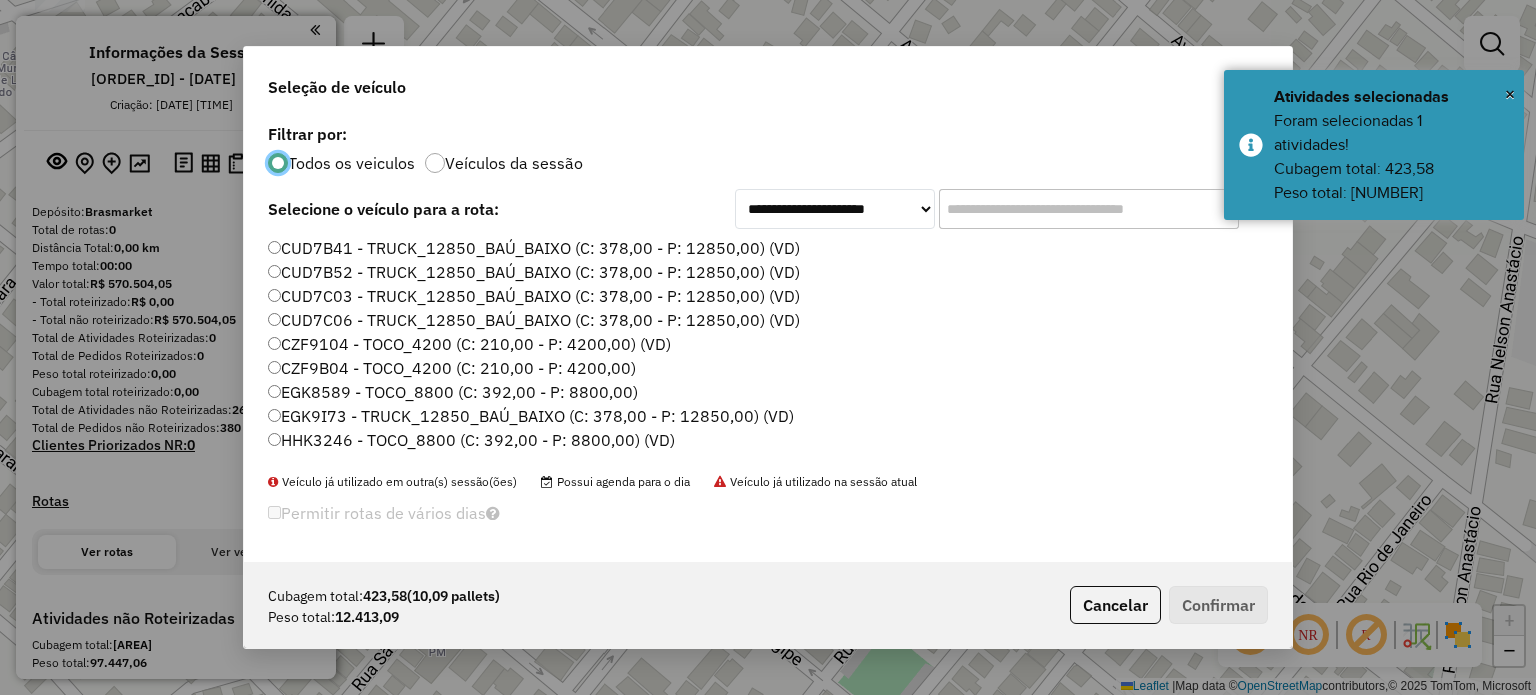 click 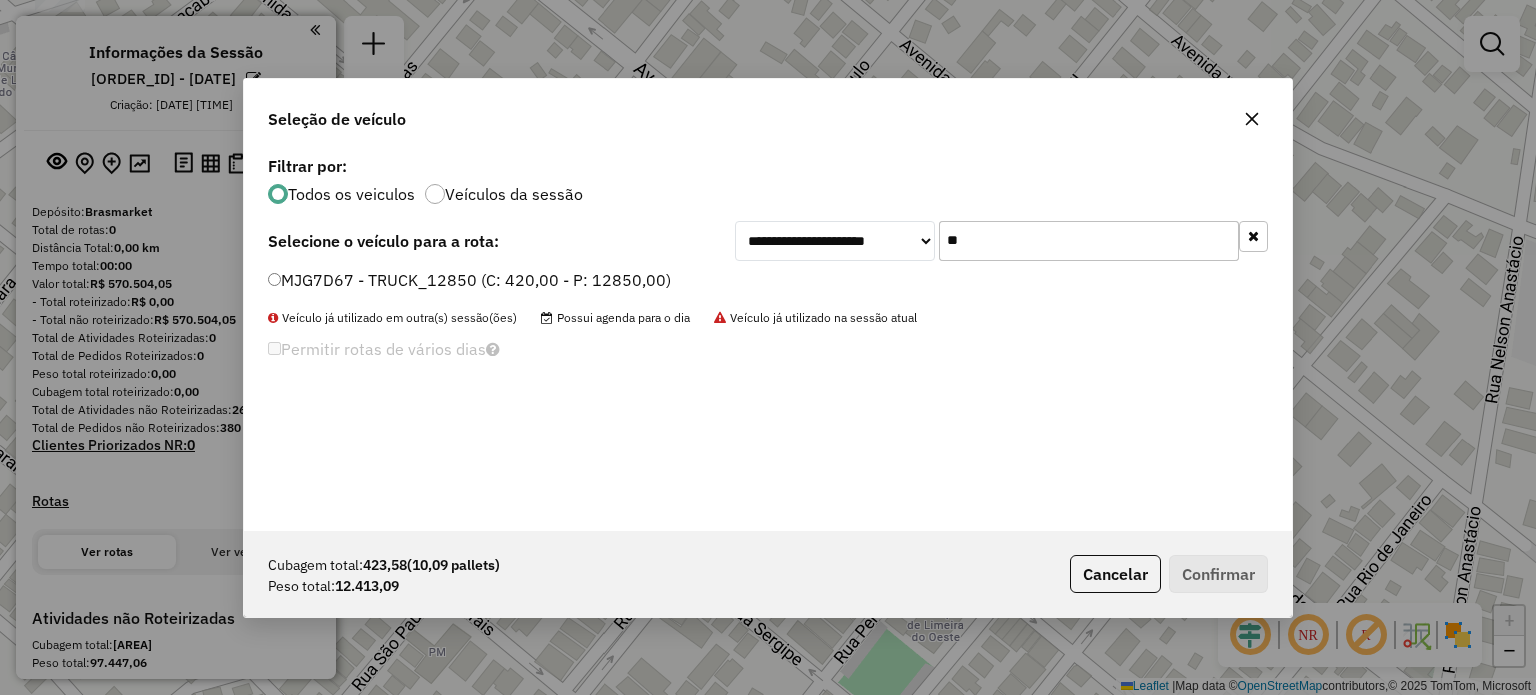 type on "**" 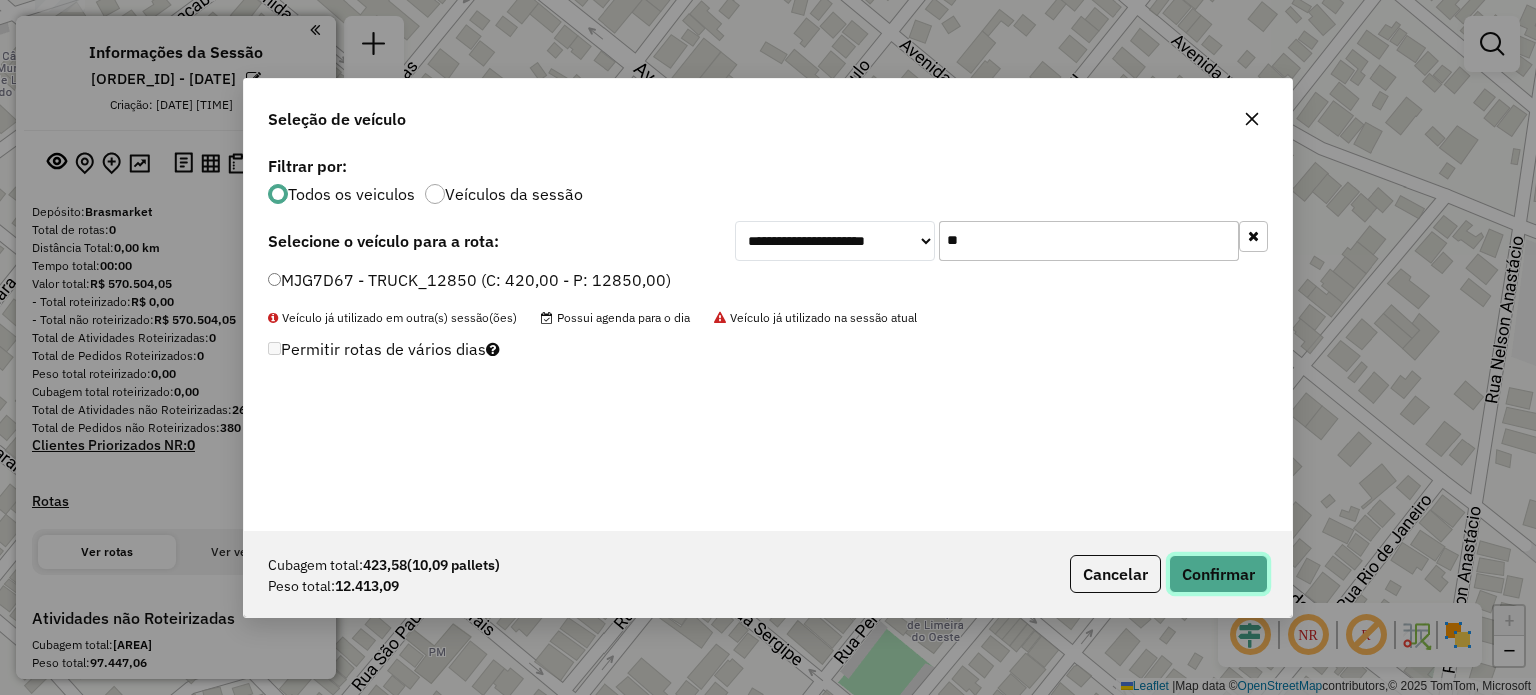 click on "Confirmar" 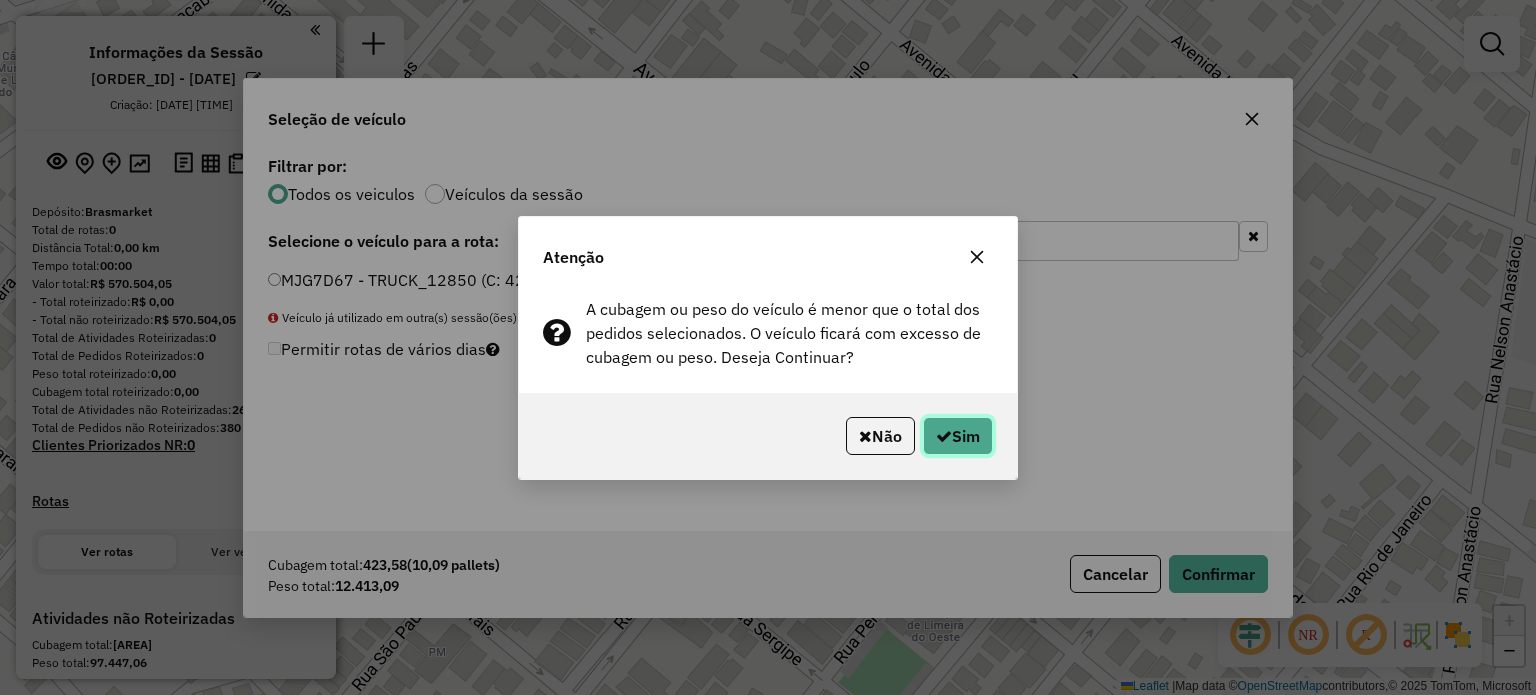 drag, startPoint x: 942, startPoint y: 425, endPoint x: 943, endPoint y: 415, distance: 10.049875 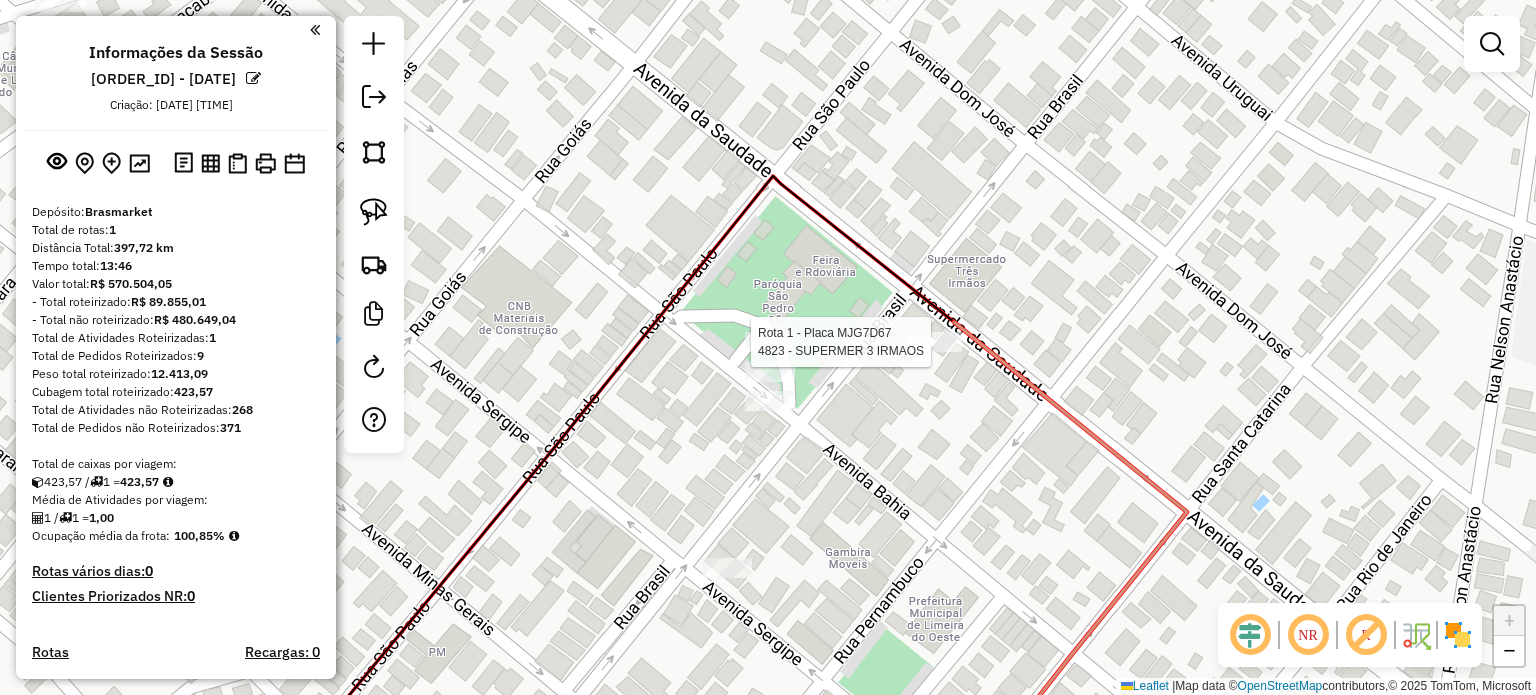 select on "**********" 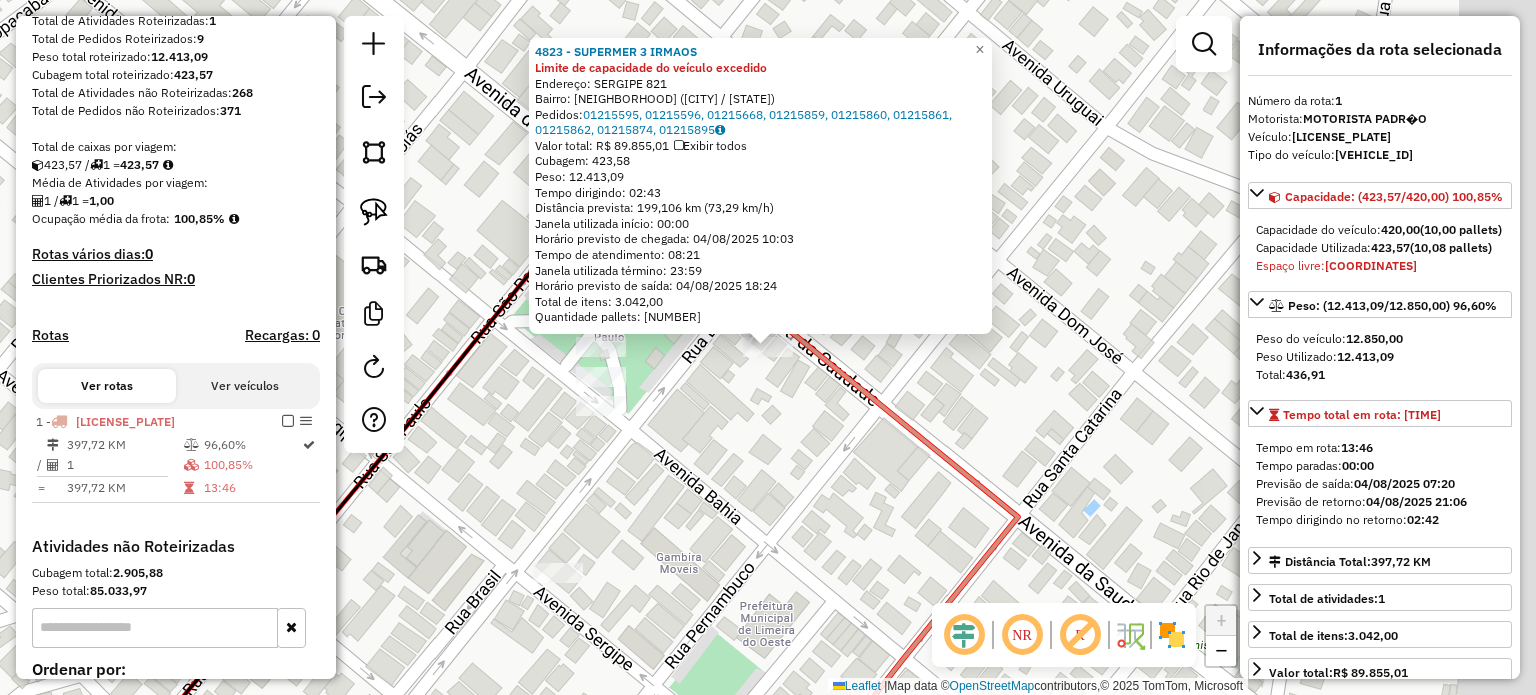 scroll, scrollTop: 532, scrollLeft: 0, axis: vertical 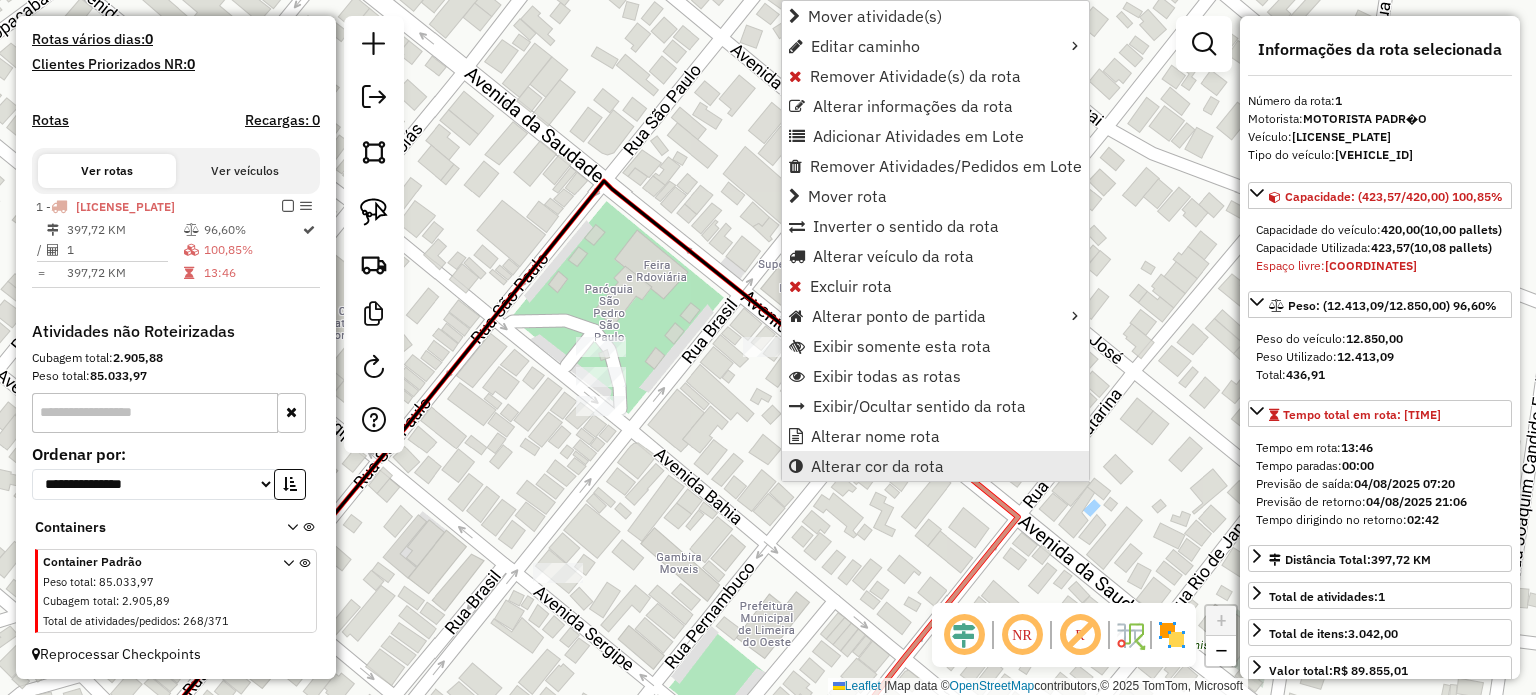 click on "Alterar cor da rota" at bounding box center (877, 466) 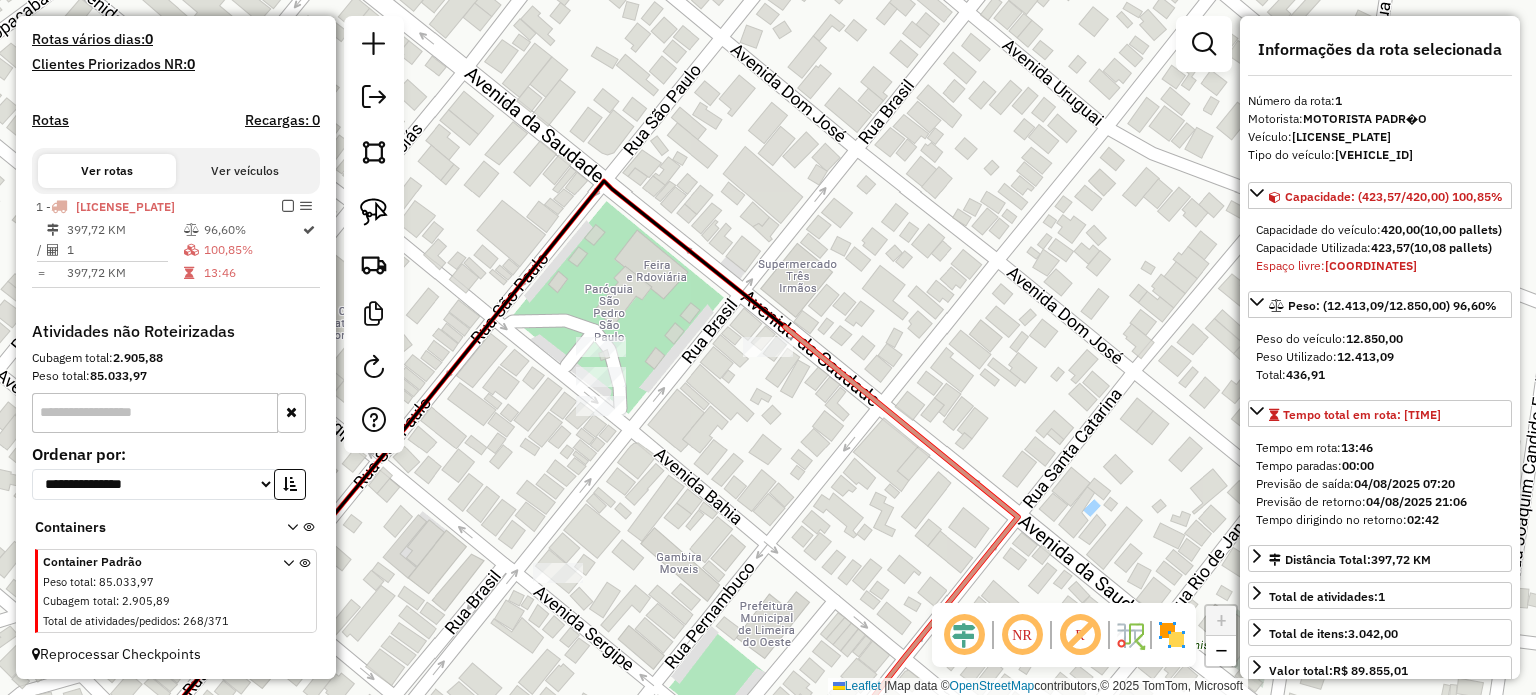 scroll, scrollTop: 400, scrollLeft: 0, axis: vertical 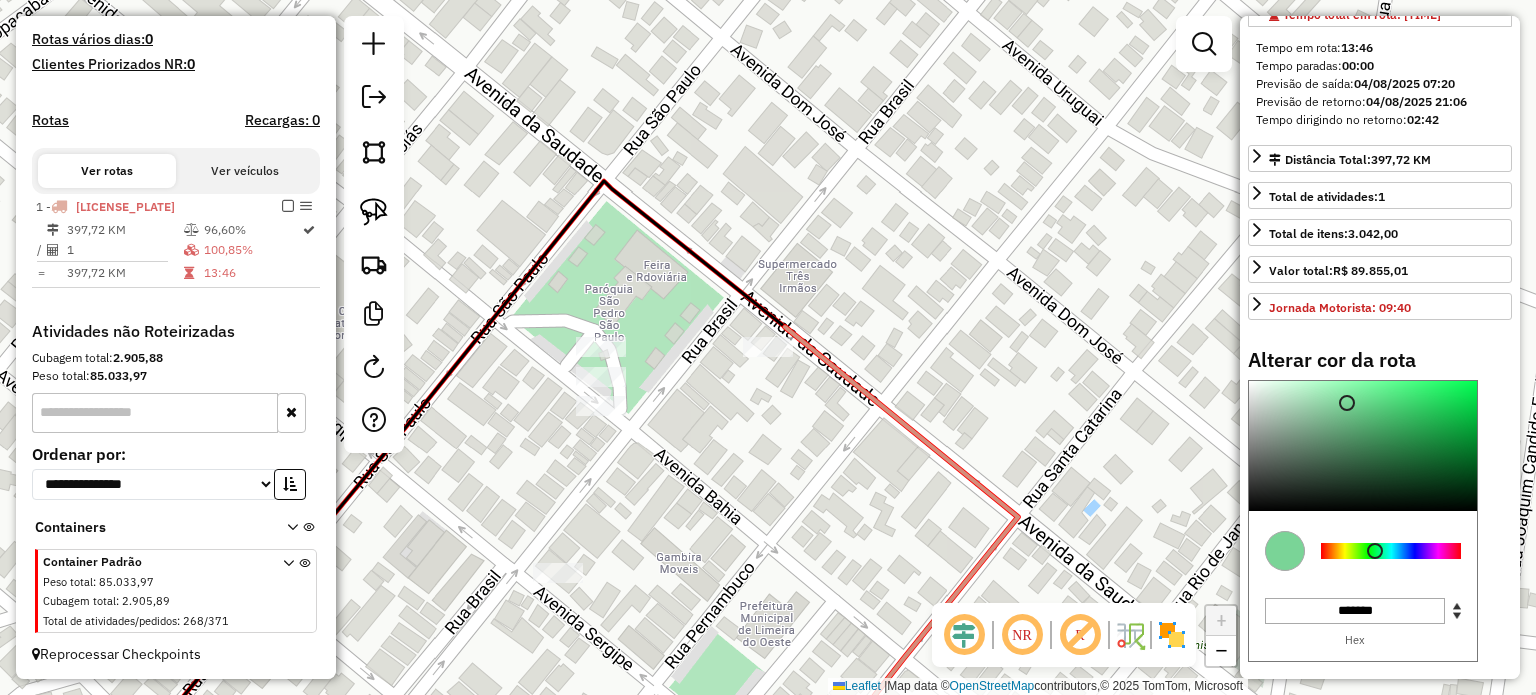 click at bounding box center (1391, 551) 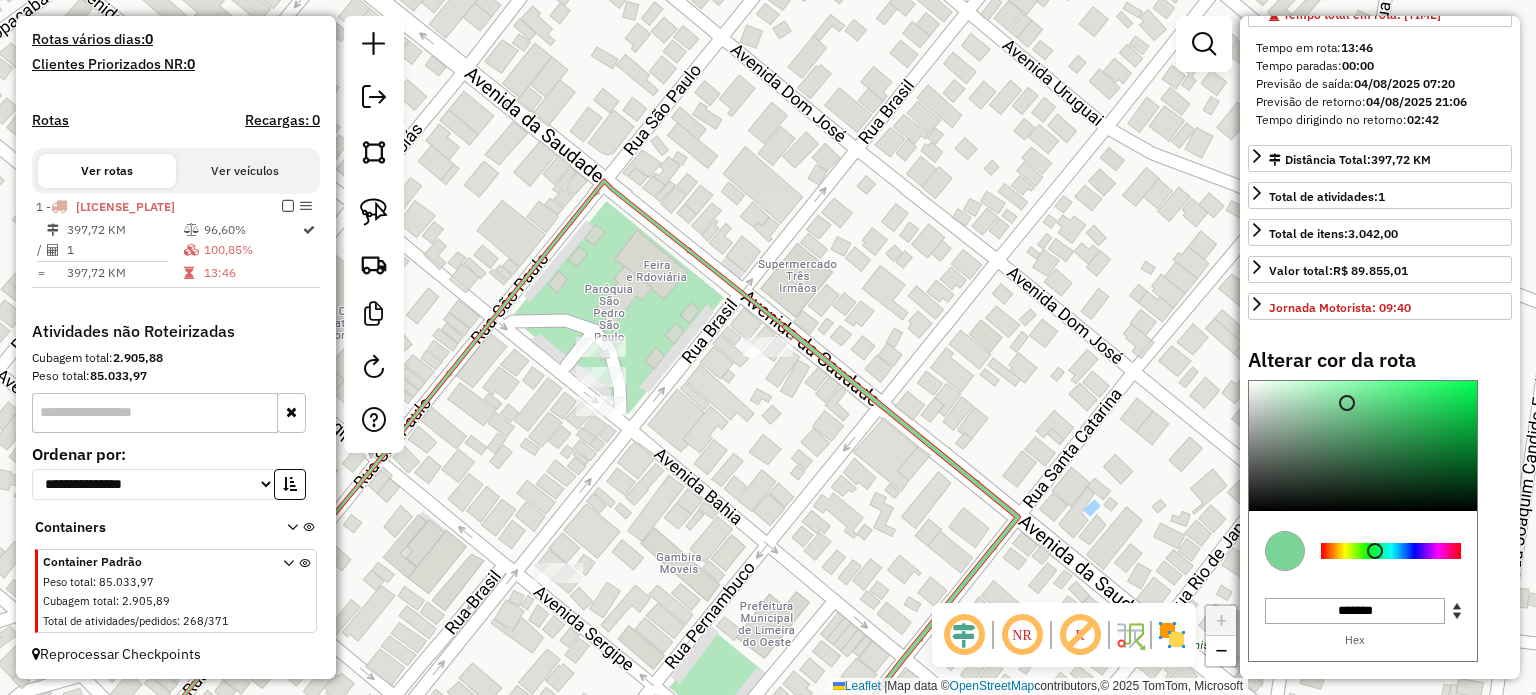 type on "*******" 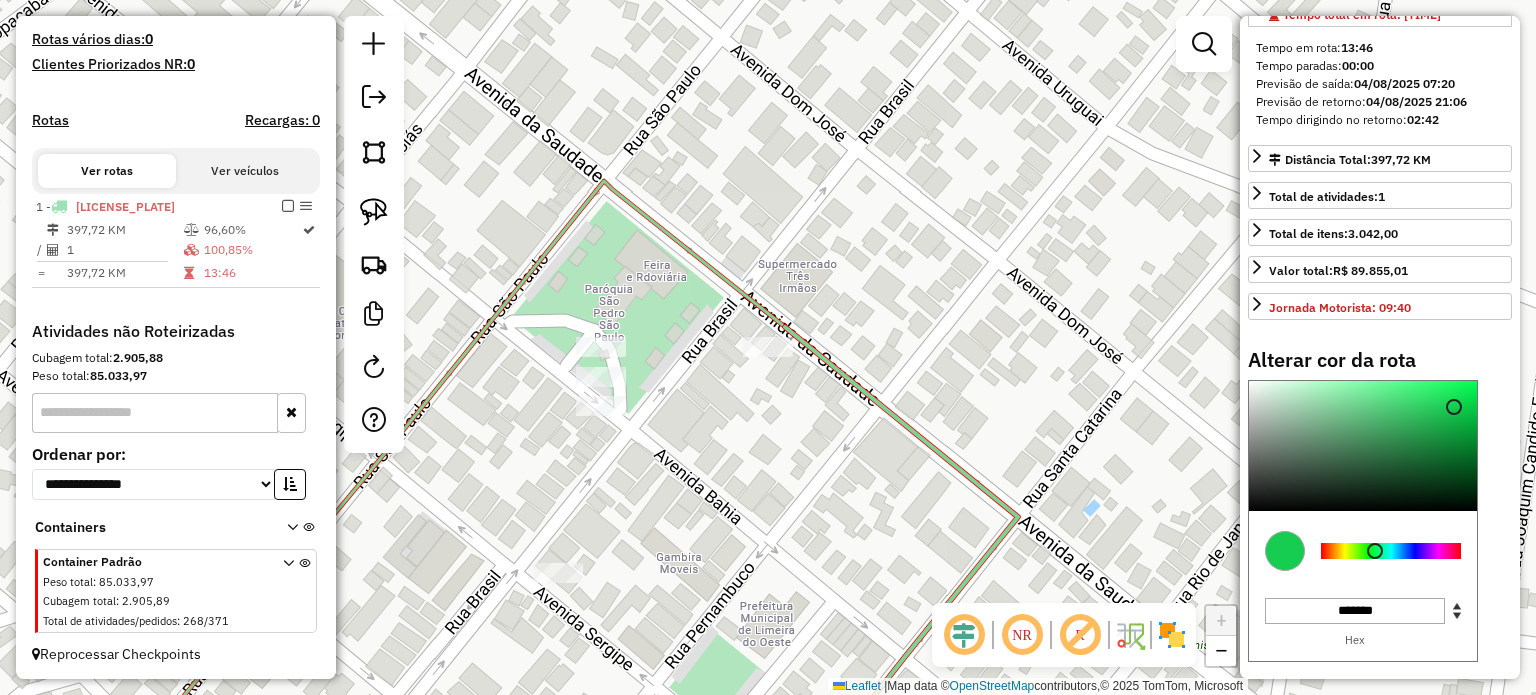 click at bounding box center (1363, 446) 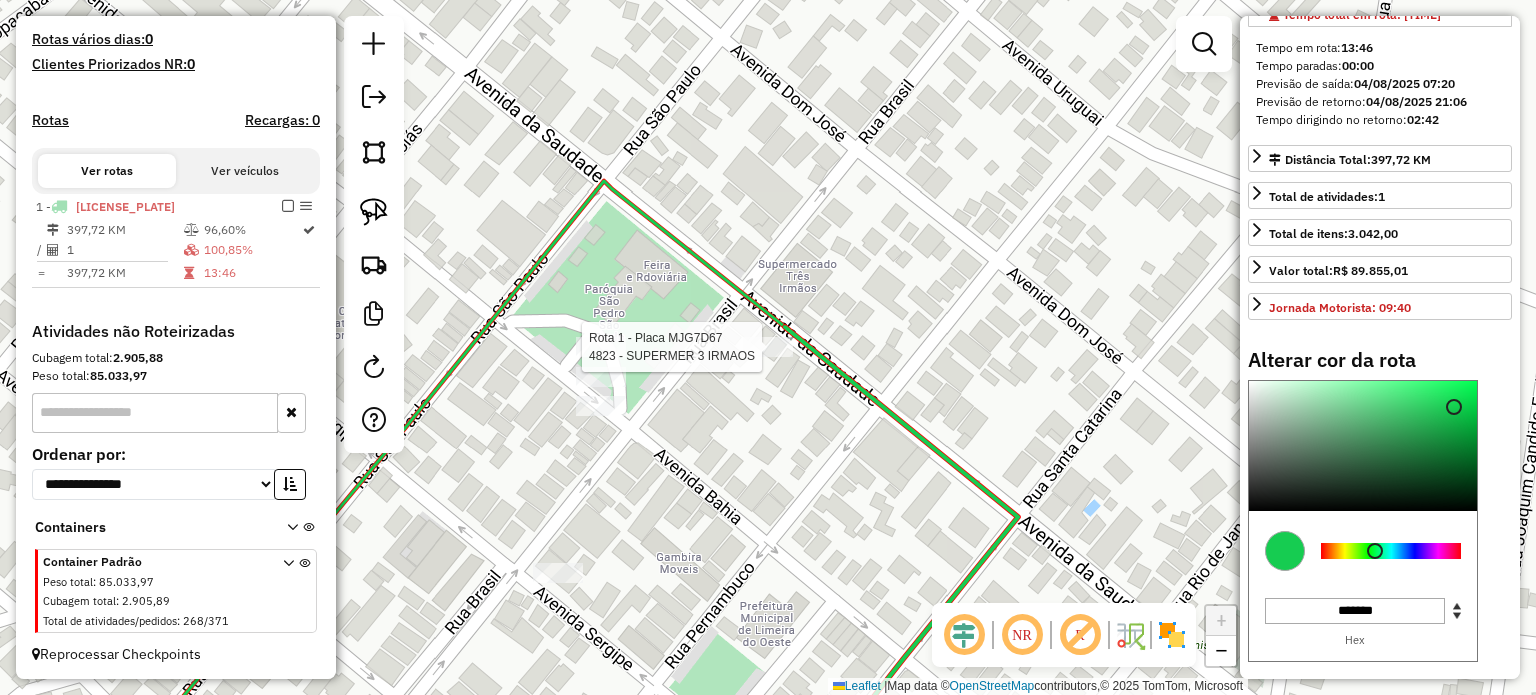 select on "**********" 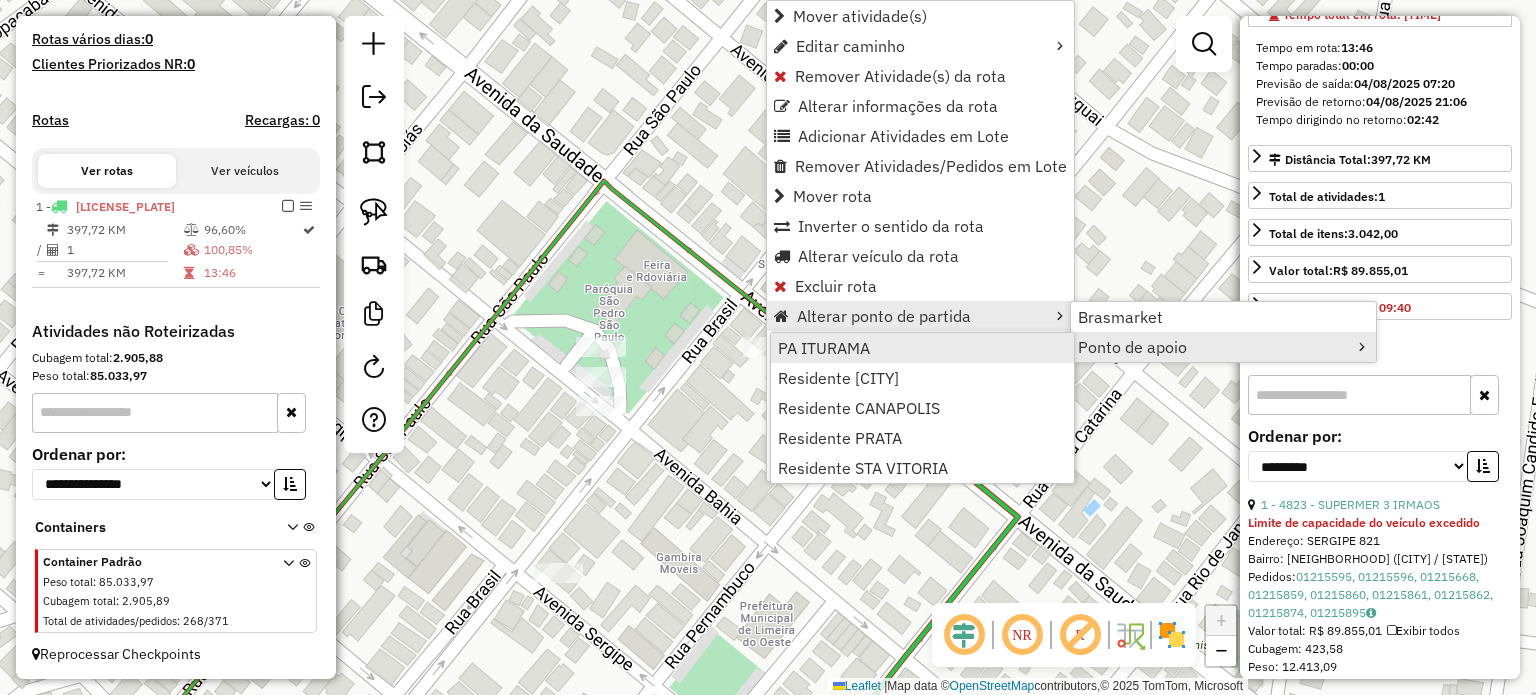 click on "PA ITURAMA" at bounding box center (922, 348) 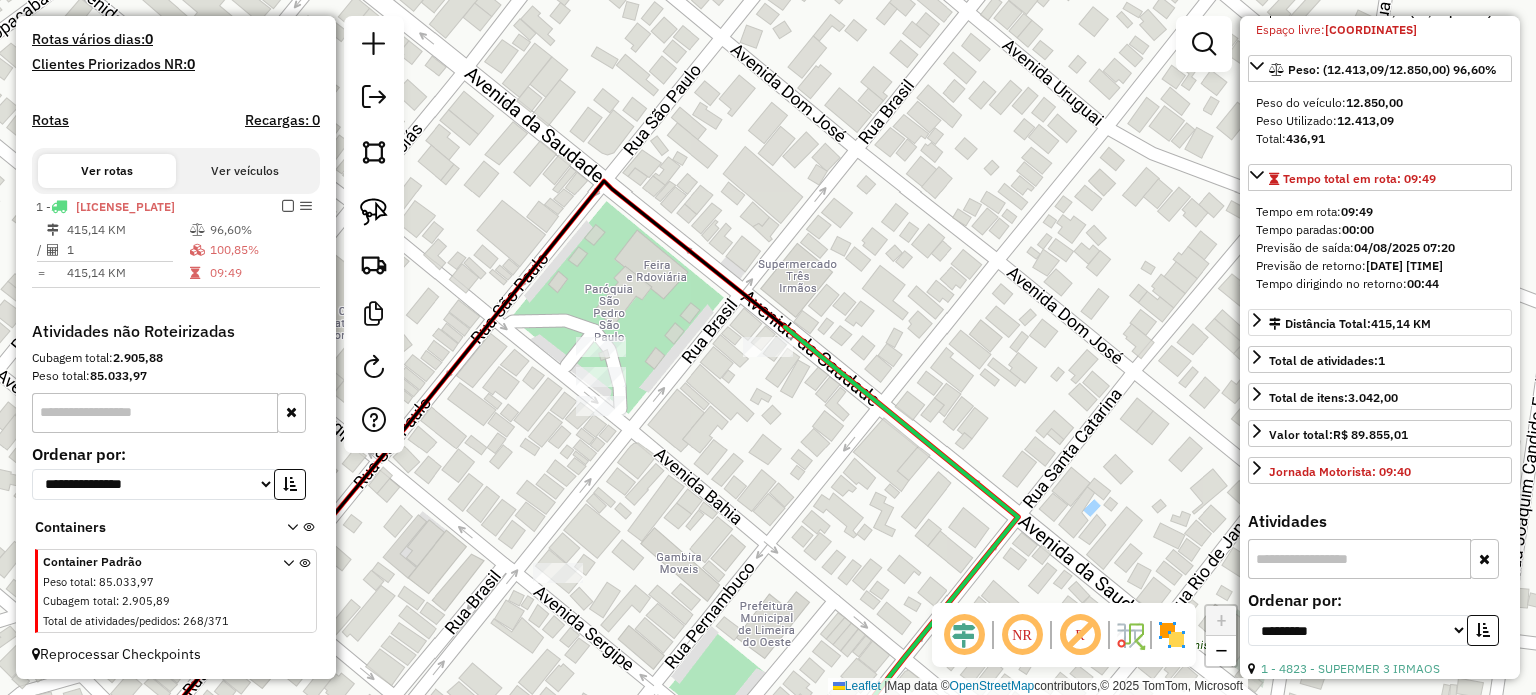scroll, scrollTop: 100, scrollLeft: 0, axis: vertical 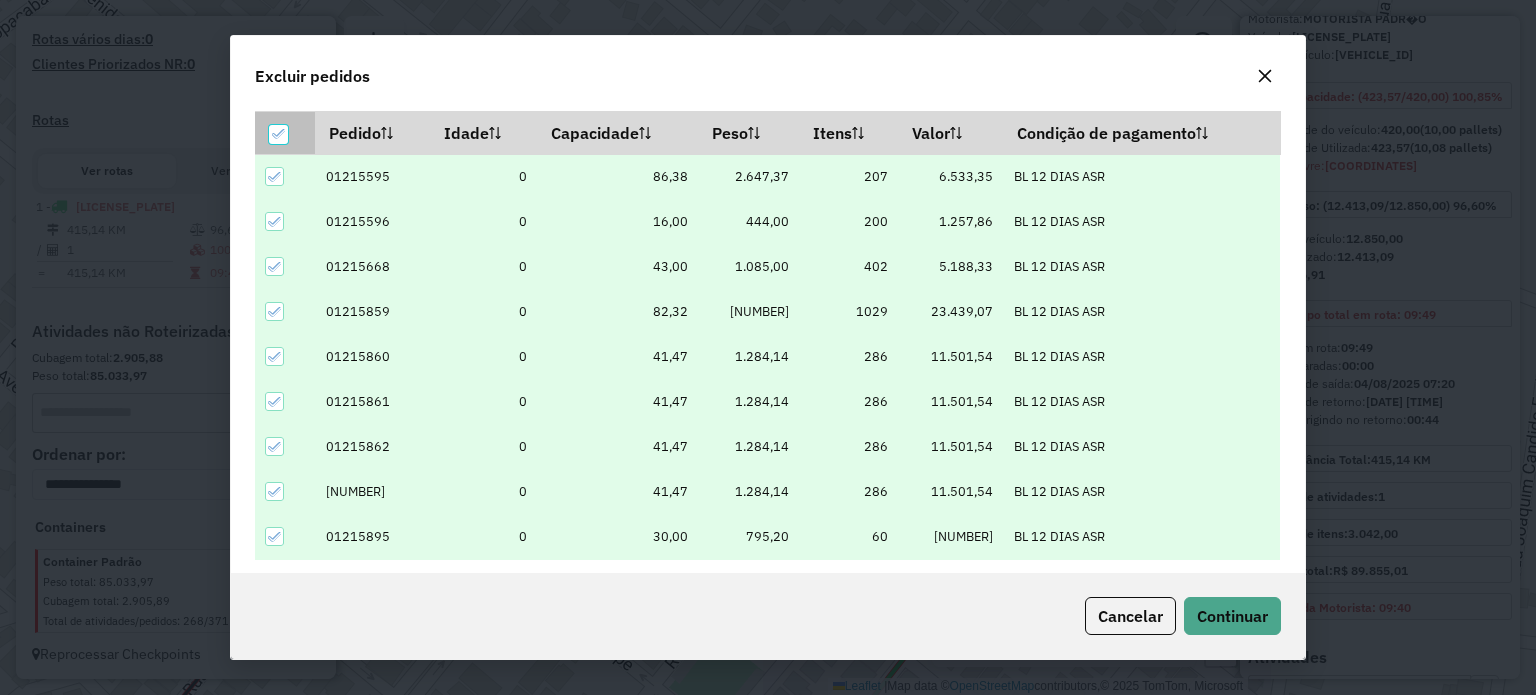 click at bounding box center [278, 134] 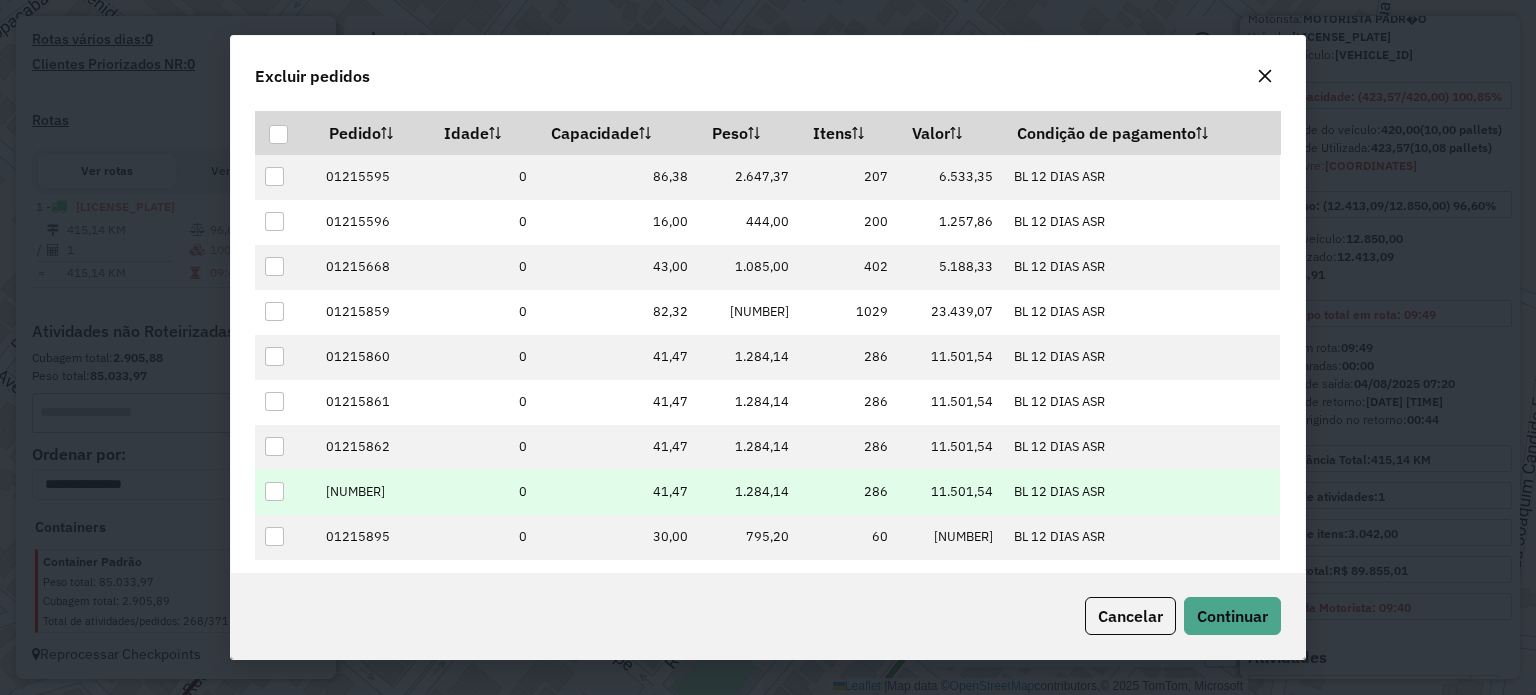 click at bounding box center [275, 492] 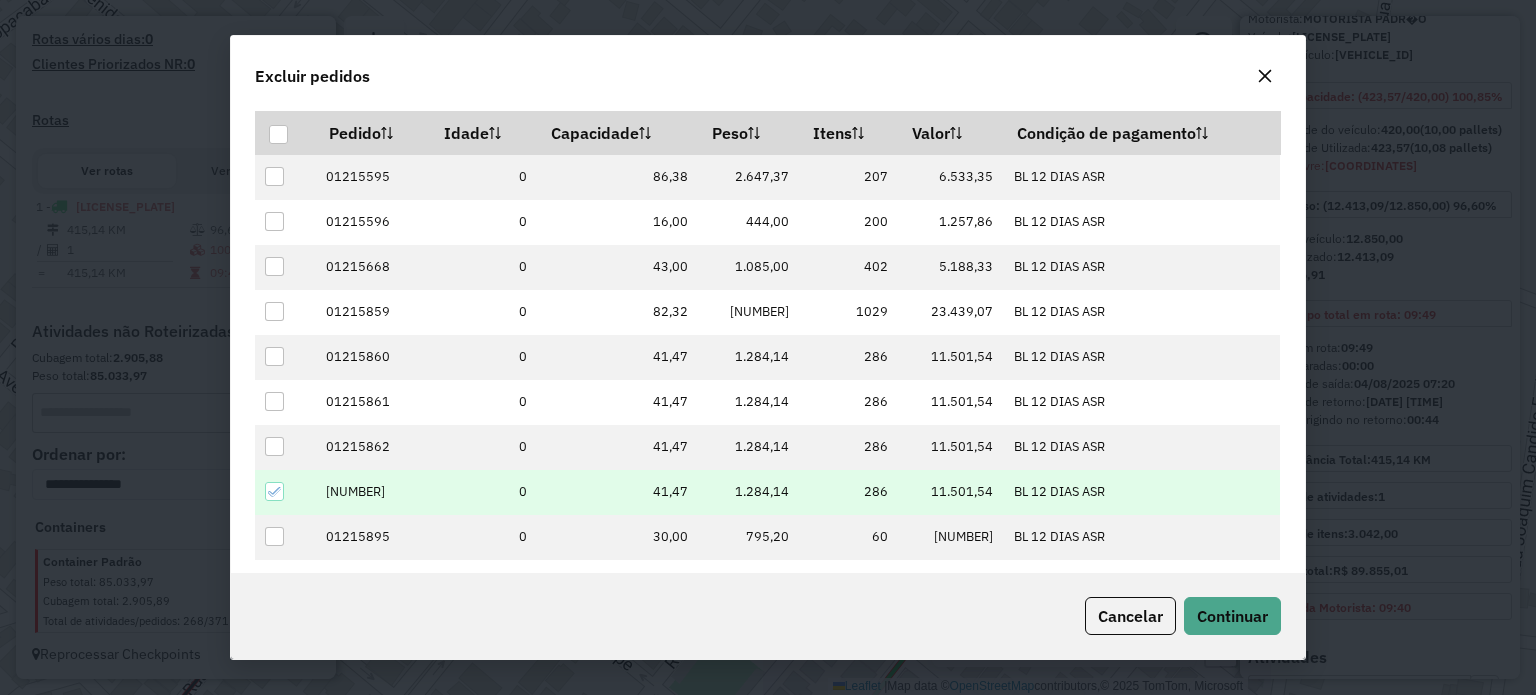 click on "Cancelar  Continuar" 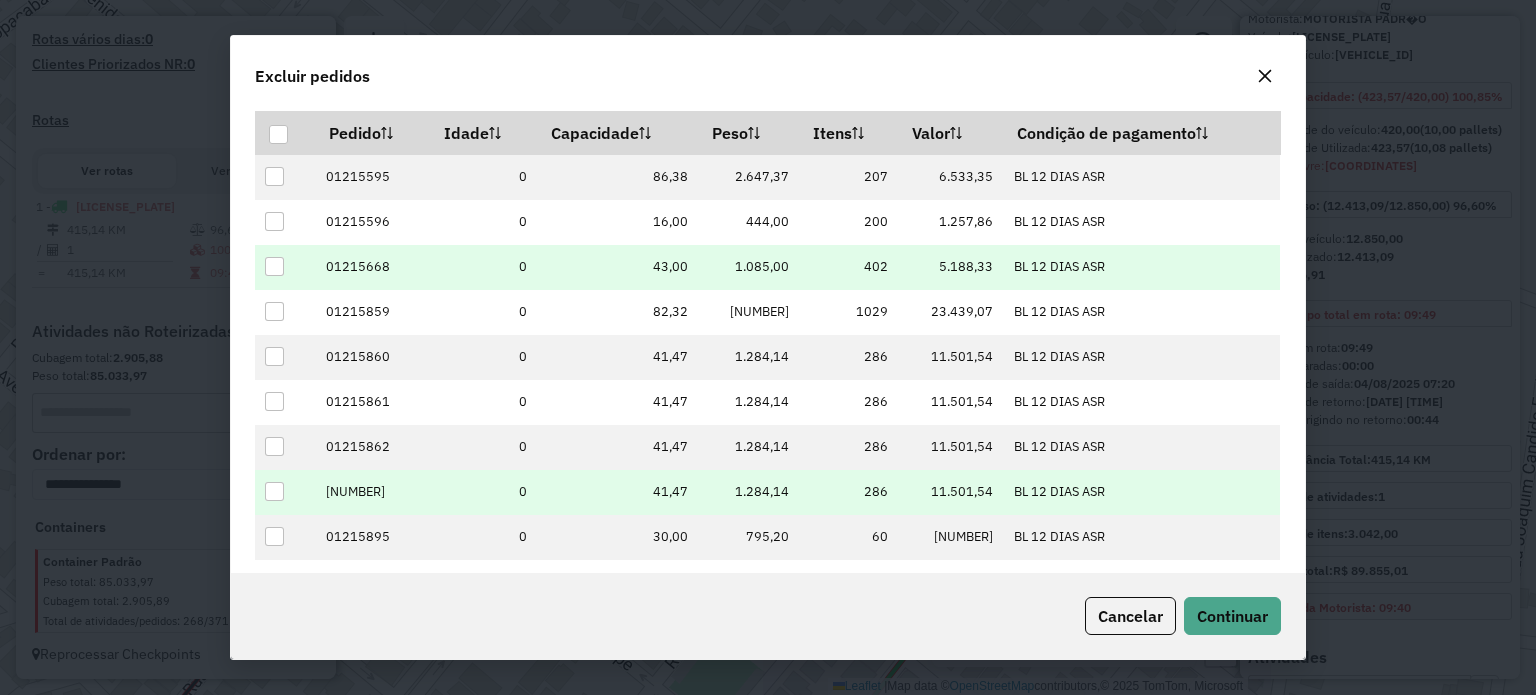 click at bounding box center [274, 266] 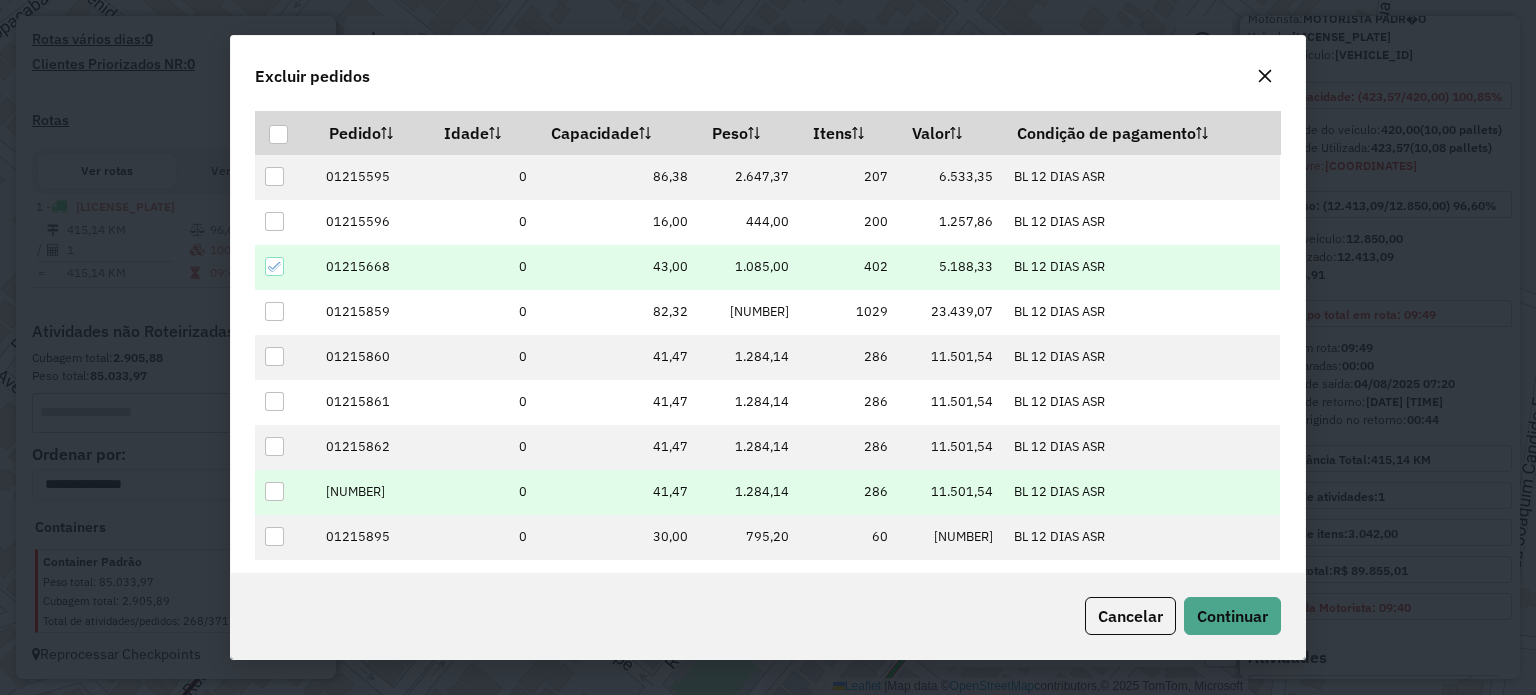 click 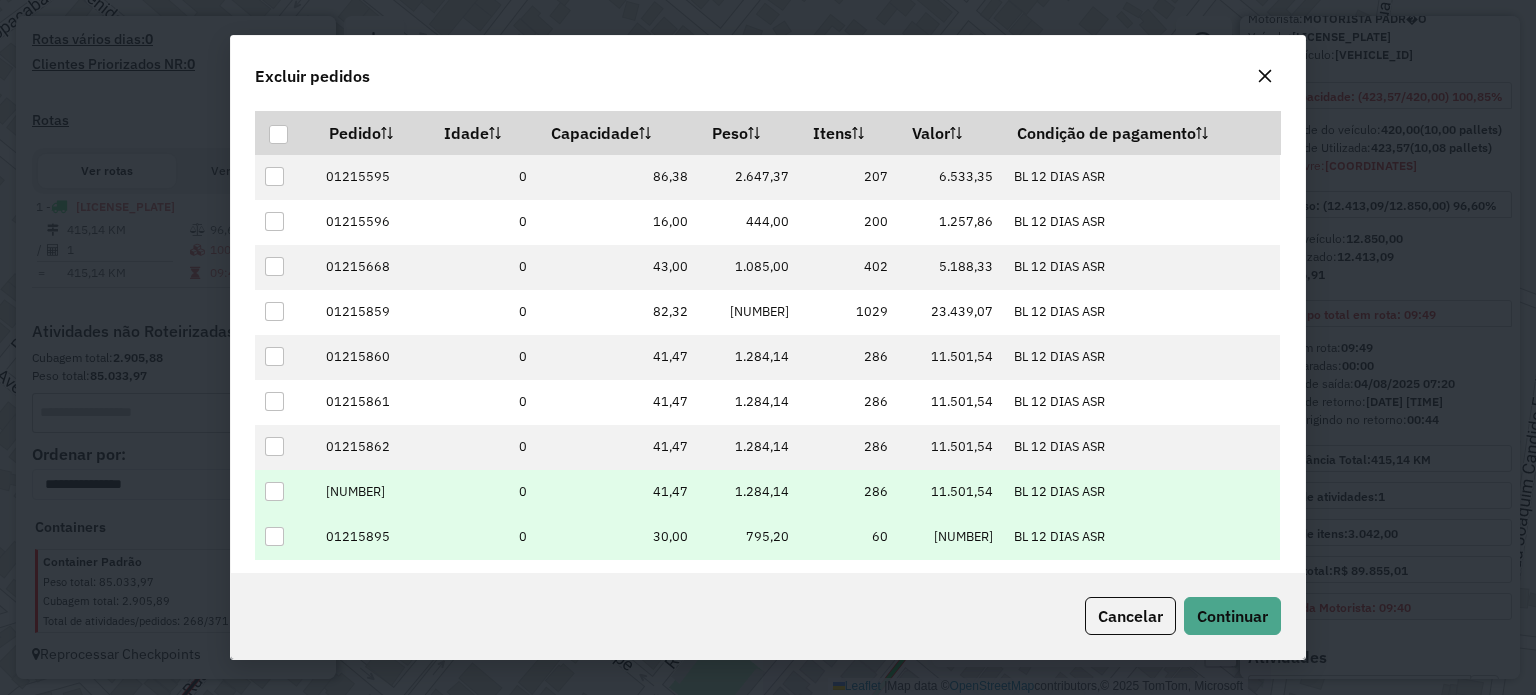 click at bounding box center [274, 536] 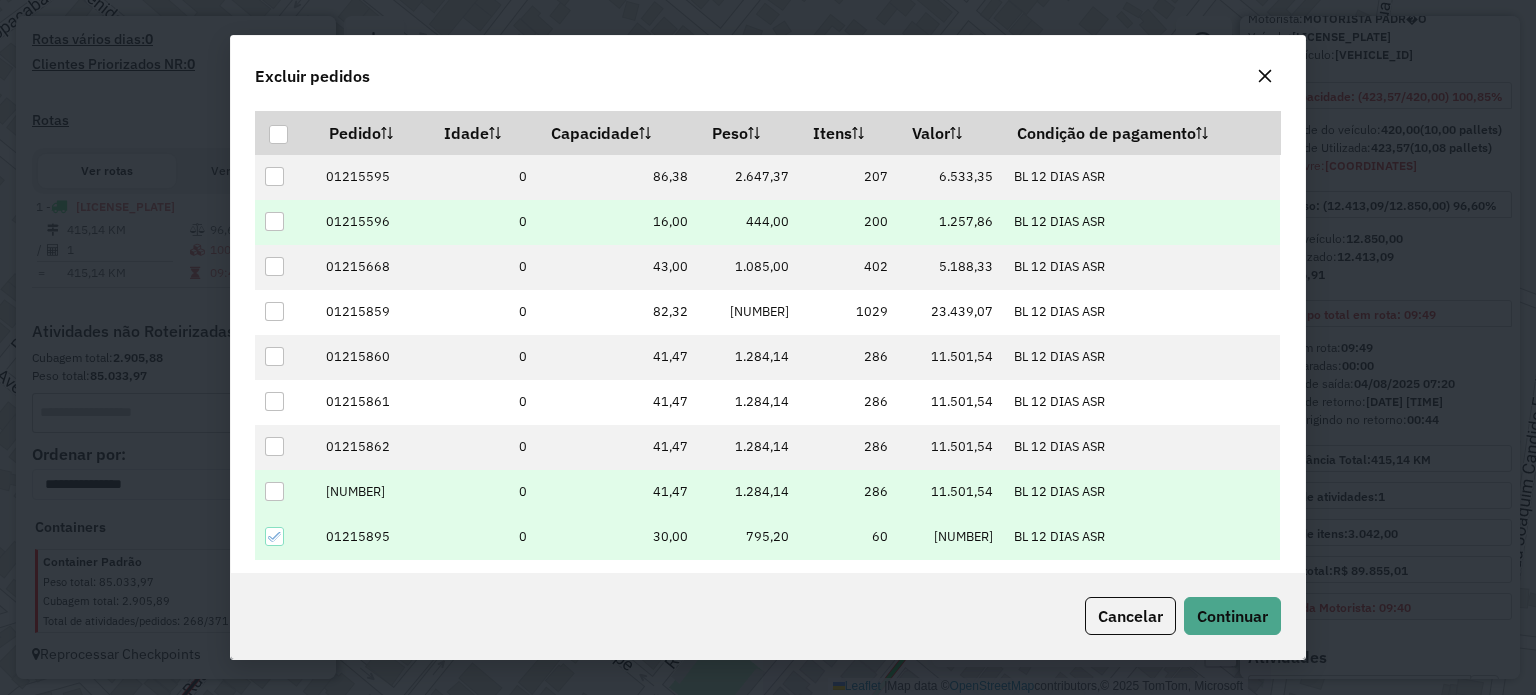 click at bounding box center (274, 221) 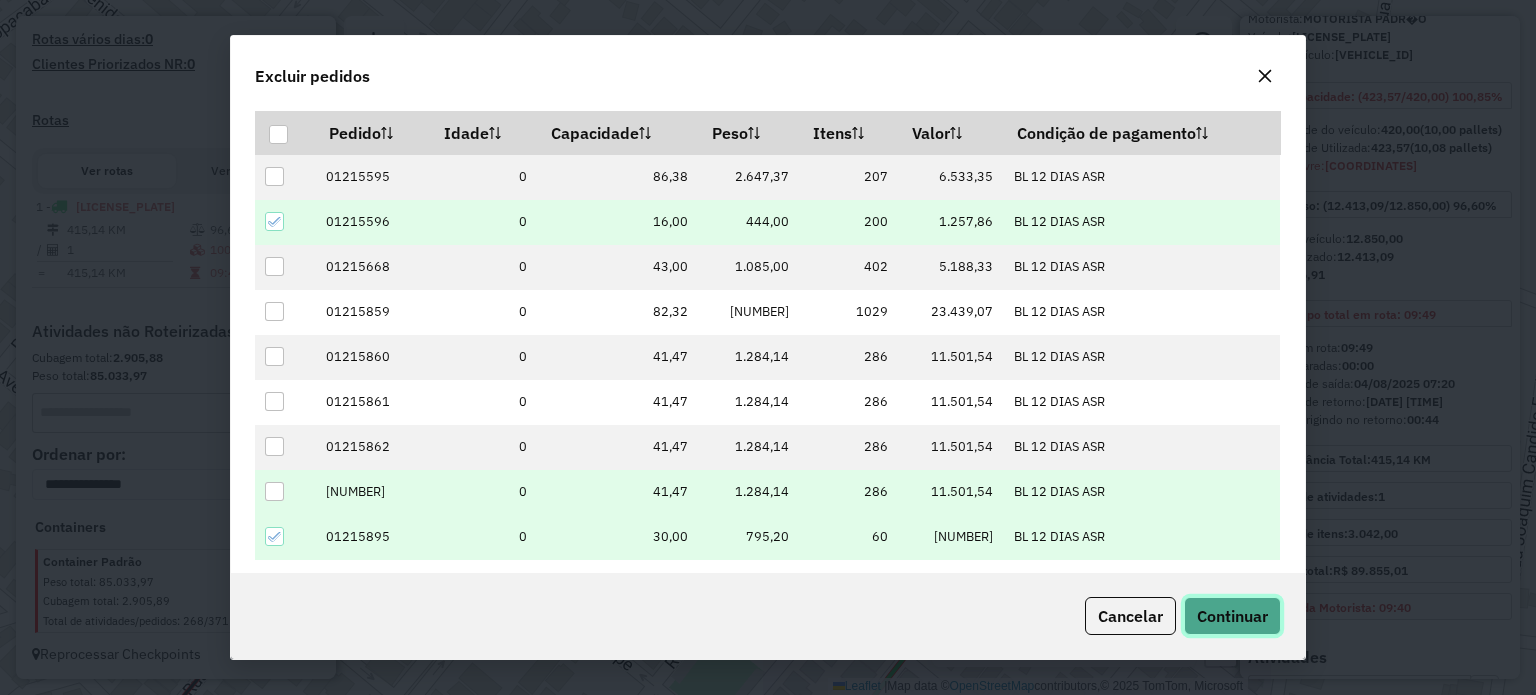 click on "Continuar" 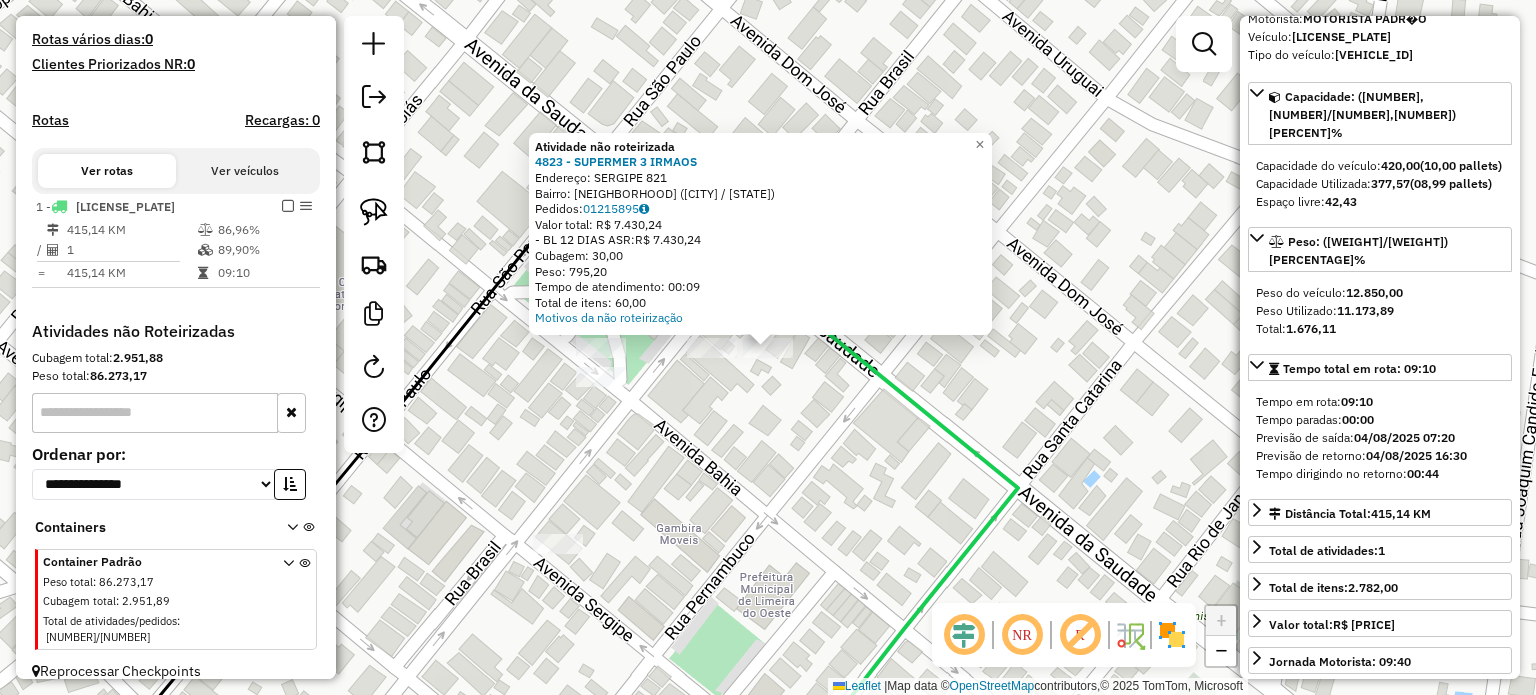 click on "Atividade não roteirizada 4823 - SUPERMER 3 IRMAOS  Endereço:  SERGIPE 821   Bairro: CENTRO (LIMEIRA DO OESTE / MG)   Pedidos:  01215895   Valor total: R$ 7.430,24   - BL 12 DIAS ASR:  R$ 7.430,24   Cubagem: 30,00   Peso: 795,20   Tempo de atendimento: 00:09   Total de itens: 60,00  Motivos da não roteirização × Janela de atendimento Grade de atendimento Capacidade Transportadoras Veículos Cliente Pedidos  Rotas Selecione os dias de semana para filtrar as janelas de atendimento  Seg   Ter   Qua   Qui   Sex   Sáb   Dom  Informe o período da janela de atendimento: De: Até:  Filtrar exatamente a janela do cliente  Considerar janela de atendimento padrão  Selecione os dias de semana para filtrar as grades de atendimento  Seg   Ter   Qua   Qui   Sex   Sáb   Dom   Considerar clientes sem dia de atendimento cadastrado  Clientes fora do dia de atendimento selecionado Filtrar as atividades entre os valores definidos abaixo:  Peso mínimo:   Peso máximo:   Cubagem mínima:   Cubagem máxima:   De:   Até:" 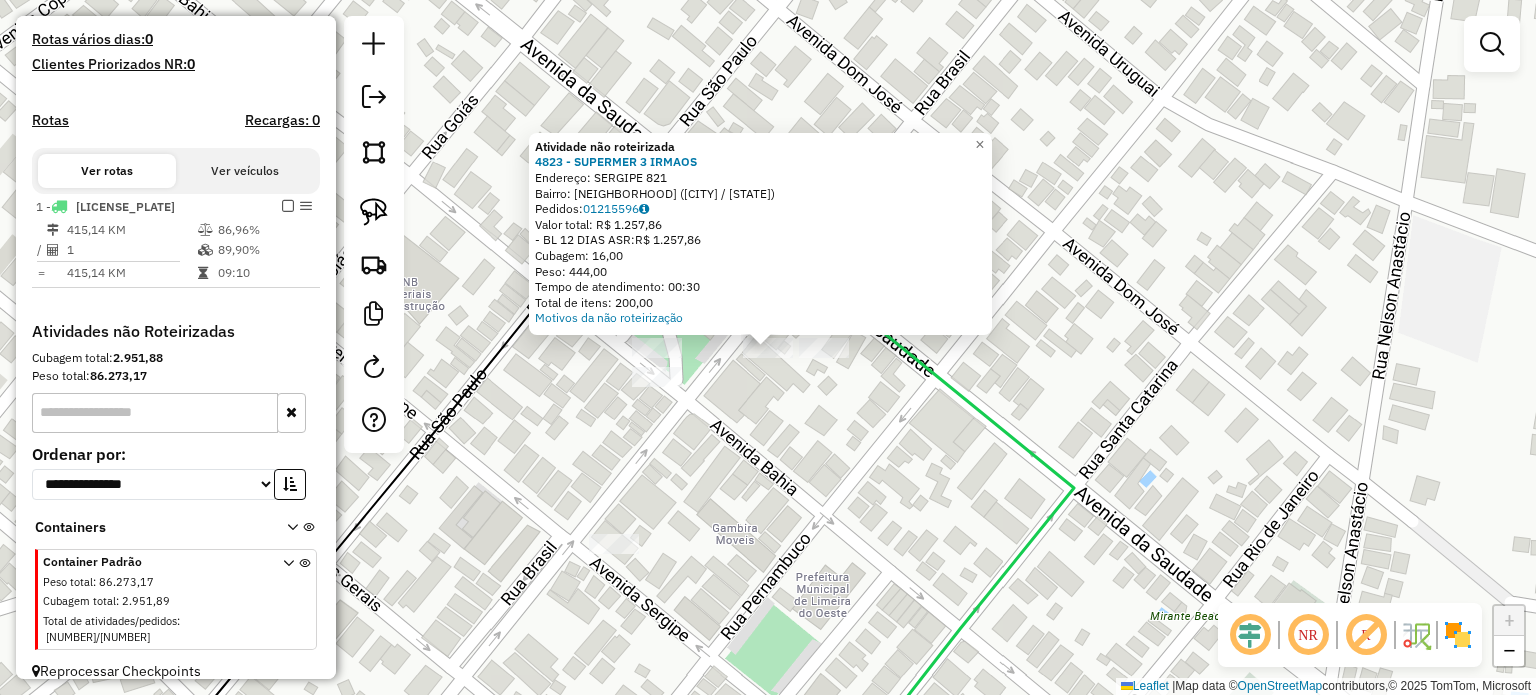 click on "Atividade não roteirizada 4823 - SUPERMER 3 IRMAOS  Endereço:  SERGIPE 821   Bairro: CENTRO (LIMEIRA DO OESTE / MG)   Pedidos:  01215596   Valor total: R$ 1.257,86   - BL 12 DIAS ASR:  R$ 1.257,86   Cubagem: 16,00   Peso: 444,00   Tempo de atendimento: 00:30   Total de itens: 200,00  Motivos da não roteirização × Janela de atendimento Grade de atendimento Capacidade Transportadoras Veículos Cliente Pedidos  Rotas Selecione os dias de semana para filtrar as janelas de atendimento  Seg   Ter   Qua   Qui   Sex   Sáb   Dom  Informe o período da janela de atendimento: De: Até:  Filtrar exatamente a janela do cliente  Considerar janela de atendimento padrão  Selecione os dias de semana para filtrar as grades de atendimento  Seg   Ter   Qua   Qui   Sex   Sáb   Dom   Considerar clientes sem dia de atendimento cadastrado  Clientes fora do dia de atendimento selecionado Filtrar as atividades entre os valores definidos abaixo:  Peso mínimo:   Peso máximo:   Cubagem mínima:   Cubagem máxima:   De:   De:" 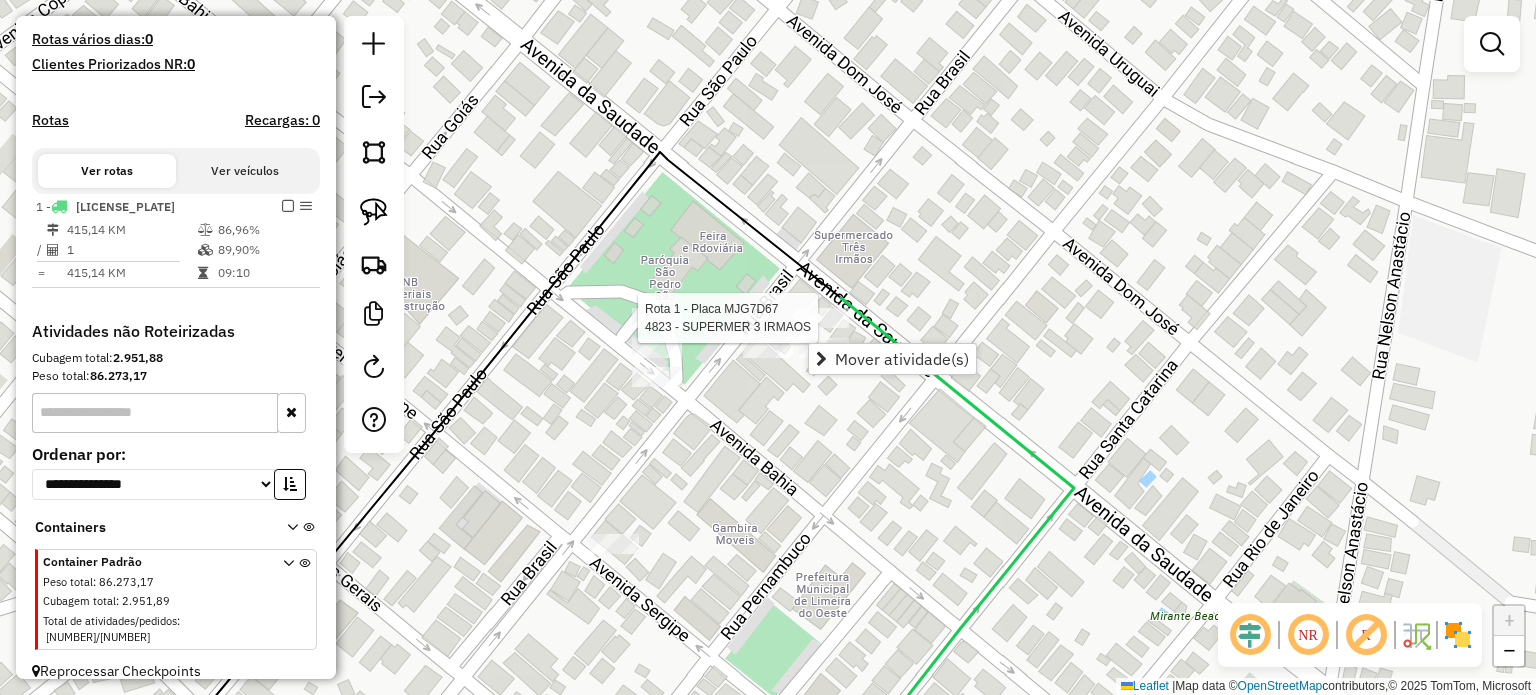 select on "**********" 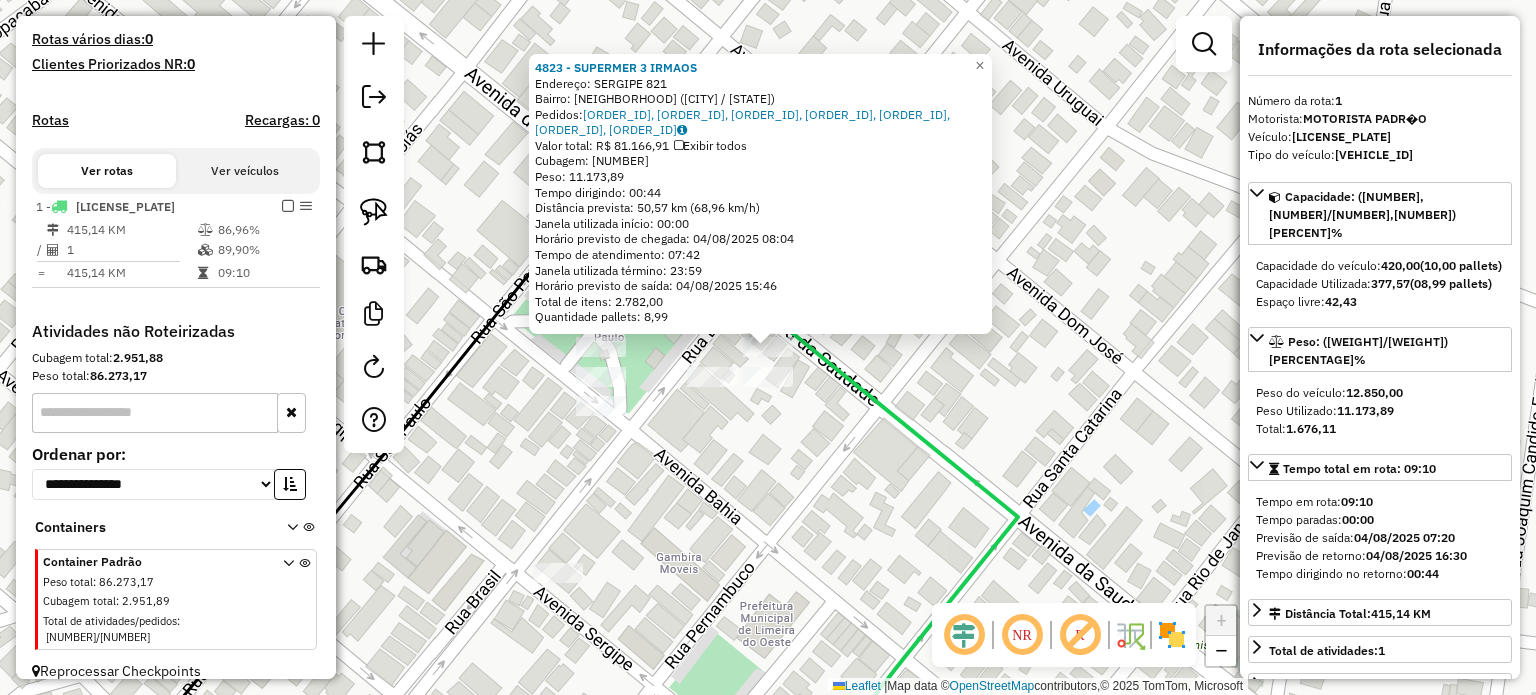 click on "4823 - SUPERMER 3 IRMAOS  Endereço:  SERGIPE 821   Bairro: CENTRO (LIMEIRA DO OESTE / MG)   Pedidos:  01215595, 01215668, 01215859, 01215860, 01215861, 01215862, 01215874   Valor total: R$ 81.166,91   Exibir todos   Cubagem: 377,58  Peso: 11.173,89  Tempo dirigindo: 00:44   Distância prevista: 50,57 km (68,96 km/h)   Janela utilizada início: 00:00   Horário previsto de chegada: 04/08/2025 08:04   Tempo de atendimento: 07:42   Janela utilizada término: 23:59   Horário previsto de saída: 04/08/2025 15:46   Total de itens: 2.782,00   Quantidade pallets: 8,99  × Janela de atendimento Grade de atendimento Capacidade Transportadoras Veículos Cliente Pedidos  Rotas Selecione os dias de semana para filtrar as janelas de atendimento  Seg   Ter   Qua   Qui   Sex   Sáb   Dom  Informe o período da janela de atendimento: De: Até:  Filtrar exatamente a janela do cliente  Considerar janela de atendimento padrão  Selecione os dias de semana para filtrar as grades de atendimento  Seg   Ter   Qua   Qui   Sex  De:" 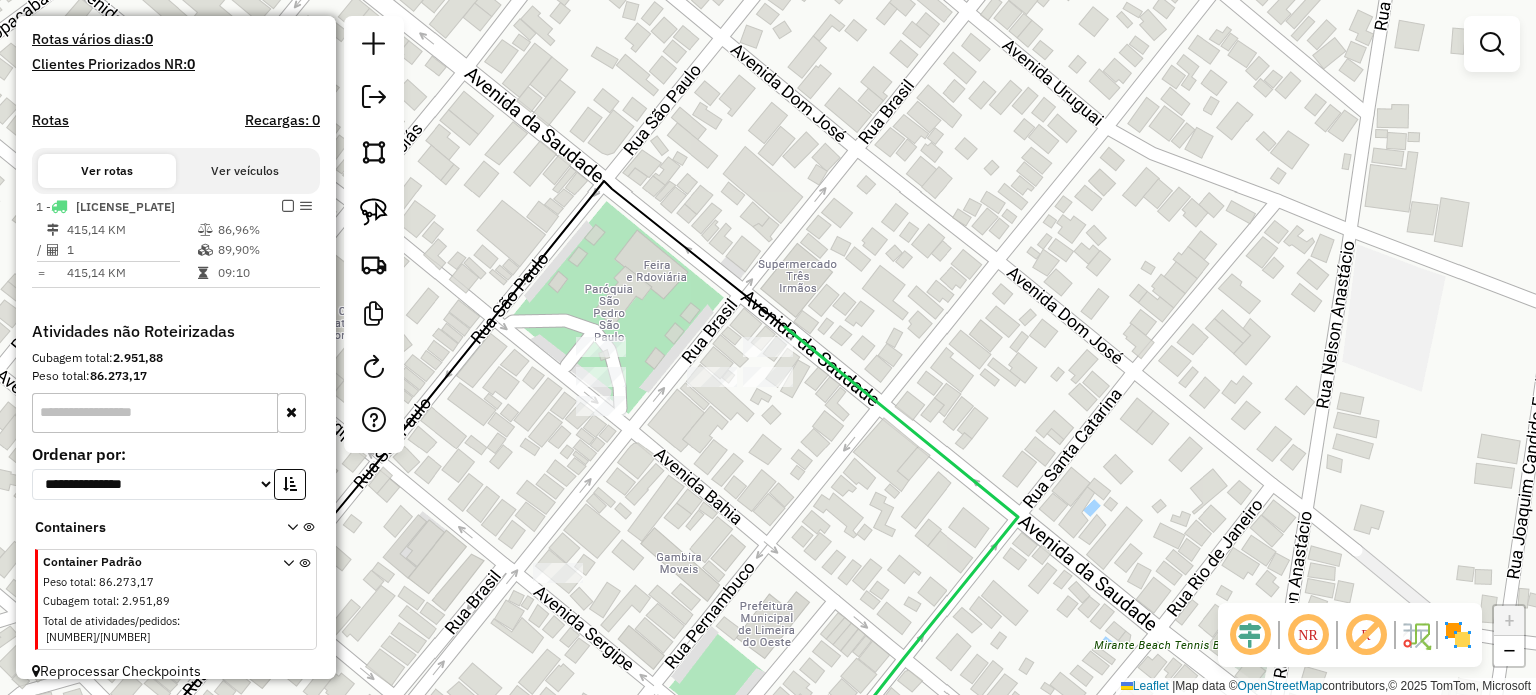 click 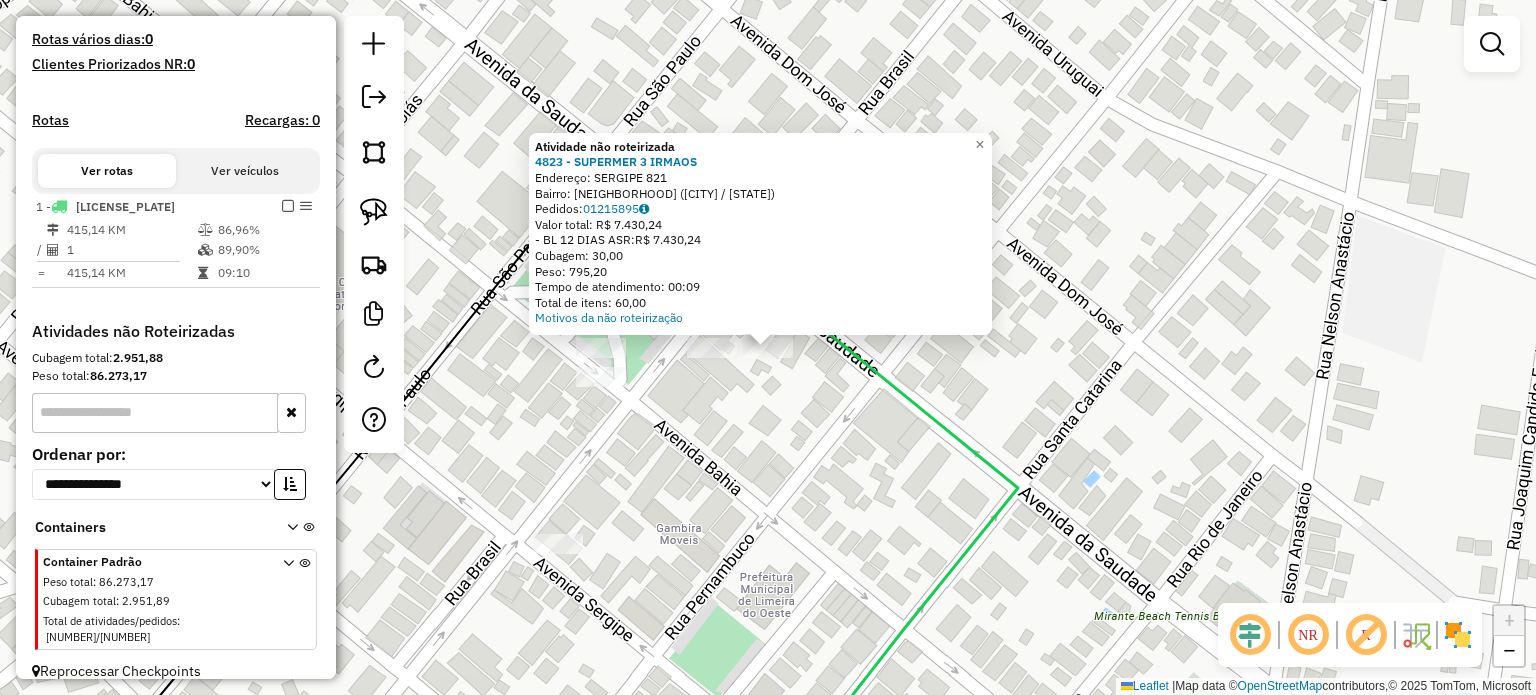 click on "Atividade não roteirizada 4823 - SUPERMER 3 IRMAOS  Endereço:  SERGIPE 821   Bairro: CENTRO (LIMEIRA DO OESTE / MG)   Pedidos:  01215895   Valor total: R$ 7.430,24   - BL 12 DIAS ASR:  R$ 7.430,24   Cubagem: 30,00   Peso: 795,20   Tempo de atendimento: 00:09   Total de itens: 60,00  Motivos da não roteirização × Janela de atendimento Grade de atendimento Capacidade Transportadoras Veículos Cliente Pedidos  Rotas Selecione os dias de semana para filtrar as janelas de atendimento  Seg   Ter   Qua   Qui   Sex   Sáb   Dom  Informe o período da janela de atendimento: De: Até:  Filtrar exatamente a janela do cliente  Considerar janela de atendimento padrão  Selecione os dias de semana para filtrar as grades de atendimento  Seg   Ter   Qua   Qui   Sex   Sáb   Dom   Considerar clientes sem dia de atendimento cadastrado  Clientes fora do dia de atendimento selecionado Filtrar as atividades entre os valores definidos abaixo:  Peso mínimo:   Peso máximo:   Cubagem mínima:   Cubagem máxima:   De:   Até:" 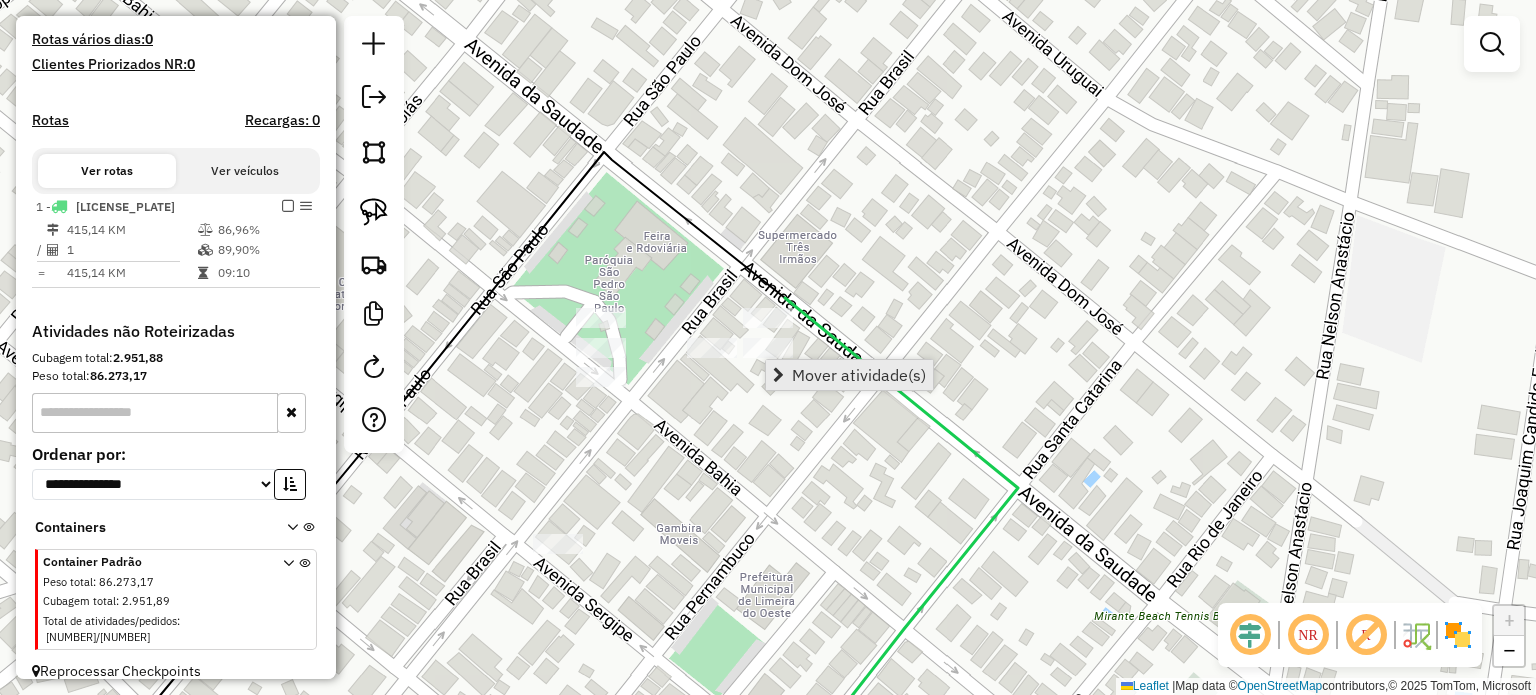 click on "Mover atividade(s)" at bounding box center [859, 375] 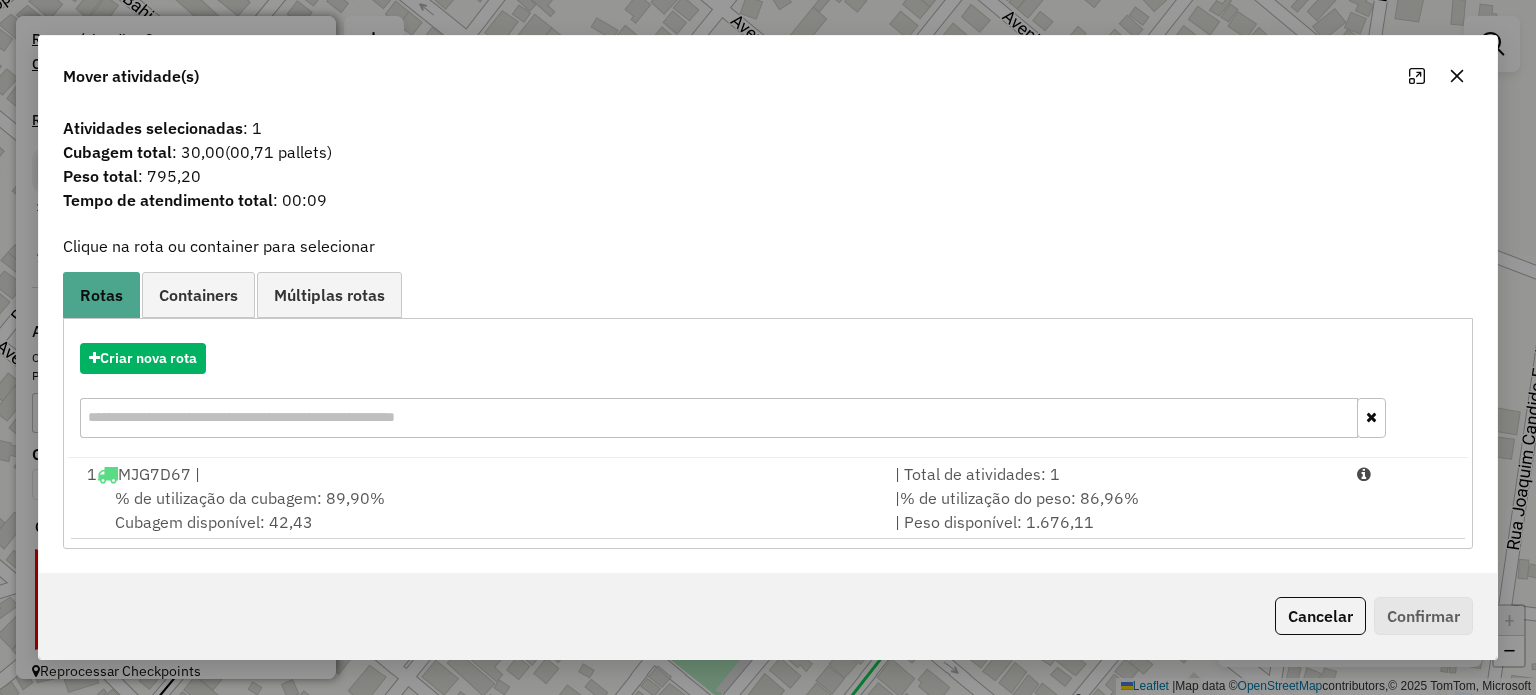 click on "% de utilização da cubagem: 89,90%  Cubagem disponível: 42,43" at bounding box center [479, 510] 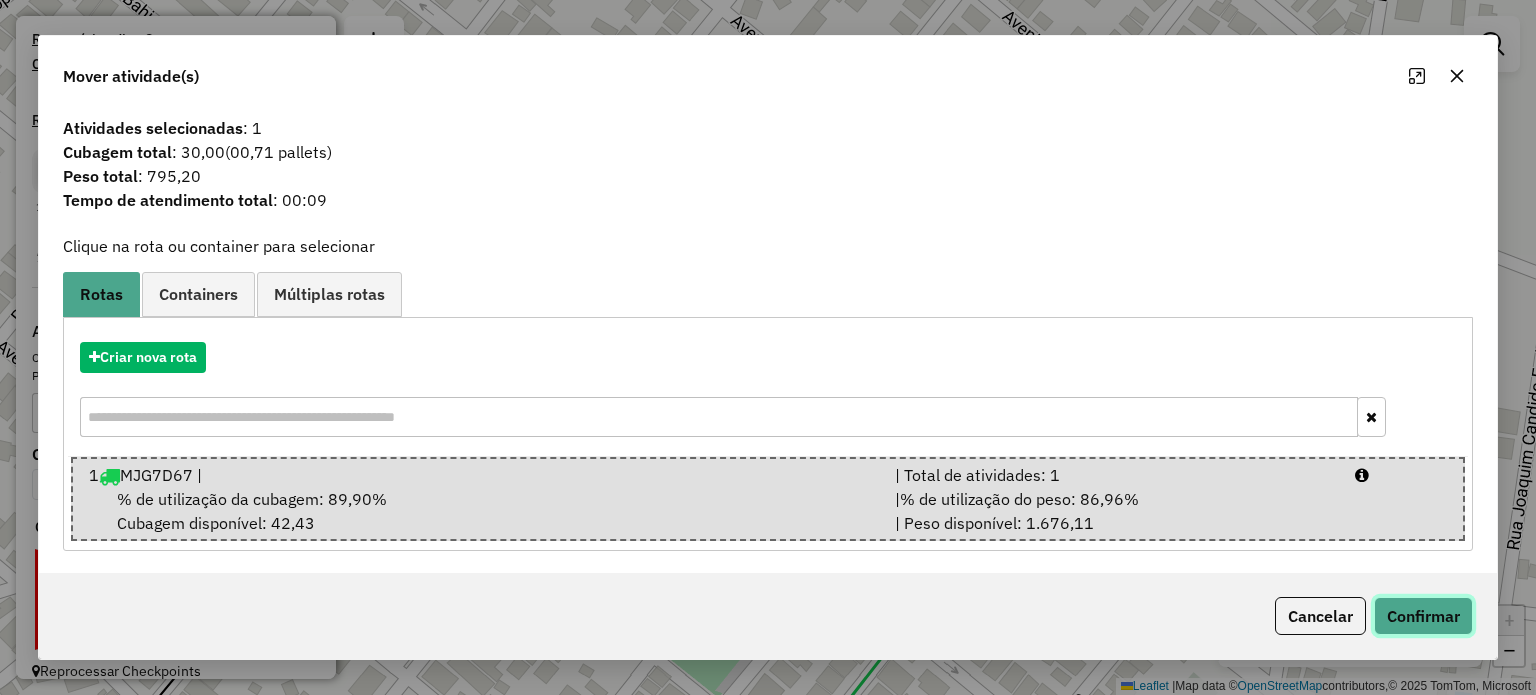 click on "Confirmar" 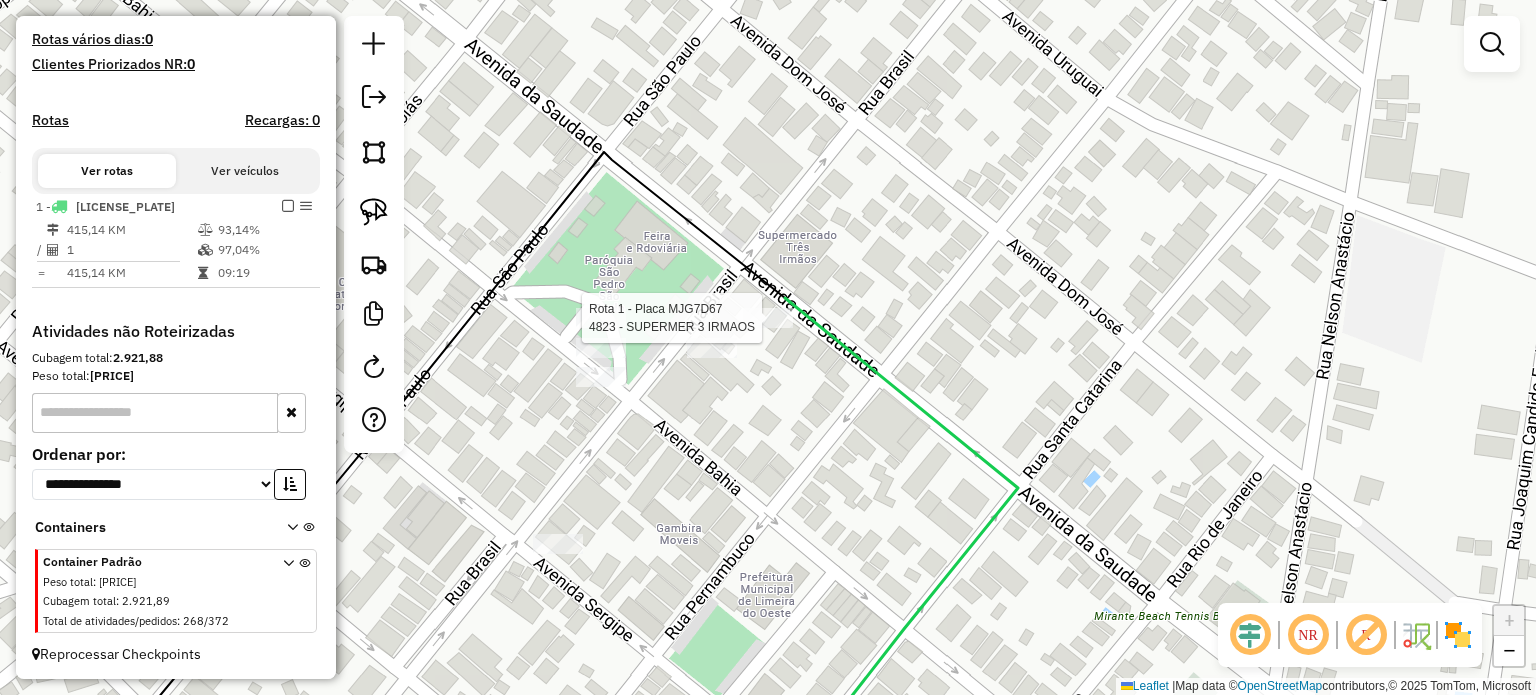 select on "**********" 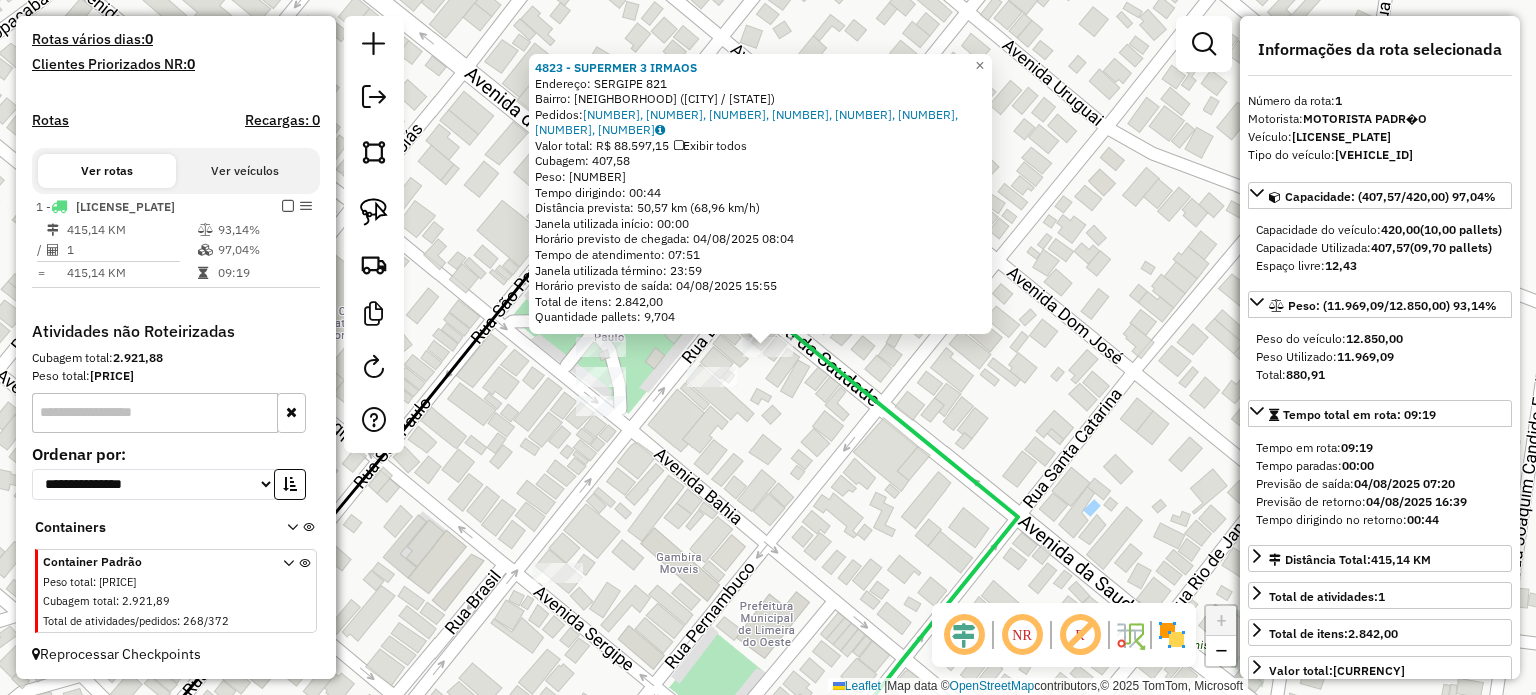click on "4823 - SUPERMER 3 IRMAOS  Endereço:  SERGIPE 821   Bairro: CENTRO (LIMEIRA DO OESTE / MG)   Pedidos:  01215595, 01215668, 01215859, 01215860, 01215861, 01215862, 01215874, 01215895   Valor total: R$ 88.597,15   Exibir todos   Cubagem: 407,58  Peso: 11.969,09  Tempo dirigindo: 00:44   Distância prevista: 50,57 km (68,96 km/h)   Janela utilizada início: 00:00   Horário previsto de chegada: 04/08/2025 08:04   Tempo de atendimento: 07:51   Janela utilizada término: 23:59   Horário previsto de saída: 04/08/2025 15:55   Total de itens: 2.842,00   Quantidade pallets: 9,704  × Janela de atendimento Grade de atendimento Capacidade Transportadoras Veículos Cliente Pedidos  Rotas Selecione os dias de semana para filtrar as janelas de atendimento  Seg   Ter   Qua   Qui   Sex   Sáb   Dom  Informe o período da janela de atendimento: De: Até:  Filtrar exatamente a janela do cliente  Considerar janela de atendimento padrão  Selecione os dias de semana para filtrar as grades de atendimento  Seg   Ter   Qua   Qui" 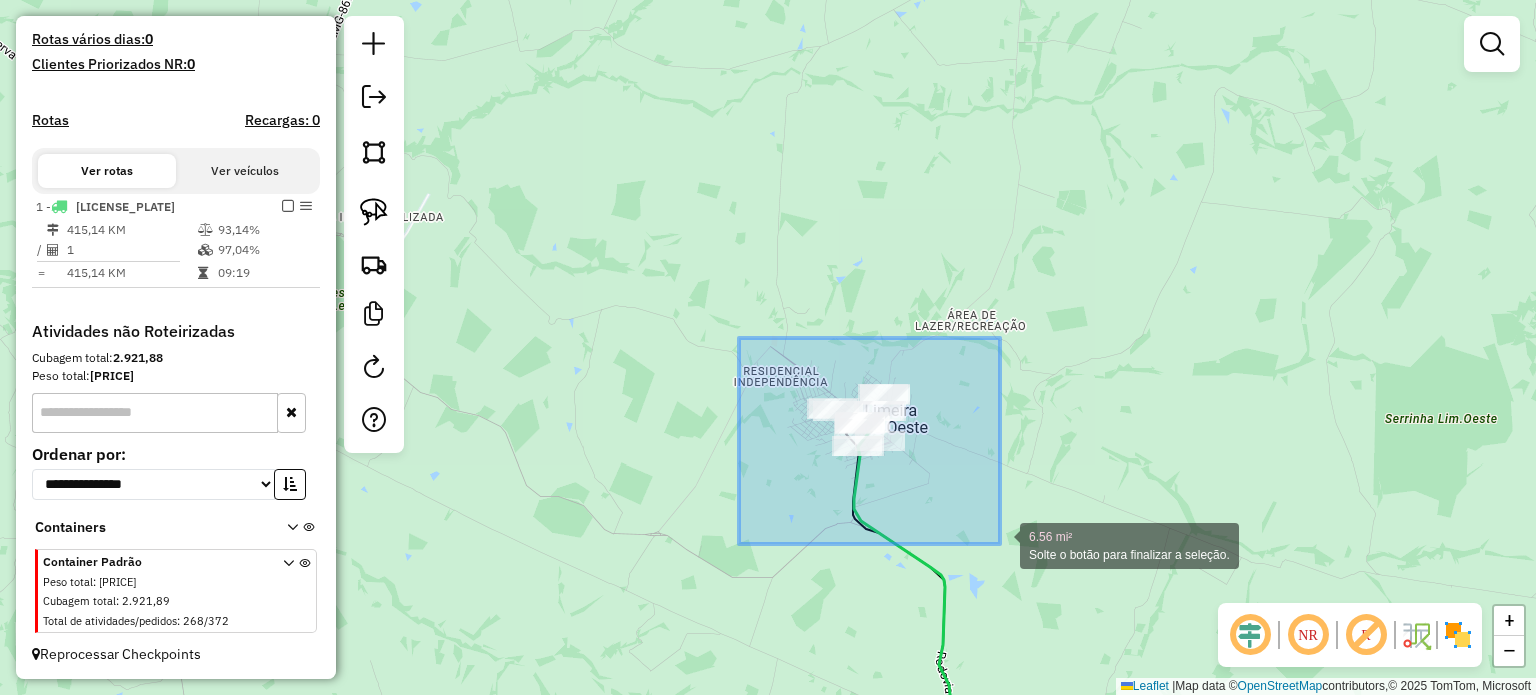 drag, startPoint x: 739, startPoint y: 338, endPoint x: 984, endPoint y: 527, distance: 309.4285 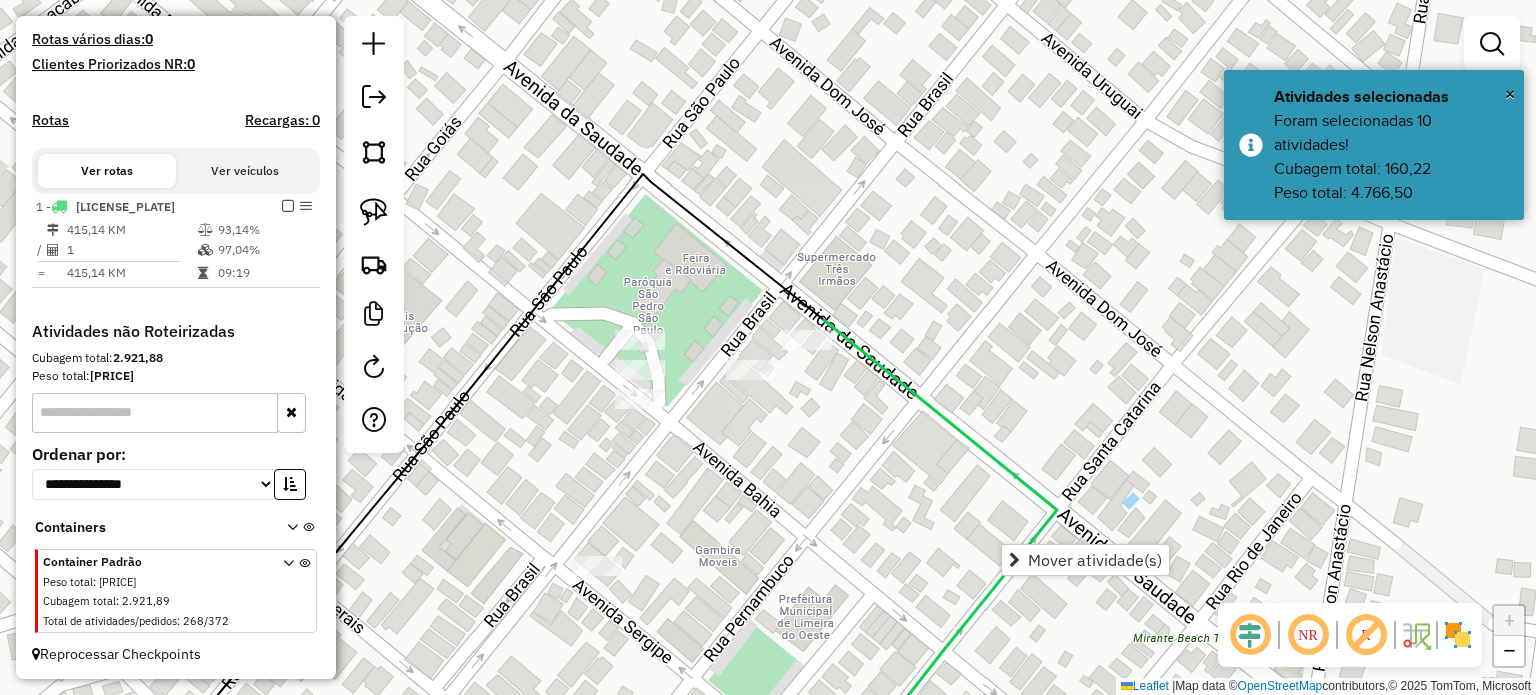 drag, startPoint x: 796, startPoint y: 431, endPoint x: 916, endPoint y: 547, distance: 166.90117 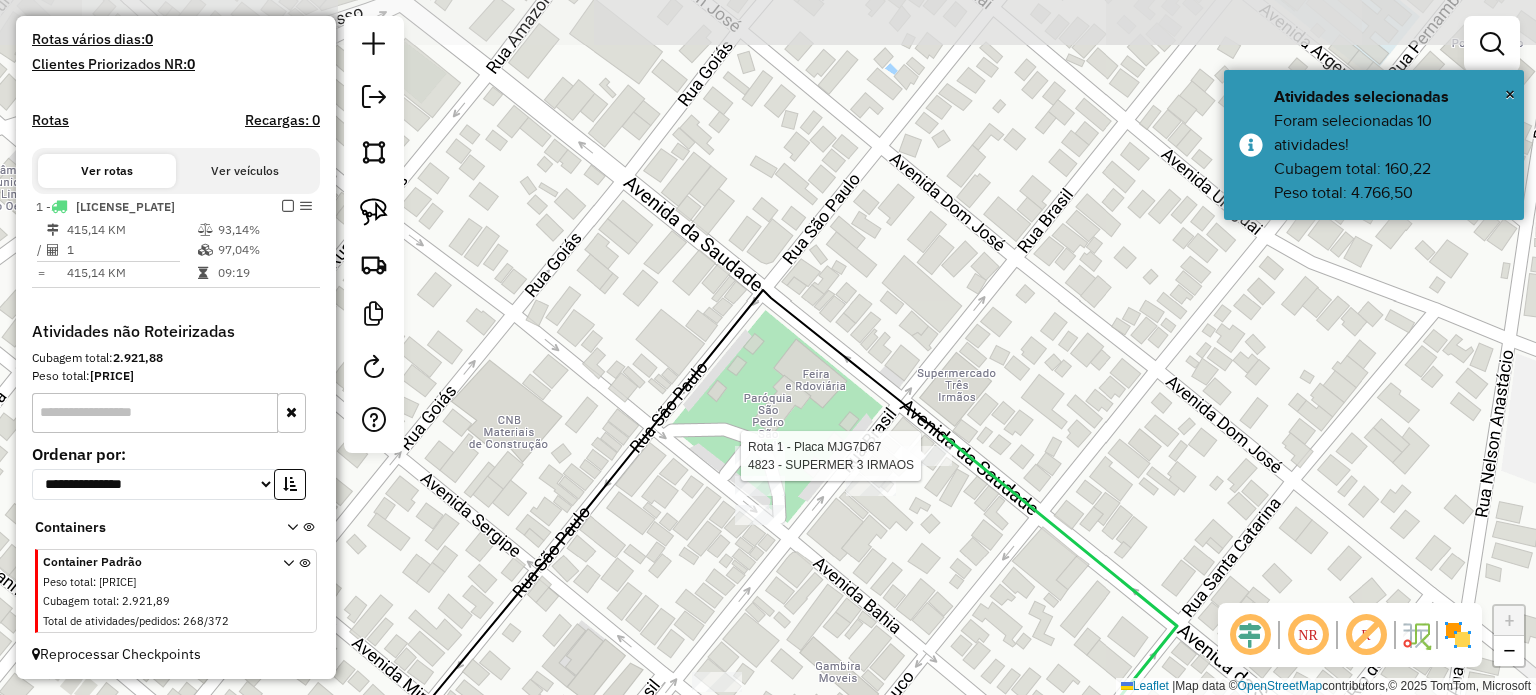 select on "**********" 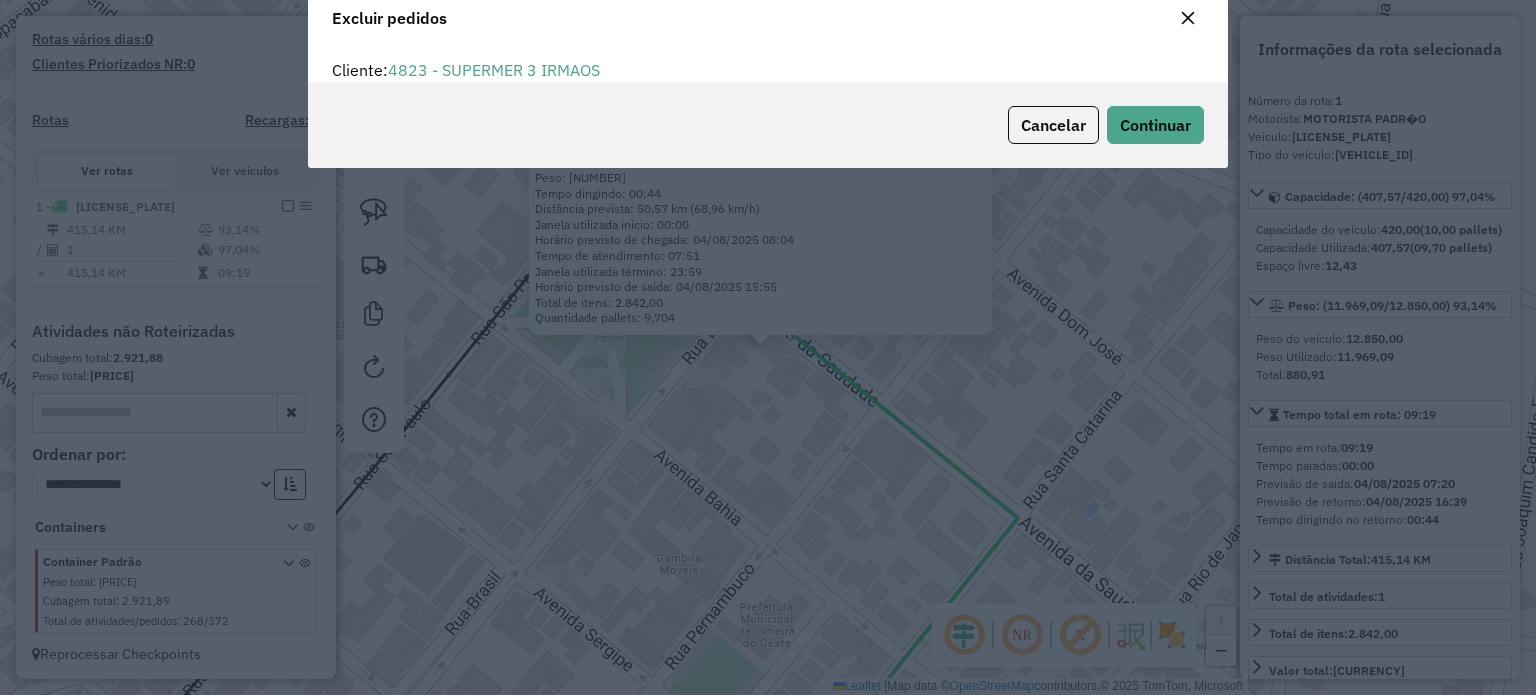 scroll, scrollTop: 69, scrollLeft: 0, axis: vertical 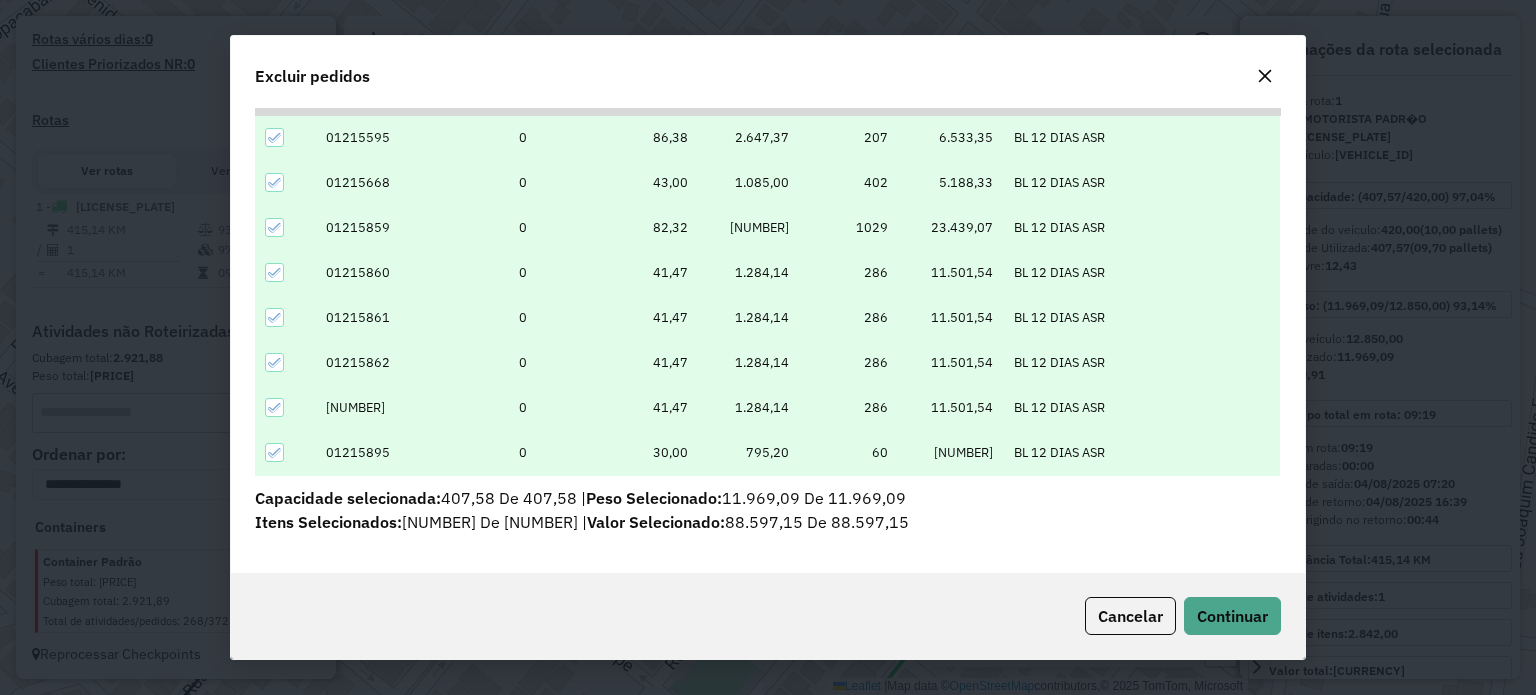 click 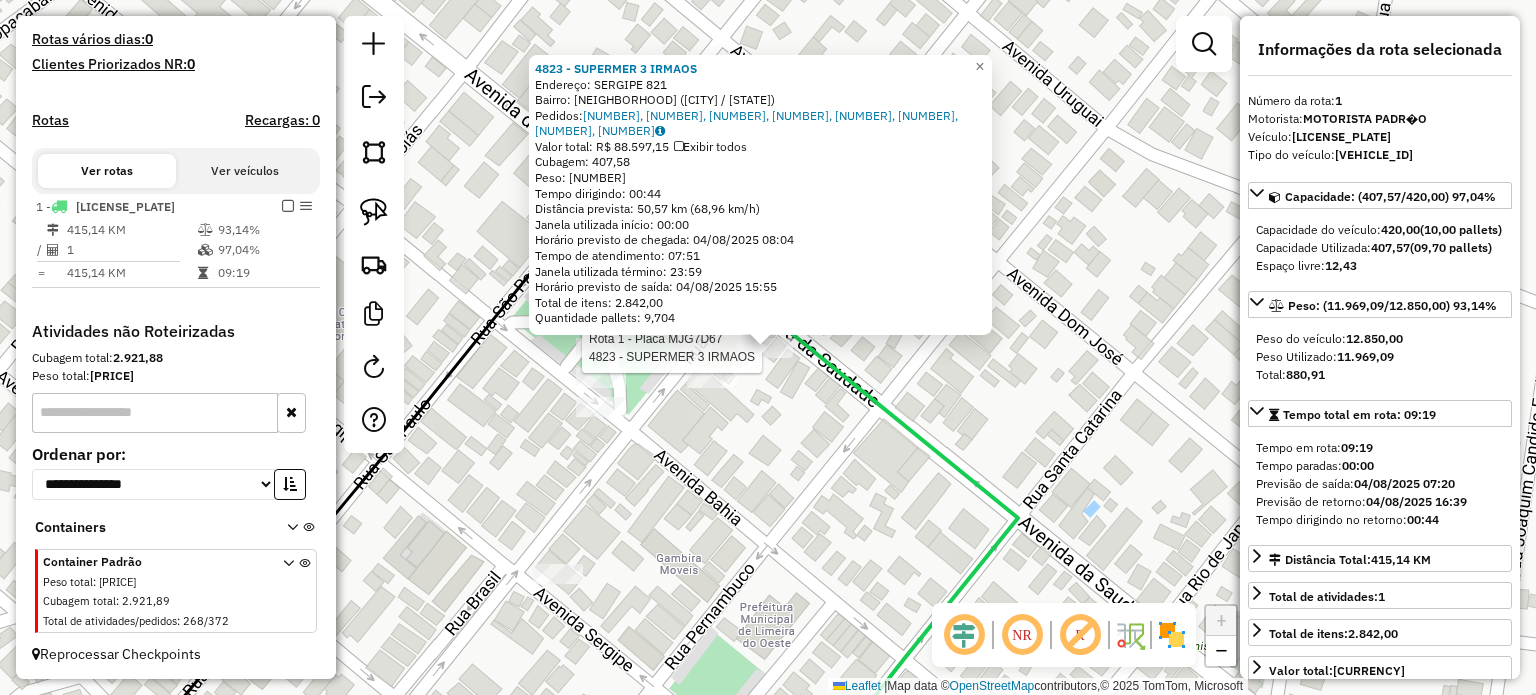 click on "Rota 1 - Placa MJG7D67  4823 - SUPERMER 3 IRMAOS 4823 - SUPERMER 3 IRMAOS  Endereço:  SERGIPE 821   Bairro: CENTRO (LIMEIRA DO OESTE / MG)   Pedidos:  01215595, 01215668, 01215859, 01215860, 01215861, 01215862, 01215874, 01215895   Valor total: R$ 88.597,15   Exibir todos   Cubagem: 407,58  Peso: 11.969,09  Tempo dirigindo: 00:44   Distância prevista: 50,57 km (68,96 km/h)   Janela utilizada início: 00:00   Horário previsto de chegada: 04/08/2025 08:04   Tempo de atendimento: 07:51   Janela utilizada término: 23:59   Horário previsto de saída: 04/08/2025 15:55   Total de itens: 2.842,00   Quantidade pallets: 9,704  × Janela de atendimento Grade de atendimento Capacidade Transportadoras Veículos Cliente Pedidos  Rotas Selecione os dias de semana para filtrar as janelas de atendimento  Seg   Ter   Qua   Qui   Sex   Sáb   Dom  Informe o período da janela de atendimento: De: Até:  Filtrar exatamente a janela do cliente  Considerar janela de atendimento padrão   Seg   Ter   Qua   Qui   Sex   Sáb  De:" 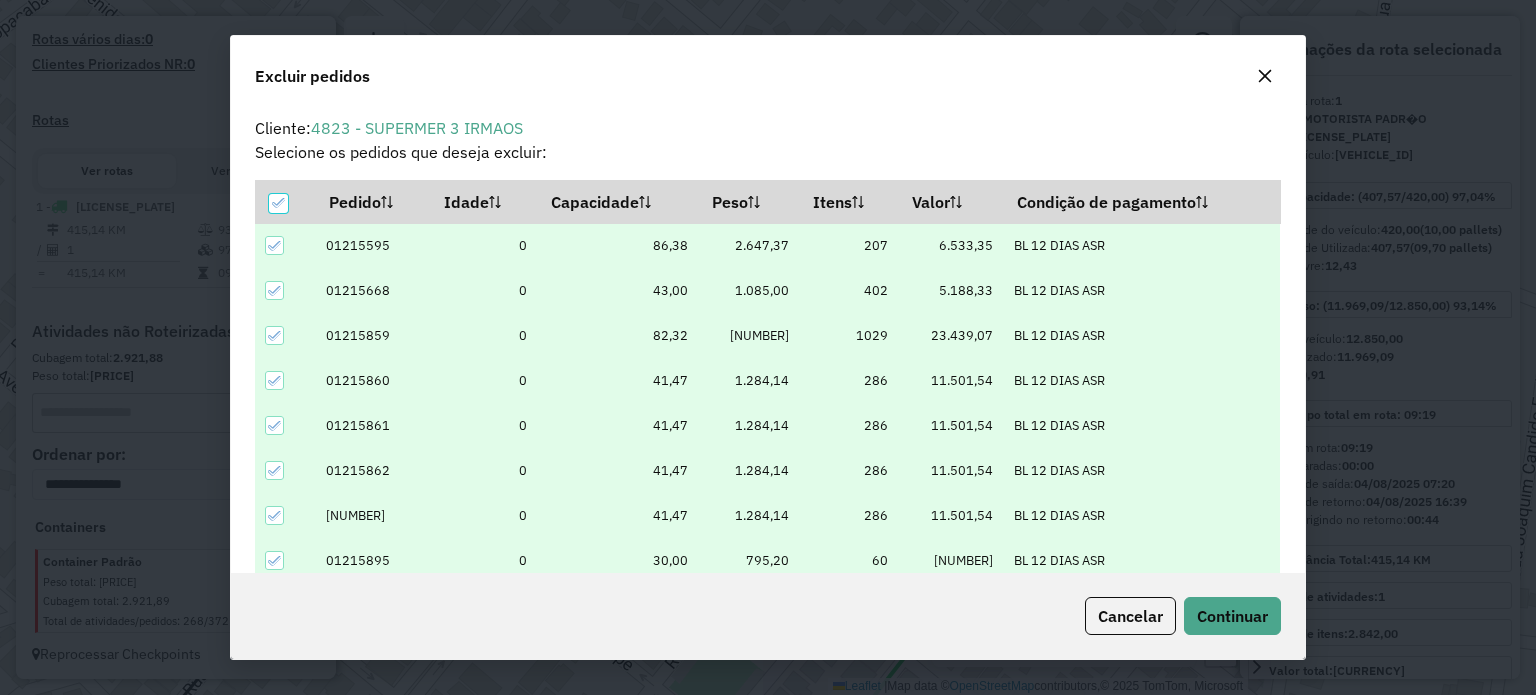 scroll, scrollTop: 69, scrollLeft: 0, axis: vertical 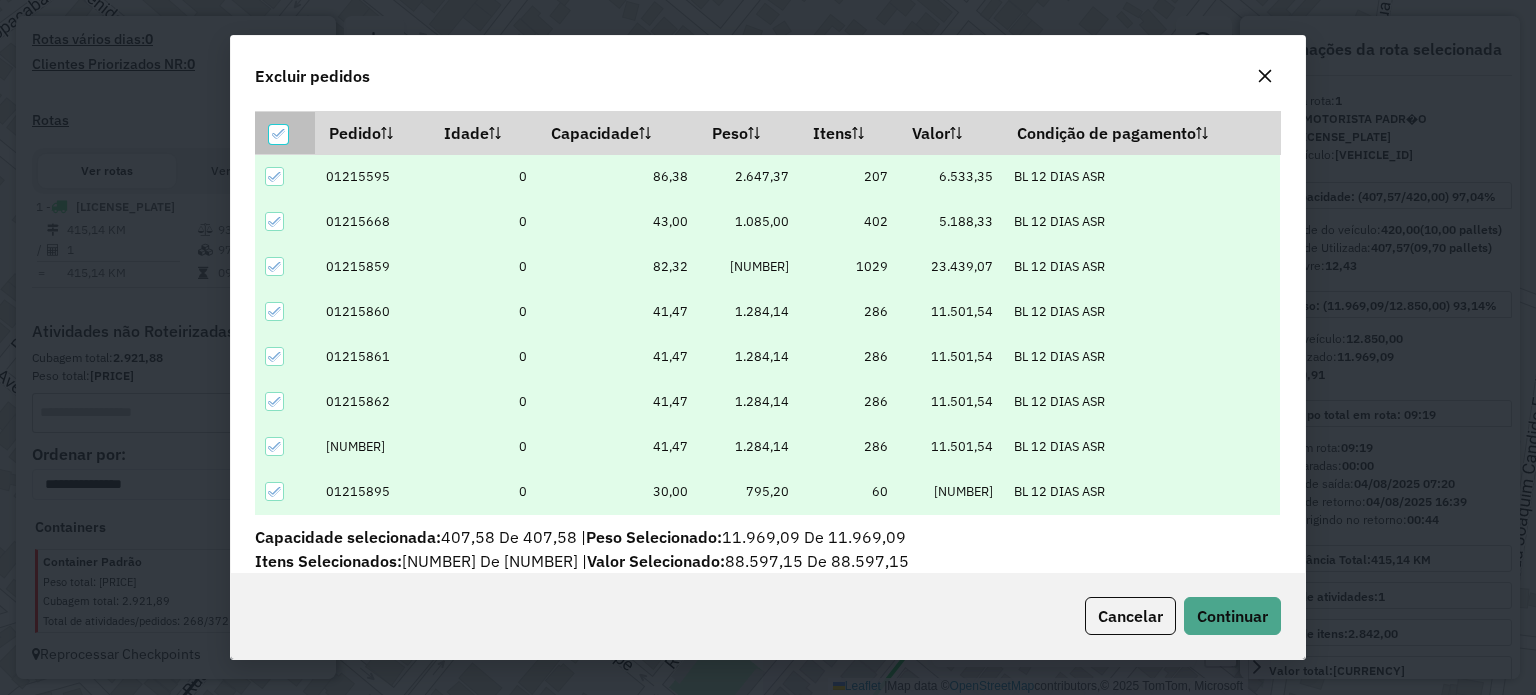 click 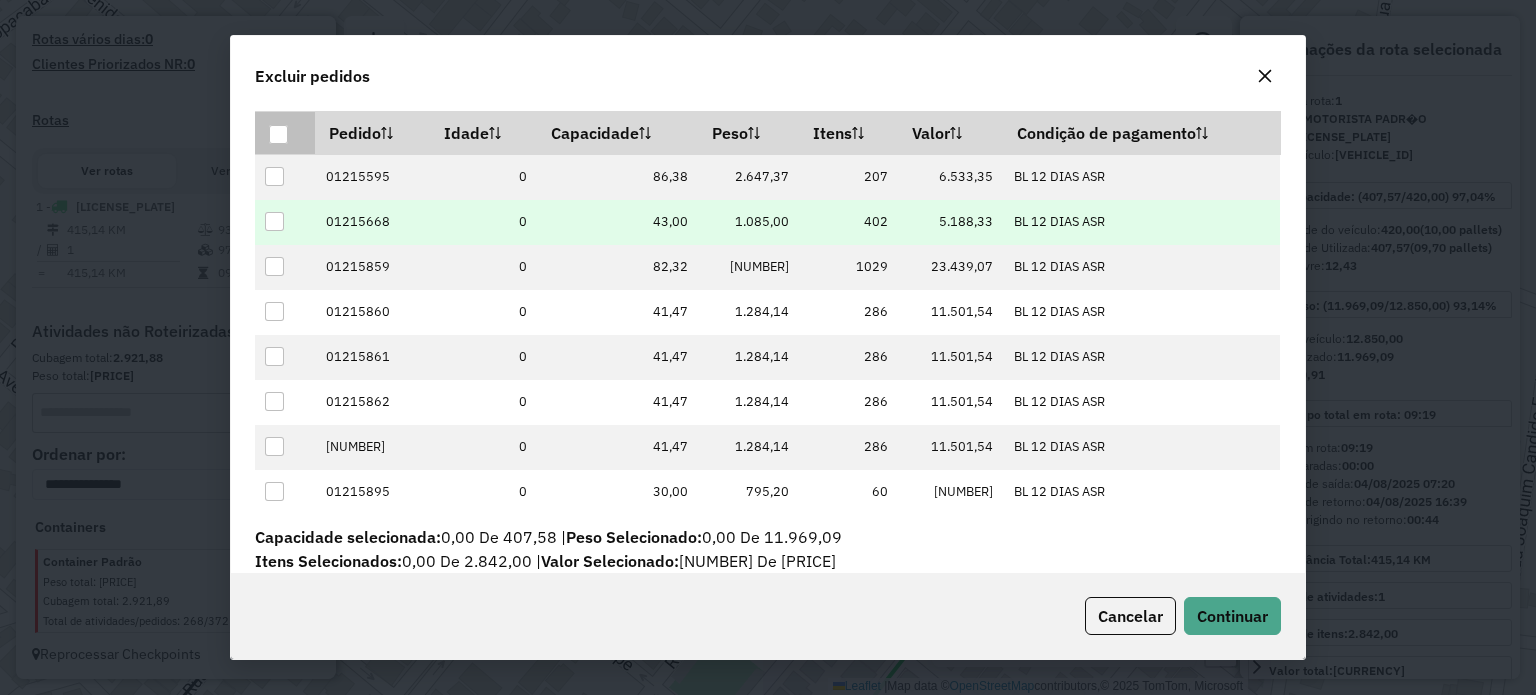 click at bounding box center [285, 222] 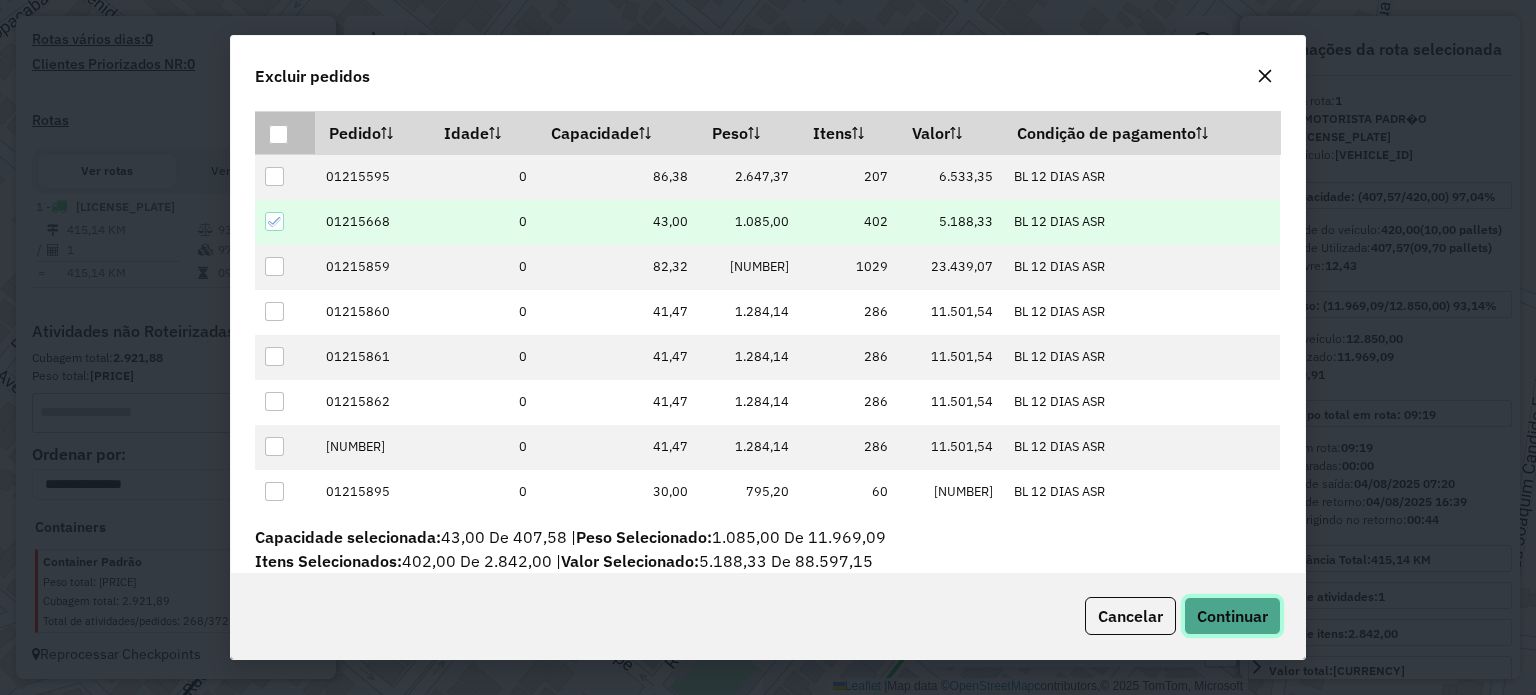 drag, startPoint x: 1232, startPoint y: 622, endPoint x: 1224, endPoint y: 612, distance: 12.806249 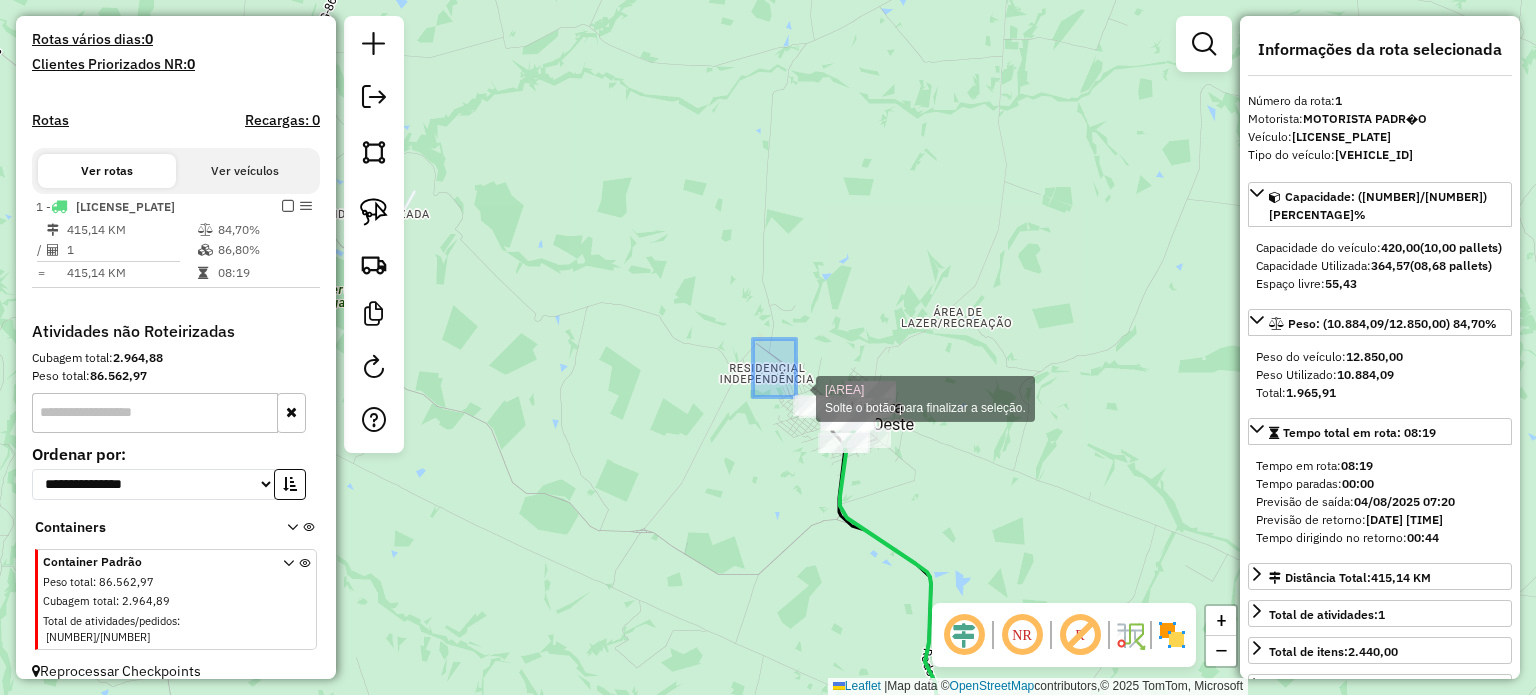 drag, startPoint x: 753, startPoint y: 339, endPoint x: 946, endPoint y: 523, distance: 266.6552 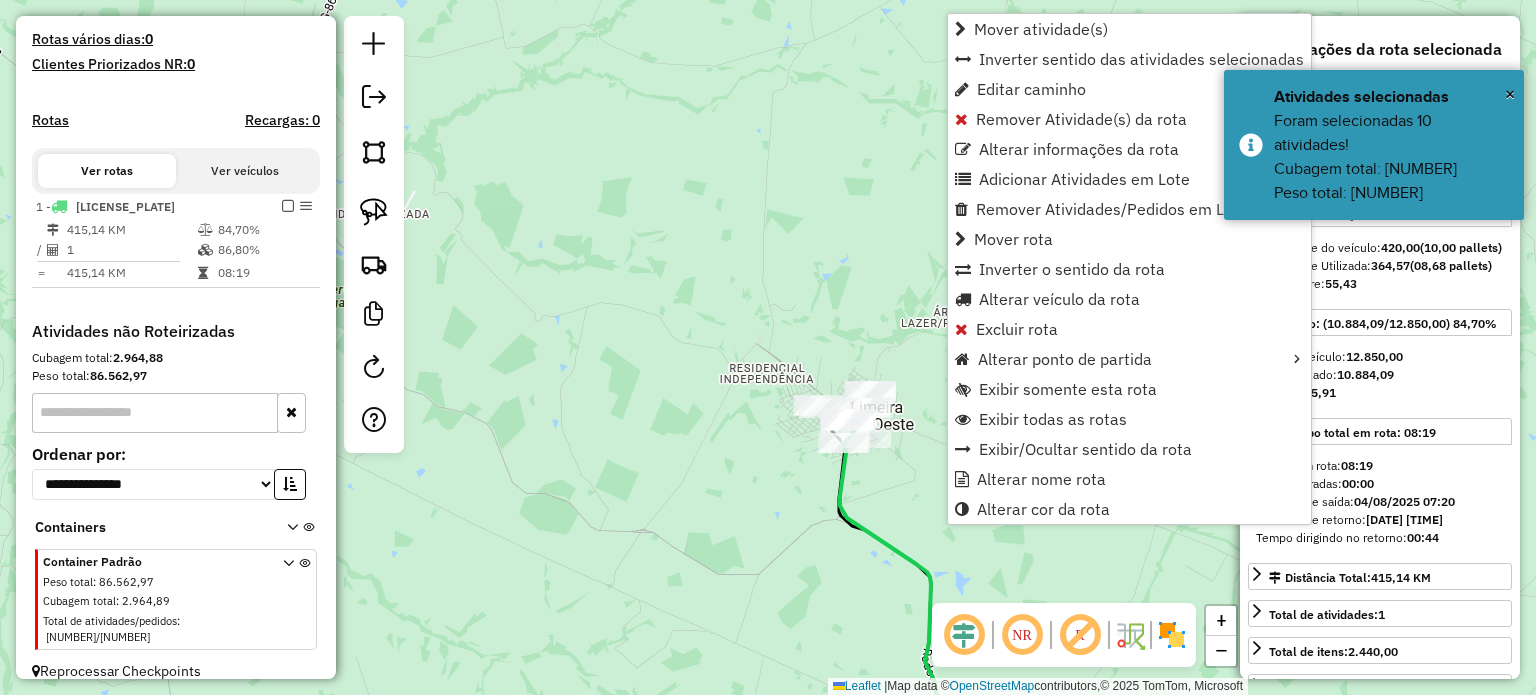 drag, startPoint x: 644, startPoint y: 510, endPoint x: 756, endPoint y: 436, distance: 134.23859 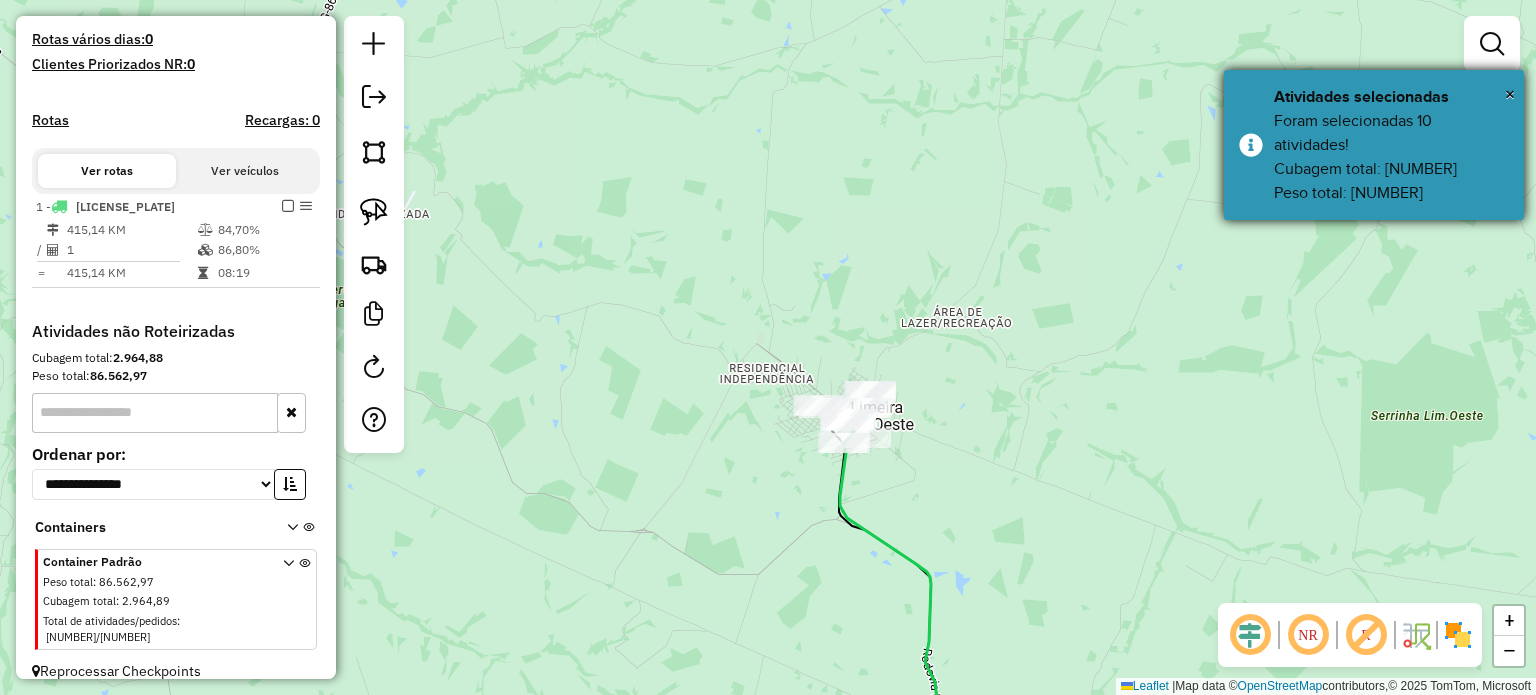 click on "×  Atividades selecionadas  Foram selecionadas 10 atividades!  Cubagem total: 567,80  Peso total: 16.735,59" at bounding box center [1374, 145] 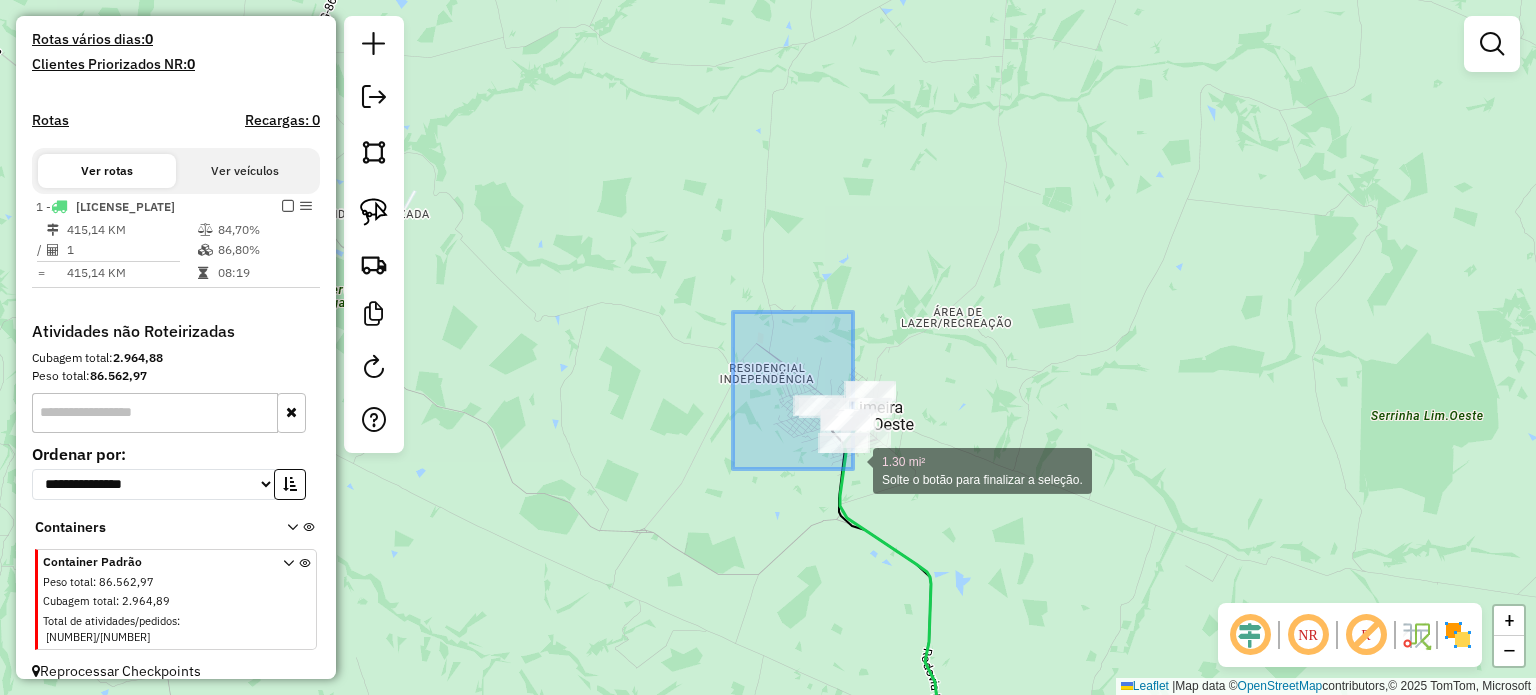 drag, startPoint x: 733, startPoint y: 314, endPoint x: 969, endPoint y: 591, distance: 363.90247 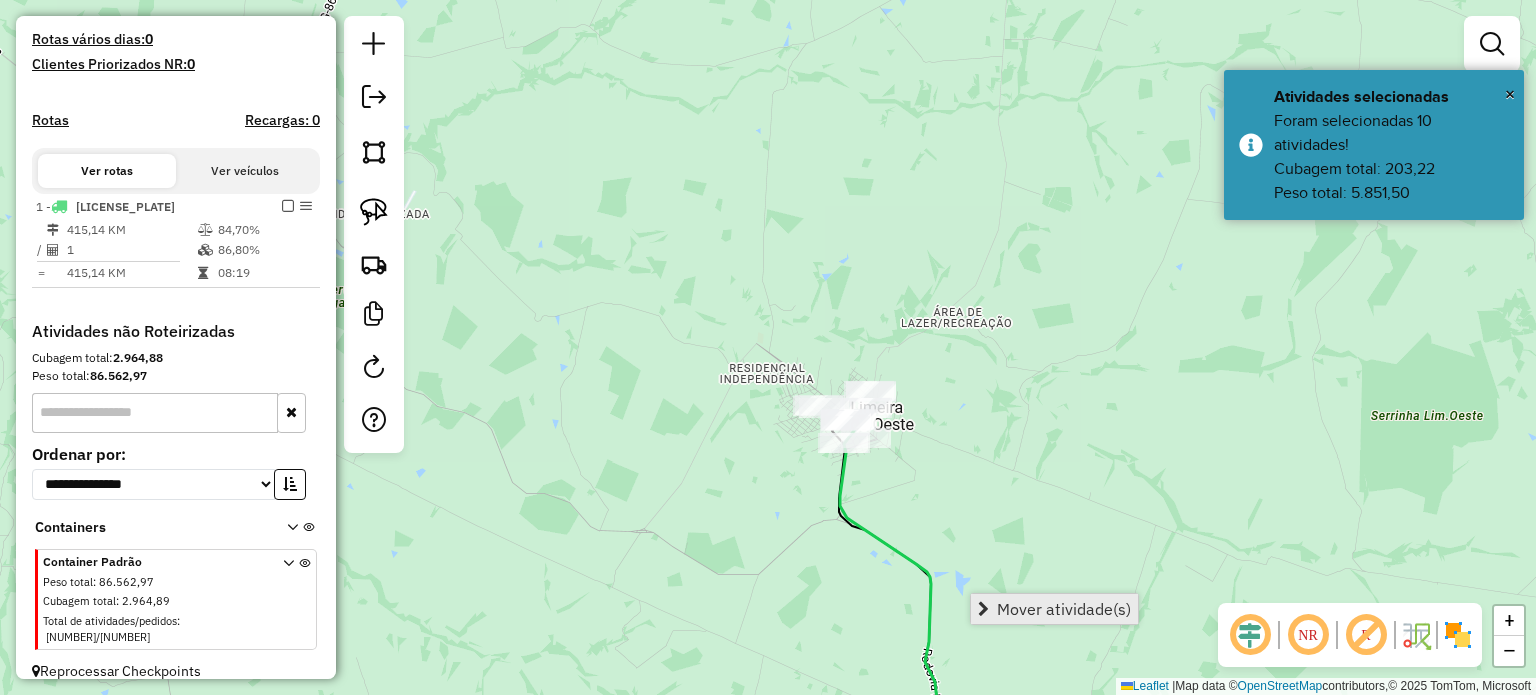 click on "Mover atividade(s)" at bounding box center (1064, 609) 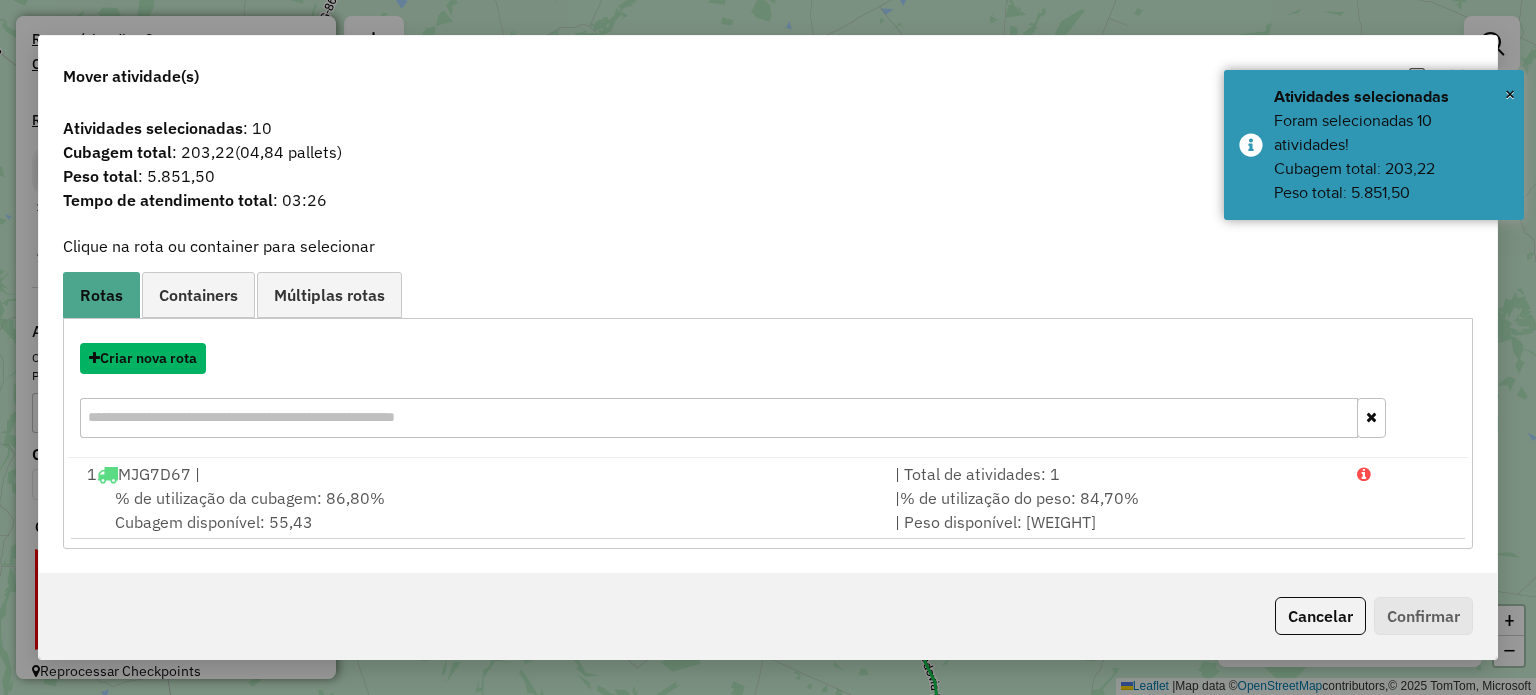 click on "Criar nova rota" at bounding box center [143, 358] 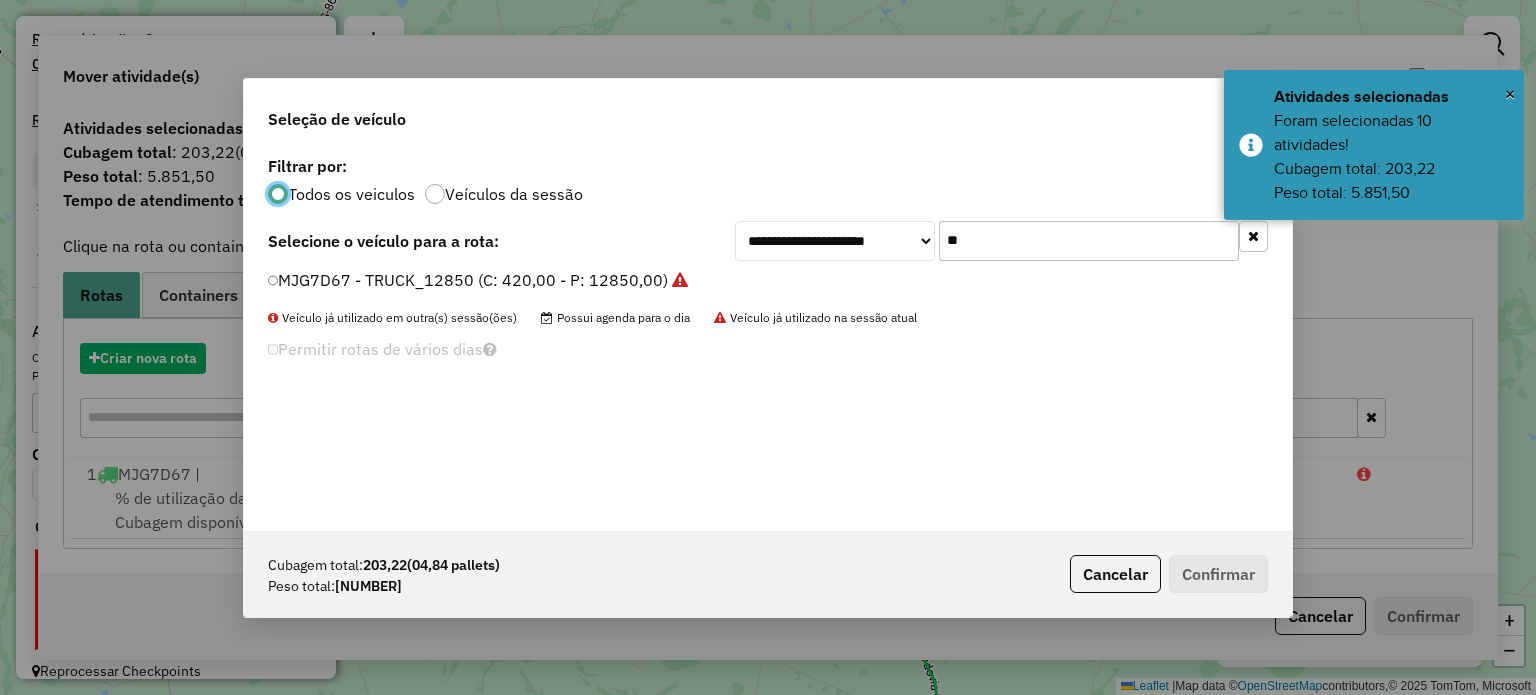 scroll, scrollTop: 10, scrollLeft: 6, axis: both 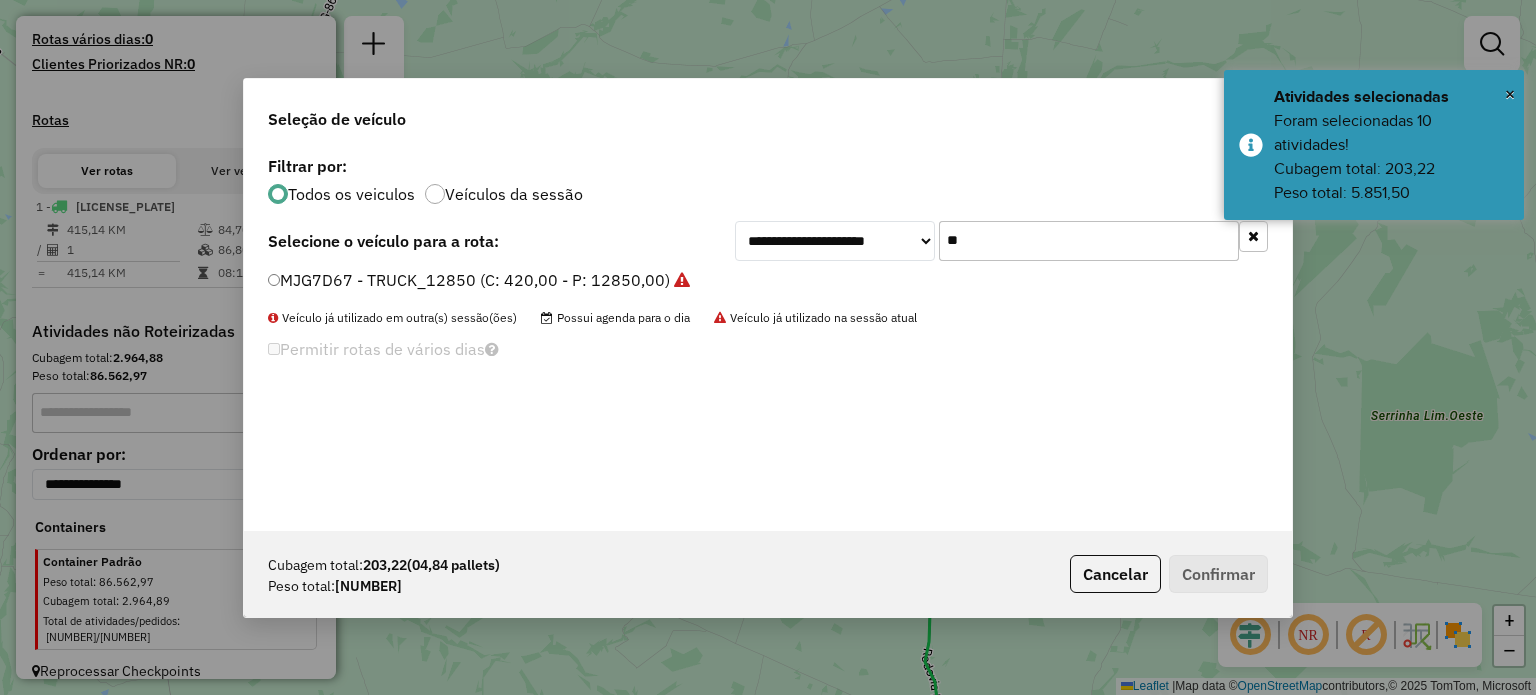 drag, startPoint x: 934, startPoint y: 235, endPoint x: 868, endPoint y: 223, distance: 67.08204 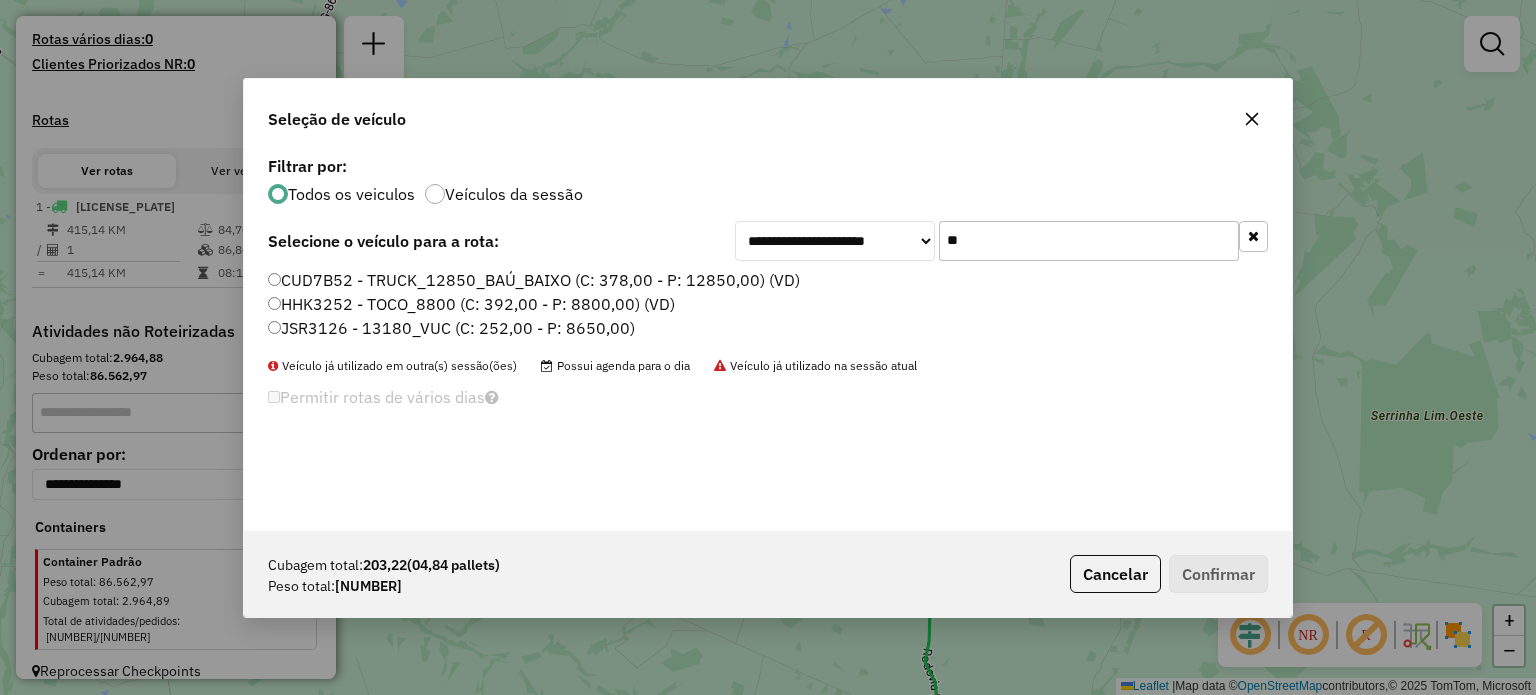 type on "*" 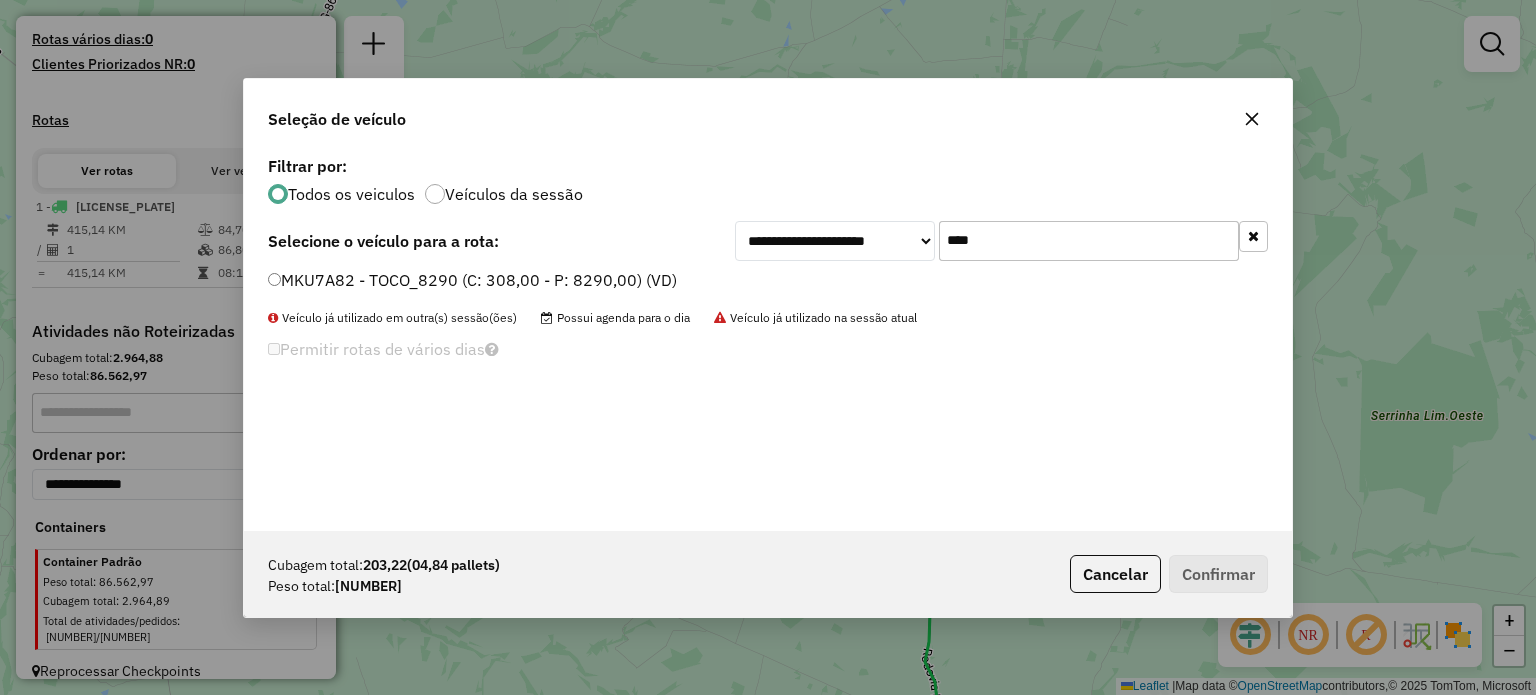 type on "****" 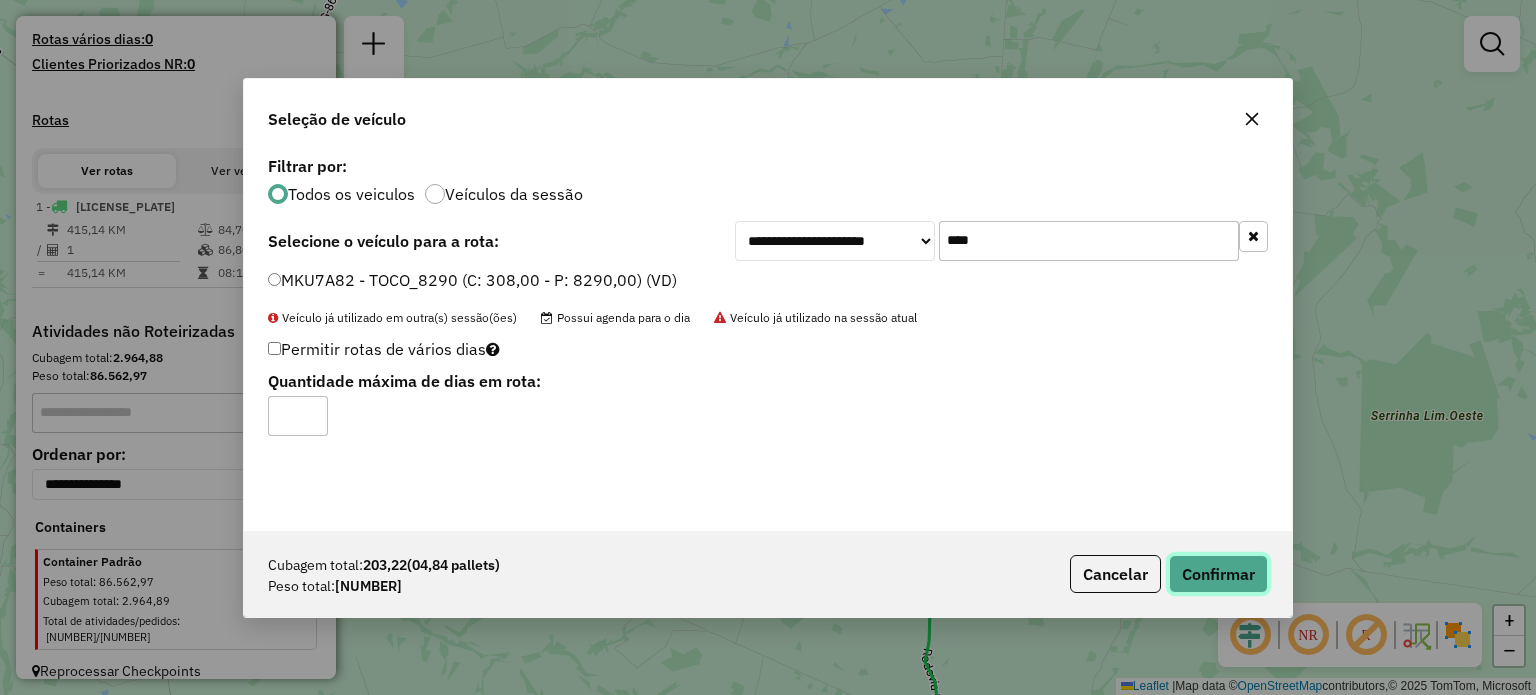click on "Confirmar" 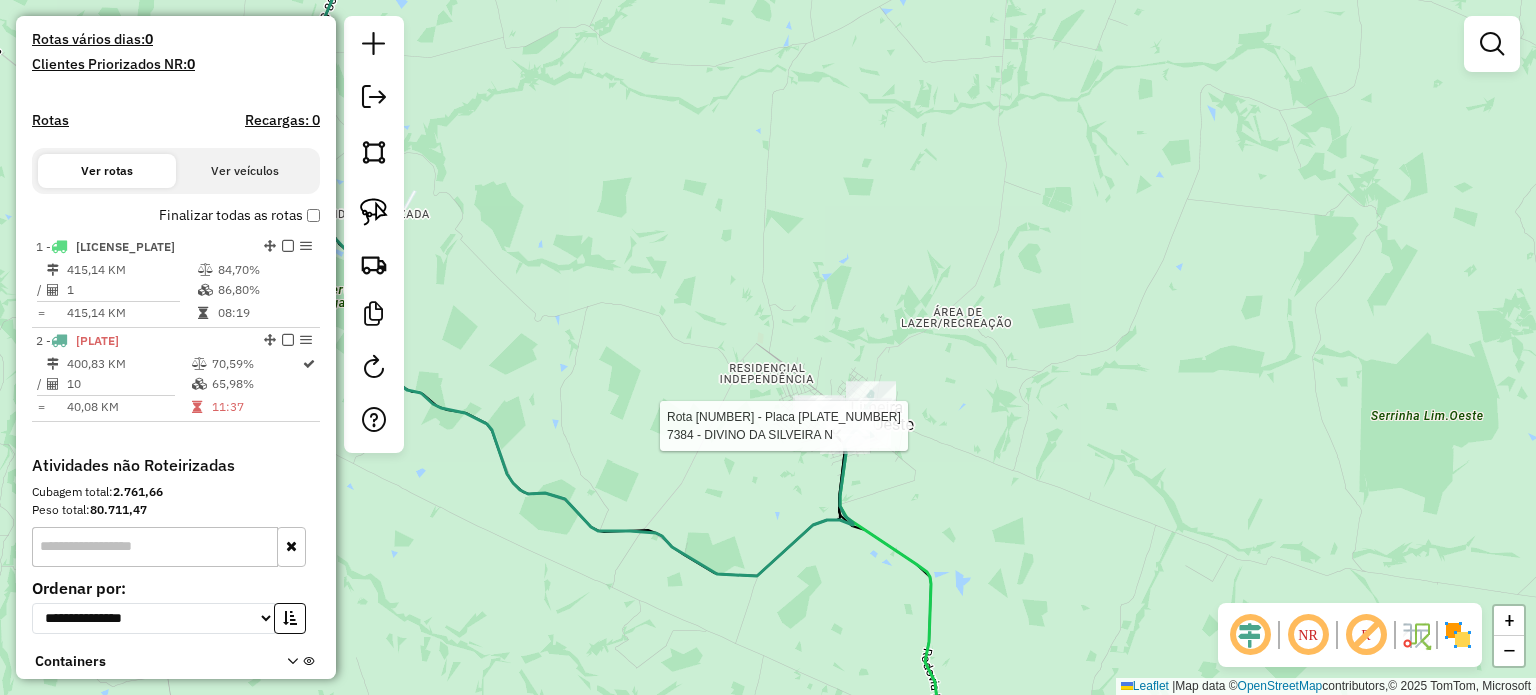 select on "**********" 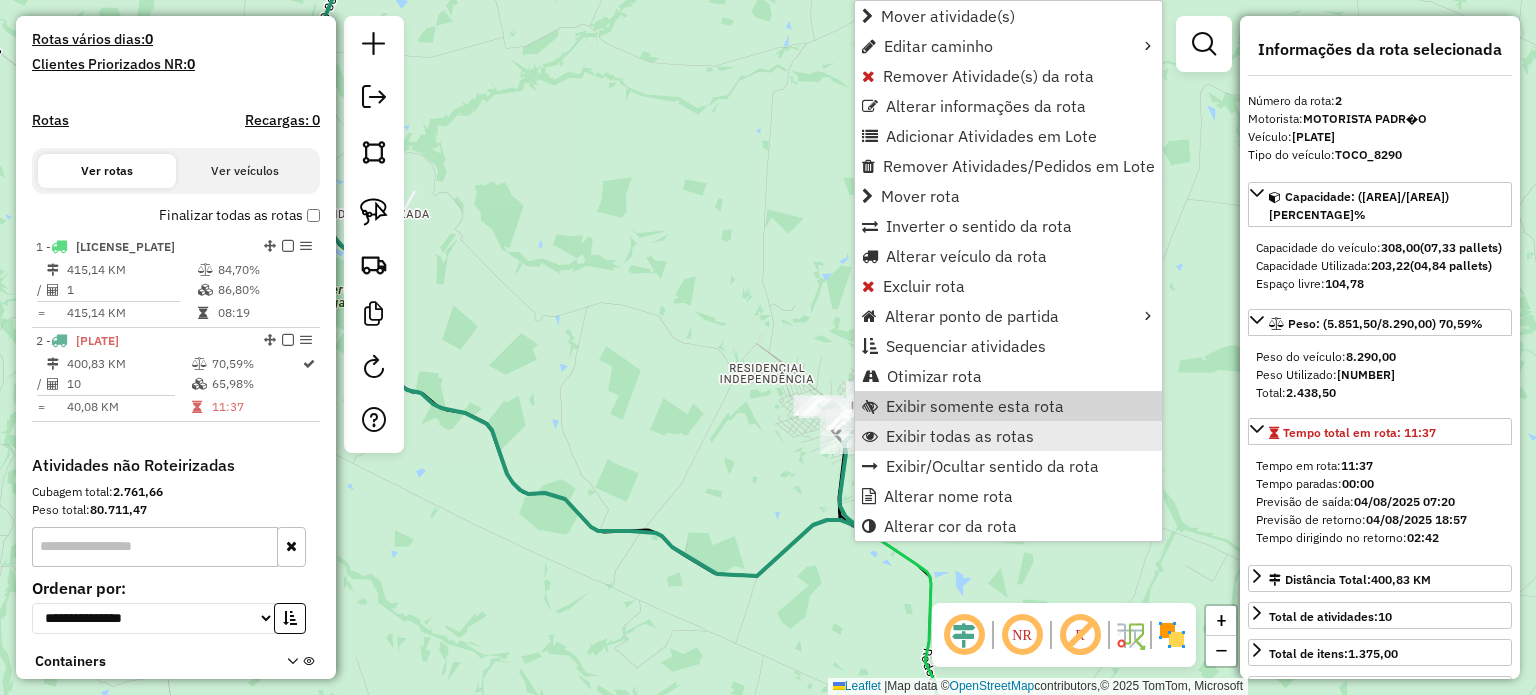 scroll, scrollTop: 666, scrollLeft: 0, axis: vertical 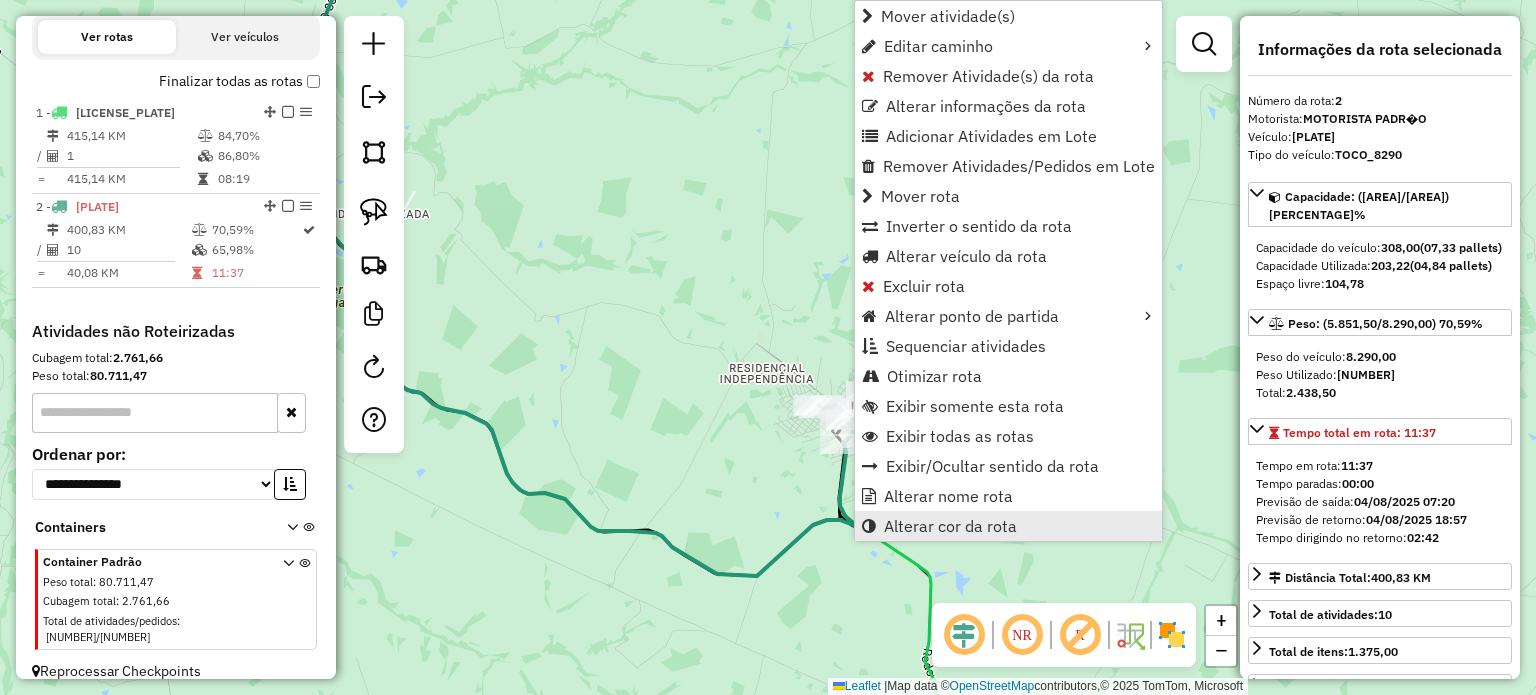 click on "Alterar cor da rota" at bounding box center [950, 526] 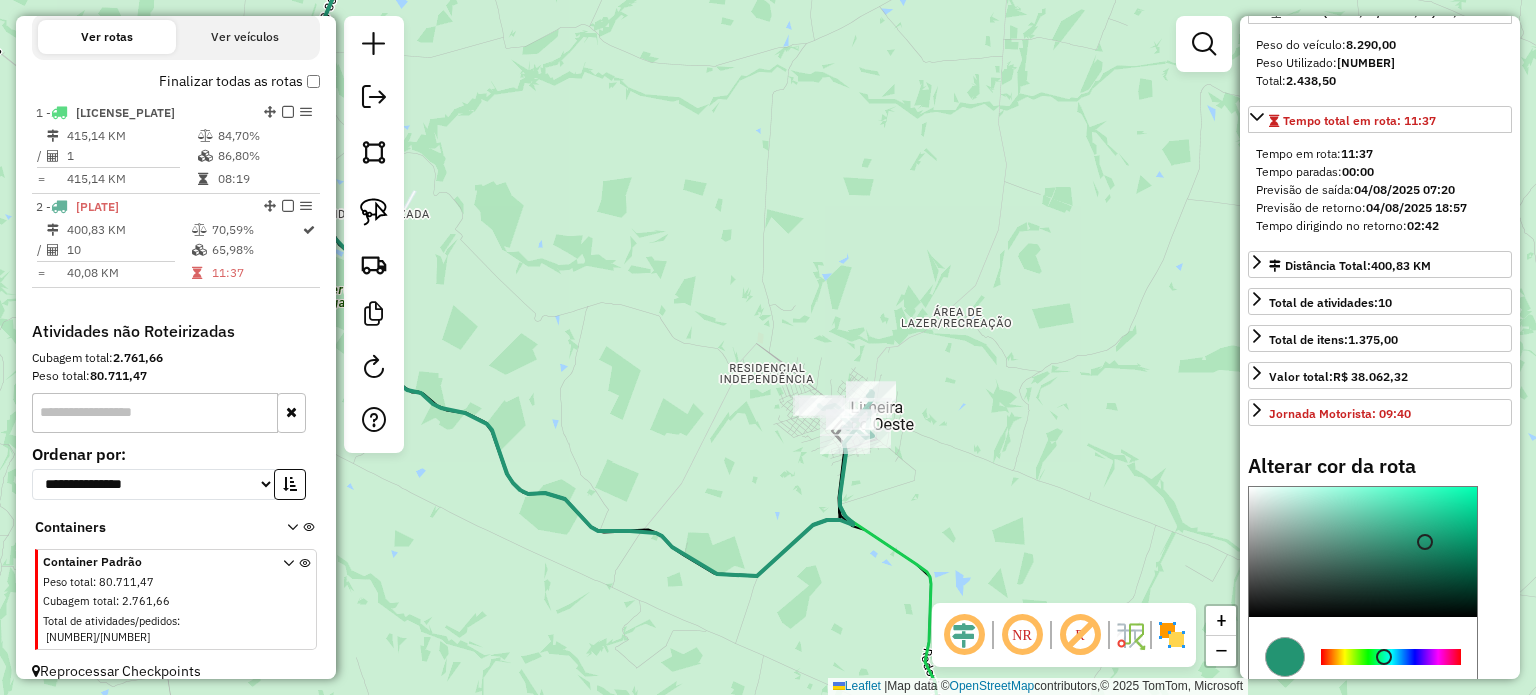 scroll, scrollTop: 500, scrollLeft: 0, axis: vertical 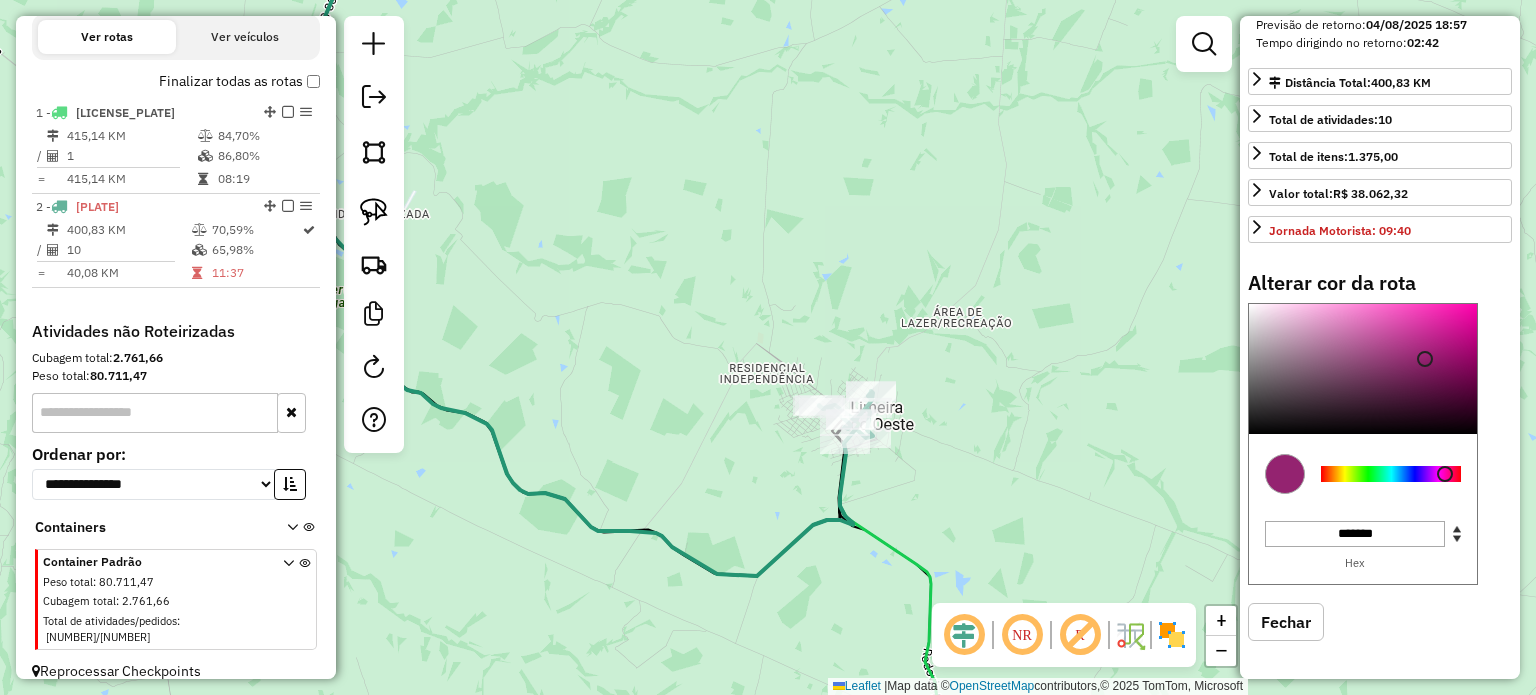 click at bounding box center (1391, 474) 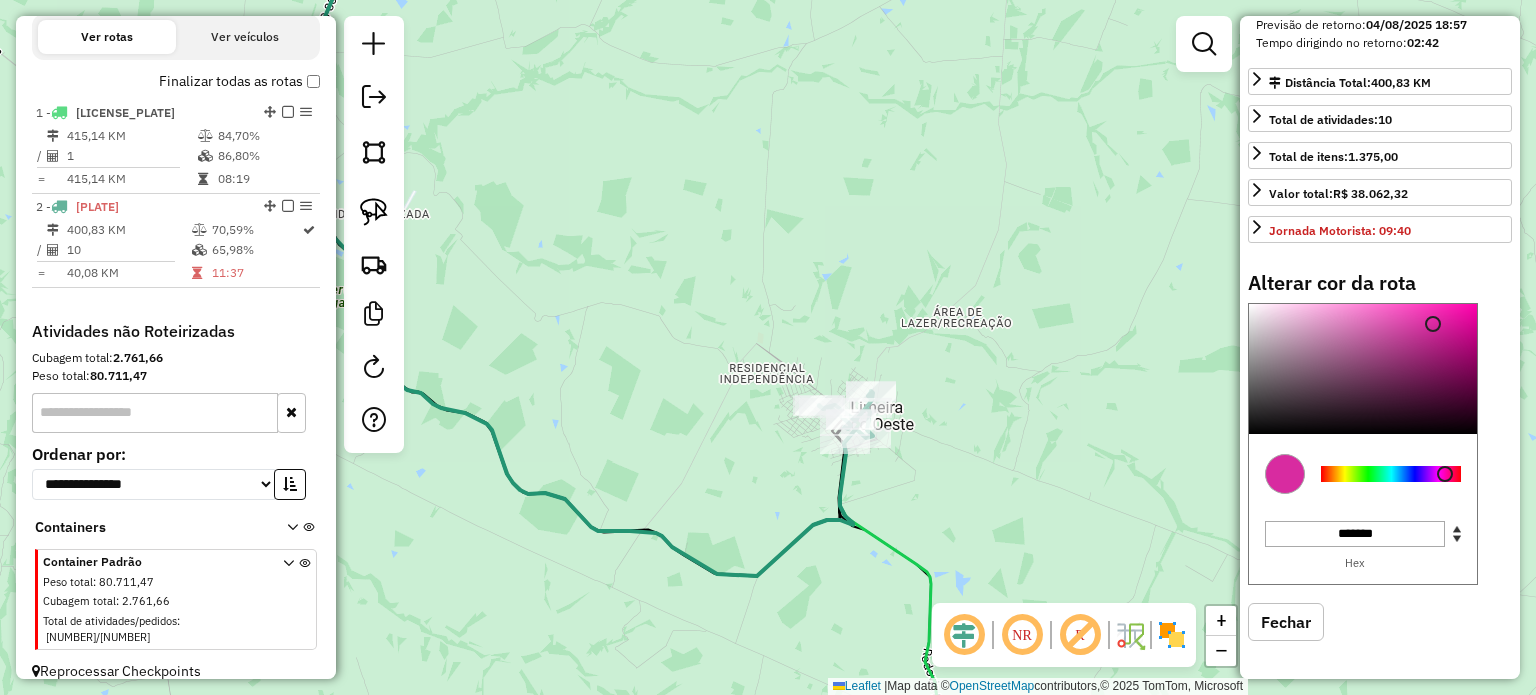 click at bounding box center [1363, 369] 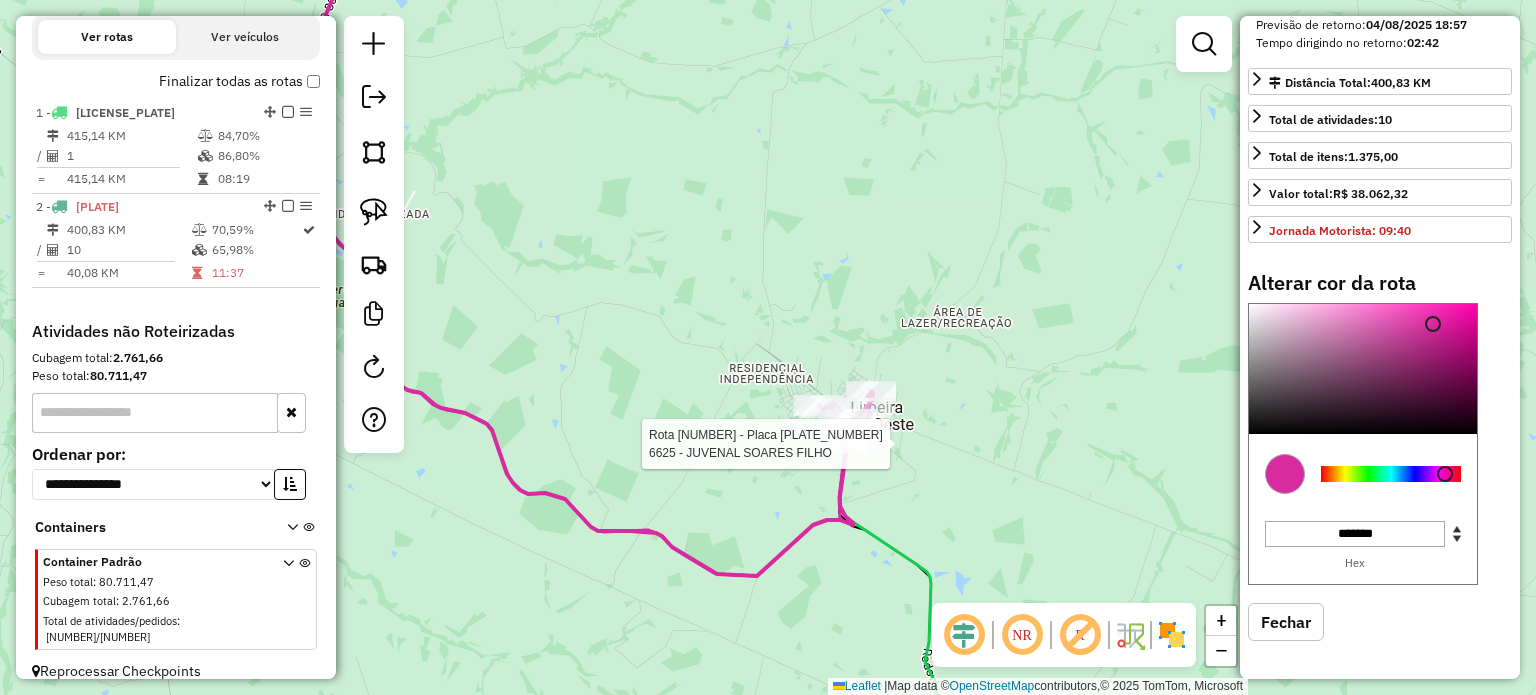 select on "**********" 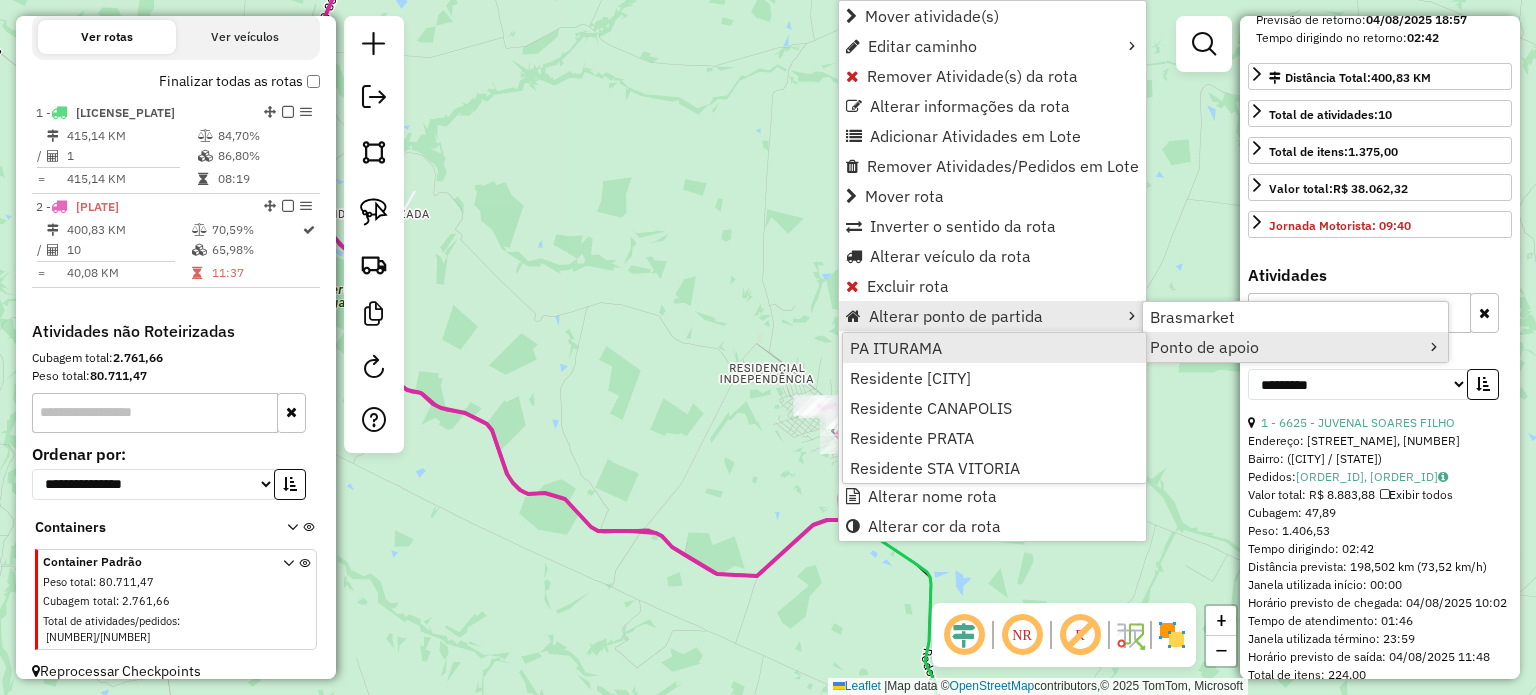 click on "PA ITURAMA" at bounding box center (994, 348) 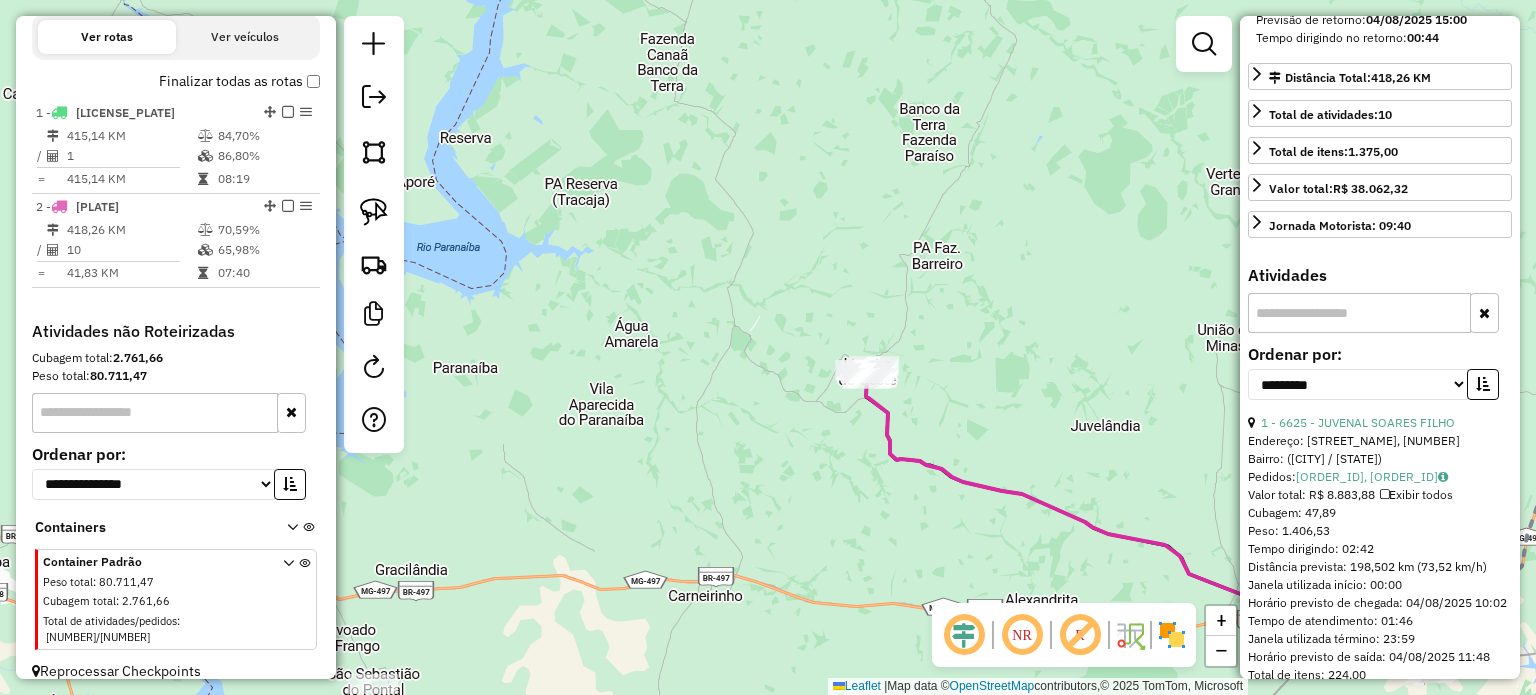 drag, startPoint x: 1047, startPoint y: 457, endPoint x: 560, endPoint y: 281, distance: 517.8272 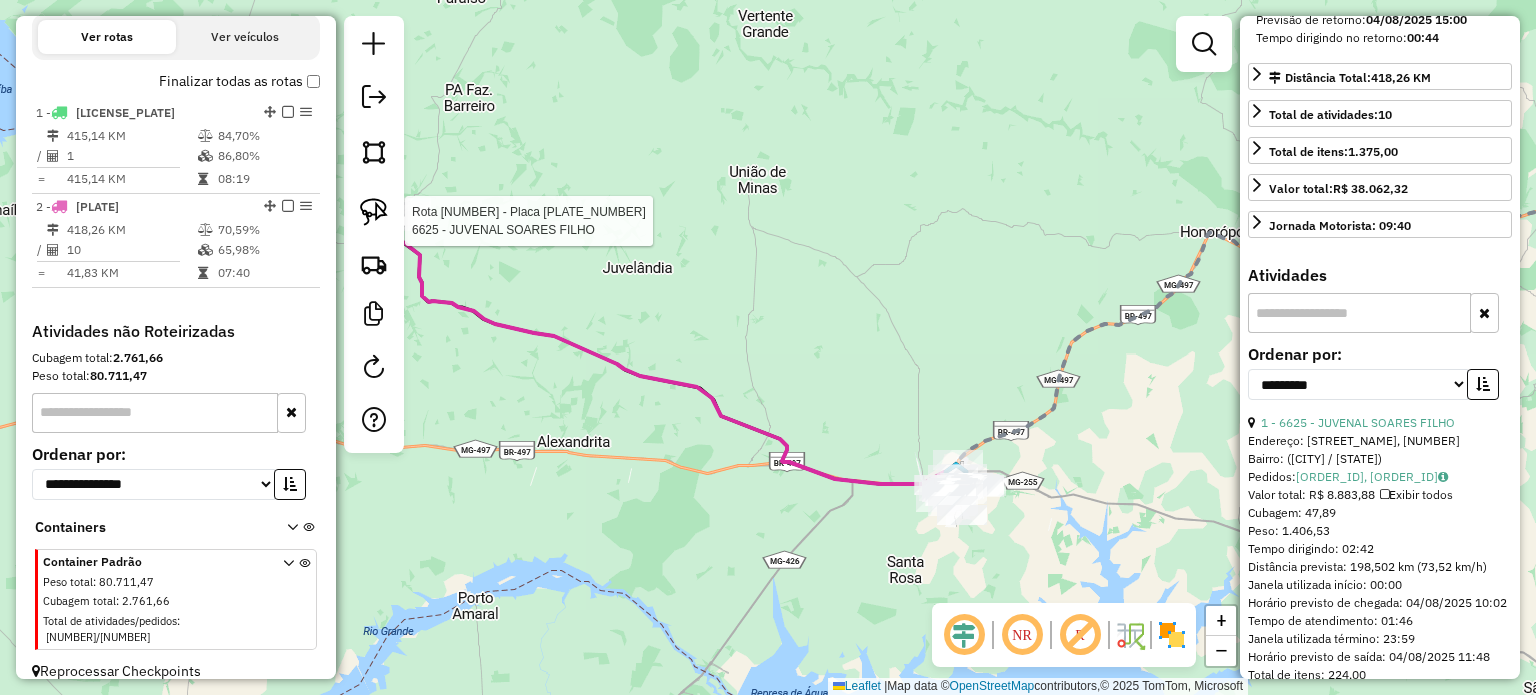 drag, startPoint x: 954, startPoint y: 455, endPoint x: 699, endPoint y: 368, distance: 269.43274 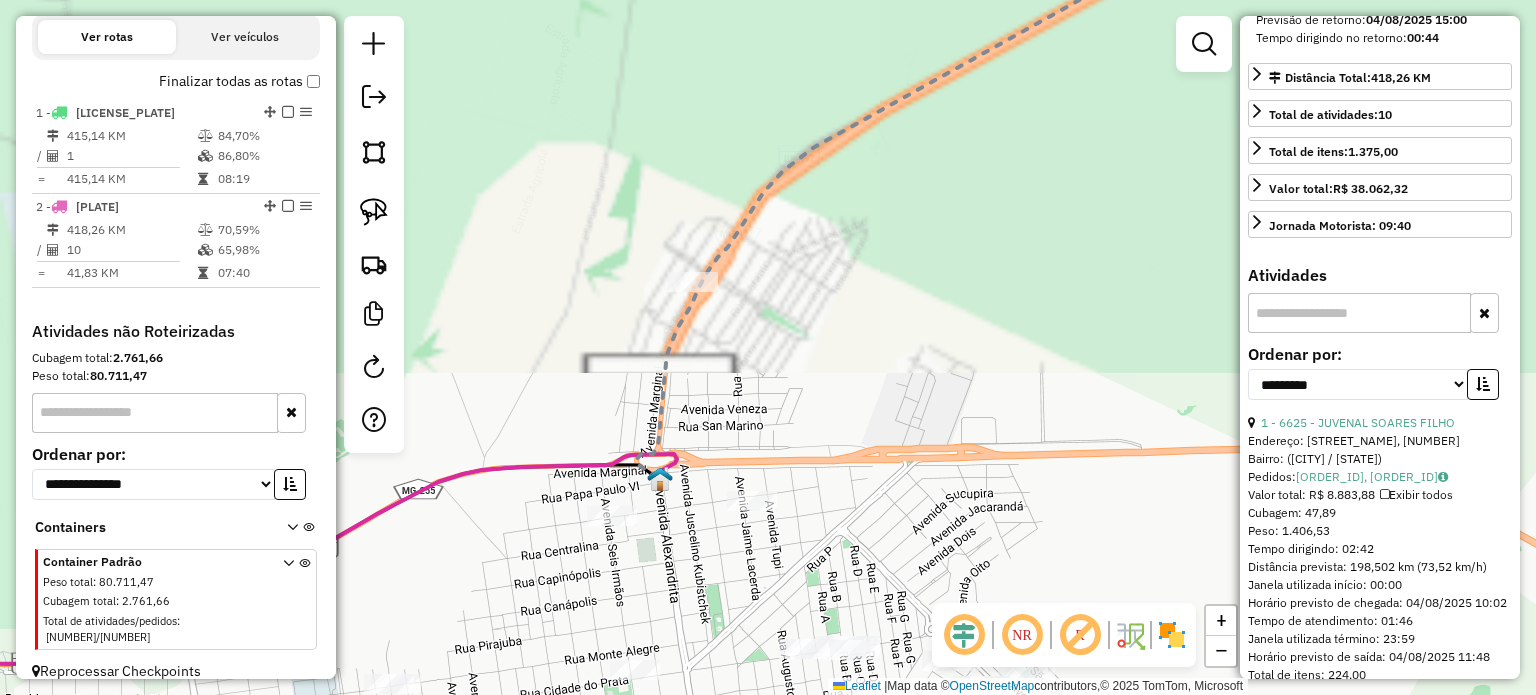 click on "Rota 2 - Placa MKU7A82  6625 - JUVENAL SOARES FILHO Janela de atendimento Grade de atendimento Capacidade Transportadoras Veículos Cliente Pedidos  Rotas Selecione os dias de semana para filtrar as janelas de atendimento  Seg   Ter   Qua   Qui   Sex   Sáb   Dom  Informe o período da janela de atendimento: De: Até:  Filtrar exatamente a janela do cliente  Considerar janela de atendimento padrão  Selecione os dias de semana para filtrar as grades de atendimento  Seg   Ter   Qua   Qui   Sex   Sáb   Dom   Considerar clientes sem dia de atendimento cadastrado  Clientes fora do dia de atendimento selecionado Filtrar as atividades entre os valores definidos abaixo:  Peso mínimo:   Peso máximo:   Cubagem mínima:   Cubagem máxima:   De:   Até:  Filtrar as atividades entre o tempo de atendimento definido abaixo:  De:   Até:   Considerar capacidade total dos clientes não roteirizados Transportadora: Selecione um ou mais itens Tipo de veículo: Selecione um ou mais itens Veículo: Selecione um ou mais itens" 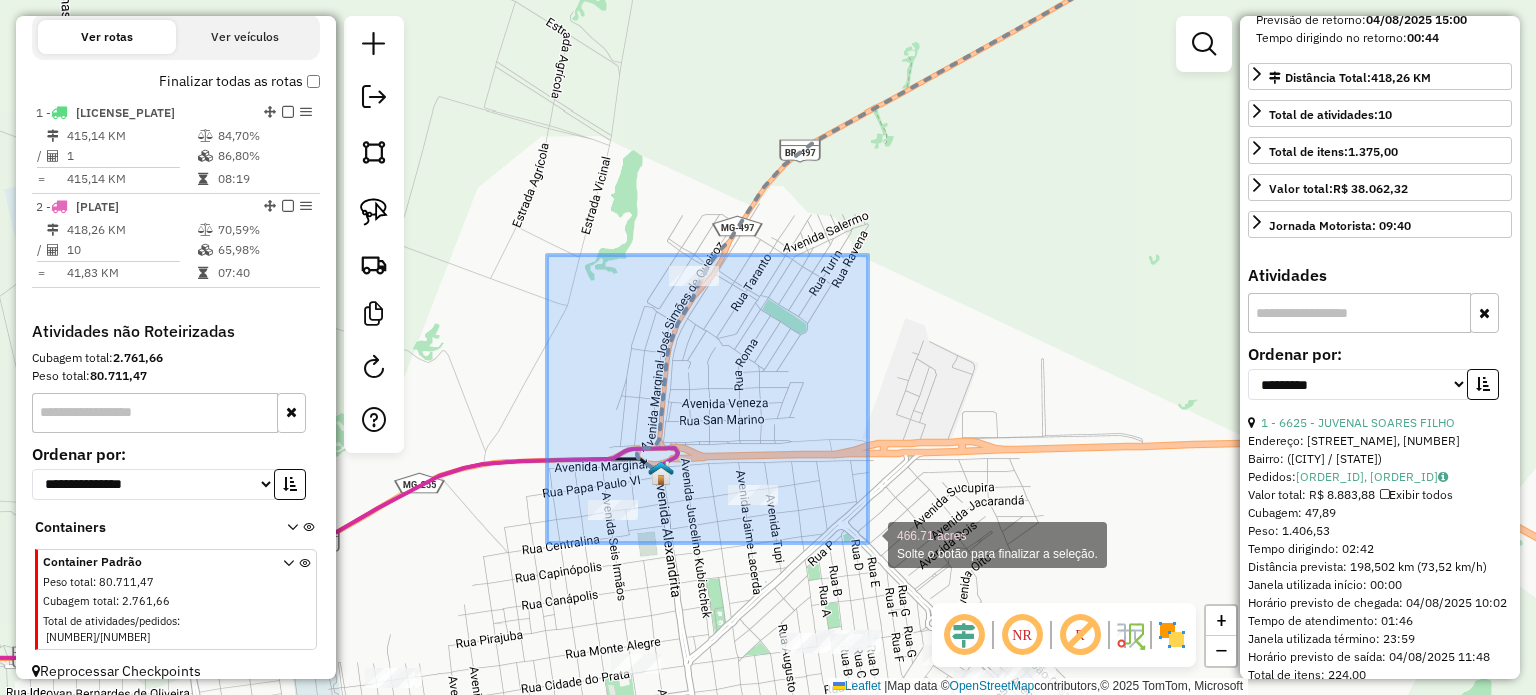 drag, startPoint x: 547, startPoint y: 255, endPoint x: 868, endPoint y: 539, distance: 428.59888 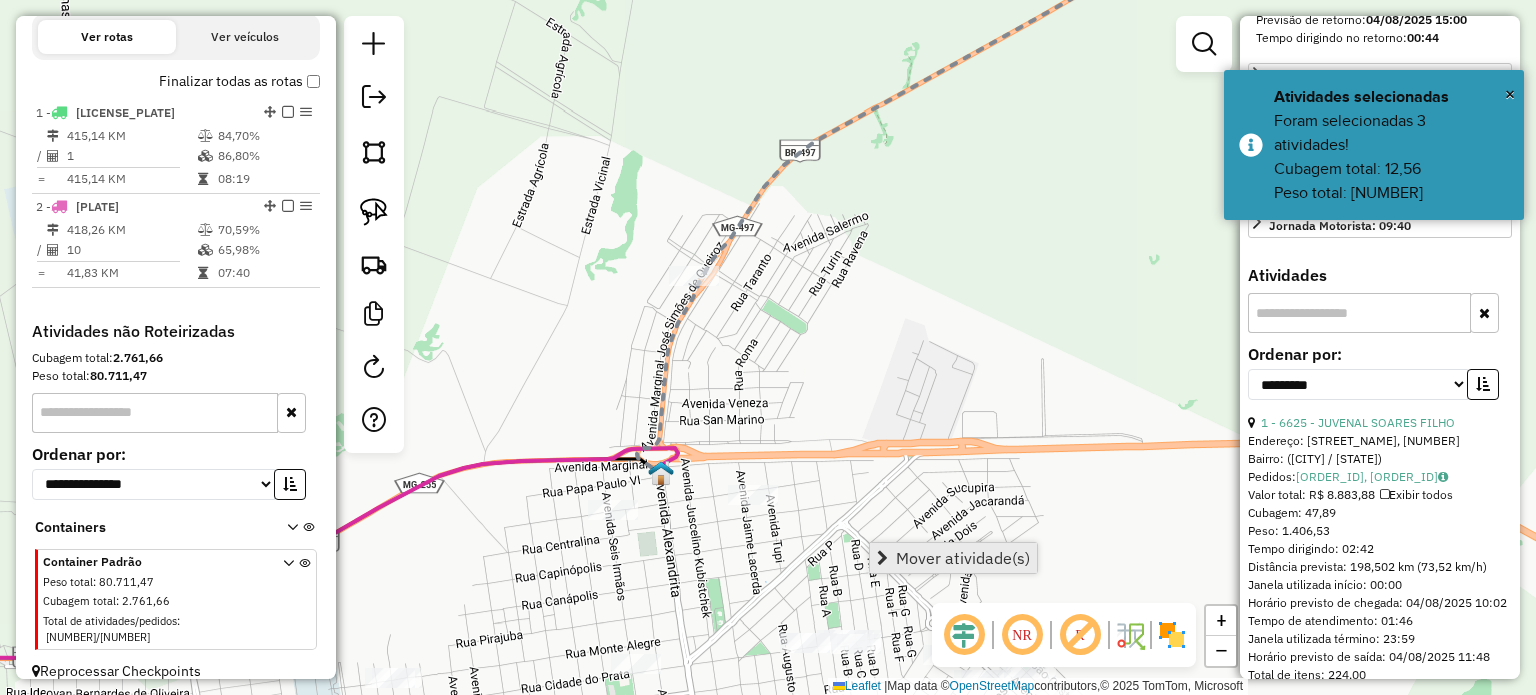 click on "Mover atividade(s)" at bounding box center (953, 558) 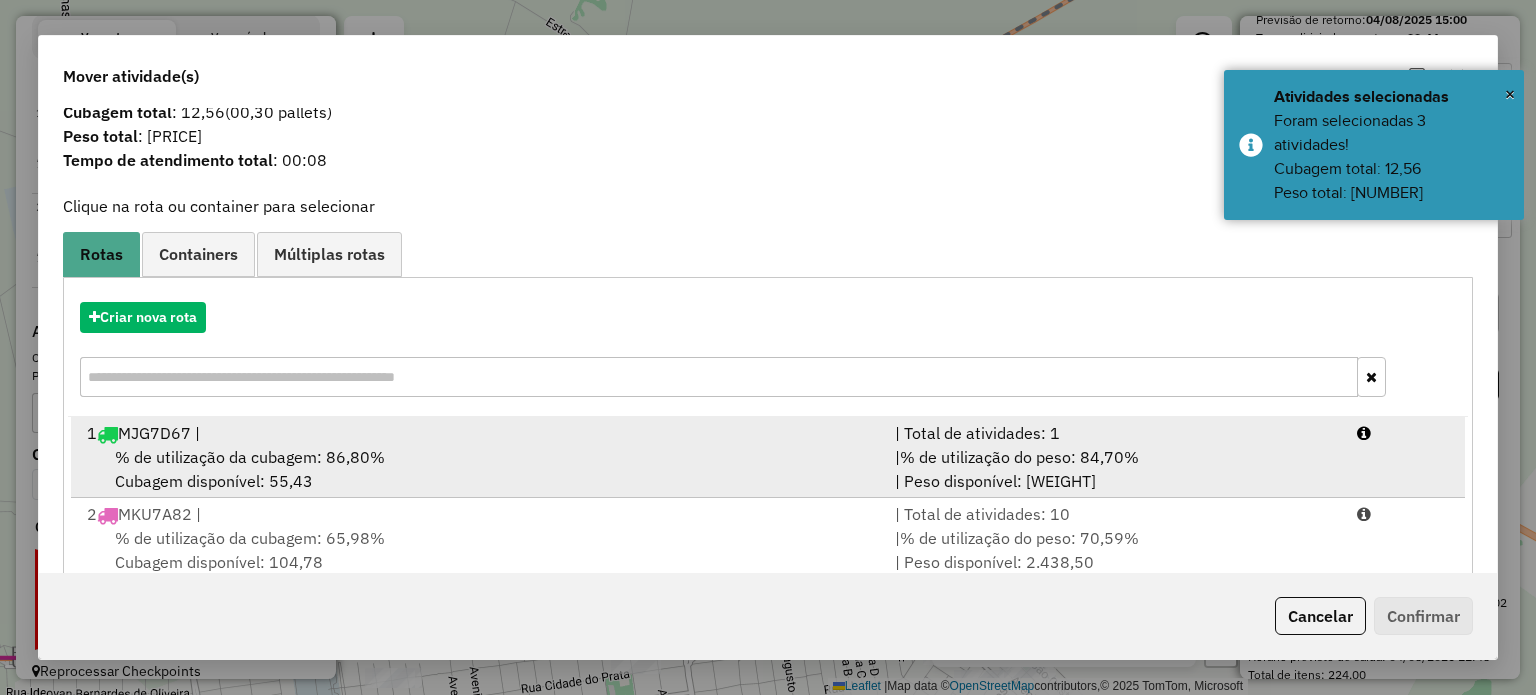 scroll, scrollTop: 79, scrollLeft: 0, axis: vertical 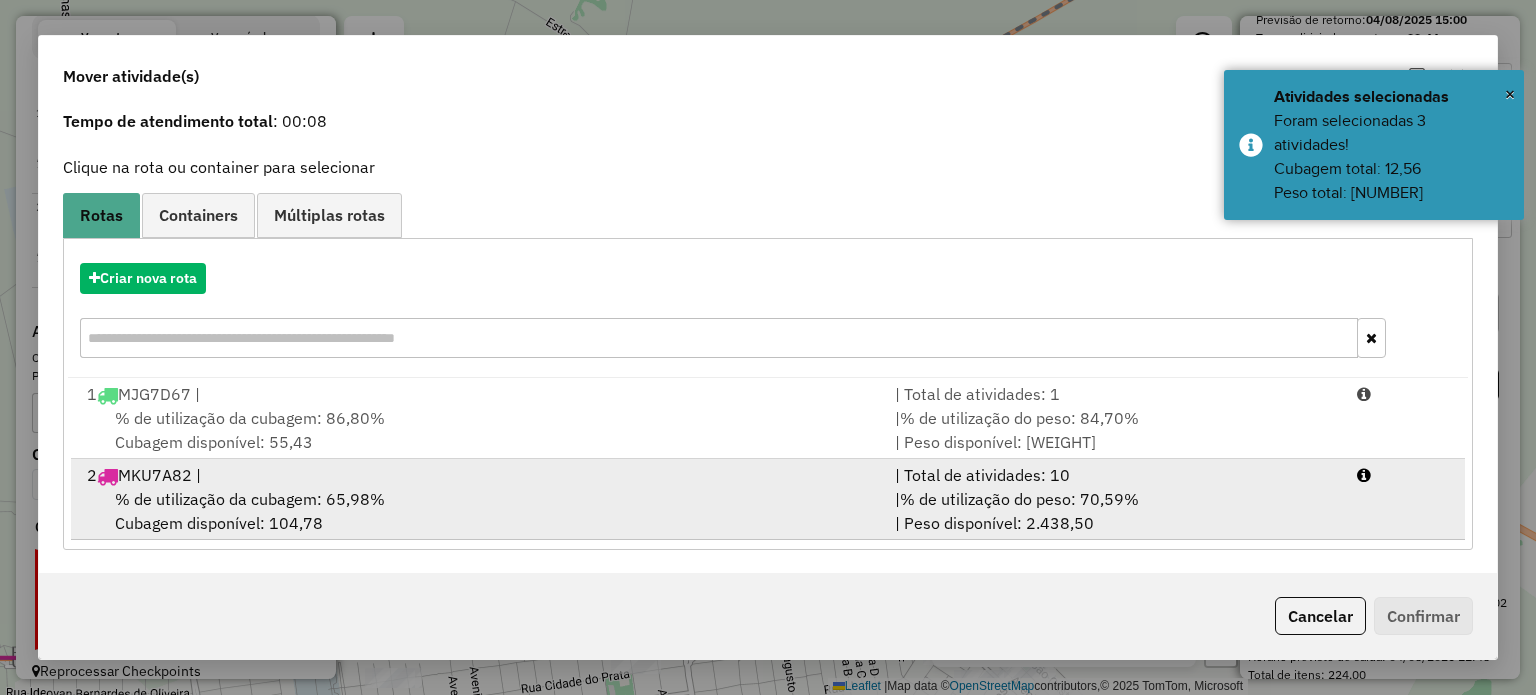 click on "2  MKU7A82 |" at bounding box center (479, 475) 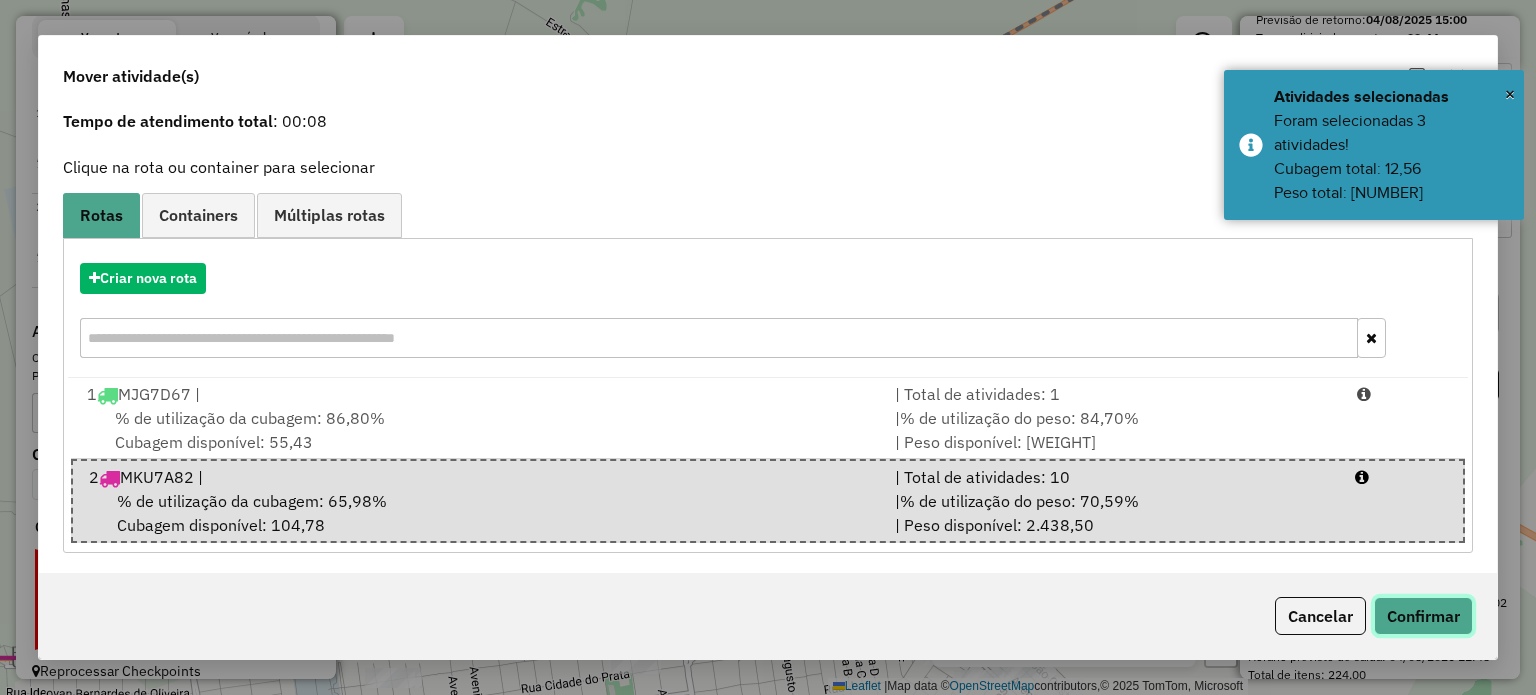 drag, startPoint x: 1392, startPoint y: 616, endPoint x: 1385, endPoint y: 607, distance: 11.401754 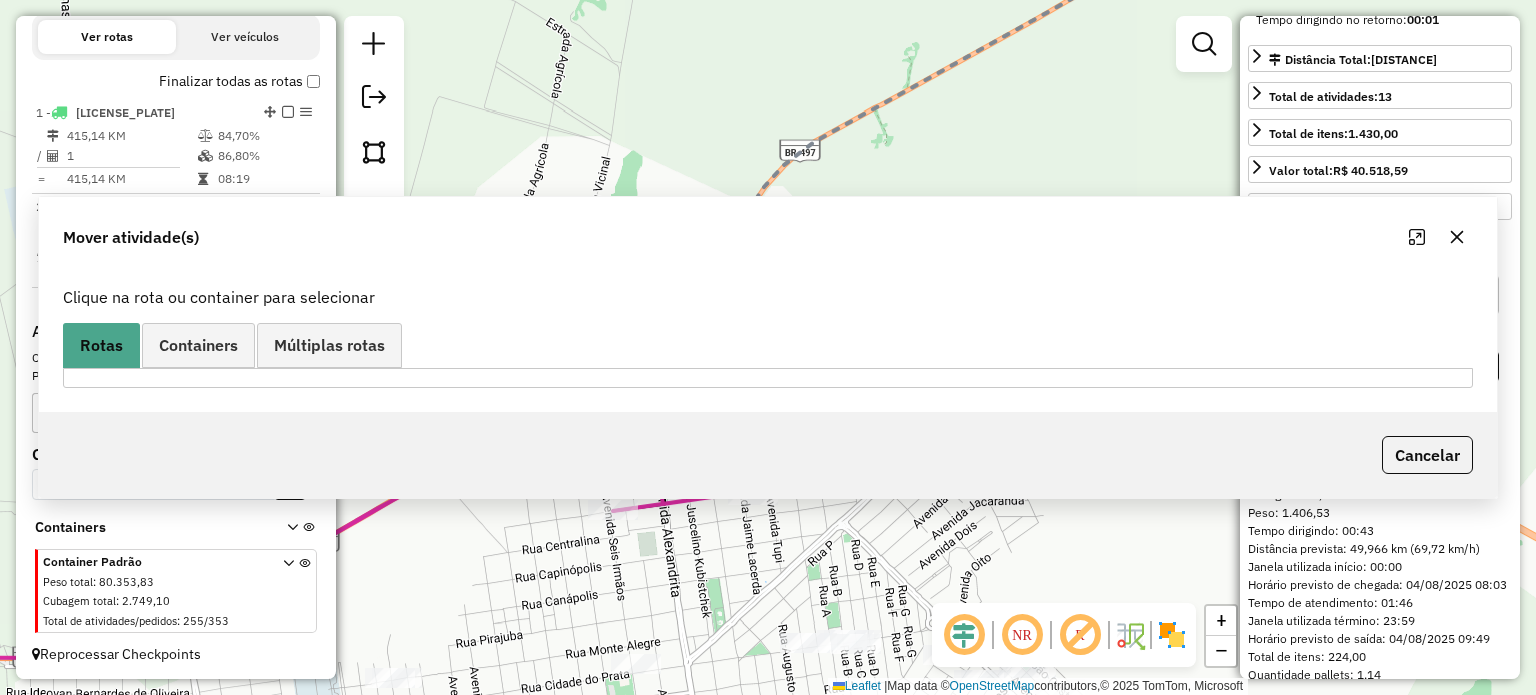 scroll, scrollTop: 0, scrollLeft: 0, axis: both 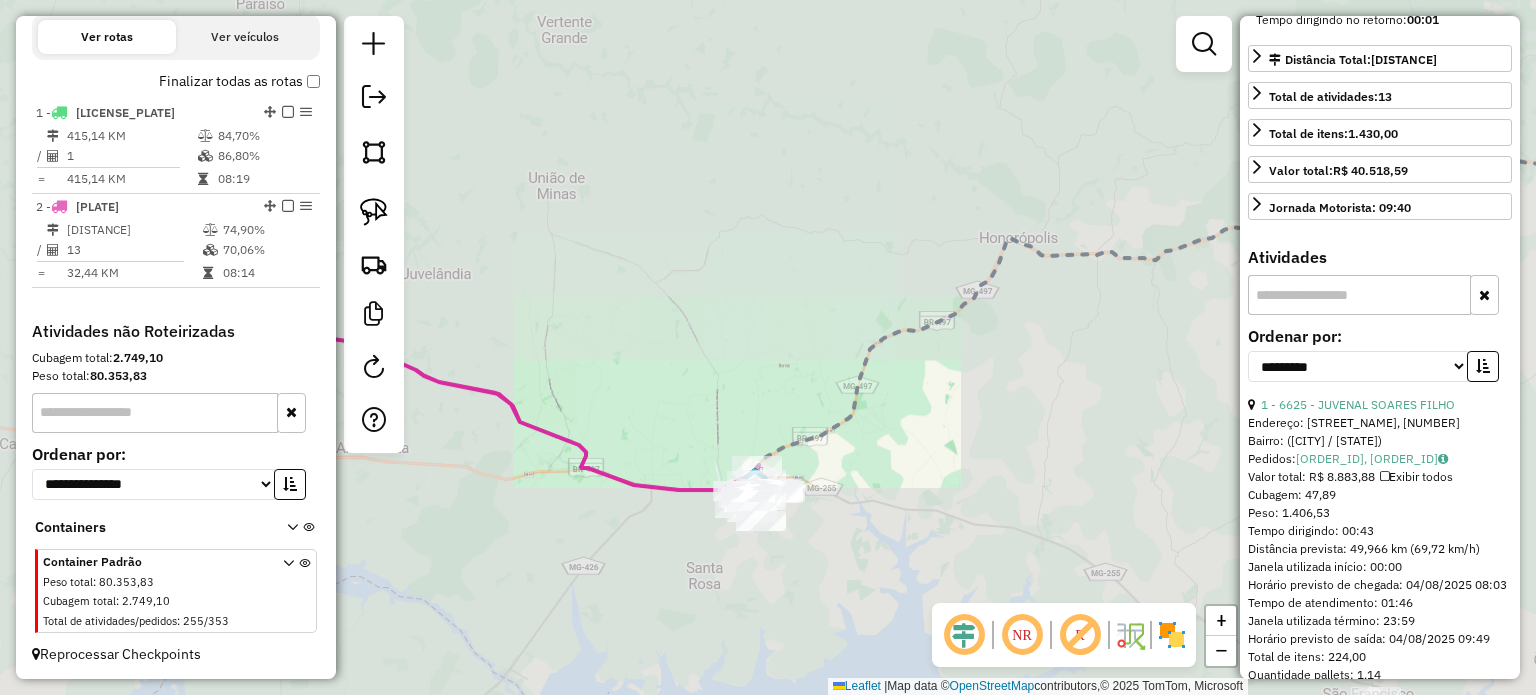 drag, startPoint x: 993, startPoint y: 466, endPoint x: 528, endPoint y: 466, distance: 465 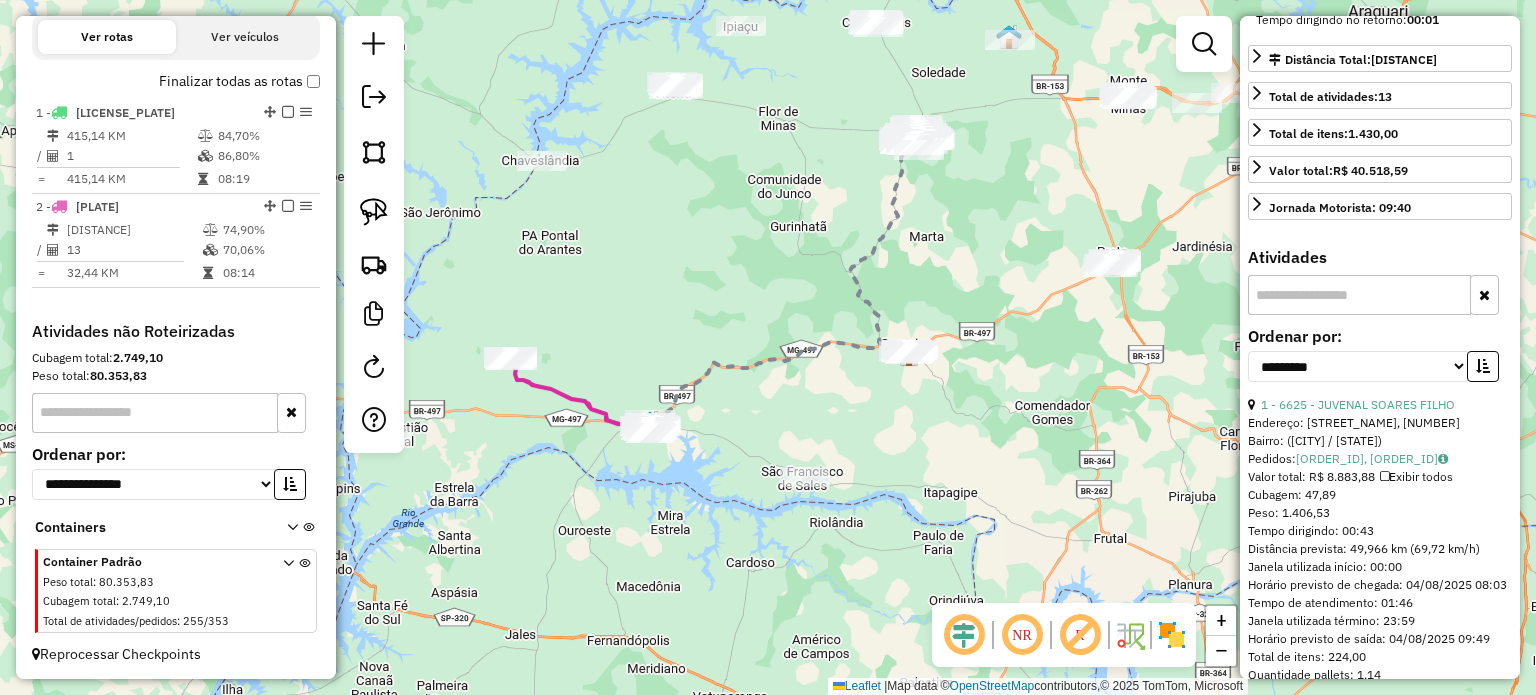 drag, startPoint x: 624, startPoint y: 472, endPoint x: 765, endPoint y: 439, distance: 144.81023 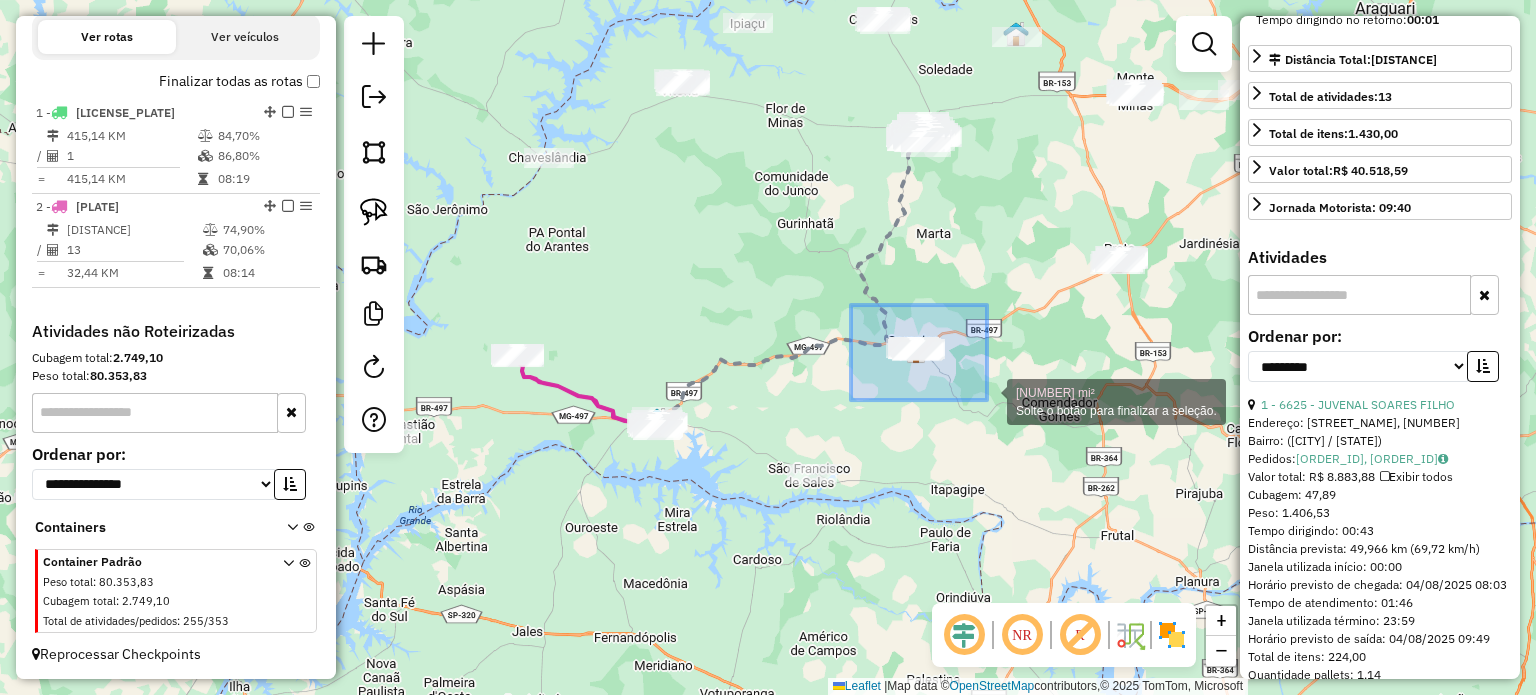 drag, startPoint x: 895, startPoint y: 335, endPoint x: 987, endPoint y: 400, distance: 112.64546 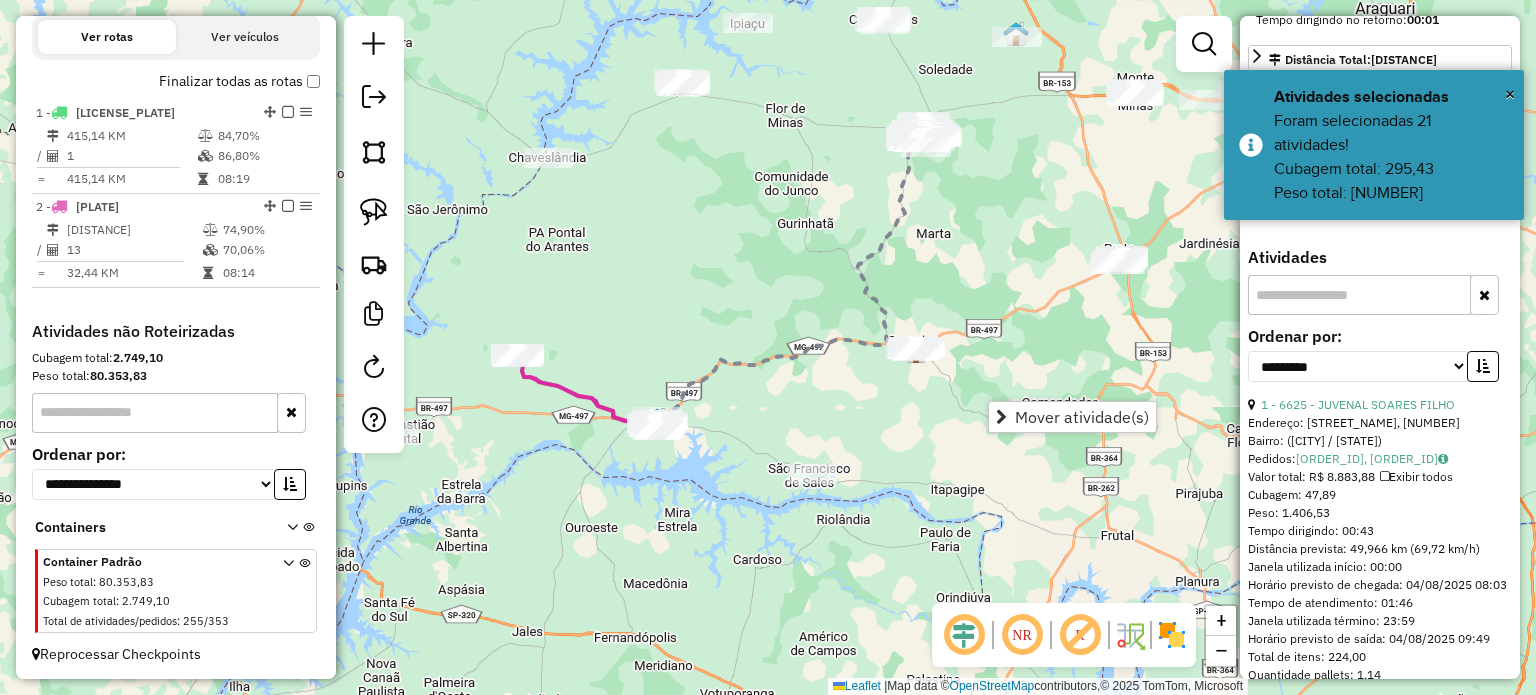 drag, startPoint x: 716, startPoint y: 459, endPoint x: 821, endPoint y: 386, distance: 127.88276 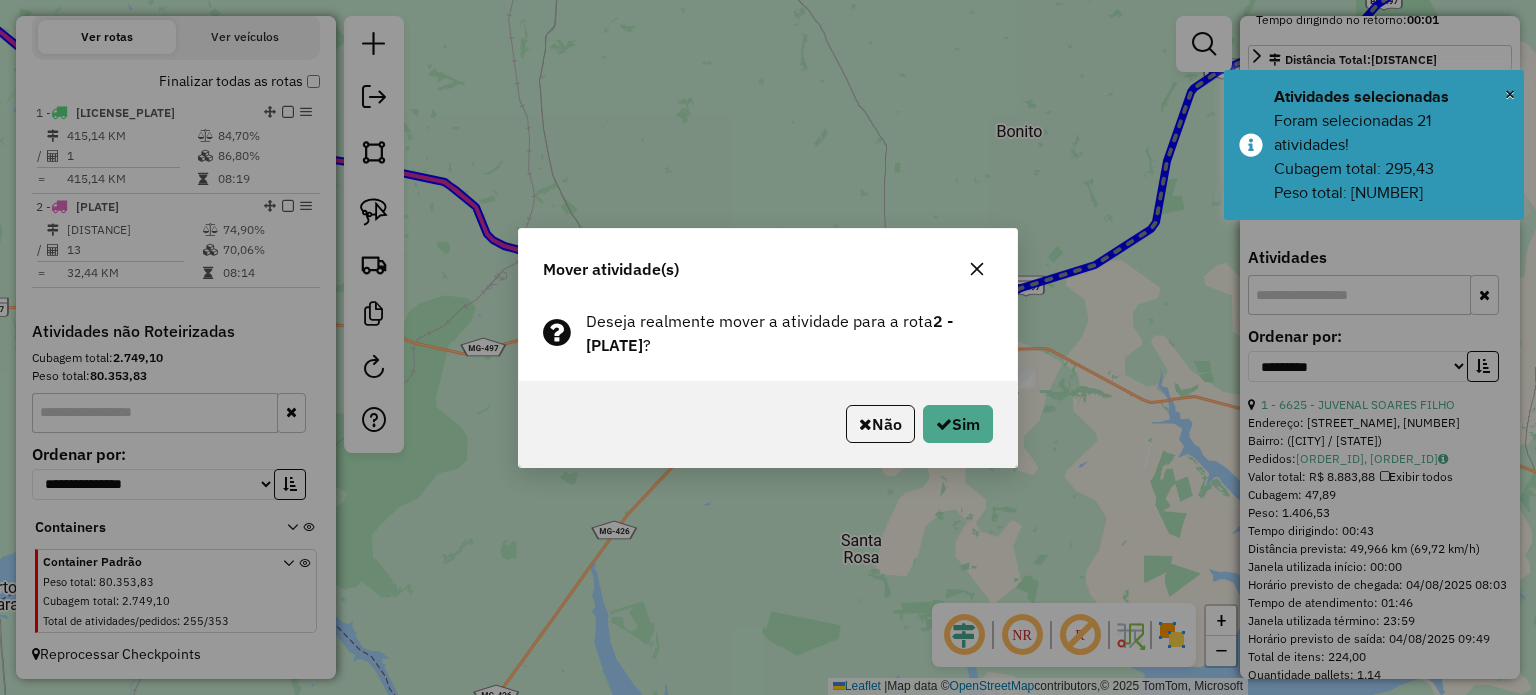 click 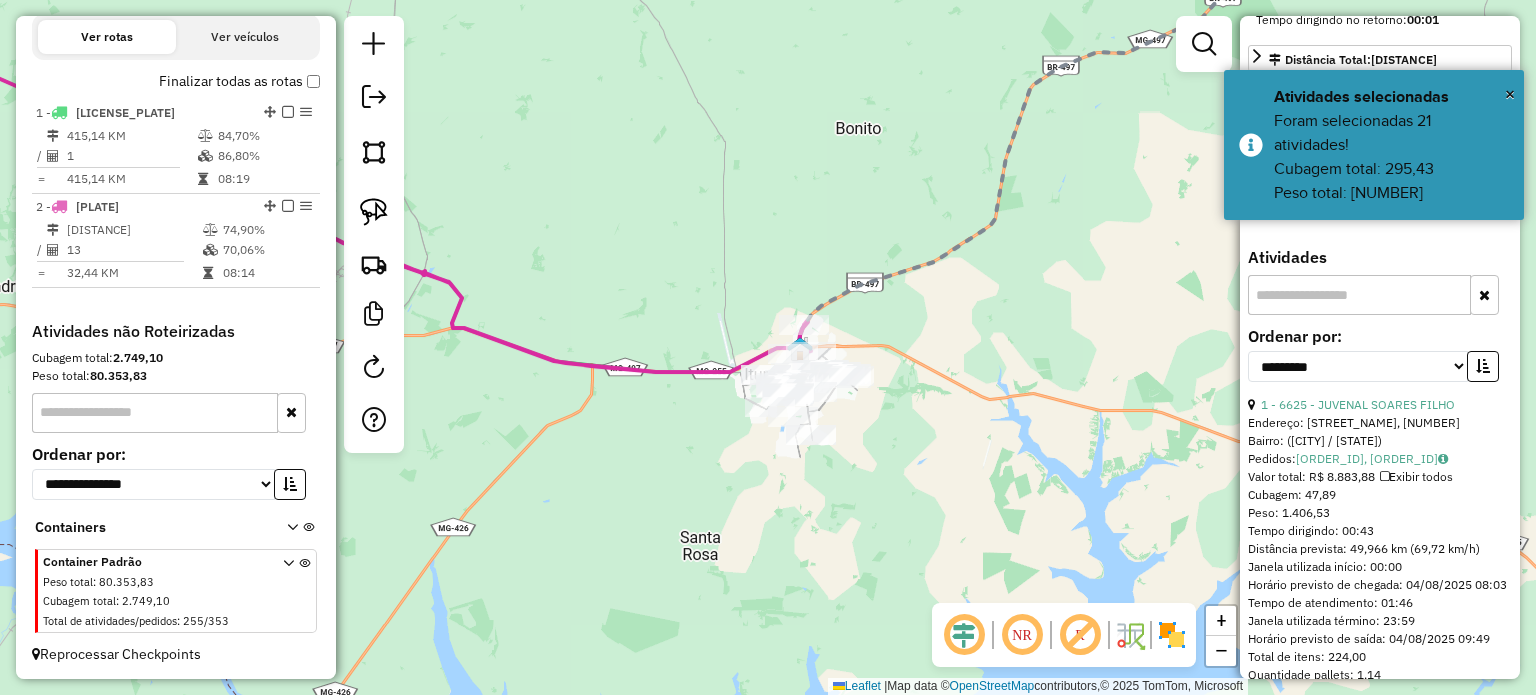 drag, startPoint x: 1065, startPoint y: 482, endPoint x: 876, endPoint y: 467, distance: 189.5943 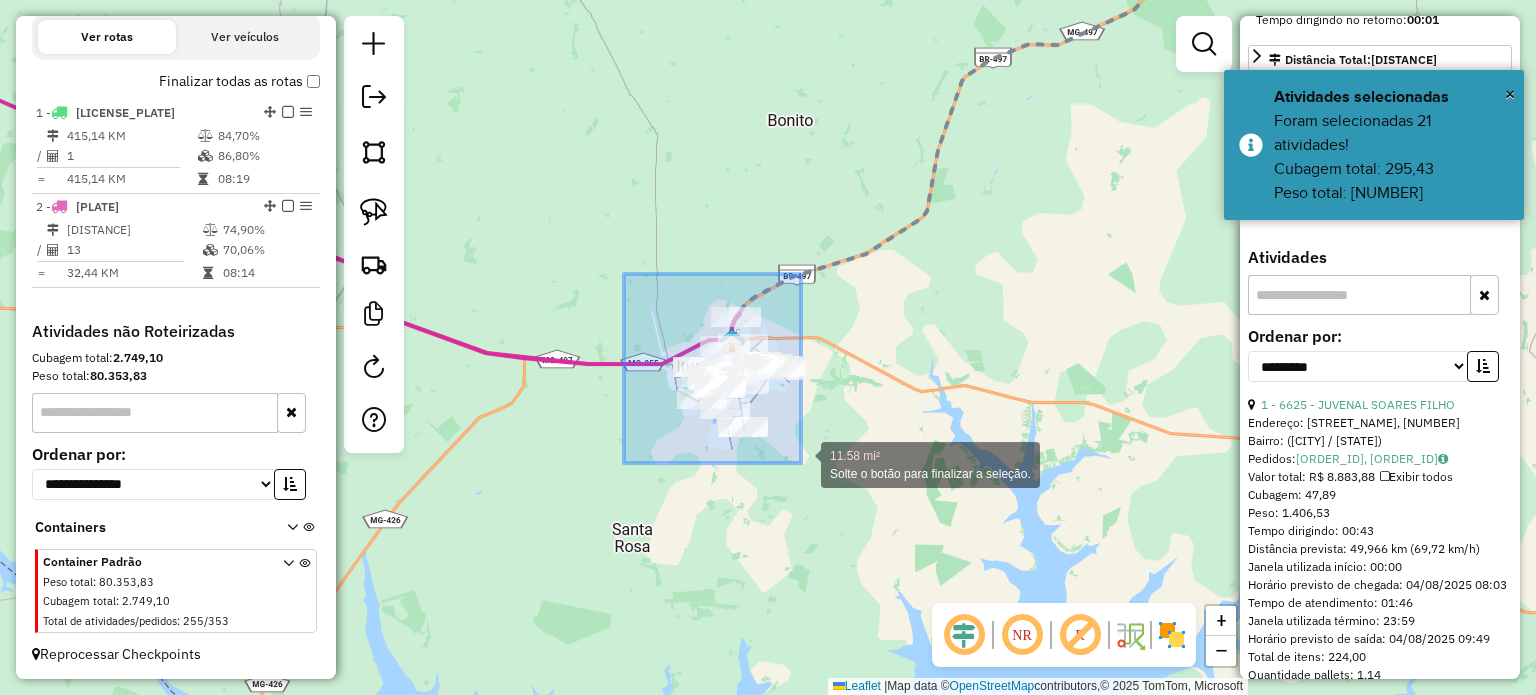 drag, startPoint x: 624, startPoint y: 274, endPoint x: 881, endPoint y: 516, distance: 353.00568 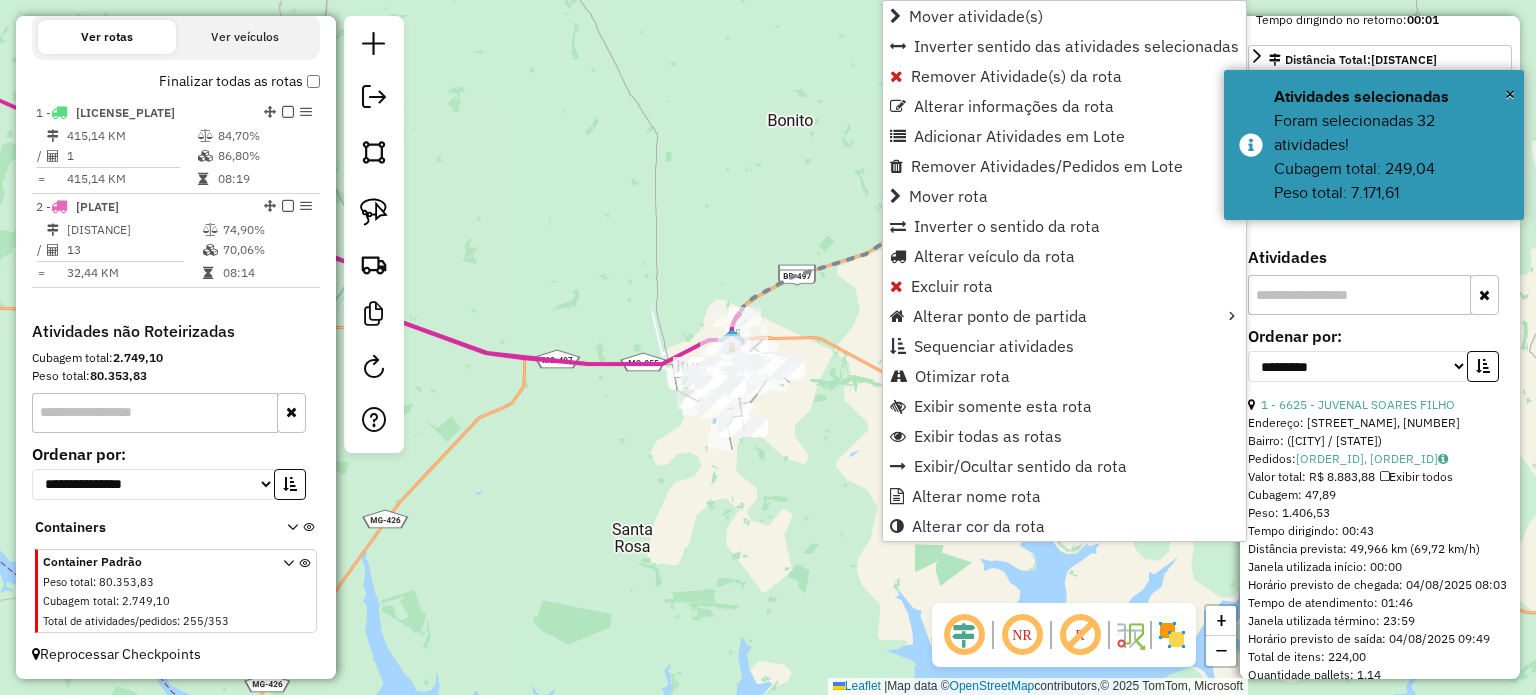 click on "Janela de atendimento Grade de atendimento Capacidade Transportadoras Veículos Cliente Pedidos  Rotas Selecione os dias de semana para filtrar as janelas de atendimento  Seg   Ter   Qua   Qui   Sex   Sáb   Dom  Informe o período da janela de atendimento: De: Até:  Filtrar exatamente a janela do cliente  Considerar janela de atendimento padrão  Selecione os dias de semana para filtrar as grades de atendimento  Seg   Ter   Qua   Qui   Sex   Sáb   Dom   Considerar clientes sem dia de atendimento cadastrado  Clientes fora do dia de atendimento selecionado Filtrar as atividades entre os valores definidos abaixo:  Peso mínimo:   Peso máximo:   Cubagem mínima:   Cubagem máxima:   De:   Até:  Filtrar as atividades entre o tempo de atendimento definido abaixo:  De:   Até:   Considerar capacidade total dos clientes não roteirizados Transportadora: Selecione um ou mais itens Tipo de veículo: Selecione um ou mais itens Veículo: Selecione um ou mais itens Motorista: Selecione um ou mais itens Nome: Rótulo:" 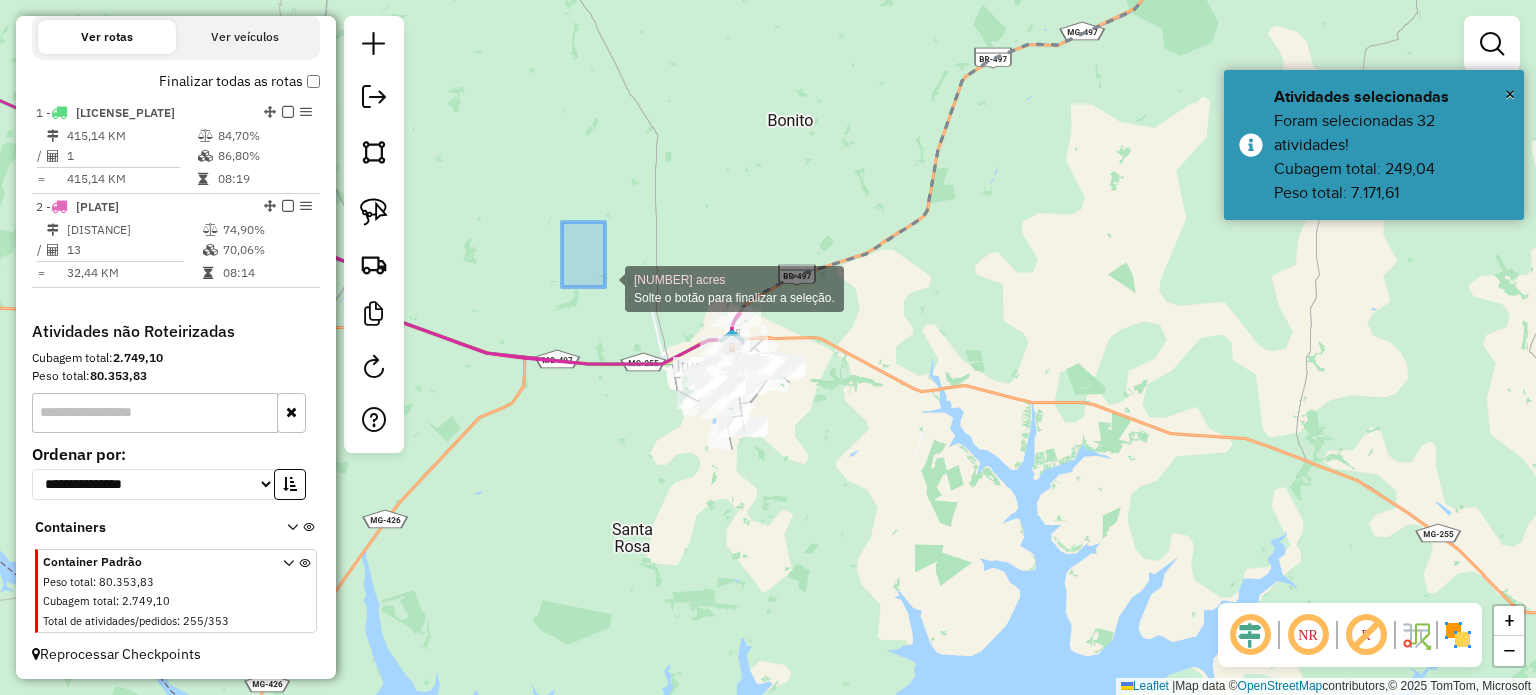 drag, startPoint x: 605, startPoint y: 287, endPoint x: 952, endPoint y: 546, distance: 433.00116 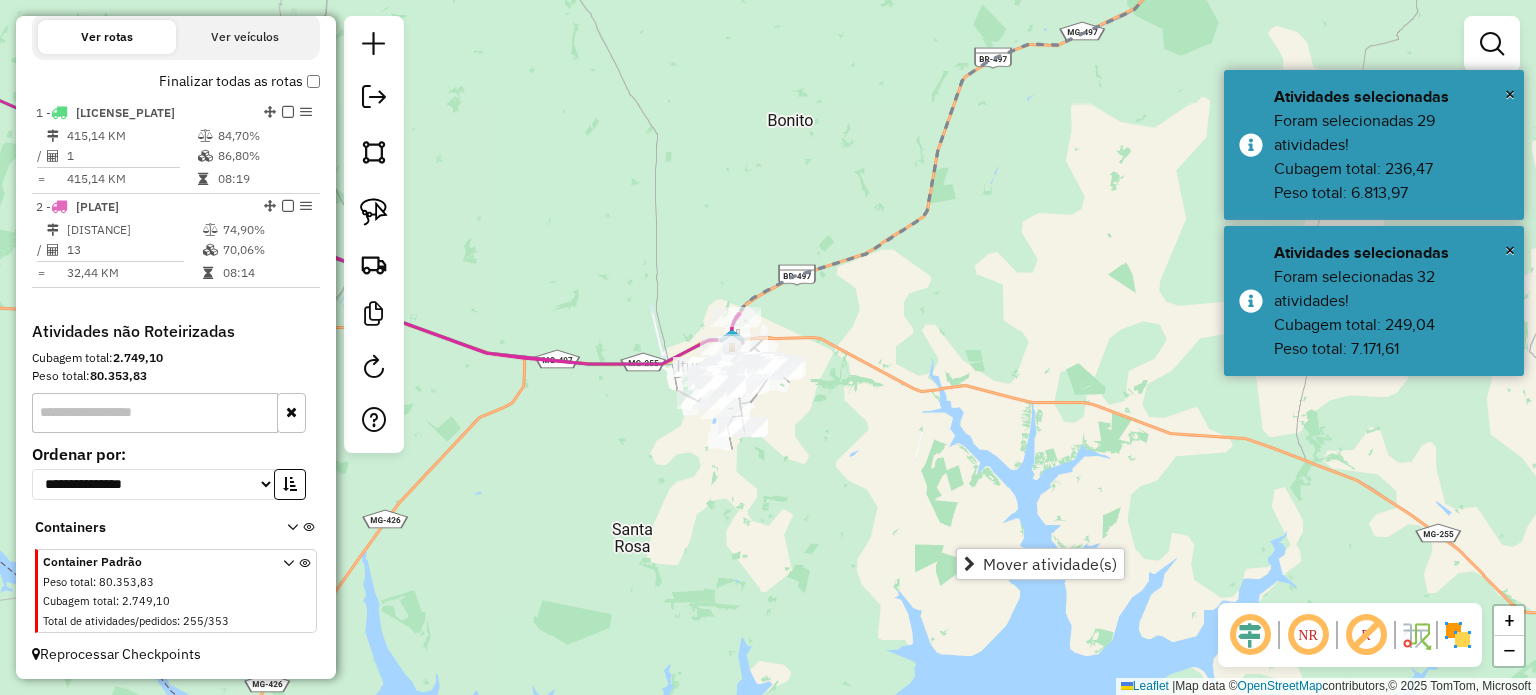 click on "Janela de atendimento Grade de atendimento Capacidade Transportadoras Veículos Cliente Pedidos  Rotas Selecione os dias de semana para filtrar as janelas de atendimento  Seg   Ter   Qua   Qui   Sex   Sáb   Dom  Informe o período da janela de atendimento: De: Até:  Filtrar exatamente a janela do cliente  Considerar janela de atendimento padrão  Selecione os dias de semana para filtrar as grades de atendimento  Seg   Ter   Qua   Qui   Sex   Sáb   Dom   Considerar clientes sem dia de atendimento cadastrado  Clientes fora do dia de atendimento selecionado Filtrar as atividades entre os valores definidos abaixo:  Peso mínimo:   Peso máximo:   Cubagem mínima:   Cubagem máxima:   De:   Até:  Filtrar as atividades entre o tempo de atendimento definido abaixo:  De:   Até:   Considerar capacidade total dos clientes não roteirizados Transportadora: Selecione um ou mais itens Tipo de veículo: Selecione um ou mais itens Veículo: Selecione um ou mais itens Motorista: Selecione um ou mais itens Nome: Rótulo:" 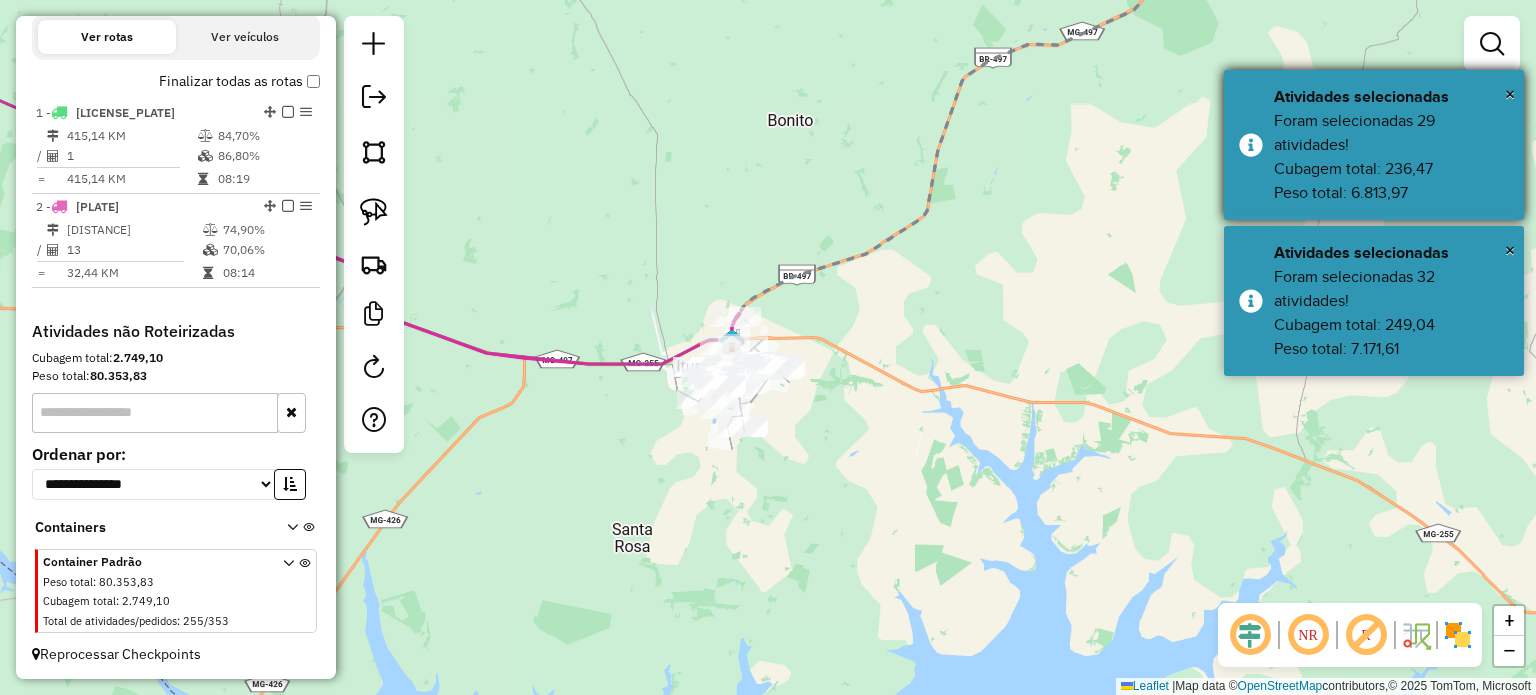 drag, startPoint x: 1520, startPoint y: 99, endPoint x: 1520, endPoint y: 139, distance: 40 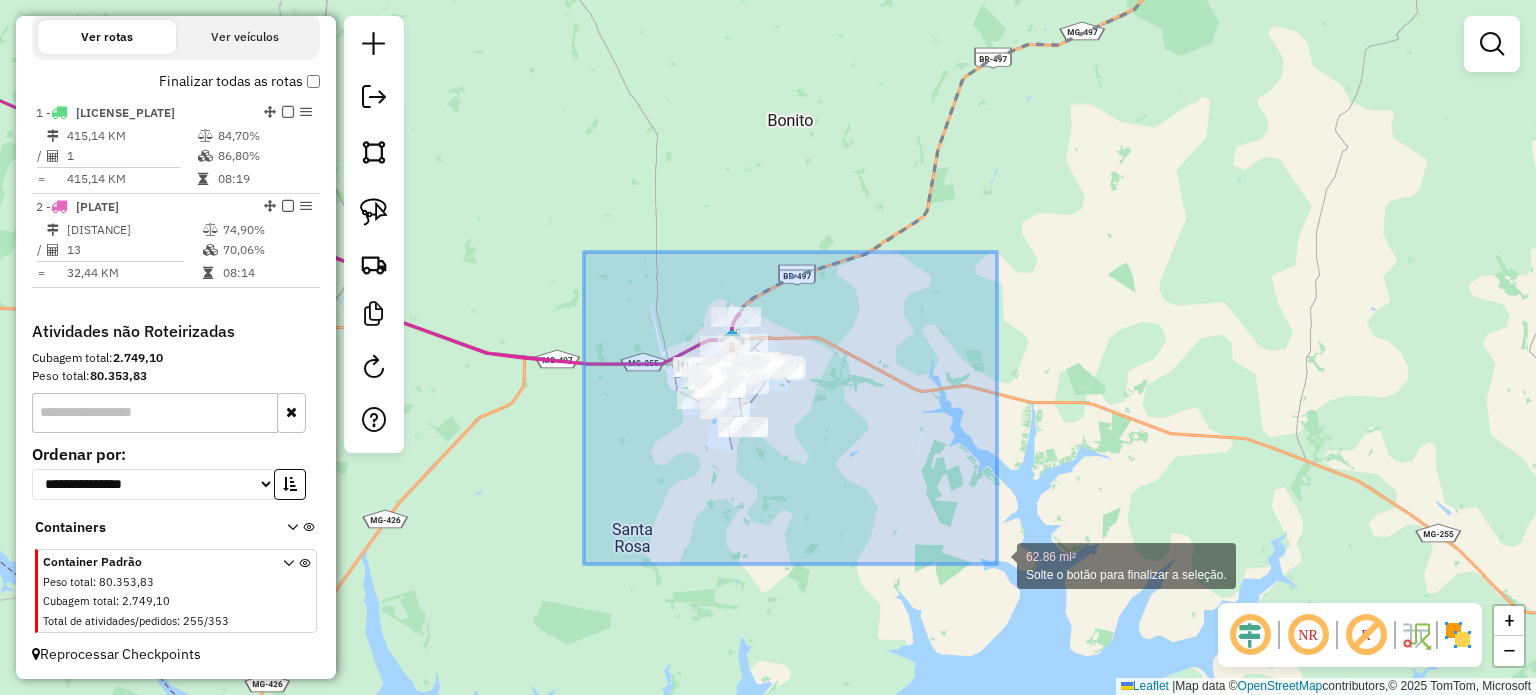 drag, startPoint x: 607, startPoint y: 283, endPoint x: 984, endPoint y: 555, distance: 464.87955 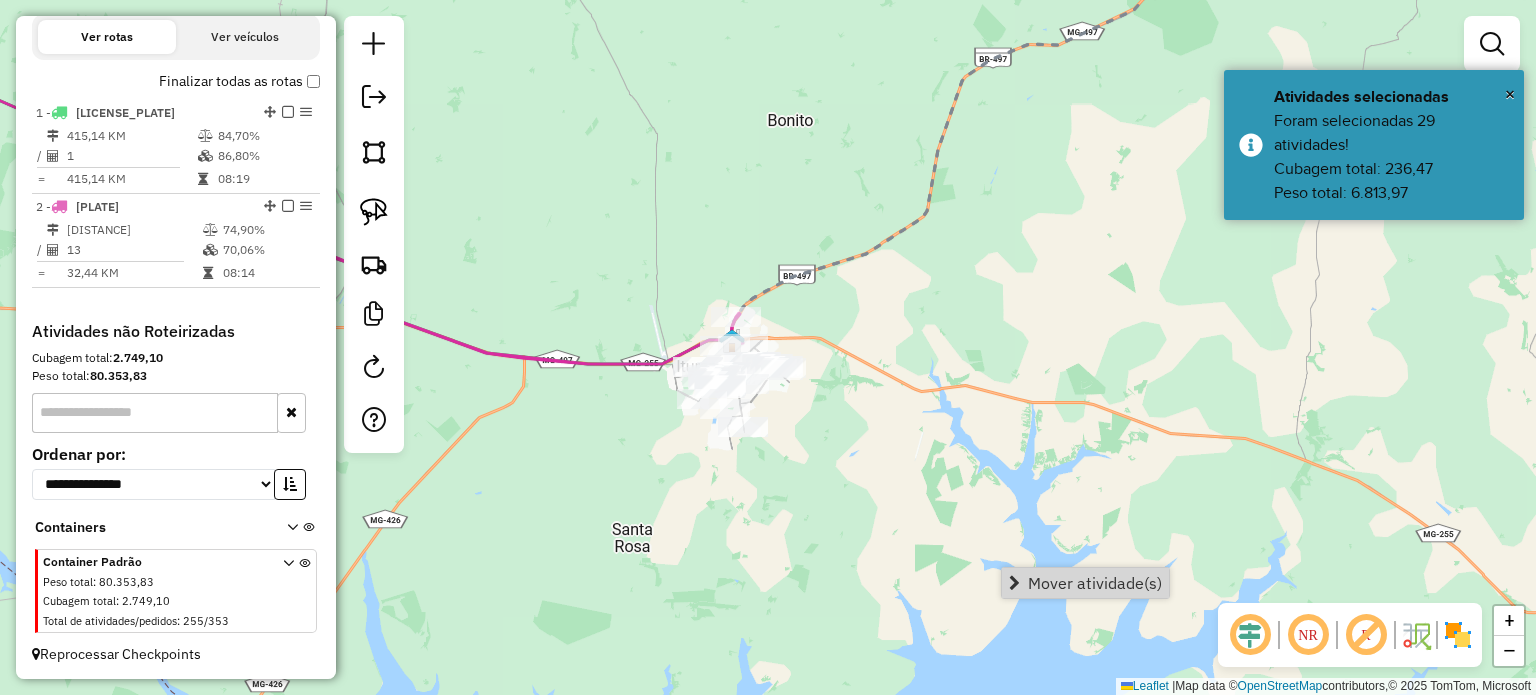 drag, startPoint x: 1067, startPoint y: 582, endPoint x: 938, endPoint y: 542, distance: 135.05925 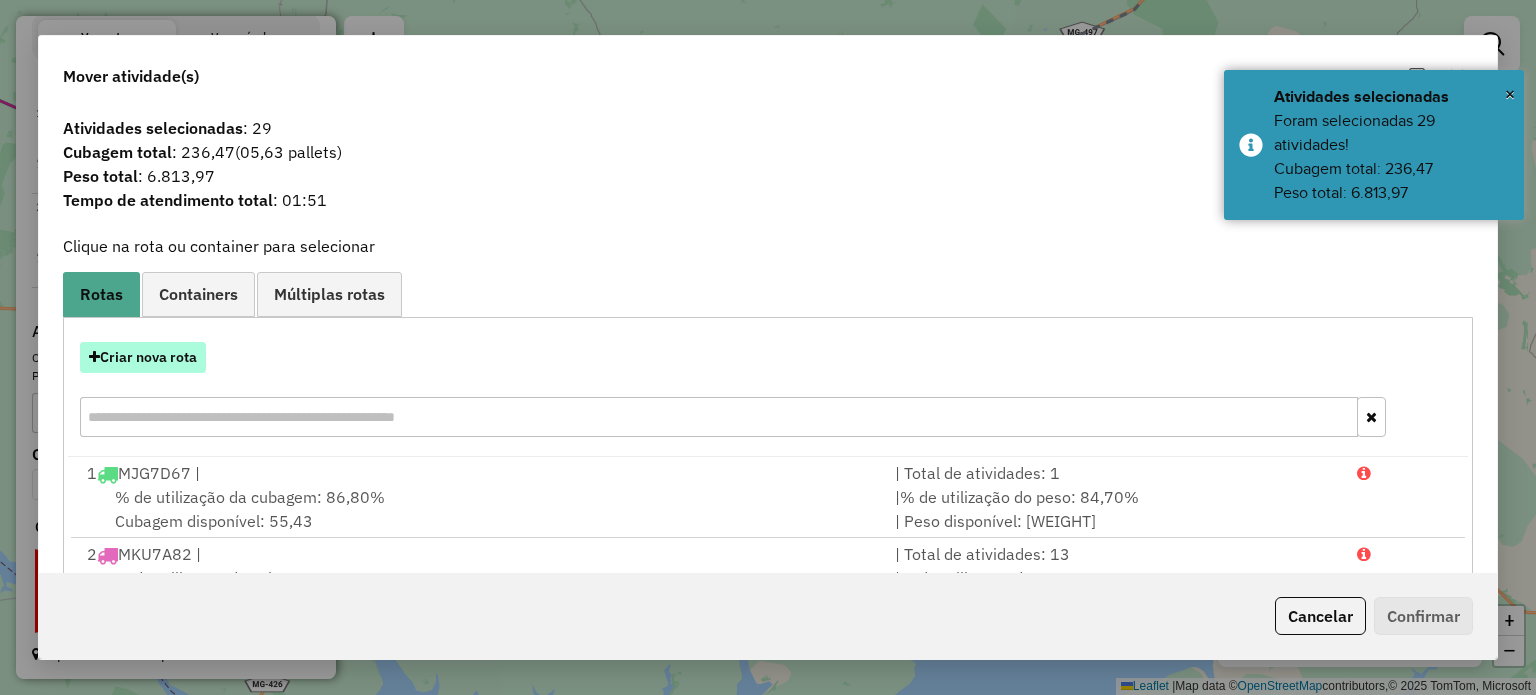 click on "Criar nova rota" at bounding box center (143, 357) 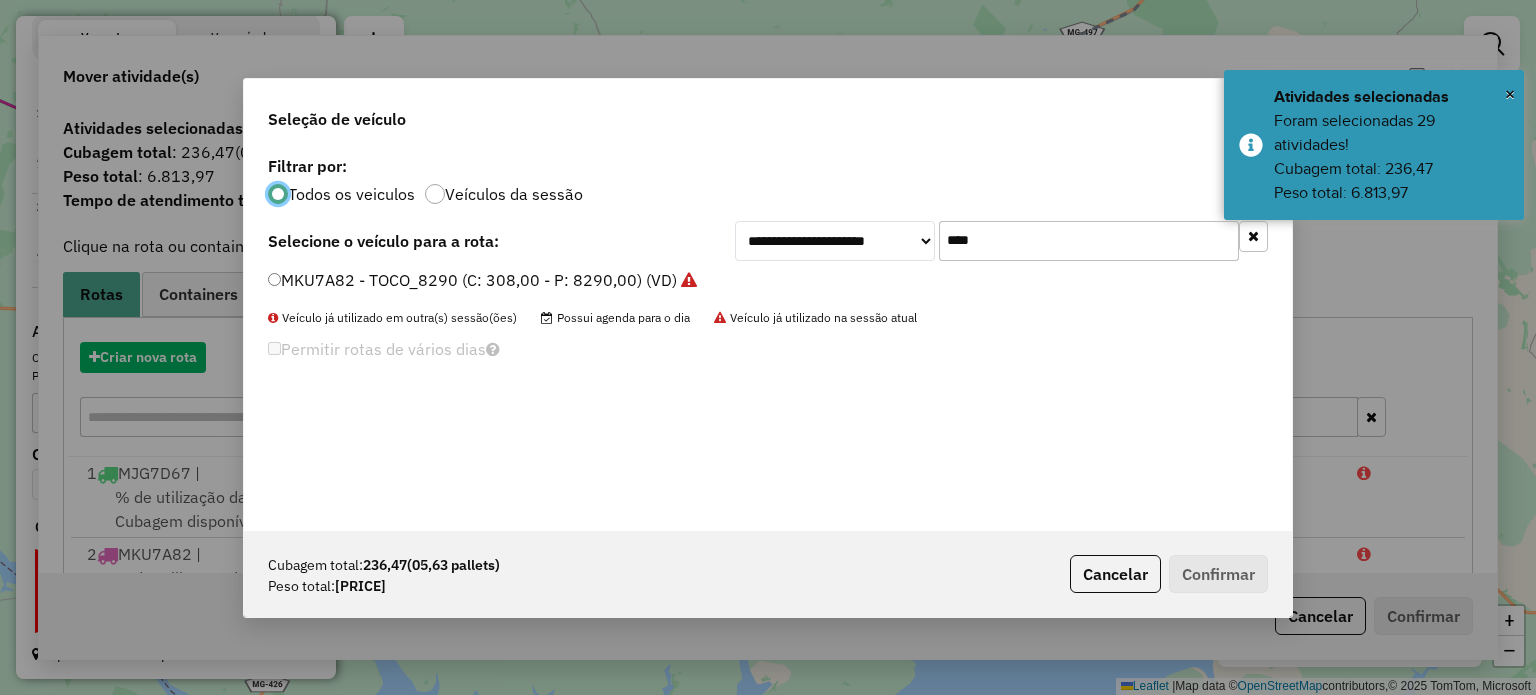 scroll, scrollTop: 10, scrollLeft: 6, axis: both 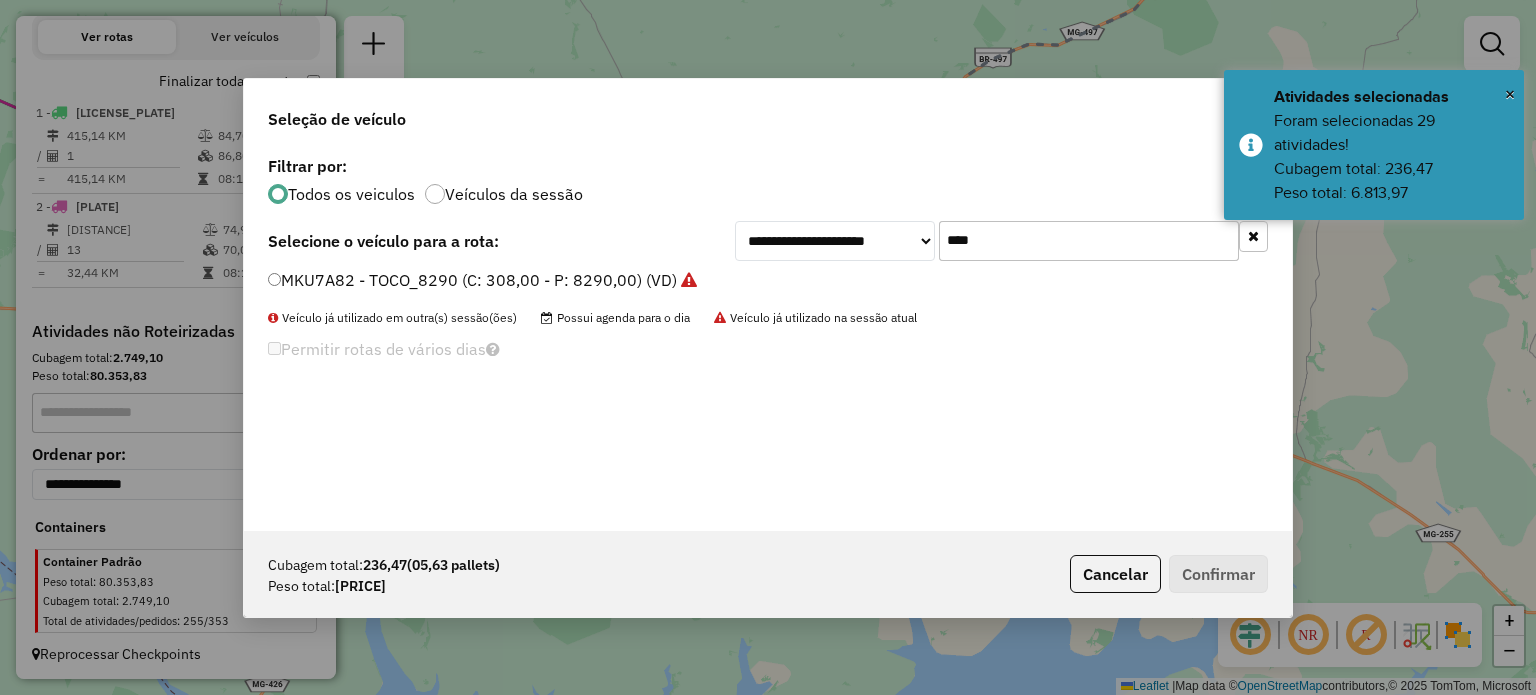 drag, startPoint x: 995, startPoint y: 232, endPoint x: 614, endPoint y: 212, distance: 381.52457 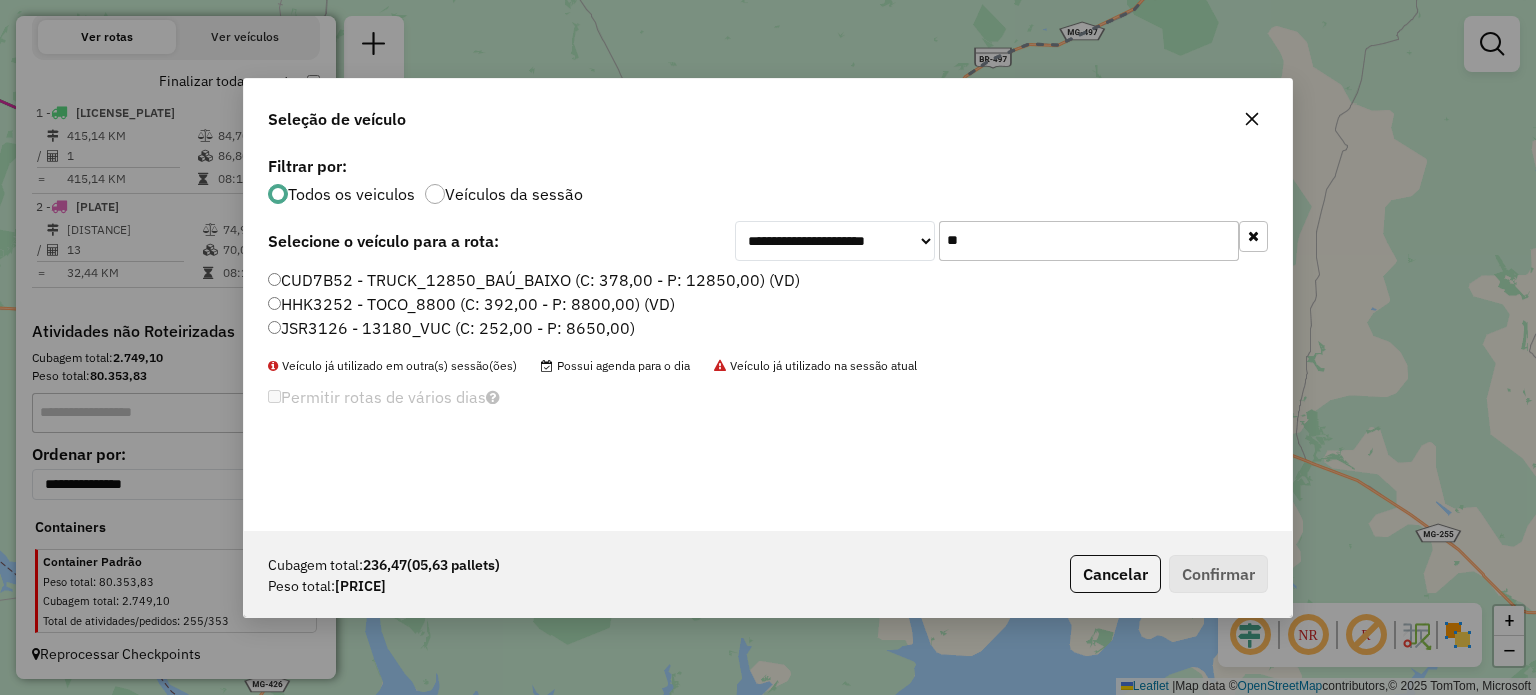 type on "**" 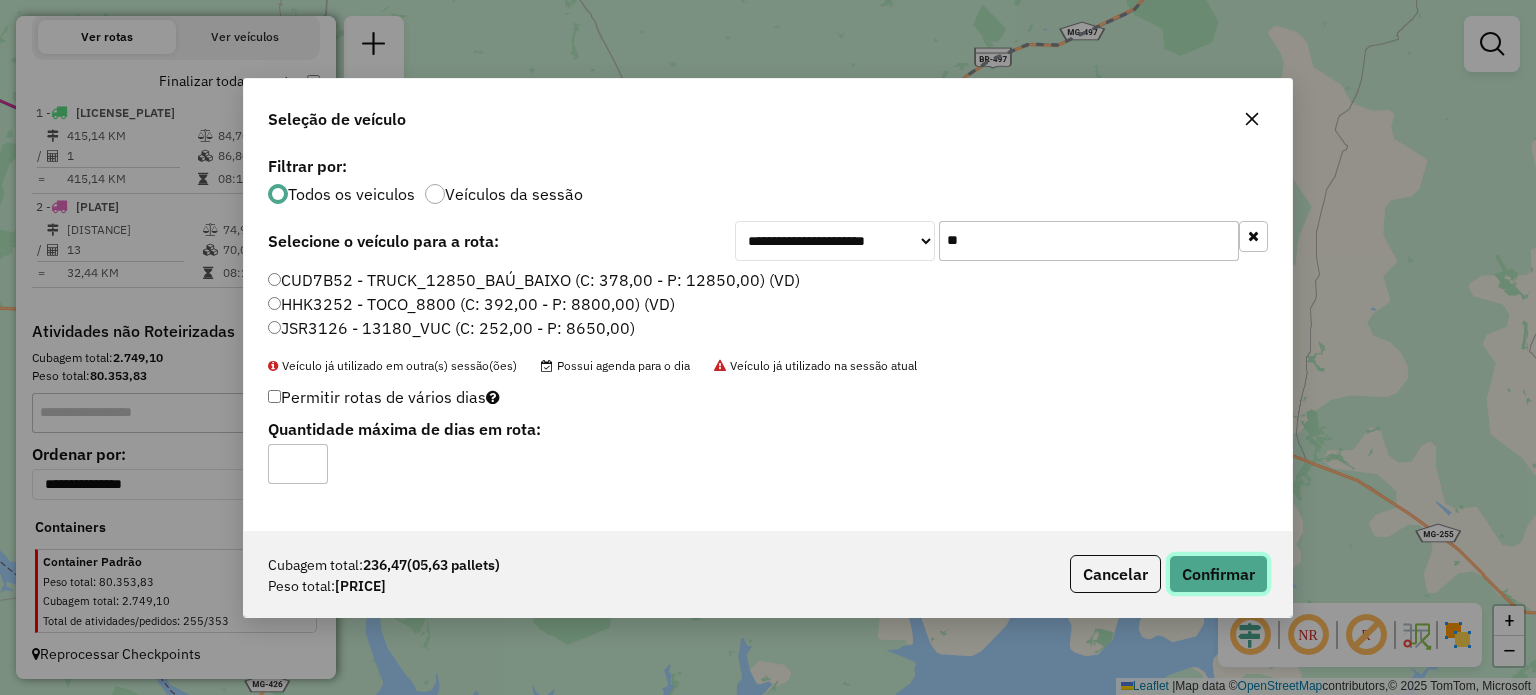 click on "Confirmar" 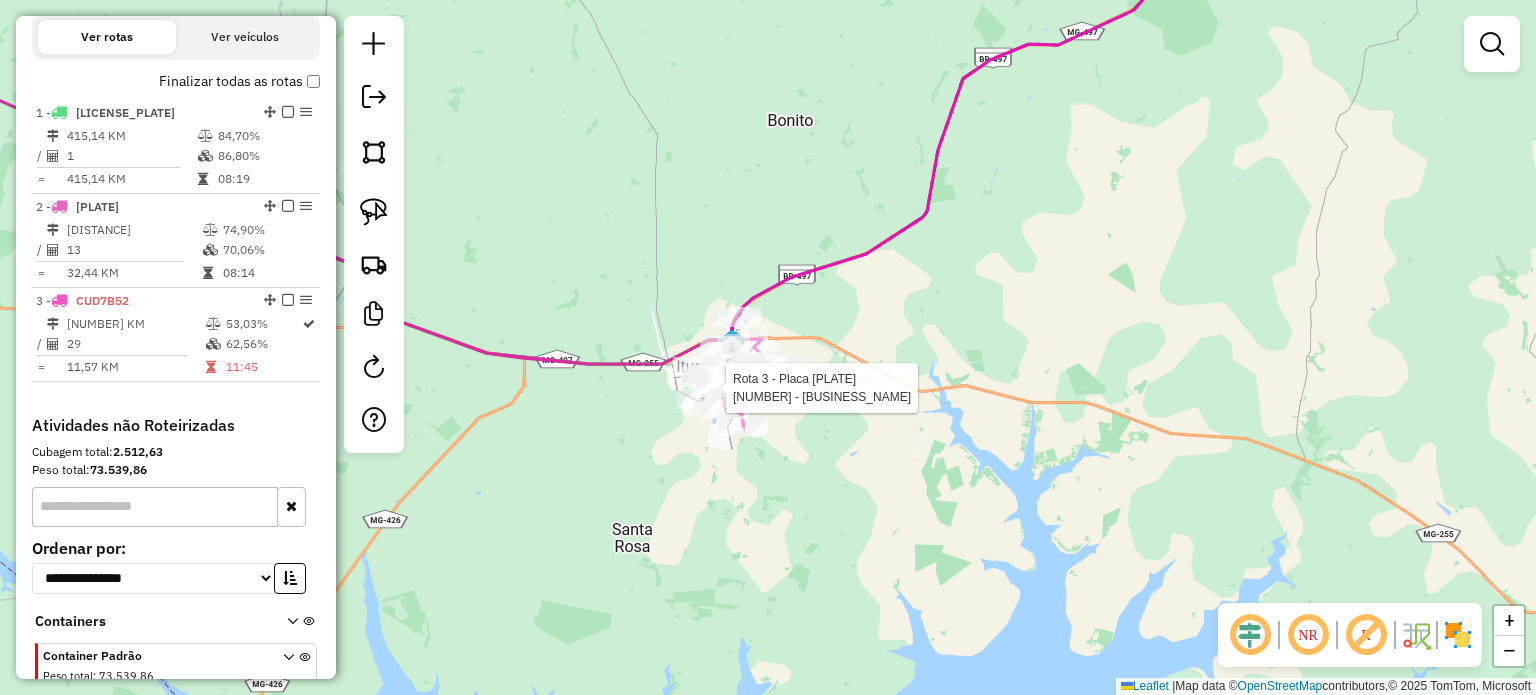 select on "**********" 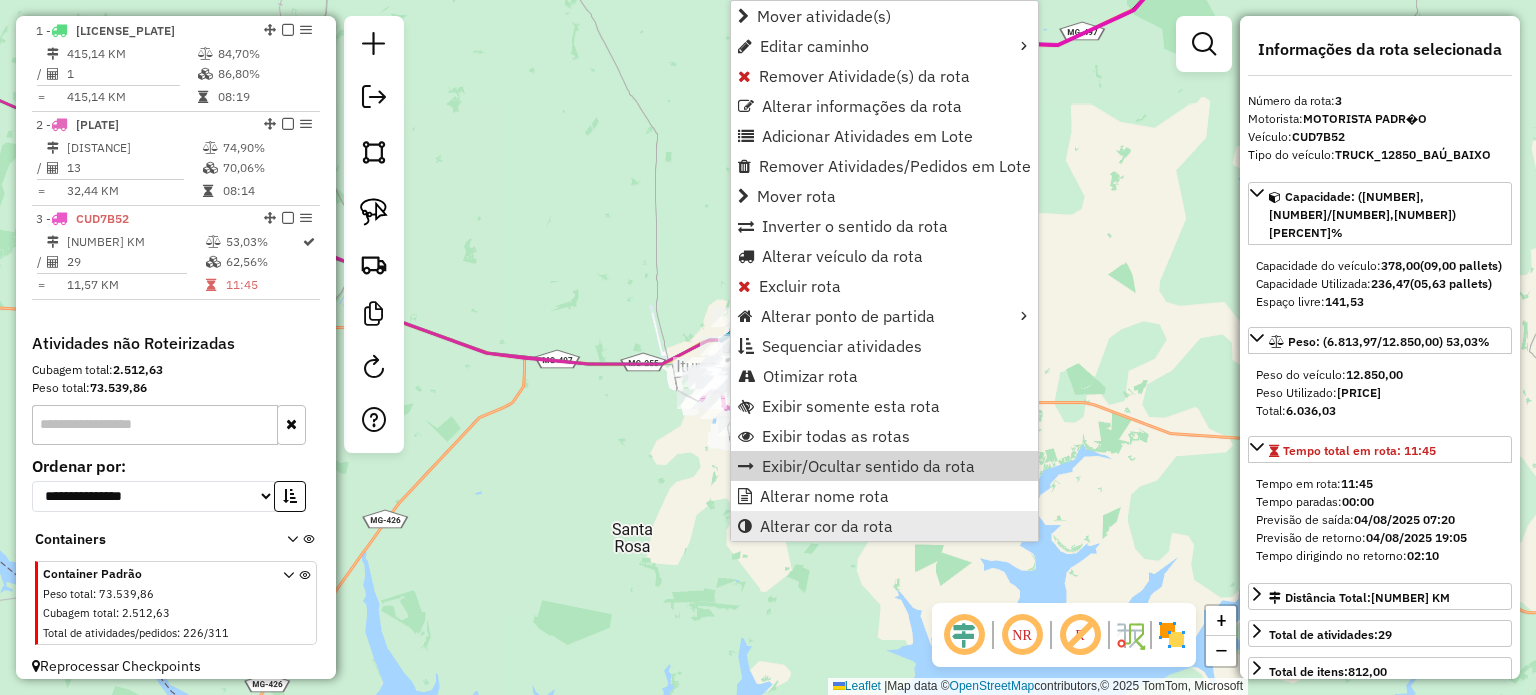 scroll, scrollTop: 760, scrollLeft: 0, axis: vertical 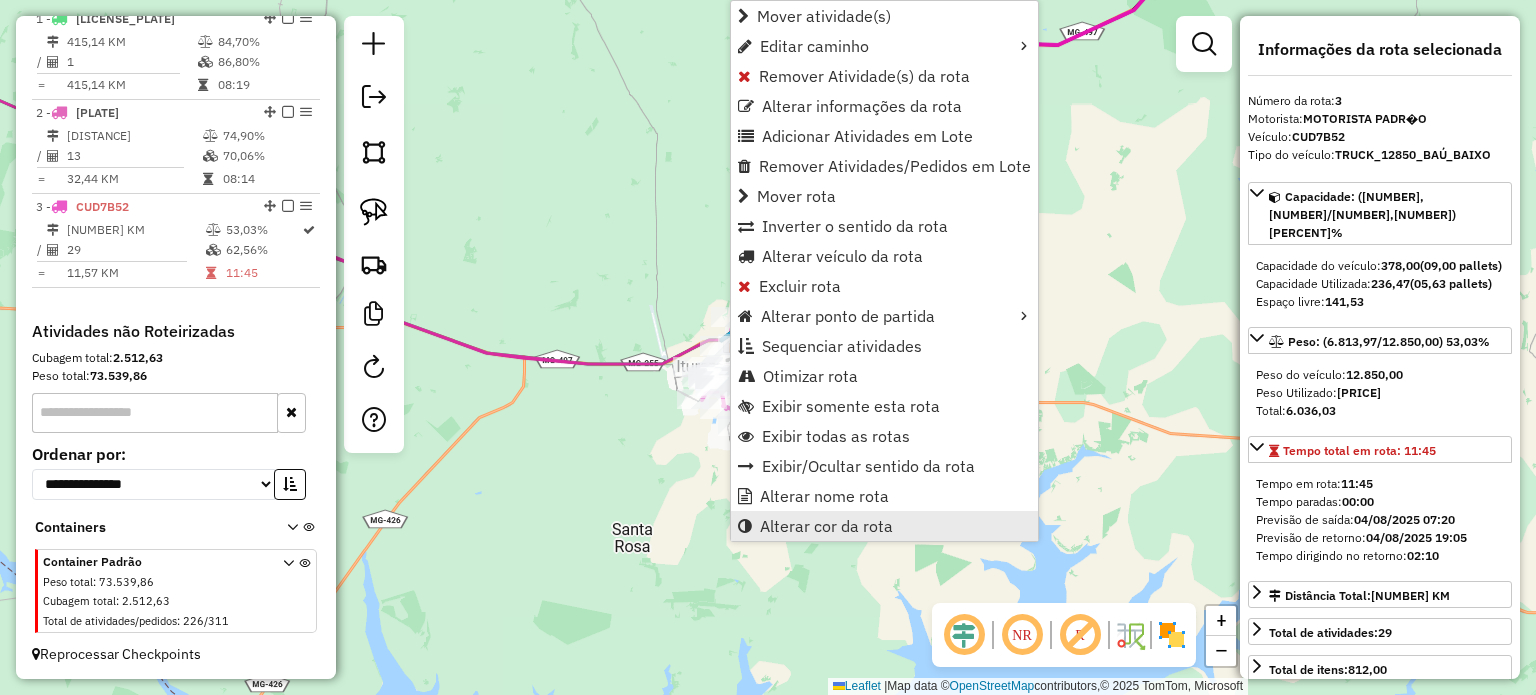 click on "Alterar cor da rota" at bounding box center (826, 526) 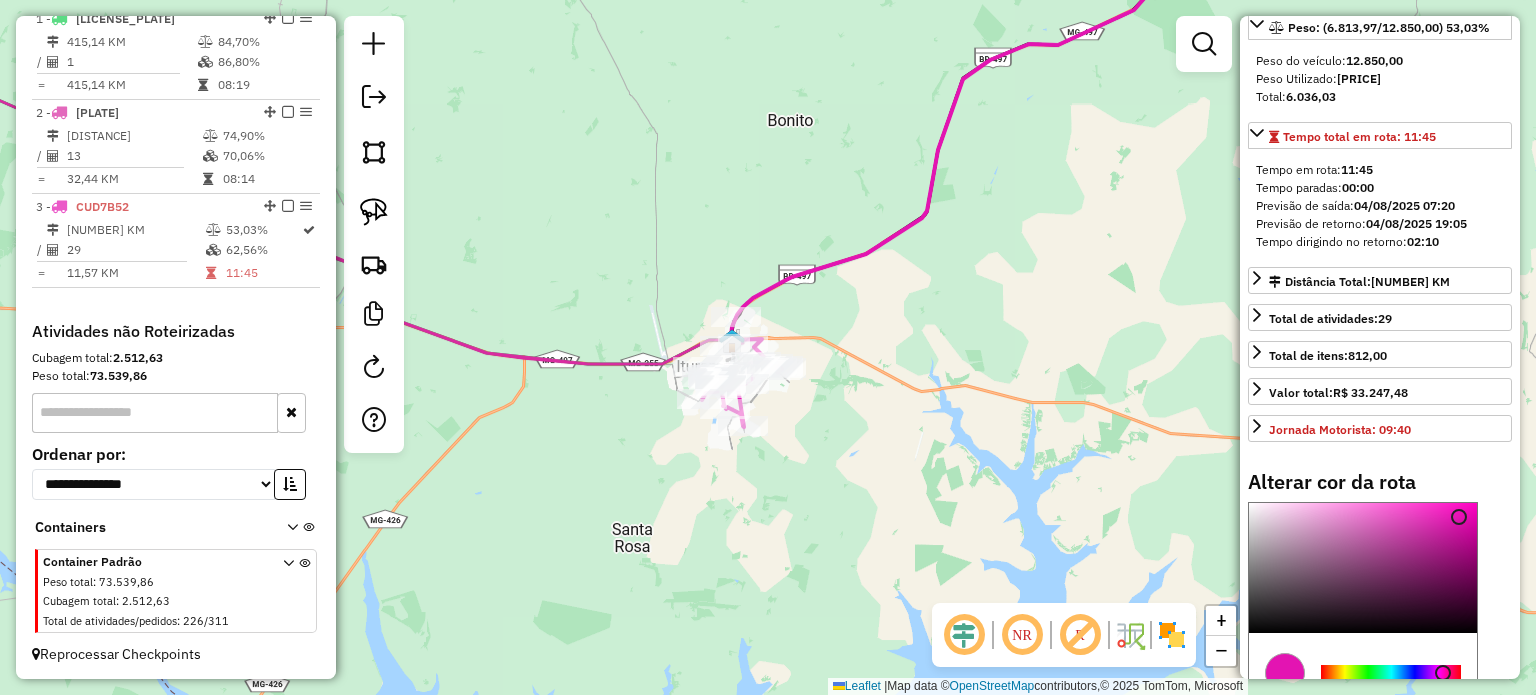 scroll, scrollTop: 500, scrollLeft: 0, axis: vertical 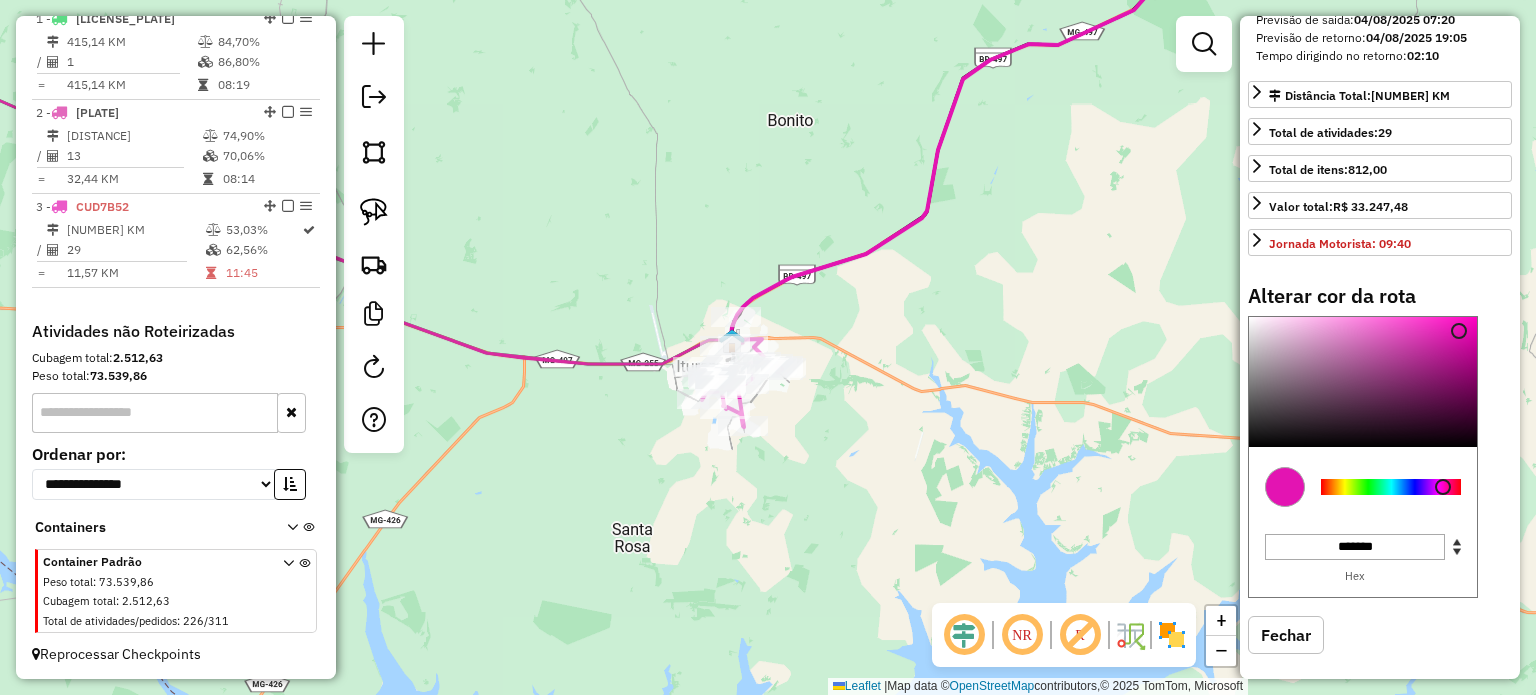 type on "*******" 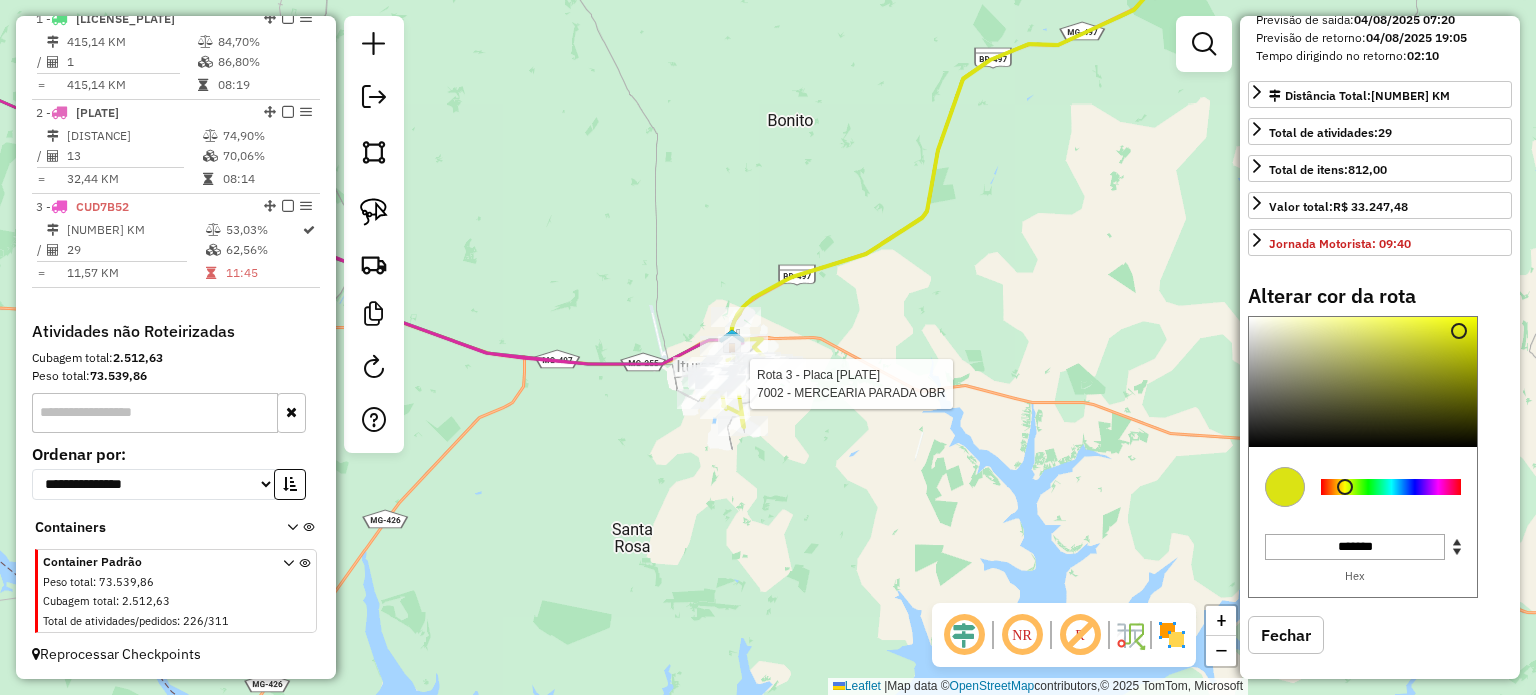 select on "**********" 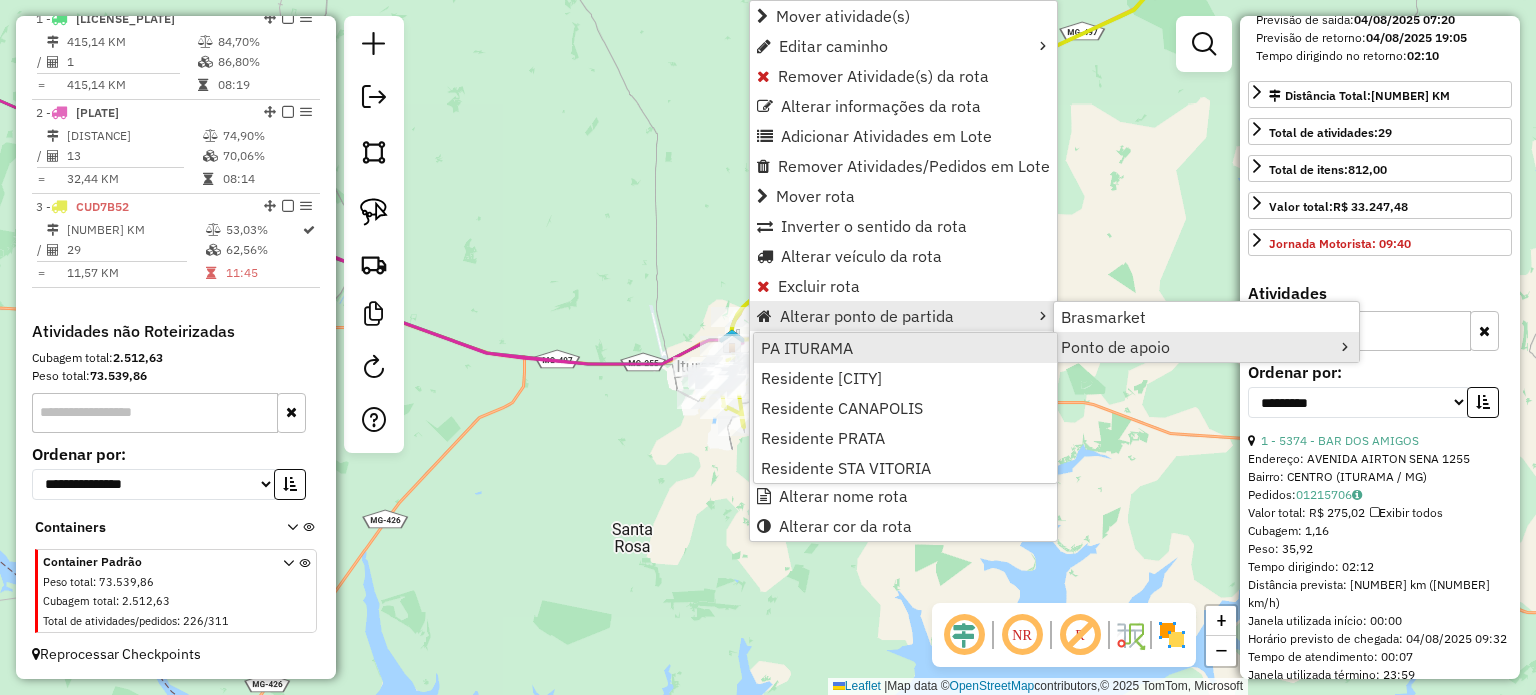 click on "PA ITURAMA" at bounding box center (905, 348) 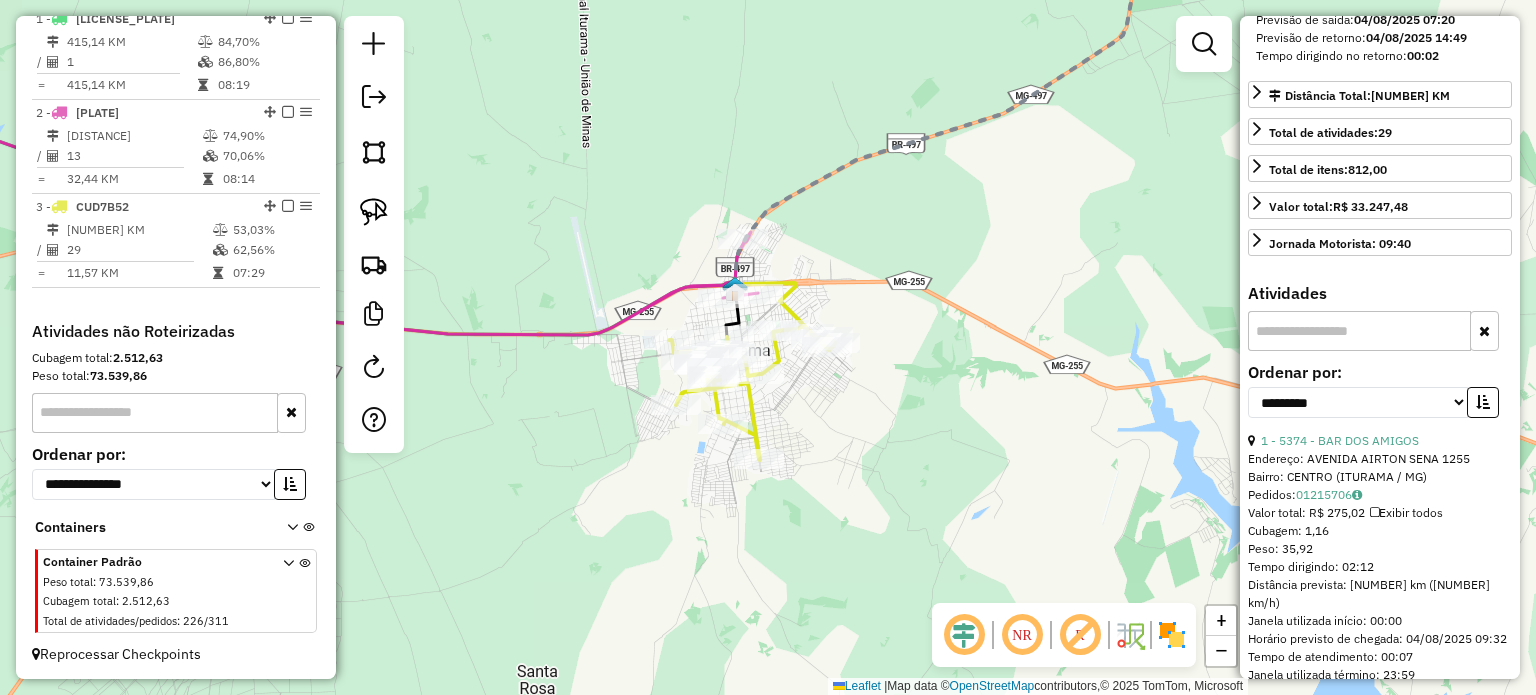 scroll, scrollTop: 0, scrollLeft: 0, axis: both 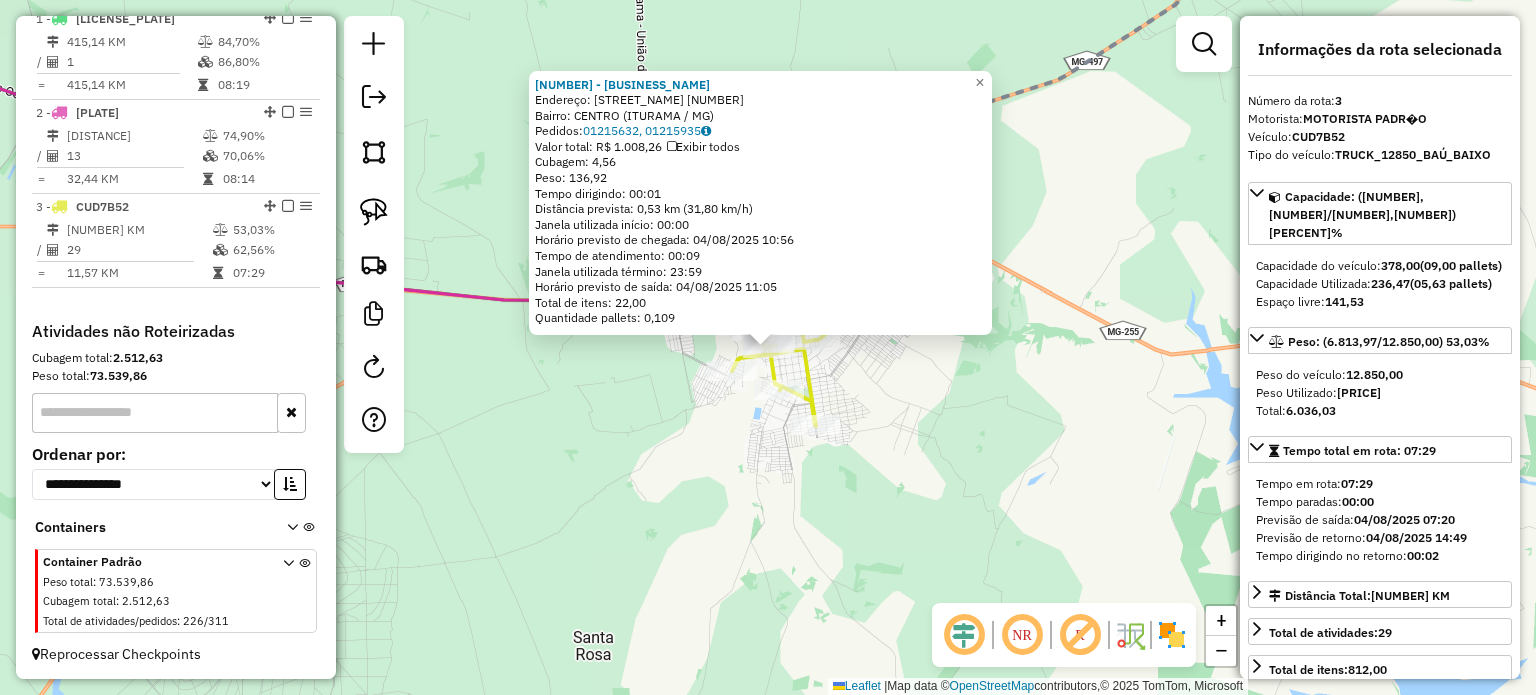 click on "4786 - BAR DO TIAO  Endereço:  RIO GRANDE 701   Bairro: CENTRO (ITURAMA / MG)   Pedidos:  01215632, 01215935   Valor total: R$ 1.008,26   Exibir todos   Cubagem: 4,56  Peso: 136,92  Tempo dirigindo: 00:01   Distância prevista: 0,53 km (31,80 km/h)   Janela utilizada início: 00:00   Horário previsto de chegada: 04/08/2025 10:56   Tempo de atendimento: 00:09   Janela utilizada término: 23:59   Horário previsto de saída: 04/08/2025 11:05   Total de itens: 22,00   Quantidade pallets: 0,109  × Janela de atendimento Grade de atendimento Capacidade Transportadoras Veículos Cliente Pedidos  Rotas Selecione os dias de semana para filtrar as janelas de atendimento  Seg   Ter   Qua   Qui   Sex   Sáb   Dom  Informe o período da janela de atendimento: De: Até:  Filtrar exatamente a janela do cliente  Considerar janela de atendimento padrão  Selecione os dias de semana para filtrar as grades de atendimento  Seg   Ter   Qua   Qui   Sex   Sáb   Dom   Considerar clientes sem dia de atendimento cadastrado  De:  +" 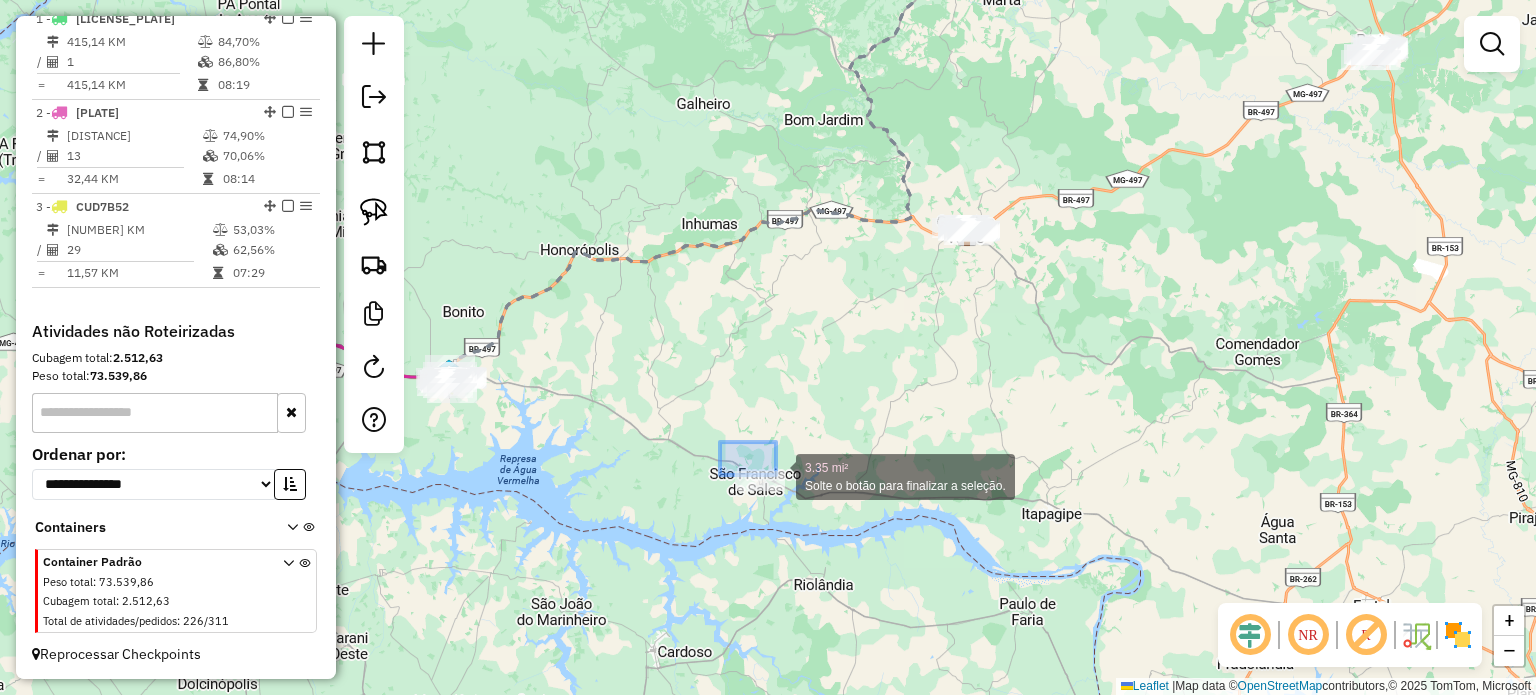 drag, startPoint x: 729, startPoint y: 445, endPoint x: 871, endPoint y: 538, distance: 169.74393 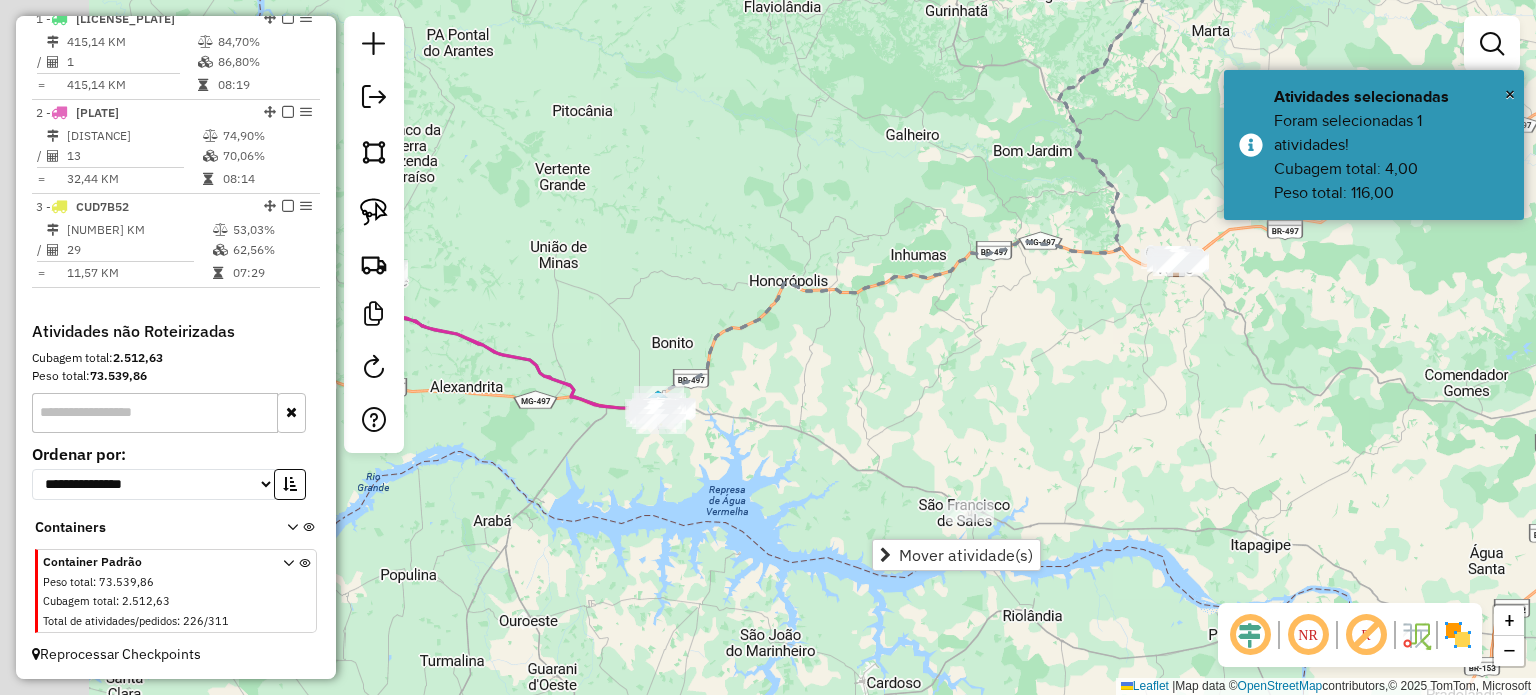 drag, startPoint x: 720, startPoint y: 467, endPoint x: 915, endPoint y: 492, distance: 196.59604 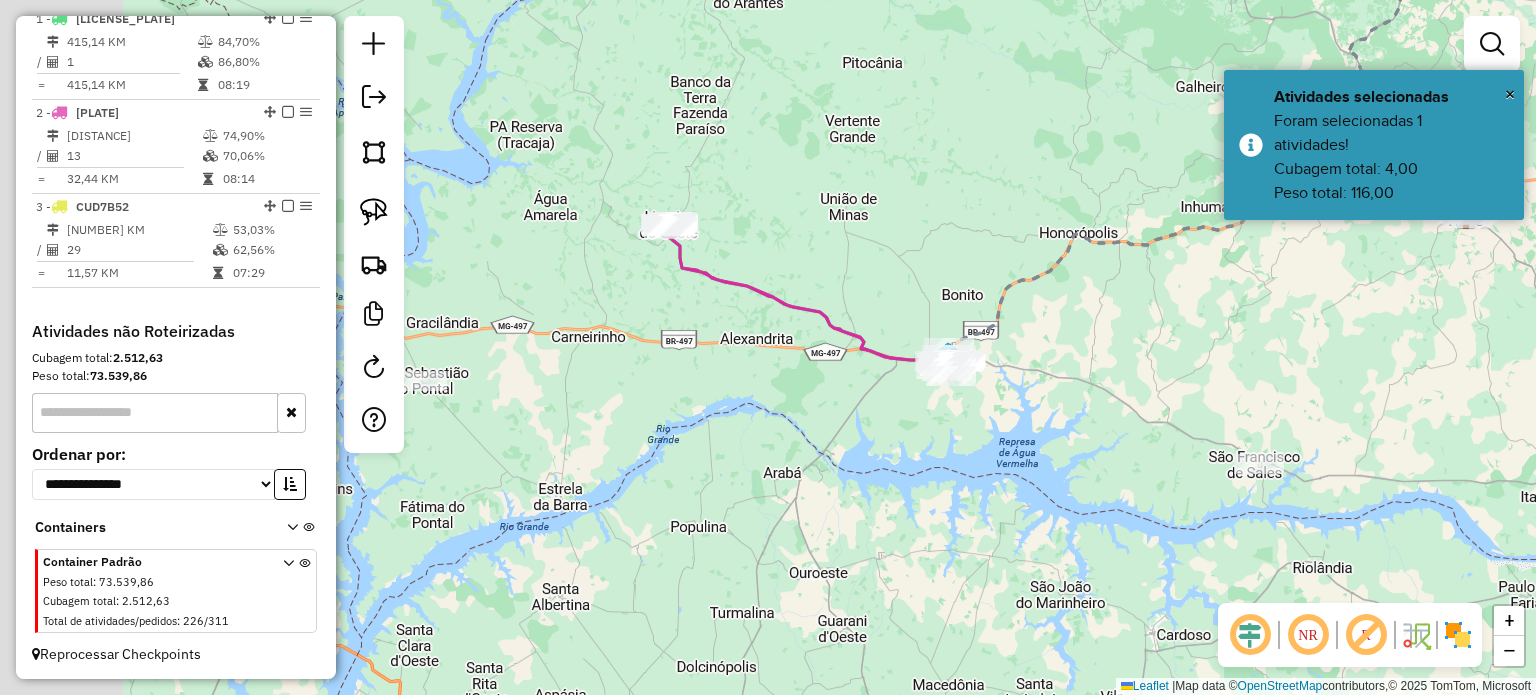 drag, startPoint x: 781, startPoint y: 515, endPoint x: 1058, endPoint y: 475, distance: 279.8732 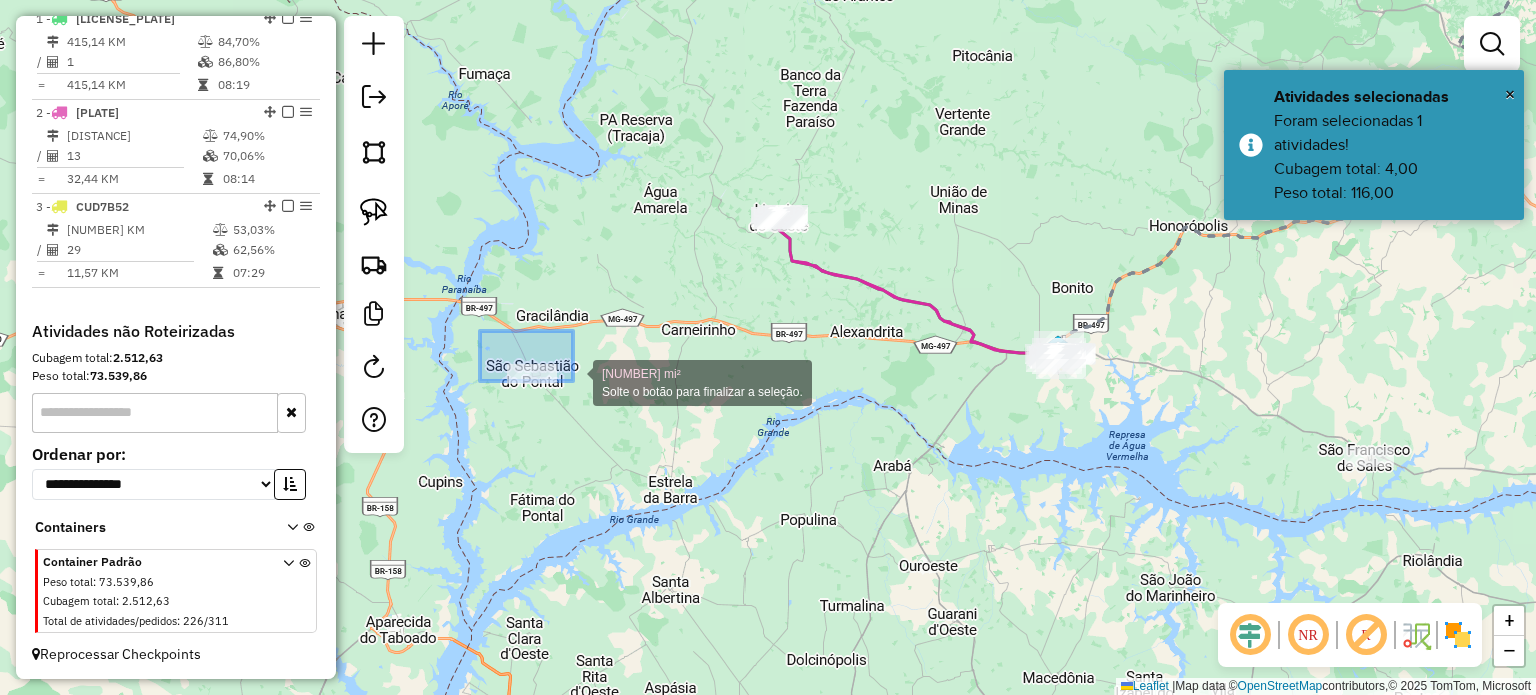drag, startPoint x: 573, startPoint y: 381, endPoint x: 639, endPoint y: 409, distance: 71.693794 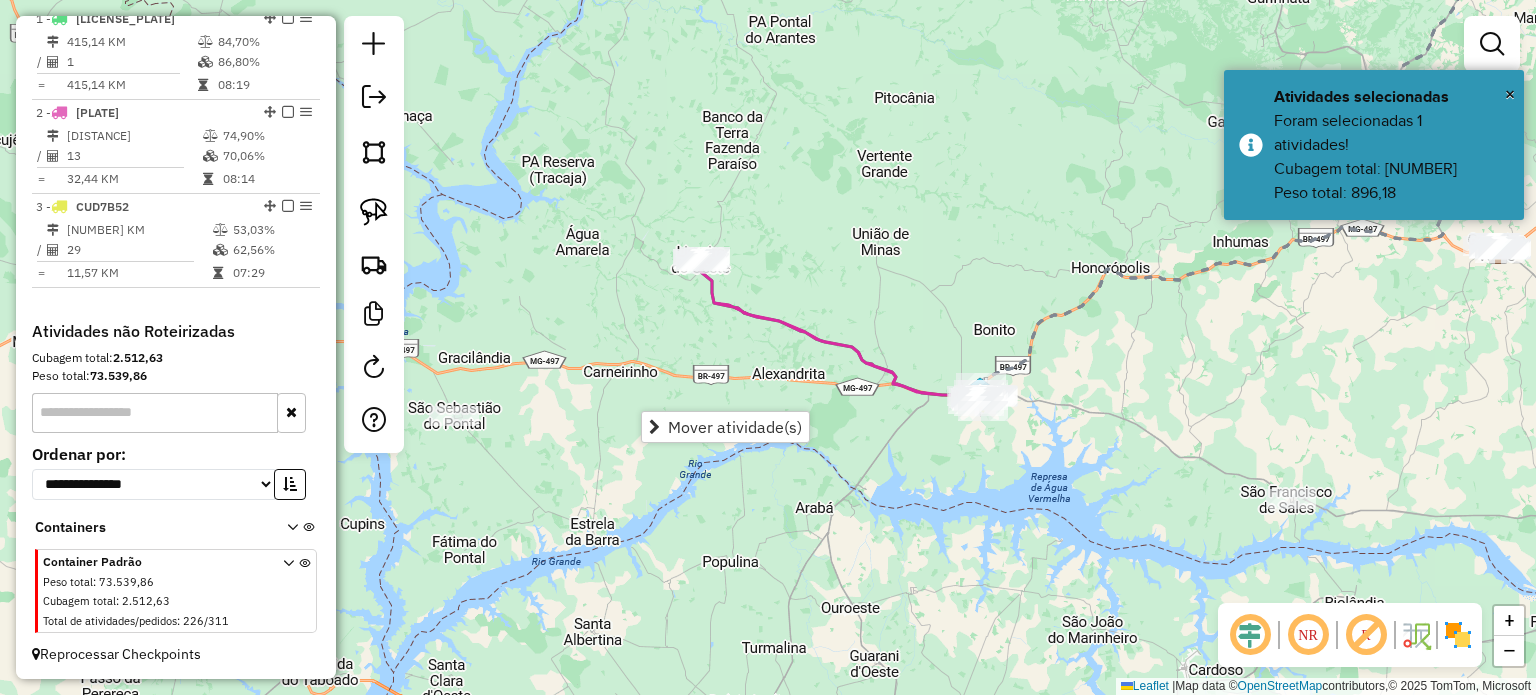 drag, startPoint x: 918, startPoint y: 473, endPoint x: 315, endPoint y: 693, distance: 641.8793 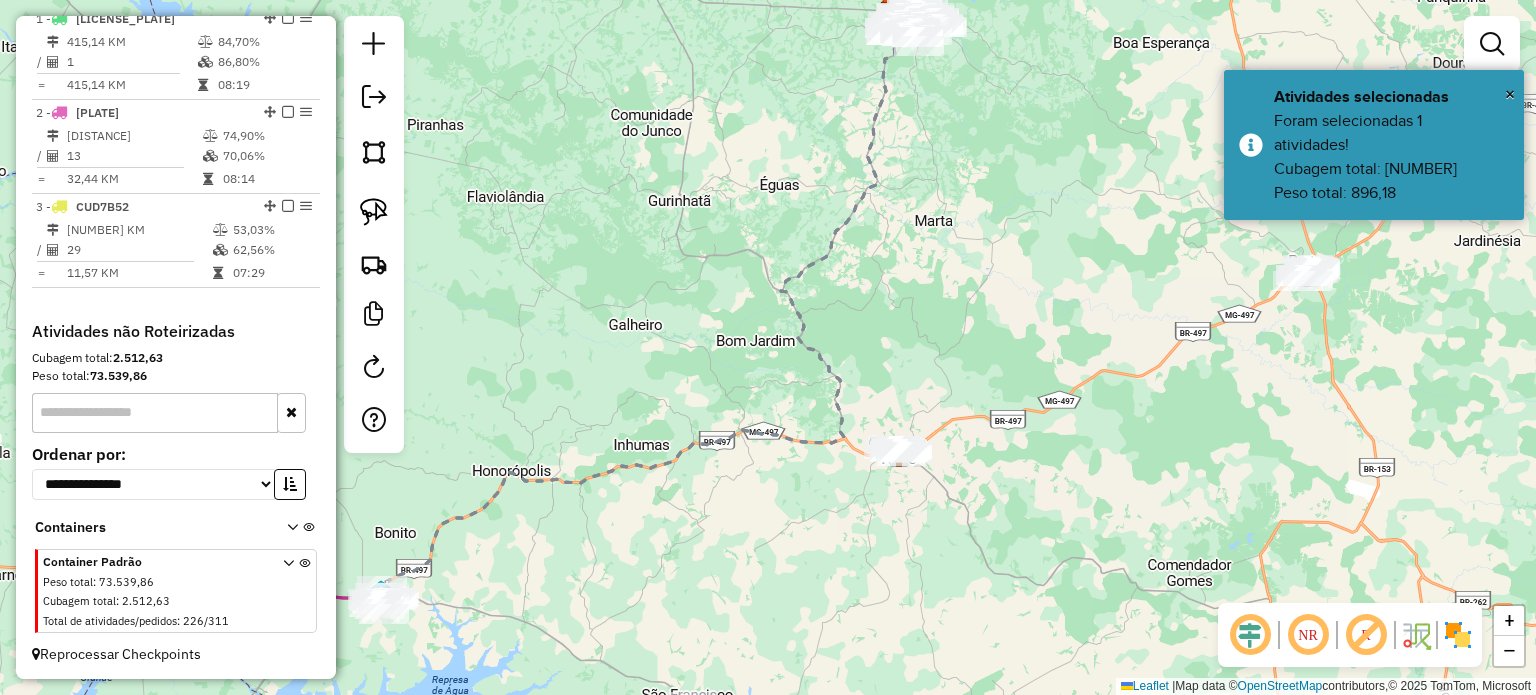 drag, startPoint x: 808, startPoint y: 523, endPoint x: 779, endPoint y: 519, distance: 29.274563 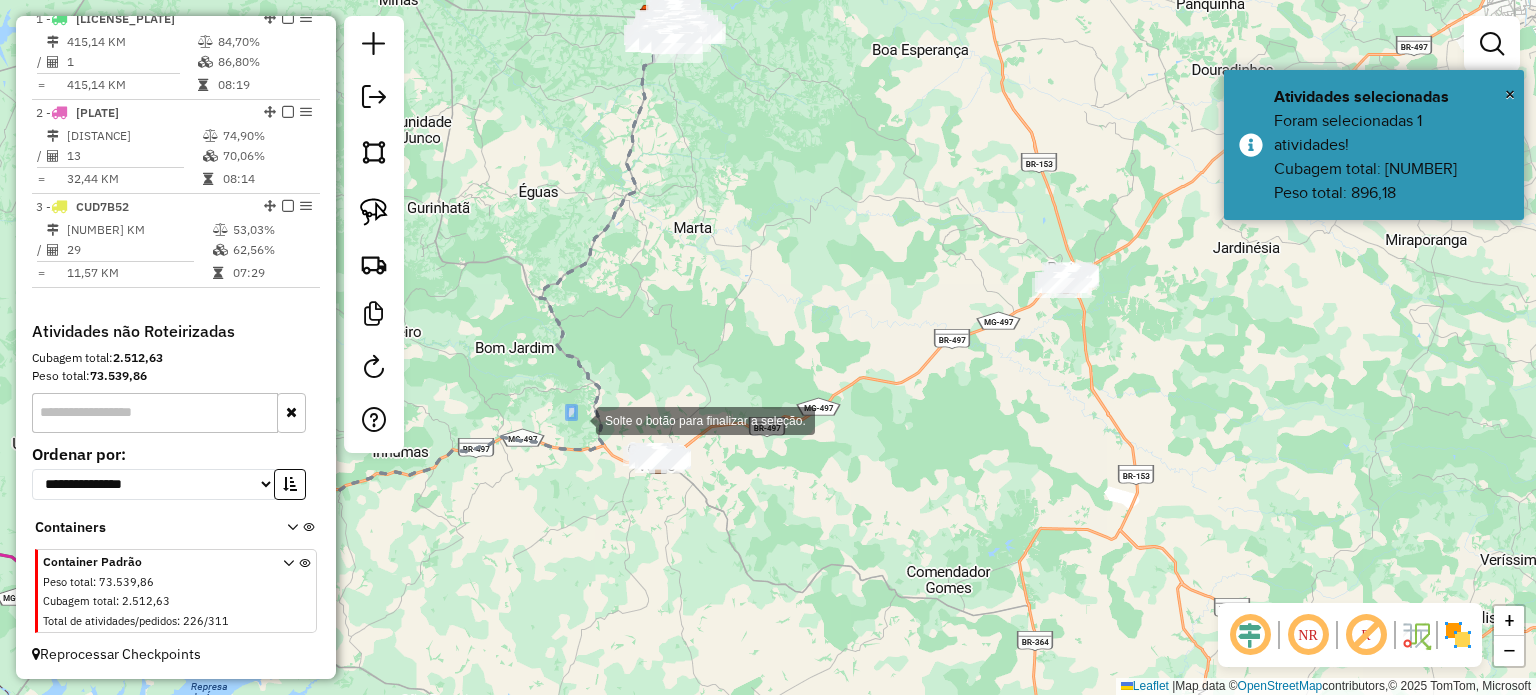 drag, startPoint x: 576, startPoint y: 419, endPoint x: 748, endPoint y: 530, distance: 204.7071 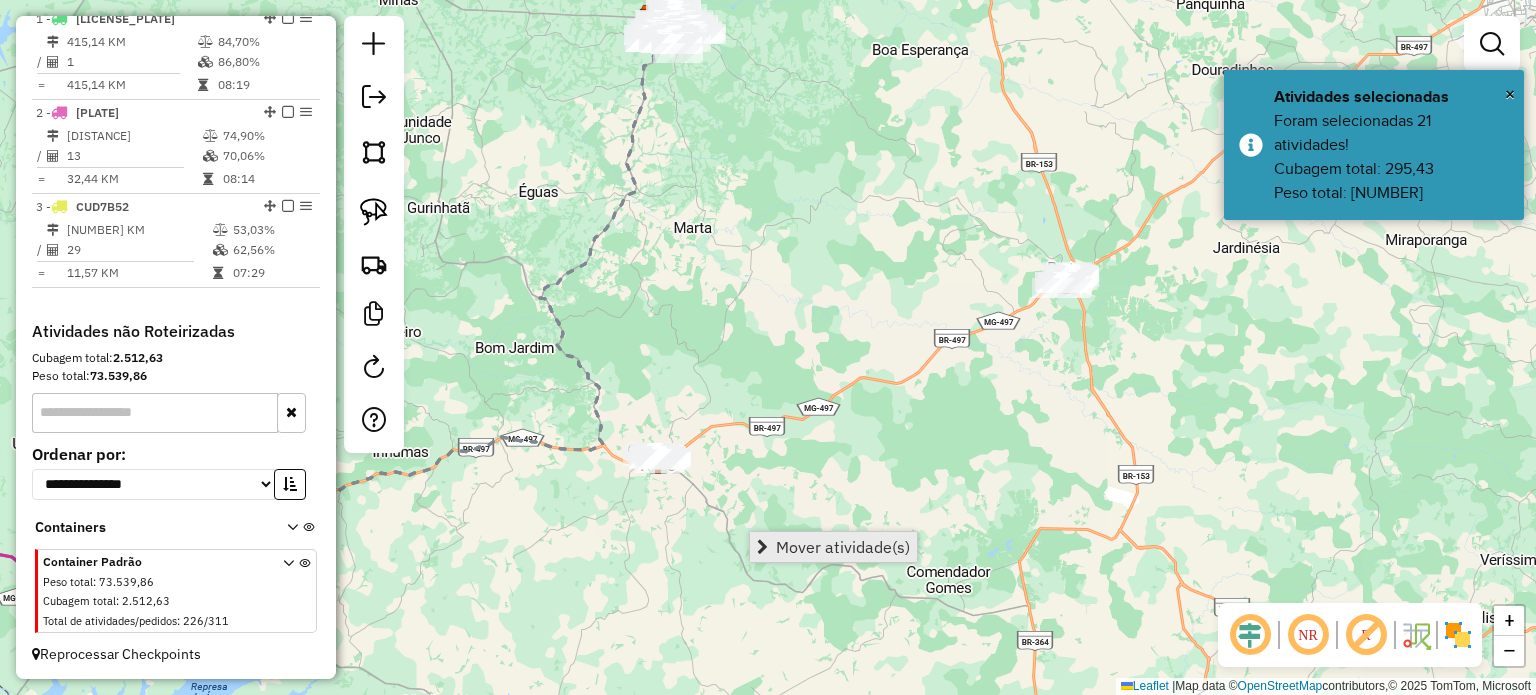 click on "Mover atividade(s)" at bounding box center (843, 547) 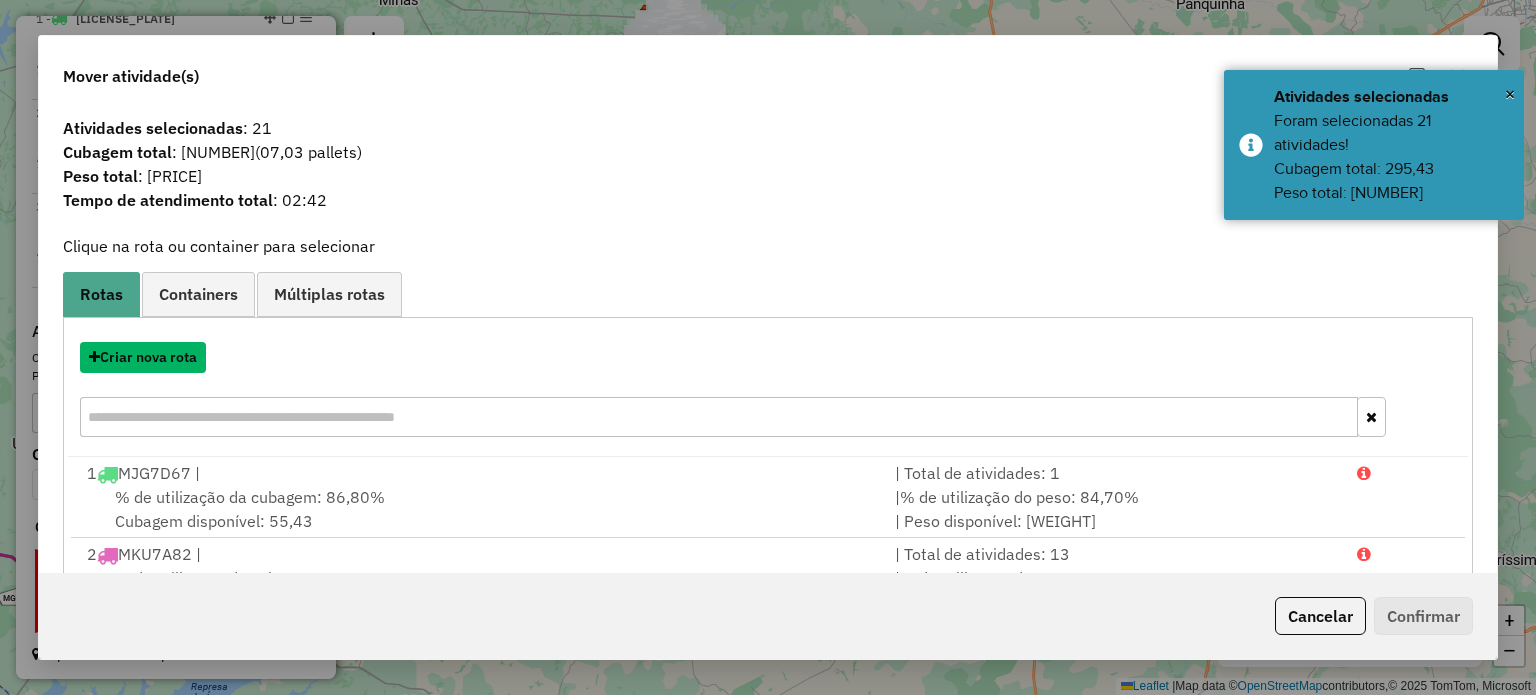 click on "Criar nova rota" at bounding box center [143, 357] 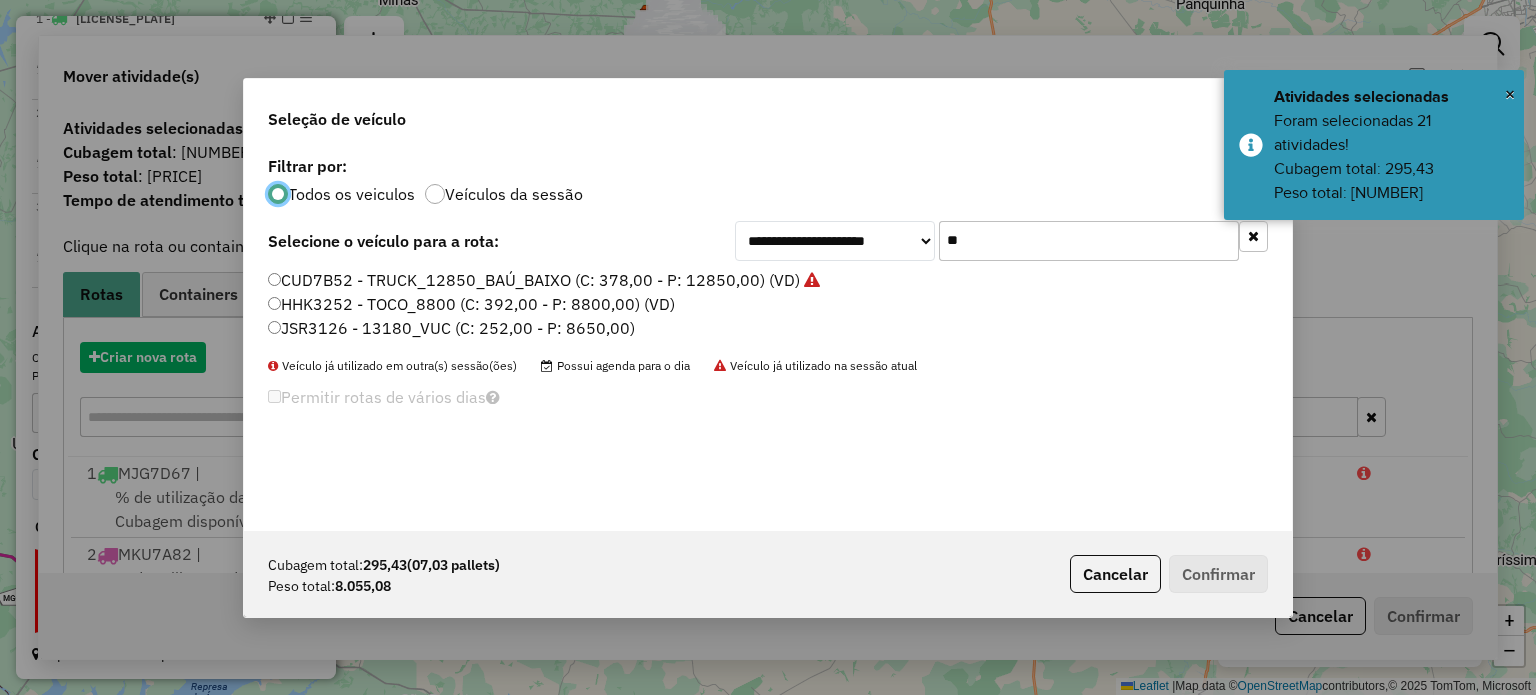 scroll, scrollTop: 10, scrollLeft: 6, axis: both 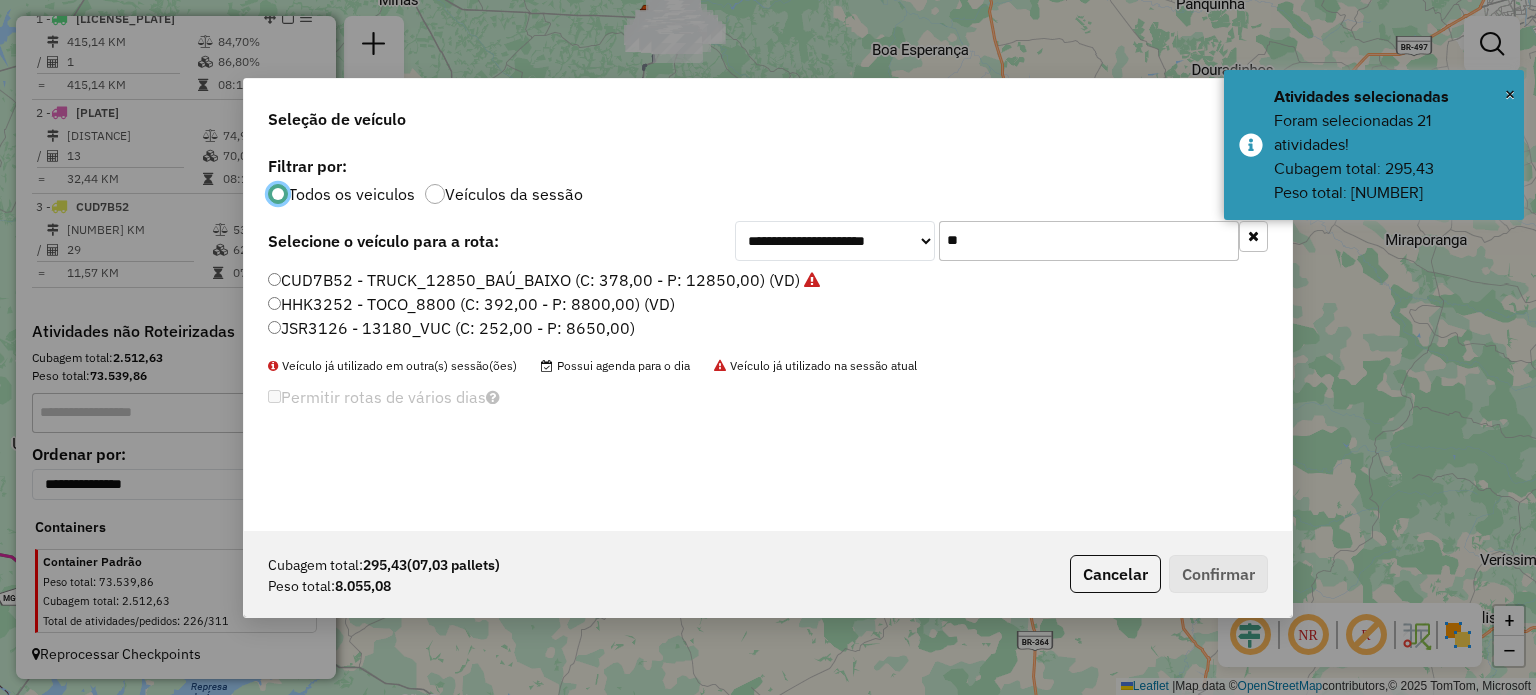 drag, startPoint x: 994, startPoint y: 229, endPoint x: 817, endPoint y: 229, distance: 177 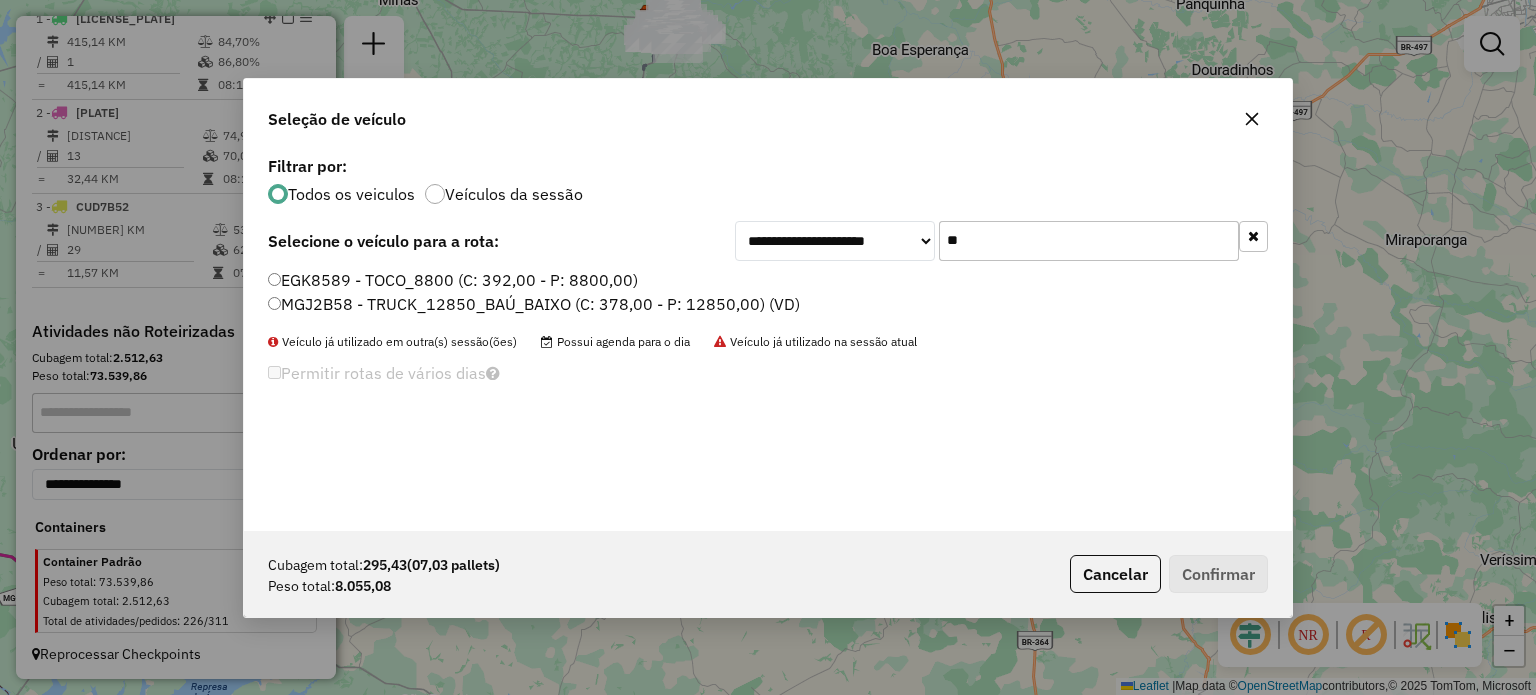 type on "**" 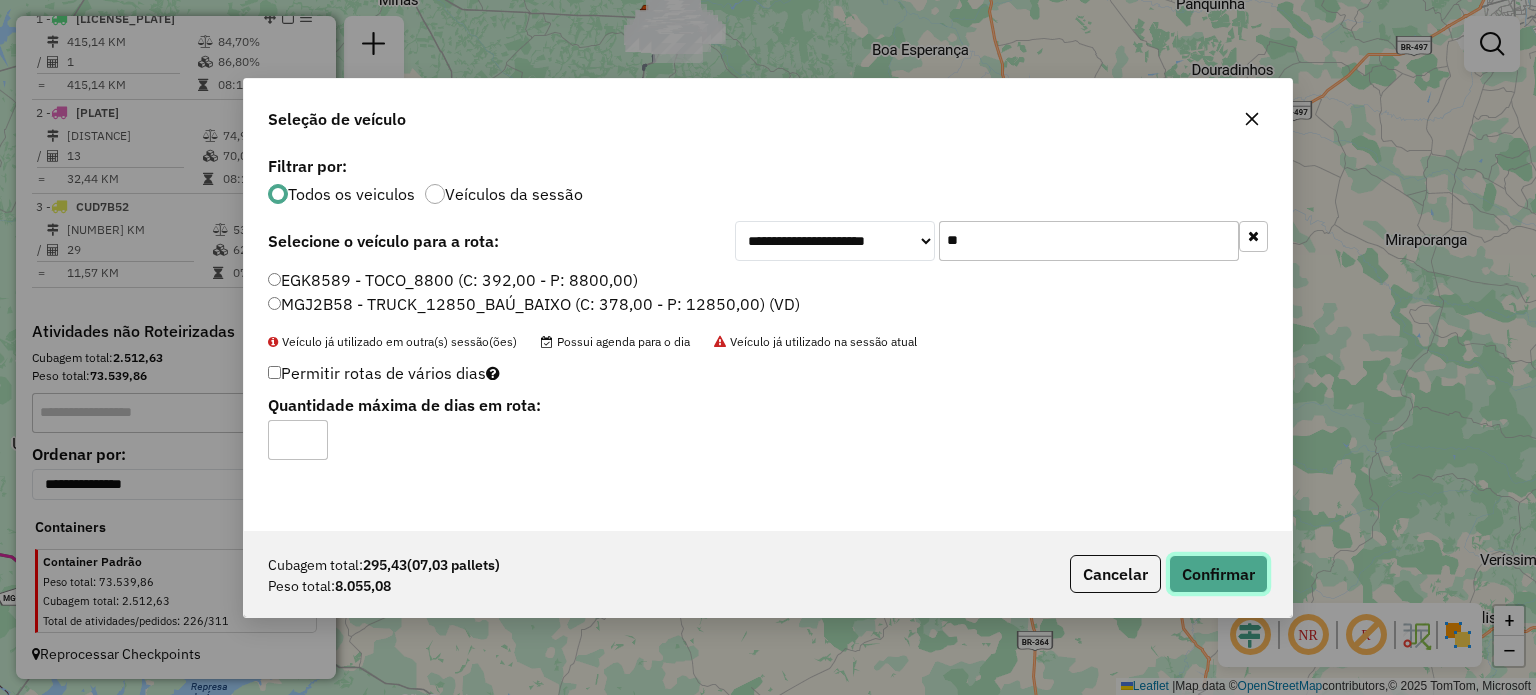 click on "Confirmar" 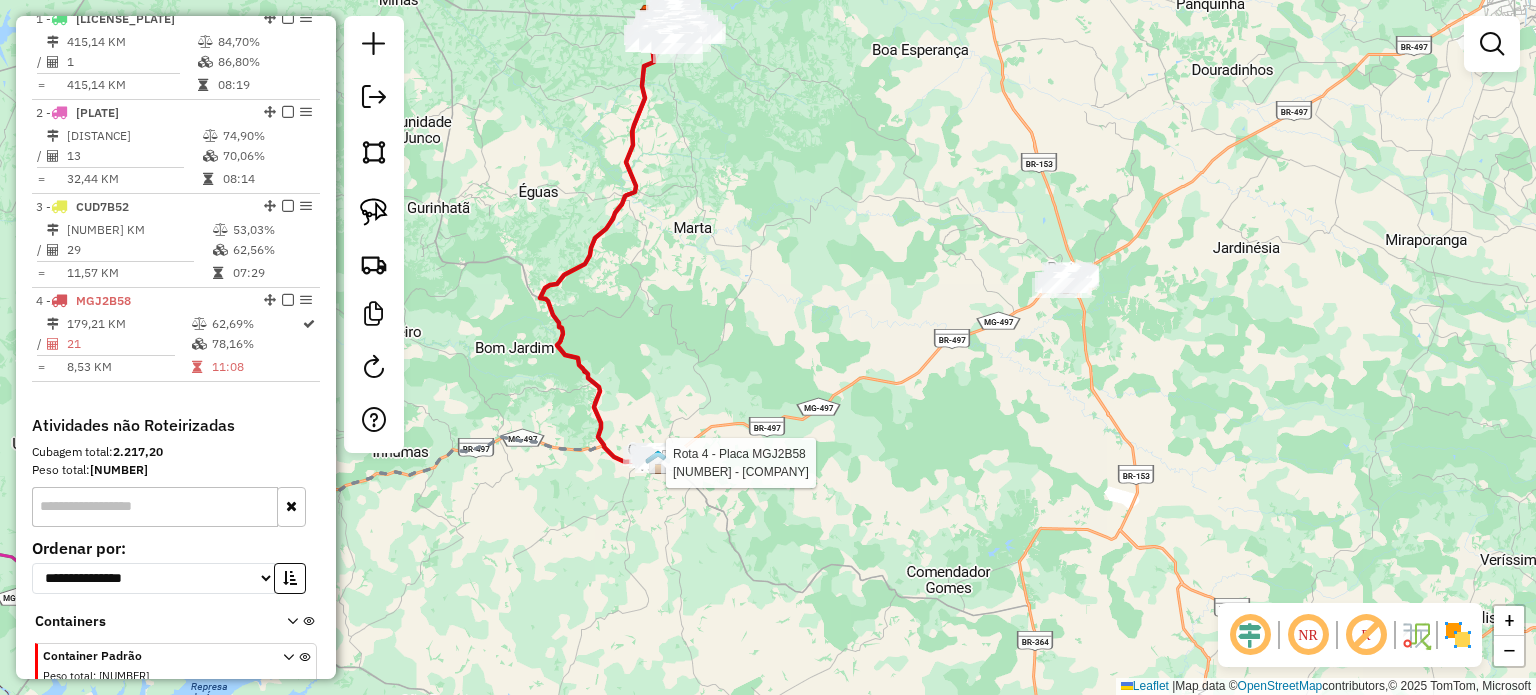 select on "**********" 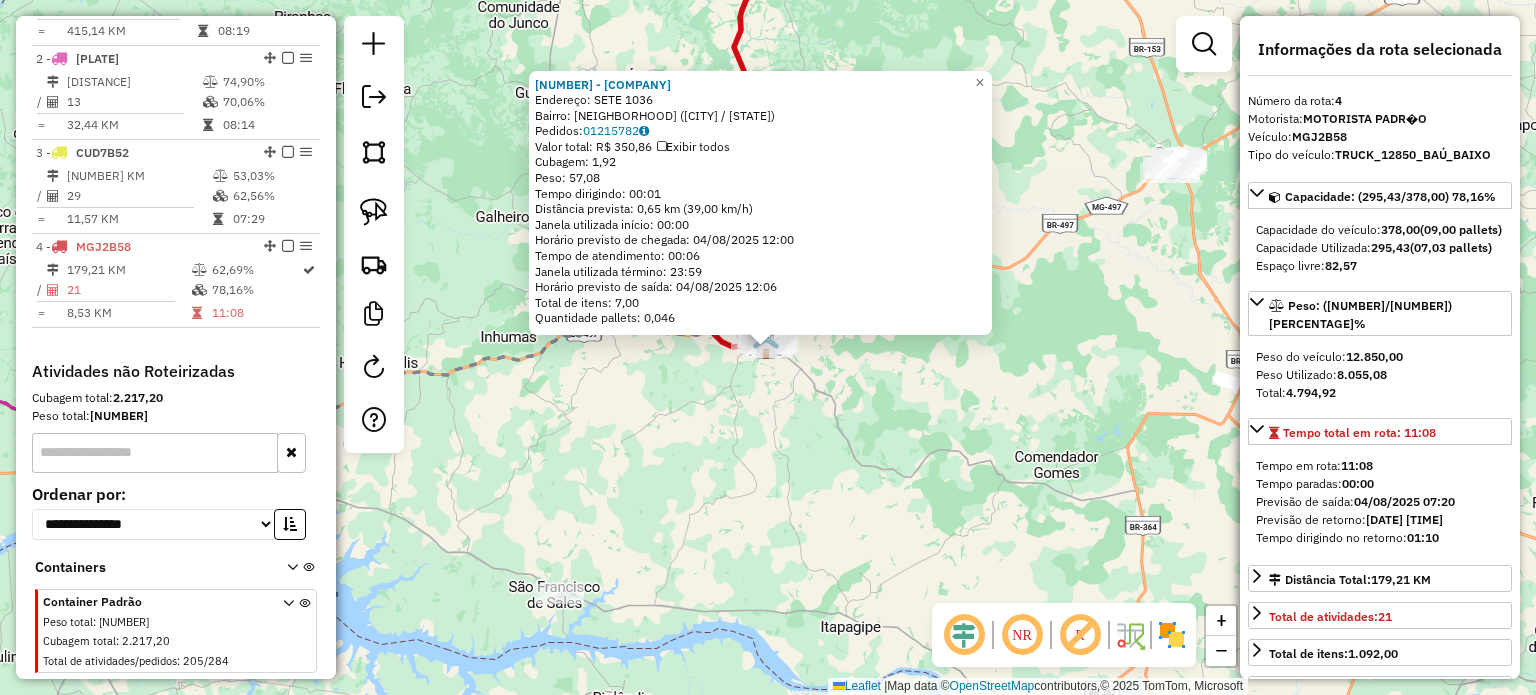 scroll, scrollTop: 854, scrollLeft: 0, axis: vertical 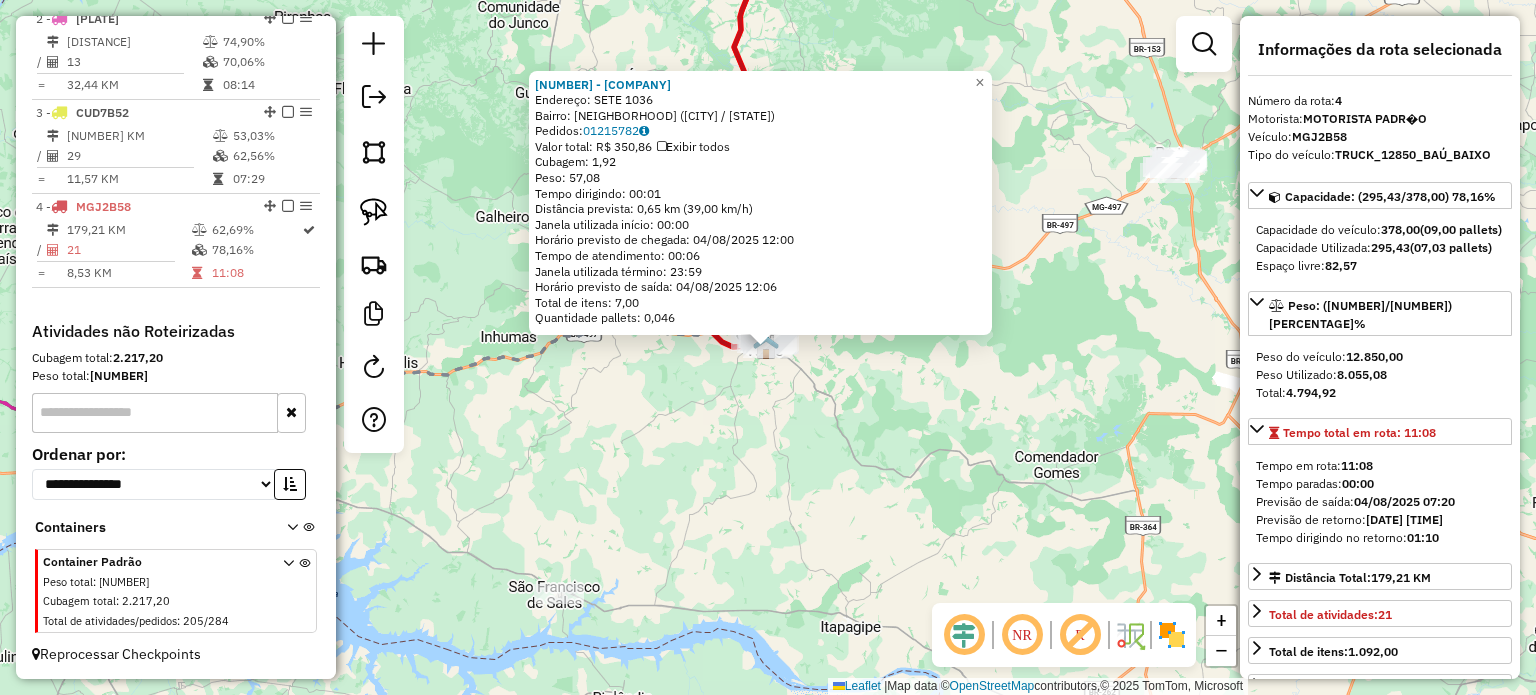 click on "2337 - CHURRASCAO ALTAS HOR  Endereço:  SETE 1036   Bairro: CENTRO (CAMPINA VERDE / MG)   Pedidos:  01215782   Valor total: R$ 350,86   Exibir todos   Cubagem: 1,92  Peso: 57,08  Tempo dirigindo: 00:01   Distância prevista: 0,65 km (39,00 km/h)   Janela utilizada início: 00:00   Horário previsto de chegada: 04/08/2025 12:00   Tempo de atendimento: 00:06   Janela utilizada término: 23:59   Horário previsto de saída: 04/08/2025 12:06   Total de itens: 7,00   Quantidade pallets: 0,046  × Janela de atendimento Grade de atendimento Capacidade Transportadoras Veículos Cliente Pedidos  Rotas Selecione os dias de semana para filtrar as janelas de atendimento  Seg   Ter   Qua   Qui   Sex   Sáb   Dom  Informe o período da janela de atendimento: De: Até:  Filtrar exatamente a janela do cliente  Considerar janela de atendimento padrão  Selecione os dias de semana para filtrar as grades de atendimento  Seg   Ter   Qua   Qui   Sex   Sáb   Dom   Considerar clientes sem dia de atendimento cadastrado  De:   De:" 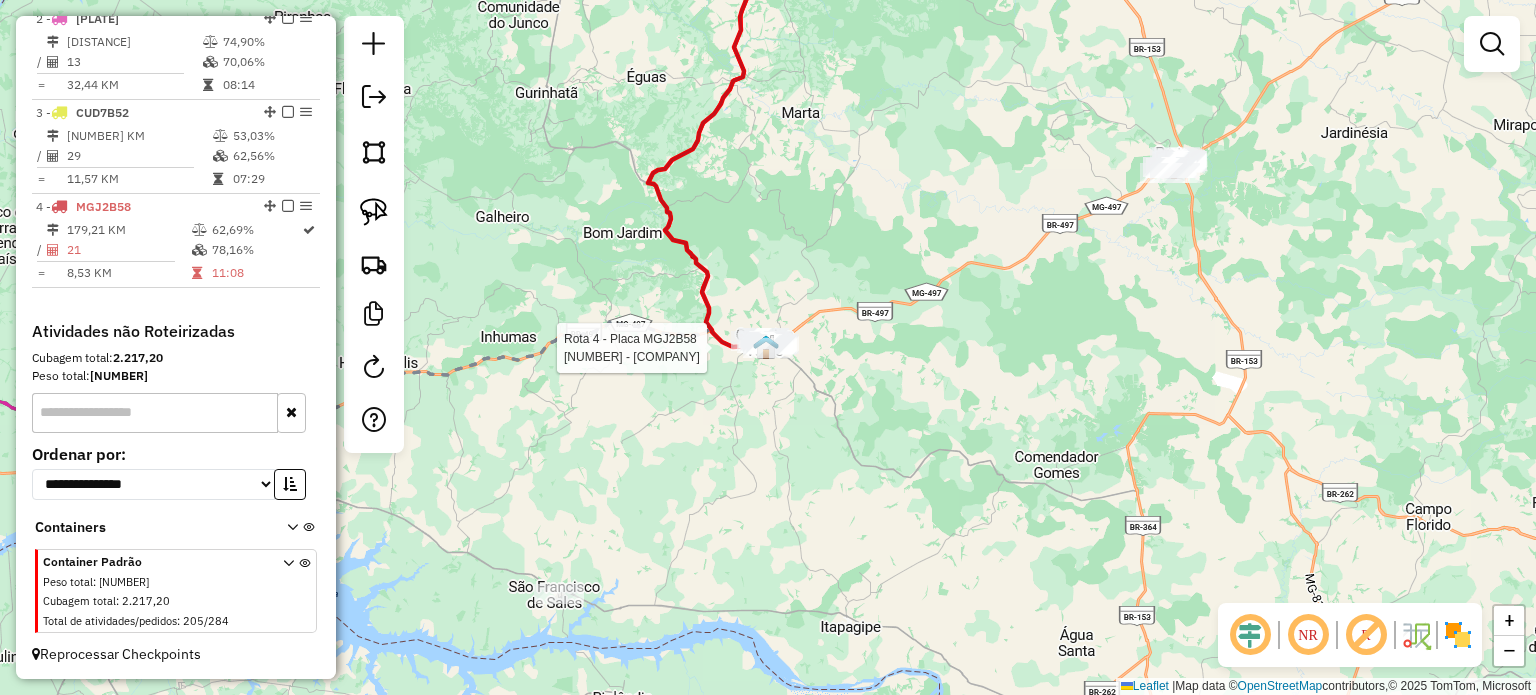 select on "**********" 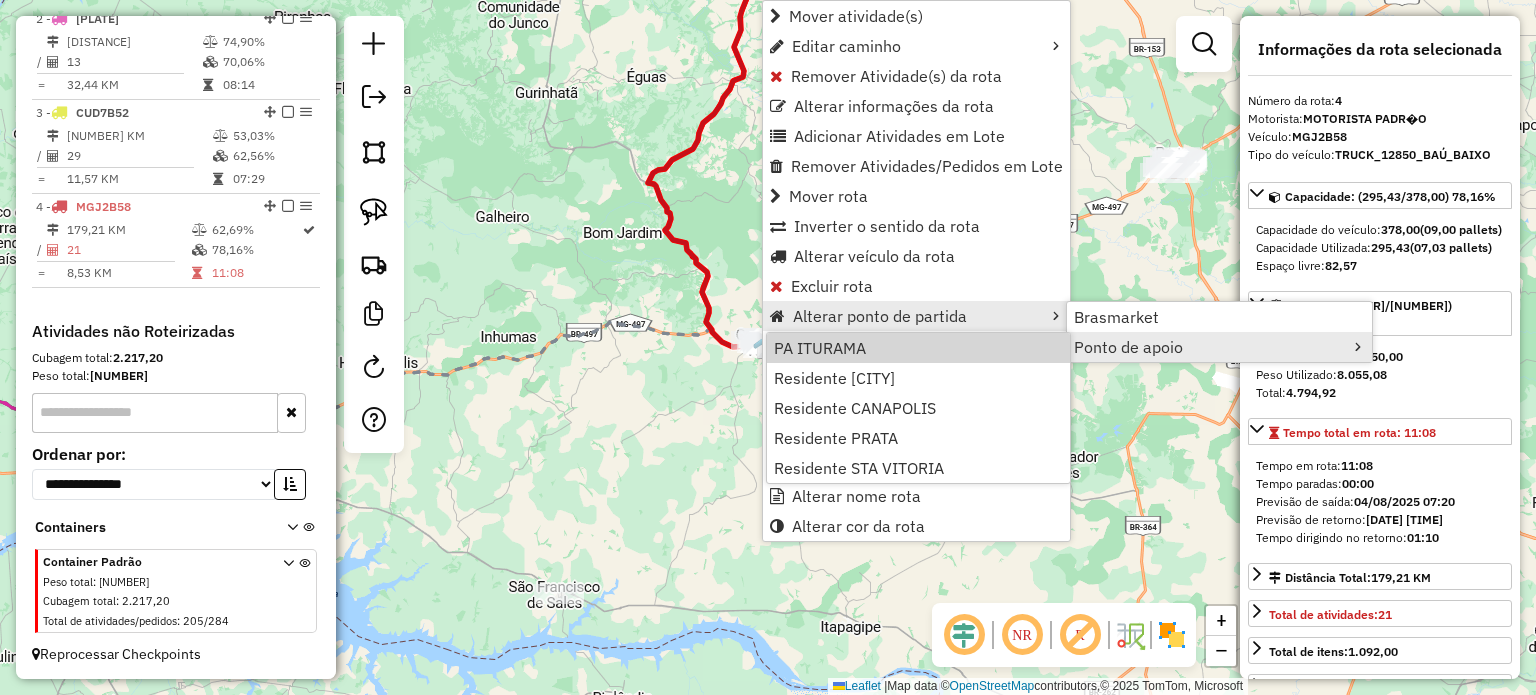 click on "Rota 4 - Placa MGJ2B58  2337 - CHURRASCAO ALTAS HOR Janela de atendimento Grade de atendimento Capacidade Transportadoras Veículos Cliente Pedidos  Rotas Selecione os dias de semana para filtrar as janelas de atendimento  Seg   Ter   Qua   Qui   Sex   Sáb   Dom  Informe o período da janela de atendimento: De: Até:  Filtrar exatamente a janela do cliente  Considerar janela de atendimento padrão  Selecione os dias de semana para filtrar as grades de atendimento  Seg   Ter   Qua   Qui   Sex   Sáb   Dom   Considerar clientes sem dia de atendimento cadastrado  Clientes fora do dia de atendimento selecionado Filtrar as atividades entre os valores definidos abaixo:  Peso mínimo:   Peso máximo:   Cubagem mínima:   Cubagem máxima:   De:   Até:  Filtrar as atividades entre o tempo de atendimento definido abaixo:  De:   Até:   Considerar capacidade total dos clientes não roteirizados Transportadora: Selecione um ou mais itens Tipo de veículo: Selecione um ou mais itens Veículo: Selecione um ou mais itens" 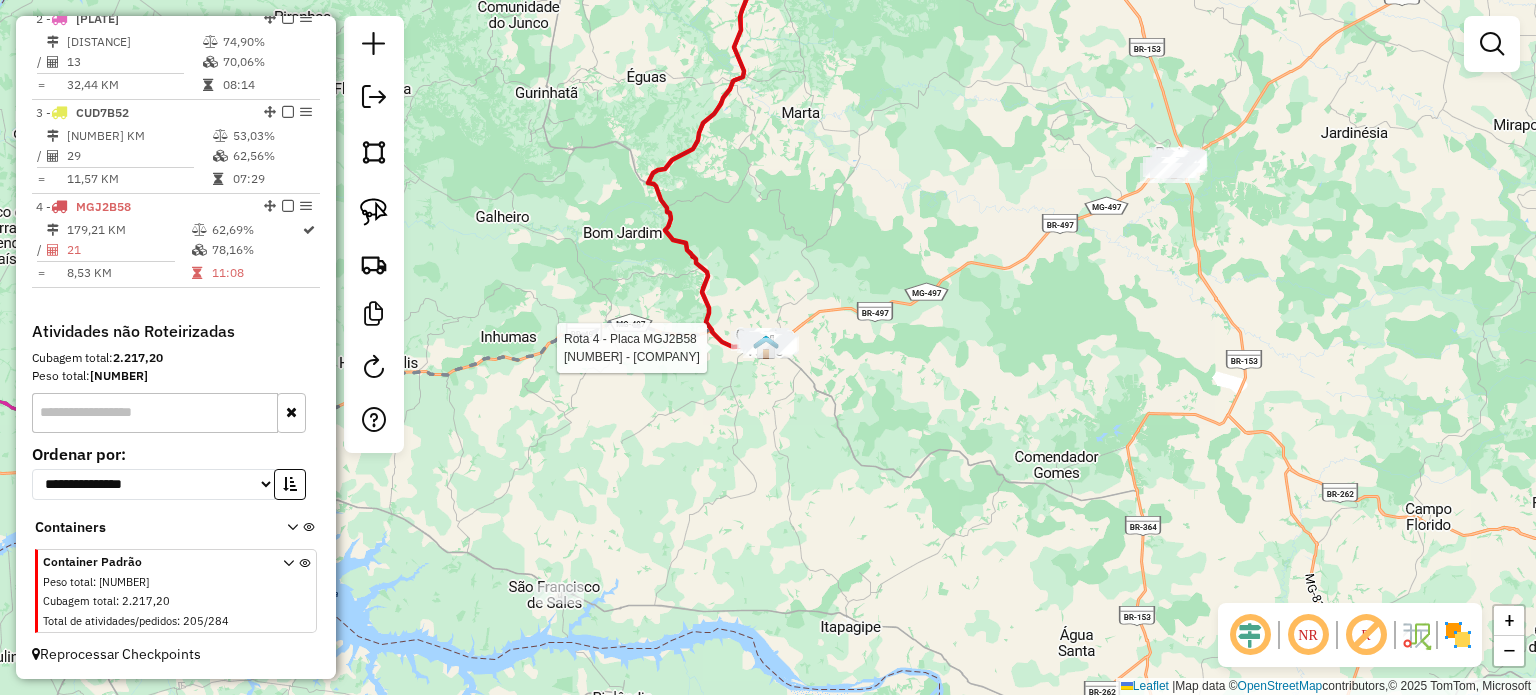 select on "**********" 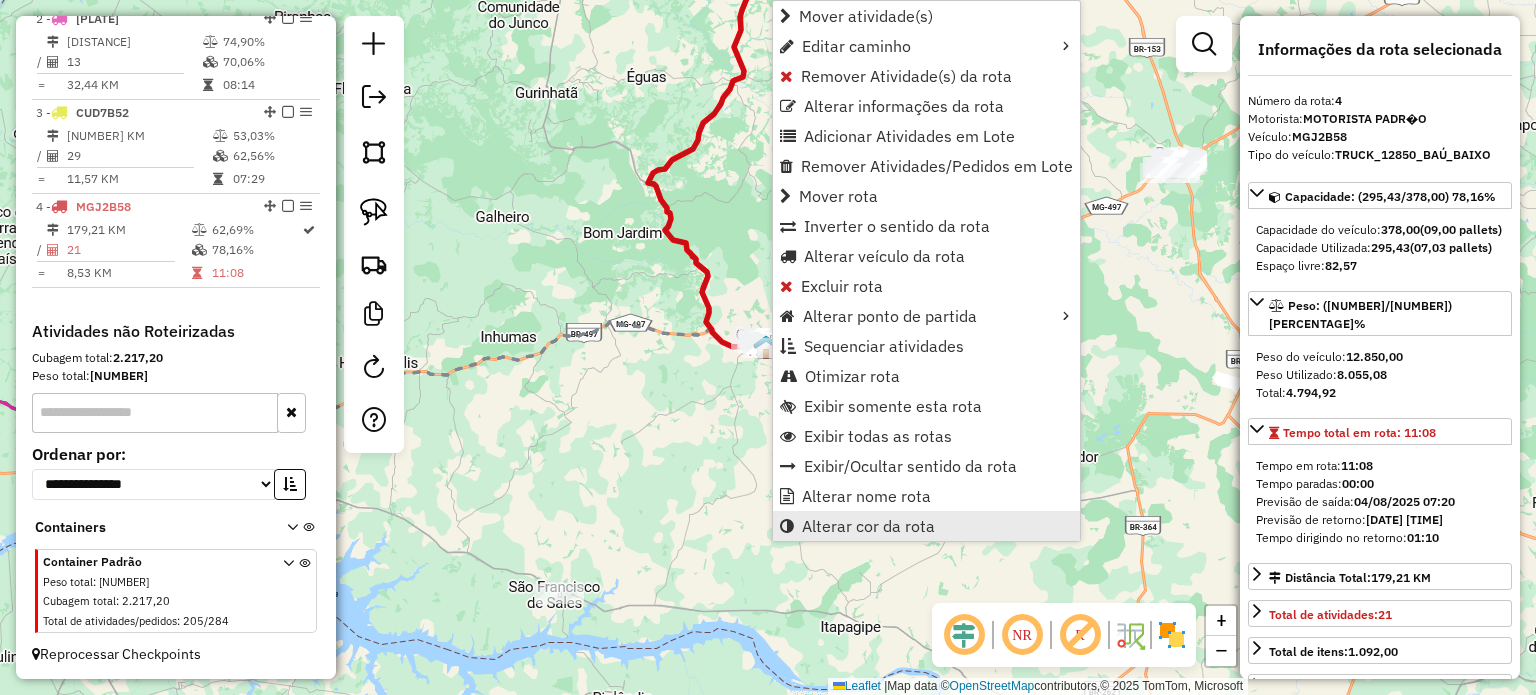 click on "Alterar cor da rota" at bounding box center [868, 526] 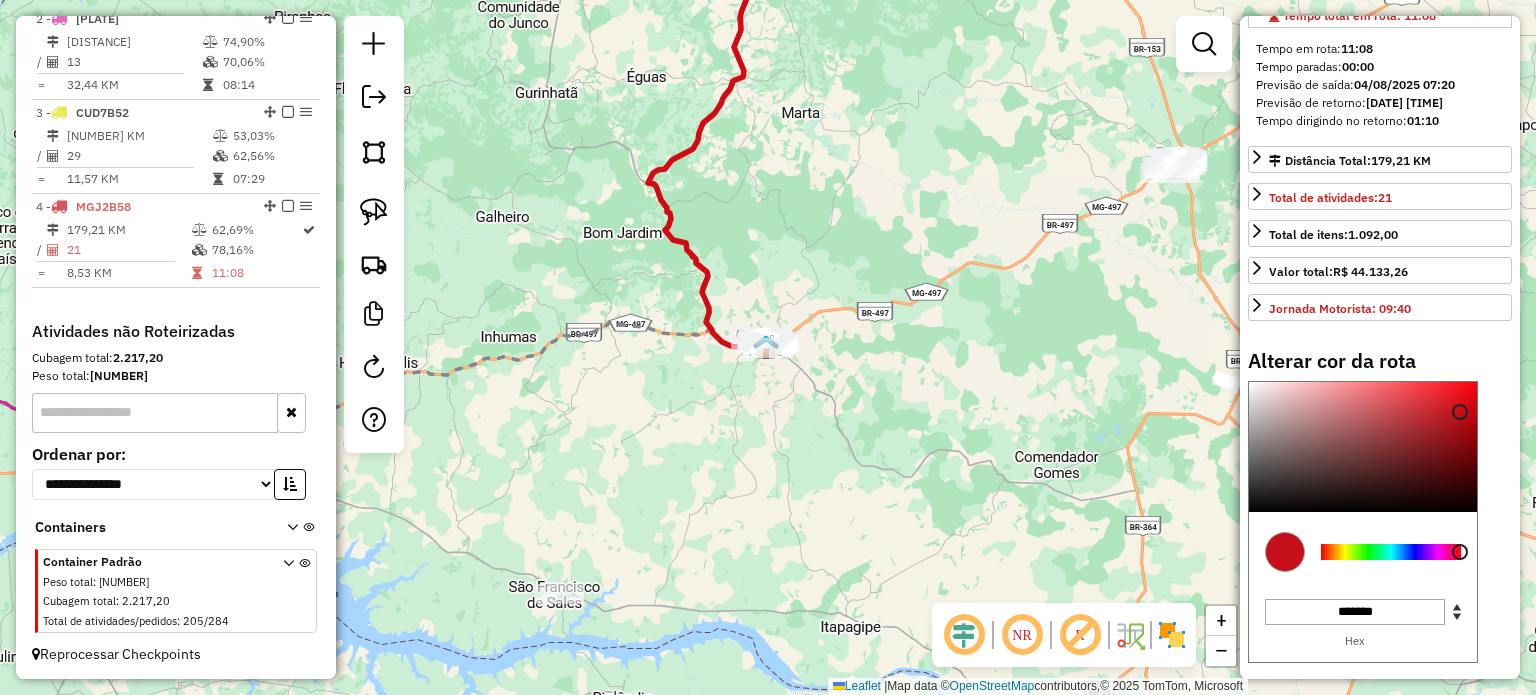scroll, scrollTop: 500, scrollLeft: 0, axis: vertical 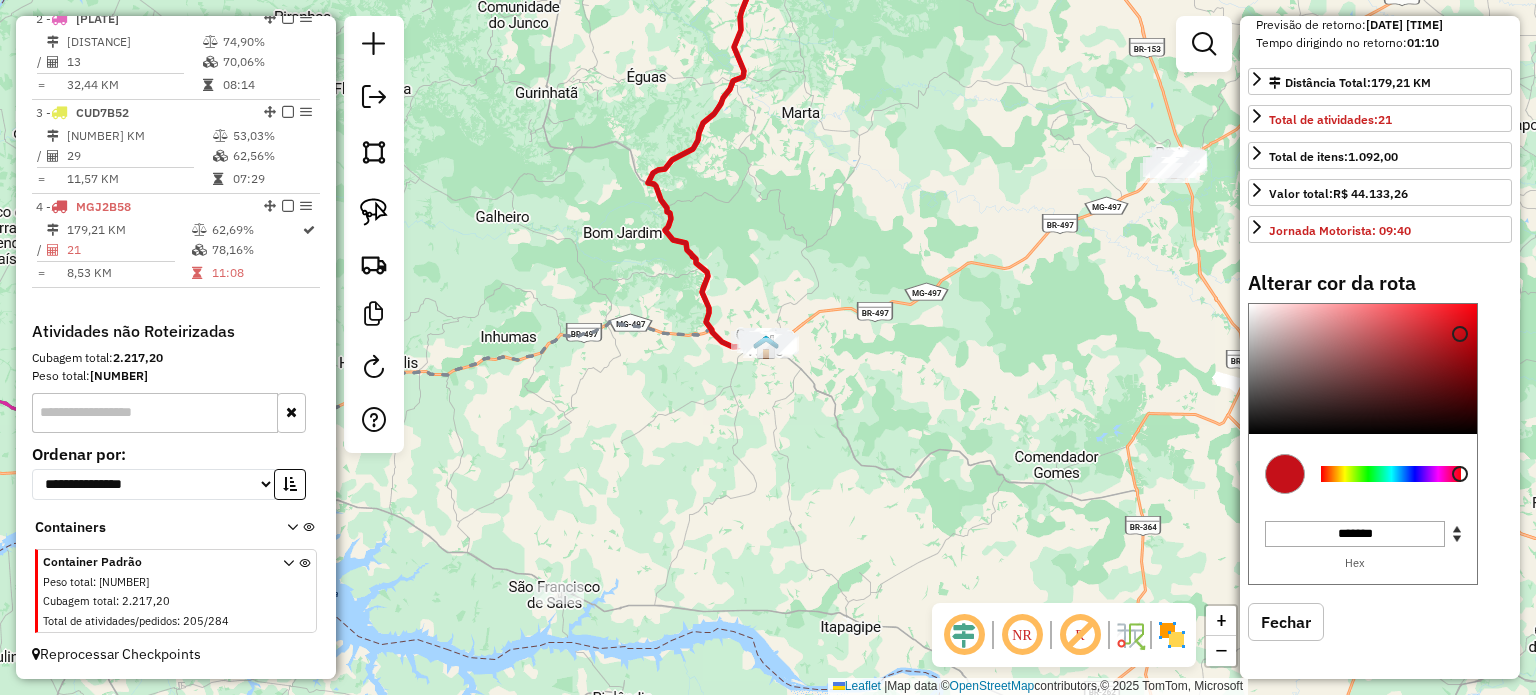 type on "*******" 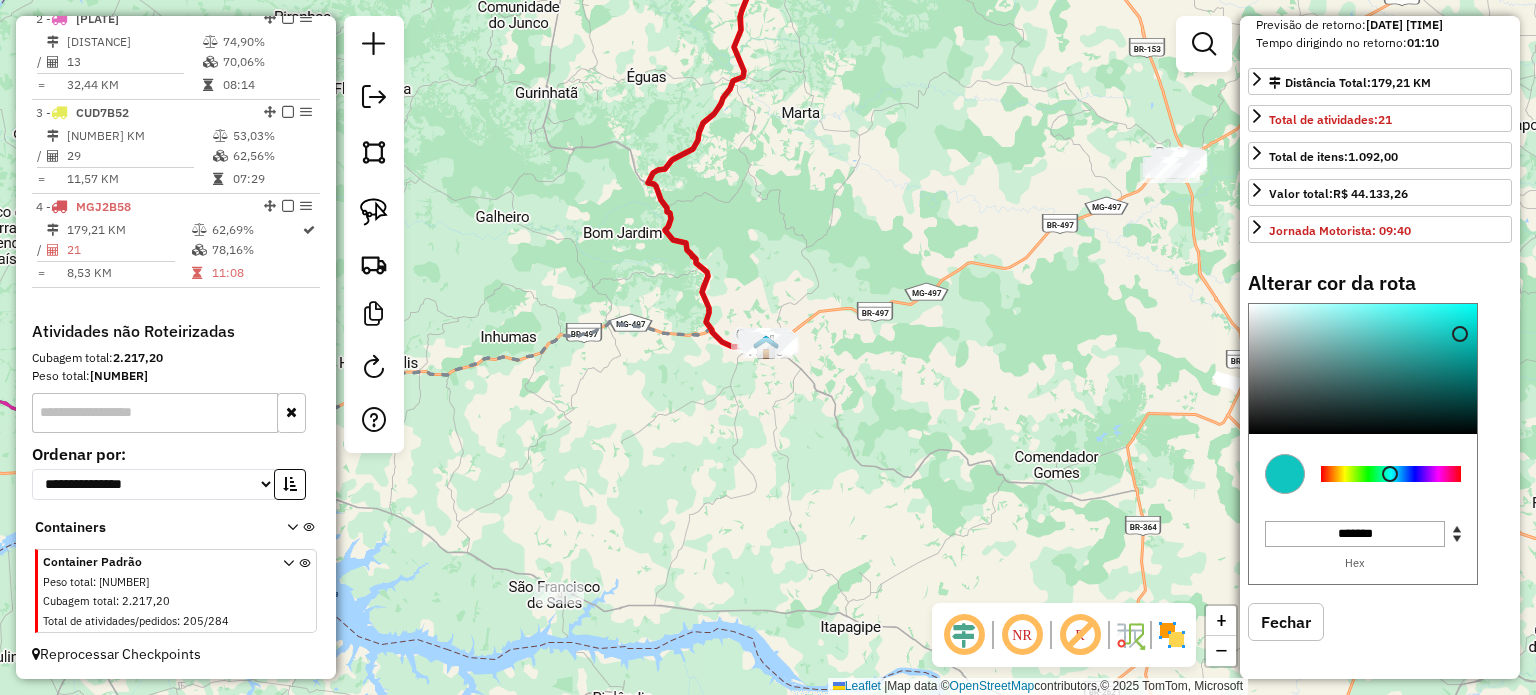 click at bounding box center (1391, 474) 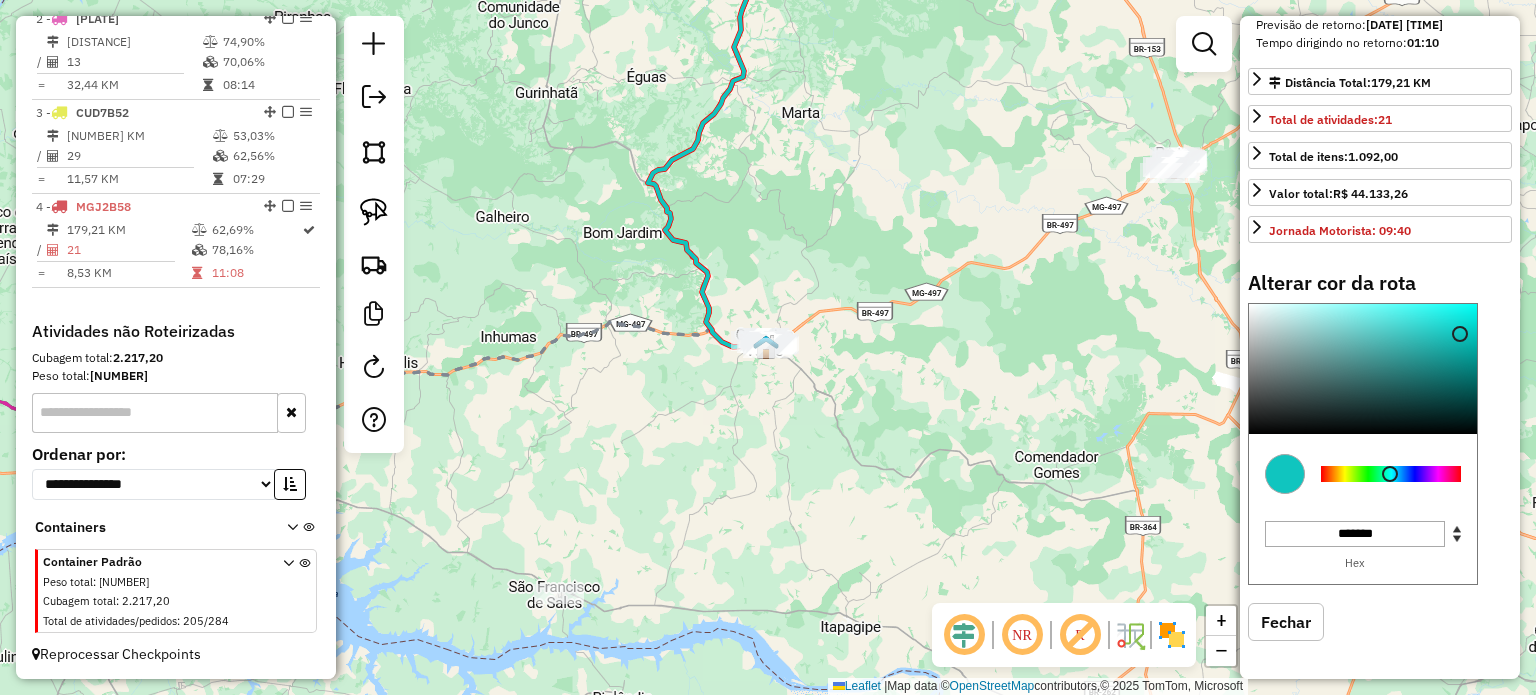click on "Janela de atendimento Grade de atendimento Capacidade Transportadoras Veículos Cliente Pedidos  Rotas Selecione os dias de semana para filtrar as janelas de atendimento  Seg   Ter   Qua   Qui   Sex   Sáb   Dom  Informe o período da janela de atendimento: De: Até:  Filtrar exatamente a janela do cliente  Considerar janela de atendimento padrão  Selecione os dias de semana para filtrar as grades de atendimento  Seg   Ter   Qua   Qui   Sex   Sáb   Dom   Considerar clientes sem dia de atendimento cadastrado  Clientes fora do dia de atendimento selecionado Filtrar as atividades entre os valores definidos abaixo:  Peso mínimo:   Peso máximo:   Cubagem mínima:   Cubagem máxima:   De:   Até:  Filtrar as atividades entre o tempo de atendimento definido abaixo:  De:   Até:   Considerar capacidade total dos clientes não roteirizados Transportadora: Selecione um ou mais itens Tipo de veículo: Selecione um ou mais itens Veículo: Selecione um ou mais itens Motorista: Selecione um ou mais itens Nome: Rótulo:" 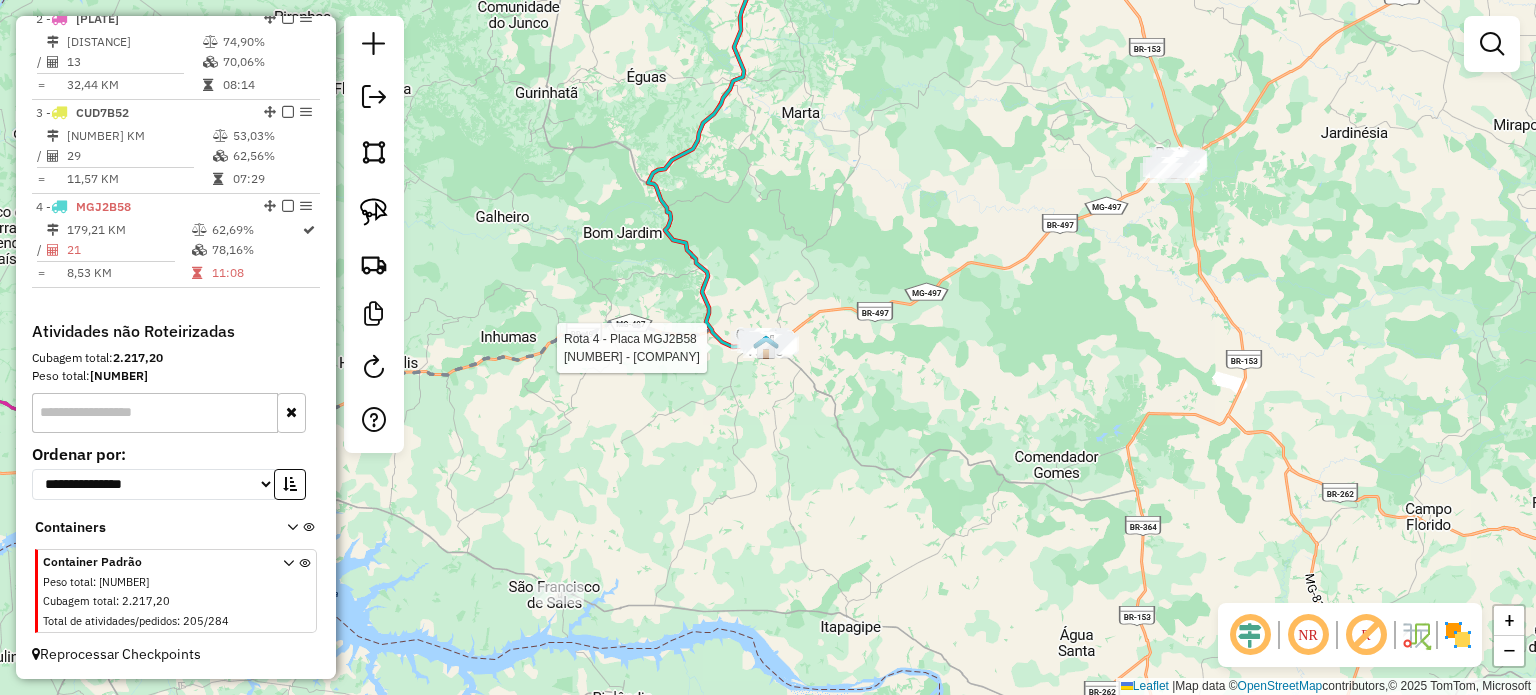 select on "**********" 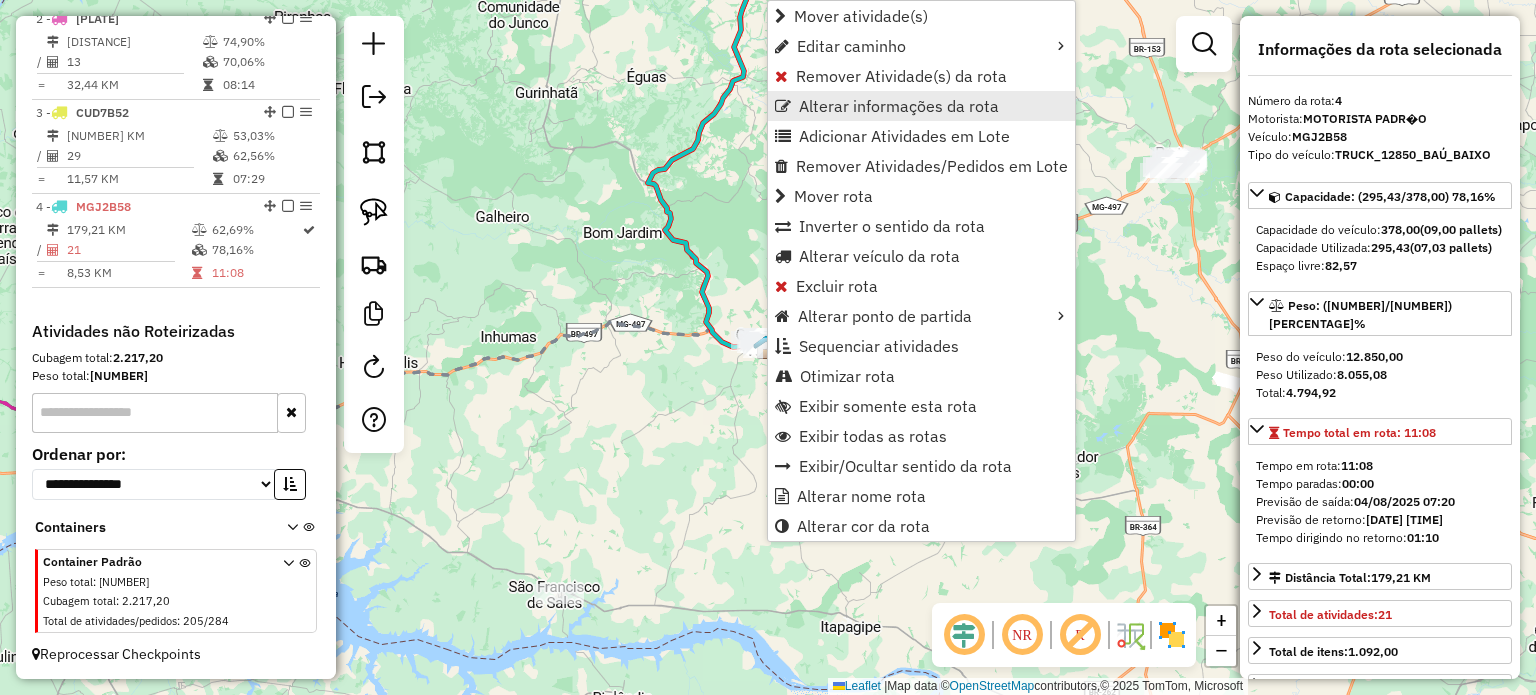 click on "Alterar informações da rota" at bounding box center (921, 106) 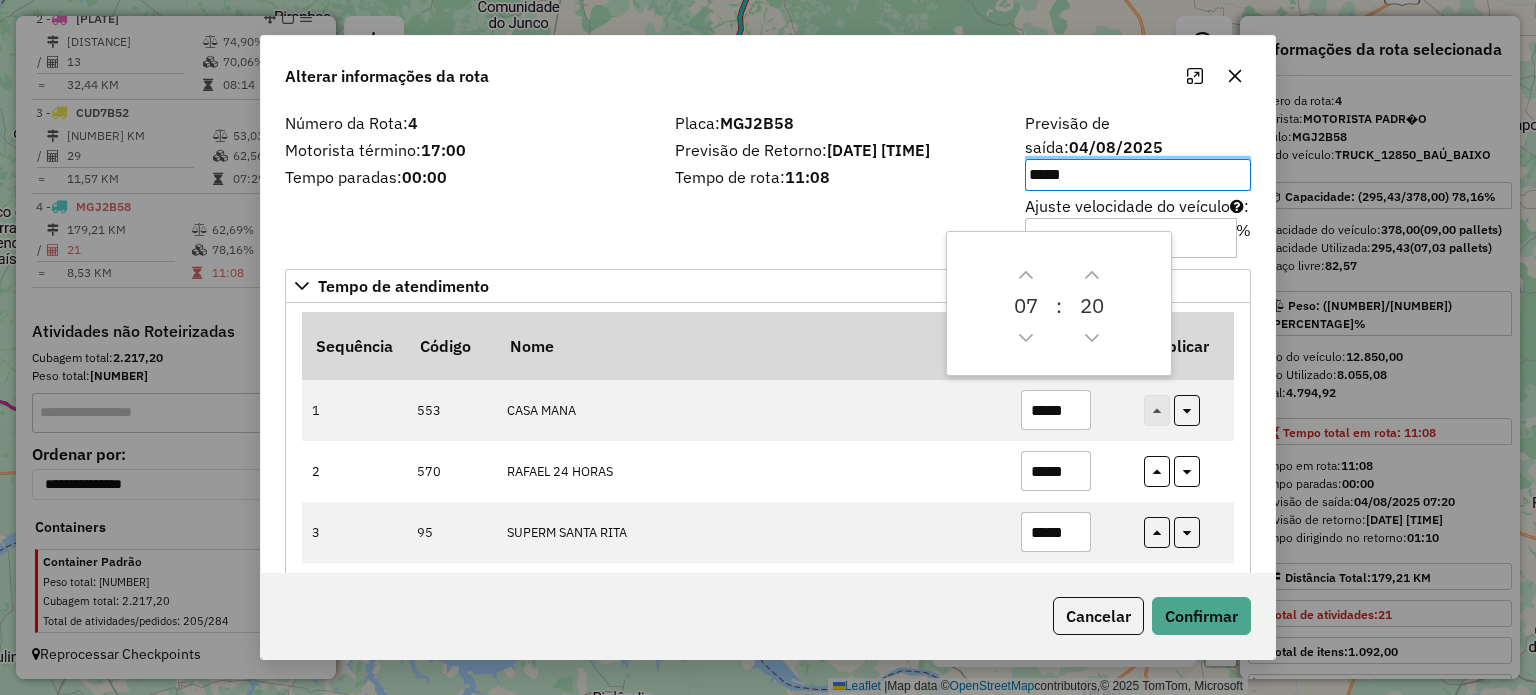 click on "Número da Rota:  4  Motorista término:  17:00  Tempo paradas:  00:00  Placa:  MGJ2B58  Previsão de Retorno:  04/08/2025 18:28  Tempo de rota:  11:08  Previsão de saída:  04/08/2025 *****  Ajuste velocidade do veículo  :  %  Tempo de atendimento   Sequência   Código  Nome  Tempo Atendimento   Replicar  1 553 CASA MANA ***** 2 570 RAFAEL 24 HORAS ***** 3 95 SUPERM SANTA RITA ***** 4 4129 ARMANI HOTEL ***** 5 3748 CHAVAO ***** 6 6384 ELSON BARBOSA PEREIR ***** 7 2709 MINI EMPORIO UM MAIS ***** 8 2027 ZERO GRAU ***** 9 2337 CHURRASCAO ALTAS HOR ***** 10 3123 CAIRO MOTOS ***** 11 2747 PLINIO VICENTE DA SI ***** 12 4599 Mercearia Barcelos ***** 13 980 GLORIA MARIA DE FREI ***** 14 1780 MARCIO DONIZETTI DA ***** 15 4 SUP STA RITA 3 ***** 16 4102 JOAO E MARIA ***** 17 2118 BIRUTA ***** 18 2977 FERNANDO  ALVES CARV ***** 19 2518 CERVEJEIRO ***** 20 2276 HOLY BEER DISTRIB ***** 21 96 SUPER SANTA RITA *****" 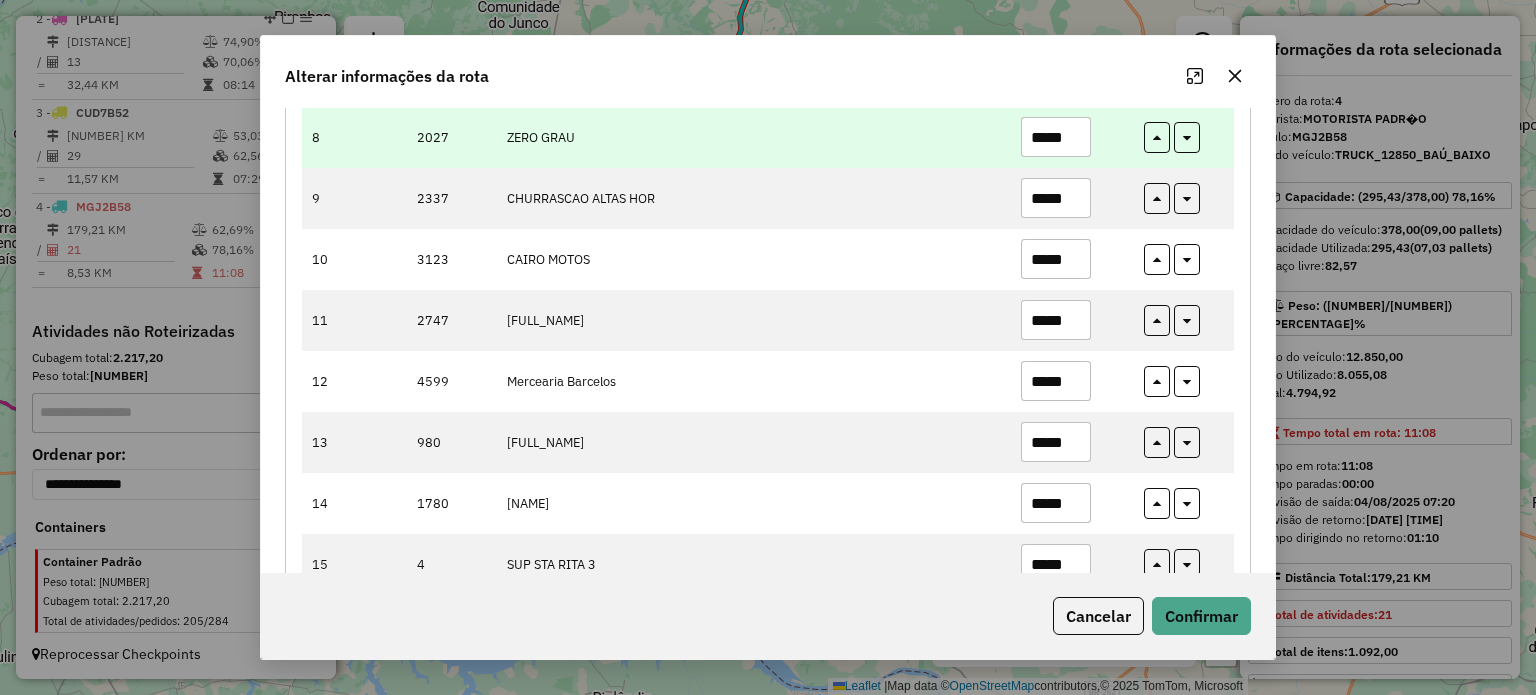 scroll, scrollTop: 1094, scrollLeft: 0, axis: vertical 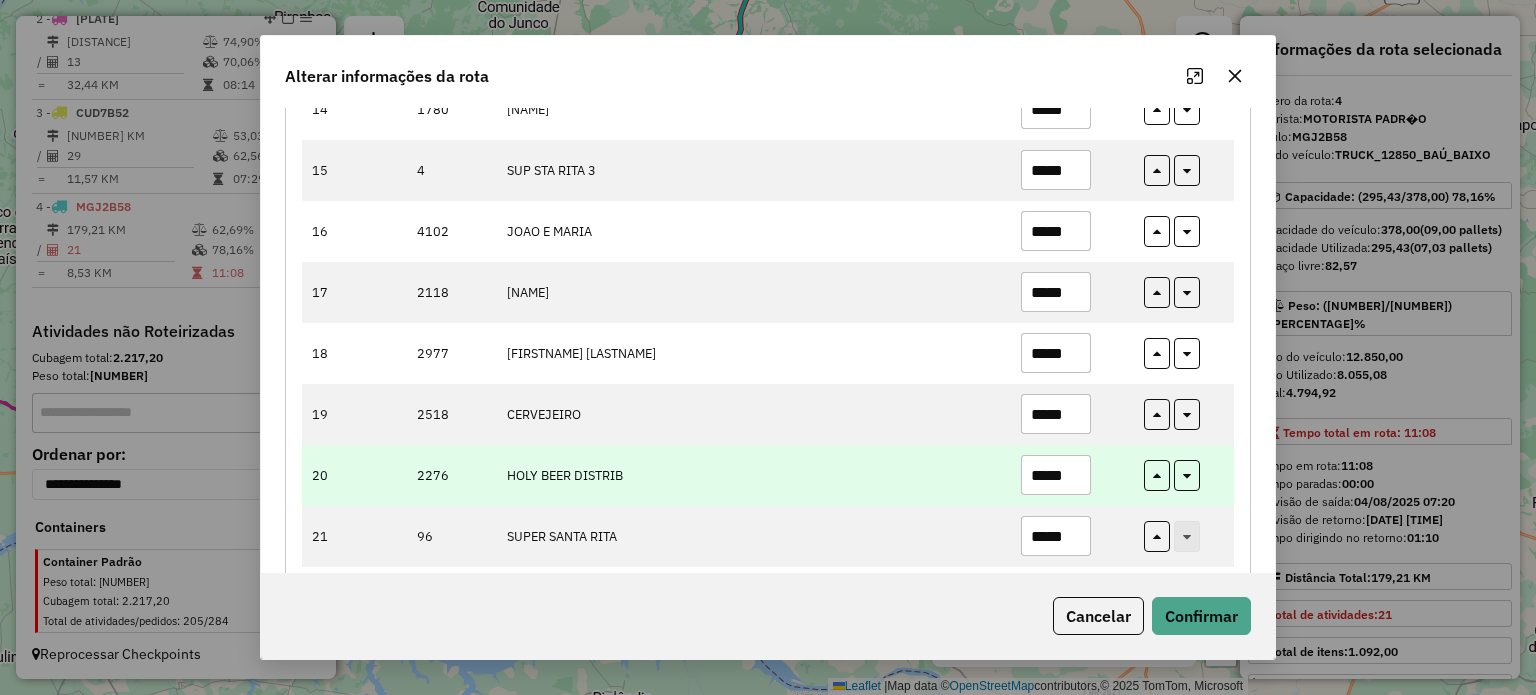 drag, startPoint x: 1057, startPoint y: 447, endPoint x: 1111, endPoint y: 450, distance: 54.08327 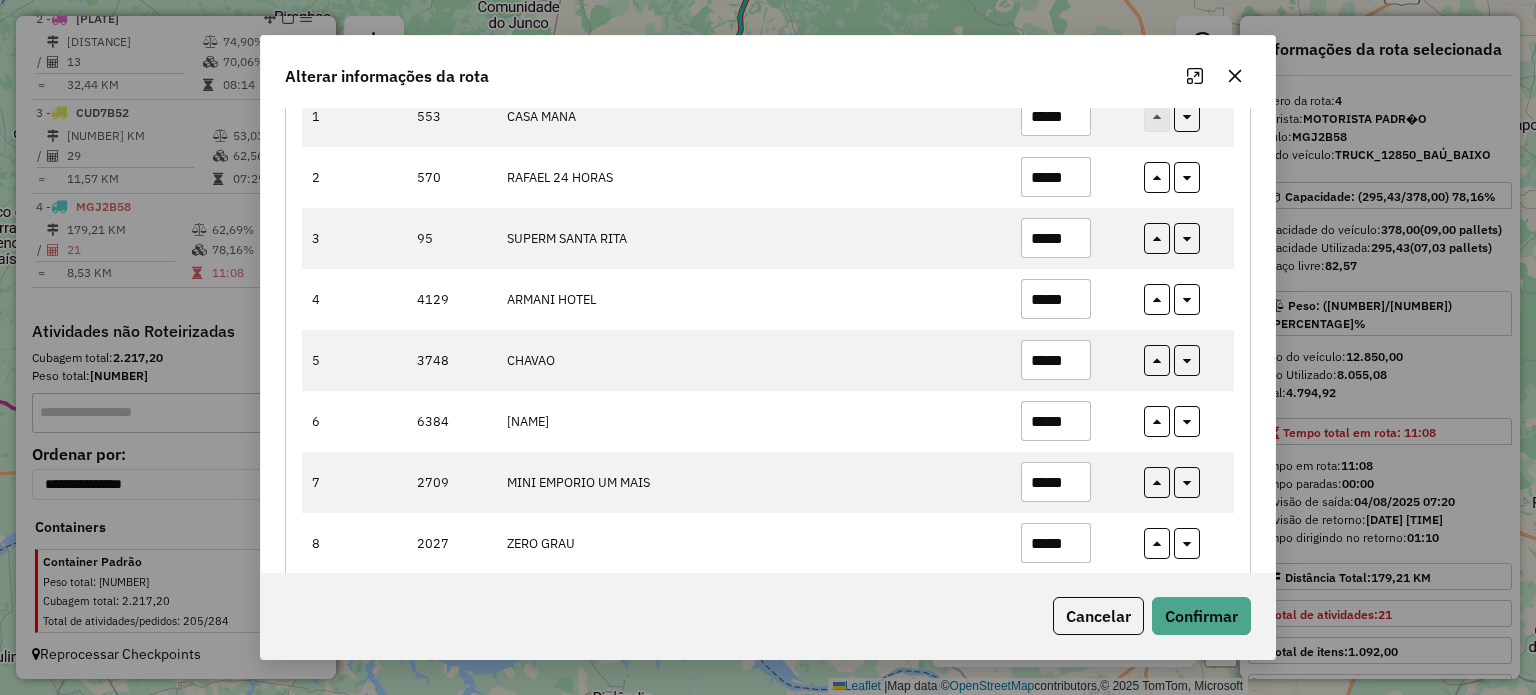 scroll, scrollTop: 94, scrollLeft: 0, axis: vertical 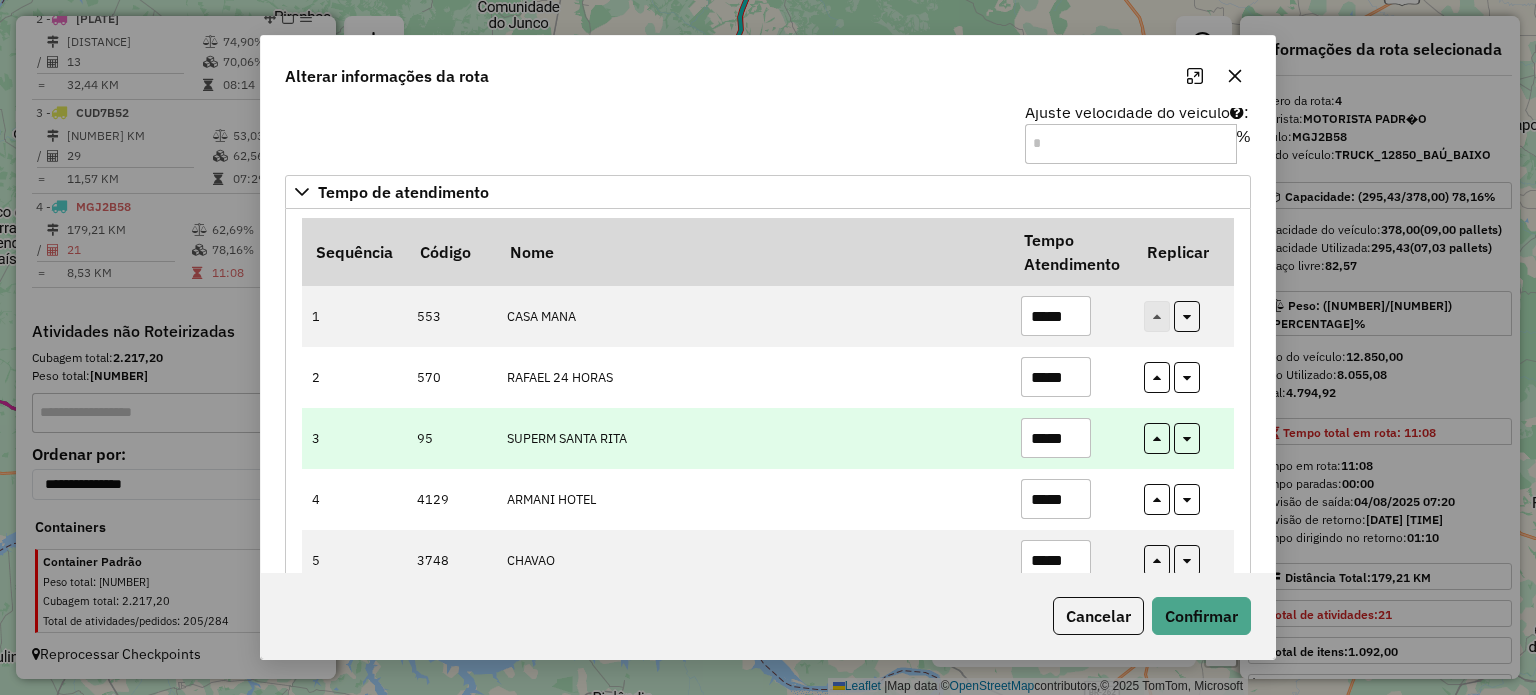 type on "*****" 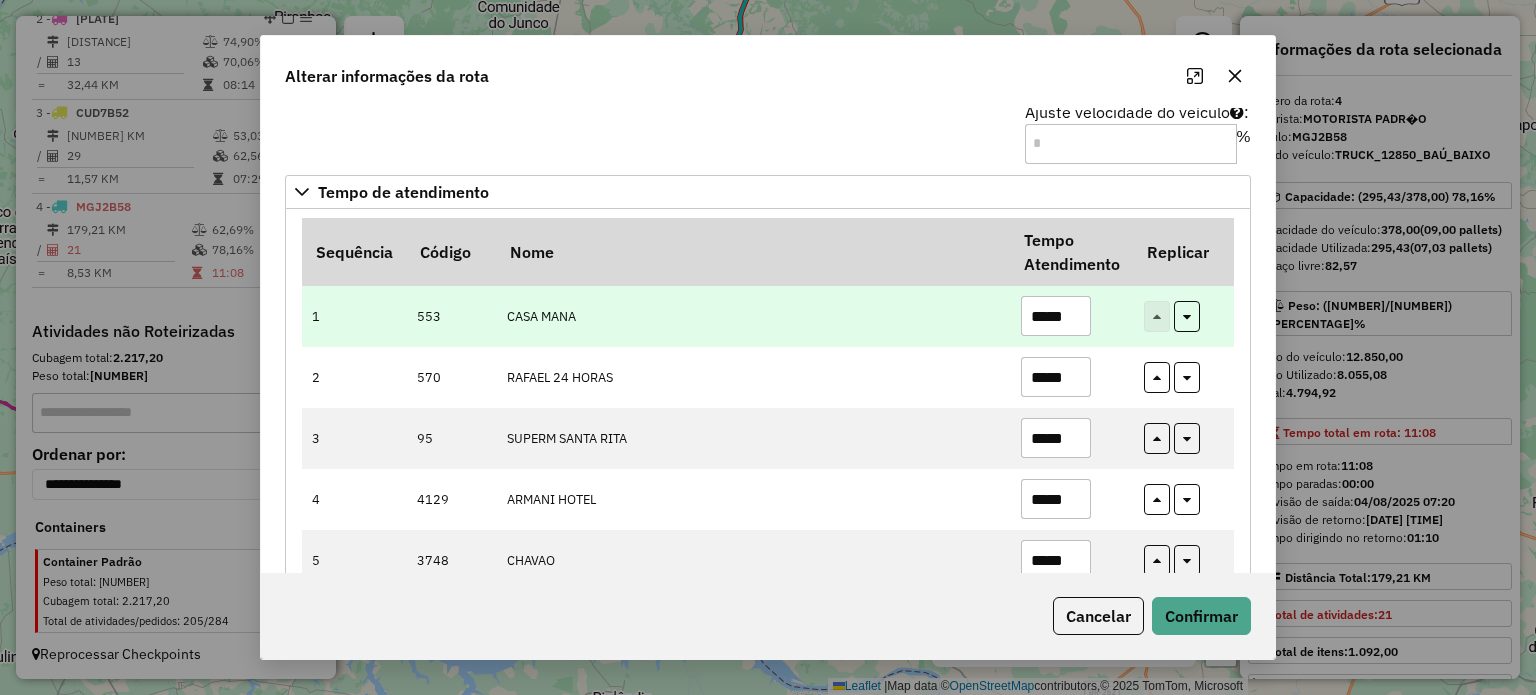 type on "*****" 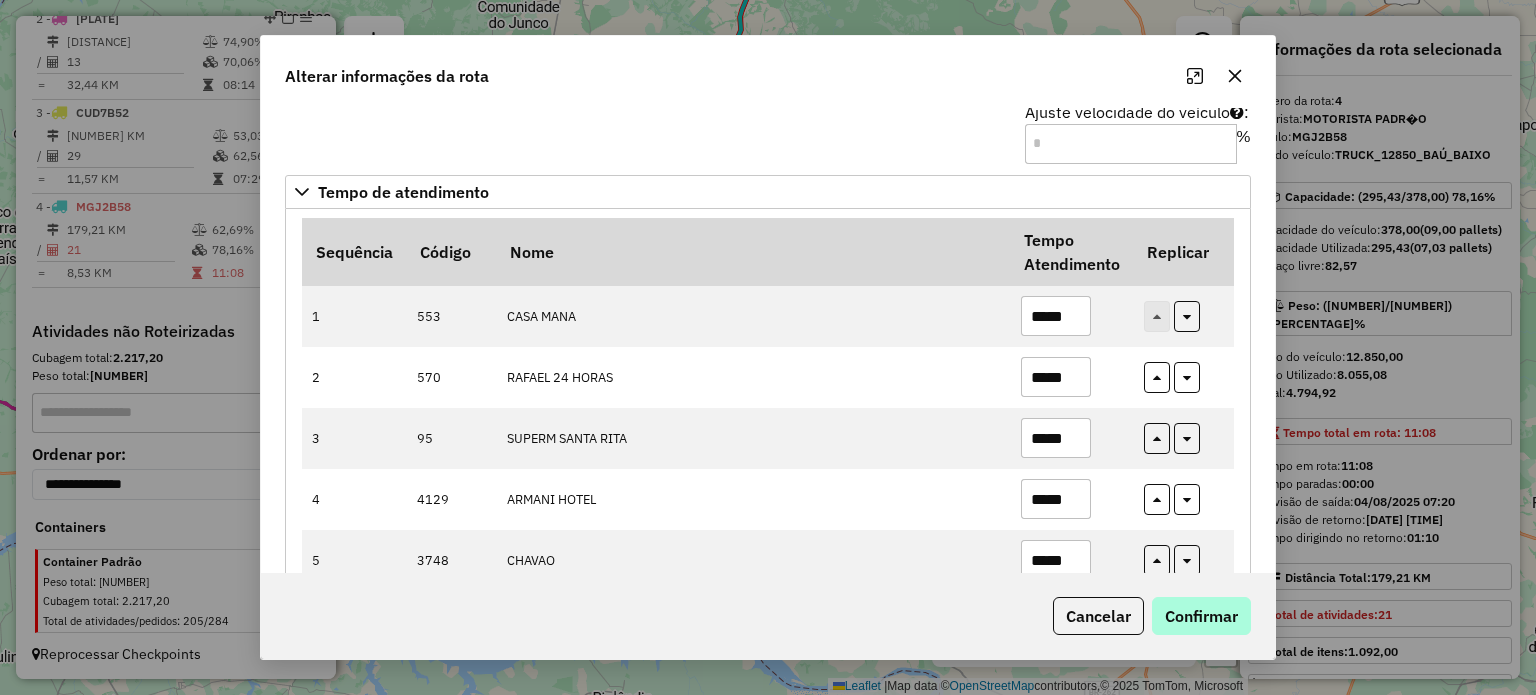 type on "*****" 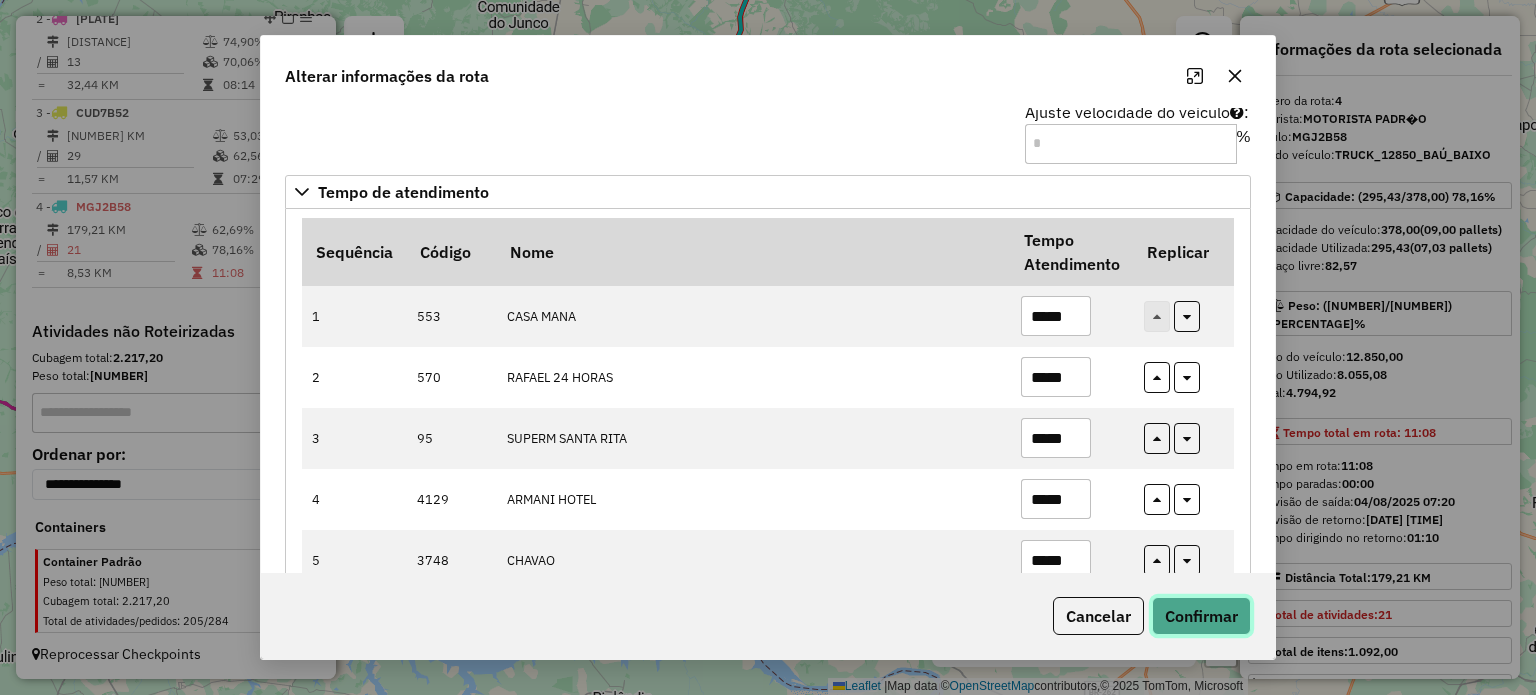 click on "Confirmar" 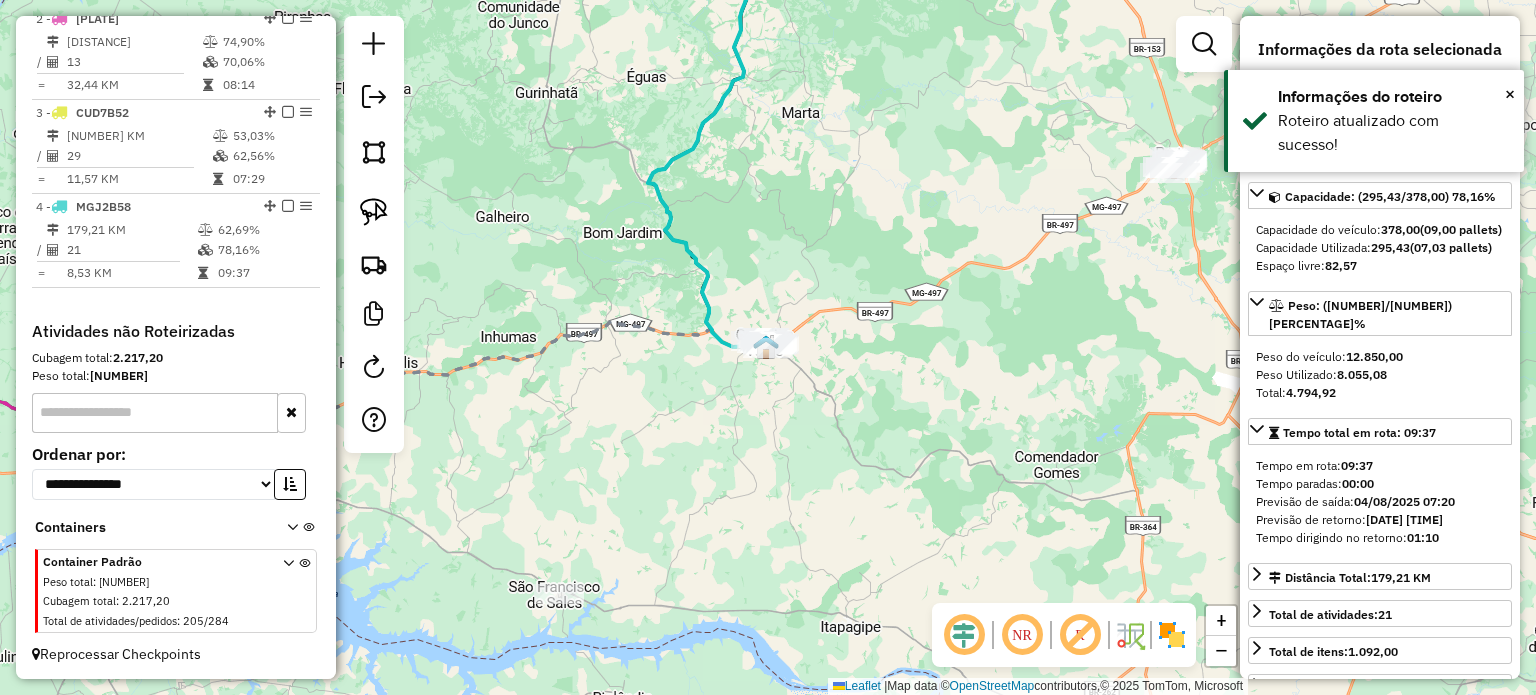 drag, startPoint x: 922, startPoint y: 280, endPoint x: 660, endPoint y: 488, distance: 334.52652 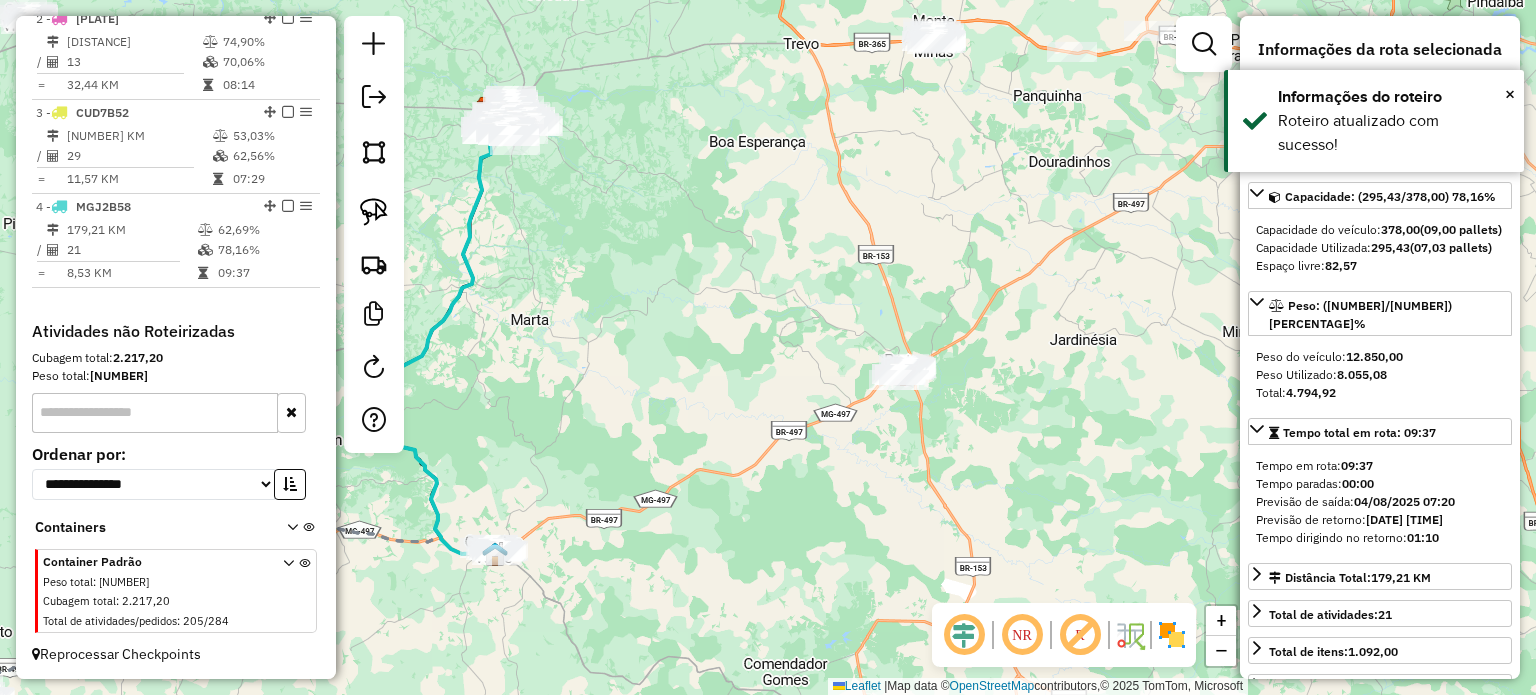 drag, startPoint x: 783, startPoint y: 485, endPoint x: 659, endPoint y: 473, distance: 124.57929 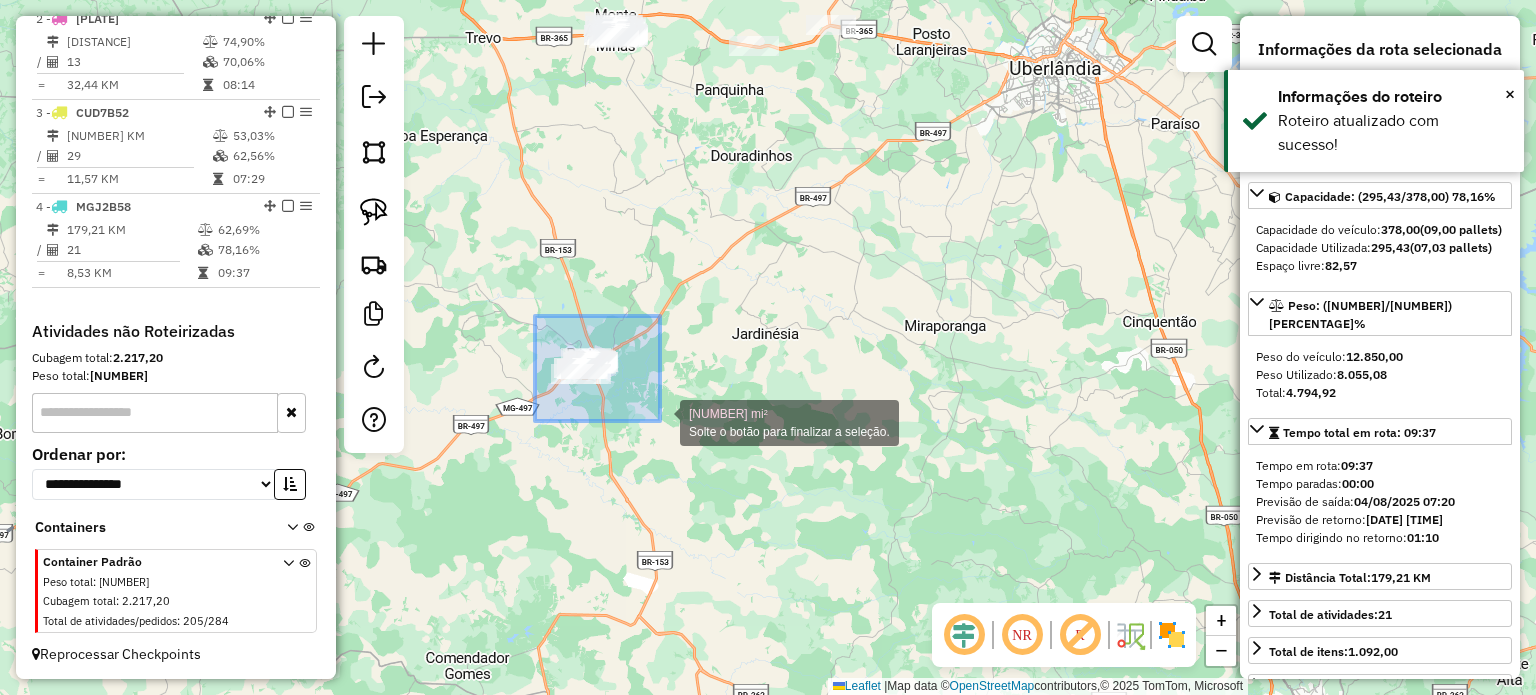 drag, startPoint x: 535, startPoint y: 315, endPoint x: 652, endPoint y: 412, distance: 151.98026 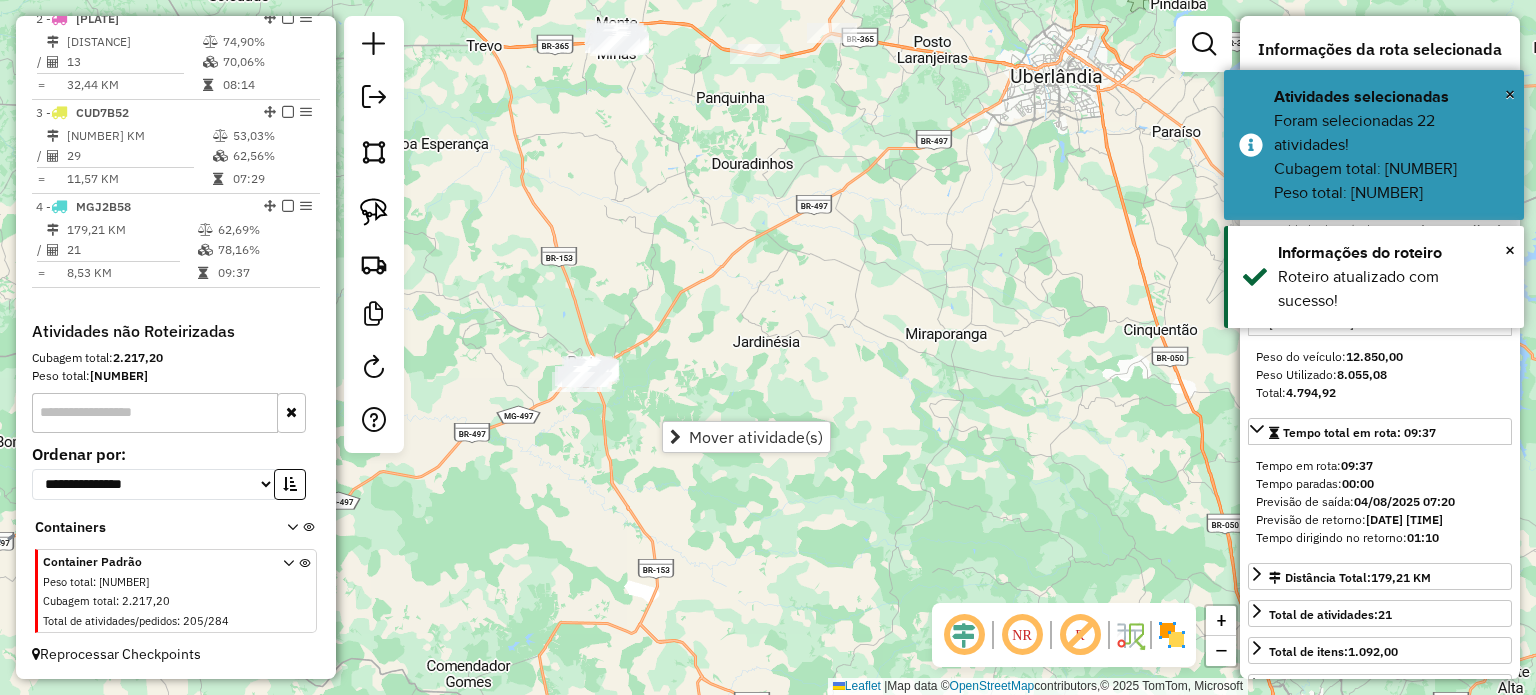 drag, startPoint x: 812, startPoint y: 304, endPoint x: 936, endPoint y: 319, distance: 124.90396 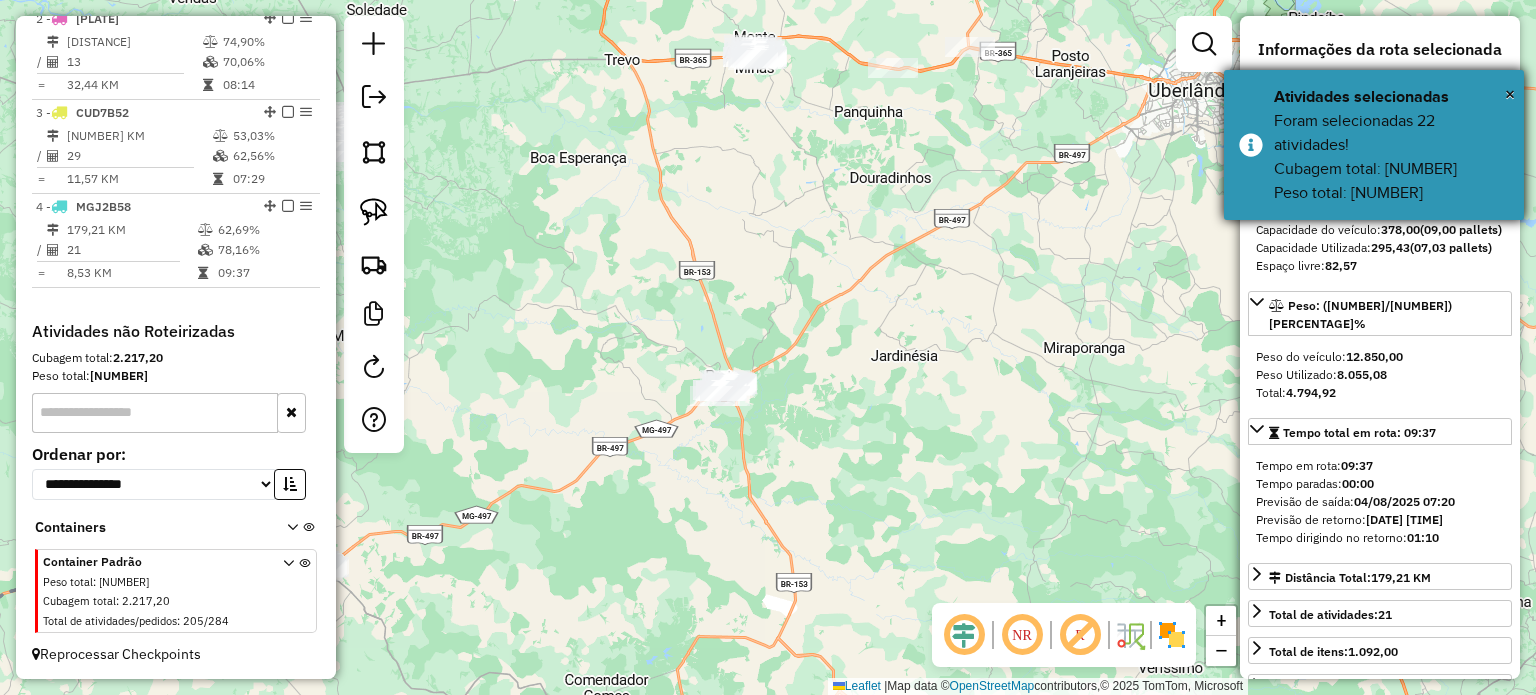 click on "×  Atividades selecionadas  Foram selecionadas 22 atividades!  Cubagem total: 162,89  Peso total: 4.689,28" at bounding box center [1374, 145] 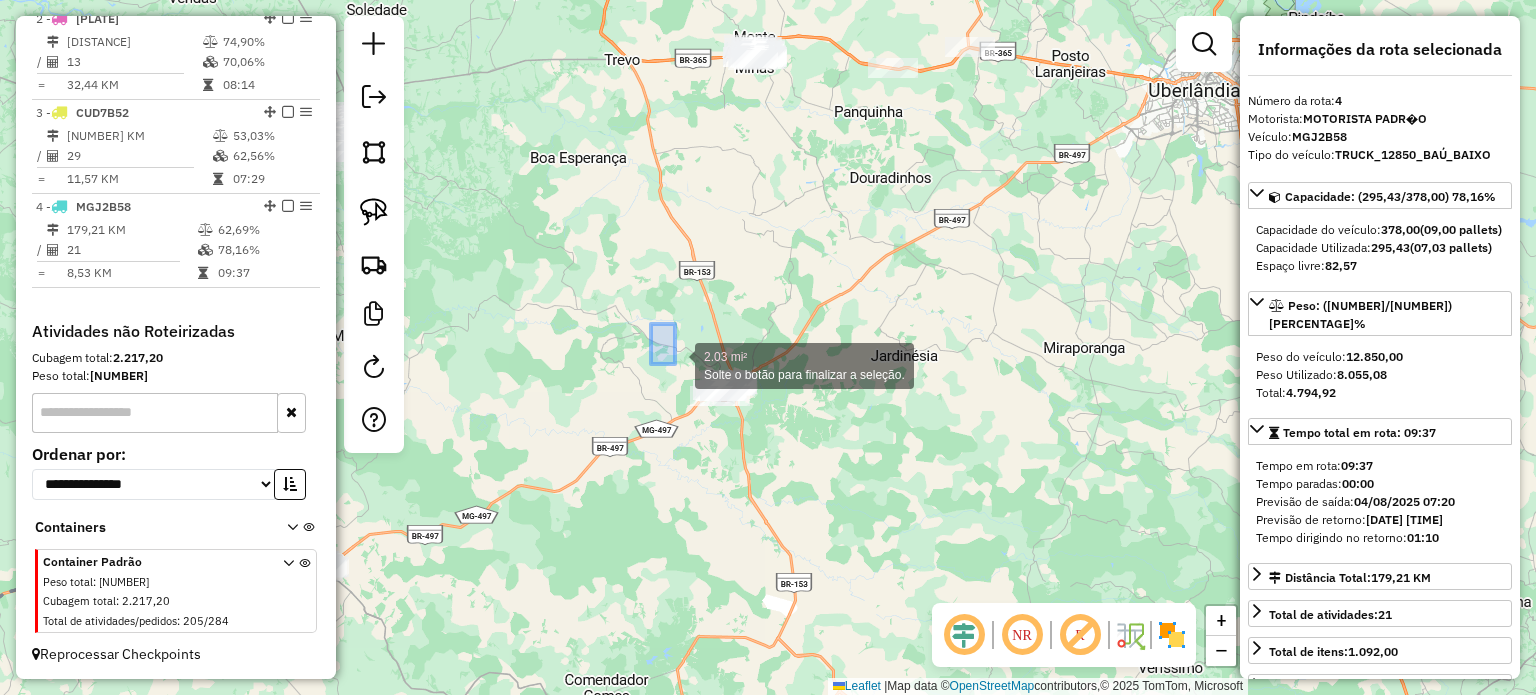 drag, startPoint x: 654, startPoint y: 334, endPoint x: 816, endPoint y: 491, distance: 225.59477 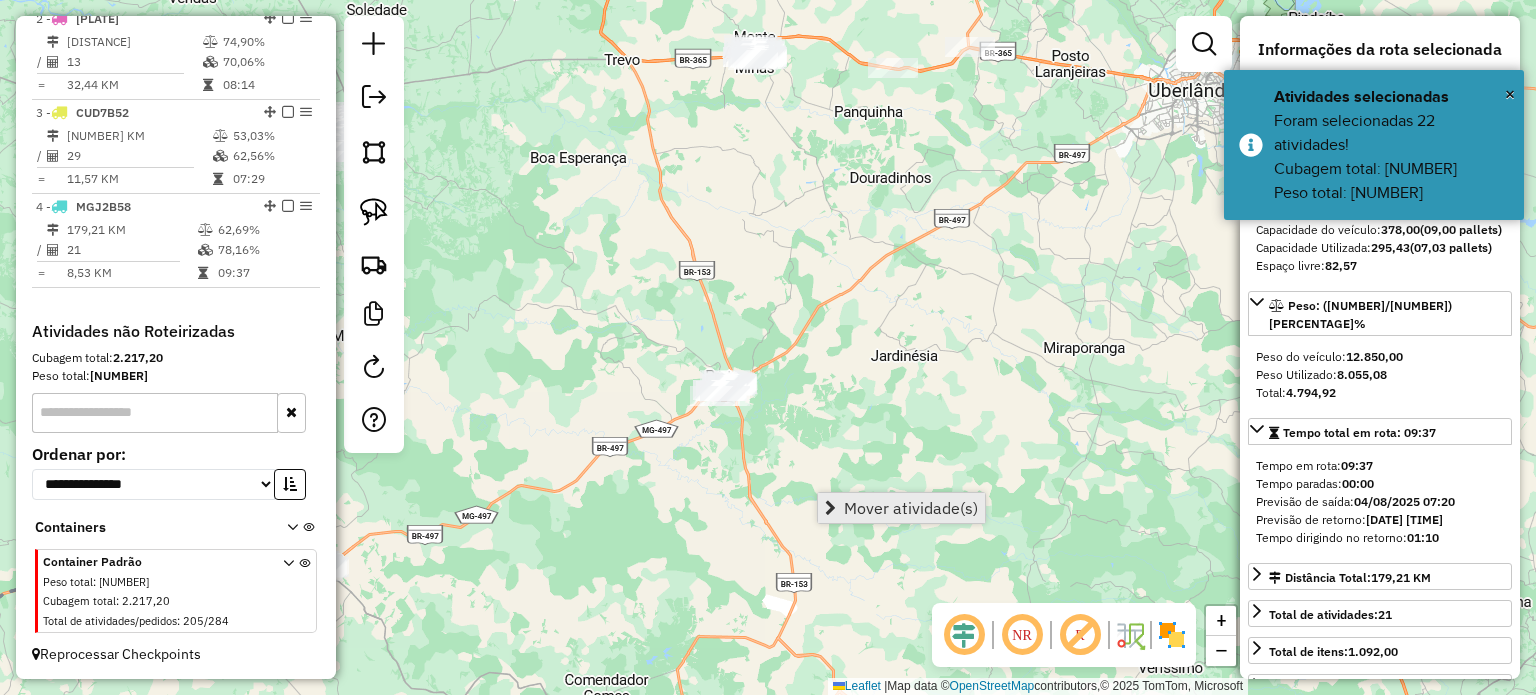 click on "Mover atividade(s)" at bounding box center (911, 508) 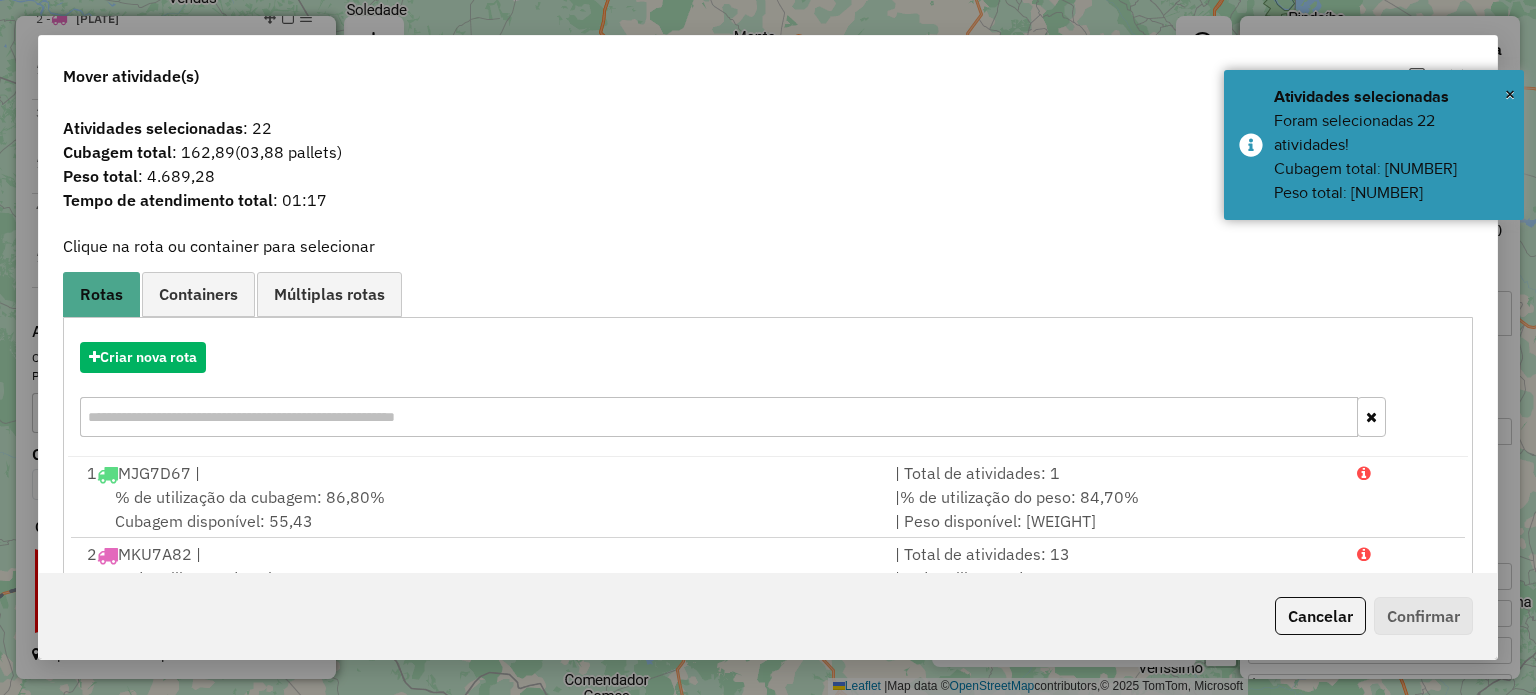 click on "Criar nova rota" at bounding box center [767, 392] 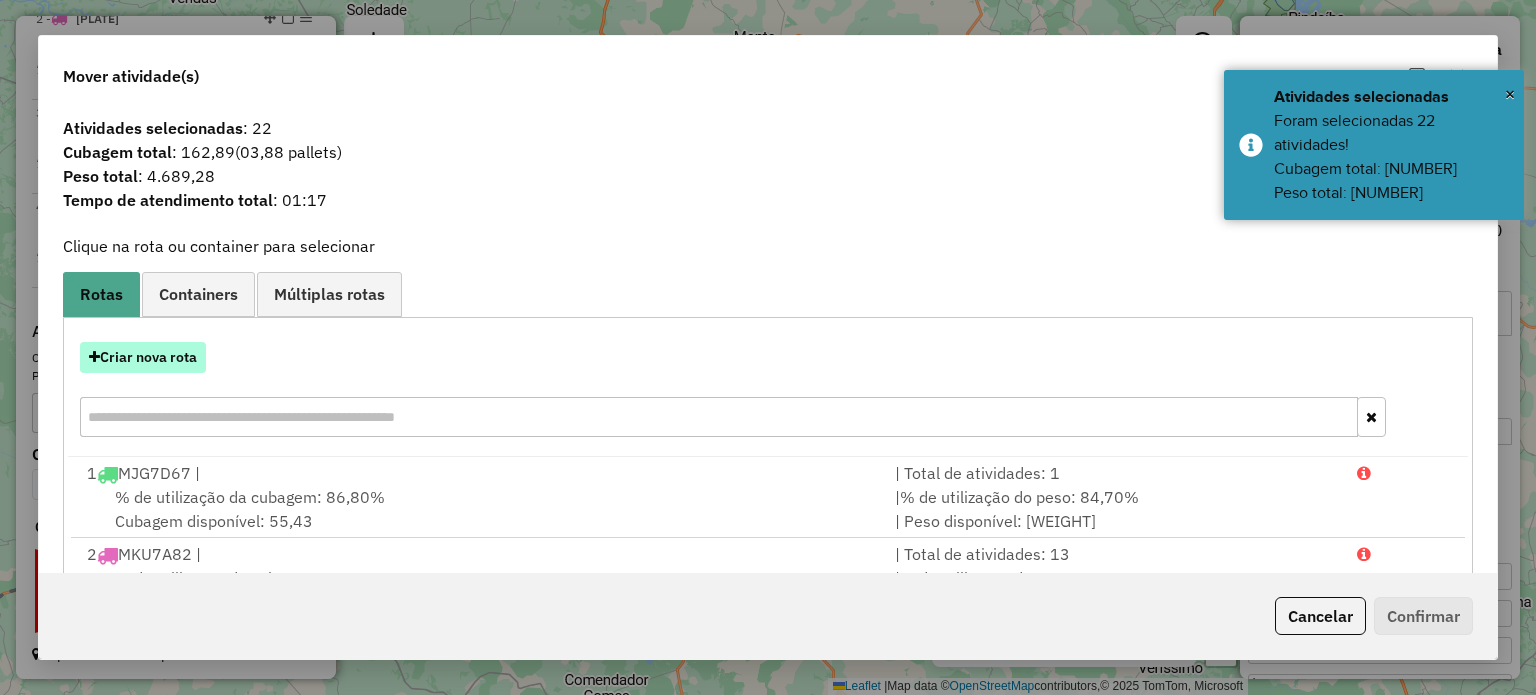 click on "Criar nova rota" at bounding box center (143, 357) 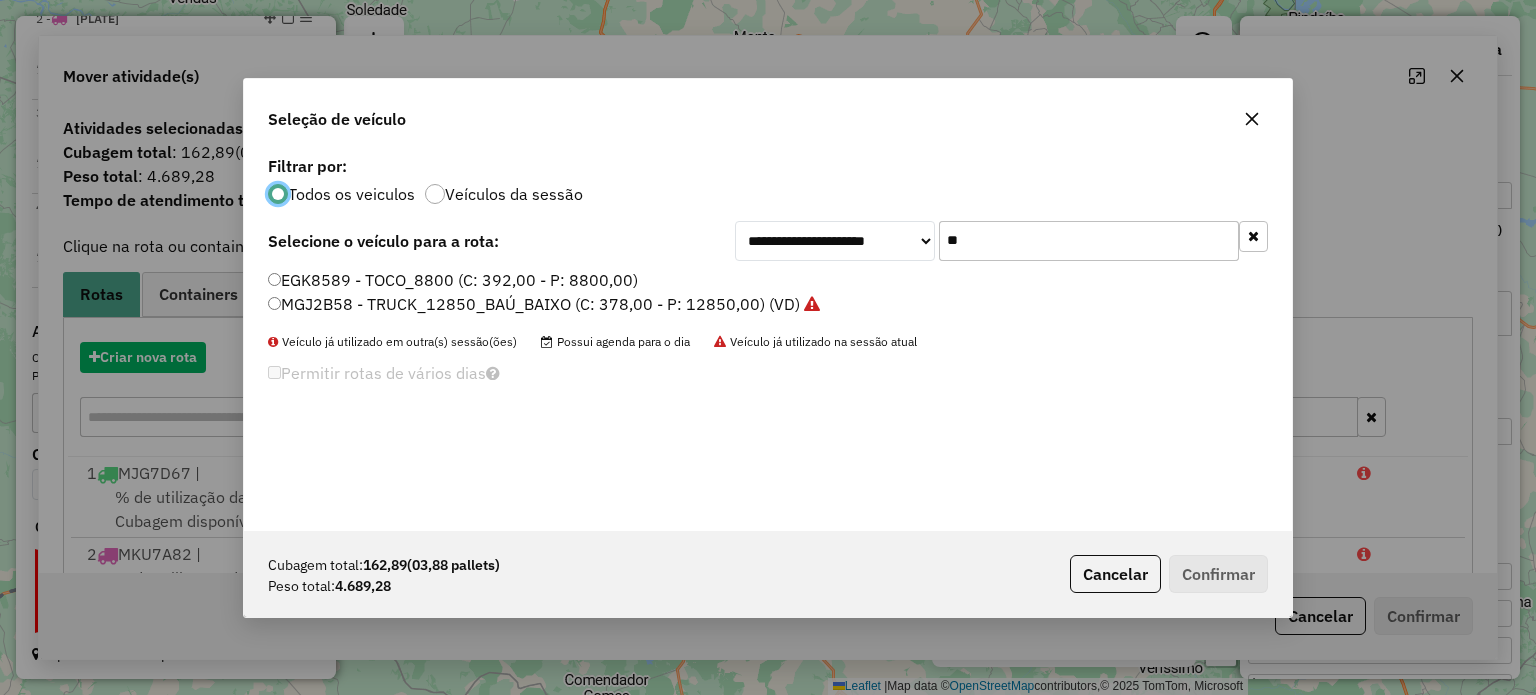 scroll, scrollTop: 10, scrollLeft: 6, axis: both 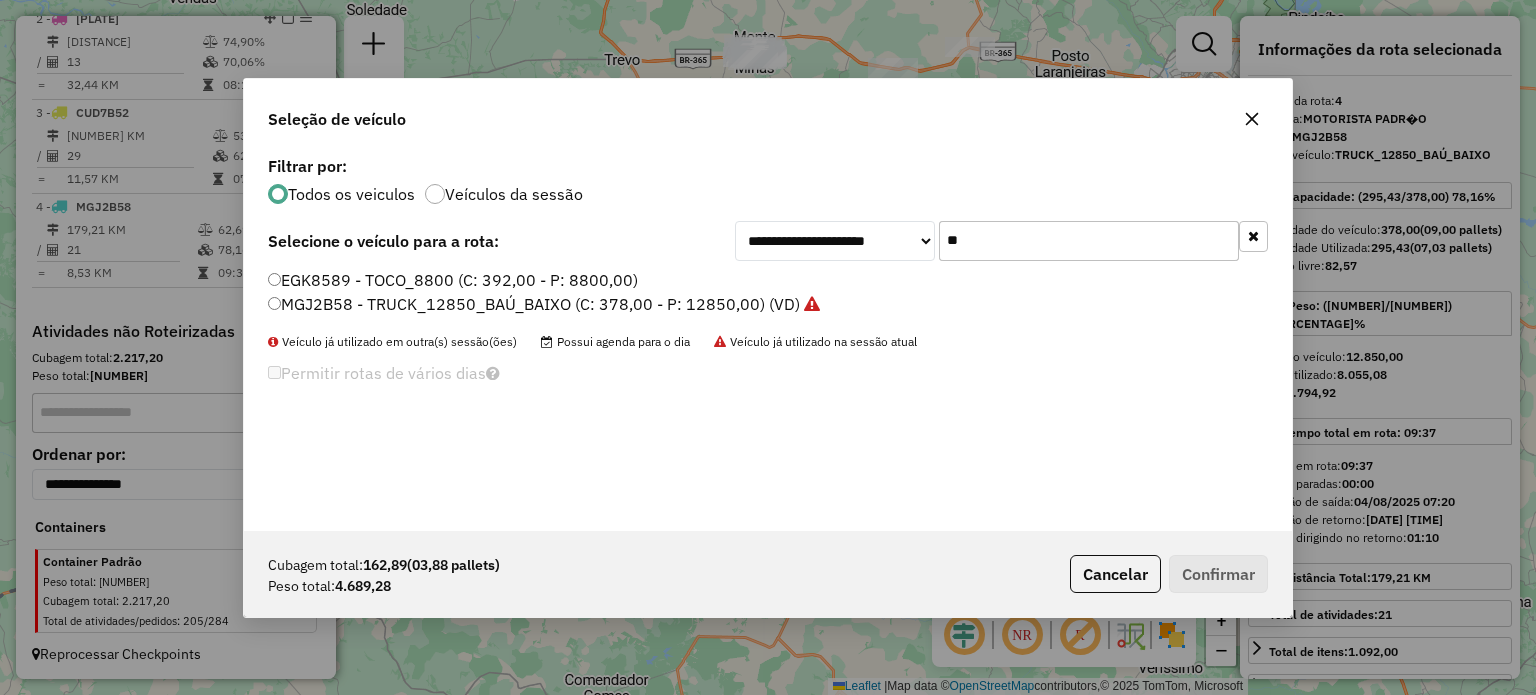 drag, startPoint x: 944, startPoint y: 231, endPoint x: 804, endPoint y: 231, distance: 140 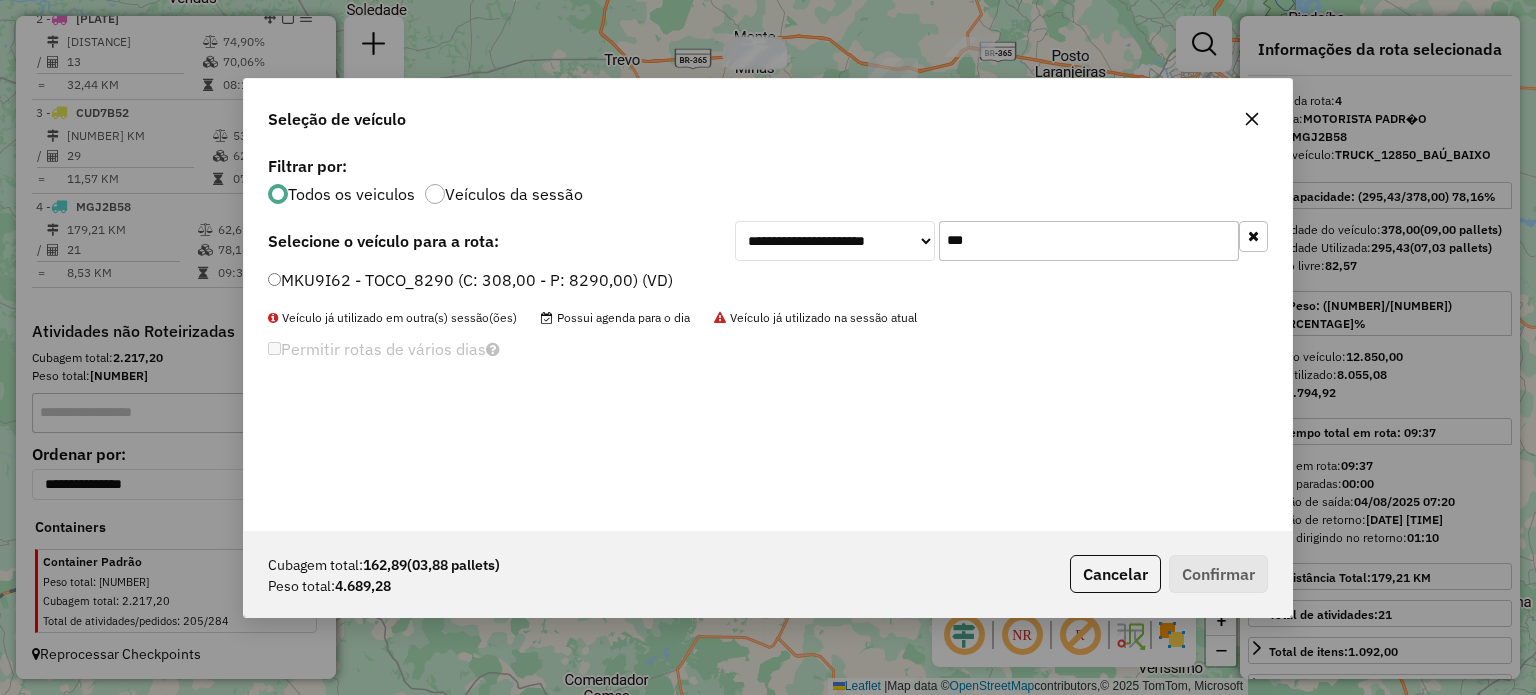 type on "***" 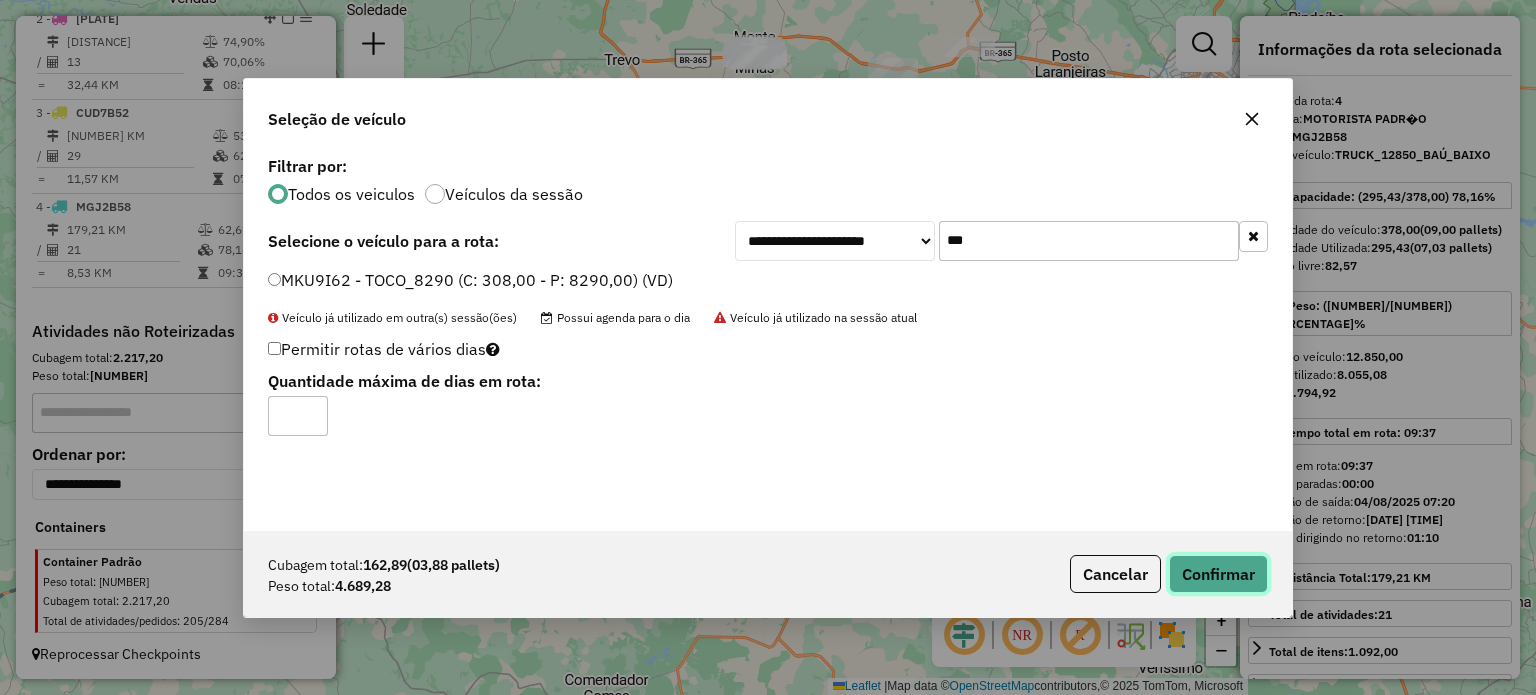 drag, startPoint x: 1207, startPoint y: 563, endPoint x: 1216, endPoint y: 555, distance: 12.0415945 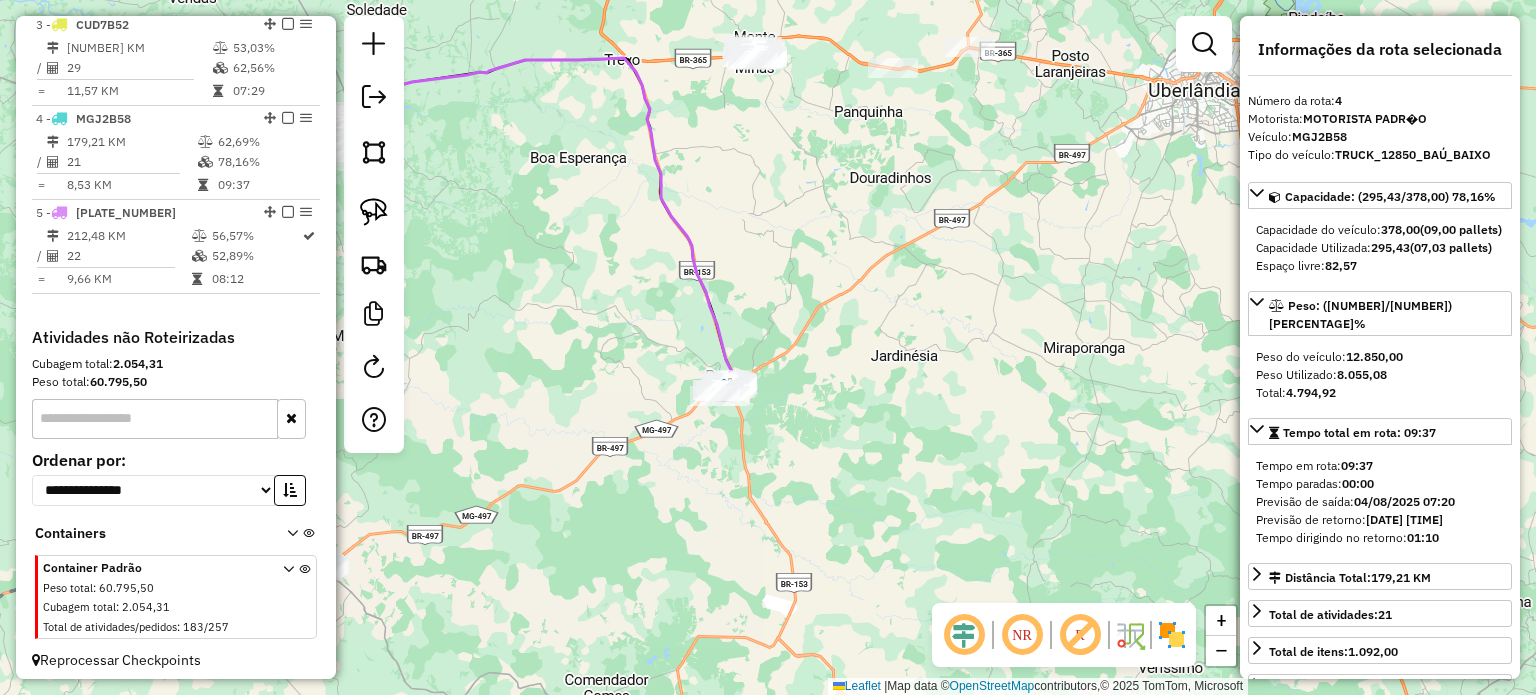 scroll, scrollTop: 948, scrollLeft: 0, axis: vertical 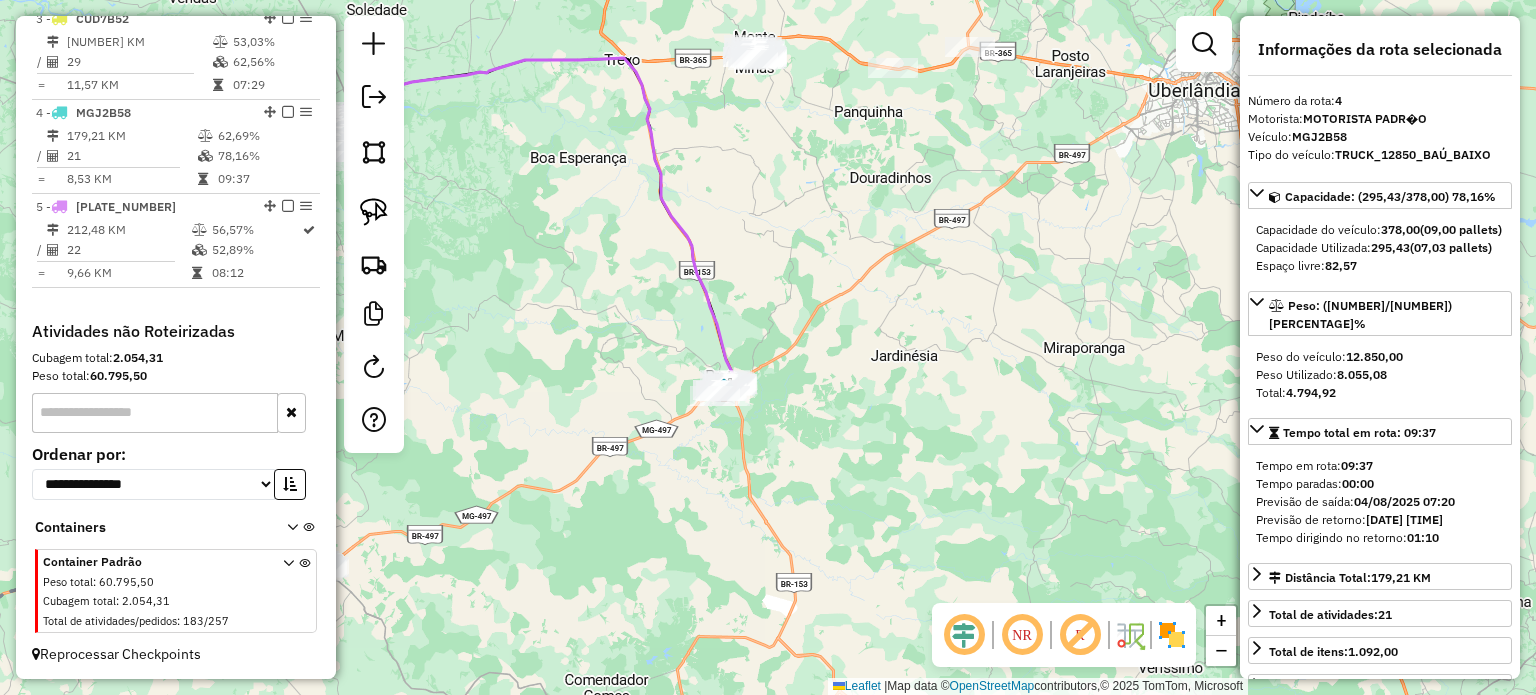 drag, startPoint x: 920, startPoint y: 236, endPoint x: 519, endPoint y: 455, distance: 456.90482 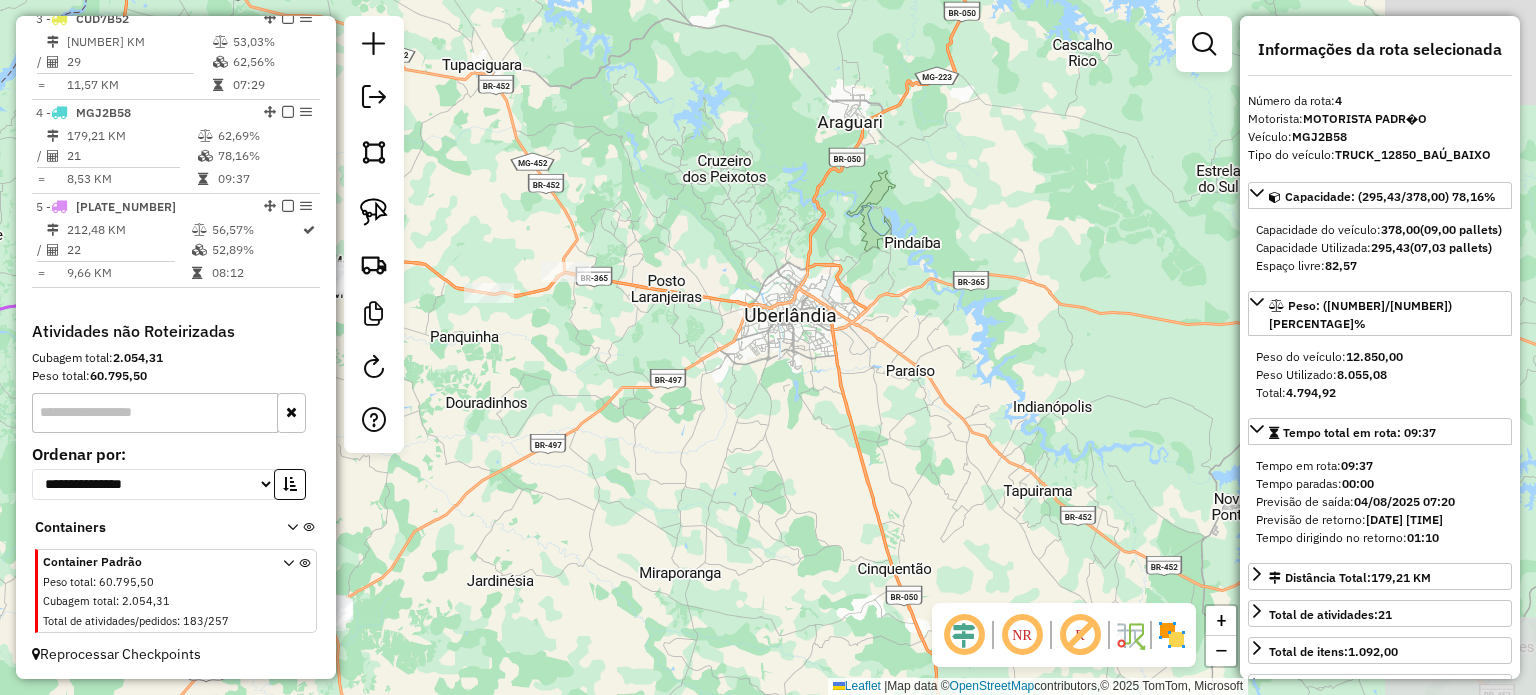 drag, startPoint x: 598, startPoint y: 394, endPoint x: 1020, endPoint y: 399, distance: 422.02963 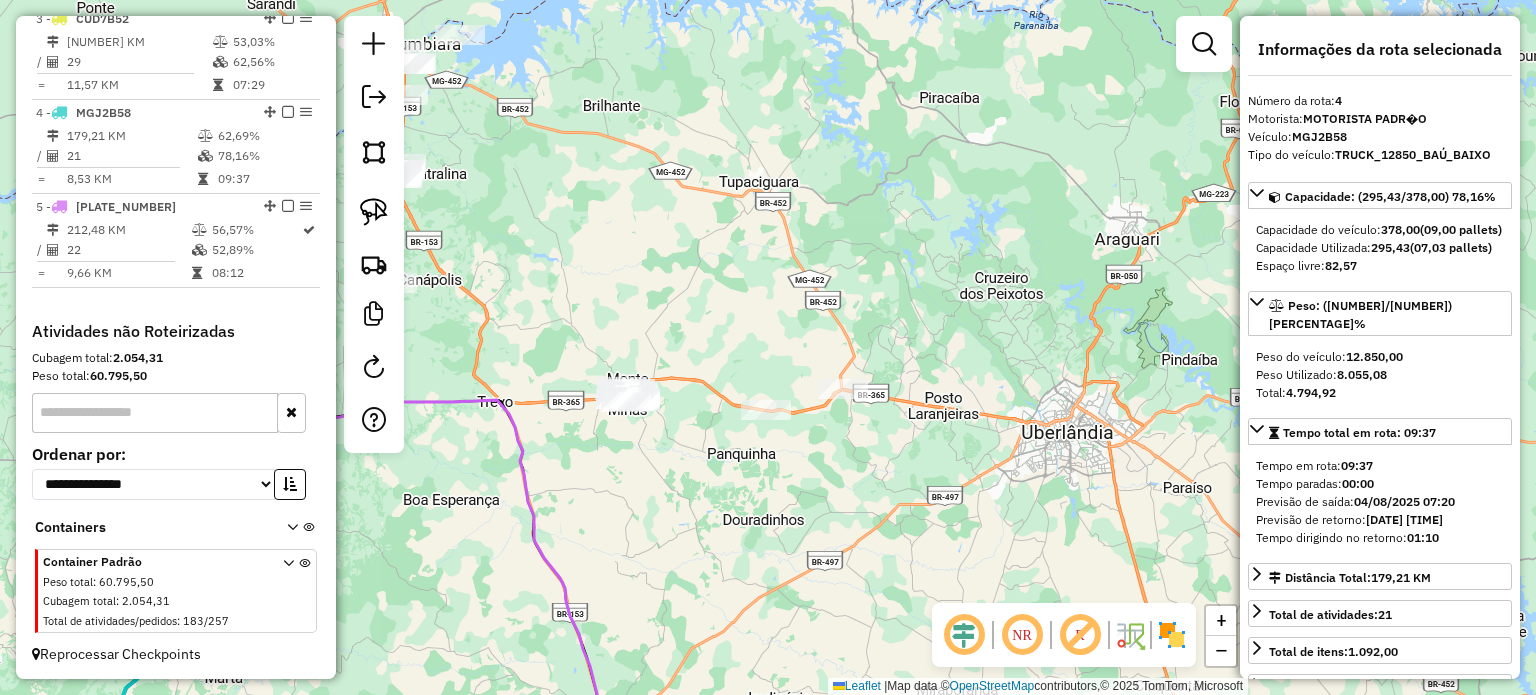 drag, startPoint x: 960, startPoint y: 383, endPoint x: 816, endPoint y: 495, distance: 182.42807 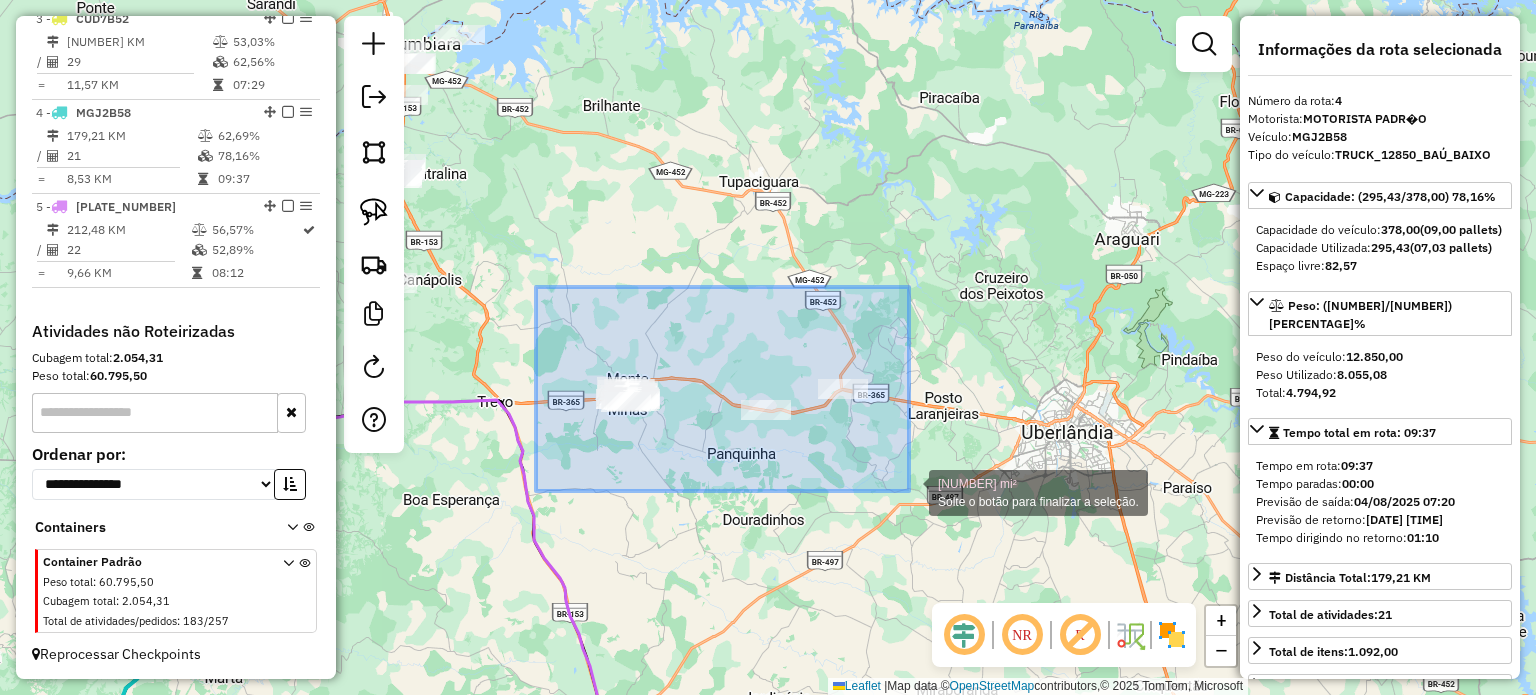 drag, startPoint x: 540, startPoint y: 291, endPoint x: 903, endPoint y: 483, distance: 410.64948 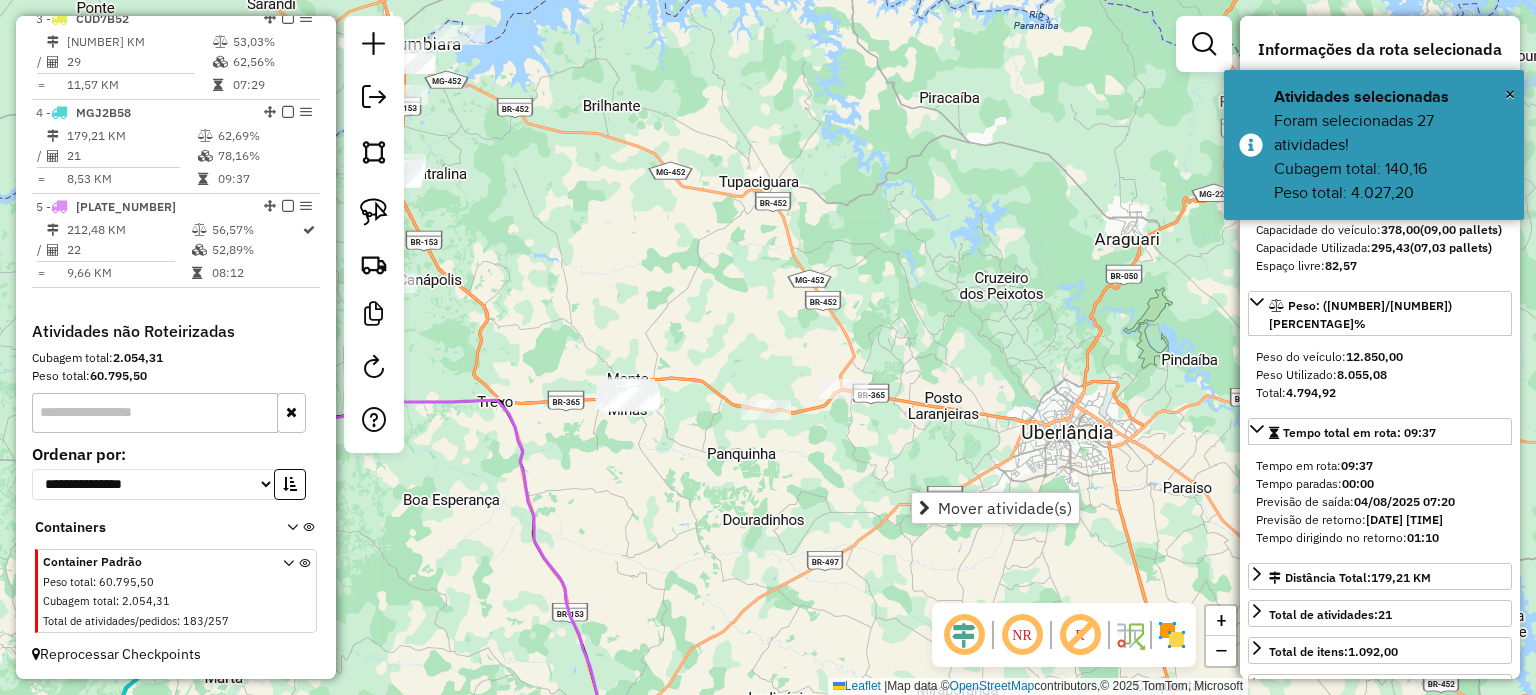 click on "Janela de atendimento Grade de atendimento Capacidade Transportadoras Veículos Cliente Pedidos  Rotas Selecione os dias de semana para filtrar as janelas de atendimento  Seg   Ter   Qua   Qui   Sex   Sáb   Dom  Informe o período da janela de atendimento: De: Até:  Filtrar exatamente a janela do cliente  Considerar janela de atendimento padrão  Selecione os dias de semana para filtrar as grades de atendimento  Seg   Ter   Qua   Qui   Sex   Sáb   Dom   Considerar clientes sem dia de atendimento cadastrado  Clientes fora do dia de atendimento selecionado Filtrar as atividades entre os valores definidos abaixo:  Peso mínimo:   Peso máximo:   Cubagem mínima:   Cubagem máxima:   De:   Até:  Filtrar as atividades entre o tempo de atendimento definido abaixo:  De:   Até:   Considerar capacidade total dos clientes não roteirizados Transportadora: Selecione um ou mais itens Tipo de veículo: Selecione um ou mais itens Veículo: Selecione um ou mais itens Motorista: Selecione um ou mais itens Nome: Rótulo:" 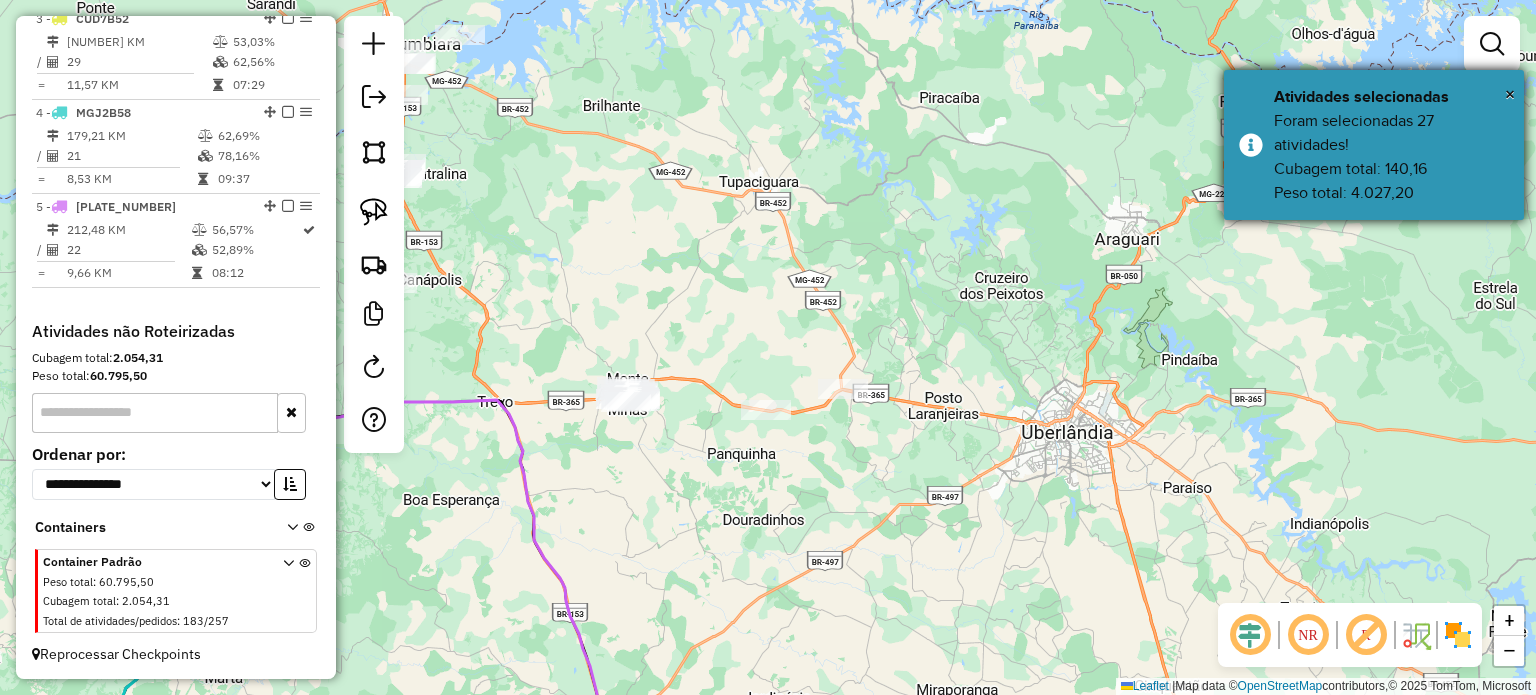 click on "Aguarde...  Pop-up bloqueado!  Seu navegador bloqueou automáticamente a abertura de uma nova janela.   Acesse as configurações e adicione o endereço do sistema a lista de permissão.   Fechar  Informações da Sessão 973810 - 04/08/2025     Criação: 01/08/2025 17:35   Depósito:  Brasmarket  Total de rotas:  5  Distância Total:  1.564,01 km  Tempo total:  41:51  Valor total:  R$ 570.503,92  - Total roteirizado:  R$ 226.148,32  - Total não roteirizado:  R$ 344.355,60  Total de Atividades Roteirizadas:  86  Total de Pedidos Roteirizados:  123  Peso total roteirizado:  36.651,56  Cubagem total roteirizado:  1.275,14  Total de Atividades não Roteirizadas:  183  Total de Pedidos não Roteirizados:  257 Total de caixas por viagem:  1.275,14 /   5 =  255,03 Média de Atividades por viagem:  86 /   5 =  17,20 Ocupação média da frota:  71,80%   Rotas vários dias:  0  Clientes Priorizados NR:  0 Rotas  Recargas: 0   Ver rotas   Ver veículos  Finalizar todas as rotas   1 -       MJG7D67   84,70%" at bounding box center [768, 347] 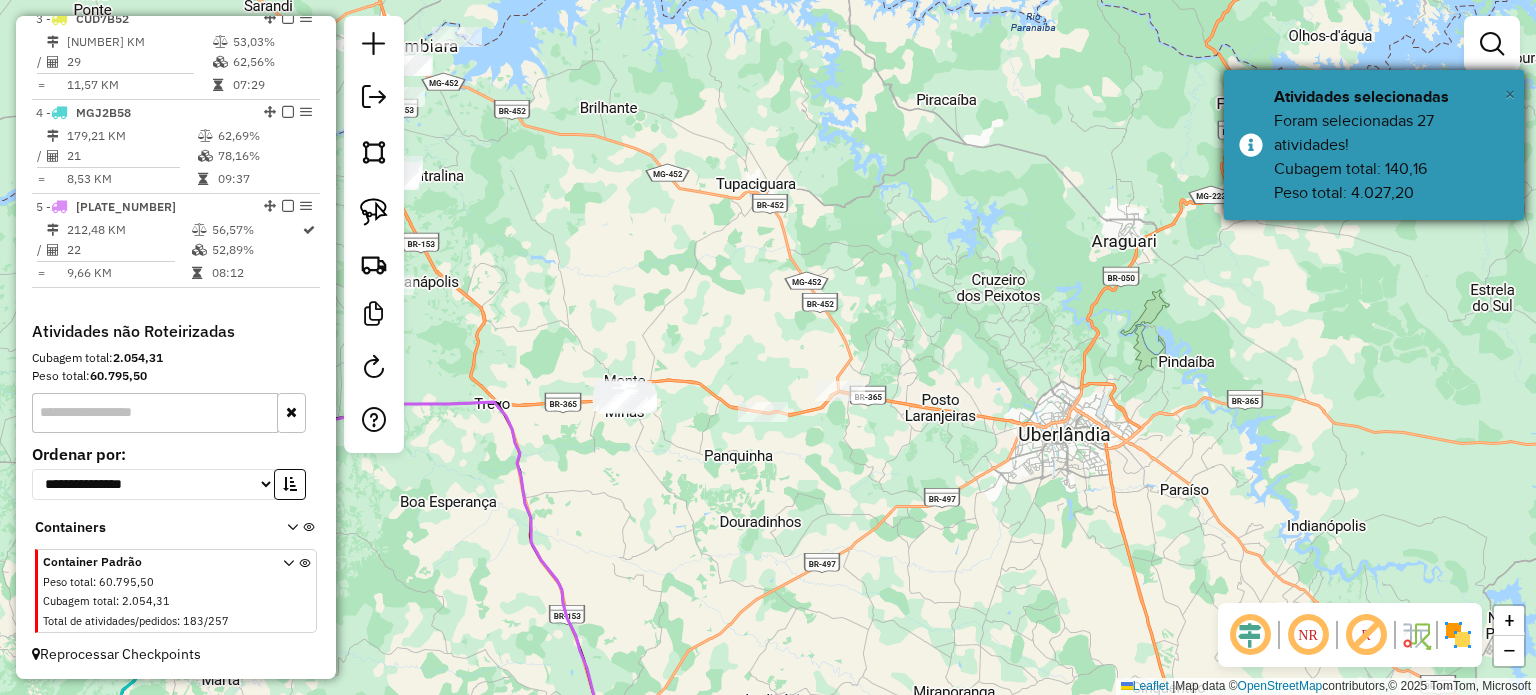 click on "×" at bounding box center [1510, 94] 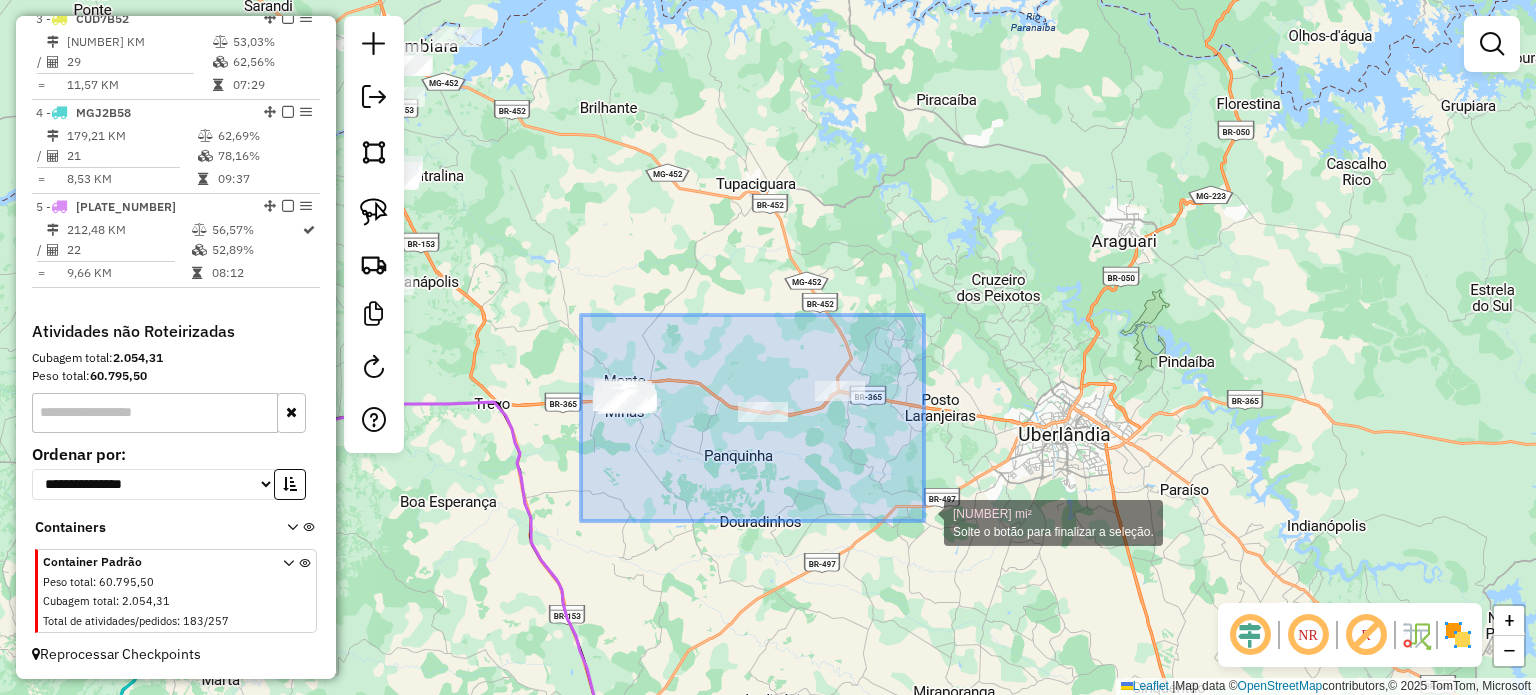 drag, startPoint x: 603, startPoint y: 330, endPoint x: 913, endPoint y: 512, distance: 359.4774 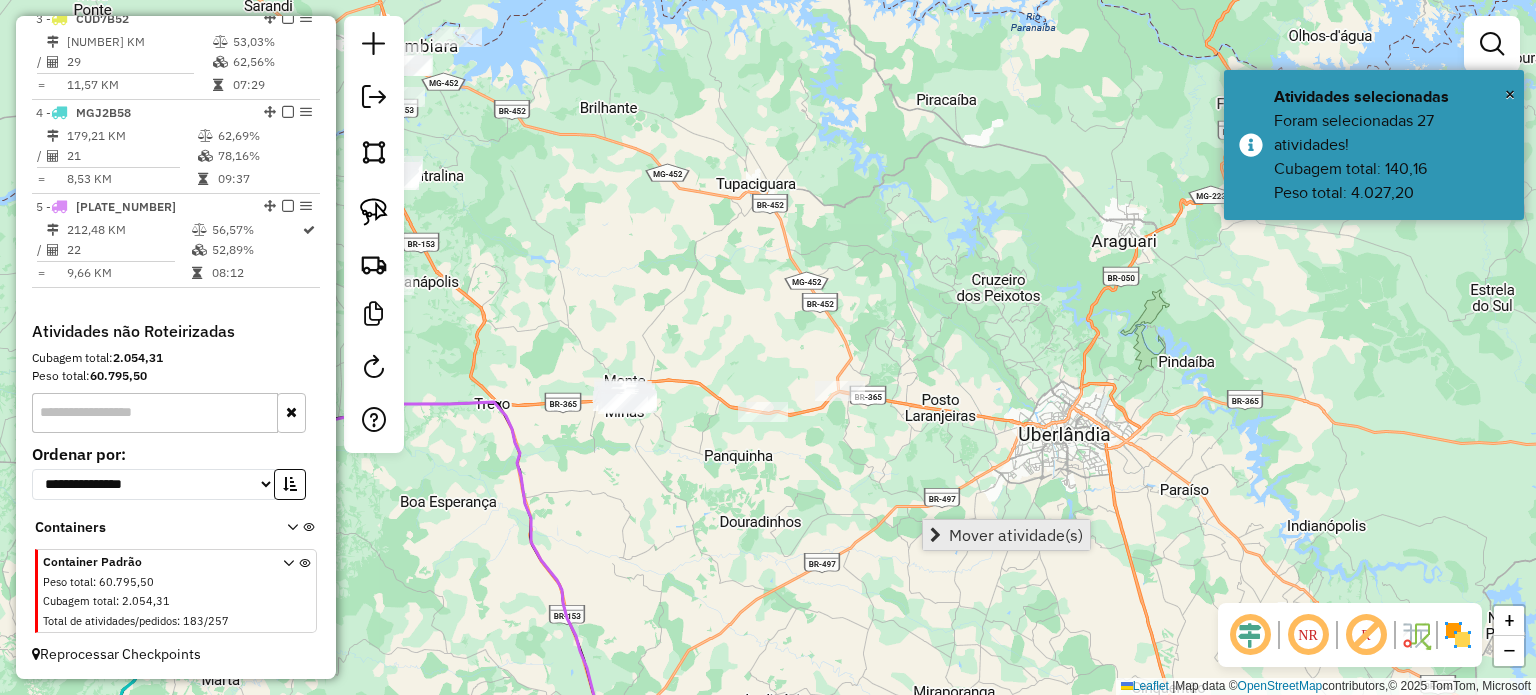 click on "Mover atividade(s)" at bounding box center [1016, 535] 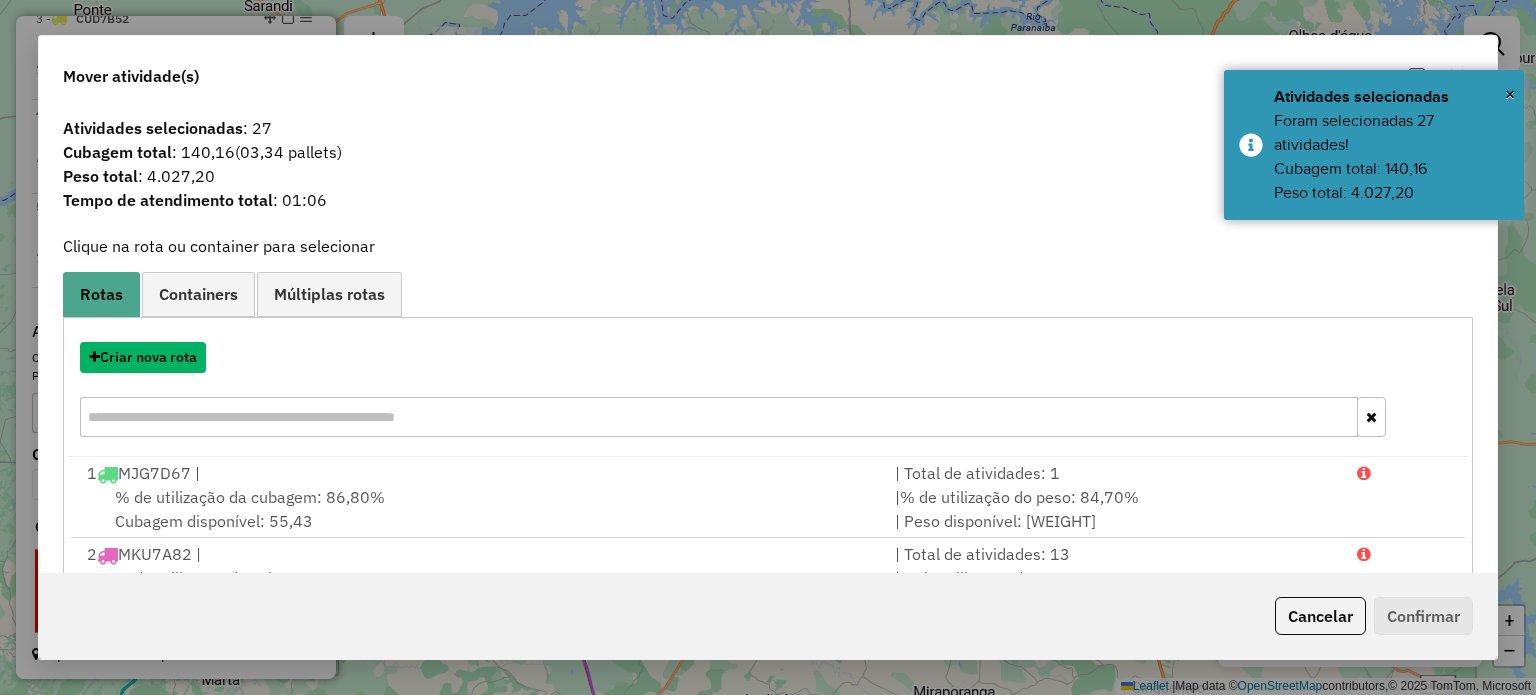click on "Criar nova rota" at bounding box center [143, 357] 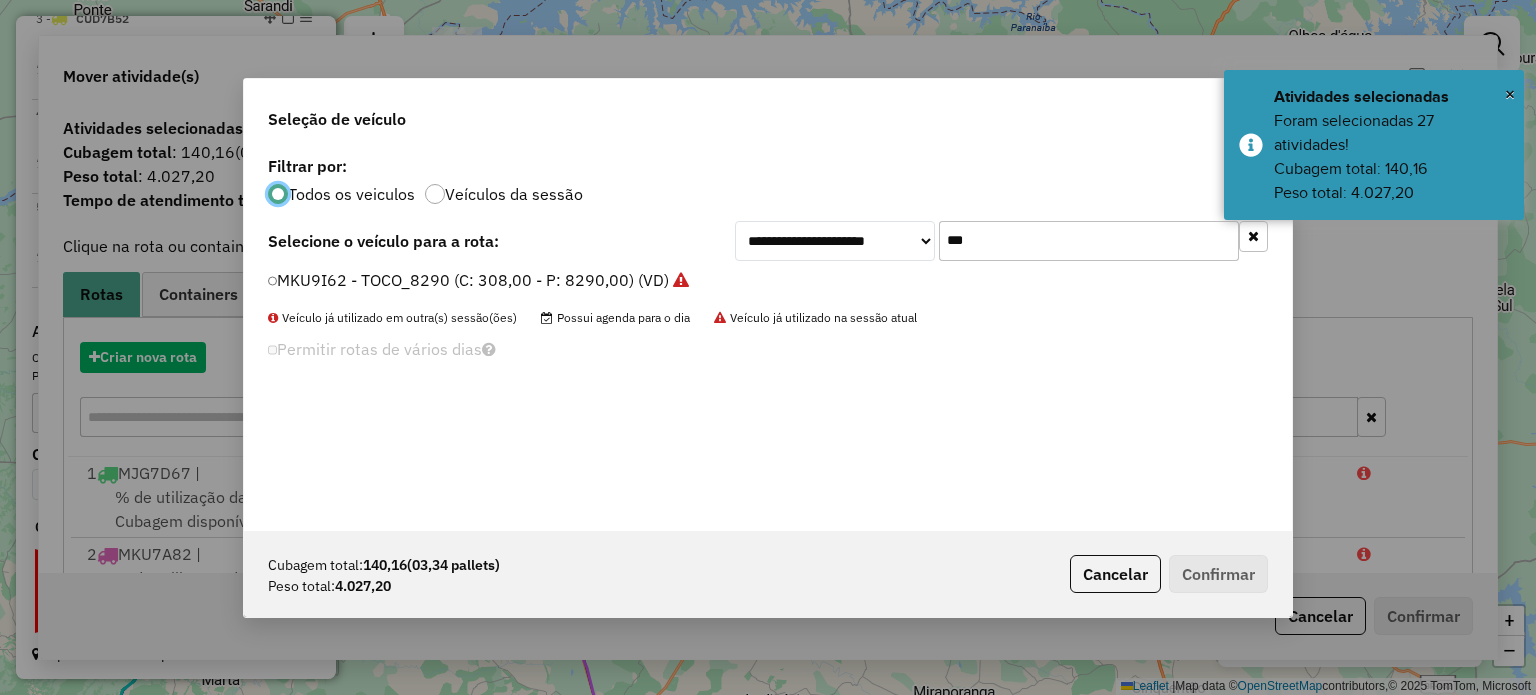 scroll, scrollTop: 10, scrollLeft: 6, axis: both 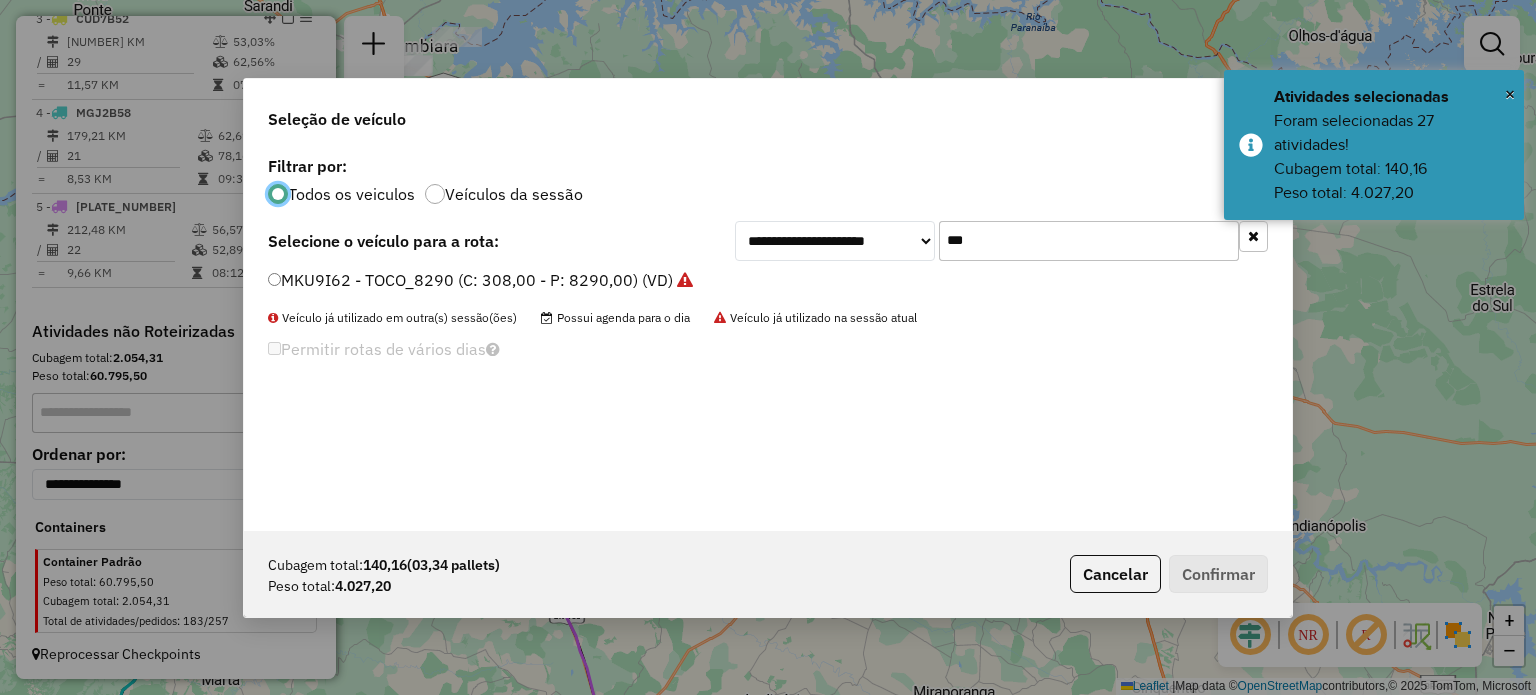 drag, startPoint x: 958, startPoint y: 251, endPoint x: 891, endPoint y: 245, distance: 67.26812 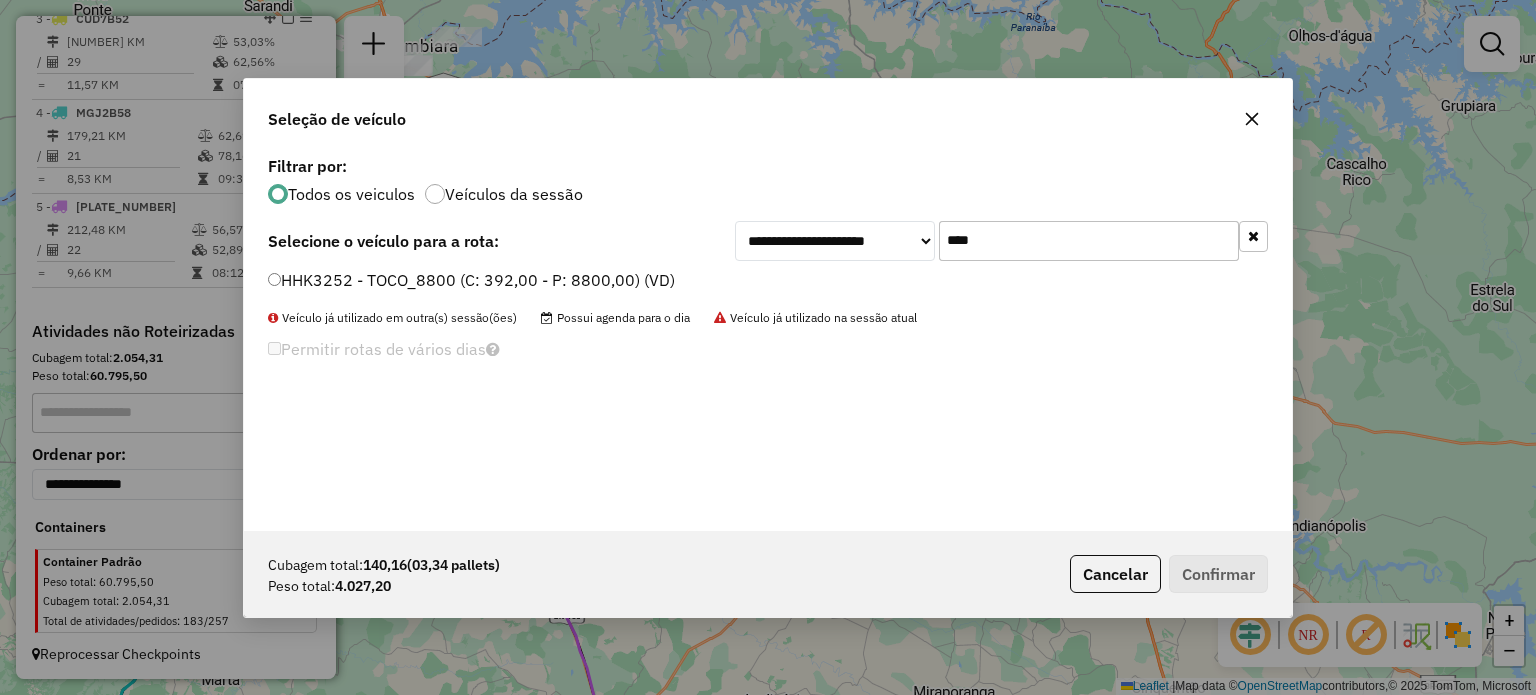 click on "HHK3252 - TOCO_8800 (C: 392,00 - P: 8800,00) (VD)" 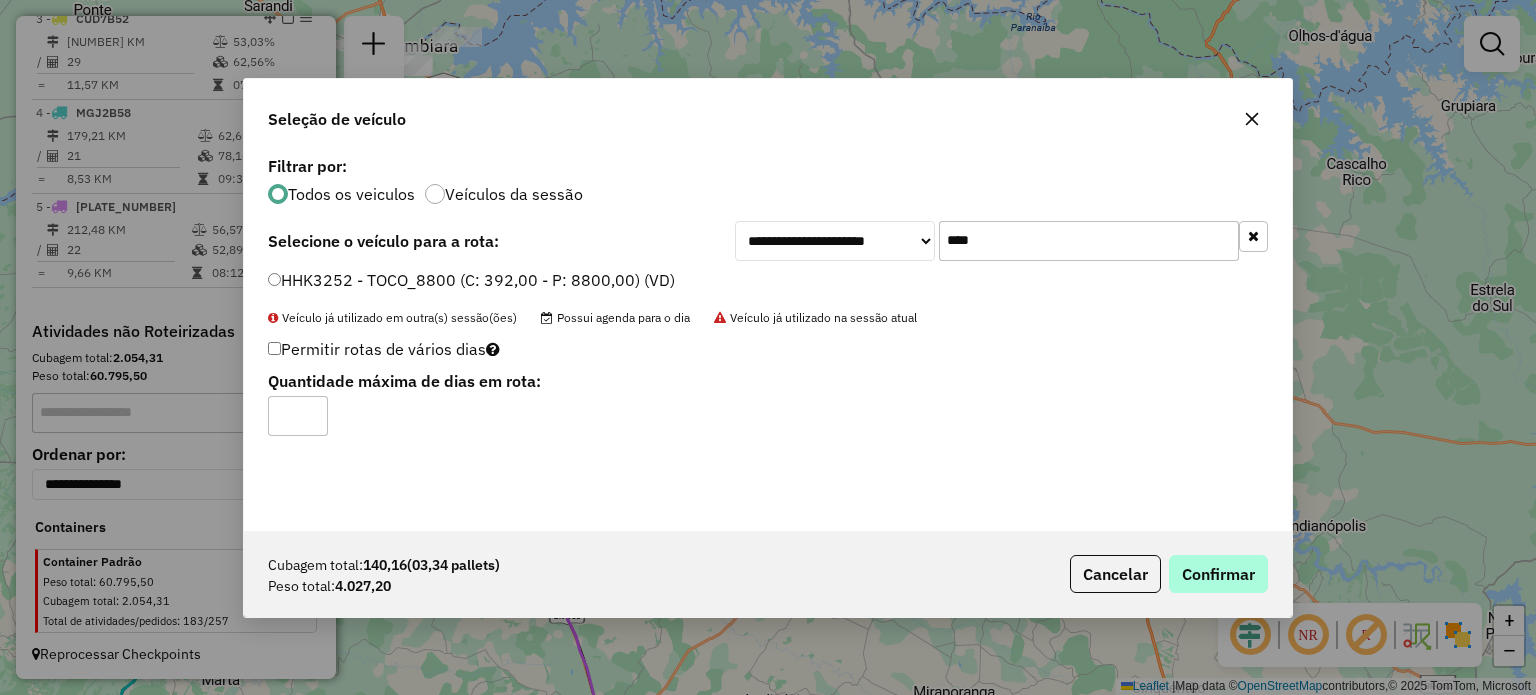 drag, startPoint x: 1236, startPoint y: 595, endPoint x: 1215, endPoint y: 565, distance: 36.619667 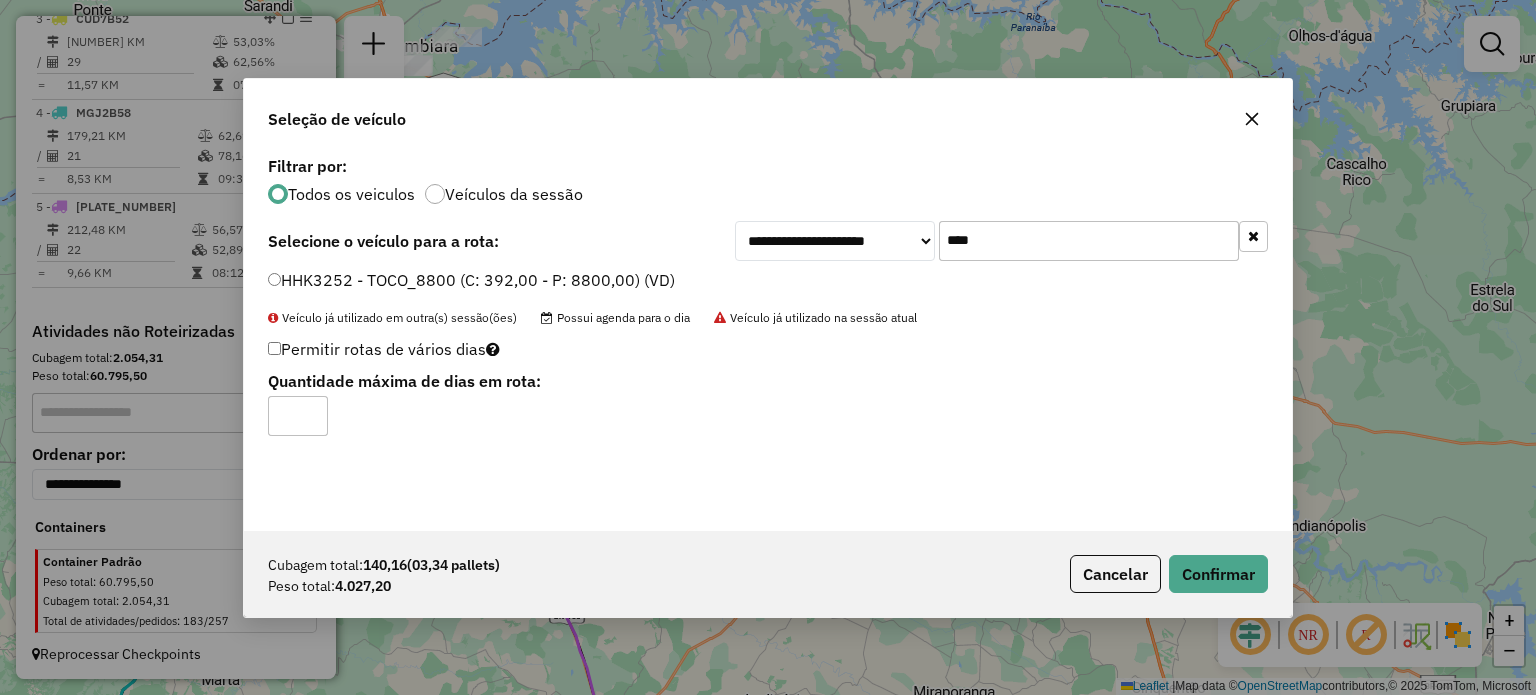 drag, startPoint x: 981, startPoint y: 249, endPoint x: 690, endPoint y: 247, distance: 291.00687 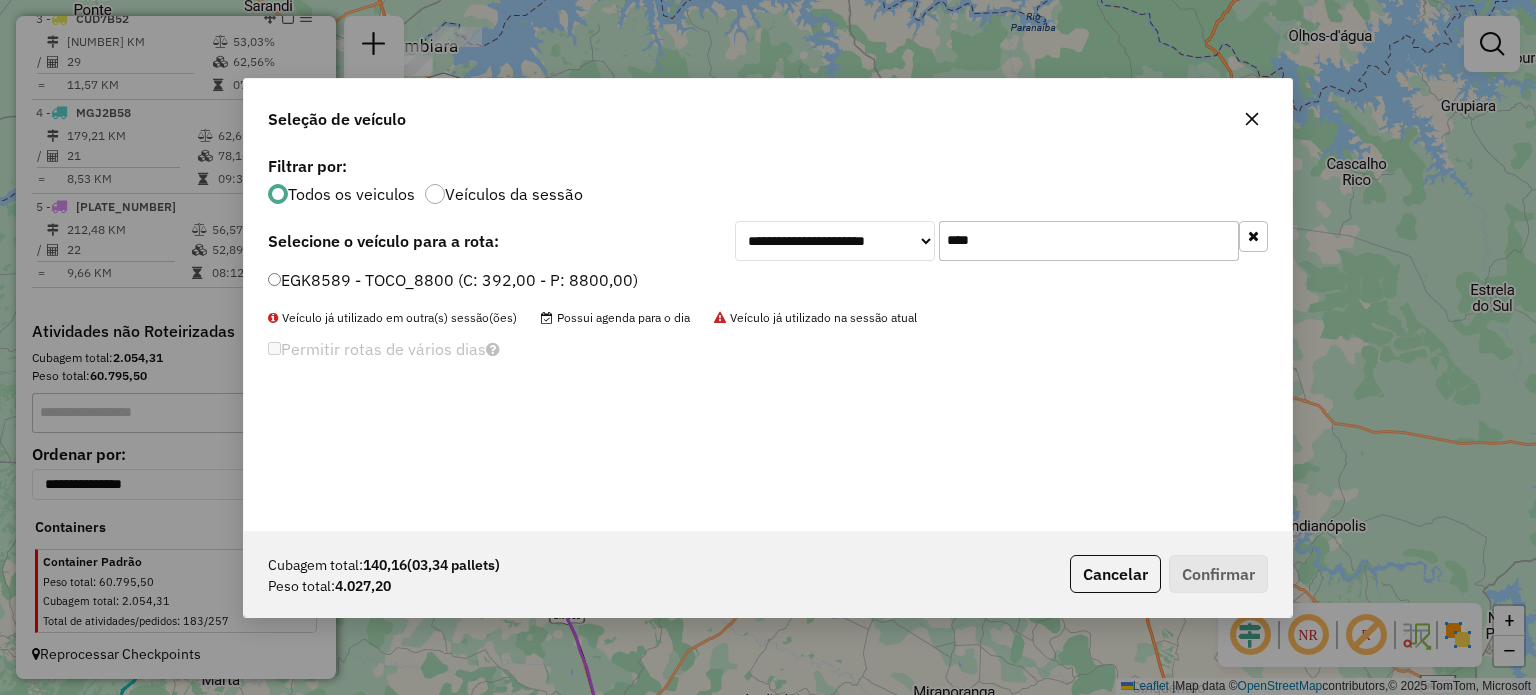 type on "****" 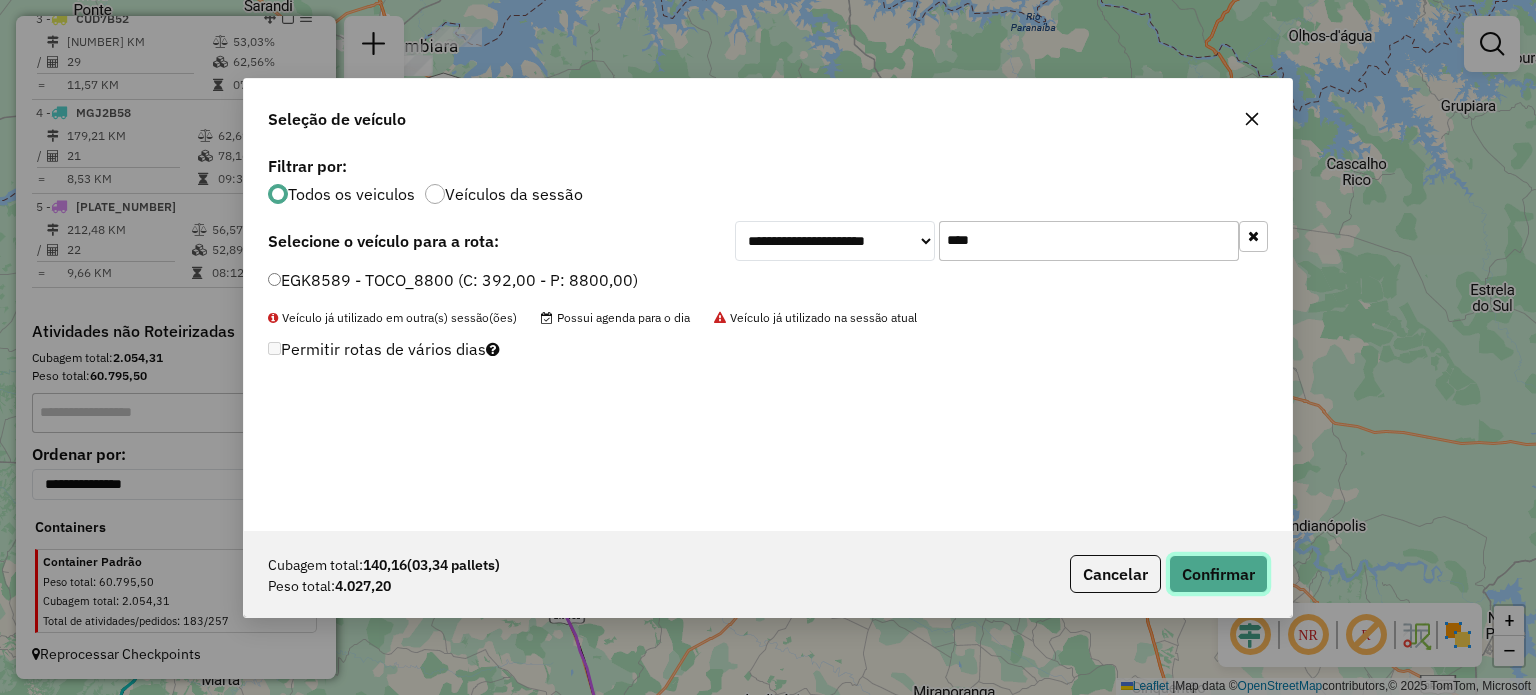 click on "Confirmar" 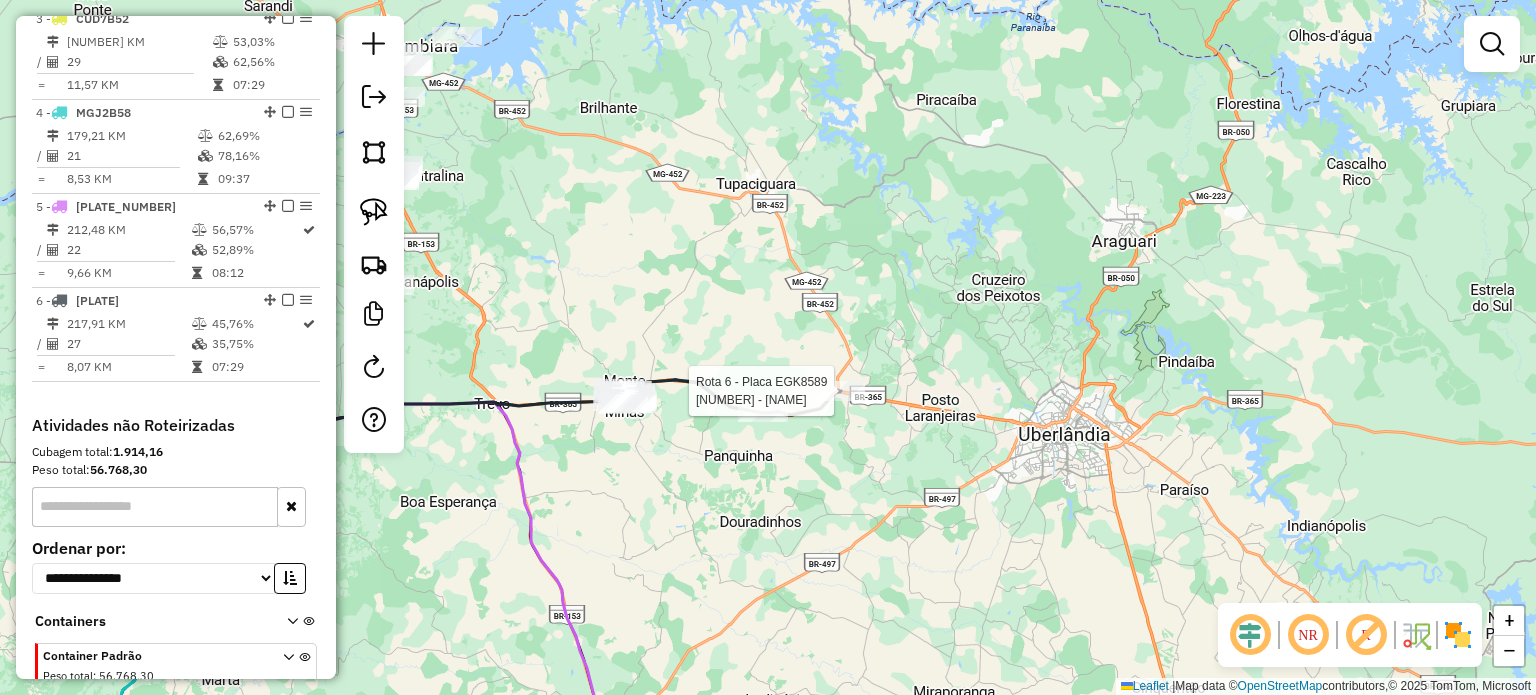 select on "**********" 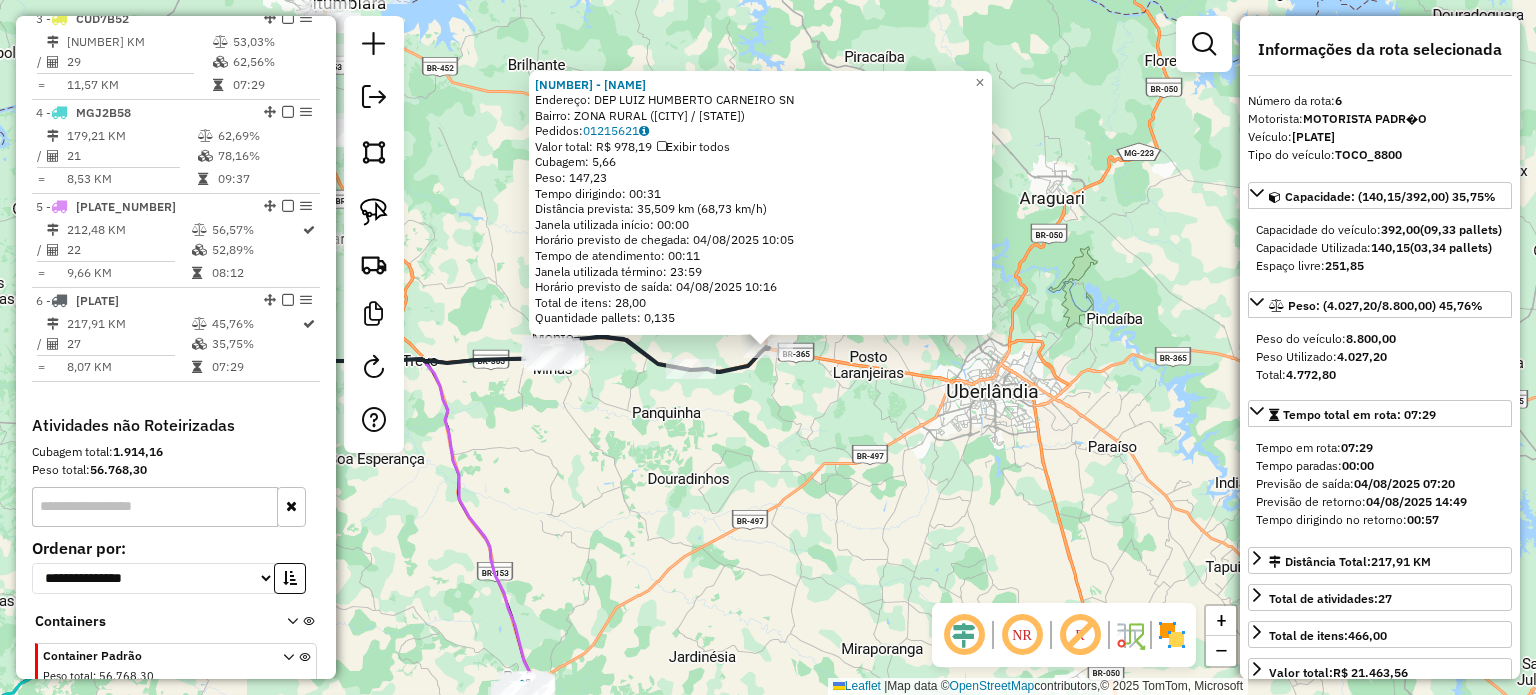 scroll, scrollTop: 1041, scrollLeft: 0, axis: vertical 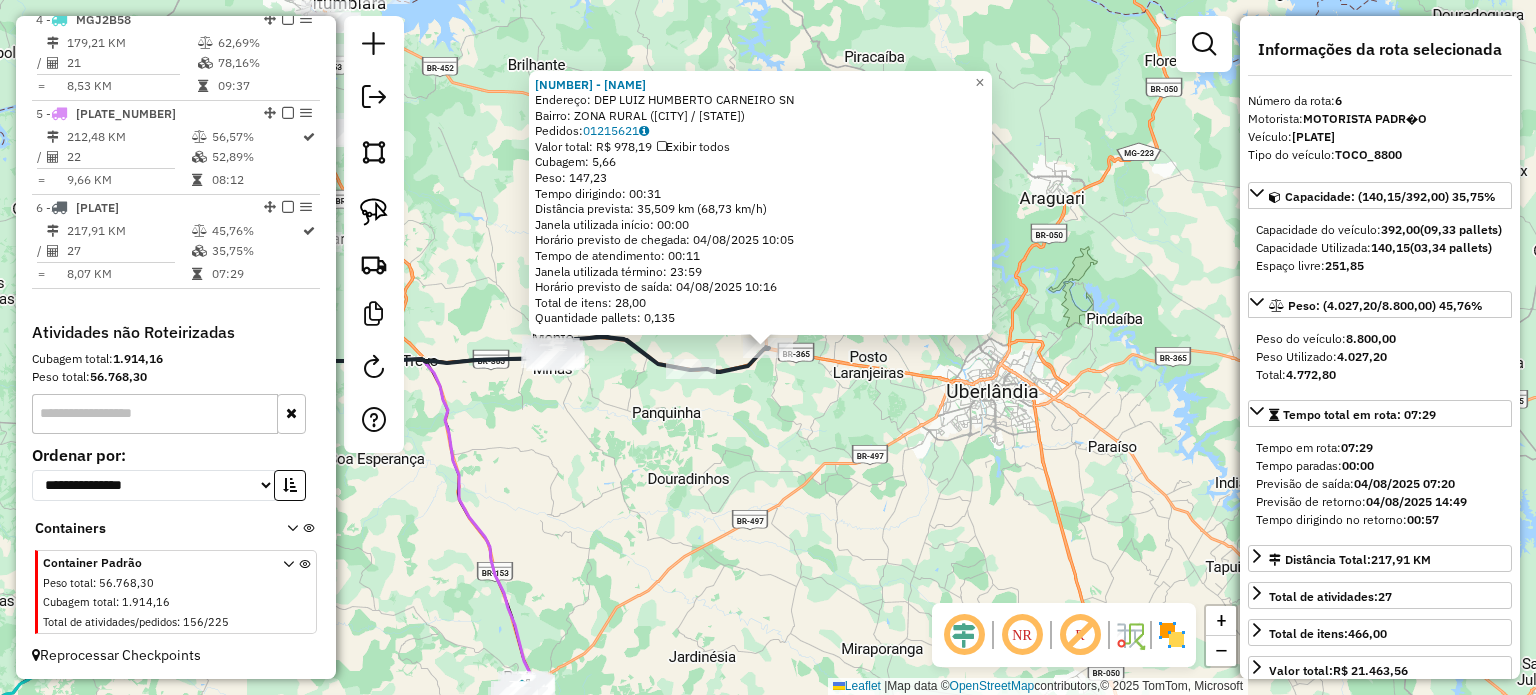 click on "719 - XAPETUBA  Endereço:  DEP LUIZ HUMBERTO CARNEIRO SN   Bairro: ZONA RURAL (MONTE ALEGRE DE MINAS / MG)   Pedidos:  01215621   Valor total: R$ 978,19   Exibir todos   Cubagem: 5,66  Peso: 147,23  Tempo dirigindo: 00:31   Distância prevista: 35,509 km (68,73 km/h)   Janela utilizada início: 00:00   Horário previsto de chegada: 04/08/2025 10:05   Tempo de atendimento: 00:11   Janela utilizada término: 23:59   Horário previsto de saída: 04/08/2025 10:16   Total de itens: 28,00   Quantidade pallets: 0,135  × Janela de atendimento Grade de atendimento Capacidade Transportadoras Veículos Cliente Pedidos  Rotas Selecione os dias de semana para filtrar as janelas de atendimento  Seg   Ter   Qua   Qui   Sex   Sáb   Dom  Informe o período da janela de atendimento: De: Até:  Filtrar exatamente a janela do cliente  Considerar janela de atendimento padrão  Selecione os dias de semana para filtrar as grades de atendimento  Seg   Ter   Qua   Qui   Sex   Sáb   Dom   Peso mínimo:   Peso máximo:   De:   De:" 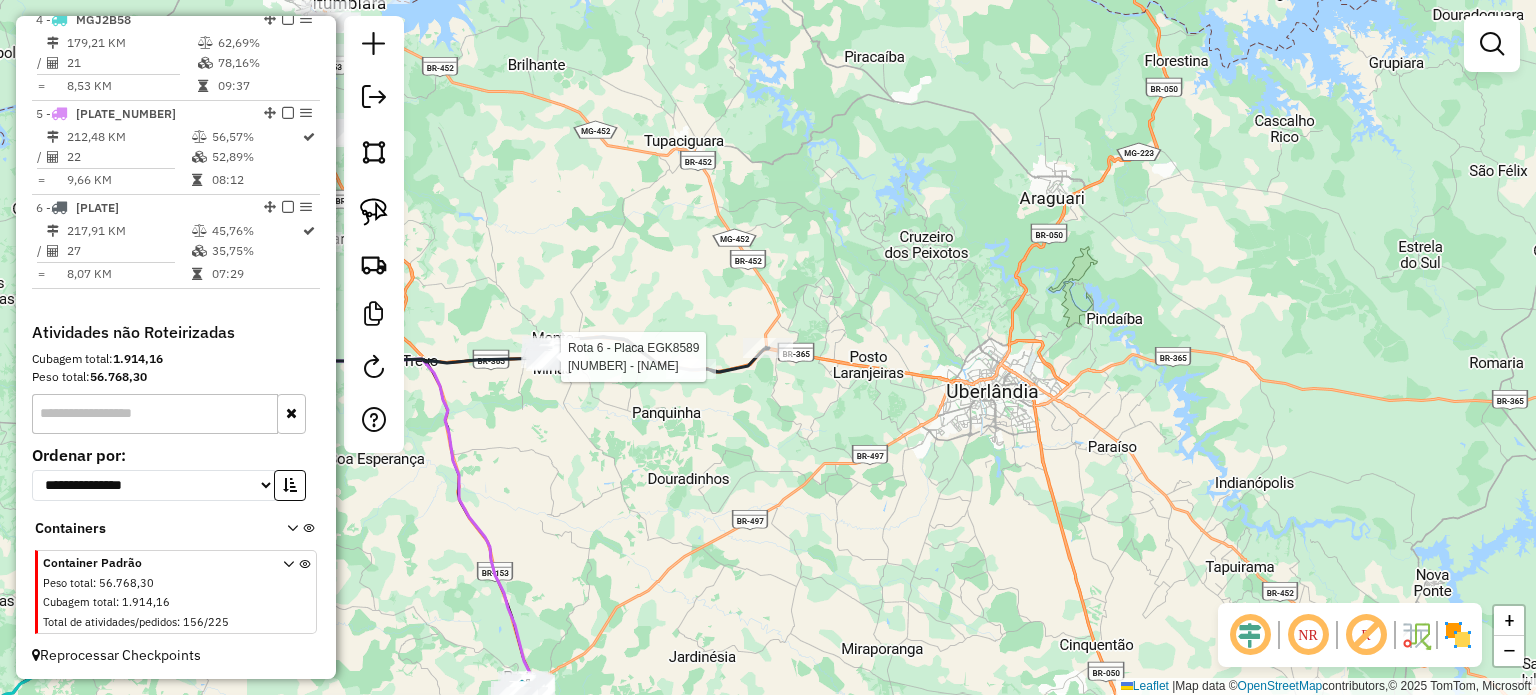 select on "**********" 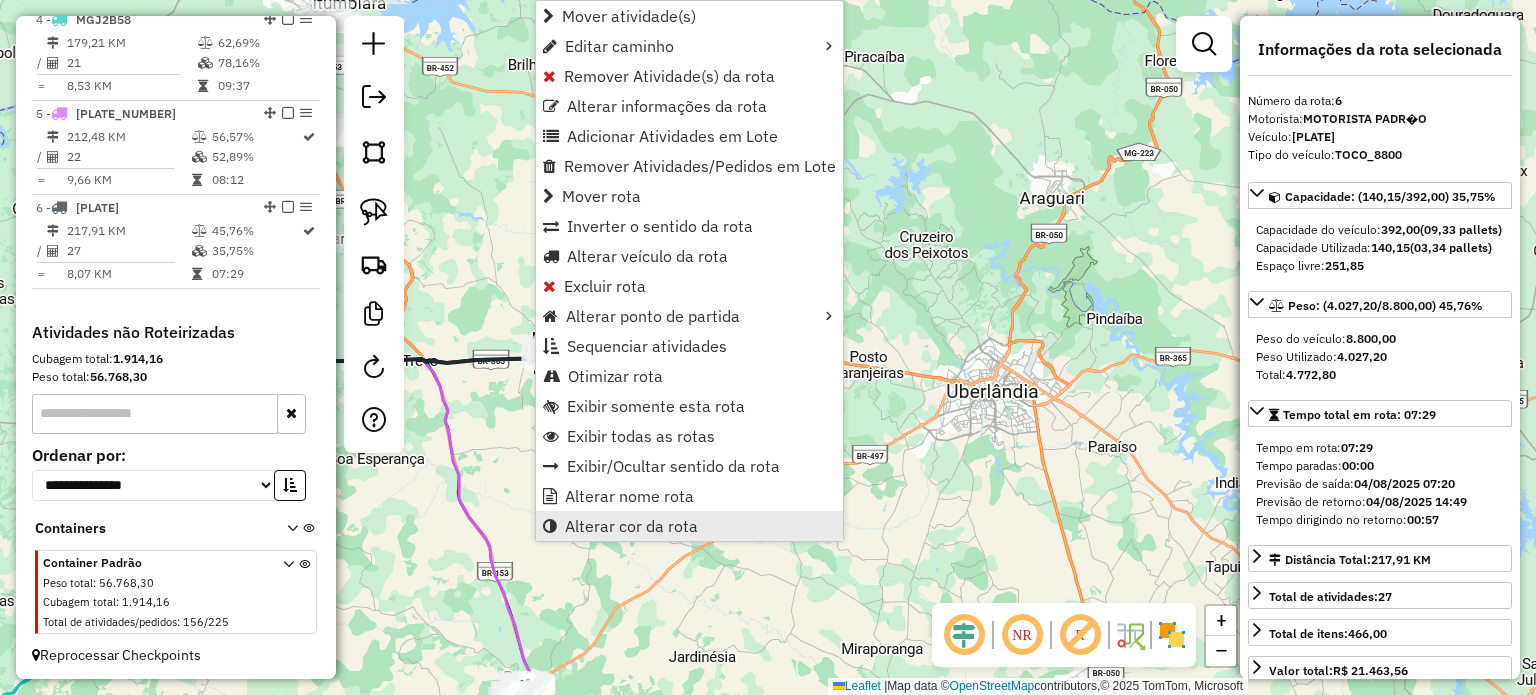 click on "Alterar cor da rota" at bounding box center [631, 526] 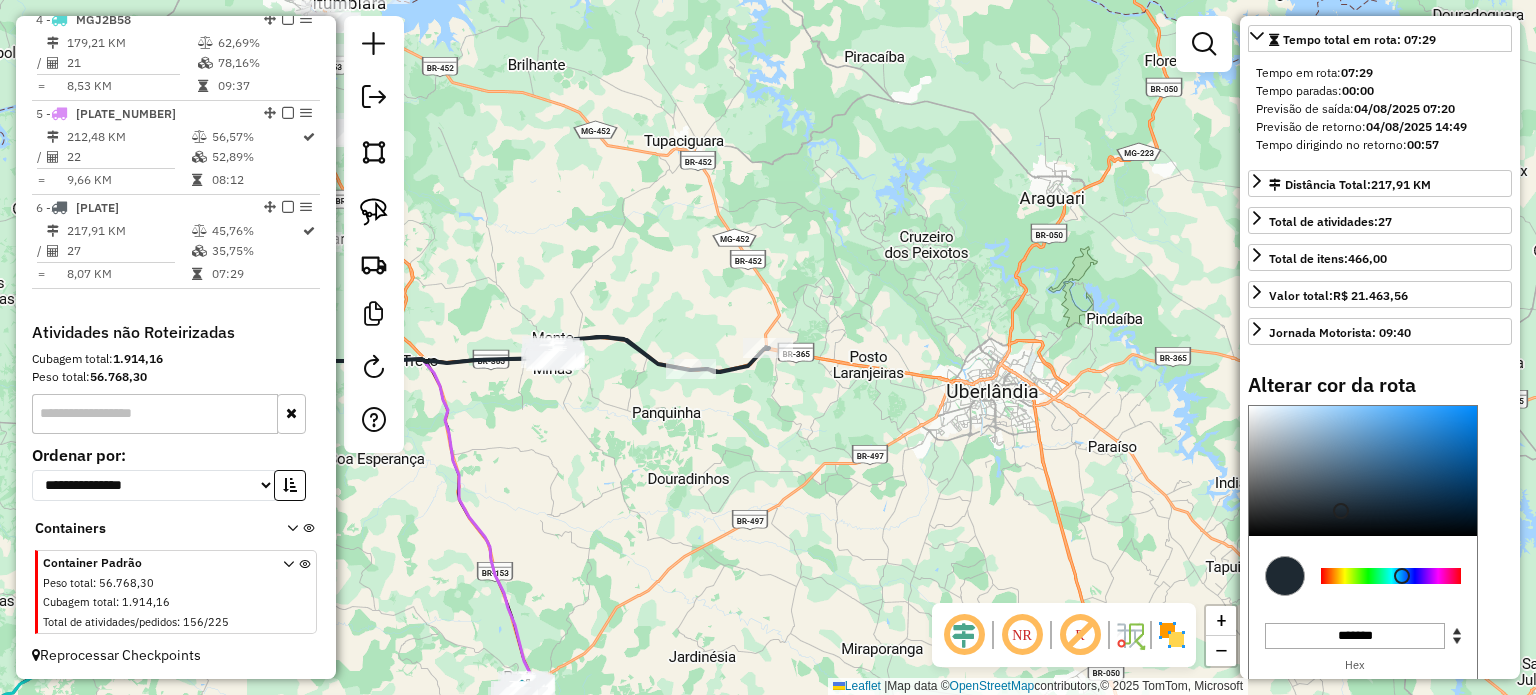 scroll, scrollTop: 400, scrollLeft: 0, axis: vertical 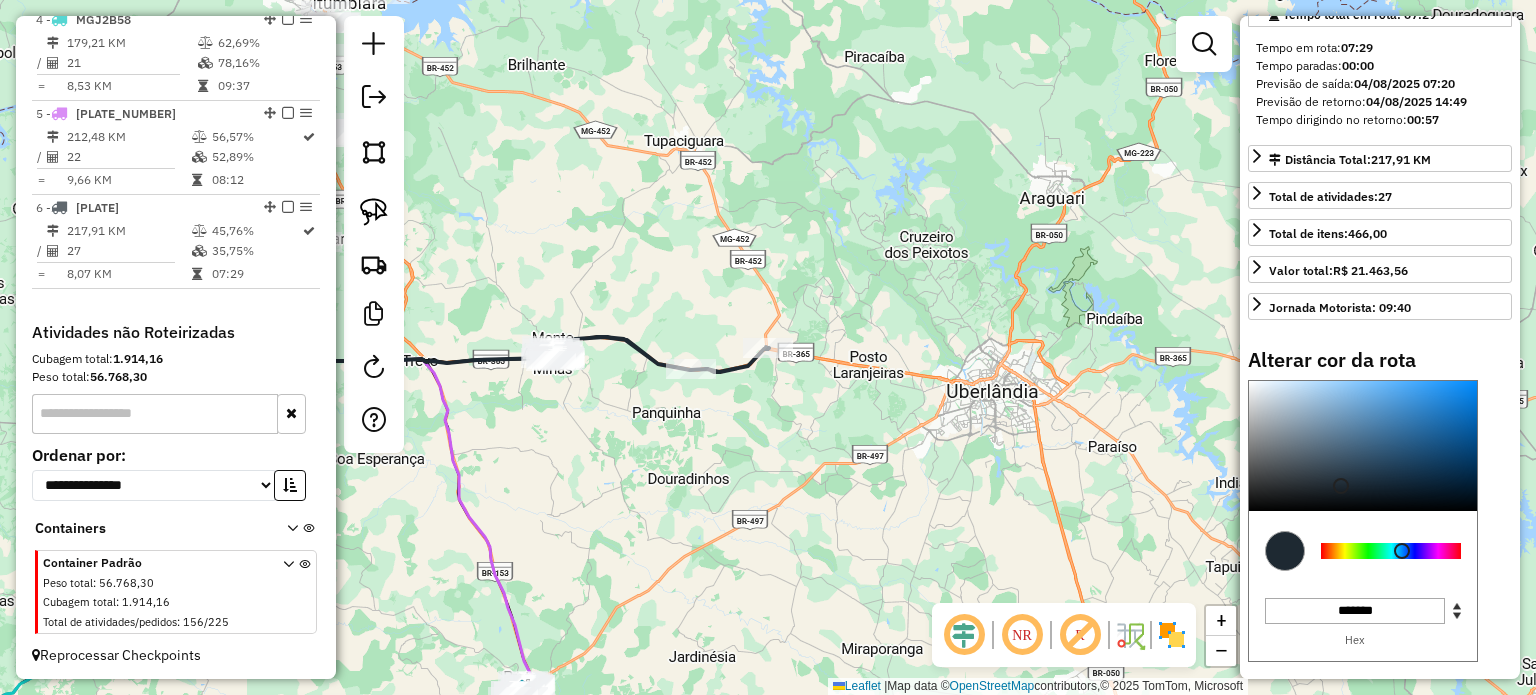 type on "*******" 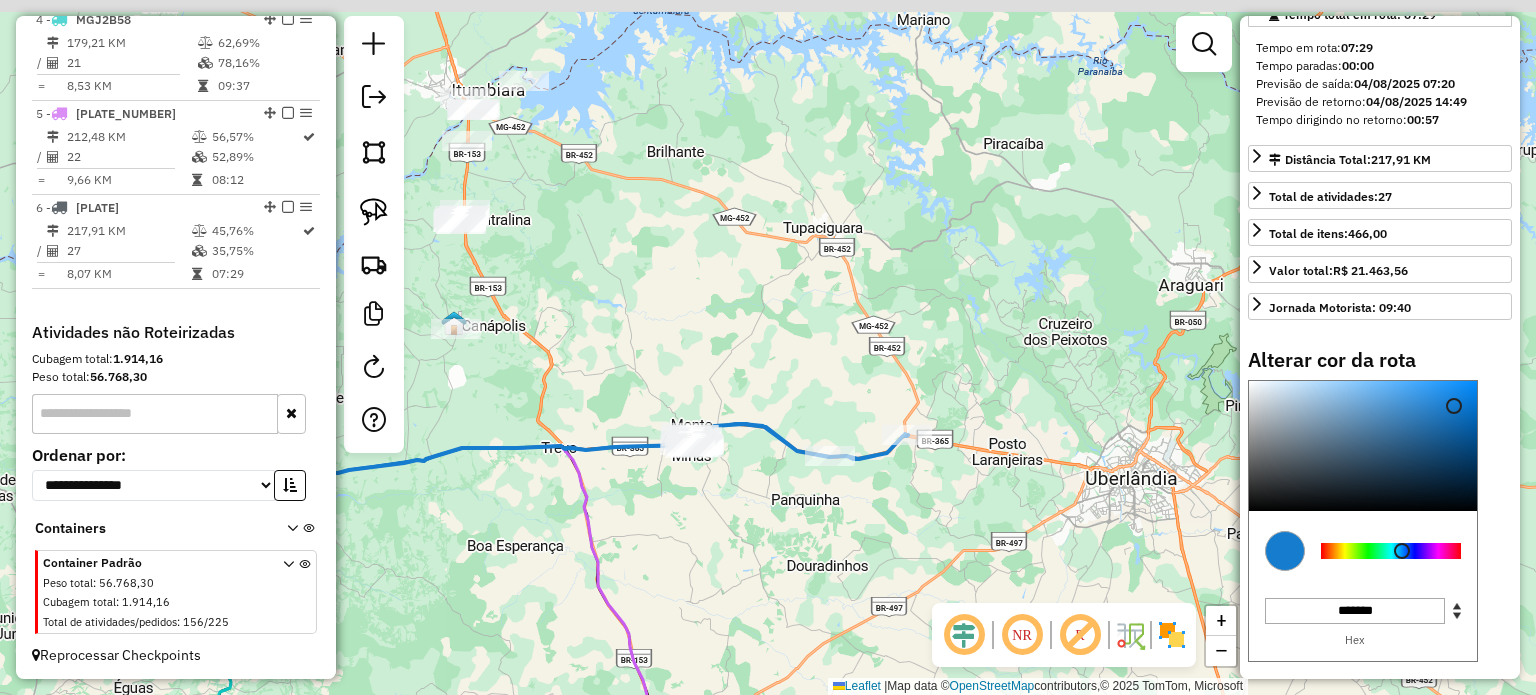 drag, startPoint x: 624, startPoint y: 486, endPoint x: 748, endPoint y: 507, distance: 125.765656 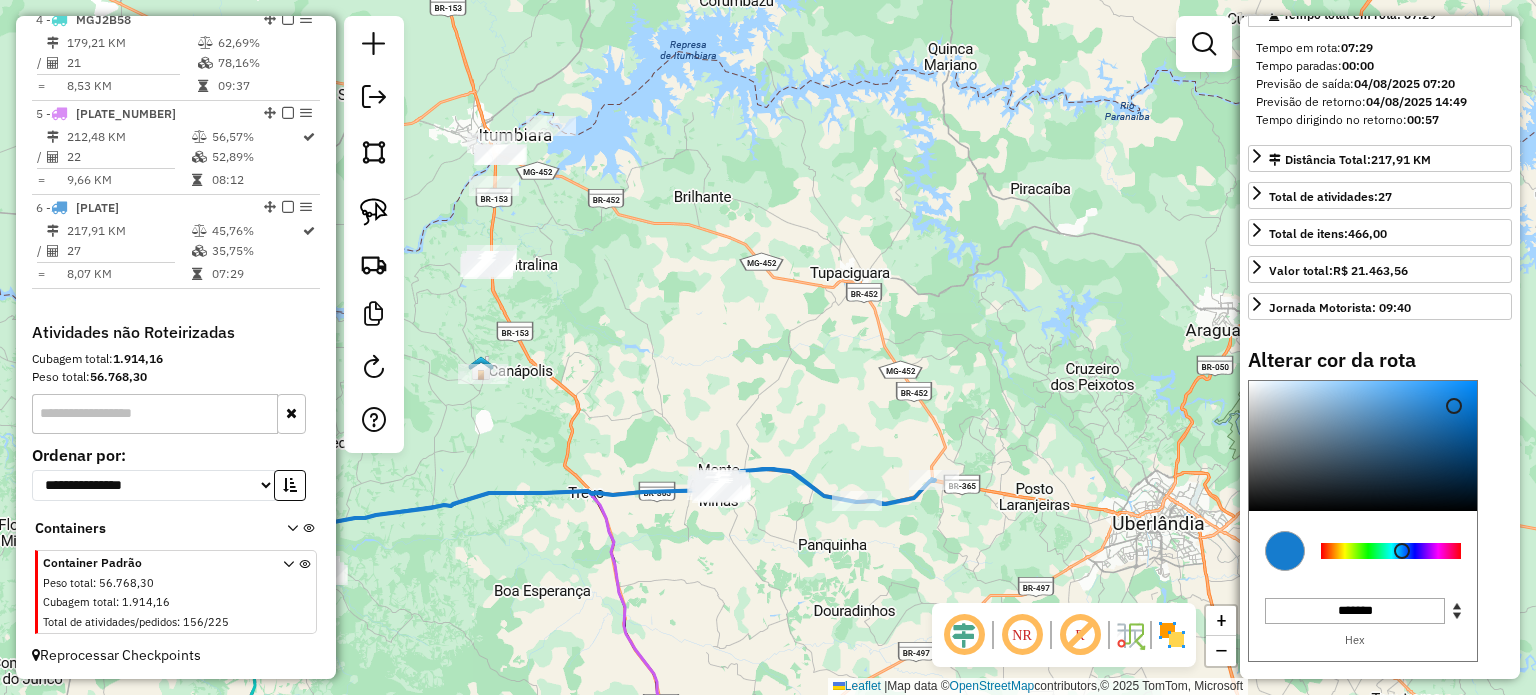 drag, startPoint x: 608, startPoint y: 170, endPoint x: 847, endPoint y: 445, distance: 364.34323 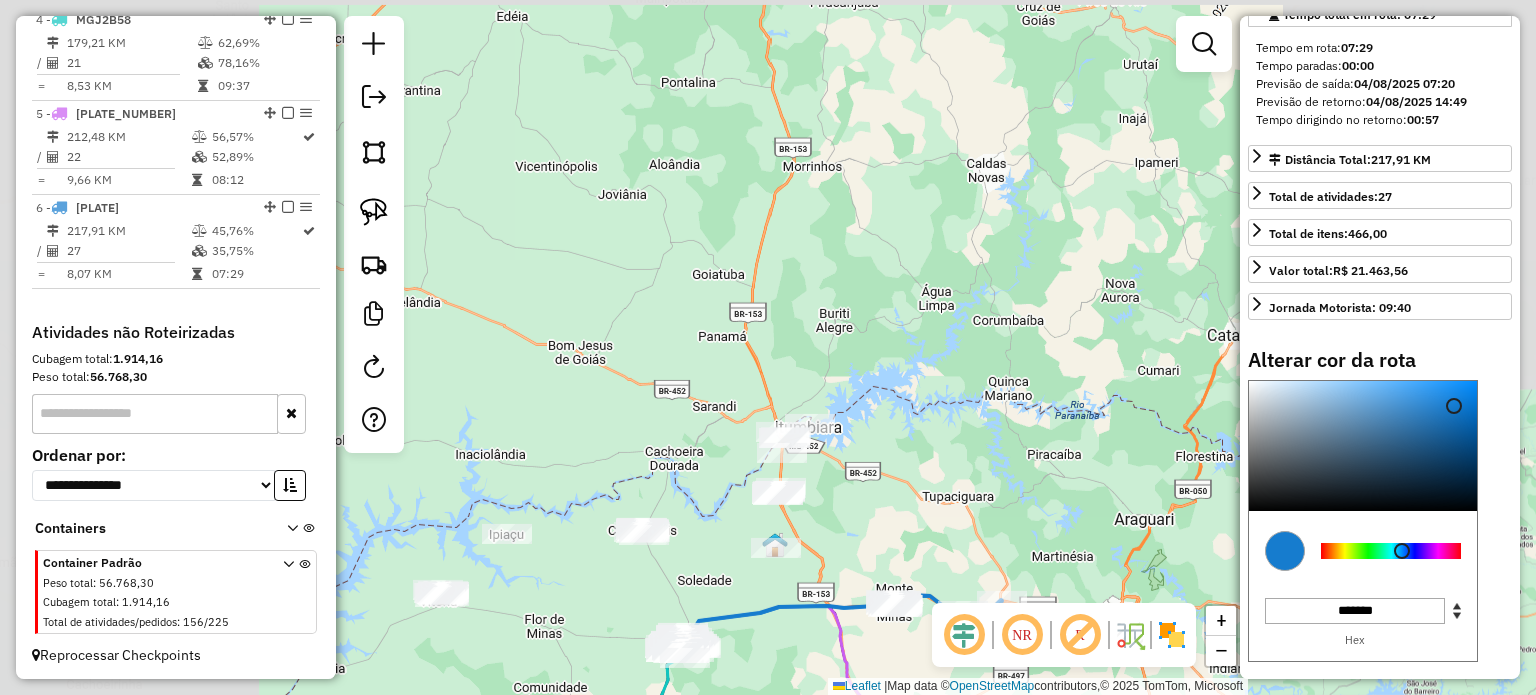 drag, startPoint x: 913, startPoint y: 318, endPoint x: 904, endPoint y: 303, distance: 17.492855 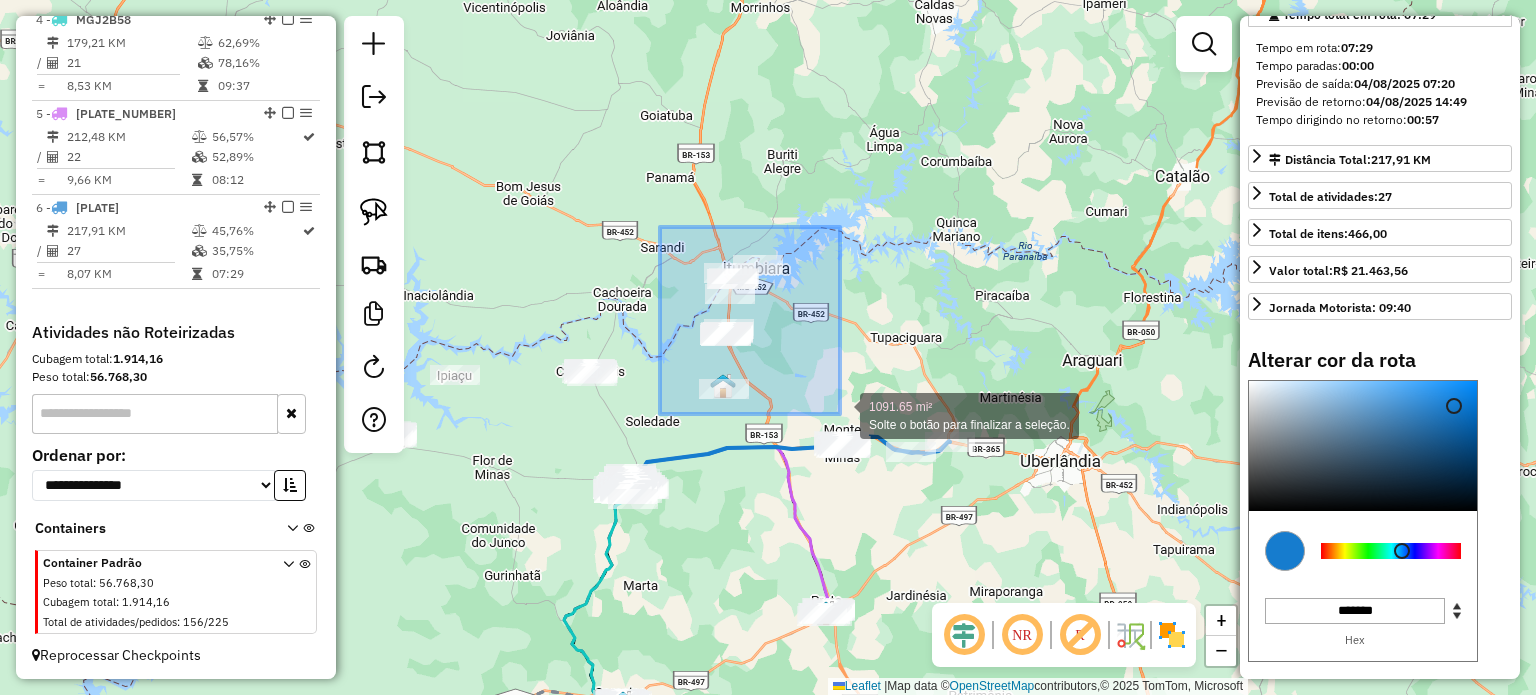 drag, startPoint x: 728, startPoint y: 308, endPoint x: 836, endPoint y: 414, distance: 151.32745 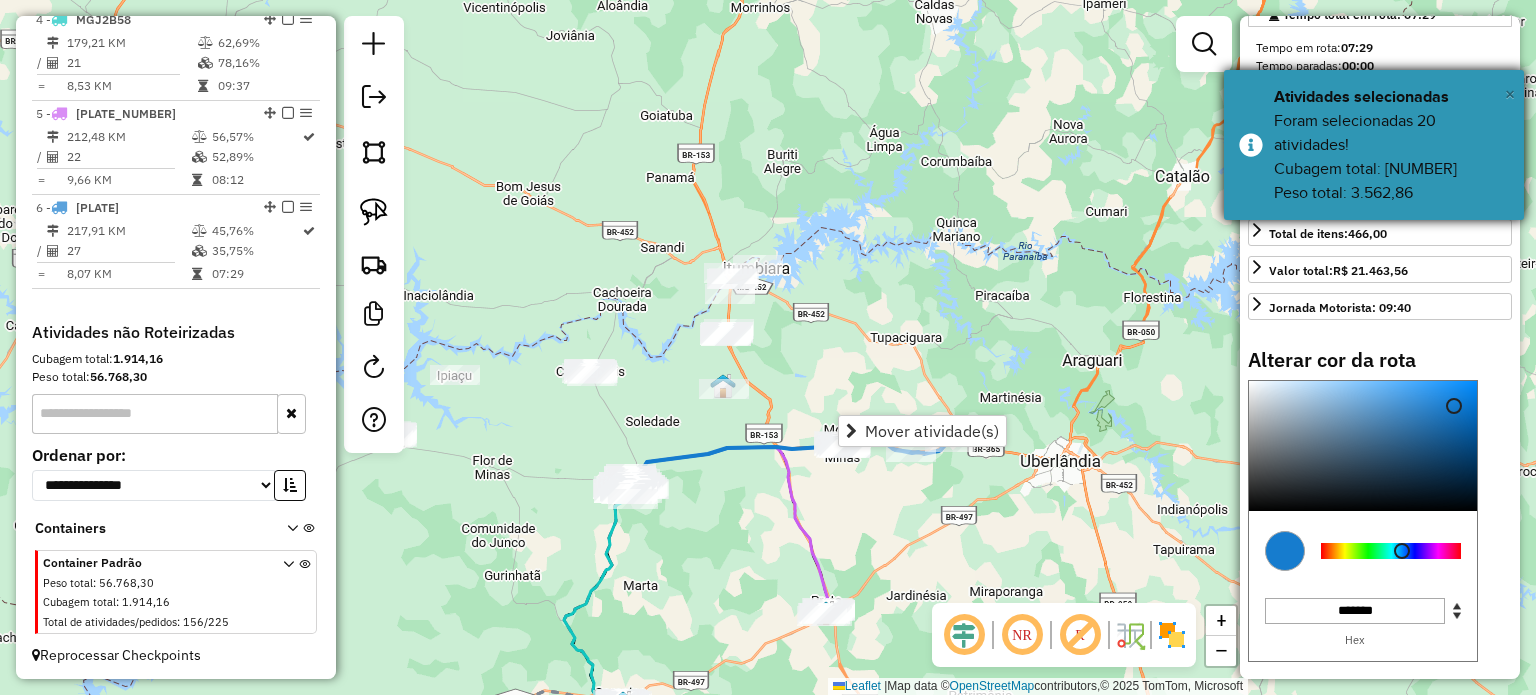 click on "×" at bounding box center (1510, 94) 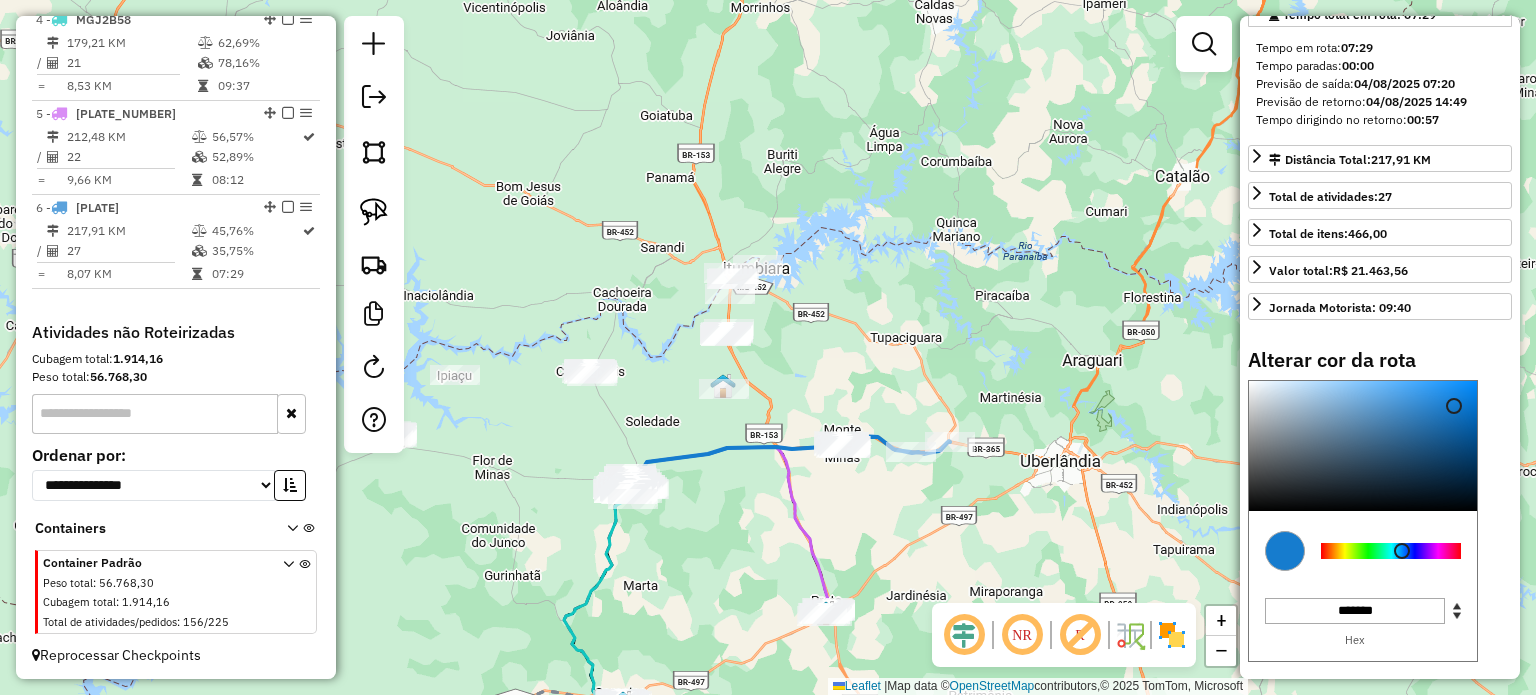click on "Janela de atendimento Grade de atendimento Capacidade Transportadoras Veículos Cliente Pedidos  Rotas Selecione os dias de semana para filtrar as janelas de atendimento  Seg   Ter   Qua   Qui   Sex   Sáb   Dom  Informe o período da janela de atendimento: De: Até:  Filtrar exatamente a janela do cliente  Considerar janela de atendimento padrão  Selecione os dias de semana para filtrar as grades de atendimento  Seg   Ter   Qua   Qui   Sex   Sáb   Dom   Considerar clientes sem dia de atendimento cadastrado  Clientes fora do dia de atendimento selecionado Filtrar as atividades entre os valores definidos abaixo:  Peso mínimo:   Peso máximo:   Cubagem mínima:   Cubagem máxima:   De:   Até:  Filtrar as atividades entre o tempo de atendimento definido abaixo:  De:   Até:   Considerar capacidade total dos clientes não roteirizados Transportadora: Selecione um ou mais itens Tipo de veículo: Selecione um ou mais itens Veículo: Selecione um ou mais itens Motorista: Selecione um ou mais itens Nome: Rótulo:" 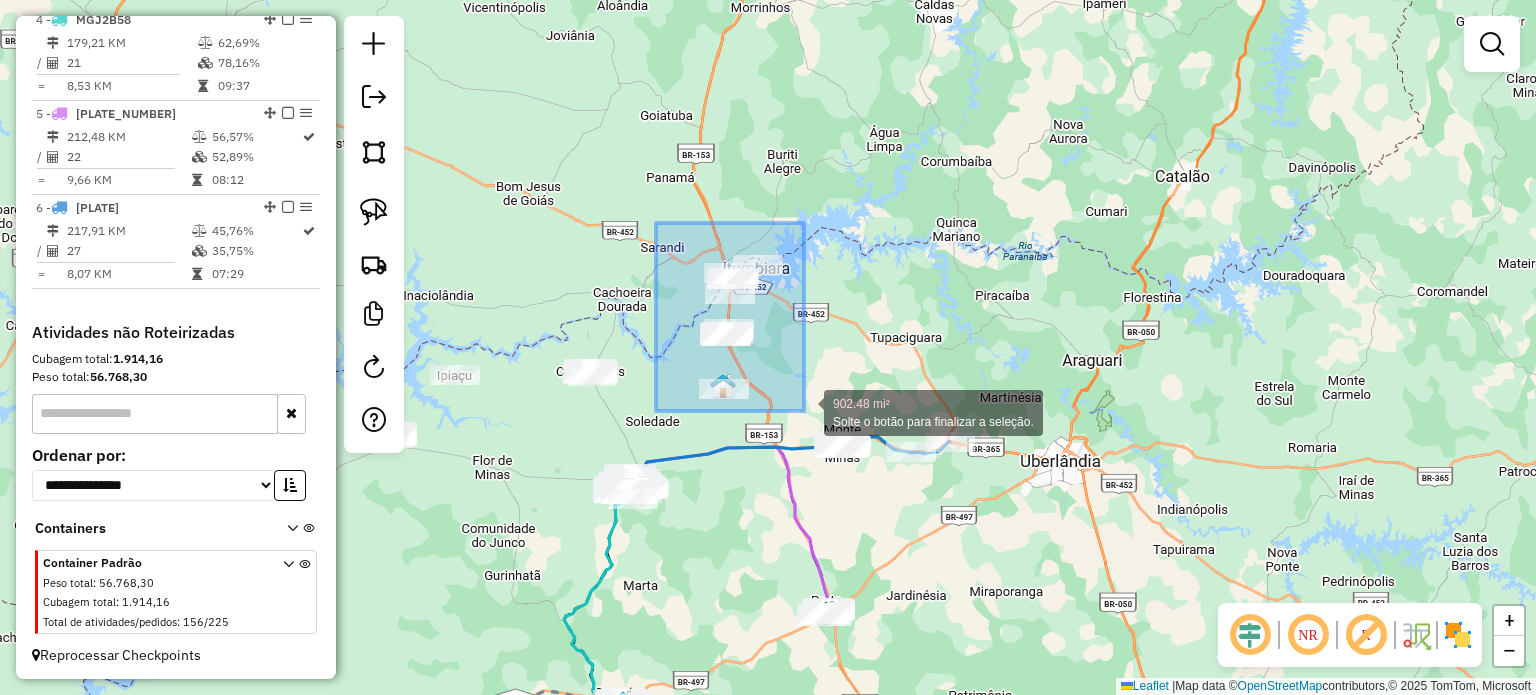 drag, startPoint x: 668, startPoint y: 235, endPoint x: 804, endPoint y: 411, distance: 222.42302 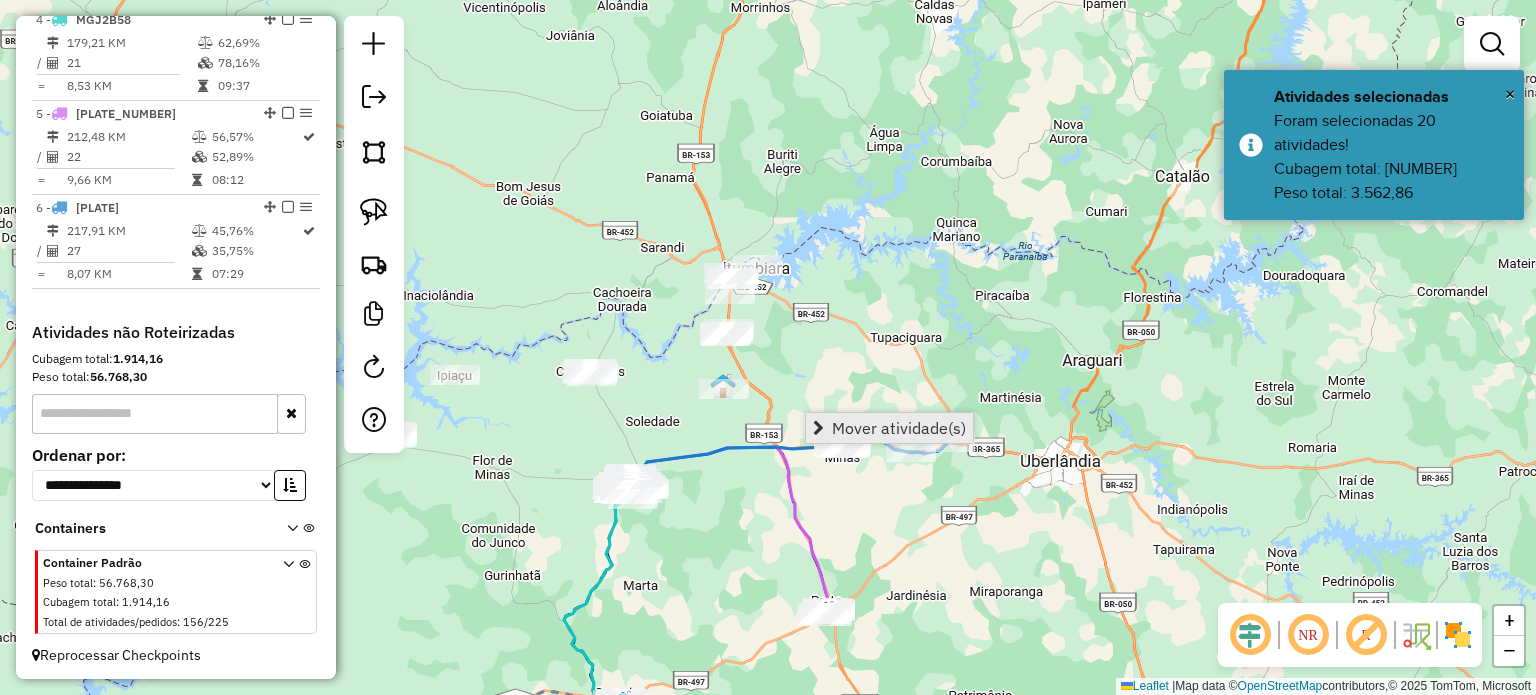 click on "Mover atividade(s)" at bounding box center (899, 428) 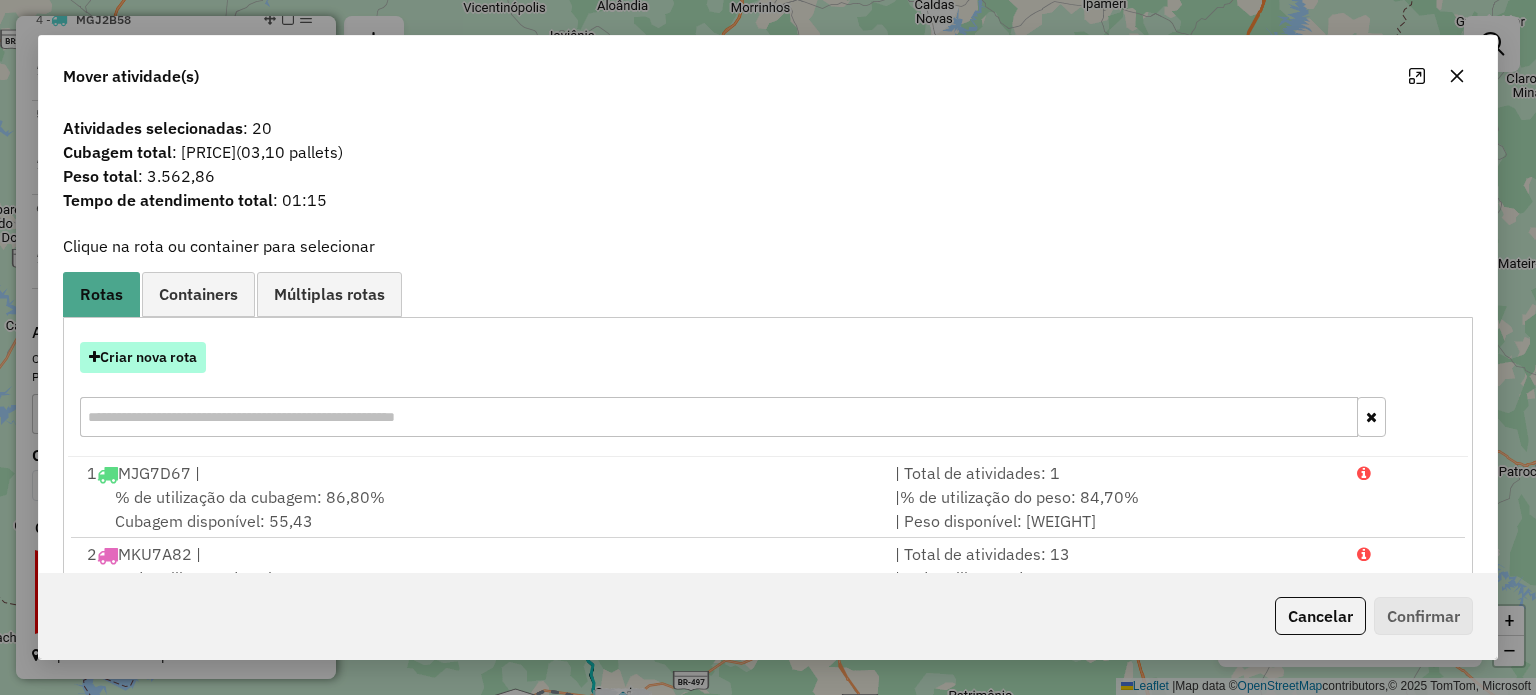 click on "Criar nova rota" at bounding box center [143, 357] 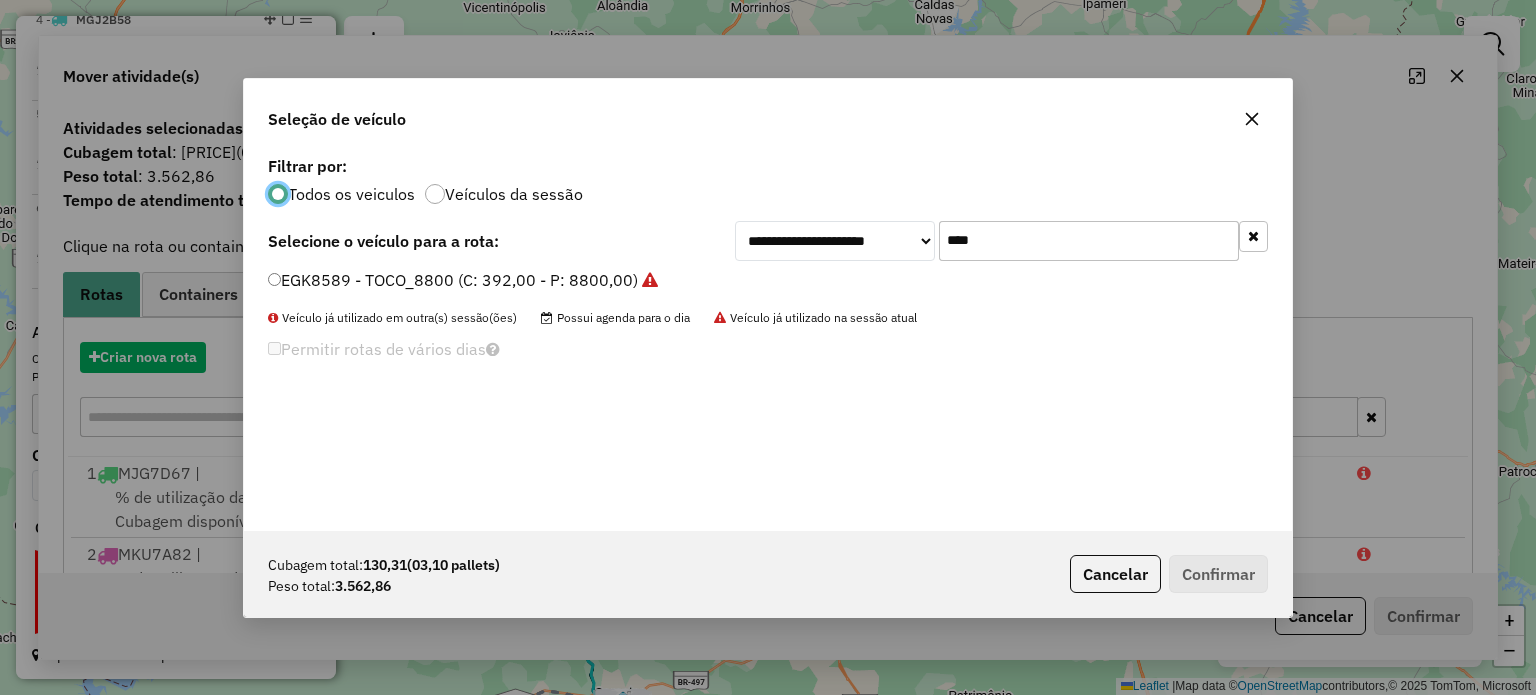 scroll, scrollTop: 10, scrollLeft: 6, axis: both 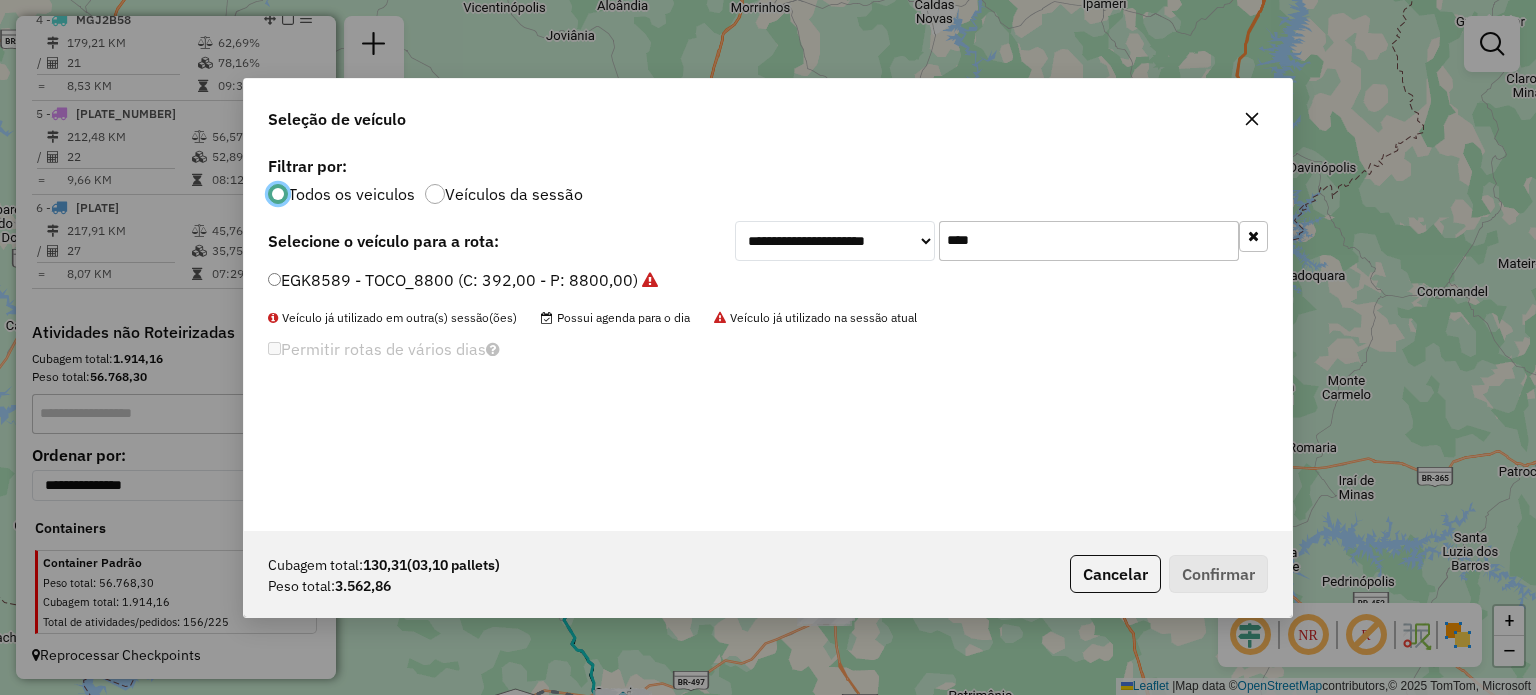 drag, startPoint x: 892, startPoint y: 239, endPoint x: 800, endPoint y: 226, distance: 92.91394 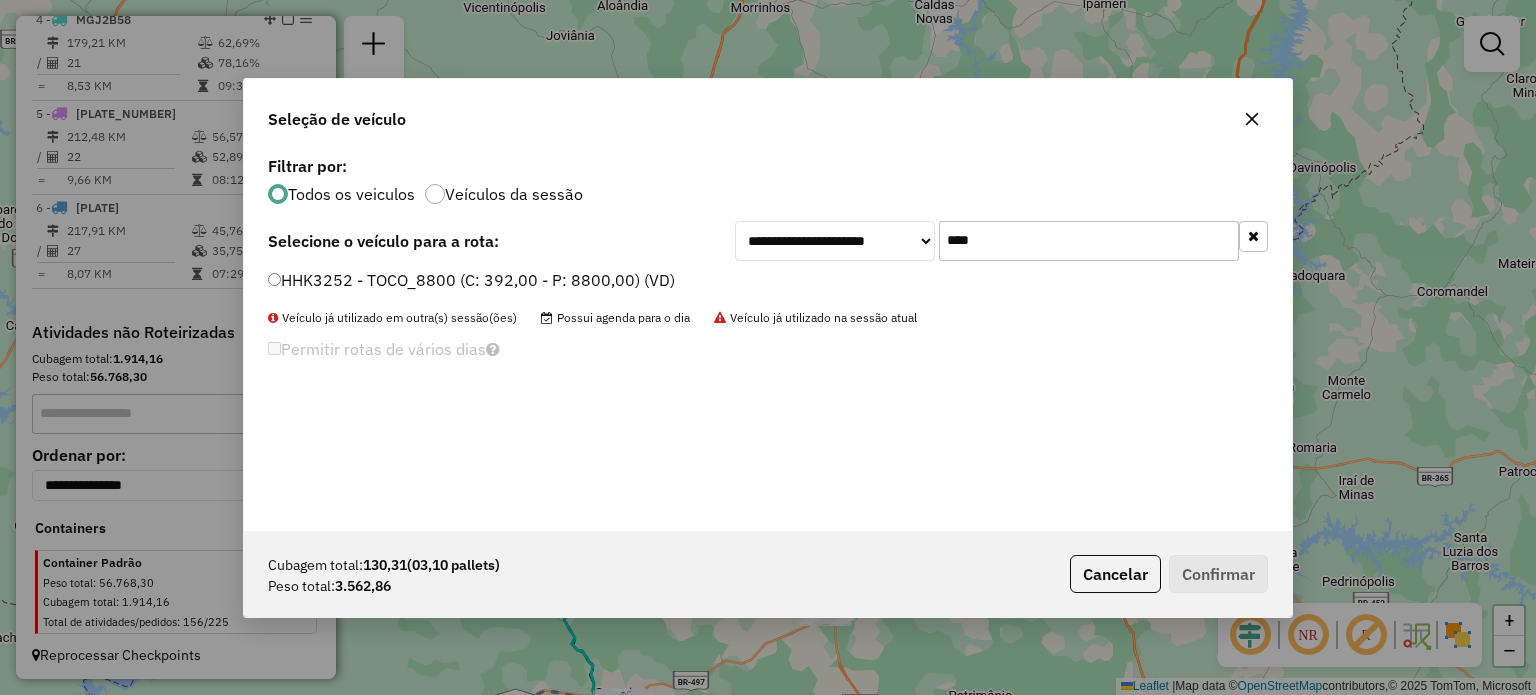 type on "****" 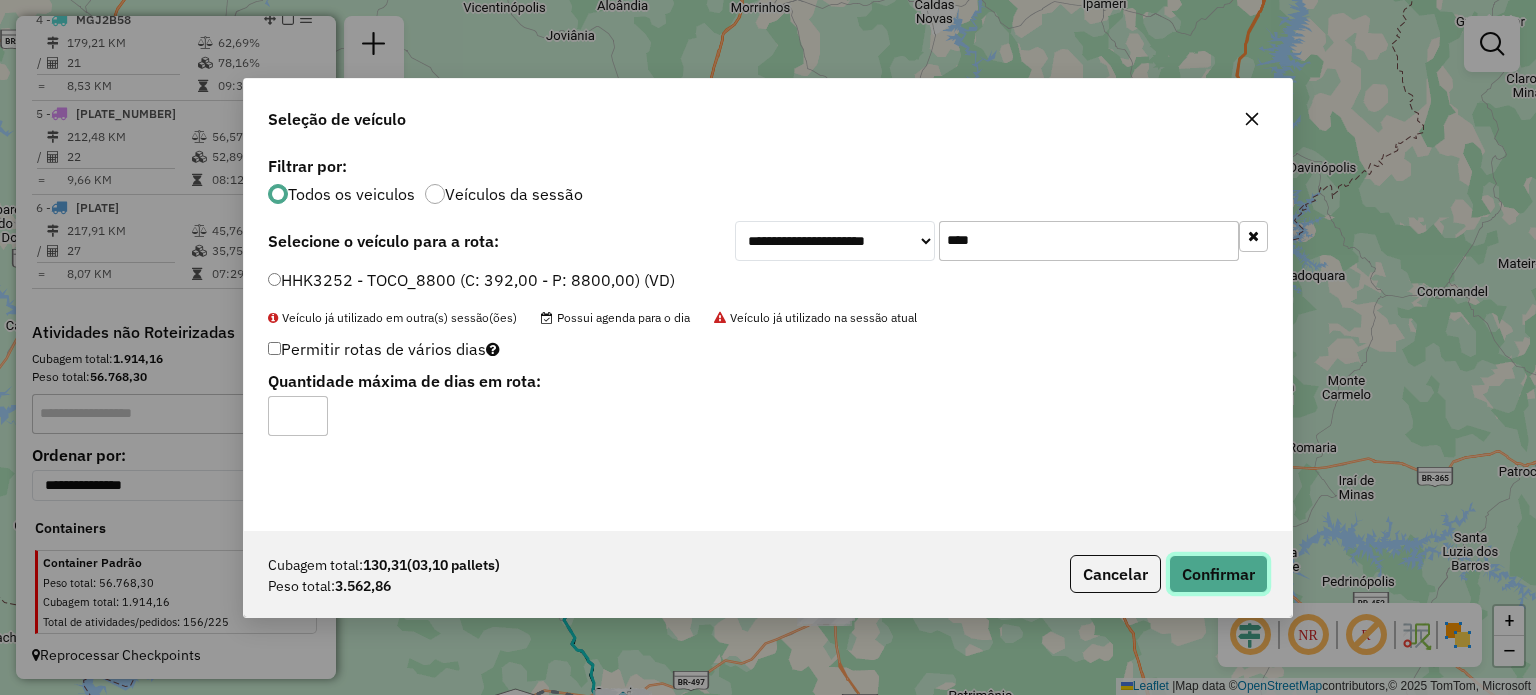 click on "Confirmar" 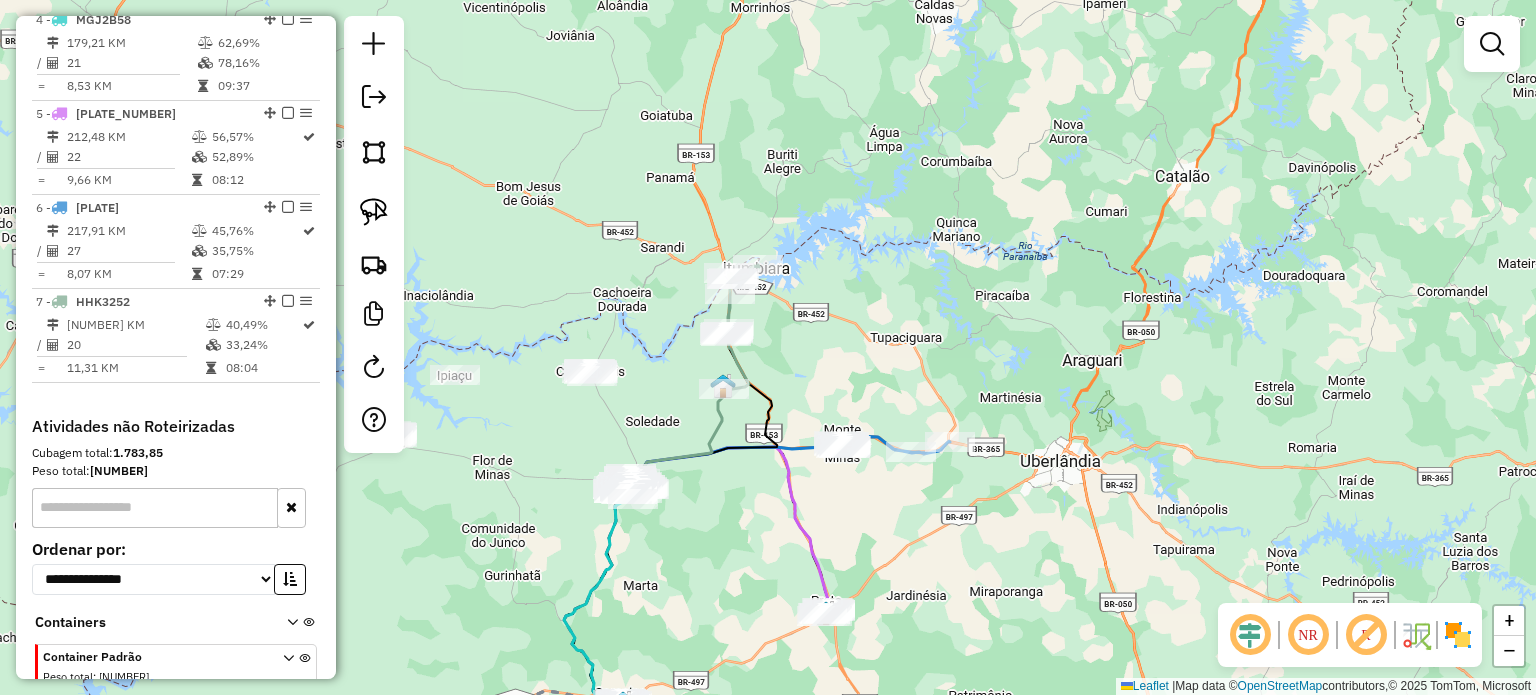 click 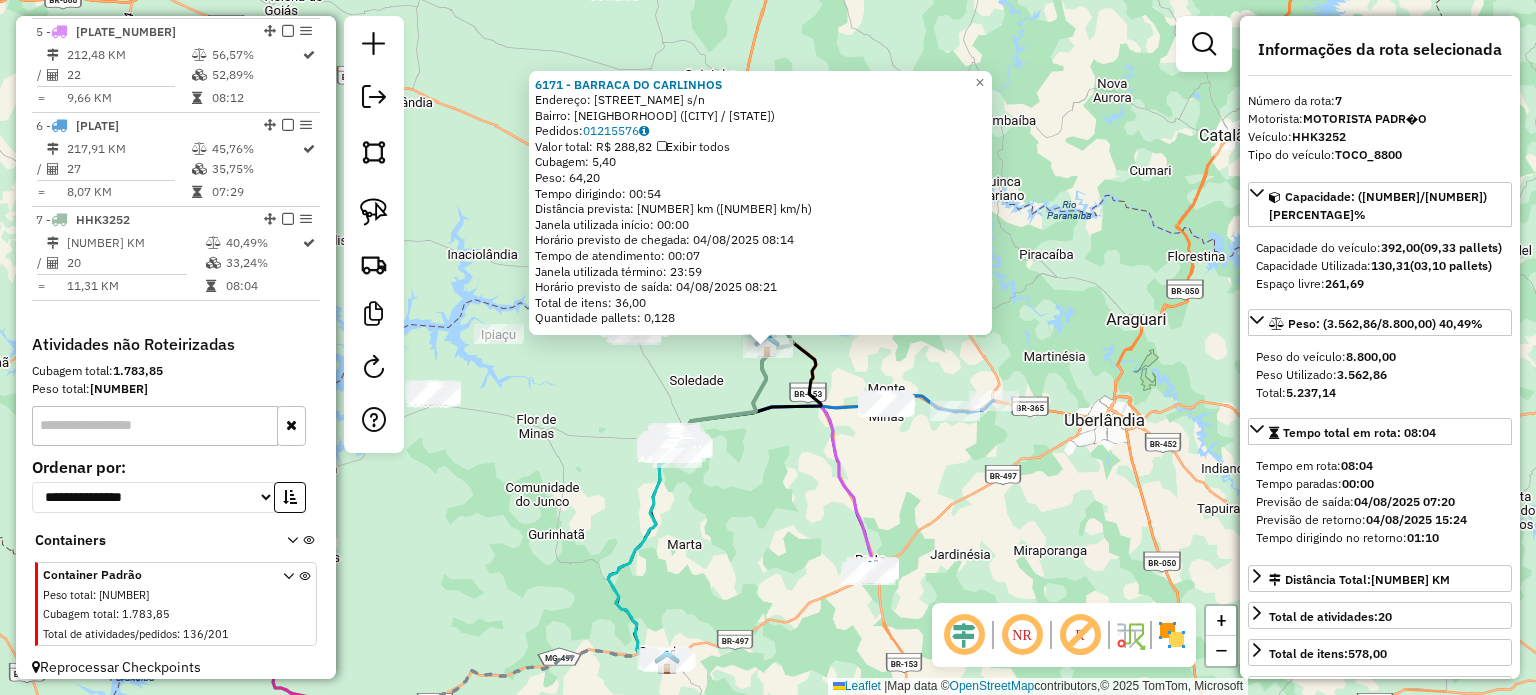 scroll, scrollTop: 1135, scrollLeft: 0, axis: vertical 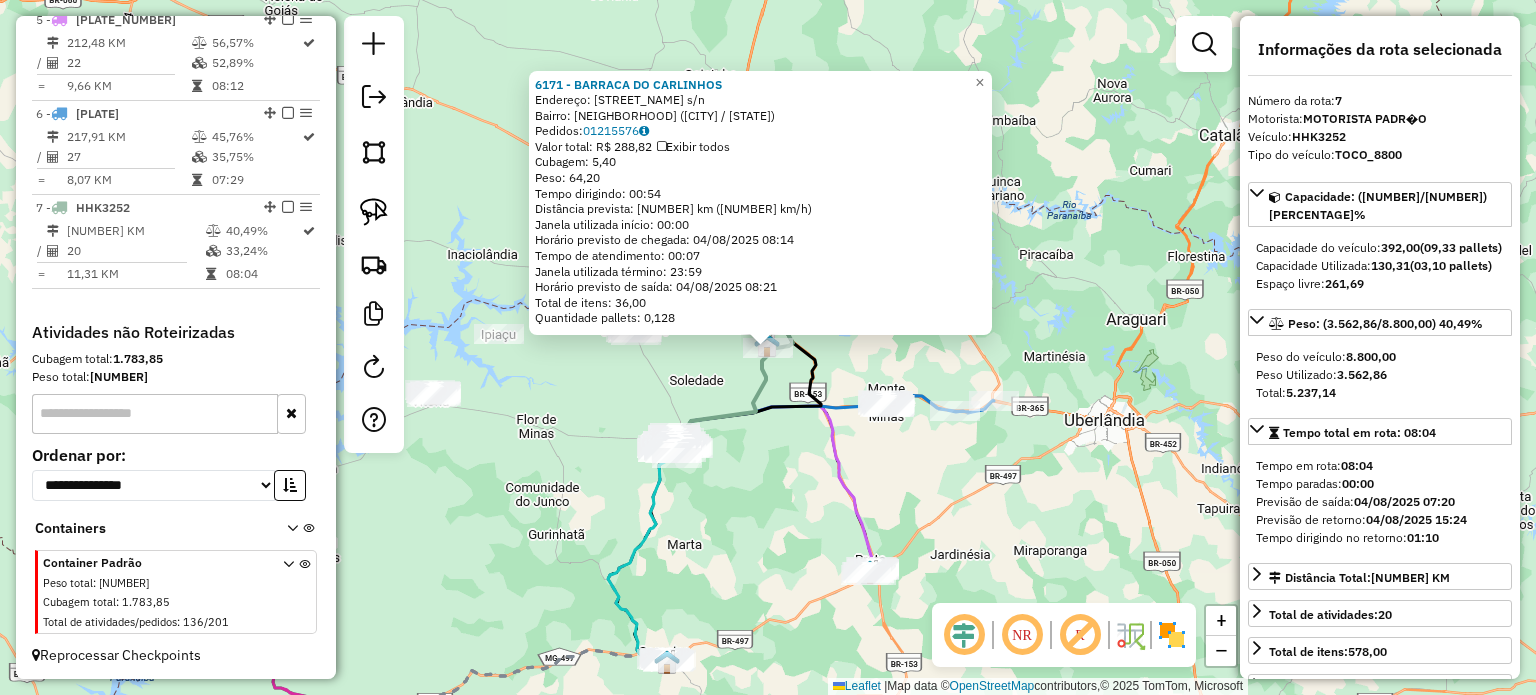 click on "6171 - BARRACA DO CARLINHOS  Endereço:  14 DE JULHO s/n   Bairro: CENTRO (CANAPOLIS / MG)   Pedidos:  01215576   Valor total: R$ 288,82   Exibir todos   Cubagem: 5,40  Peso: 64,20  Tempo dirigindo: 00:54   Distância prevista: 50,682 km (56,31 km/h)   Janela utilizada início: 00:00   Horário previsto de chegada: 04/08/2025 08:14   Tempo de atendimento: 00:07   Janela utilizada término: 23:59   Horário previsto de saída: 04/08/2025 08:21   Total de itens: 36,00   Quantidade pallets: 0,128  × Janela de atendimento Grade de atendimento Capacidade Transportadoras Veículos Cliente Pedidos  Rotas Selecione os dias de semana para filtrar as janelas de atendimento  Seg   Ter   Qua   Qui   Sex   Sáb   Dom  Informe o período da janela de atendimento: De: Até:  Filtrar exatamente a janela do cliente  Considerar janela de atendimento padrão  Selecione os dias de semana para filtrar as grades de atendimento  Seg   Ter   Qua   Qui   Sex   Sáb   Dom   Considerar clientes sem dia de atendimento cadastrado  De:" 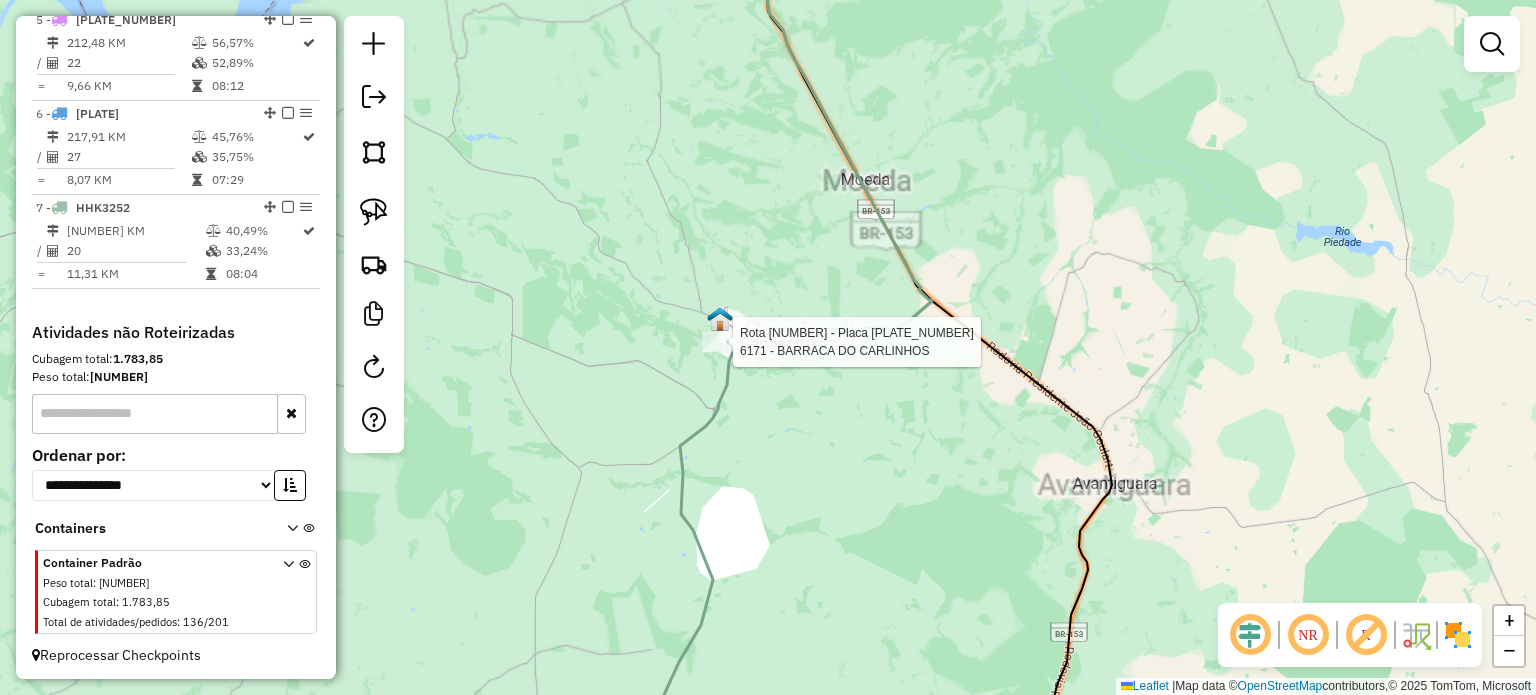 select on "**********" 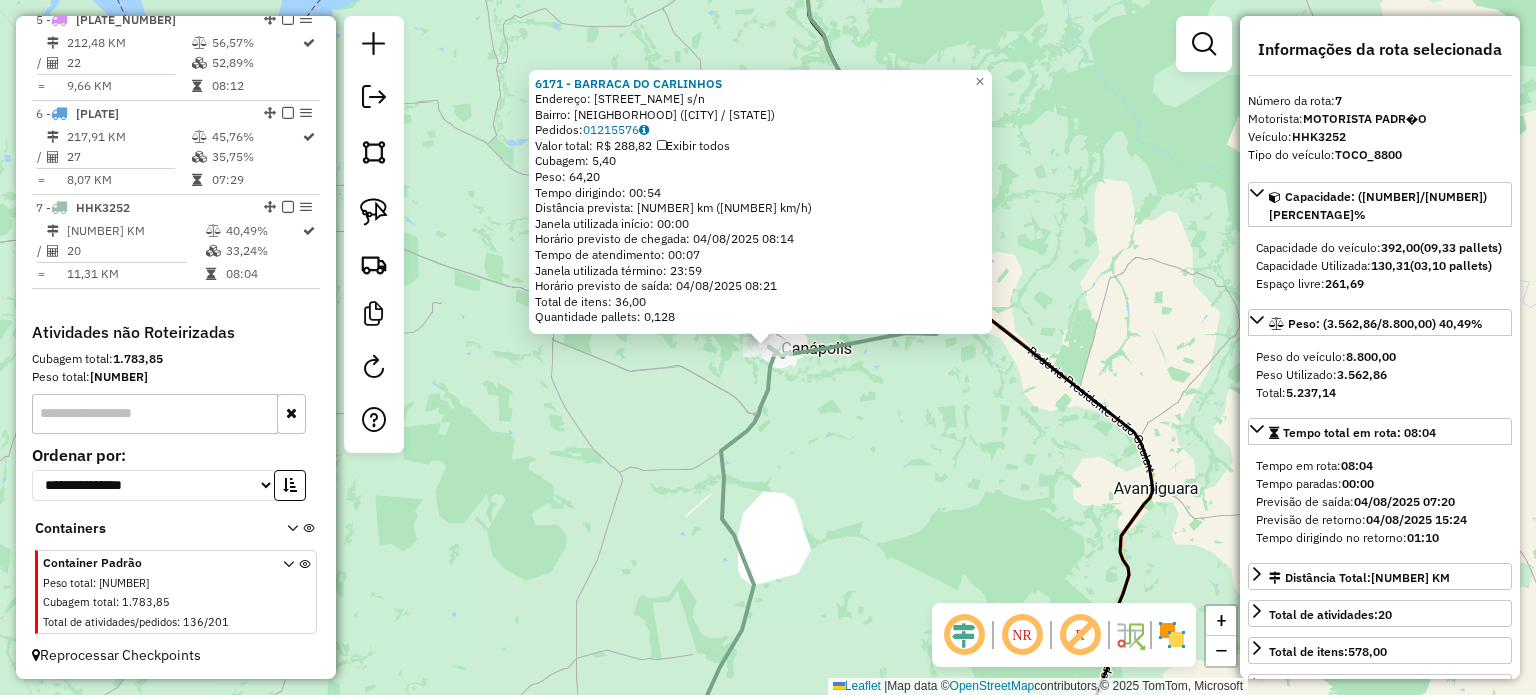 click on "6171 - BARRACA DO CARLINHOS  Endereço:  14 DE JULHO s/n   Bairro: CENTRO (CANAPOLIS / MG)   Pedidos:  01215576   Valor total: R$ 288,82   Exibir todos   Cubagem: 5,40  Peso: 64,20  Tempo dirigindo: 00:54   Distância prevista: 50,682 km (56,31 km/h)   Janela utilizada início: 00:00   Horário previsto de chegada: 04/08/2025 08:14   Tempo de atendimento: 00:07   Janela utilizada término: 23:59   Horário previsto de saída: 04/08/2025 08:21   Total de itens: 36,00   Quantidade pallets: 0,128  × Janela de atendimento Grade de atendimento Capacidade Transportadoras Veículos Cliente Pedidos  Rotas Selecione os dias de semana para filtrar as janelas de atendimento  Seg   Ter   Qua   Qui   Sex   Sáb   Dom  Informe o período da janela de atendimento: De: Até:  Filtrar exatamente a janela do cliente  Considerar janela de atendimento padrão  Selecione os dias de semana para filtrar as grades de atendimento  Seg   Ter   Qua   Qui   Sex   Sáb   Dom   Considerar clientes sem dia de atendimento cadastrado  De:" 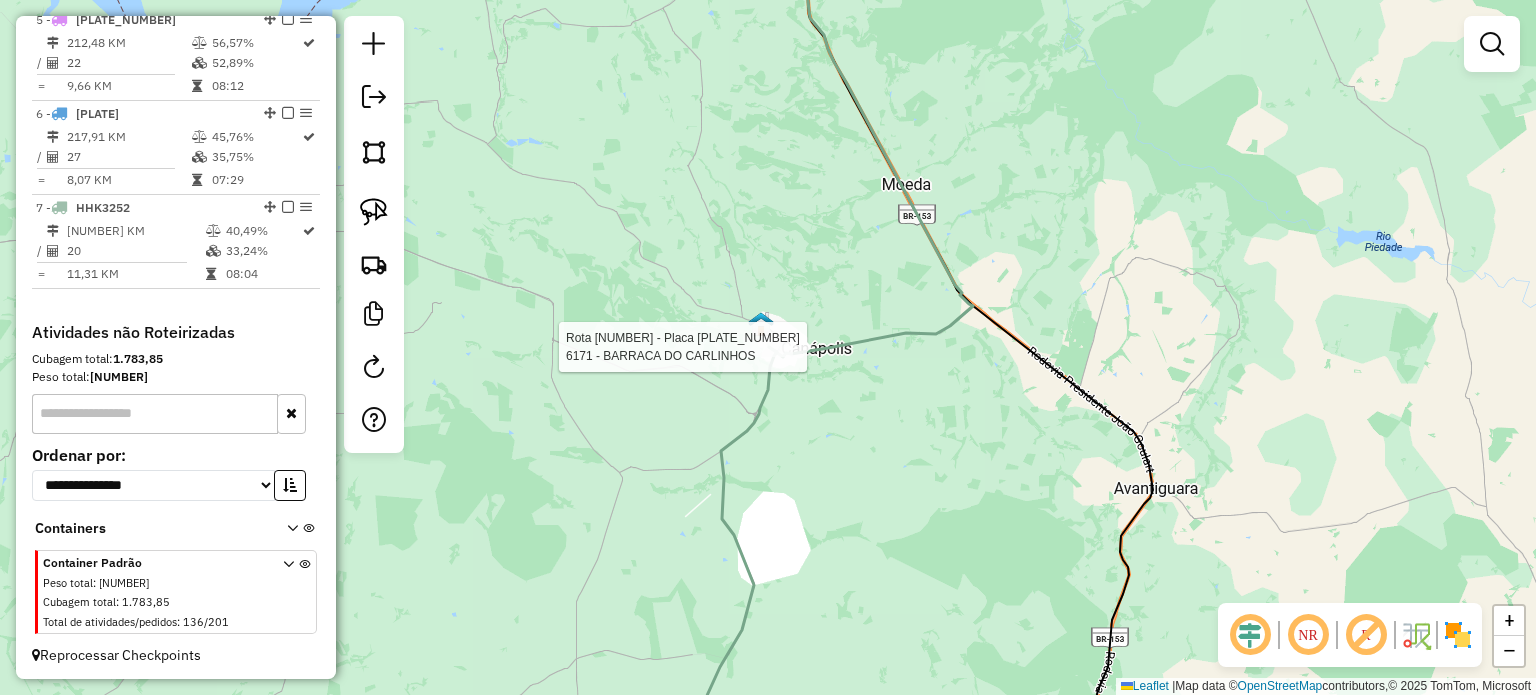select on "**********" 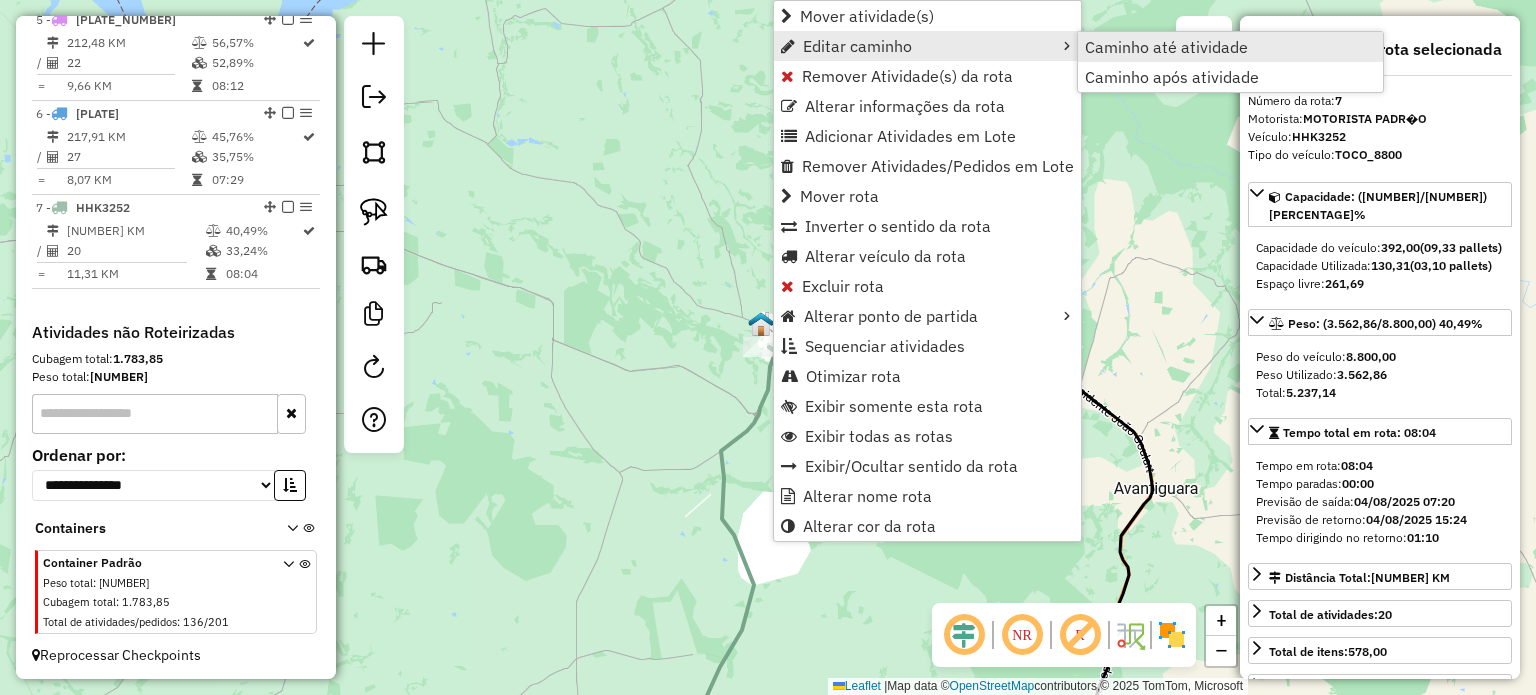 click on "Caminho até atividade" at bounding box center [1166, 47] 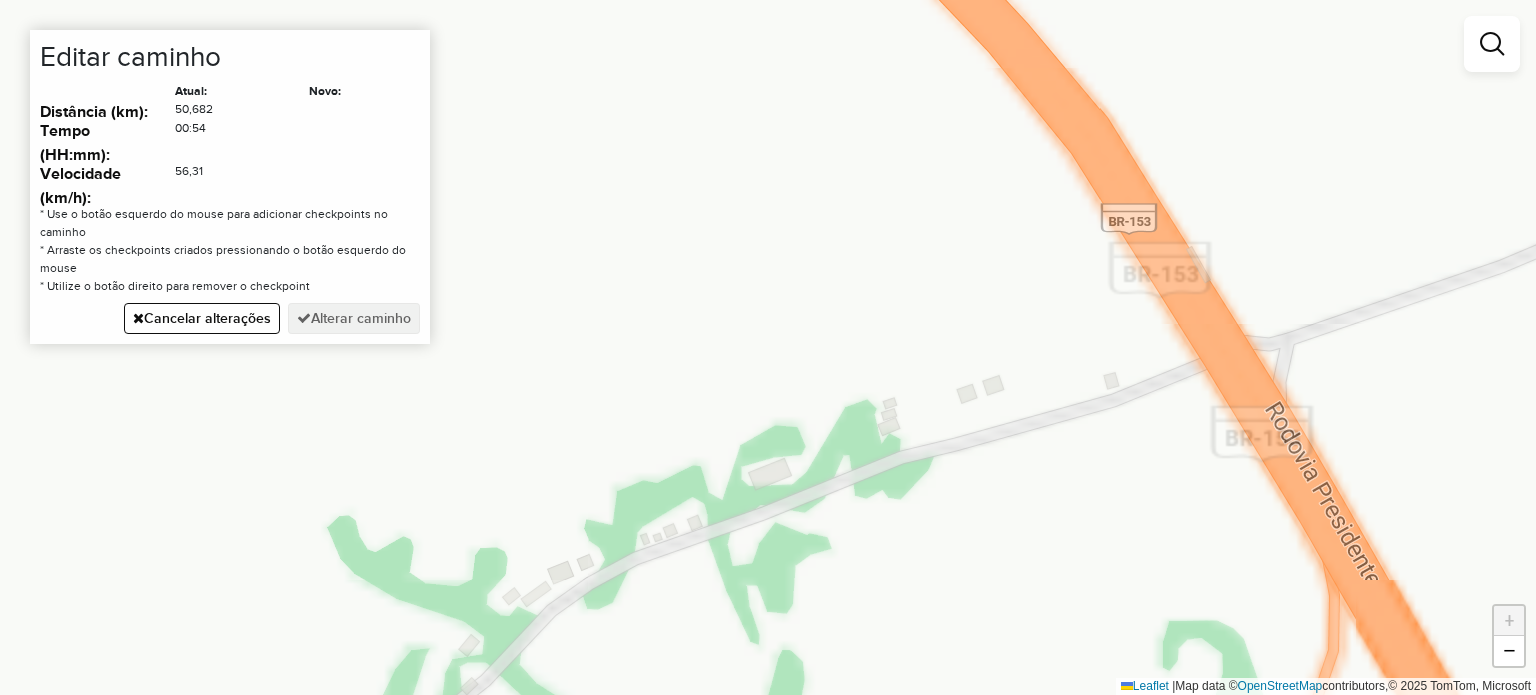 click on "Janela de atendimento Grade de atendimento Capacidade Transportadoras Veículos Cliente Pedidos  Rotas Selecione os dias de semana para filtrar as janelas de atendimento  Seg   Ter   Qua   Qui   Sex   Sáb   Dom  Informe o período da janela de atendimento: De: Até:  Filtrar exatamente a janela do cliente  Considerar janela de atendimento padrão  Selecione os dias de semana para filtrar as grades de atendimento  Seg   Ter   Qua   Qui   Sex   Sáb   Dom   Considerar clientes sem dia de atendimento cadastrado  Clientes fora do dia de atendimento selecionado Filtrar as atividades entre os valores definidos abaixo:  Peso mínimo:   Peso máximo:   Cubagem mínima:   Cubagem máxima:   De:   Até:  Filtrar as atividades entre o tempo de atendimento definido abaixo:  De:   Até:   Considerar capacidade total dos clientes não roteirizados Transportadora: Selecione um ou mais itens Tipo de veículo: Selecione um ou mais itens Veículo: Selecione um ou mais itens Motorista: Selecione um ou mais itens Nome: Rótulo:" 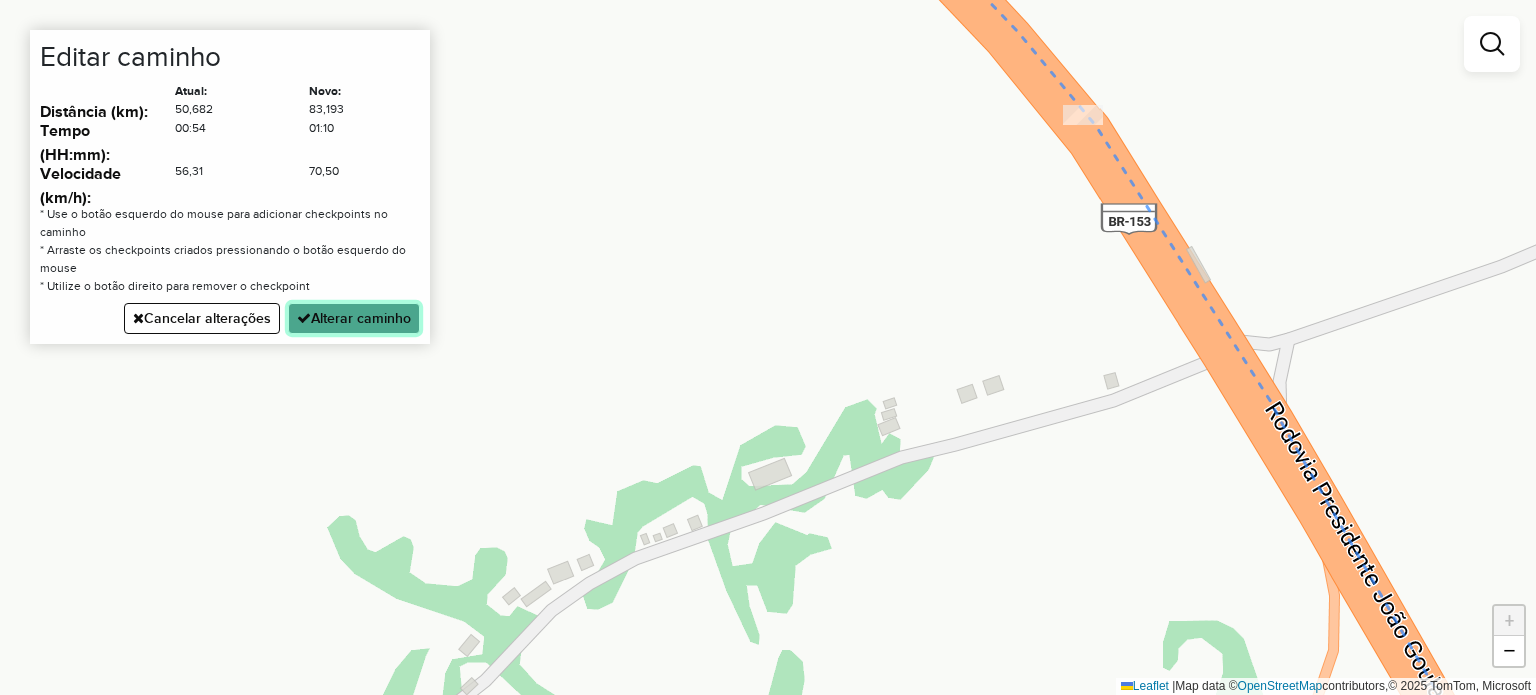 click on "Alterar caminho" at bounding box center (354, 318) 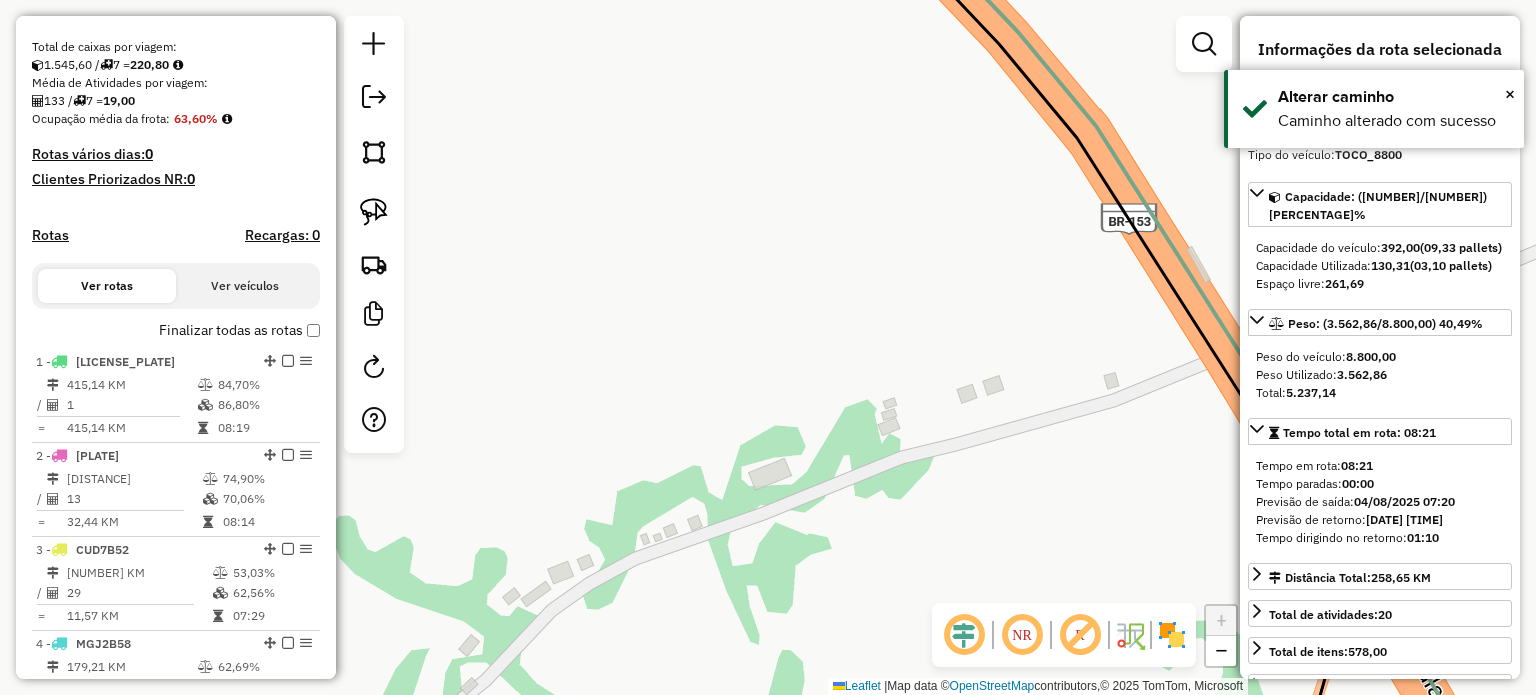 scroll, scrollTop: 0, scrollLeft: 0, axis: both 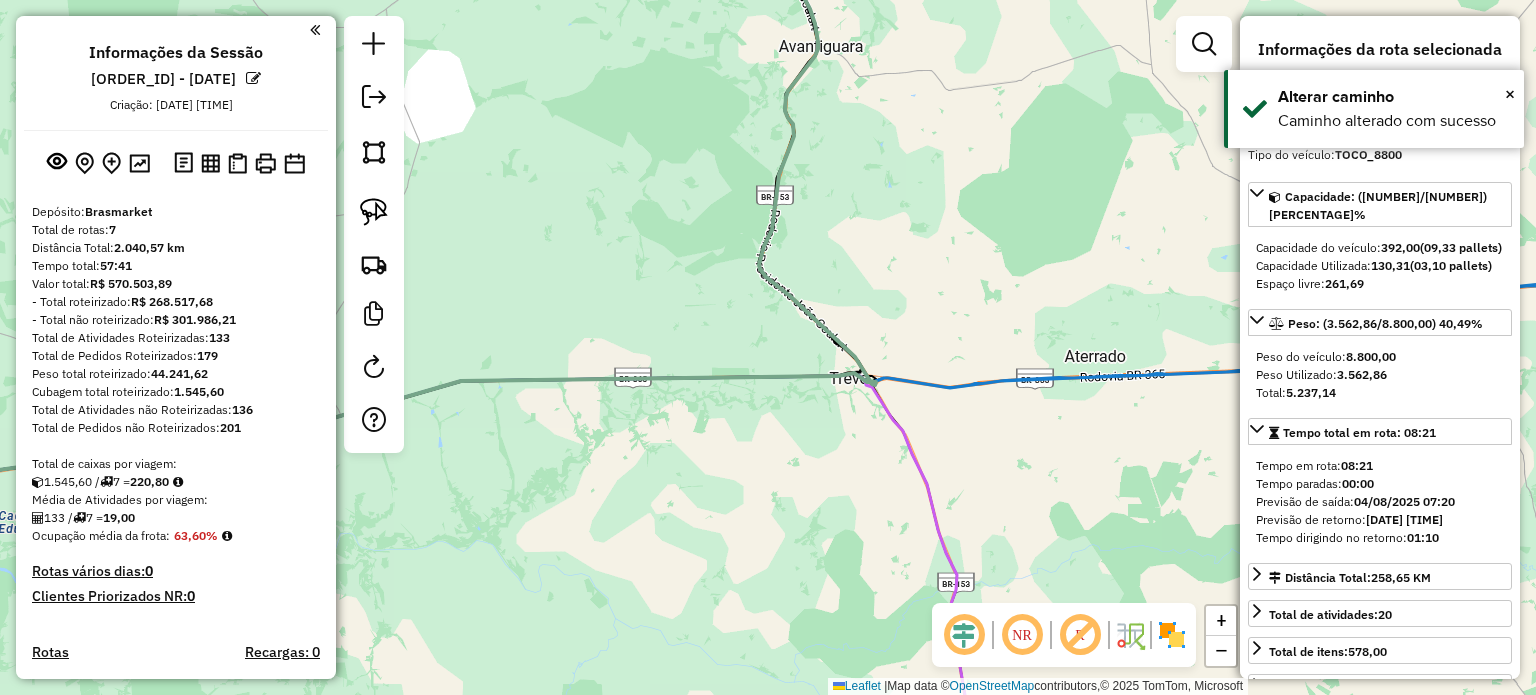 drag, startPoint x: 608, startPoint y: 268, endPoint x: 928, endPoint y: 580, distance: 446.92728 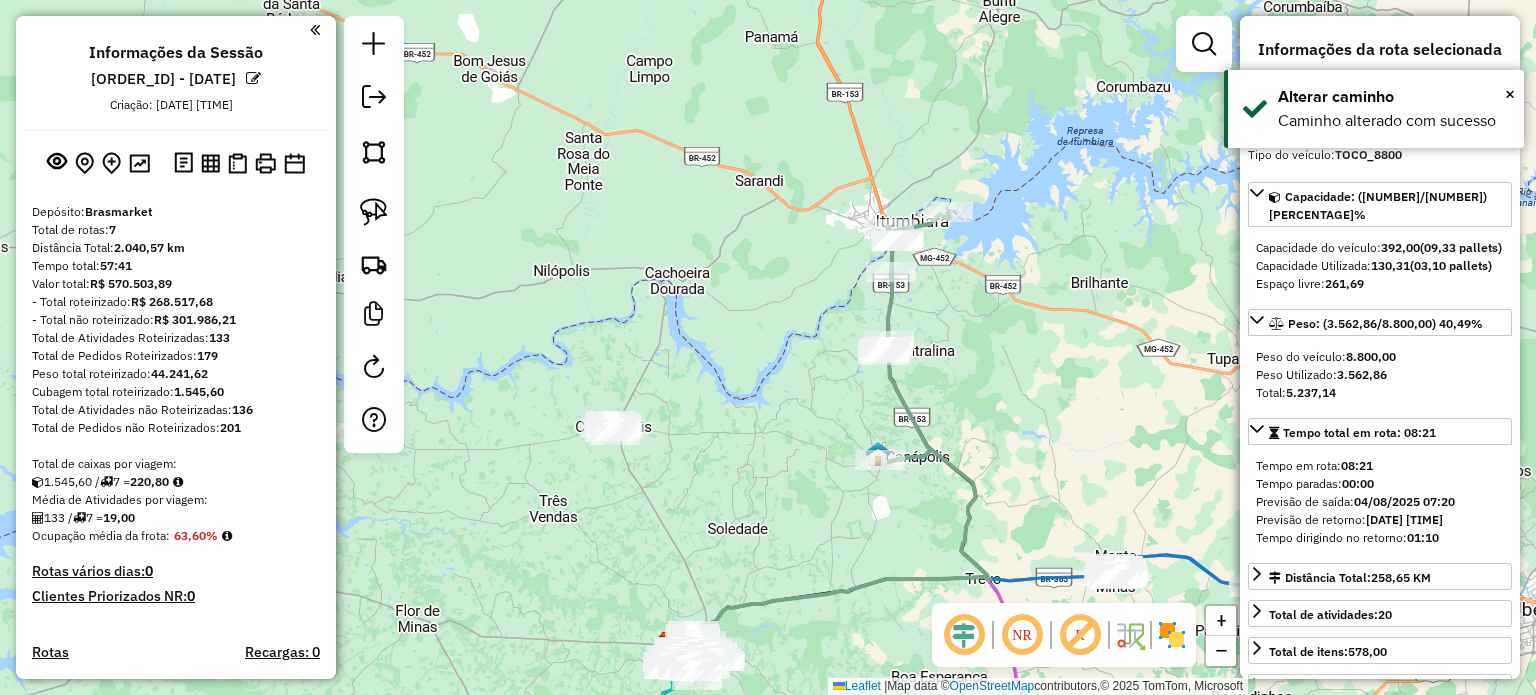 drag, startPoint x: 720, startPoint y: 395, endPoint x: 968, endPoint y: 426, distance: 249.93 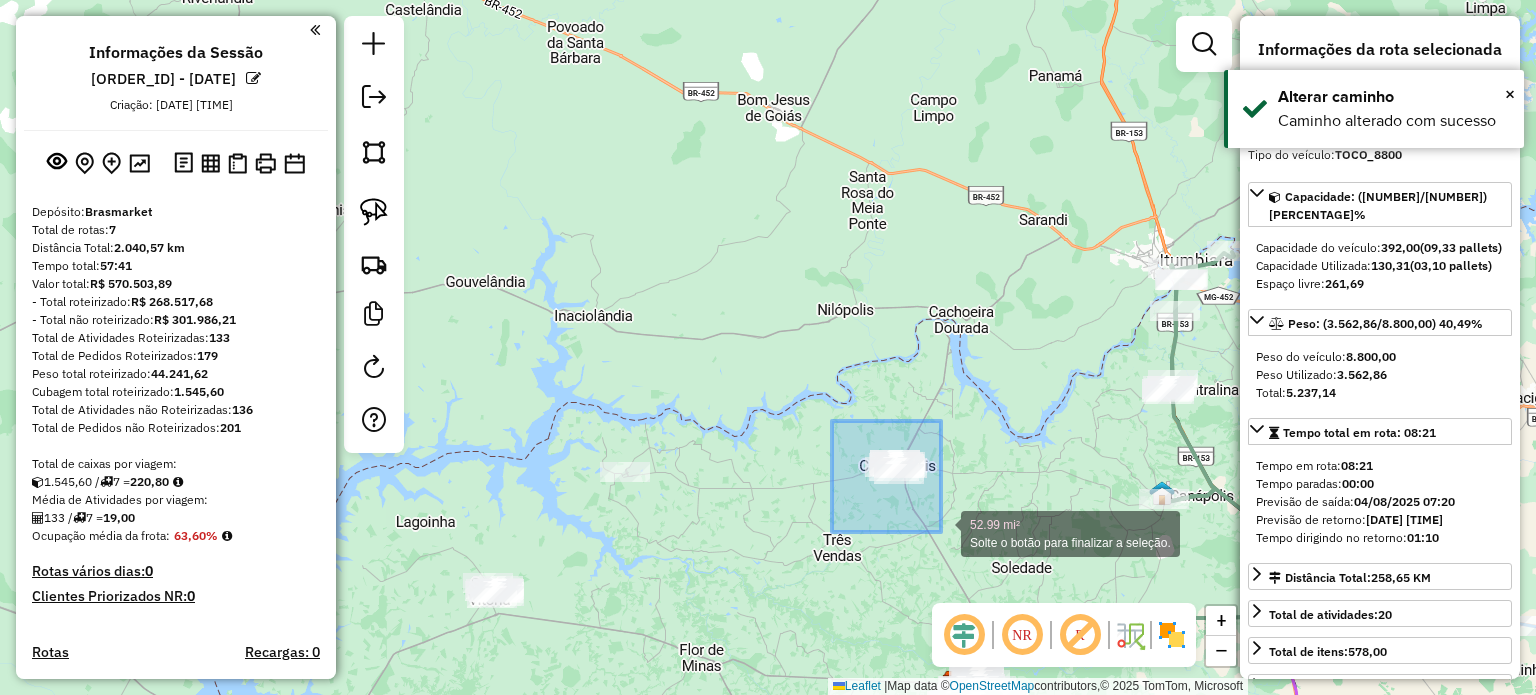 drag, startPoint x: 941, startPoint y: 532, endPoint x: 956, endPoint y: 535, distance: 15.297058 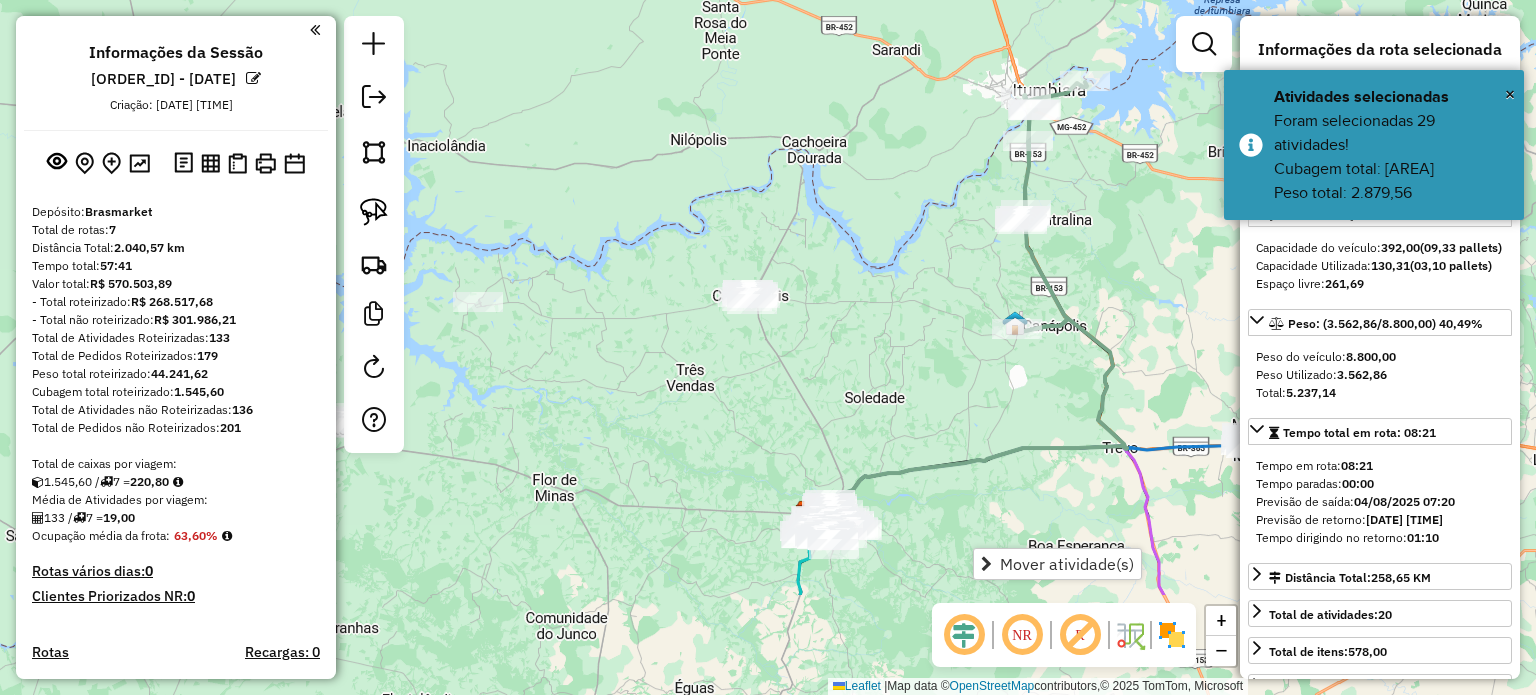 drag, startPoint x: 780, startPoint y: 391, endPoint x: 624, endPoint y: 223, distance: 229.25967 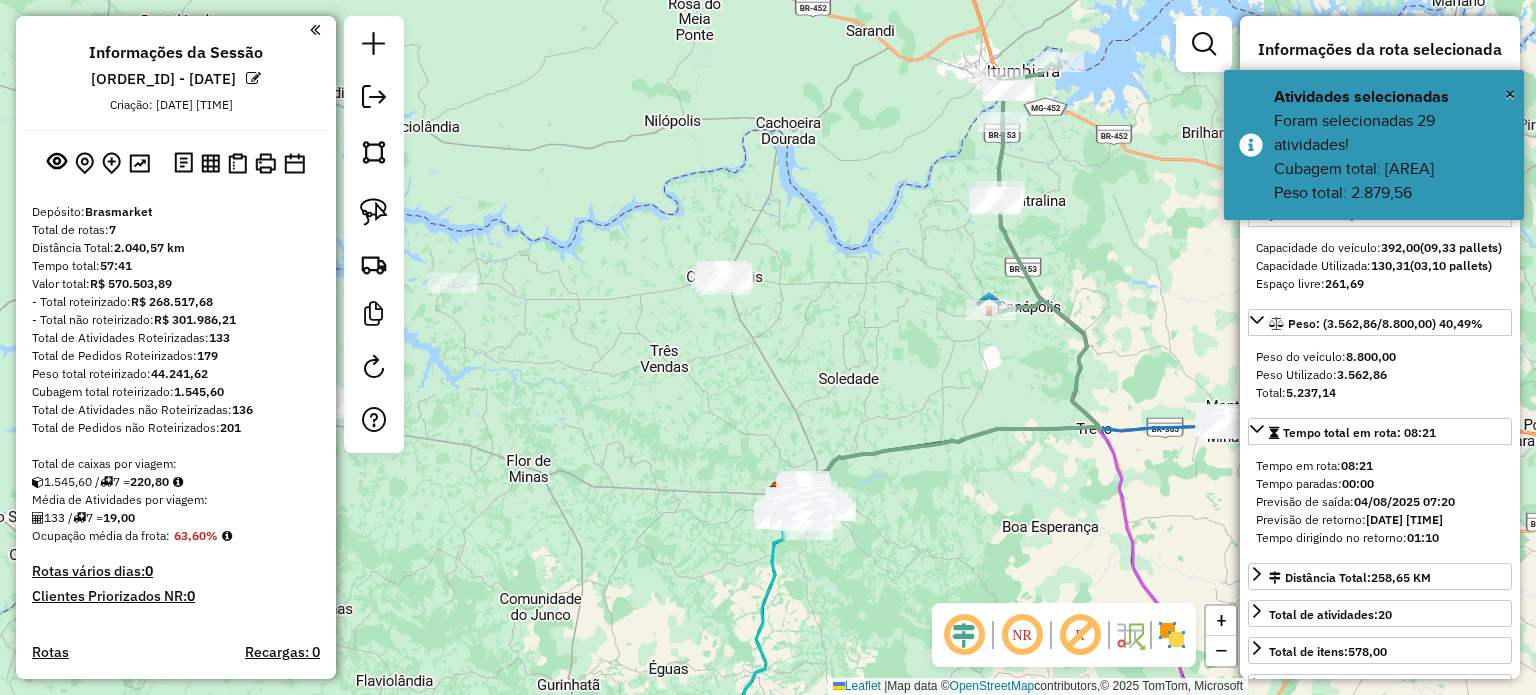 click on "Janela de atendimento Grade de atendimento Capacidade Transportadoras Veículos Cliente Pedidos  Rotas Selecione os dias de semana para filtrar as janelas de atendimento  Seg   Ter   Qua   Qui   Sex   Sáb   Dom  Informe o período da janela de atendimento: De: Até:  Filtrar exatamente a janela do cliente  Considerar janela de atendimento padrão  Selecione os dias de semana para filtrar as grades de atendimento  Seg   Ter   Qua   Qui   Sex   Sáb   Dom   Considerar clientes sem dia de atendimento cadastrado  Clientes fora do dia de atendimento selecionado Filtrar as atividades entre os valores definidos abaixo:  Peso mínimo:   Peso máximo:   Cubagem mínima:   Cubagem máxima:   De:   Até:  Filtrar as atividades entre o tempo de atendimento definido abaixo:  De:   Até:   Considerar capacidade total dos clientes não roteirizados Transportadora: Selecione um ou mais itens Tipo de veículo: Selecione um ou mais itens Veículo: Selecione um ou mais itens Motorista: Selecione um ou mais itens Nome: Rótulo:" 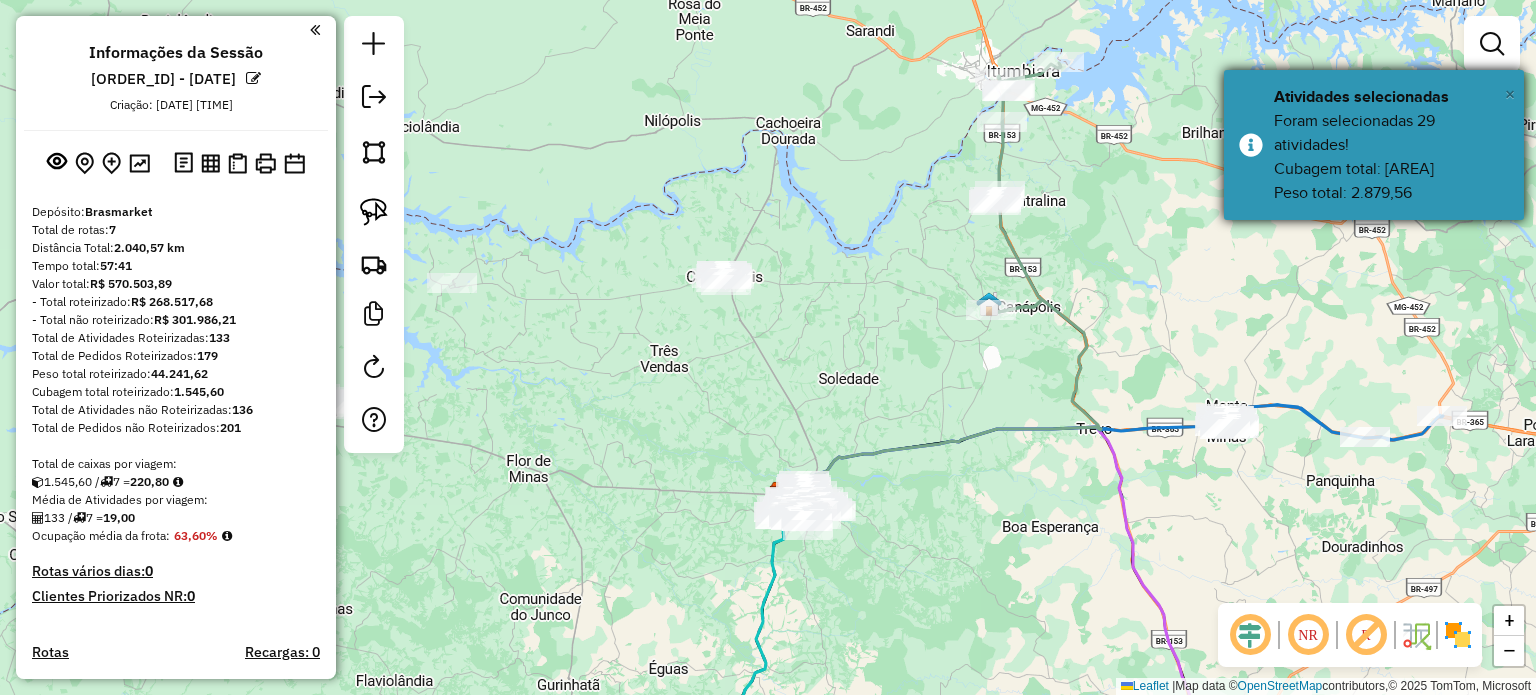 click on "×" at bounding box center (1510, 94) 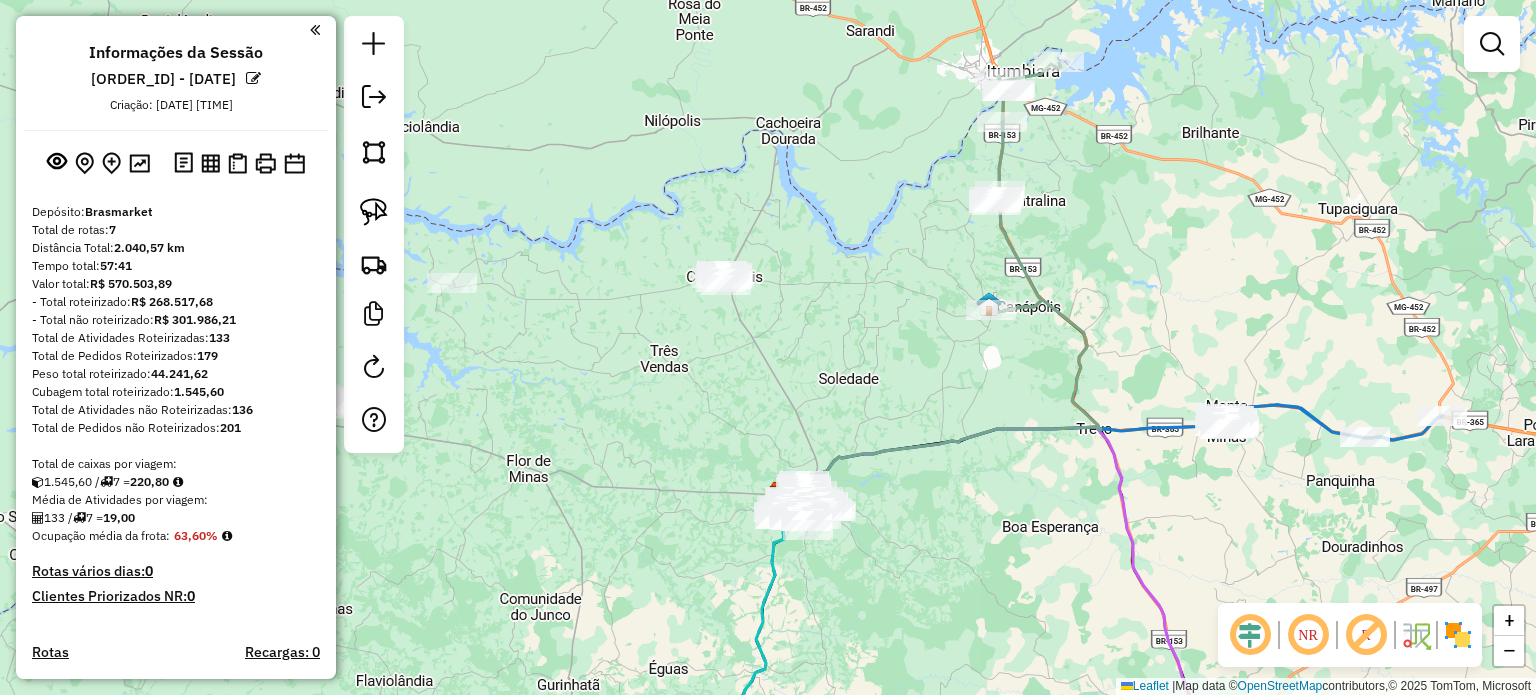 drag, startPoint x: 949, startPoint y: 369, endPoint x: 1046, endPoint y: 414, distance: 106.929886 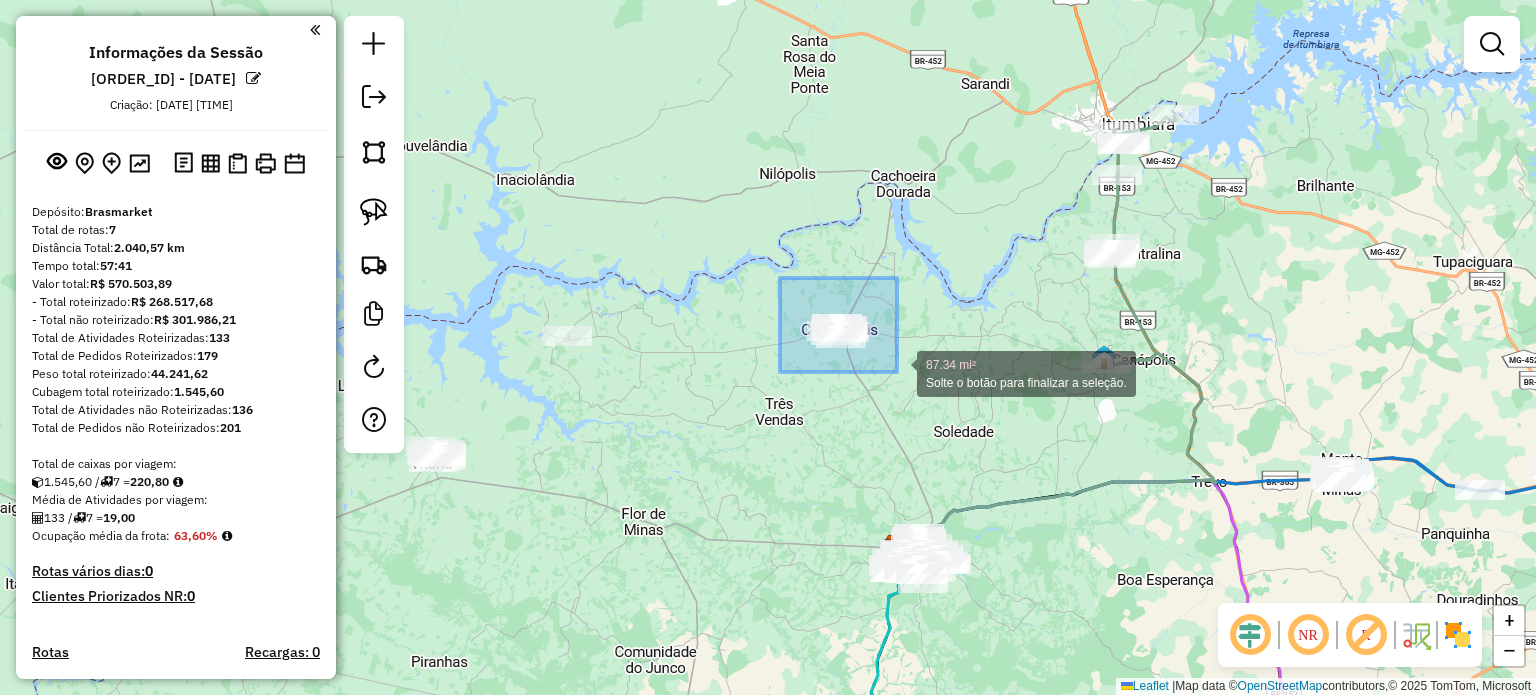 drag, startPoint x: 781, startPoint y: 279, endPoint x: 897, endPoint y: 372, distance: 148.6775 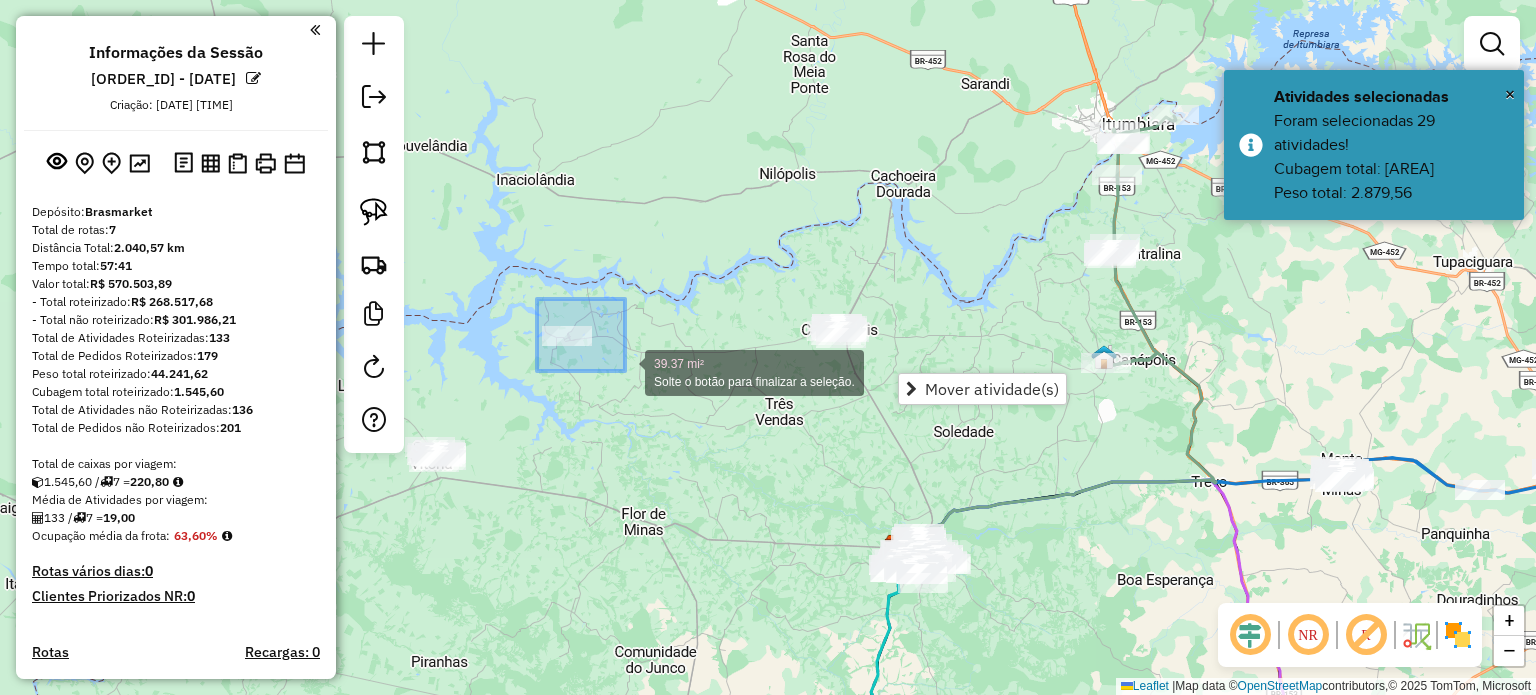 drag, startPoint x: 537, startPoint y: 299, endPoint x: 632, endPoint y: 370, distance: 118.60017 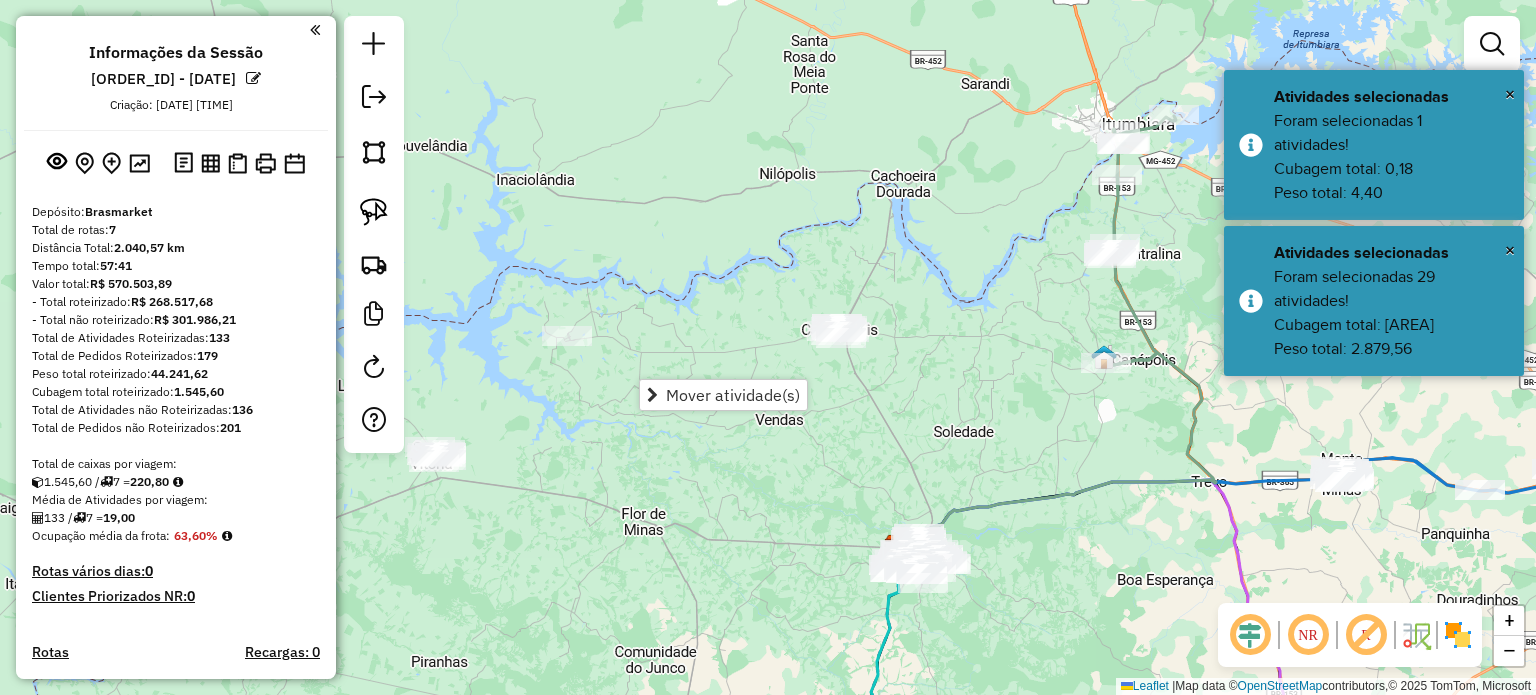 drag, startPoint x: 975, startPoint y: 355, endPoint x: 1258, endPoint y: 223, distance: 312.27072 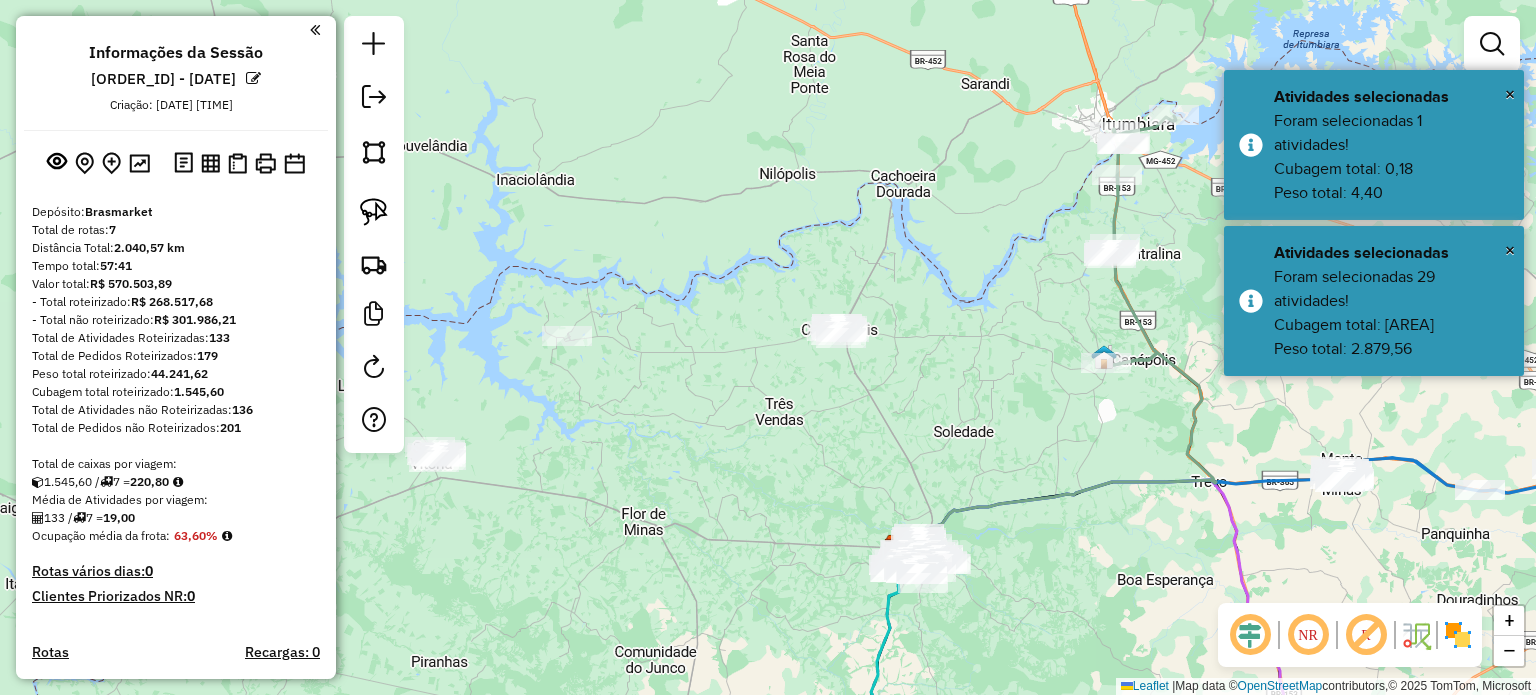 click on "Janela de atendimento Grade de atendimento Capacidade Transportadoras Veículos Cliente Pedidos  Rotas Selecione os dias de semana para filtrar as janelas de atendimento  Seg   Ter   Qua   Qui   Sex   Sáb   Dom  Informe o período da janela de atendimento: De: Até:  Filtrar exatamente a janela do cliente  Considerar janela de atendimento padrão  Selecione os dias de semana para filtrar as grades de atendimento  Seg   Ter   Qua   Qui   Sex   Sáb   Dom   Considerar clientes sem dia de atendimento cadastrado  Clientes fora do dia de atendimento selecionado Filtrar as atividades entre os valores definidos abaixo:  Peso mínimo:   Peso máximo:   Cubagem mínima:   Cubagem máxima:   De:   Até:  Filtrar as atividades entre o tempo de atendimento definido abaixo:  De:   Até:   Considerar capacidade total dos clientes não roteirizados Transportadora: Selecione um ou mais itens Tipo de veículo: Selecione um ou mais itens Veículo: Selecione um ou mais itens Motorista: Selecione um ou mais itens Nome: Rótulo:" 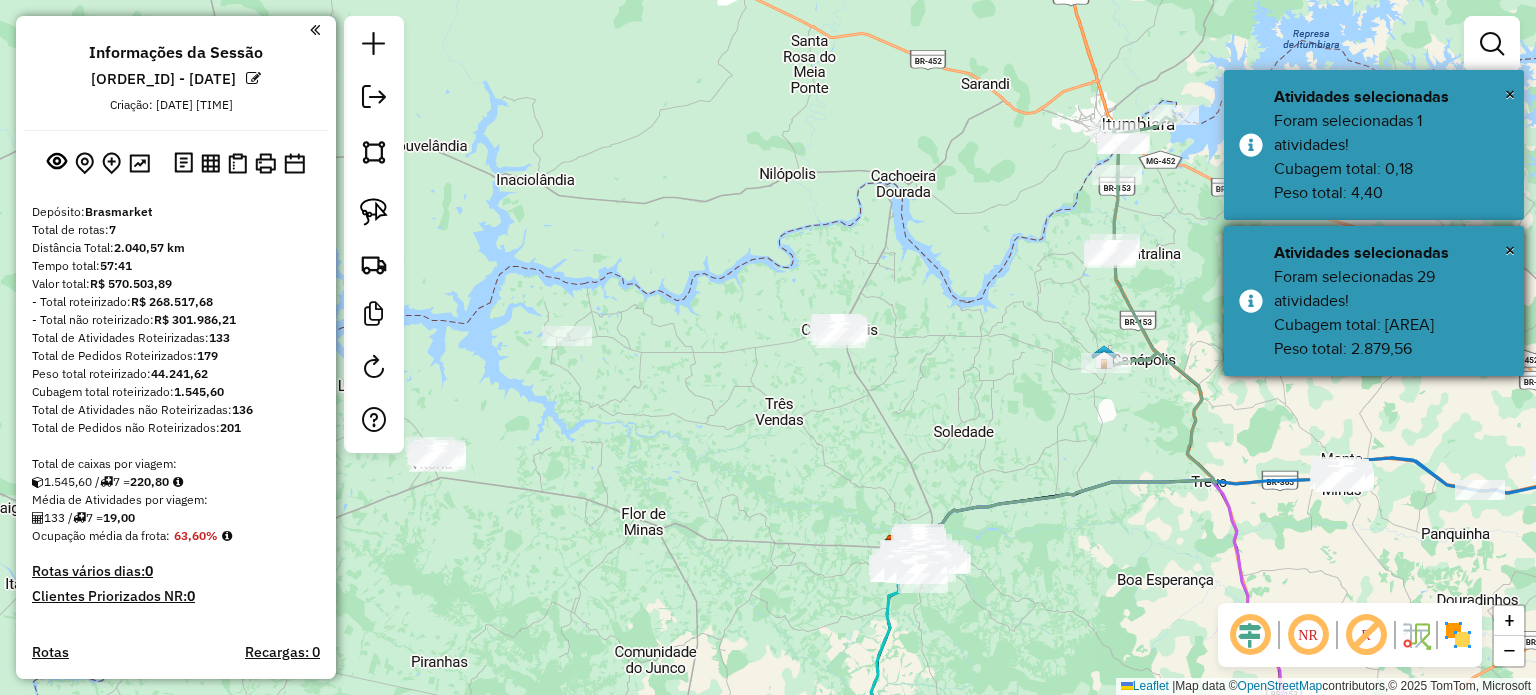 click on "Janela de atendimento Grade de atendimento Capacidade Transportadoras Veículos Cliente Pedidos  Rotas Selecione os dias de semana para filtrar as janelas de atendimento  Seg   Ter   Qua   Qui   Sex   Sáb   Dom  Informe o período da janela de atendimento: De: Até:  Filtrar exatamente a janela do cliente  Considerar janela de atendimento padrão  Selecione os dias de semana para filtrar as grades de atendimento  Seg   Ter   Qua   Qui   Sex   Sáb   Dom   Considerar clientes sem dia de atendimento cadastrado  Clientes fora do dia de atendimento selecionado Filtrar as atividades entre os valores definidos abaixo:  Peso mínimo:   Peso máximo:   Cubagem mínima:   Cubagem máxima:   De:   Até:  Filtrar as atividades entre o tempo de atendimento definido abaixo:  De:   Até:   Considerar capacidade total dos clientes não roteirizados Transportadora: Selecione um ou mais itens Tipo de veículo: Selecione um ou mais itens Veículo: Selecione um ou mais itens Motorista: Selecione um ou mais itens Nome: Rótulo:" 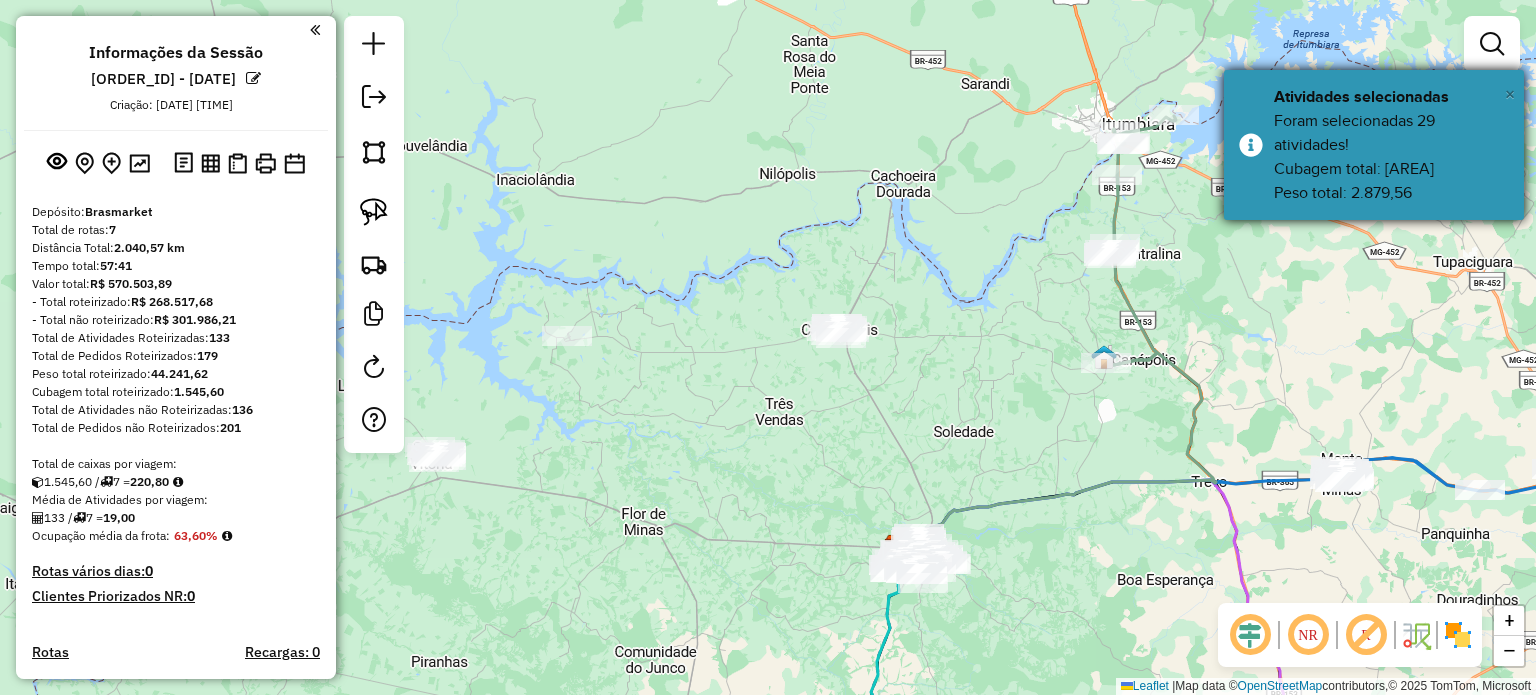 click on "×" at bounding box center [1510, 94] 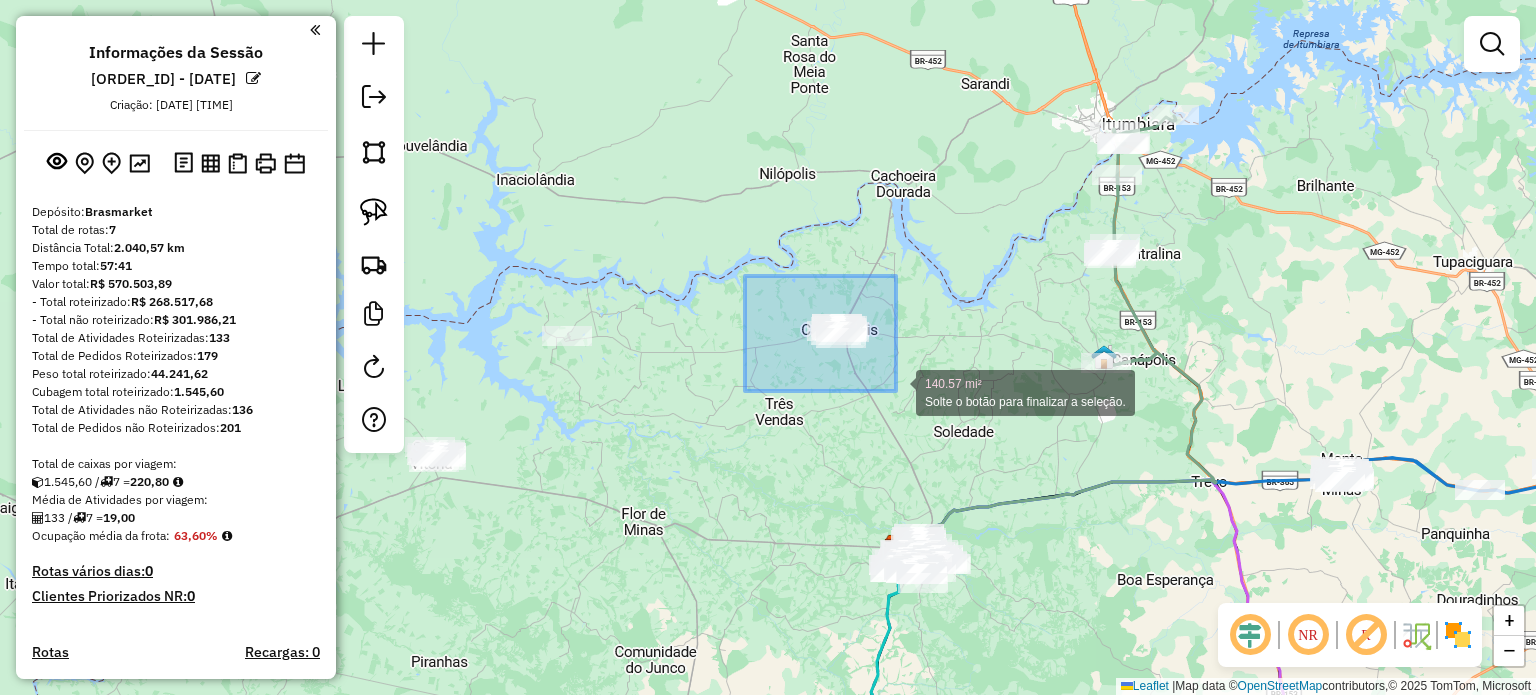drag, startPoint x: 745, startPoint y: 276, endPoint x: 896, endPoint y: 391, distance: 189.80516 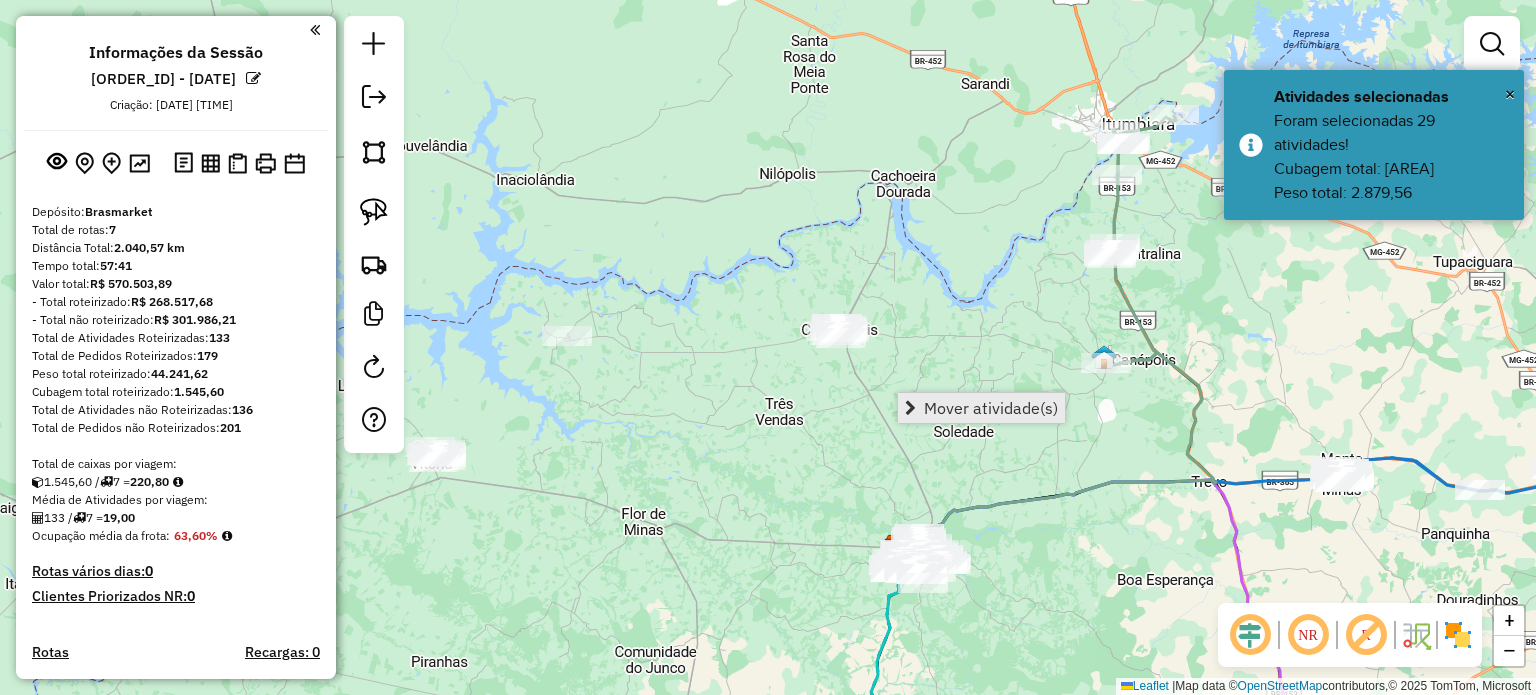 click on "Mover atividade(s)" at bounding box center [991, 408] 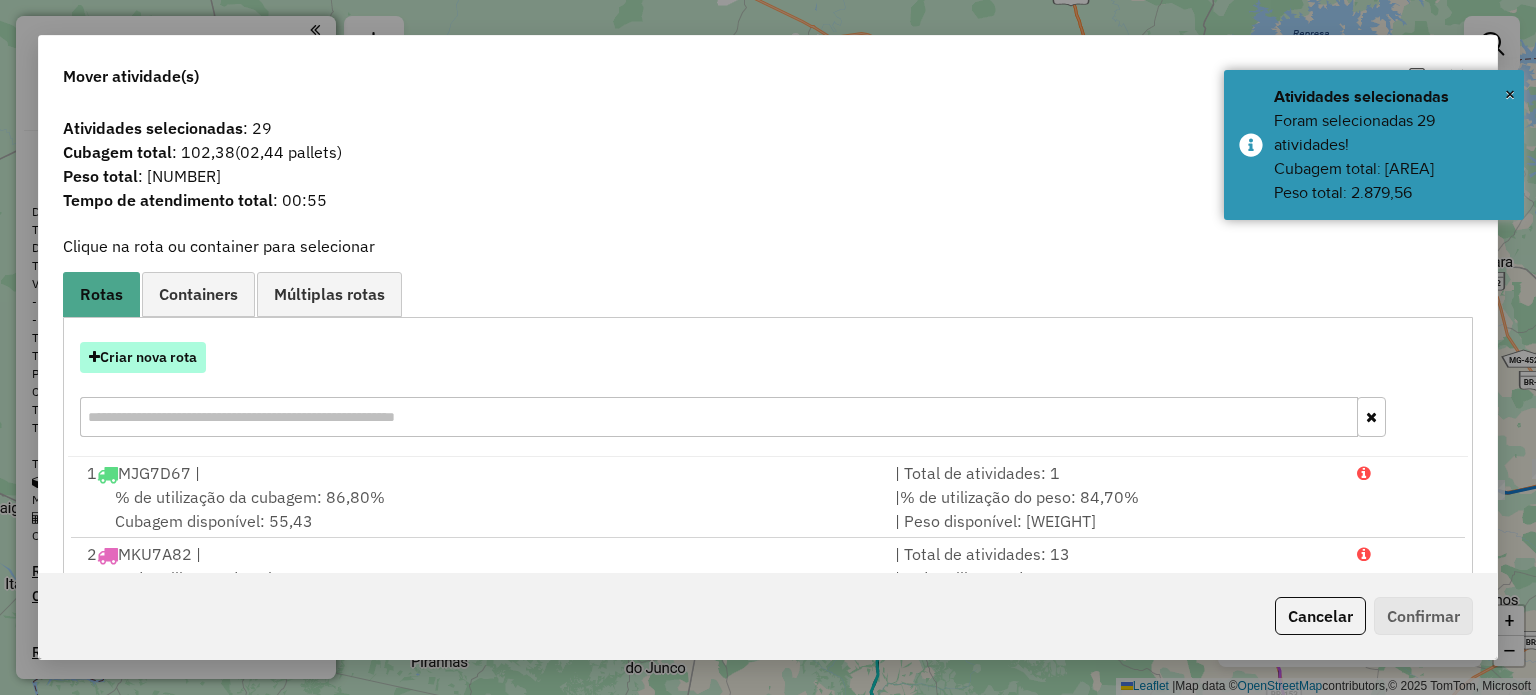 click on "Criar nova rota" at bounding box center (143, 357) 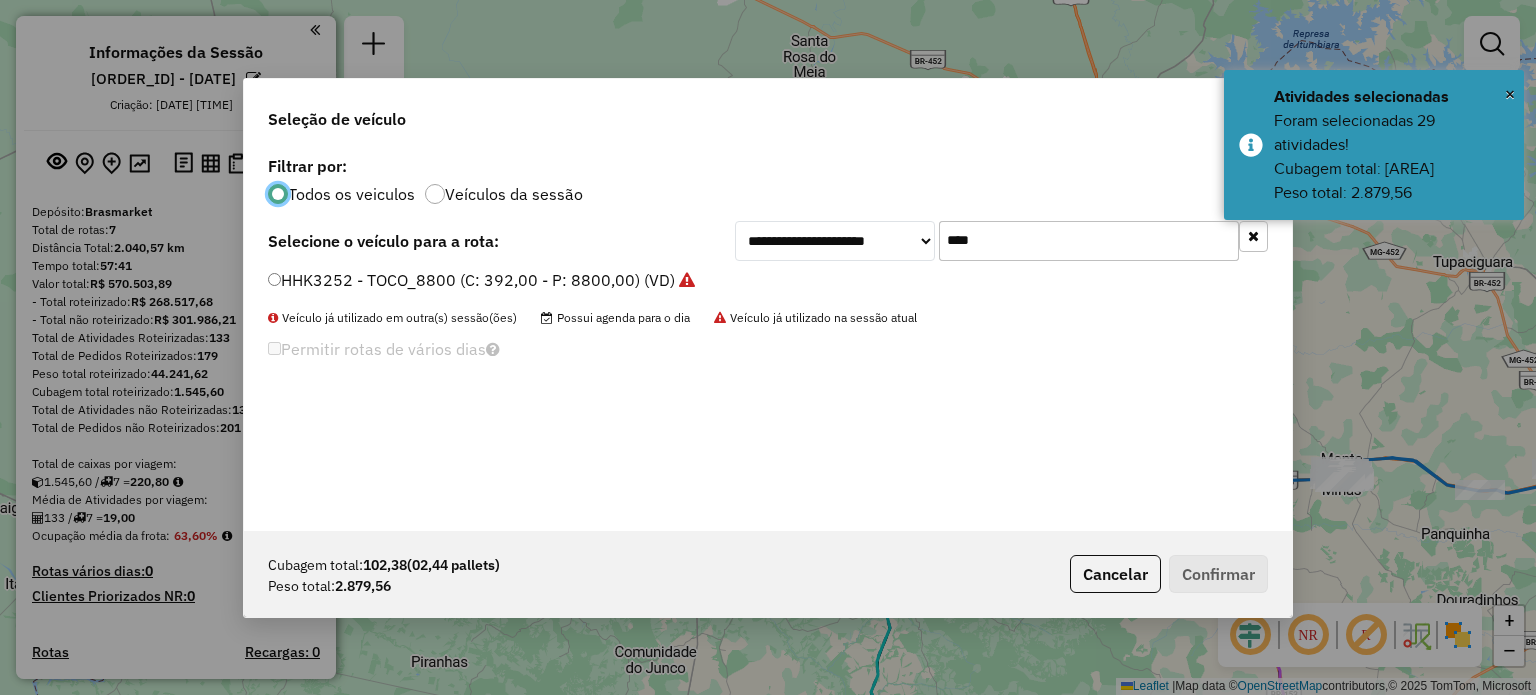 scroll, scrollTop: 10, scrollLeft: 6, axis: both 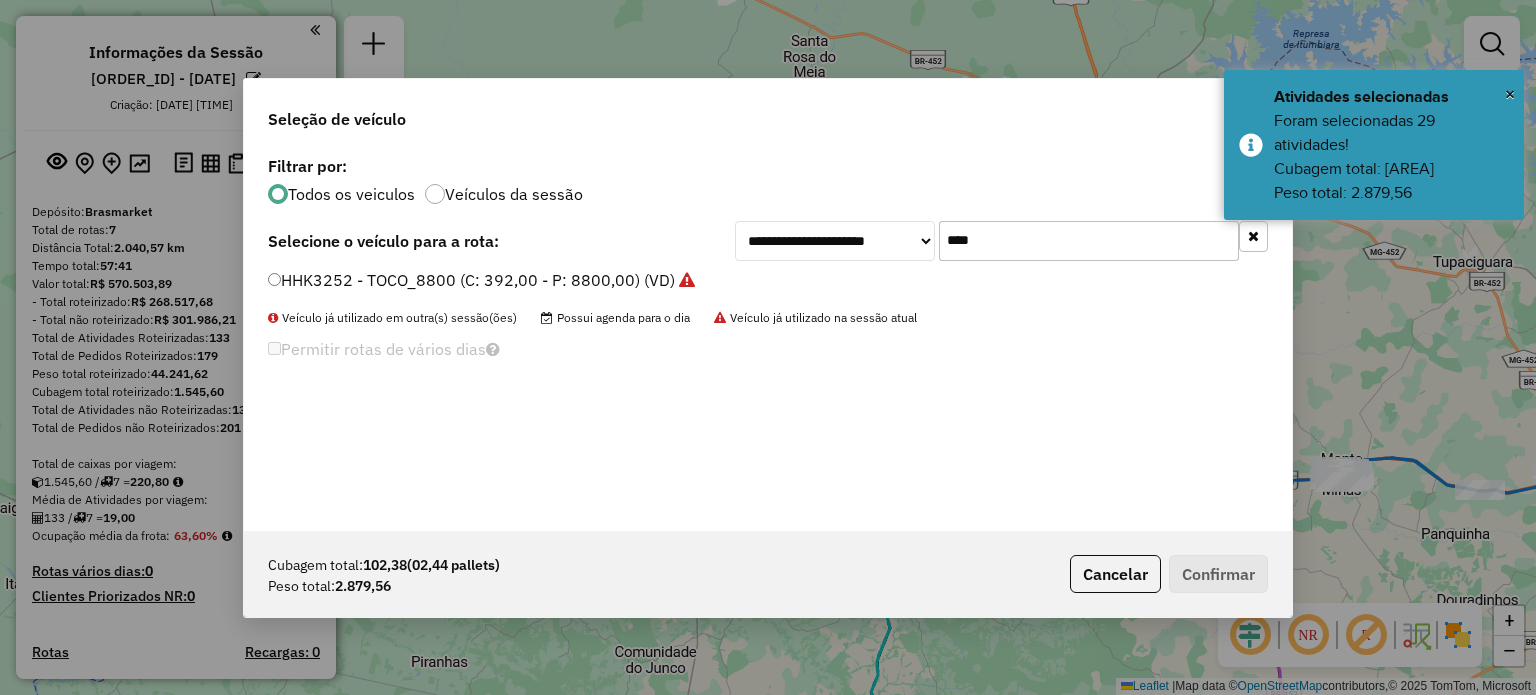 drag, startPoint x: 903, startPoint y: 258, endPoint x: 760, endPoint y: 254, distance: 143.05594 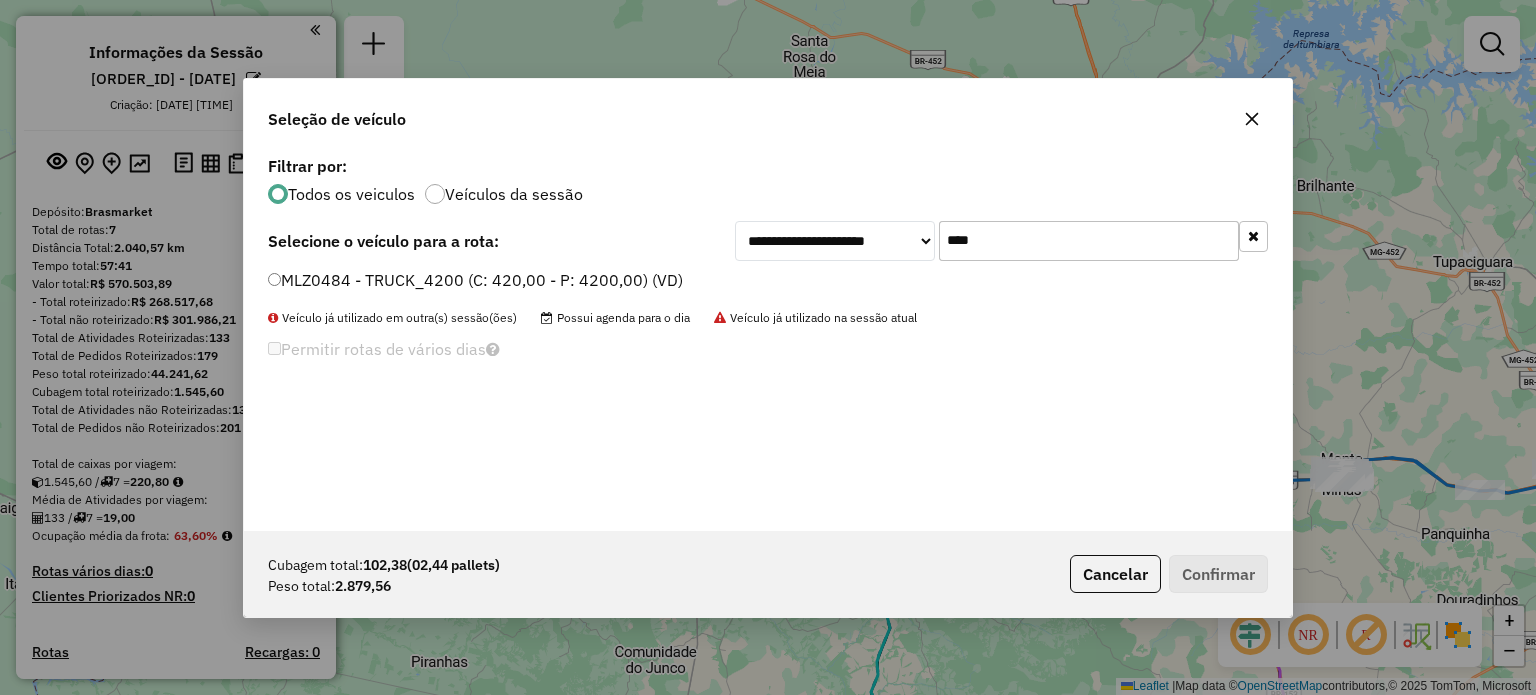 type on "****" 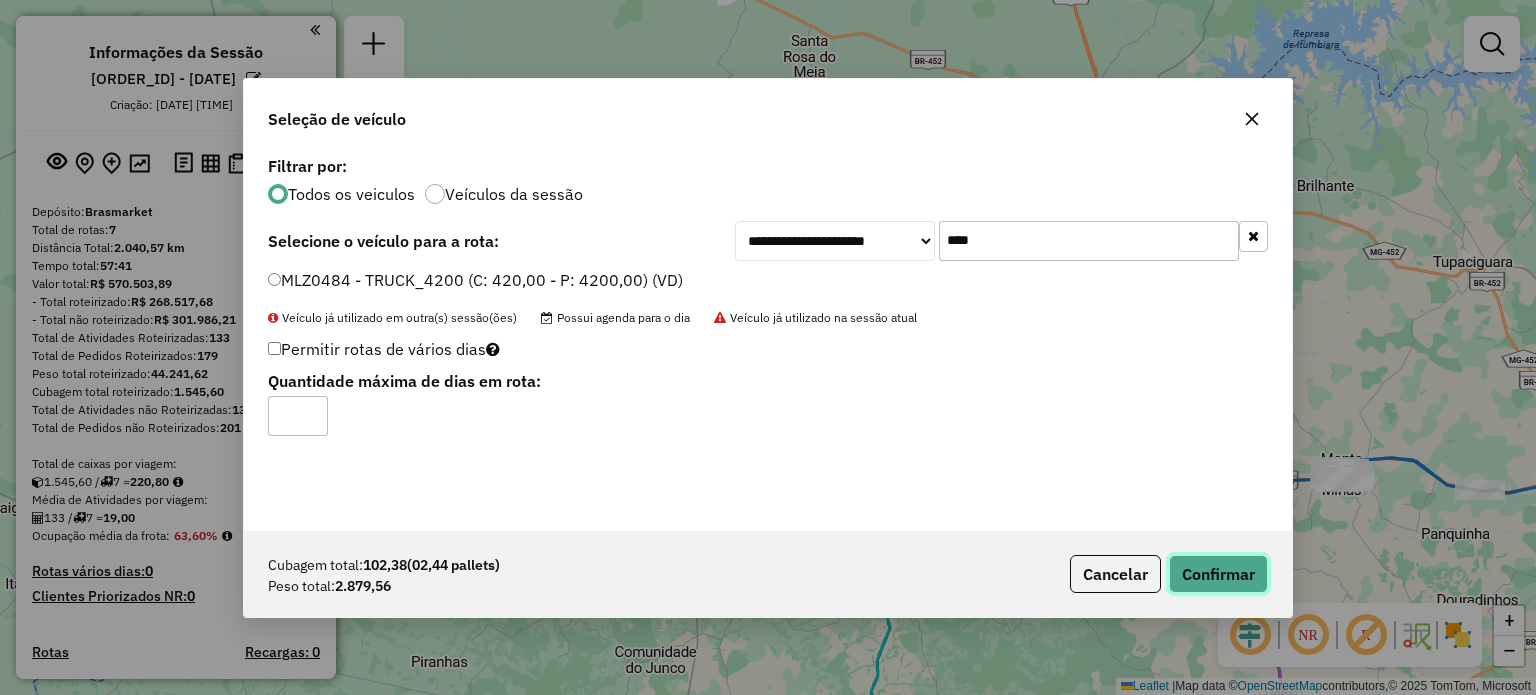 click on "Confirmar" 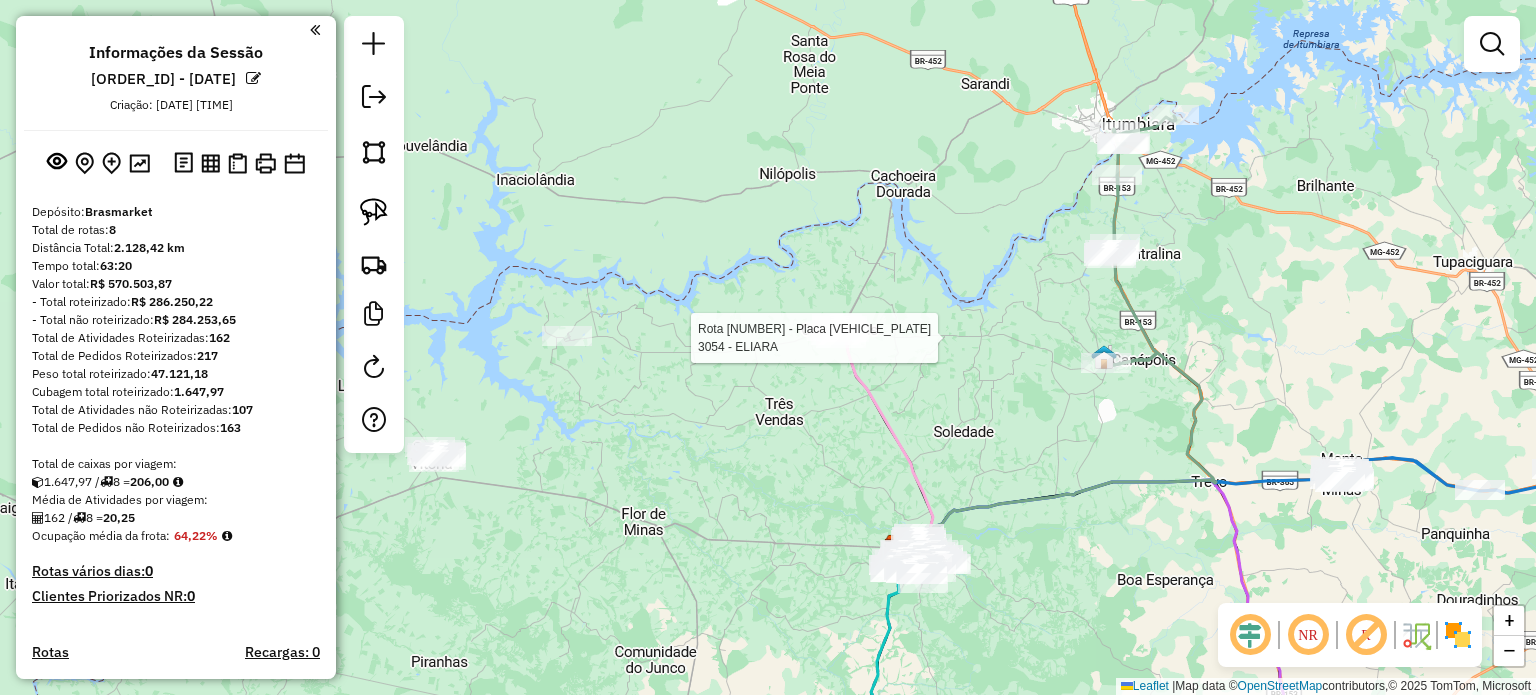 select on "**********" 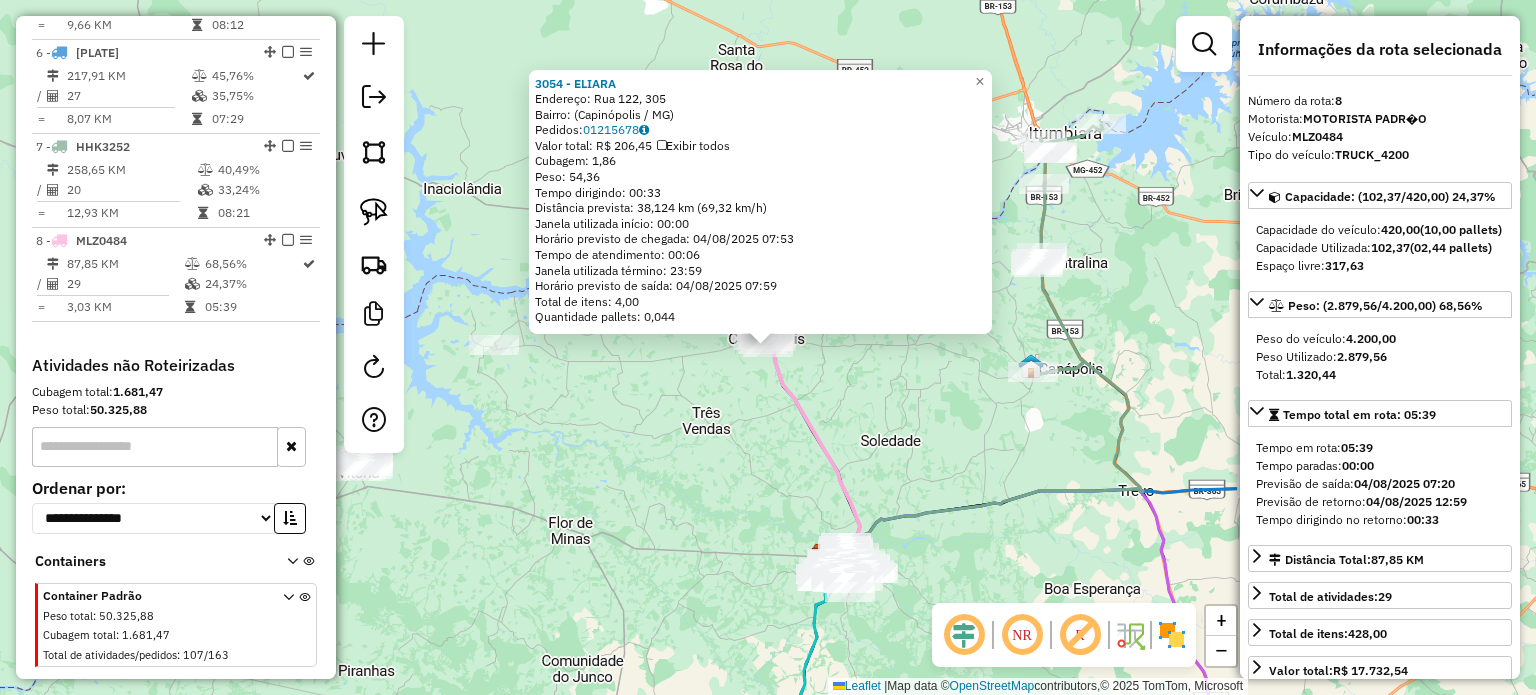 scroll, scrollTop: 1229, scrollLeft: 0, axis: vertical 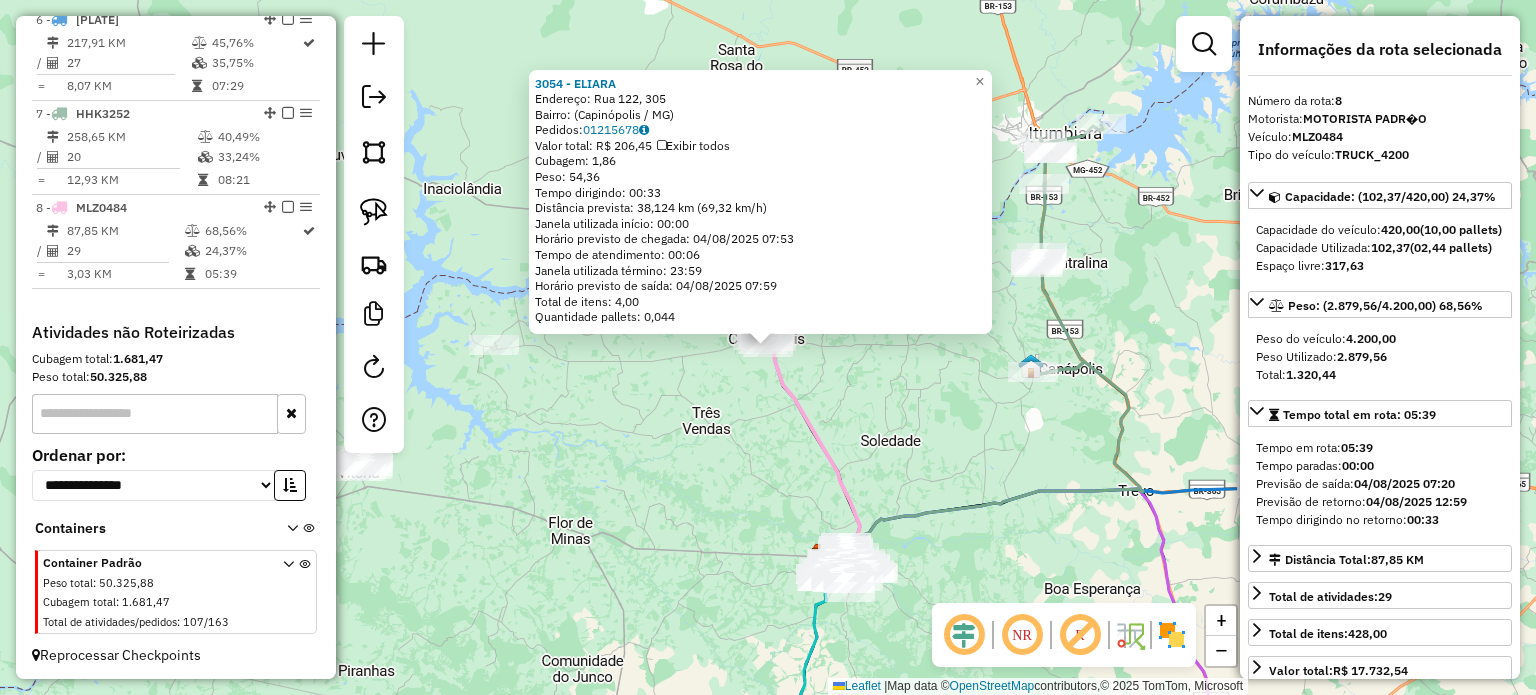 click on "3054 - ELIARA  Endereço: Rua 122, 305   Bairro:  (Capinópolis / MG)   Pedidos:  01215678   Valor total: R$ 206,45   Exibir todos   Cubagem: 1,86  Peso: 54,36  Tempo dirigindo: 00:33   Distância prevista: 38,124 km (69,32 km/h)   Janela utilizada início: 00:00   Horário previsto de chegada: 04/08/2025 07:53   Tempo de atendimento: 00:06   Janela utilizada término: 23:59   Horário previsto de saída: 04/08/2025 07:59   Total de itens: 4,00   Quantidade pallets: 0,044  × Janela de atendimento Grade de atendimento Capacidade Transportadoras Veículos Cliente Pedidos  Rotas Selecione os dias de semana para filtrar as janelas de atendimento  Seg   Ter   Qua   Qui   Sex   Sáb   Dom  Informe o período da janela de atendimento: De: Até:  Filtrar exatamente a janela do cliente  Considerar janela de atendimento padrão  Selecione os dias de semana para filtrar as grades de atendimento  Seg   Ter   Qua   Qui   Sex   Sáb   Dom   Considerar clientes sem dia de atendimento cadastrado  Peso mínimo:   De:   De:" 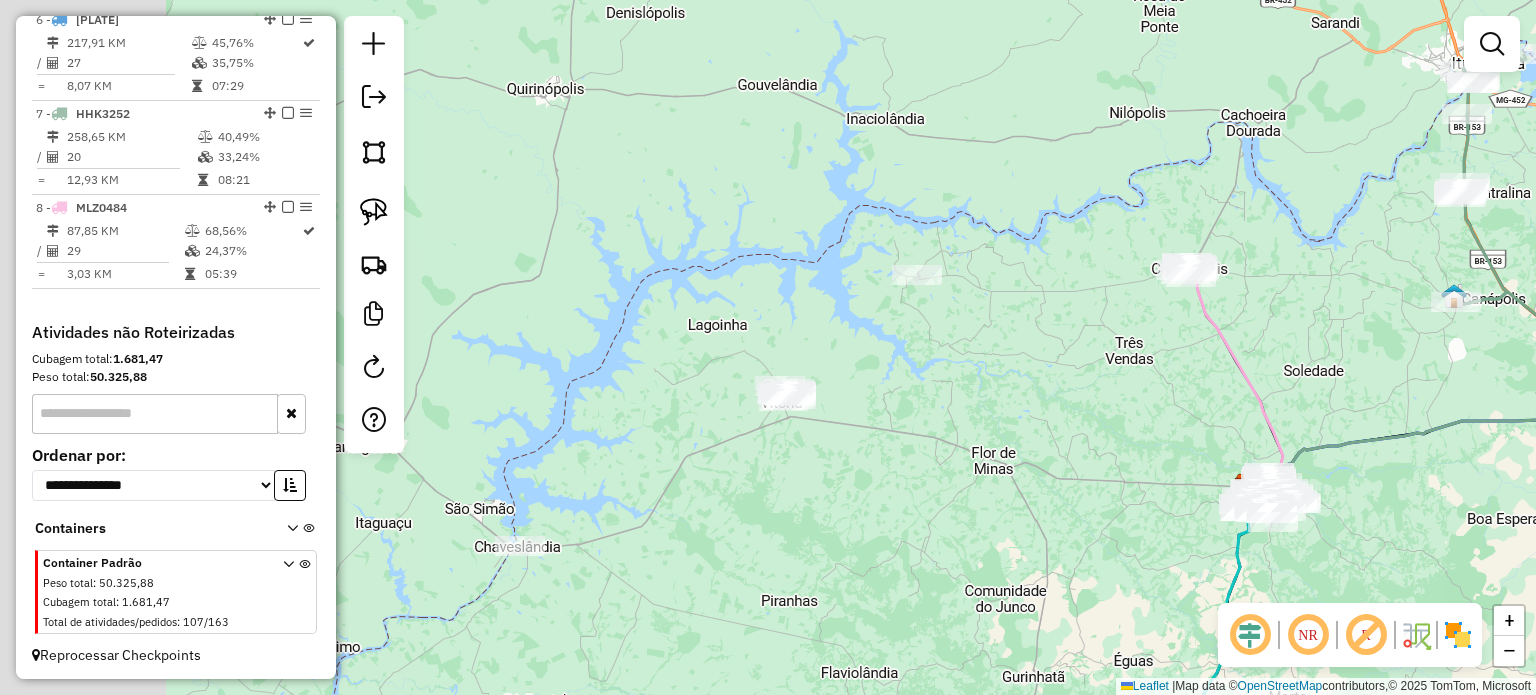 drag, startPoint x: 542, startPoint y: 459, endPoint x: 1002, endPoint y: 379, distance: 466.9047 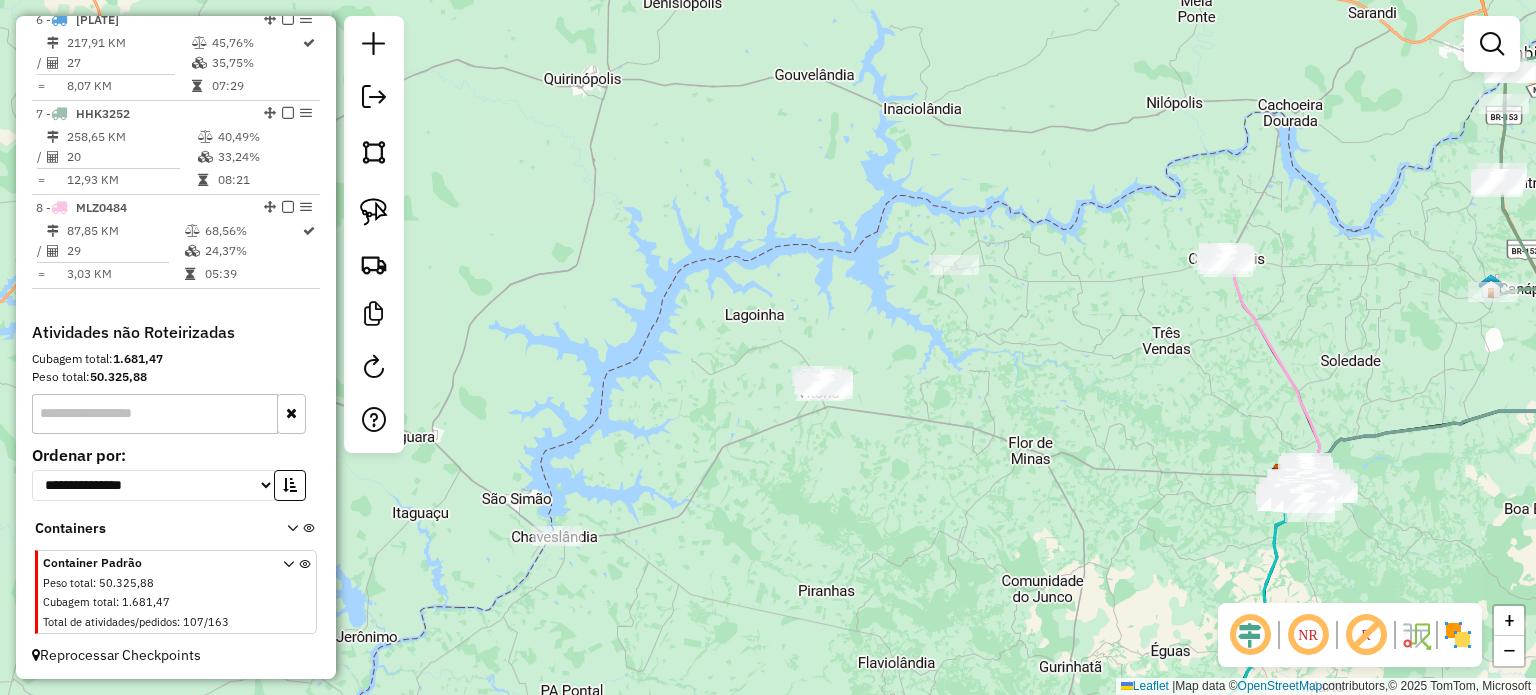 drag, startPoint x: 776, startPoint y: 515, endPoint x: 881, endPoint y: 417, distance: 143.62799 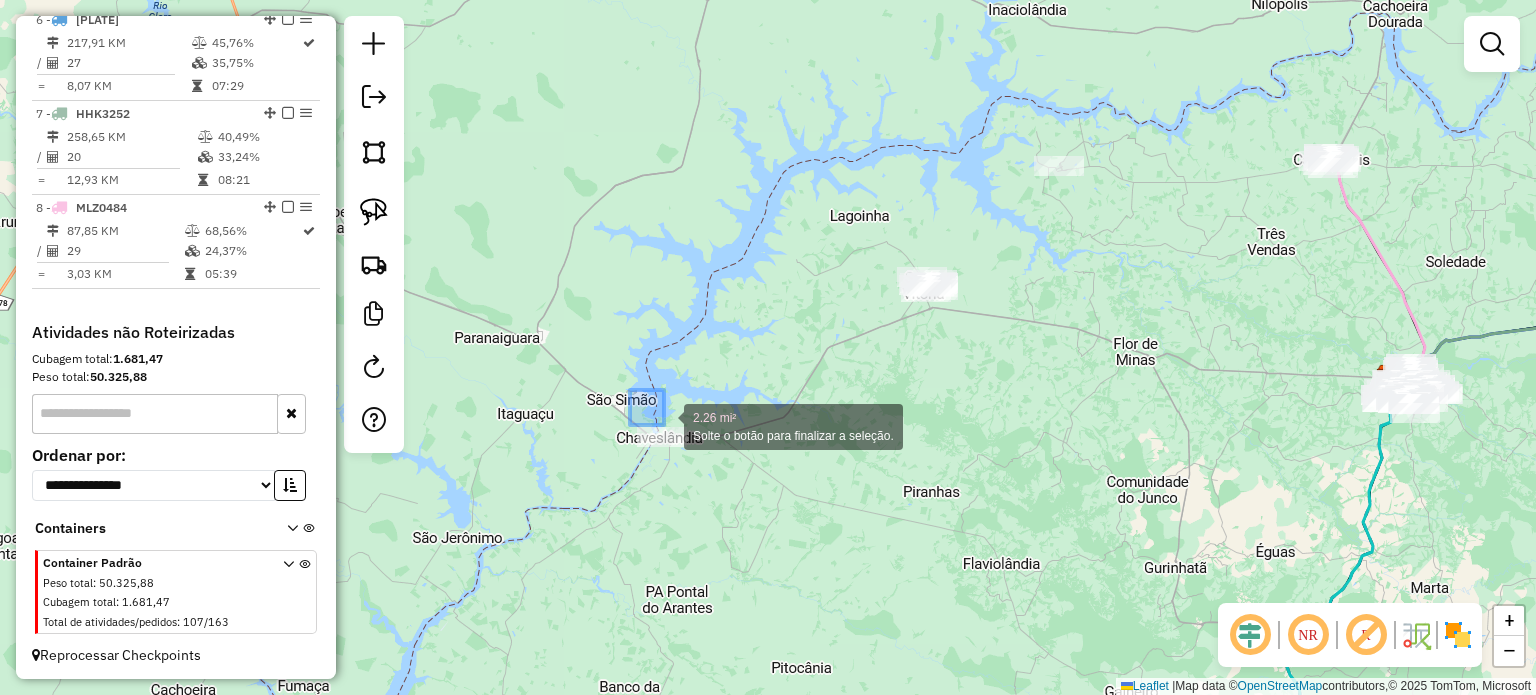 drag, startPoint x: 630, startPoint y: 394, endPoint x: 760, endPoint y: 485, distance: 158.68523 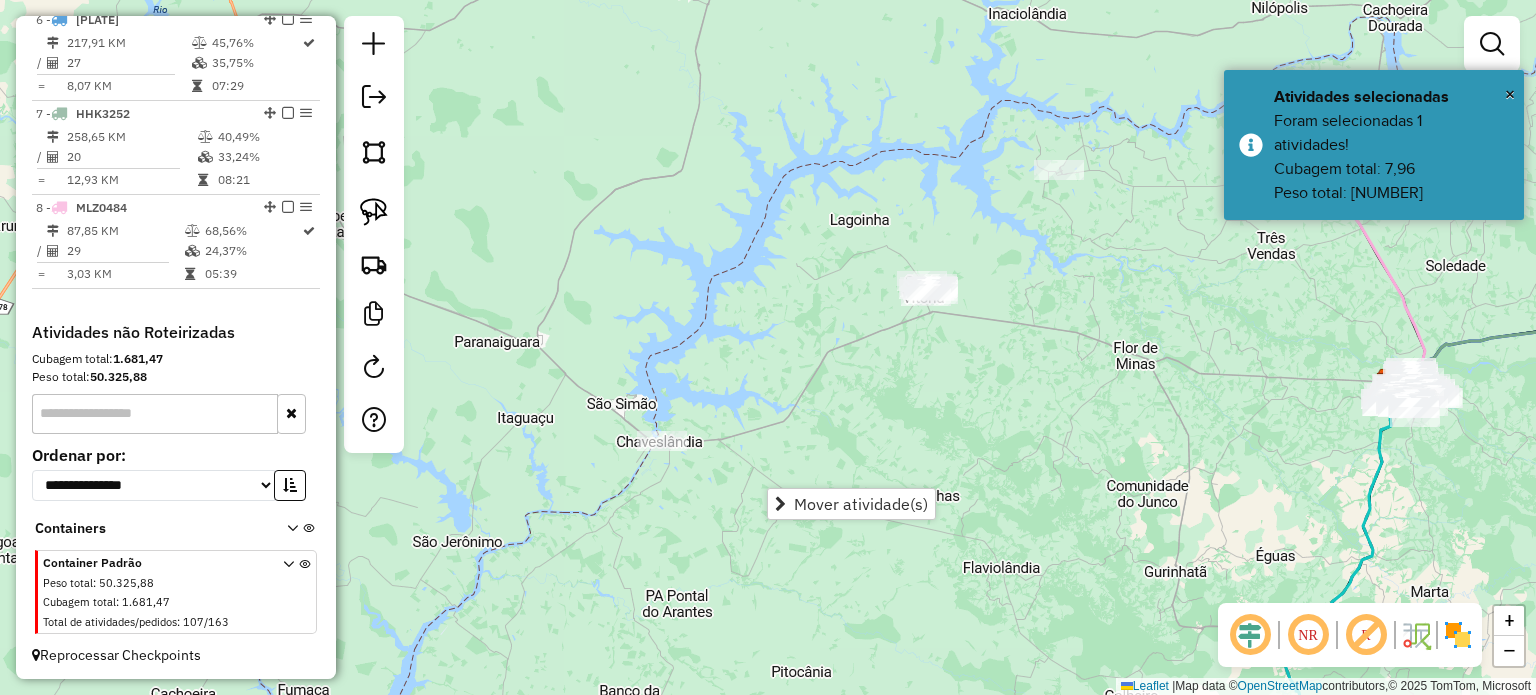 drag, startPoint x: 952, startPoint y: 375, endPoint x: 793, endPoint y: 410, distance: 162.80664 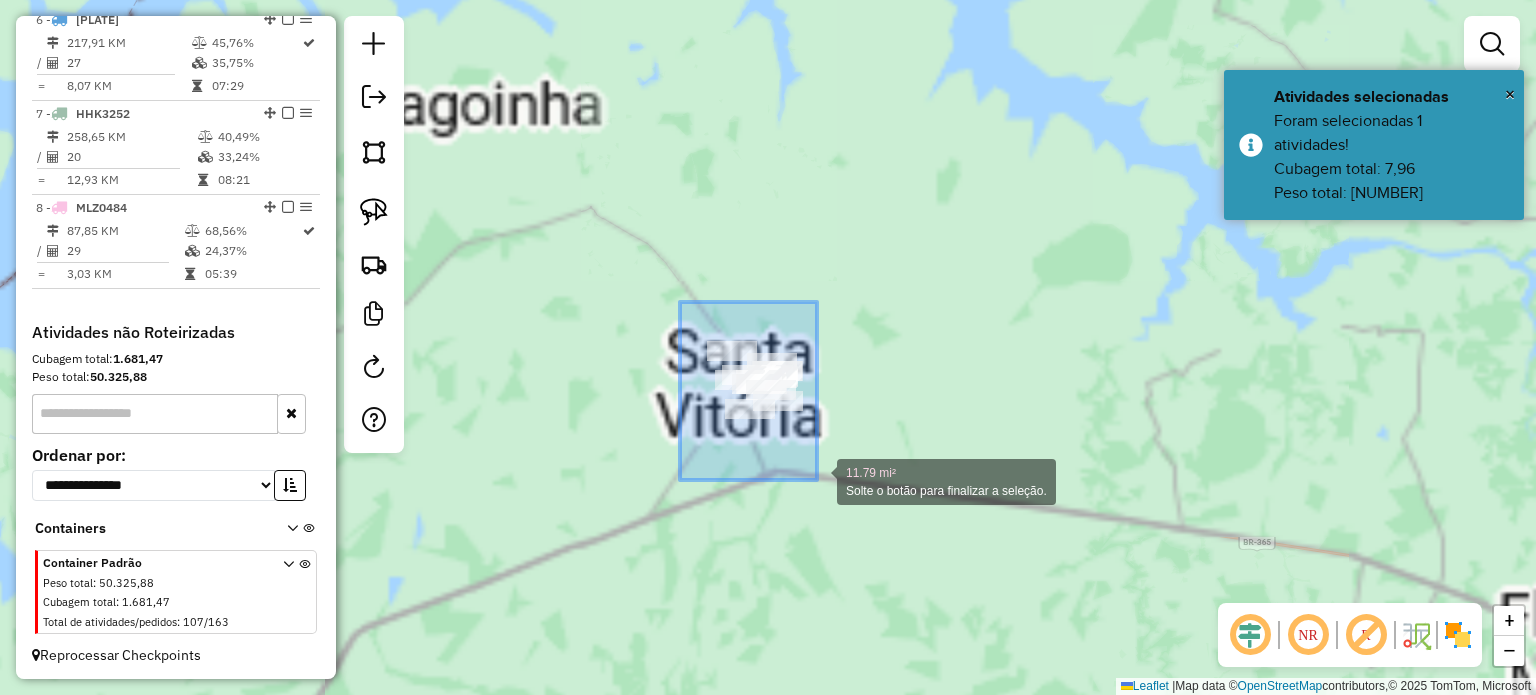 drag, startPoint x: 807, startPoint y: 463, endPoint x: 812, endPoint y: 476, distance: 13.928389 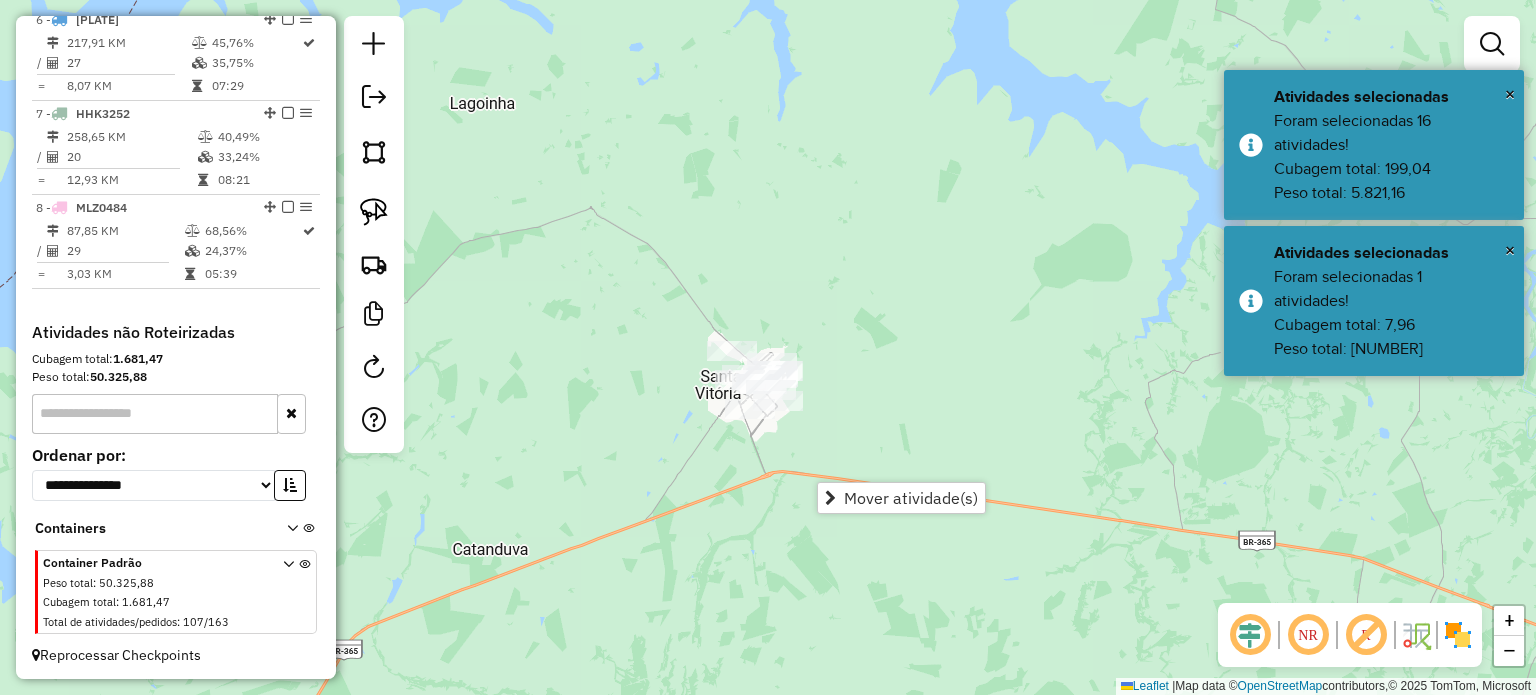 drag, startPoint x: 640, startPoint y: 471, endPoint x: 649, endPoint y: 459, distance: 15 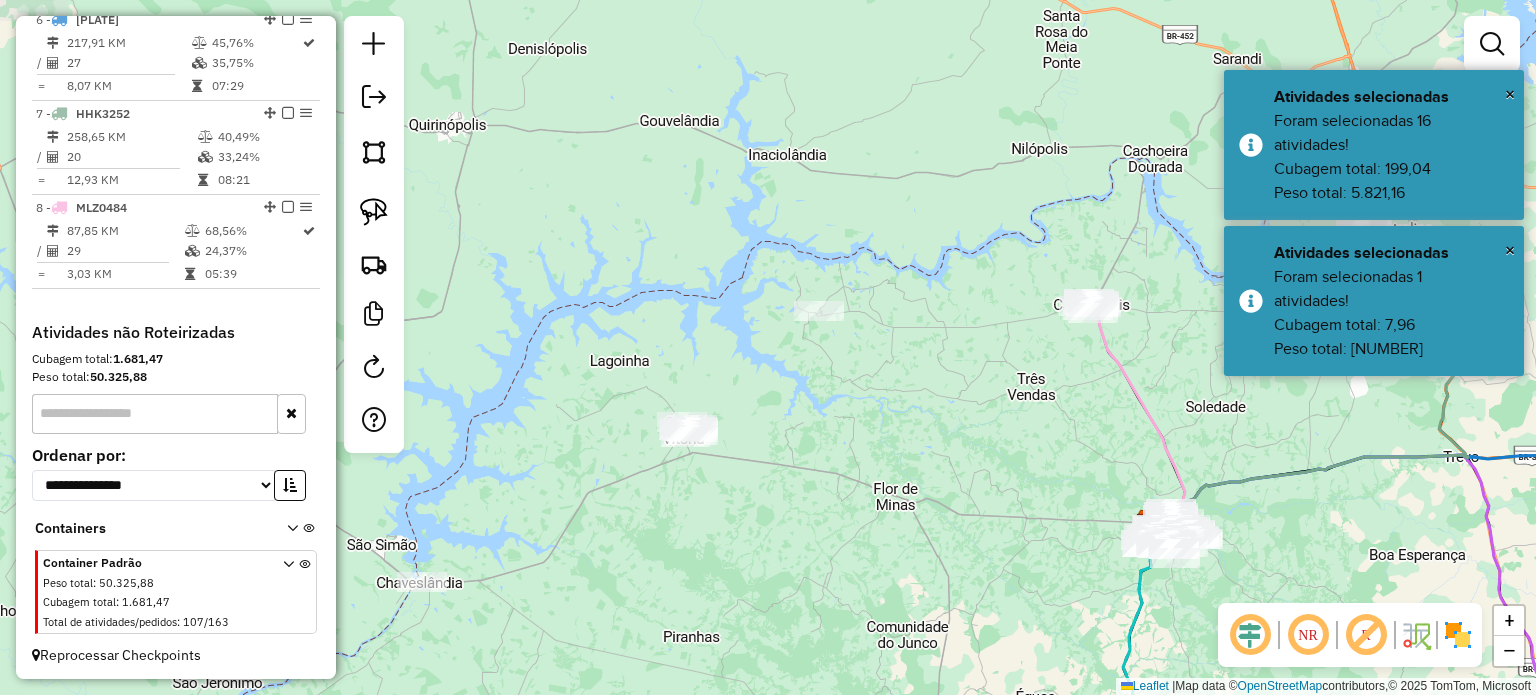 drag, startPoint x: 636, startPoint y: 516, endPoint x: 712, endPoint y: 401, distance: 137.84412 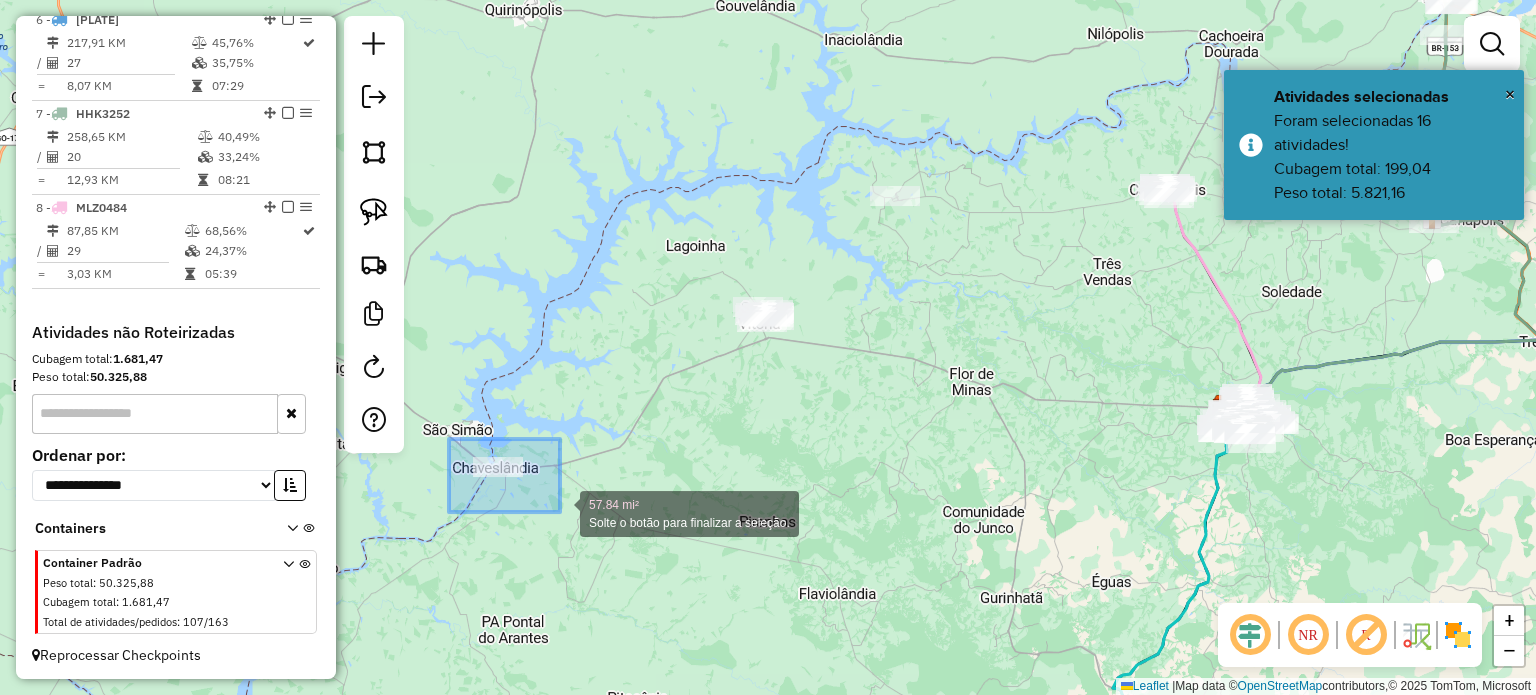 drag, startPoint x: 449, startPoint y: 439, endPoint x: 563, endPoint y: 511, distance: 134.83324 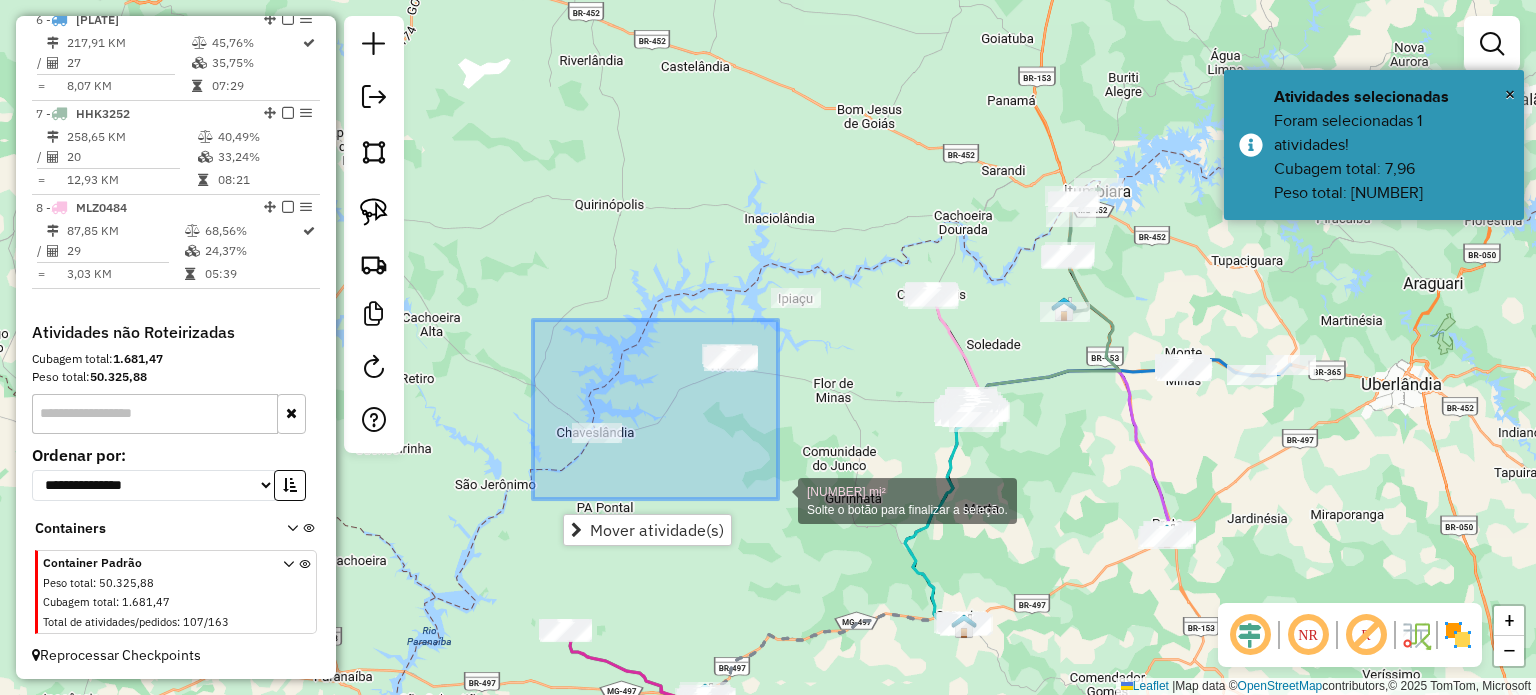 drag, startPoint x: 533, startPoint y: 320, endPoint x: 778, endPoint y: 499, distance: 303.4238 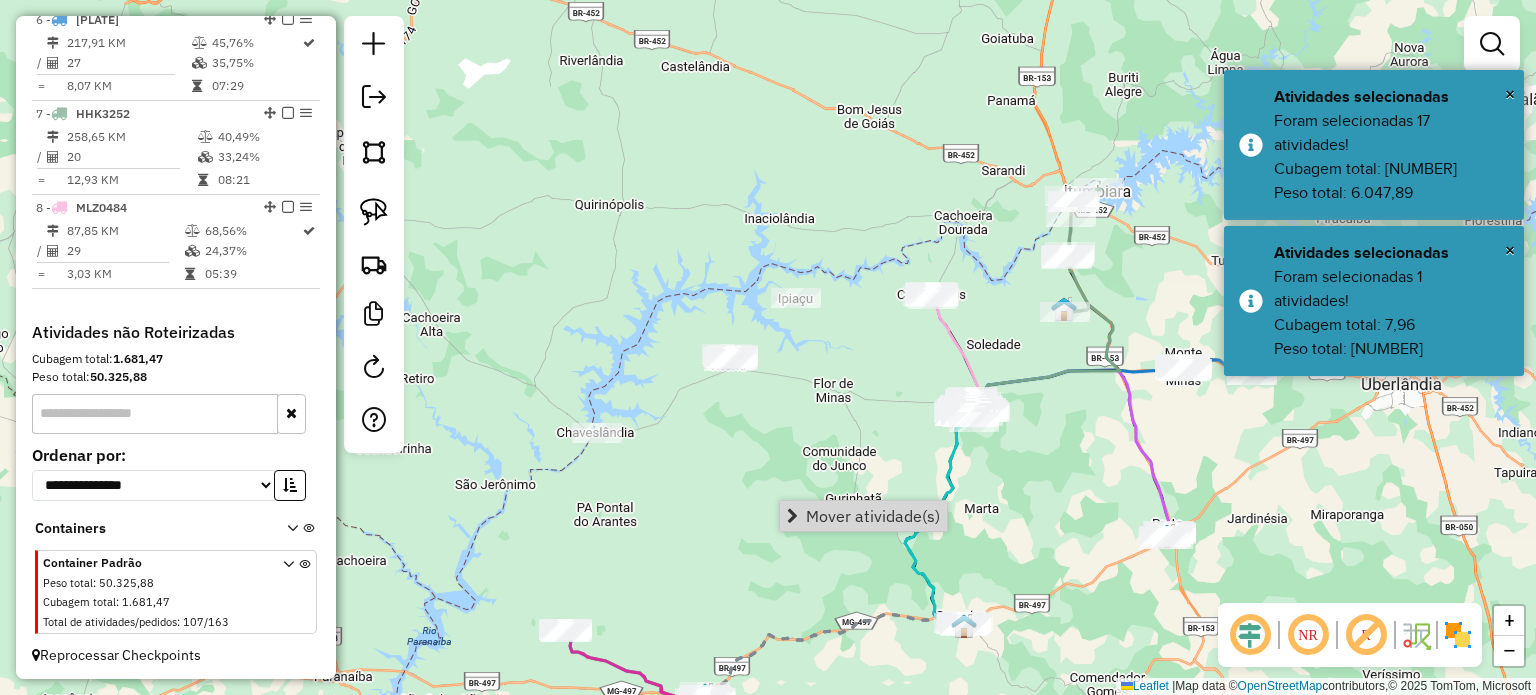 click on "Mover atividade(s)" at bounding box center (873, 516) 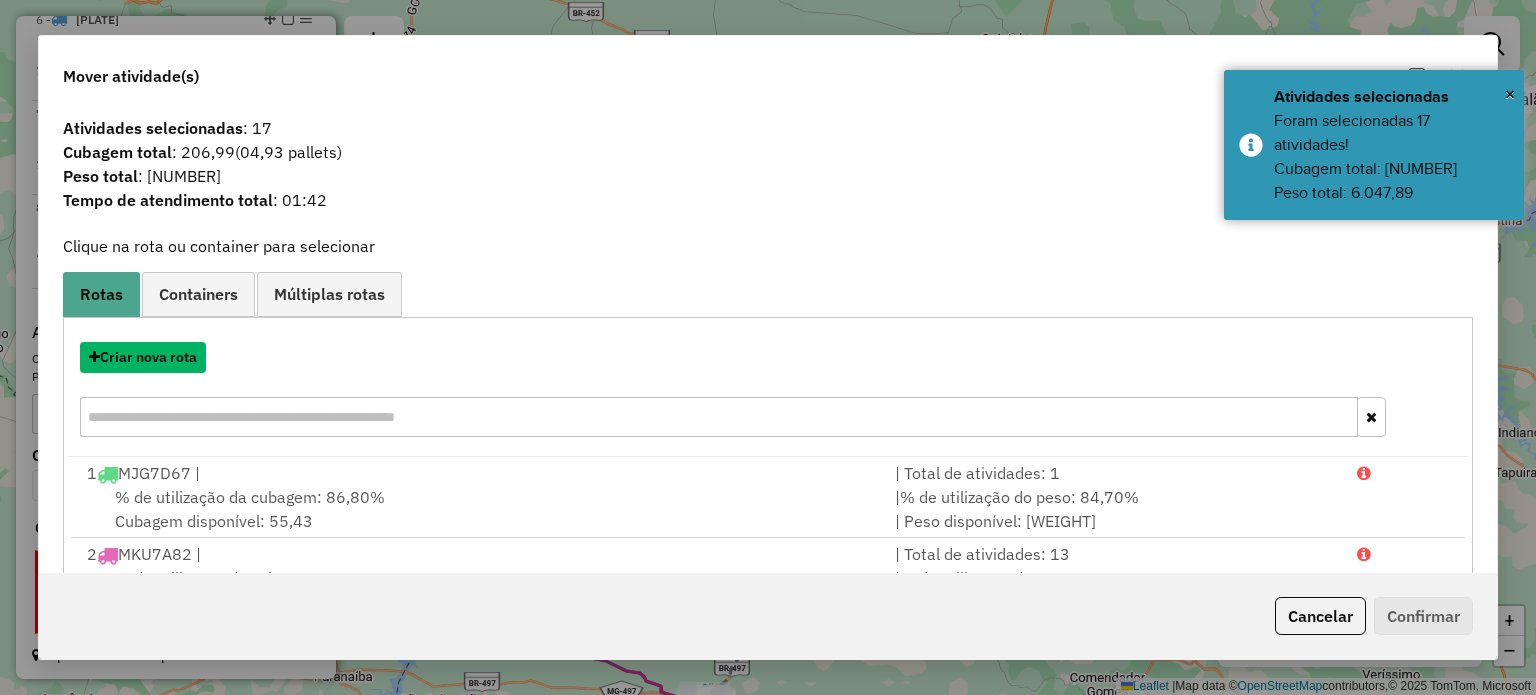click on "Criar nova rota" at bounding box center [143, 357] 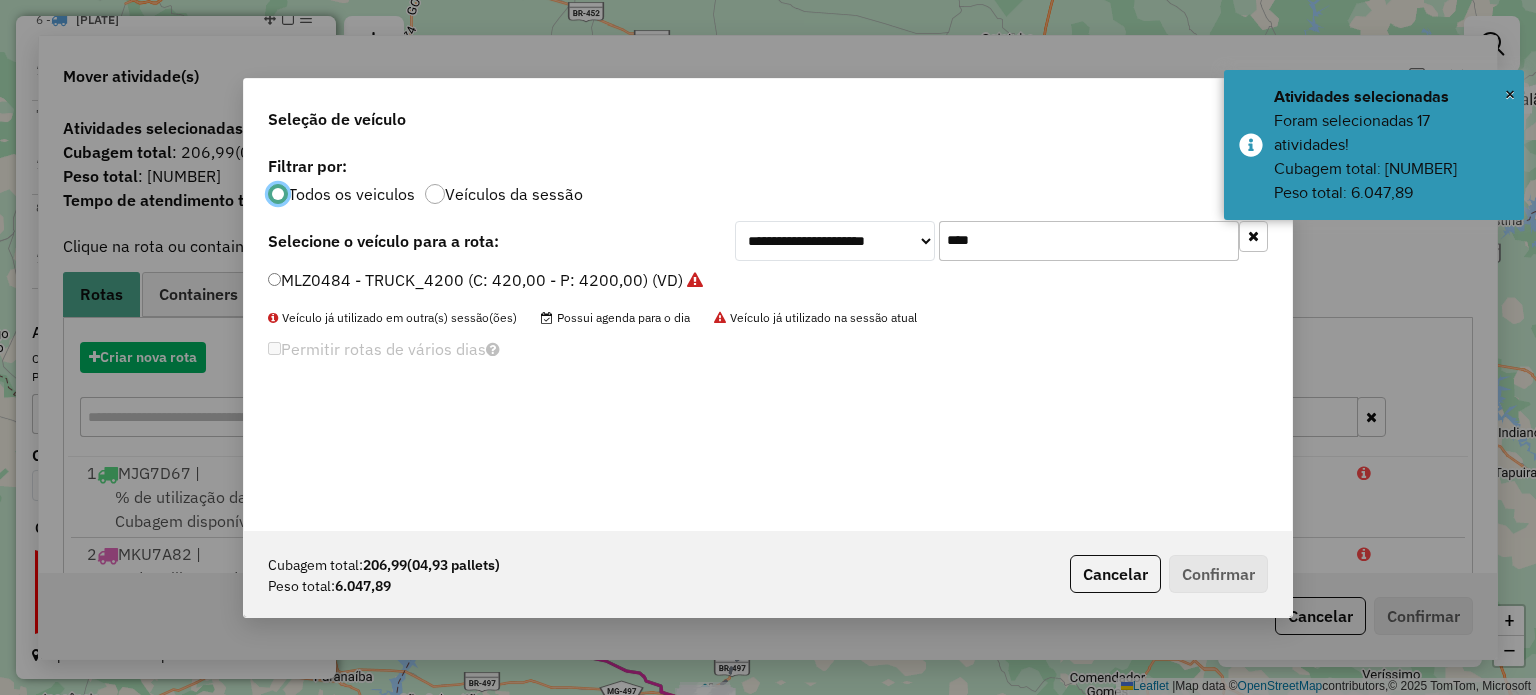 scroll, scrollTop: 10, scrollLeft: 6, axis: both 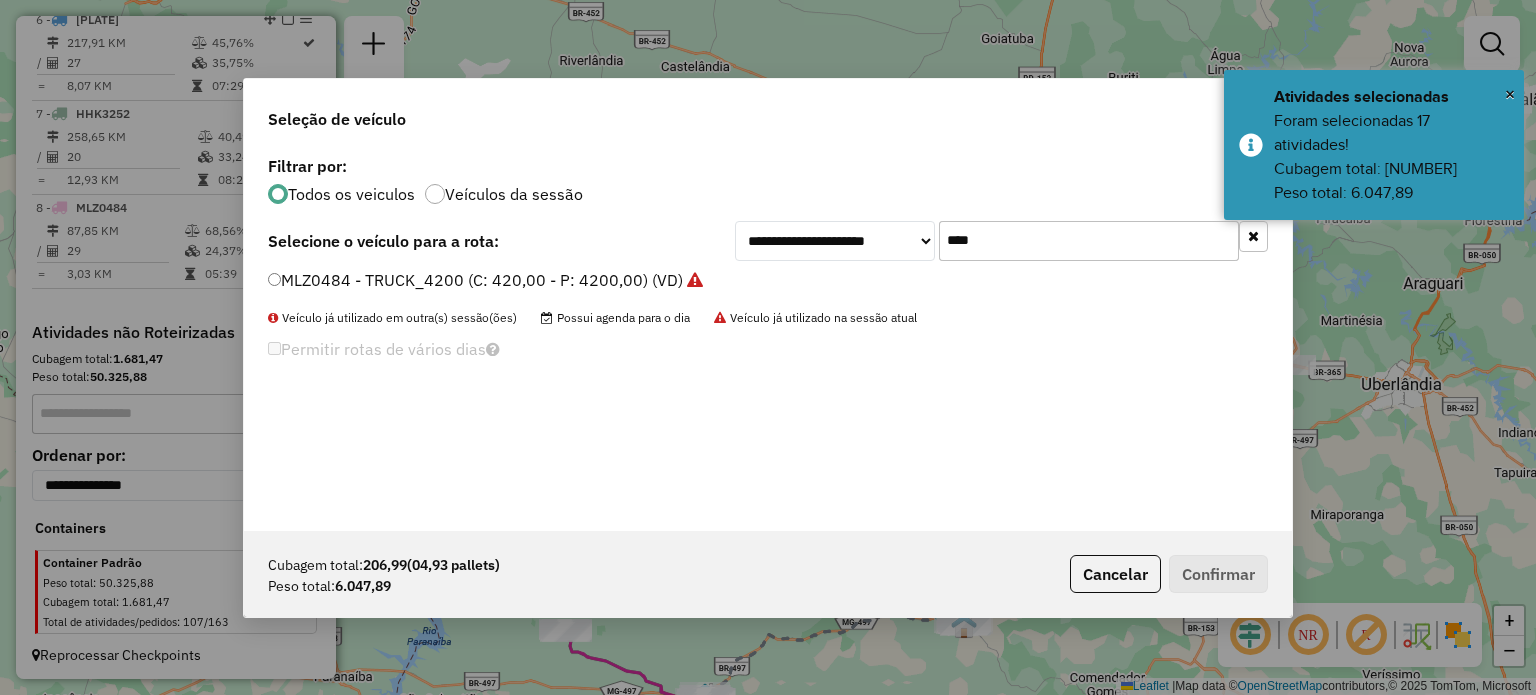 drag, startPoint x: 1040, startPoint y: 237, endPoint x: 711, endPoint y: 244, distance: 329.07446 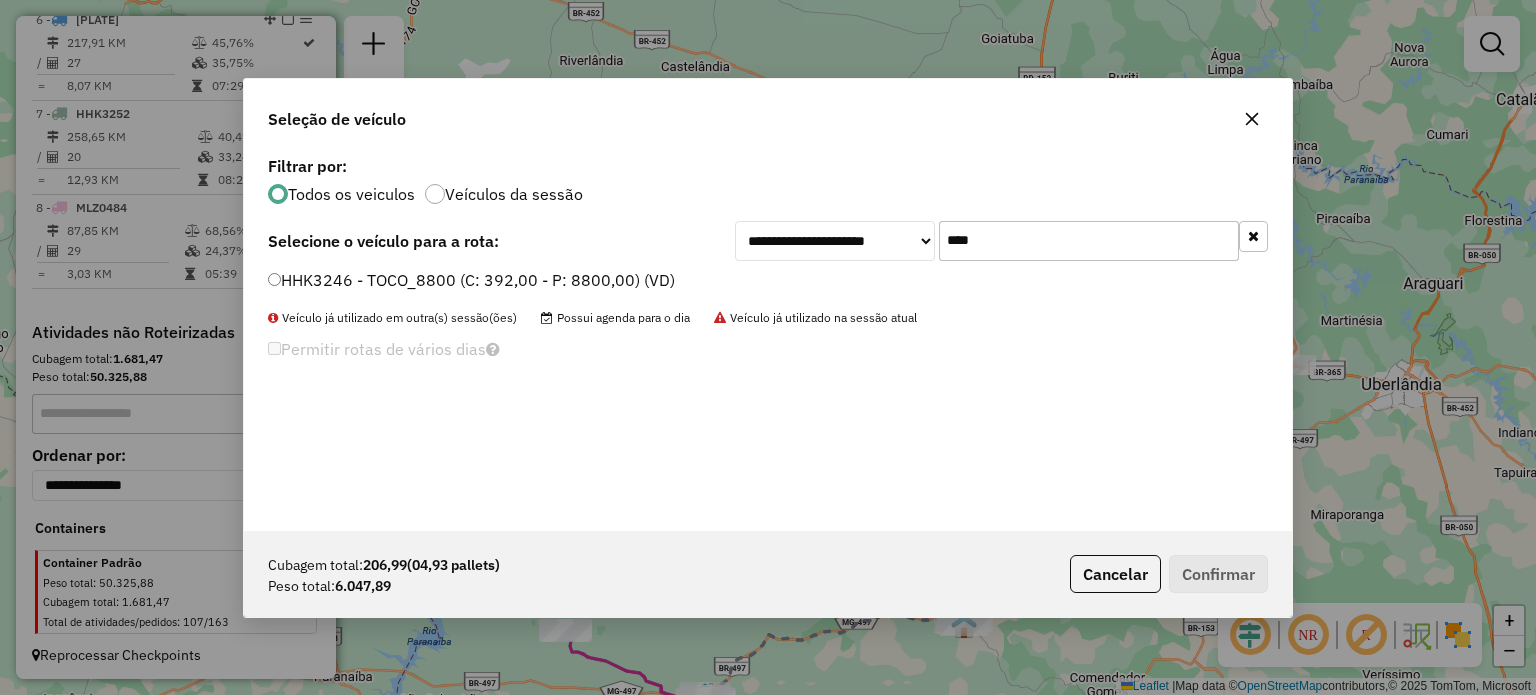 type on "****" 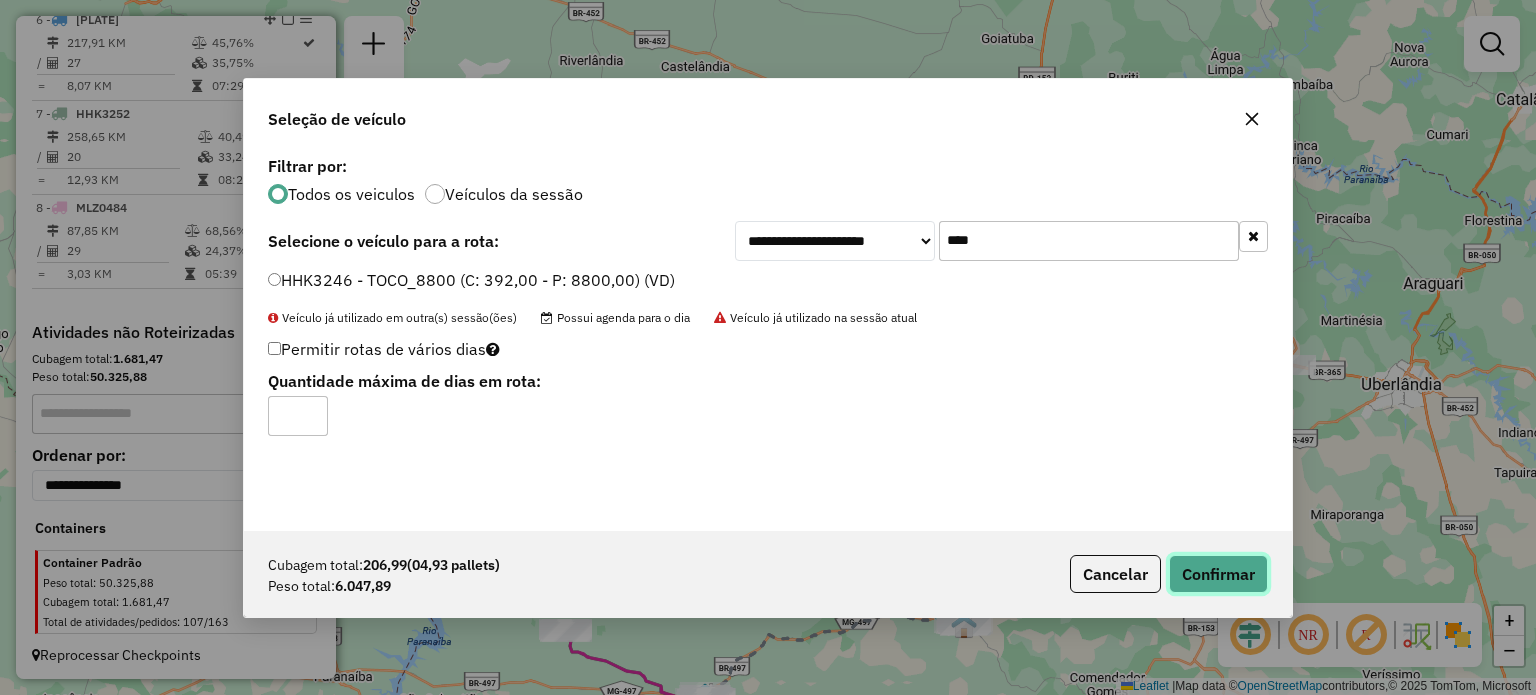 click on "Confirmar" 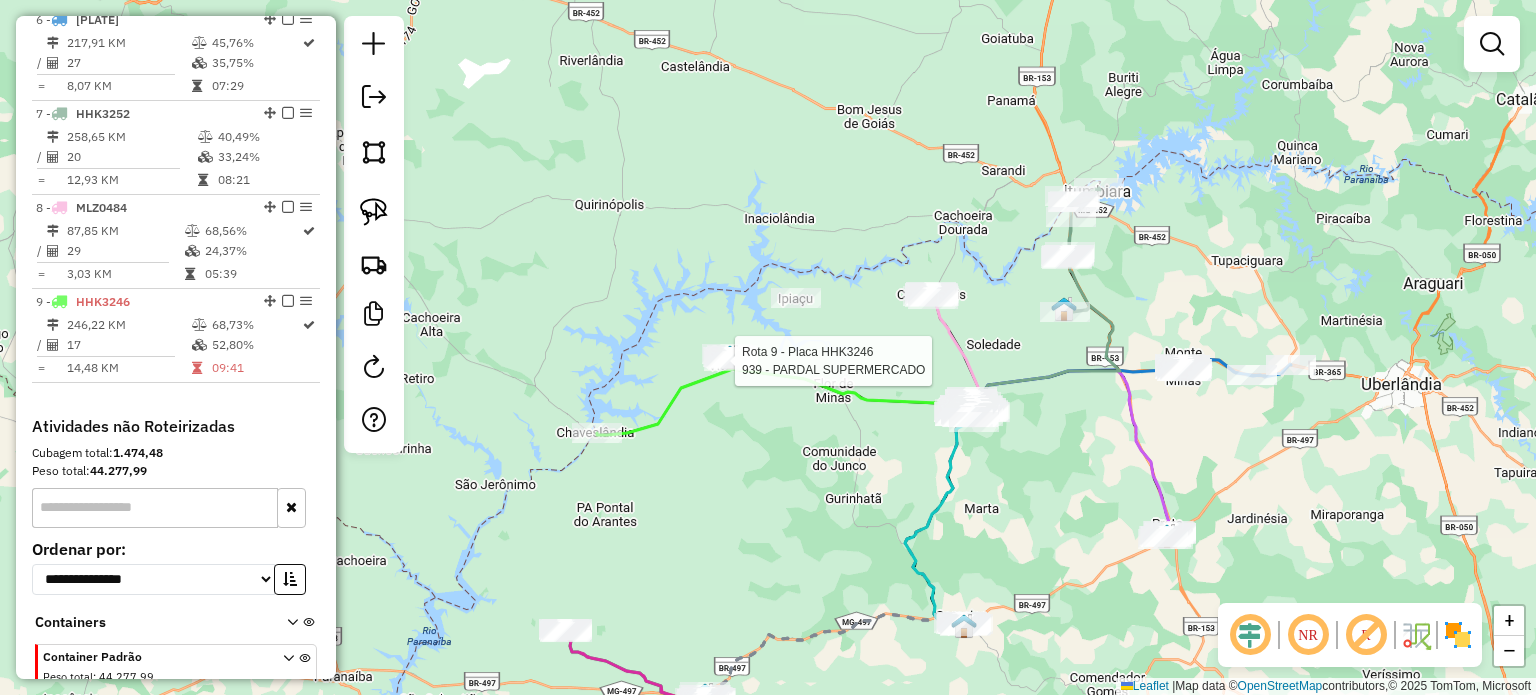 select on "**********" 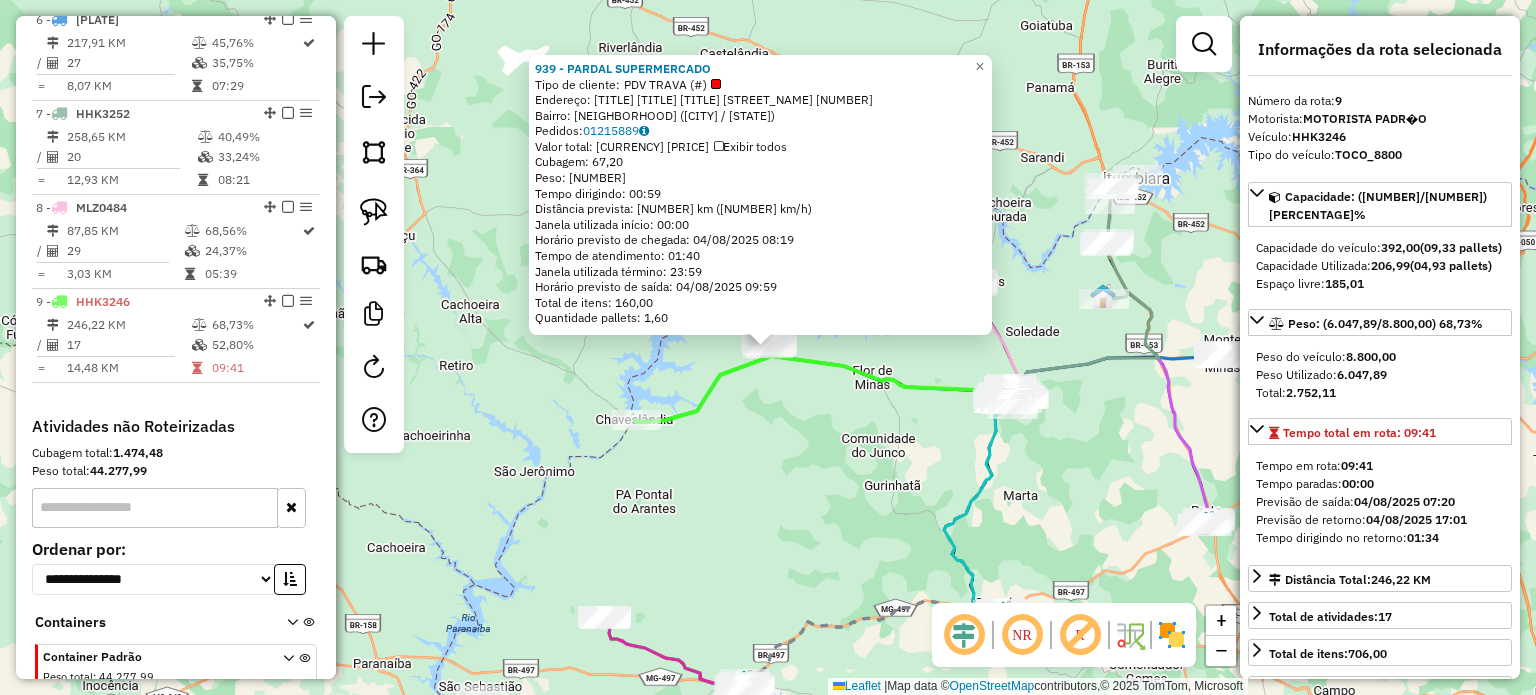 scroll, scrollTop: 1323, scrollLeft: 0, axis: vertical 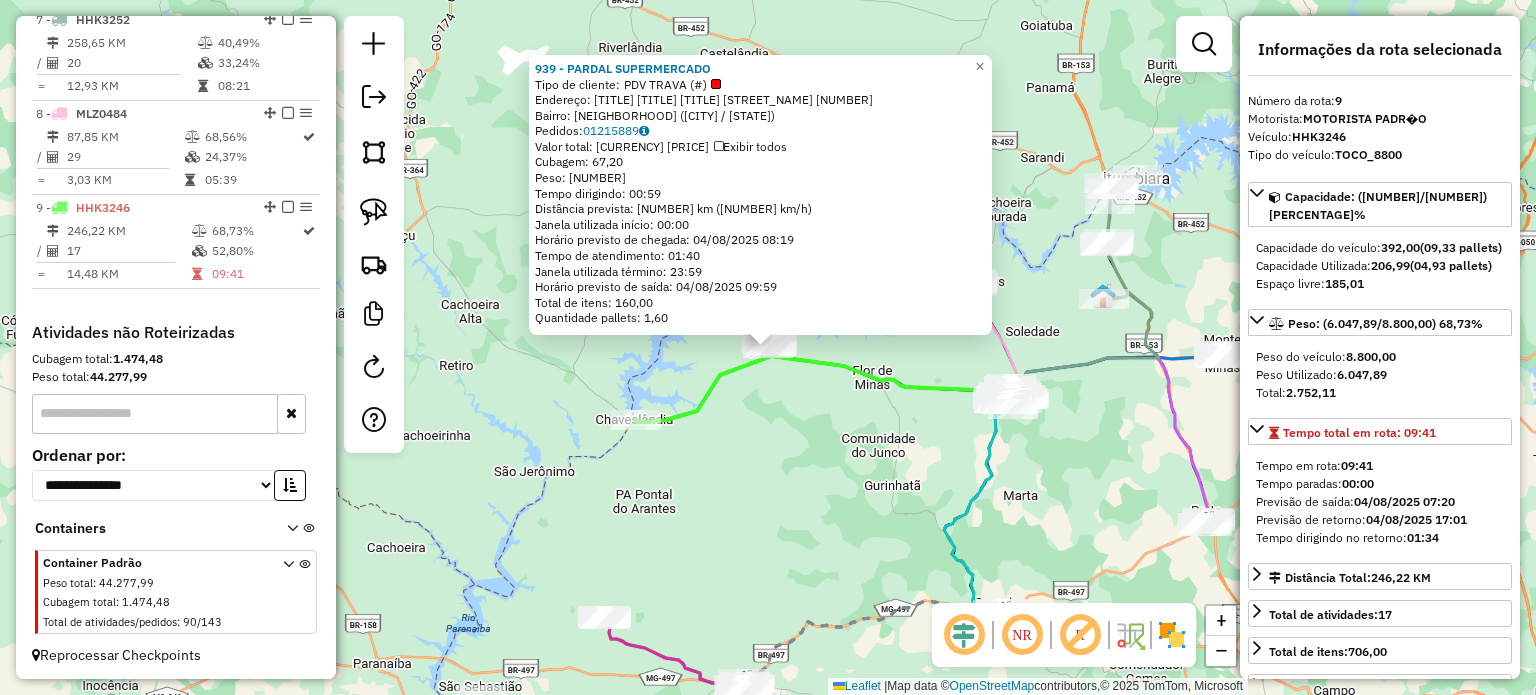 click on "939 - PARDAL SUPERMERCADO  Tipo de cliente:   PDV TRAVA (#)   Endereço:  AV  AV  AV  PADRE FRANCISCO BR 1913   Bairro: NOVO HORIZONTE (SANTA VITORIA / MG)   Pedidos:  01215889   Valor total: R$ 5.798,02   Exibir todos   Cubagem: 67,20  Peso: 2.055,60  Tempo dirigindo: 00:59   Distância prevista: 71,154 km (72,36 km/h)   Janela utilizada início: 00:00   Horário previsto de chegada: 04/08/2025 08:19   Tempo de atendimento: 01:40   Janela utilizada término: 23:59   Horário previsto de saída: 04/08/2025 09:59   Total de itens: 160,00   Quantidade pallets: 1,60  × Janela de atendimento Grade de atendimento Capacidade Transportadoras Veículos Cliente Pedidos  Rotas Selecione os dias de semana para filtrar as janelas de atendimento  Seg   Ter   Qua   Qui   Sex   Sáb   Dom  Informe o período da janela de atendimento: De: Até:  Filtrar exatamente a janela do cliente  Considerar janela de atendimento padrão  Selecione os dias de semana para filtrar as grades de atendimento  Seg   Ter   Qua   Qui   Sex  De:" 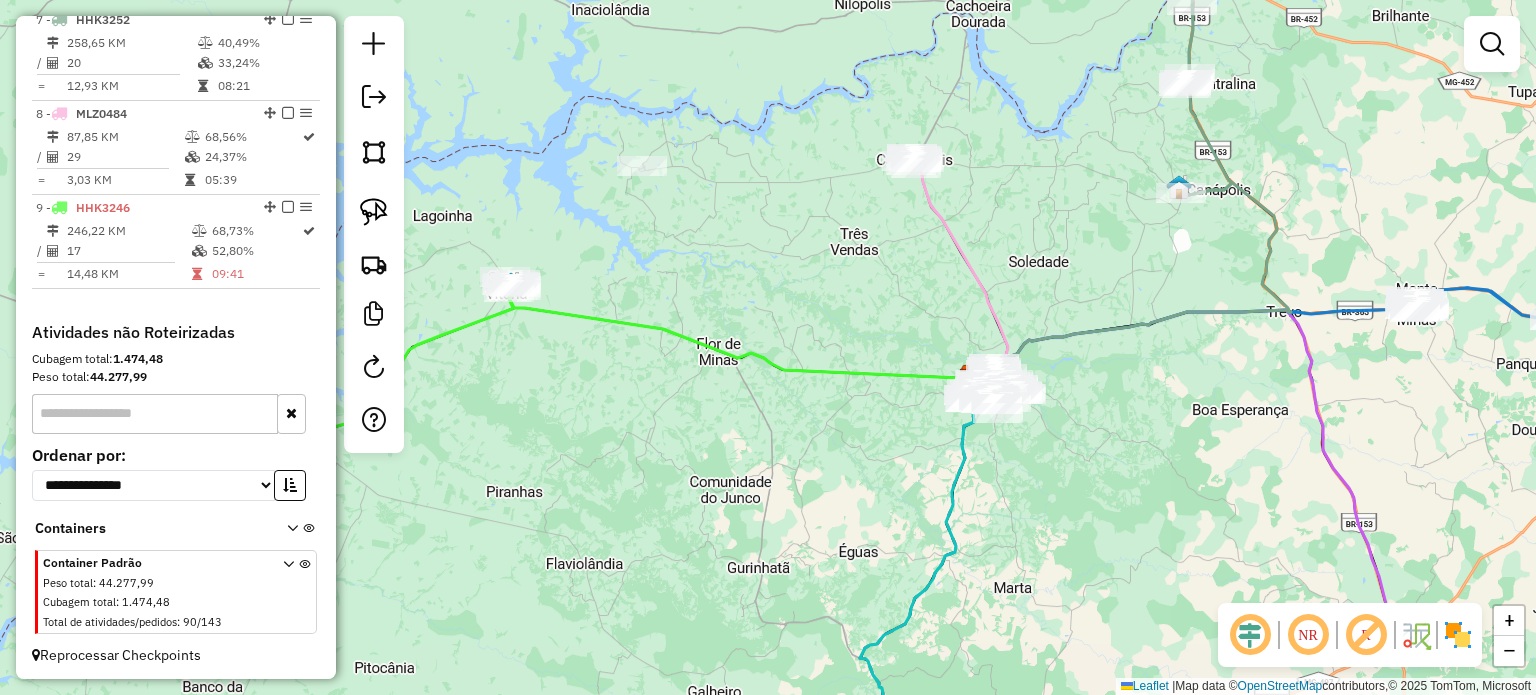 drag, startPoint x: 719, startPoint y: 214, endPoint x: 593, endPoint y: 269, distance: 137.48091 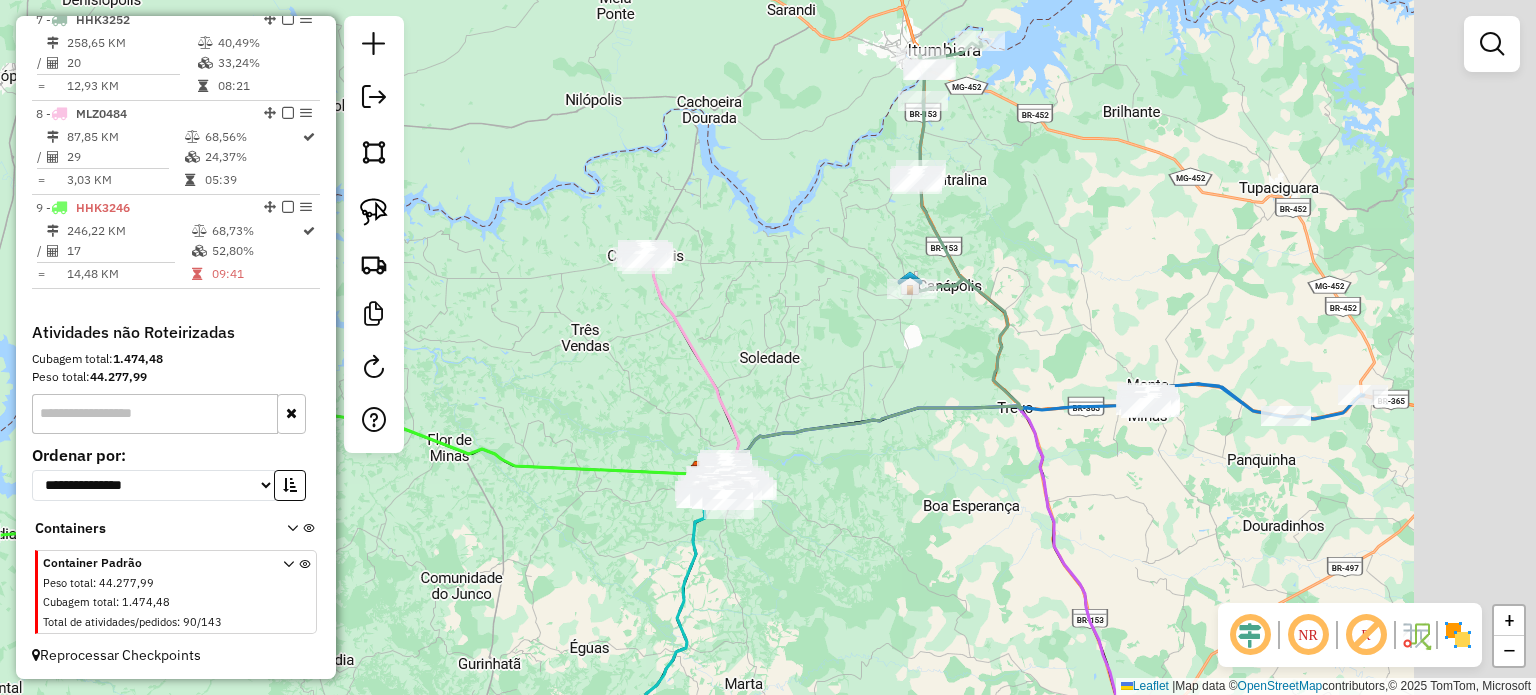 drag, startPoint x: 835, startPoint y: 327, endPoint x: 768, endPoint y: 336, distance: 67.601776 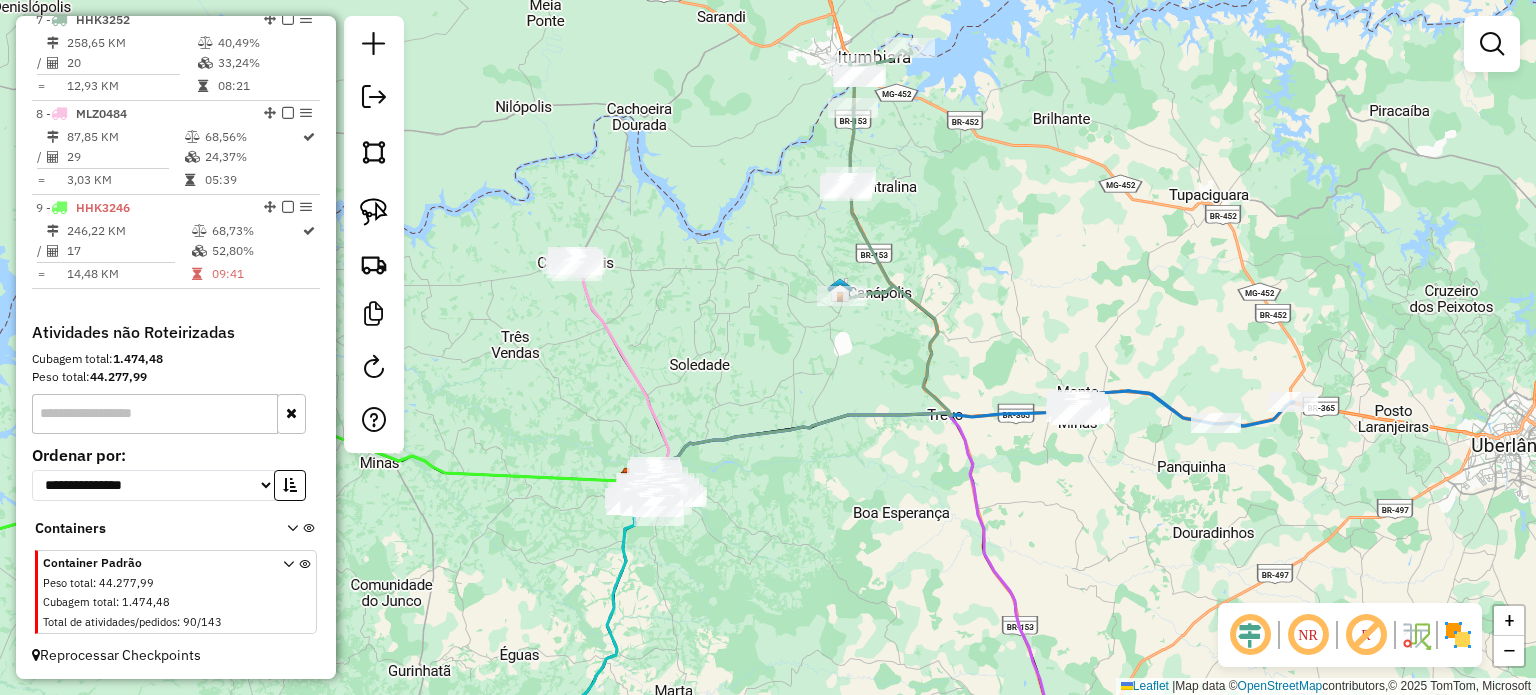 drag, startPoint x: 848, startPoint y: 511, endPoint x: 843, endPoint y: 174, distance: 337.03708 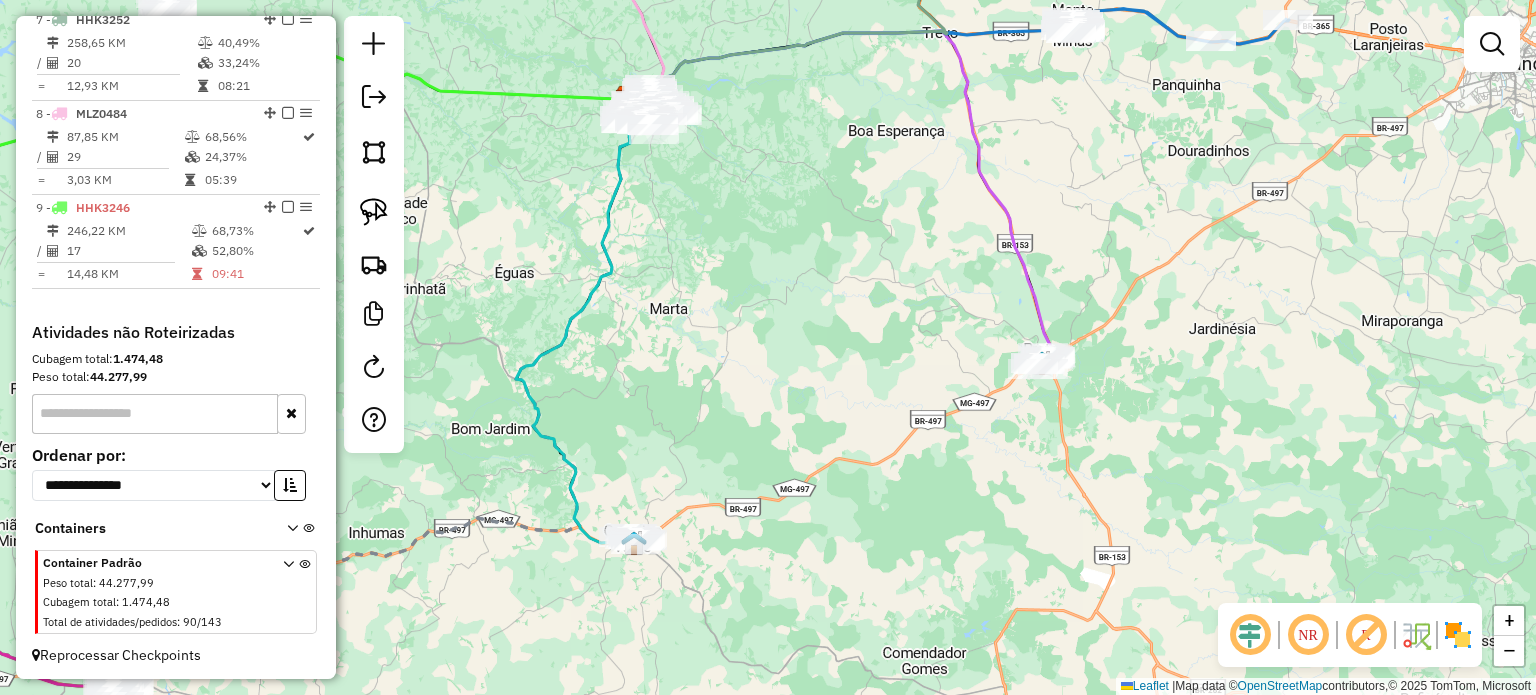 drag, startPoint x: 864, startPoint y: 403, endPoint x: 968, endPoint y: 247, distance: 187.48866 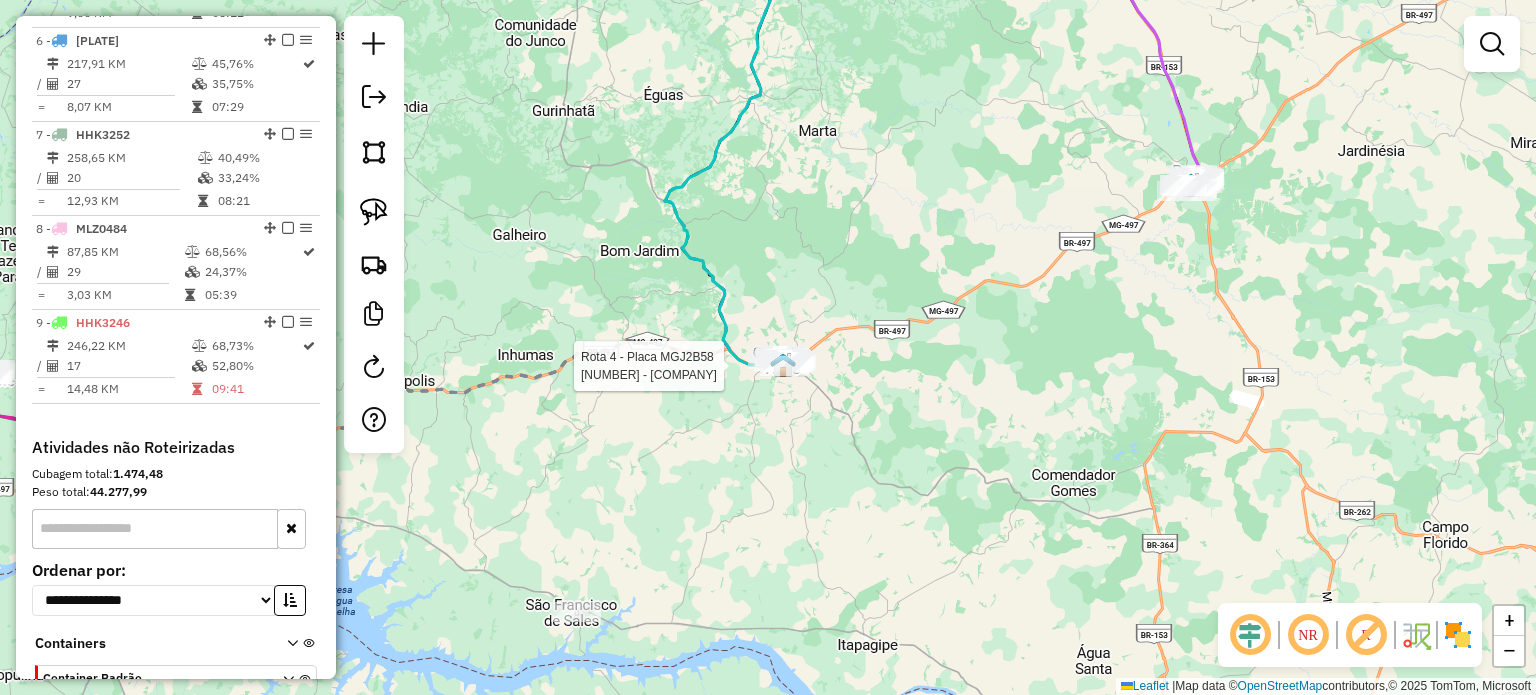 select on "**********" 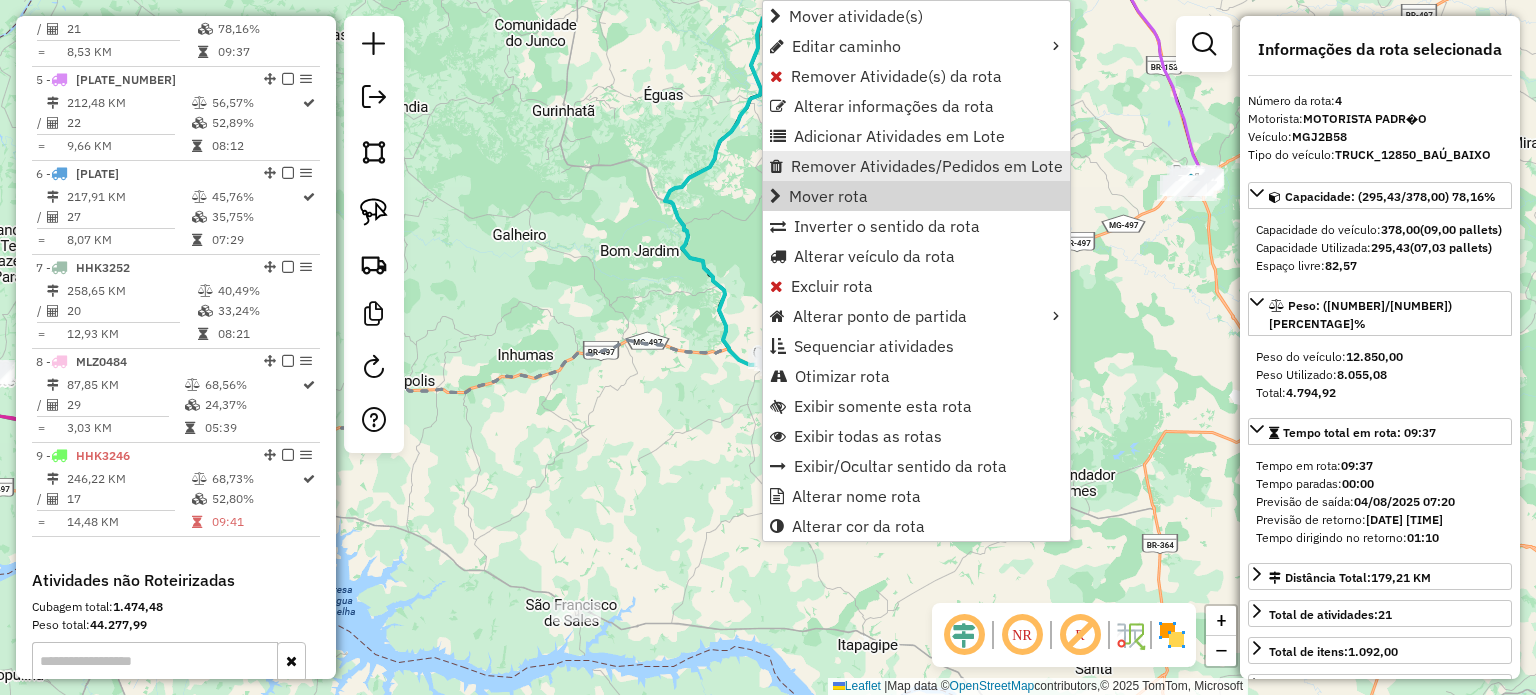 scroll, scrollTop: 1031, scrollLeft: 0, axis: vertical 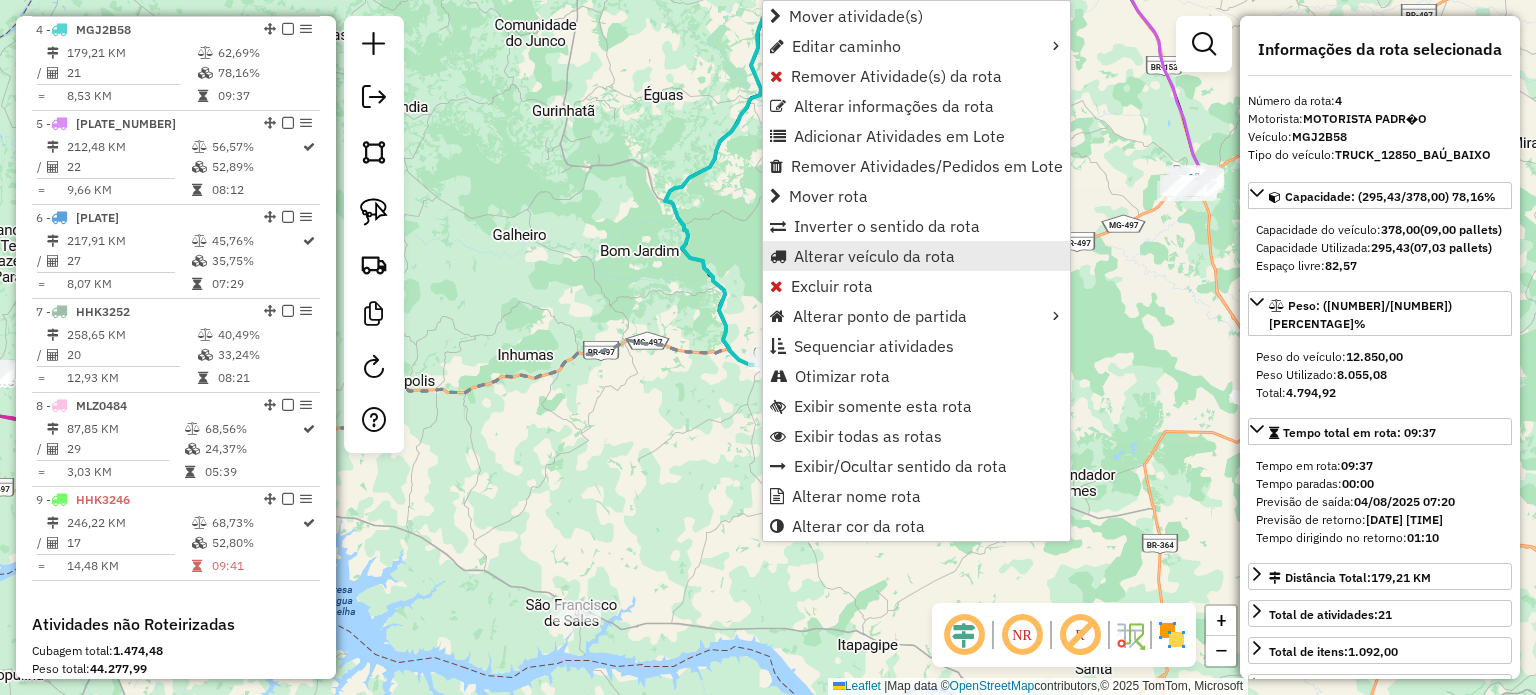 click on "Alterar veículo da rota" at bounding box center (874, 256) 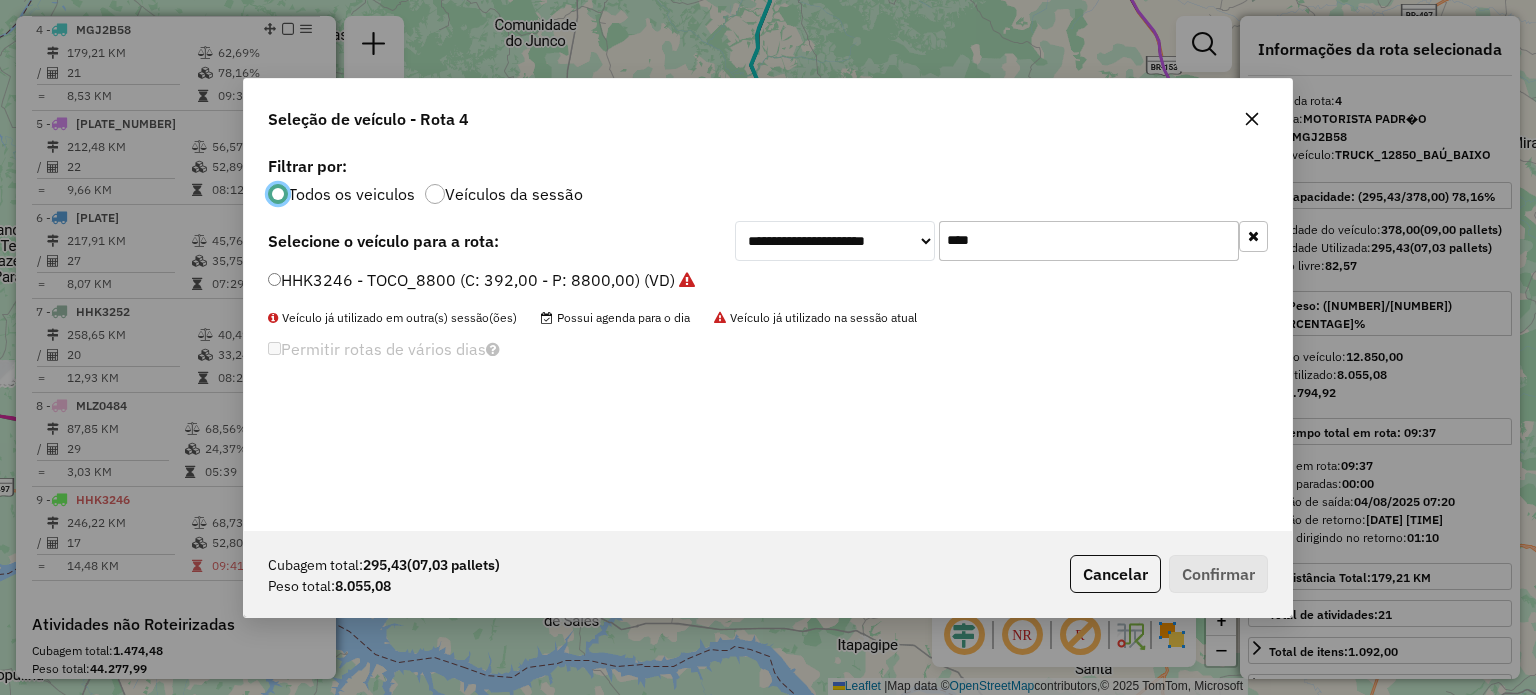 scroll, scrollTop: 10, scrollLeft: 6, axis: both 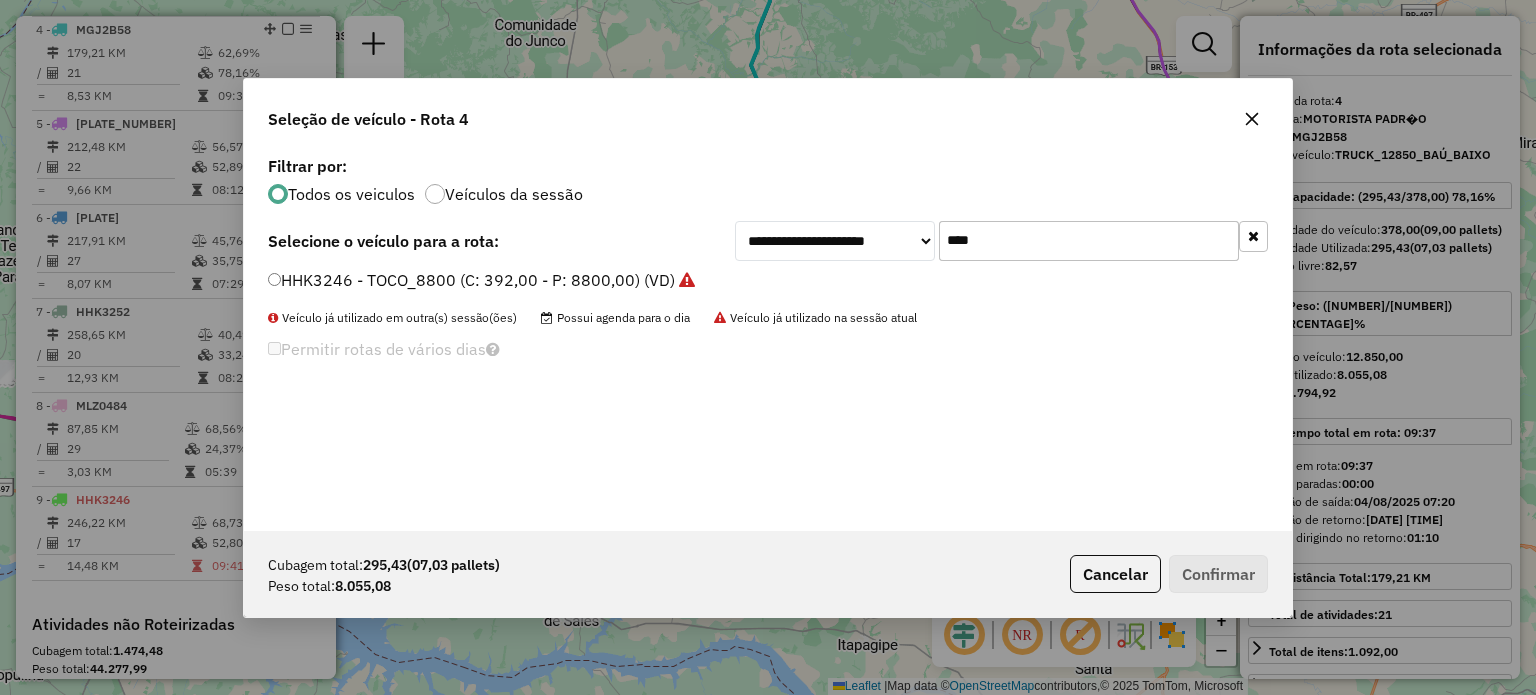 drag, startPoint x: 992, startPoint y: 236, endPoint x: 864, endPoint y: 235, distance: 128.0039 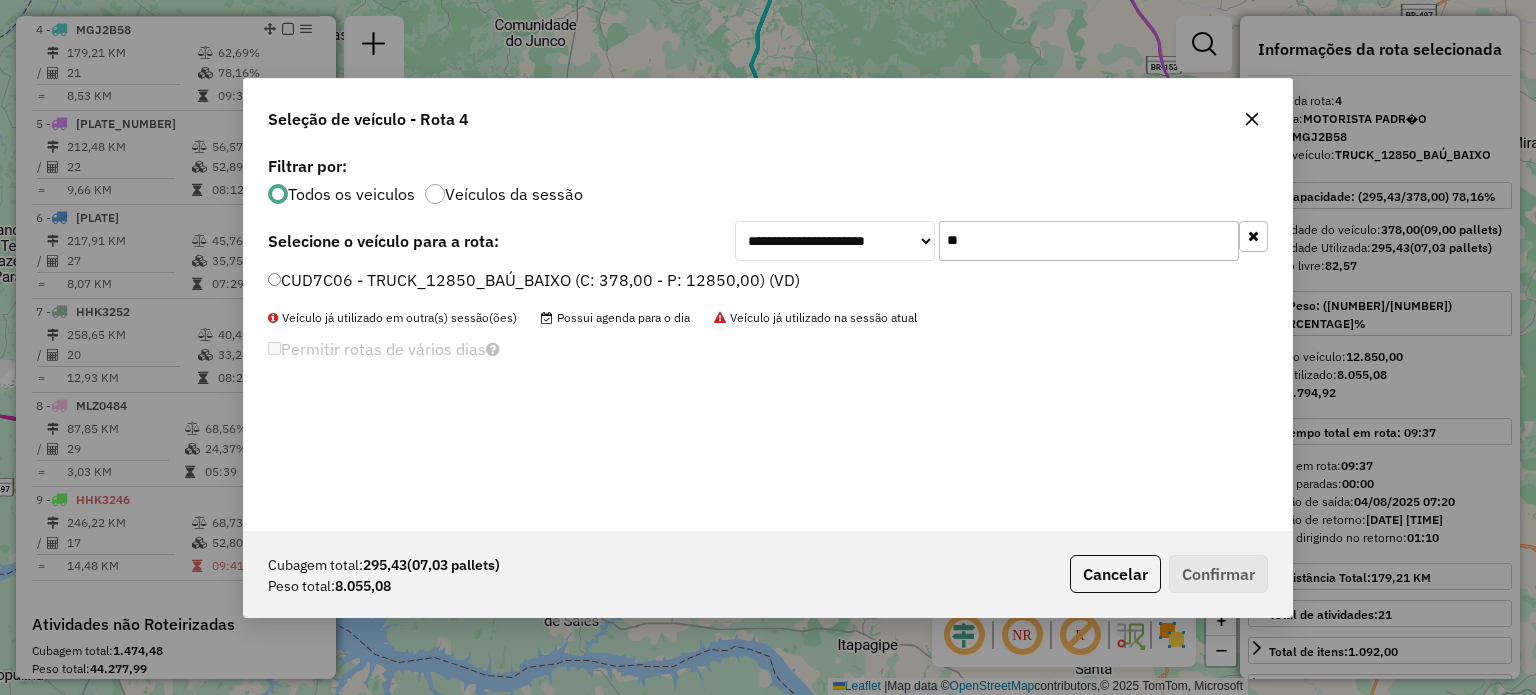 type on "**" 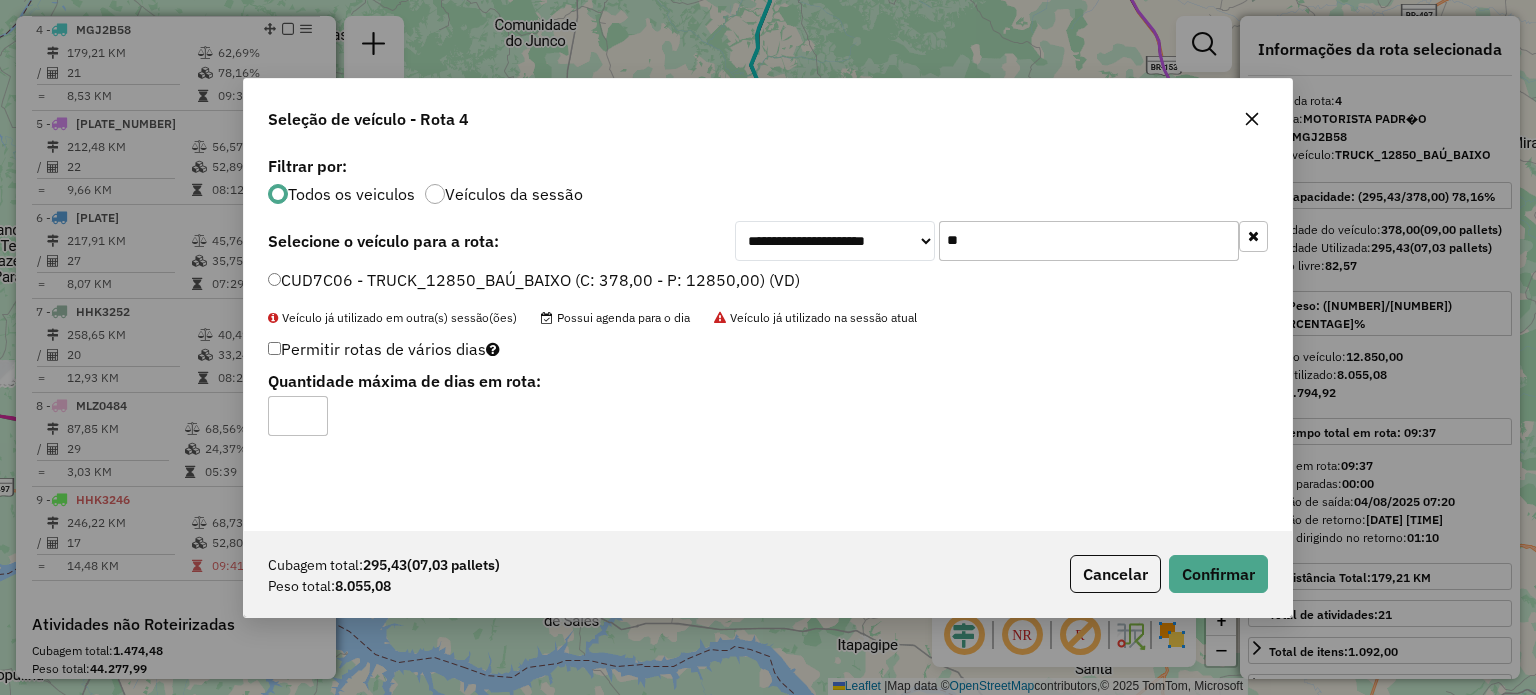 click on "Cubagem total:  295,43   (07,03 pallets)  Peso total: 8.055,08  Cancelar   Confirmar" 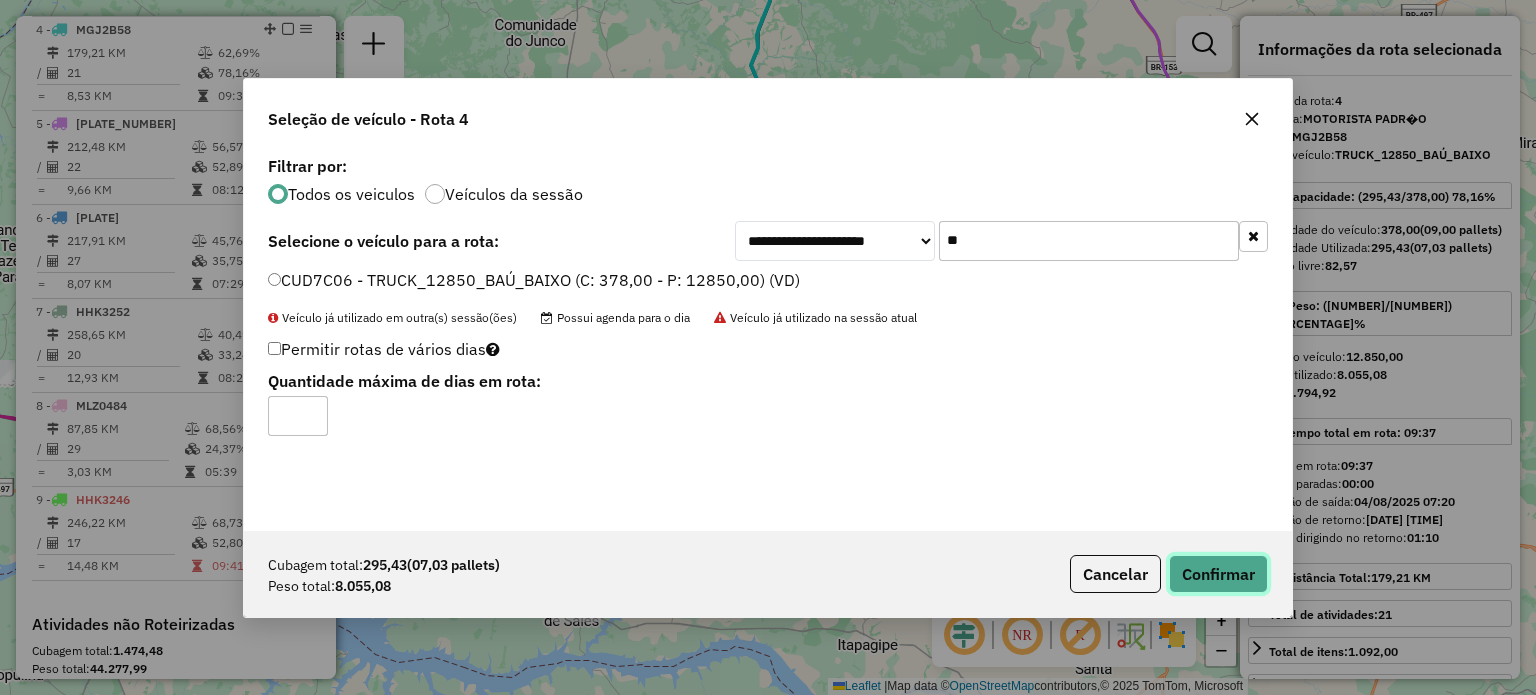 click on "Confirmar" 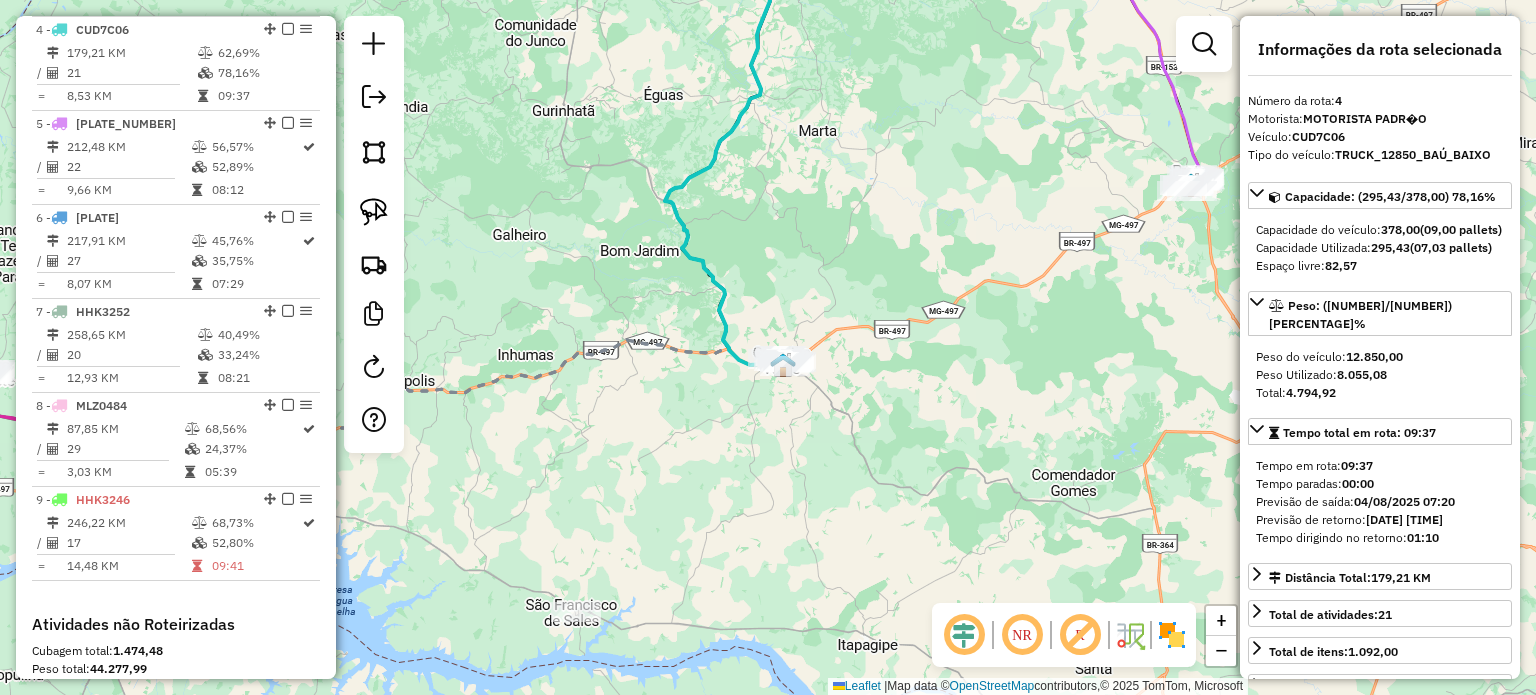 drag, startPoint x: 1013, startPoint y: 347, endPoint x: 1068, endPoint y: 520, distance: 181.53236 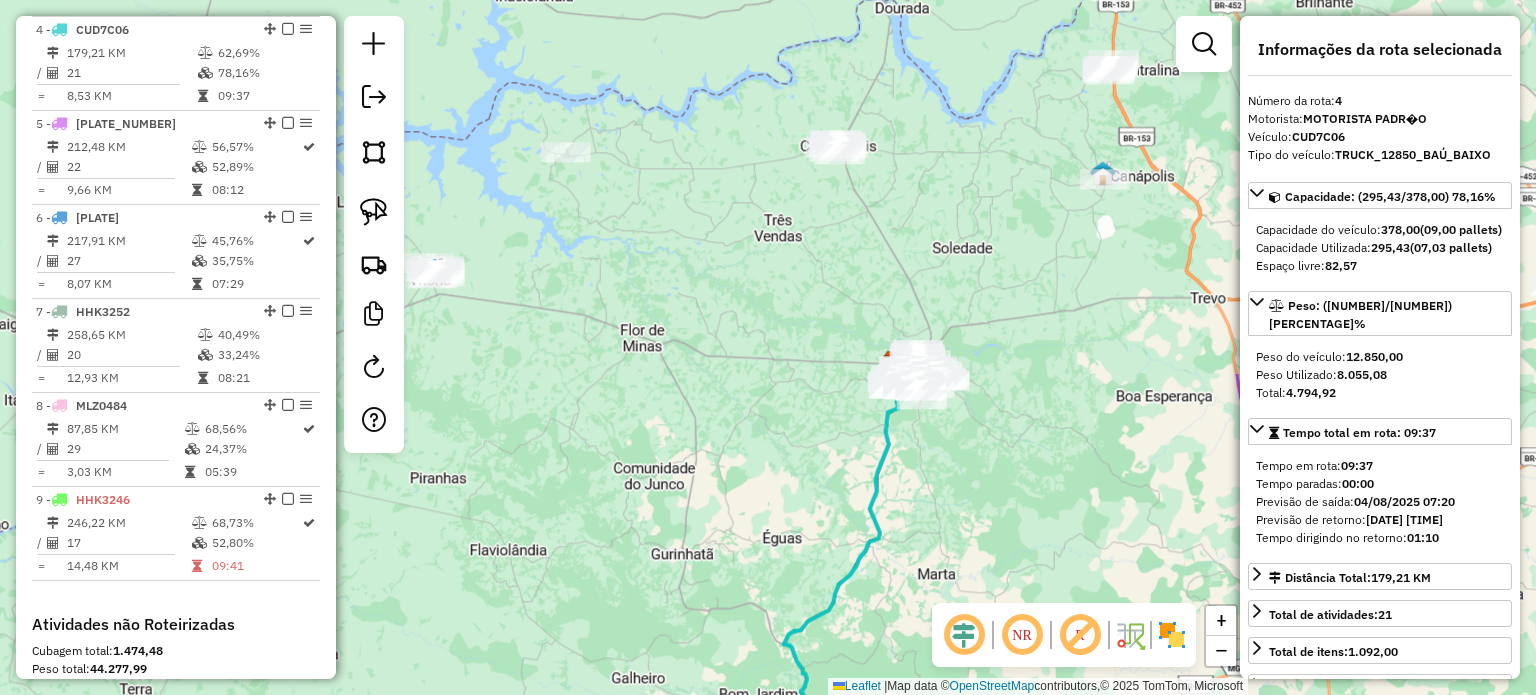drag, startPoint x: 1015, startPoint y: 489, endPoint x: 960, endPoint y: 489, distance: 55 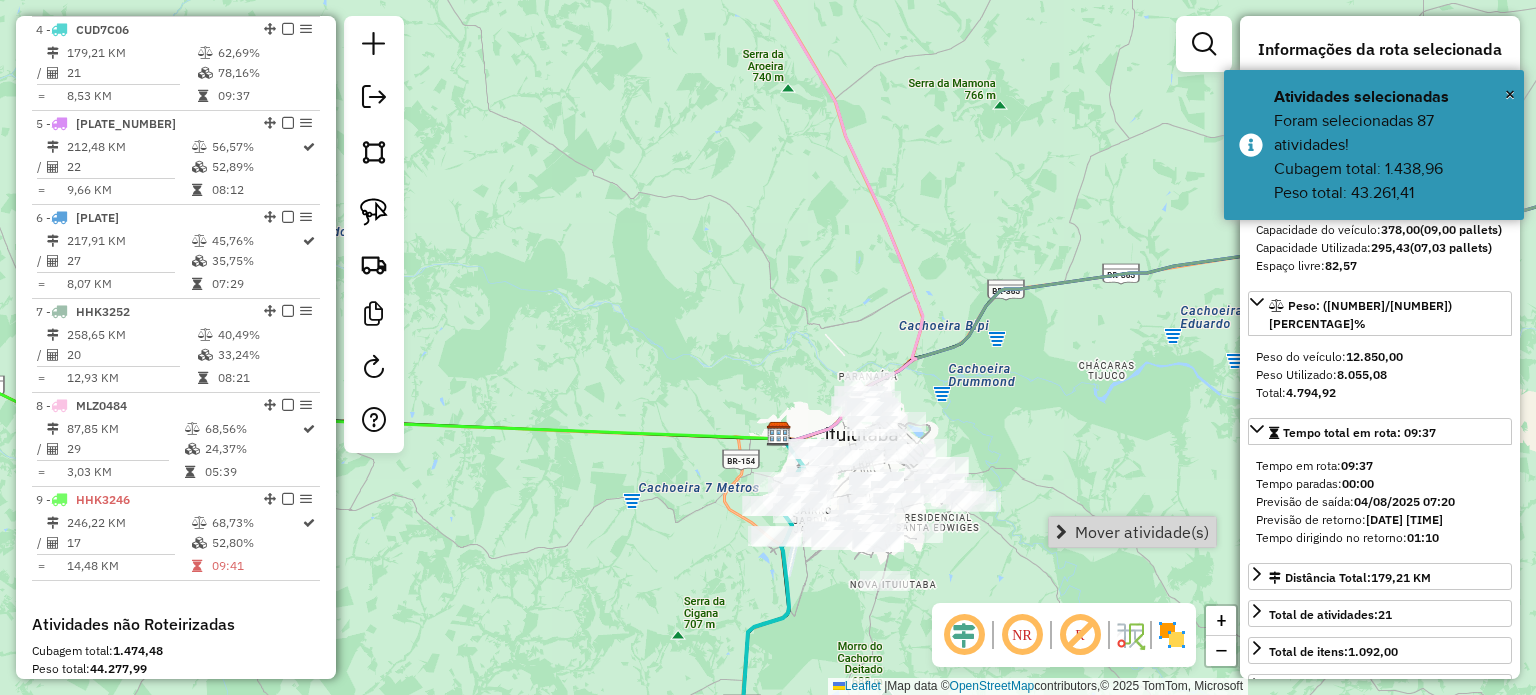 drag, startPoint x: 1076, startPoint y: 407, endPoint x: 902, endPoint y: 251, distance: 233.69211 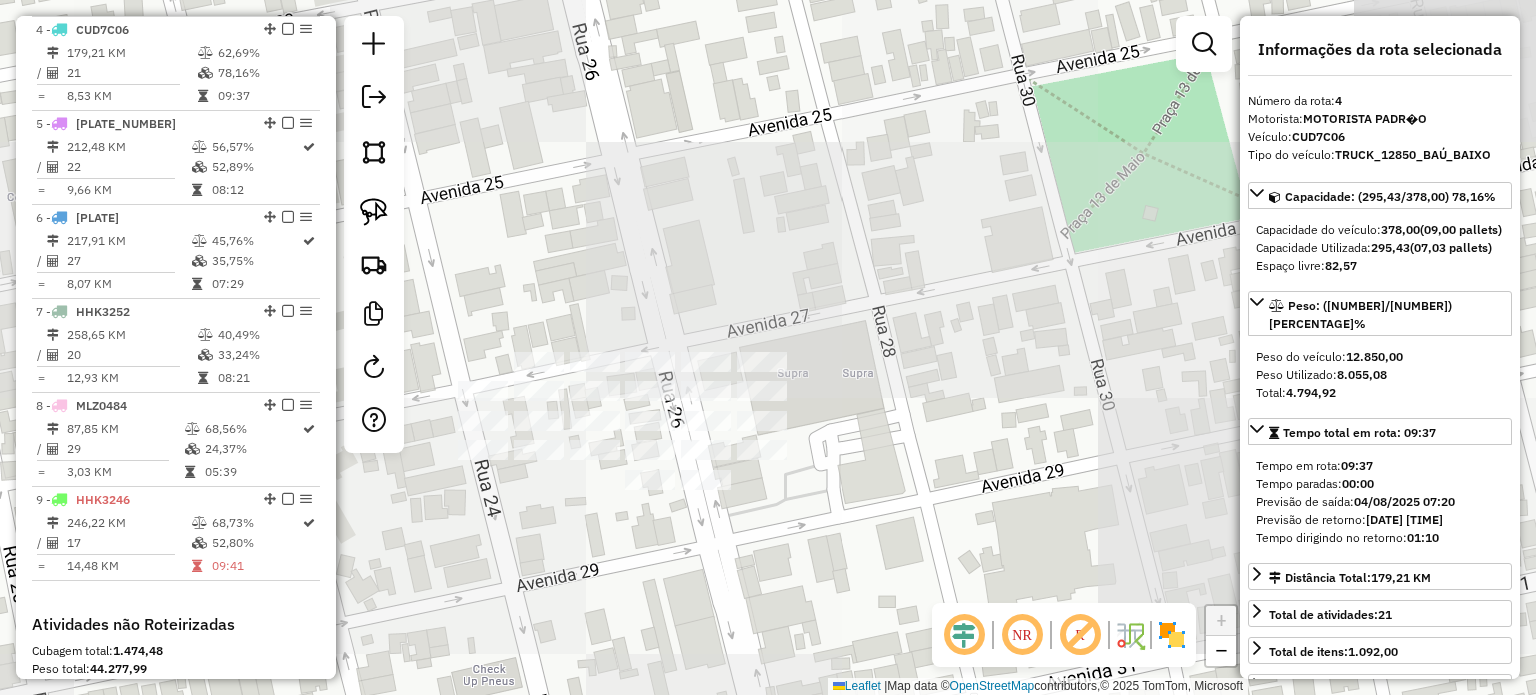 drag, startPoint x: 770, startPoint y: 534, endPoint x: 777, endPoint y: 500, distance: 34.713108 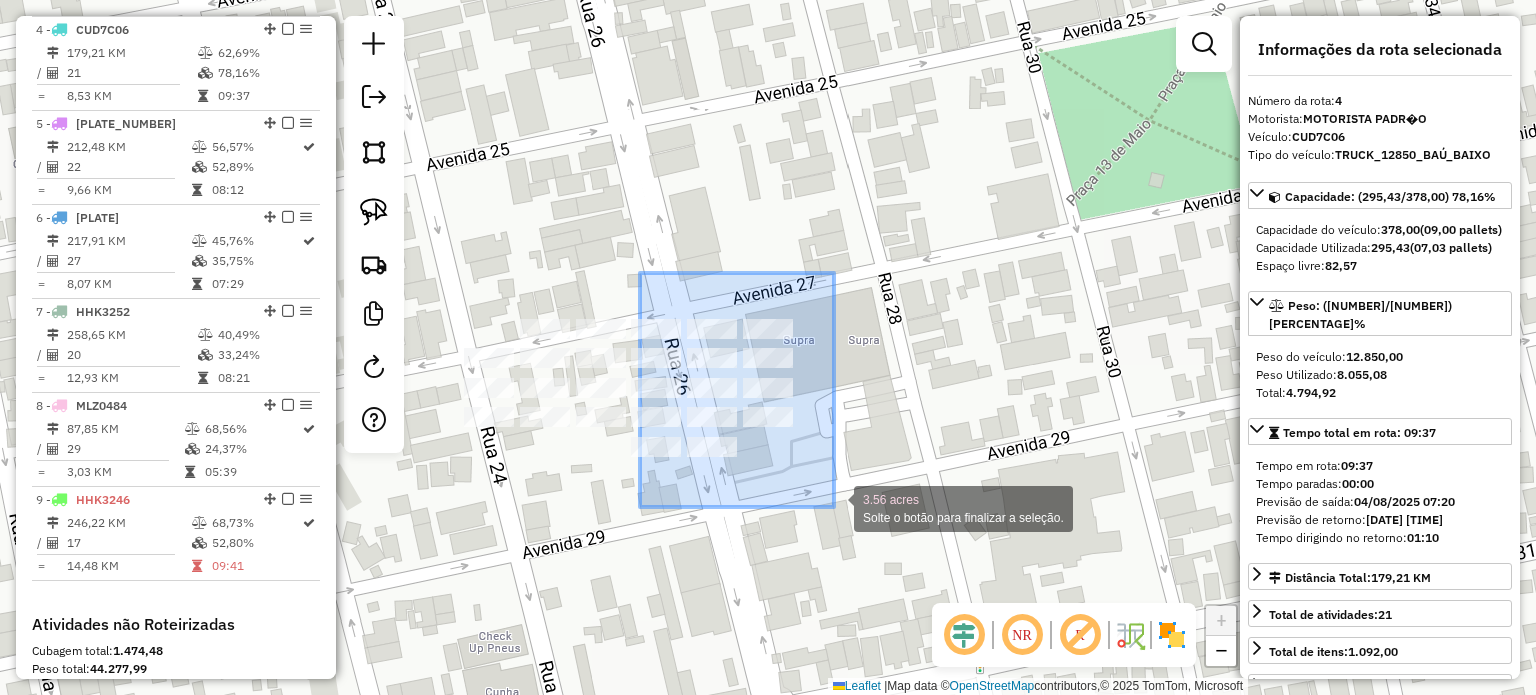 drag, startPoint x: 640, startPoint y: 273, endPoint x: 834, endPoint y: 507, distance: 303.9605 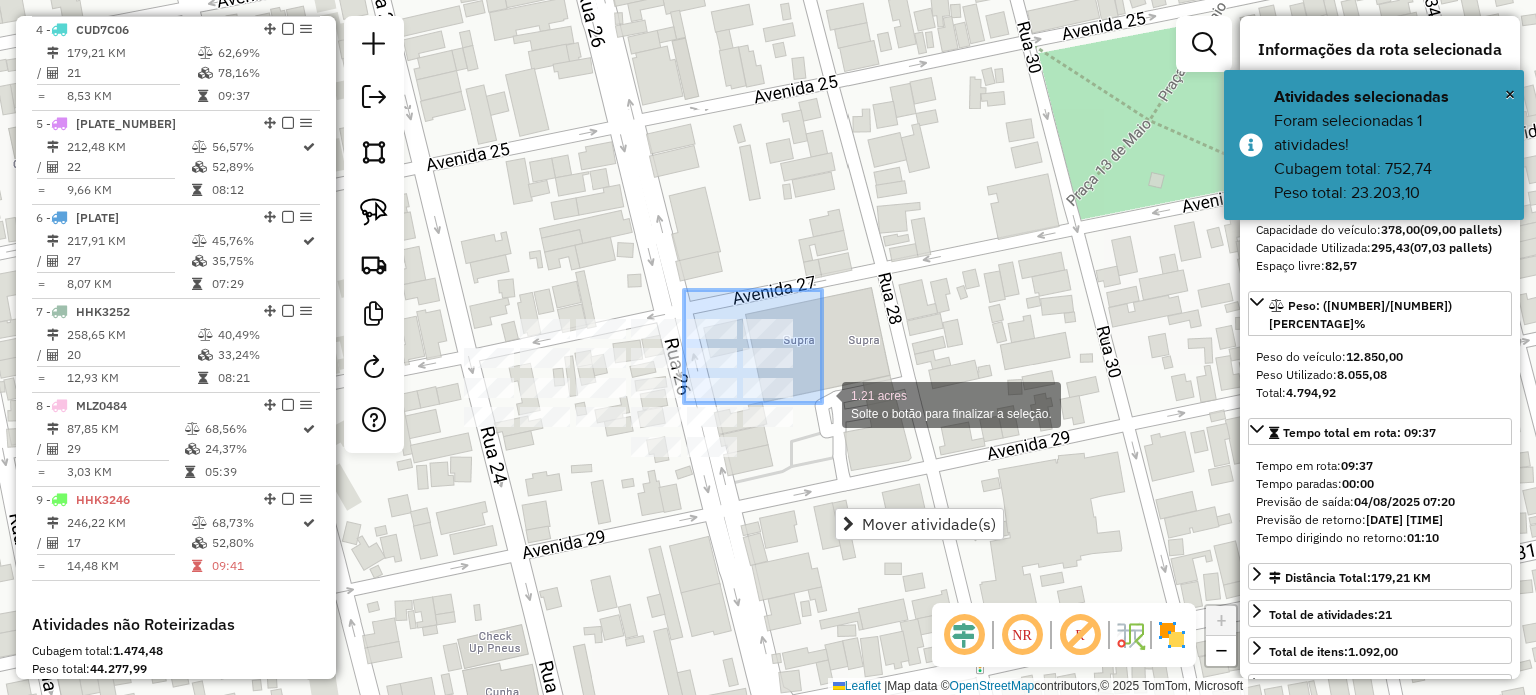 drag, startPoint x: 684, startPoint y: 290, endPoint x: 824, endPoint y: 403, distance: 179.91386 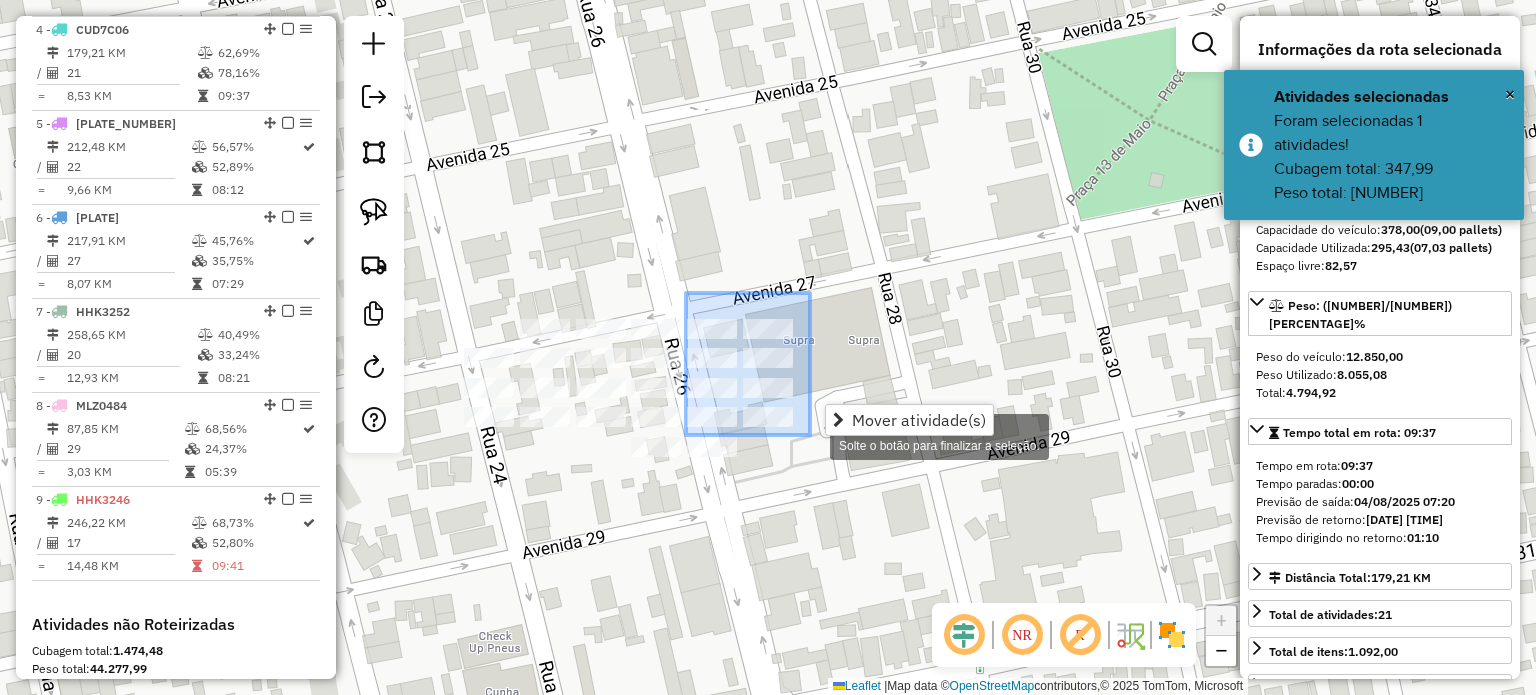 drag, startPoint x: 693, startPoint y: 304, endPoint x: 810, endPoint y: 435, distance: 175.64168 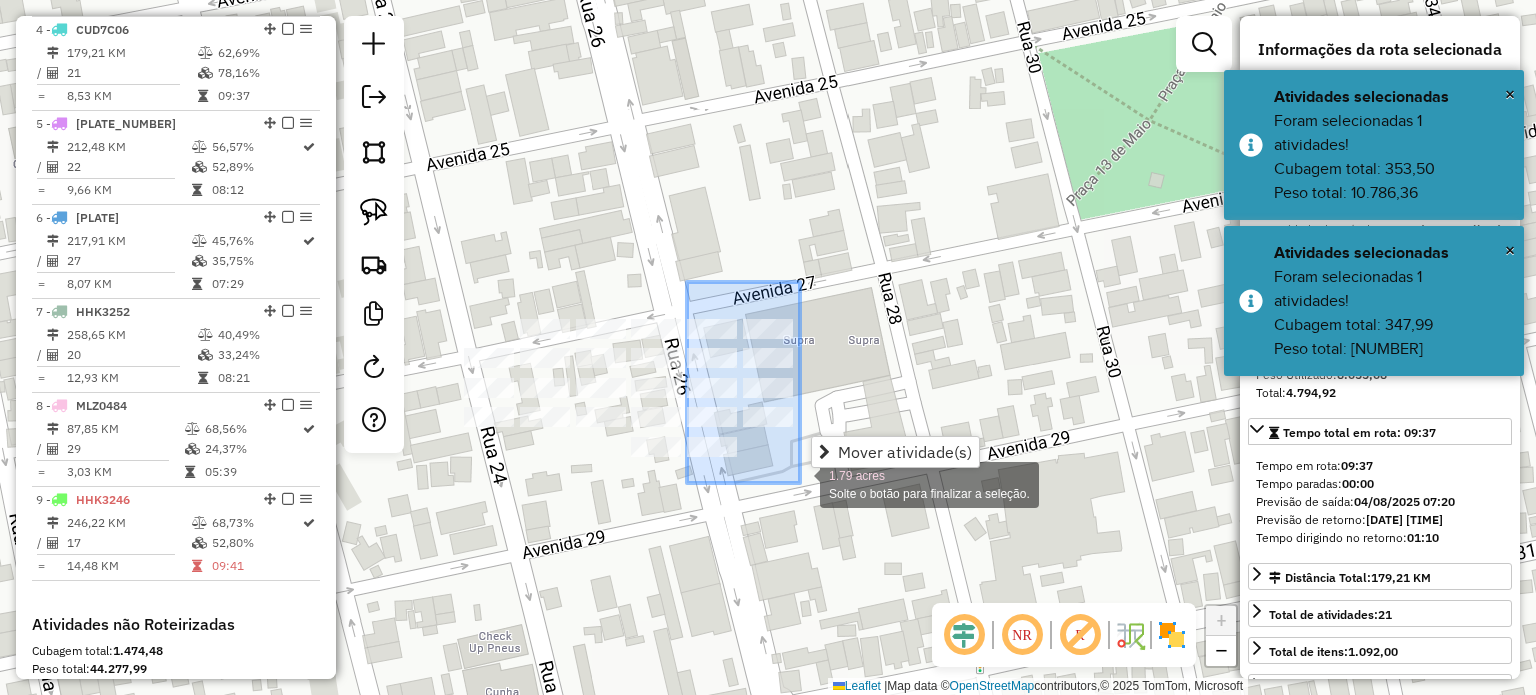 drag, startPoint x: 687, startPoint y: 282, endPoint x: 806, endPoint y: 481, distance: 231.86635 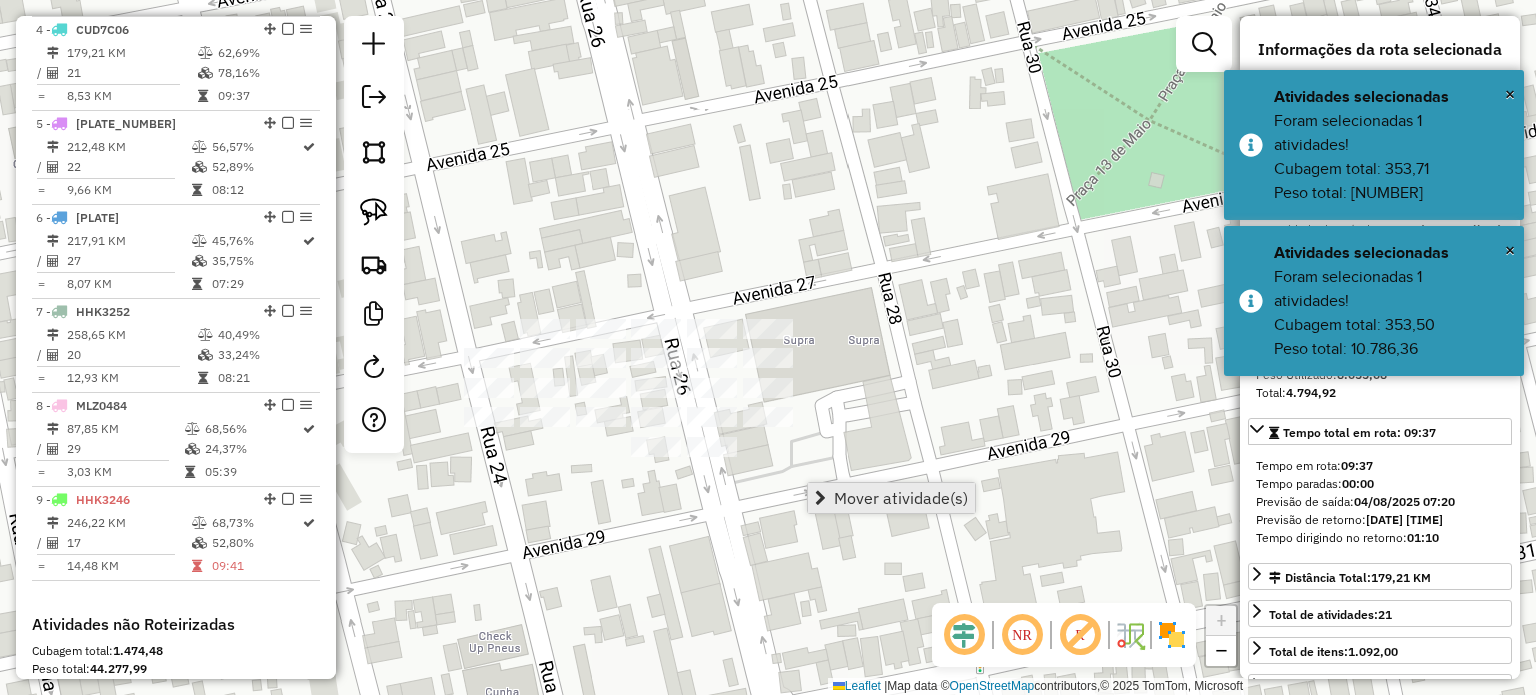 click on "Mover atividade(s)" at bounding box center (901, 498) 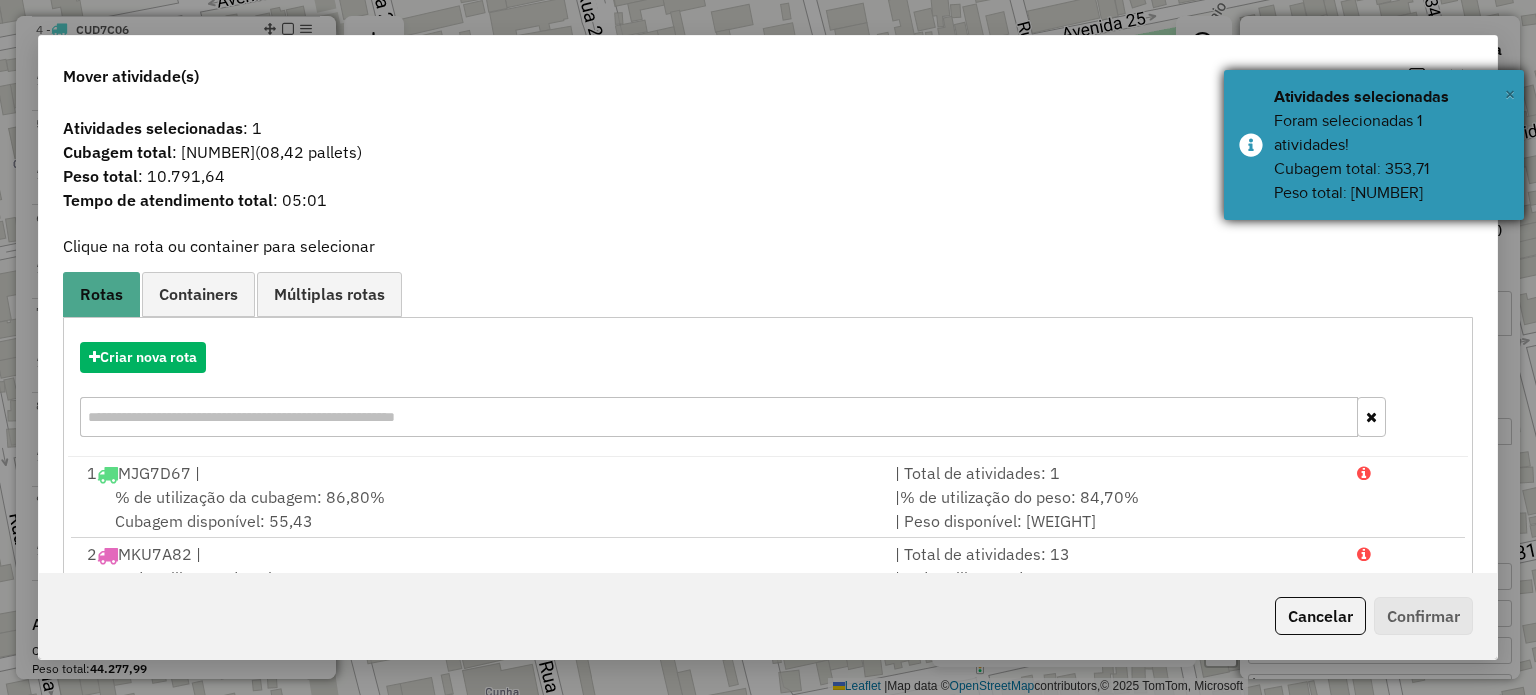 click on "×" at bounding box center (1510, 94) 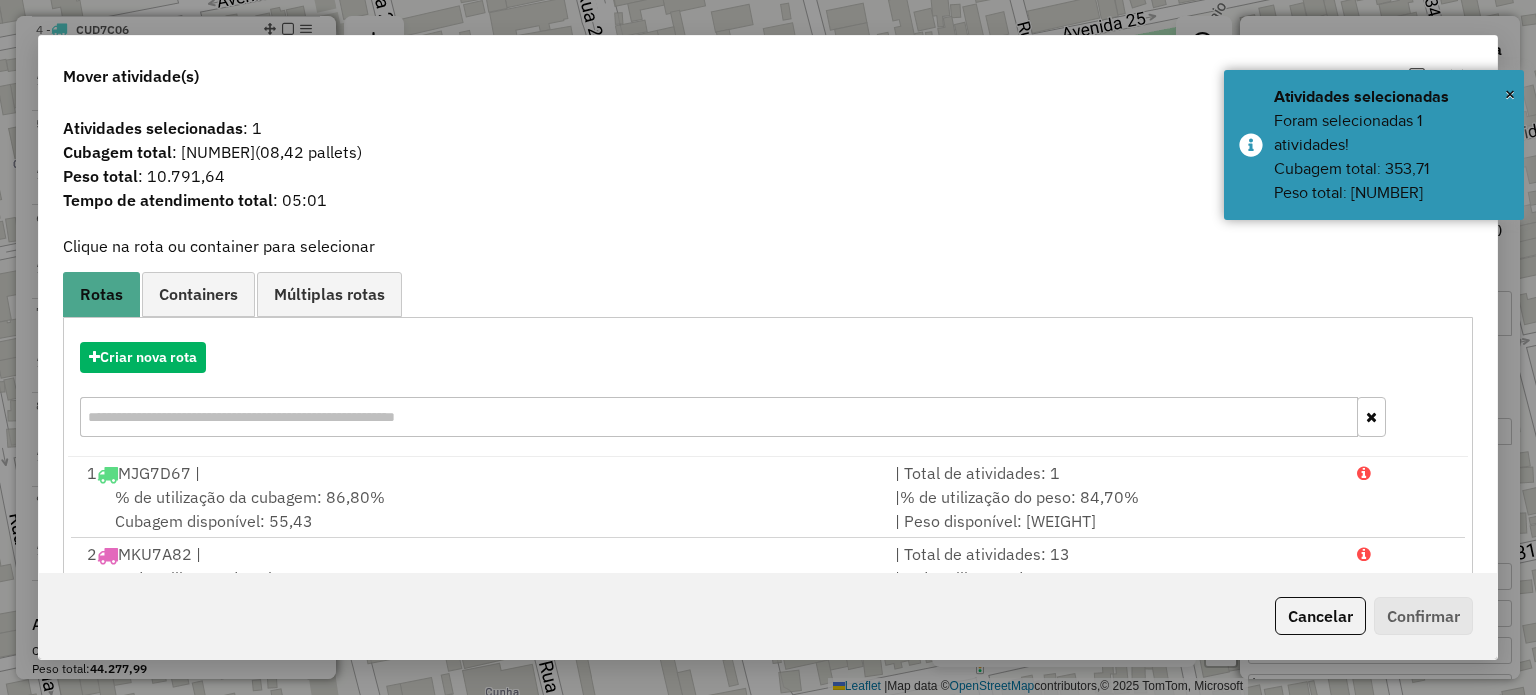 click 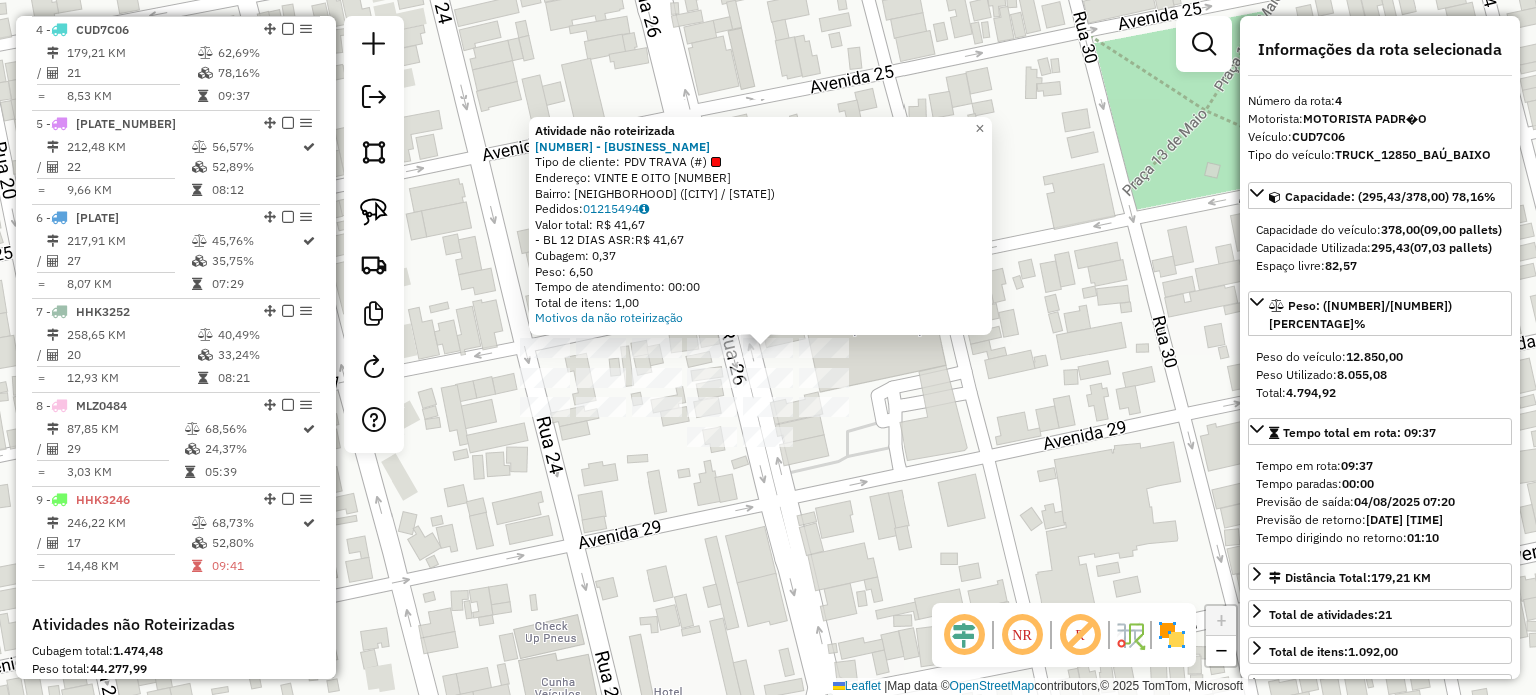 drag, startPoint x: 939, startPoint y: 465, endPoint x: 854, endPoint y: 429, distance: 92.309265 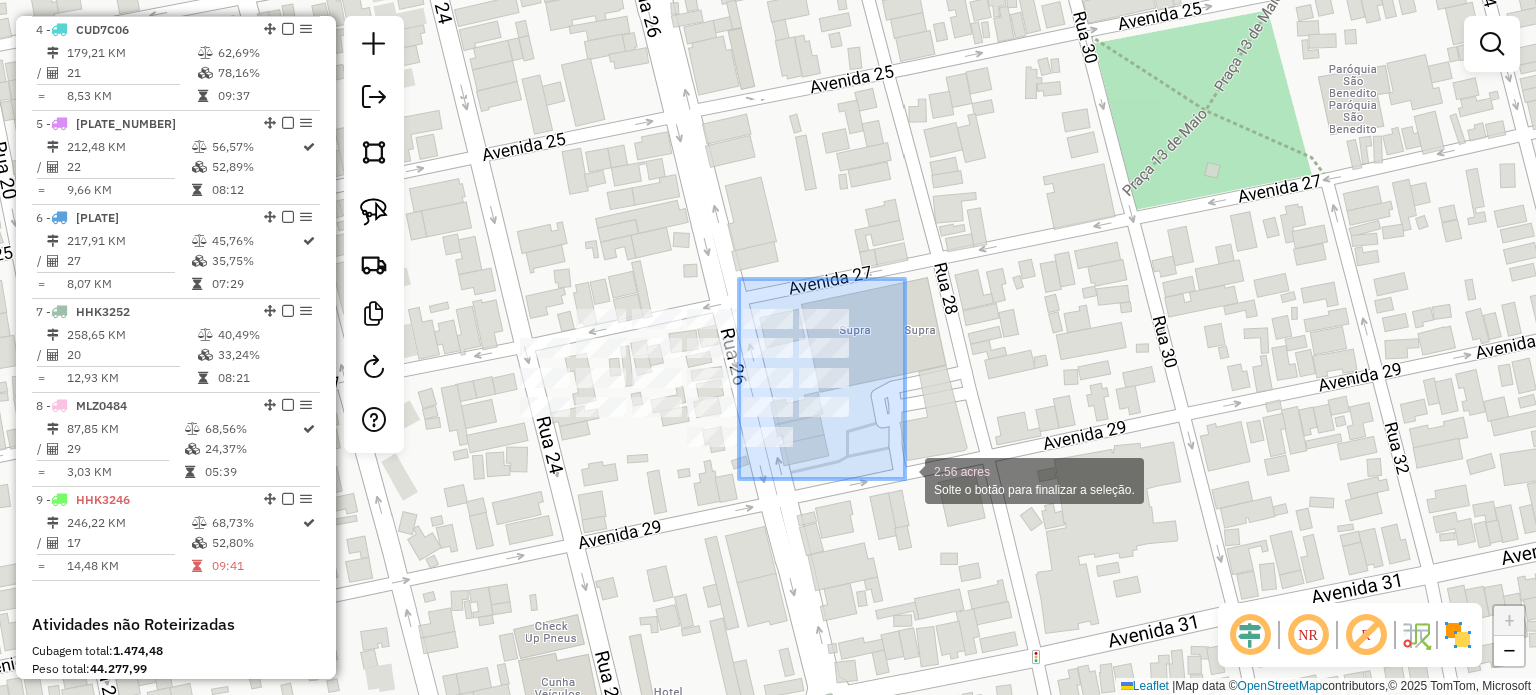 drag, startPoint x: 739, startPoint y: 279, endPoint x: 906, endPoint y: 480, distance: 261.32355 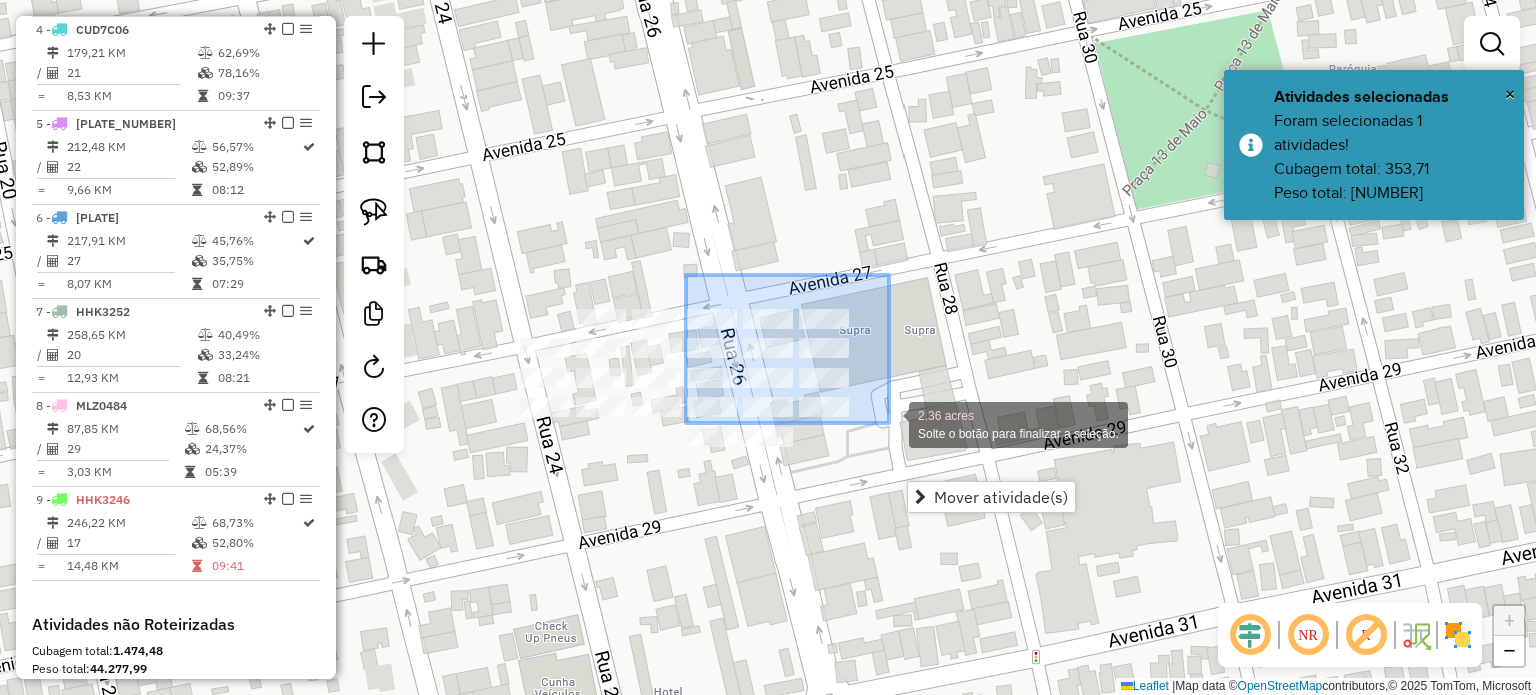 drag, startPoint x: 721, startPoint y: 331, endPoint x: 889, endPoint y: 423, distance: 191.54112 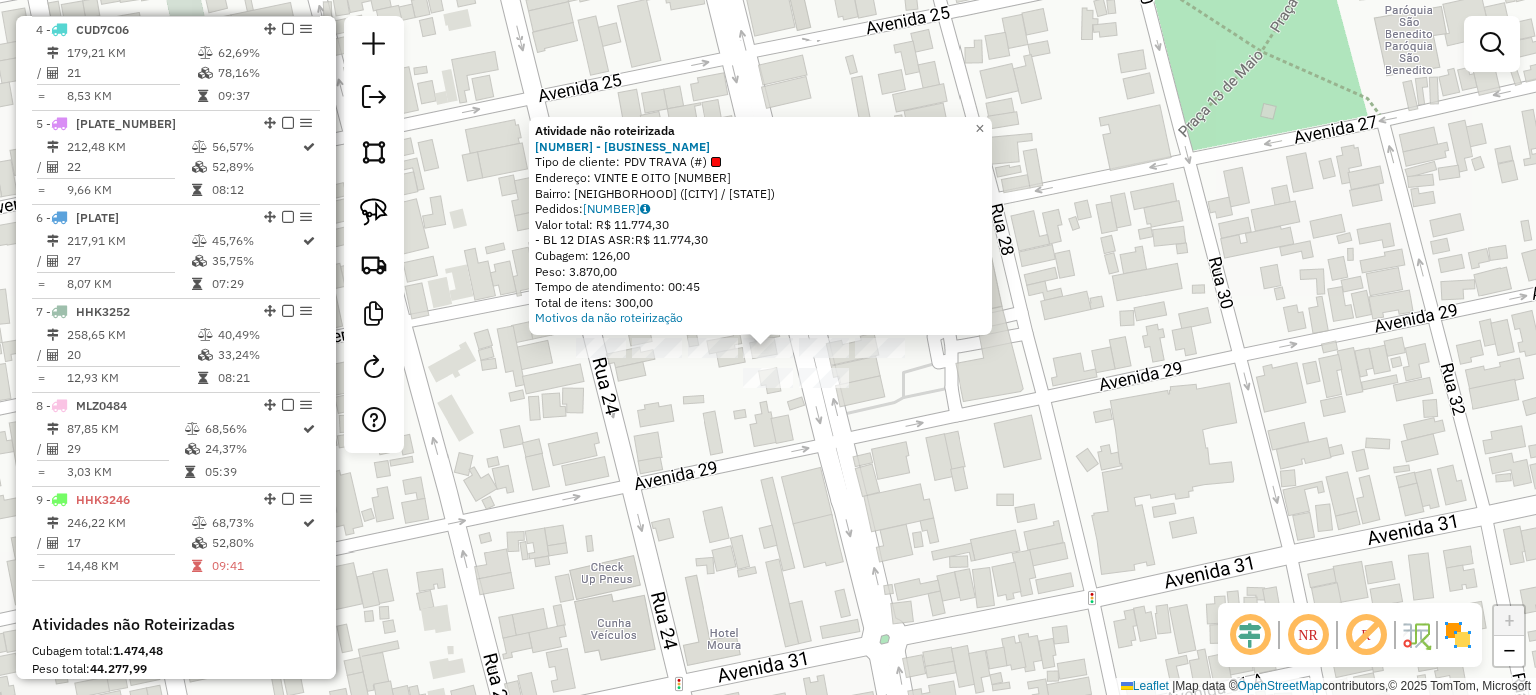 click on "Atividade não roteirizada 439 - SUPRA SUPERMERCADOS  Tipo de cliente:   PDV TRAVA (#)   Endereço:  VINTE E OITO 1574   Bairro: CENTRO (ITUIUTABA / MG)   Pedidos:  01215839   Valor total: R$ 11.774,30   - BL 12 DIAS ASR:  R$ 11.774,30   Cubagem: 126,00   Peso: 3.870,00   Tempo de atendimento: 00:45   Total de itens: 300,00  Motivos da não roteirização × Janela de atendimento Grade de atendimento Capacidade Transportadoras Veículos Cliente Pedidos  Rotas Selecione os dias de semana para filtrar as janelas de atendimento  Seg   Ter   Qua   Qui   Sex   Sáb   Dom  Informe o período da janela de atendimento: De: Até:  Filtrar exatamente a janela do cliente  Considerar janela de atendimento padrão  Selecione os dias de semana para filtrar as grades de atendimento  Seg   Ter   Qua   Qui   Sex   Sáb   Dom   Considerar clientes sem dia de atendimento cadastrado  Clientes fora do dia de atendimento selecionado Filtrar as atividades entre os valores definidos abaixo:  Peso mínimo:   Peso máximo:   De:  De:" 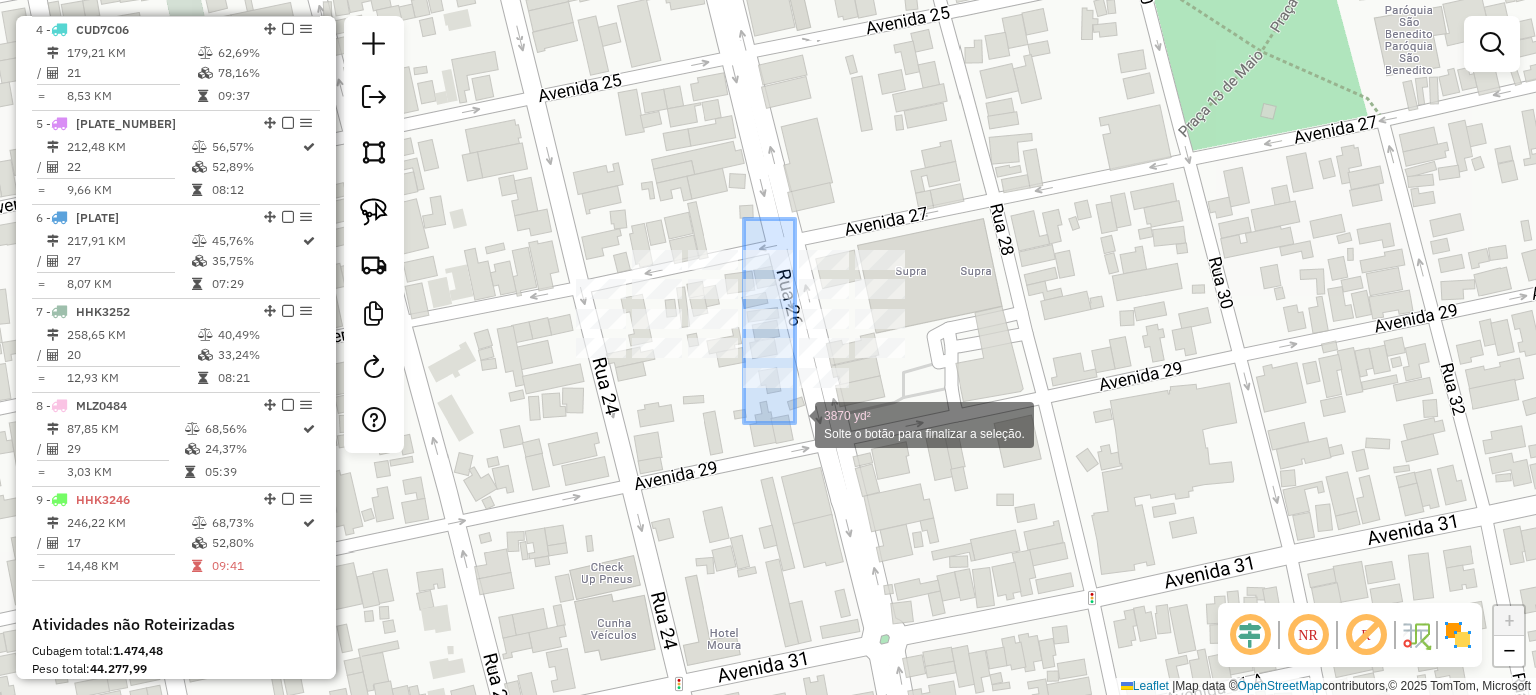drag, startPoint x: 758, startPoint y: 248, endPoint x: 795, endPoint y: 423, distance: 178.86867 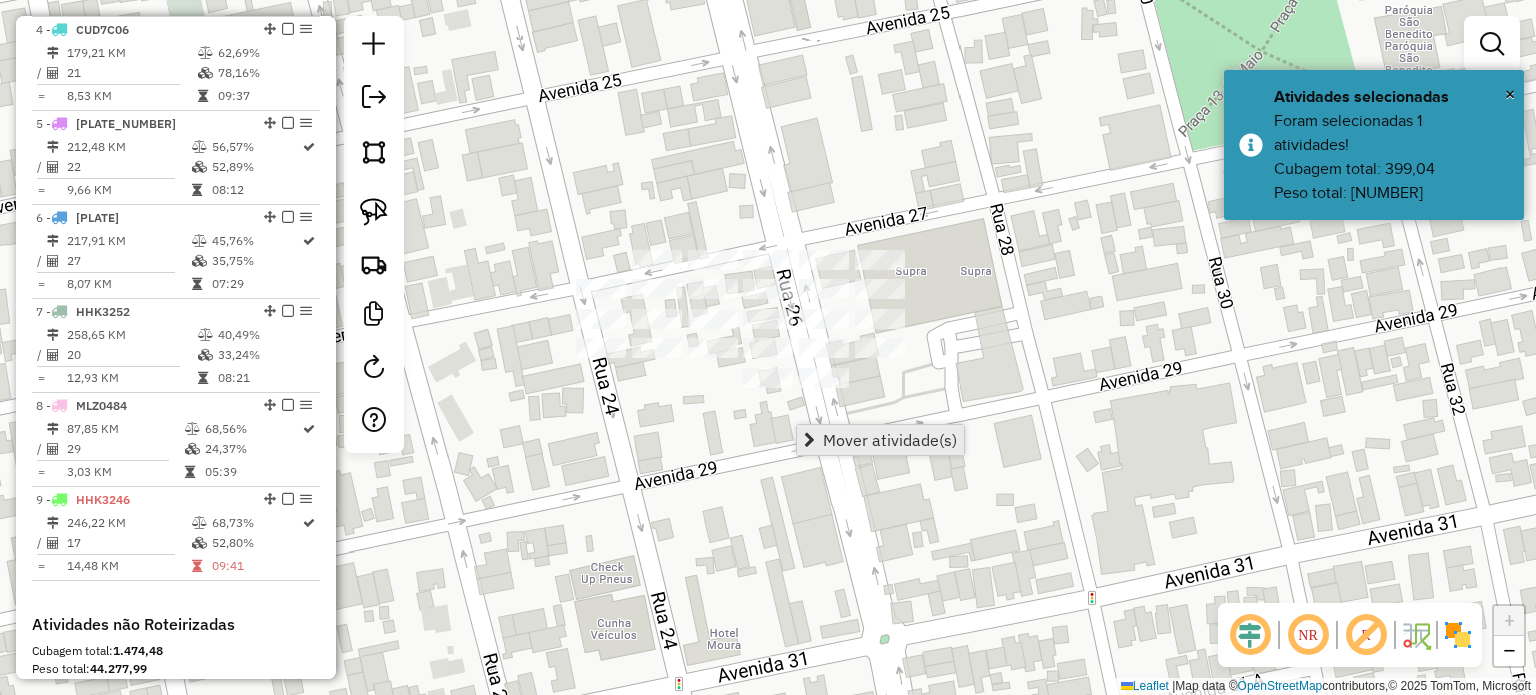 click on "Mover atividade(s)" at bounding box center (890, 440) 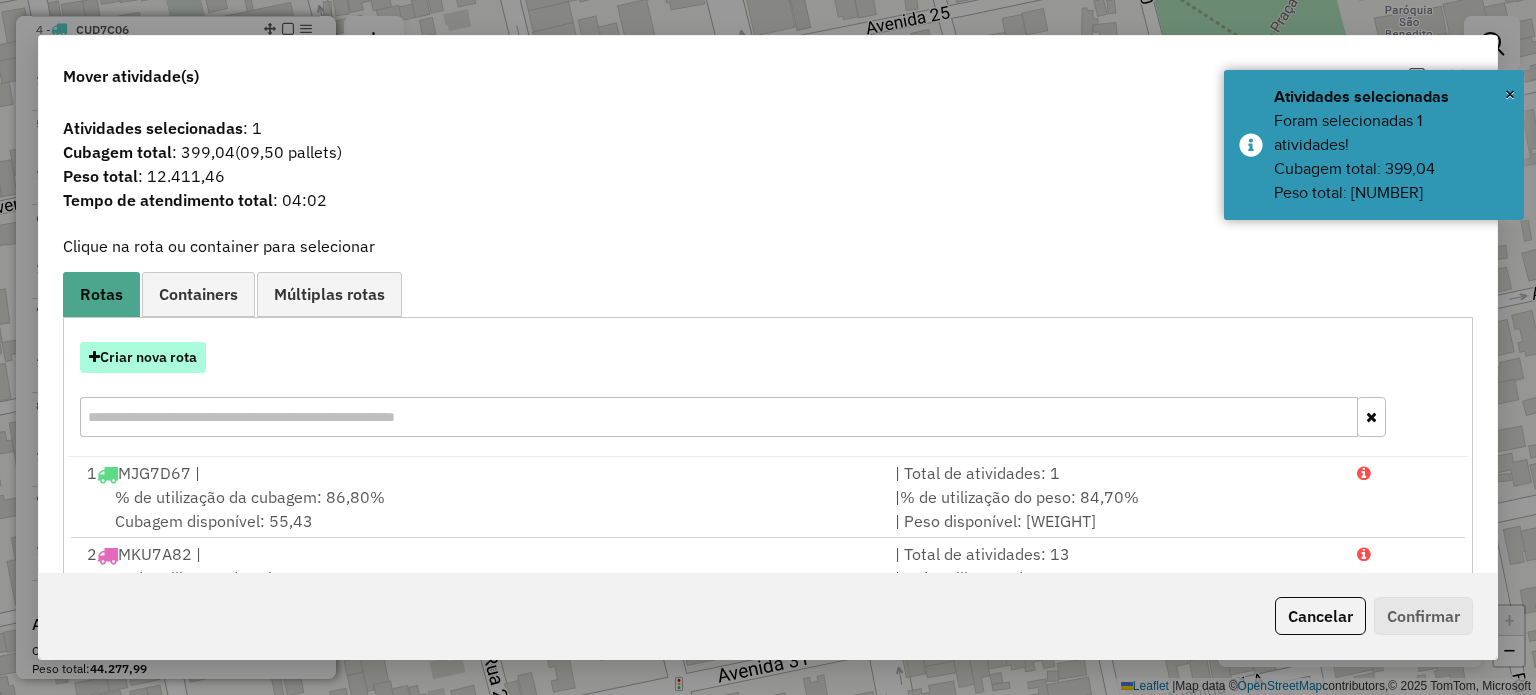 click on "Criar nova rota" at bounding box center [143, 357] 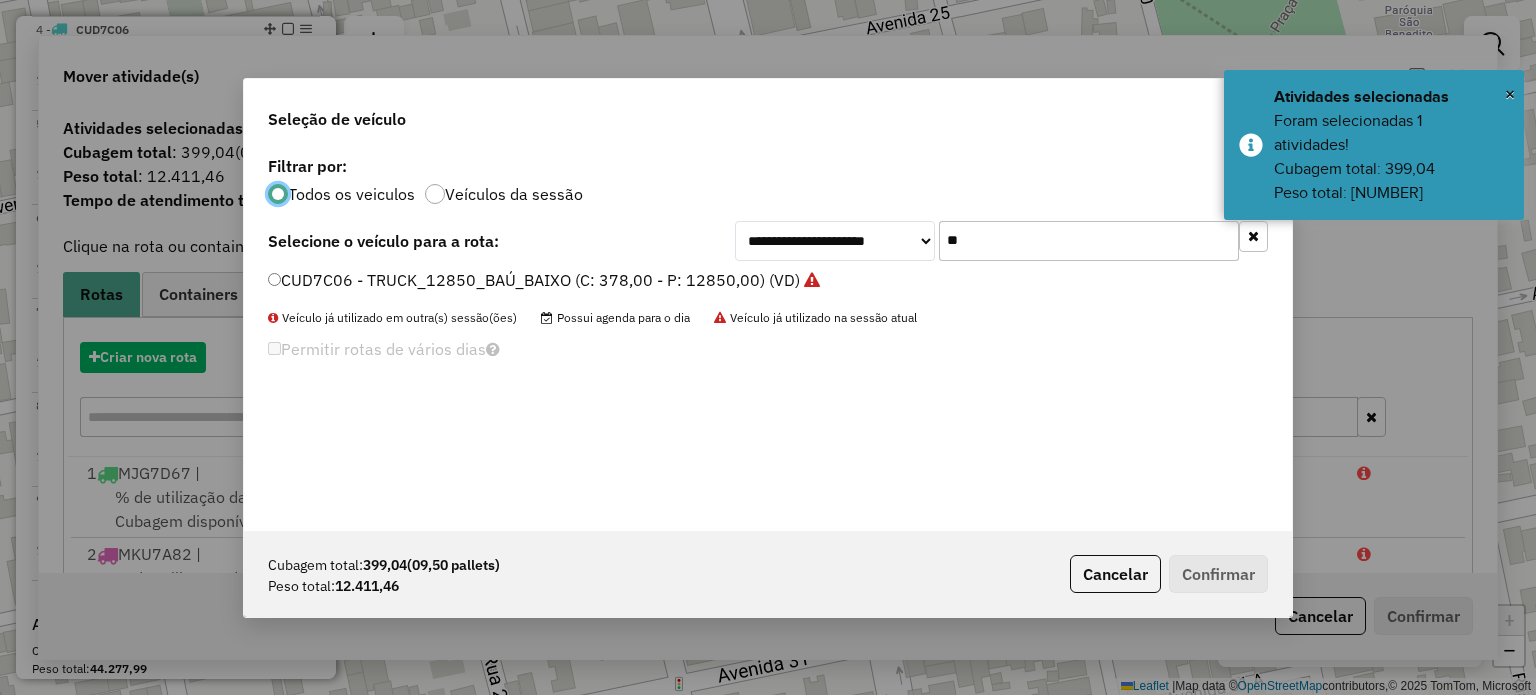 scroll, scrollTop: 10, scrollLeft: 6, axis: both 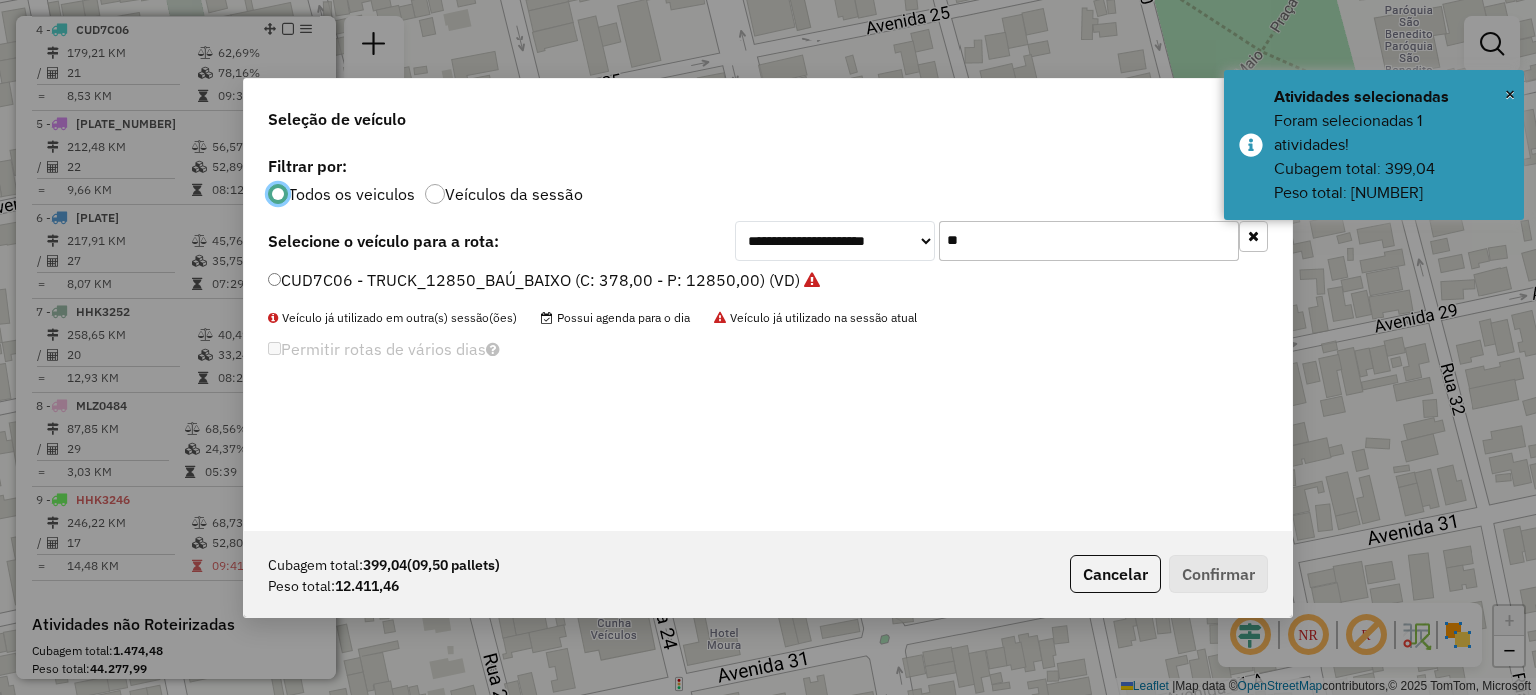 click on "**********" 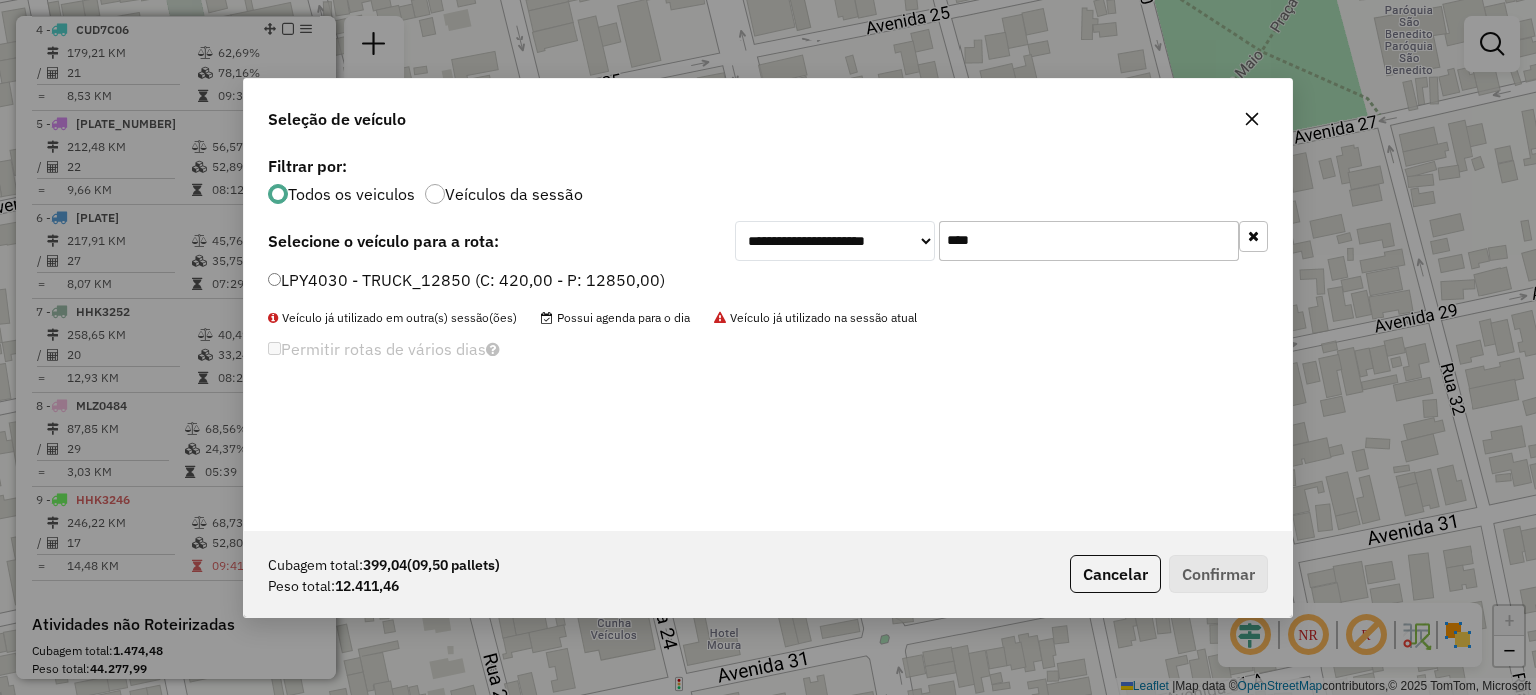 type on "****" 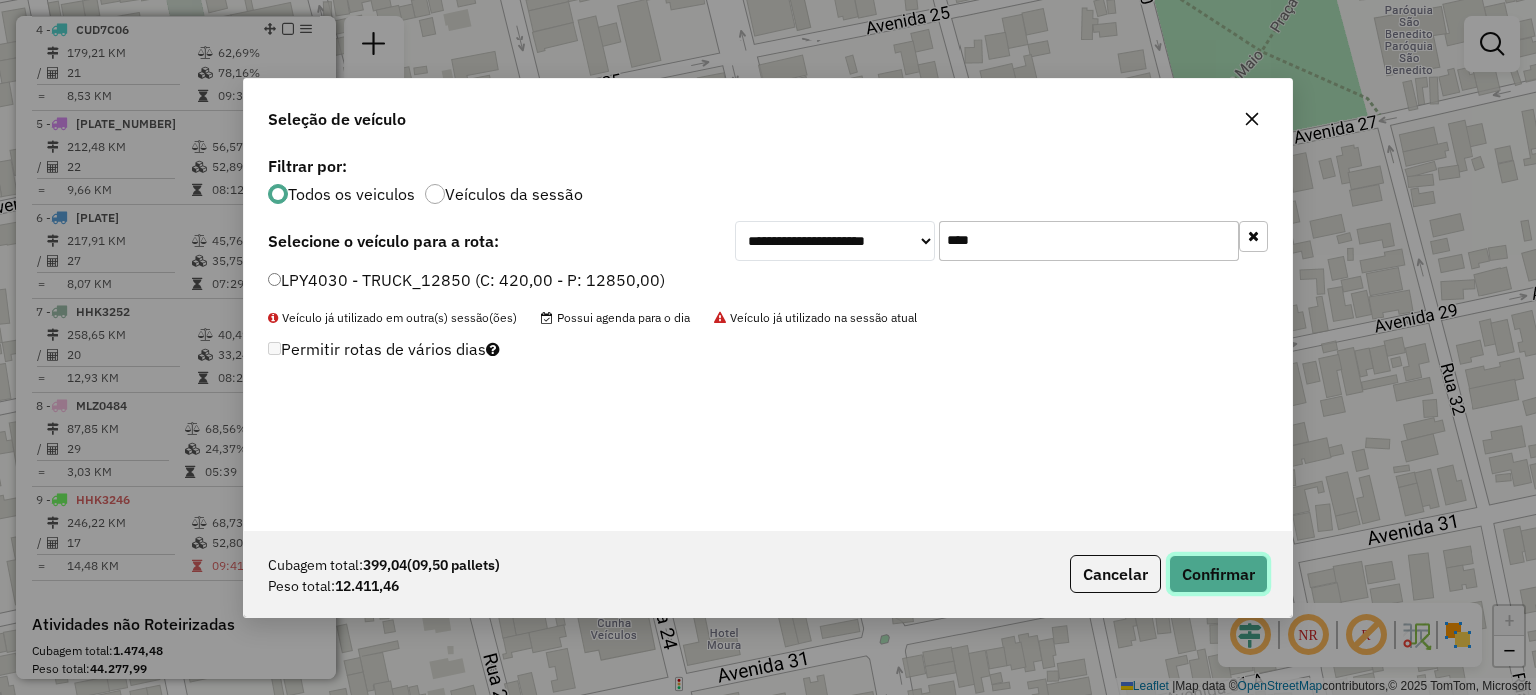 click on "Confirmar" 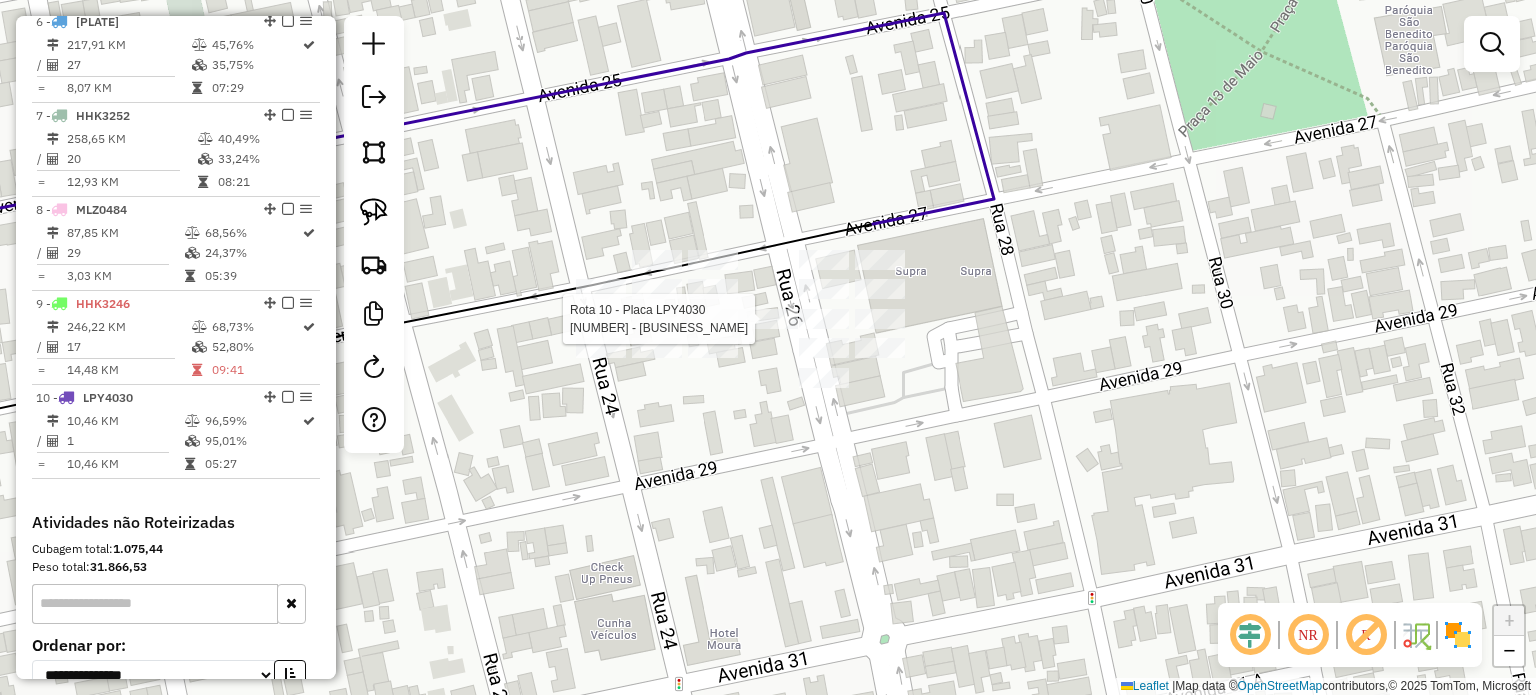 select on "**********" 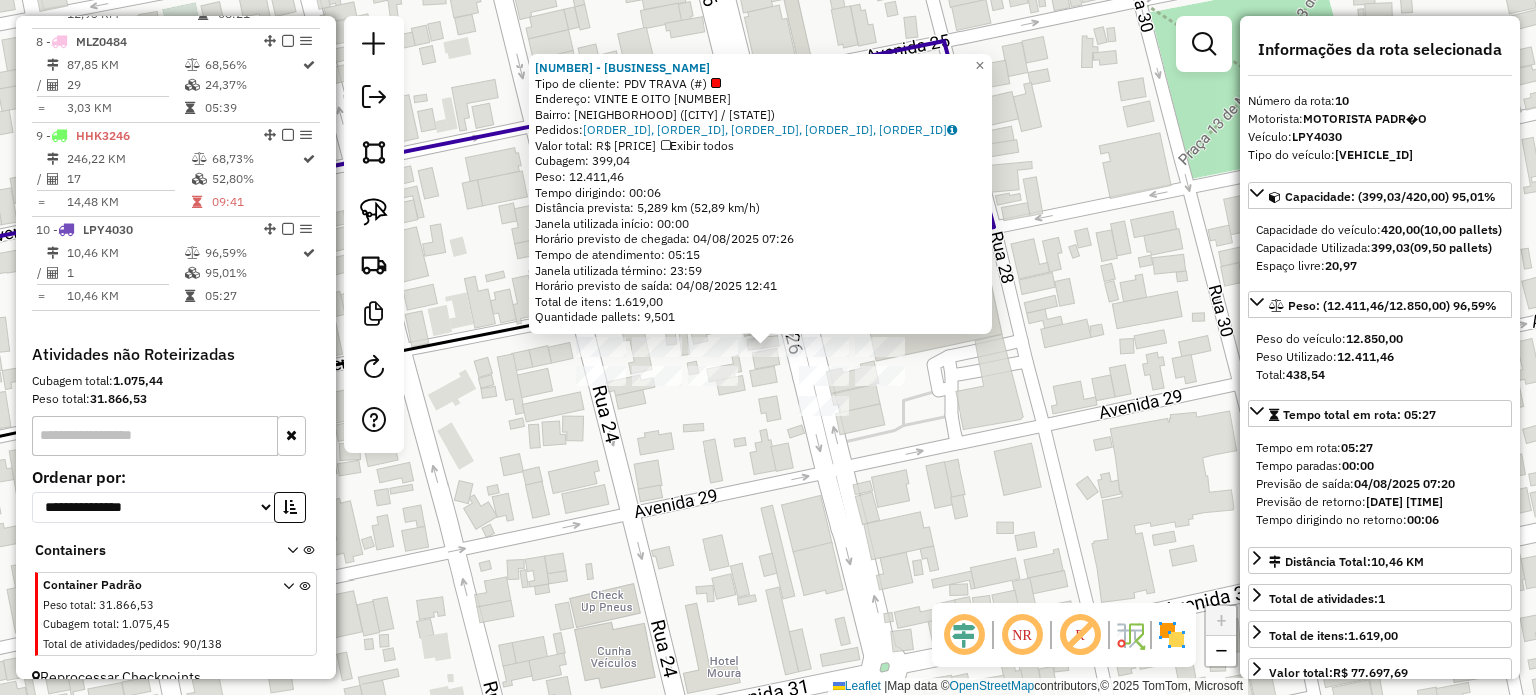 scroll, scrollTop: 1416, scrollLeft: 0, axis: vertical 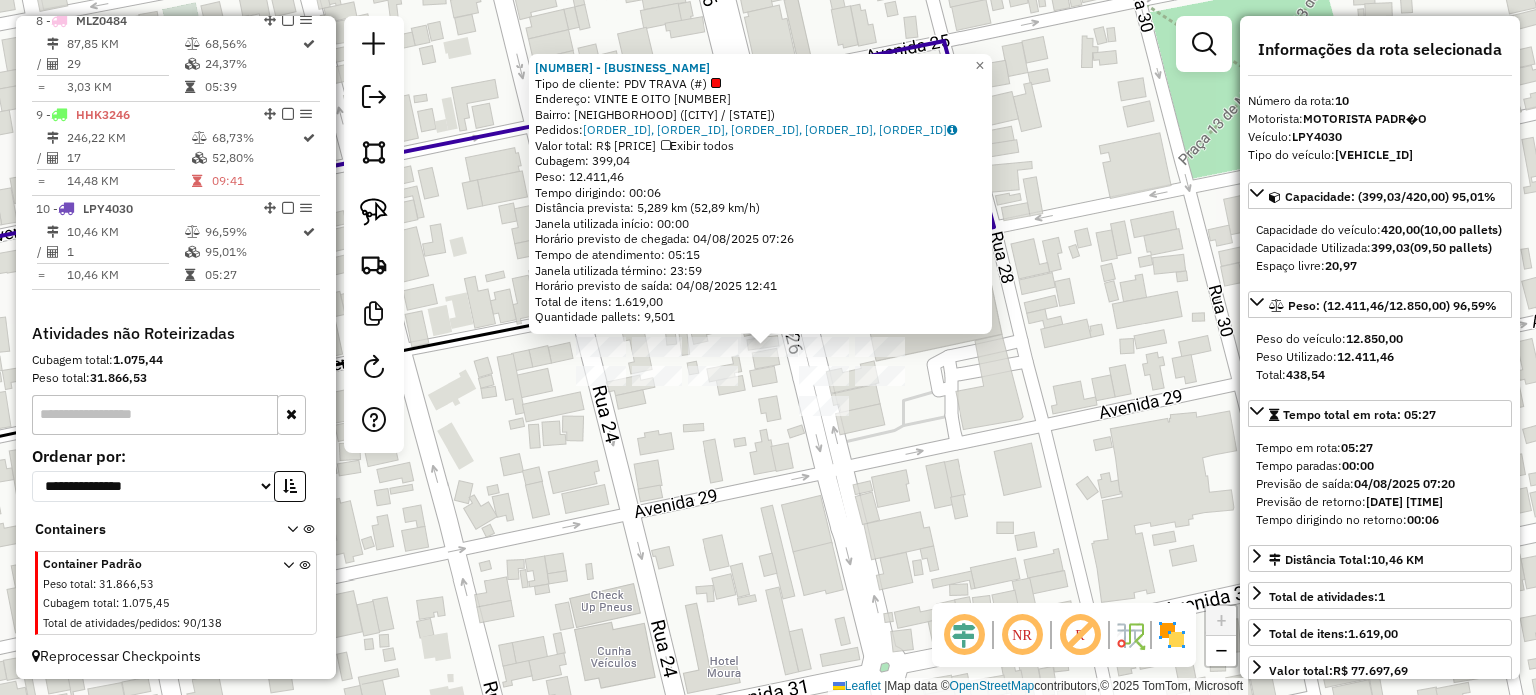 click on "439 - SUPRA SUPERMERCADOS  Tipo de cliente:   PDV TRAVA (#)   Endereço:  VINTE E OITO 1574   Bairro: CENTRO (ITUIUTABA / MG)   Pedidos:  01215480, 01215503, 01215495, 01215839, 01215913   Valor total: R$ 77.697,69   Exibir todos   Cubagem: 399,04  Peso: 12.411,46  Tempo dirigindo: 00:06   Distância prevista: 5,289 km (52,89 km/h)   Janela utilizada início: 00:00   Horário previsto de chegada: 04/08/2025 07:26   Tempo de atendimento: 05:15   Janela utilizada término: 23:59   Horário previsto de saída: 04/08/2025 12:41   Total de itens: 1.619,00   Quantidade pallets: 9,501  × Janela de atendimento Grade de atendimento Capacidade Transportadoras Veículos Cliente Pedidos  Rotas Selecione os dias de semana para filtrar as janelas de atendimento  Seg   Ter   Qua   Qui   Sex   Sáb   Dom  Informe o período da janela de atendimento: De: Até:  Filtrar exatamente a janela do cliente  Considerar janela de atendimento padrão  Selecione os dias de semana para filtrar as grades de atendimento  Seg   Ter   Qua" 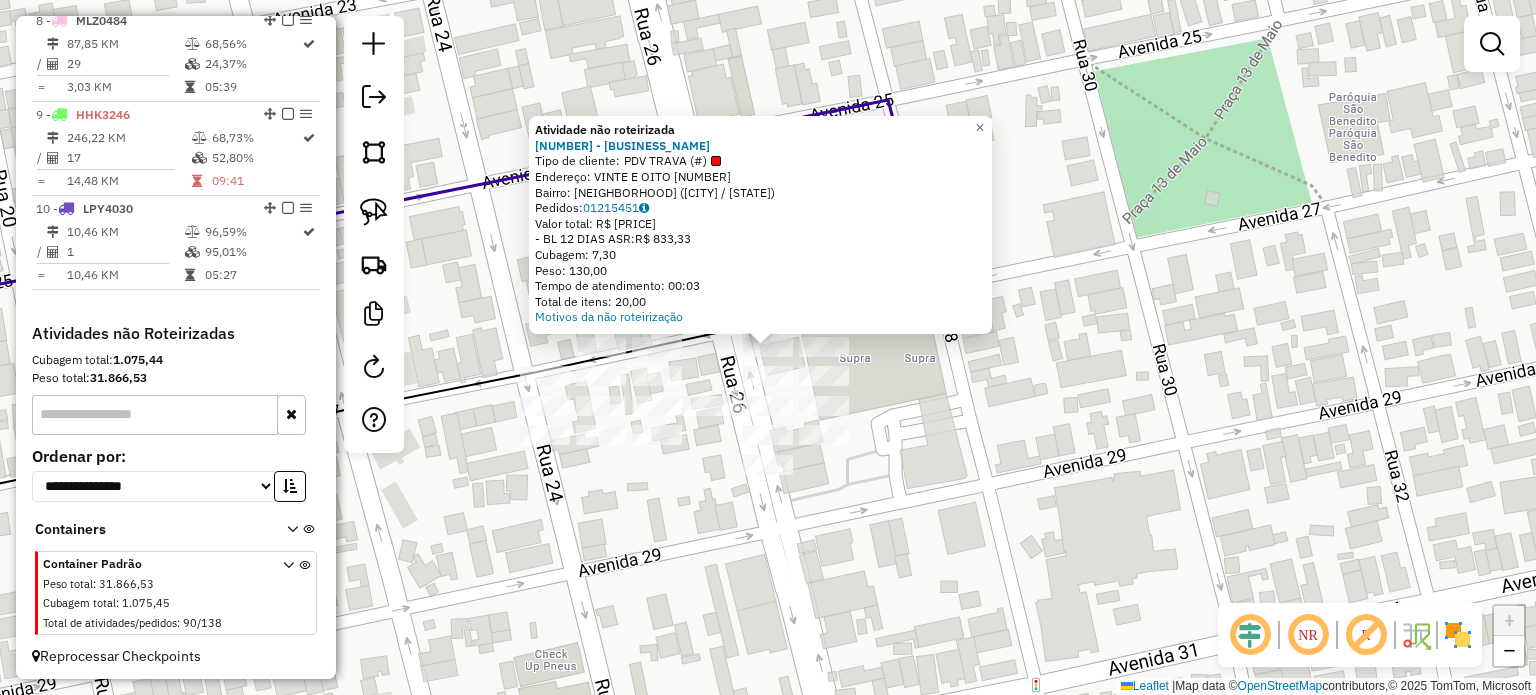 drag, startPoint x: 852, startPoint y: 557, endPoint x: 839, endPoint y: 506, distance: 52.63079 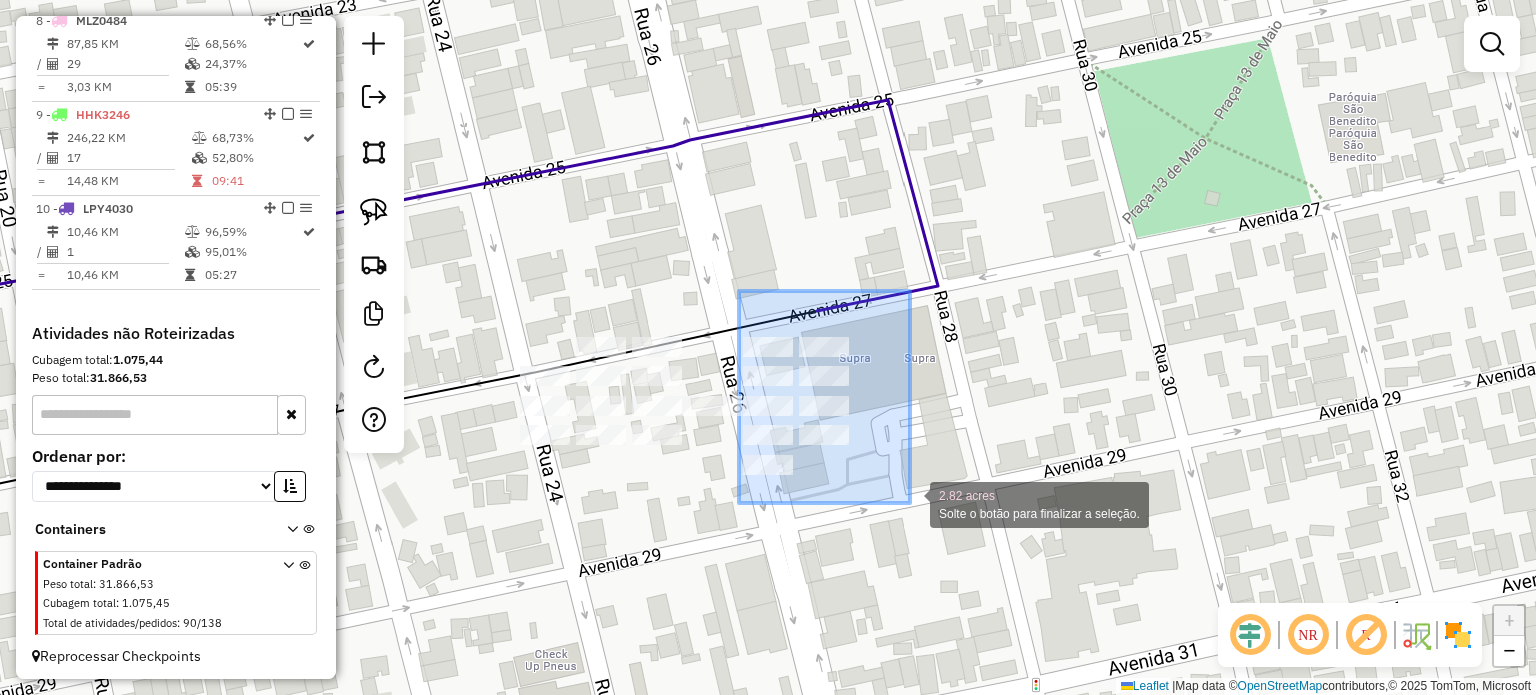 drag, startPoint x: 745, startPoint y: 312, endPoint x: 910, endPoint y: 503, distance: 252.40048 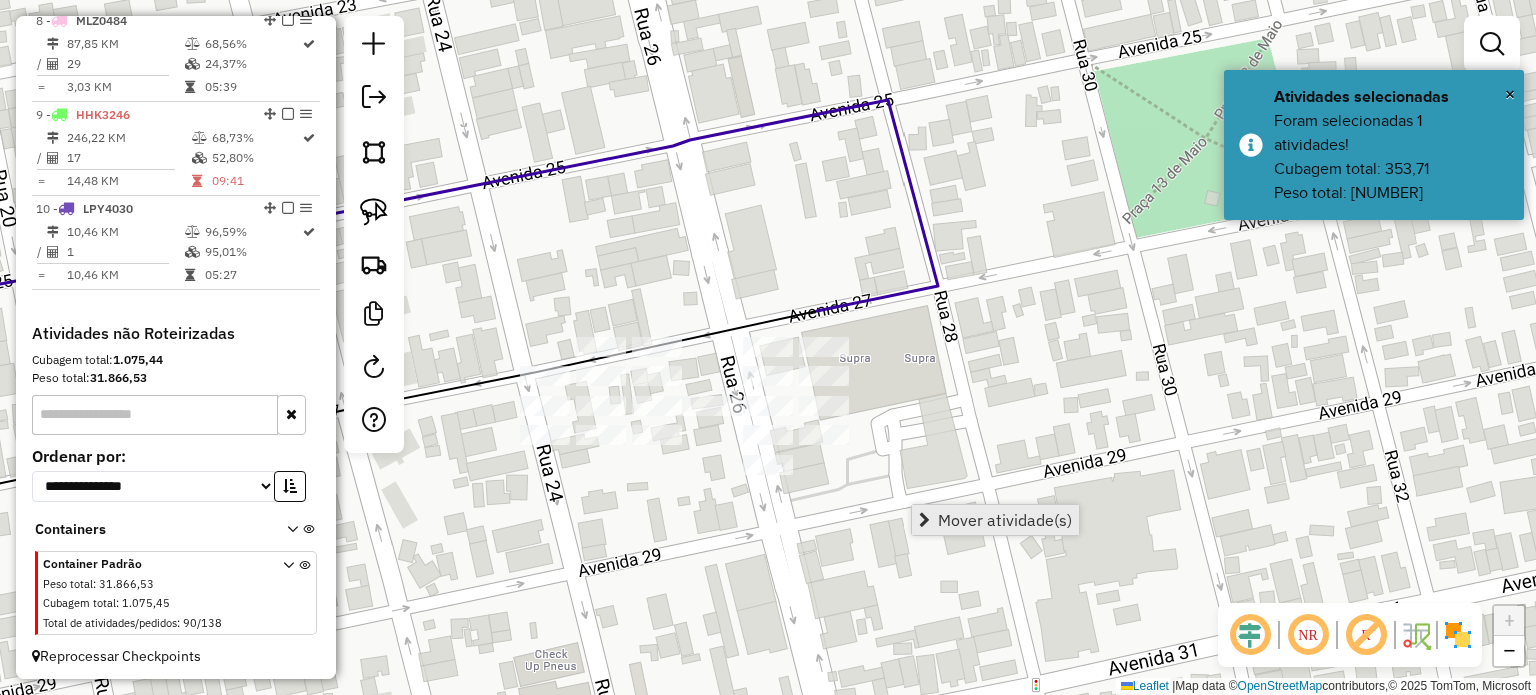 click on "Mover atividade(s)" at bounding box center (1005, 520) 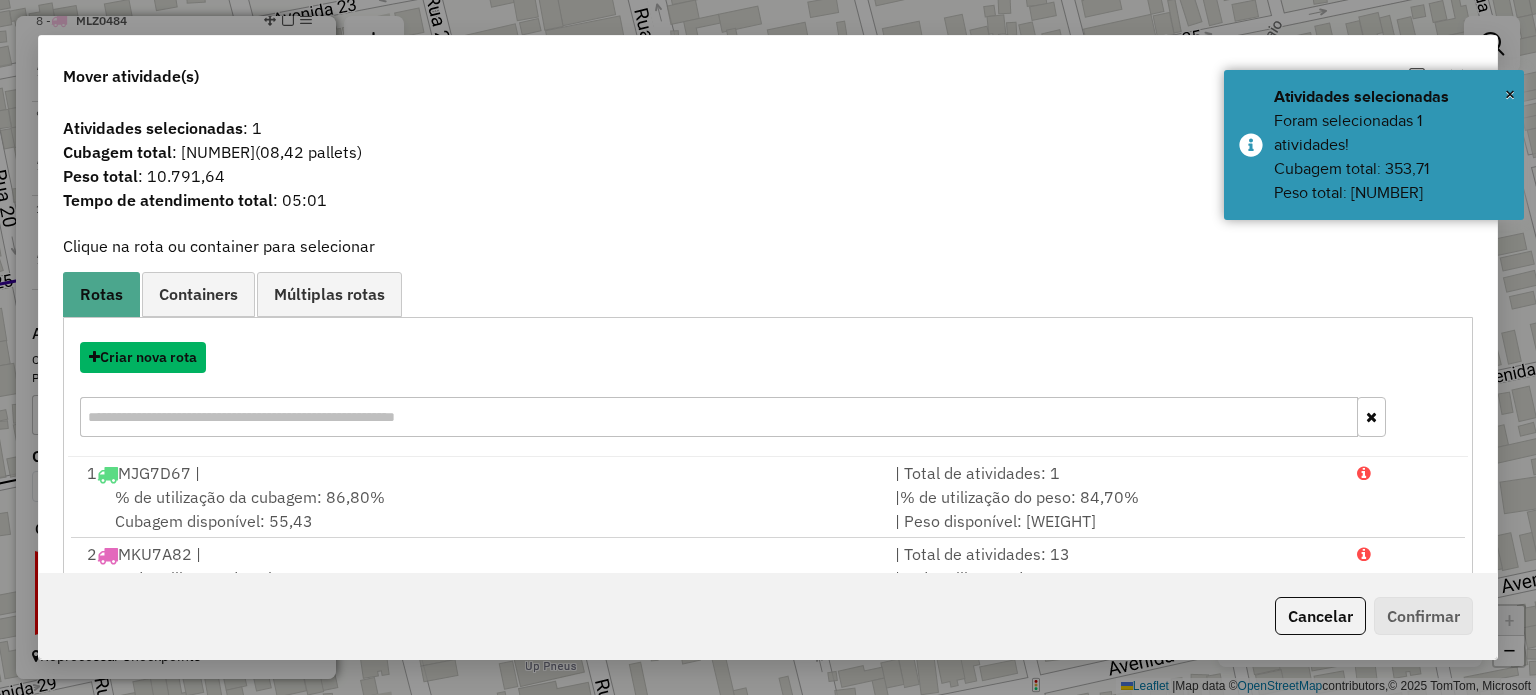 click on "Criar nova rota" at bounding box center [143, 357] 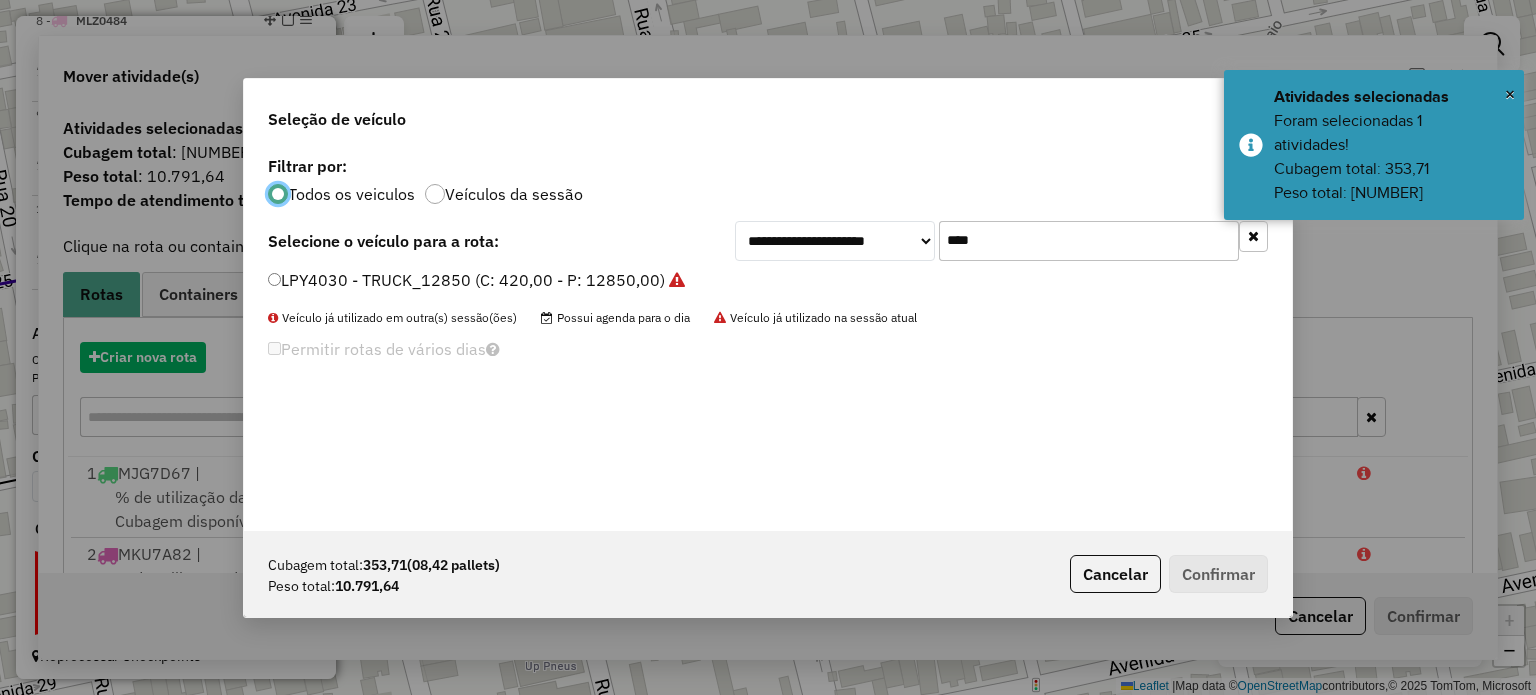 scroll, scrollTop: 10, scrollLeft: 6, axis: both 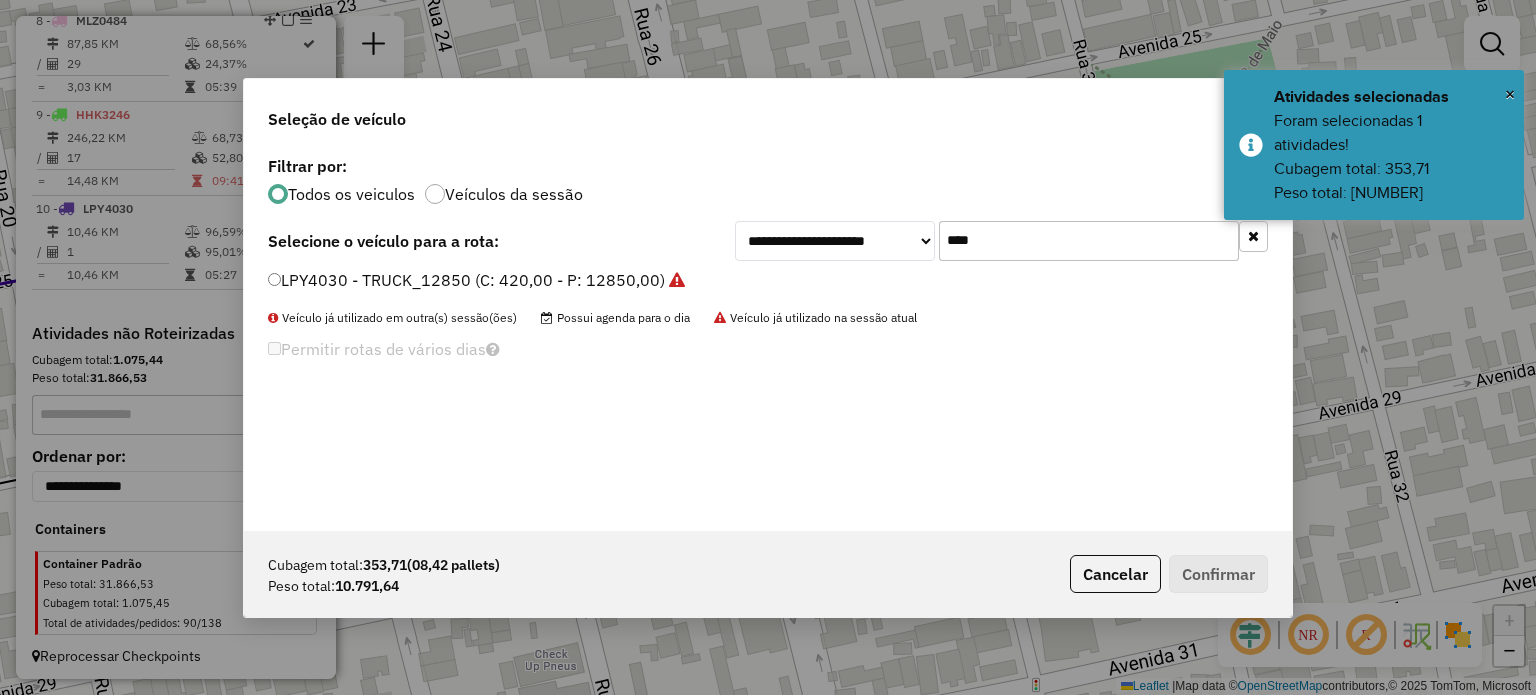 drag, startPoint x: 951, startPoint y: 233, endPoint x: 856, endPoint y: 223, distance: 95.524864 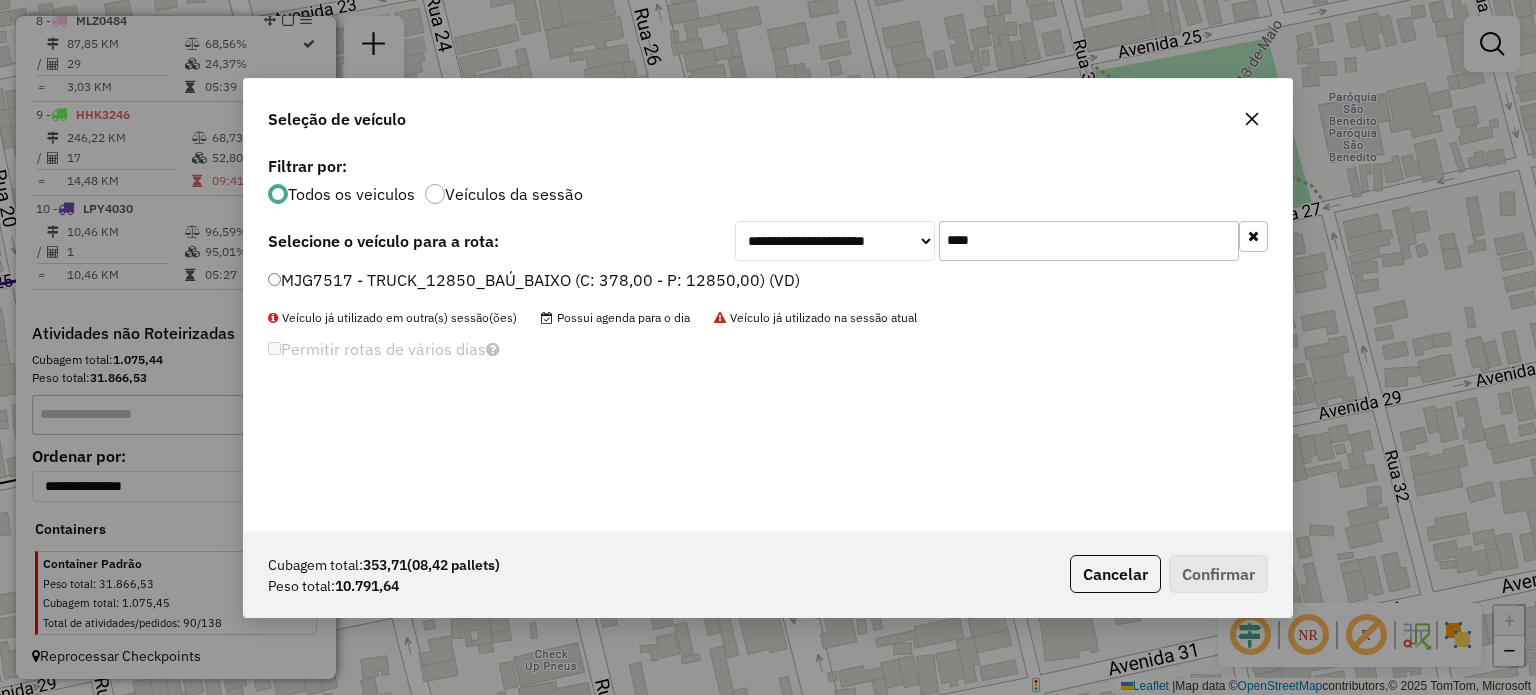 type on "****" 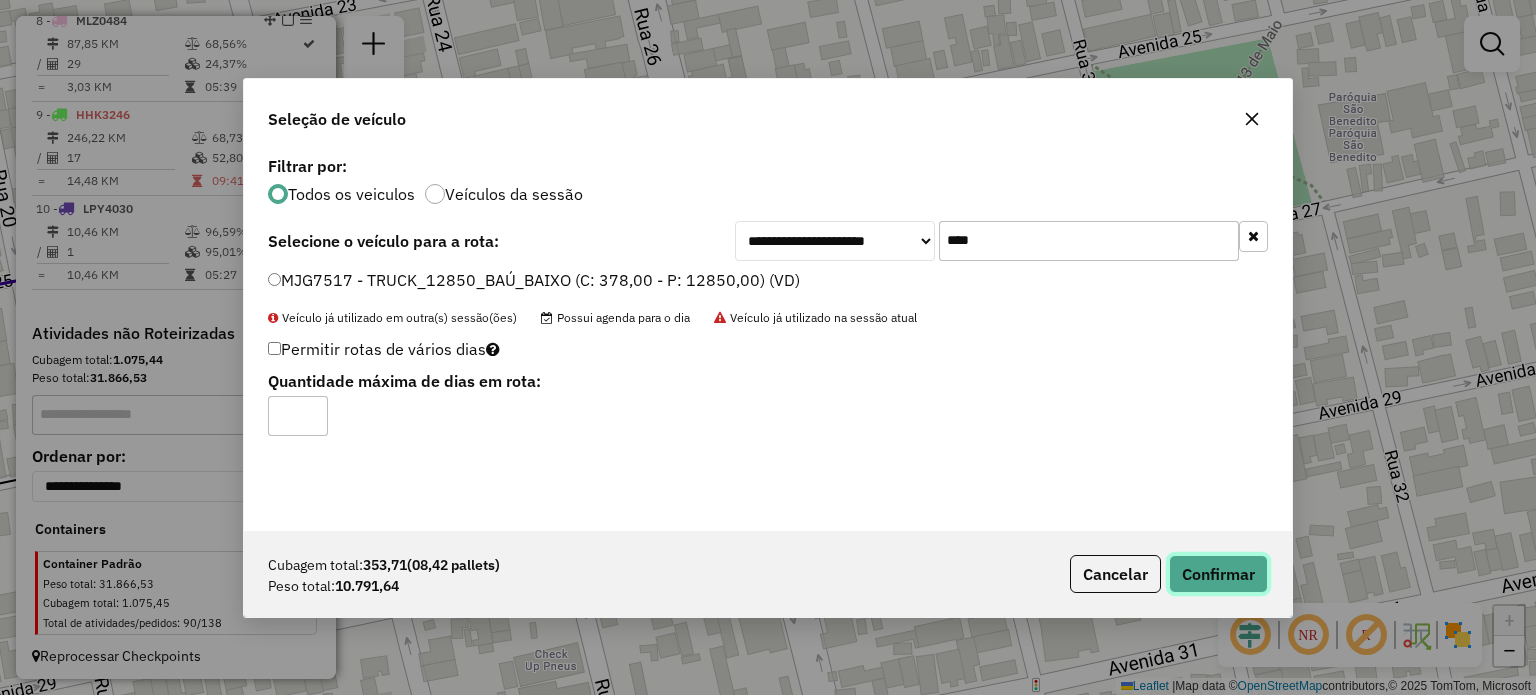 click on "Confirmar" 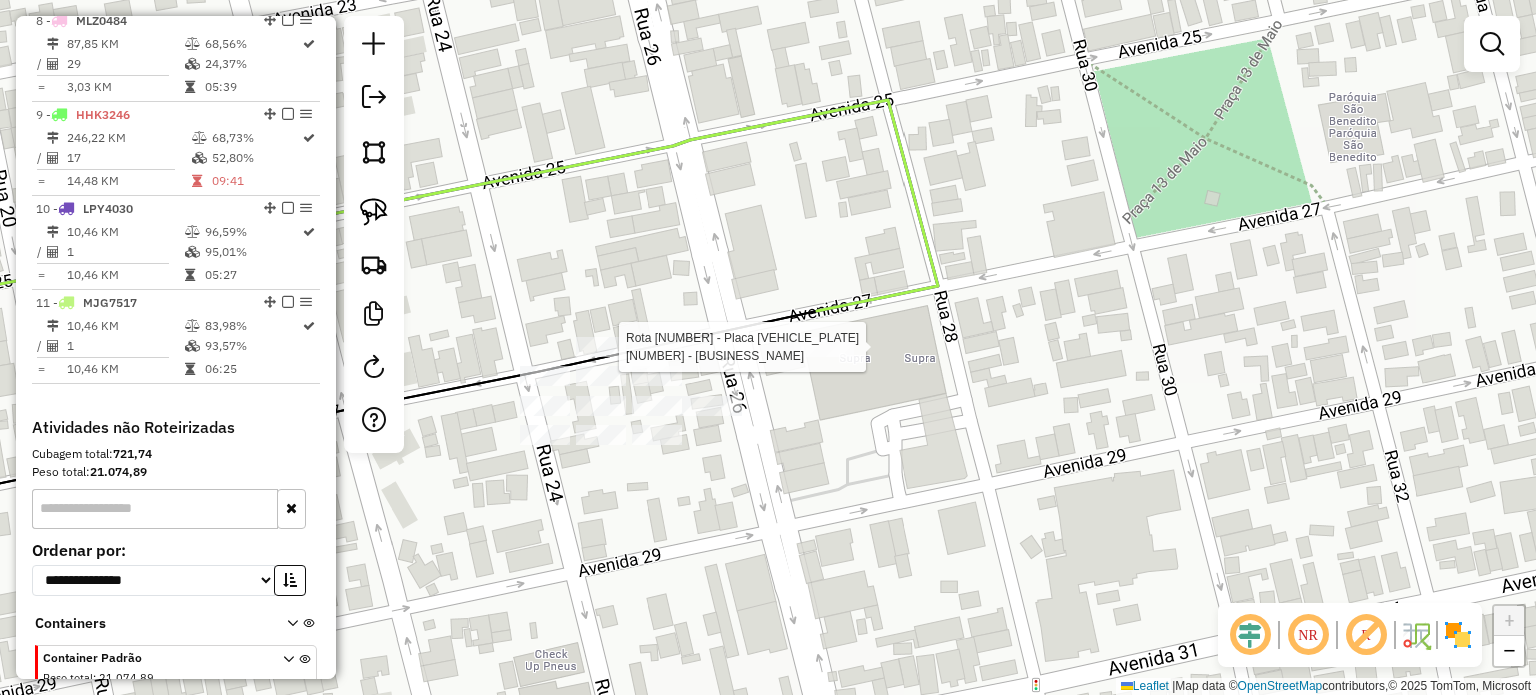 select on "**********" 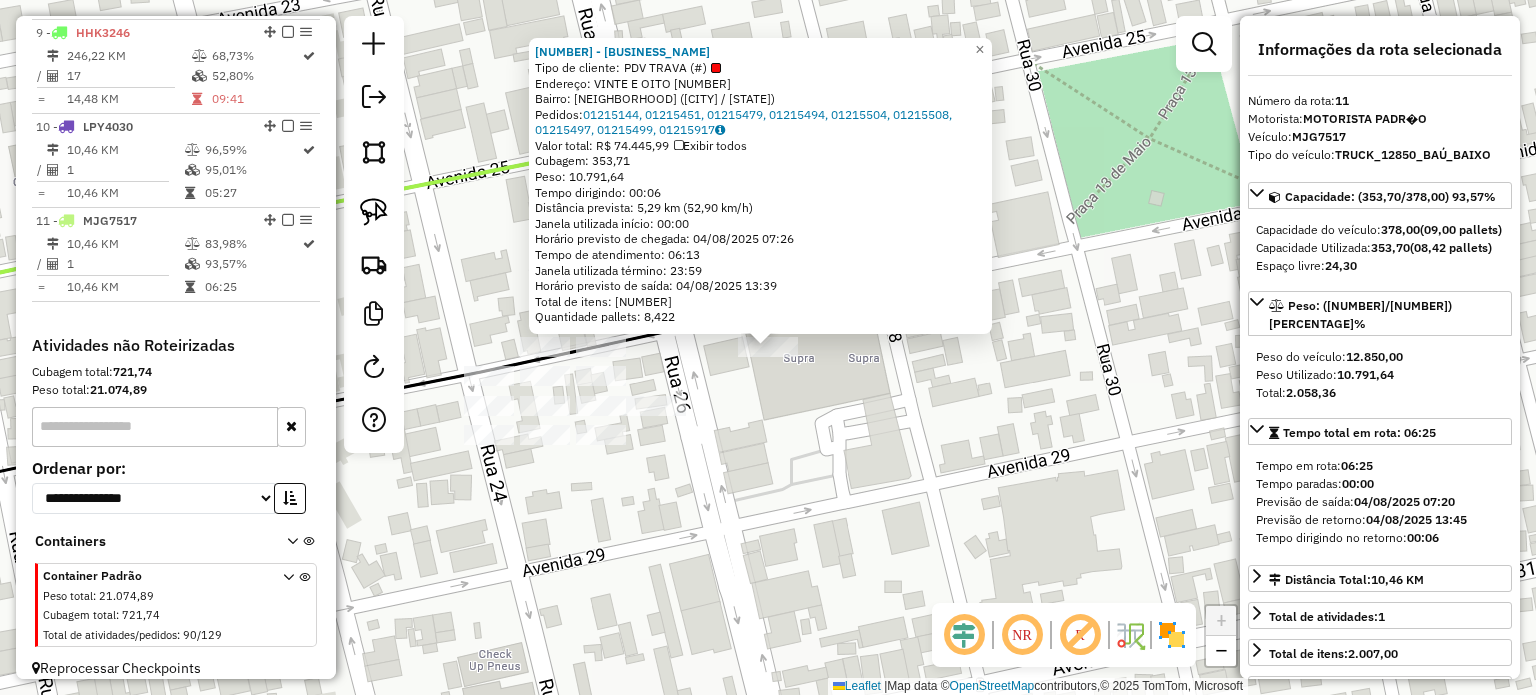 scroll, scrollTop: 1510, scrollLeft: 0, axis: vertical 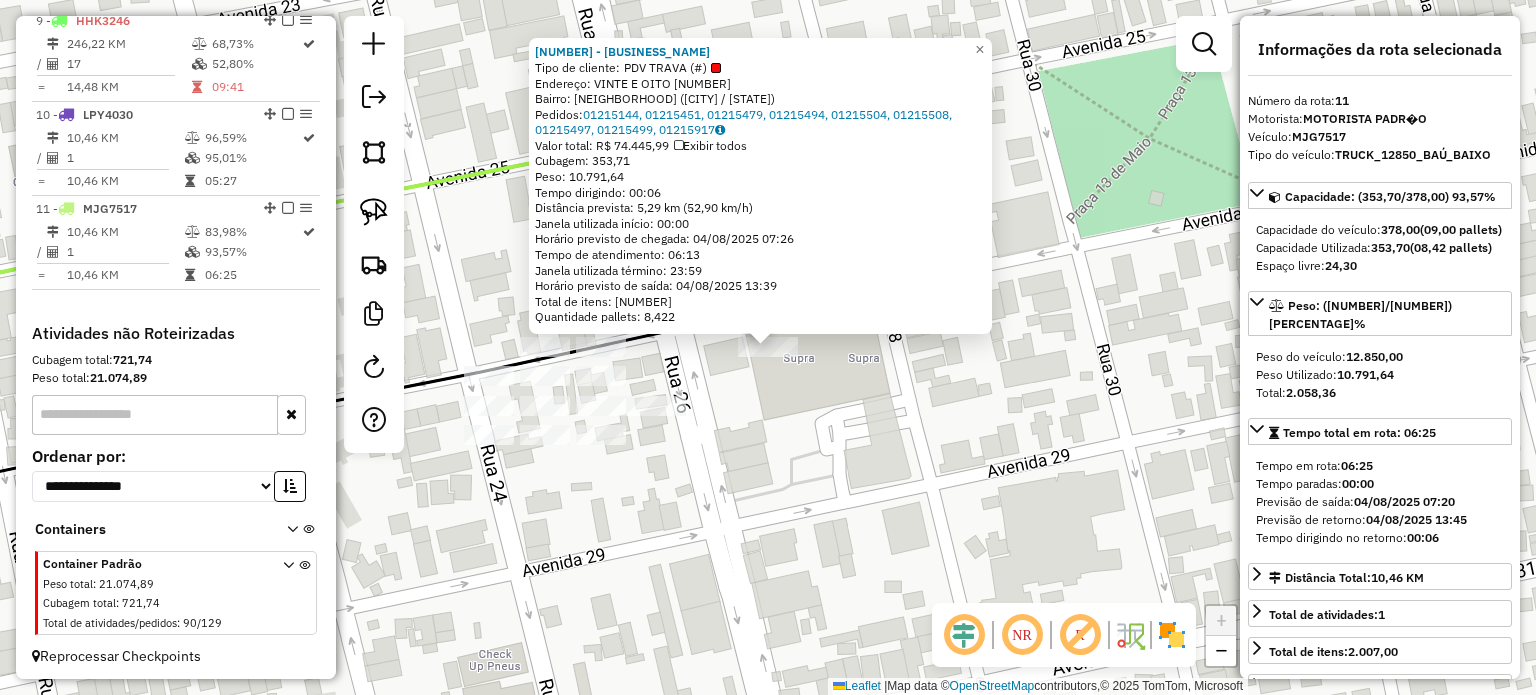 click on "439 - SUPRA SUPERMERCADOS  Tipo de cliente:   PDV TRAVA (#)   Endereço:  VINTE E OITO 1574   Bairro: CENTRO (ITUIUTABA / MG)   Pedidos:  01215144, 01215451, 01215479, 01215494, 01215504, 01215508, 01215497, 01215499, 01215917   Valor total: R$ 74.445,99   Exibir todos   Cubagem: 353,71  Peso: 10.791,64  Tempo dirigindo: 00:06   Distância prevista: 5,29 km (52,90 km/h)   Janela utilizada início: 00:00   Horário previsto de chegada: 04/08/2025 07:26   Tempo de atendimento: 06:13   Janela utilizada término: 23:59   Horário previsto de saída: 04/08/2025 13:39   Total de itens: 2.007,00   Quantidade pallets: 8,422  × Janela de atendimento Grade de atendimento Capacidade Transportadoras Veículos Cliente Pedidos  Rotas Selecione os dias de semana para filtrar as janelas de atendimento  Seg   Ter   Qua   Qui   Sex   Sáb   Dom  Informe o período da janela de atendimento: De: Até:  Filtrar exatamente a janela do cliente  Considerar janela de atendimento padrão   Seg   Ter   Qua   Qui   Sex   Sáb   Dom  +" 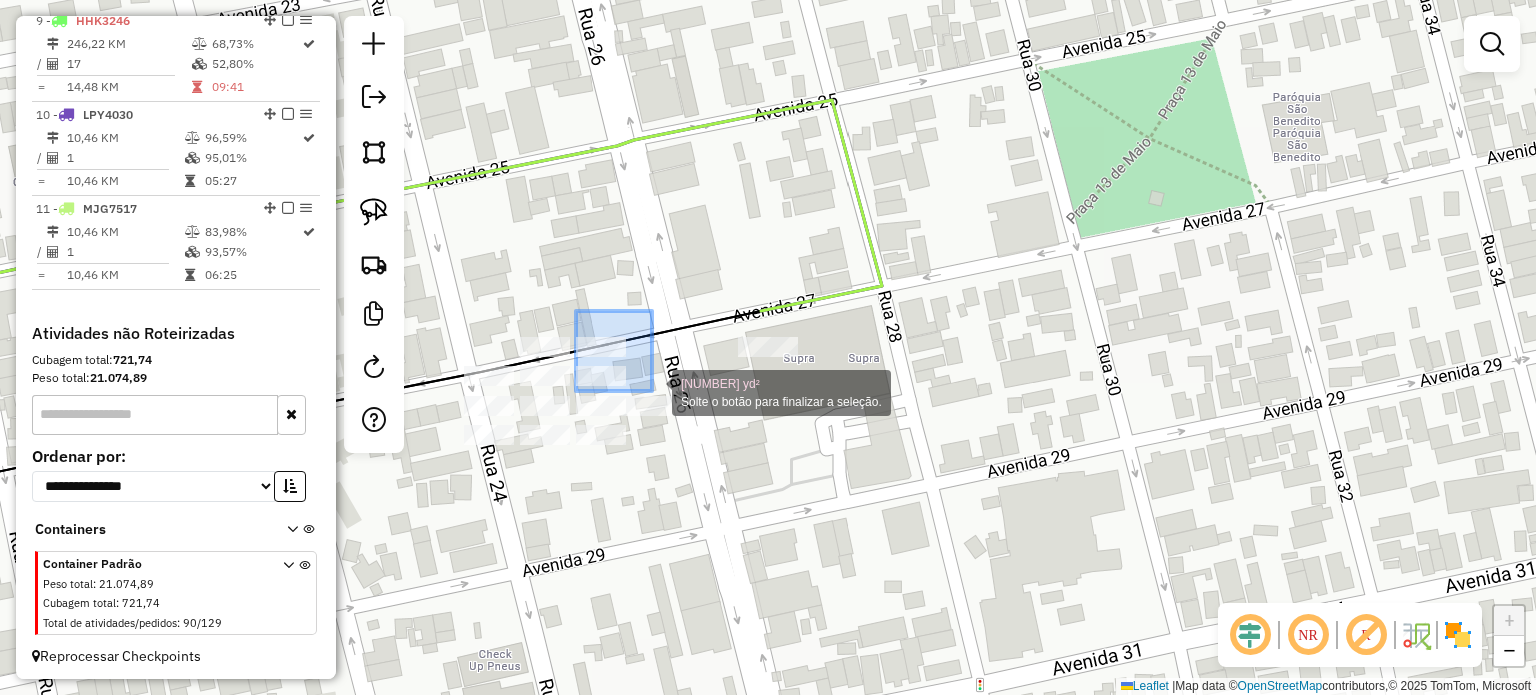drag, startPoint x: 576, startPoint y: 313, endPoint x: 652, endPoint y: 391, distance: 108.903625 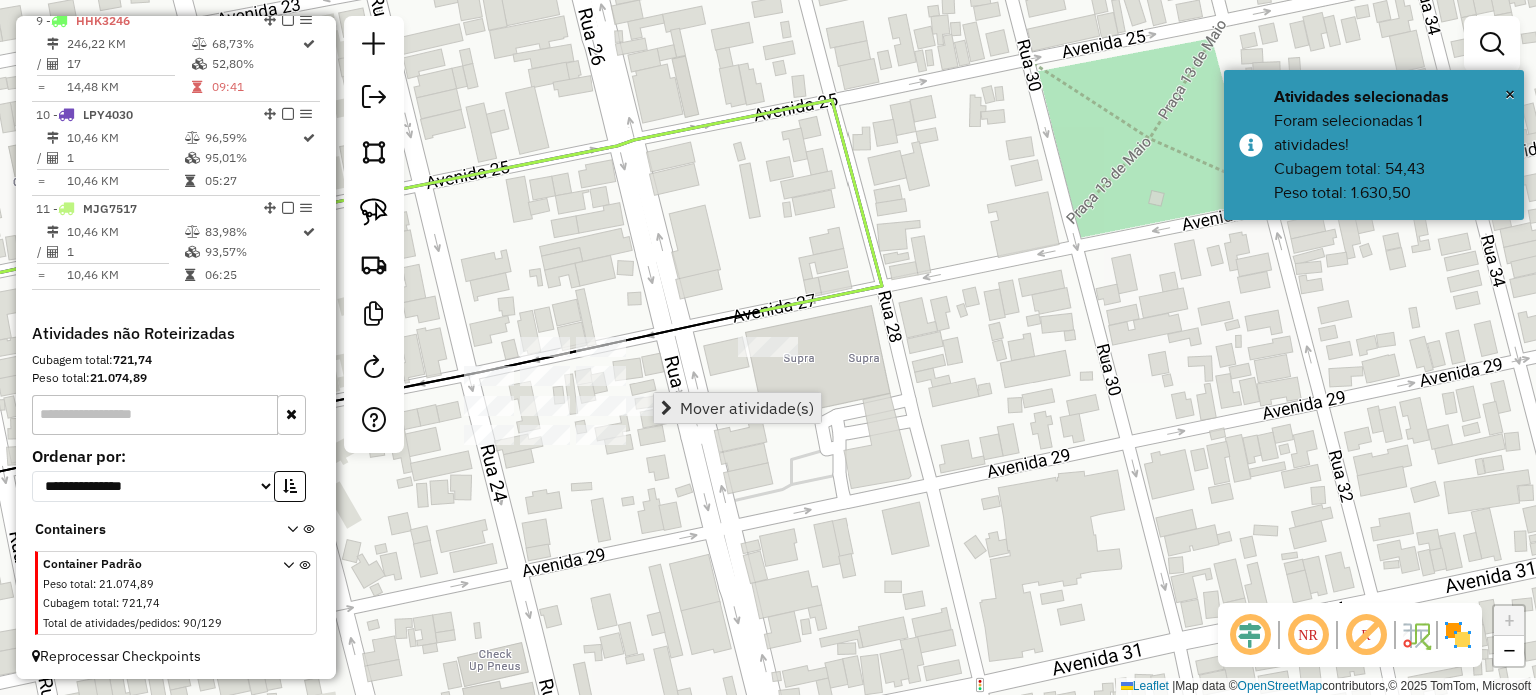click on "Mover atividade(s)" at bounding box center (747, 408) 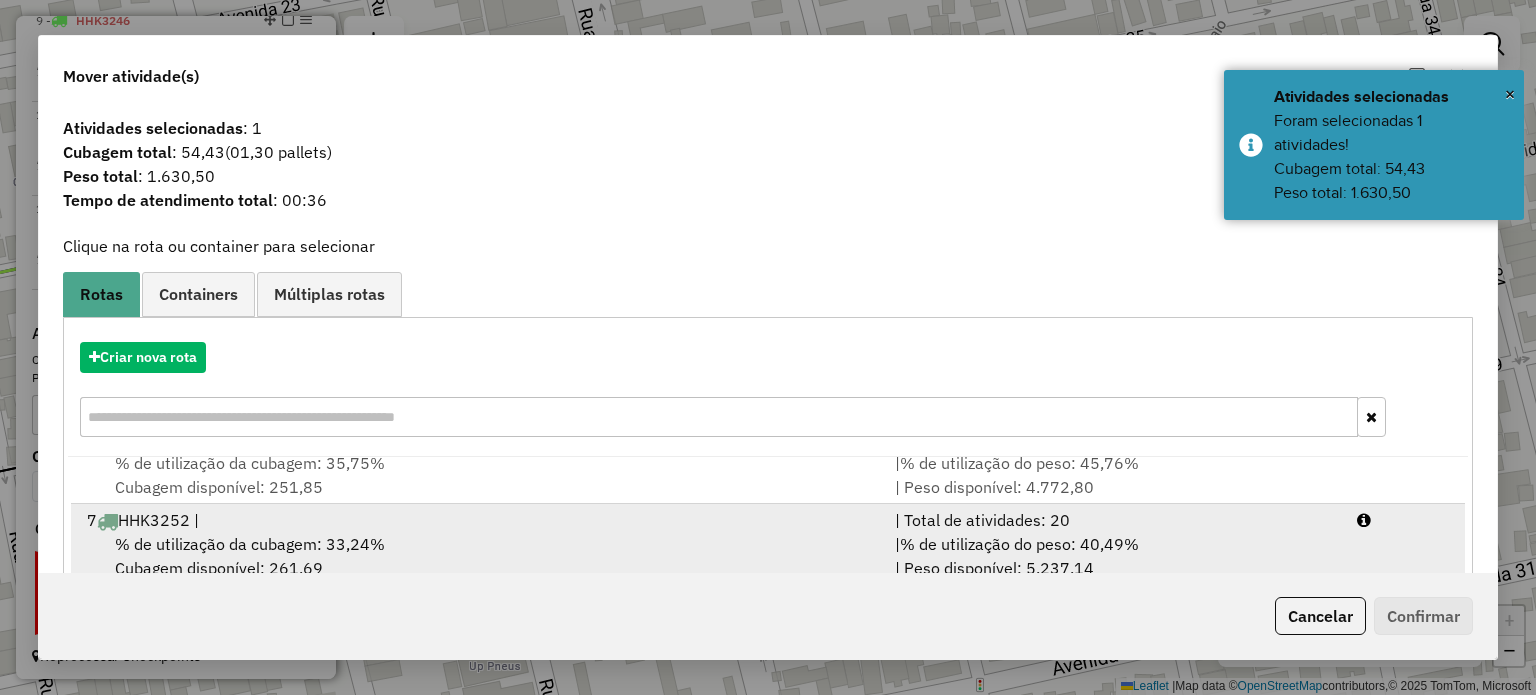 scroll, scrollTop: 488, scrollLeft: 0, axis: vertical 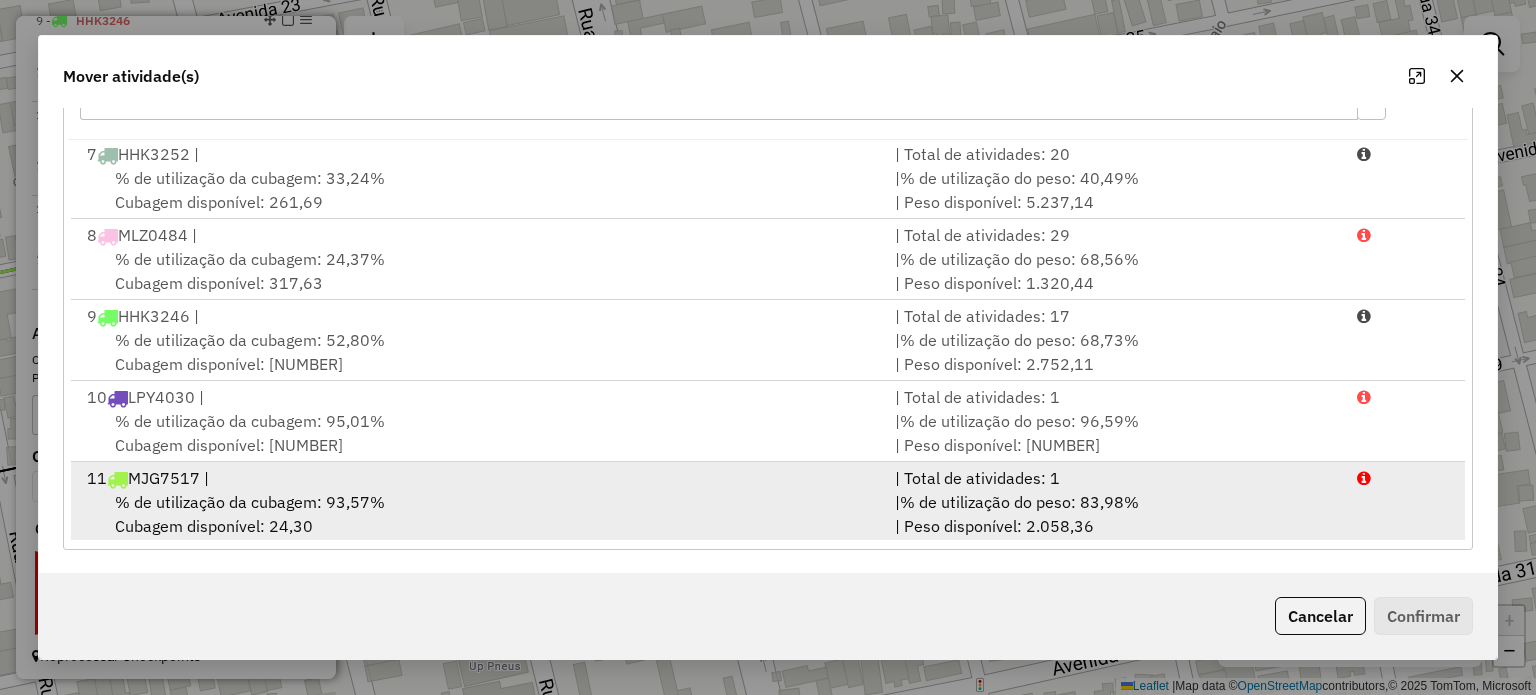 click on "% de utilização da cubagem: 93,57%  Cubagem disponível: 24,30" at bounding box center [479, 514] 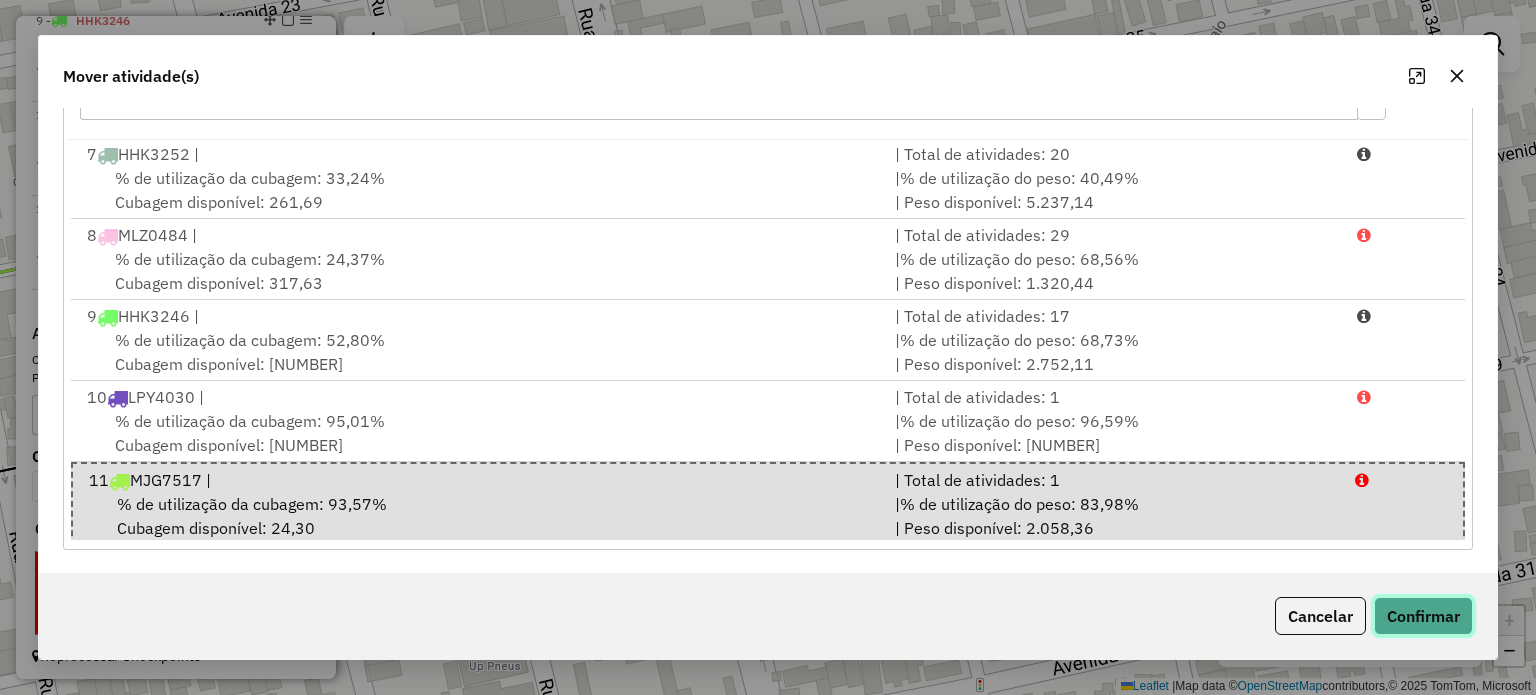 click on "Confirmar" 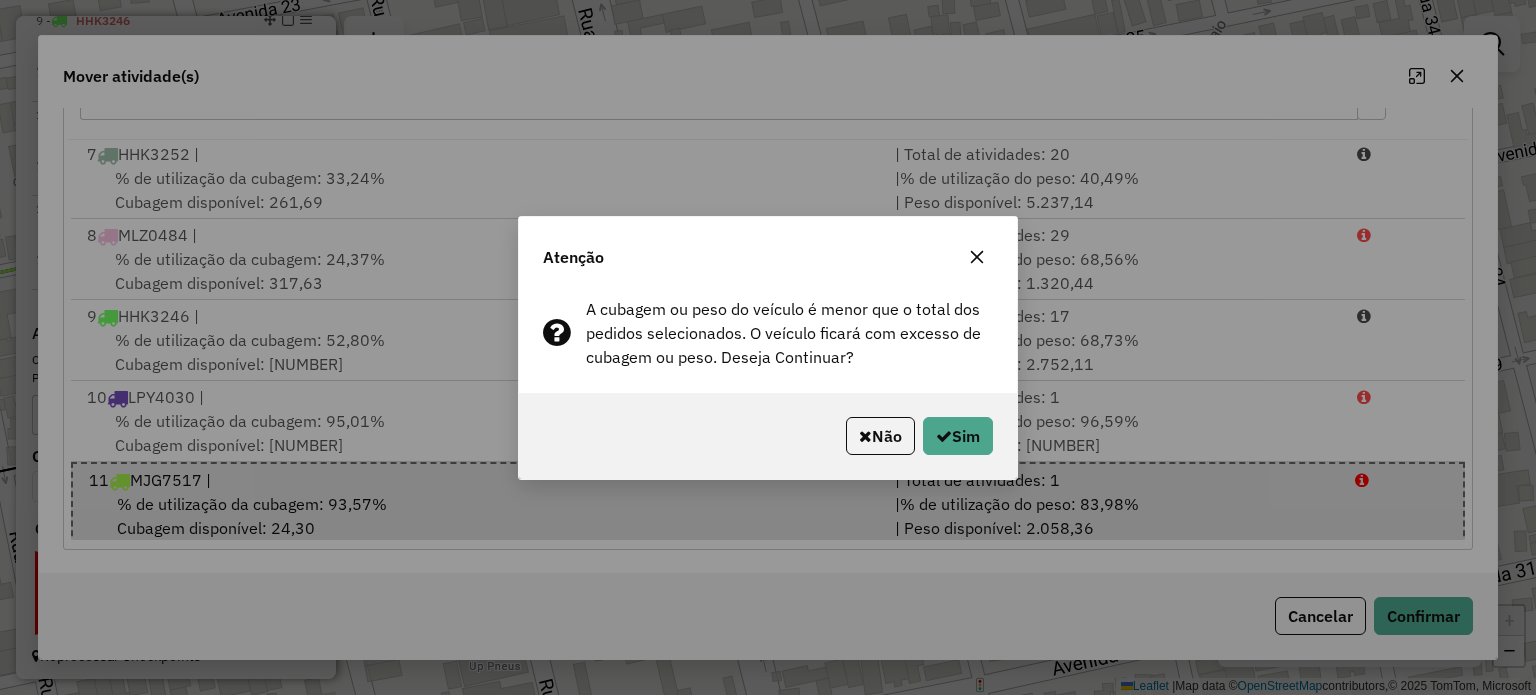 click on "Atenção A cubagem ou peso do veículo é menor que o total dos pedidos selecionados. O veículo ficará com excesso de cubagem ou peso. Deseja Continuar?  Não   Sim" 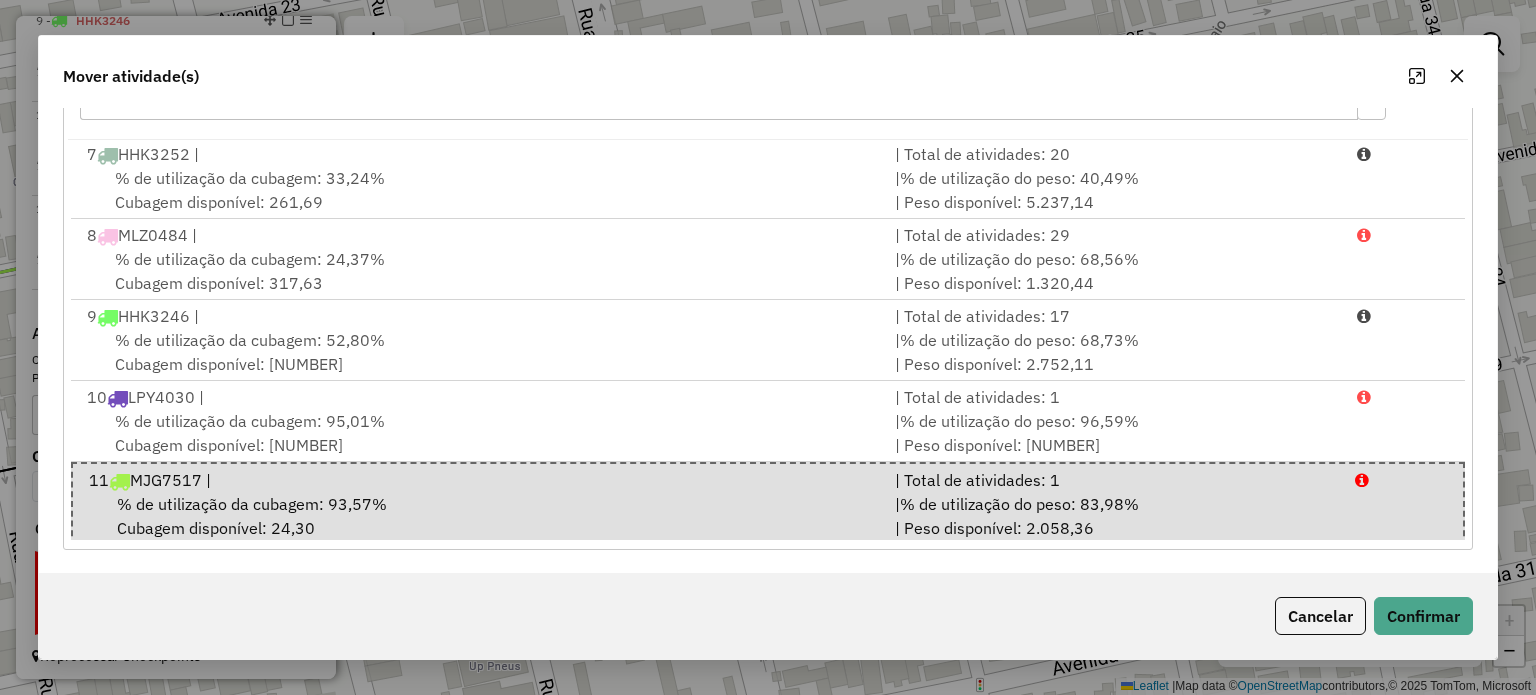 click 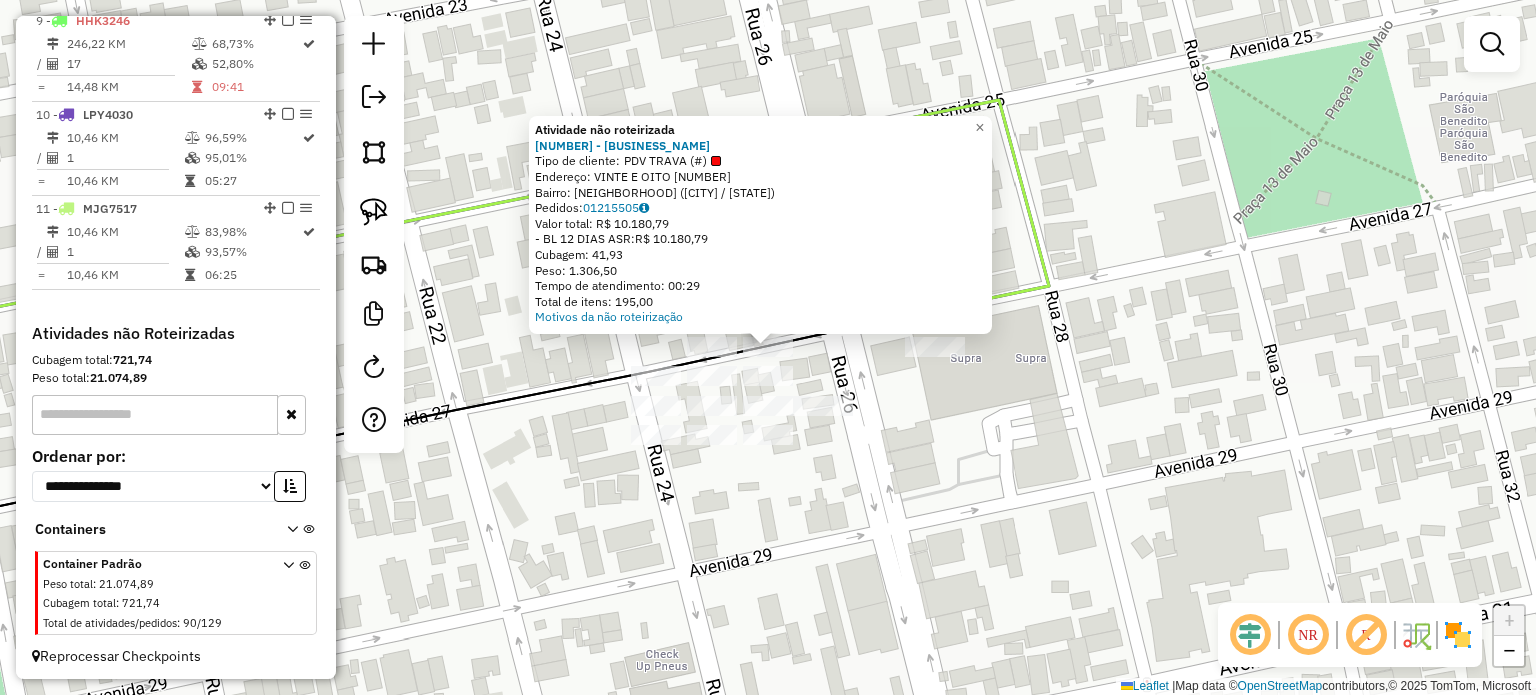 click on "Atividade não roteirizada 439 - SUPRA SUPERMERCADOS  Tipo de cliente:   PDV TRAVA (#)   Endereço:  VINTE E OITO 1574   Bairro: CENTRO (ITUIUTABA / MG)   Pedidos:  01215505   Valor total: R$ 10.180,79   - BL 12 DIAS ASR:  R$ 10.180,79   Cubagem: 41,93   Peso: 1.306,50   Tempo de atendimento: 00:29   Total de itens: 195,00  Motivos da não roteirização × Janela de atendimento Grade de atendimento Capacidade Transportadoras Veículos Cliente Pedidos  Rotas Selecione os dias de semana para filtrar as janelas de atendimento  Seg   Ter   Qua   Qui   Sex   Sáb   Dom  Informe o período da janela de atendimento: De: Até:  Filtrar exatamente a janela do cliente  Considerar janela de atendimento padrão  Selecione os dias de semana para filtrar as grades de atendimento  Seg   Ter   Qua   Qui   Sex   Sáb   Dom   Considerar clientes sem dia de atendimento cadastrado  Clientes fora do dia de atendimento selecionado Filtrar as atividades entre os valores definidos abaixo:  Peso mínimo:   Peso máximo:   De:   De:" 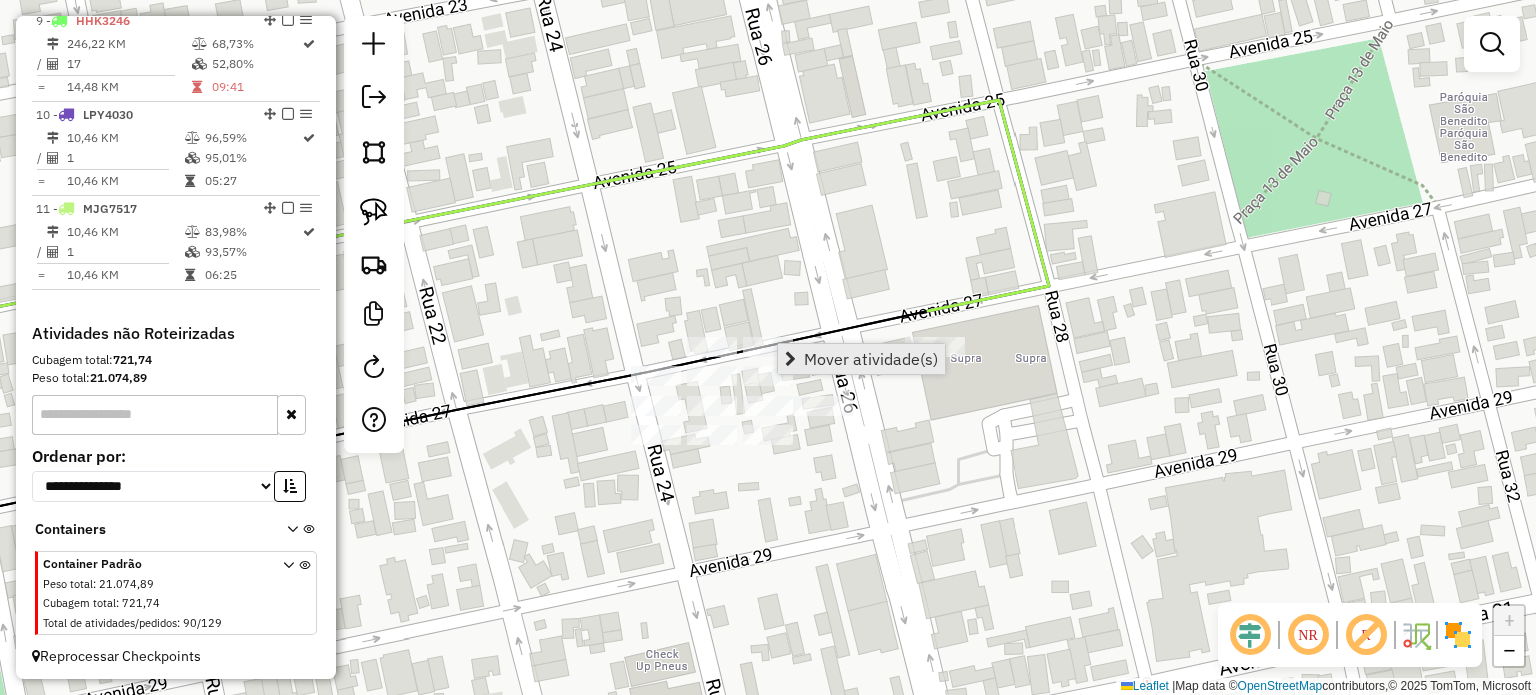 click on "Mover atividade(s)" at bounding box center [871, 359] 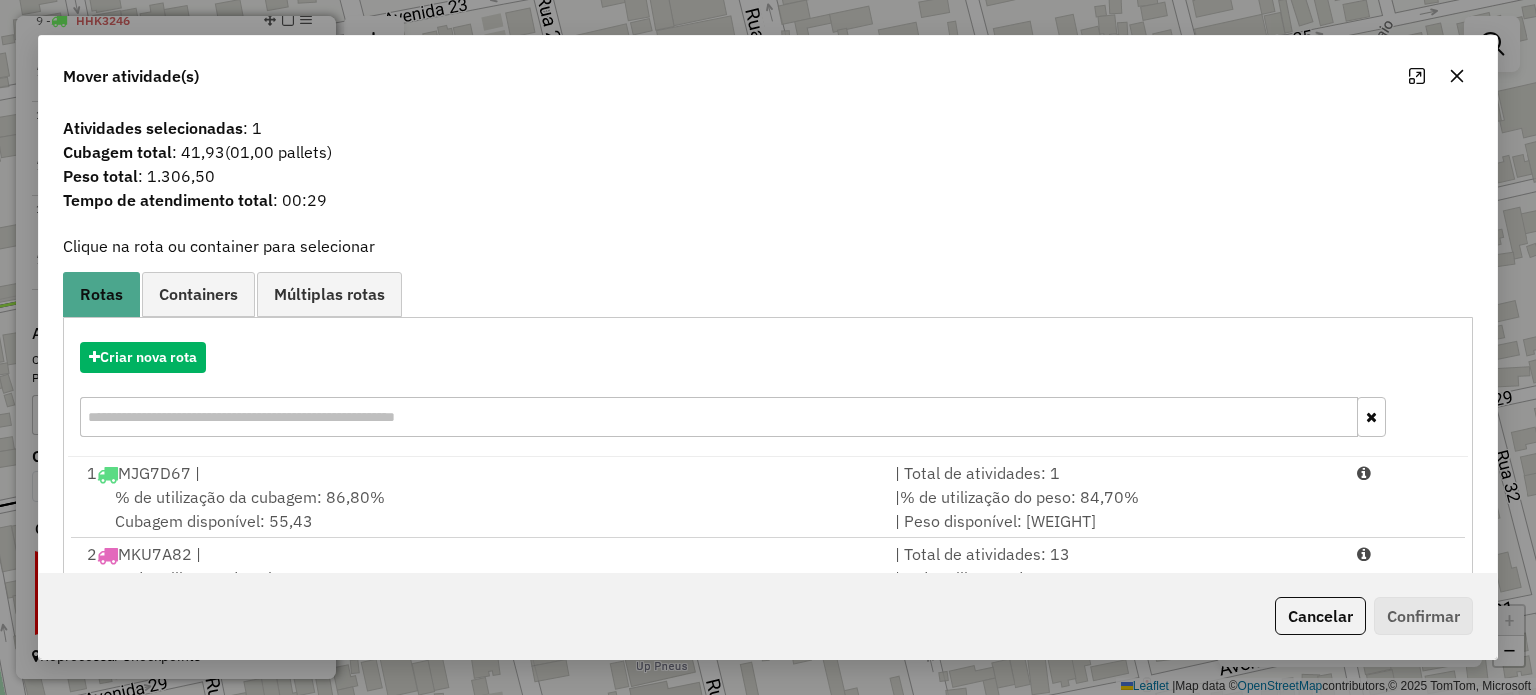 click at bounding box center (718, 417) 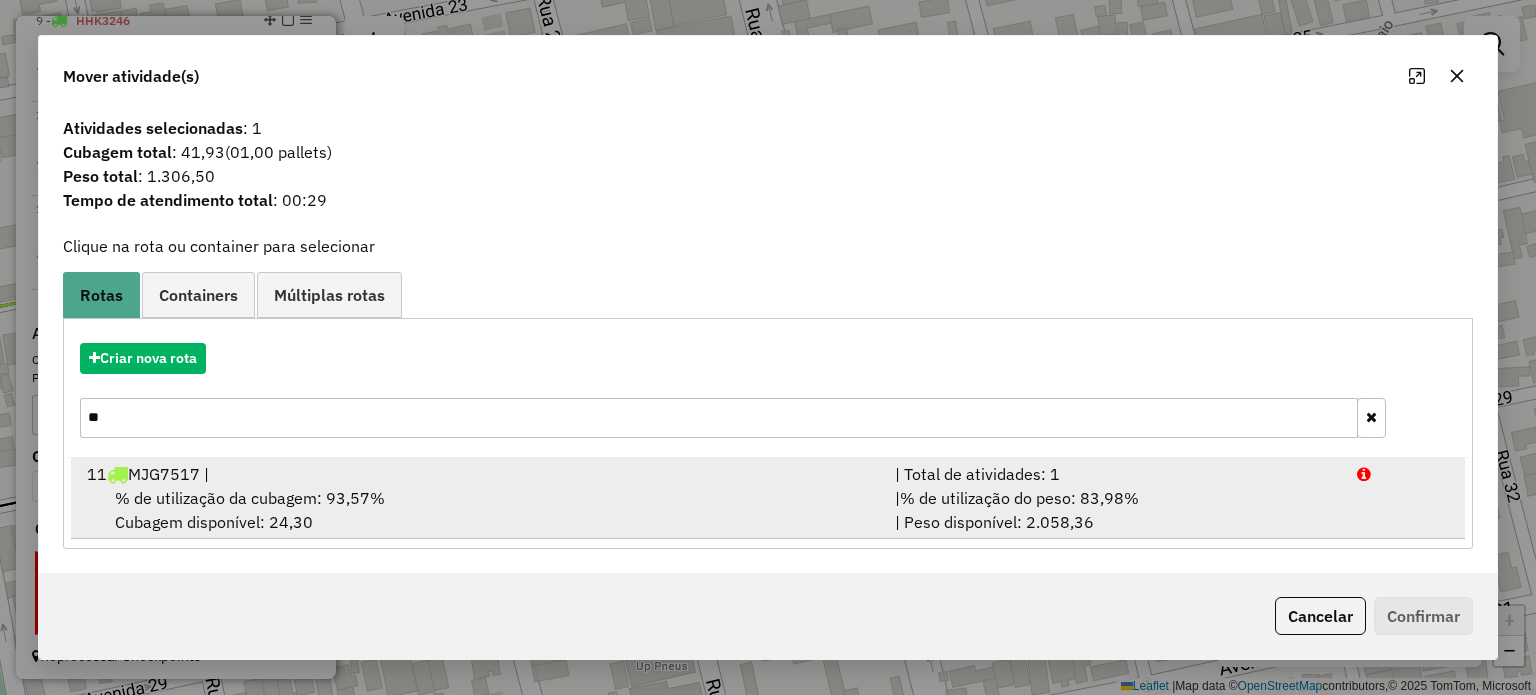 type on "**" 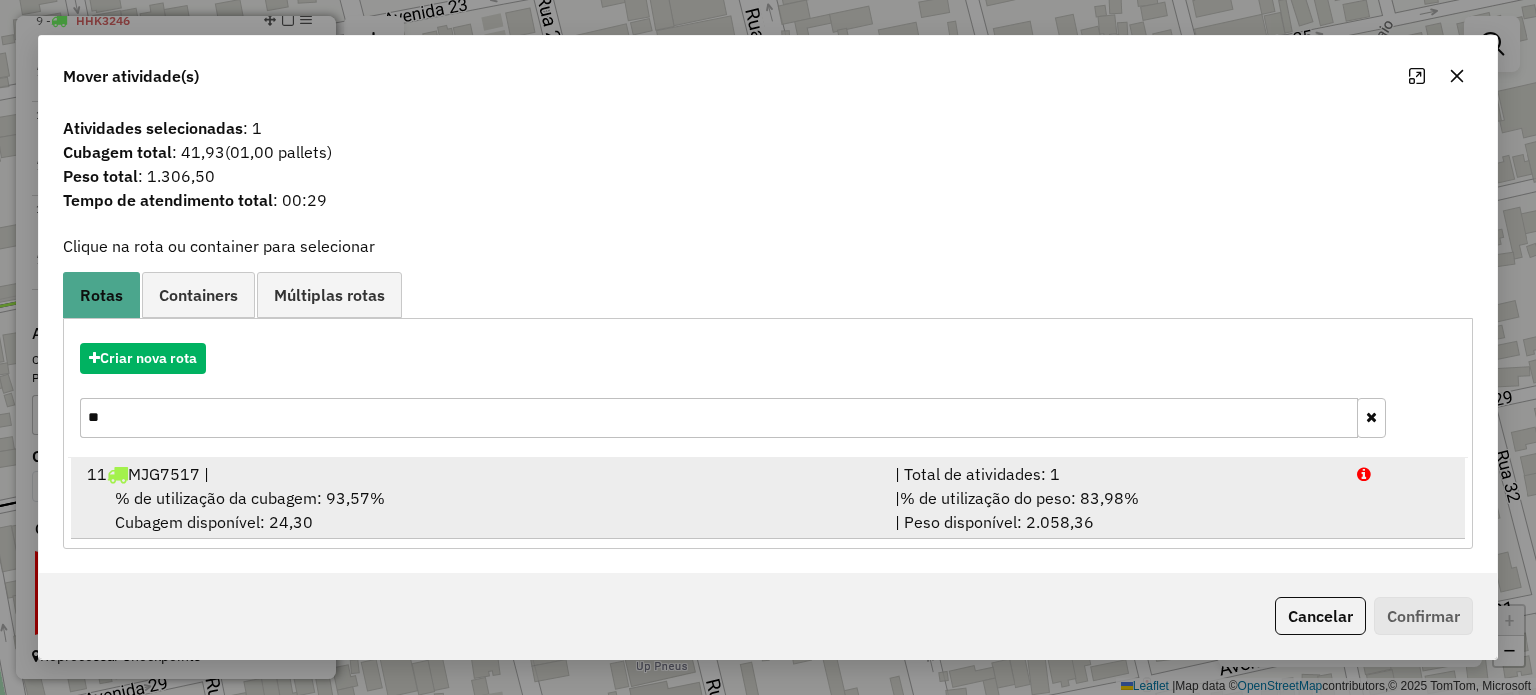 click on "11  MJG7517 |" at bounding box center [479, 474] 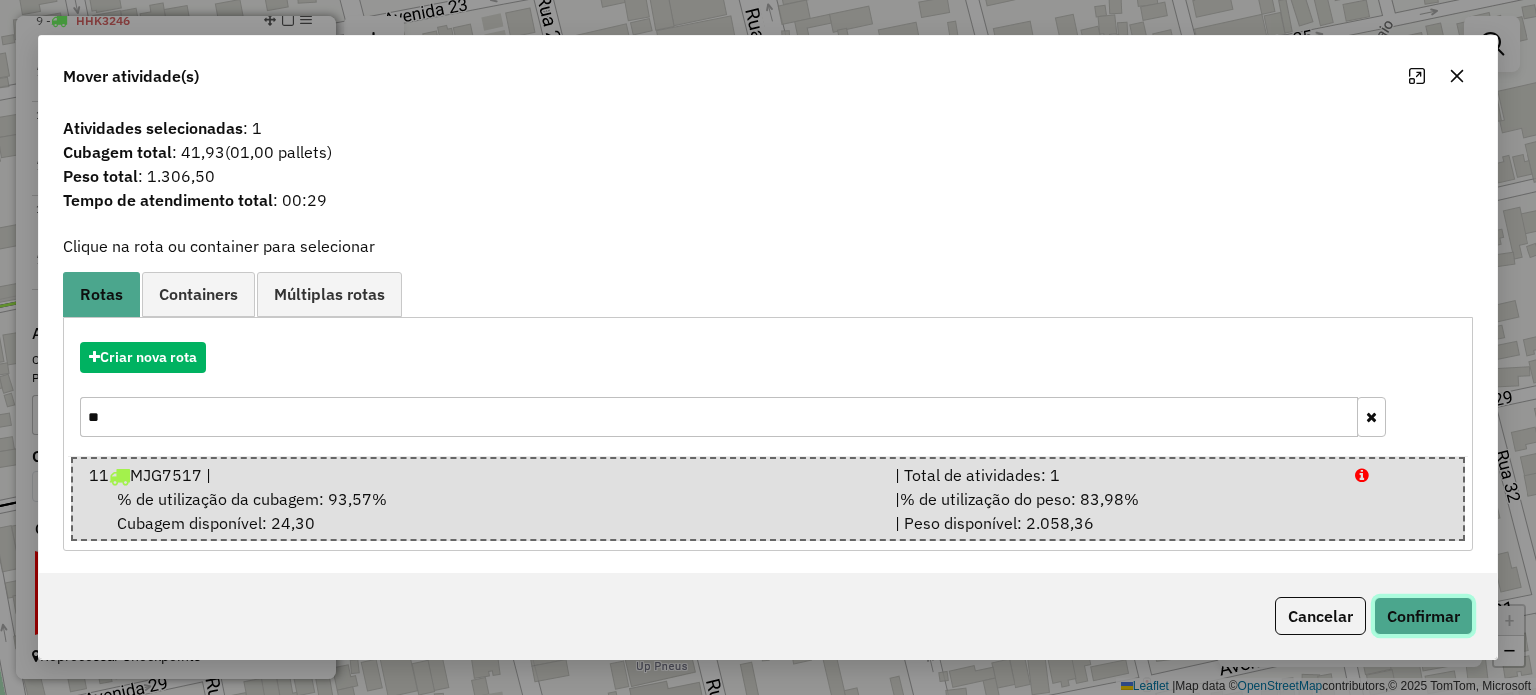 click on "Confirmar" 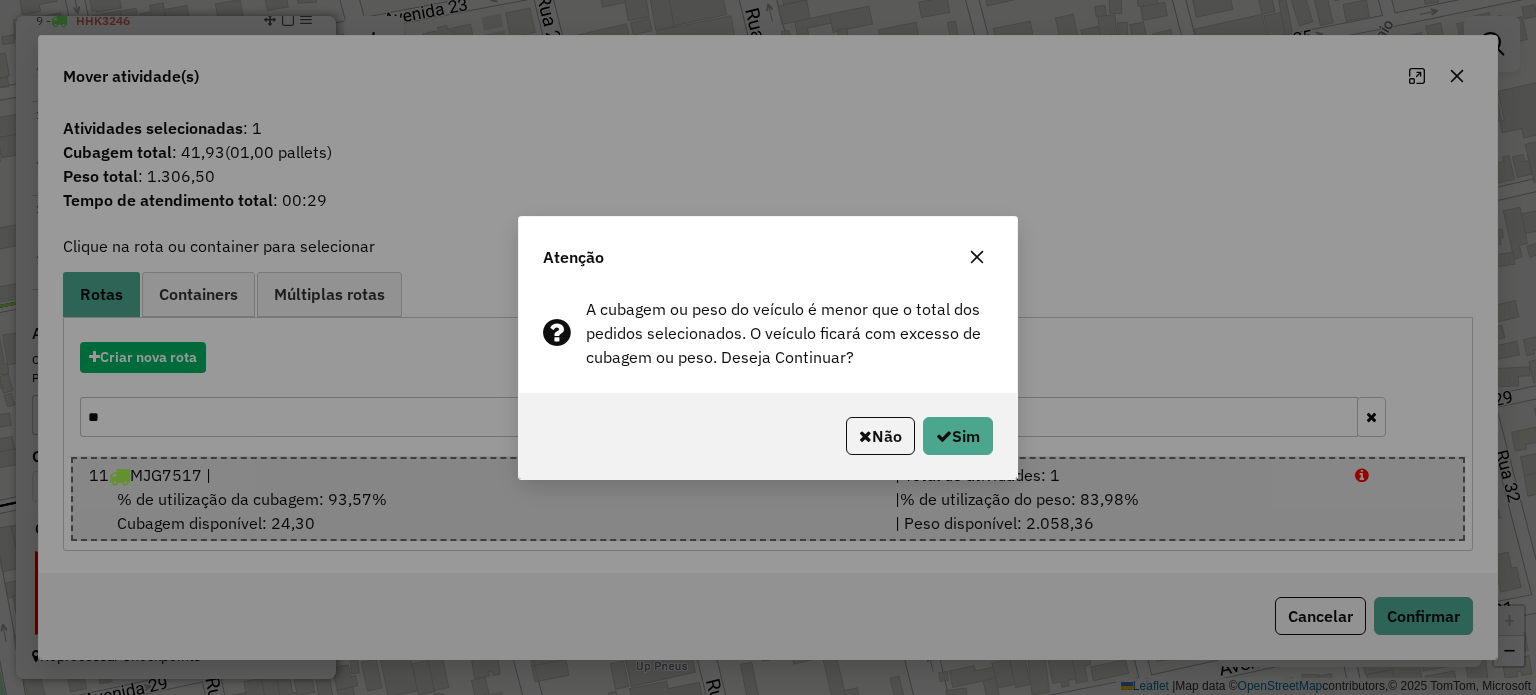click 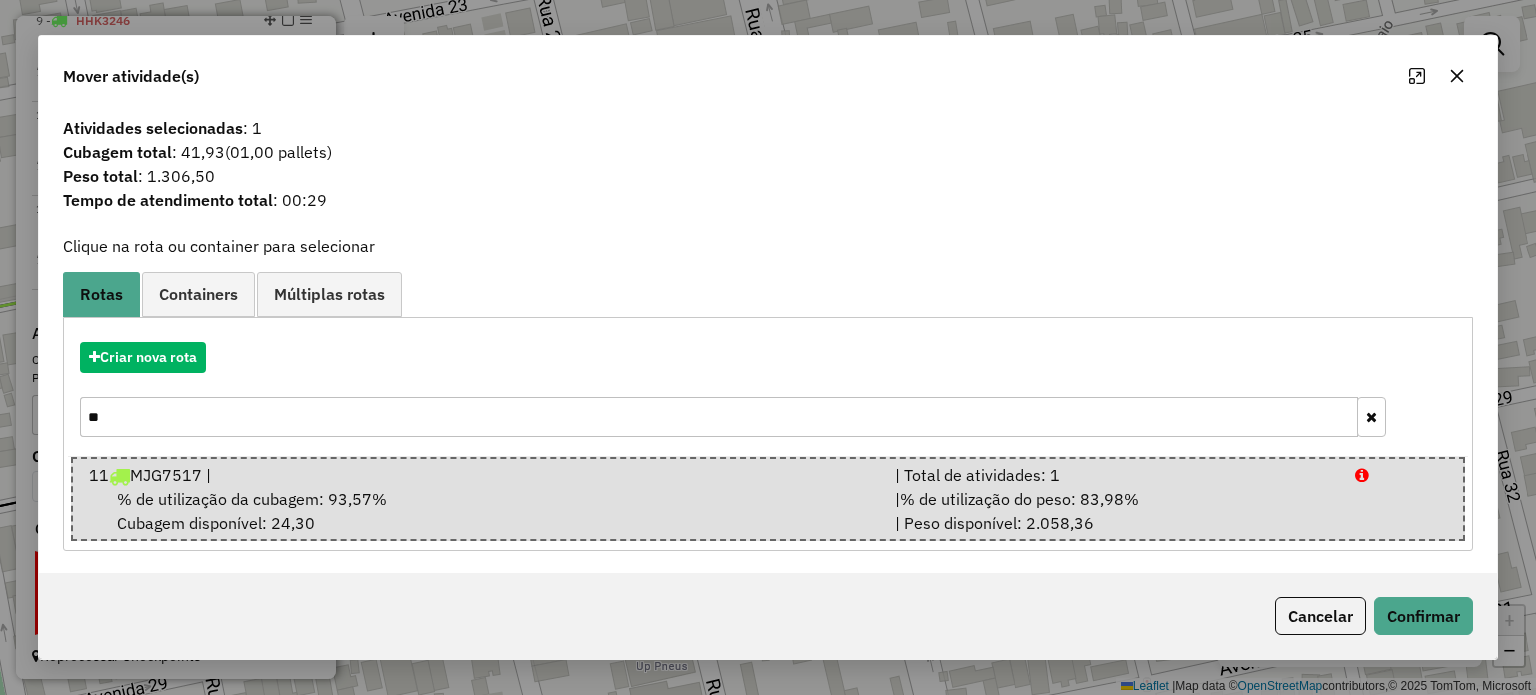 click 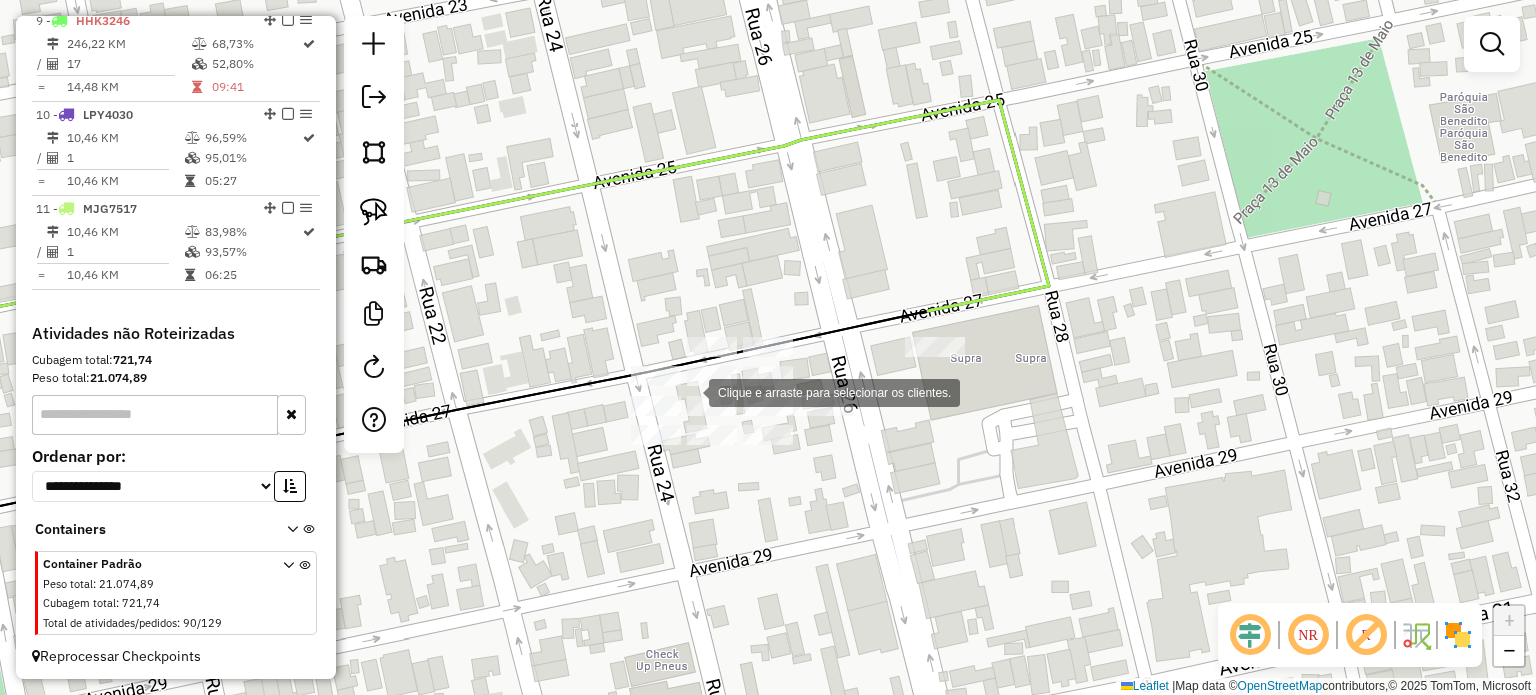 click 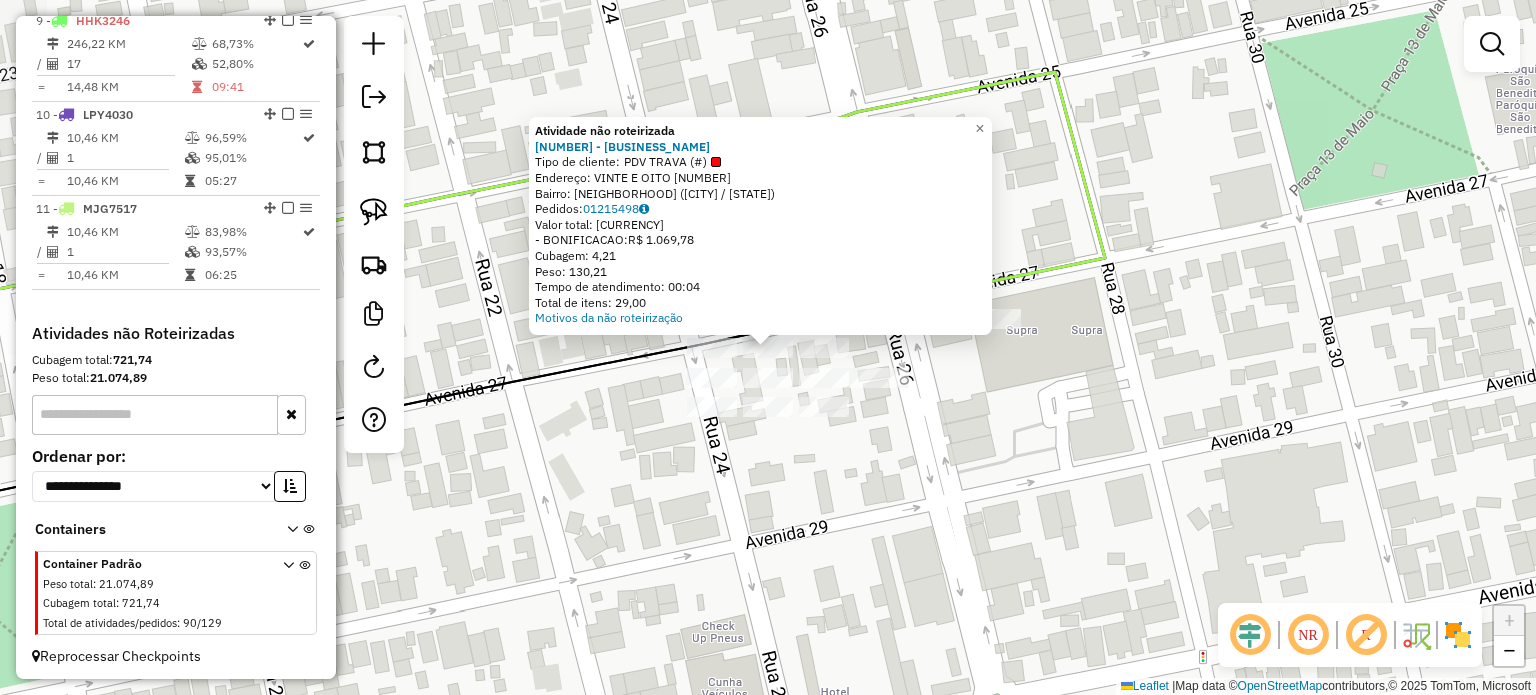 click on "Atividade não roteirizada 439 - SUPRA SUPERMERCADOS  Tipo de cliente:   PDV TRAVA (#)   Endereço:  VINTE E OITO 1574   Bairro: CENTRO (ITUIUTABA / MG)   Pedidos:  01215498   Valor total: R$ 1.069,78   - BONIFICACAO:  R$ 1.069,78   Cubagem: 4,21   Peso: 130,21   Tempo de atendimento: 00:04   Total de itens: 29,00  Motivos da não roteirização × Janela de atendimento Grade de atendimento Capacidade Transportadoras Veículos Cliente Pedidos  Rotas Selecione os dias de semana para filtrar as janelas de atendimento  Seg   Ter   Qua   Qui   Sex   Sáb   Dom  Informe o período da janela de atendimento: De: Até:  Filtrar exatamente a janela do cliente  Considerar janela de atendimento padrão  Selecione os dias de semana para filtrar as grades de atendimento  Seg   Ter   Qua   Qui   Sex   Sáb   Dom   Considerar clientes sem dia de atendimento cadastrado  Clientes fora do dia de atendimento selecionado Filtrar as atividades entre os valores definidos abaixo:  Peso mínimo:   Peso máximo:   Cubagem mínima:  +" 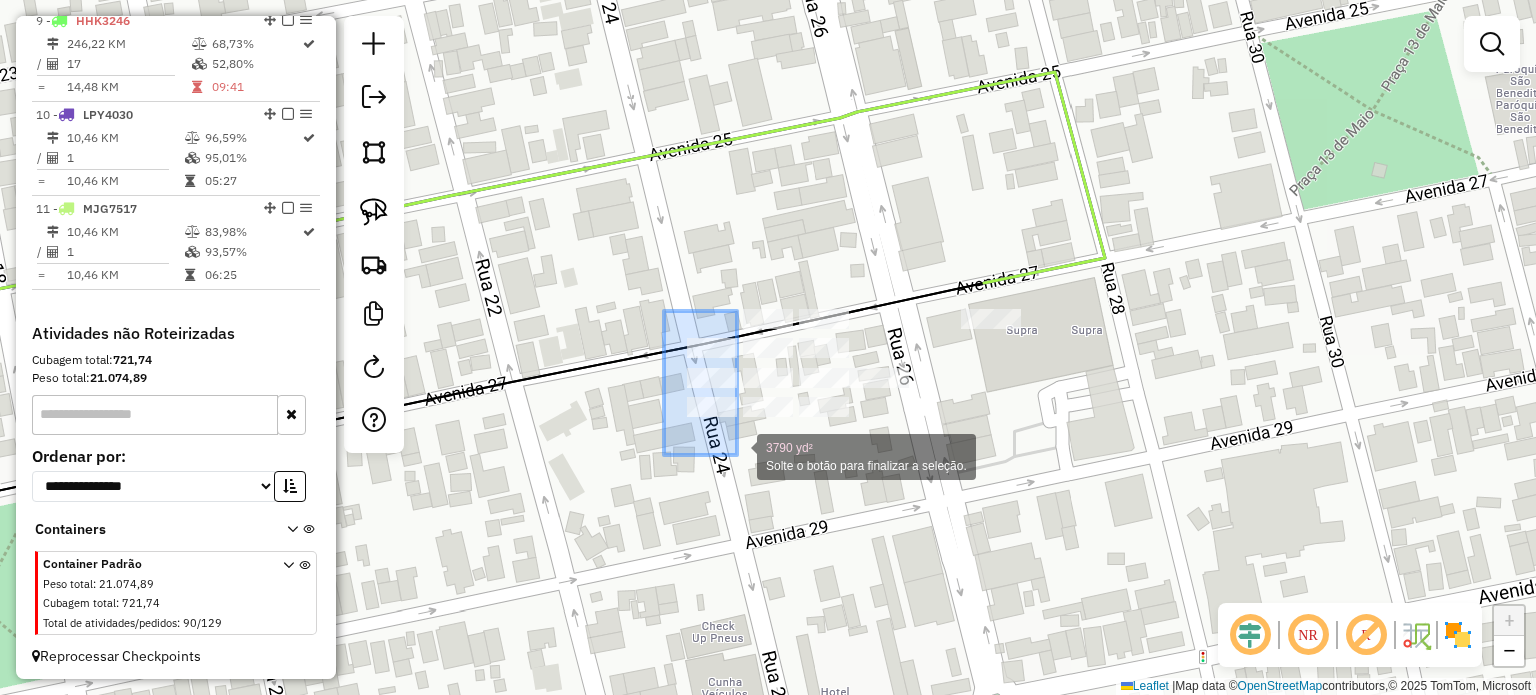 drag, startPoint x: 664, startPoint y: 311, endPoint x: 739, endPoint y: 463, distance: 169.4963 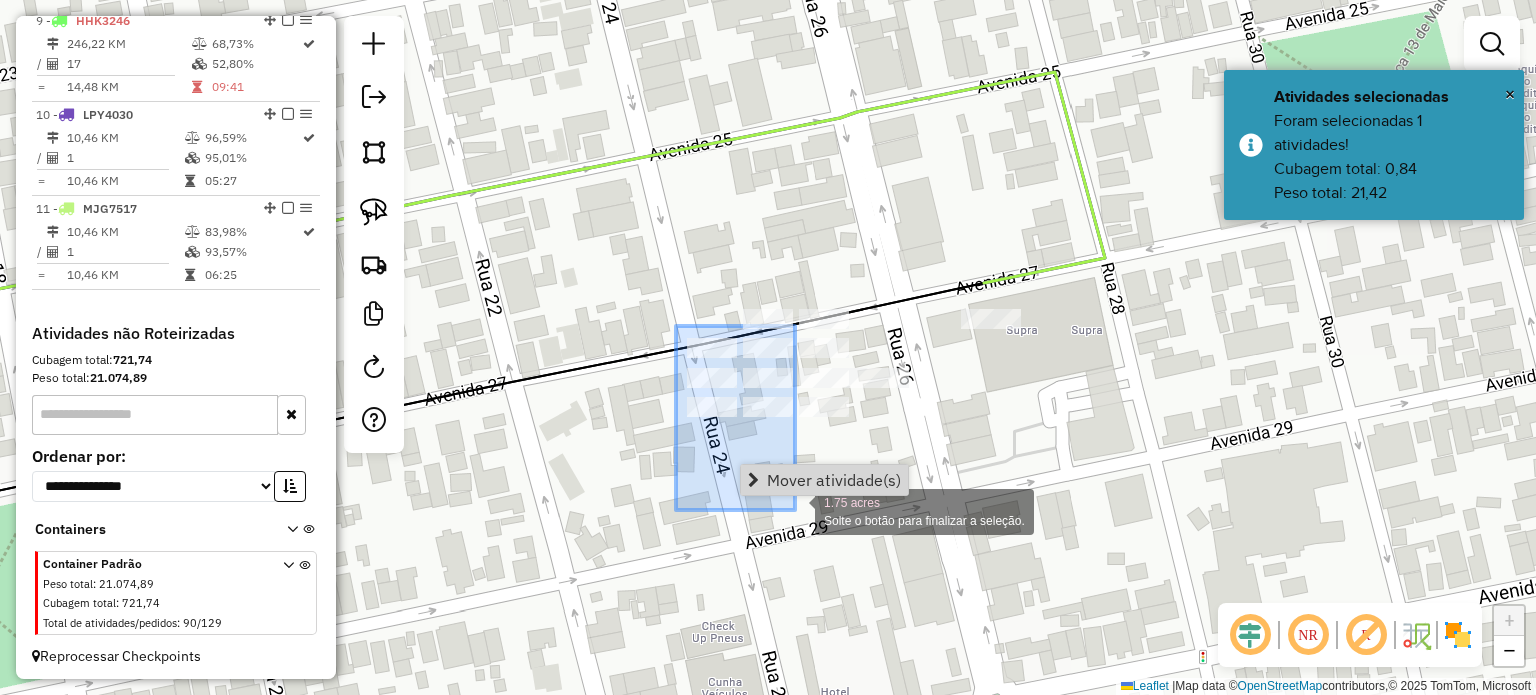 drag, startPoint x: 676, startPoint y: 326, endPoint x: 795, endPoint y: 510, distance: 219.12782 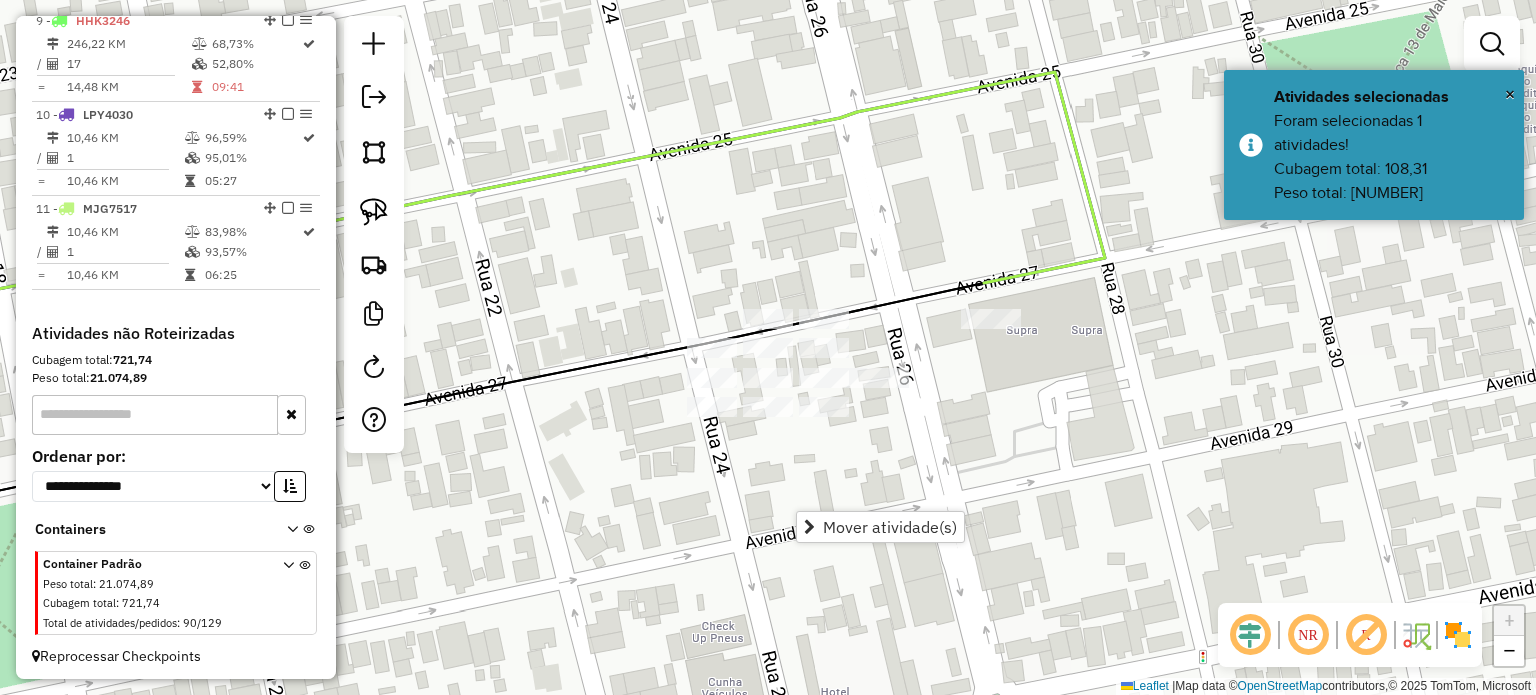 drag, startPoint x: 630, startPoint y: 483, endPoint x: 713, endPoint y: 479, distance: 83.09633 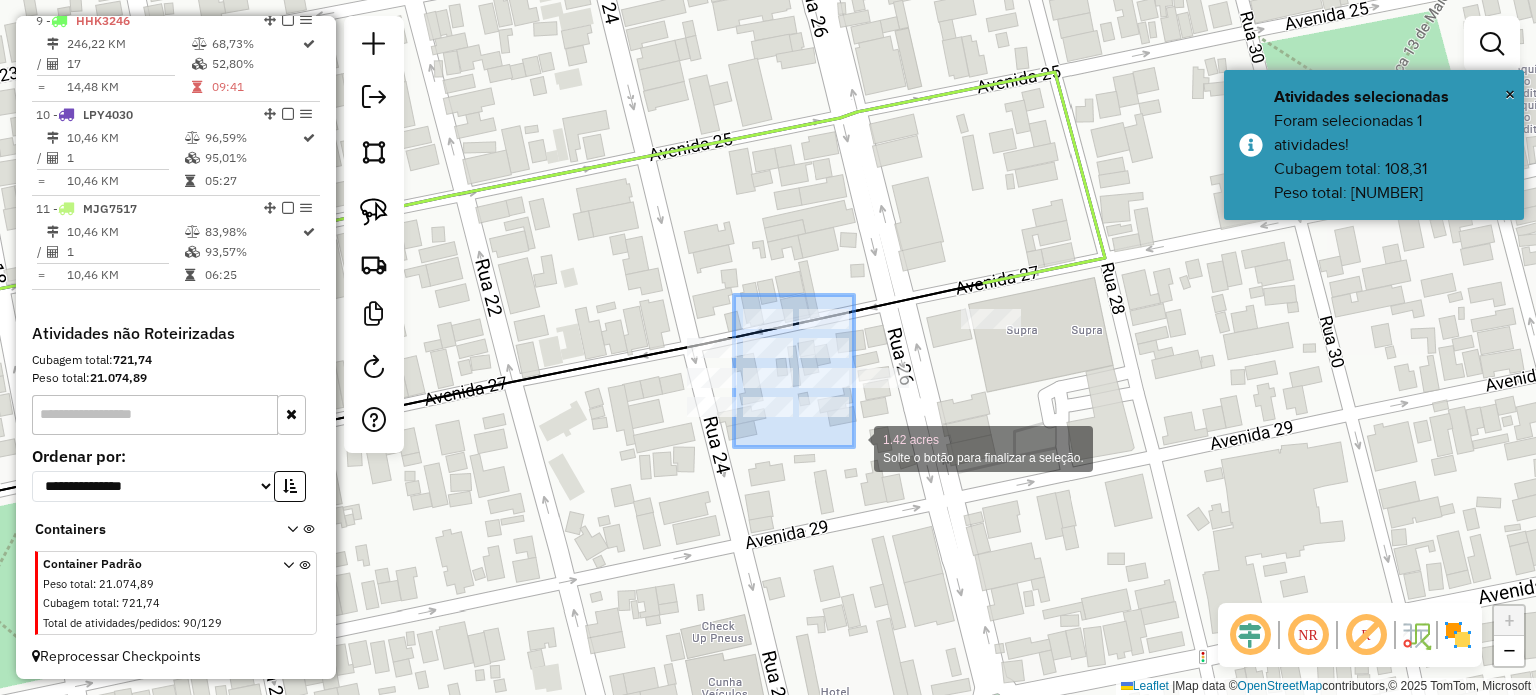 drag, startPoint x: 740, startPoint y: 303, endPoint x: 854, endPoint y: 447, distance: 183.66273 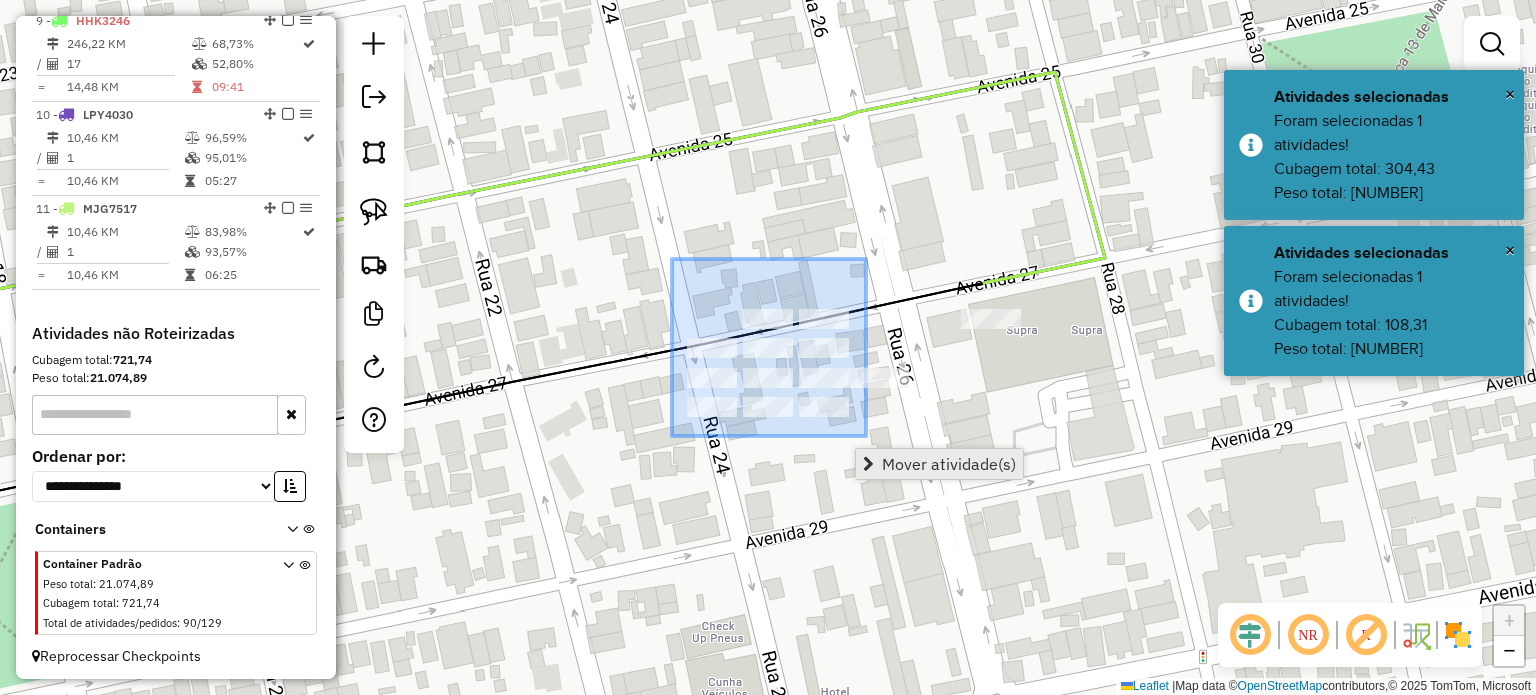 drag, startPoint x: 866, startPoint y: 436, endPoint x: 883, endPoint y: 470, distance: 38.013157 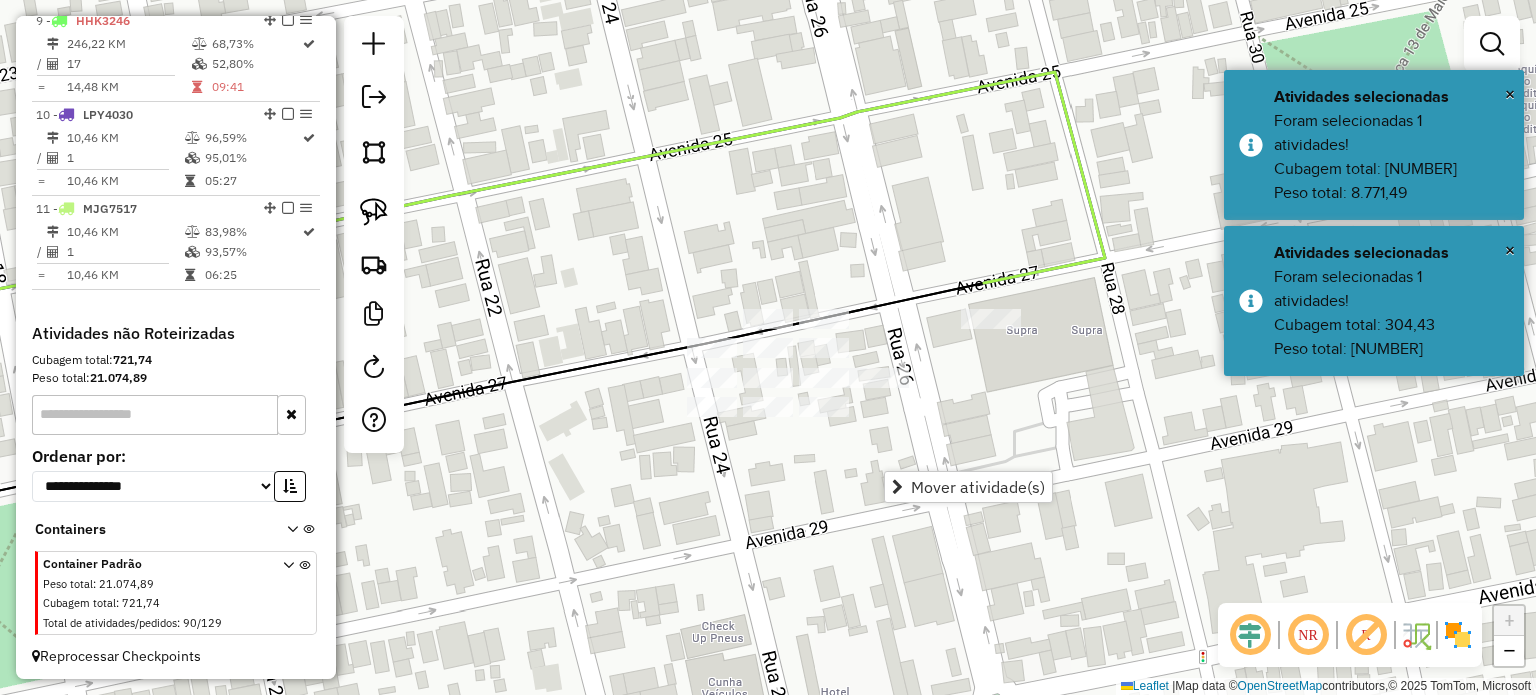 drag, startPoint x: 709, startPoint y: 543, endPoint x: 788, endPoint y: 483, distance: 99.20181 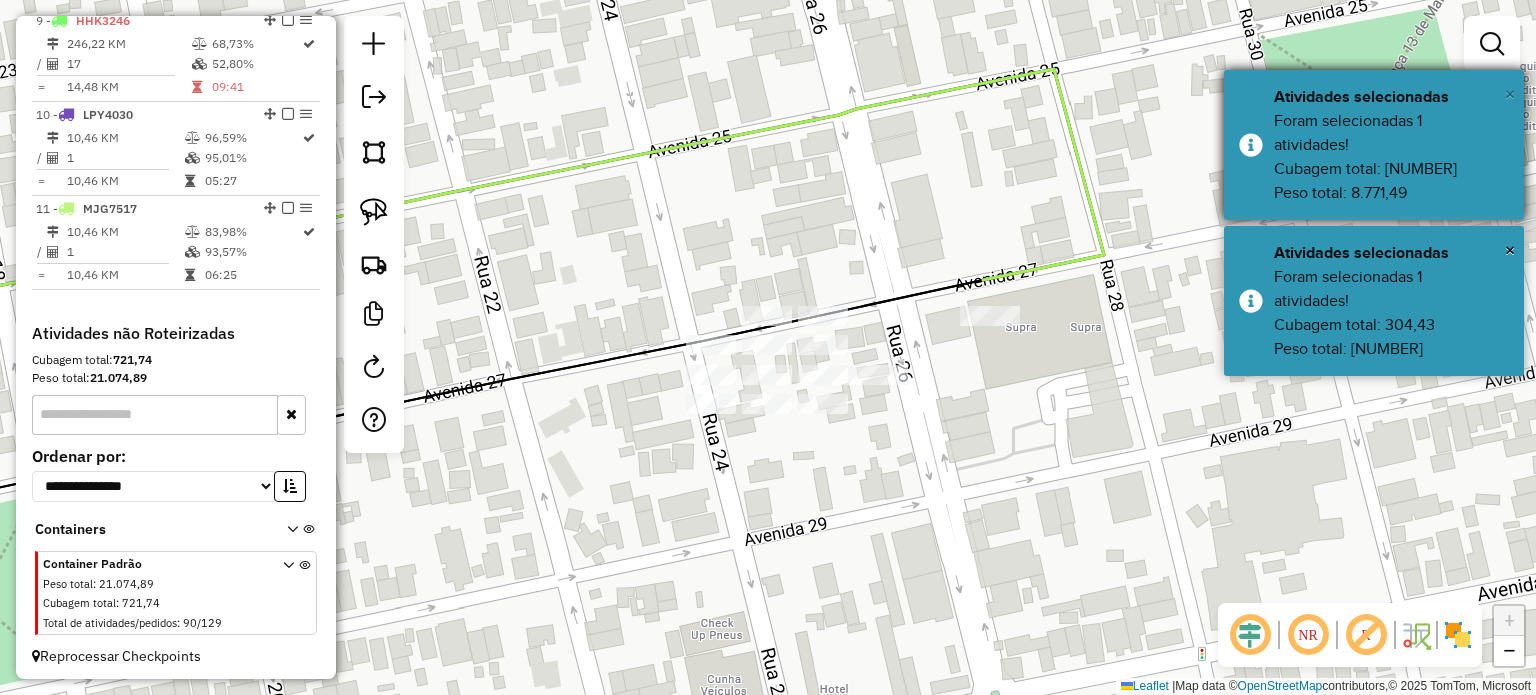 click on "×" at bounding box center (1510, 94) 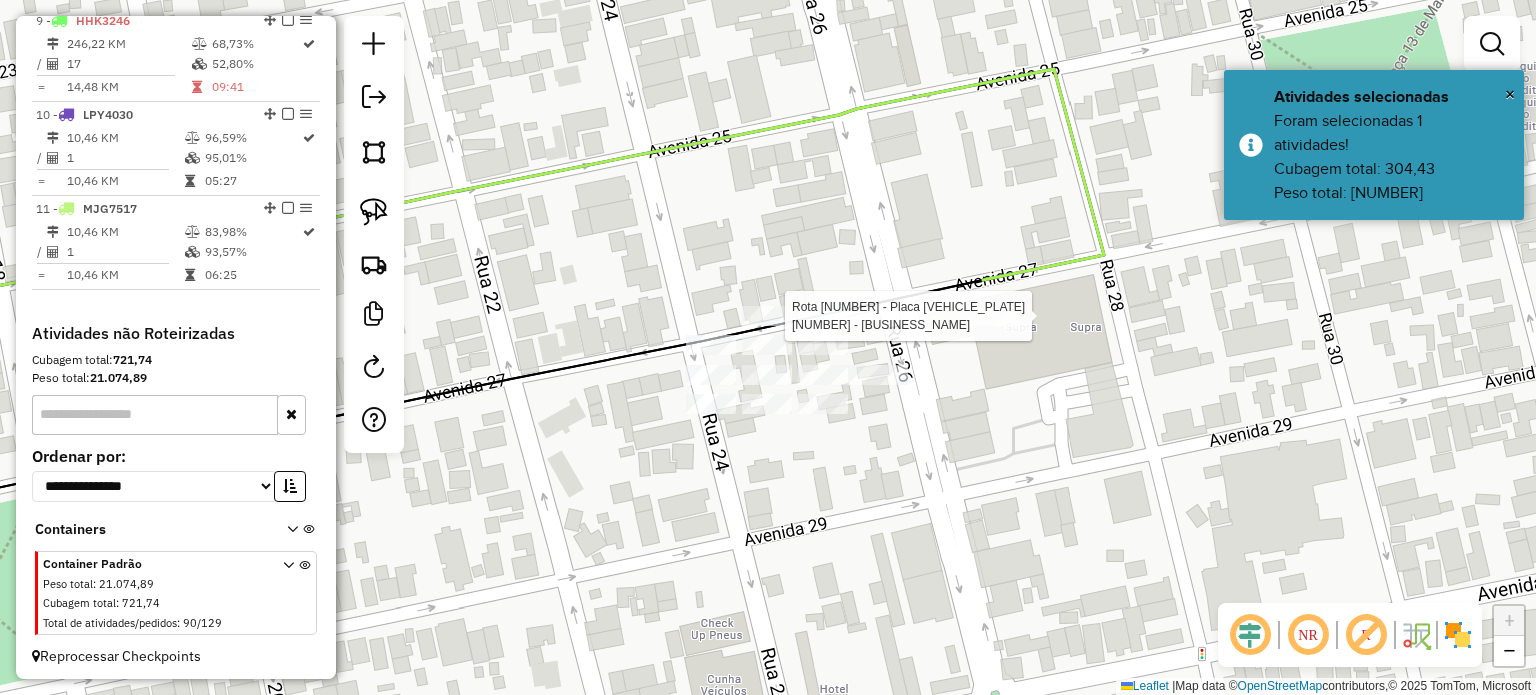select on "**********" 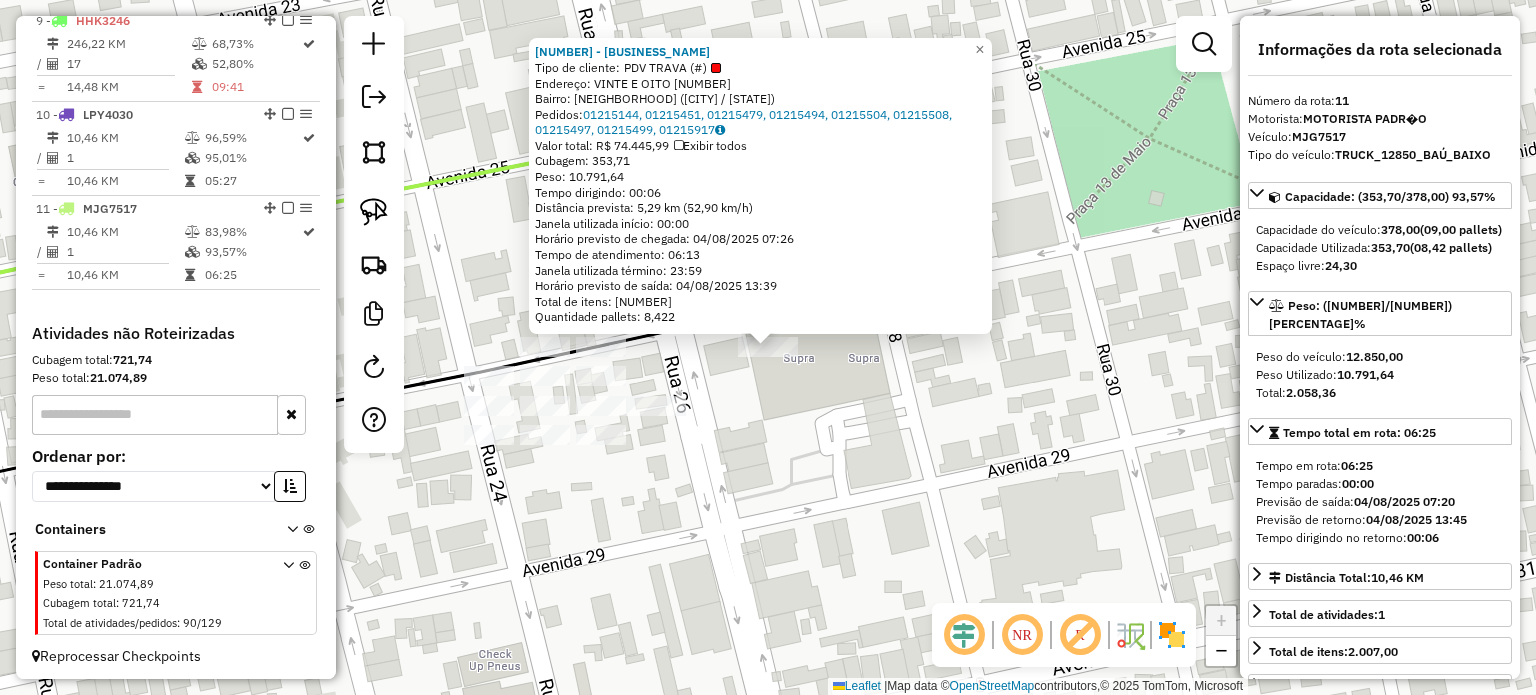 click on "439 - SUPRA SUPERMERCADOS  Tipo de cliente:   PDV TRAVA (#)   Endereço:  VINTE E OITO 1574   Bairro: CENTRO (ITUIUTABA / MG)   Pedidos:  01215144, 01215451, 01215479, 01215494, 01215504, 01215508, 01215497, 01215499, 01215917   Valor total: R$ 74.445,99   Exibir todos   Cubagem: 353,71  Peso: 10.791,64  Tempo dirigindo: 00:06   Distância prevista: 5,29 km (52,90 km/h)   Janela utilizada início: 00:00   Horário previsto de chegada: 04/08/2025 07:26   Tempo de atendimento: 06:13   Janela utilizada término: 23:59   Horário previsto de saída: 04/08/2025 13:39   Total de itens: 2.007,00   Quantidade pallets: 8,422  × Janela de atendimento Grade de atendimento Capacidade Transportadoras Veículos Cliente Pedidos  Rotas Selecione os dias de semana para filtrar as janelas de atendimento  Seg   Ter   Qua   Qui   Sex   Sáb   Dom  Informe o período da janela de atendimento: De: Até:  Filtrar exatamente a janela do cliente  Considerar janela de atendimento padrão   Seg   Ter   Qua   Qui   Sex   Sáb   Dom  +" 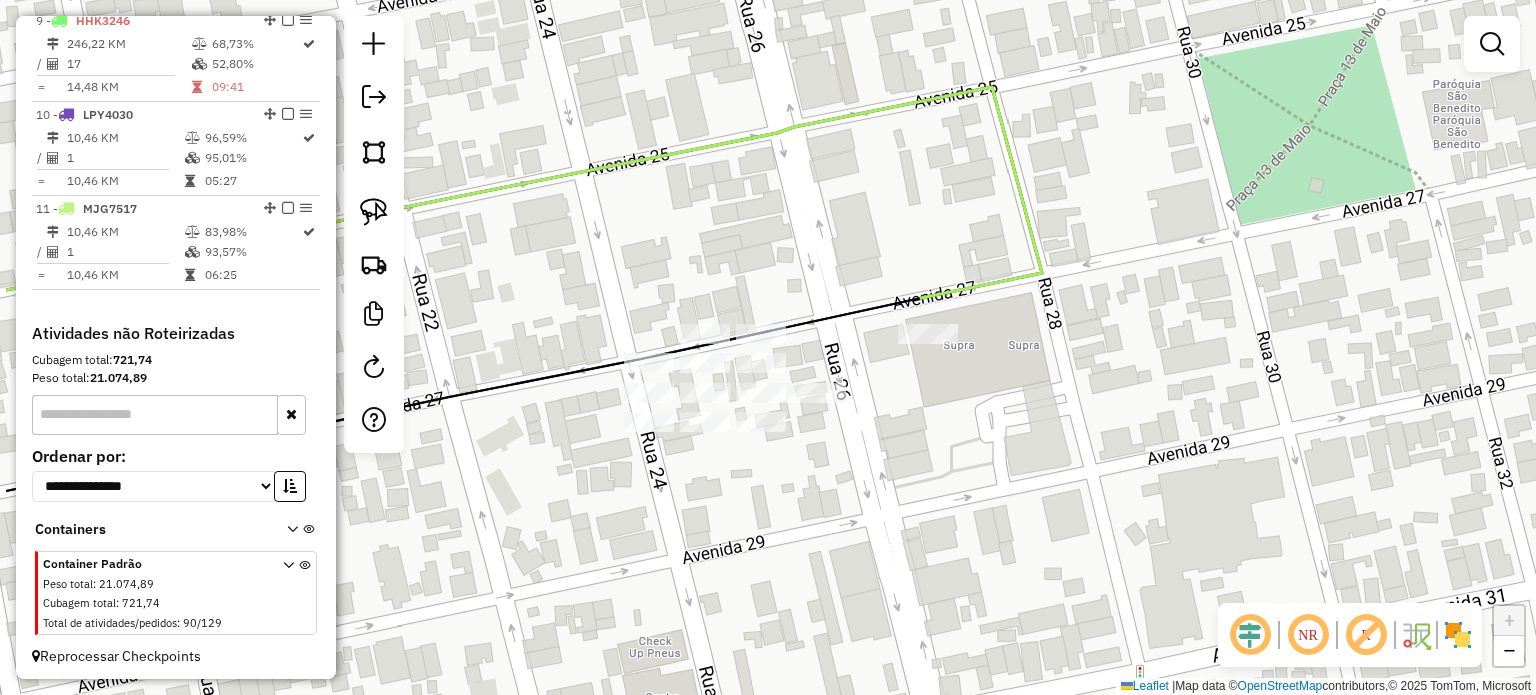 drag, startPoint x: 547, startPoint y: 293, endPoint x: 754, endPoint y: 277, distance: 207.61743 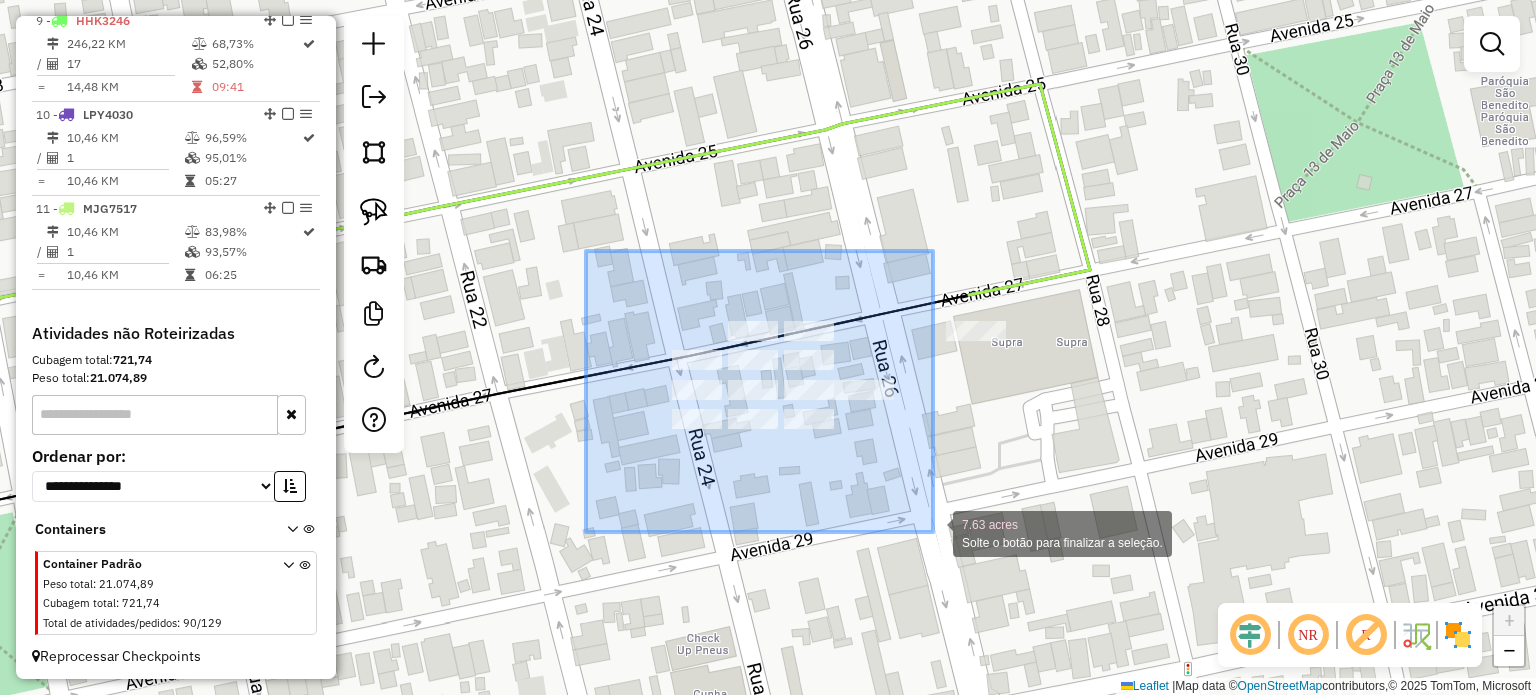 drag, startPoint x: 590, startPoint y: 255, endPoint x: 933, endPoint y: 523, distance: 435.28497 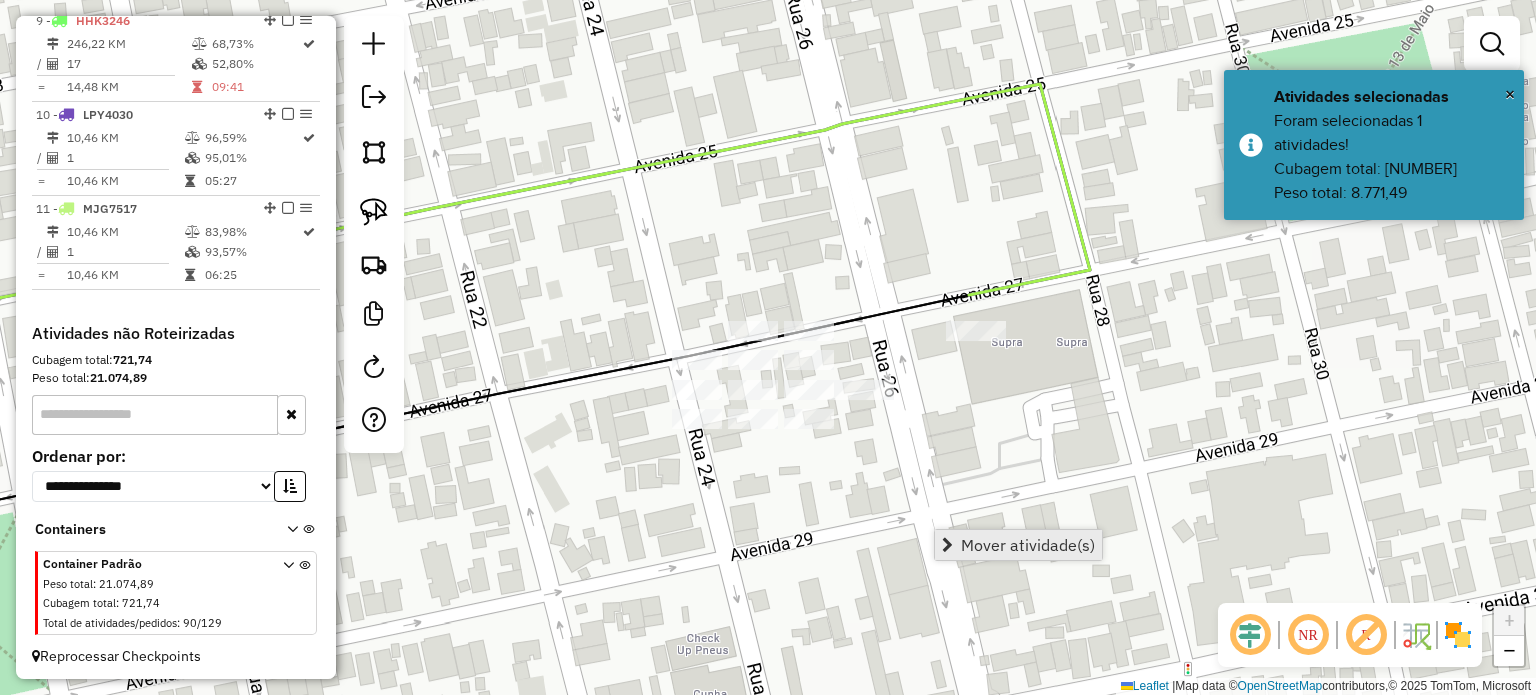 click on "Mover atividade(s)" at bounding box center (1028, 545) 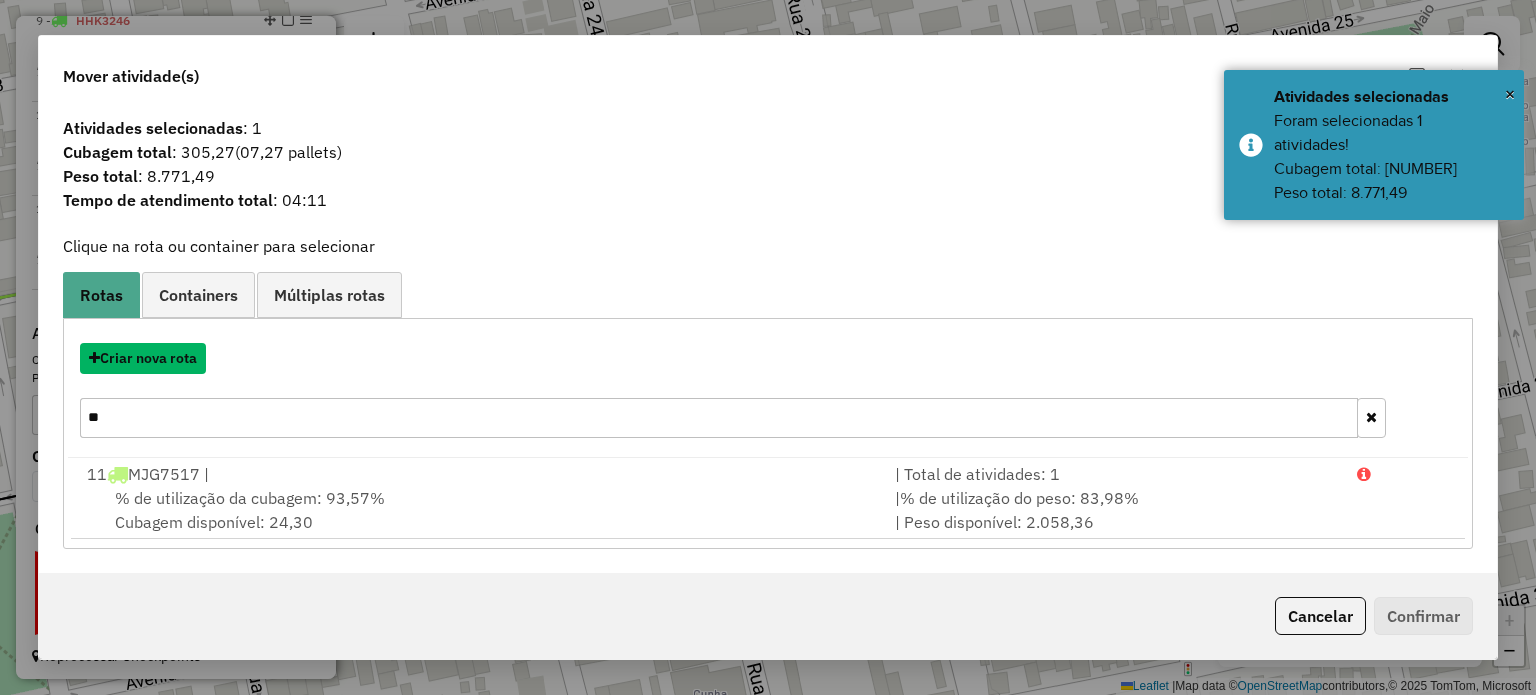 click on "Criar nova rota" at bounding box center (143, 358) 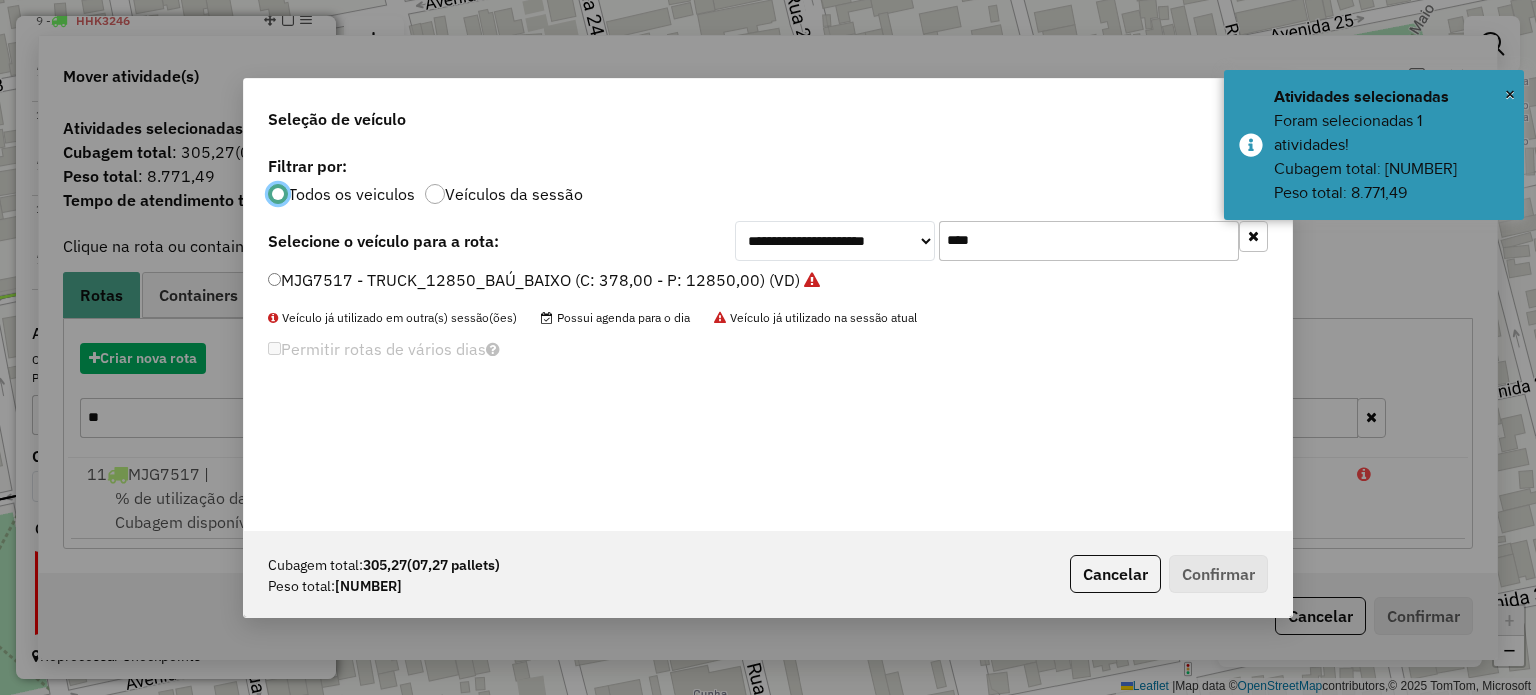 scroll, scrollTop: 10, scrollLeft: 6, axis: both 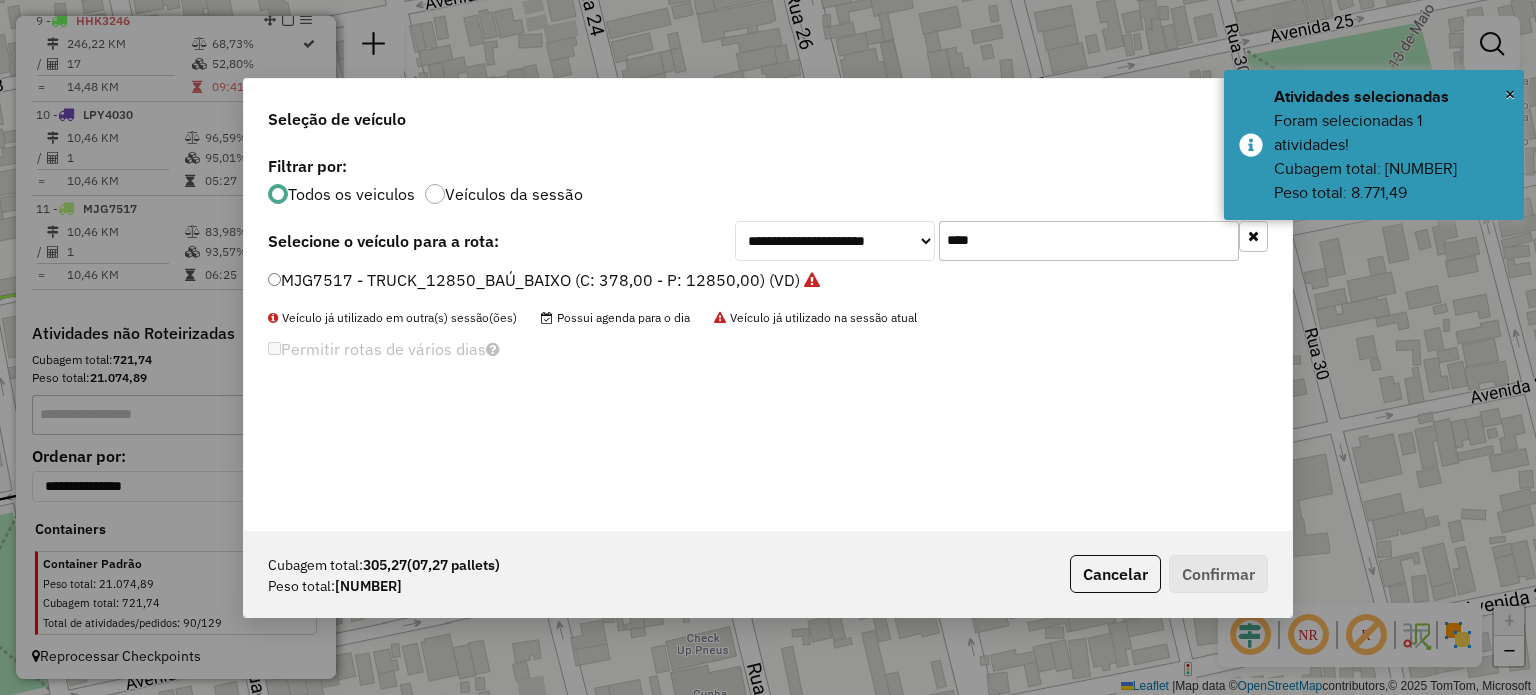 drag, startPoint x: 994, startPoint y: 237, endPoint x: 847, endPoint y: 231, distance: 147.12239 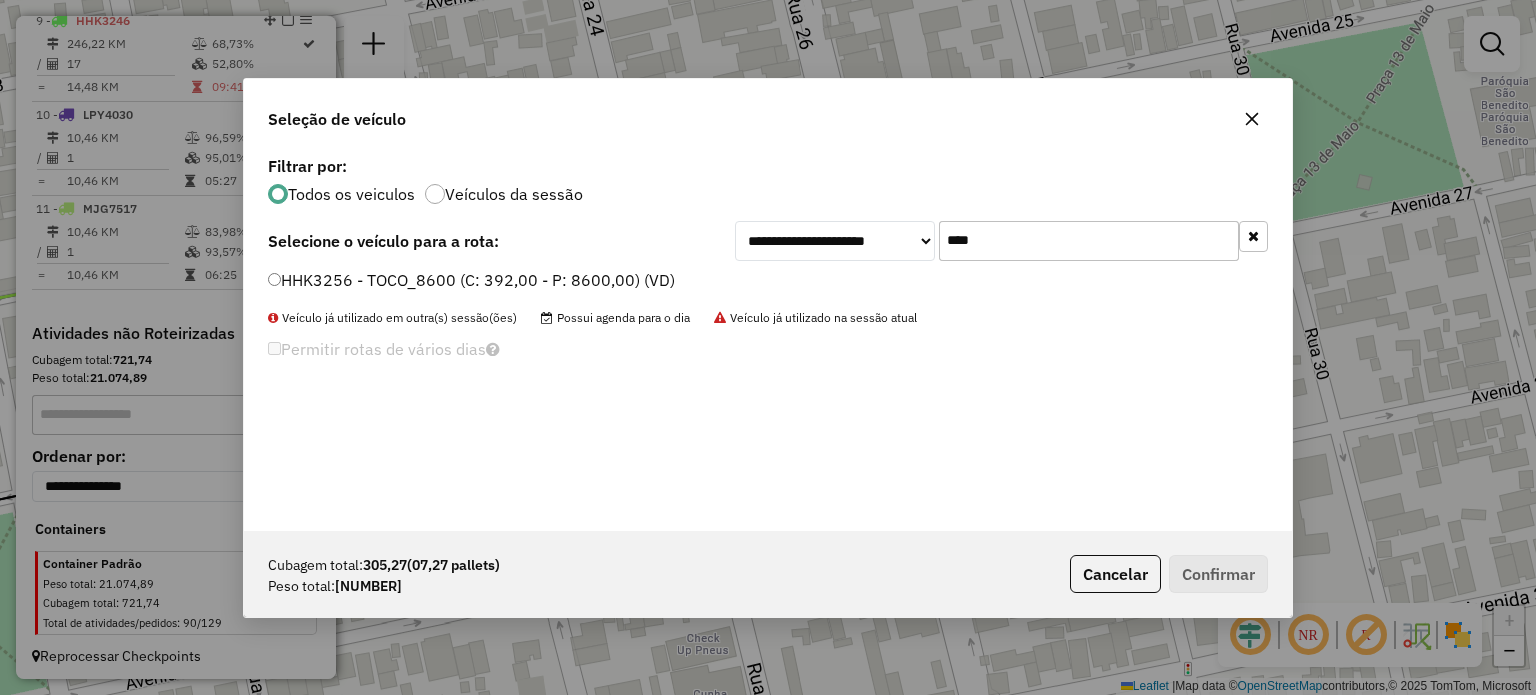 type on "****" 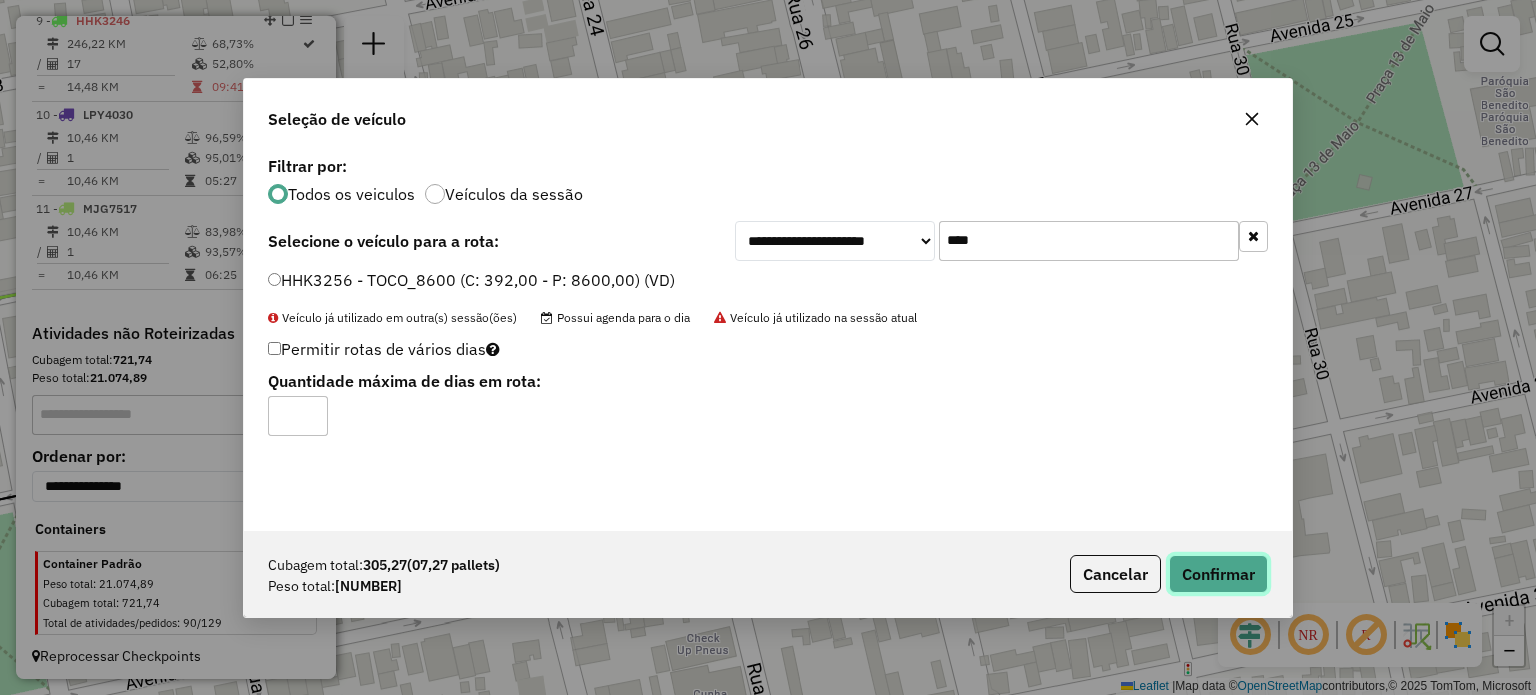 click on "Confirmar" 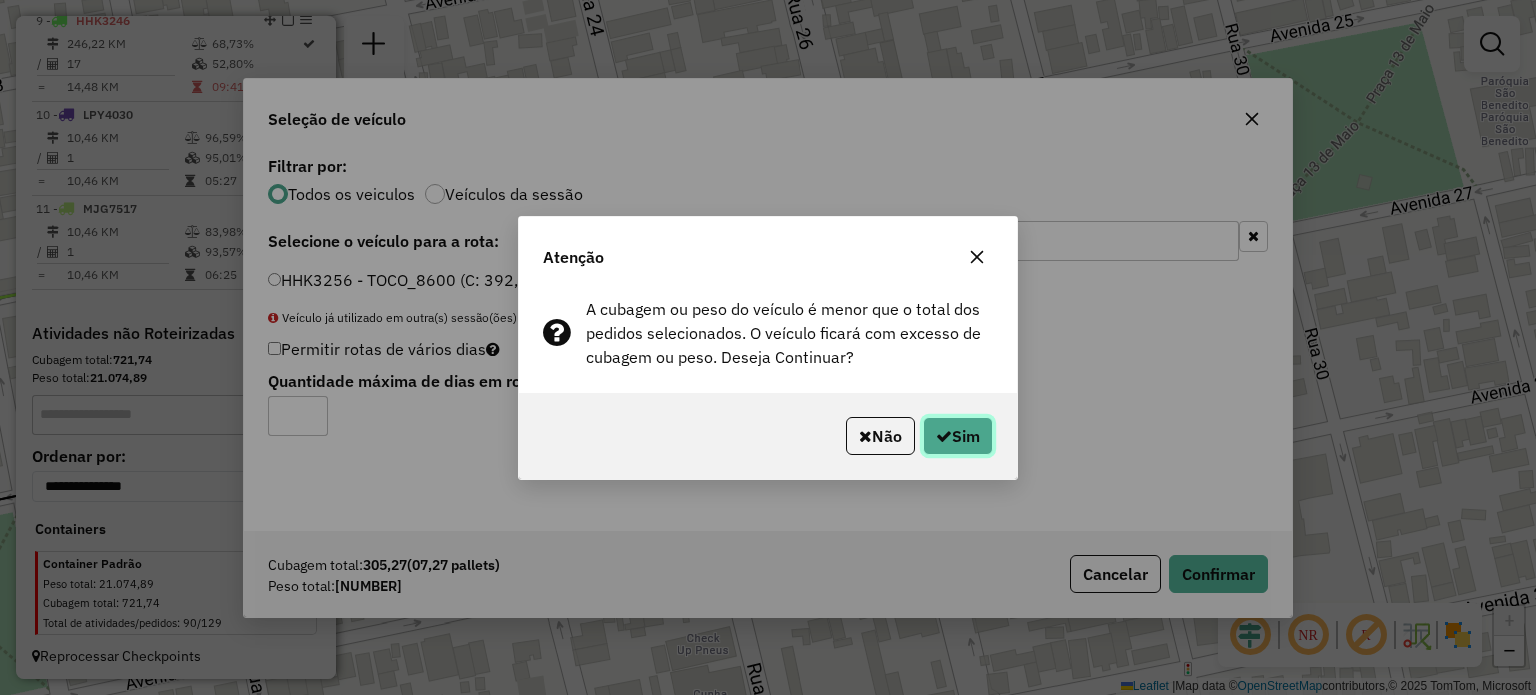 click on "Sim" 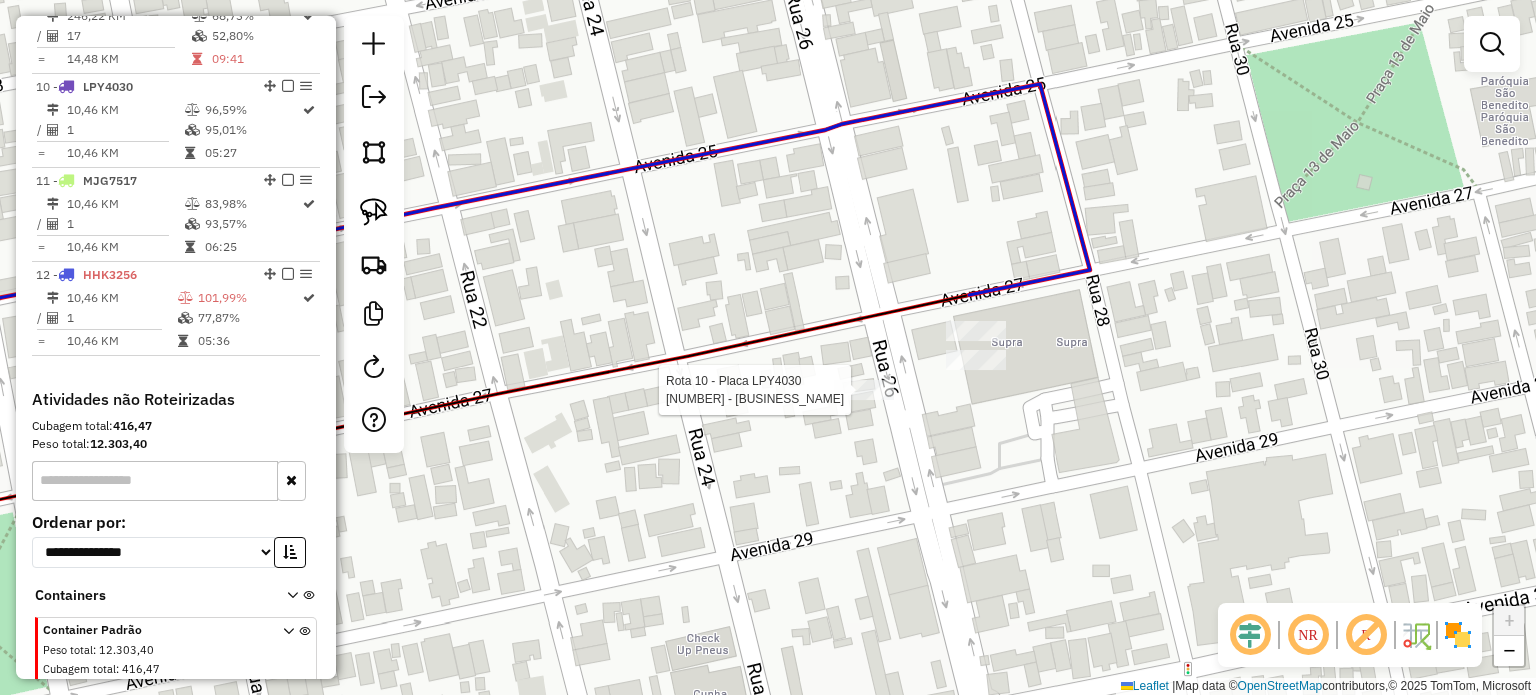 select on "**********" 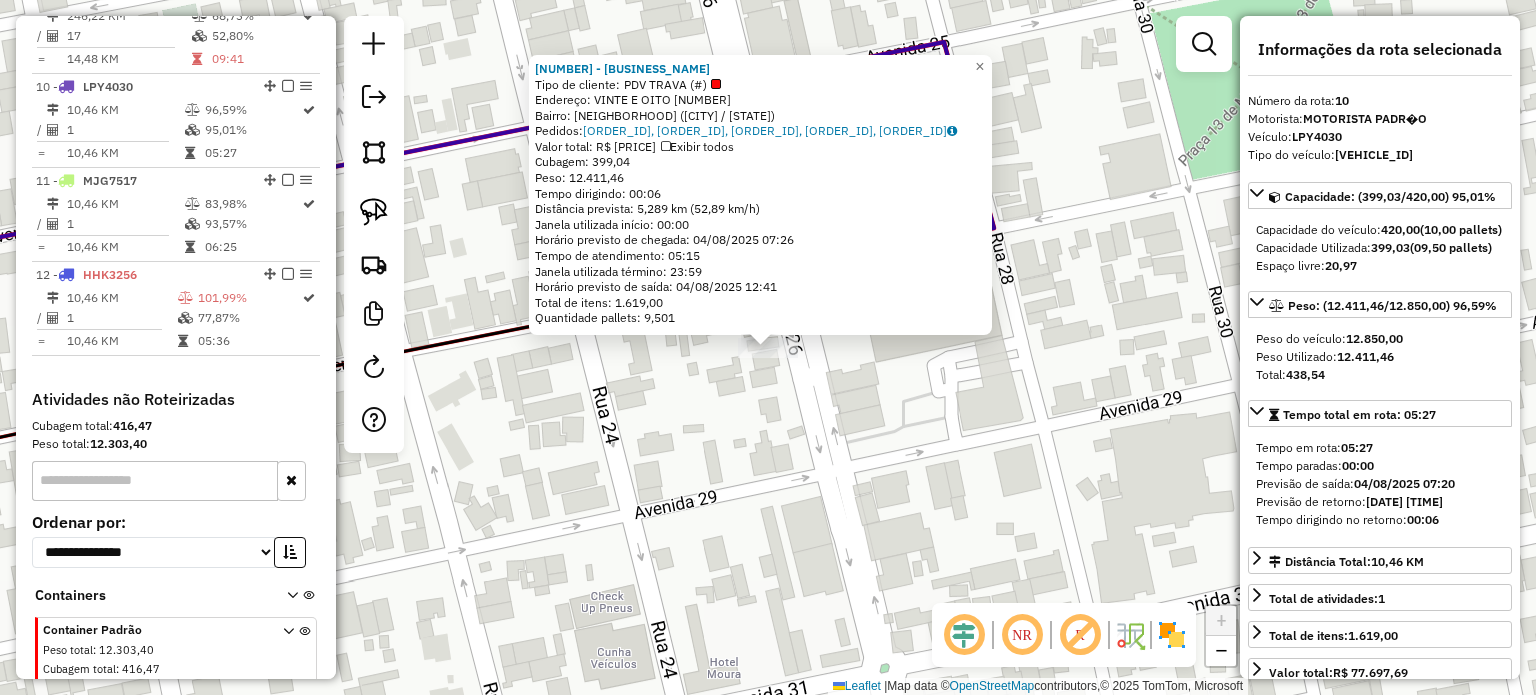 scroll, scrollTop: 1592, scrollLeft: 0, axis: vertical 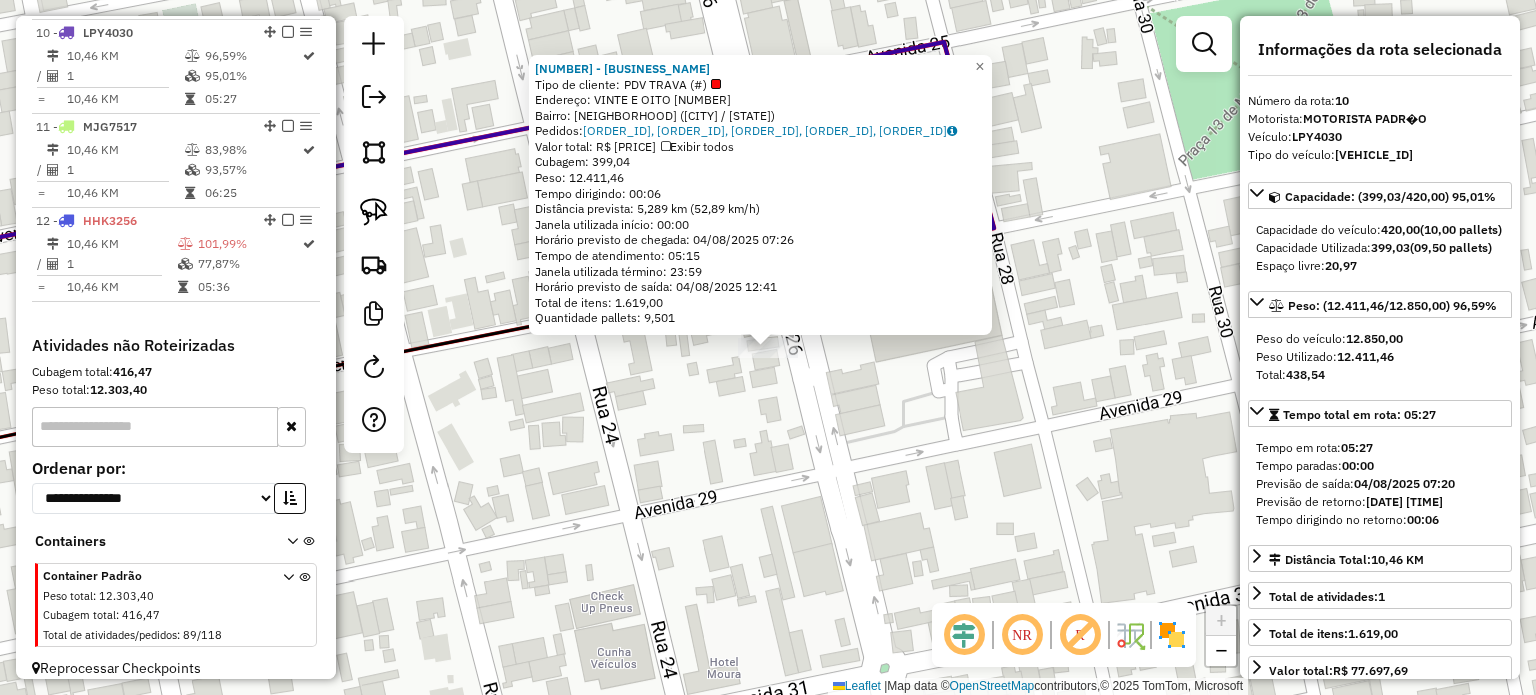 click on "439 - SUPRA SUPERMERCADOS  Tipo de cliente:   PDV TRAVA (#)   Endereço:  VINTE E OITO 1574   Bairro: CENTRO (ITUIUTABA / MG)   Pedidos:  01215480, 01215503, 01215495, 01215839, 01215913   Valor total: R$ 77.697,69   Exibir todos   Cubagem: 399,04  Peso: 12.411,46  Tempo dirigindo: 00:06   Distância prevista: 5,289 km (52,89 km/h)   Janela utilizada início: 00:00   Horário previsto de chegada: 04/08/2025 07:26   Tempo de atendimento: 05:15   Janela utilizada término: 23:59   Horário previsto de saída: 04/08/2025 12:41   Total de itens: 1.619,00   Quantidade pallets: 9,501  × Janela de atendimento Grade de atendimento Capacidade Transportadoras Veículos Cliente Pedidos  Rotas Selecione os dias de semana para filtrar as janelas de atendimento  Seg   Ter   Qua   Qui   Sex   Sáb   Dom  Informe o período da janela de atendimento: De: Até:  Filtrar exatamente a janela do cliente  Considerar janela de atendimento padrão  Selecione os dias de semana para filtrar as grades de atendimento  Seg   Ter   Qua" 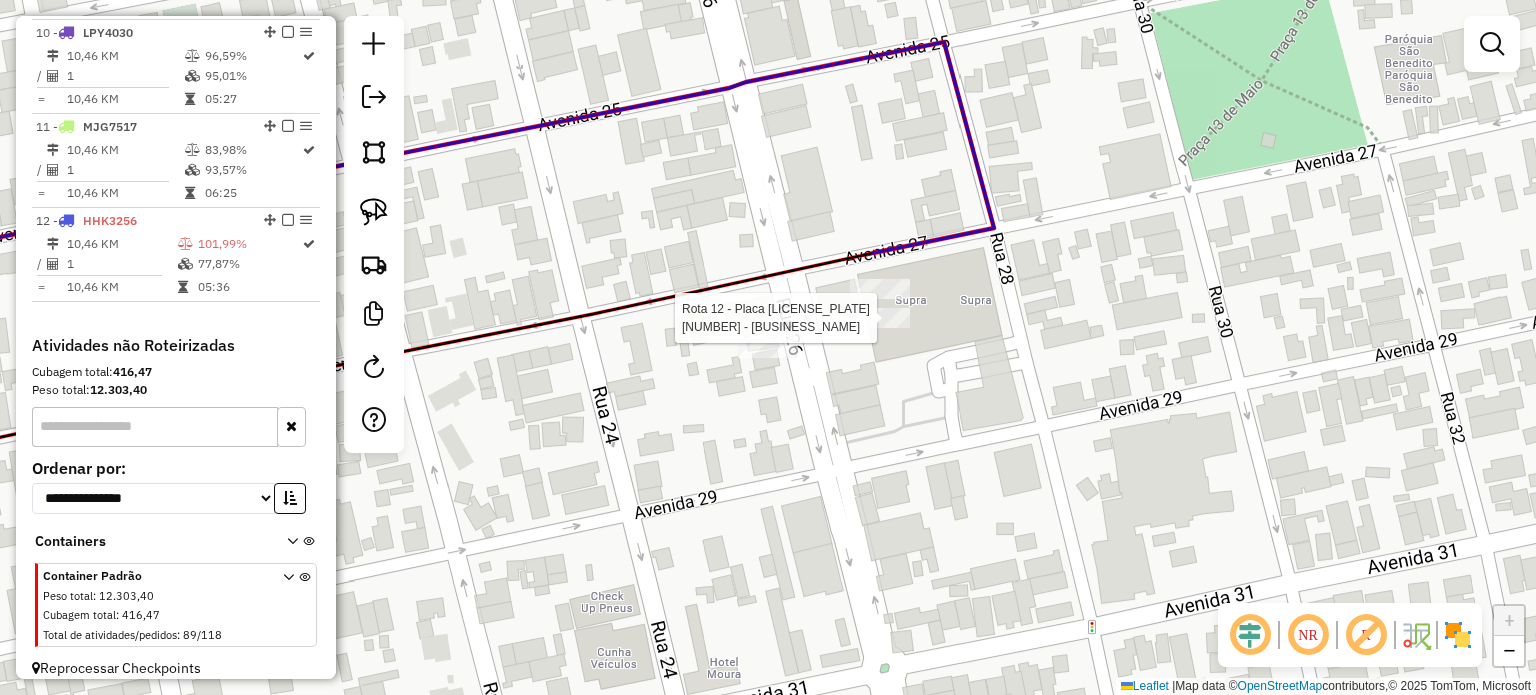 select on "**********" 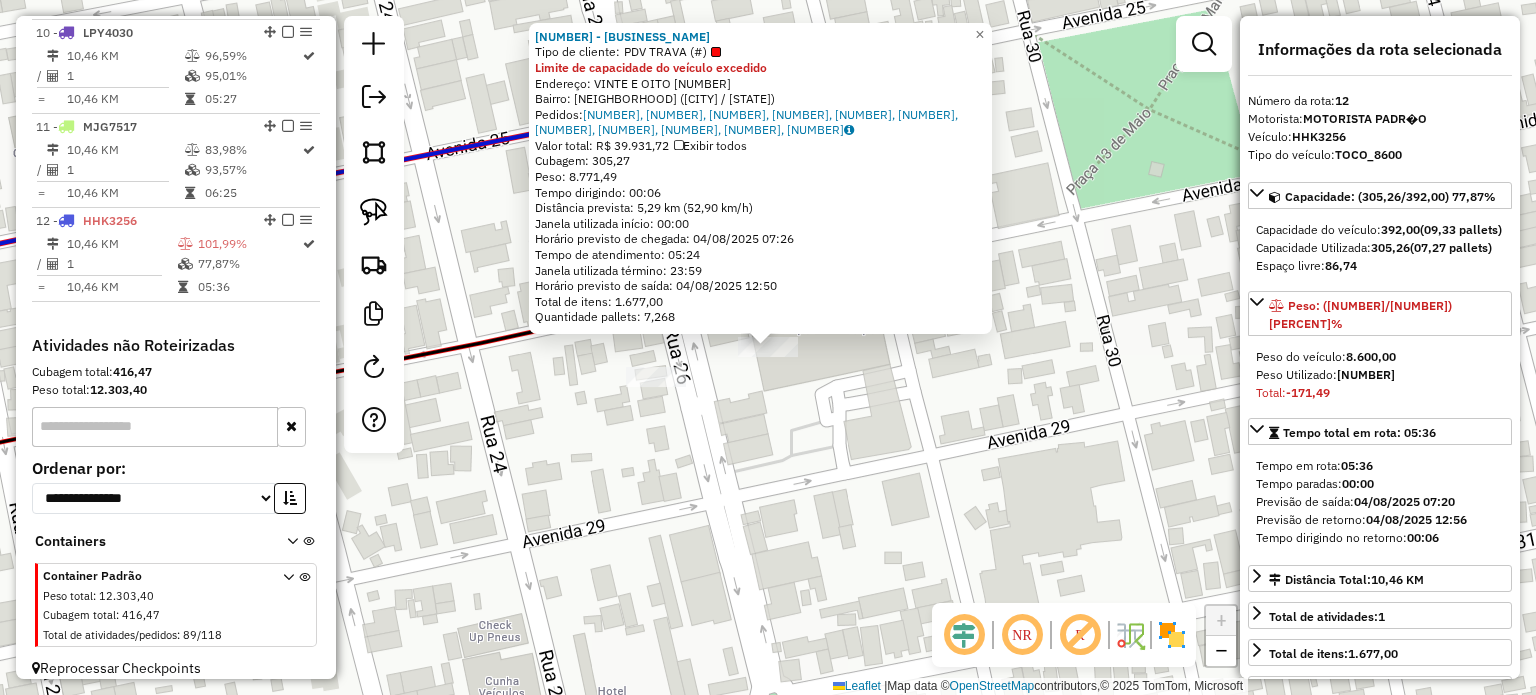 scroll, scrollTop: 1604, scrollLeft: 0, axis: vertical 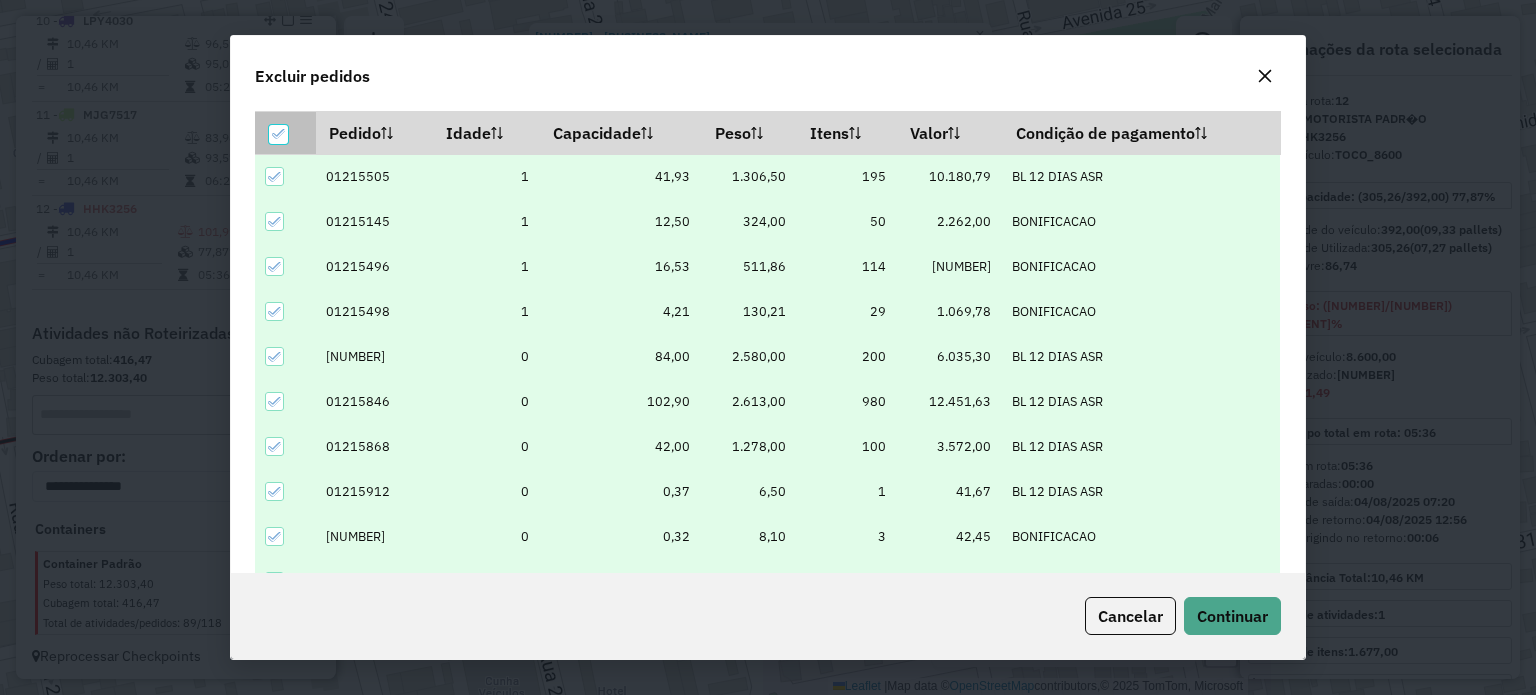 click 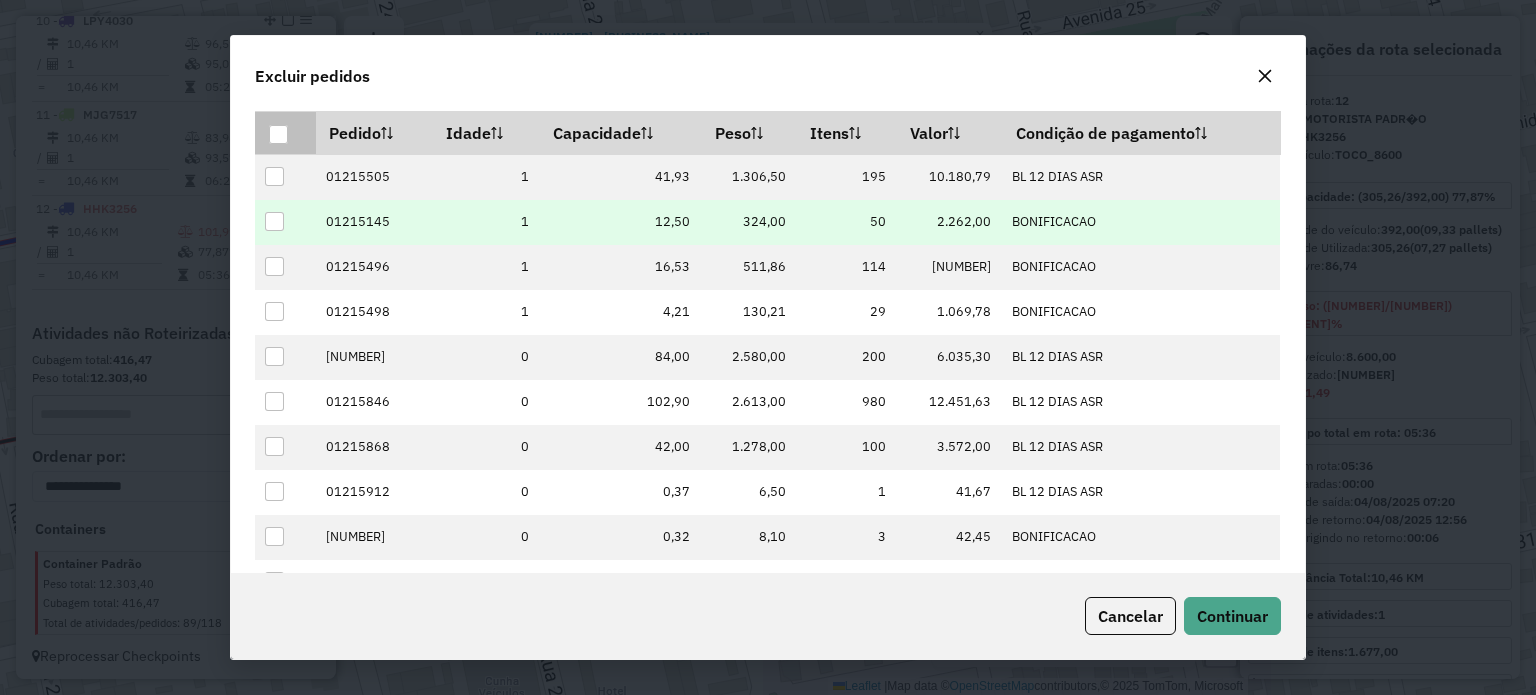 click at bounding box center (274, 221) 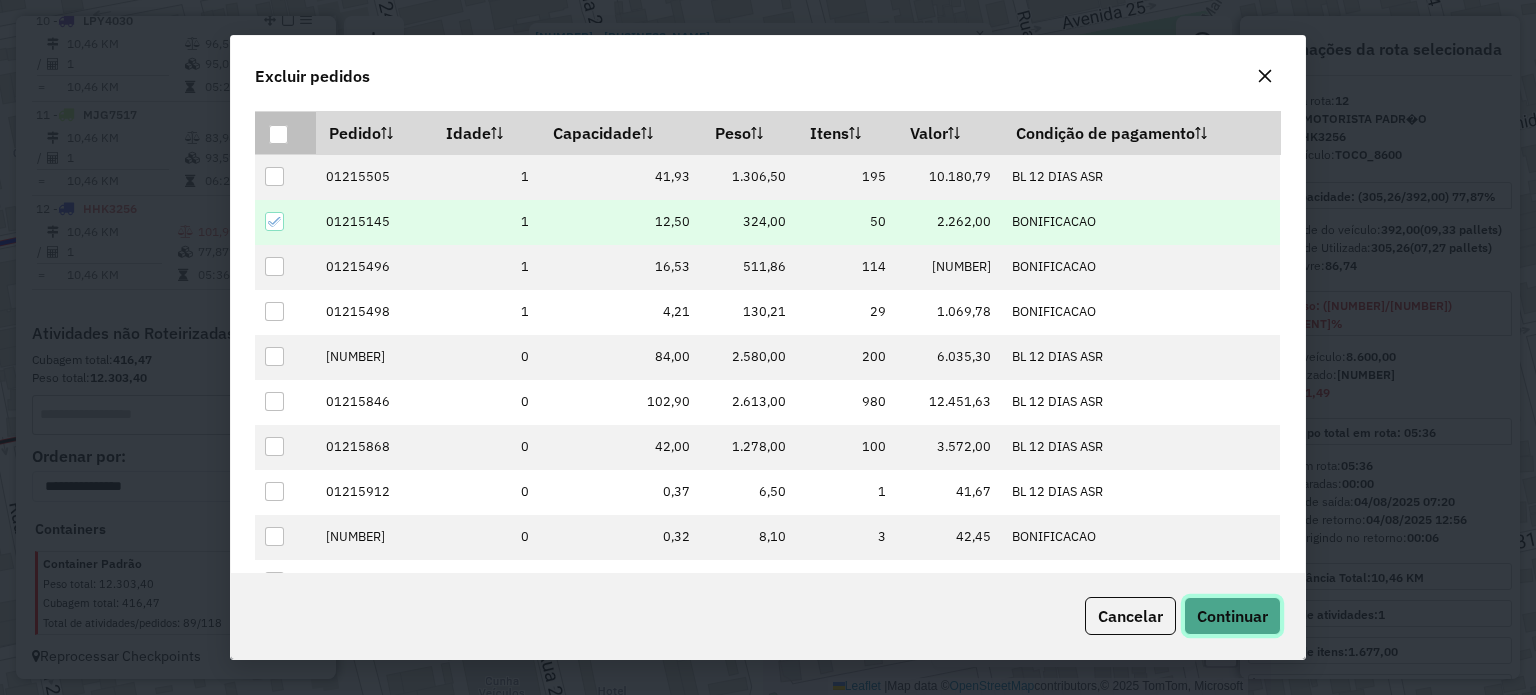 click on "Continuar" 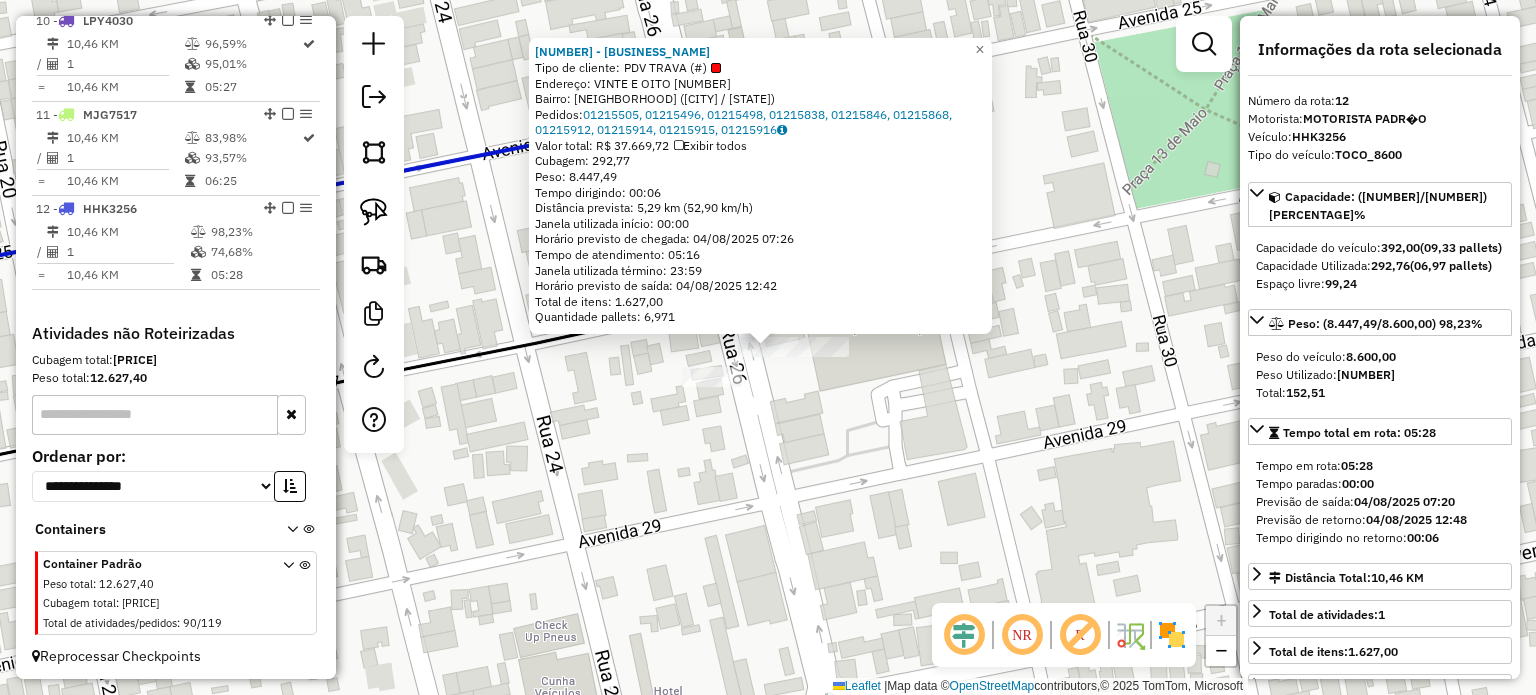 click on "439 - SUPRA SUPERMERCADOS  Tipo de cliente:   PDV TRAVA (#)   Endereço:  VINTE E OITO 1574   Bairro: CENTRO (ITUIUTABA / MG)   Pedidos:  01215505, 01215496, 01215498, 01215838, 01215846, 01215868, 01215912, 01215914, 01215915, 01215916   Valor total: R$ 37.669,72   Exibir todos   Cubagem: 292,77  Peso: 8.447,49  Tempo dirigindo: 00:06   Distância prevista: 5,29 km (52,90 km/h)   Janela utilizada início: 00:00   Horário previsto de chegada: 04/08/2025 07:26   Tempo de atendimento: 05:16   Janela utilizada término: 23:59   Horário previsto de saída: 04/08/2025 12:42   Total de itens: 1.627,00   Quantidade pallets: 6,971  × Janela de atendimento Grade de atendimento Capacidade Transportadoras Veículos Cliente Pedidos  Rotas Selecione os dias de semana para filtrar as janelas de atendimento  Seg   Ter   Qua   Qui   Sex   Sáb   Dom  Informe o período da janela de atendimento: De: Até:  Filtrar exatamente a janela do cliente  Considerar janela de atendimento padrão   Seg   Ter   Qua   Qui   Sex   Sáb" 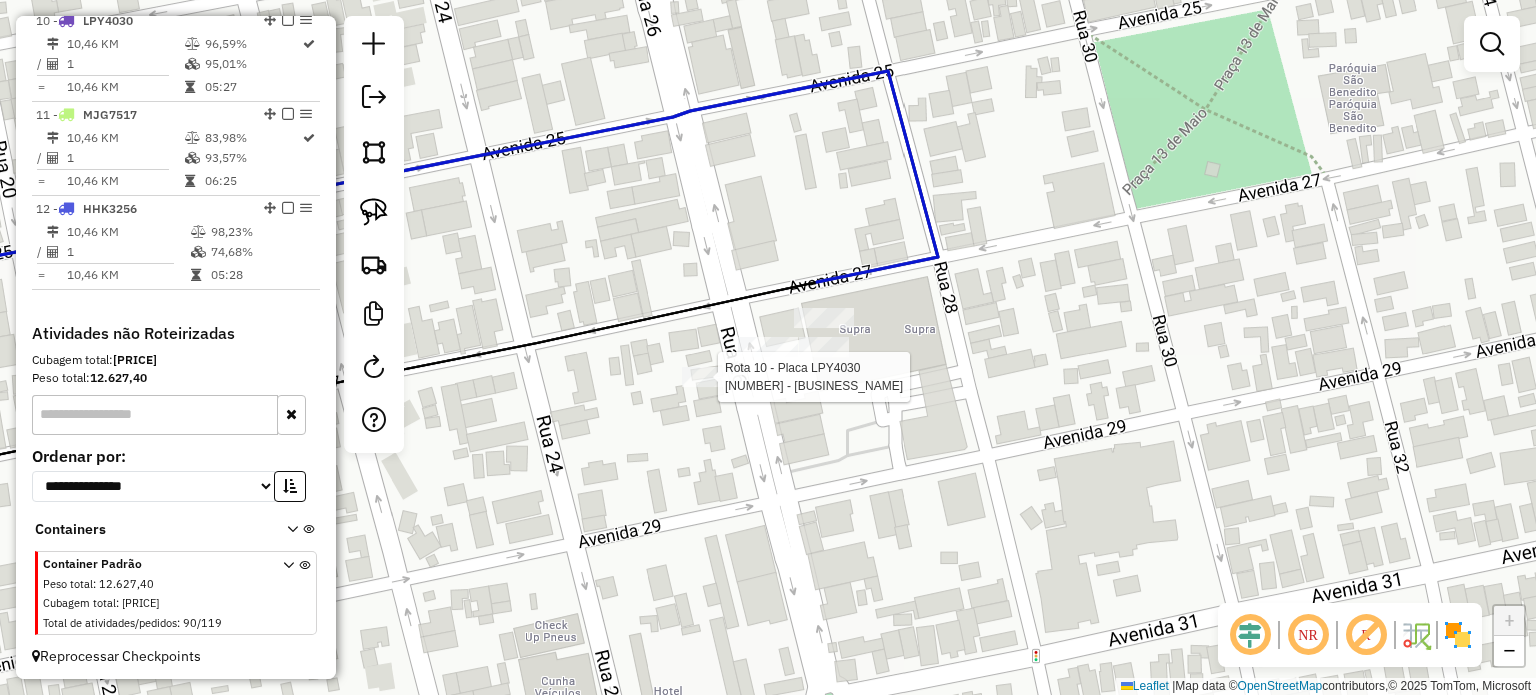 select on "**********" 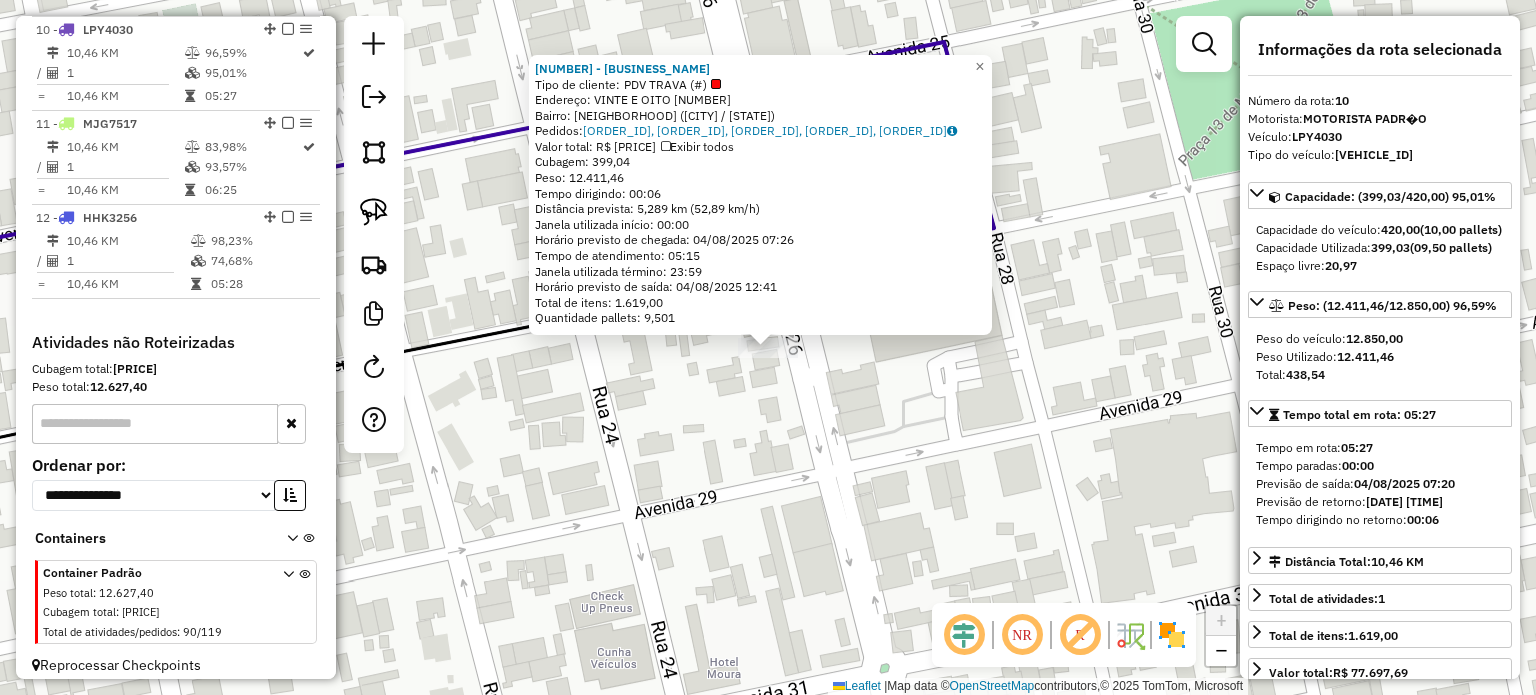 scroll, scrollTop: 1592, scrollLeft: 0, axis: vertical 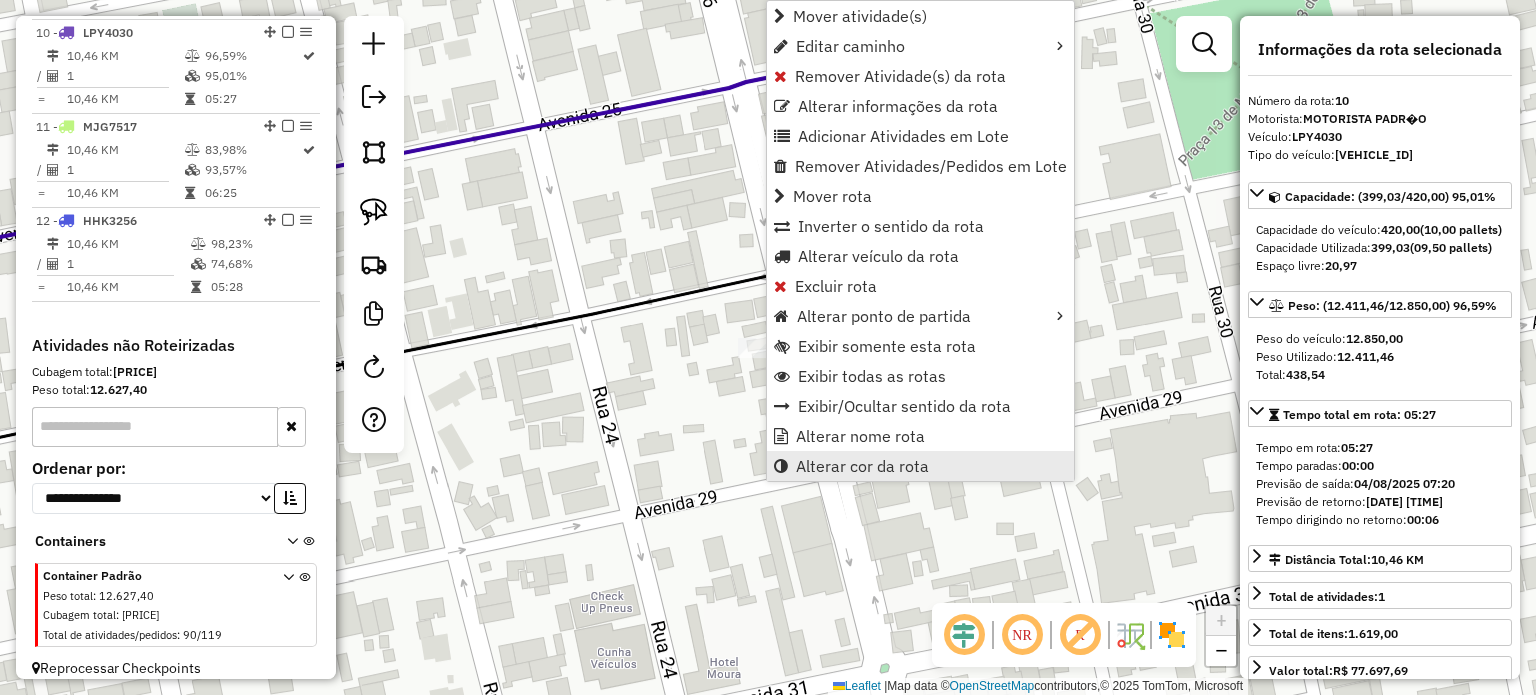 click on "Alterar cor da rota" at bounding box center (862, 466) 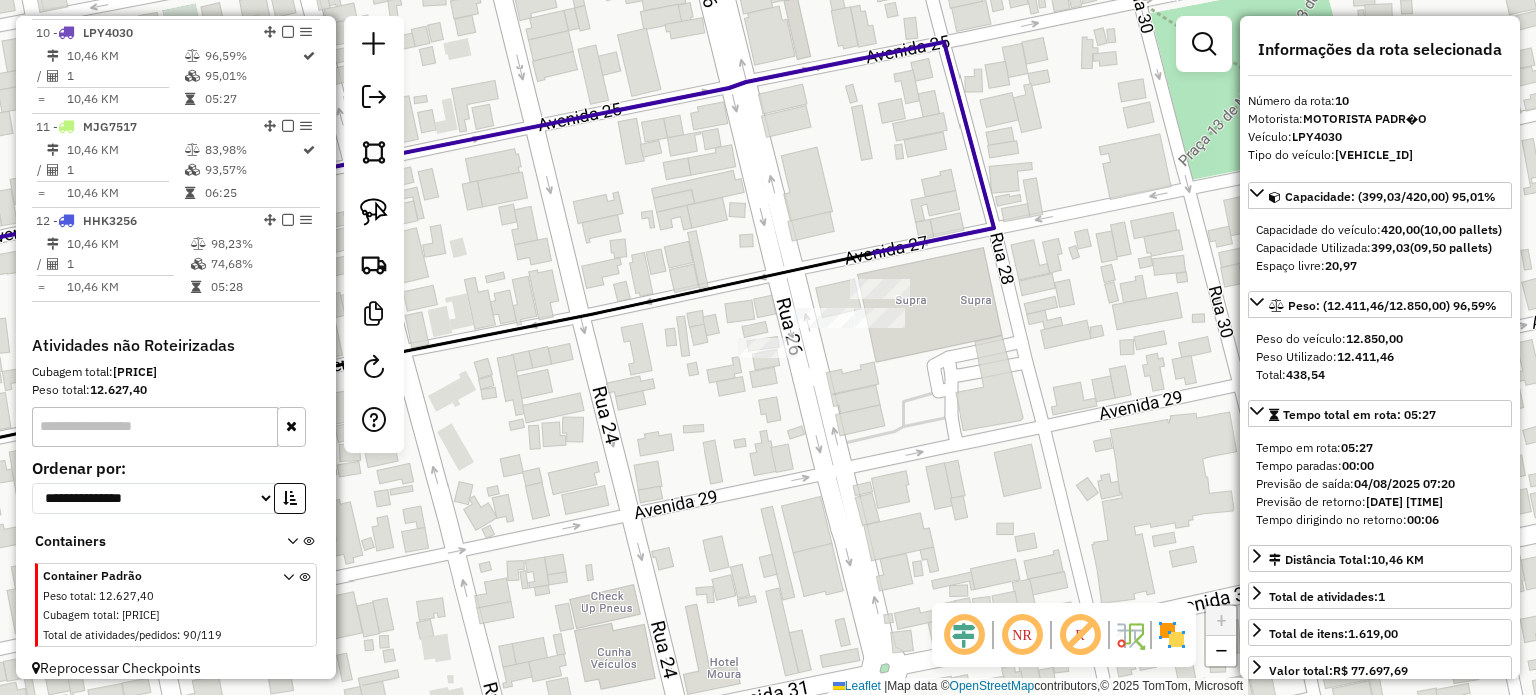 scroll, scrollTop: 400, scrollLeft: 0, axis: vertical 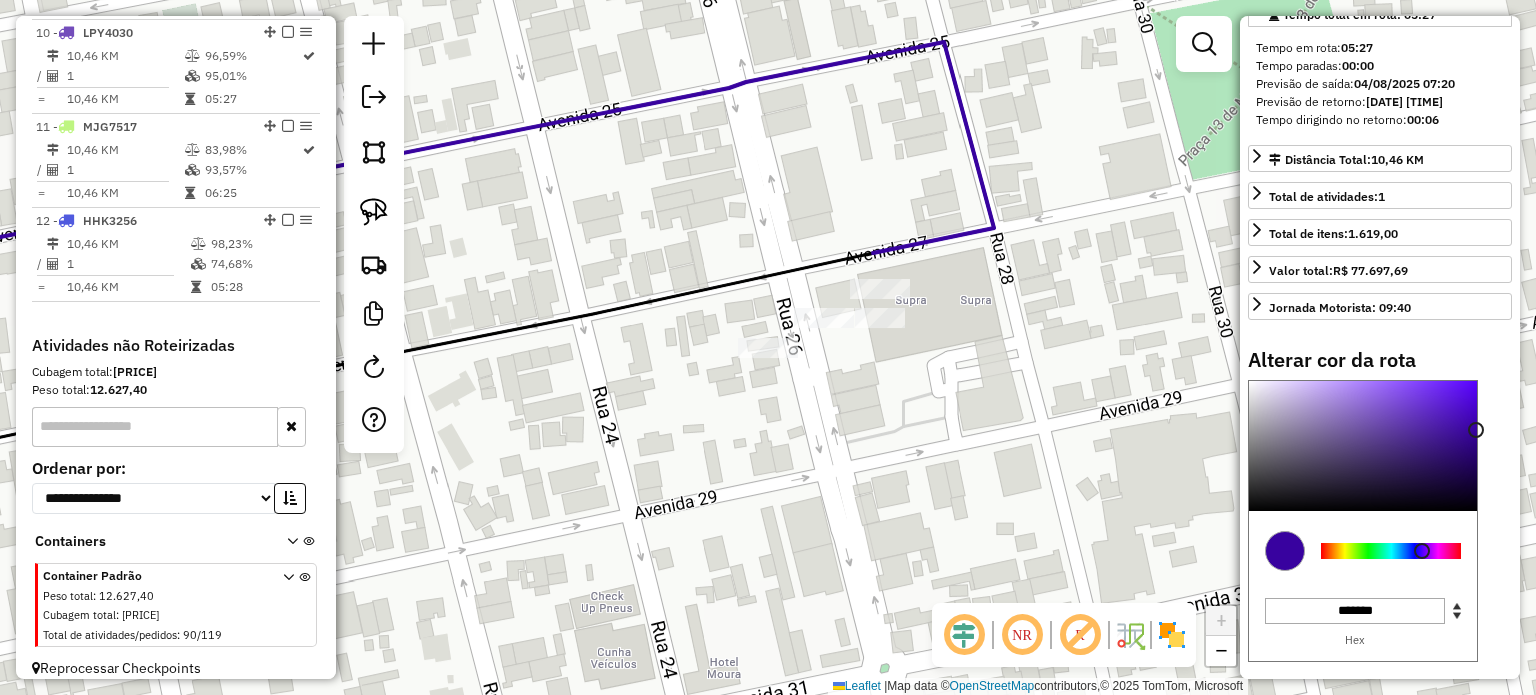click at bounding box center (1391, 551) 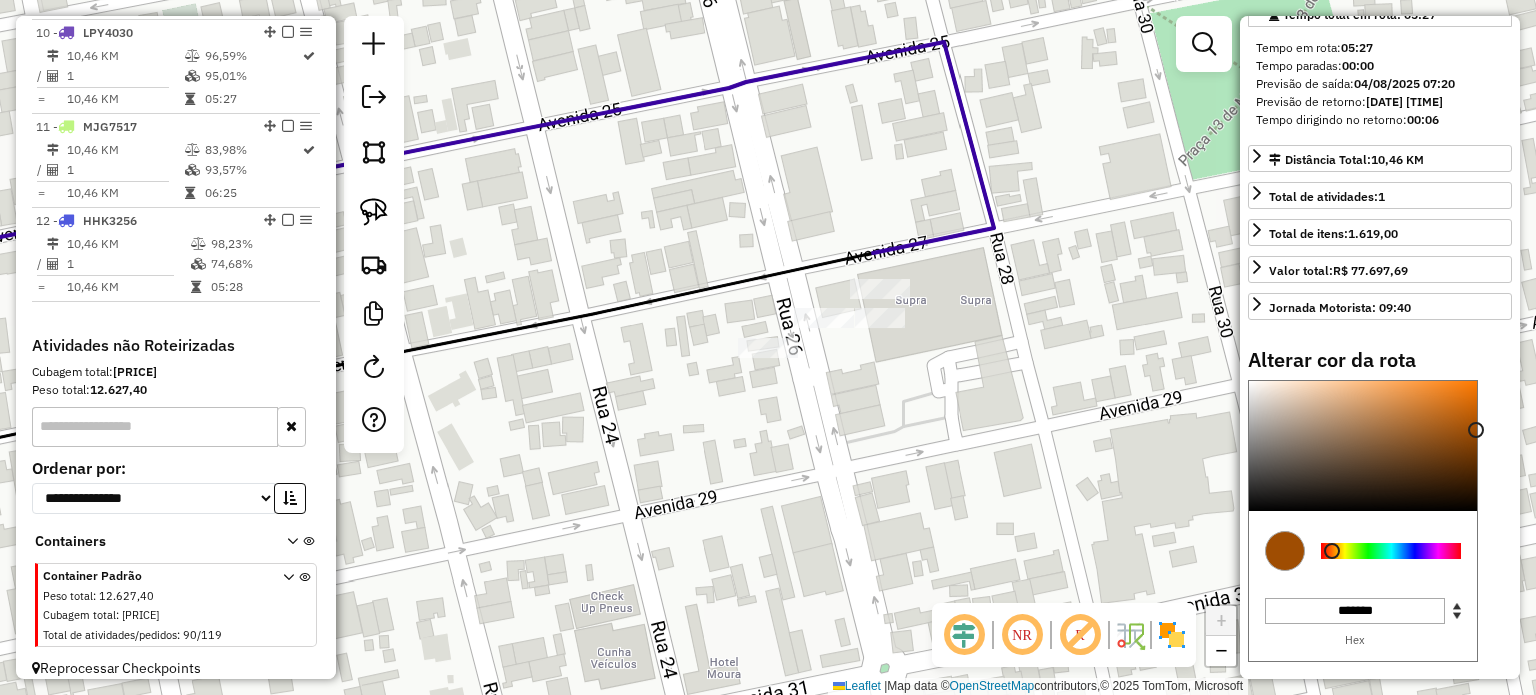 type on "*******" 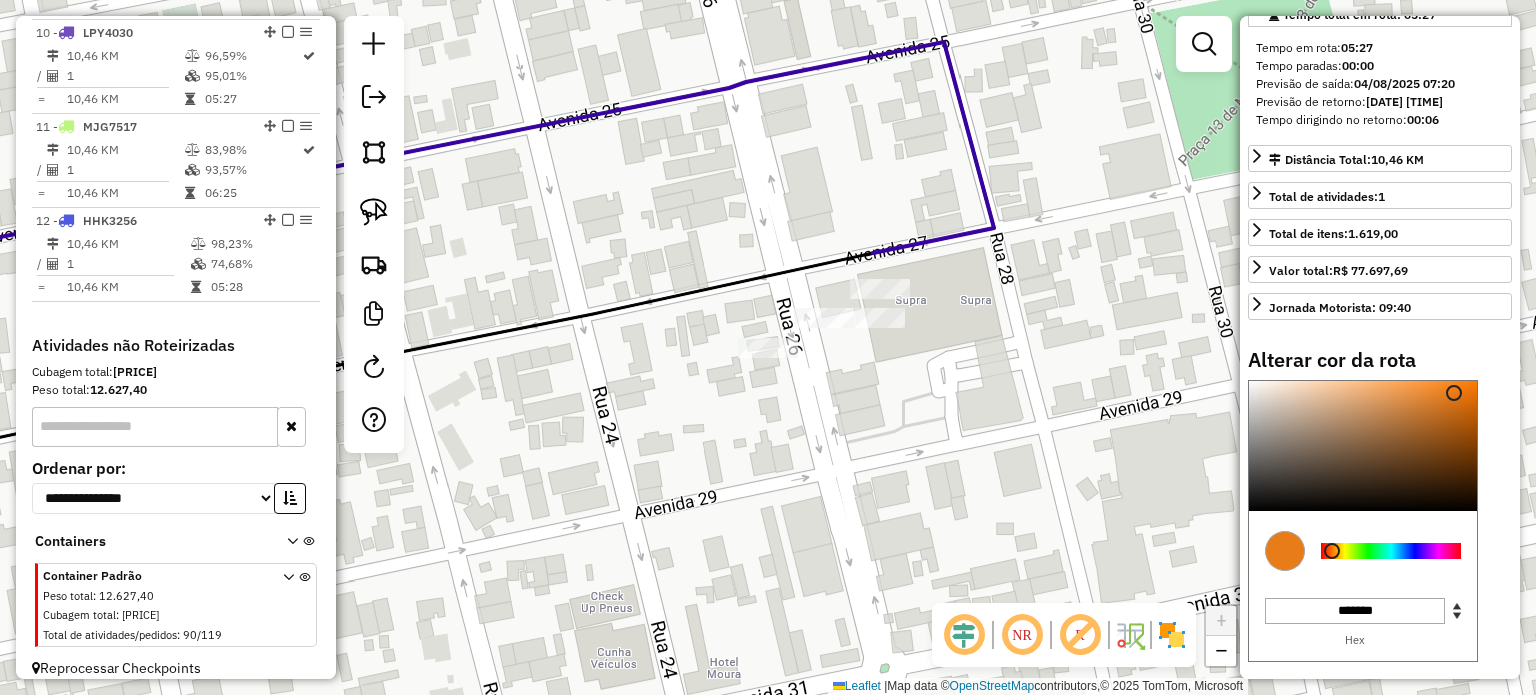 click at bounding box center (1363, 446) 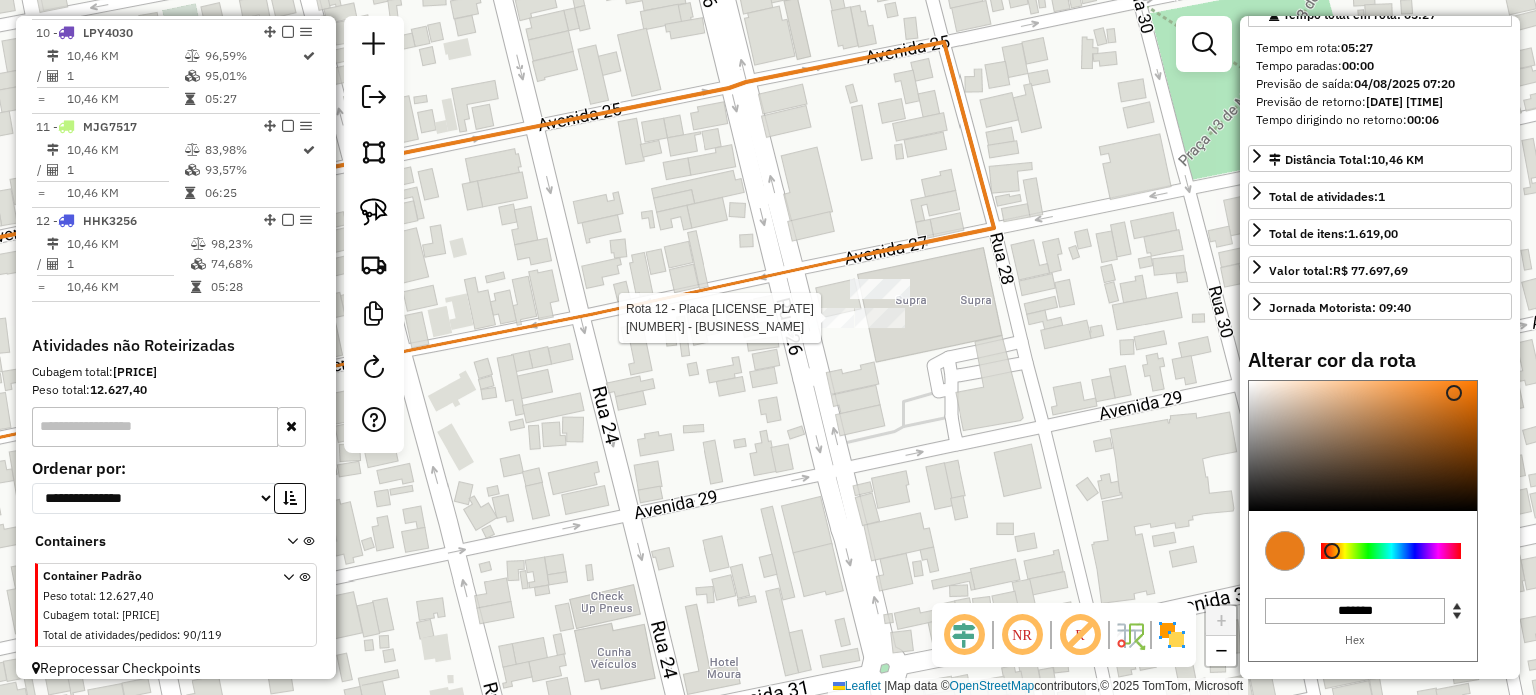 click 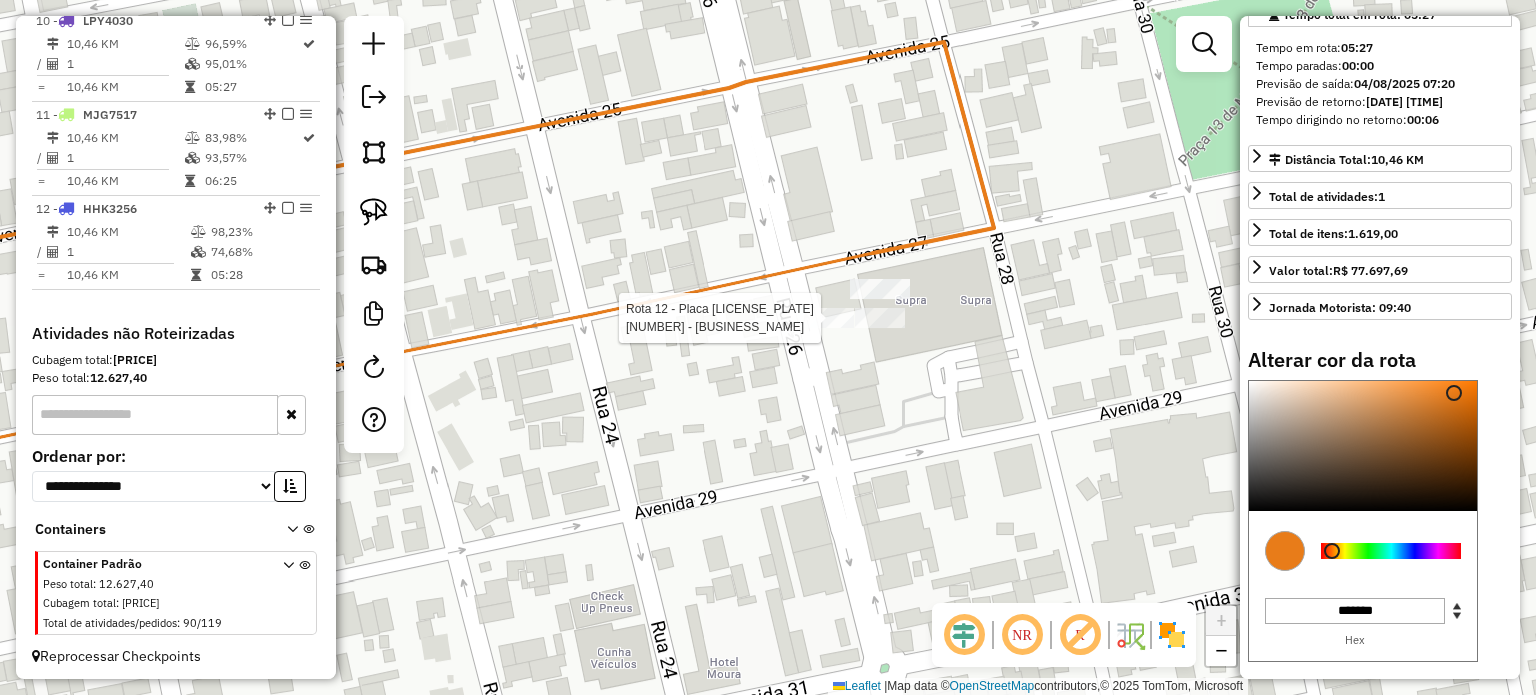 select on "**********" 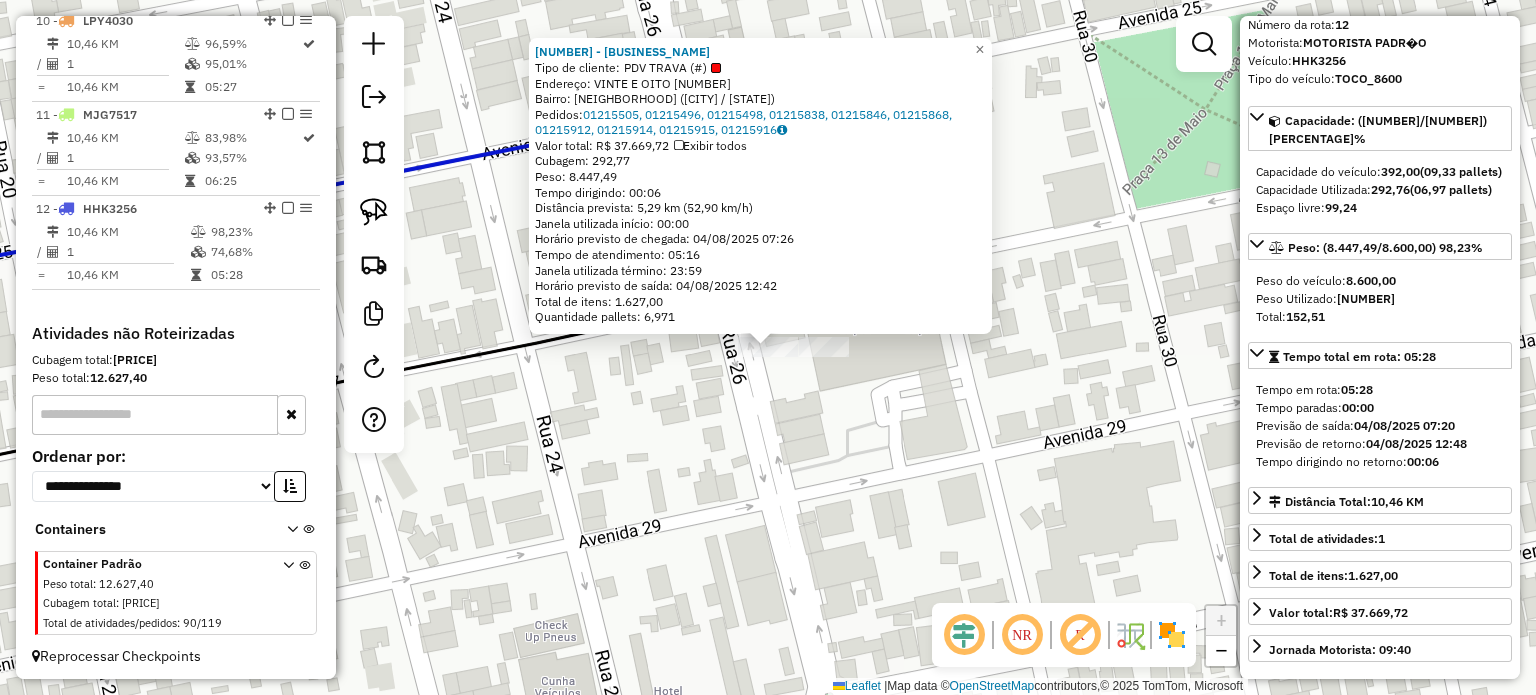 scroll, scrollTop: 0, scrollLeft: 0, axis: both 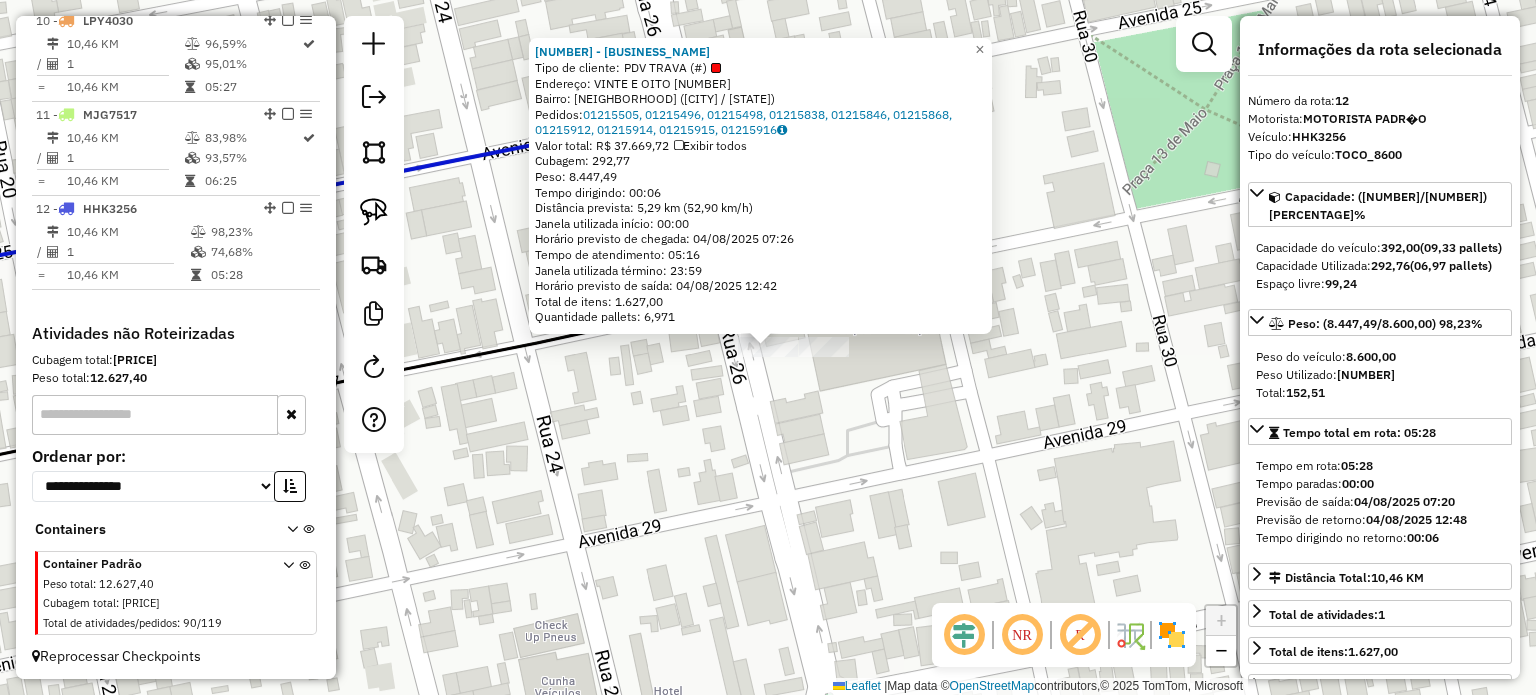 click on "439 - SUPRA SUPERMERCADOS  Tipo de cliente:   PDV TRAVA (#)   Endereço:  VINTE E OITO 1574   Bairro: CENTRO (ITUIUTABA / MG)   Pedidos:  01215505, 01215496, 01215498, 01215838, 01215846, 01215868, 01215912, 01215914, 01215915, 01215916   Valor total: R$ 37.669,72   Exibir todos   Cubagem: 292,77  Peso: 8.447,49  Tempo dirigindo: 00:06   Distância prevista: 5,29 km (52,90 km/h)   Janela utilizada início: 00:00   Horário previsto de chegada: 04/08/2025 07:26   Tempo de atendimento: 05:16   Janela utilizada término: 23:59   Horário previsto de saída: 04/08/2025 12:42   Total de itens: 1.627,00   Quantidade pallets: 6,971  × Janela de atendimento Grade de atendimento Capacidade Transportadoras Veículos Cliente Pedidos  Rotas Selecione os dias de semana para filtrar as janelas de atendimento  Seg   Ter   Qua   Qui   Sex   Sáb   Dom  Informe o período da janela de atendimento: De: Até:  Filtrar exatamente a janela do cliente  Considerar janela de atendimento padrão   Seg   Ter   Qua   Qui   Sex   Sáb" 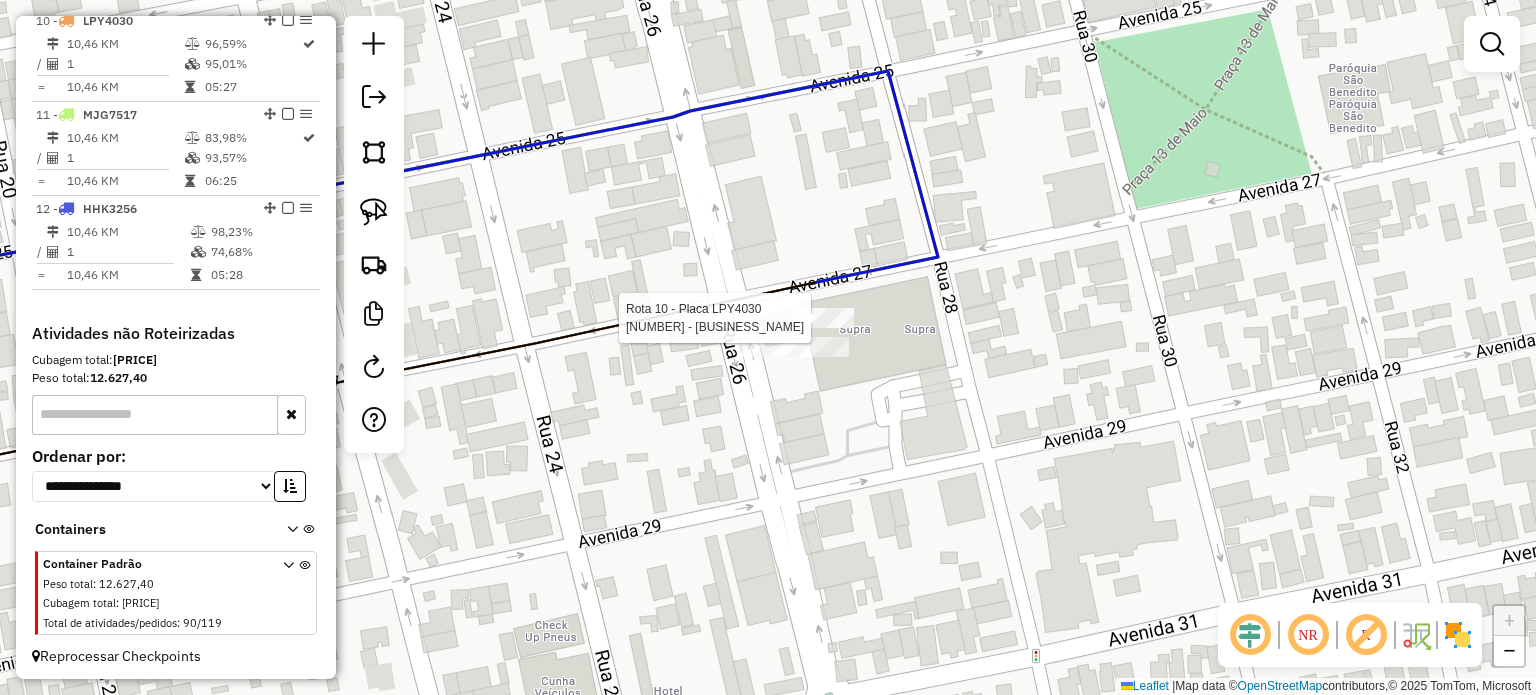 select on "**********" 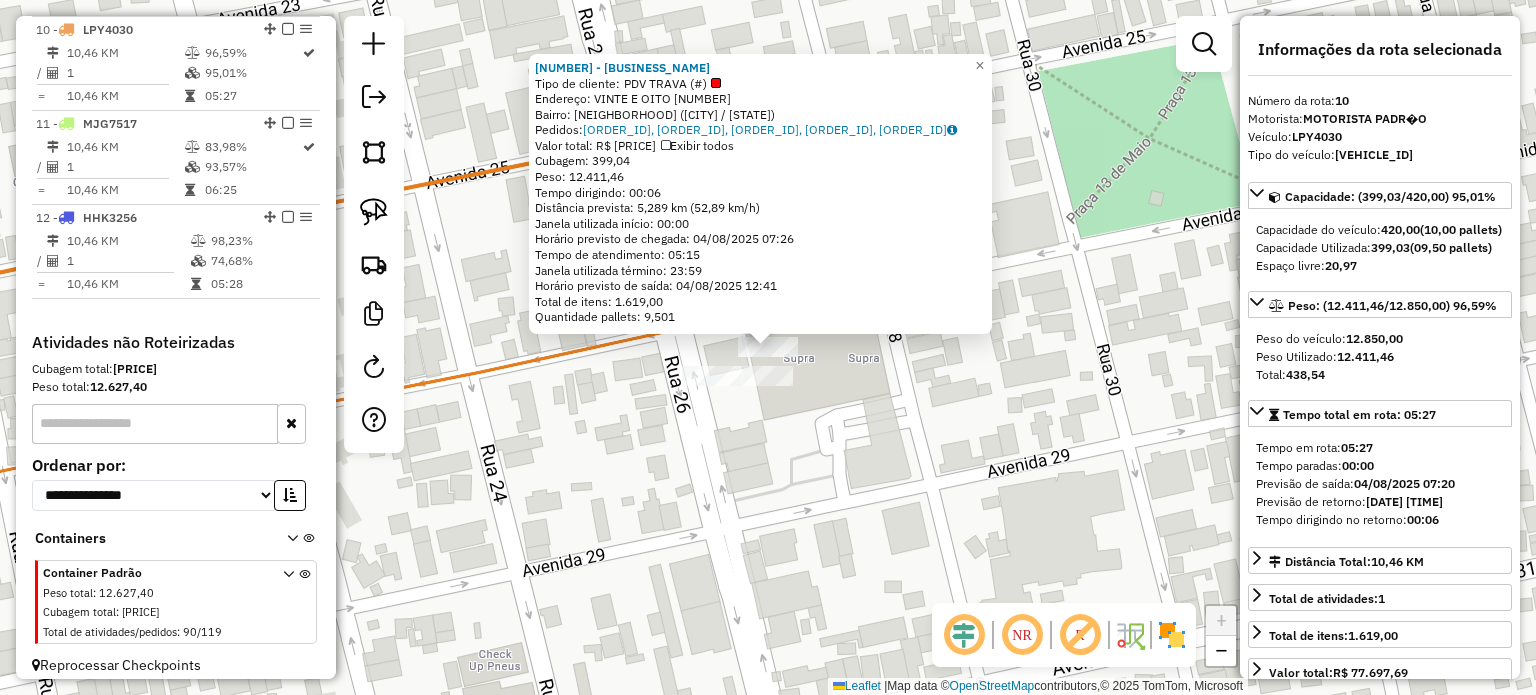 scroll, scrollTop: 1592, scrollLeft: 0, axis: vertical 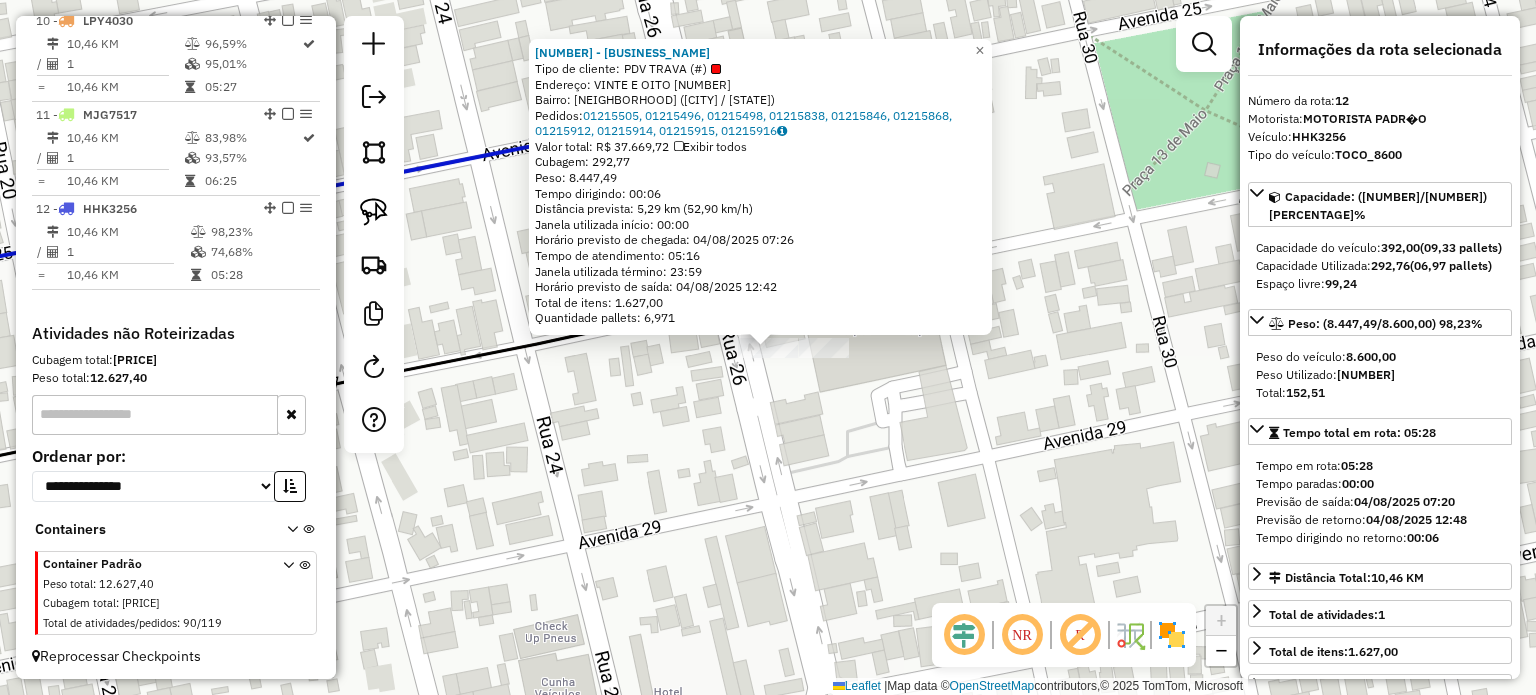 click on "439 - SUPRA SUPERMERCADOS  Tipo de cliente:   PDV TRAVA (#)   Endereço:  VINTE E OITO 1574   Bairro: CENTRO (ITUIUTABA / MG)   Pedidos:  01215505, 01215496, 01215498, 01215838, 01215846, 01215868, 01215912, 01215914, 01215915, 01215916   Valor total: R$ 37.669,72   Exibir todos   Cubagem: 292,77  Peso: 8.447,49  Tempo dirigindo: 00:06   Distância prevista: 5,29 km (52,90 km/h)   Janela utilizada início: 00:00   Horário previsto de chegada: 04/08/2025 07:26   Tempo de atendimento: 05:16   Janela utilizada término: 23:59   Horário previsto de saída: 04/08/2025 12:42   Total de itens: 1.627,00   Quantidade pallets: 6,971  × Janela de atendimento Grade de atendimento Capacidade Transportadoras Veículos Cliente Pedidos  Rotas Selecione os dias de semana para filtrar as janelas de atendimento  Seg   Ter   Qua   Qui   Sex   Sáb   Dom  Informe o período da janela de atendimento: De: Até:  Filtrar exatamente a janela do cliente  Considerar janela de atendimento padrão   Seg   Ter   Qua   Qui   Sex   Sáb" 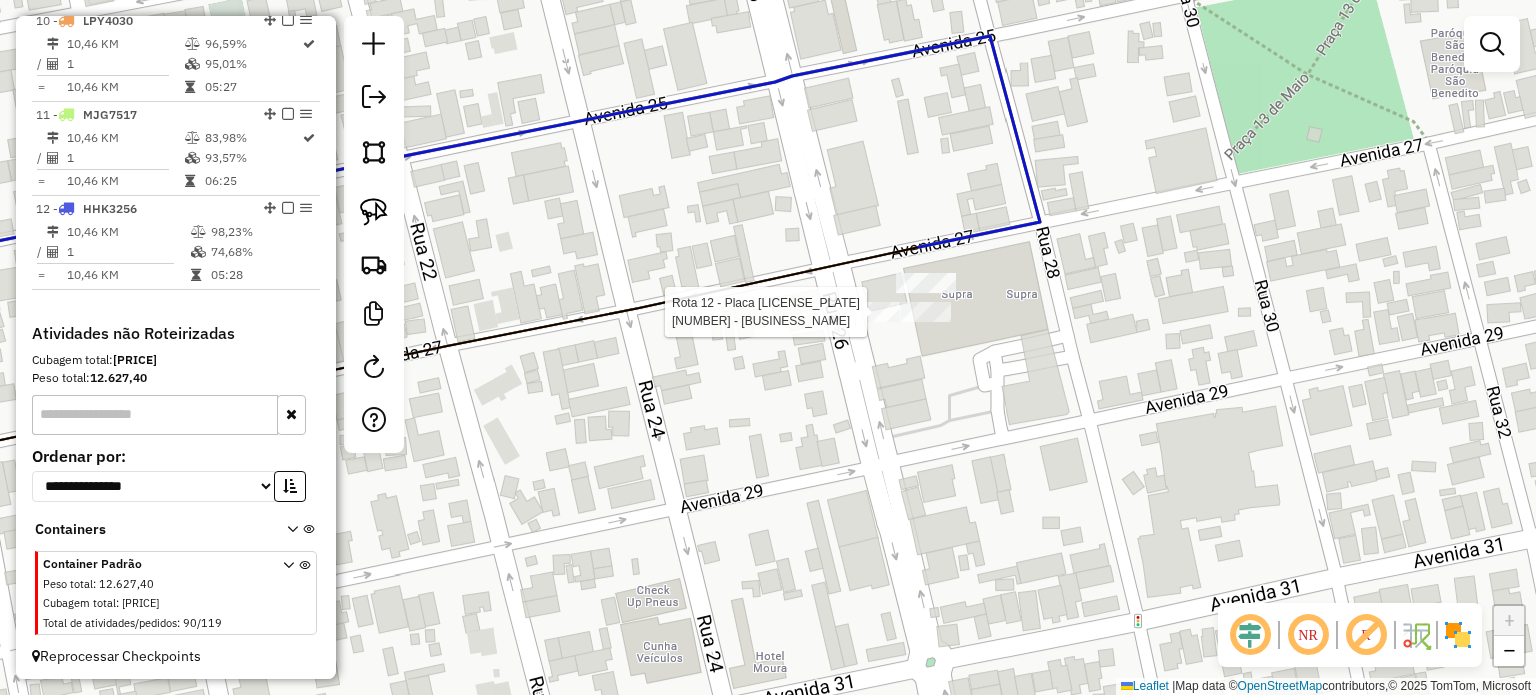 select on "**********" 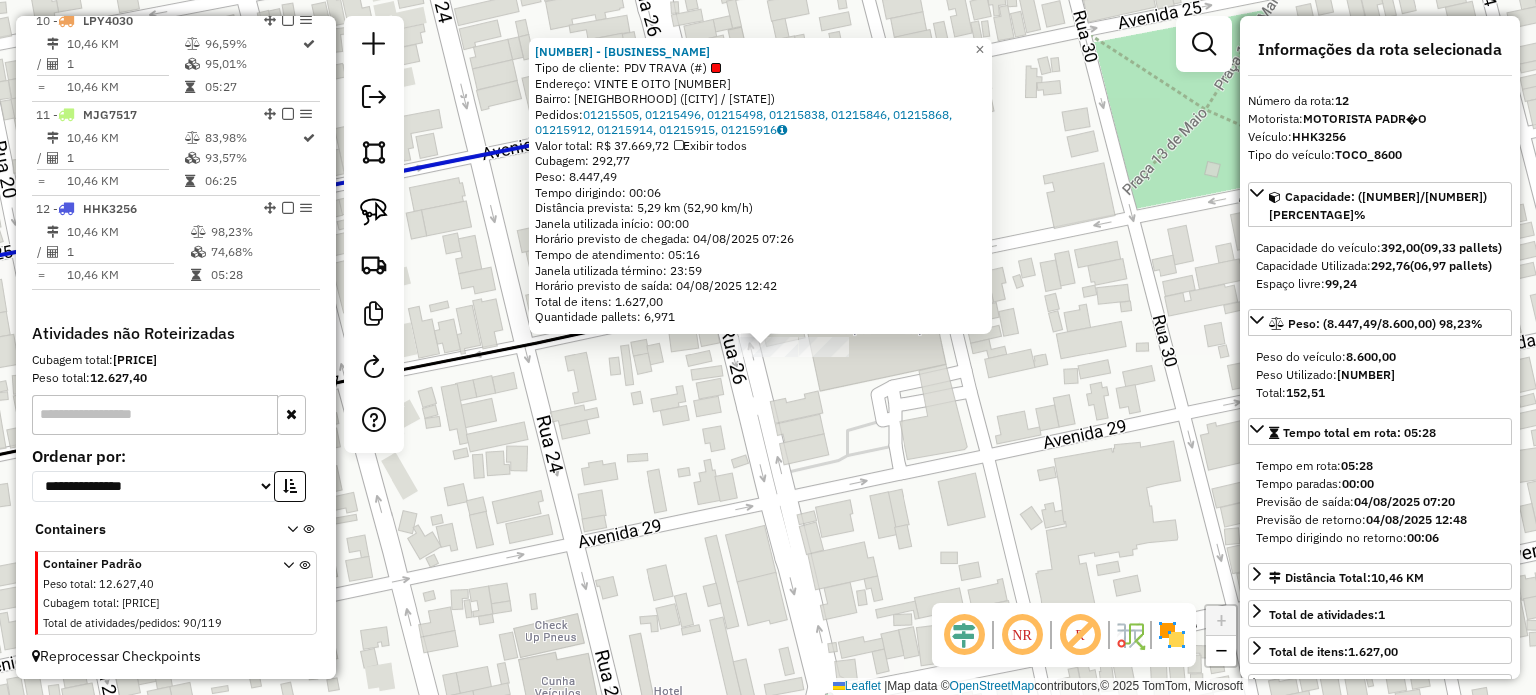 click on "439 - SUPRA SUPERMERCADOS  Tipo de cliente:   PDV TRAVA (#)   Endereço:  VINTE E OITO 1574   Bairro: CENTRO (ITUIUTABA / MG)   Pedidos:  01215505, 01215496, 01215498, 01215838, 01215846, 01215868, 01215912, 01215914, 01215915, 01215916   Valor total: R$ 37.669,72   Exibir todos   Cubagem: 292,77  Peso: 8.447,49  Tempo dirigindo: 00:06   Distância prevista: 5,29 km (52,90 km/h)   Janela utilizada início: 00:00   Horário previsto de chegada: 04/08/2025 07:26   Tempo de atendimento: 05:16   Janela utilizada término: 23:59   Horário previsto de saída: 04/08/2025 12:42   Total de itens: 1.627,00   Quantidade pallets: 6,971  × Janela de atendimento Grade de atendimento Capacidade Transportadoras Veículos Cliente Pedidos  Rotas Selecione os dias de semana para filtrar as janelas de atendimento  Seg   Ter   Qua   Qui   Sex   Sáb   Dom  Informe o período da janela de atendimento: De: Até:  Filtrar exatamente a janela do cliente  Considerar janela de atendimento padrão   Seg   Ter   Qua   Qui   Sex   Sáb" 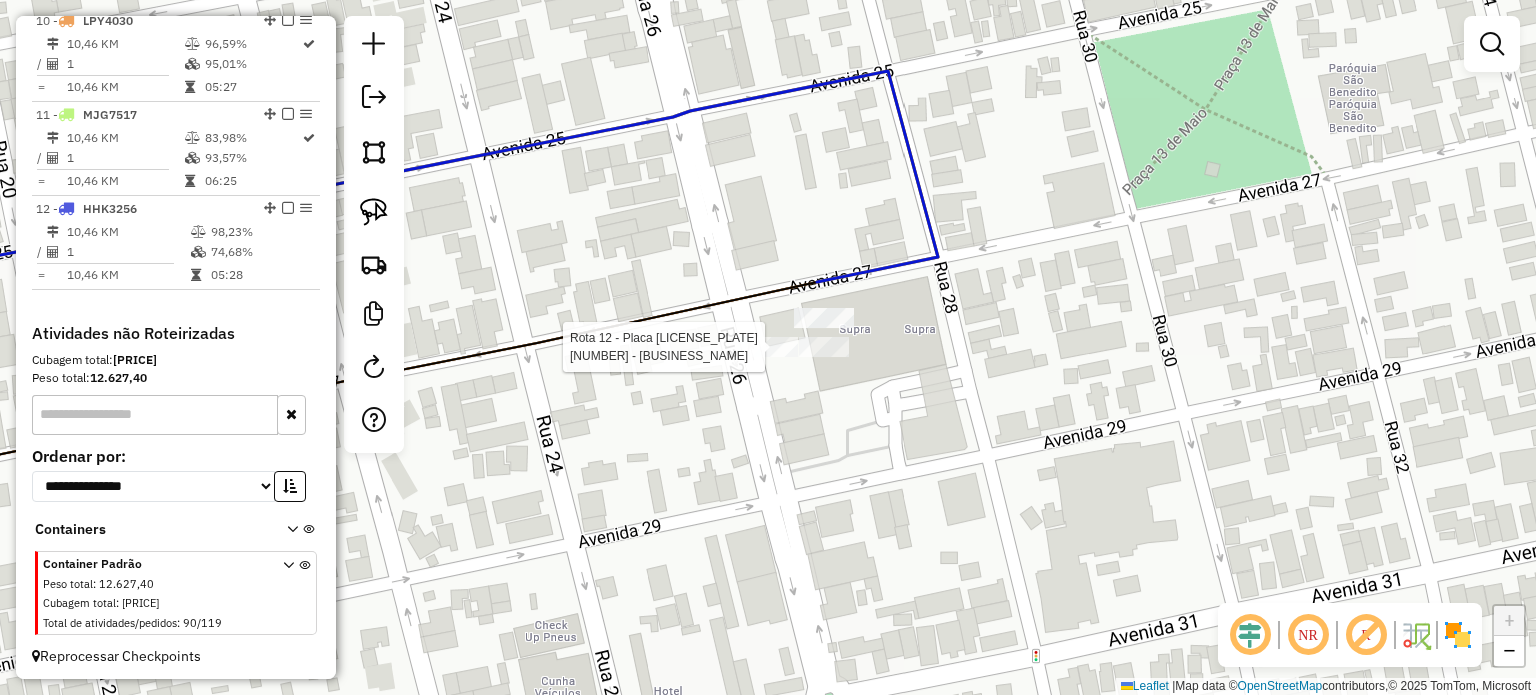 select on "**********" 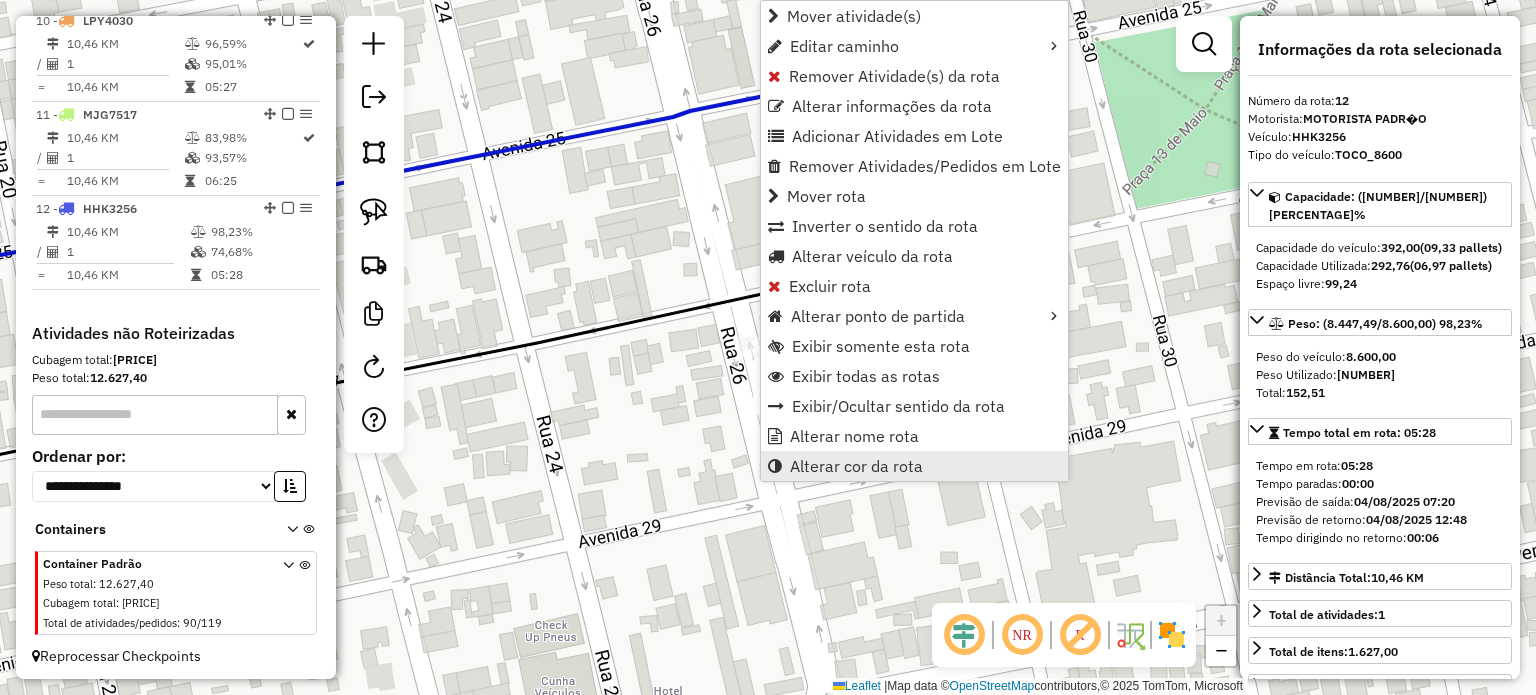 click on "Alterar cor da rota" at bounding box center [856, 466] 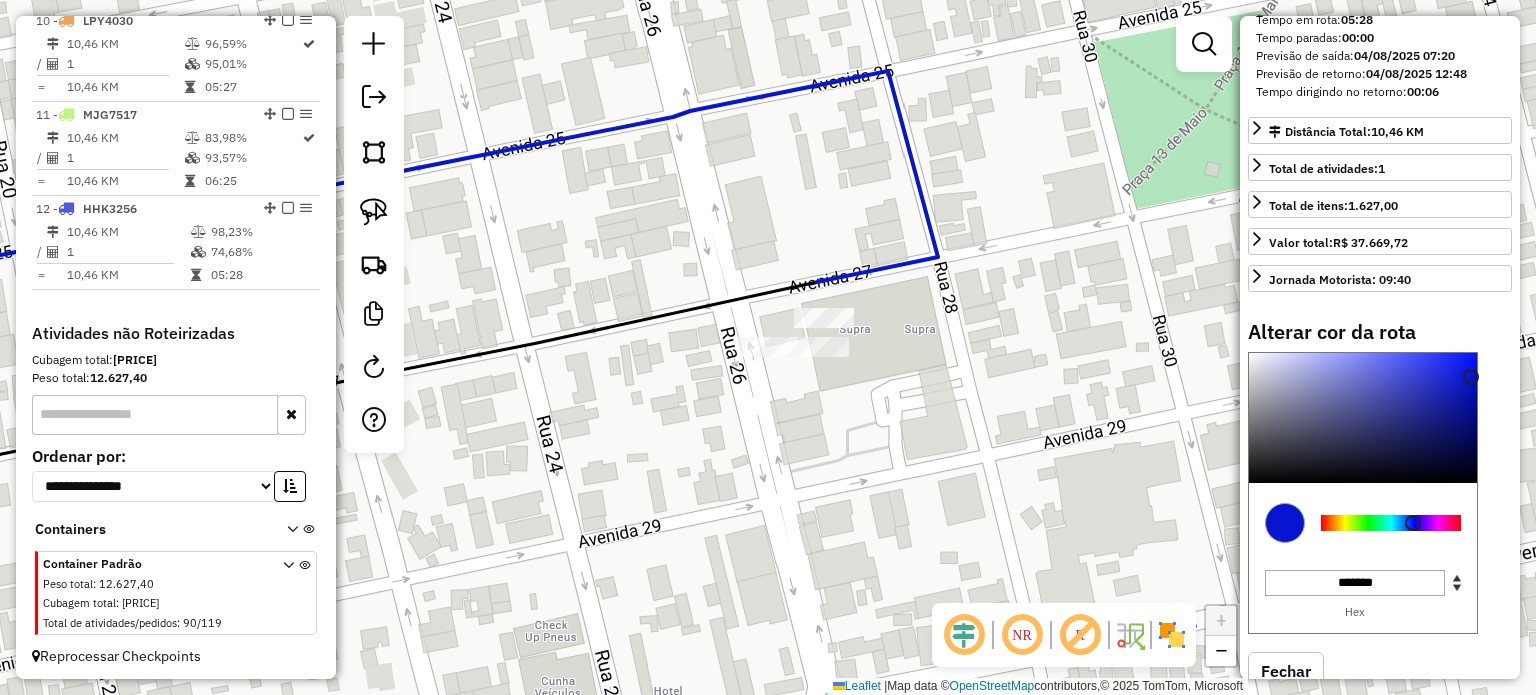 scroll, scrollTop: 511, scrollLeft: 0, axis: vertical 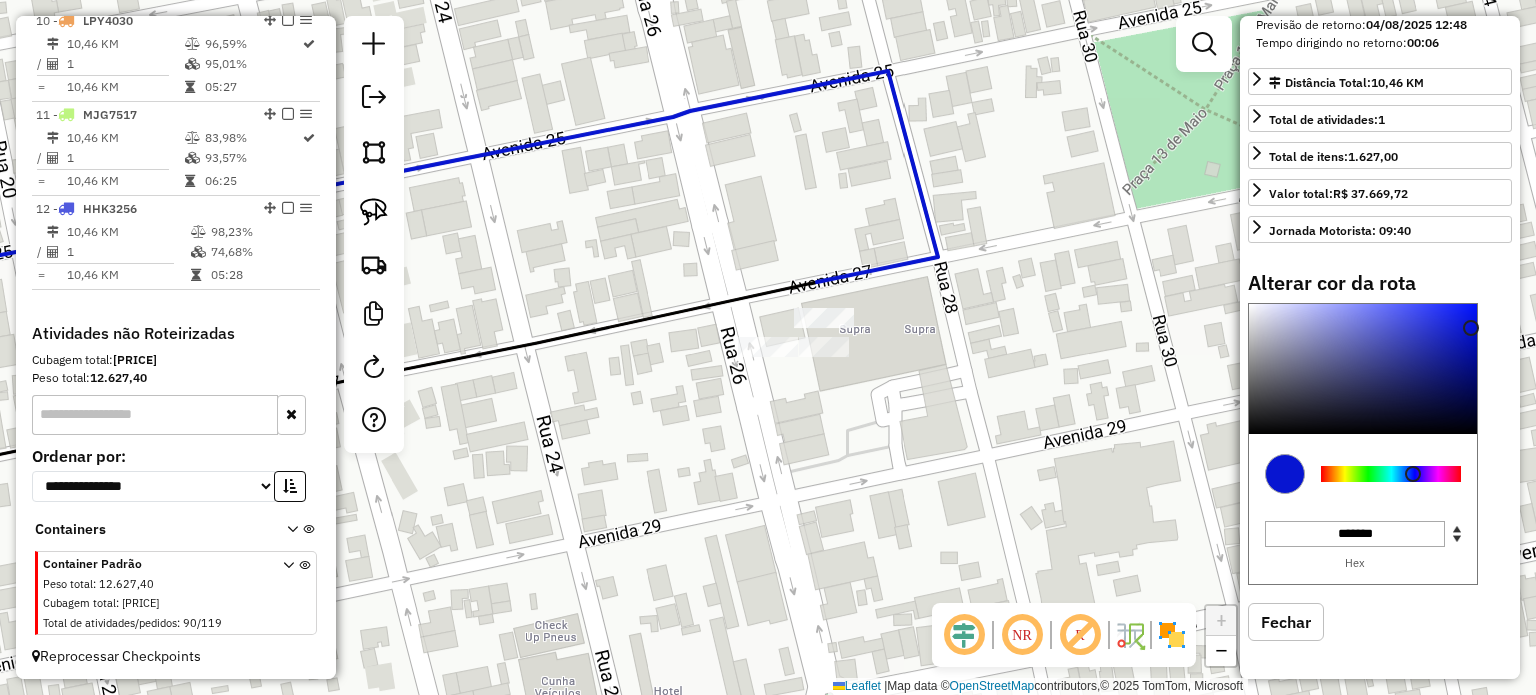 type on "*******" 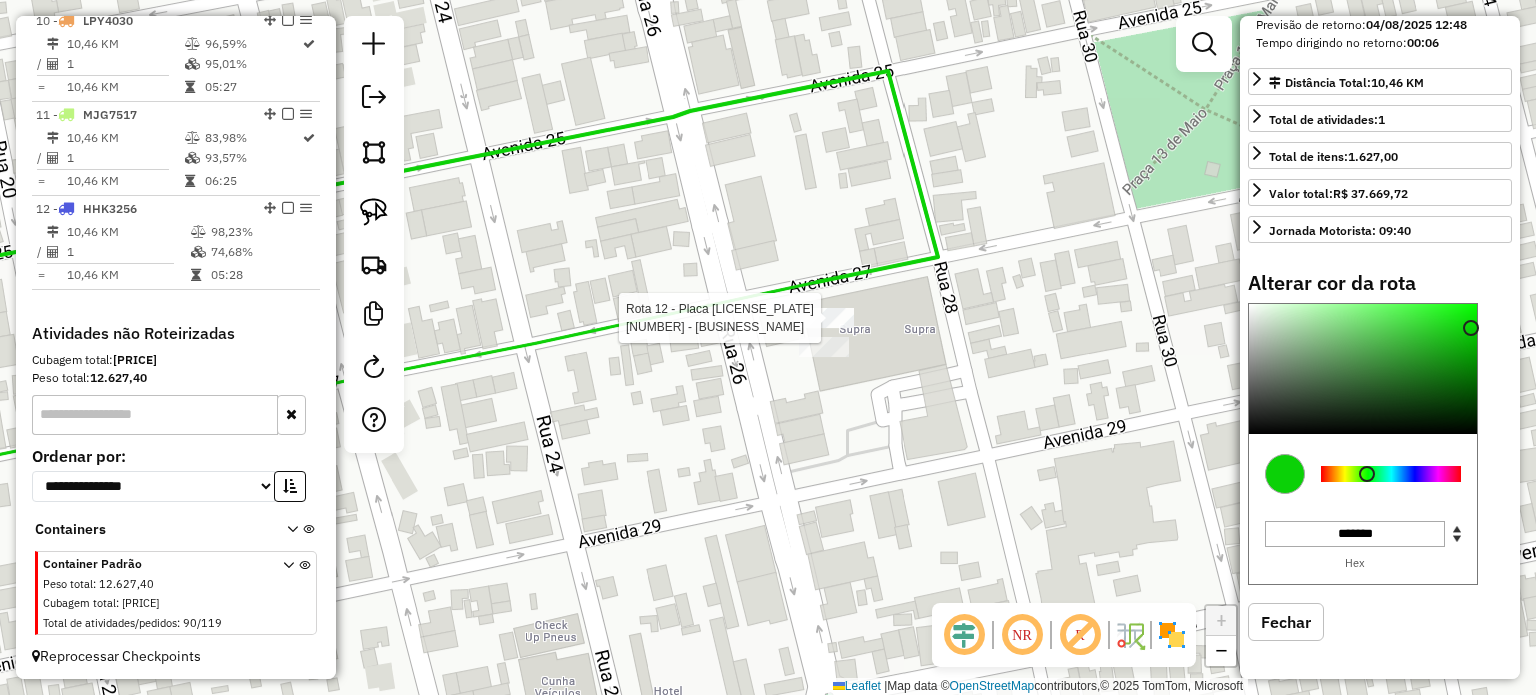 select on "**********" 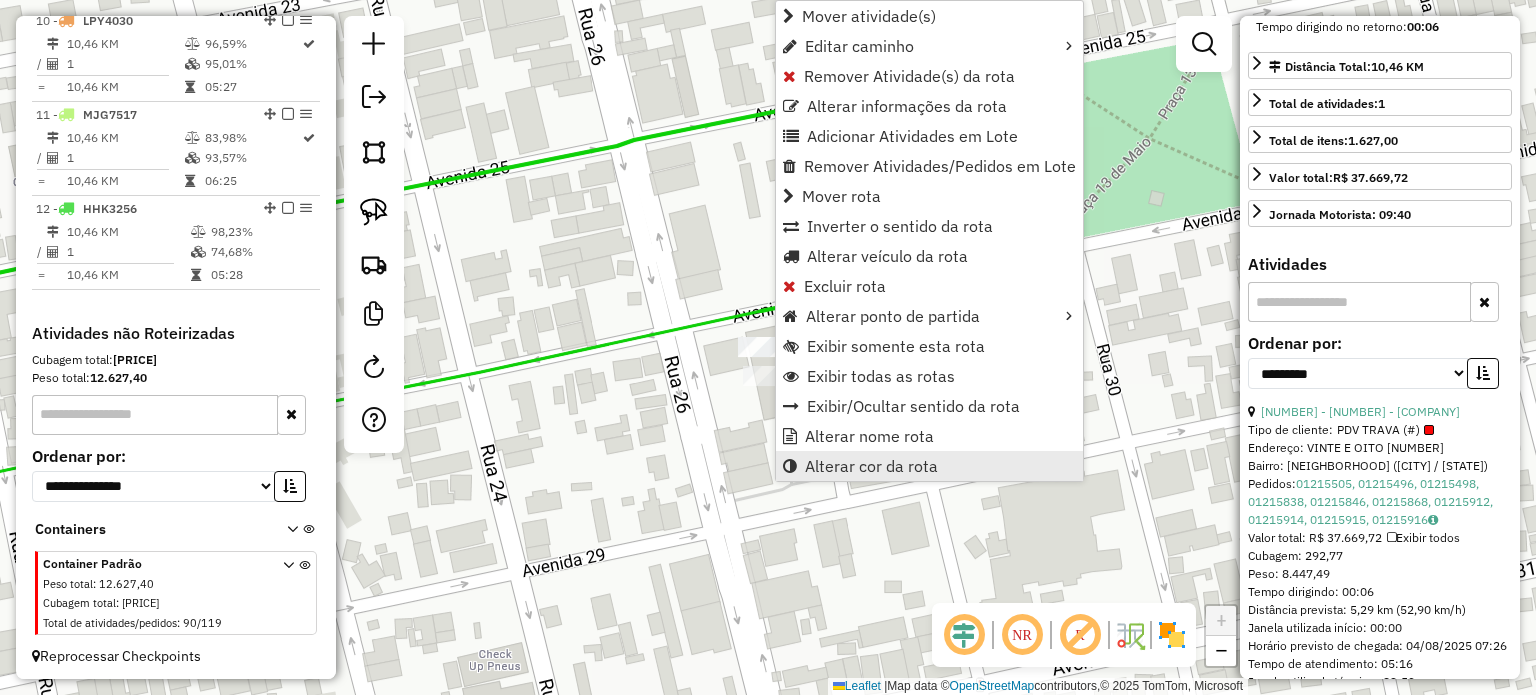 click on "Alterar cor da rota" at bounding box center (871, 466) 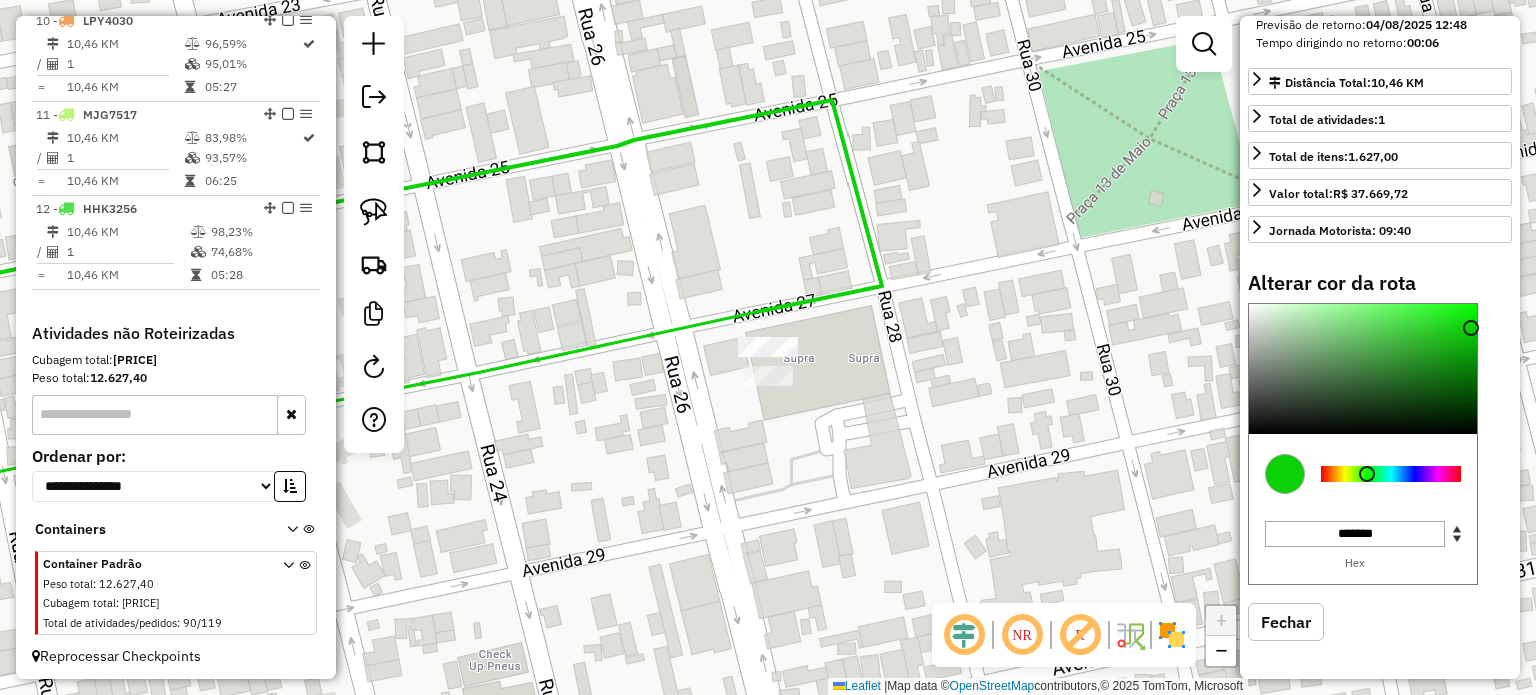 type on "*******" 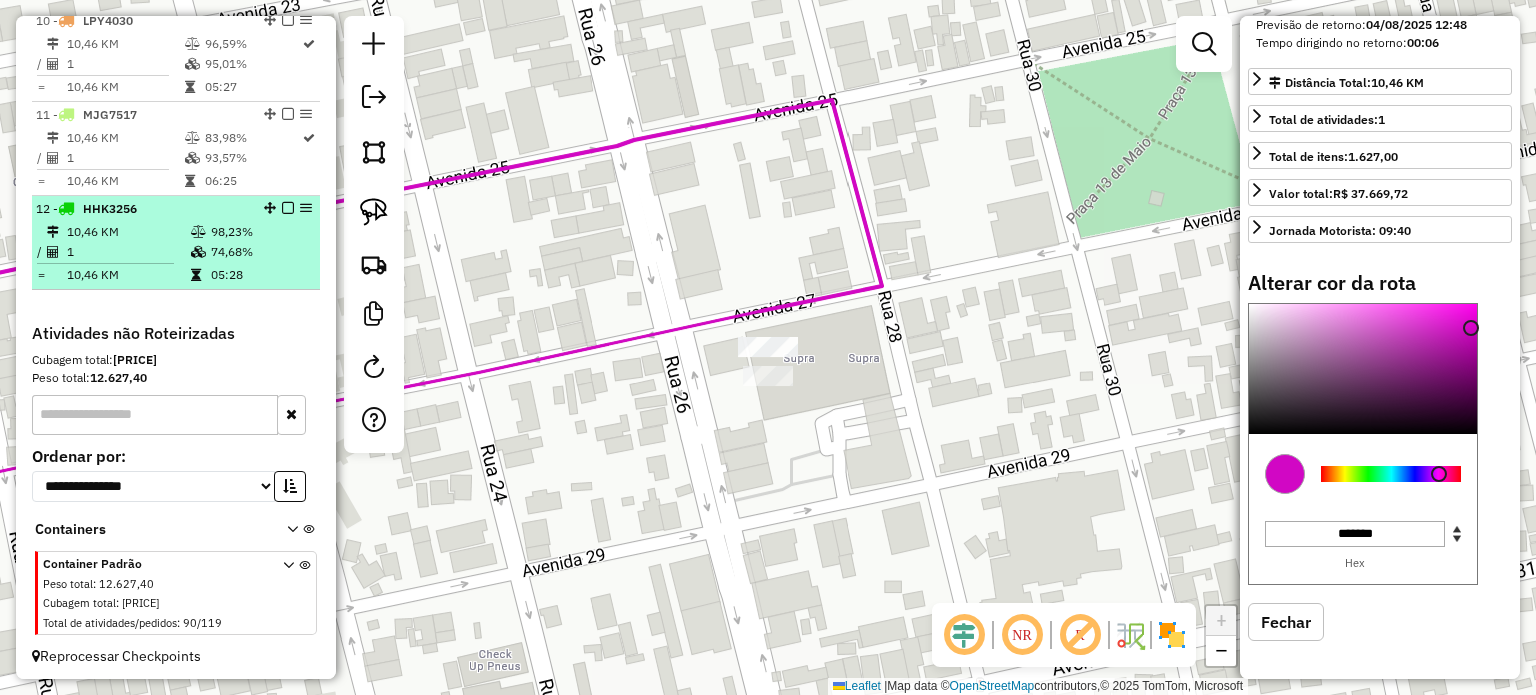 click on "10,46 KM" at bounding box center [128, 232] 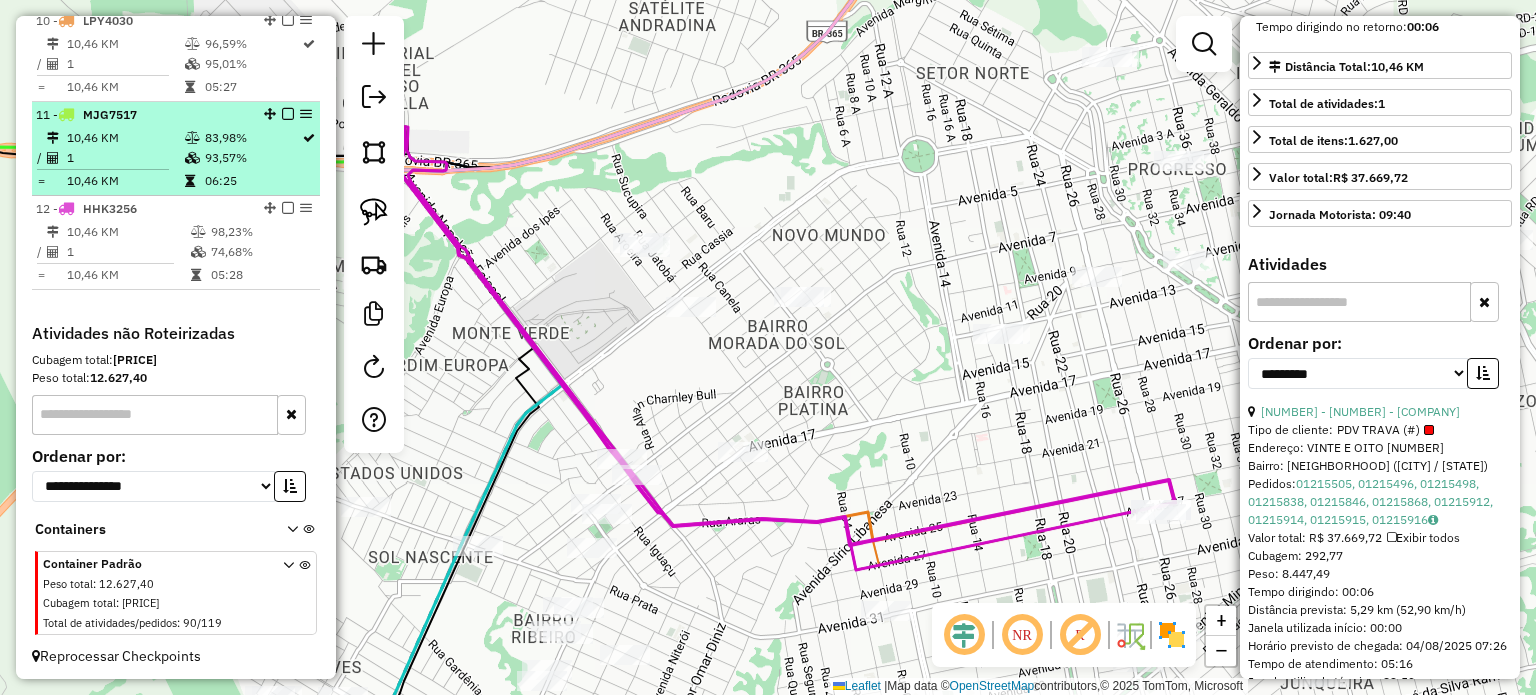 click on "10,46 KM" at bounding box center [125, 181] 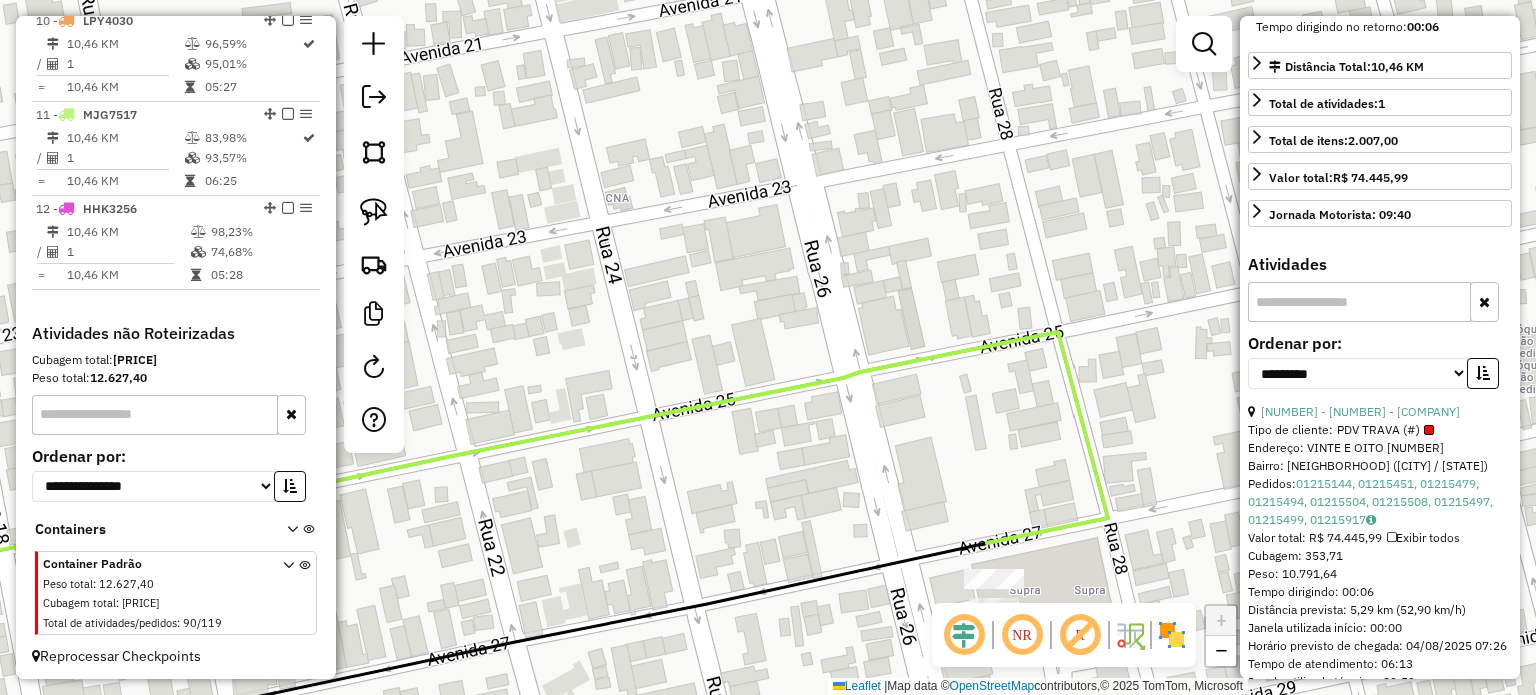 click 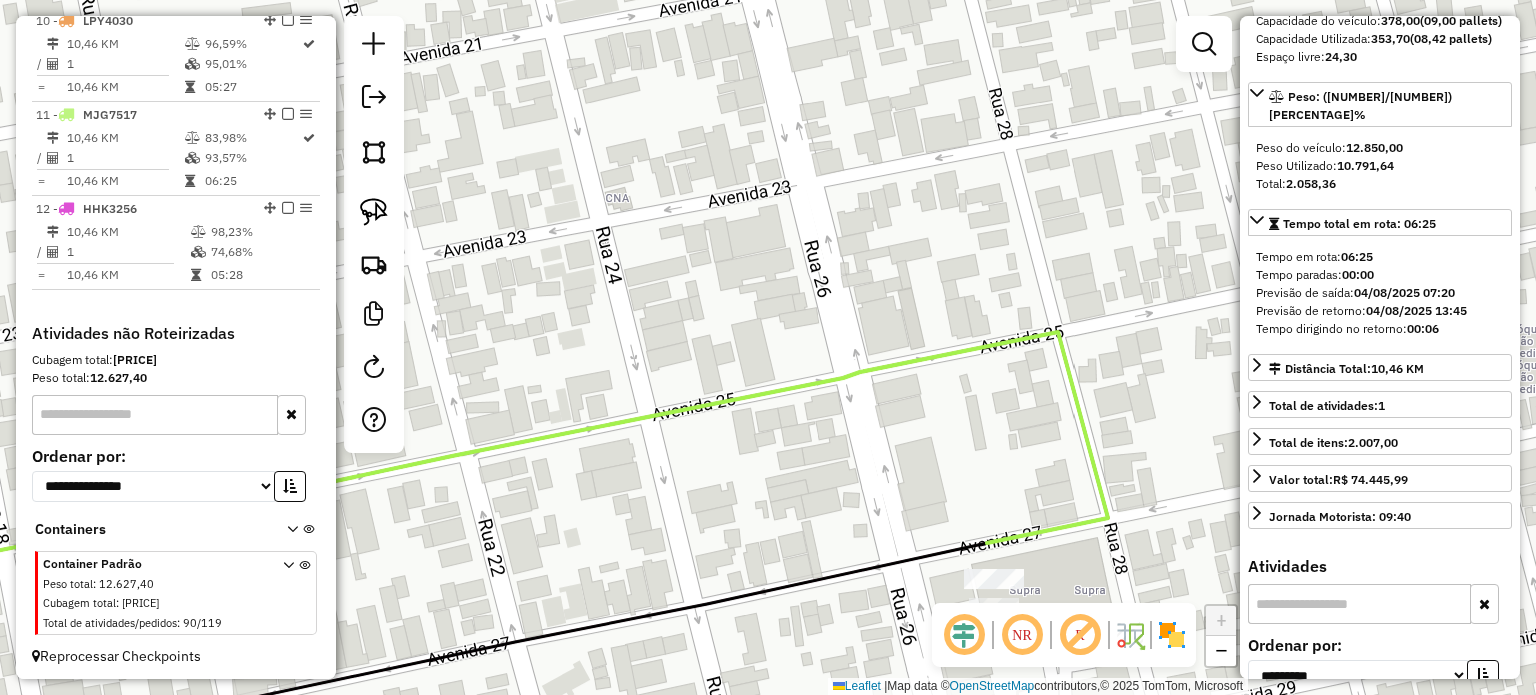 scroll, scrollTop: 111, scrollLeft: 0, axis: vertical 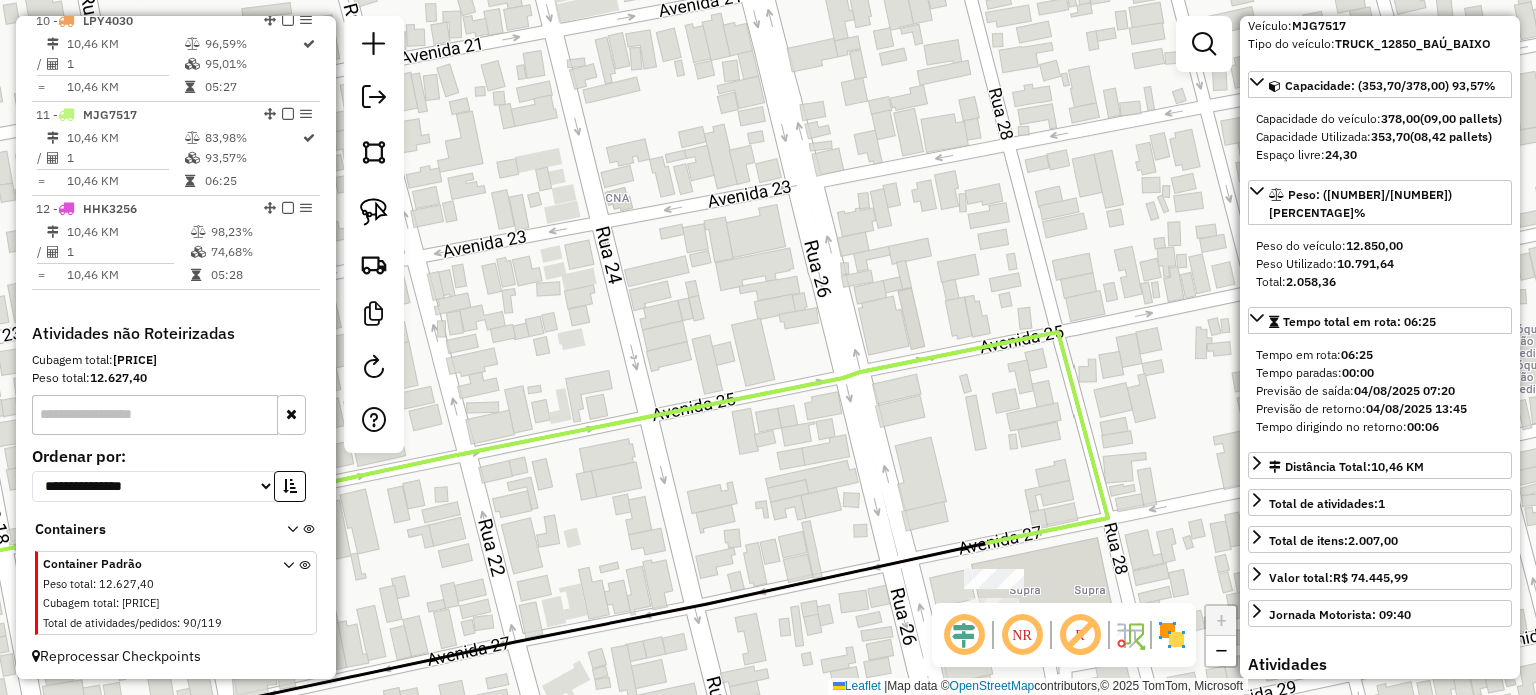 drag, startPoint x: 1048, startPoint y: 603, endPoint x: 1034, endPoint y: 467, distance: 136.71869 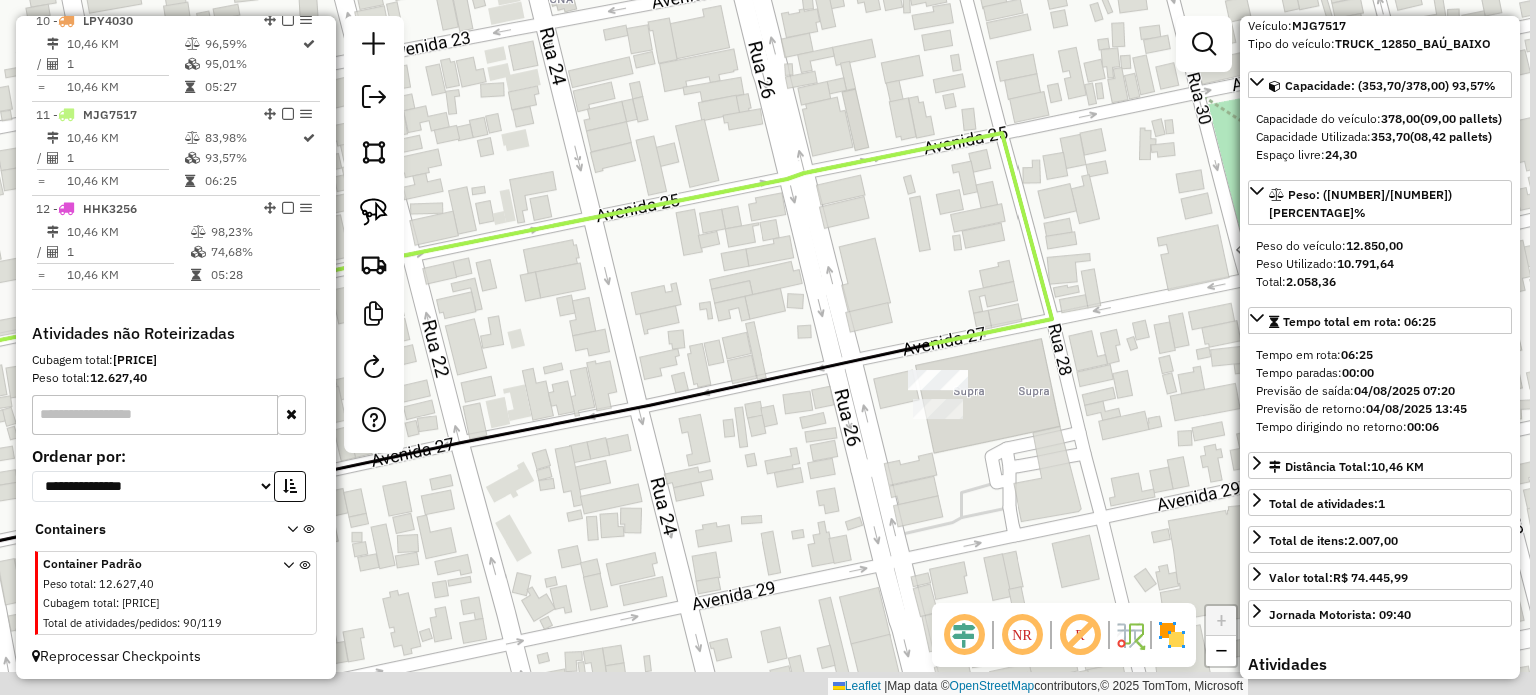 drag, startPoint x: 1056, startPoint y: 571, endPoint x: 1000, endPoint y: 369, distance: 209.6187 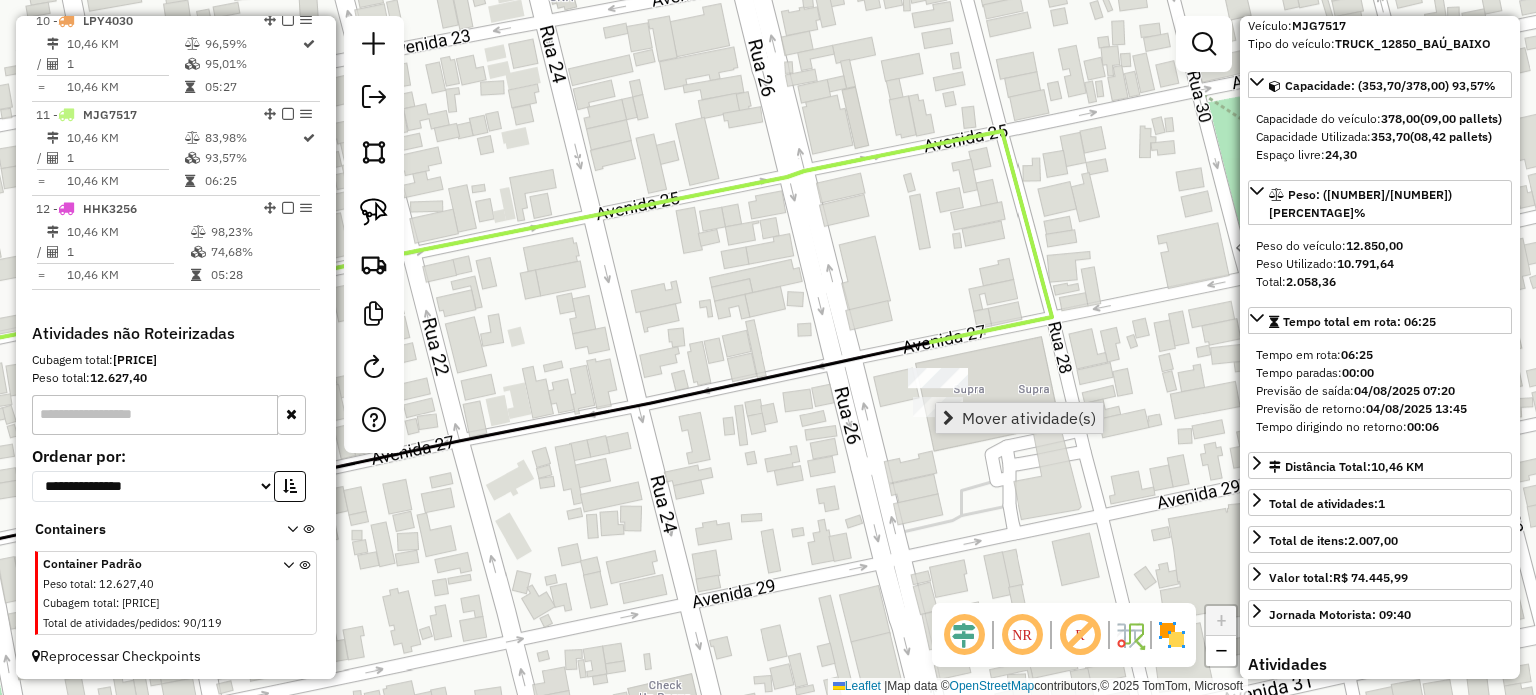 click on "Mover atividade(s)" at bounding box center (1029, 418) 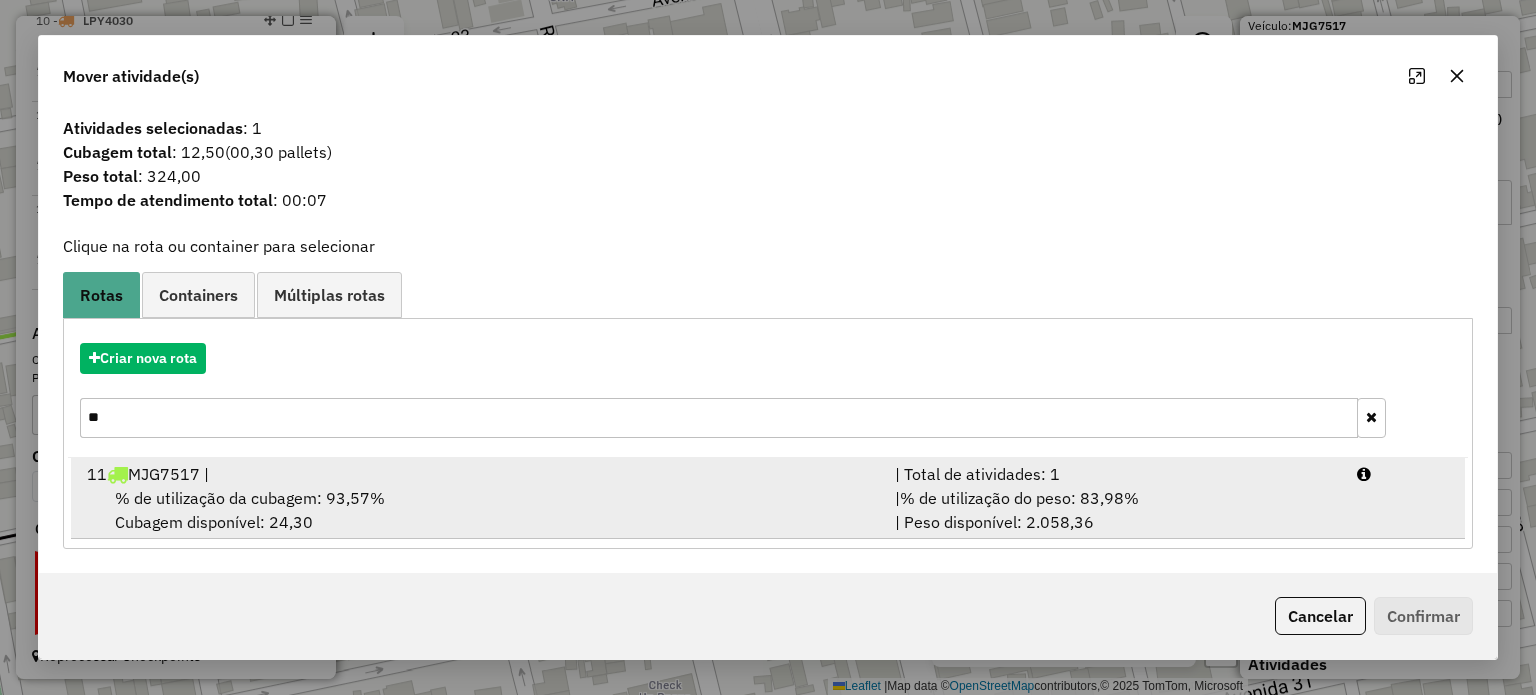 click on "% de utilização da cubagem: 93,57%  Cubagem disponível: 24,30" at bounding box center (479, 510) 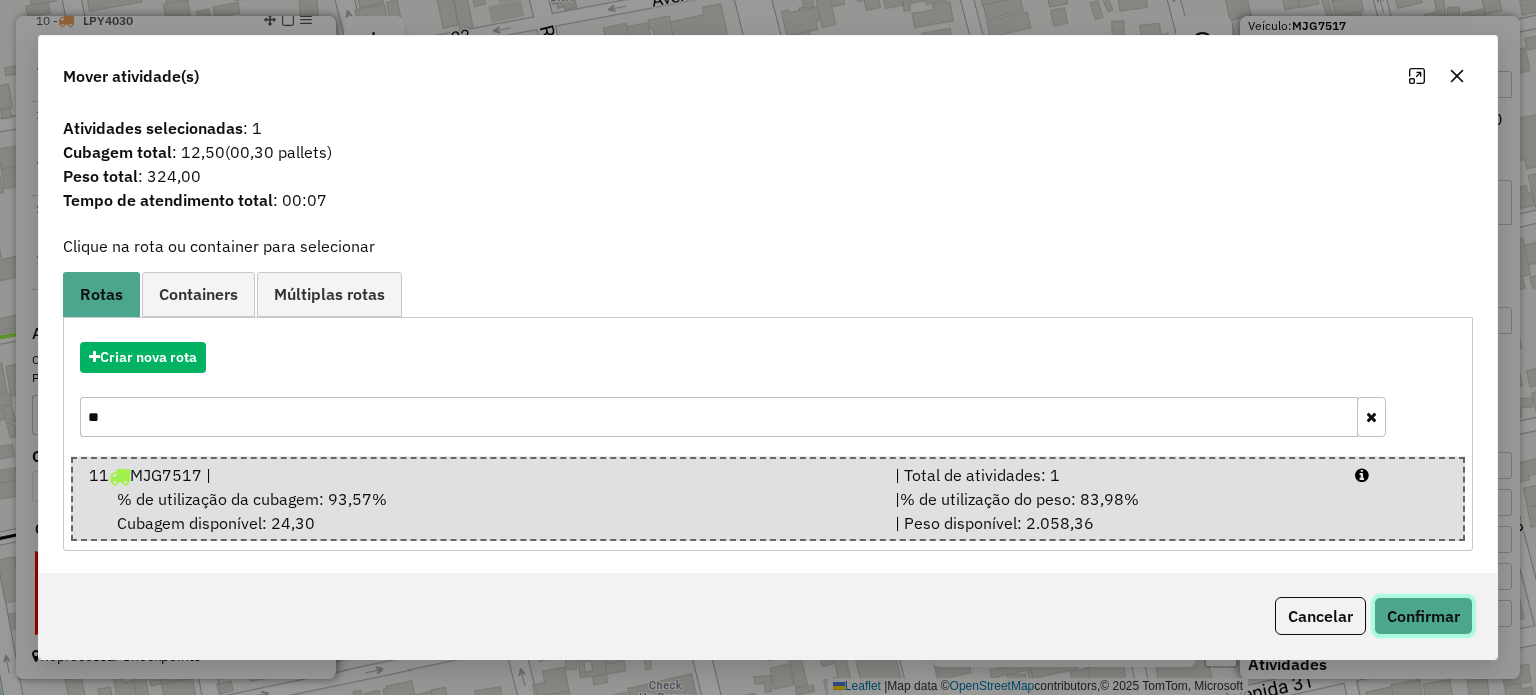 click on "Confirmar" 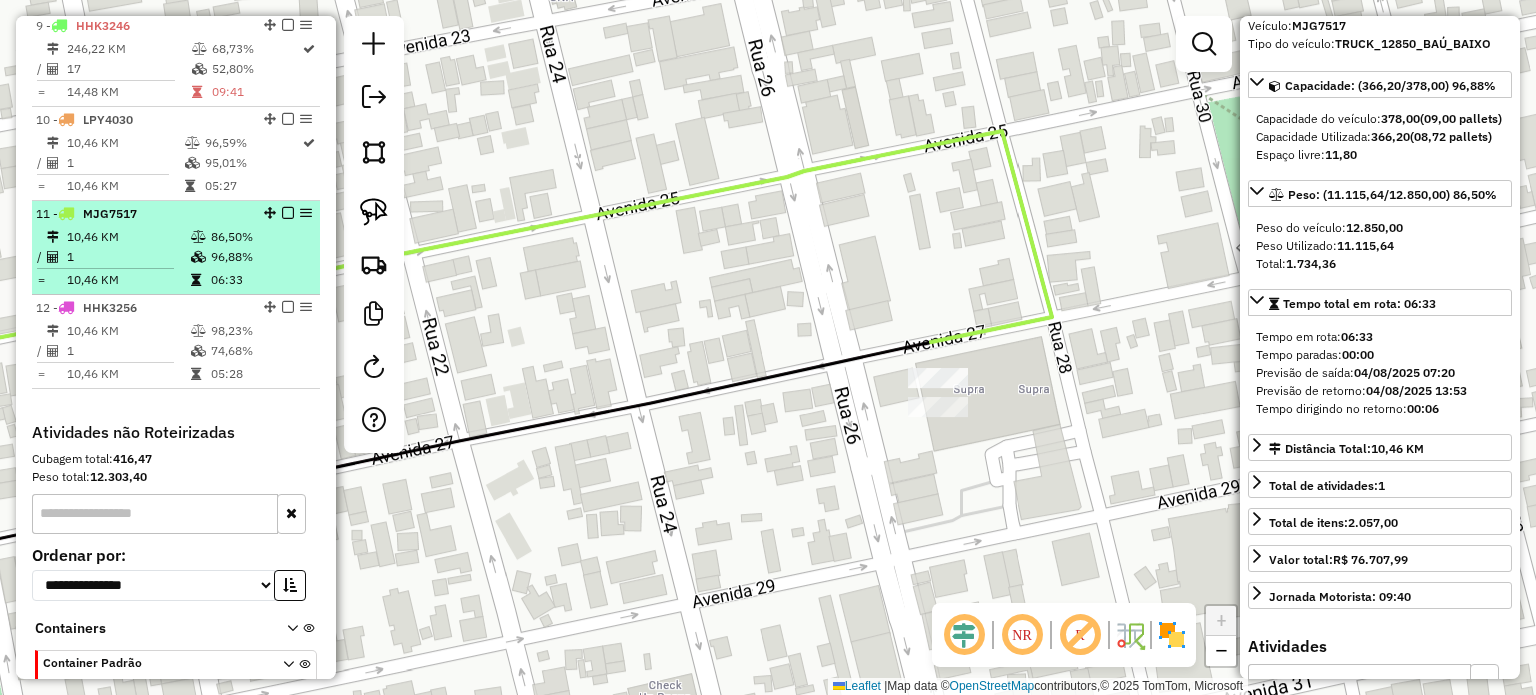 scroll, scrollTop: 1504, scrollLeft: 0, axis: vertical 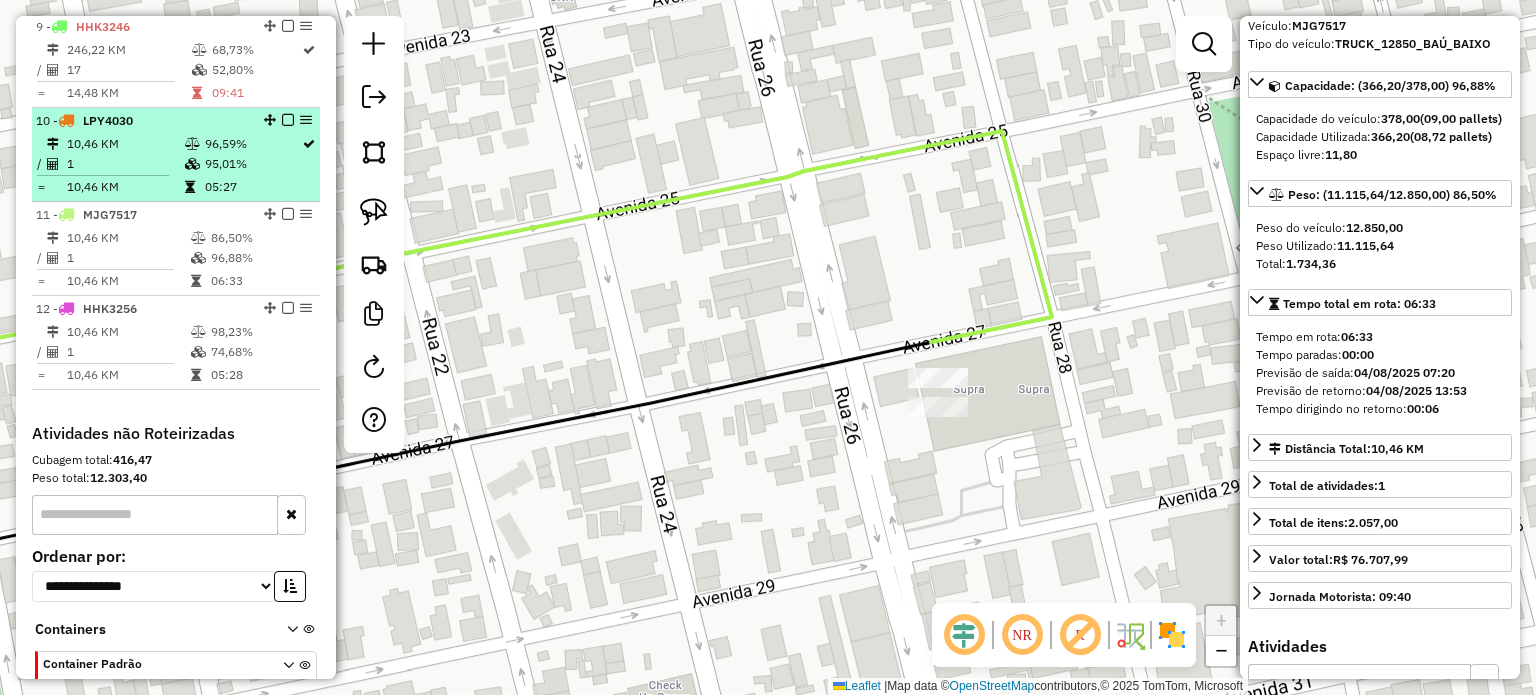 click on "10,46 KM" at bounding box center [125, 144] 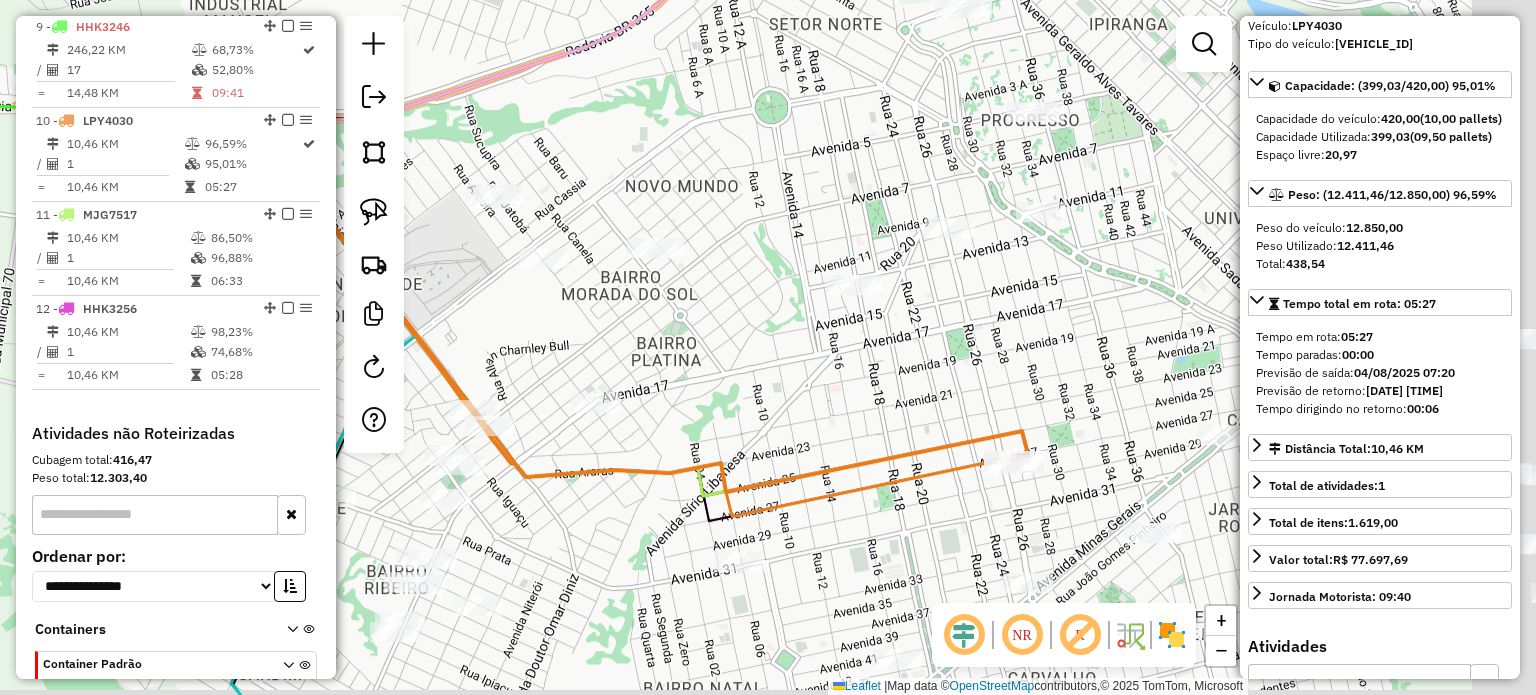 drag, startPoint x: 1083, startPoint y: 567, endPoint x: 918, endPoint y: 511, distance: 174.24408 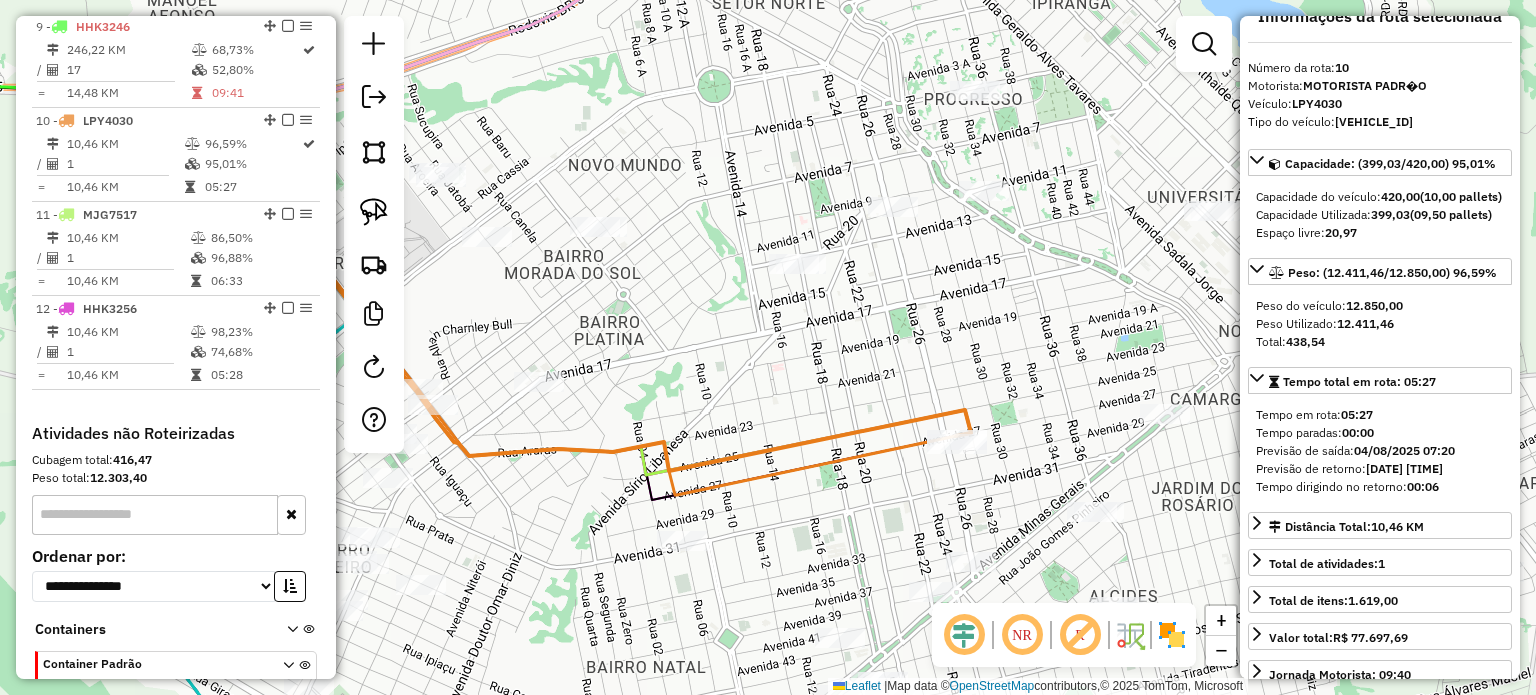 scroll, scrollTop: 0, scrollLeft: 0, axis: both 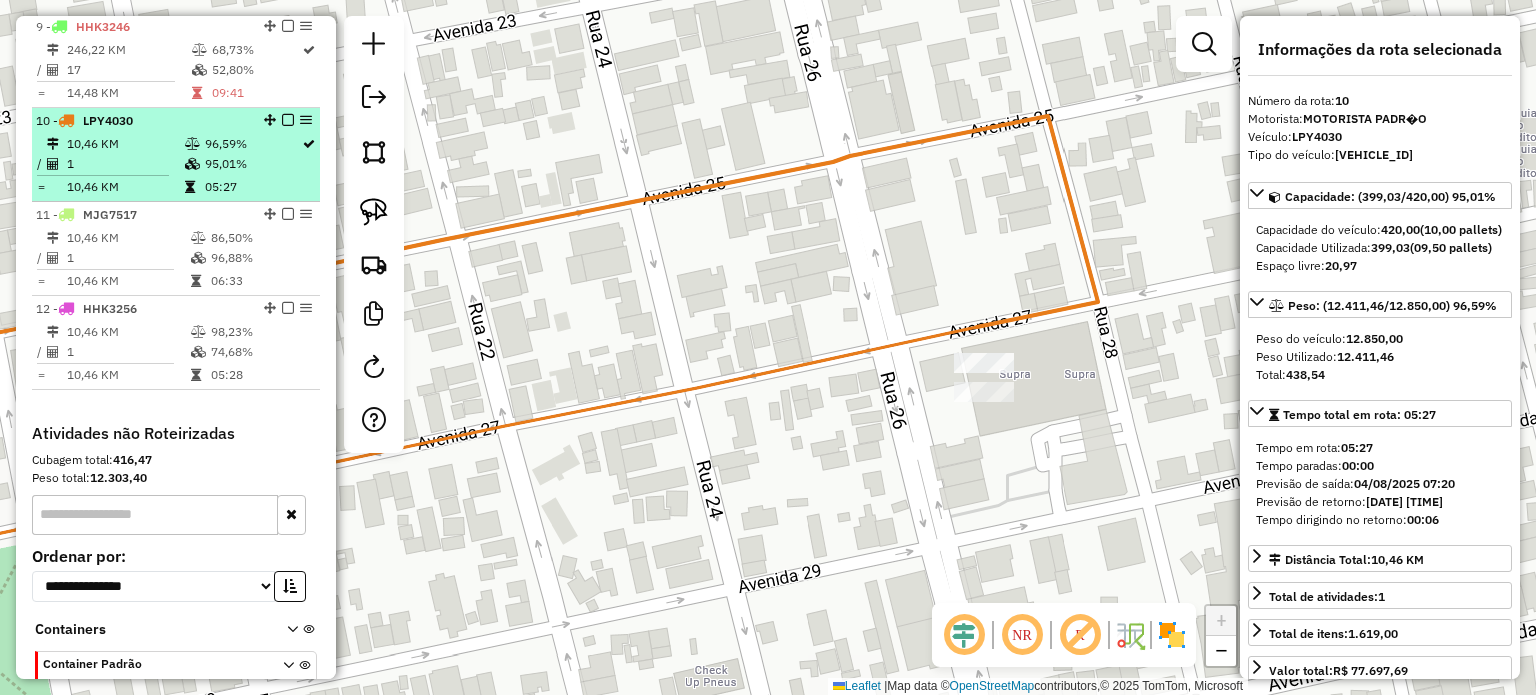 click on "1" at bounding box center [125, 164] 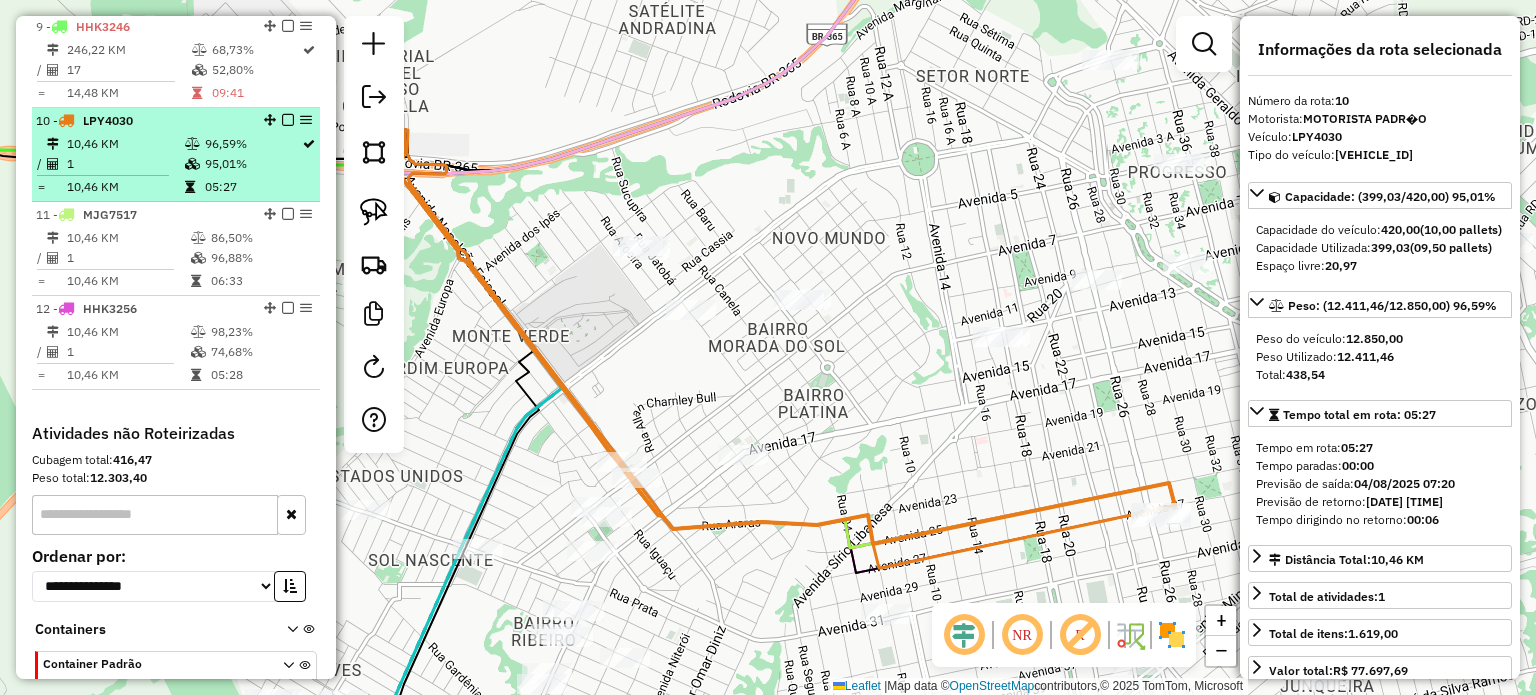 click on "LPY4030" at bounding box center (103, 120) 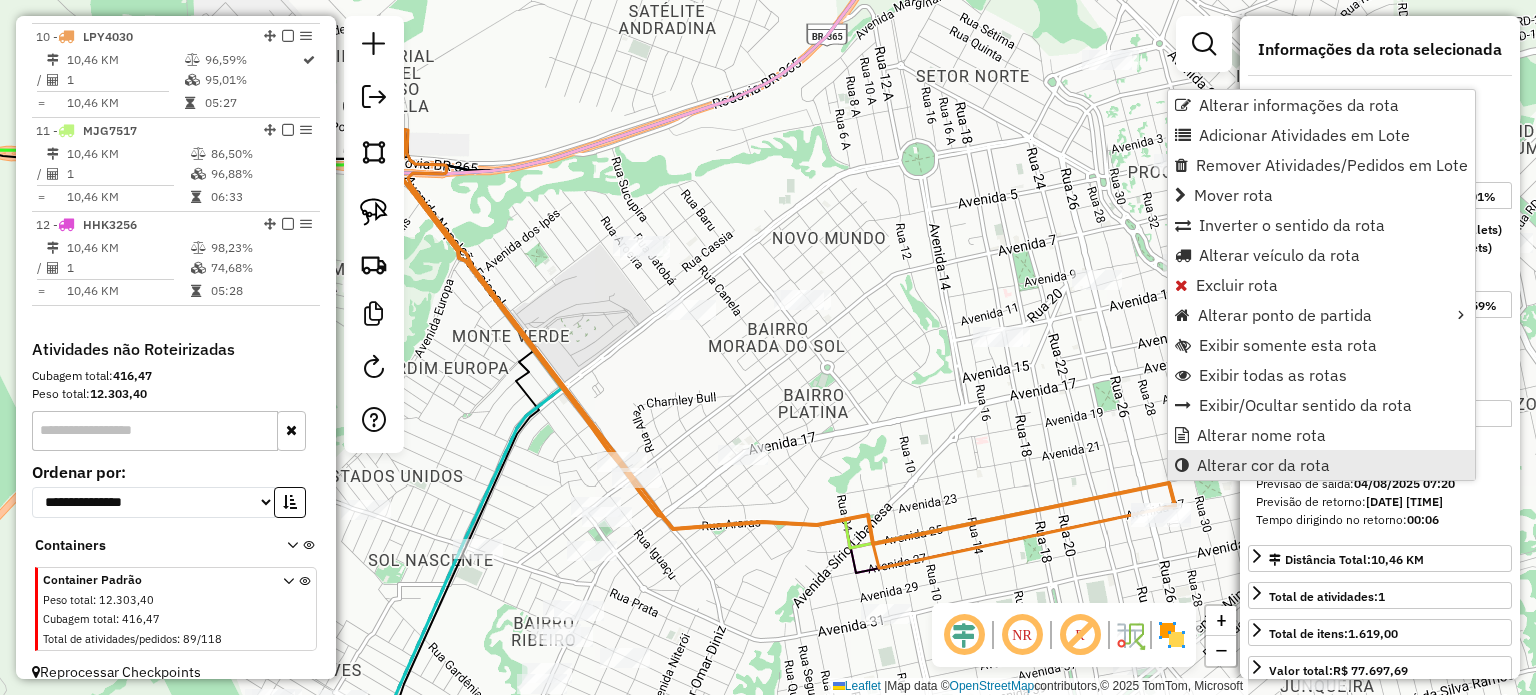 scroll, scrollTop: 1592, scrollLeft: 0, axis: vertical 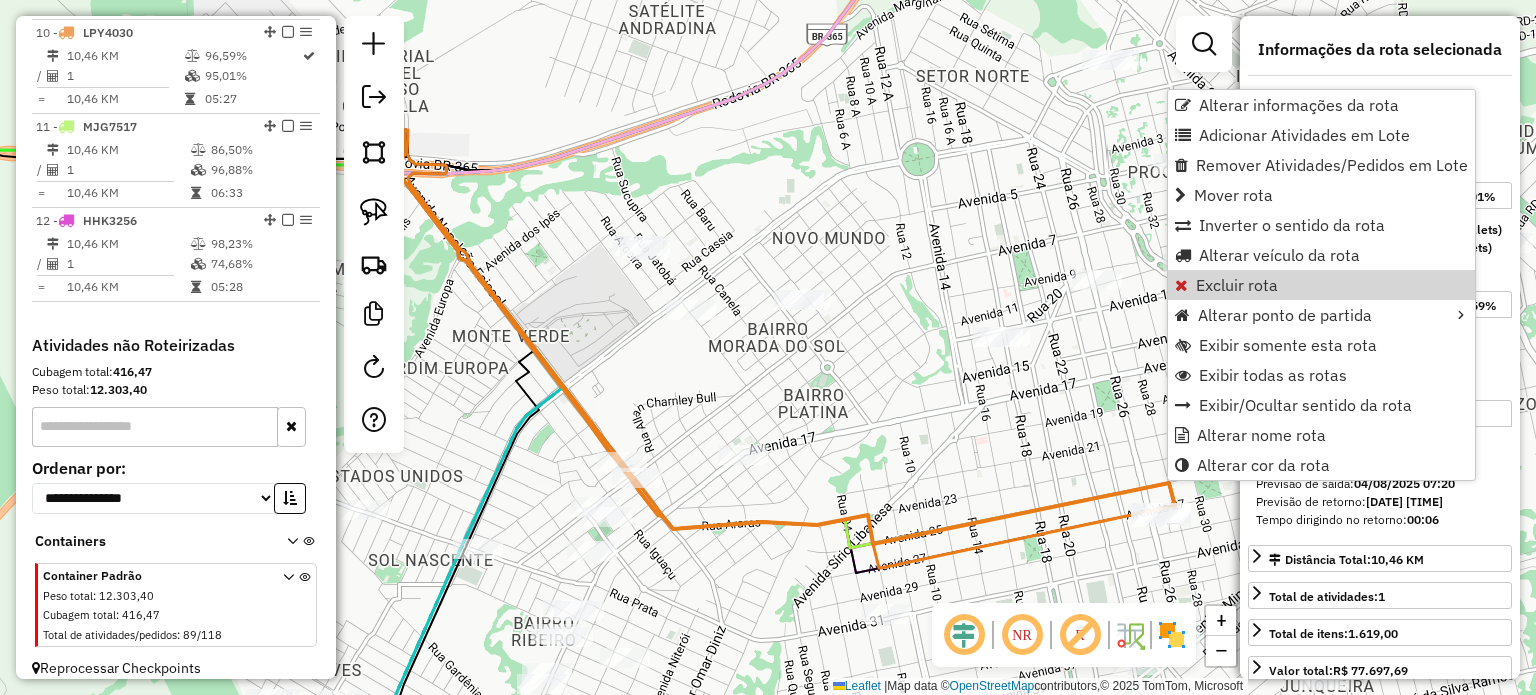 click on "Janela de atendimento Grade de atendimento Capacidade Transportadoras Veículos Cliente Pedidos  Rotas Selecione os dias de semana para filtrar as janelas de atendimento  Seg   Ter   Qua   Qui   Sex   Sáb   Dom  Informe o período da janela de atendimento: De: Até:  Filtrar exatamente a janela do cliente  Considerar janela de atendimento padrão  Selecione os dias de semana para filtrar as grades de atendimento  Seg   Ter   Qua   Qui   Sex   Sáb   Dom   Considerar clientes sem dia de atendimento cadastrado  Clientes fora do dia de atendimento selecionado Filtrar as atividades entre os valores definidos abaixo:  Peso mínimo:   Peso máximo:   Cubagem mínima:   Cubagem máxima:   De:   Até:  Filtrar as atividades entre o tempo de atendimento definido abaixo:  De:   Até:   Considerar capacidade total dos clientes não roteirizados Transportadora: Selecione um ou mais itens Tipo de veículo: Selecione um ou mais itens Veículo: Selecione um ou mais itens Motorista: Selecione um ou mais itens Nome: Rótulo:" 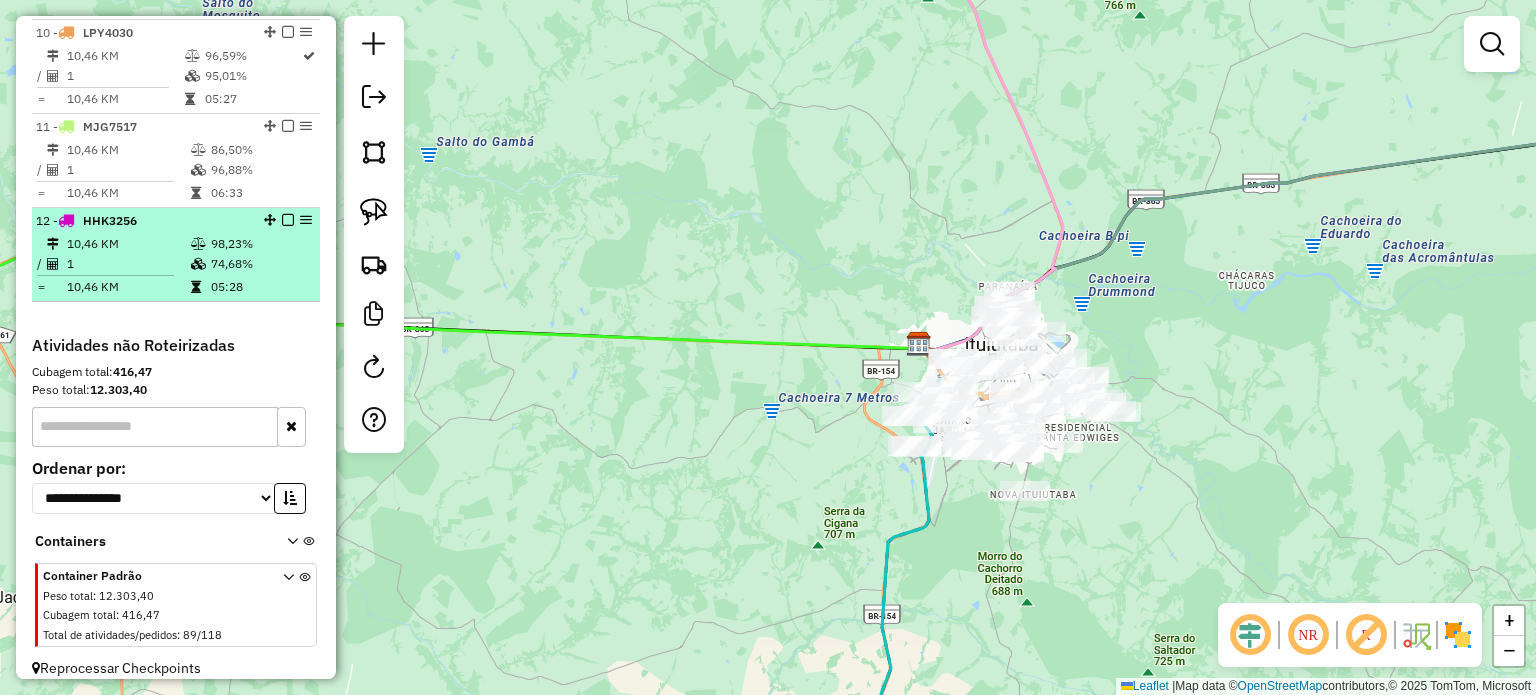 click at bounding box center (105, 275) 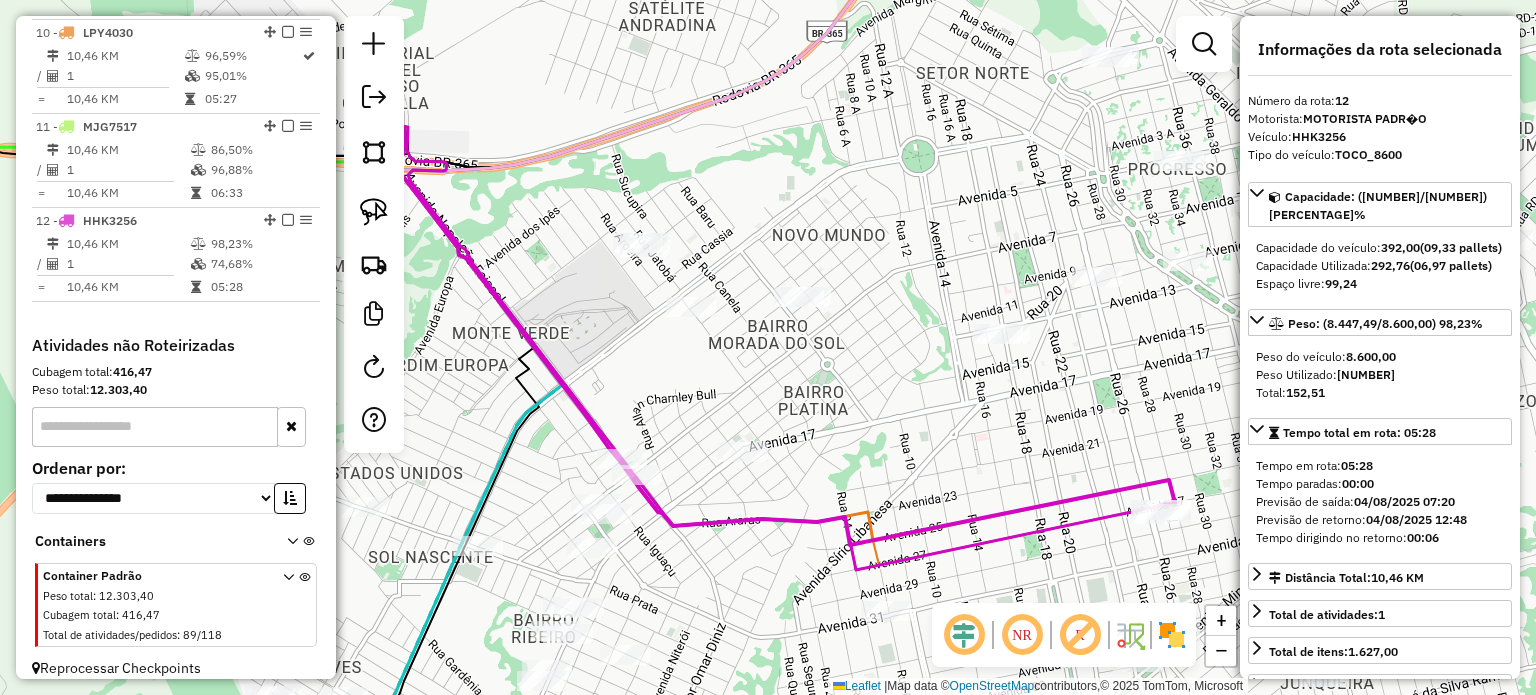 click on "Janela de atendimento Grade de atendimento Capacidade Transportadoras Veículos Cliente Pedidos  Rotas Selecione os dias de semana para filtrar as janelas de atendimento  Seg   Ter   Qua   Qui   Sex   Sáb   Dom  Informe o período da janela de atendimento: De: Até:  Filtrar exatamente a janela do cliente  Considerar janela de atendimento padrão  Selecione os dias de semana para filtrar as grades de atendimento  Seg   Ter   Qua   Qui   Sex   Sáb   Dom   Considerar clientes sem dia de atendimento cadastrado  Clientes fora do dia de atendimento selecionado Filtrar as atividades entre os valores definidos abaixo:  Peso mínimo:   Peso máximo:   Cubagem mínima:   Cubagem máxima:   De:   Até:  Filtrar as atividades entre o tempo de atendimento definido abaixo:  De:   Até:   Considerar capacidade total dos clientes não roteirizados Transportadora: Selecione um ou mais itens Tipo de veículo: Selecione um ou mais itens Veículo: Selecione um ou mais itens Motorista: Selecione um ou mais itens Nome: Rótulo:" 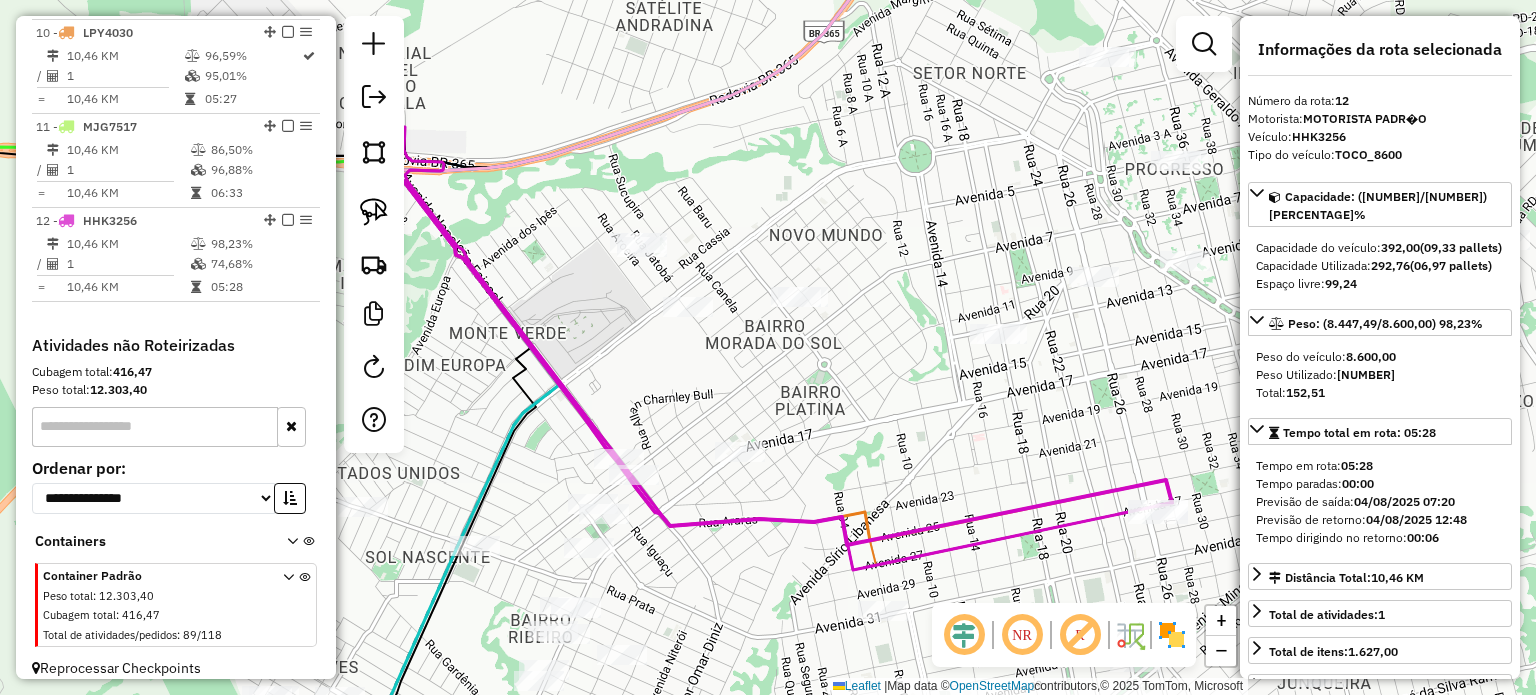 drag, startPoint x: 987, startPoint y: 487, endPoint x: 812, endPoint y: 206, distance: 331.03775 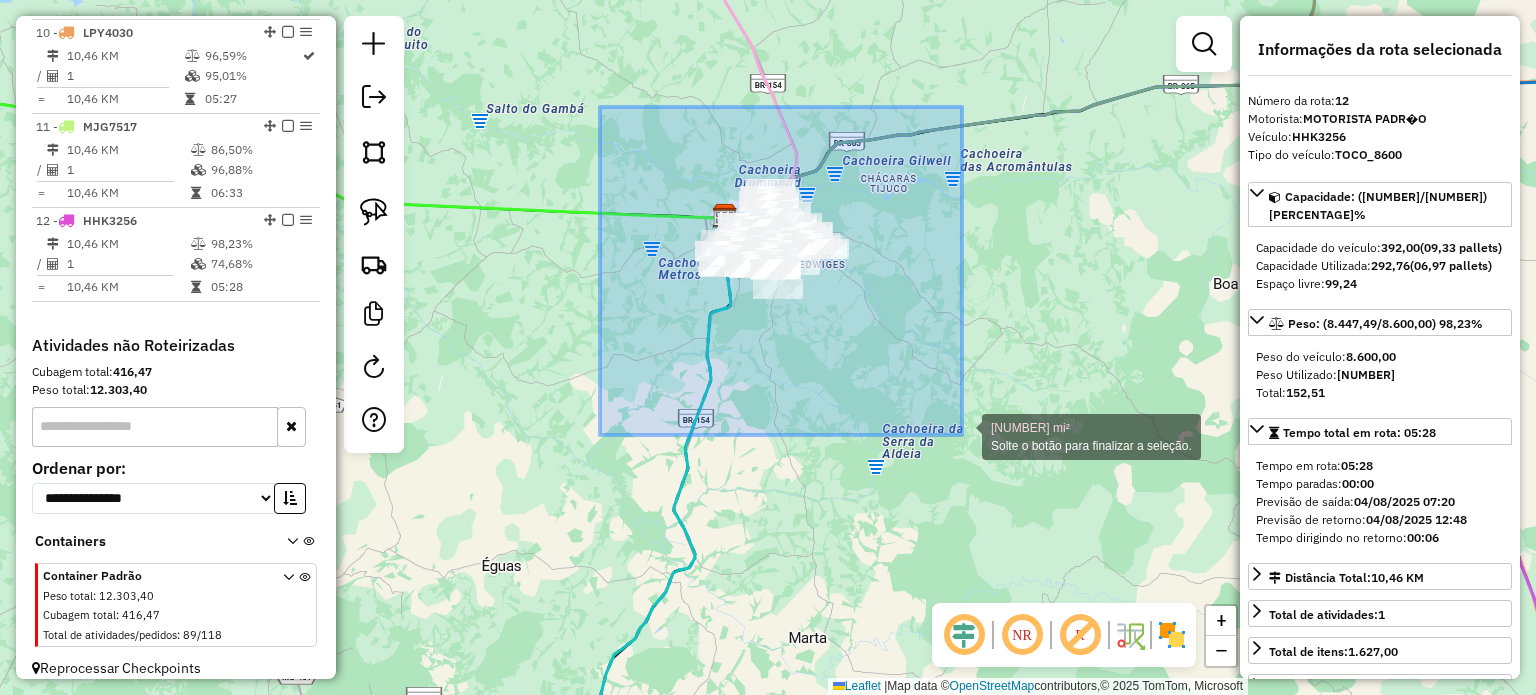 drag, startPoint x: 600, startPoint y: 107, endPoint x: 961, endPoint y: 433, distance: 486.41238 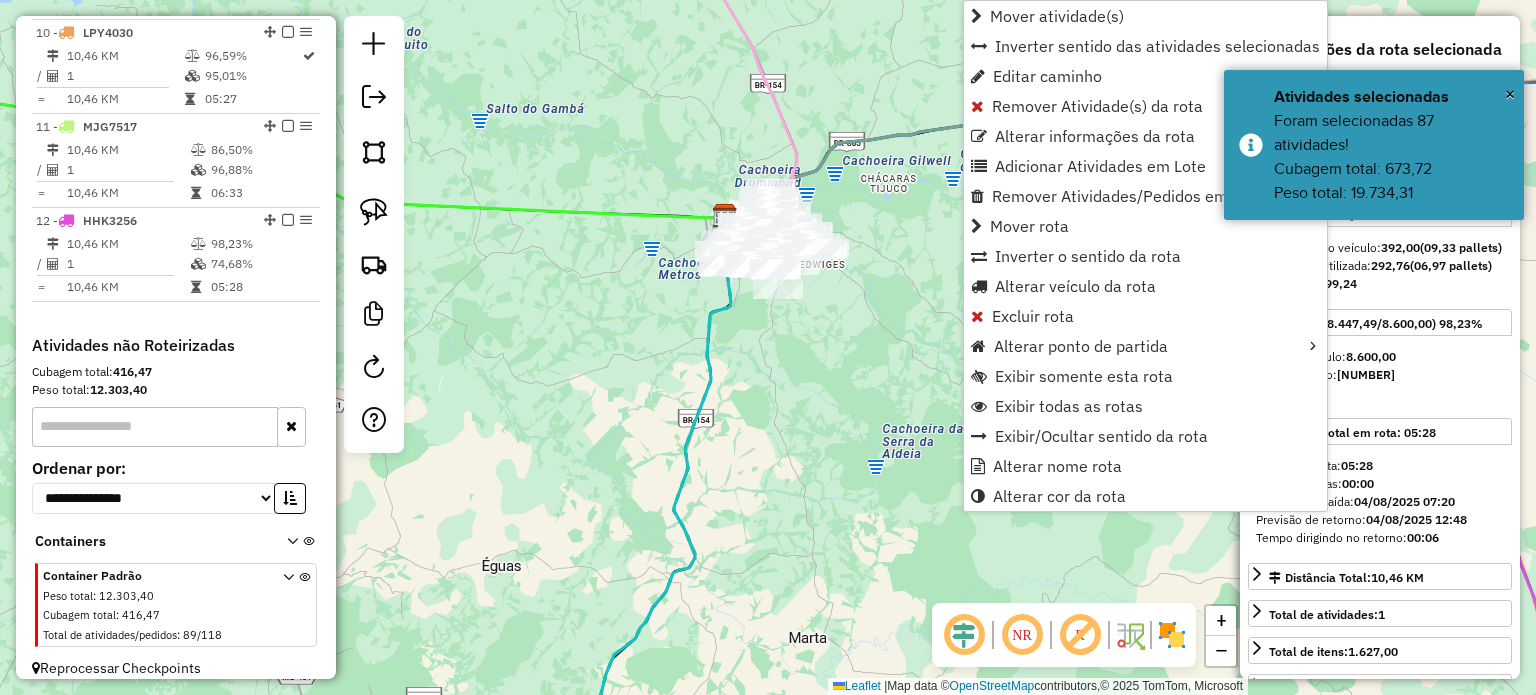 drag, startPoint x: 594, startPoint y: 400, endPoint x: 587, endPoint y: 390, distance: 12.206555 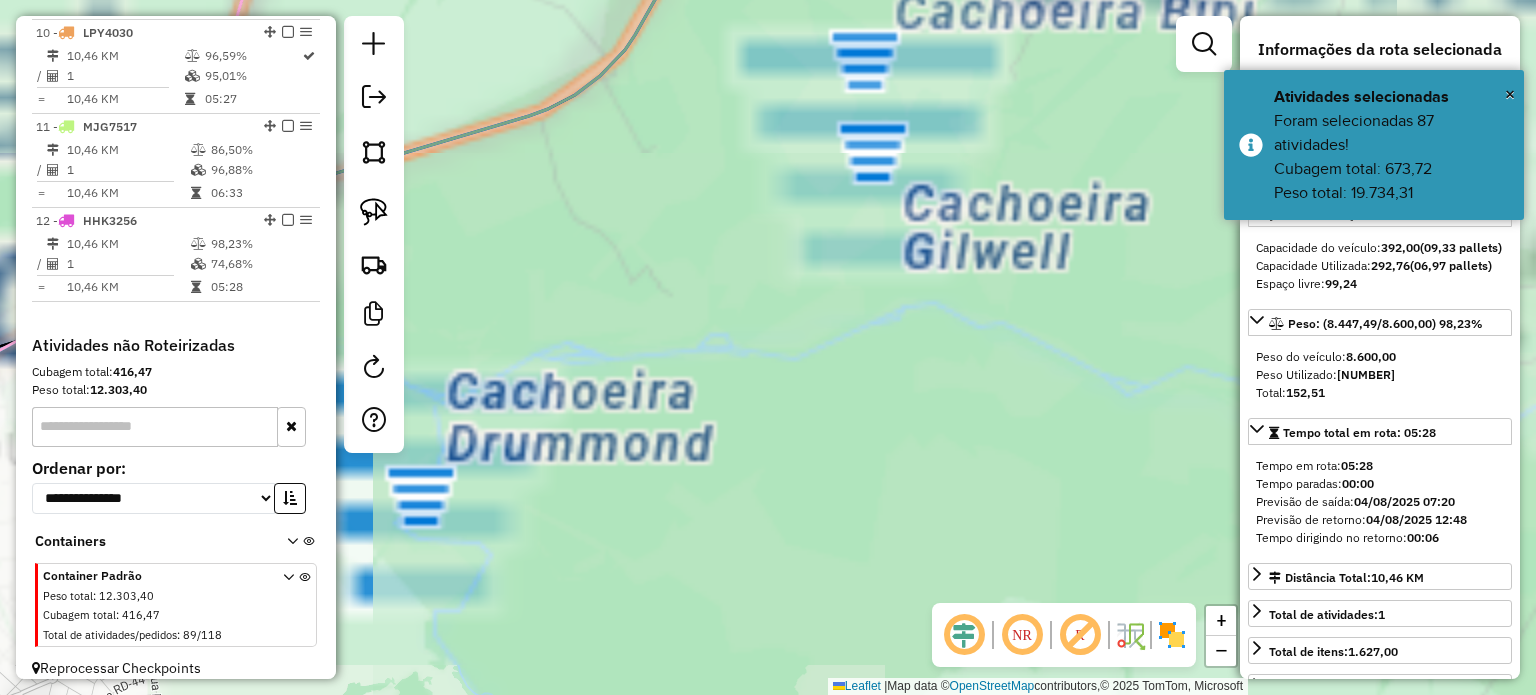 drag, startPoint x: 712, startPoint y: 347, endPoint x: 1084, endPoint y: 149, distance: 421.41193 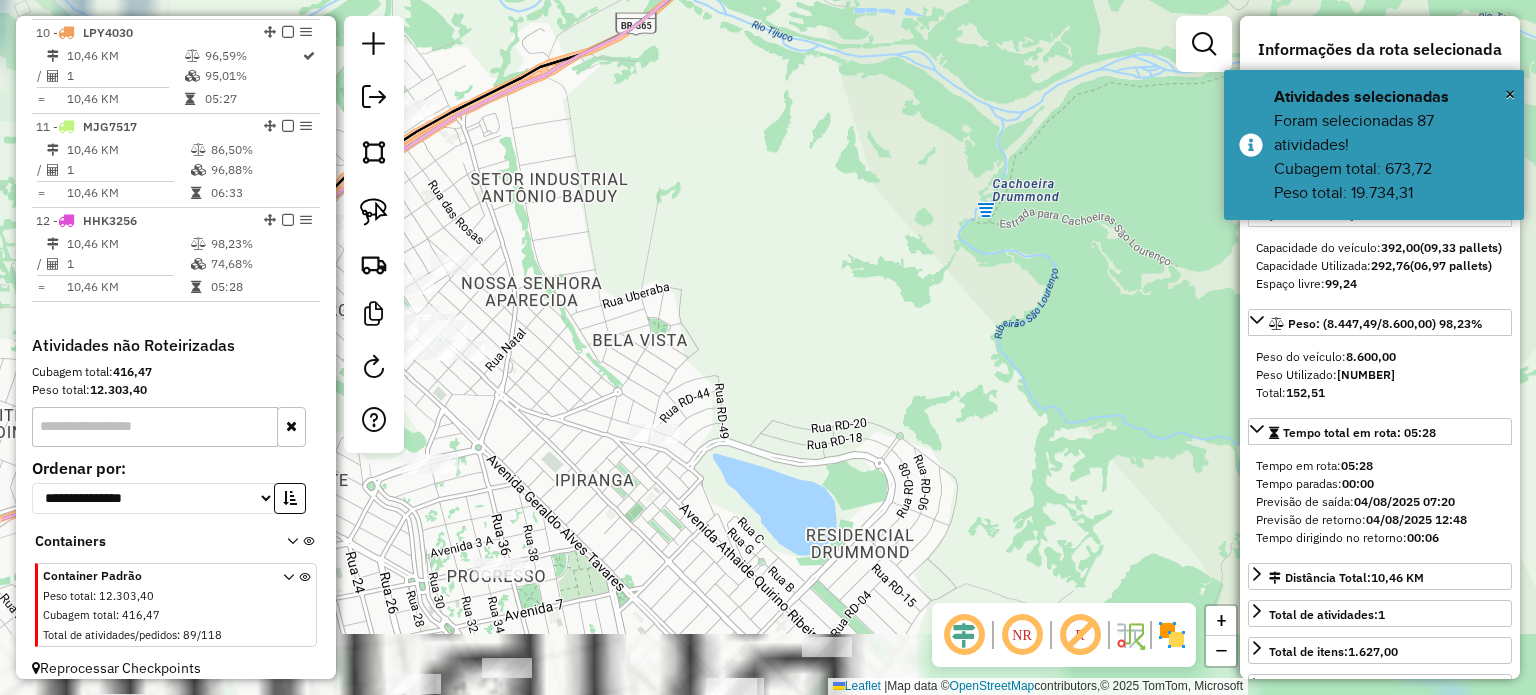 drag, startPoint x: 952, startPoint y: 248, endPoint x: 1169, endPoint y: 167, distance: 231.6247 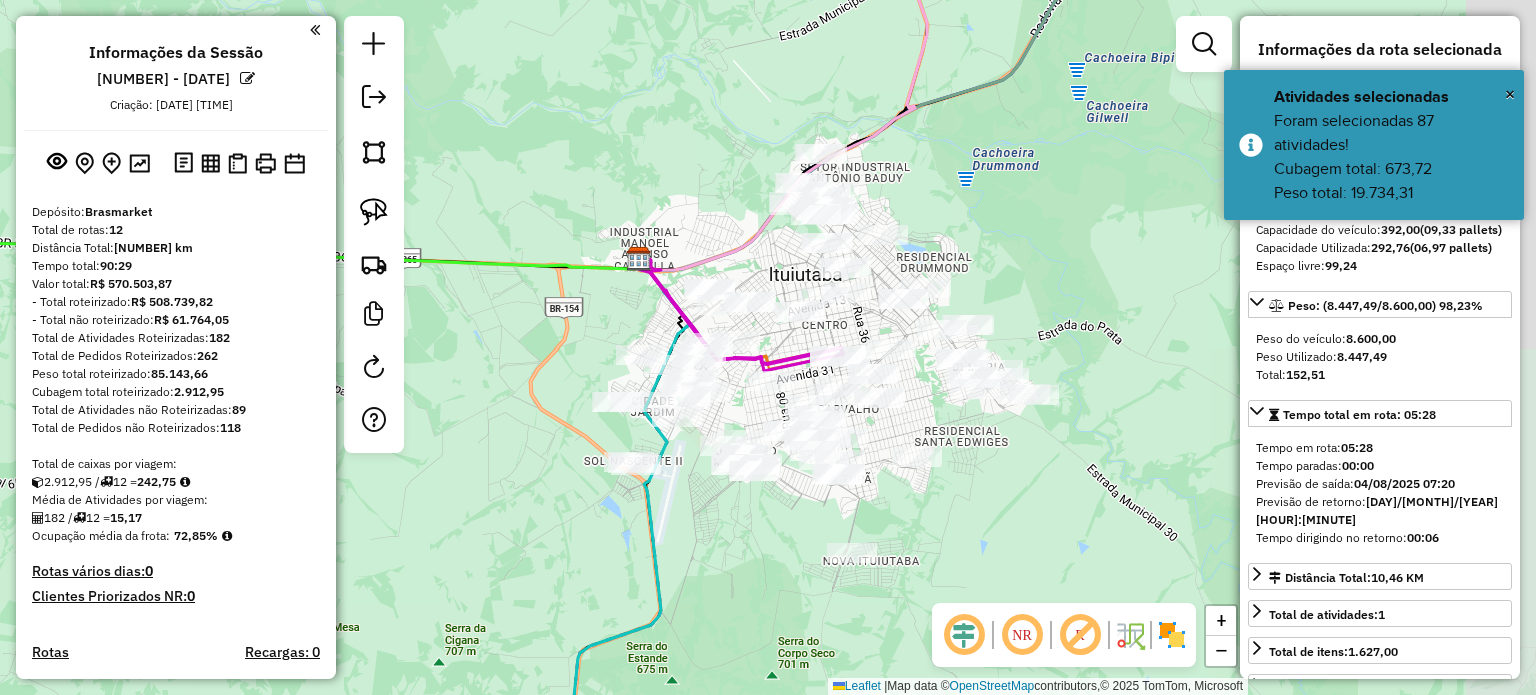 select on "**********" 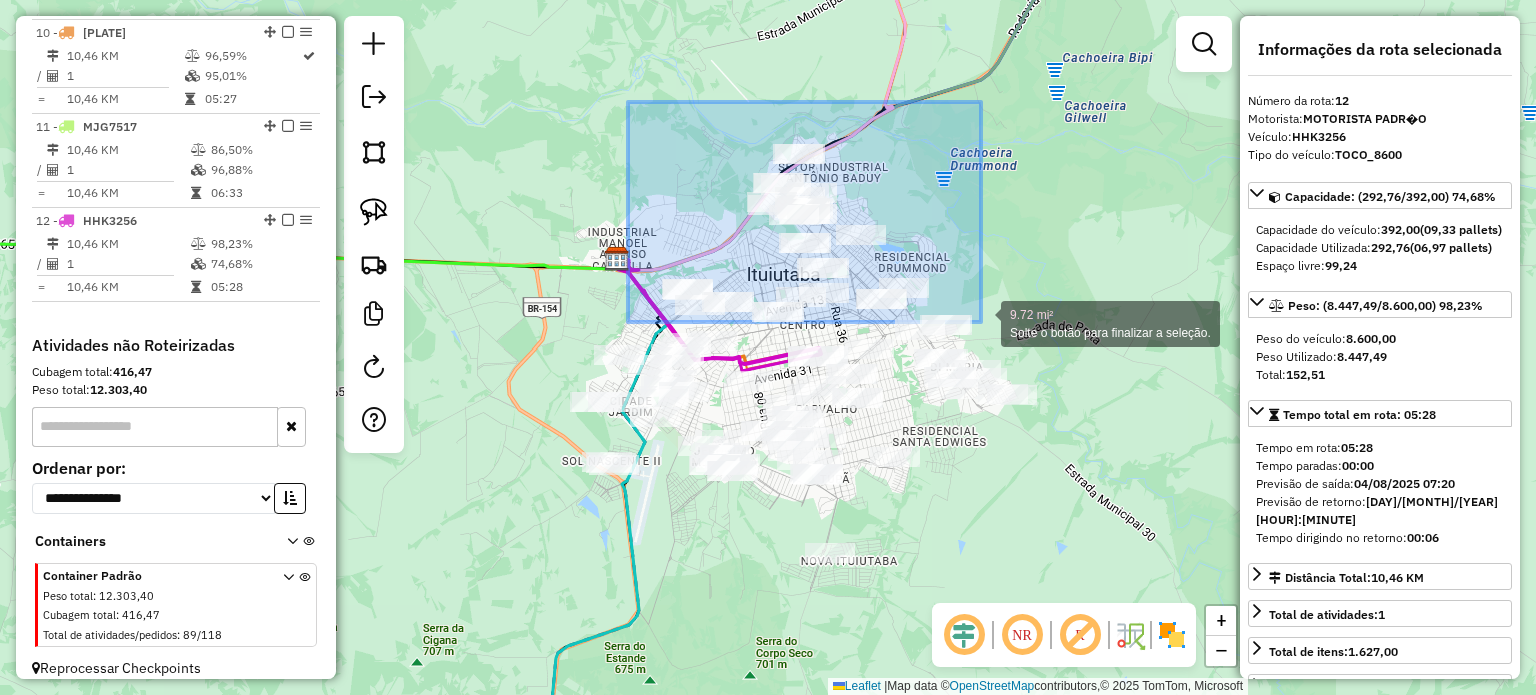 drag, startPoint x: 628, startPoint y: 102, endPoint x: 982, endPoint y: 323, distance: 417.32123 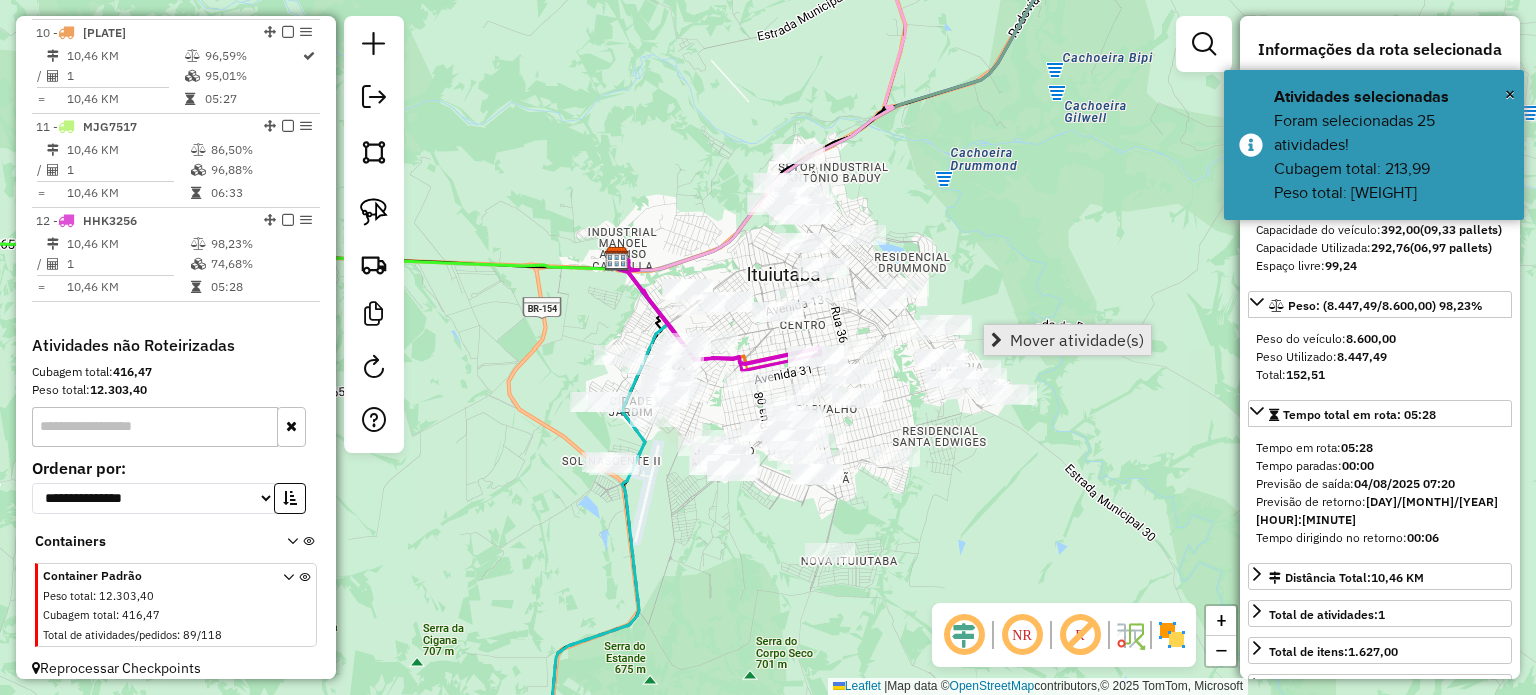 click on "Mover atividade(s)" at bounding box center (1067, 340) 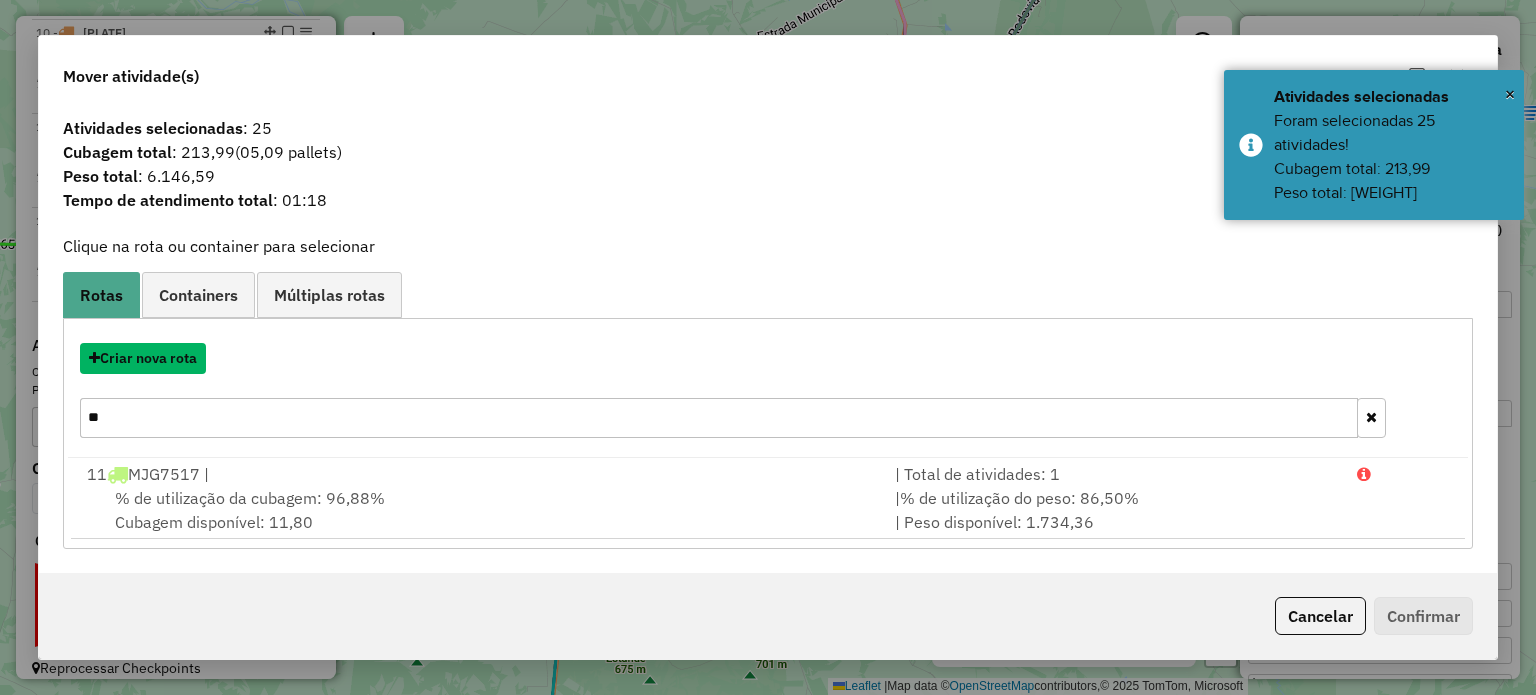 click on "Criar nova rota" at bounding box center [143, 358] 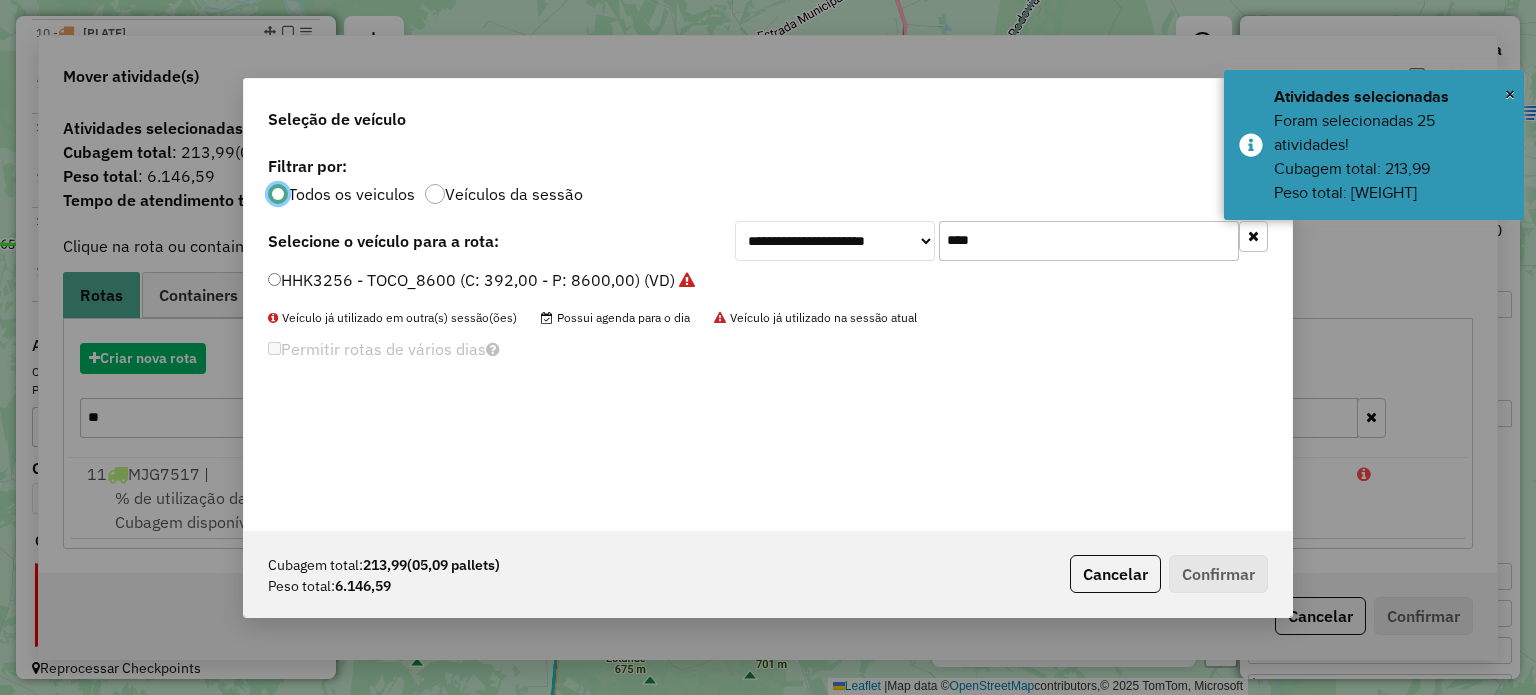 scroll, scrollTop: 10, scrollLeft: 6, axis: both 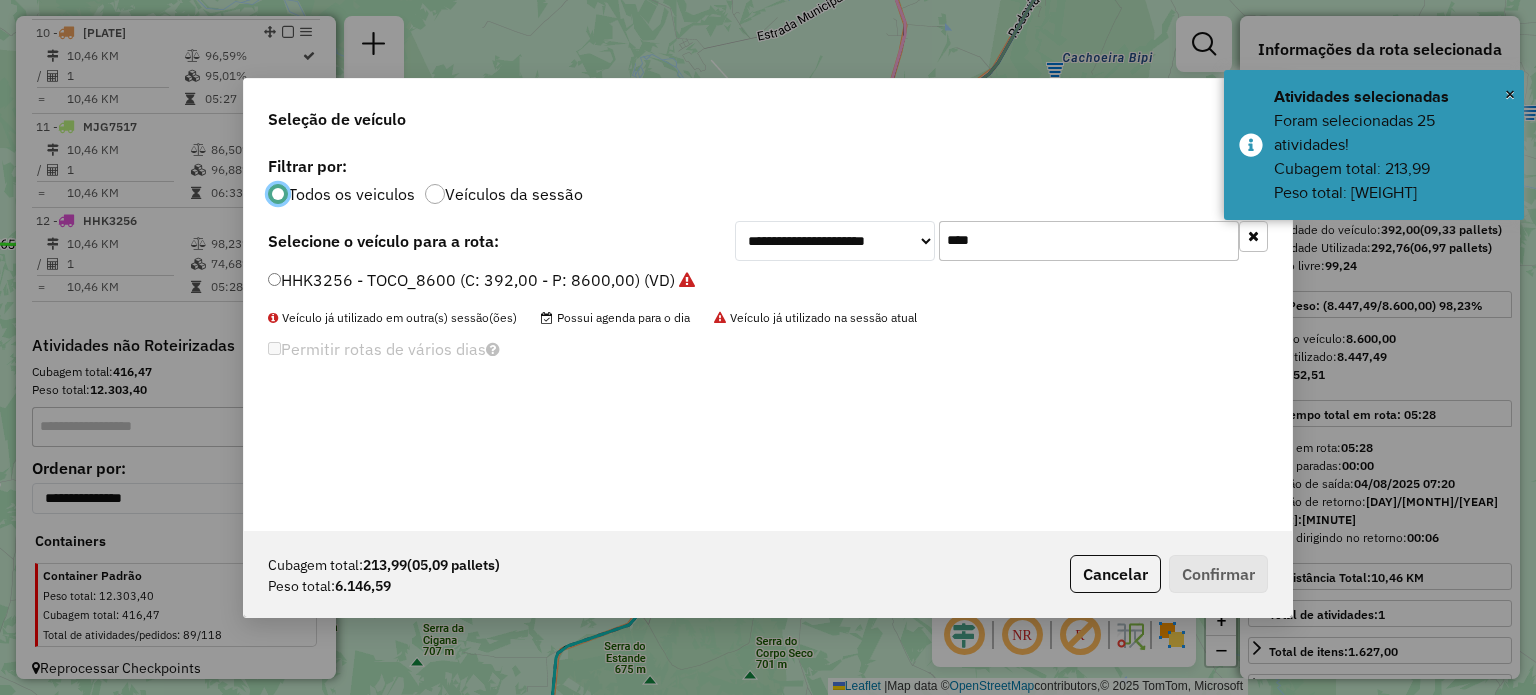 drag, startPoint x: 960, startPoint y: 238, endPoint x: 742, endPoint y: 222, distance: 218.58636 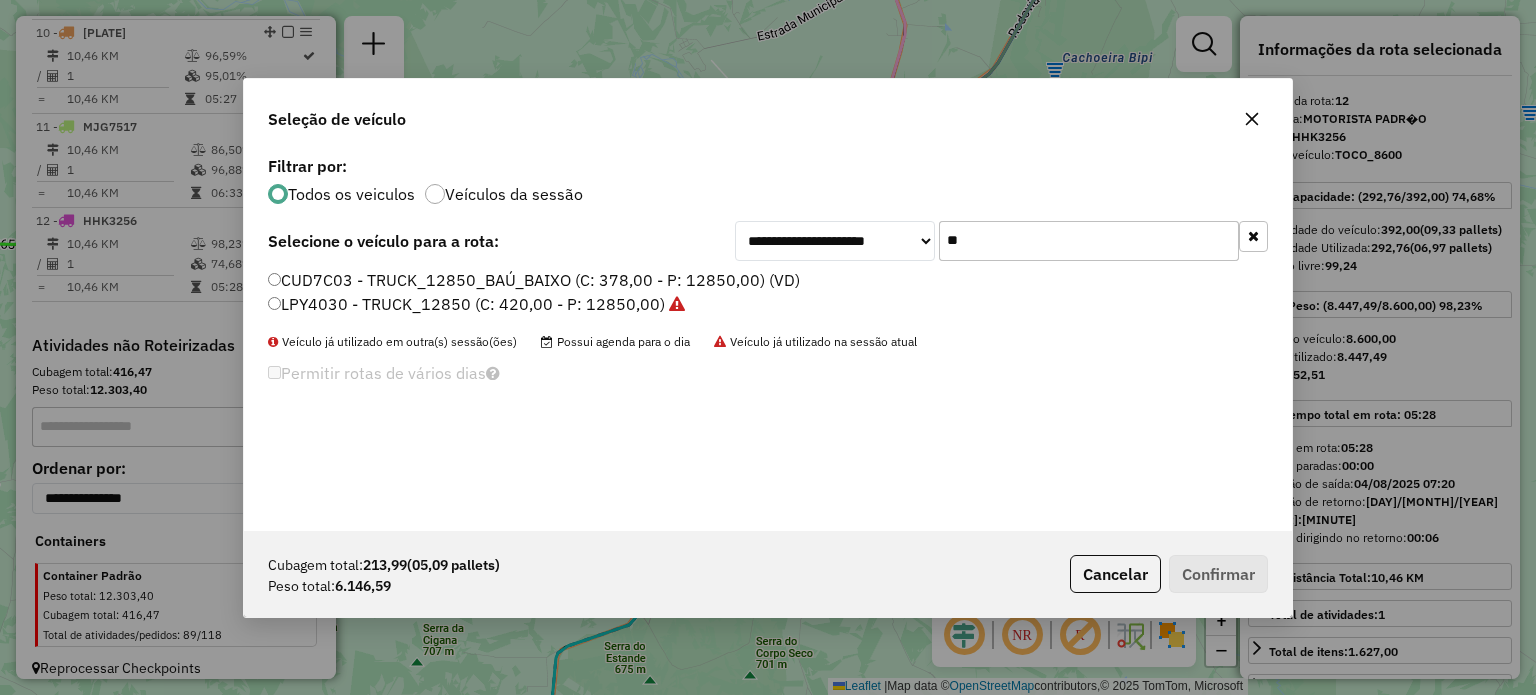 type on "**" 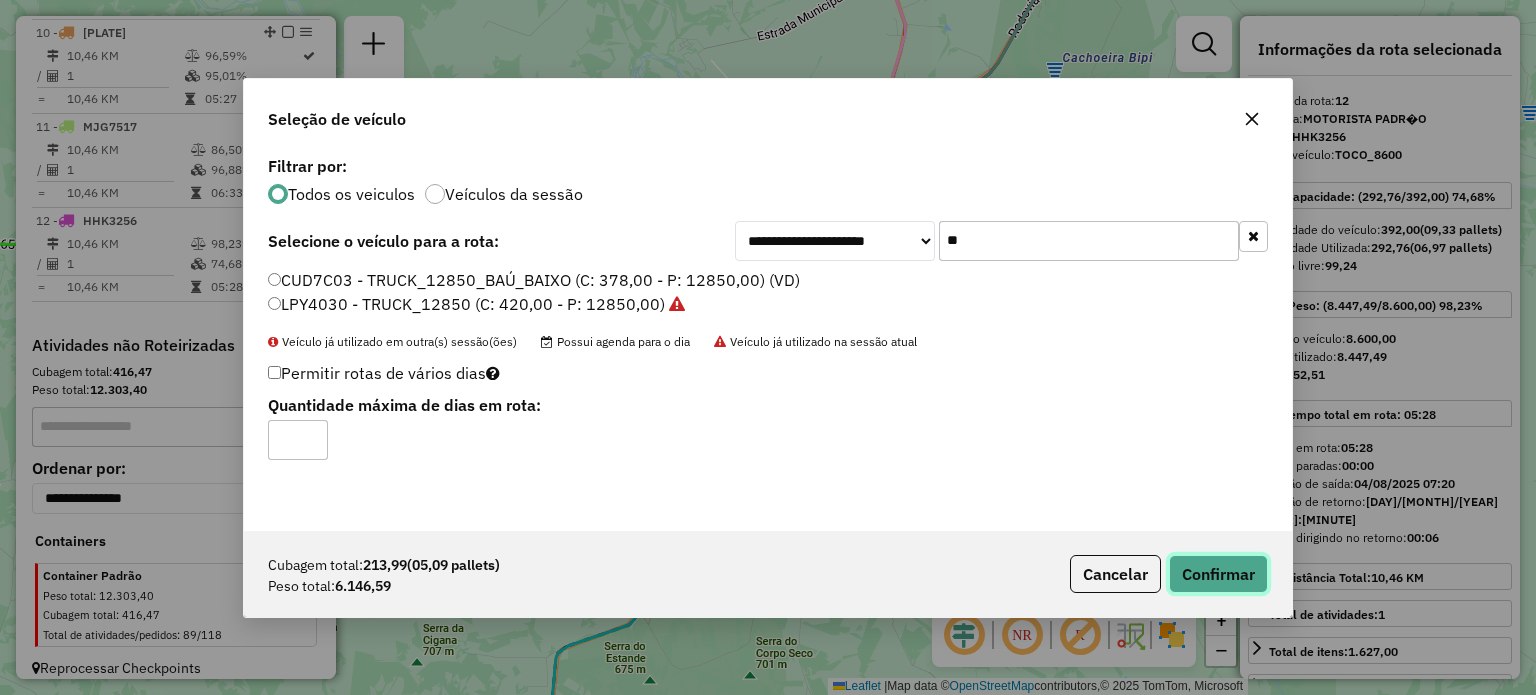click on "Confirmar" 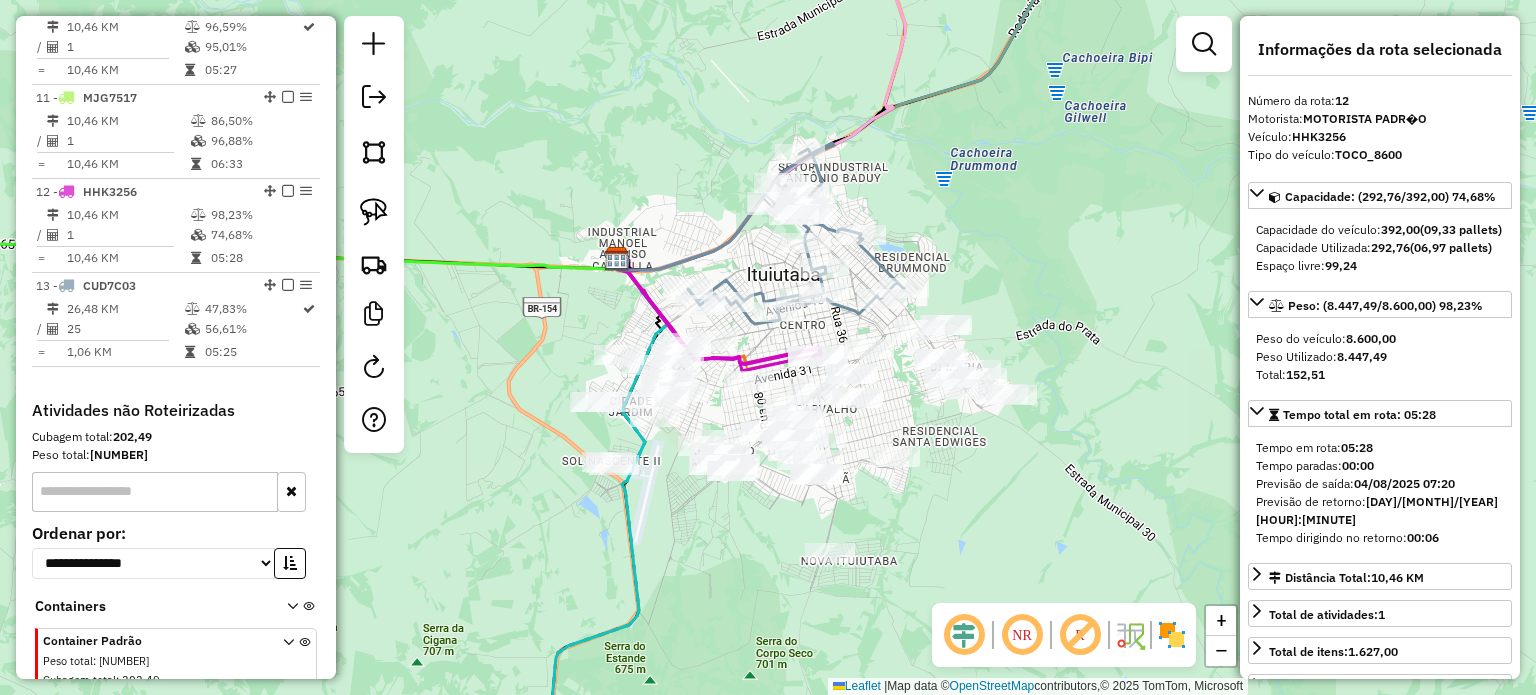 scroll, scrollTop: 1698, scrollLeft: 0, axis: vertical 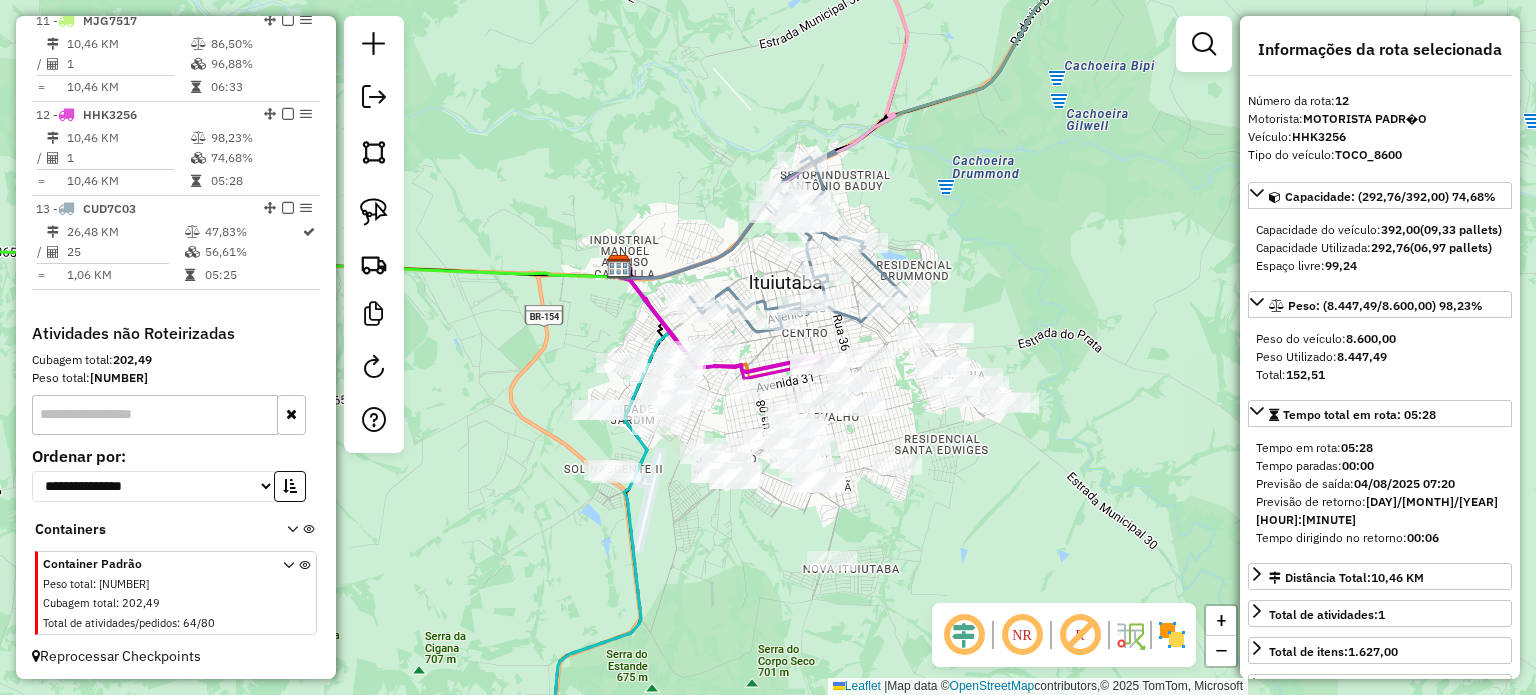 click on "Janela de atendimento Grade de atendimento Capacidade Transportadoras Veículos Cliente Pedidos  Rotas Selecione os dias de semana para filtrar as janelas de atendimento  Seg   Ter   Qua   Qui   Sex   Sáb   Dom  Informe o período da janela de atendimento: De: Até:  Filtrar exatamente a janela do cliente  Considerar janela de atendimento padrão  Selecione os dias de semana para filtrar as grades de atendimento  Seg   Ter   Qua   Qui   Sex   Sáb   Dom   Considerar clientes sem dia de atendimento cadastrado  Clientes fora do dia de atendimento selecionado Filtrar as atividades entre os valores definidos abaixo:  Peso mínimo:   Peso máximo:   Cubagem mínima:   Cubagem máxima:   De:   Até:  Filtrar as atividades entre o tempo de atendimento definido abaixo:  De:   Até:   Considerar capacidade total dos clientes não roteirizados Transportadora: Selecione um ou mais itens Tipo de veículo: Selecione um ou mais itens Veículo: Selecione um ou mais itens Motorista: Selecione um ou mais itens Nome: Rótulo:" 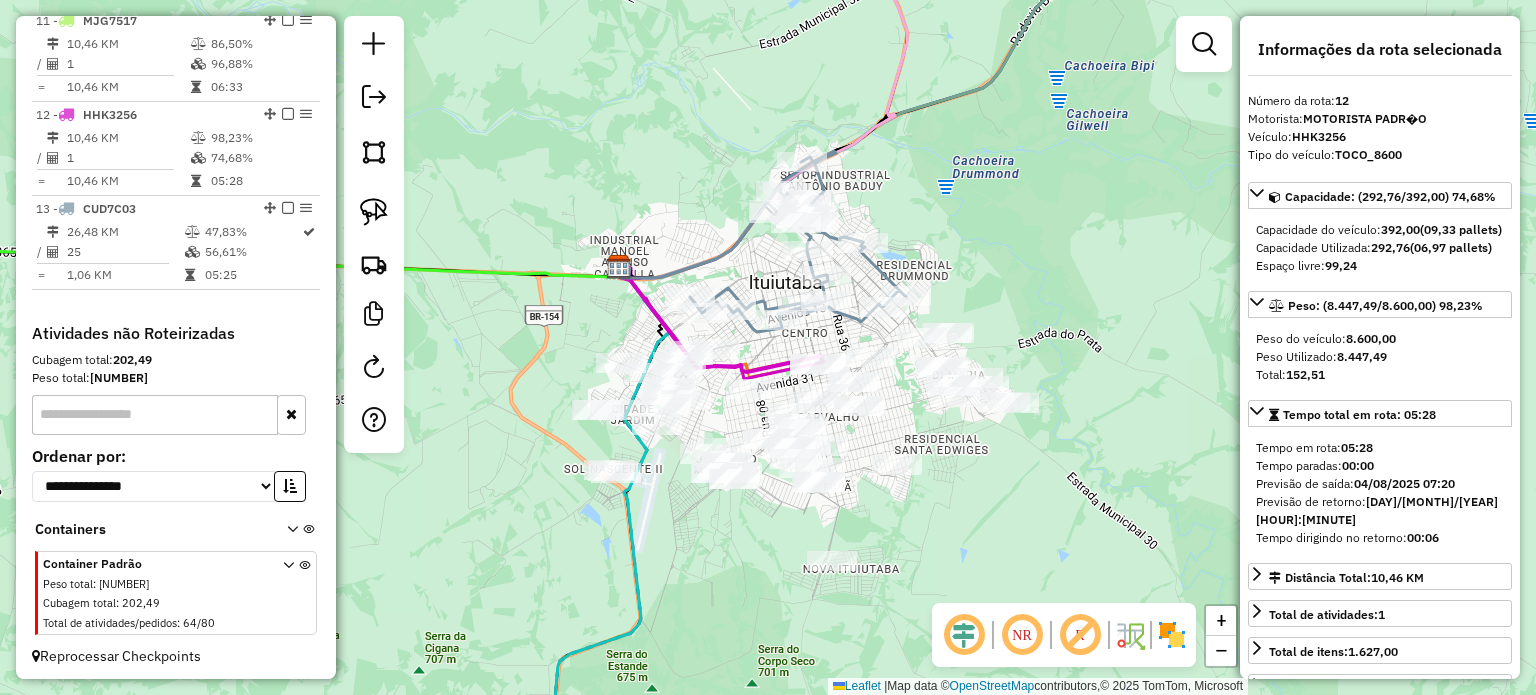 drag, startPoint x: 953, startPoint y: 571, endPoint x: 916, endPoint y: 426, distance: 149.64626 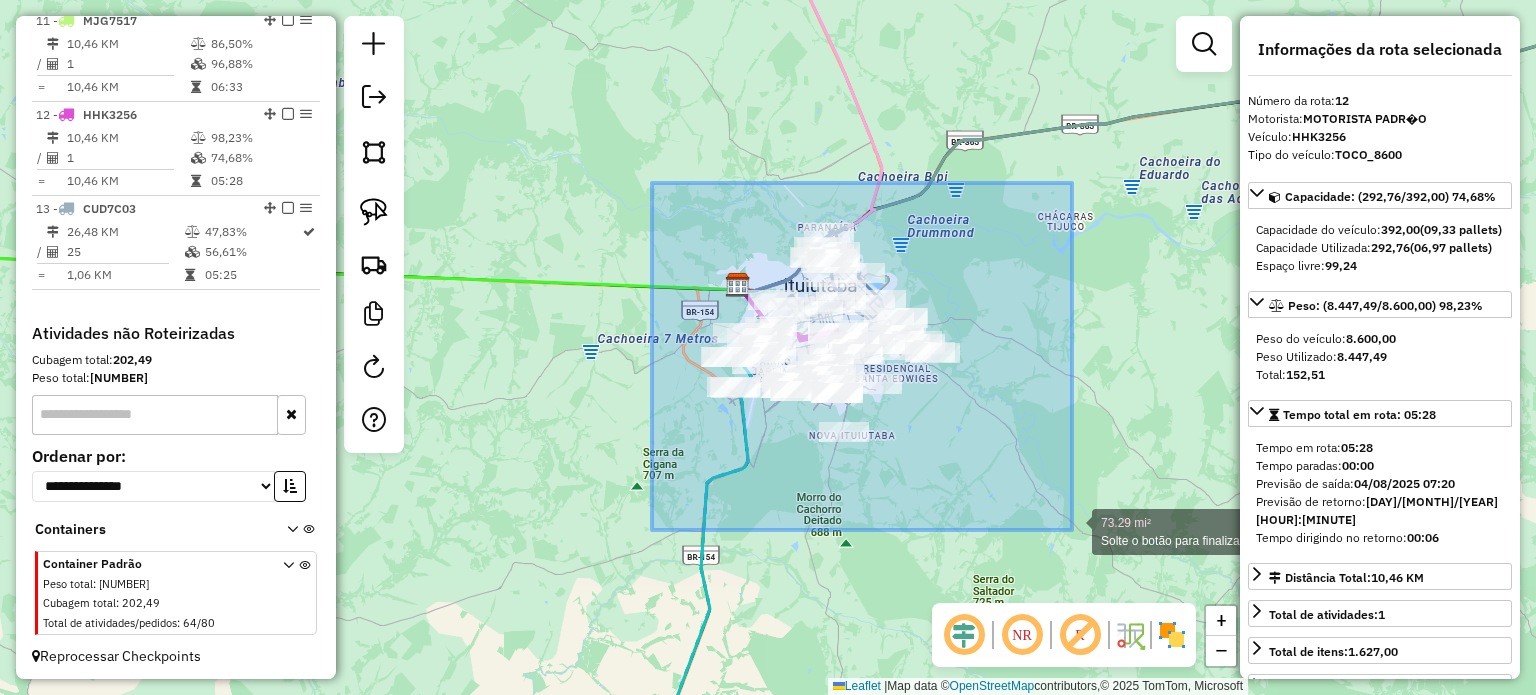 drag, startPoint x: 652, startPoint y: 183, endPoint x: 1052, endPoint y: 517, distance: 521.11035 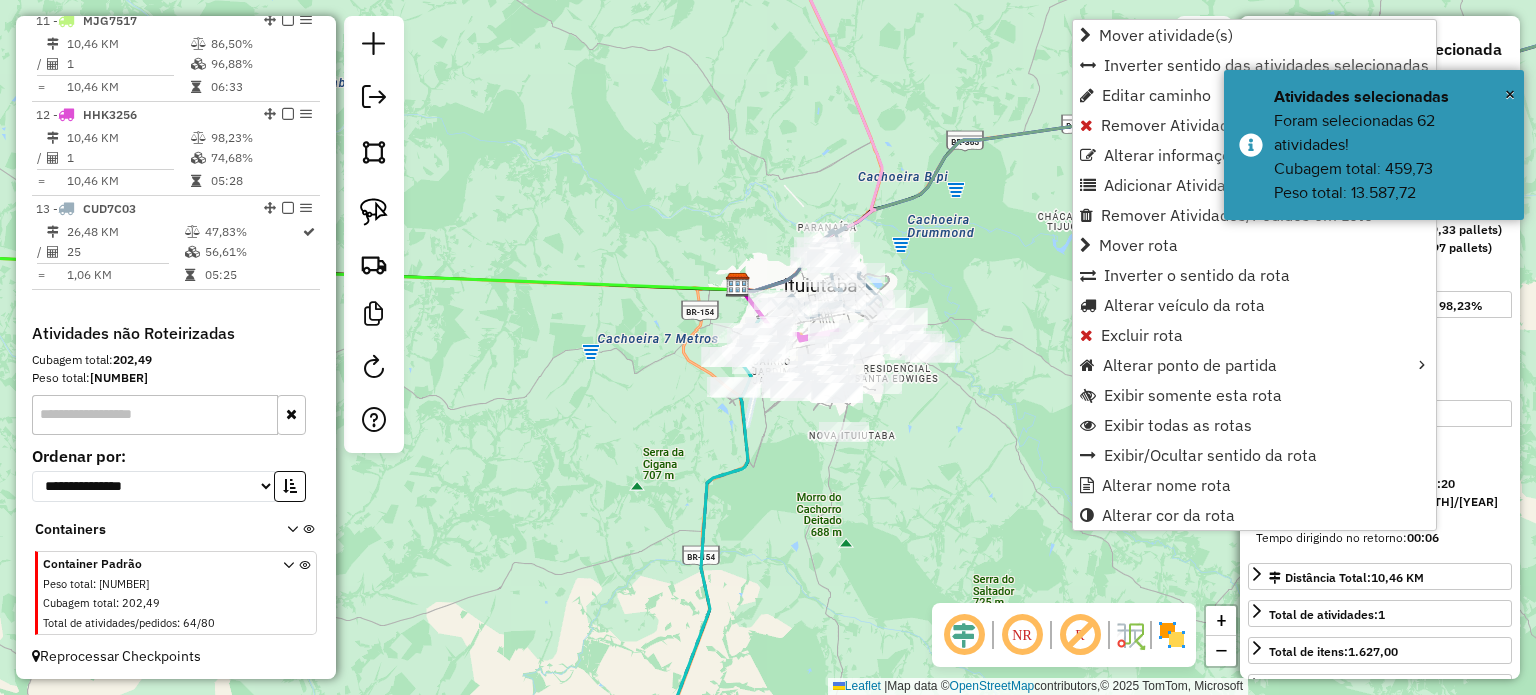 click on "Janela de atendimento Grade de atendimento Capacidade Transportadoras Veículos Cliente Pedidos  Rotas Selecione os dias de semana para filtrar as janelas de atendimento  Seg   Ter   Qua   Qui   Sex   Sáb   Dom  Informe o período da janela de atendimento: De: Até:  Filtrar exatamente a janela do cliente  Considerar janela de atendimento padrão  Selecione os dias de semana para filtrar as grades de atendimento  Seg   Ter   Qua   Qui   Sex   Sáb   Dom   Considerar clientes sem dia de atendimento cadastrado  Clientes fora do dia de atendimento selecionado Filtrar as atividades entre os valores definidos abaixo:  Peso mínimo:   Peso máximo:   Cubagem mínima:   Cubagem máxima:   De:   Até:  Filtrar as atividades entre o tempo de atendimento definido abaixo:  De:   Até:   Considerar capacidade total dos clientes não roteirizados Transportadora: Selecione um ou mais itens Tipo de veículo: Selecione um ou mais itens Veículo: Selecione um ou mais itens Motorista: Selecione um ou mais itens Nome: Rótulo:" 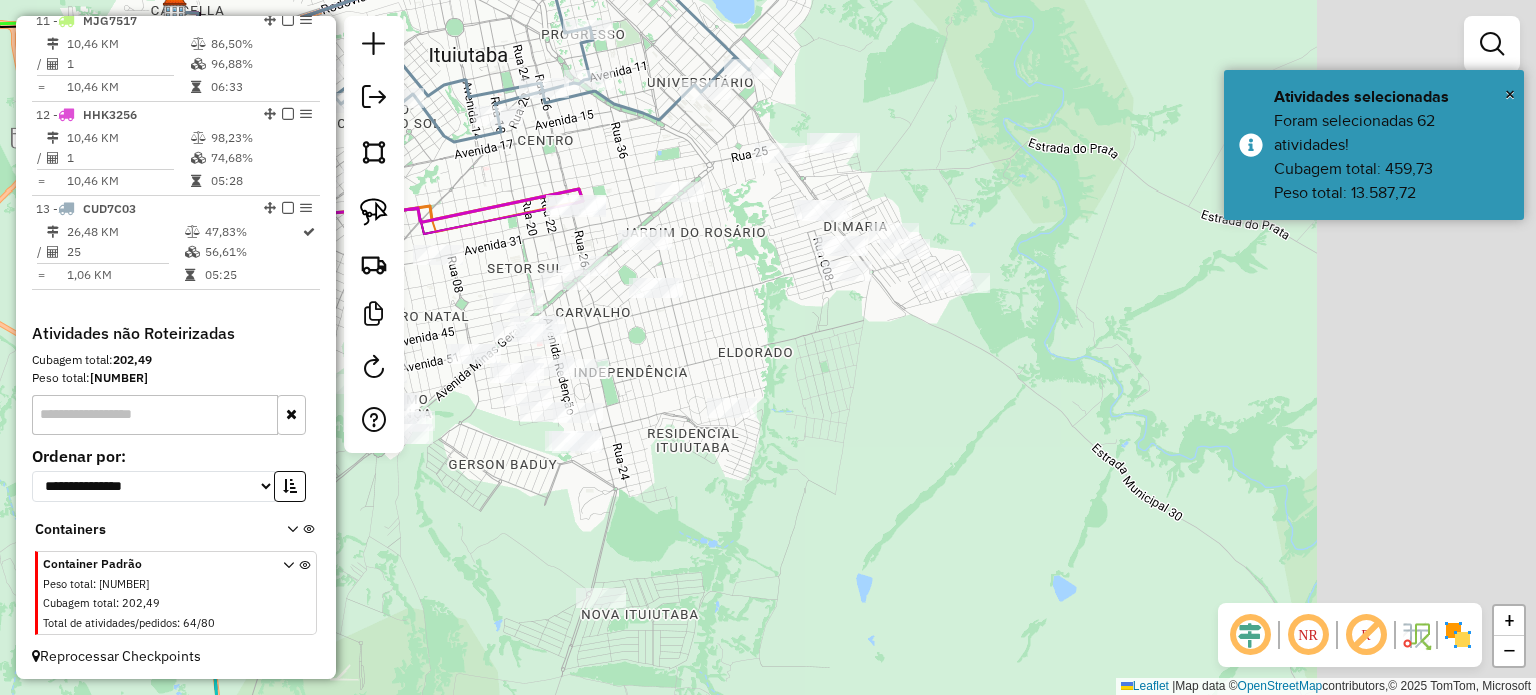 drag, startPoint x: 896, startPoint y: 471, endPoint x: 760, endPoint y: 474, distance: 136.03308 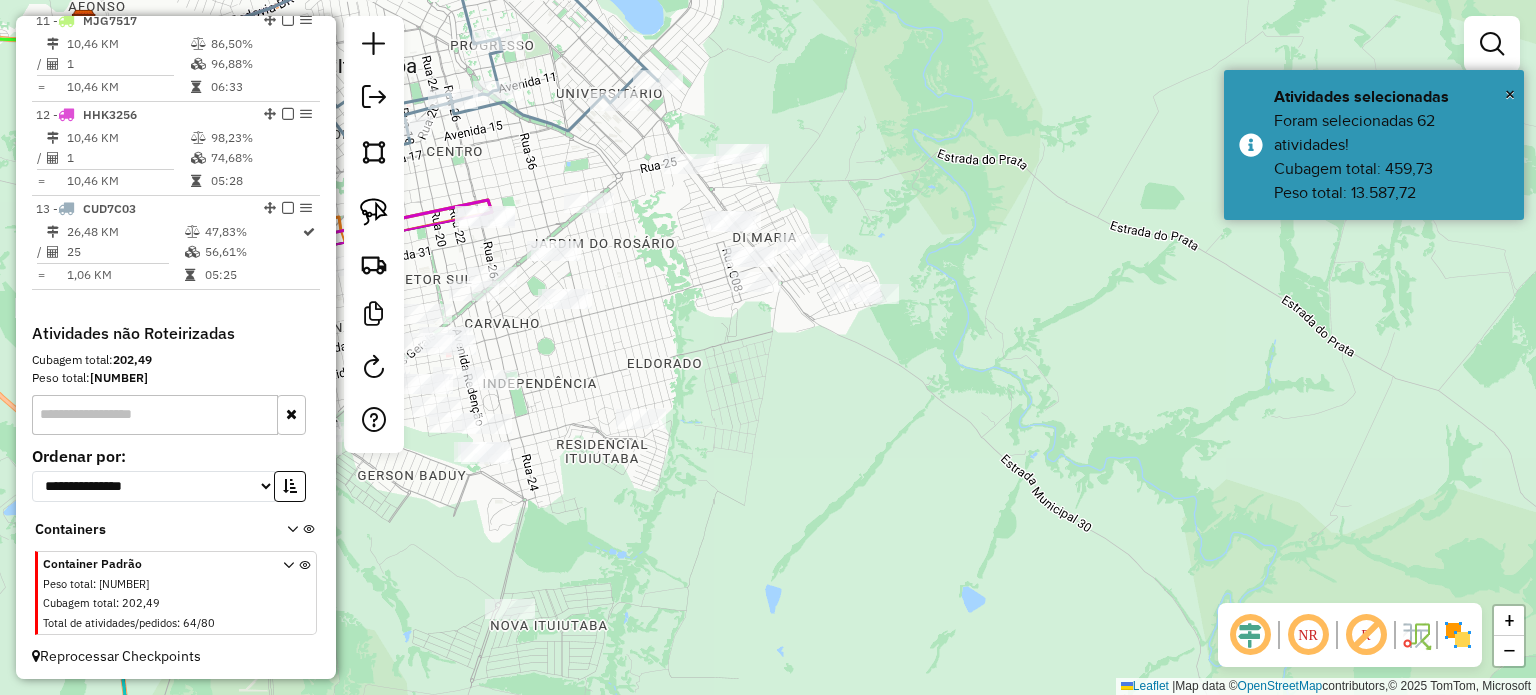 drag, startPoint x: 752, startPoint y: 400, endPoint x: 871, endPoint y: 500, distance: 155.4381 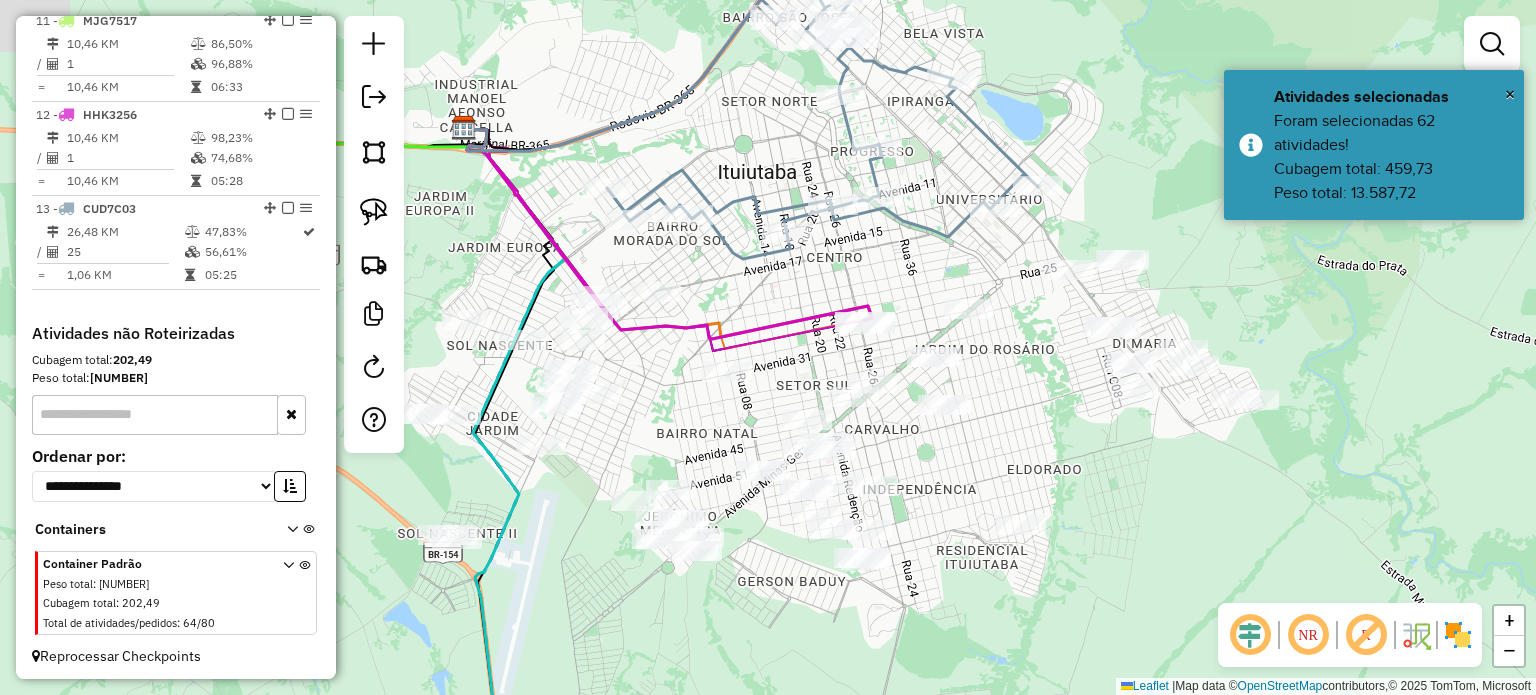 drag, startPoint x: 802, startPoint y: 467, endPoint x: 1064, endPoint y: 432, distance: 264.32745 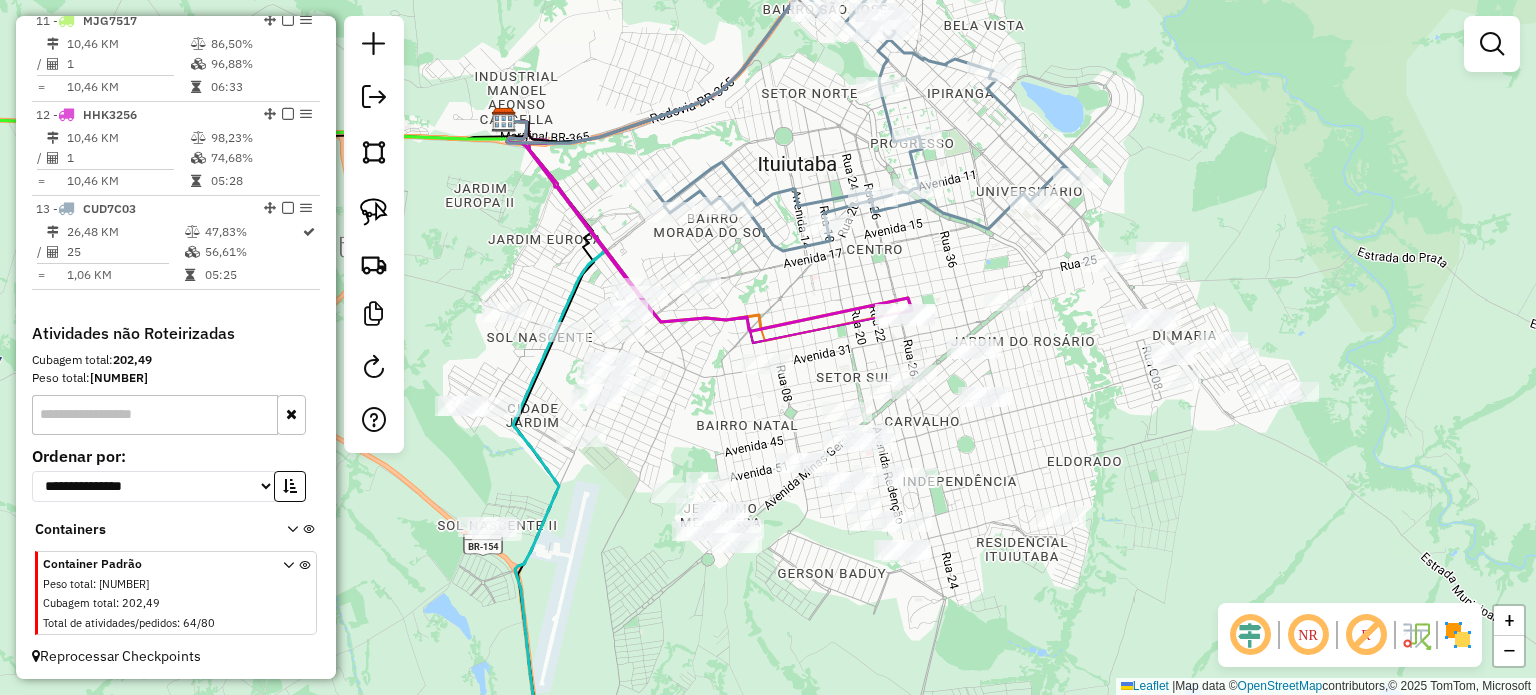 drag, startPoint x: 612, startPoint y: 586, endPoint x: 836, endPoint y: 560, distance: 225.50388 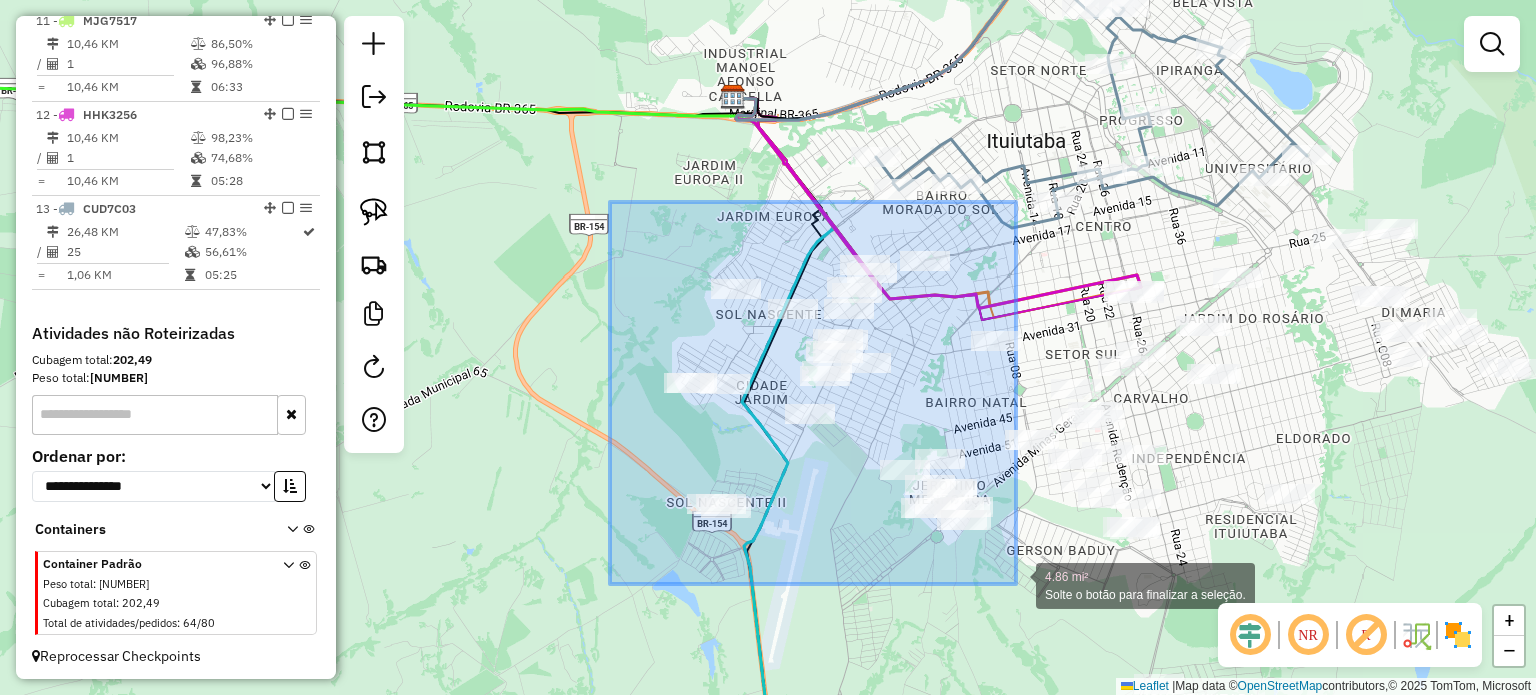 drag, startPoint x: 788, startPoint y: 342, endPoint x: 1016, endPoint y: 584, distance: 332.48758 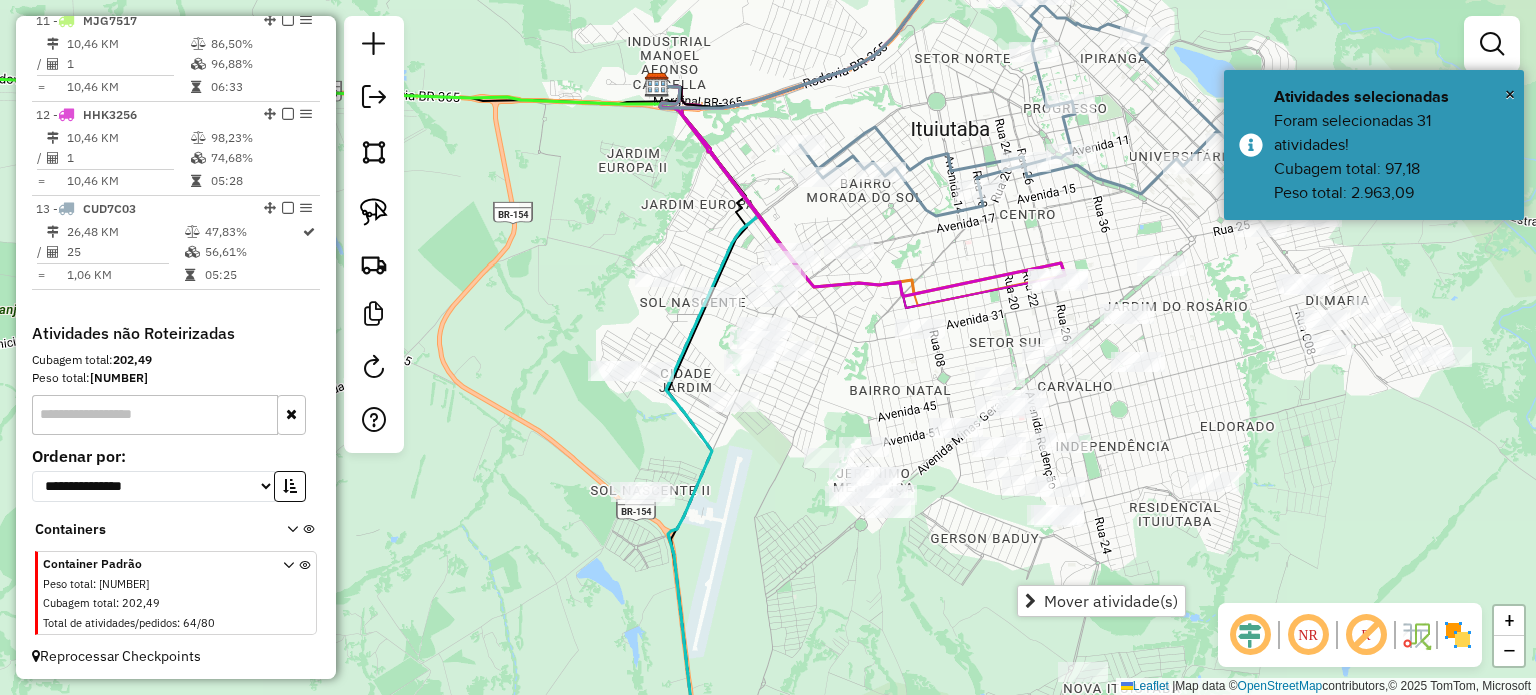 drag, startPoint x: 1264, startPoint y: 539, endPoint x: 1033, endPoint y: 482, distance: 237.92856 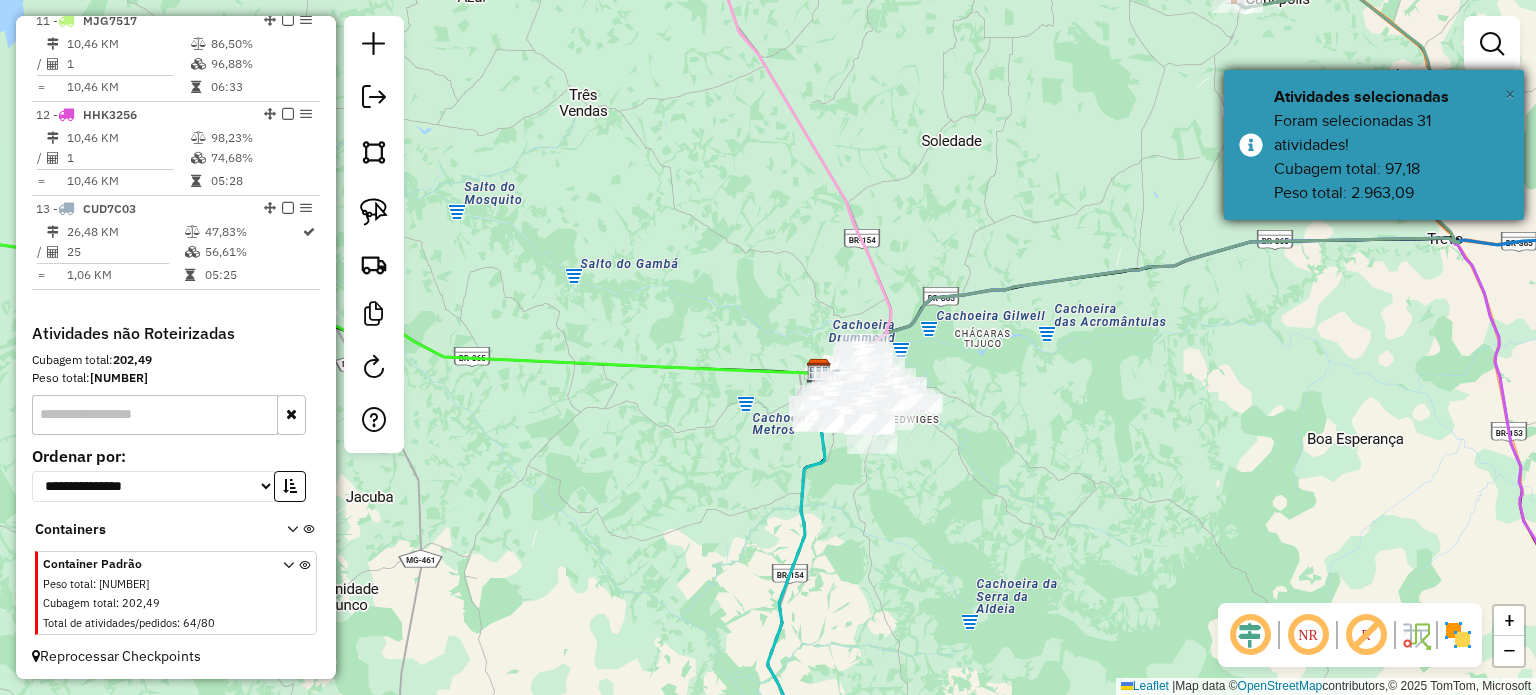 click on "×" at bounding box center [1510, 94] 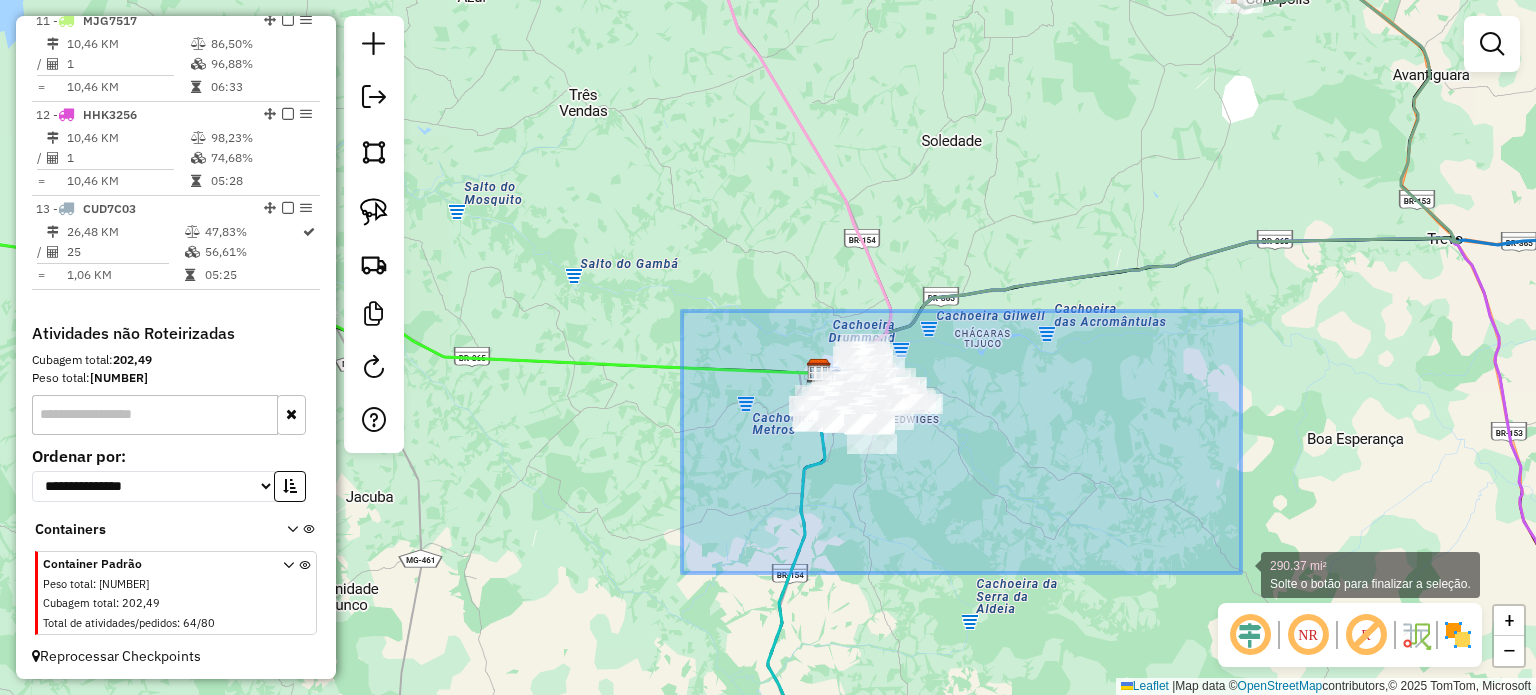 drag, startPoint x: 697, startPoint y: 335, endPoint x: 1215, endPoint y: 560, distance: 564.7557 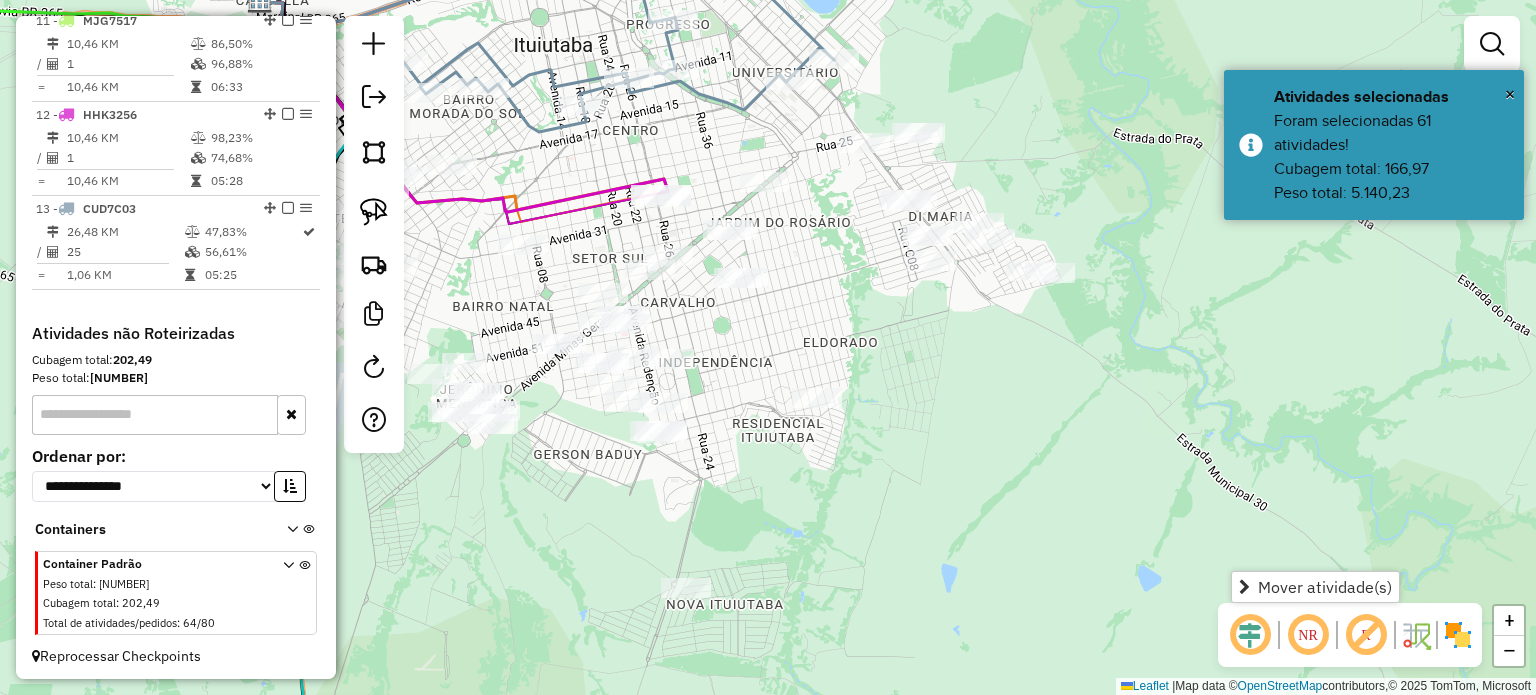 drag, startPoint x: 828, startPoint y: 353, endPoint x: 1016, endPoint y: 429, distance: 202.78067 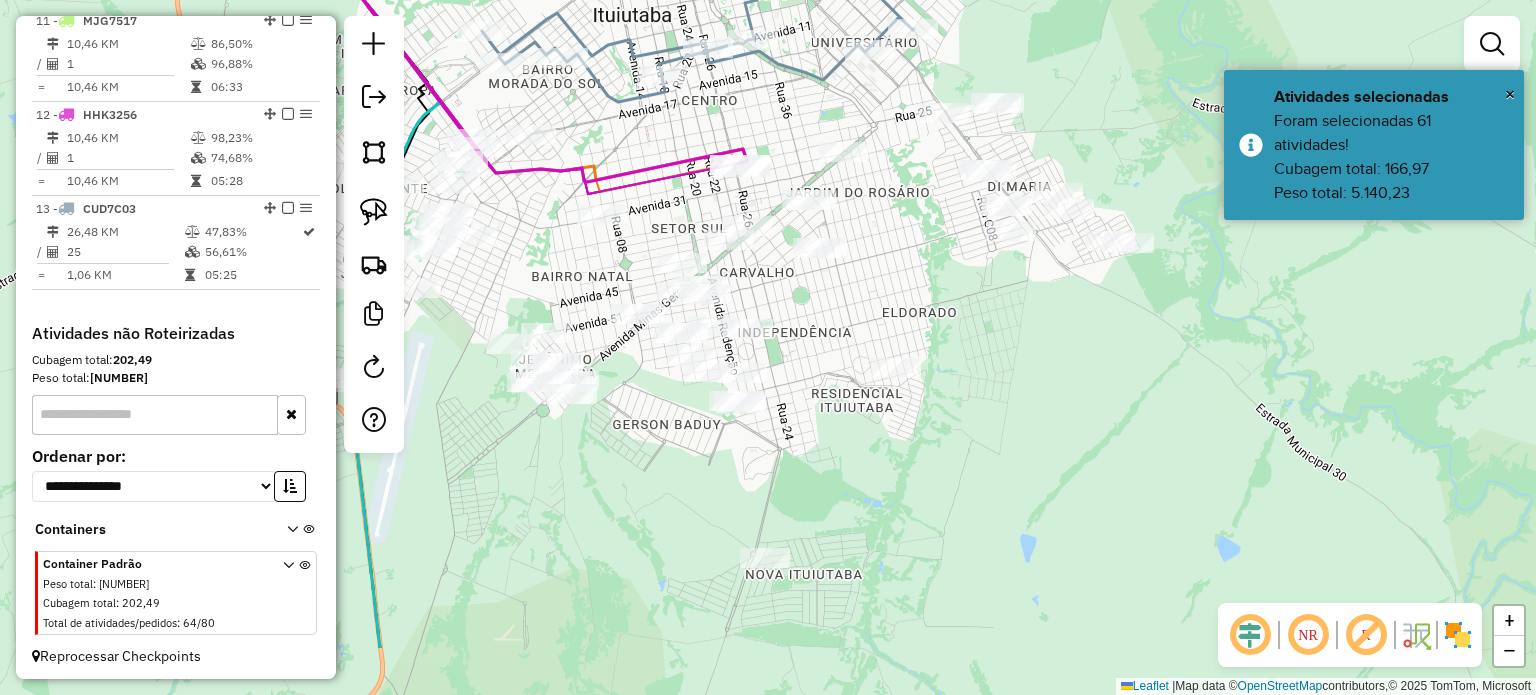 drag, startPoint x: 952, startPoint y: 502, endPoint x: 881, endPoint y: 450, distance: 88.005684 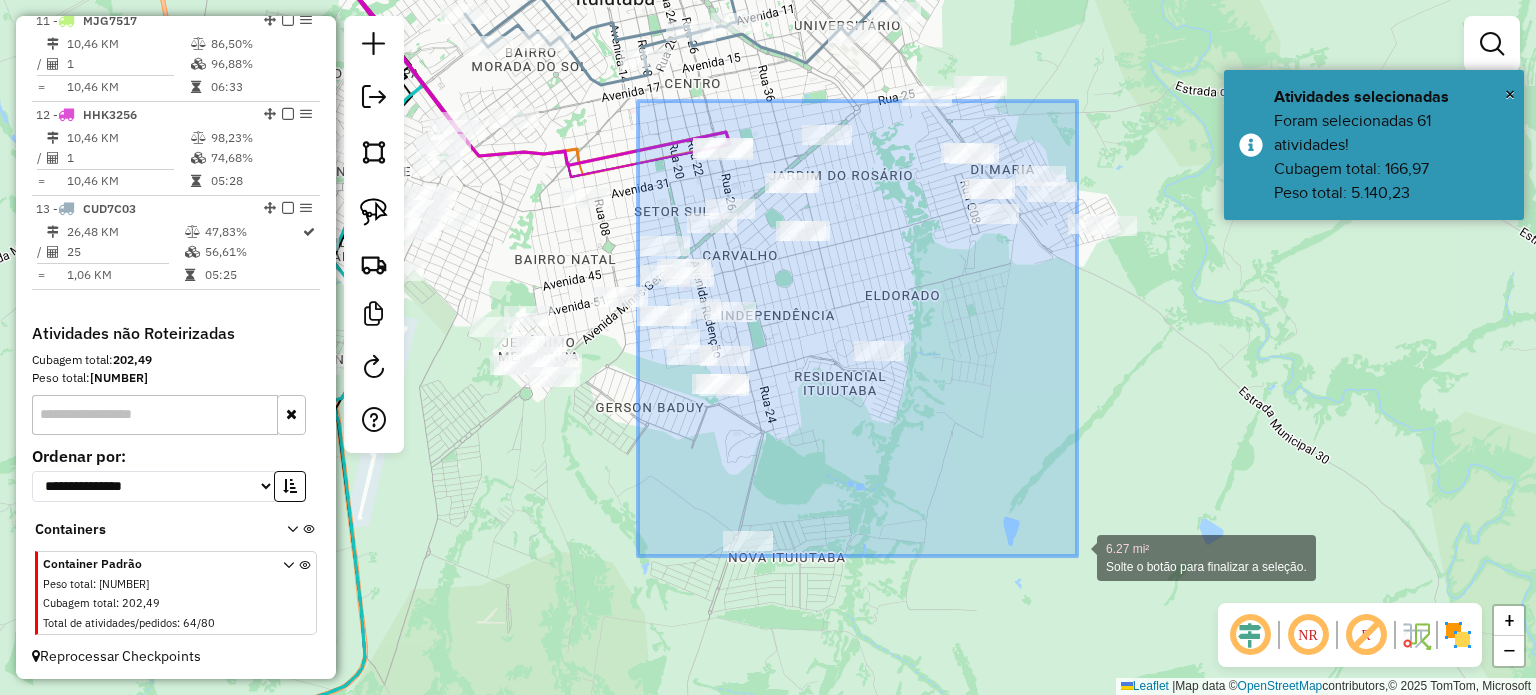 drag, startPoint x: 638, startPoint y: 104, endPoint x: 1077, endPoint y: 554, distance: 628.6661 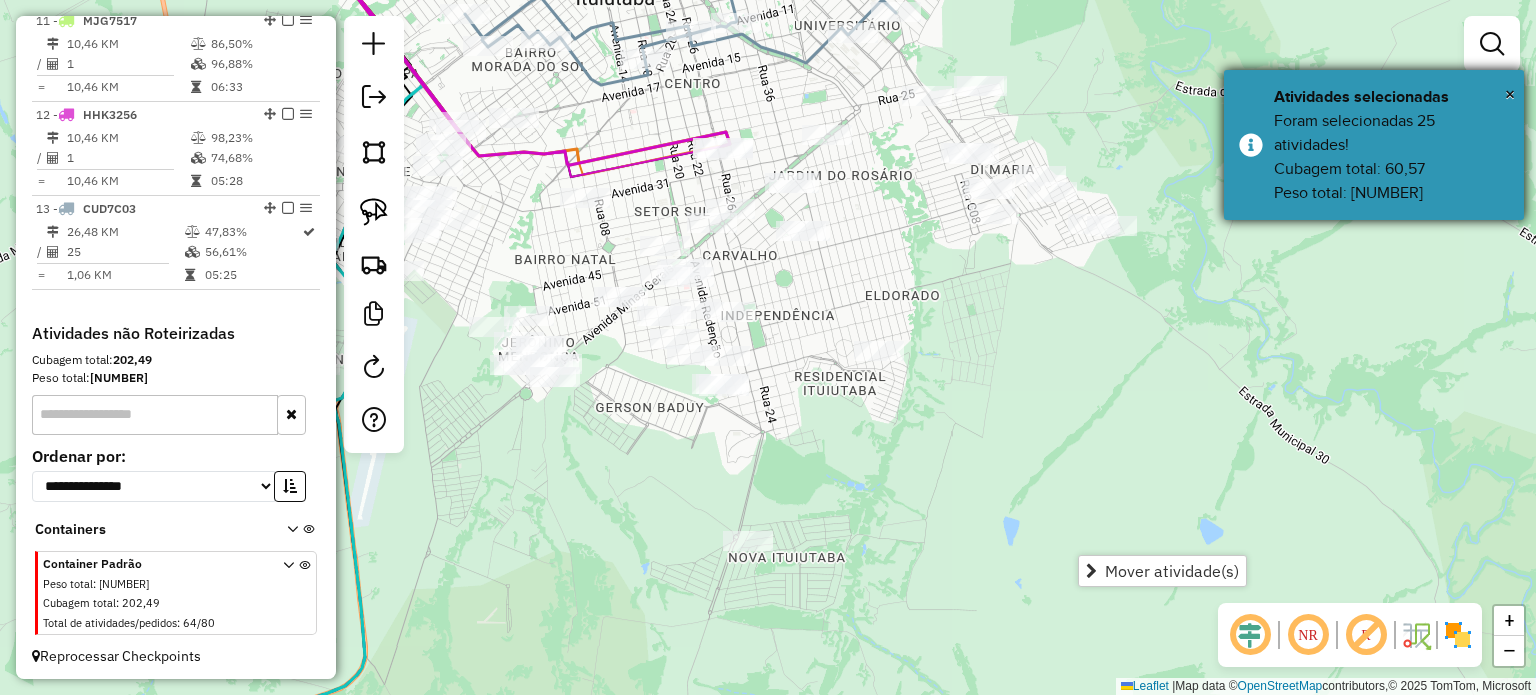 click on "Atividades selecionadas" at bounding box center [1391, 97] 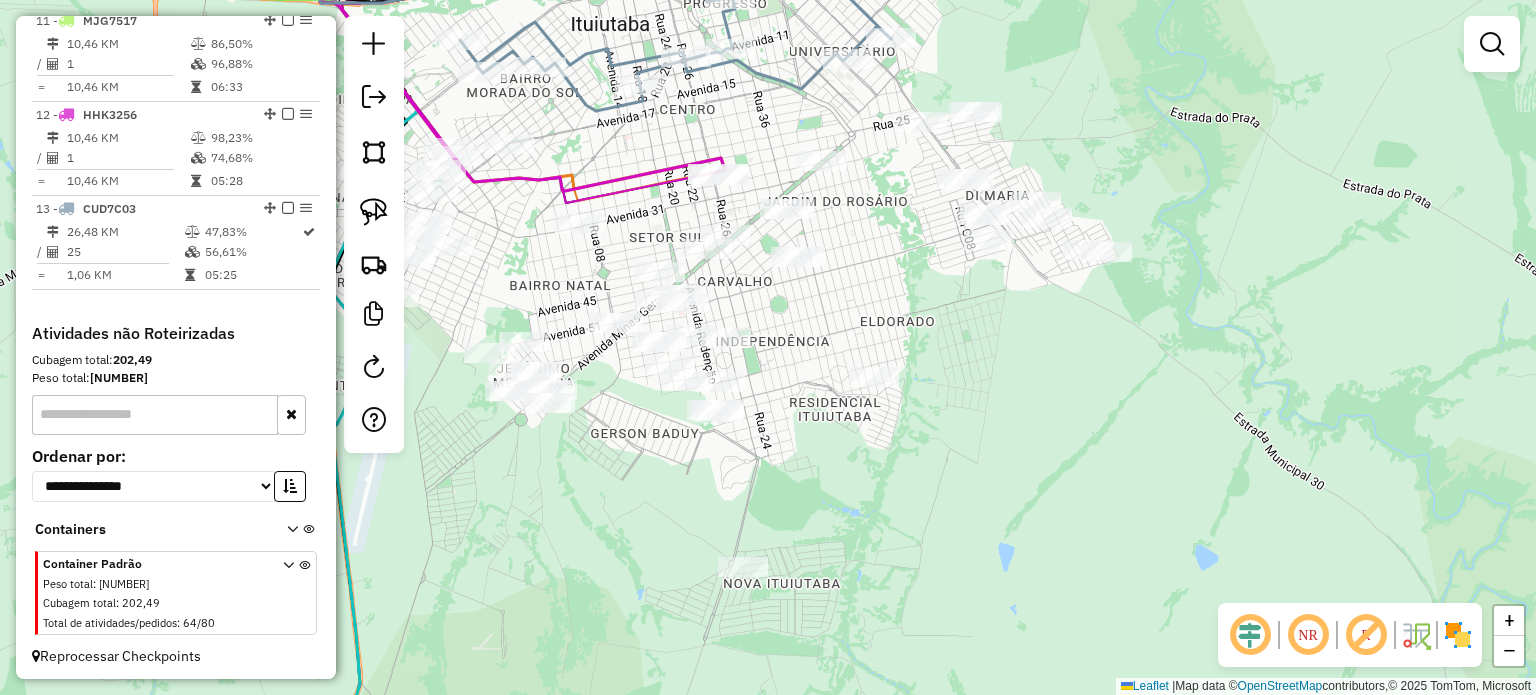 drag, startPoint x: 946, startPoint y: 441, endPoint x: 924, endPoint y: 519, distance: 81.0432 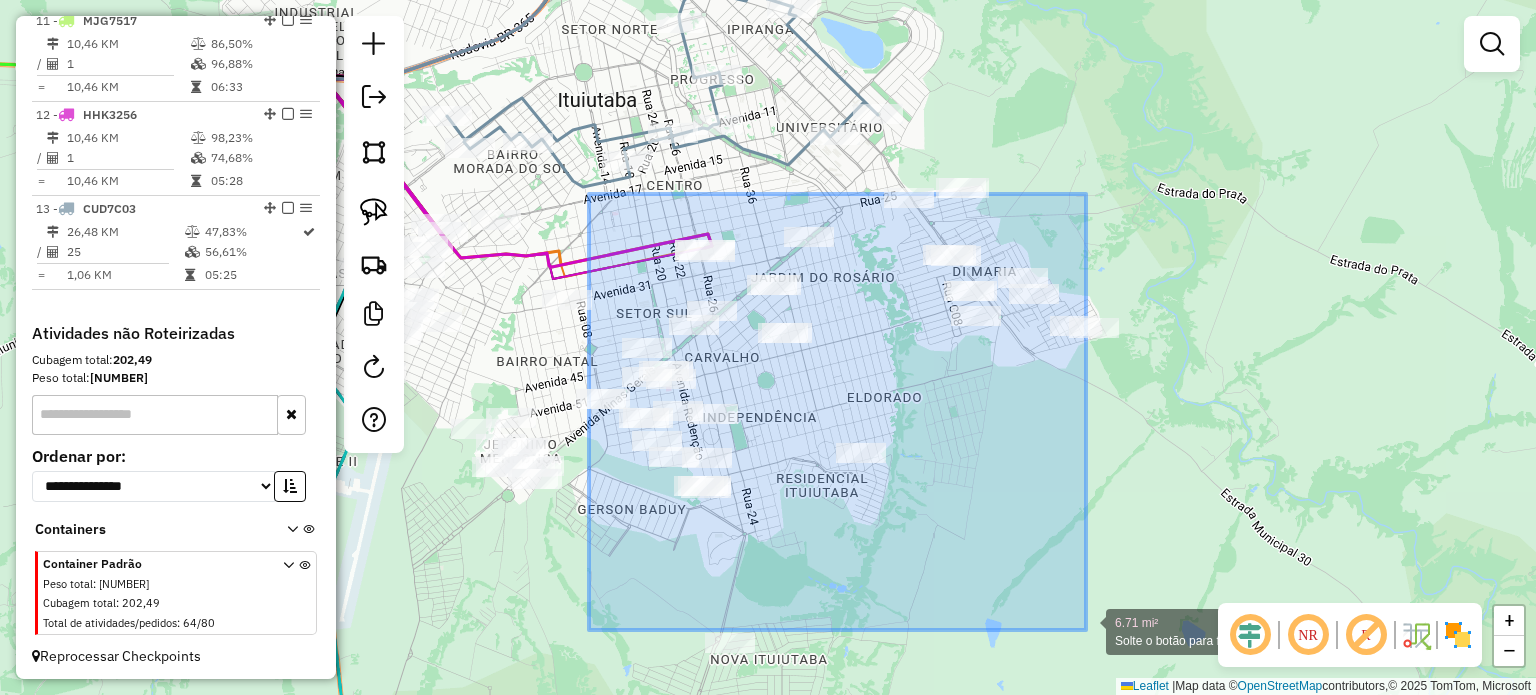 drag, startPoint x: 589, startPoint y: 194, endPoint x: 1088, endPoint y: 634, distance: 665.28265 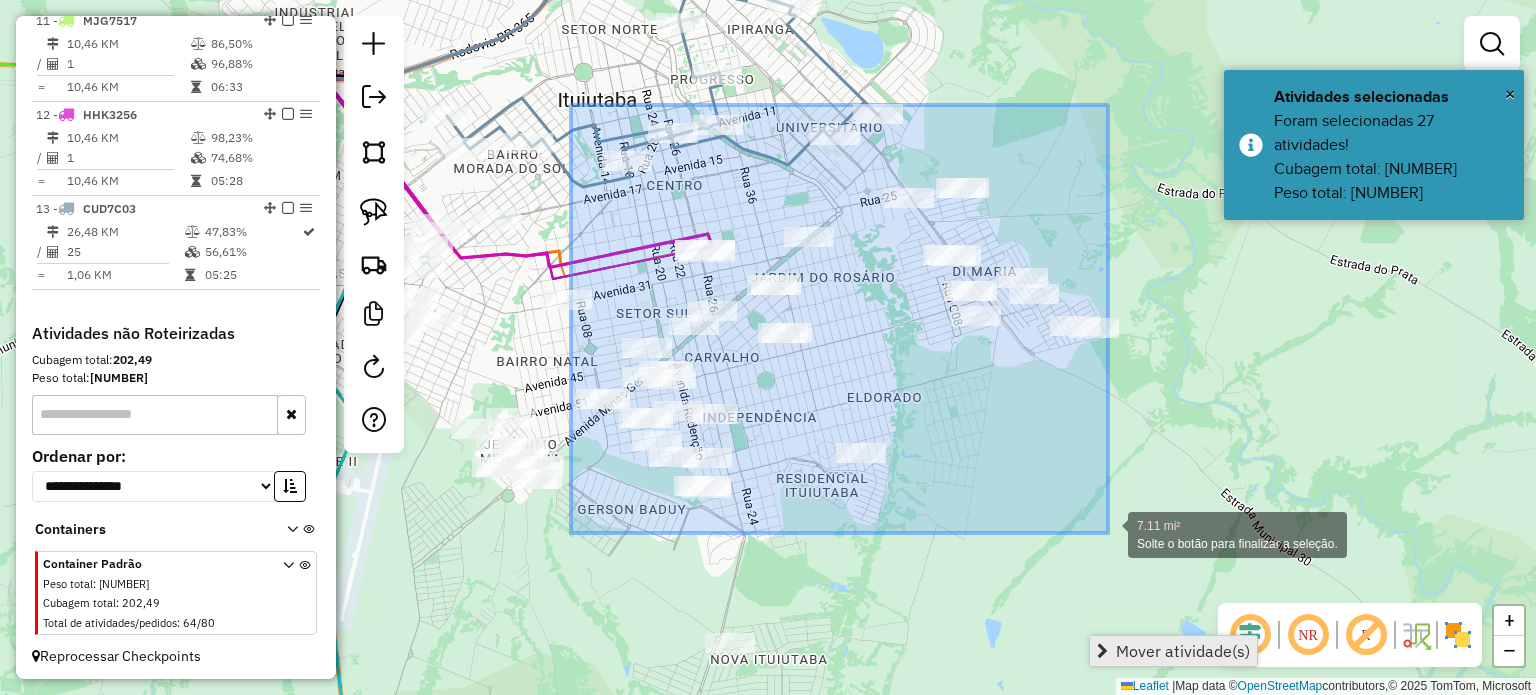 drag, startPoint x: 571, startPoint y: 105, endPoint x: 1151, endPoint y: 643, distance: 791.103 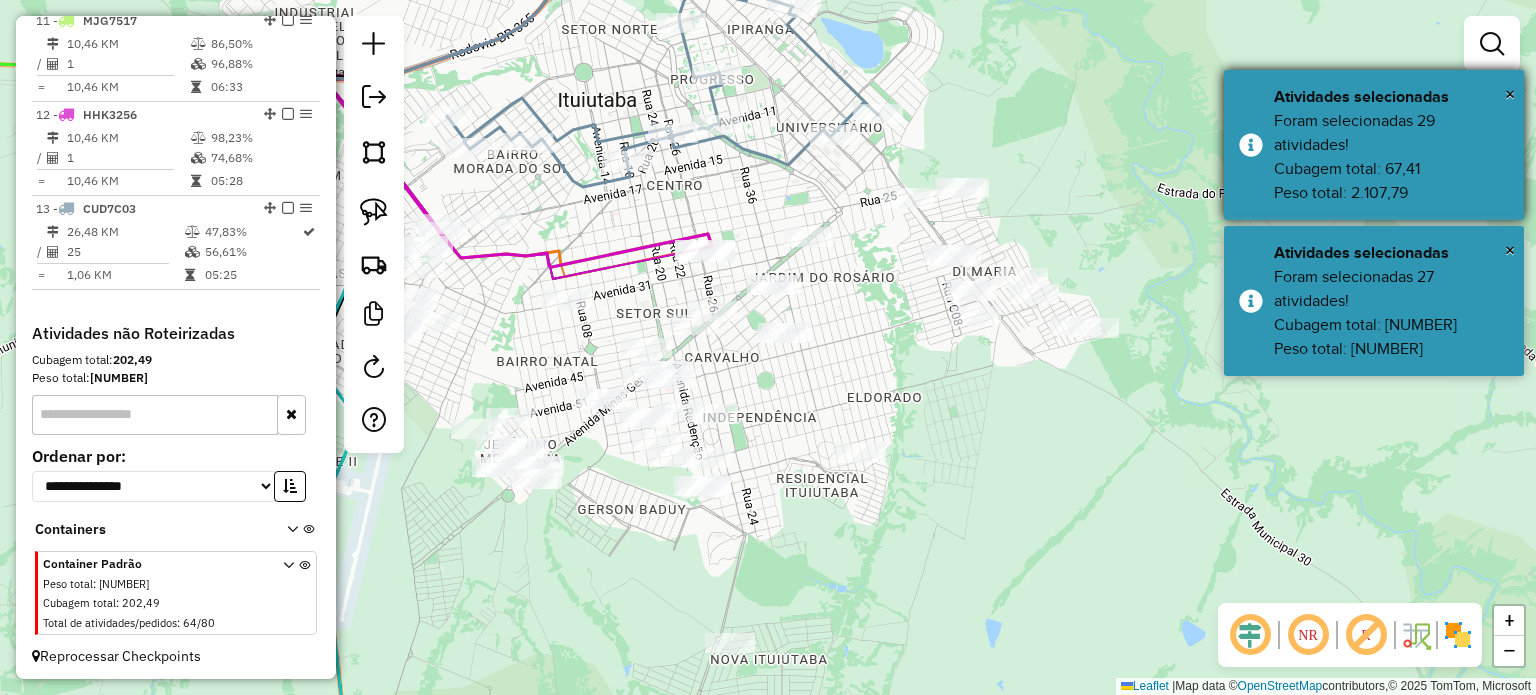click on "×  Atividades selecionadas  Foram selecionadas 29 atividades!  Cubagem total: 67,41  Peso total: 2.107,79" at bounding box center [1374, 145] 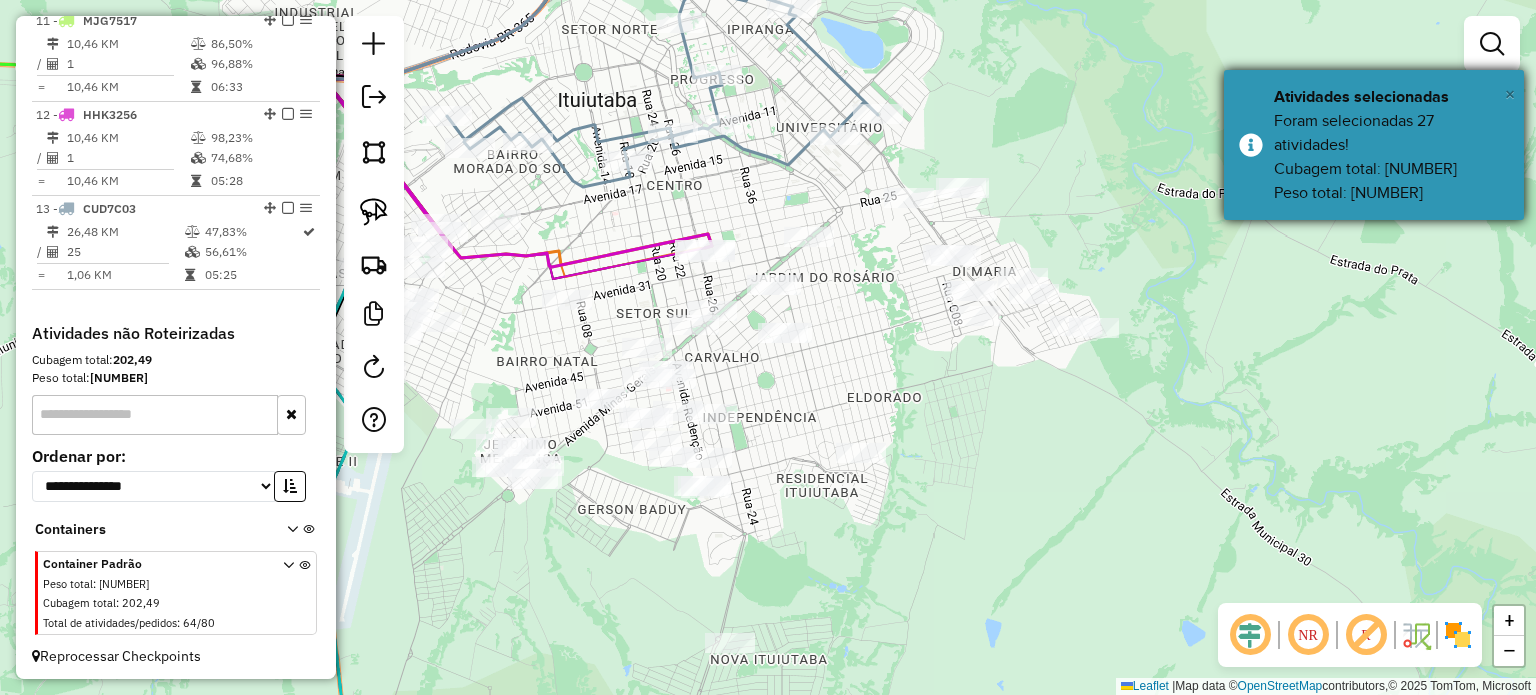 click on "×" at bounding box center [1510, 94] 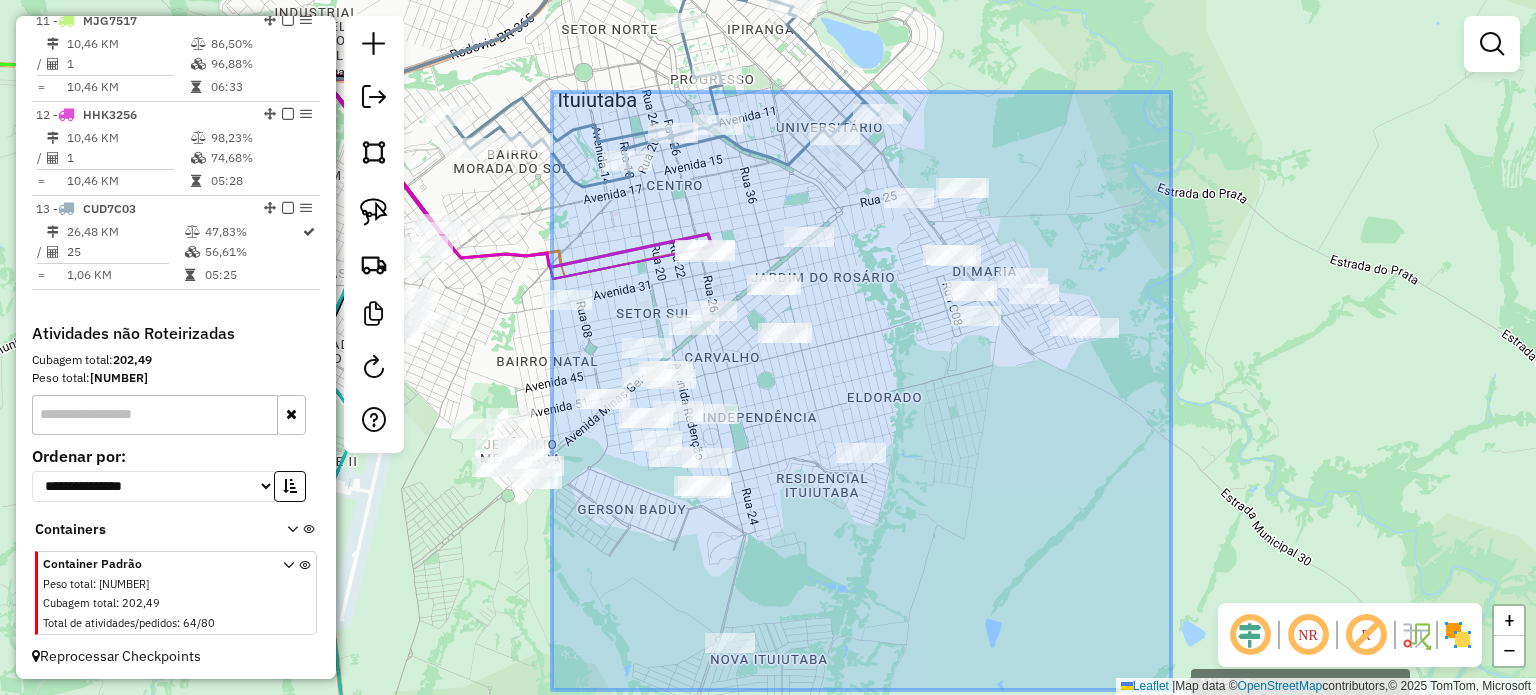 drag, startPoint x: 552, startPoint y: 94, endPoint x: 1168, endPoint y: 680, distance: 850.20703 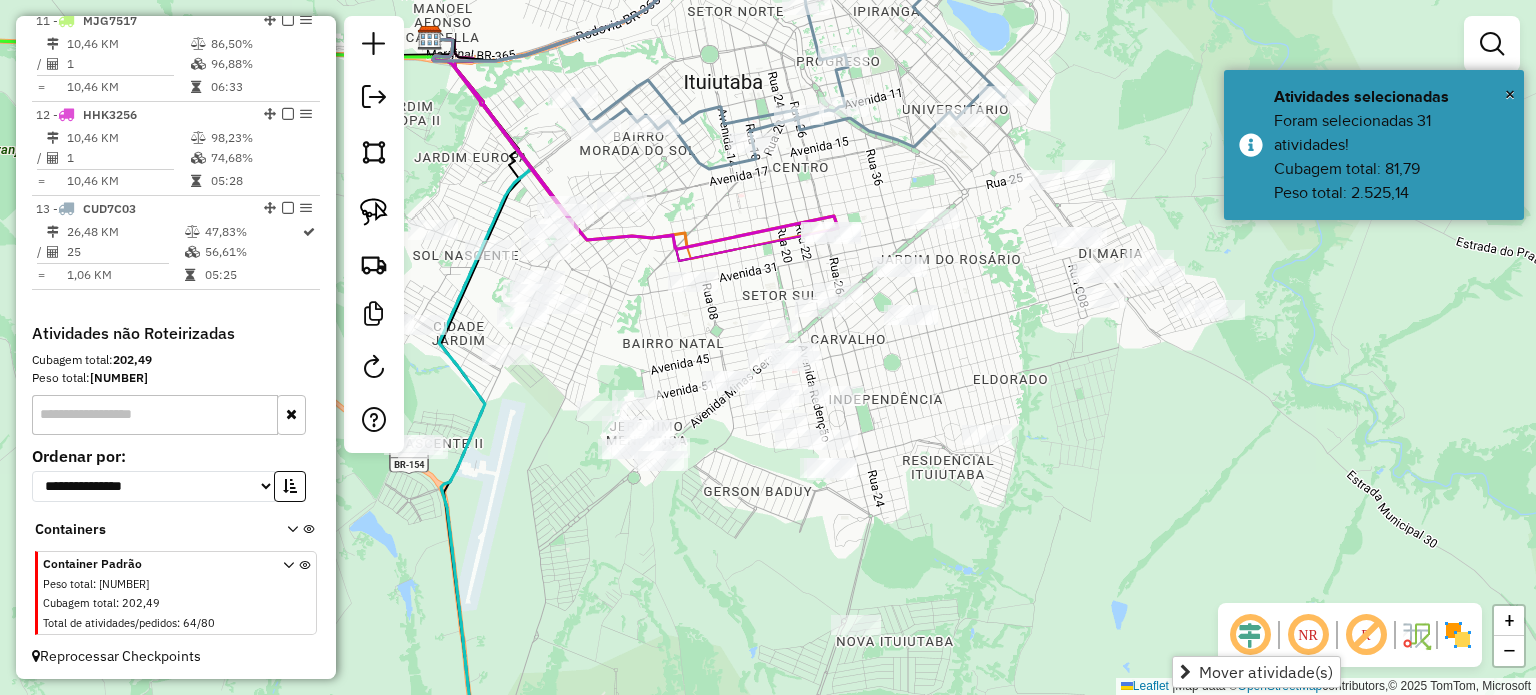 drag, startPoint x: 1022, startPoint y: 568, endPoint x: 1238, endPoint y: 531, distance: 219.14607 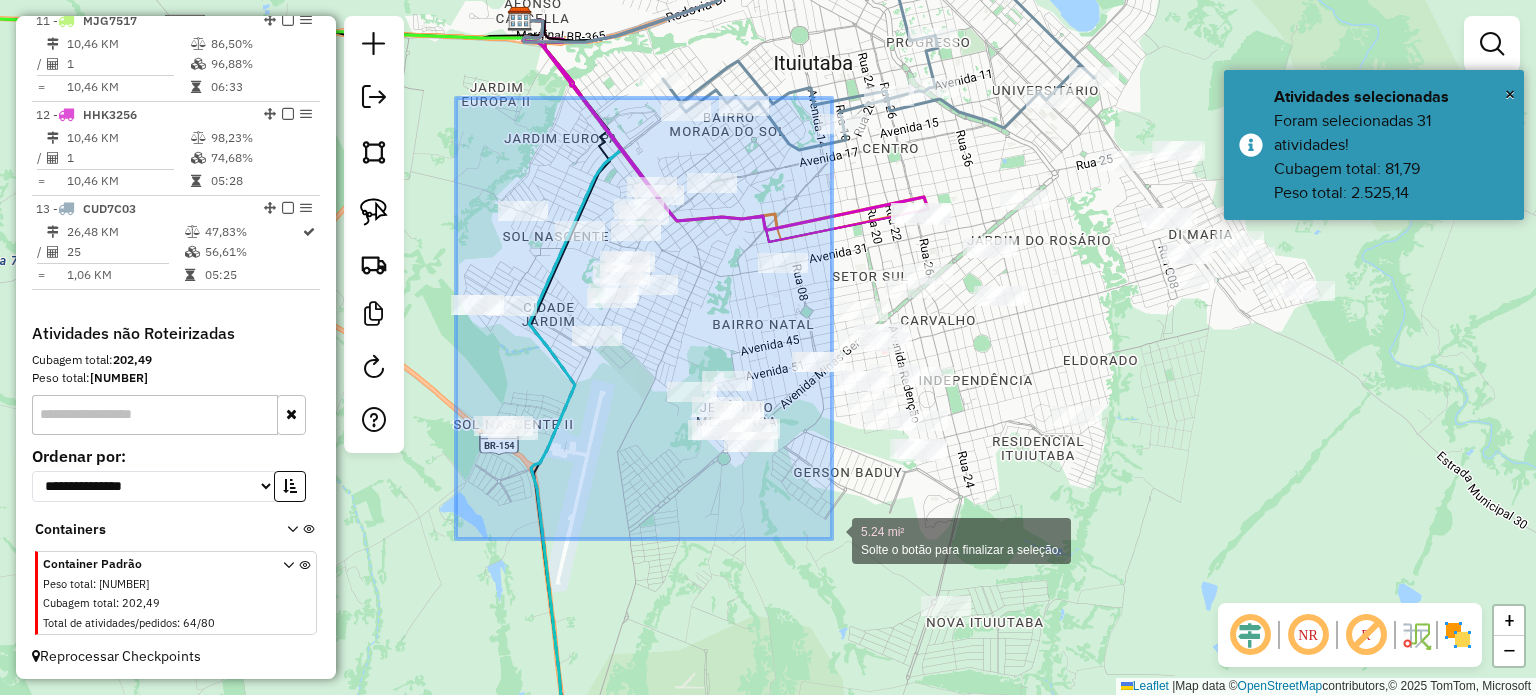 drag, startPoint x: 456, startPoint y: 98, endPoint x: 805, endPoint y: 531, distance: 556.1385 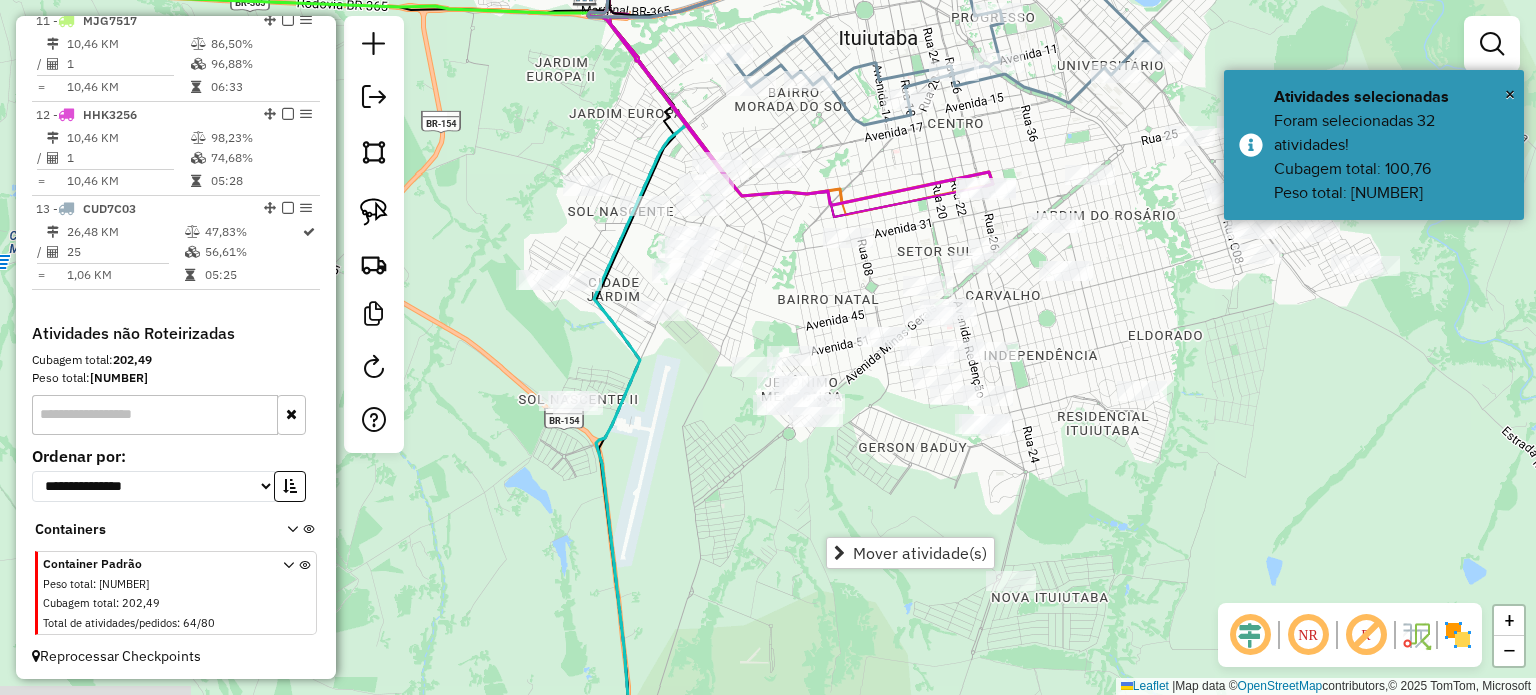 drag, startPoint x: 668, startPoint y: 546, endPoint x: 736, endPoint y: 518, distance: 73.53911 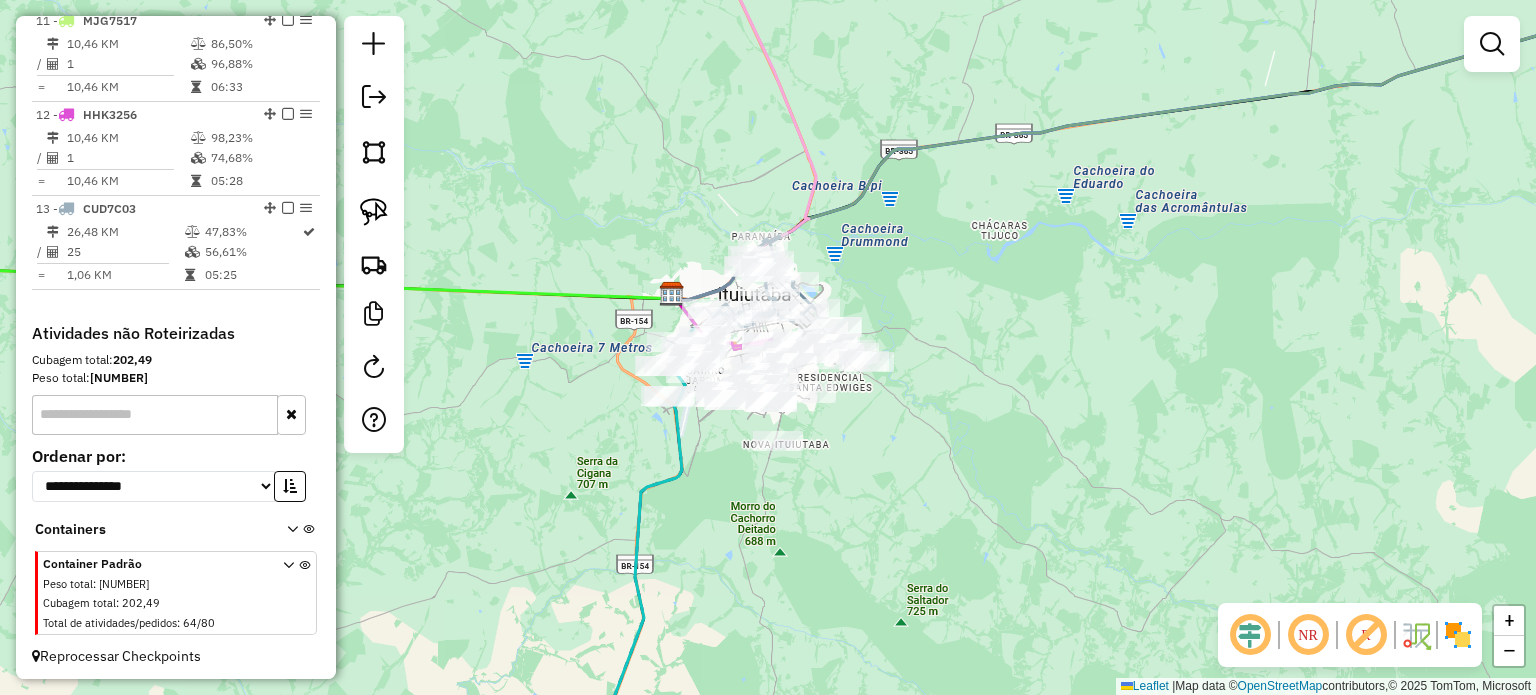 drag, startPoint x: 952, startPoint y: 271, endPoint x: 720, endPoint y: 458, distance: 297.98154 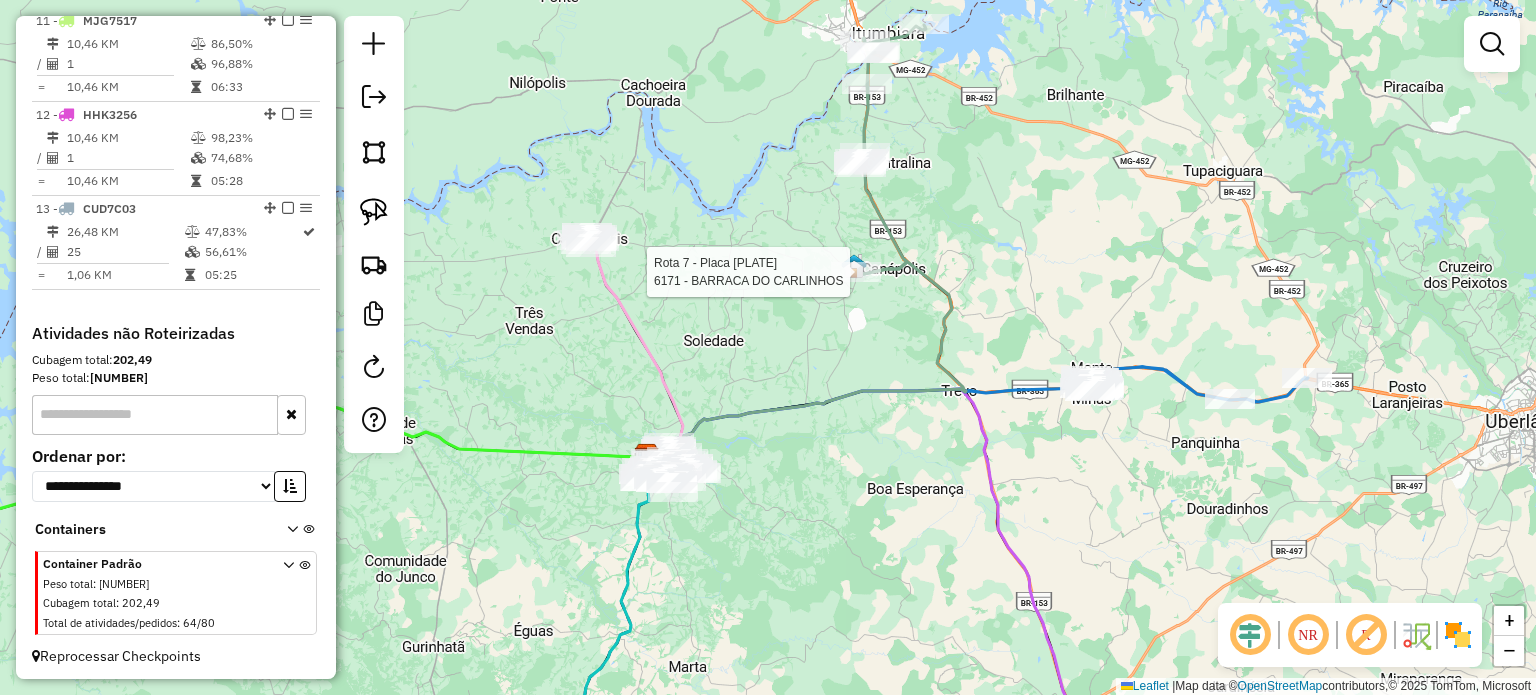 select on "**********" 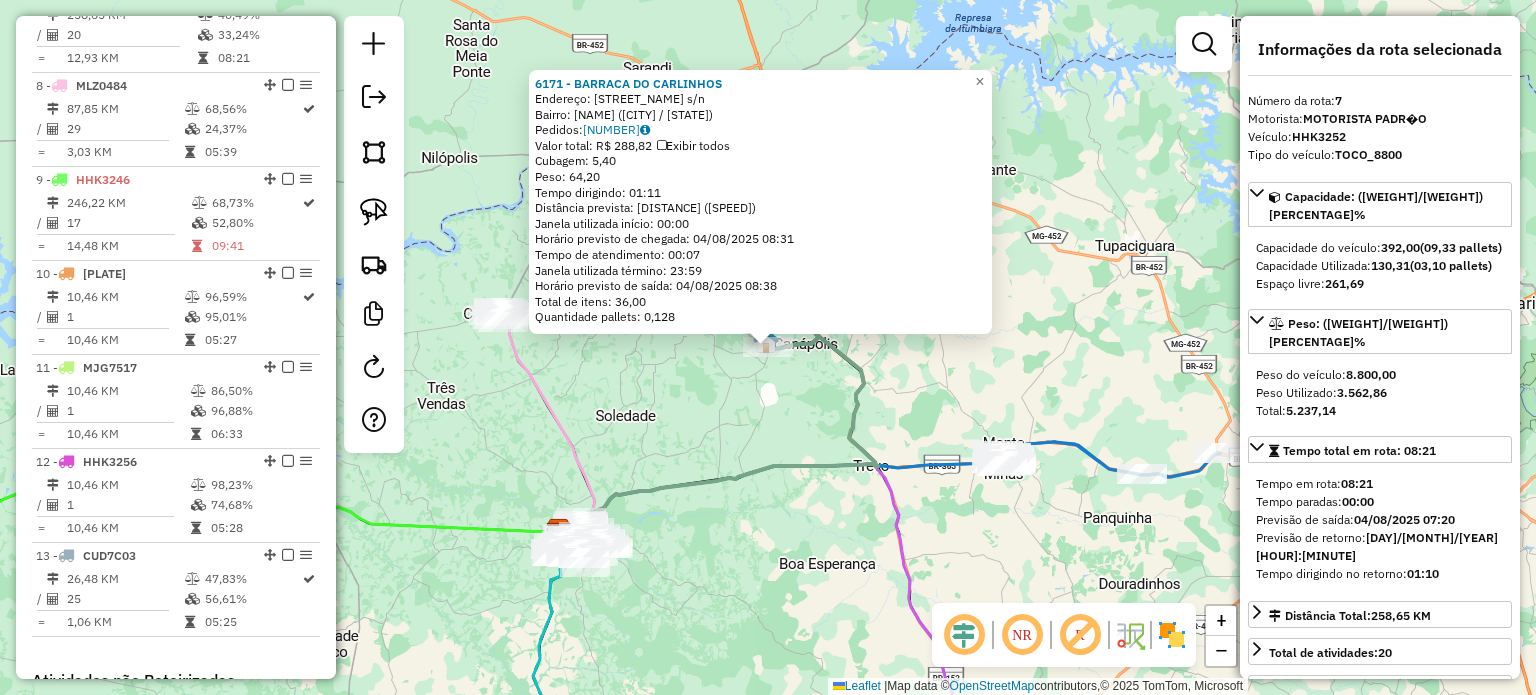 scroll, scrollTop: 1312, scrollLeft: 0, axis: vertical 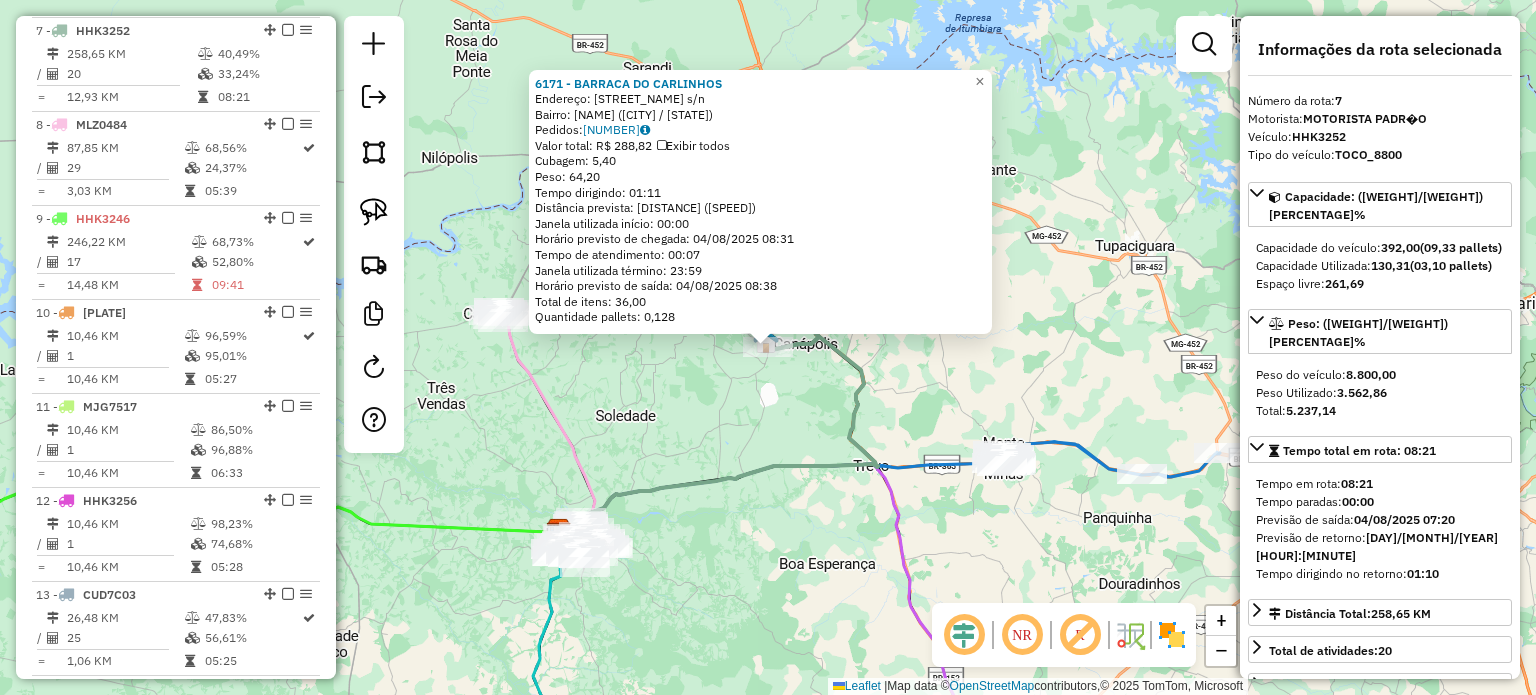 click on "6171 - BARRACA DO CARLINHOS  Endereço:  14 DE JULHO s/n   Bairro: CENTRO (CANAPOLIS / MG)   Pedidos:  01215576   Valor total: R$ 288,82   Exibir todos   Cubagem: 5,40  Peso: 64,20  Tempo dirigindo: 01:11   Distância prevista: 83,193 km (70,30 km/h)   Janela utilizada início: 00:00   Horário previsto de chegada: 04/08/2025 08:31   Tempo de atendimento: 00:07   Janela utilizada término: 23:59   Horário previsto de saída: 04/08/2025 08:38   Total de itens: 36,00   Quantidade pallets: 0,128  × Janela de atendimento Grade de atendimento Capacidade Transportadoras Veículos Cliente Pedidos  Rotas Selecione os dias de semana para filtrar as janelas de atendimento  Seg   Ter   Qua   Qui   Sex   Sáb   Dom  Informe o período da janela de atendimento: De: Até:  Filtrar exatamente a janela do cliente  Considerar janela de atendimento padrão  Selecione os dias de semana para filtrar as grades de atendimento  Seg   Ter   Qua   Qui   Sex   Sáb   Dom   Considerar clientes sem dia de atendimento cadastrado  De:" 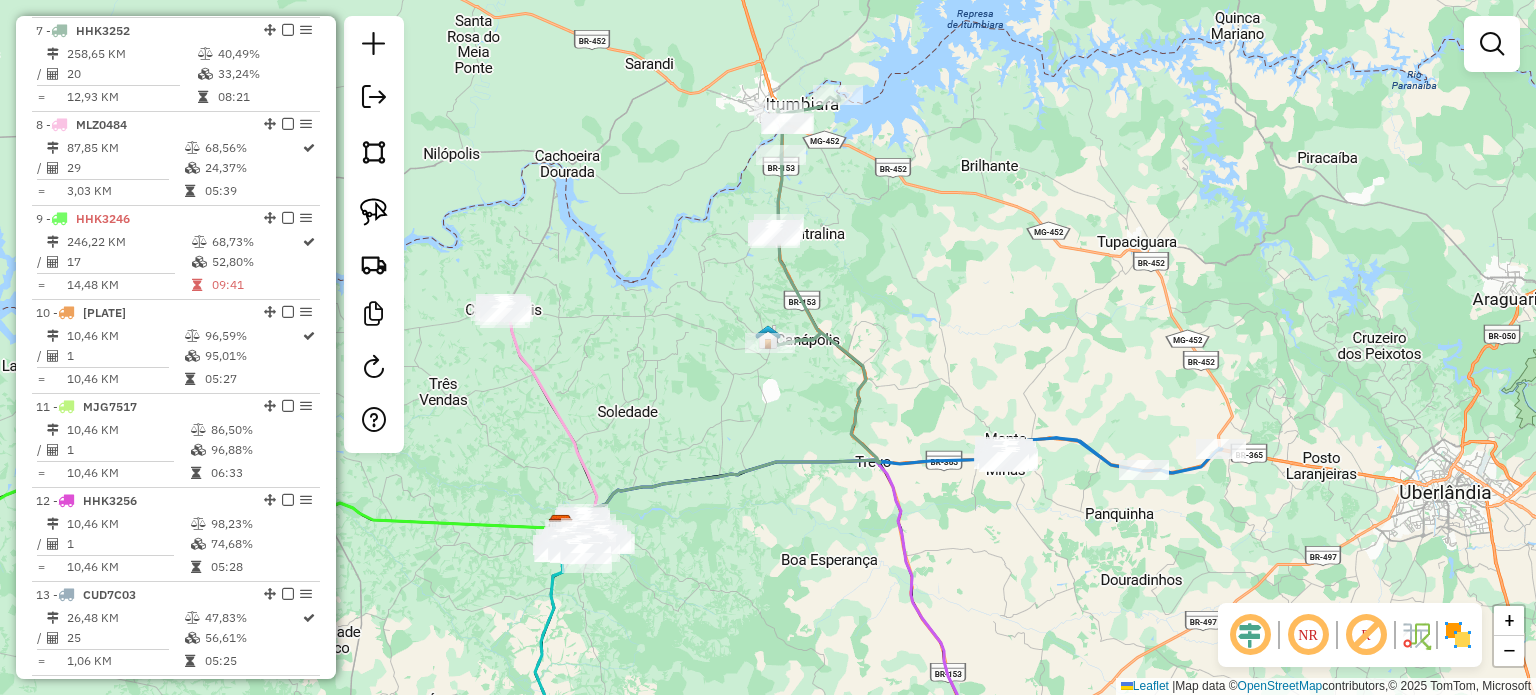 drag, startPoint x: 716, startPoint y: 615, endPoint x: 881, endPoint y: 456, distance: 229.14188 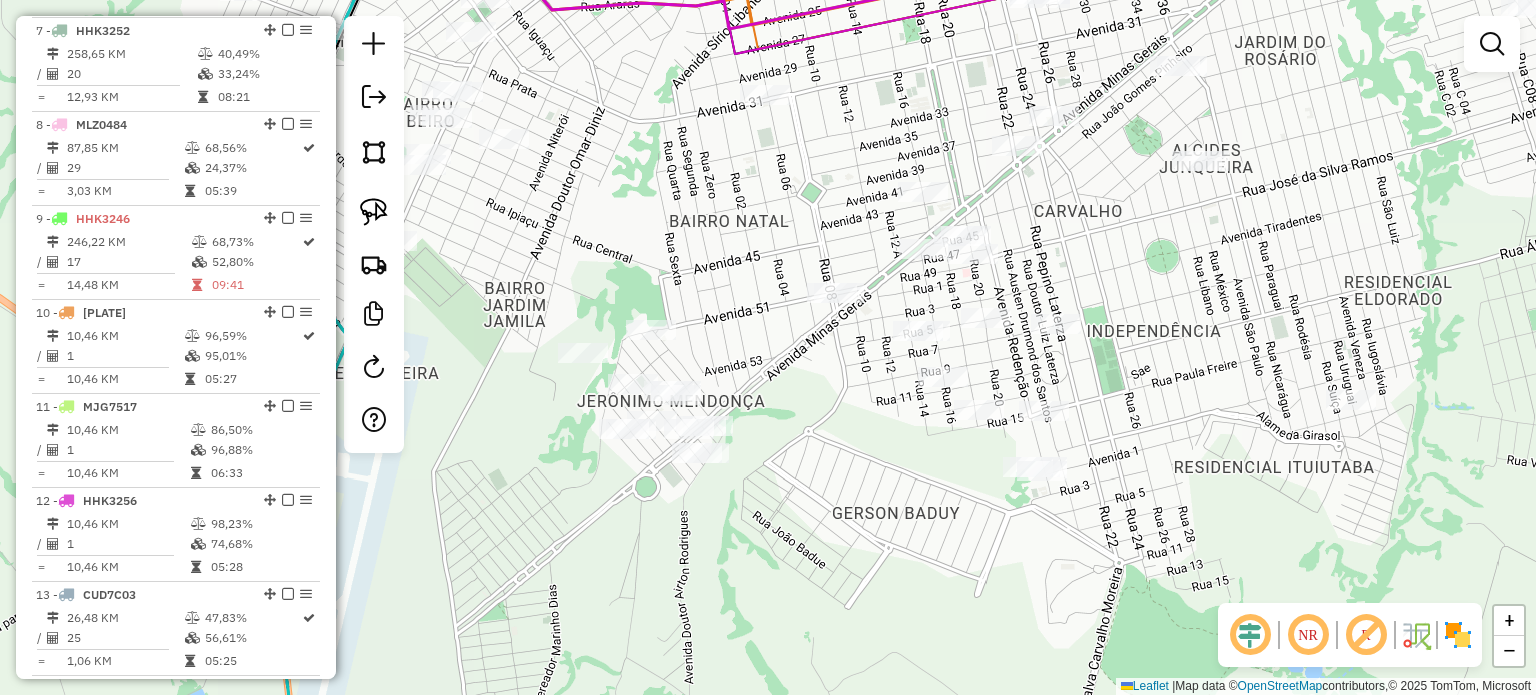 drag, startPoint x: 638, startPoint y: 527, endPoint x: 763, endPoint y: 523, distance: 125.06398 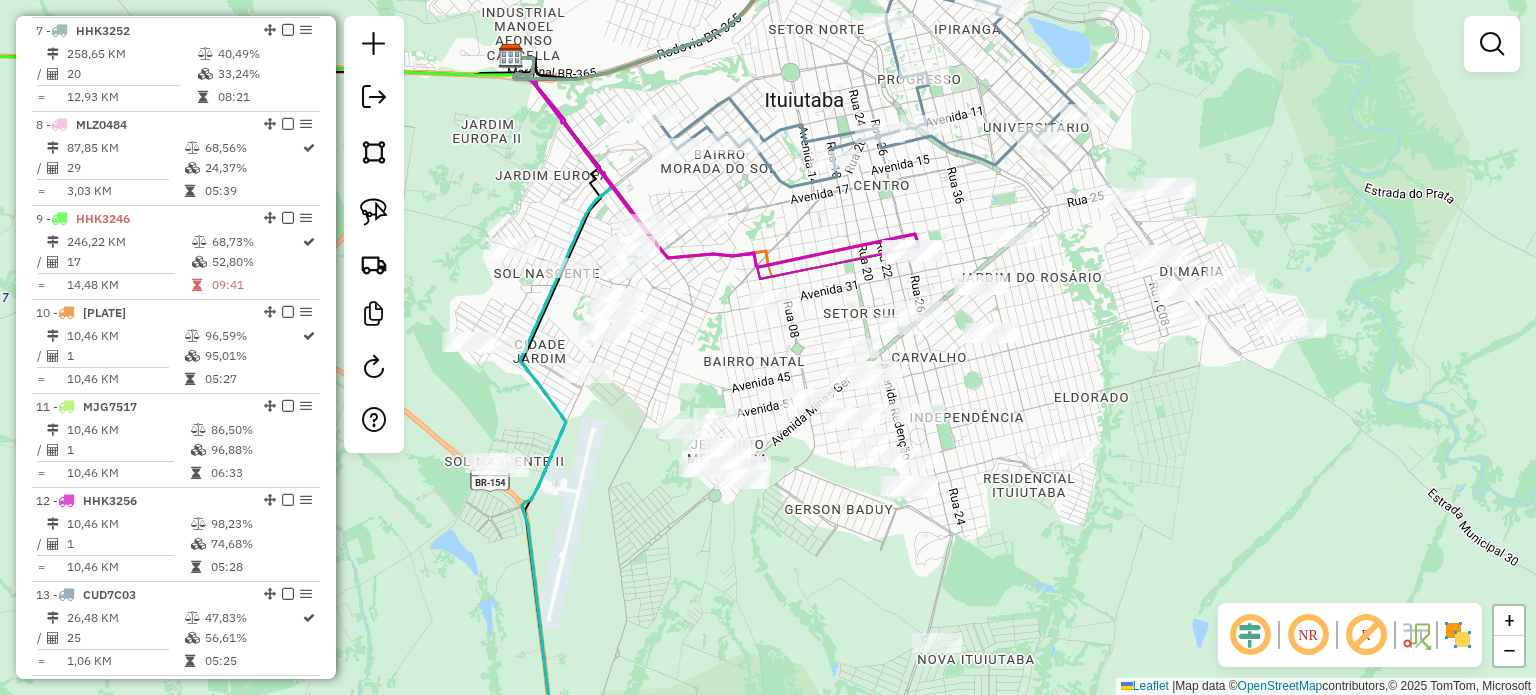 drag, startPoint x: 1114, startPoint y: 544, endPoint x: 824, endPoint y: 509, distance: 292.10443 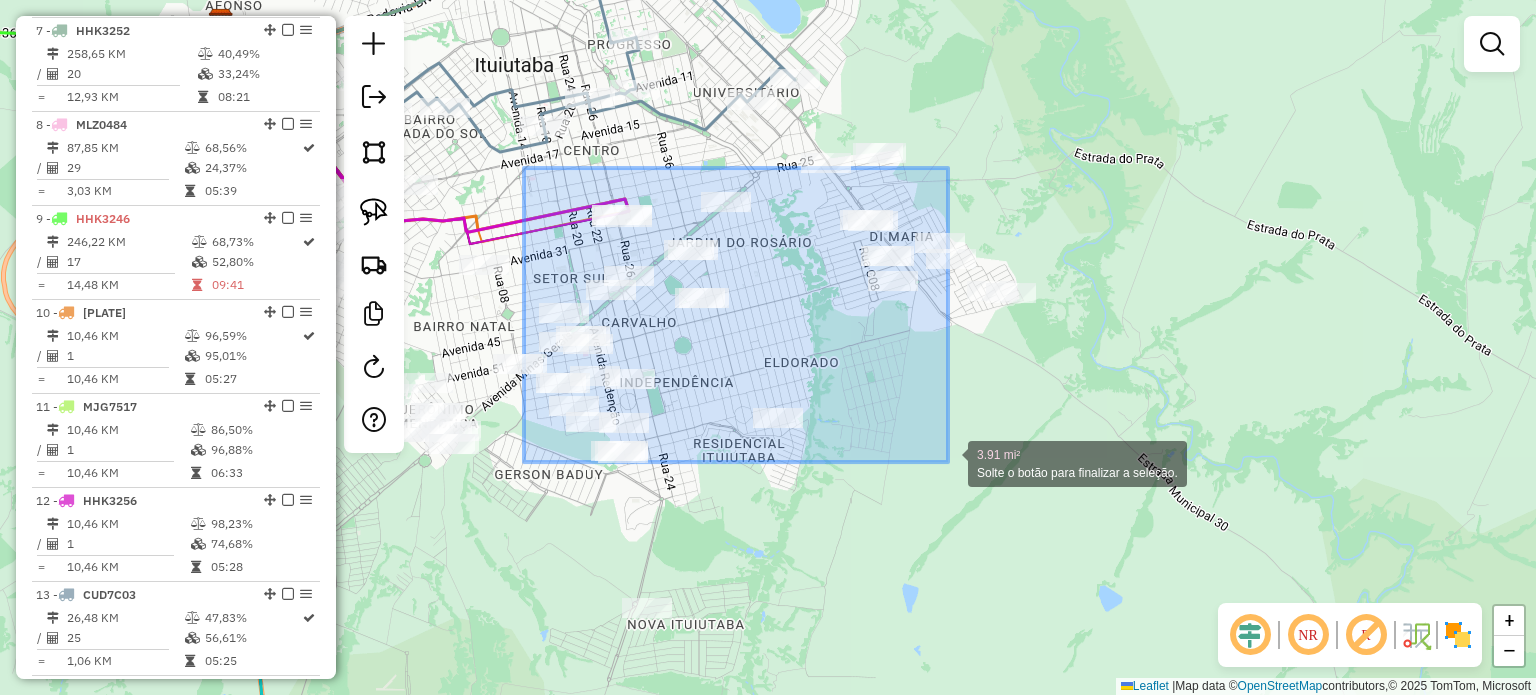 drag, startPoint x: 524, startPoint y: 168, endPoint x: 940, endPoint y: 489, distance: 525.44934 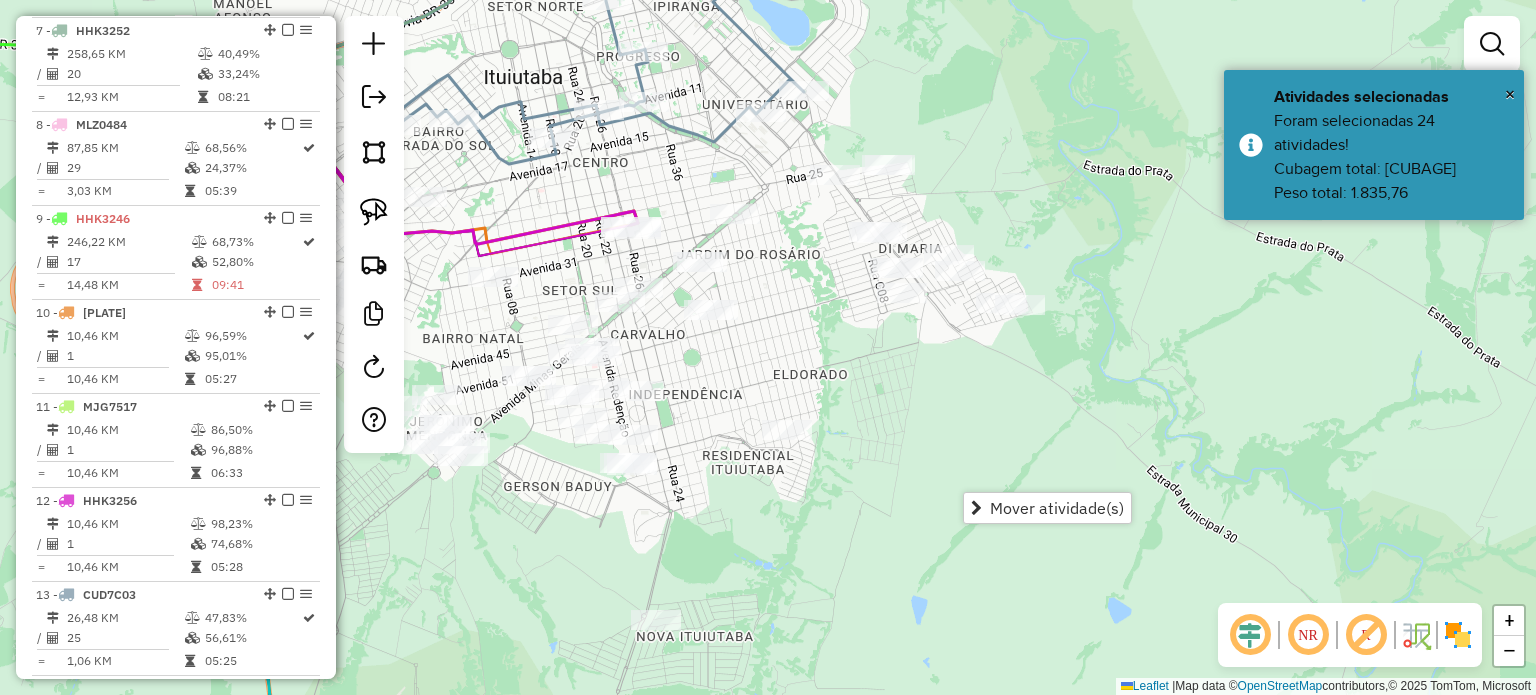 click on "Janela de atendimento Grade de atendimento Capacidade Transportadoras Veículos Cliente Pedidos  Rotas Selecione os dias de semana para filtrar as janelas de atendimento  Seg   Ter   Qua   Qui   Sex   Sáb   Dom  Informe o período da janela de atendimento: De: Até:  Filtrar exatamente a janela do cliente  Considerar janela de atendimento padrão  Selecione os dias de semana para filtrar as grades de atendimento  Seg   Ter   Qua   Qui   Sex   Sáb   Dom   Considerar clientes sem dia de atendimento cadastrado  Clientes fora do dia de atendimento selecionado Filtrar as atividades entre os valores definidos abaixo:  Peso mínimo:   Peso máximo:   Cubagem mínima:   Cubagem máxima:   De:   Até:  Filtrar as atividades entre o tempo de atendimento definido abaixo:  De:   Até:   Considerar capacidade total dos clientes não roteirizados Transportadora: Selecione um ou mais itens Tipo de veículo: Selecione um ou mais itens Veículo: Selecione um ou mais itens Motorista: Selecione um ou mais itens Nome: Rótulo:" 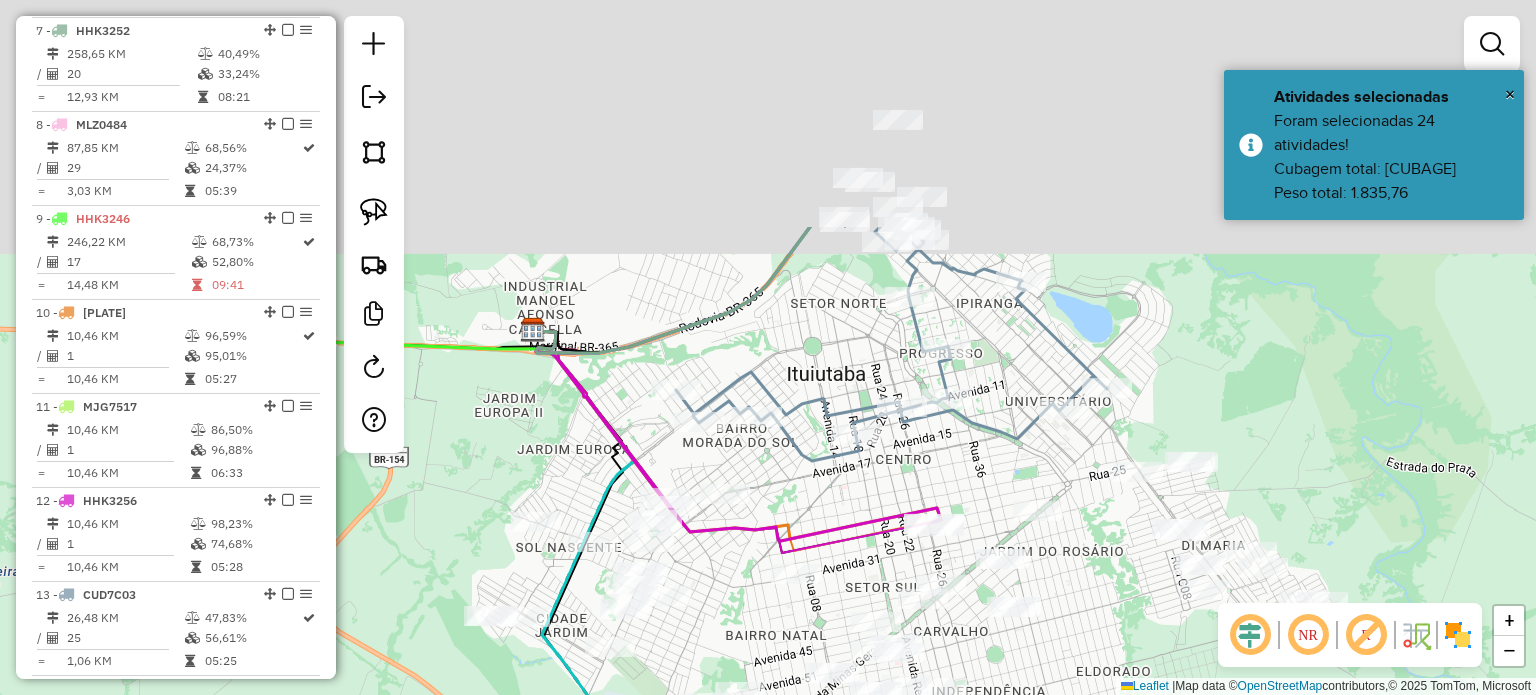 drag, startPoint x: 892, startPoint y: 490, endPoint x: 1024, endPoint y: 563, distance: 150.84097 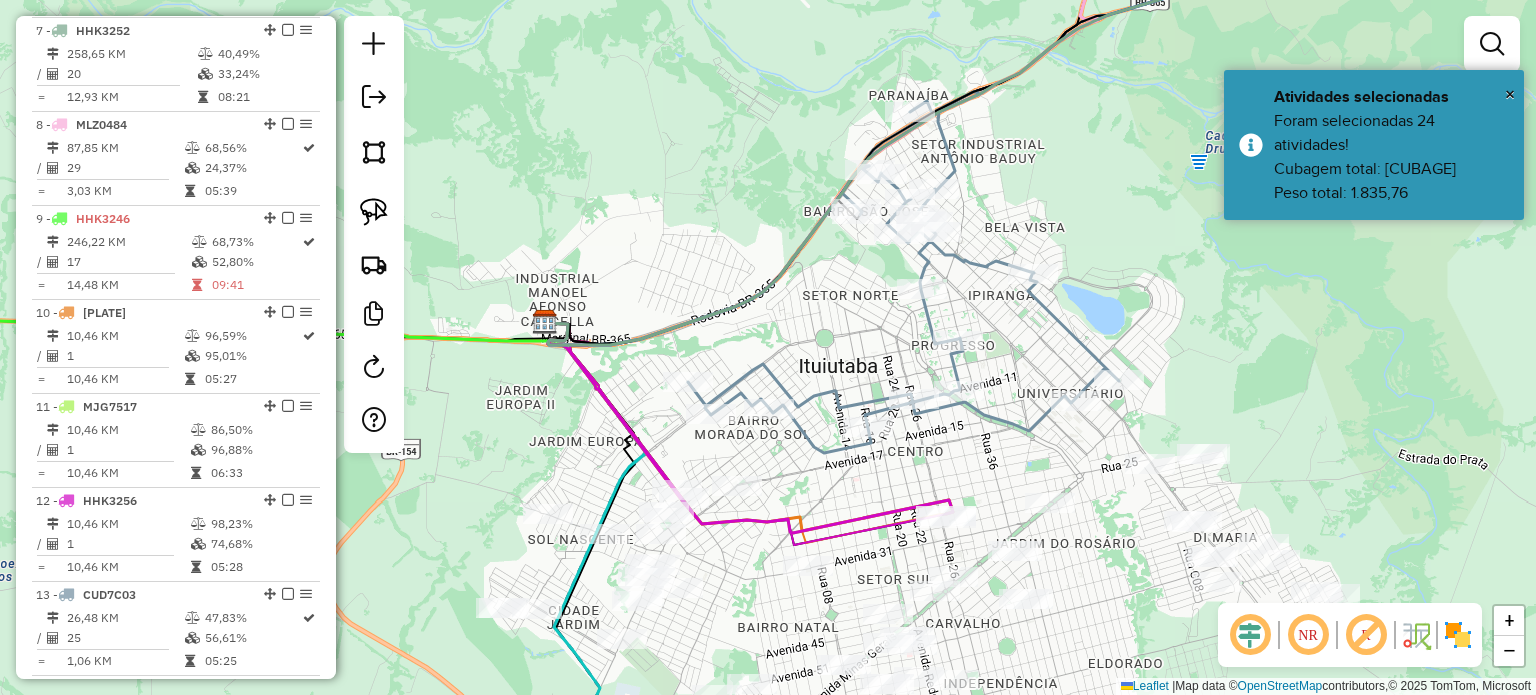 drag, startPoint x: 824, startPoint y: 475, endPoint x: 828, endPoint y: 464, distance: 11.7046995 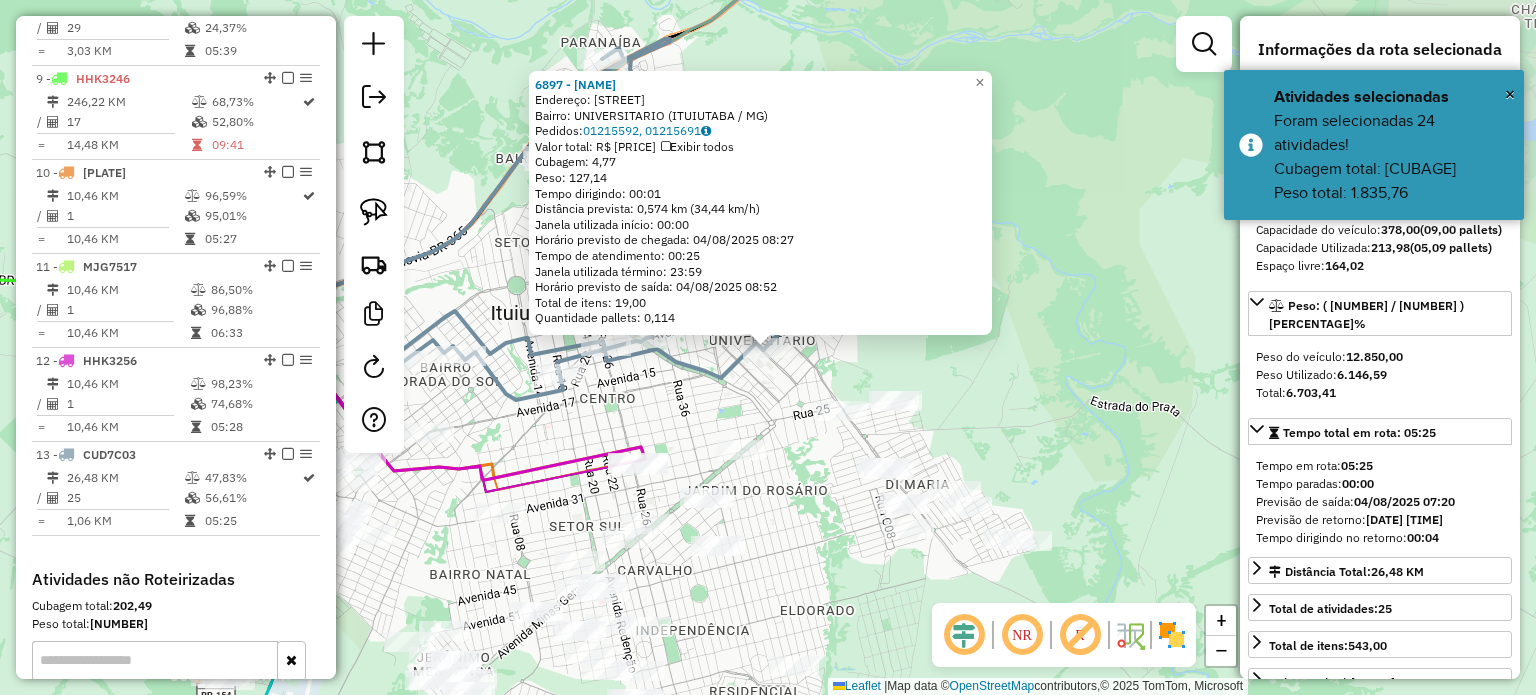 scroll, scrollTop: 1698, scrollLeft: 0, axis: vertical 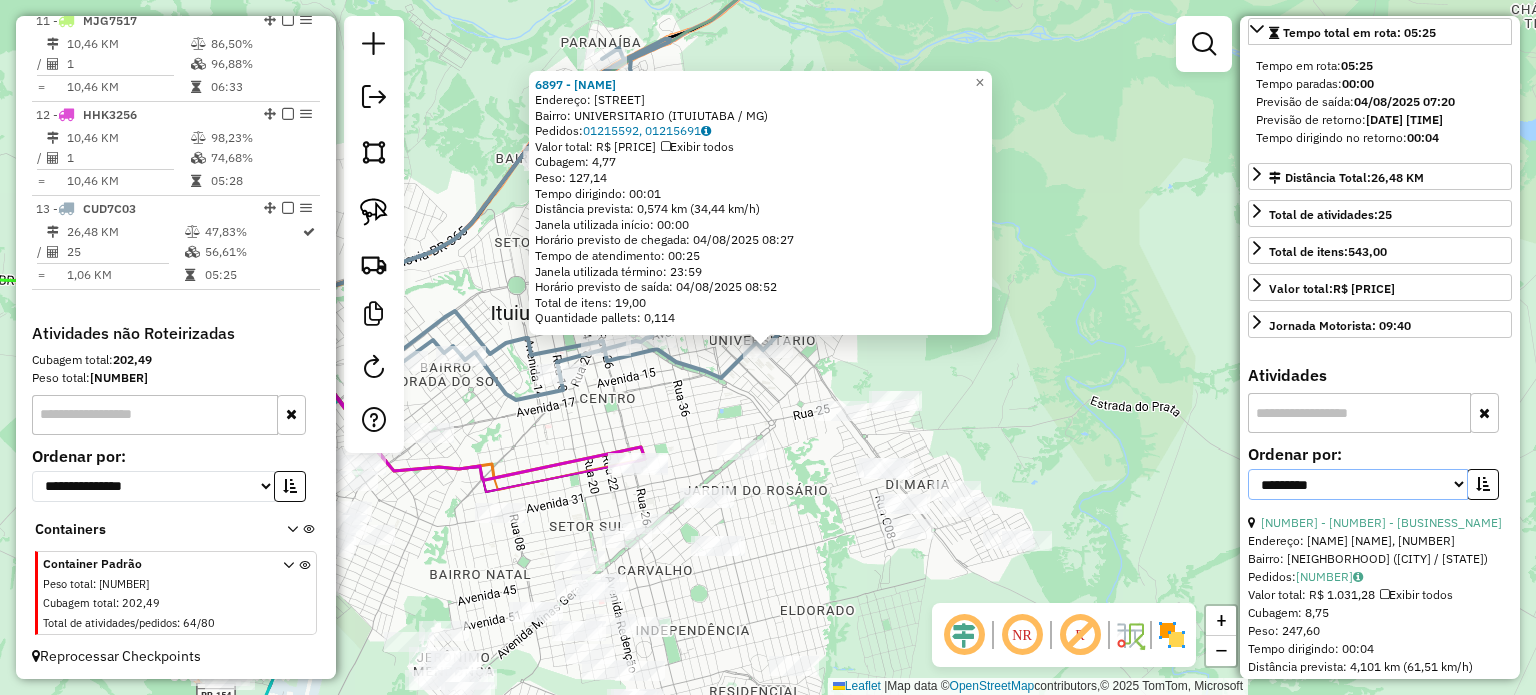 click on "**********" at bounding box center [1358, 484] 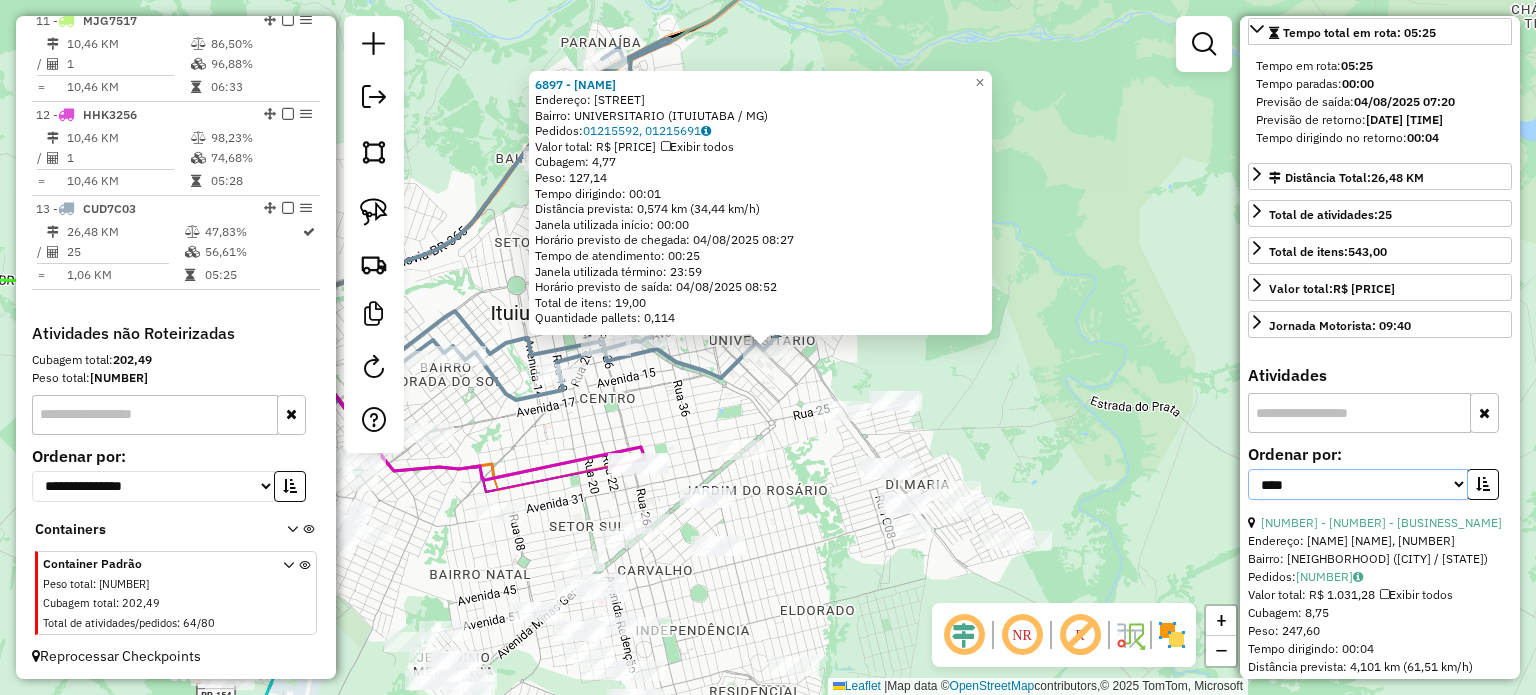 click on "**********" at bounding box center (1358, 484) 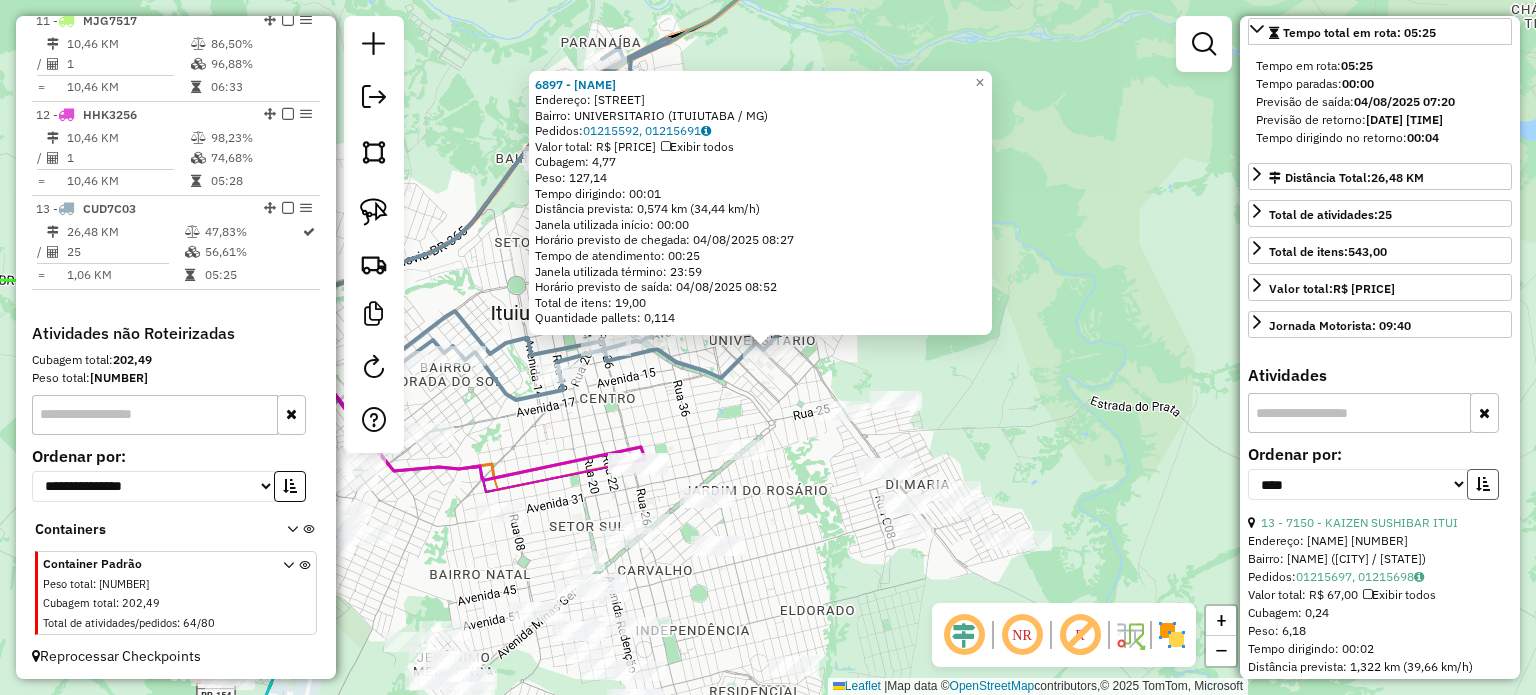 click at bounding box center [1483, 484] 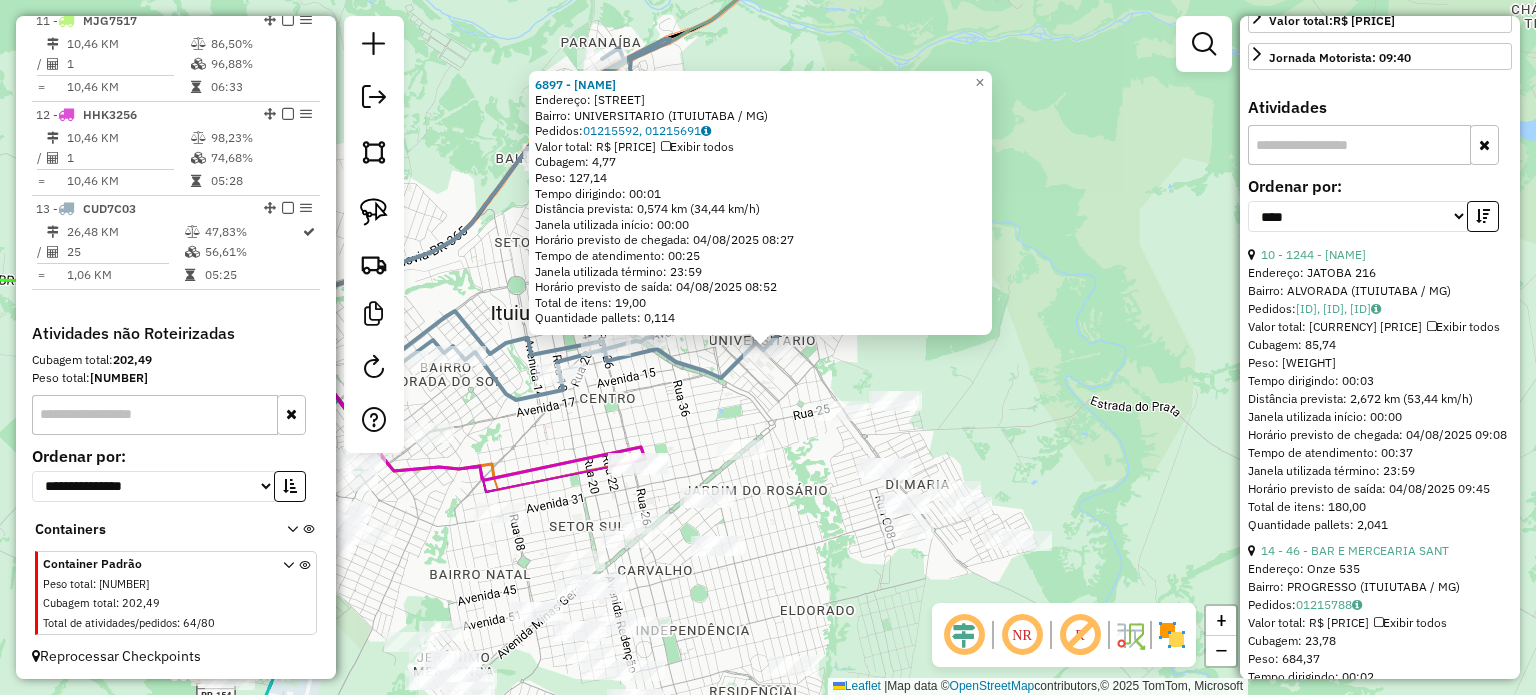 scroll, scrollTop: 700, scrollLeft: 0, axis: vertical 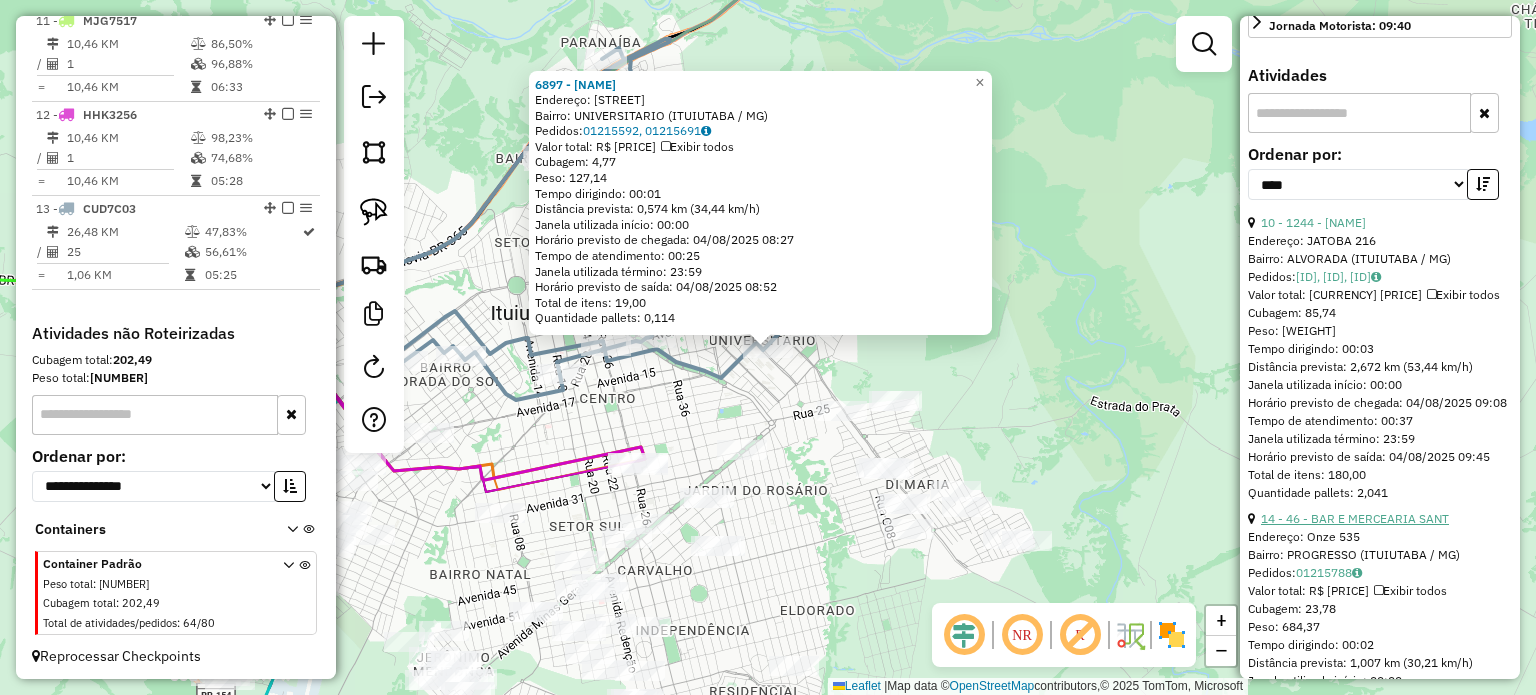 click on "14 - 46 - BAR E MERCEARIA SANT" at bounding box center [1355, 518] 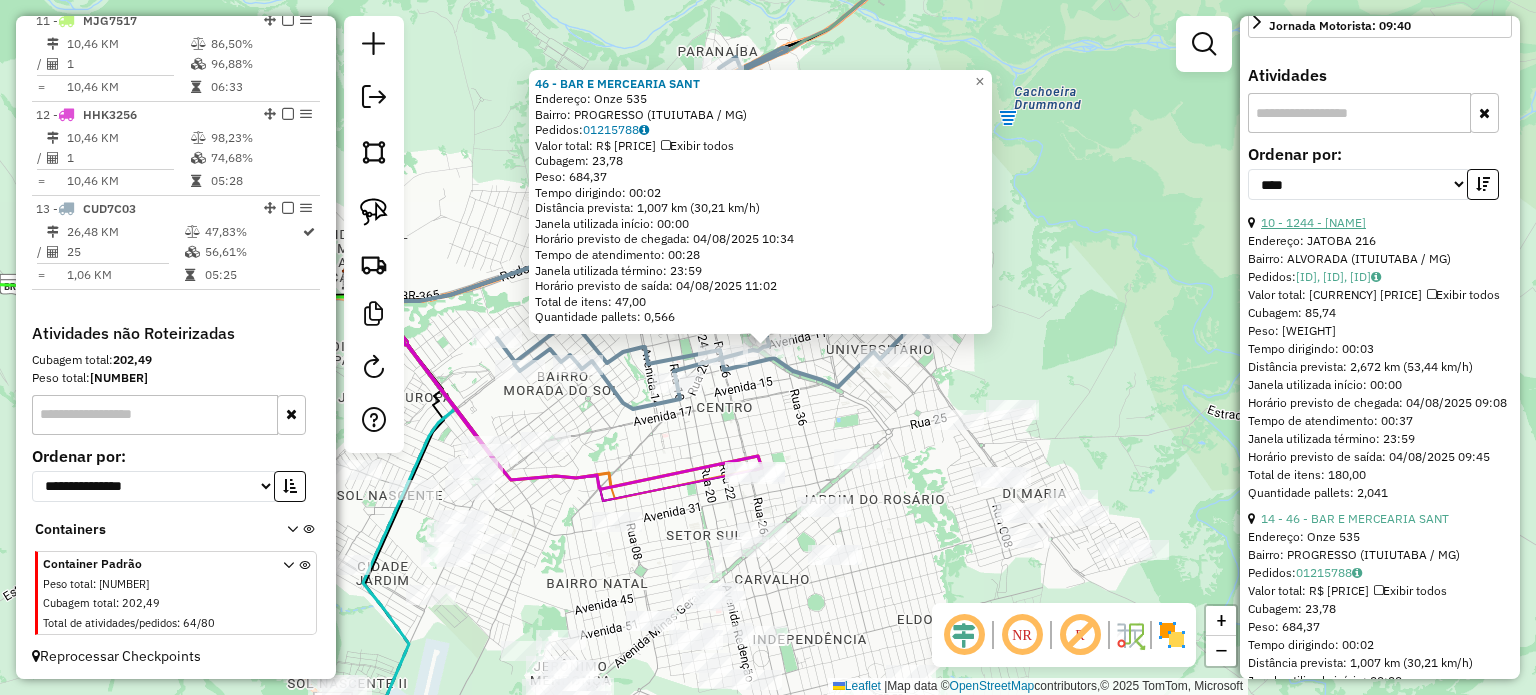 click on "10 - 1244 - LEHY CANDIDA DA SILV" at bounding box center (1313, 222) 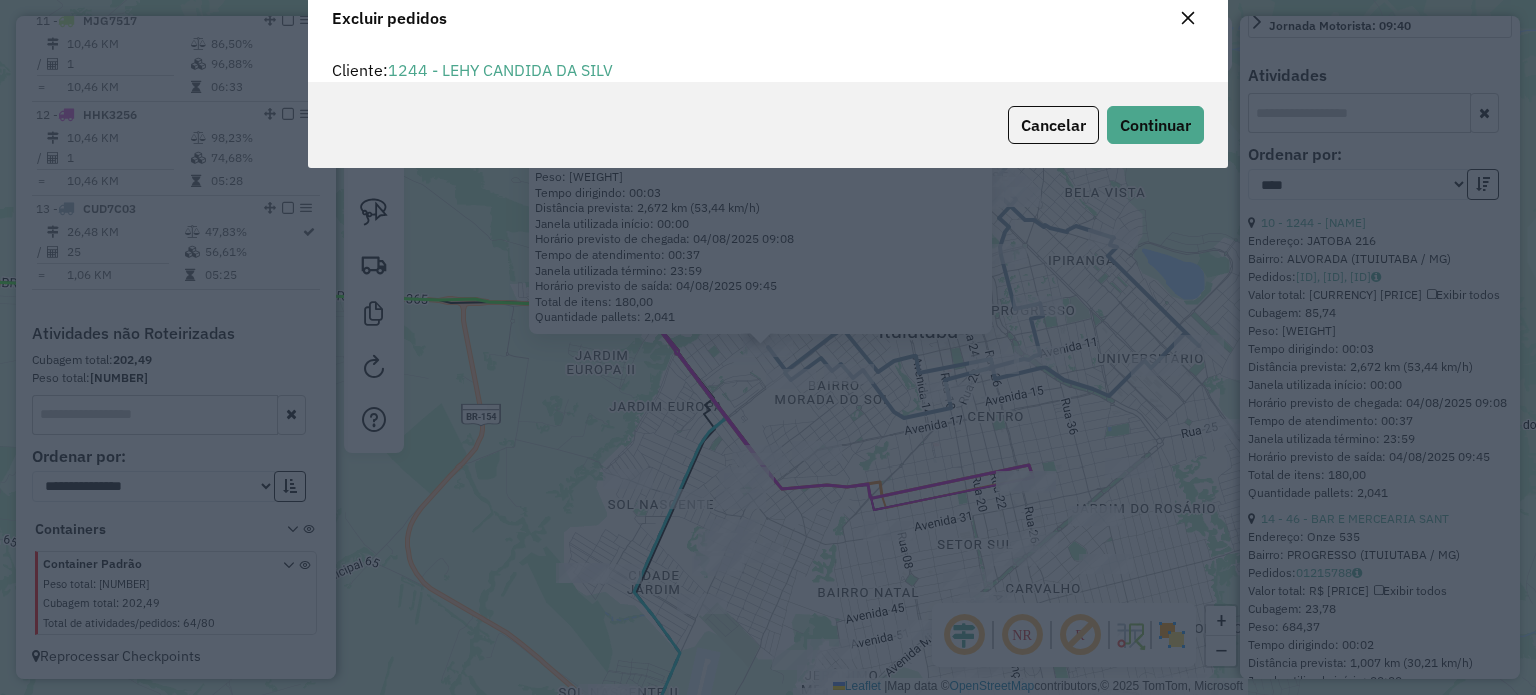 scroll, scrollTop: 10, scrollLeft: 6, axis: both 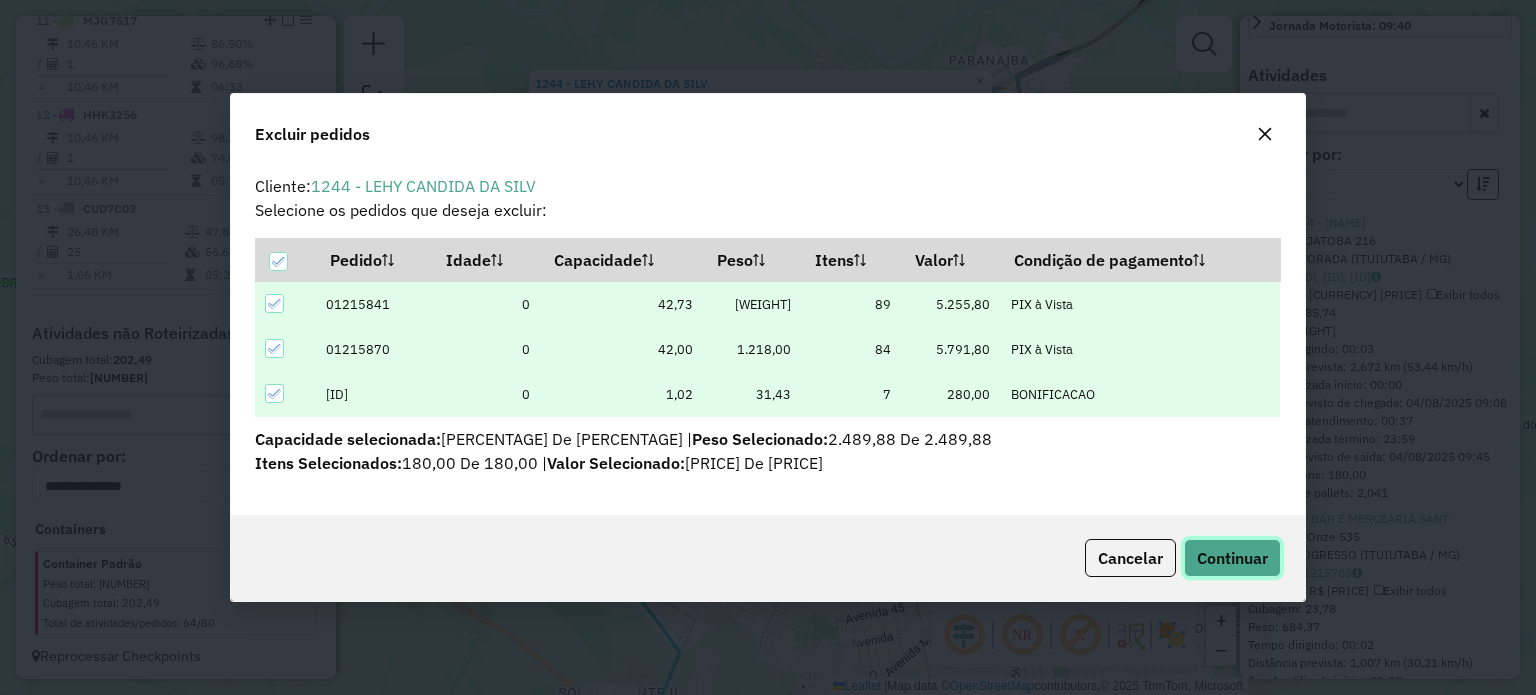 click on "Continuar" 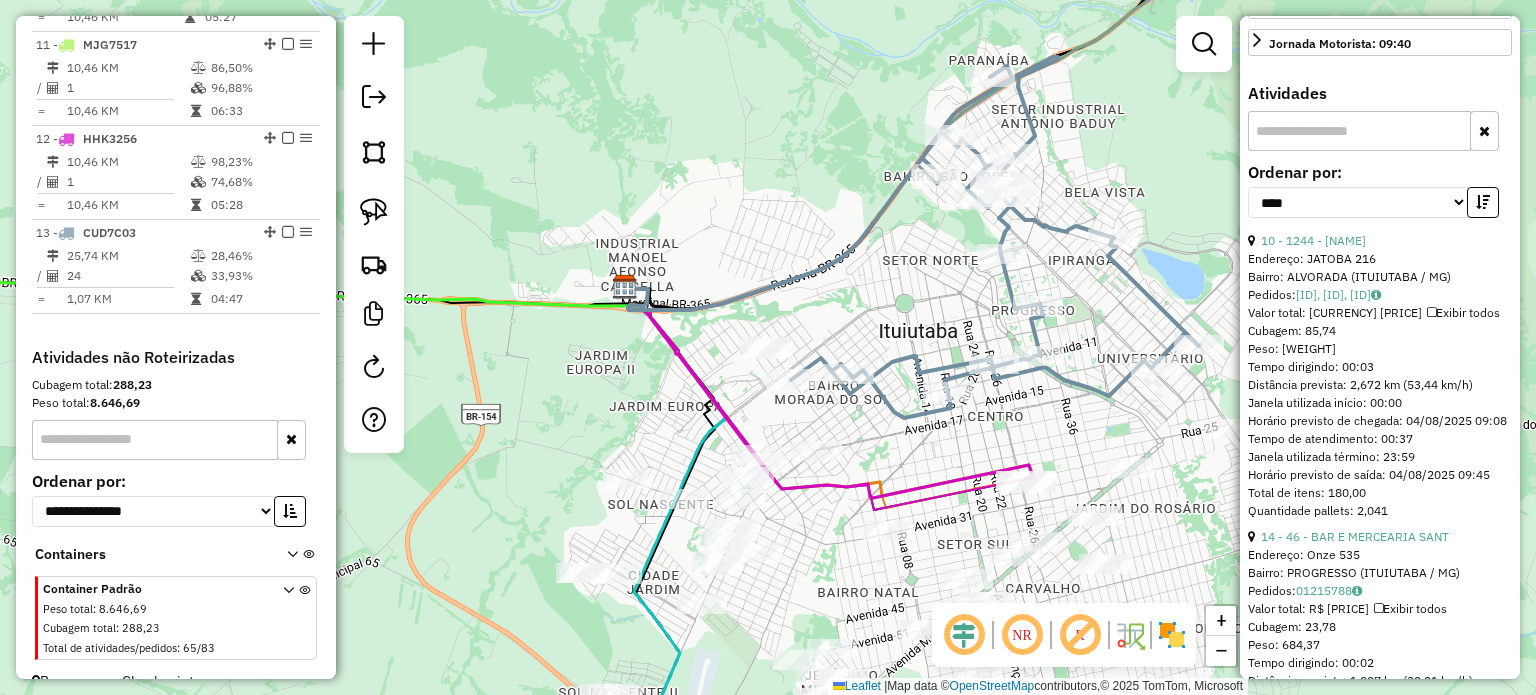 scroll, scrollTop: 1723, scrollLeft: 0, axis: vertical 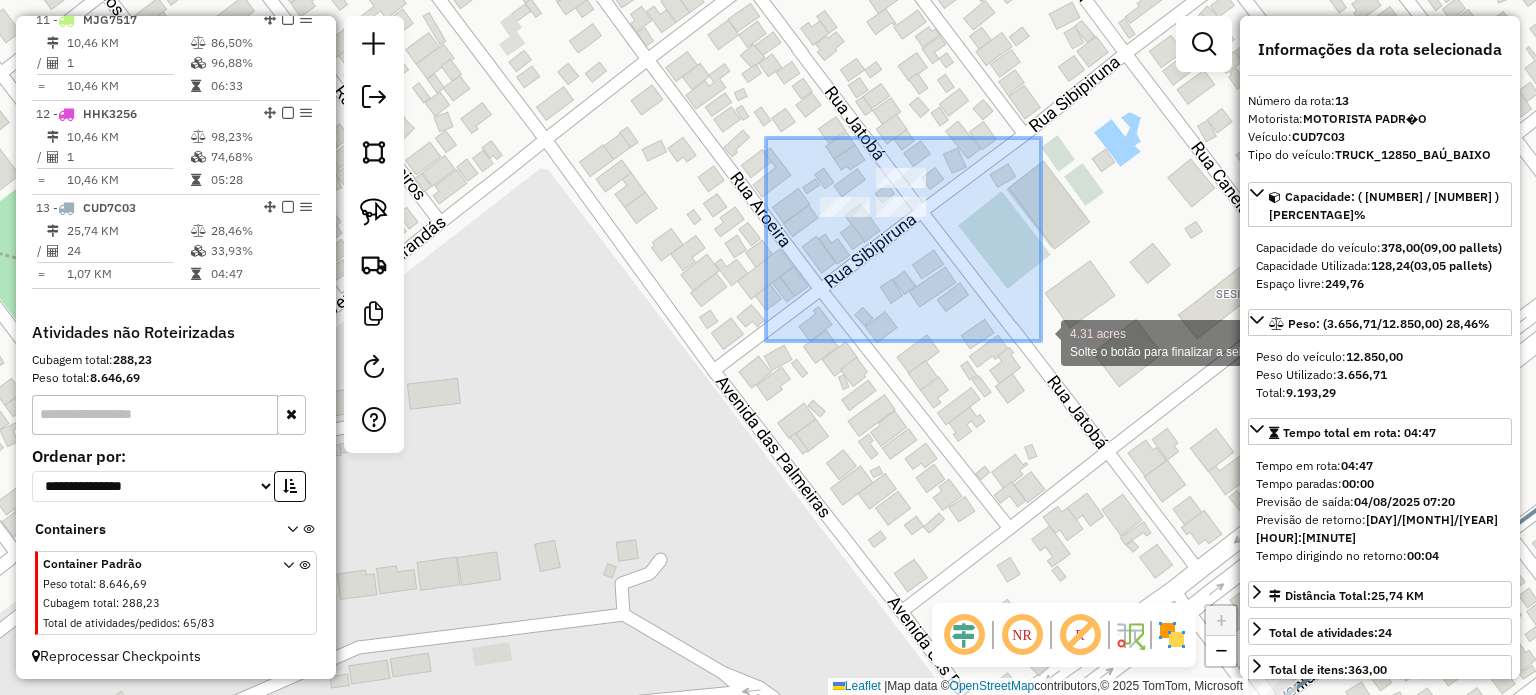 drag, startPoint x: 774, startPoint y: 145, endPoint x: 1041, endPoint y: 341, distance: 331.21744 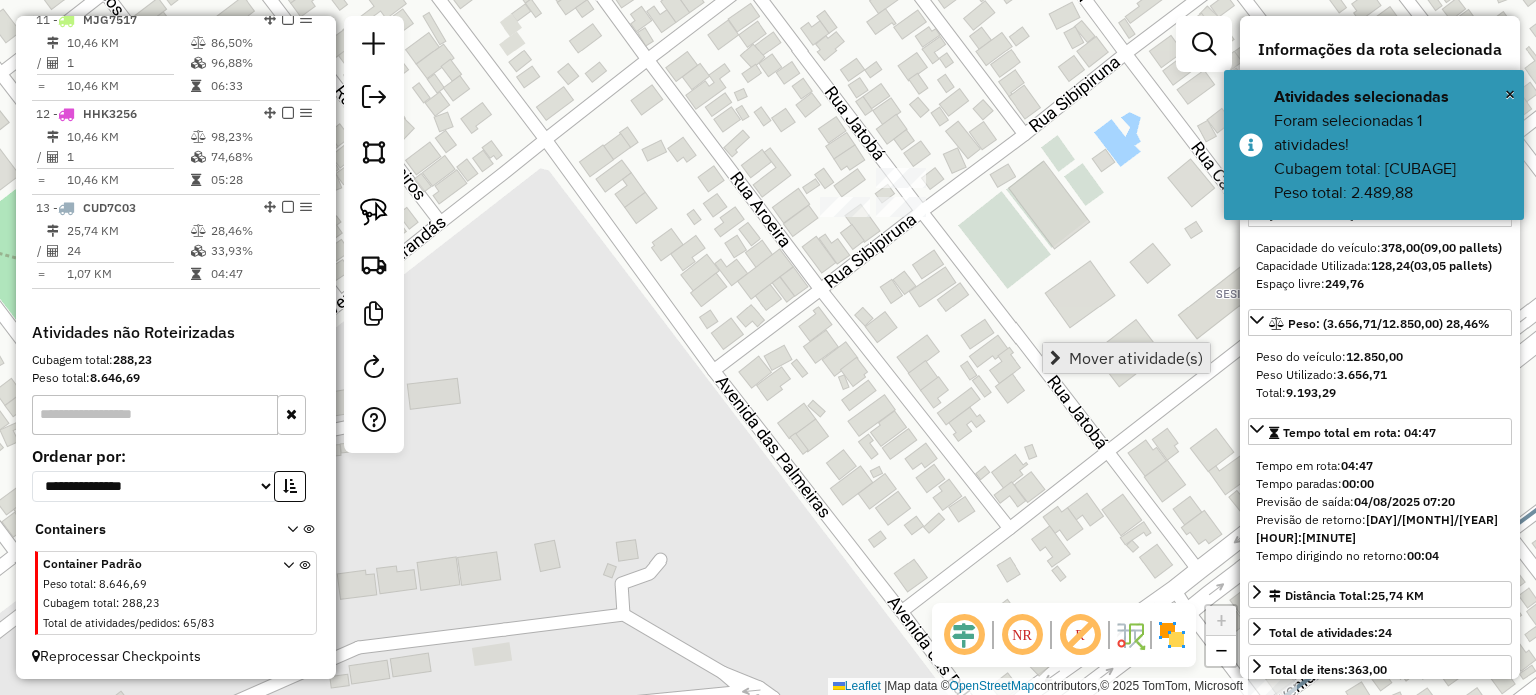 click on "Mover atividade(s)" at bounding box center (1136, 358) 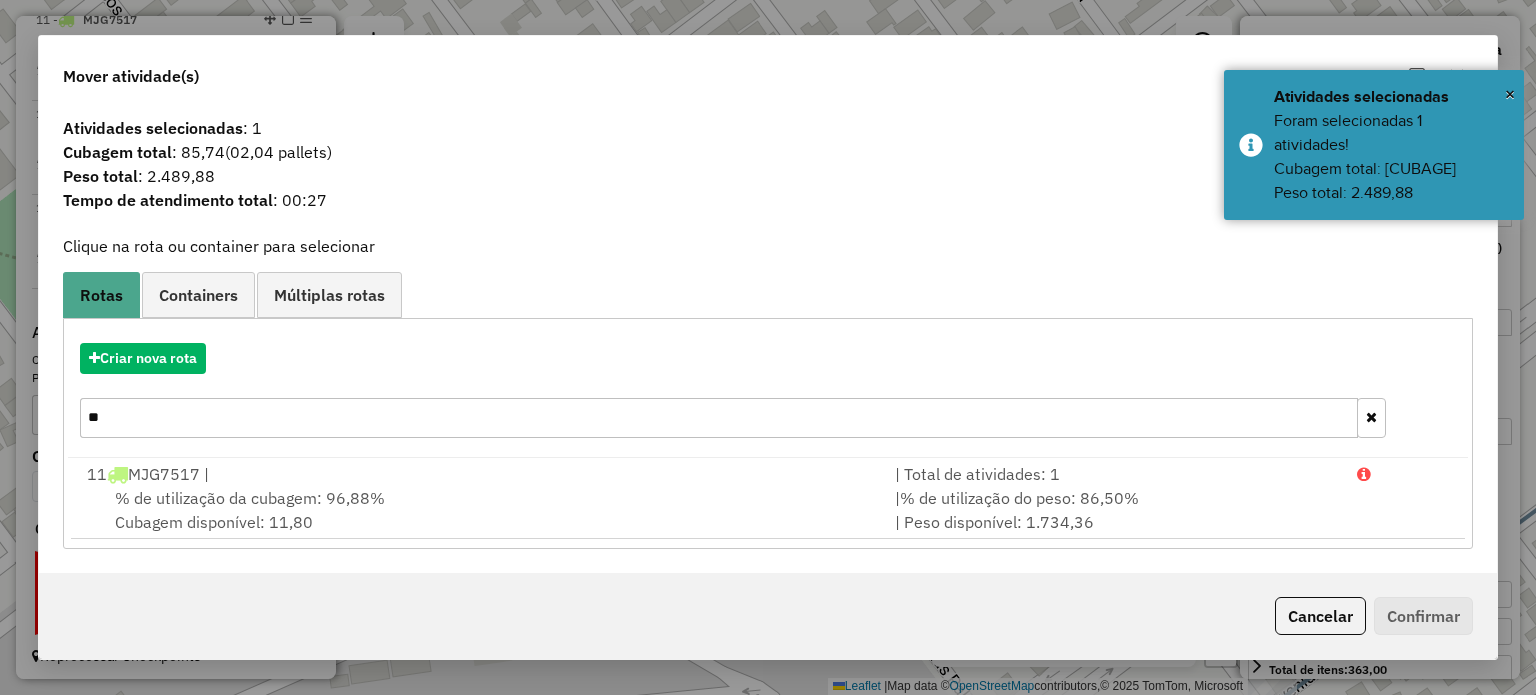 click at bounding box center [1371, 417] 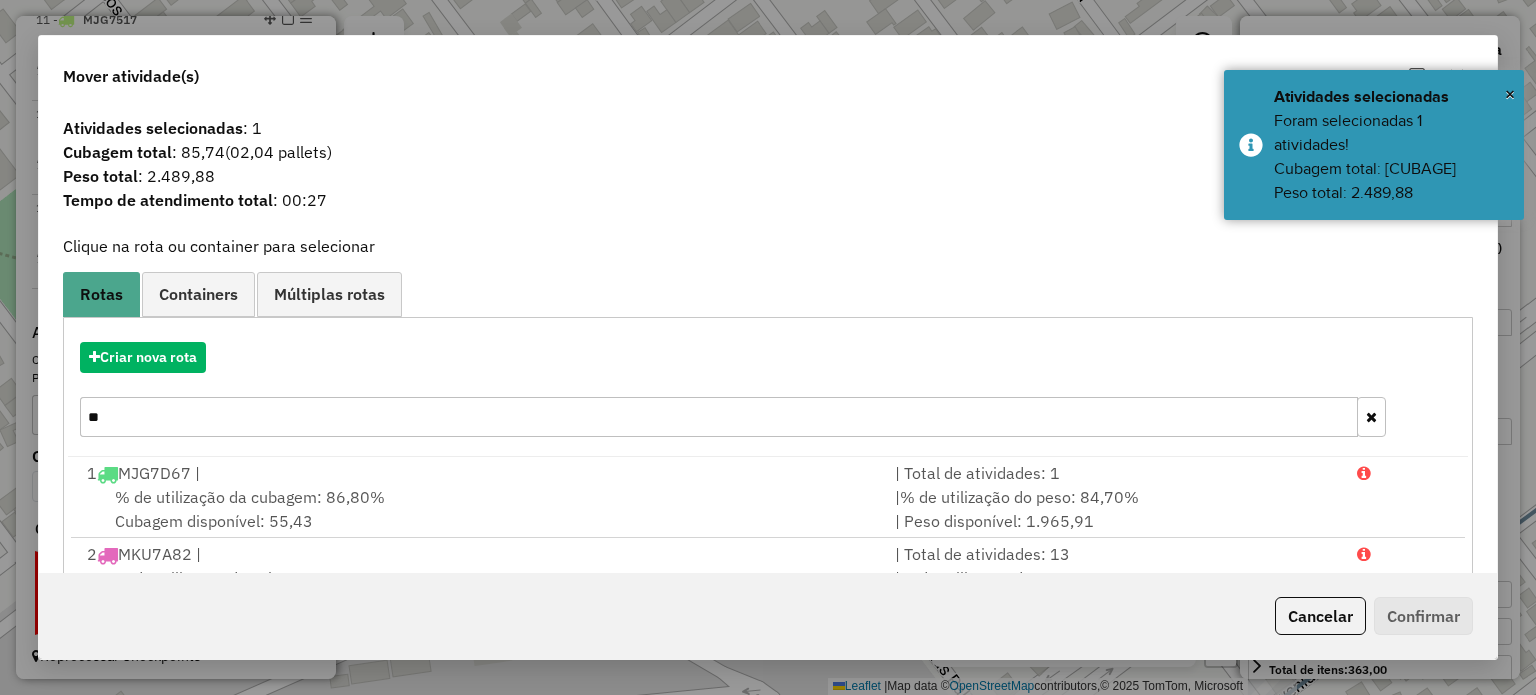 type 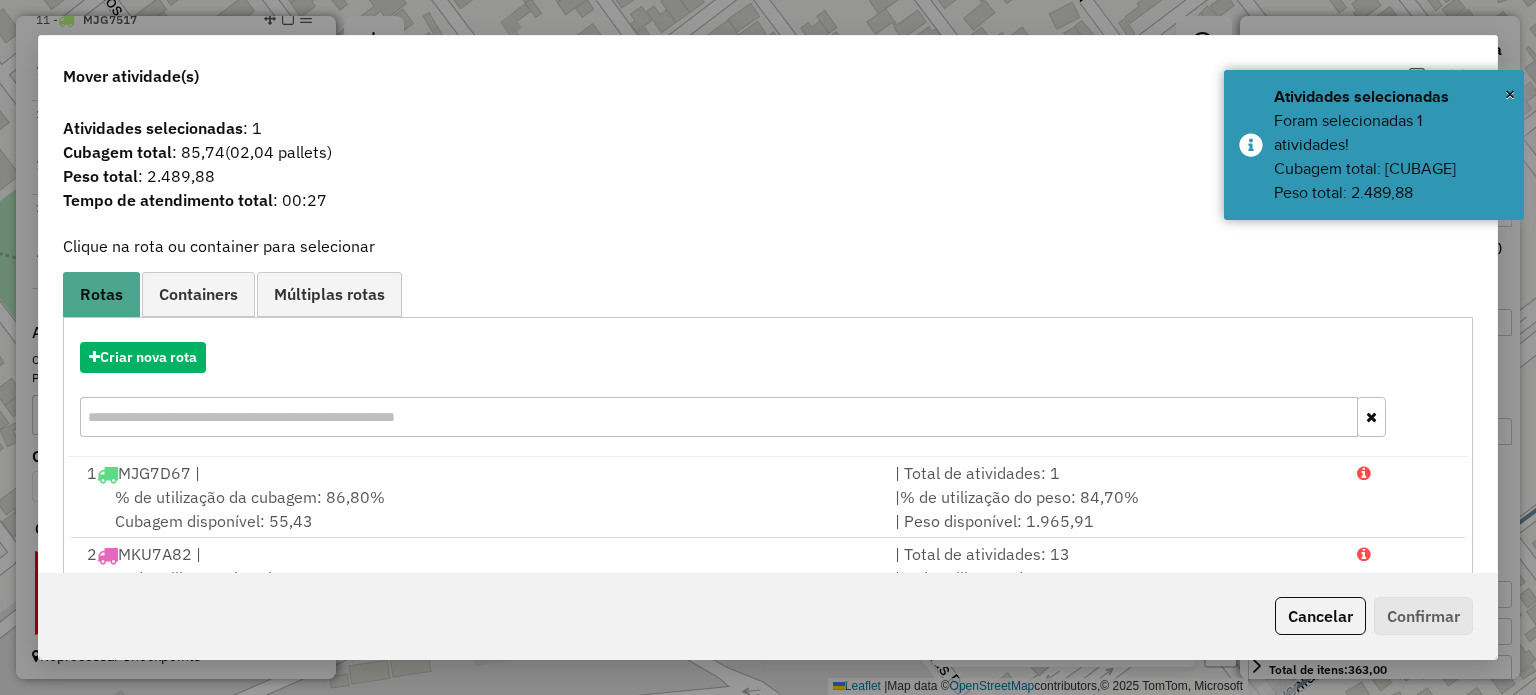 scroll, scrollTop: 317, scrollLeft: 0, axis: vertical 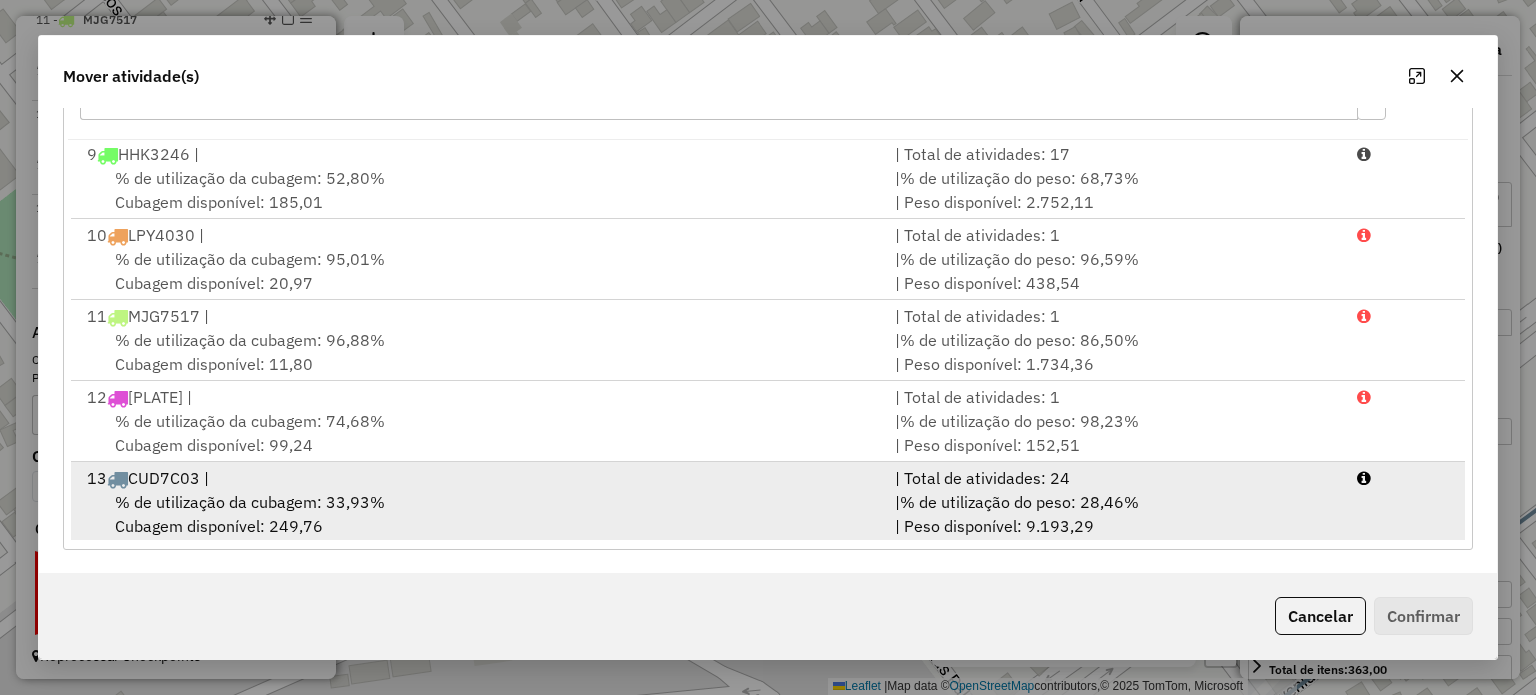 click on "% de utilização da cubagem: 33,93%  Cubagem disponível: 249,76" at bounding box center [479, 514] 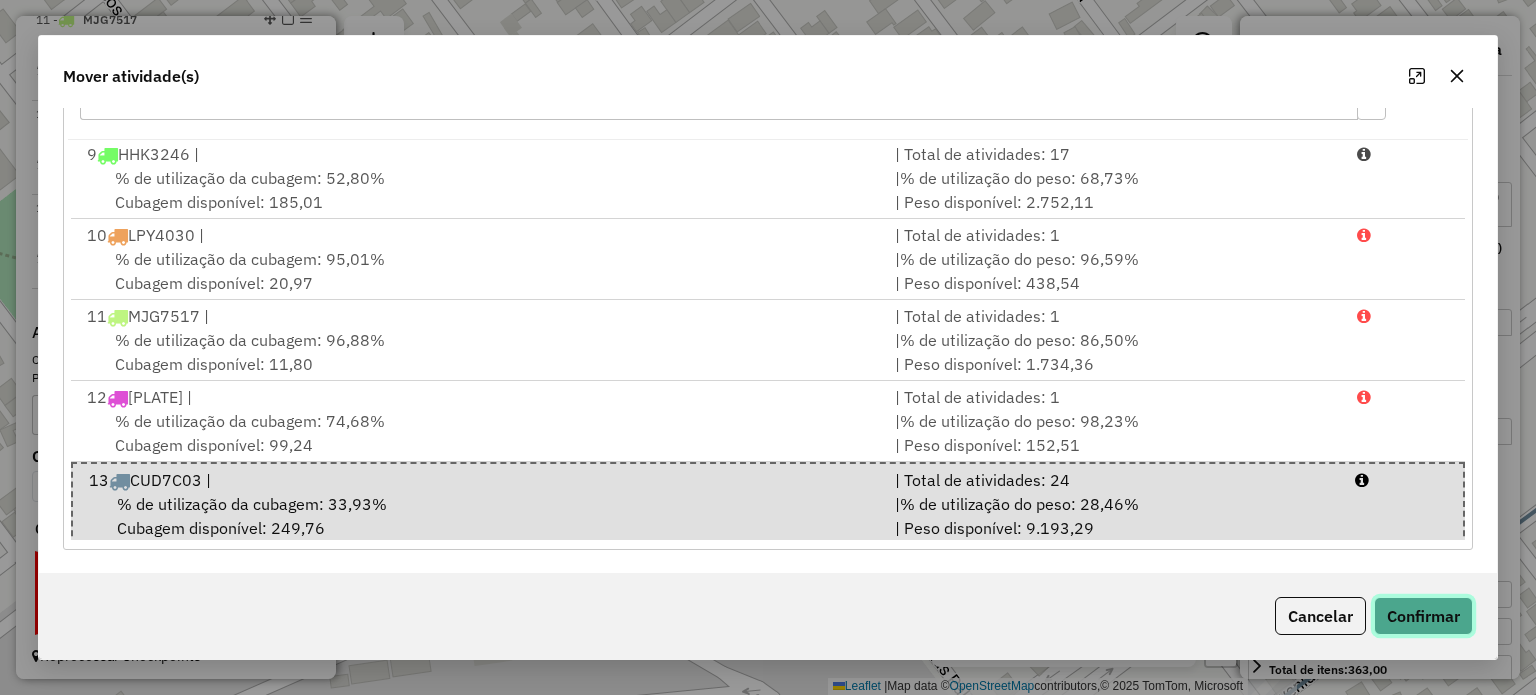 click on "Confirmar" 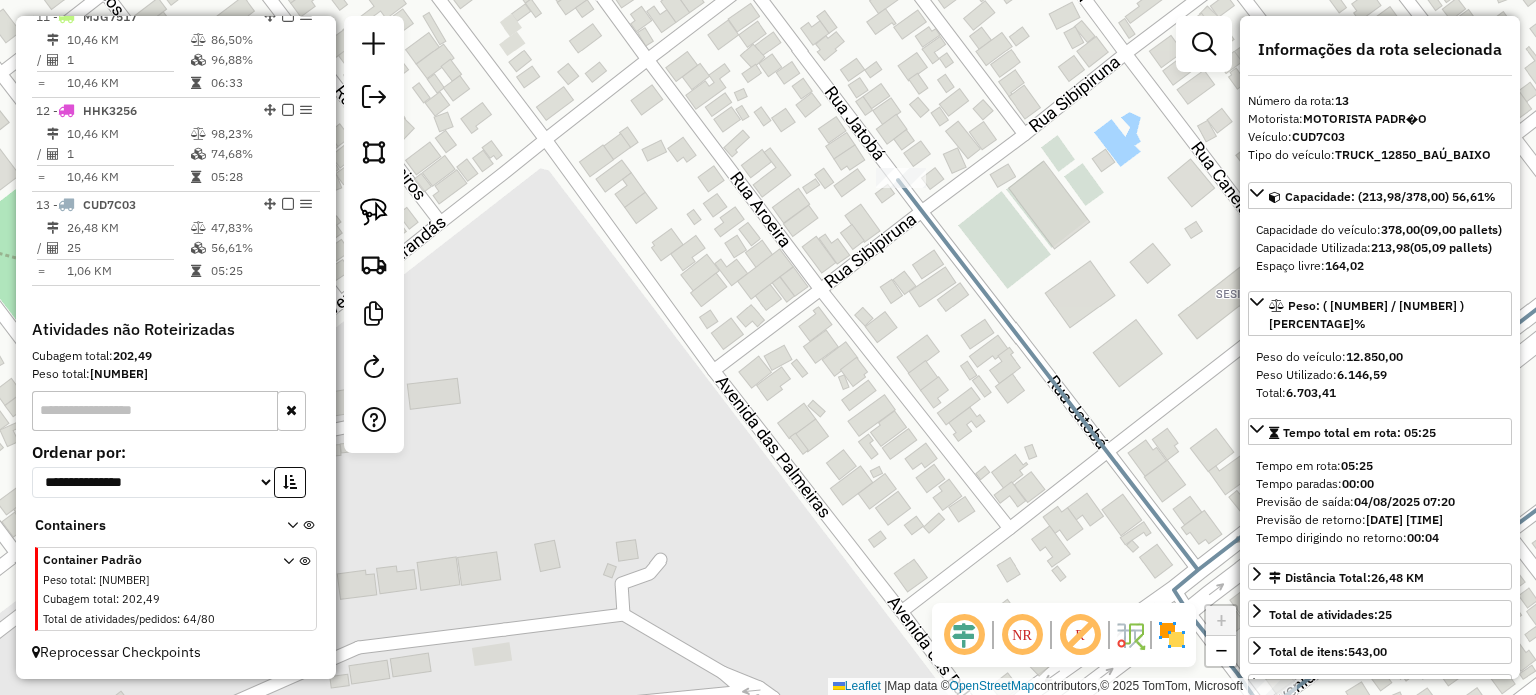 scroll, scrollTop: 1698, scrollLeft: 0, axis: vertical 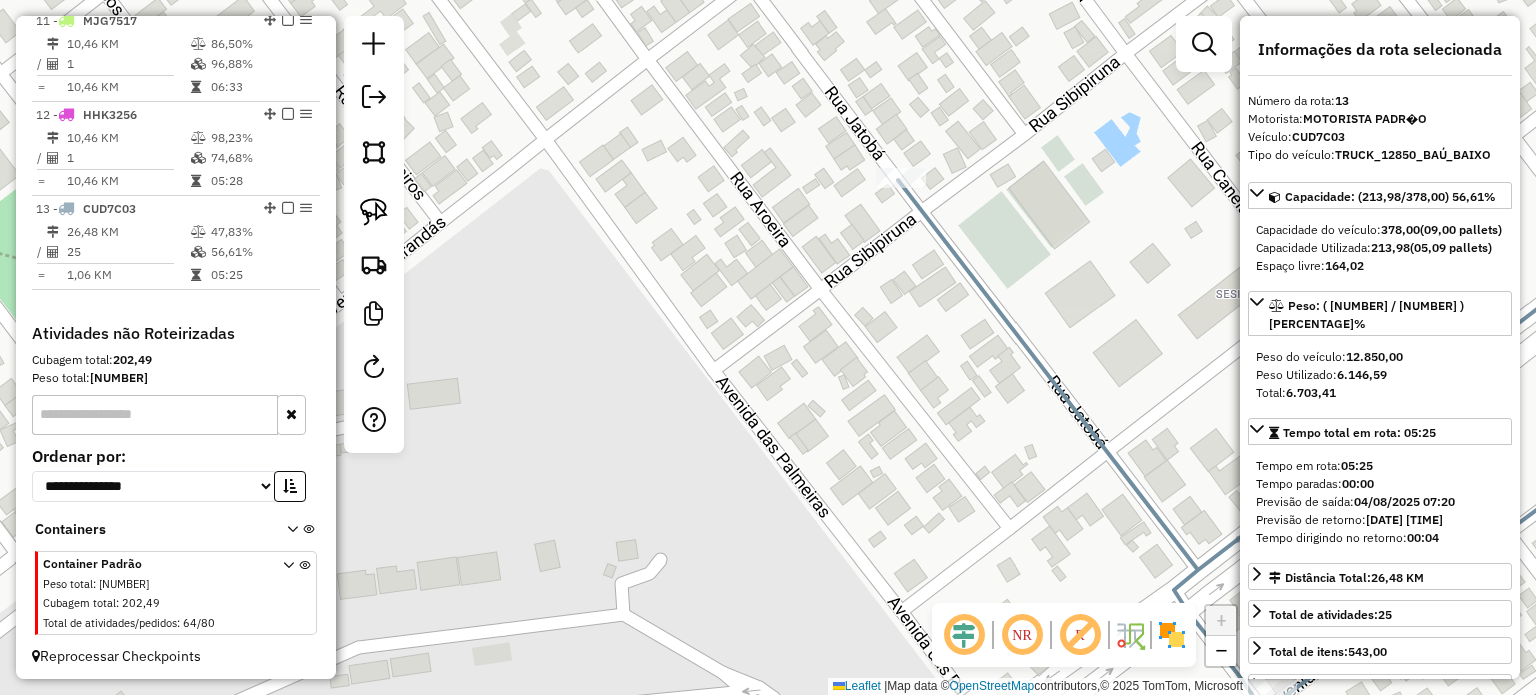 click on "Janela de atendimento Grade de atendimento Capacidade Transportadoras Veículos Cliente Pedidos  Rotas Selecione os dias de semana para filtrar as janelas de atendimento  Seg   Ter   Qua   Qui   Sex   Sáb   Dom  Informe o período da janela de atendimento: De: Até:  Filtrar exatamente a janela do cliente  Considerar janela de atendimento padrão  Selecione os dias de semana para filtrar as grades de atendimento  Seg   Ter   Qua   Qui   Sex   Sáb   Dom   Considerar clientes sem dia de atendimento cadastrado  Clientes fora do dia de atendimento selecionado Filtrar as atividades entre os valores definidos abaixo:  Peso mínimo:   Peso máximo:   Cubagem mínima:   Cubagem máxima:   De:   Até:  Filtrar as atividades entre o tempo de atendimento definido abaixo:  De:   Até:   Considerar capacidade total dos clientes não roteirizados Transportadora: Selecione um ou mais itens Tipo de veículo: Selecione um ou mais itens Veículo: Selecione um ou mais itens Motorista: Selecione um ou mais itens Nome: Rótulo:" 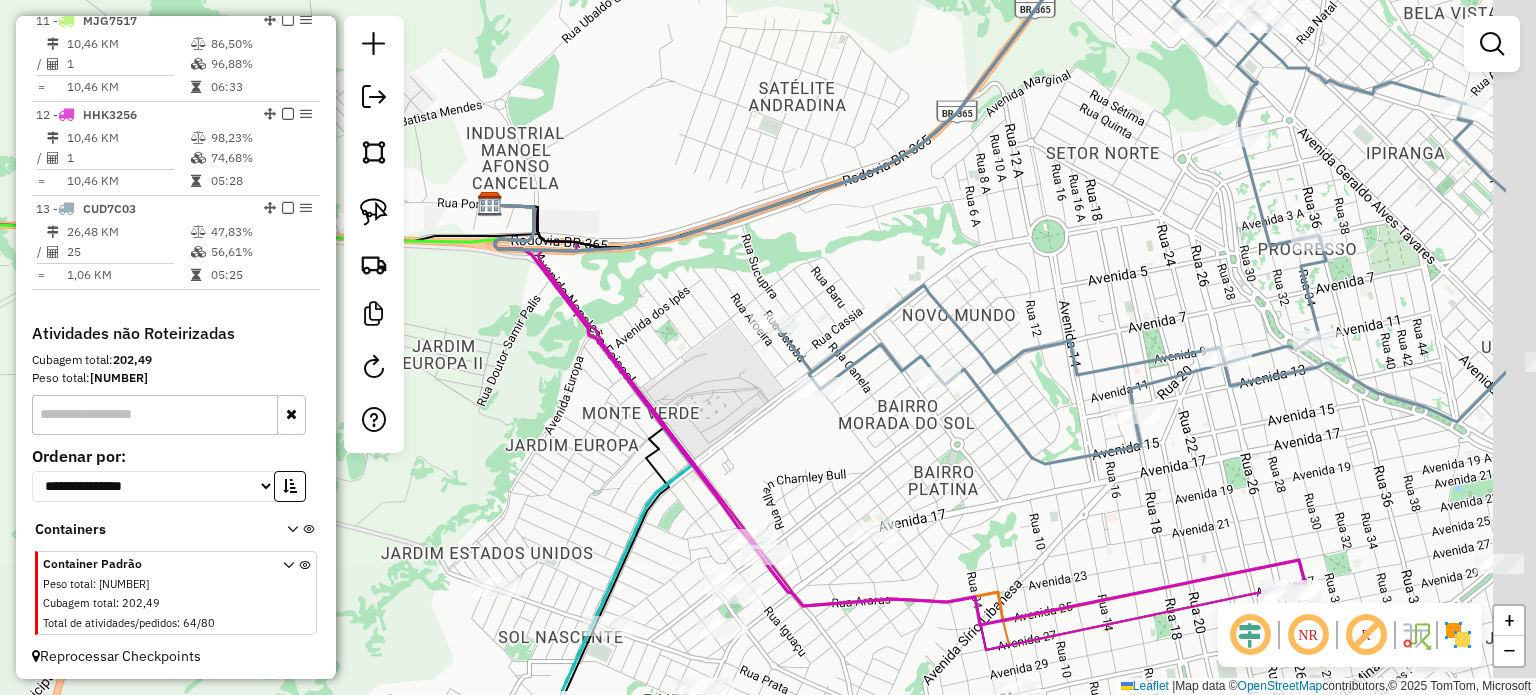 drag, startPoint x: 1088, startPoint y: 543, endPoint x: 737, endPoint y: 391, distance: 382.49835 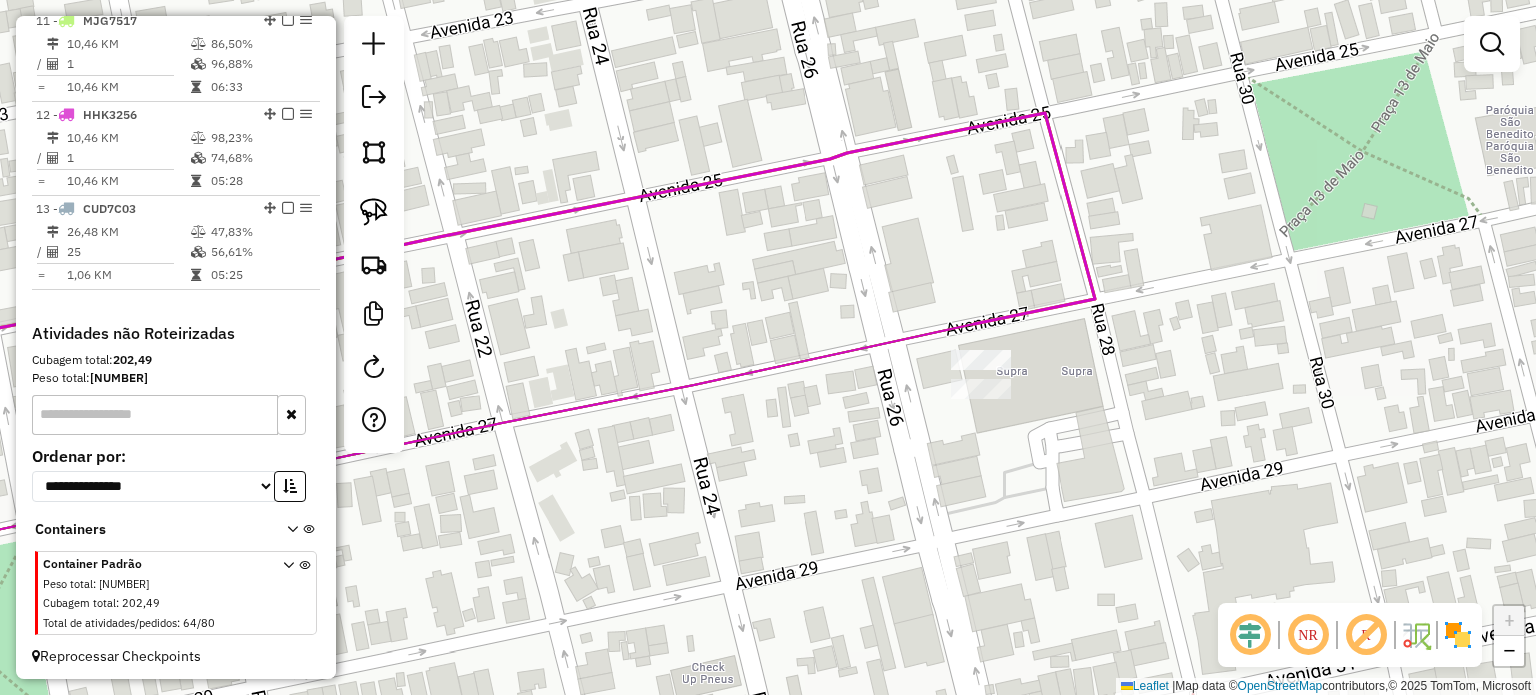 click 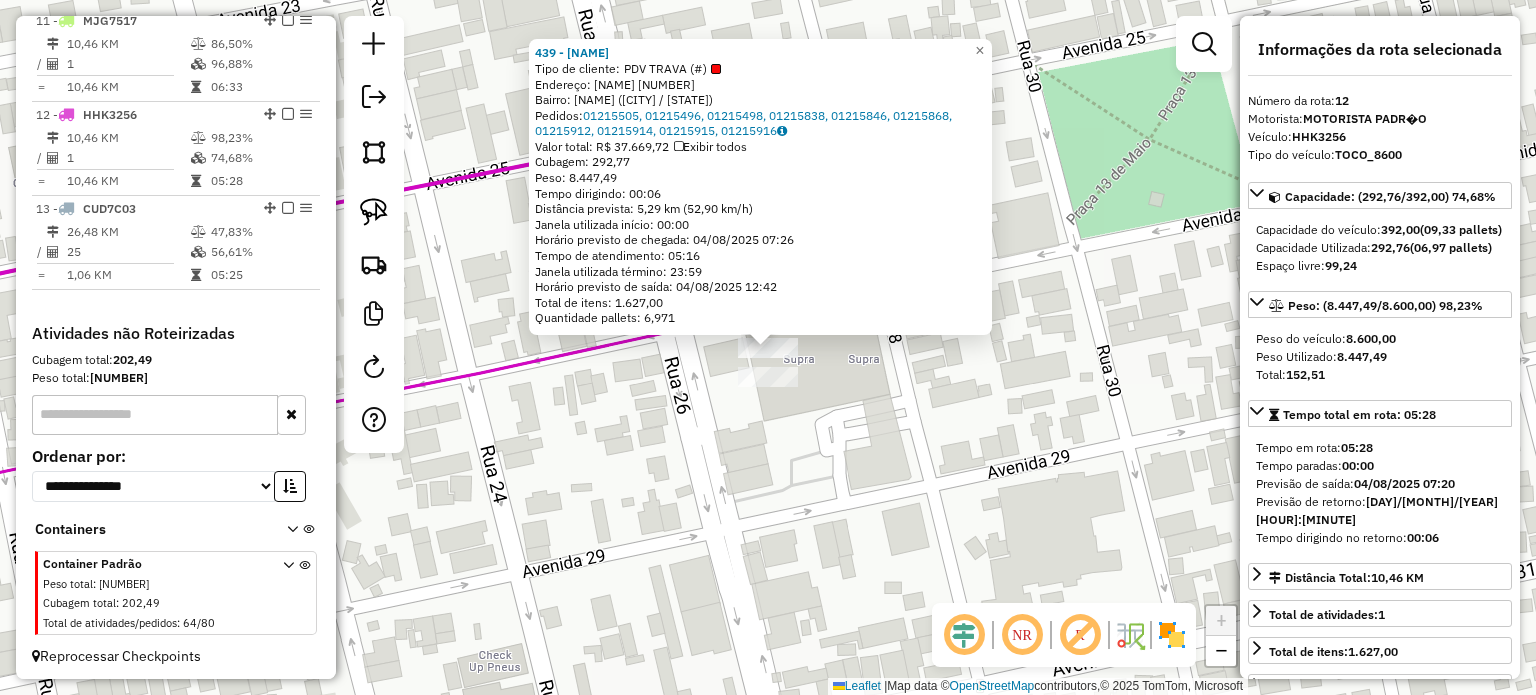 click on "439 - SUPRA SUPERMERCADOS  Tipo de cliente:   PDV TRAVA (#)   Endereço:  VINTE E OITO 1574   Bairro: CENTRO (ITUIUTABA / MG)   Pedidos:  01215505, 01215496, 01215498, 01215838, 01215846, 01215868, 01215912, 01215914, 01215915, 01215916   Valor total: R$ 37.669,72   Exibir todos   Cubagem: 292,77  Peso: 8.447,49  Tempo dirigindo: 00:06   Distância prevista: 5,29 km (52,90 km/h)   Janela utilizada início: 00:00   Horário previsto de chegada: 04/08/2025 07:26   Tempo de atendimento: 05:16   Janela utilizada término: 23:59   Horário previsto de saída: 04/08/2025 12:42   Total de itens: 1.627,00   Quantidade pallets: 6,971  × Janela de atendimento Grade de atendimento Capacidade Transportadoras Veículos Cliente Pedidos  Rotas Selecione os dias de semana para filtrar as janelas de atendimento  Seg   Ter   Qua   Qui   Sex   Sáb   Dom  Informe o período da janela de atendimento: De: Até:  Filtrar exatamente a janela do cliente  Considerar janela de atendimento padrão   Seg   Ter   Qua   Qui   Sex   Sáb" 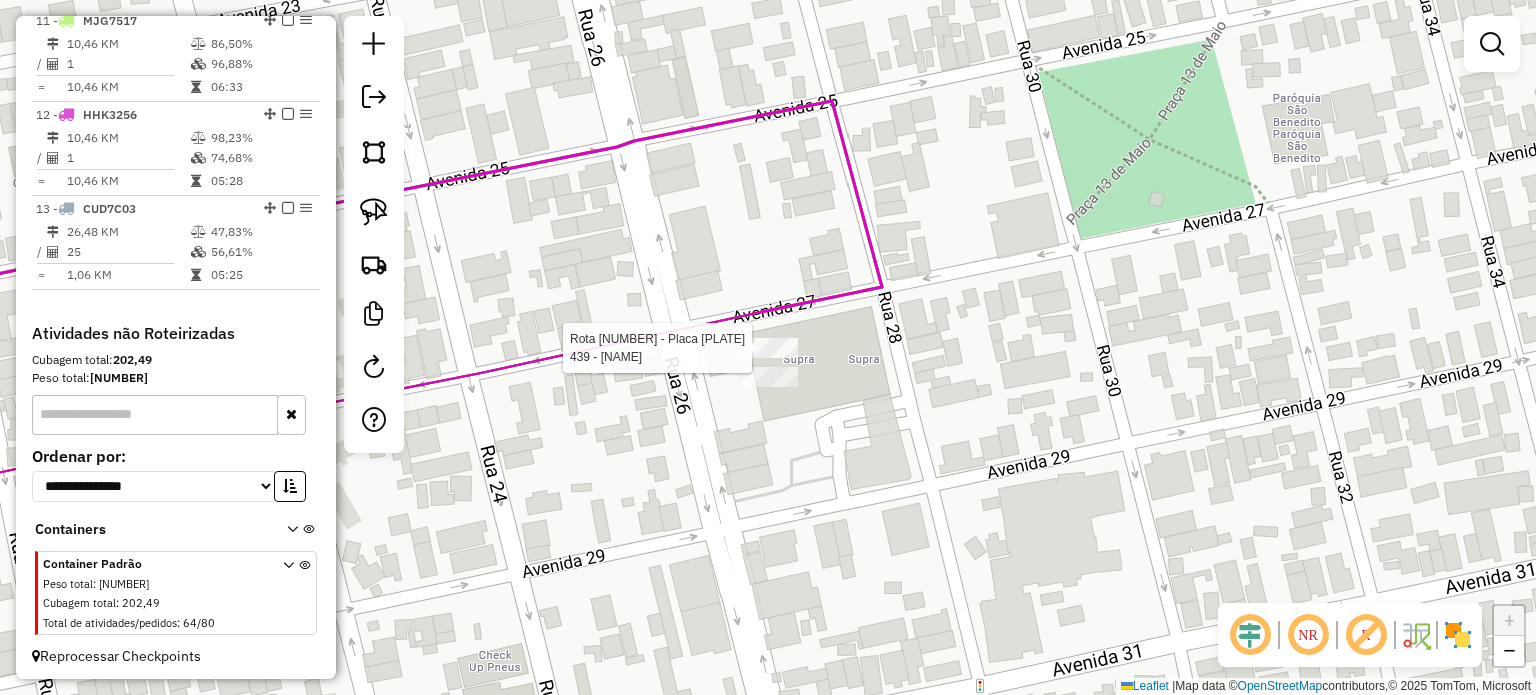 select on "*********" 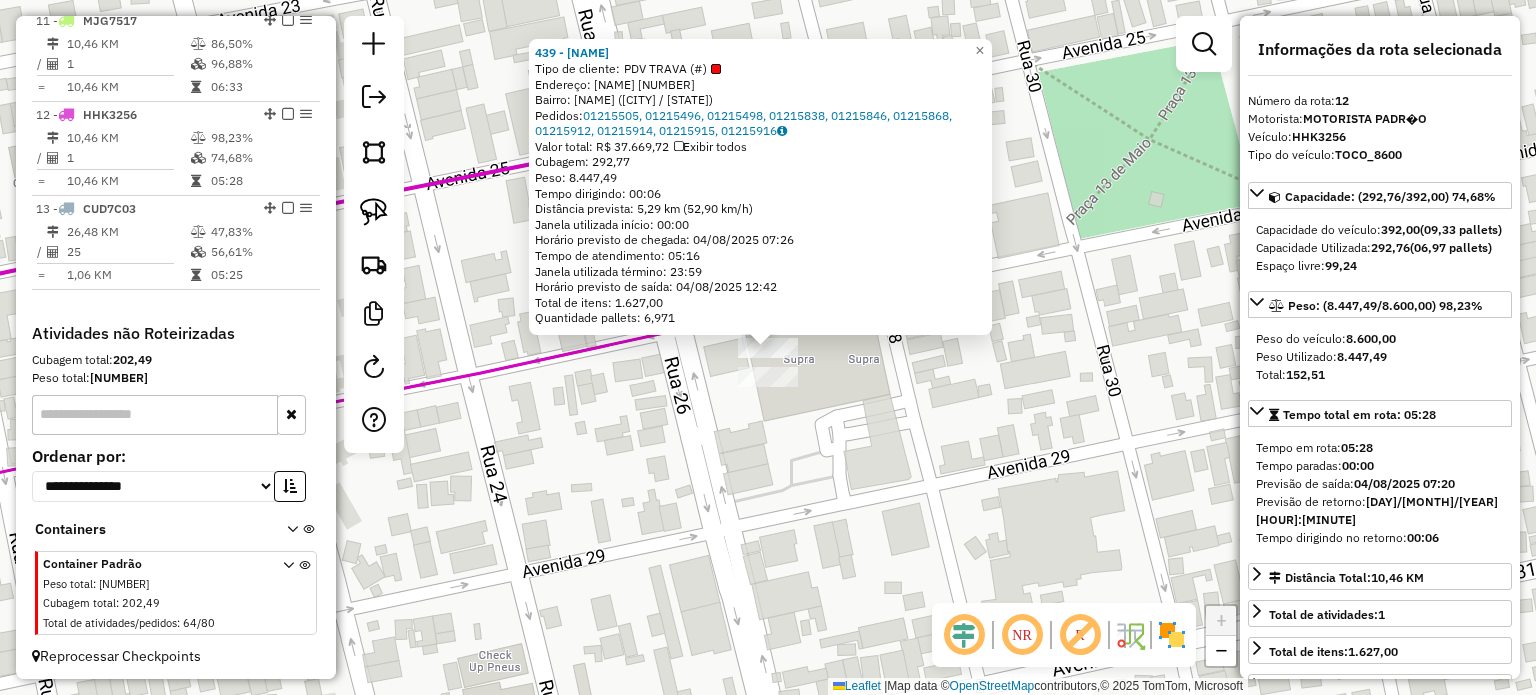 click on "Rota 12 - Placa HHK3256  439 - SUPRA SUPERMERCADOS Rota 11 - Placa MJG7517  439 - SUPRA SUPERMERCADOS 439 - SUPRA SUPERMERCADOS  Tipo de cliente:   PDV TRAVA (#)   Endereço:  VINTE E OITO 1574   Bairro: CENTRO (ITUIUTABA / MG)   Pedidos:  01215505, 01215496, 01215498, 01215838, 01215846, 01215868, 01215912, 01215914, 01215915, 01215916   Valor total: R$ 37.669,72   Exibir todos   Cubagem: 292,77  Peso: 8.447,49  Tempo dirigindo: 00:06   Distância prevista: 5,29 km (52,90 km/h)   Janela utilizada início: 00:00   Horário previsto de chegada: 04/08/2025 07:26   Tempo de atendimento: 05:16   Janela utilizada término: 23:59   Horário previsto de saída: 04/08/2025 12:42   Total de itens: 1.627,00   Quantidade pallets: 6,971  × Janela de atendimento Grade de atendimento Capacidade Transportadoras Veículos Cliente Pedidos  Rotas Selecione os dias de semana para filtrar as janelas de atendimento  Seg   Ter   Qua   Qui   Sex   Sáb   Dom  Informe o período da janela de atendimento: De: Até:  Seg   Ter   Qua" 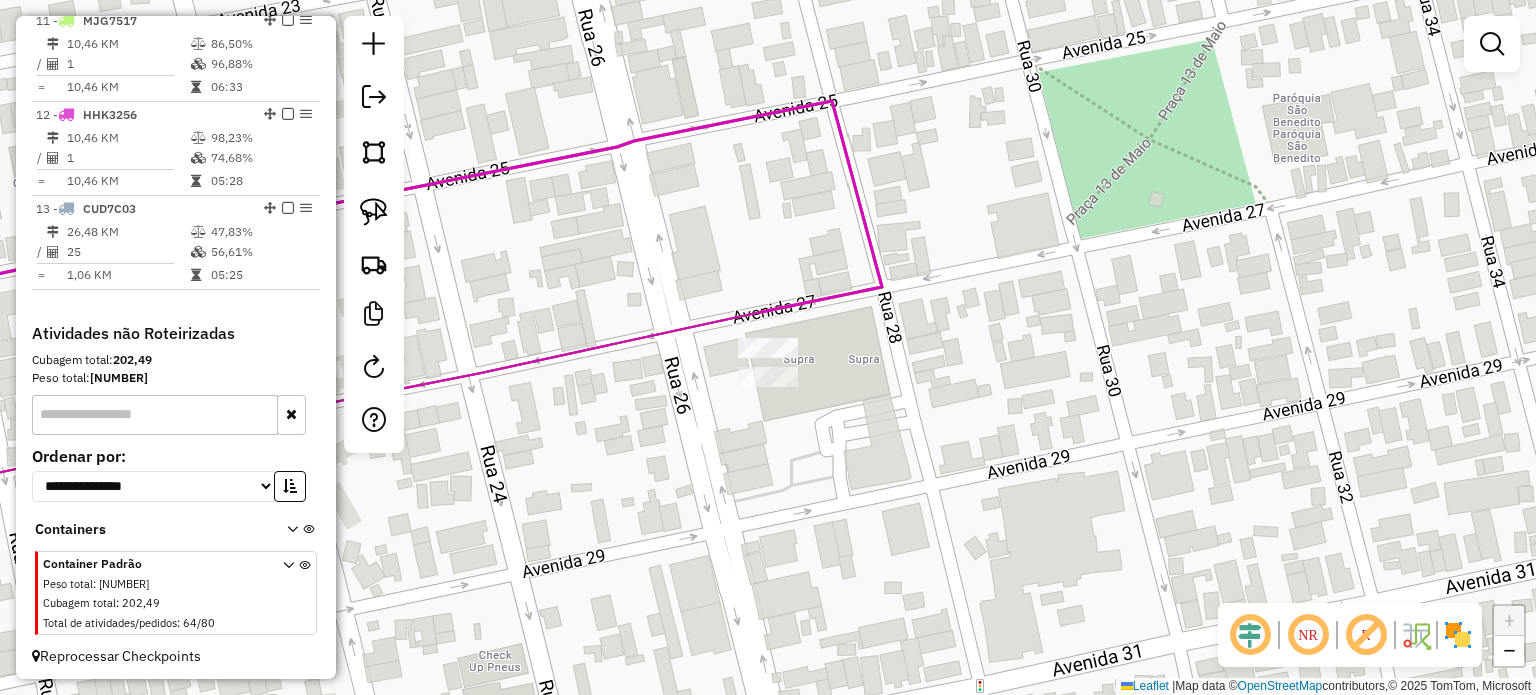 drag, startPoint x: 605, startPoint y: 621, endPoint x: 964, endPoint y: 426, distance: 408.54132 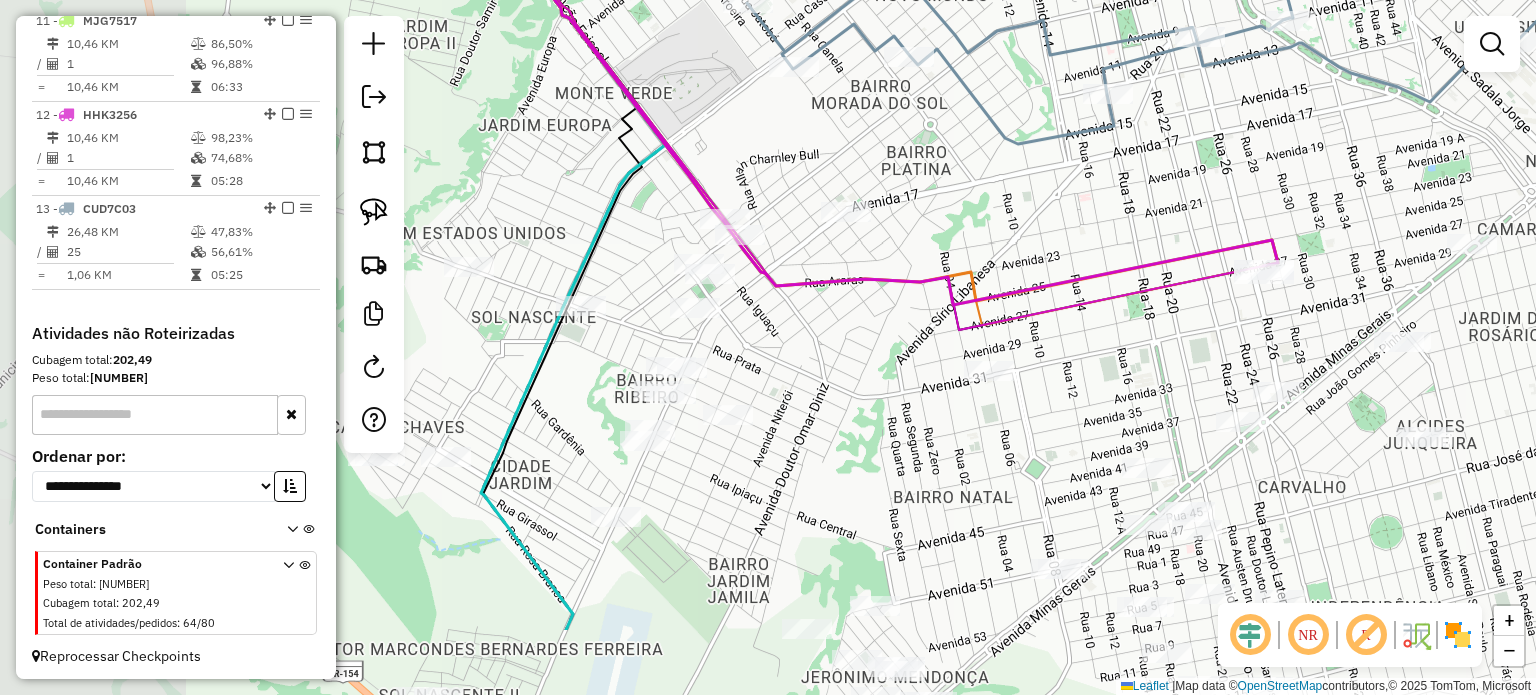 drag, startPoint x: 903, startPoint y: 479, endPoint x: 1127, endPoint y: 379, distance: 245.30797 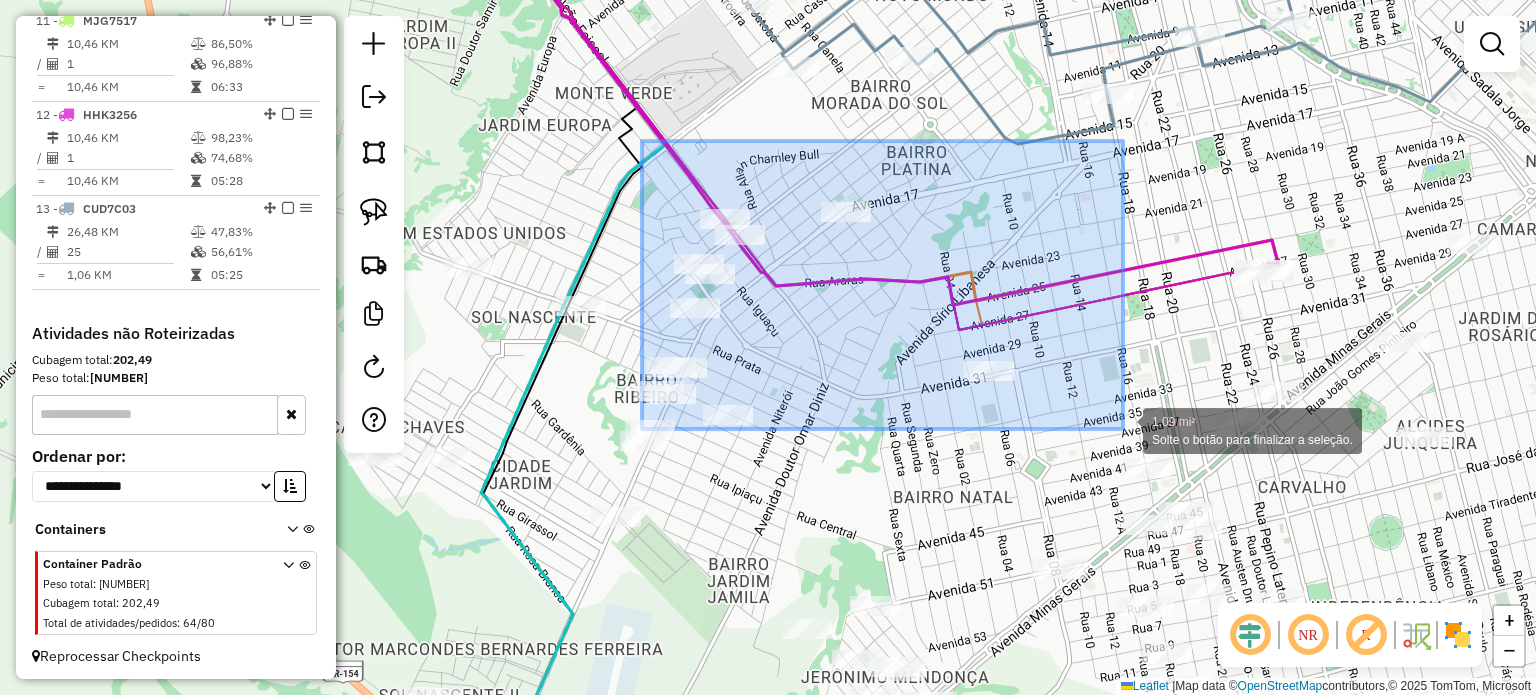 drag, startPoint x: 642, startPoint y: 148, endPoint x: 1123, endPoint y: 429, distance: 557.06555 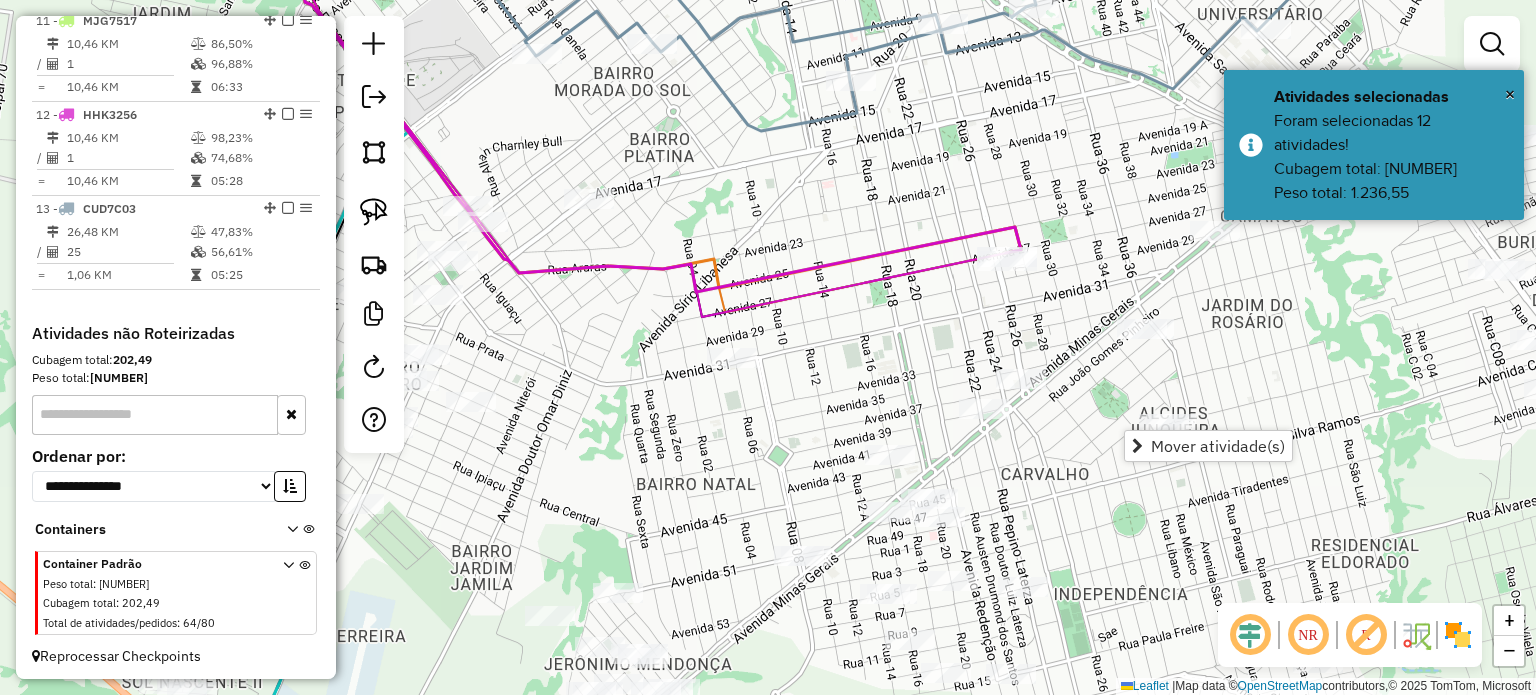 drag, startPoint x: 1233, startPoint y: 403, endPoint x: 976, endPoint y: 390, distance: 257.32858 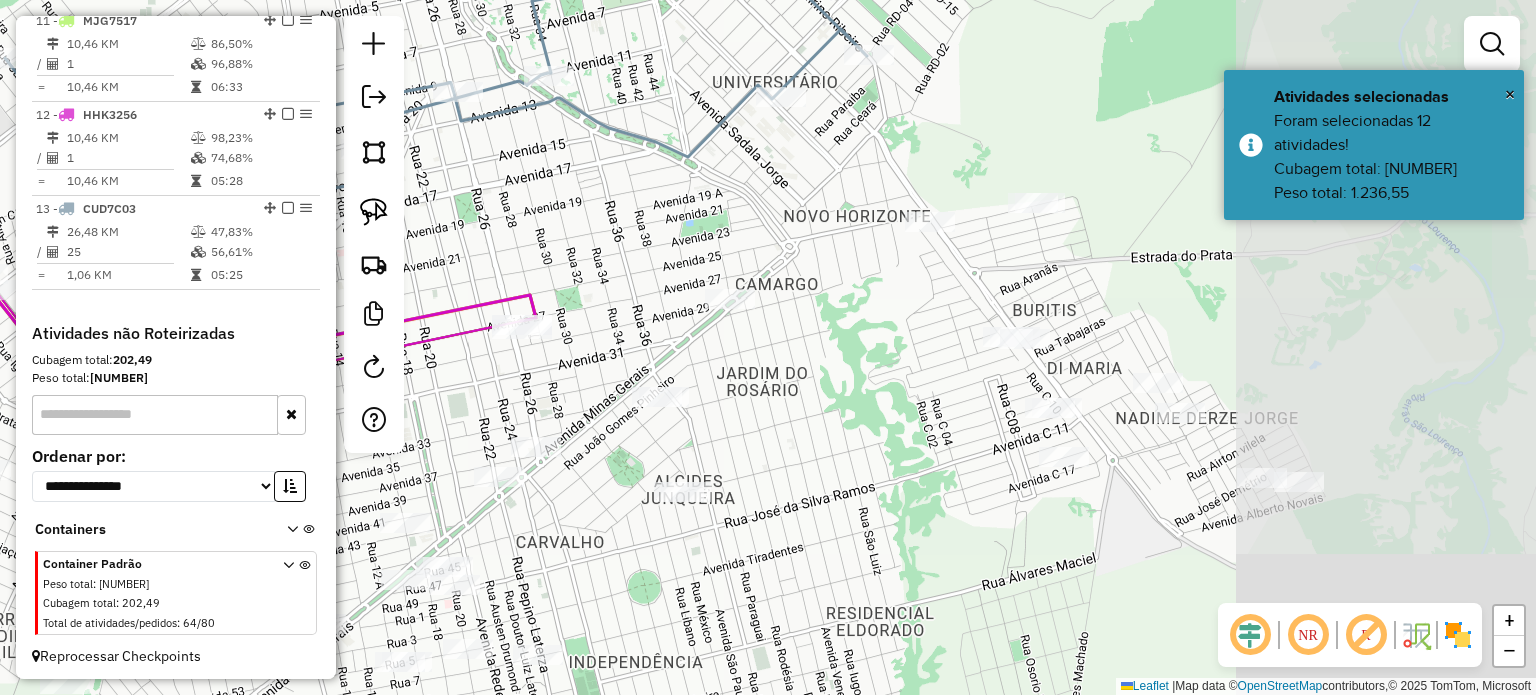 drag, startPoint x: 1258, startPoint y: 358, endPoint x: 718, endPoint y: 411, distance: 542.59467 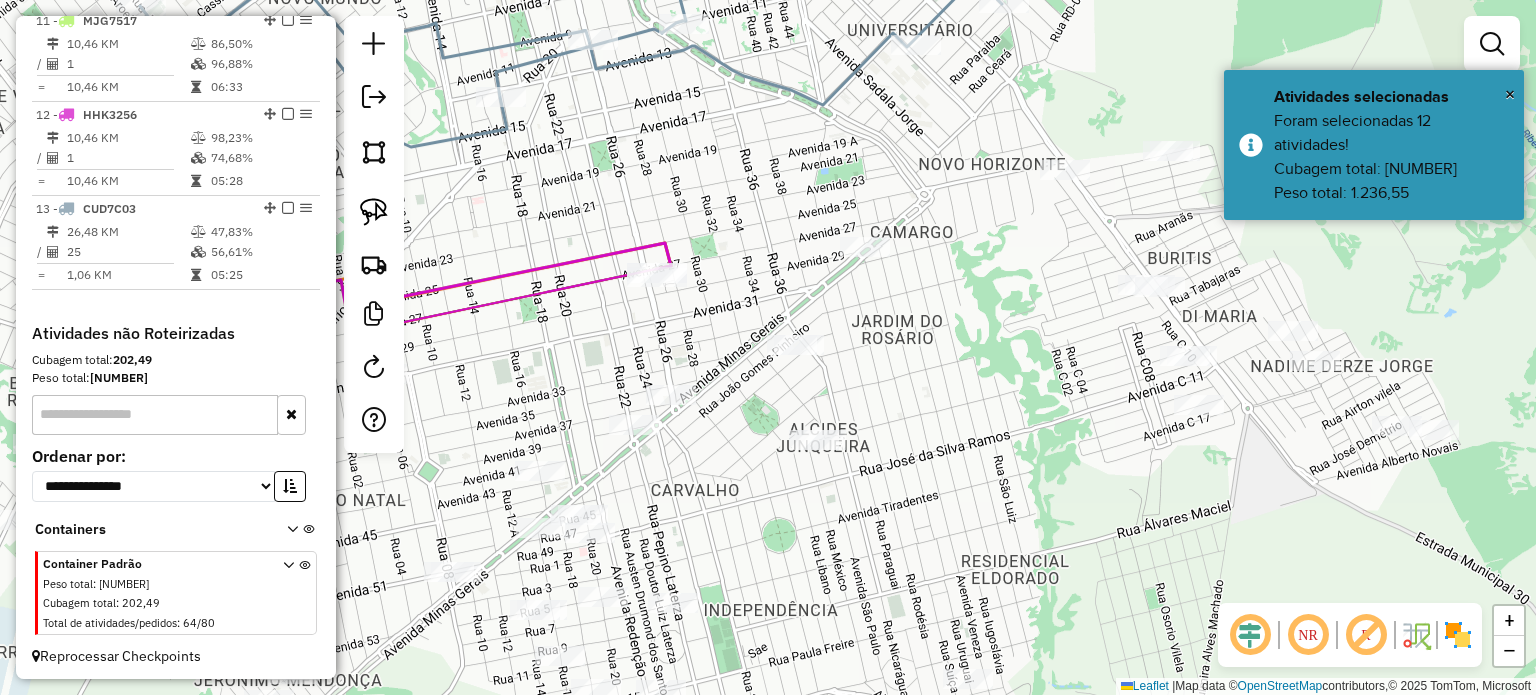 drag, startPoint x: 743, startPoint y: 363, endPoint x: 1057, endPoint y: 284, distance: 323.78543 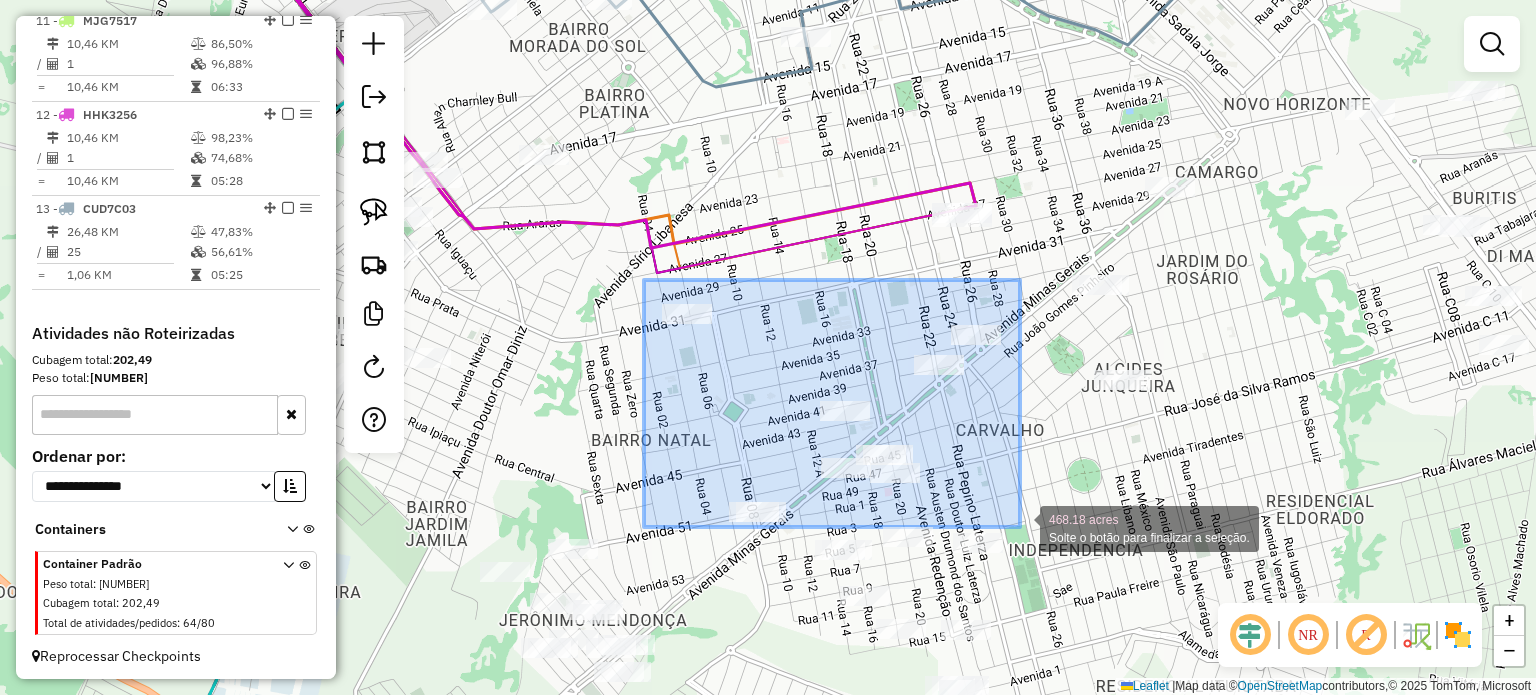 drag, startPoint x: 854, startPoint y: 366, endPoint x: 1018, endPoint y: 523, distance: 227.03523 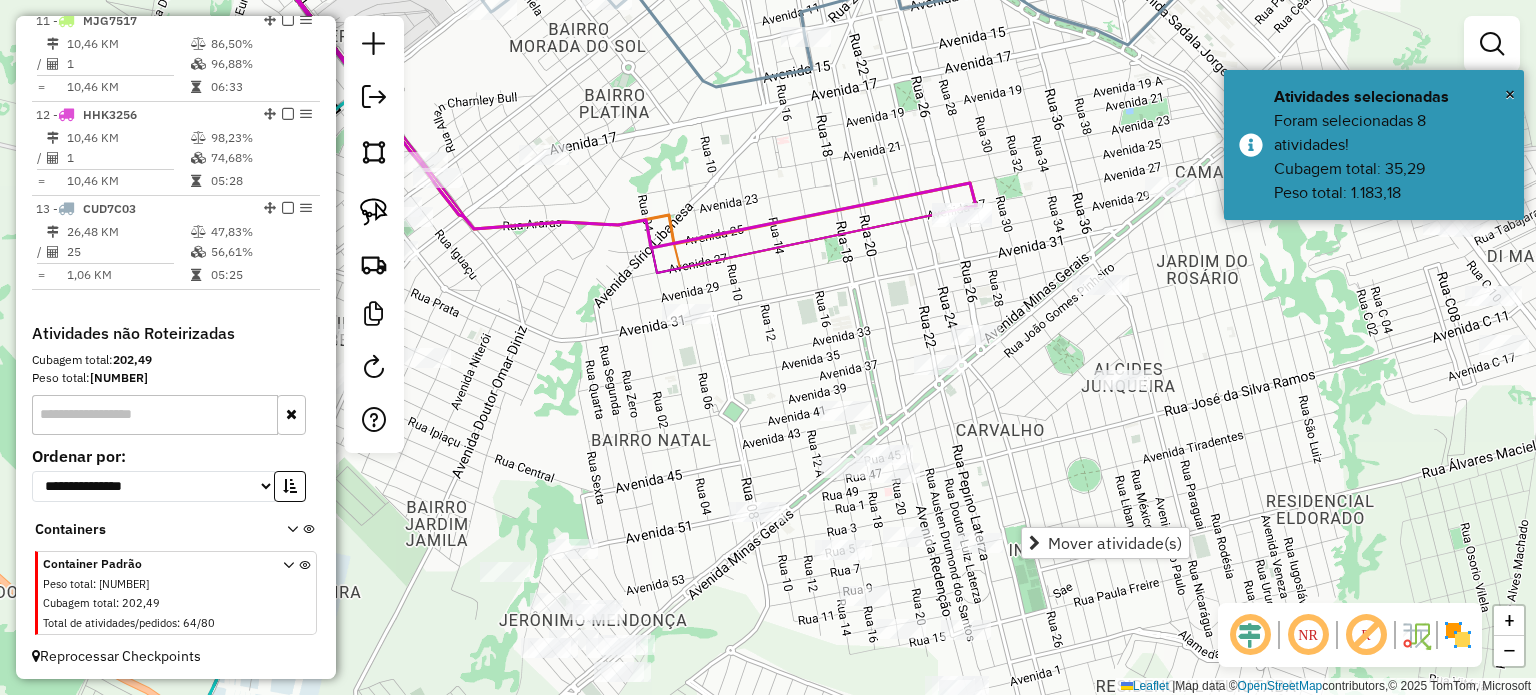drag, startPoint x: 1227, startPoint y: 467, endPoint x: 1208, endPoint y: 464, distance: 19.235384 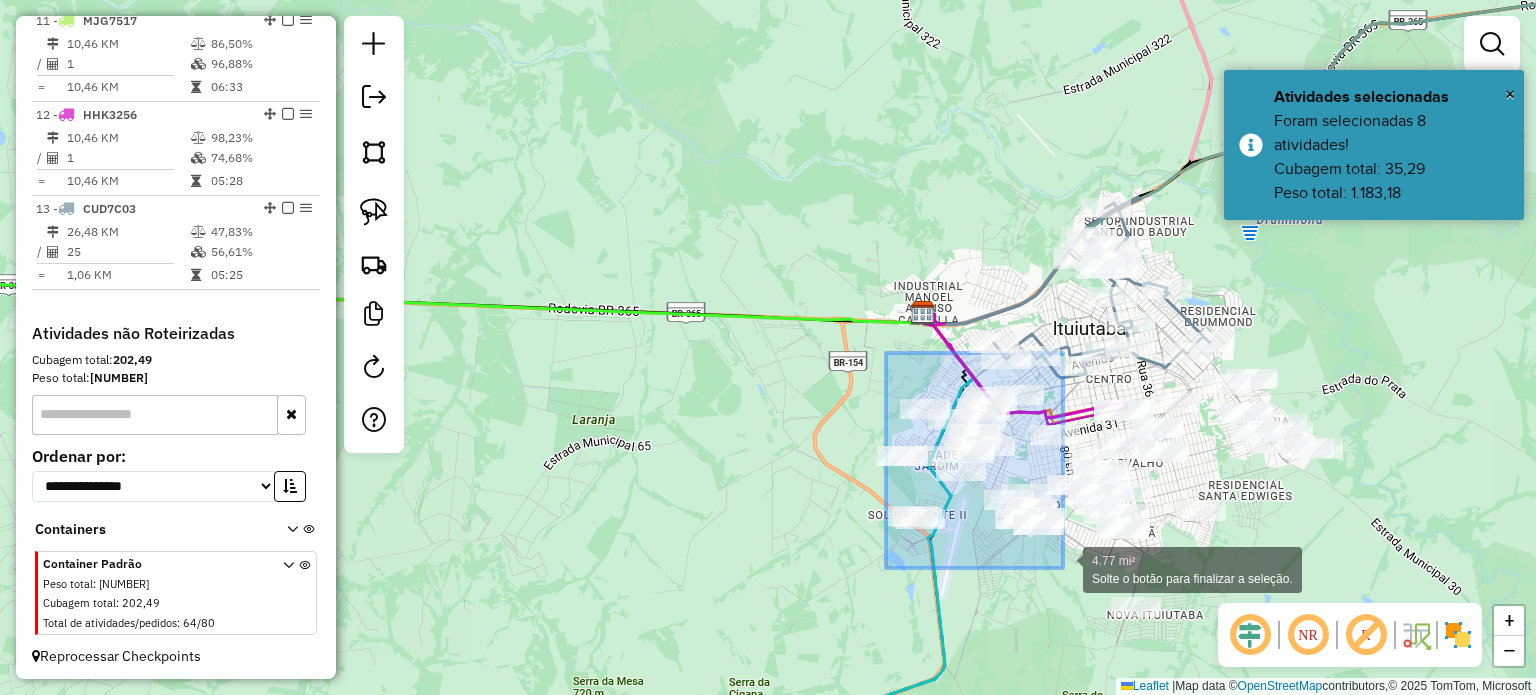drag, startPoint x: 886, startPoint y: 353, endPoint x: 1061, endPoint y: 569, distance: 277.9946 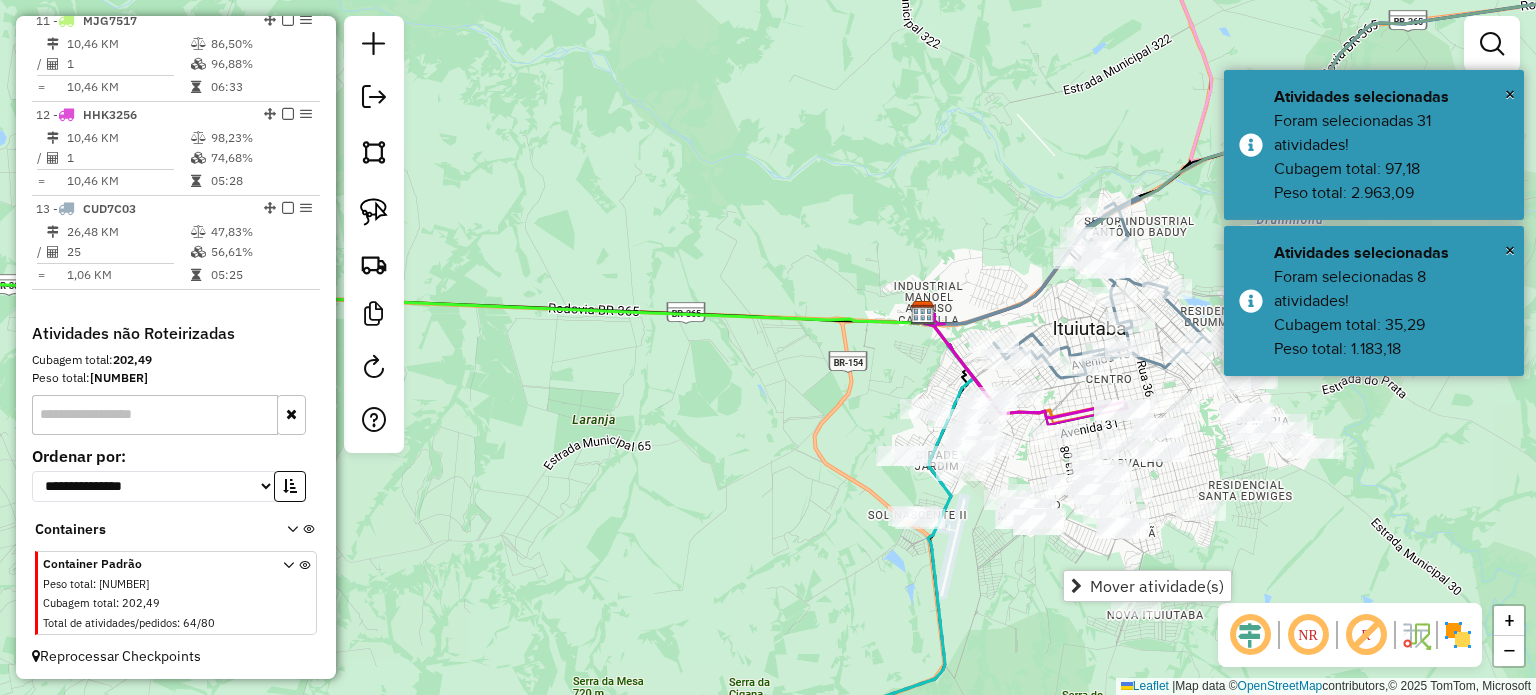 click on "Janela de atendimento Grade de atendimento Capacidade Transportadoras Veículos Cliente Pedidos  Rotas Selecione os dias de semana para filtrar as janelas de atendimento  Seg   Ter   Qua   Qui   Sex   Sáb   Dom  Informe o período da janela de atendimento: De: Até:  Filtrar exatamente a janela do cliente  Considerar janela de atendimento padrão  Selecione os dias de semana para filtrar as grades de atendimento  Seg   Ter   Qua   Qui   Sex   Sáb   Dom   Considerar clientes sem dia de atendimento cadastrado  Clientes fora do dia de atendimento selecionado Filtrar as atividades entre os valores definidos abaixo:  Peso mínimo:   Peso máximo:   Cubagem mínima:   Cubagem máxima:   De:   Até:  Filtrar as atividades entre o tempo de atendimento definido abaixo:  De:   Até:   Considerar capacidade total dos clientes não roteirizados Transportadora: Selecione um ou mais itens Tipo de veículo: Selecione um ou mais itens Veículo: Selecione um ou mais itens Motorista: Selecione um ou mais itens Nome: Rótulo:" 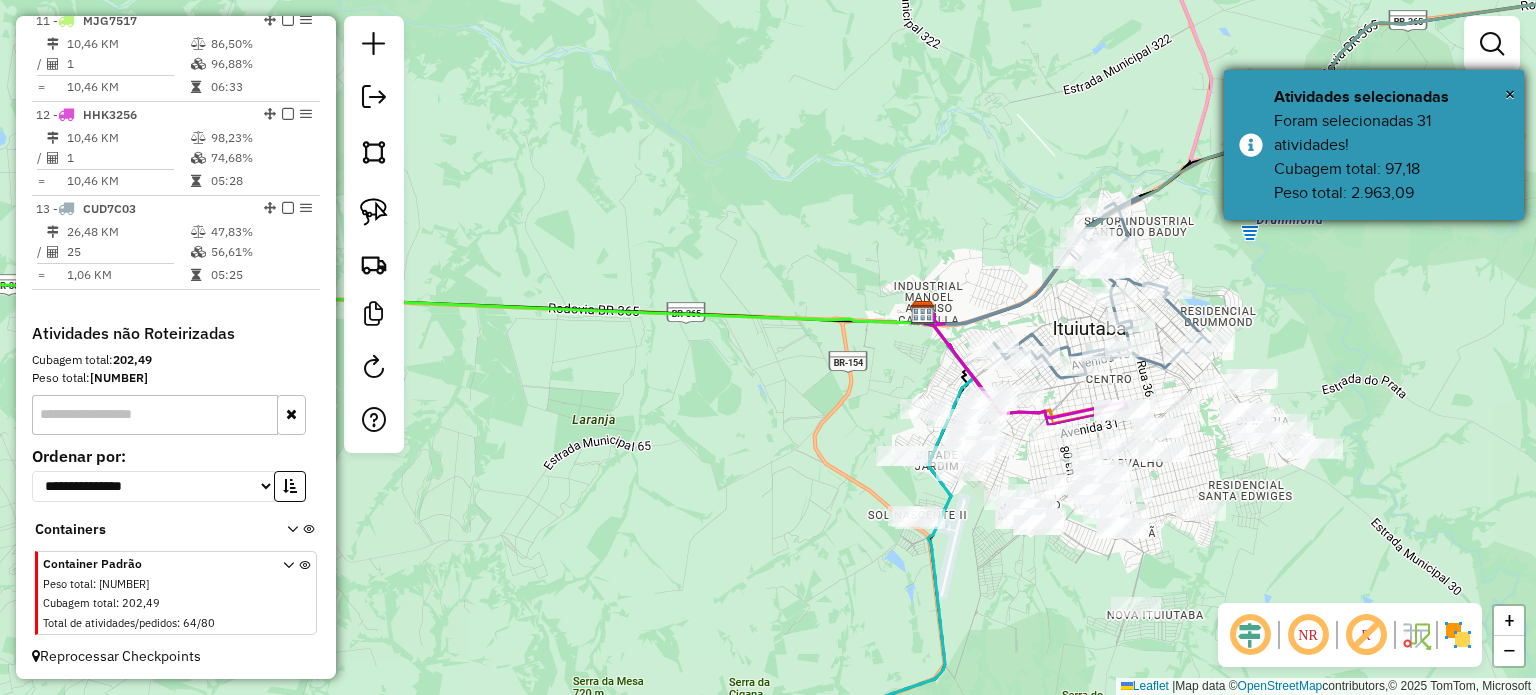 click on "×  Atividades selecionadas  Foram selecionadas 31 atividades!  Cubagem total: 97,18  Peso total: 2.963,09" at bounding box center (1374, 145) 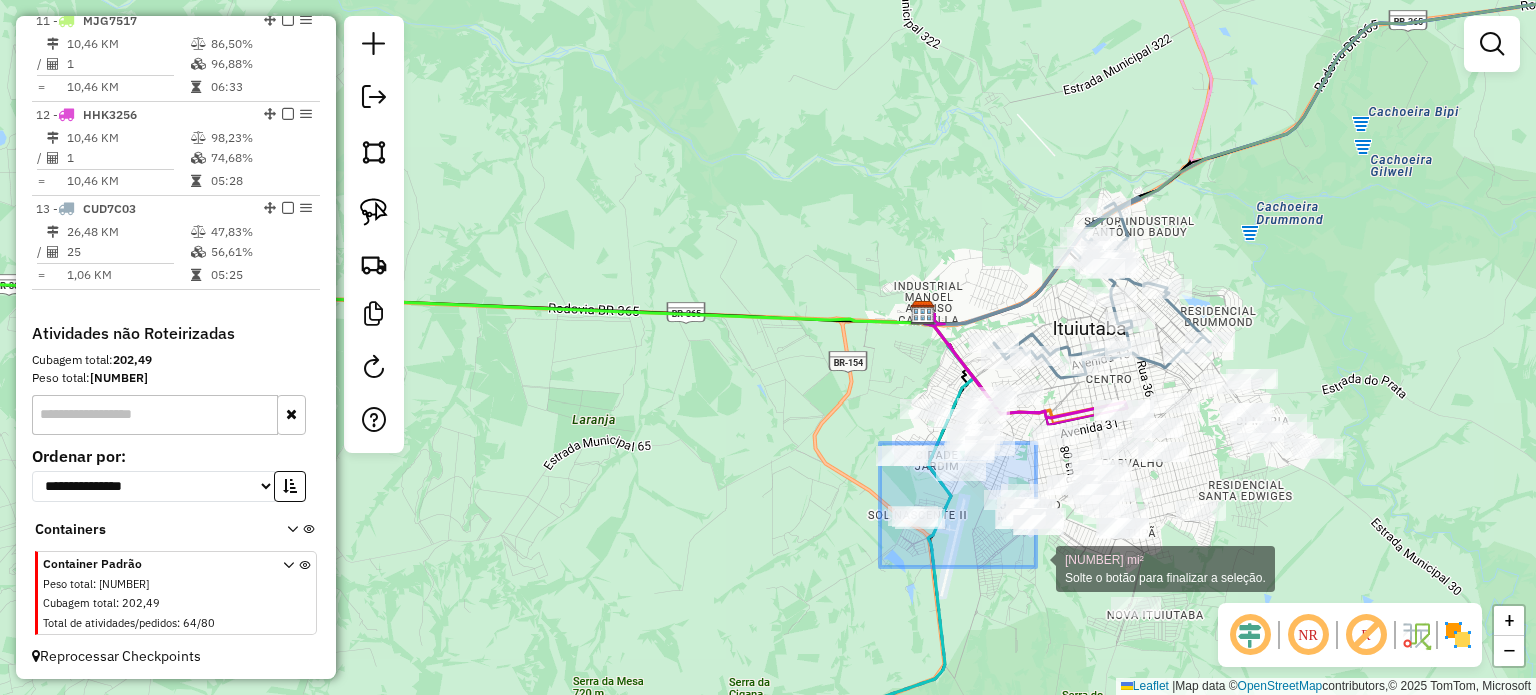 drag, startPoint x: 880, startPoint y: 443, endPoint x: 1036, endPoint y: 567, distance: 199.2787 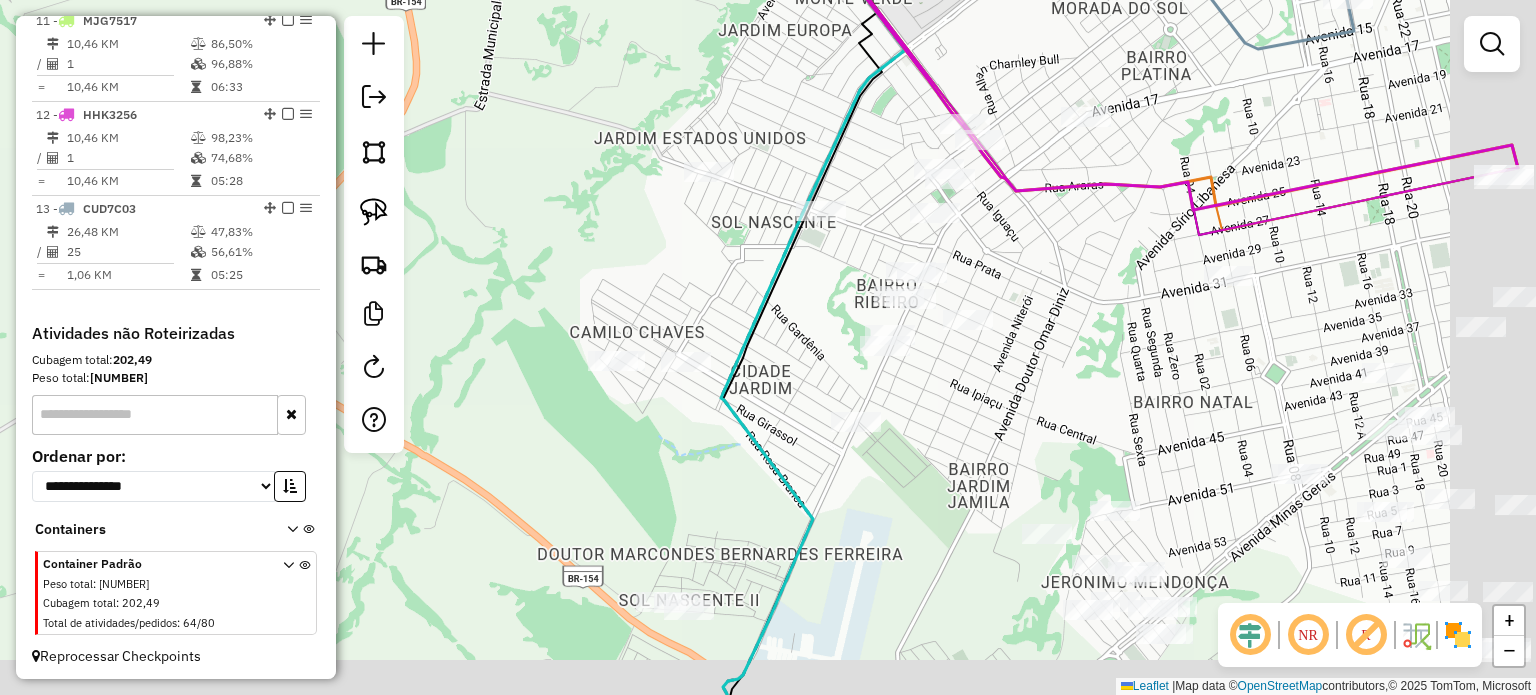 drag, startPoint x: 1097, startPoint y: 595, endPoint x: 725, endPoint y: 442, distance: 402.23502 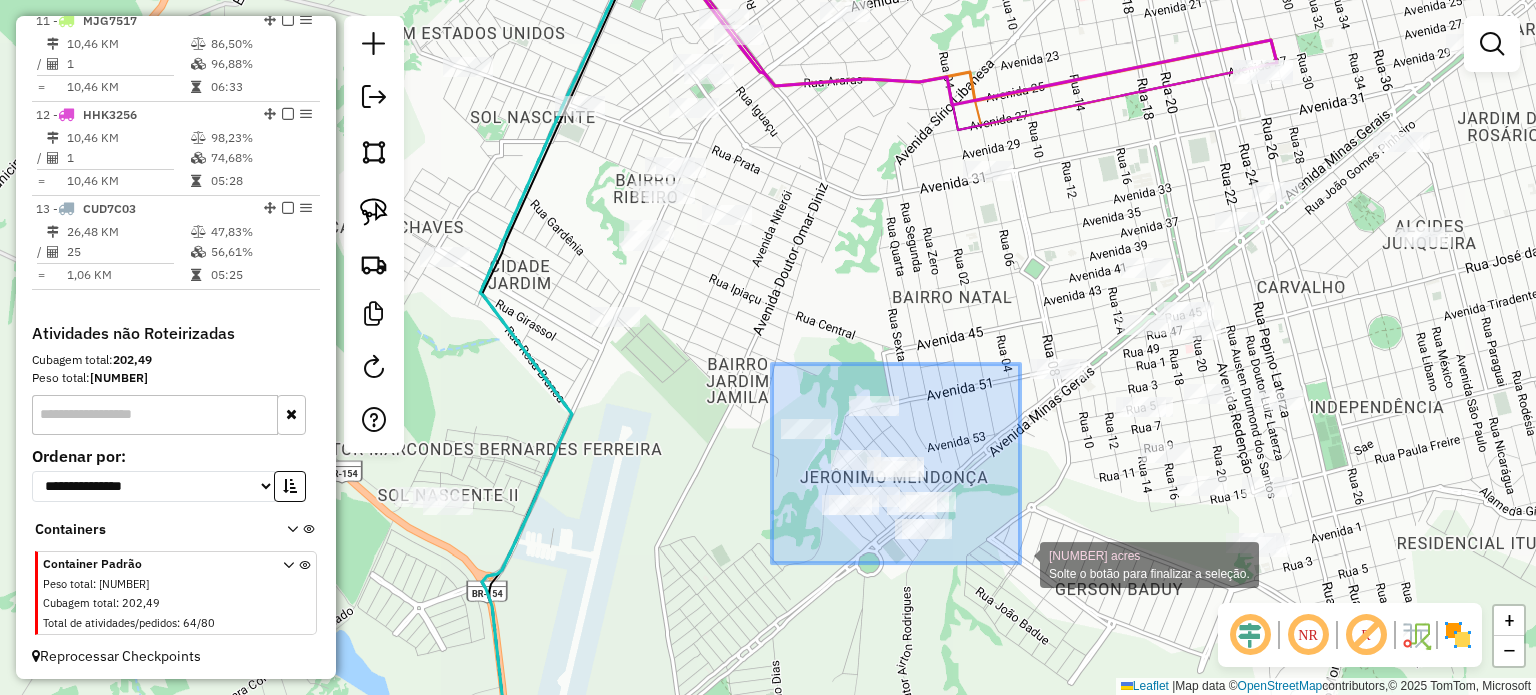 drag, startPoint x: 999, startPoint y: 523, endPoint x: 1008, endPoint y: 563, distance: 41 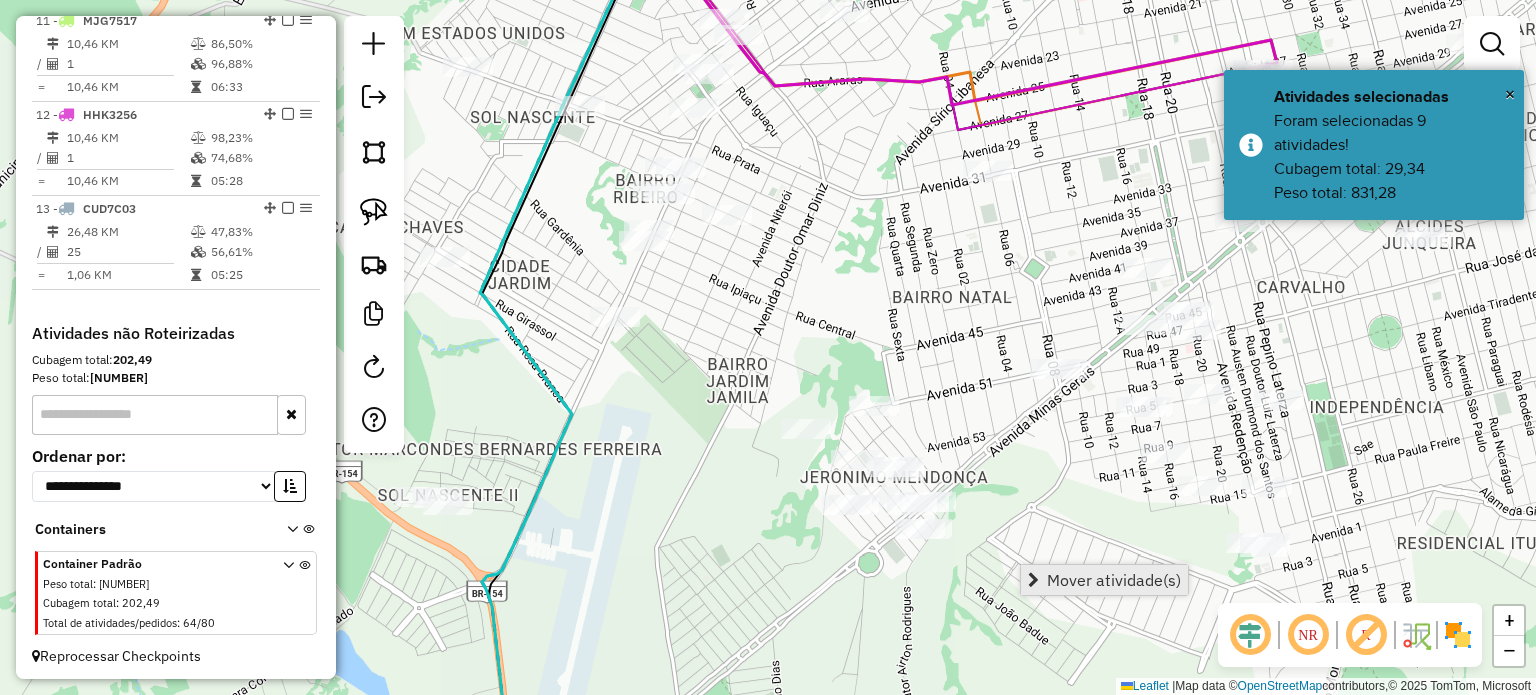 click on "Mover atividade(s)" at bounding box center (1114, 580) 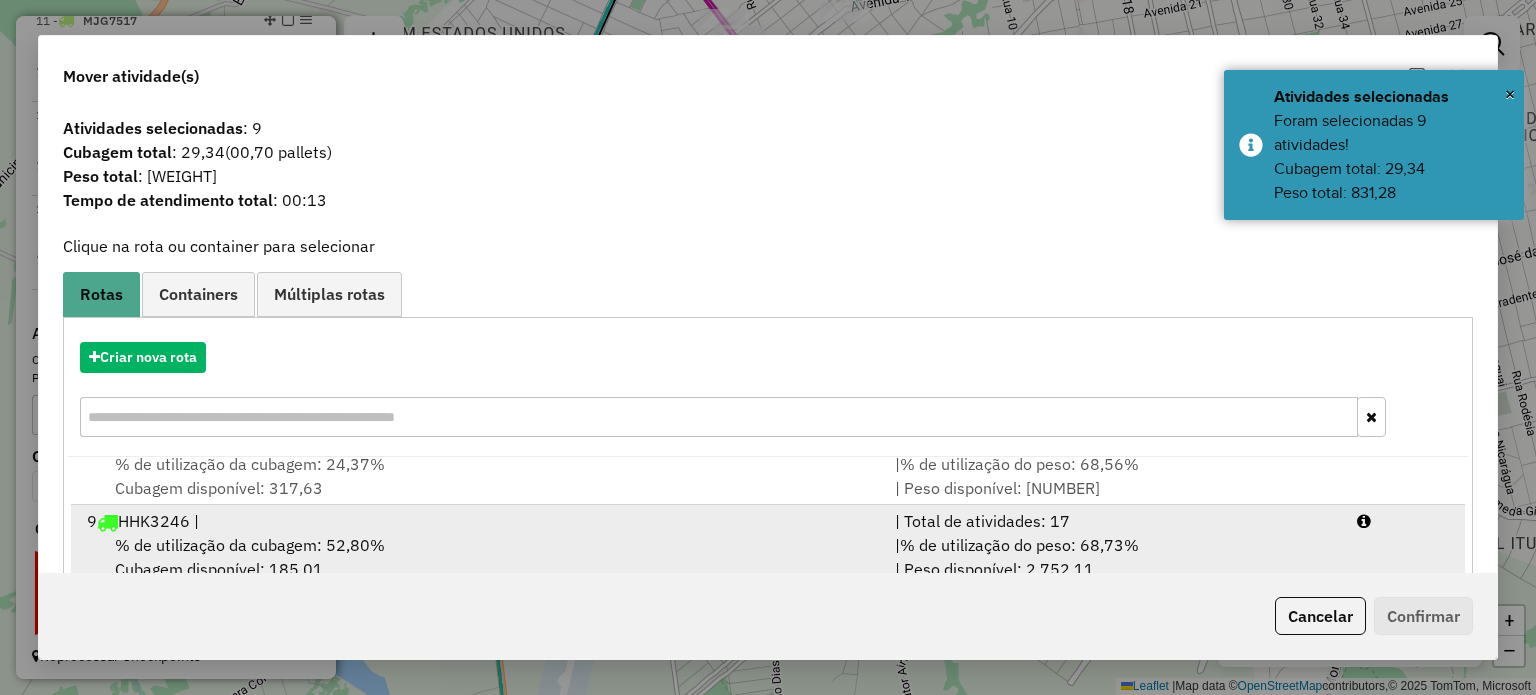 scroll, scrollTop: 650, scrollLeft: 0, axis: vertical 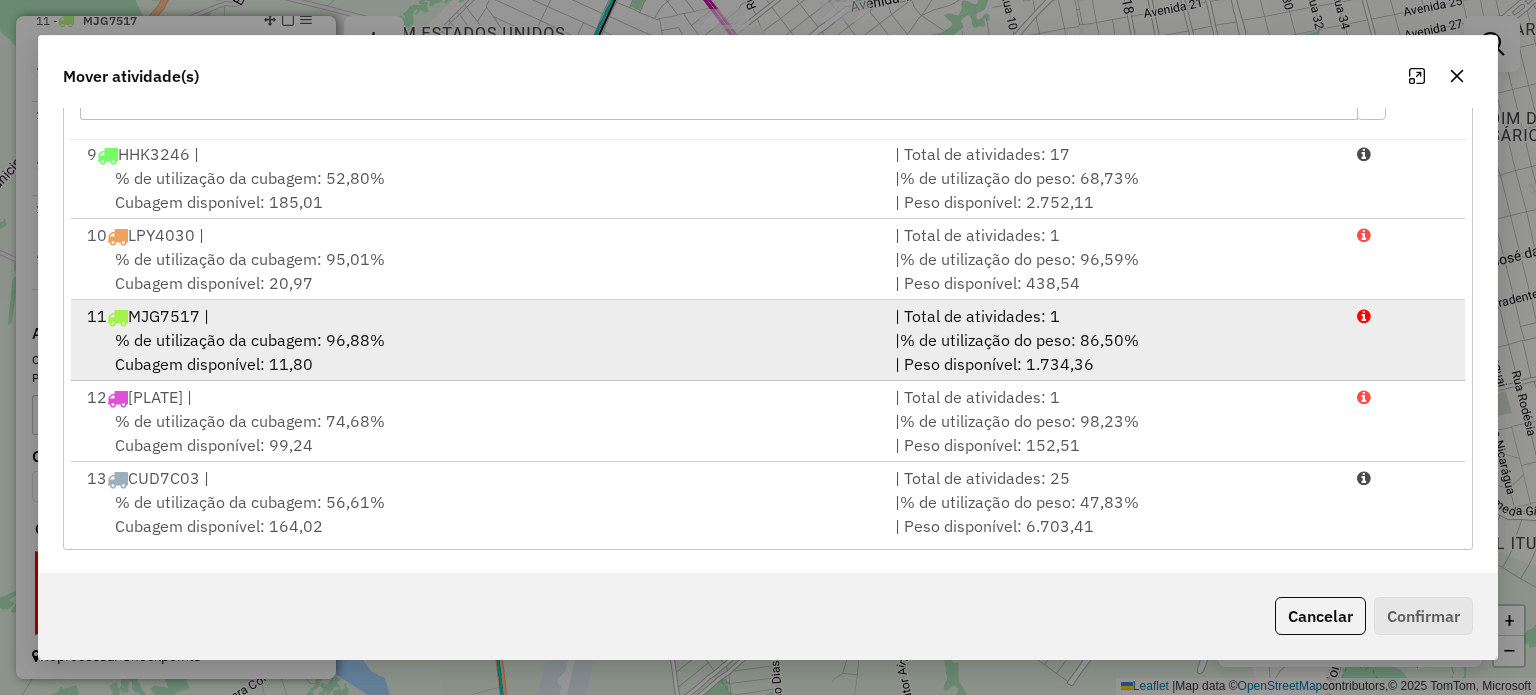 click on "% de utilização do peso: 86,50%" at bounding box center (1019, 340) 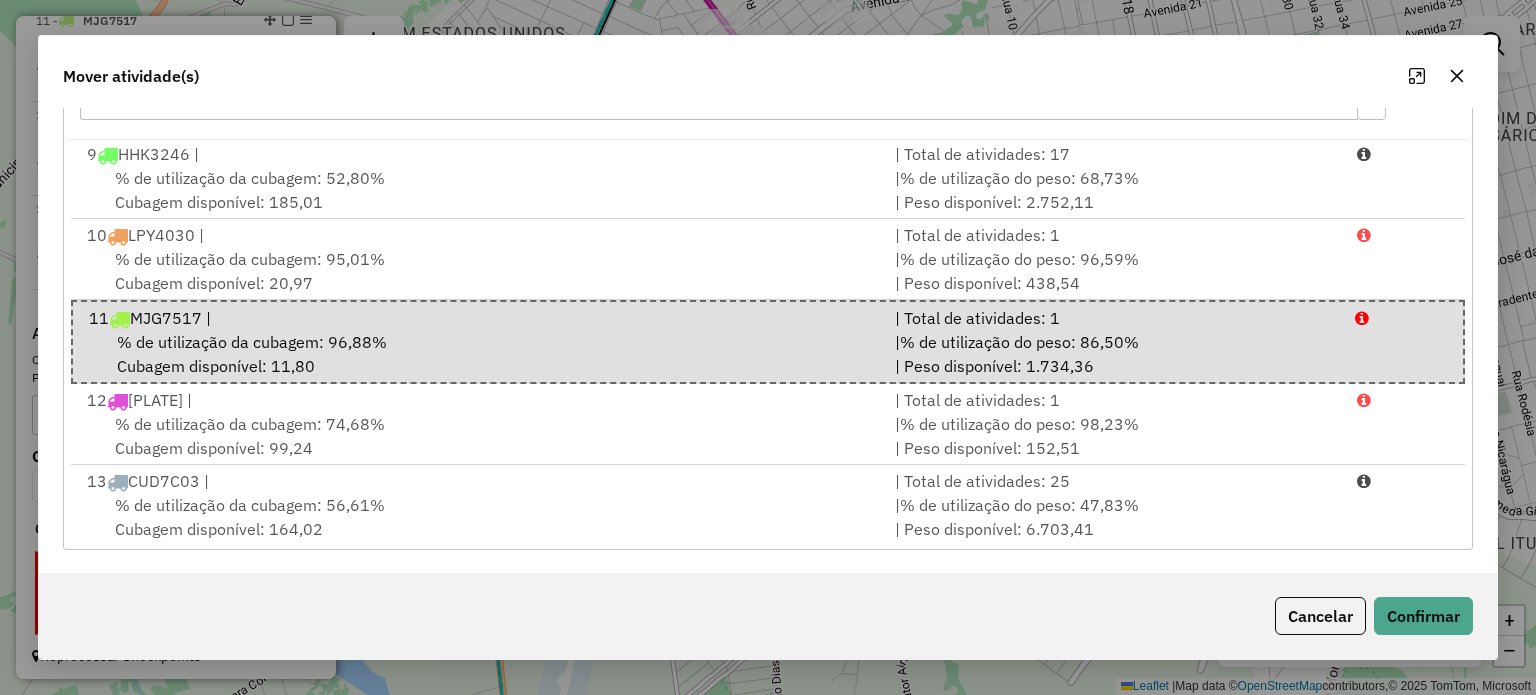 click 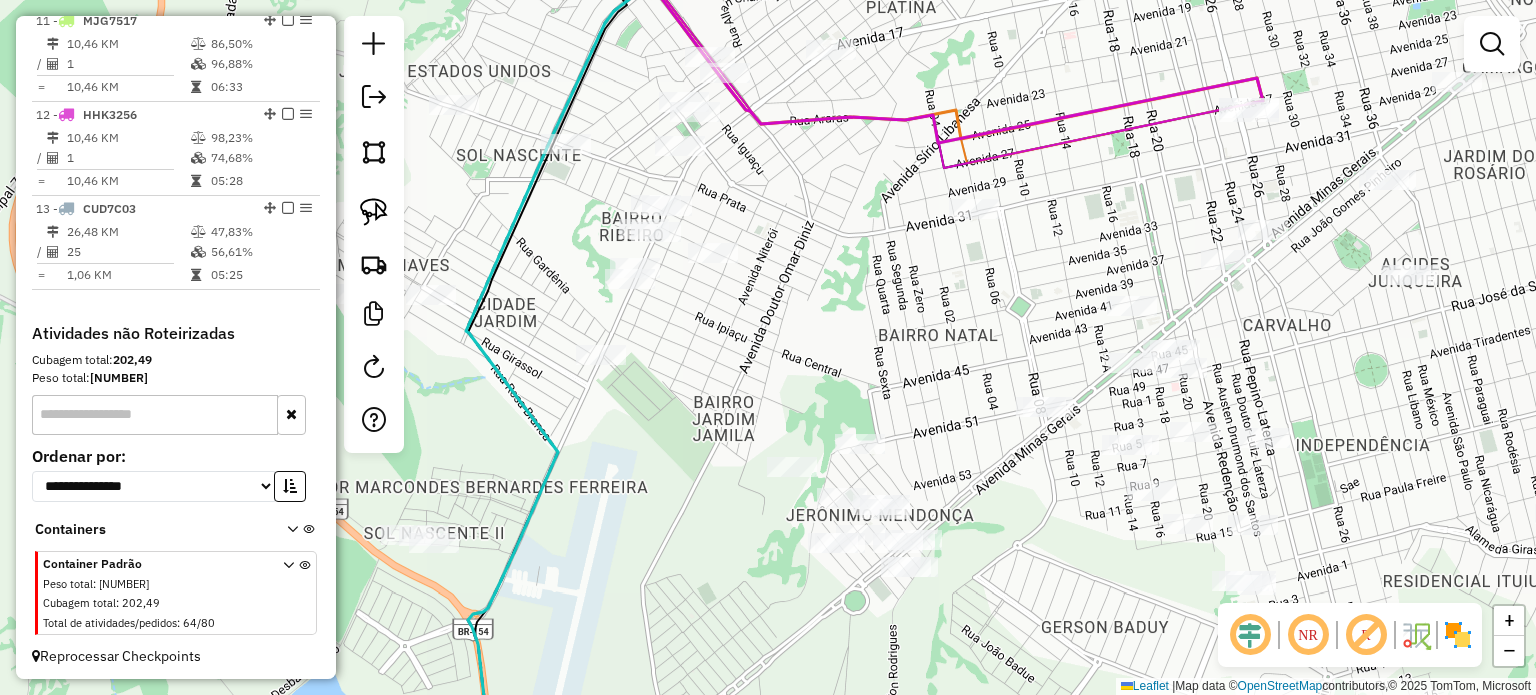 drag, startPoint x: 848, startPoint y: 297, endPoint x: 819, endPoint y: 419, distance: 125.39936 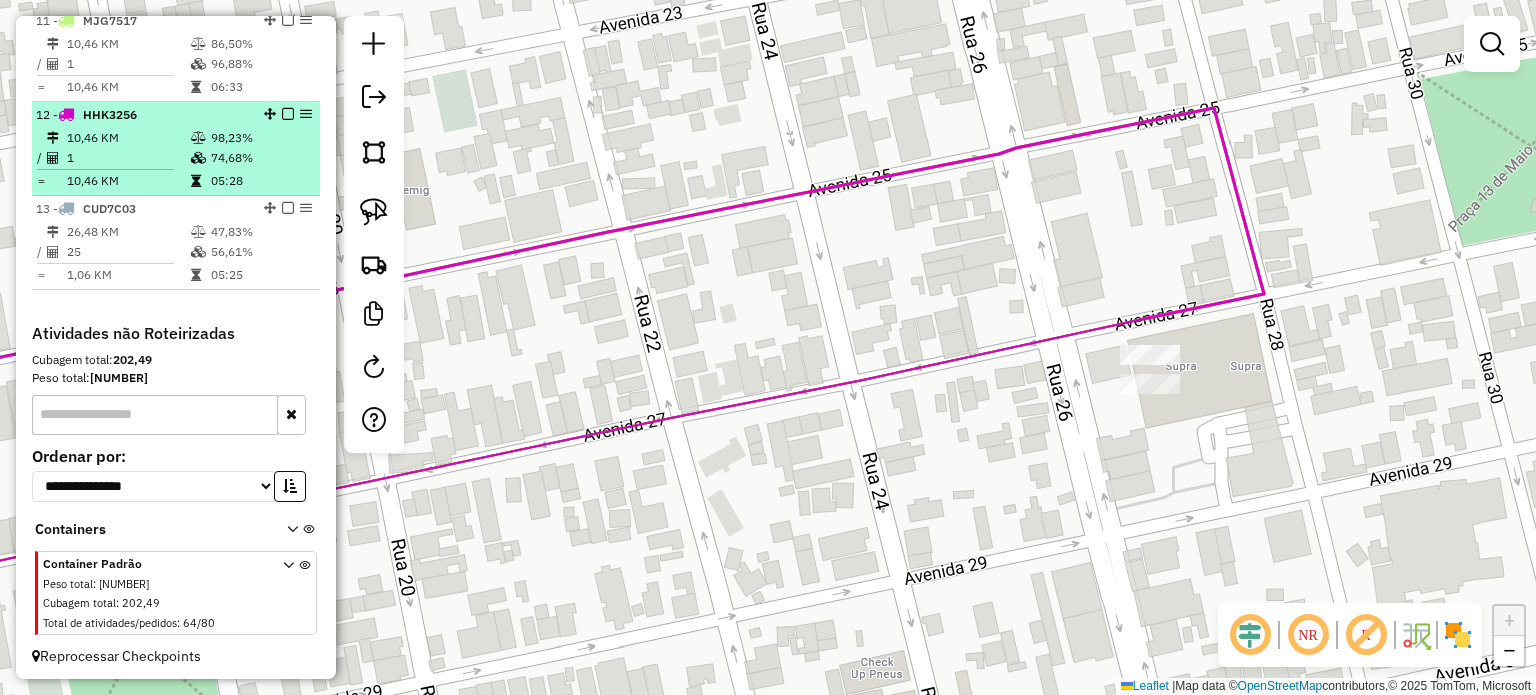 click on "10,46 KM" at bounding box center (128, 138) 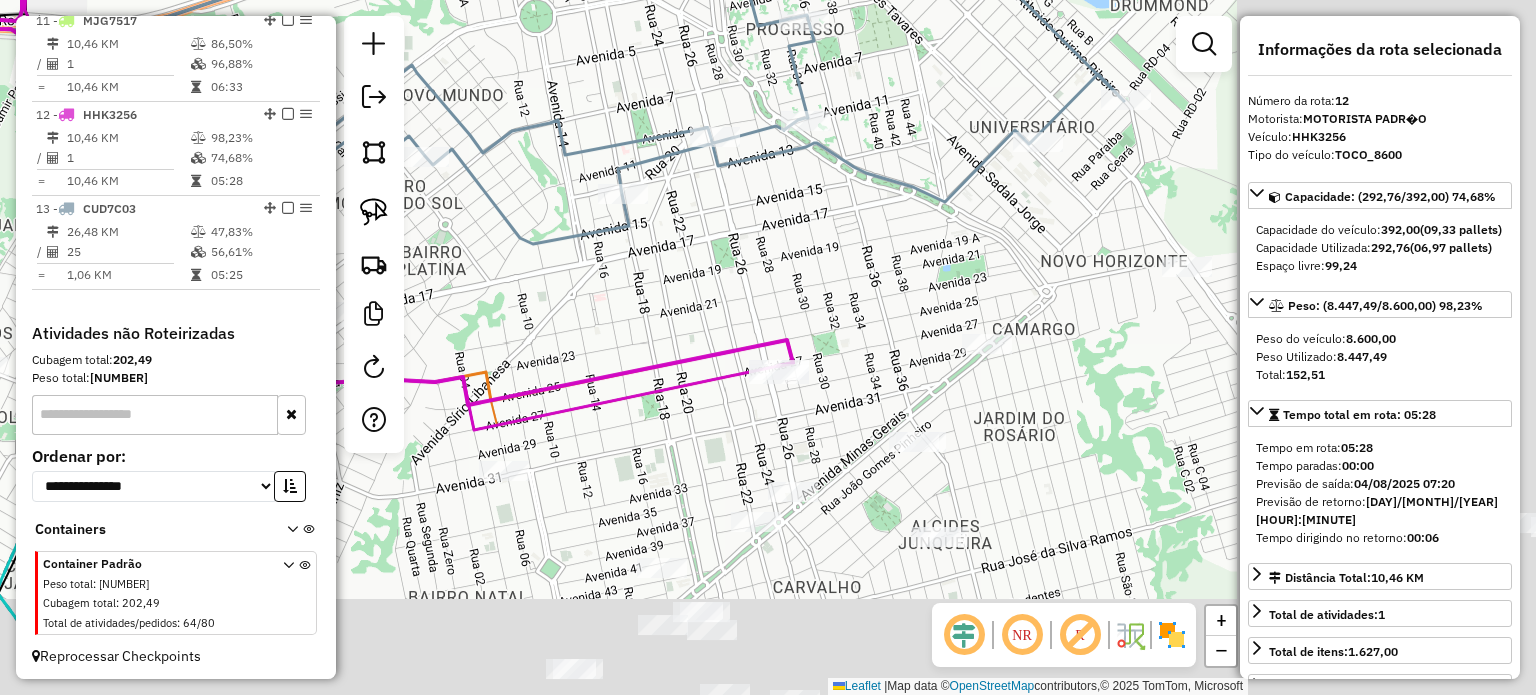drag, startPoint x: 864, startPoint y: 384, endPoint x: 565, endPoint y: 266, distance: 321.44208 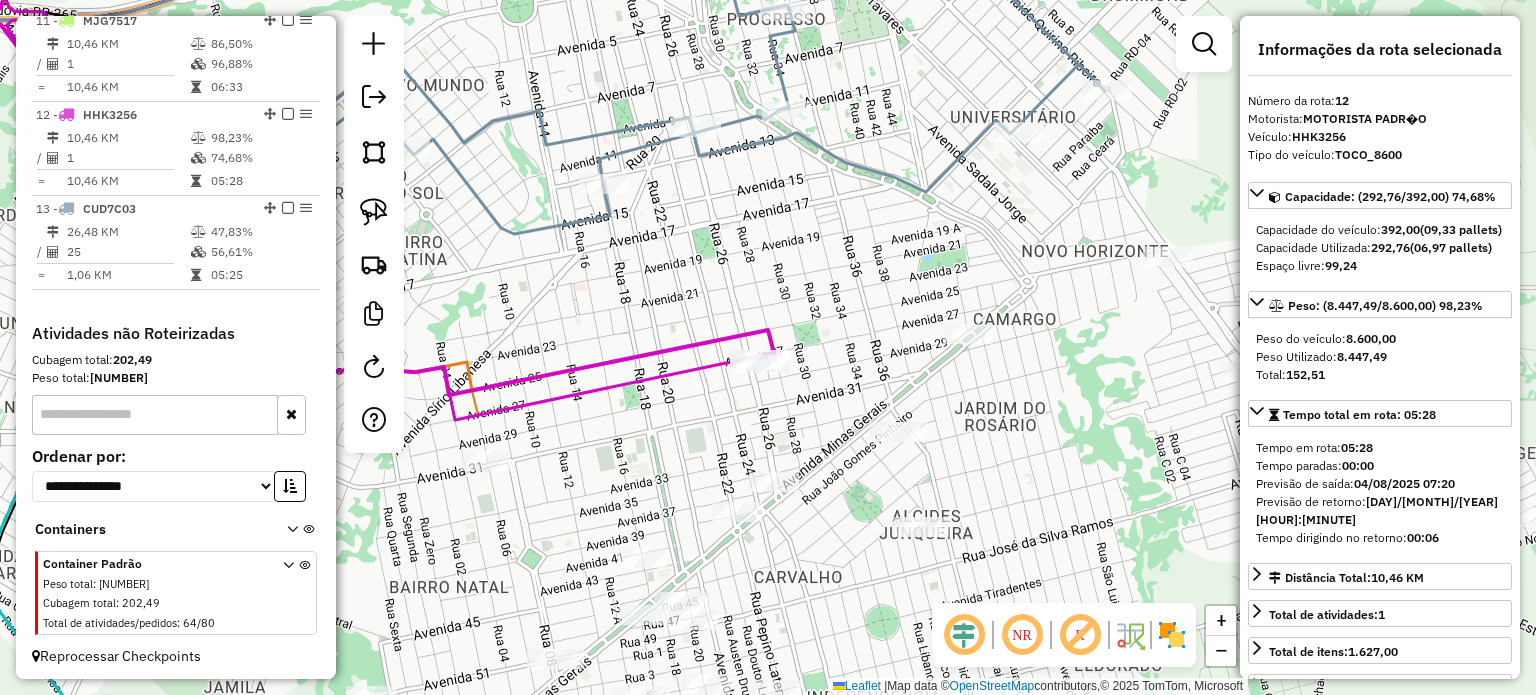 click 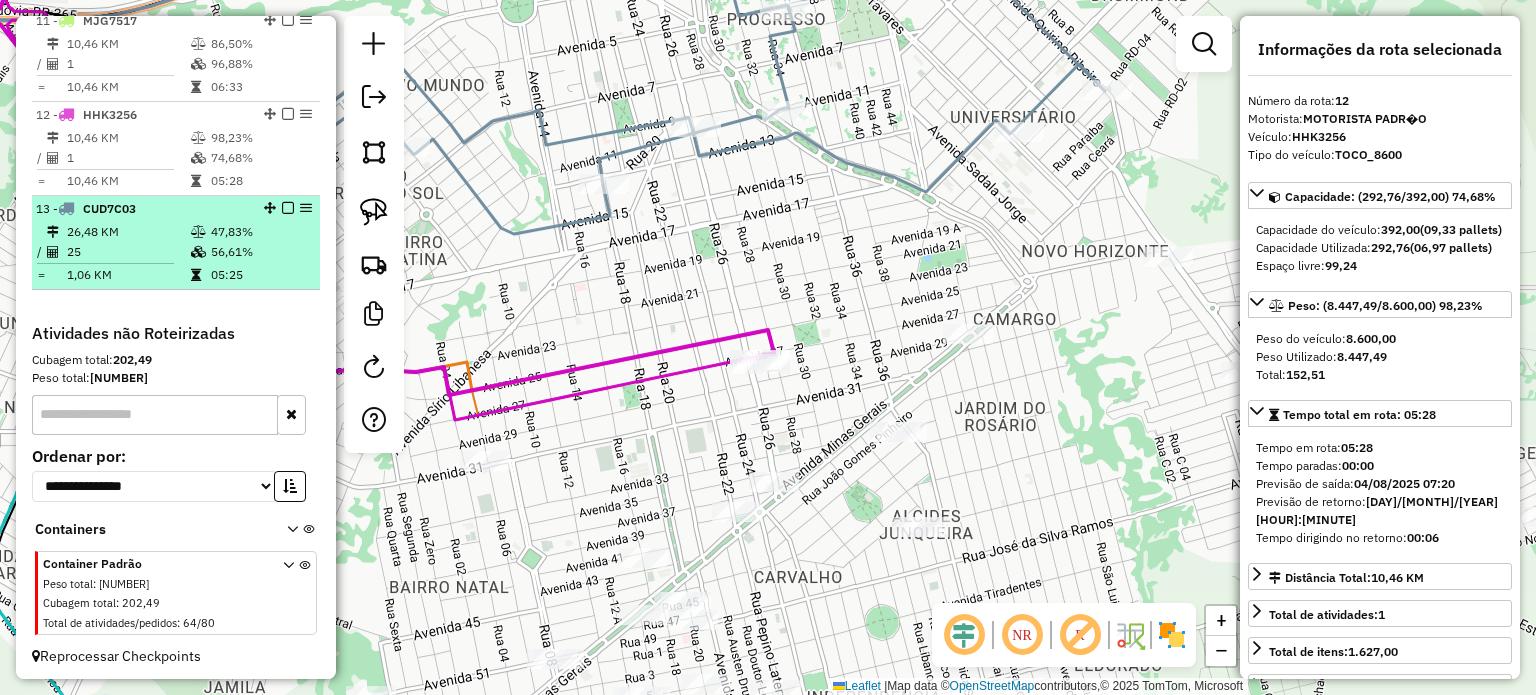 click at bounding box center [66, 208] 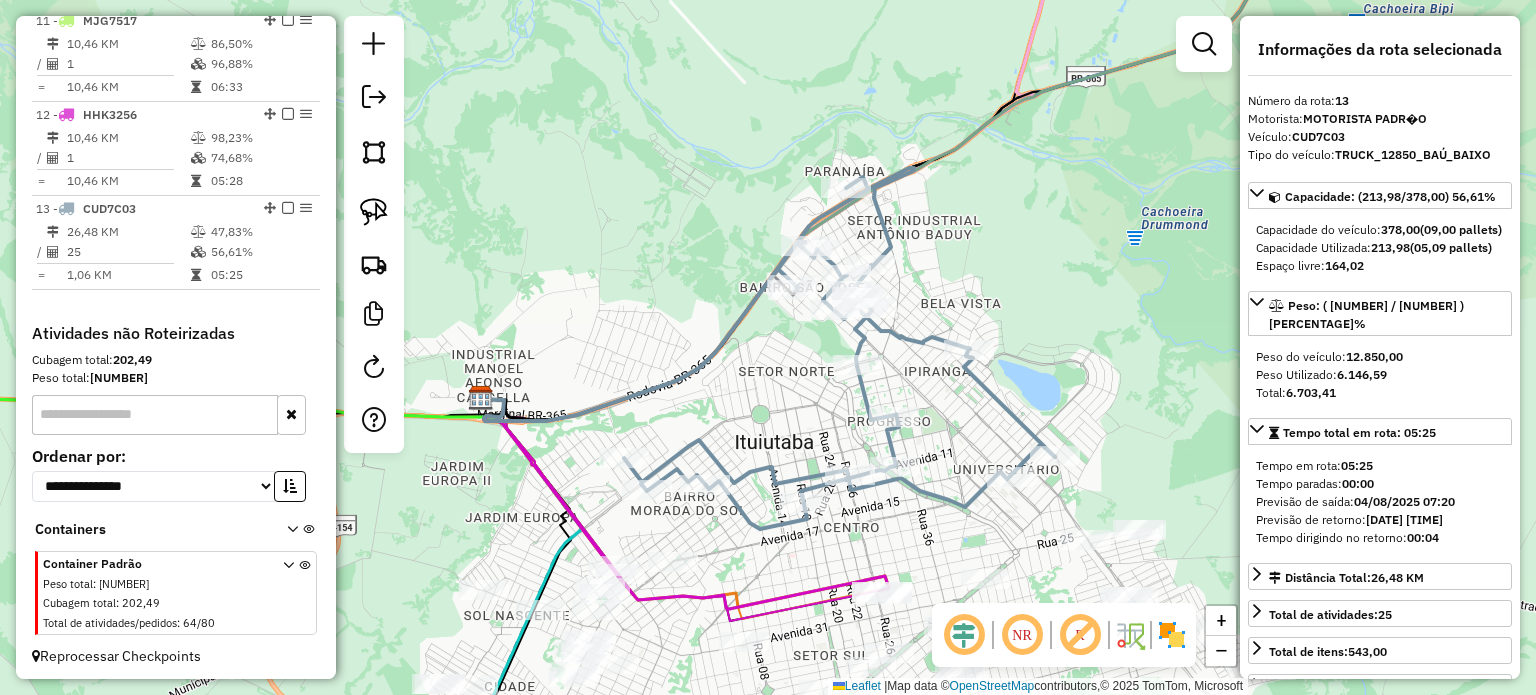 scroll, scrollTop: 1498, scrollLeft: 0, axis: vertical 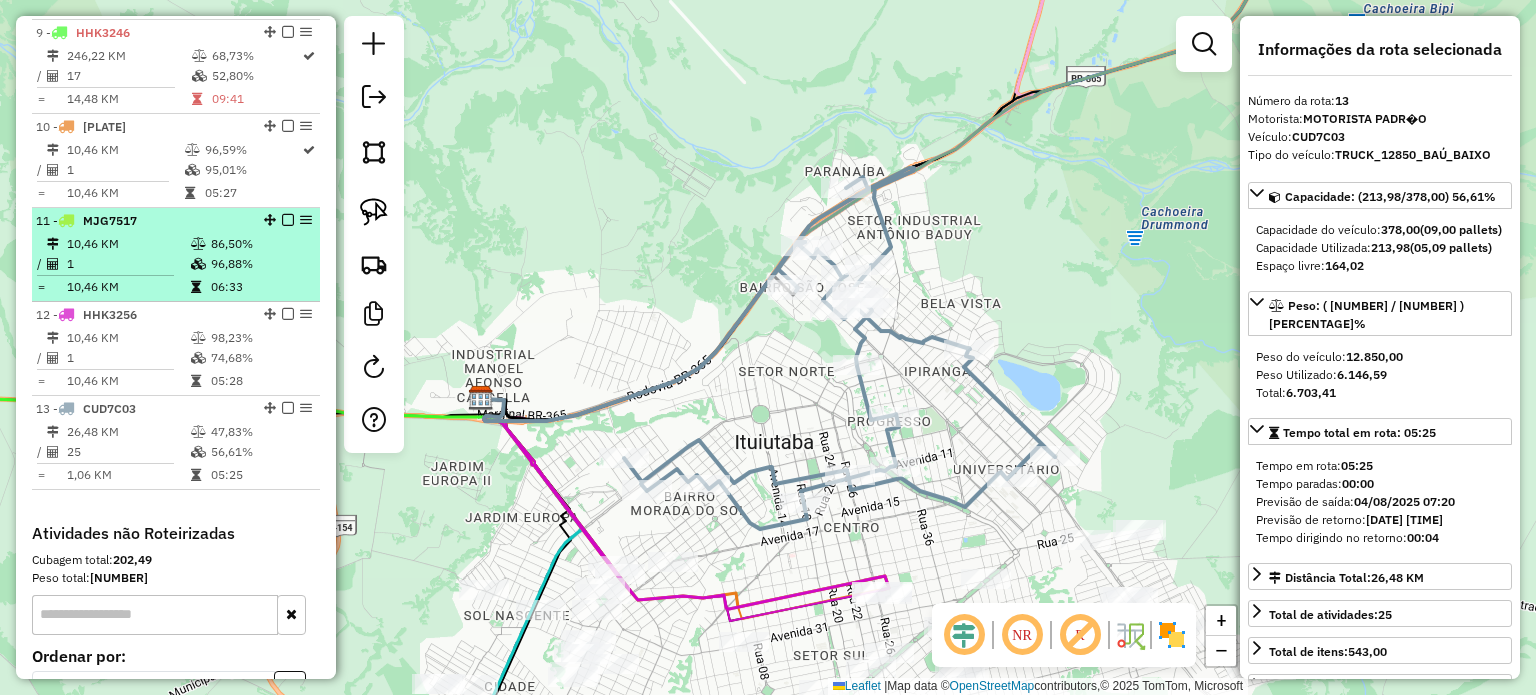 click on "11 -       MJG7517" at bounding box center (142, 221) 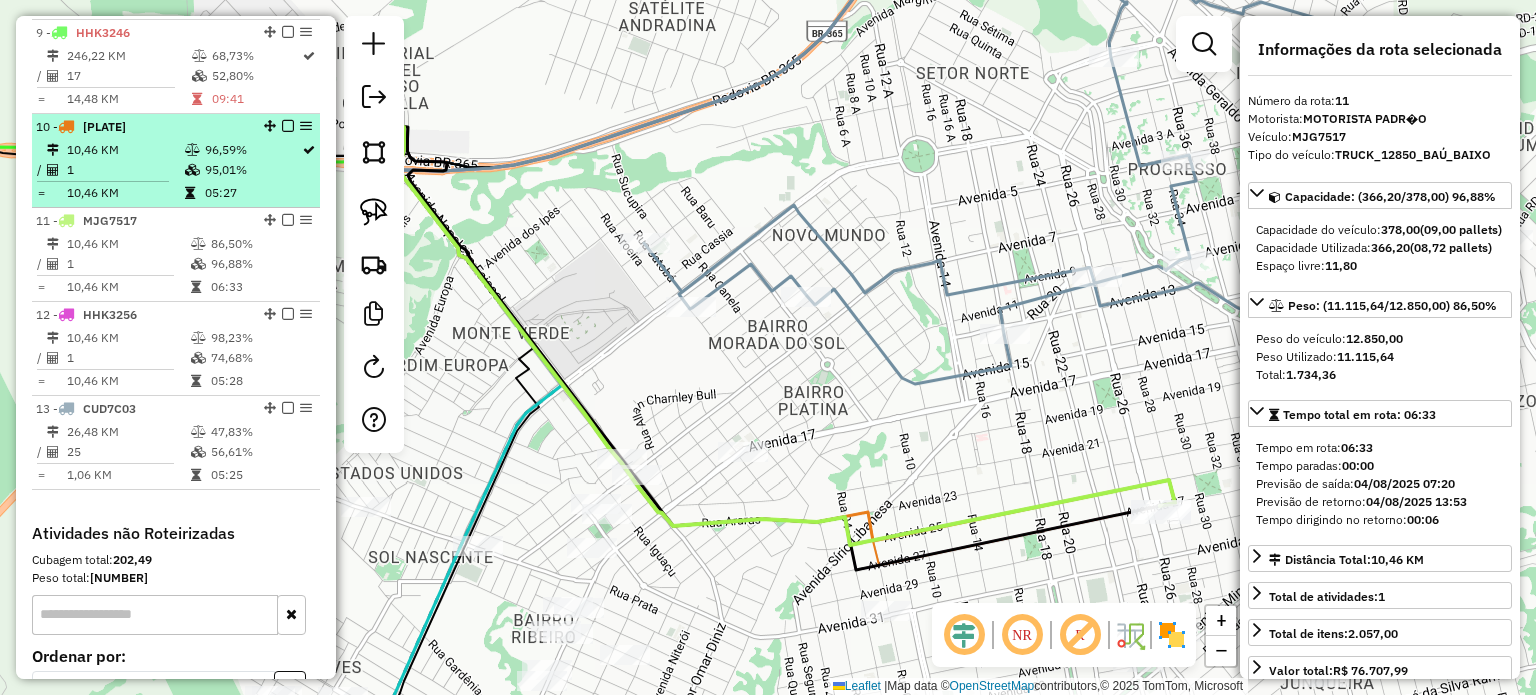 click at bounding box center [110, 181] 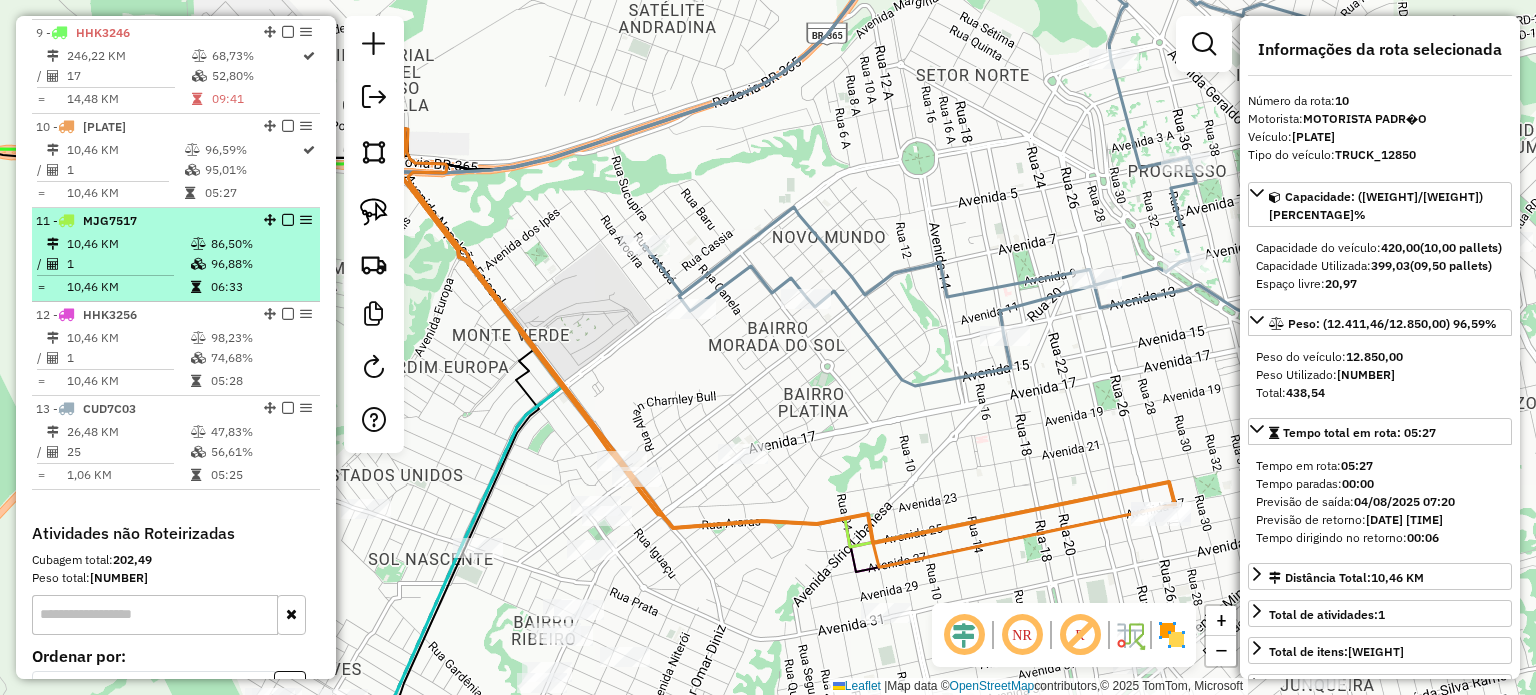 click on "1" at bounding box center [128, 264] 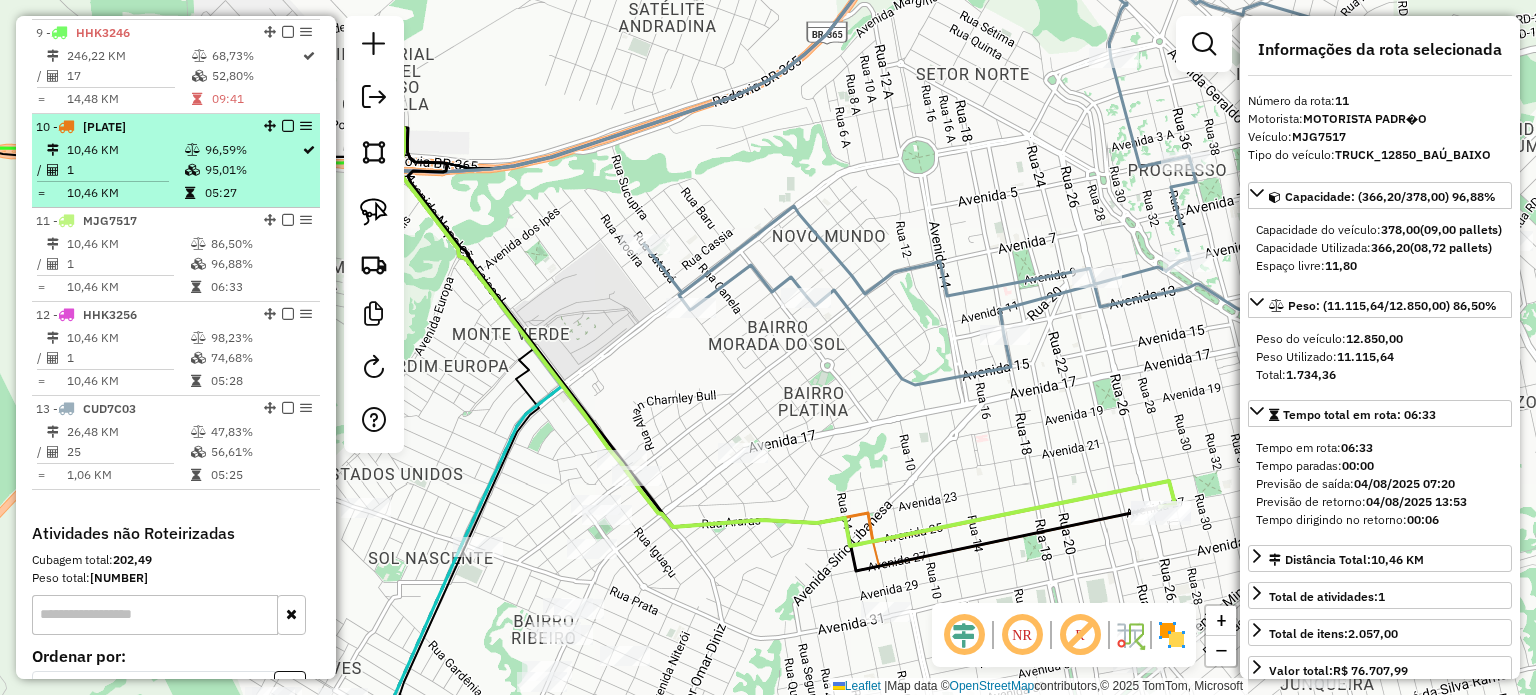 click on "10,46 KM" at bounding box center [125, 150] 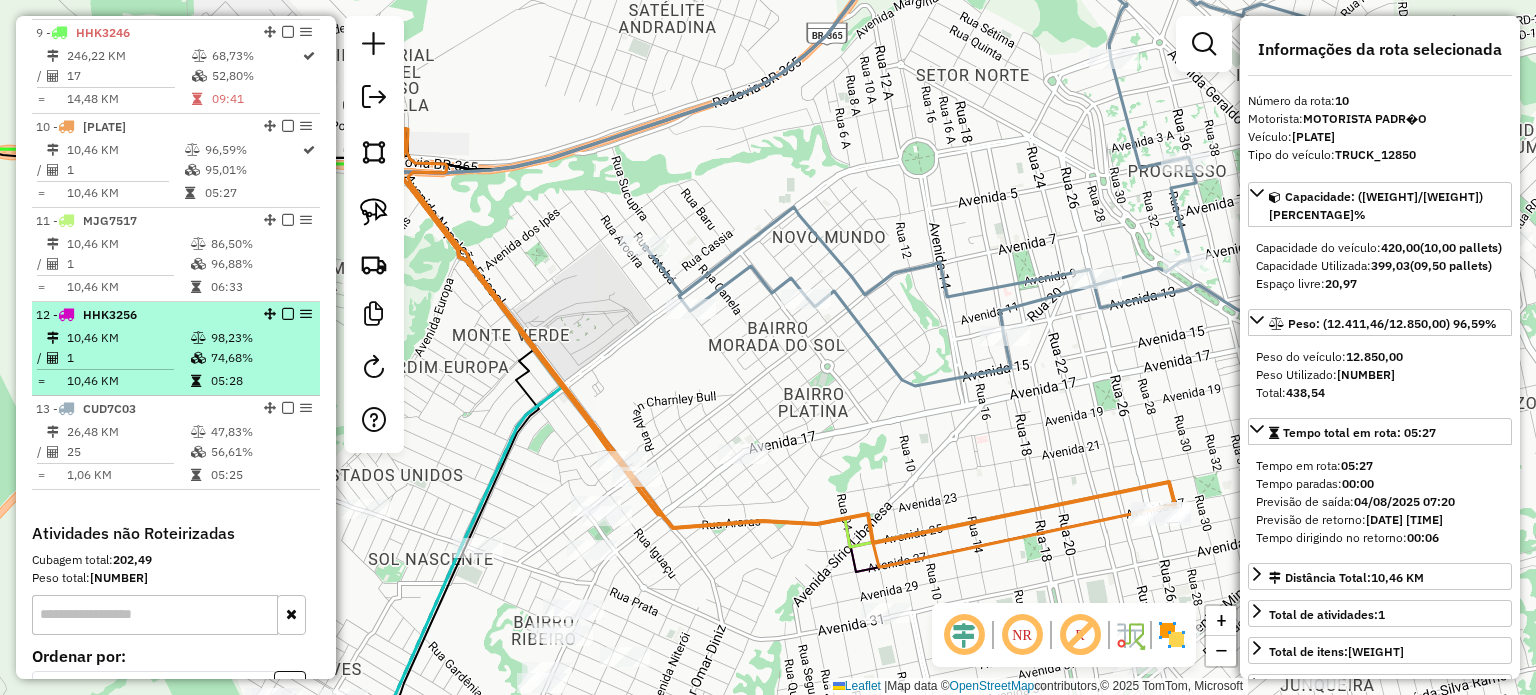 click on "1" at bounding box center [128, 358] 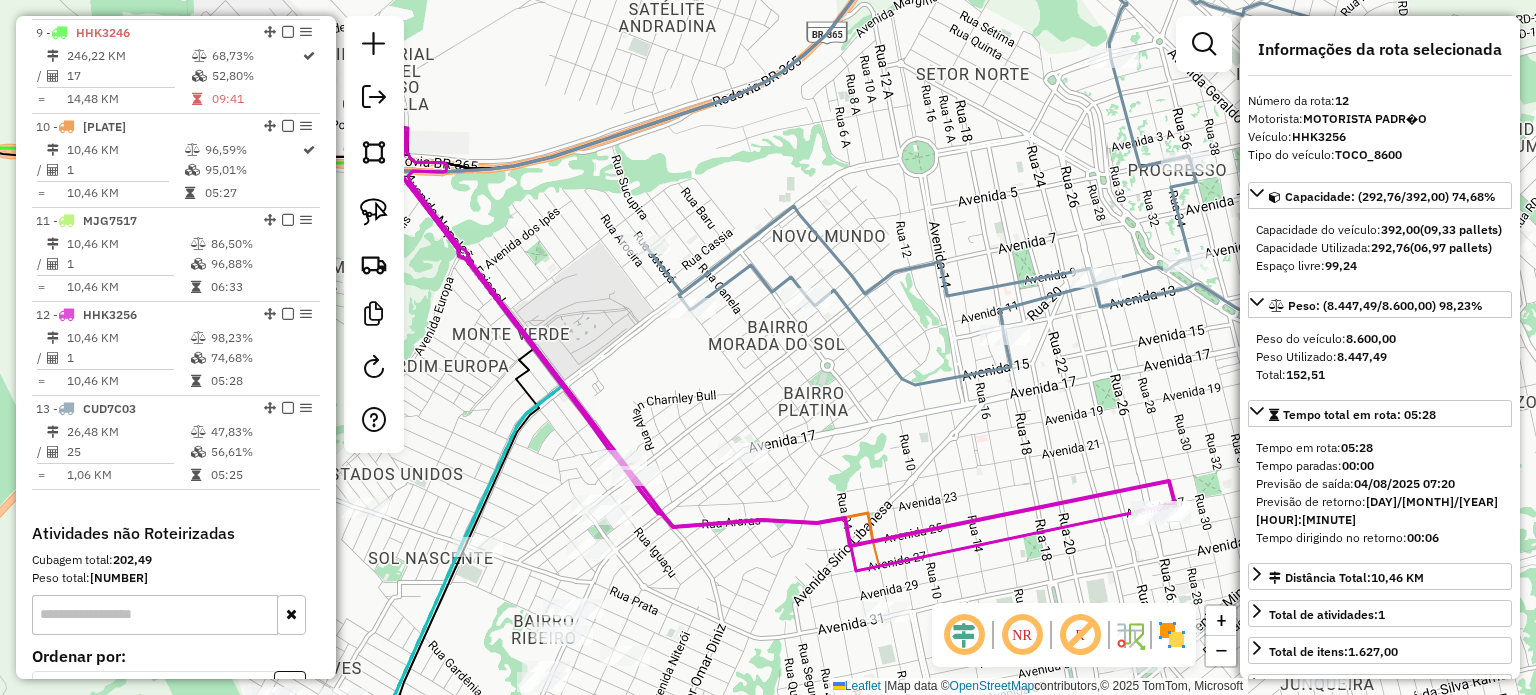 drag, startPoint x: 777, startPoint y: 371, endPoint x: 756, endPoint y: 341, distance: 36.619667 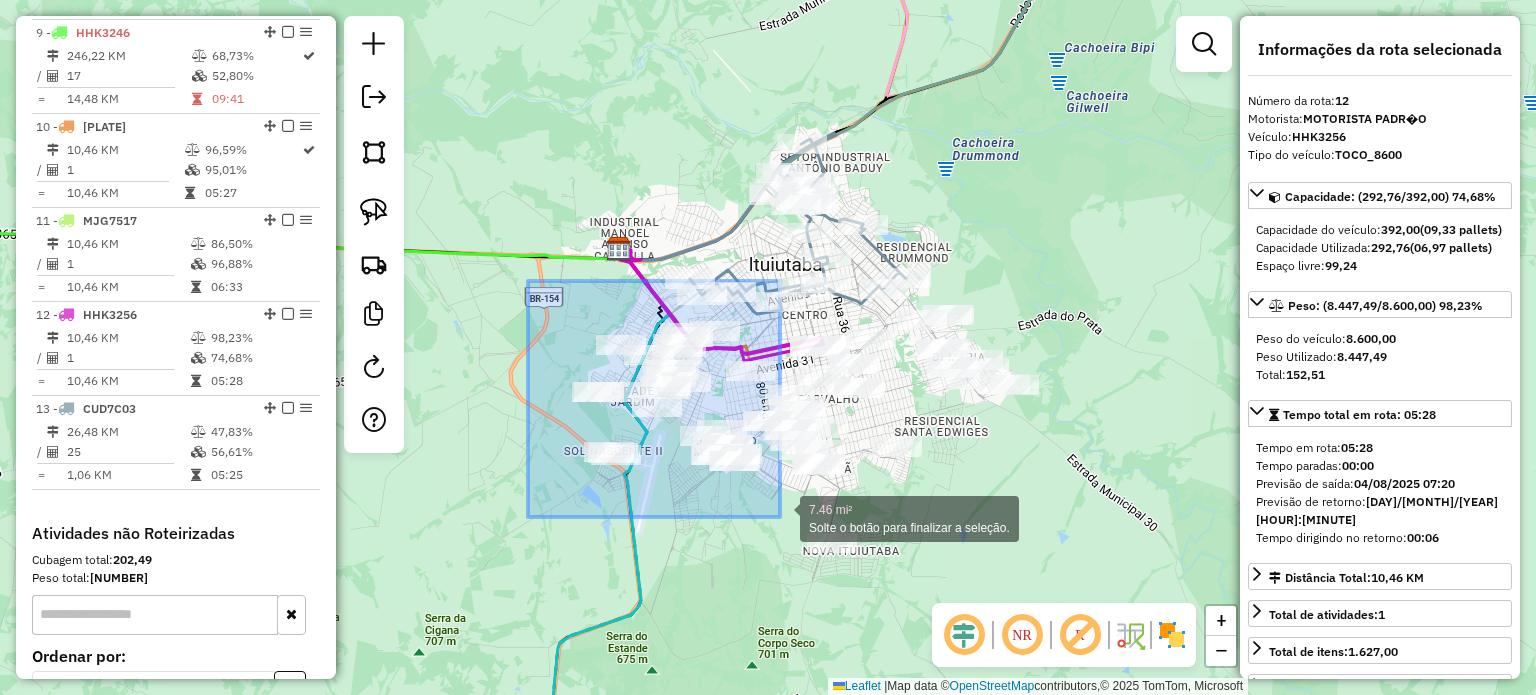 drag, startPoint x: 528, startPoint y: 281, endPoint x: 780, endPoint y: 517, distance: 345.25354 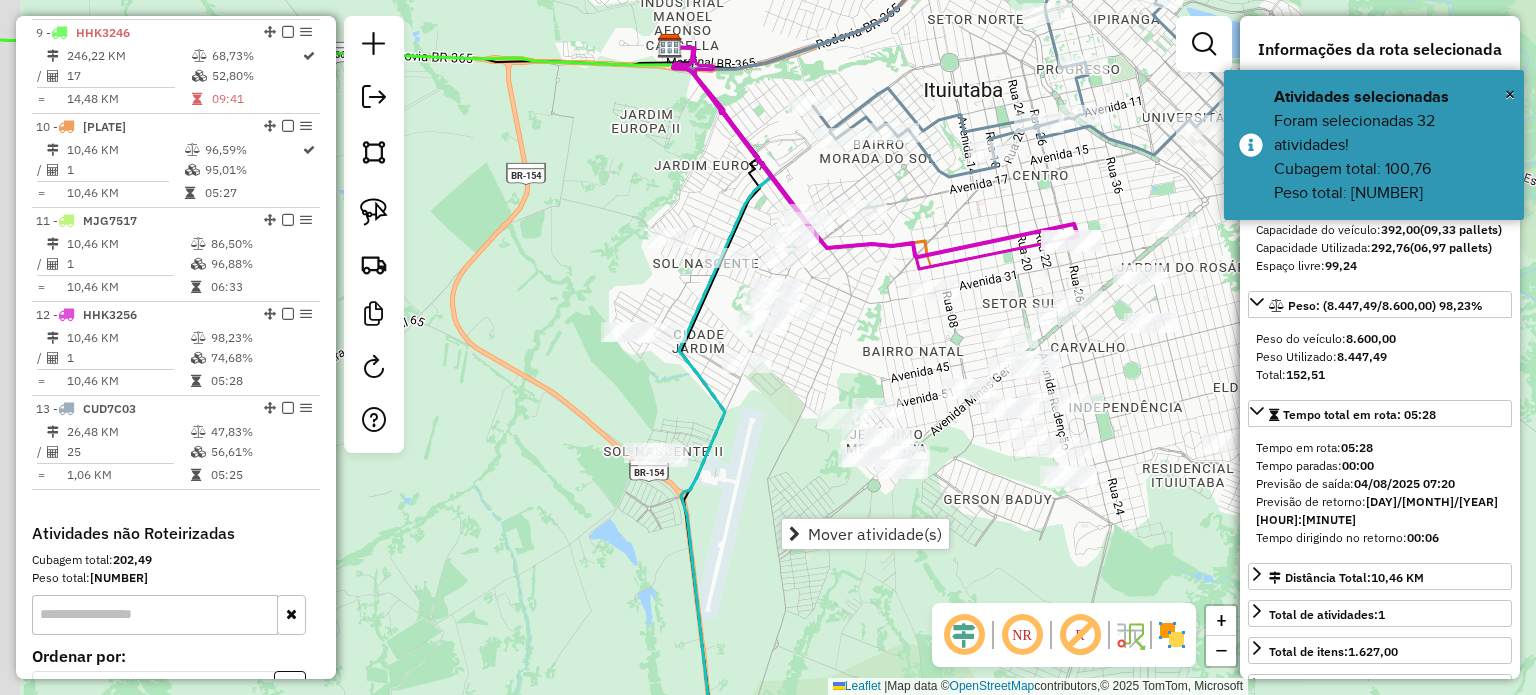 drag, startPoint x: 528, startPoint y: 156, endPoint x: 688, endPoint y: 175, distance: 161.12418 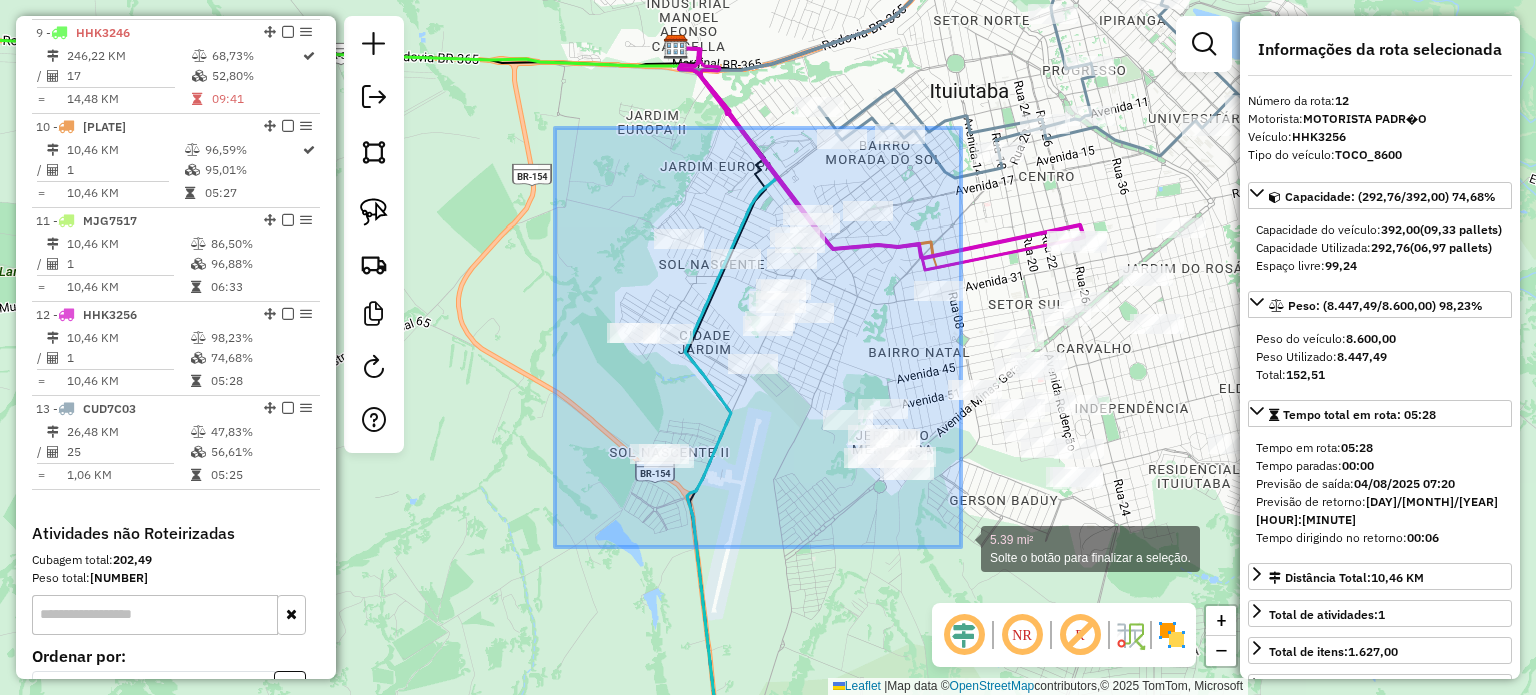 drag, startPoint x: 555, startPoint y: 128, endPoint x: 848, endPoint y: 493, distance: 468.0534 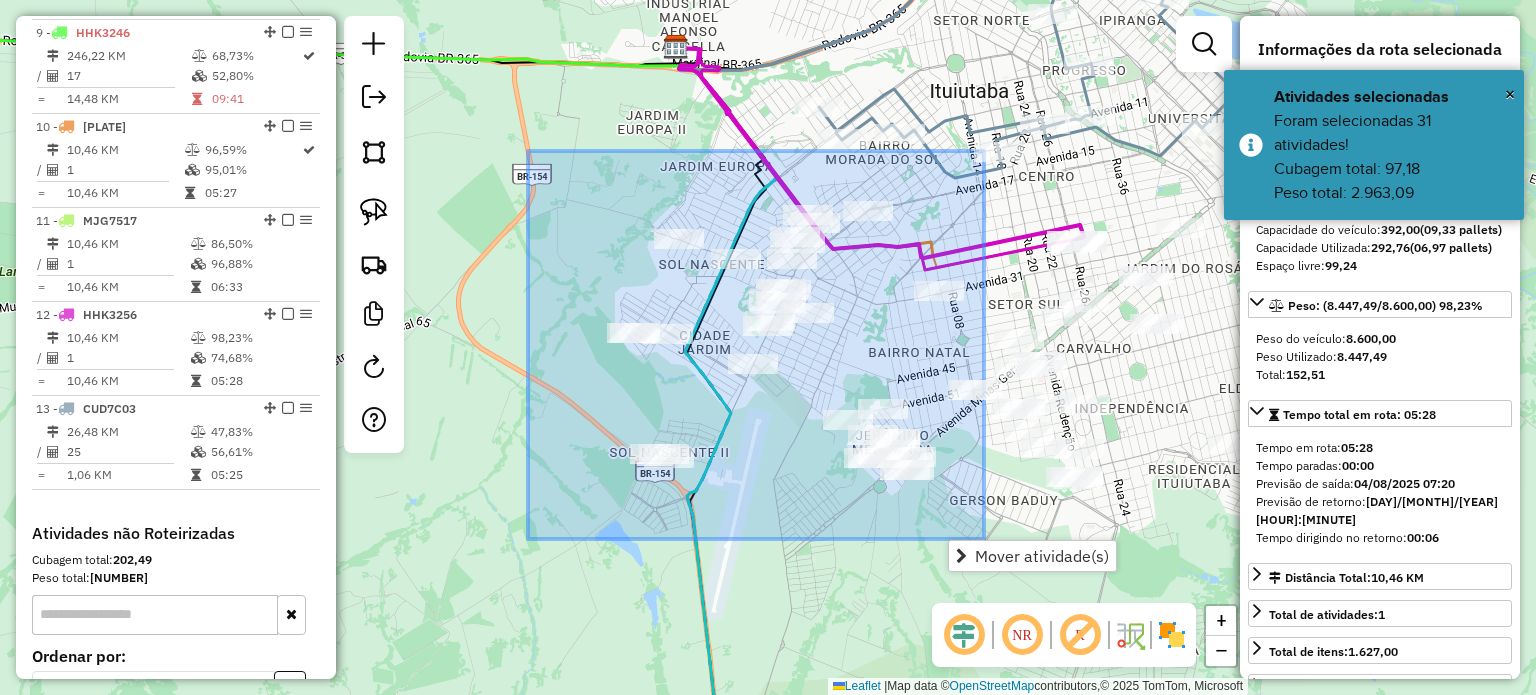 drag, startPoint x: 528, startPoint y: 151, endPoint x: 974, endPoint y: 535, distance: 588.53375 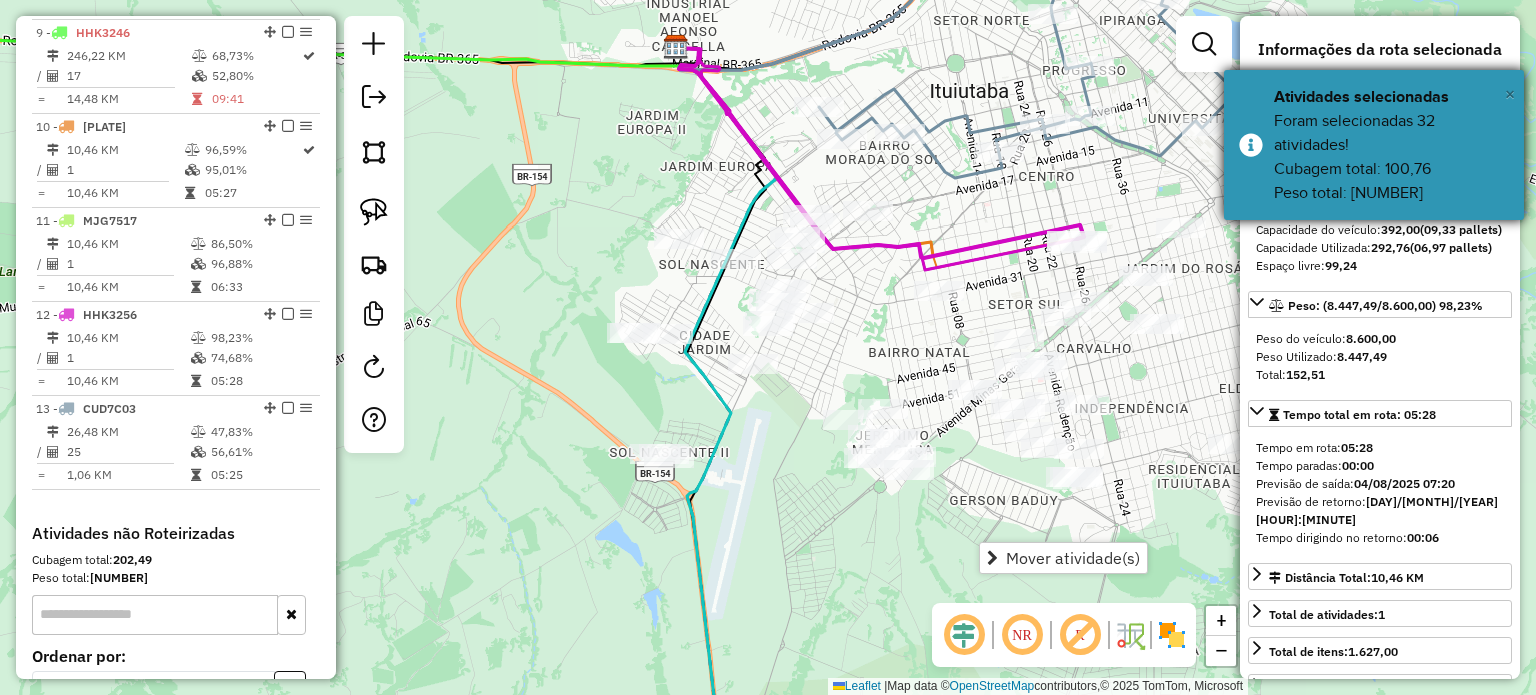 click on "×" at bounding box center [1510, 94] 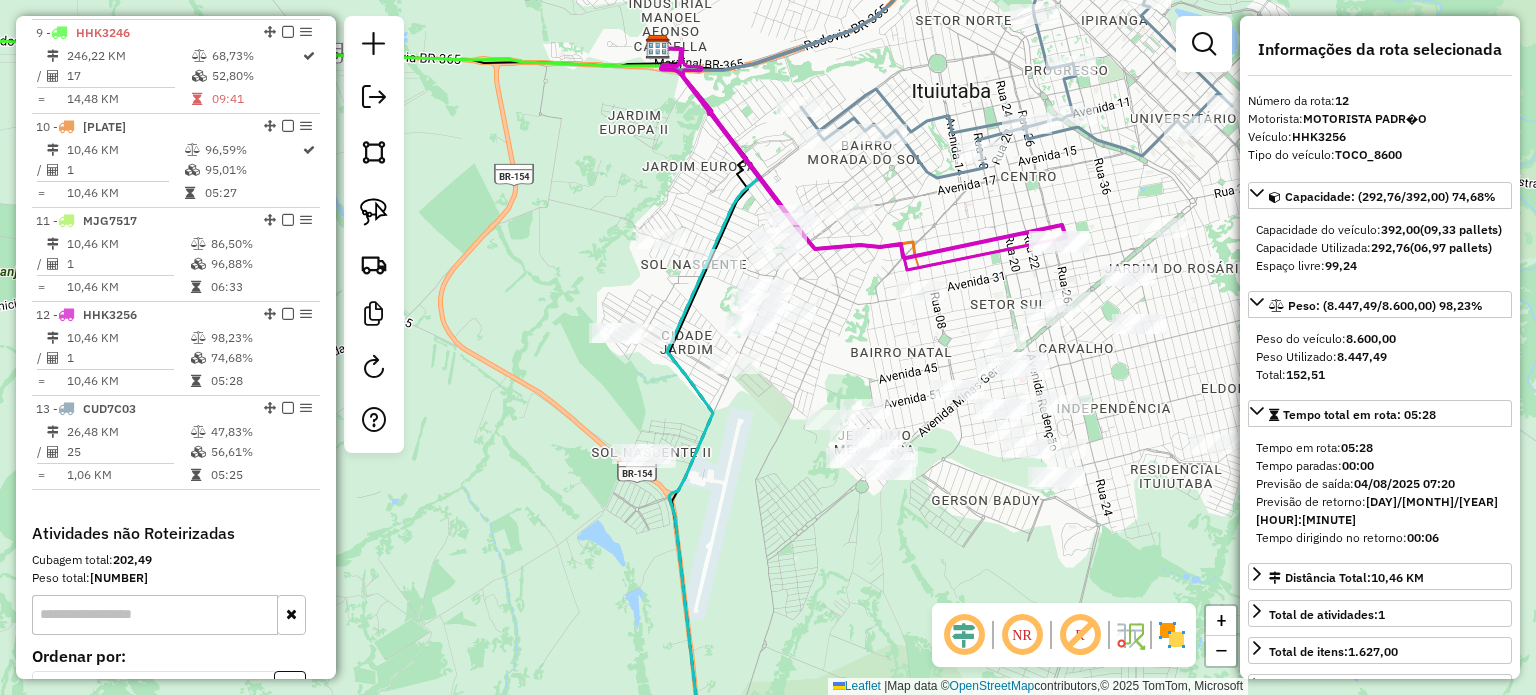 drag, startPoint x: 1001, startPoint y: 492, endPoint x: 712, endPoint y: 451, distance: 291.89383 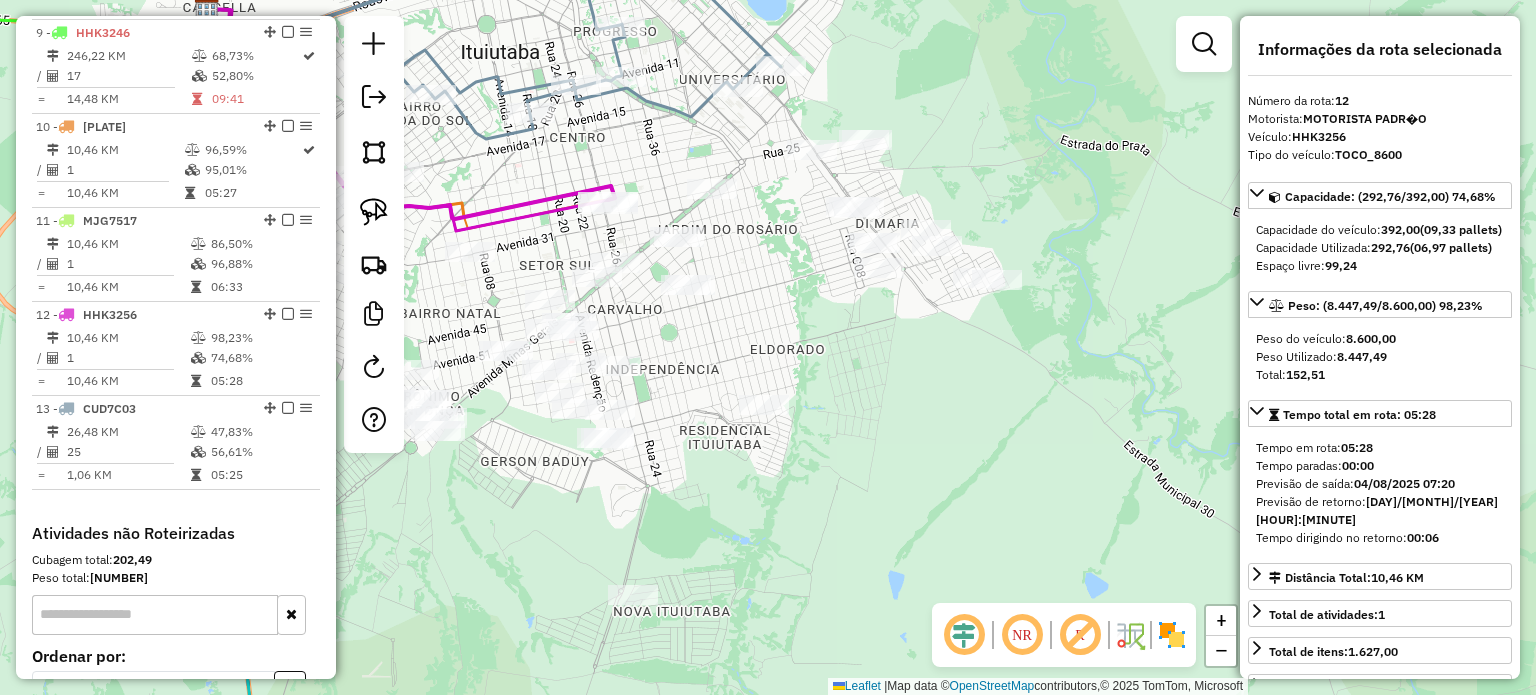 drag, startPoint x: 1144, startPoint y: 443, endPoint x: 980, endPoint y: 447, distance: 164.04877 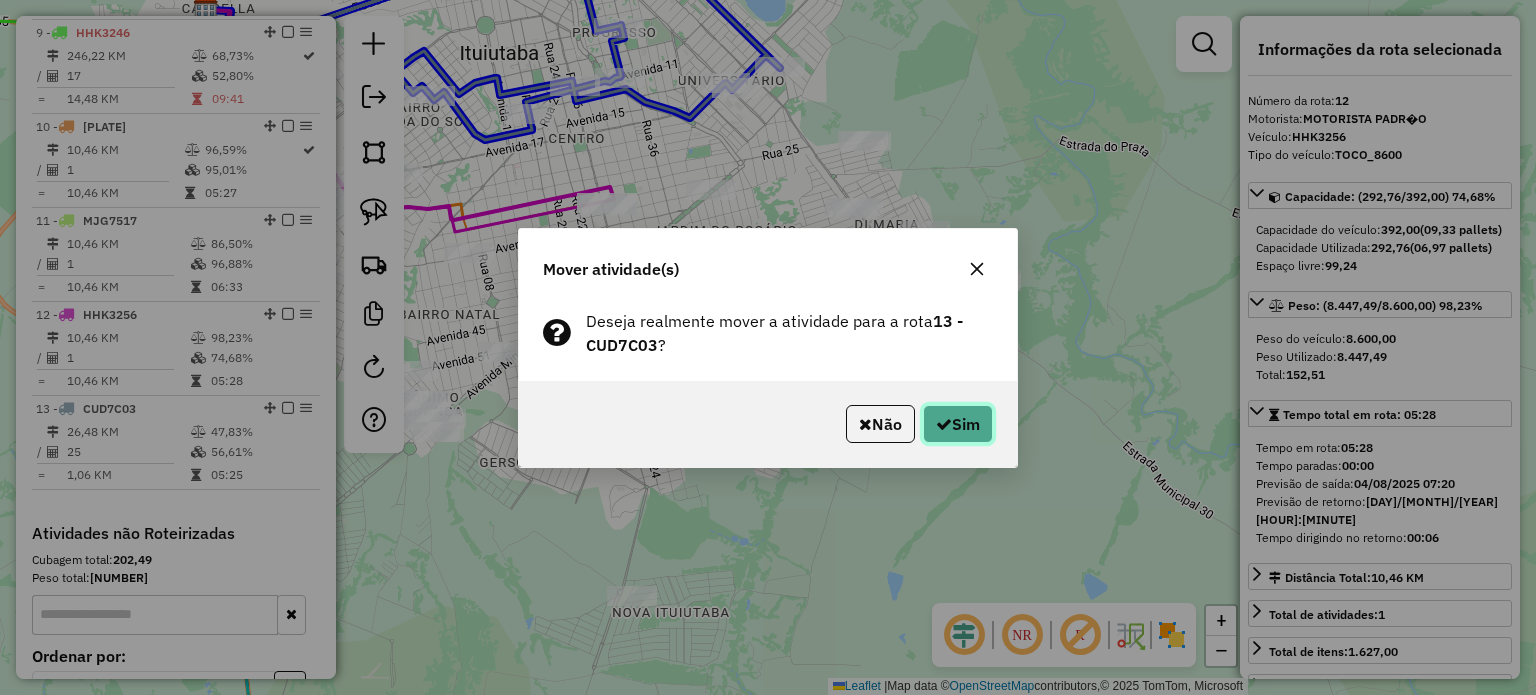 click on "Sim" 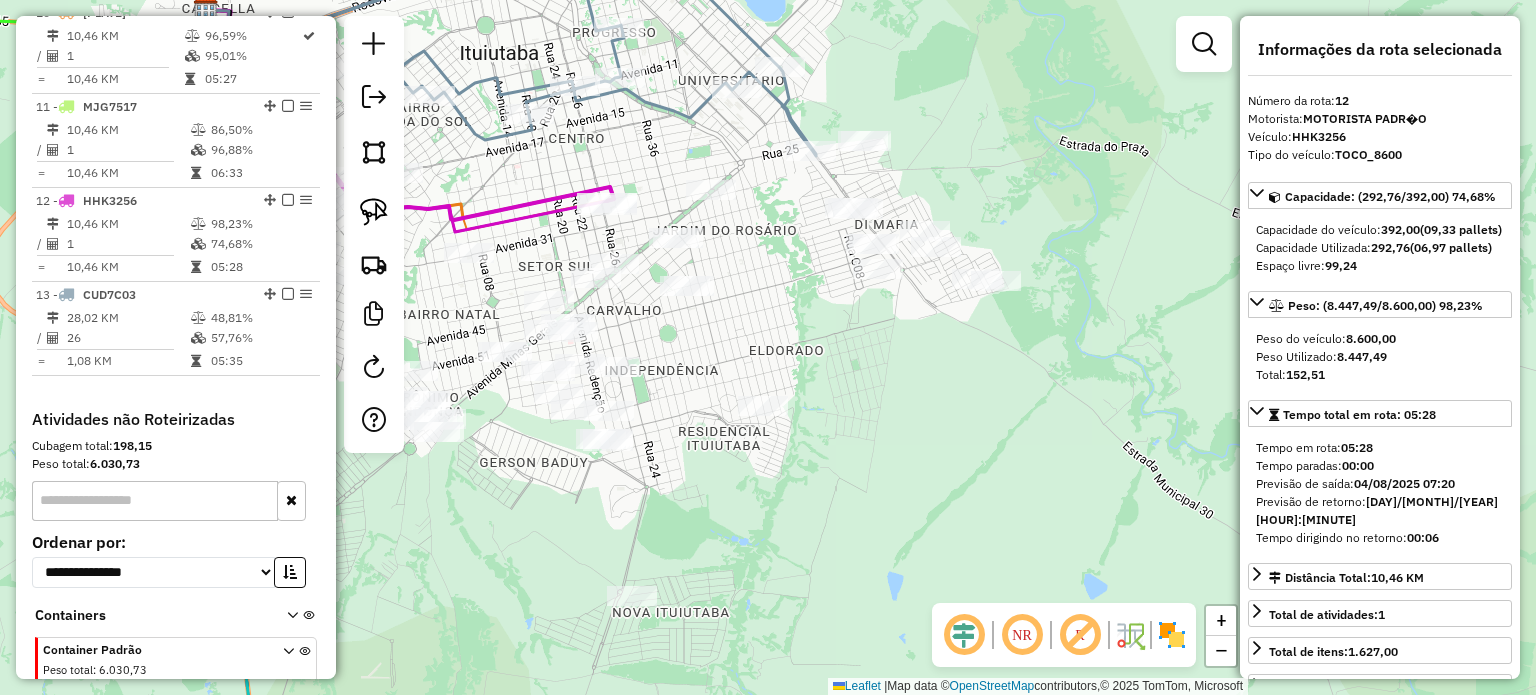 scroll, scrollTop: 1698, scrollLeft: 0, axis: vertical 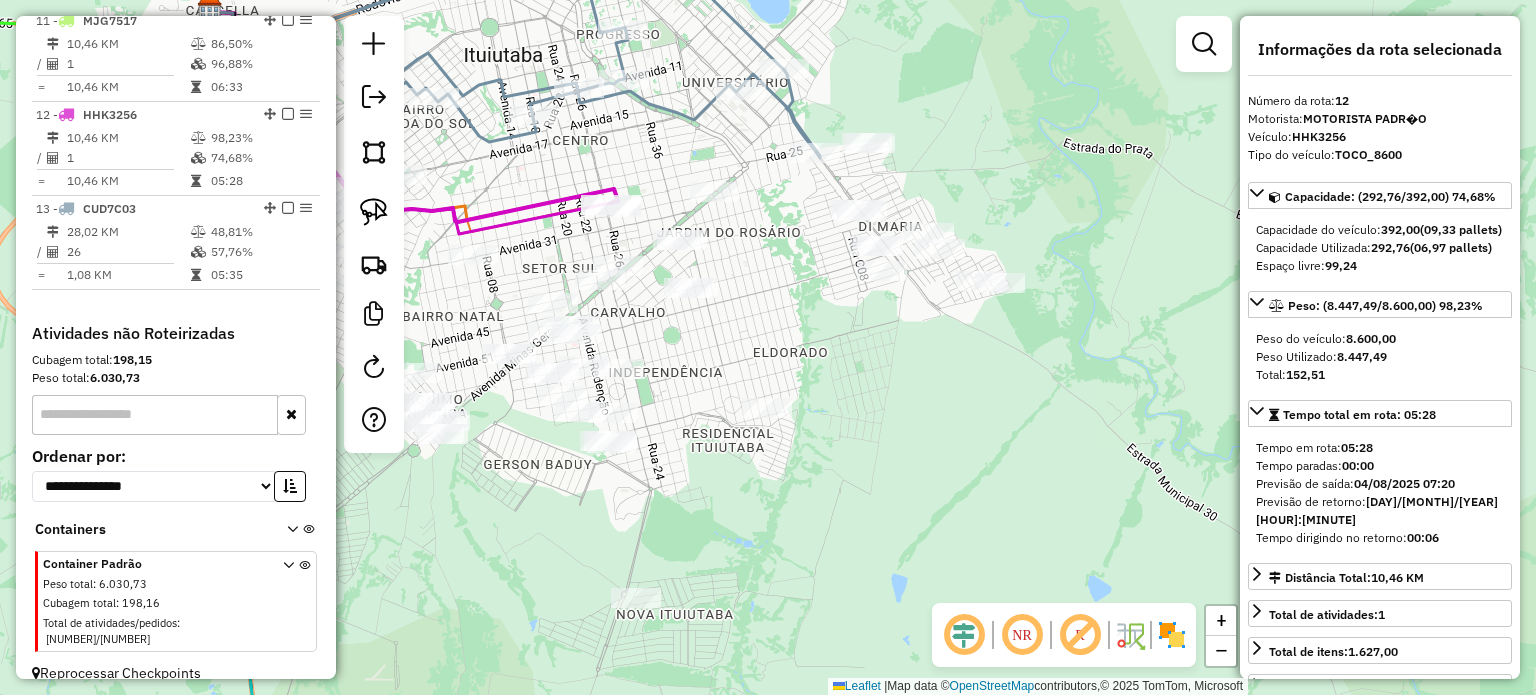 drag, startPoint x: 845, startPoint y: 410, endPoint x: 1084, endPoint y: 469, distance: 246.17473 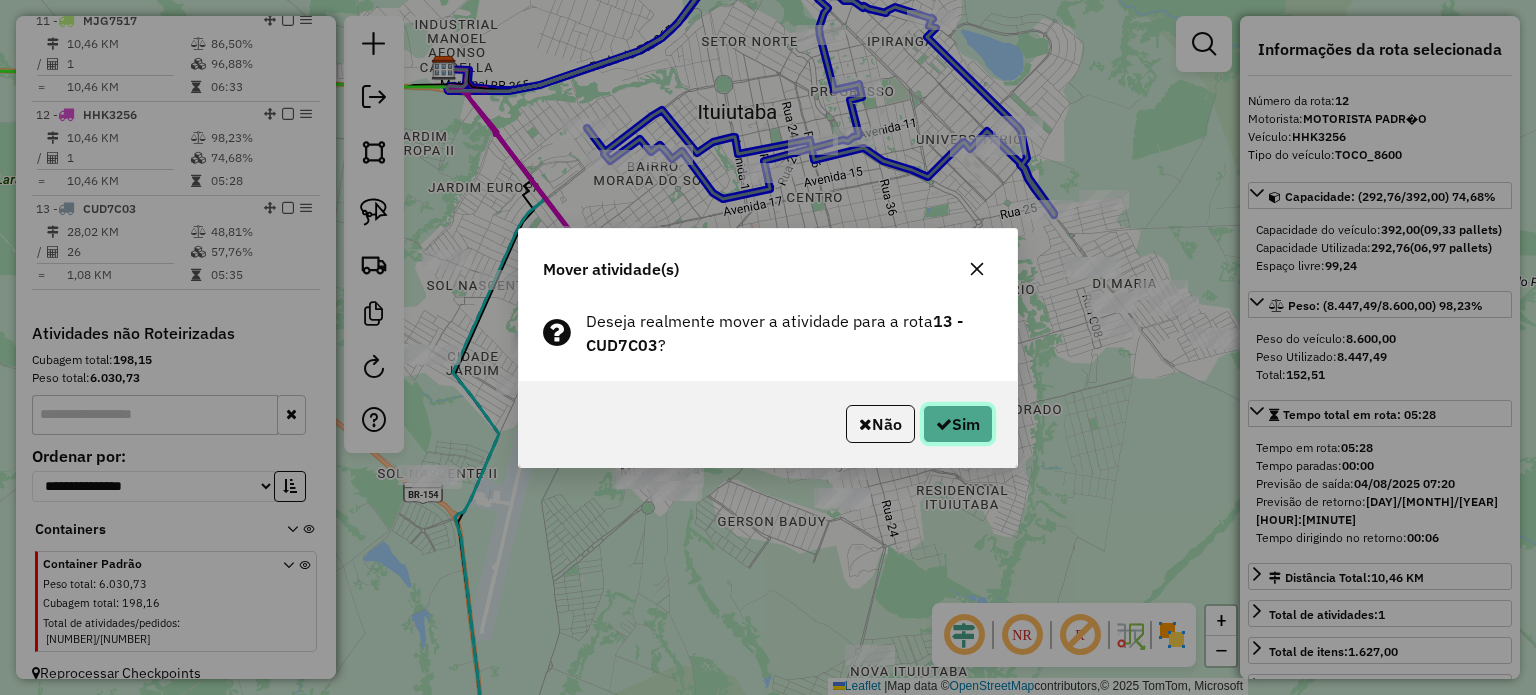 click on "Sim" 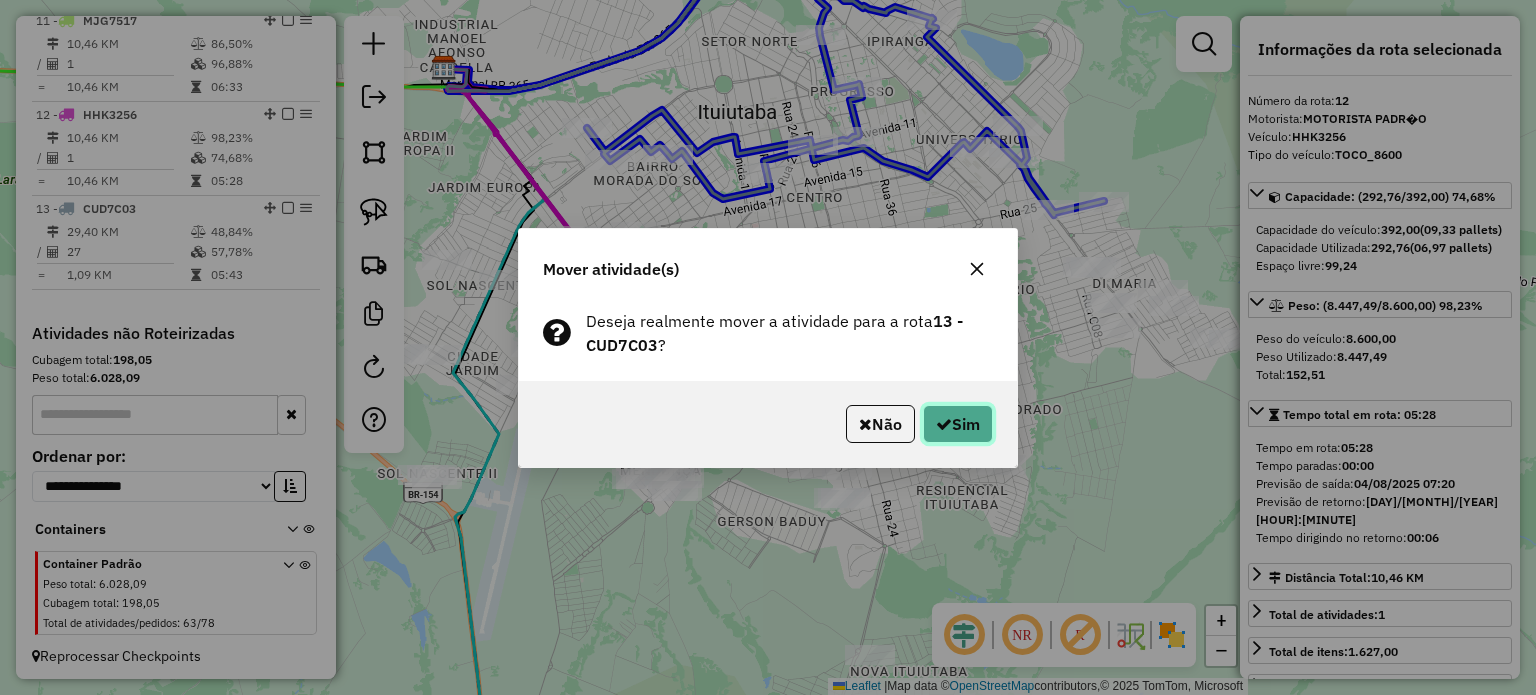 drag, startPoint x: 977, startPoint y: 438, endPoint x: 980, endPoint y: 411, distance: 27.166155 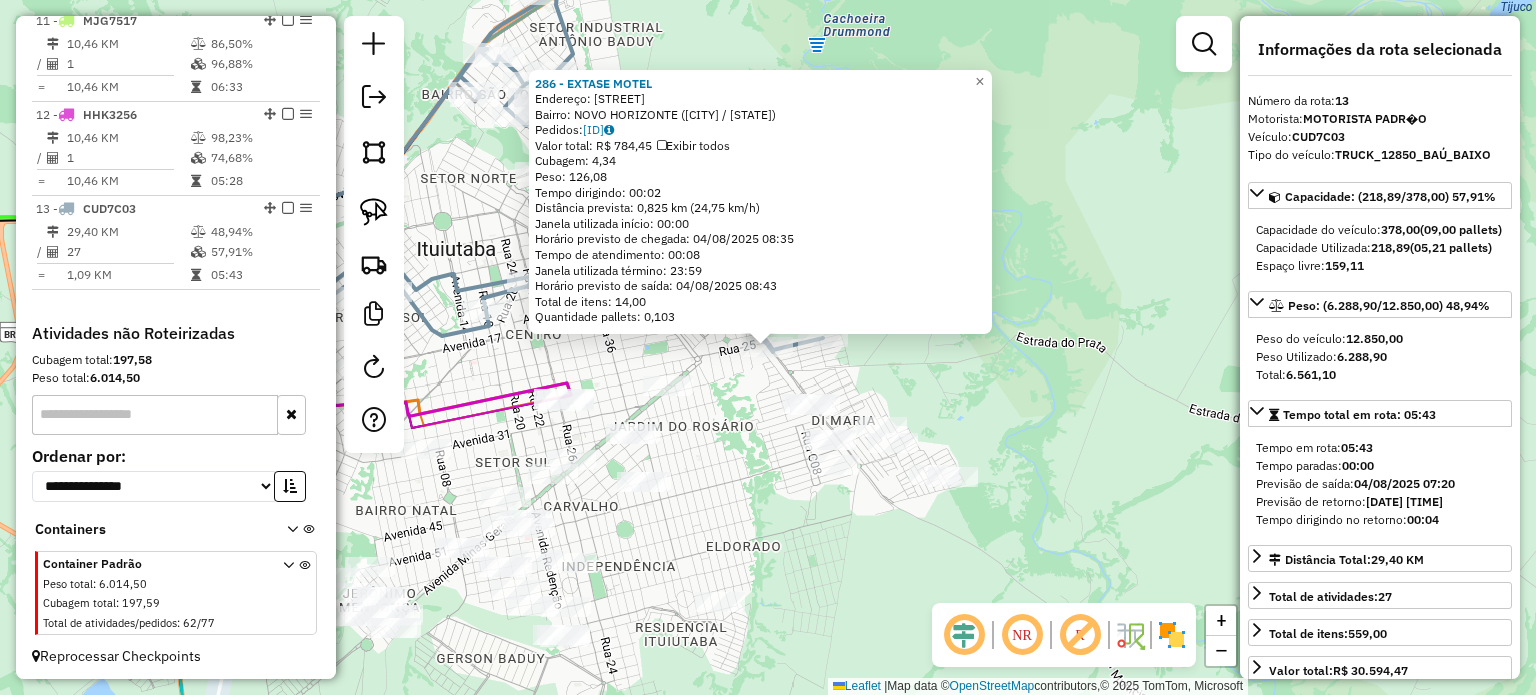 click on "286 - EXTASE MOTEL  Endereço:  JOSE GOUVEIA FRANCO 3818   Bairro: NOVO HORIZONTE (ITUIUTABA / MG)   Pedidos:  01215866   Valor total: R$ 784,45   Exibir todos   Cubagem: 4,34  Peso: 126,08  Tempo dirigindo: 00:02   Distância prevista: 0,825 km (24,75 km/h)   Janela utilizada início: 00:00   Horário previsto de chegada: 04/08/2025 08:35   Tempo de atendimento: 00:08   Janela utilizada término: 23:59   Horário previsto de saída: 04/08/2025 08:43   Total de itens: 14,00   Quantidade pallets: 0,103  × Janela de atendimento Grade de atendimento Capacidade Transportadoras Veículos Cliente Pedidos  Rotas Selecione os dias de semana para filtrar as janelas de atendimento  Seg   Ter   Qua   Qui   Sex   Sáb   Dom  Informe o período da janela de atendimento: De: Até:  Filtrar exatamente a janela do cliente  Considerar janela de atendimento padrão  Selecione os dias de semana para filtrar as grades de atendimento  Seg   Ter   Qua   Qui   Sex   Sáb   Dom   Clientes fora do dia de atendimento selecionado De:" 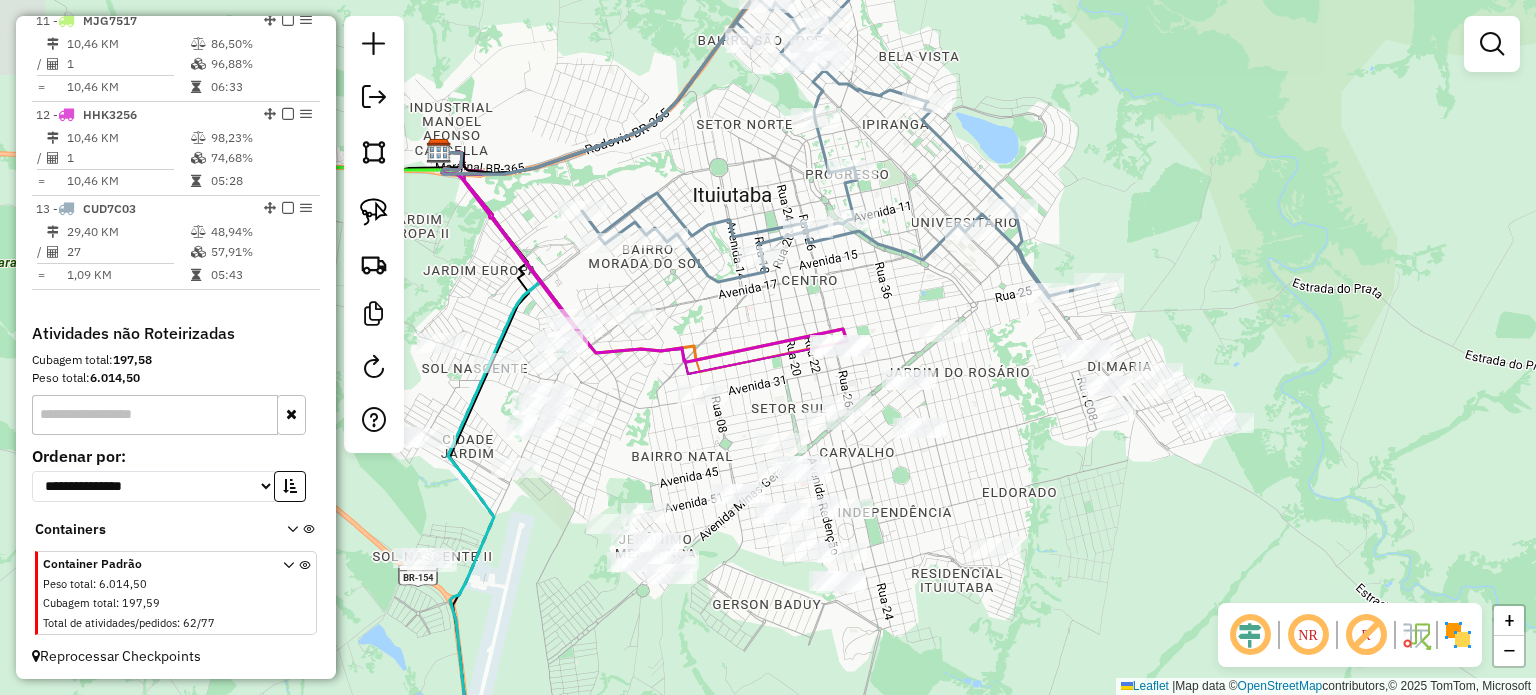 drag, startPoint x: 717, startPoint y: 497, endPoint x: 996, endPoint y: 419, distance: 289.69812 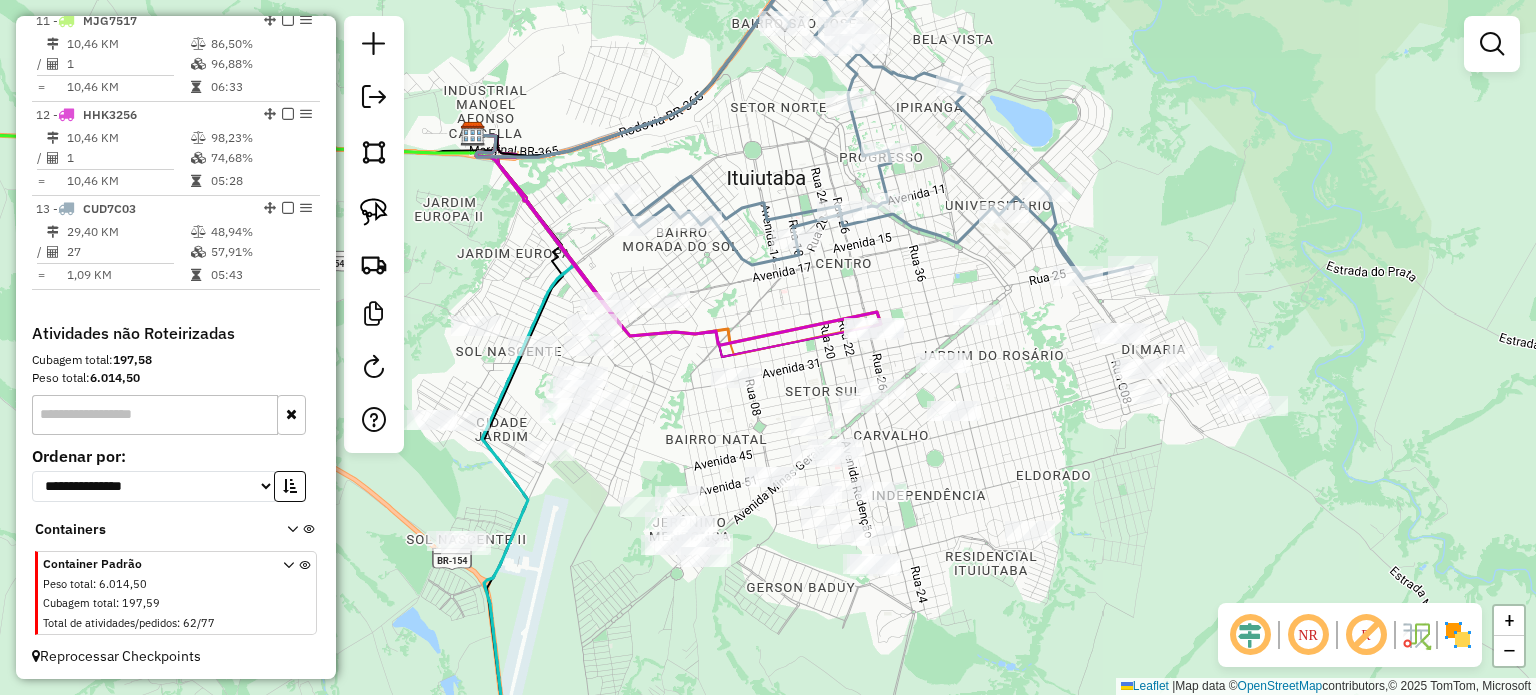 drag, startPoint x: 1006, startPoint y: 401, endPoint x: 1251, endPoint y: 363, distance: 247.92943 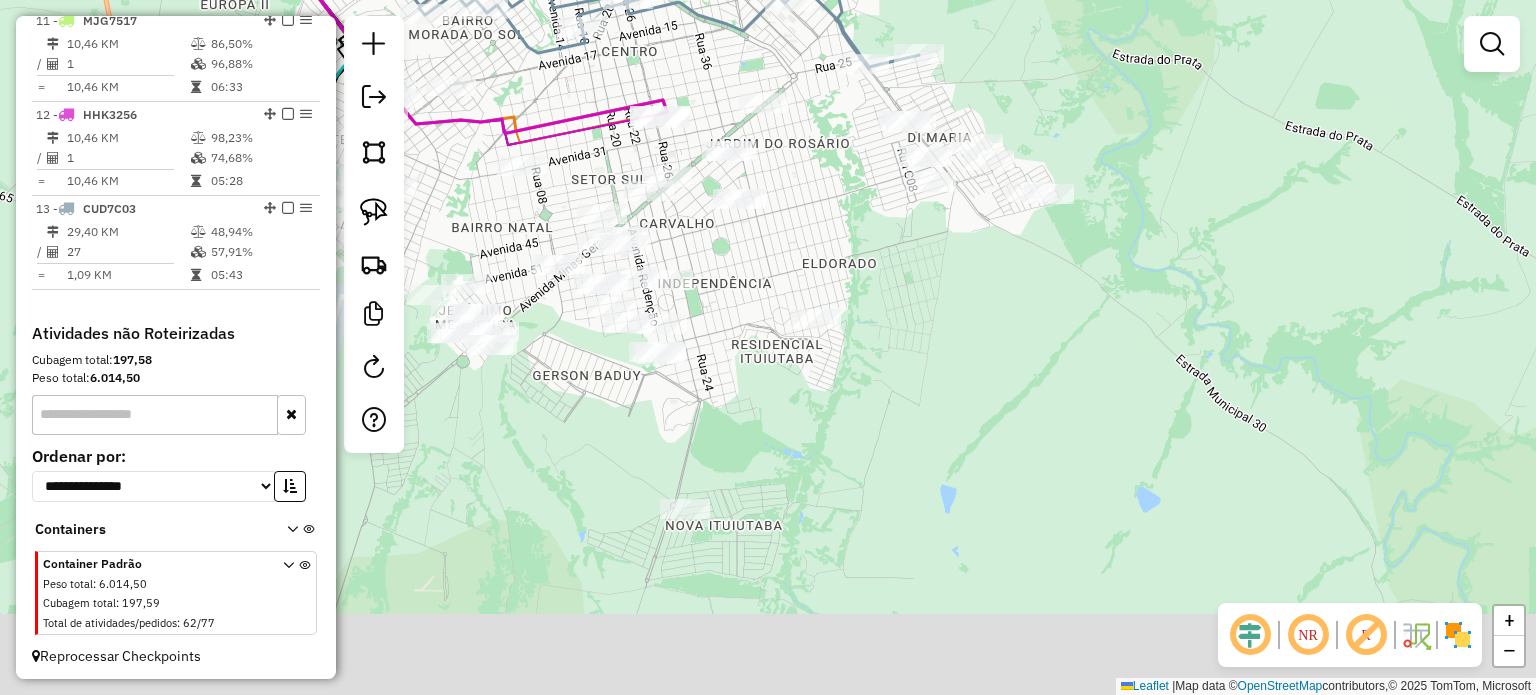 drag, startPoint x: 1086, startPoint y: 307, endPoint x: 955, endPoint y: 239, distance: 147.59743 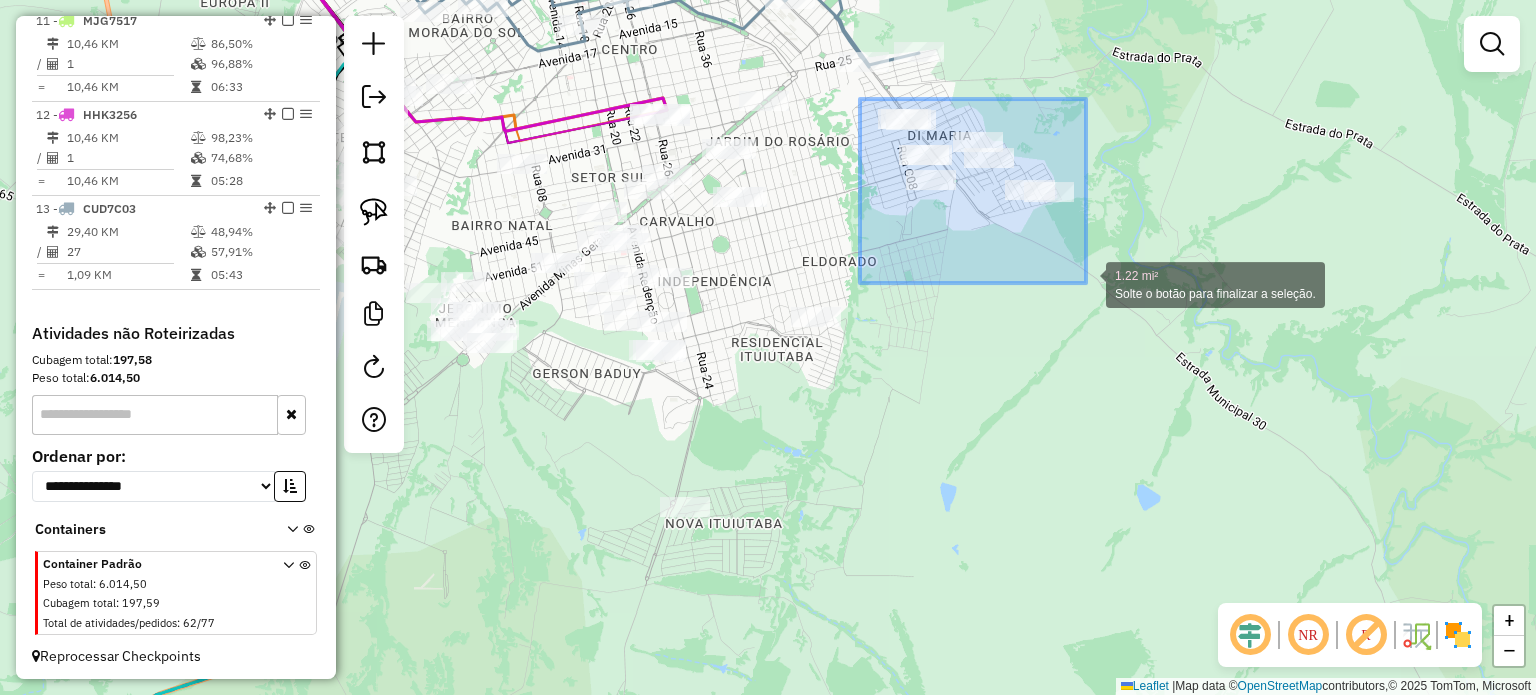 drag, startPoint x: 965, startPoint y: 169, endPoint x: 1103, endPoint y: 293, distance: 185.52628 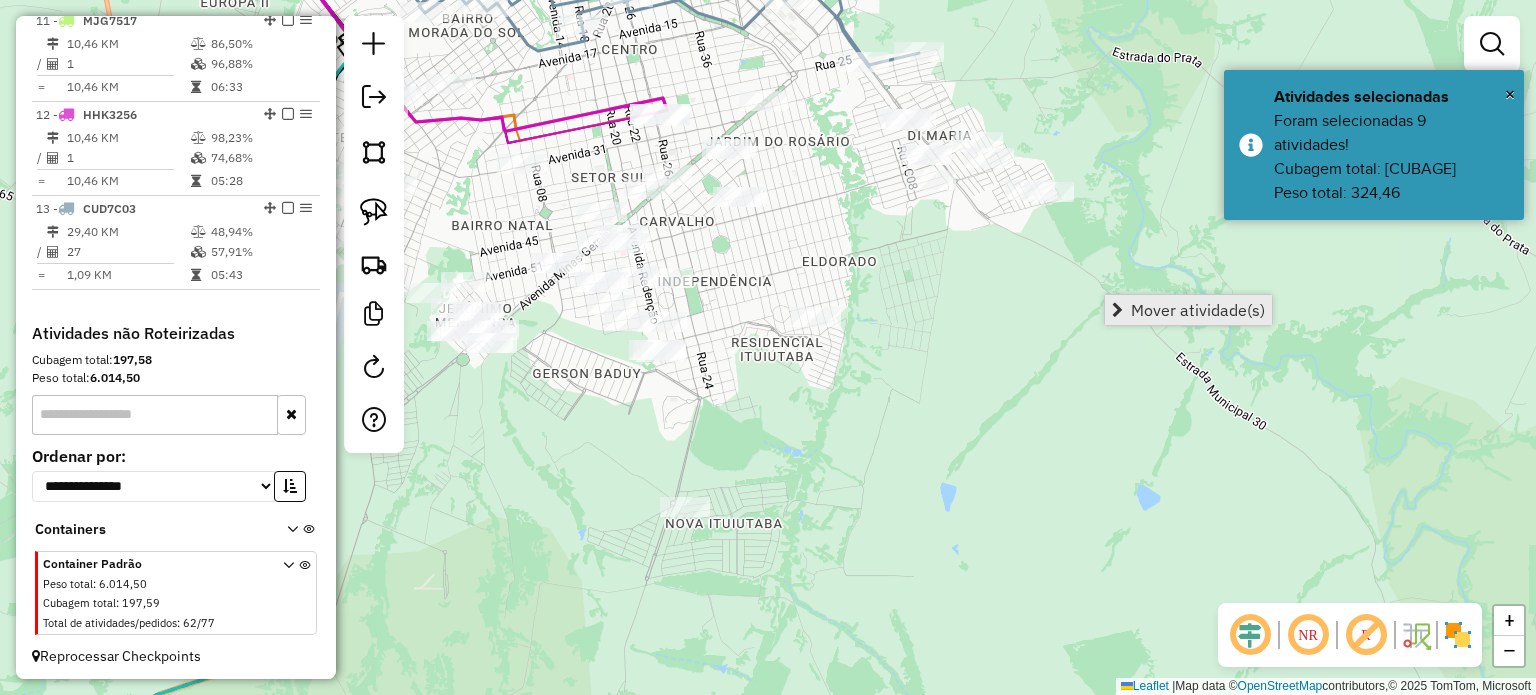 click on "Mover atividade(s)" at bounding box center [1188, 310] 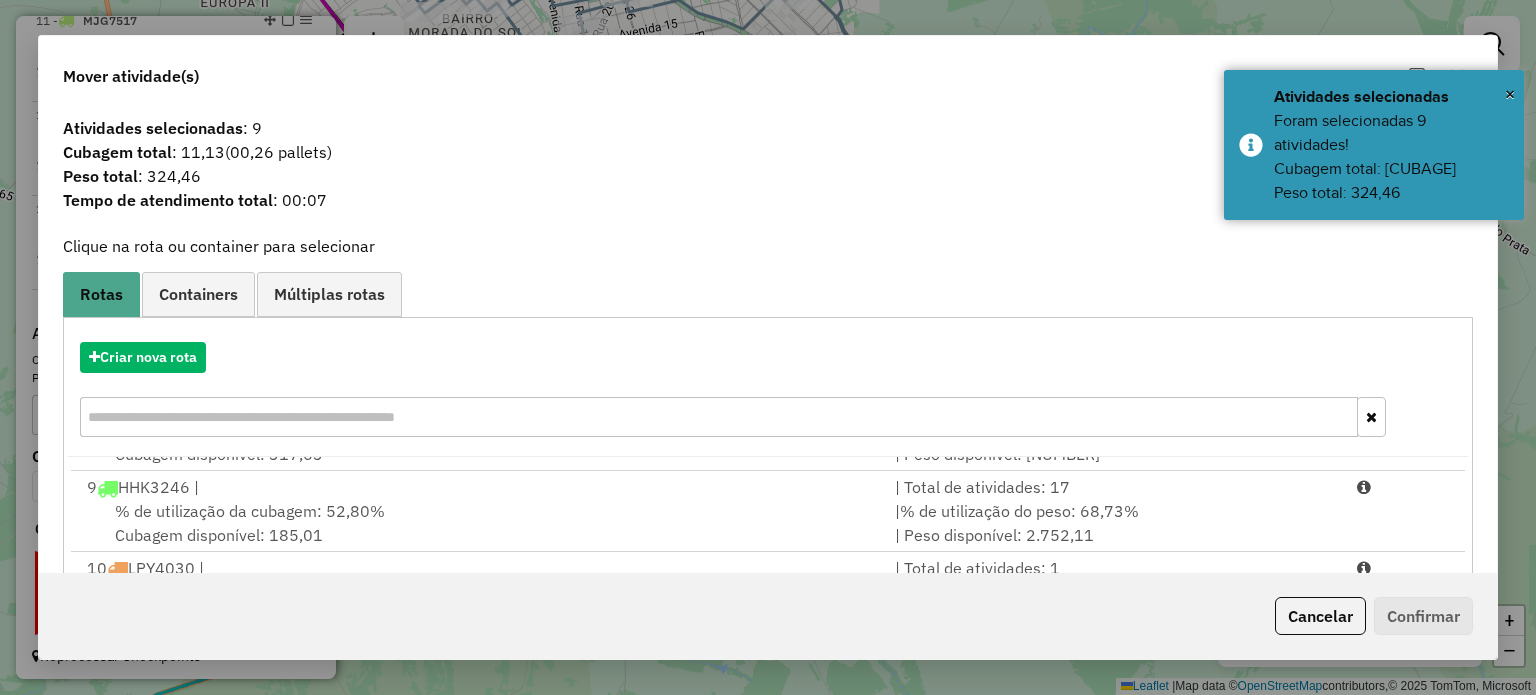 scroll, scrollTop: 650, scrollLeft: 0, axis: vertical 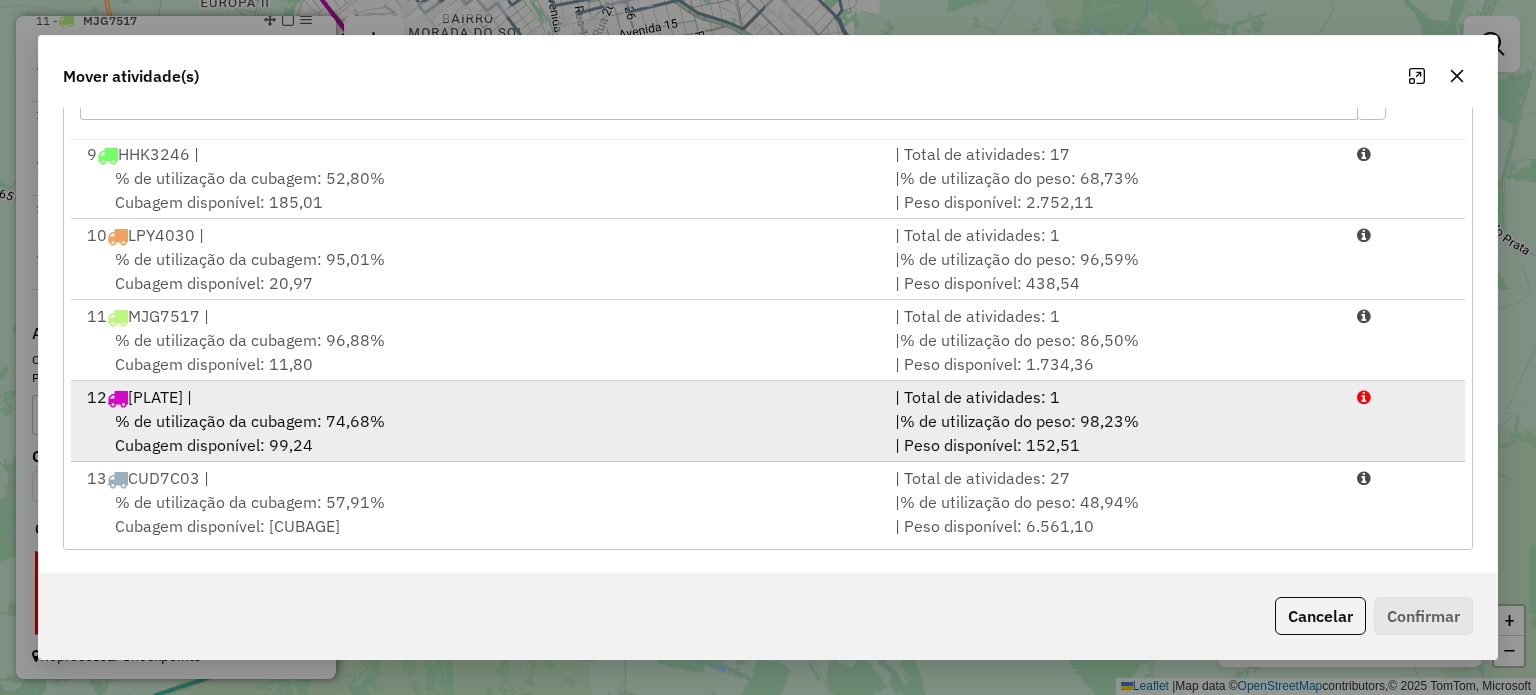 click on "% de utilização do peso: 98,23%" at bounding box center (1019, 421) 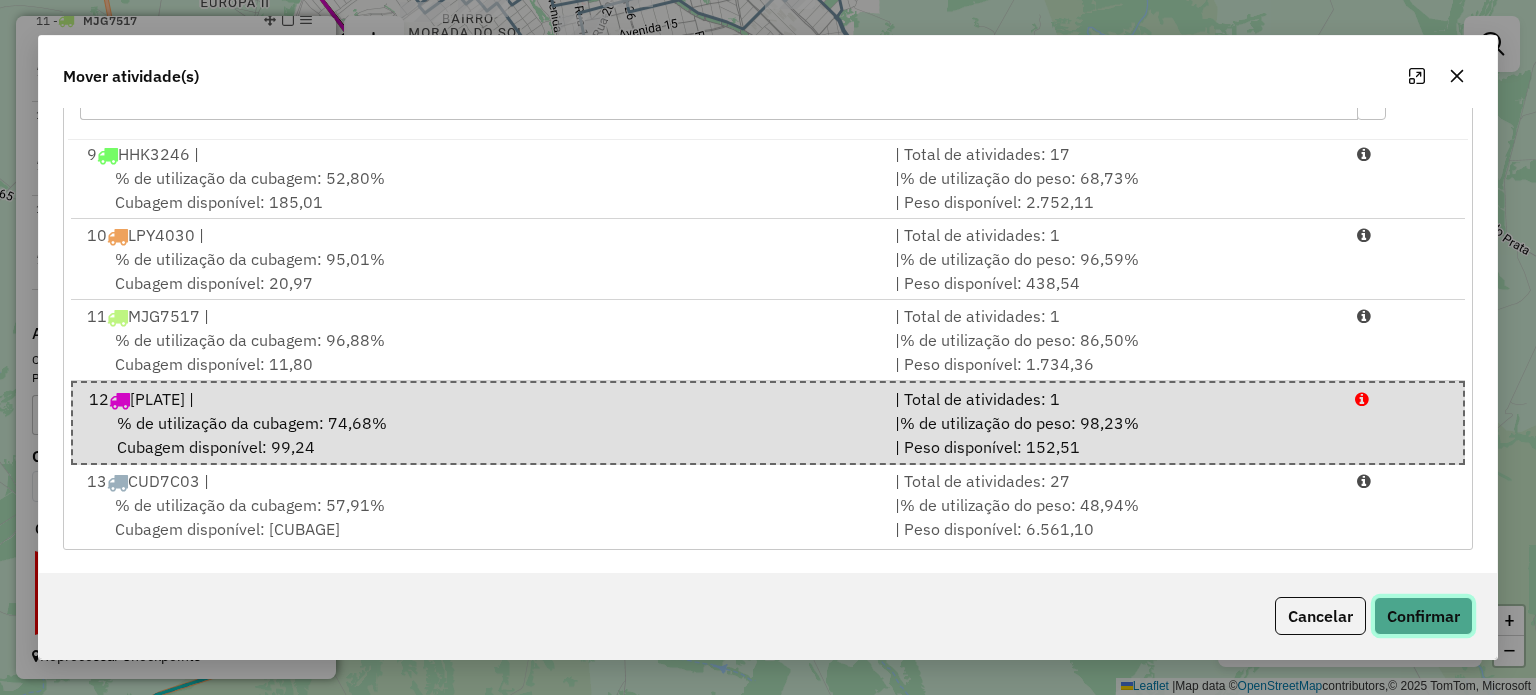 click on "Confirmar" 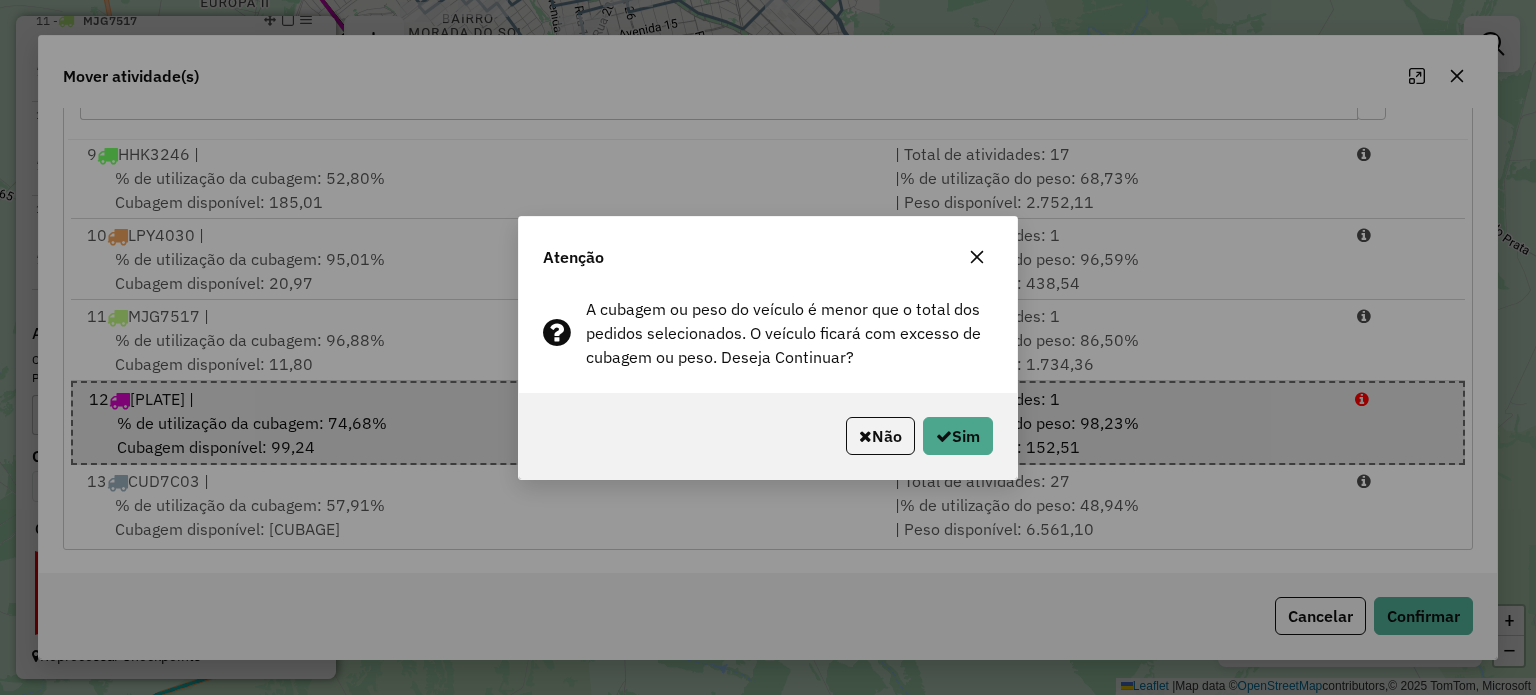 drag, startPoint x: 960, startPoint y: 241, endPoint x: 969, endPoint y: 246, distance: 10.29563 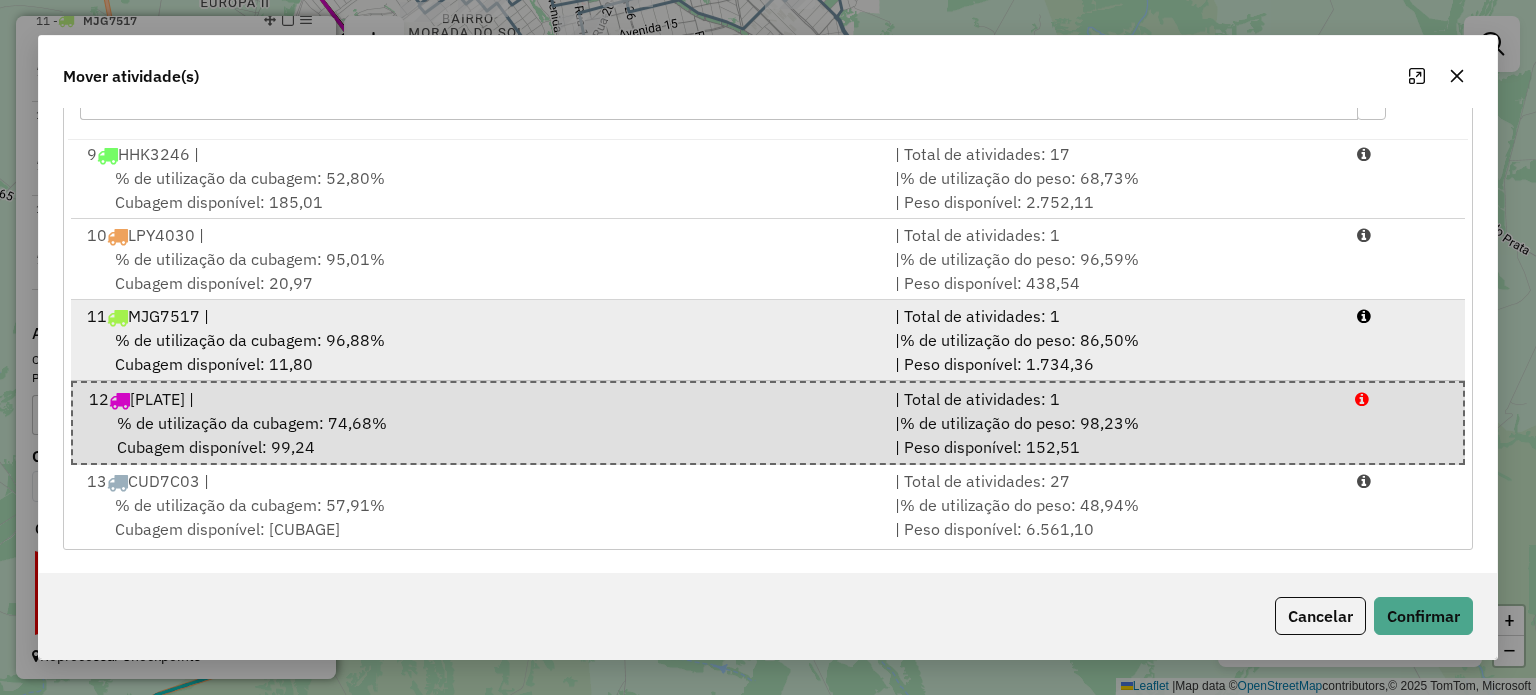 click on "|  % de utilização do peso: 86,50%  | Peso disponível: 1.734,36" at bounding box center (1114, 352) 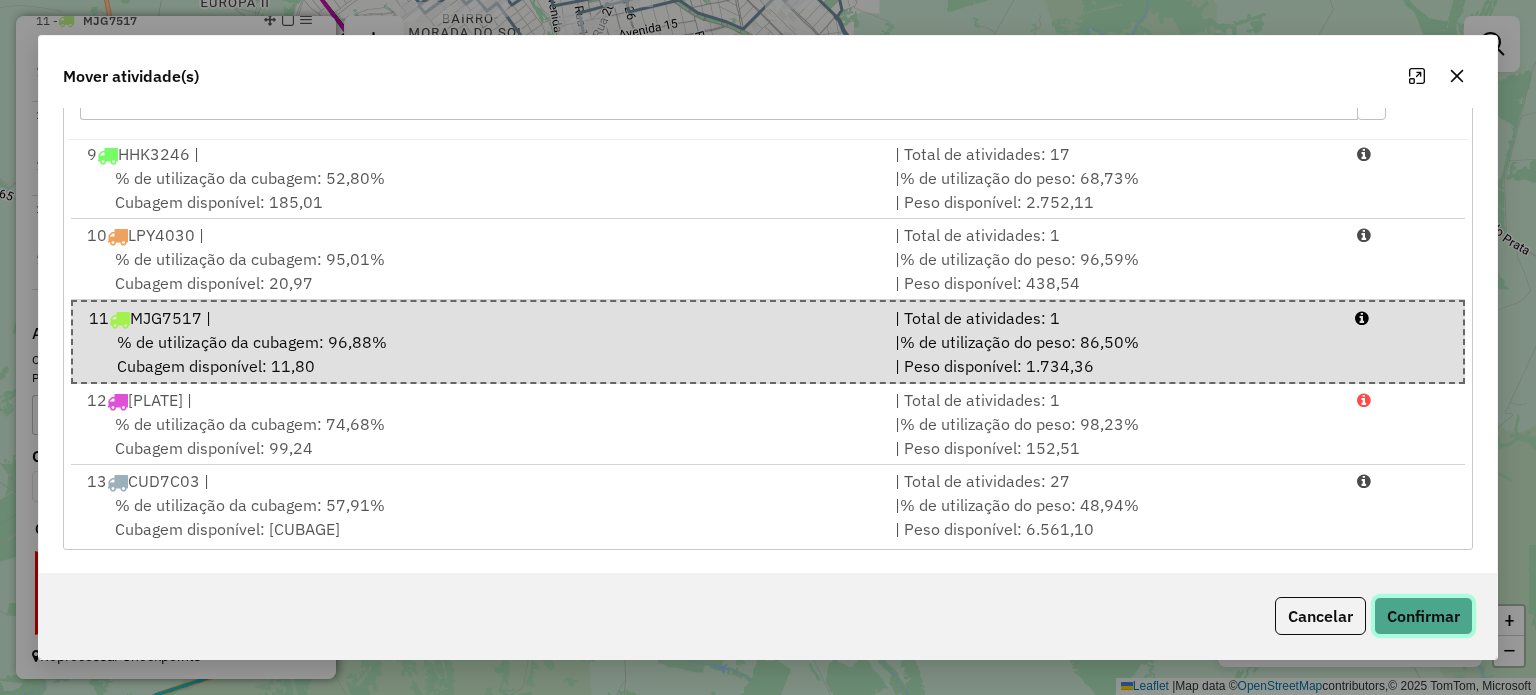 click on "Confirmar" 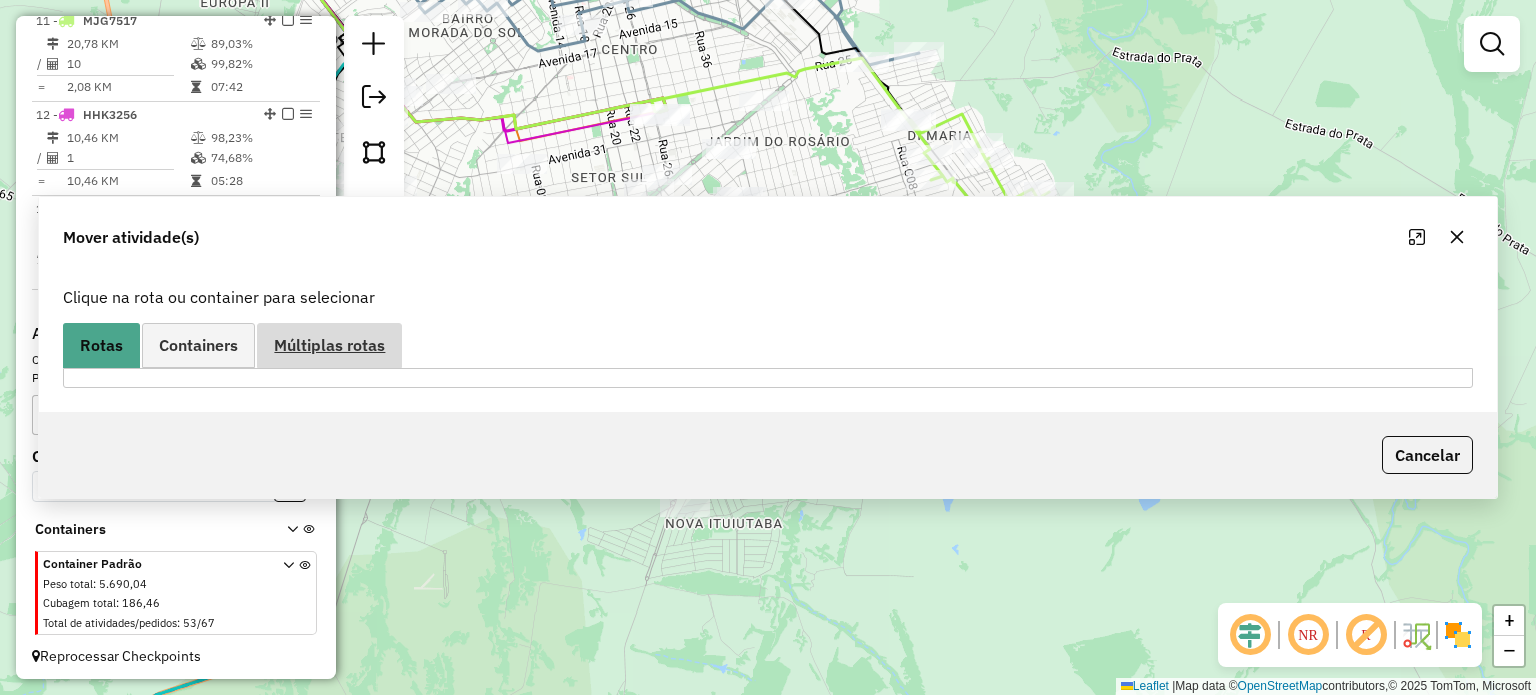 scroll, scrollTop: 0, scrollLeft: 0, axis: both 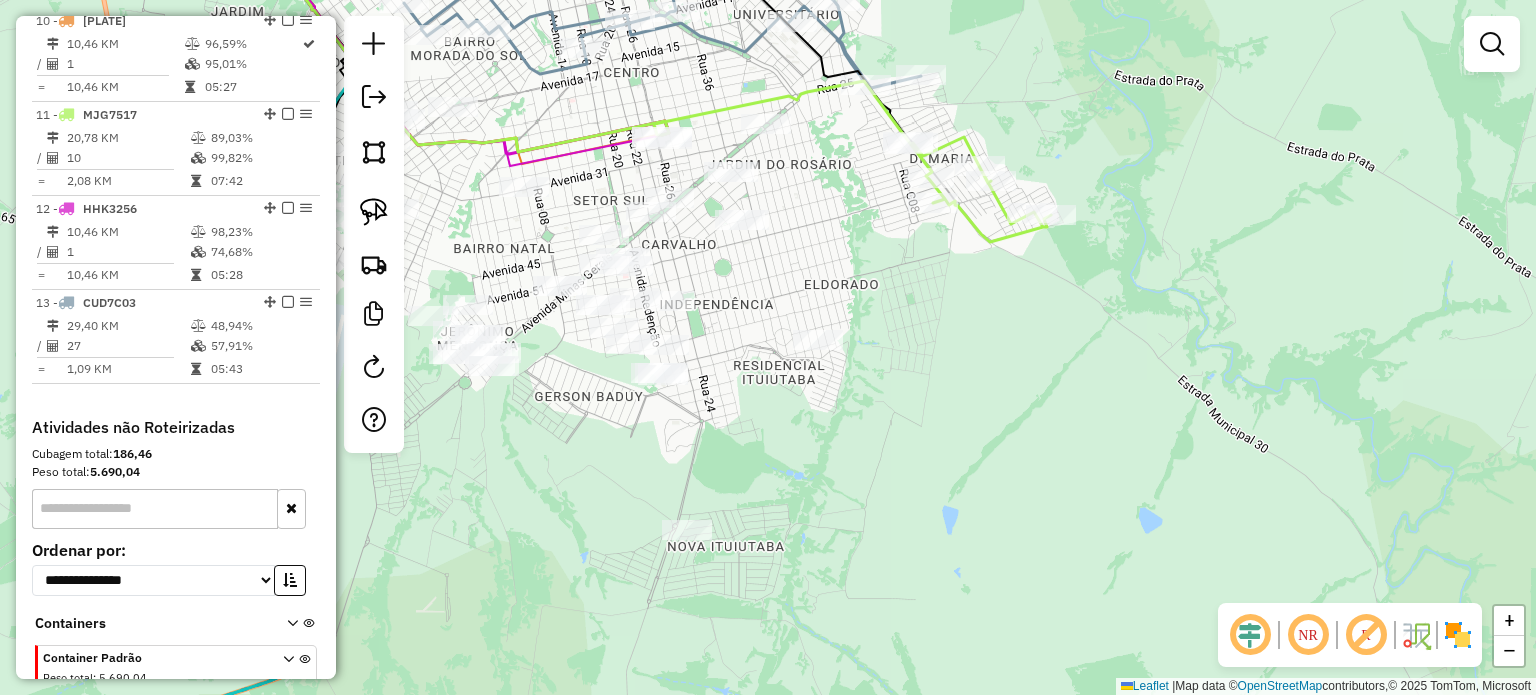 drag, startPoint x: 975, startPoint y: 303, endPoint x: 1103, endPoint y: 463, distance: 204.89998 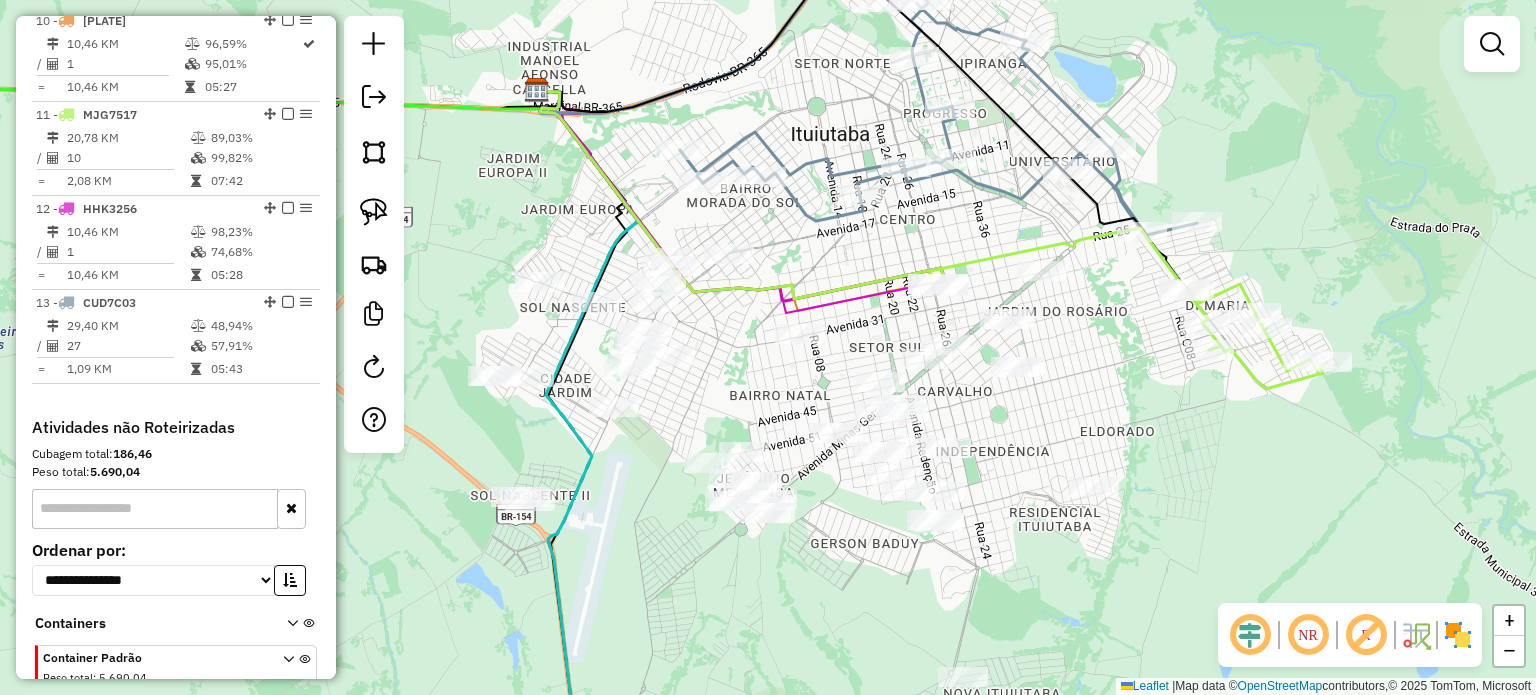 drag, startPoint x: 1017, startPoint y: 438, endPoint x: 1116, endPoint y: 397, distance: 107.15409 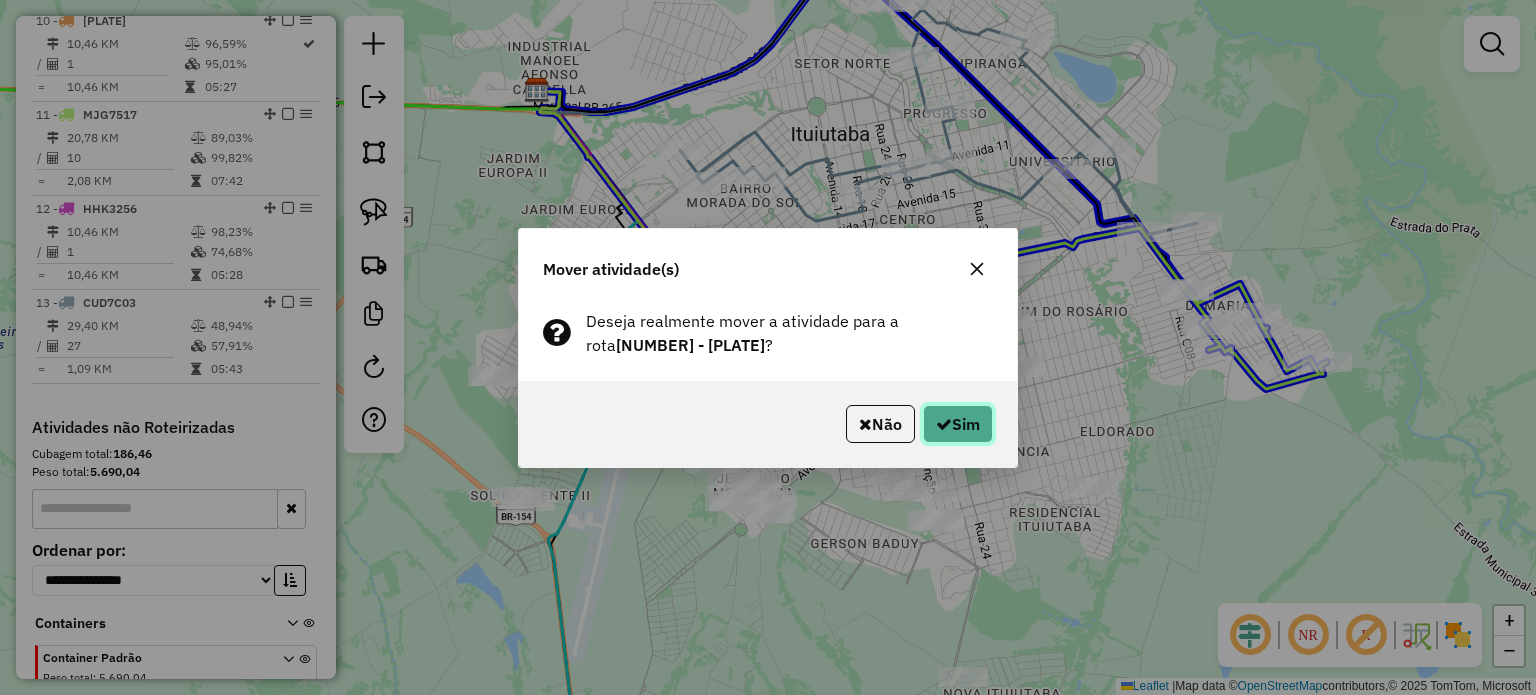 click on "Sim" 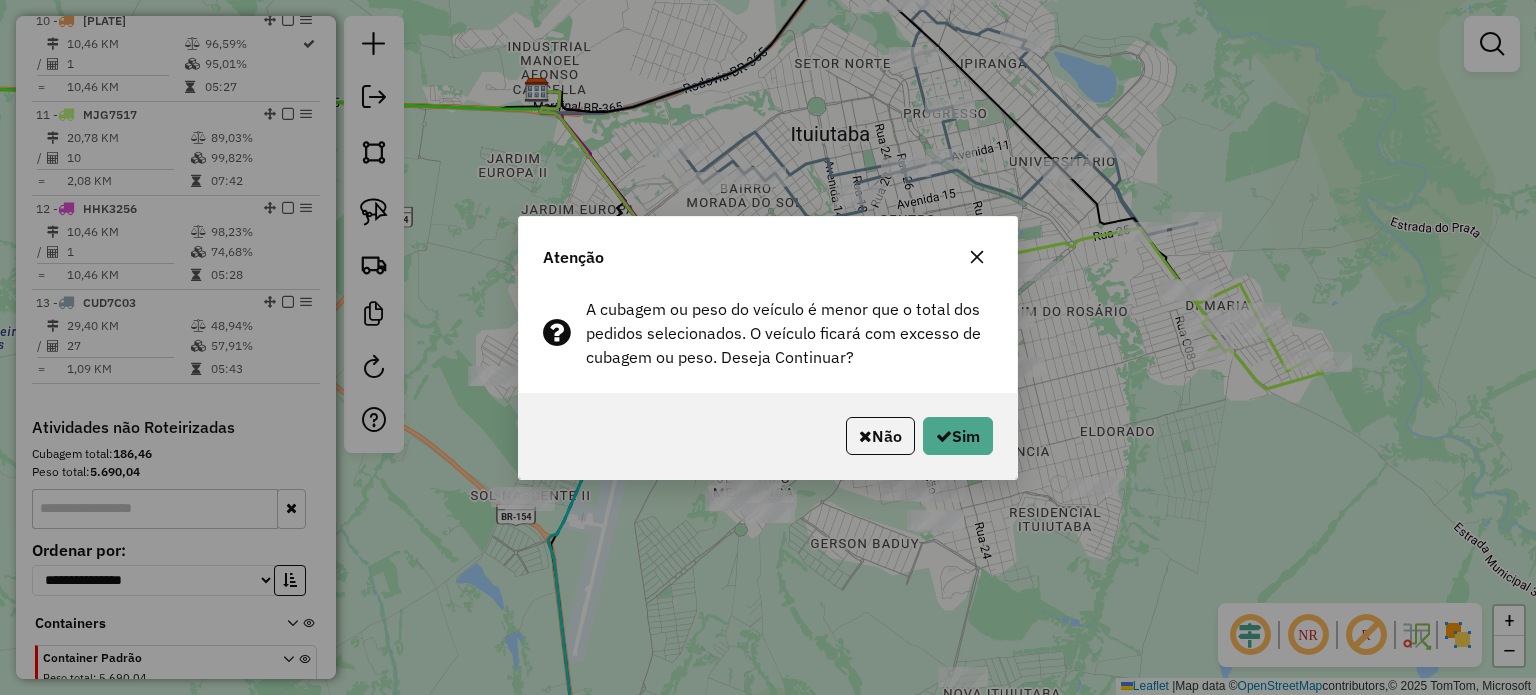 click 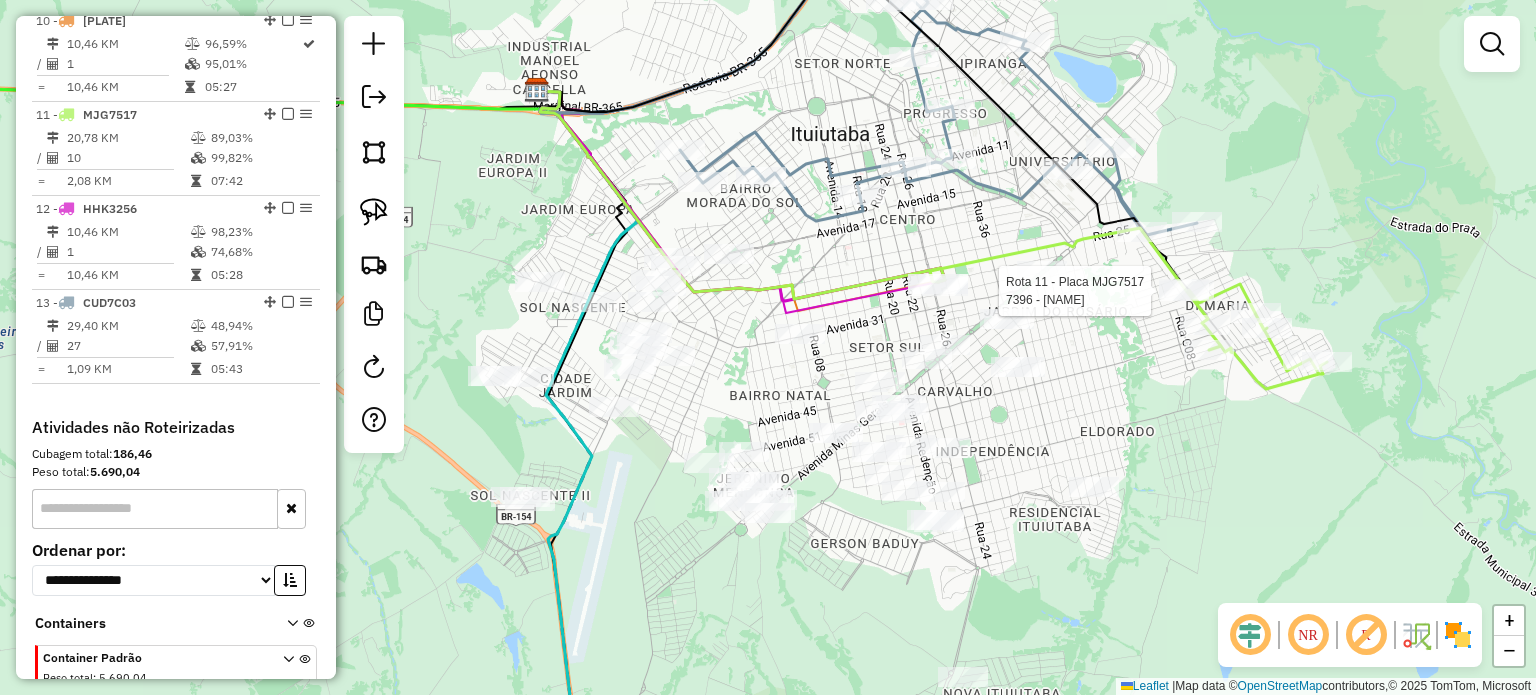 click 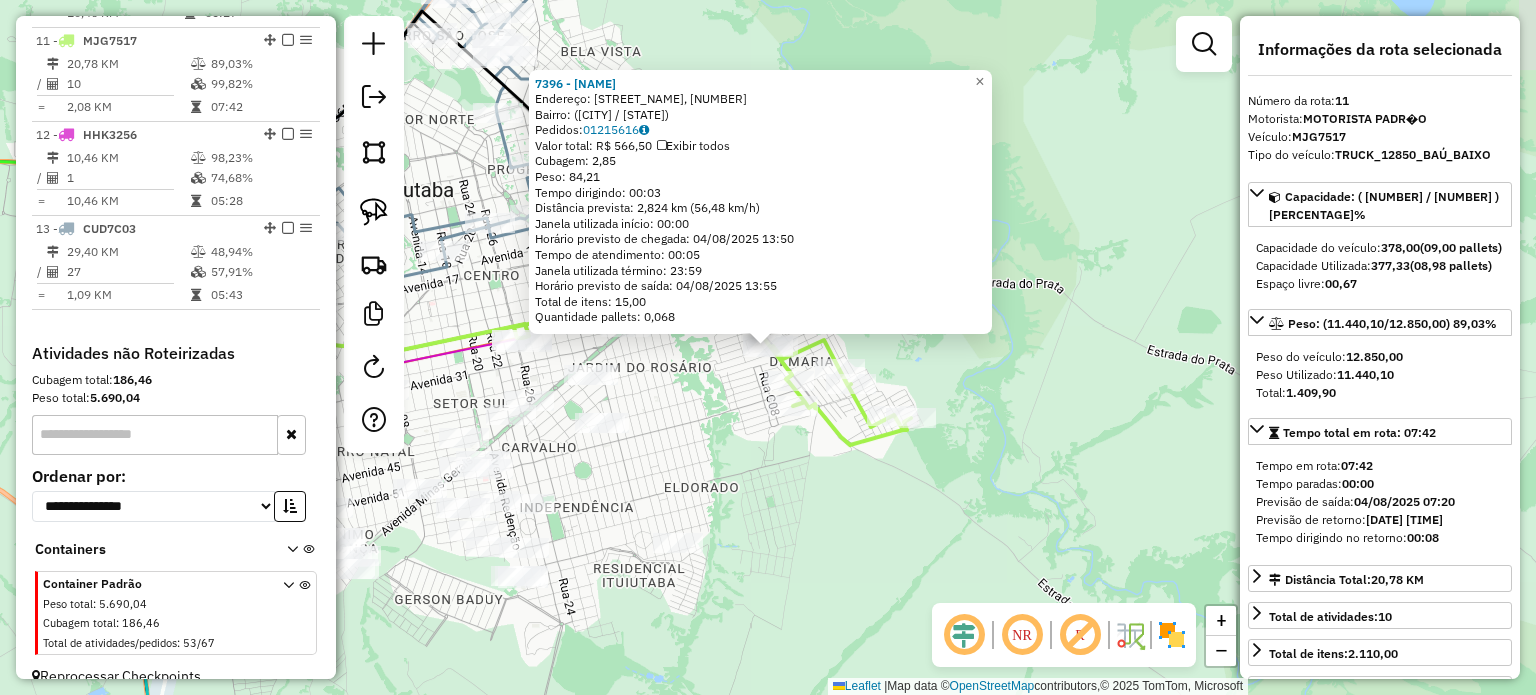 scroll, scrollTop: 1687, scrollLeft: 0, axis: vertical 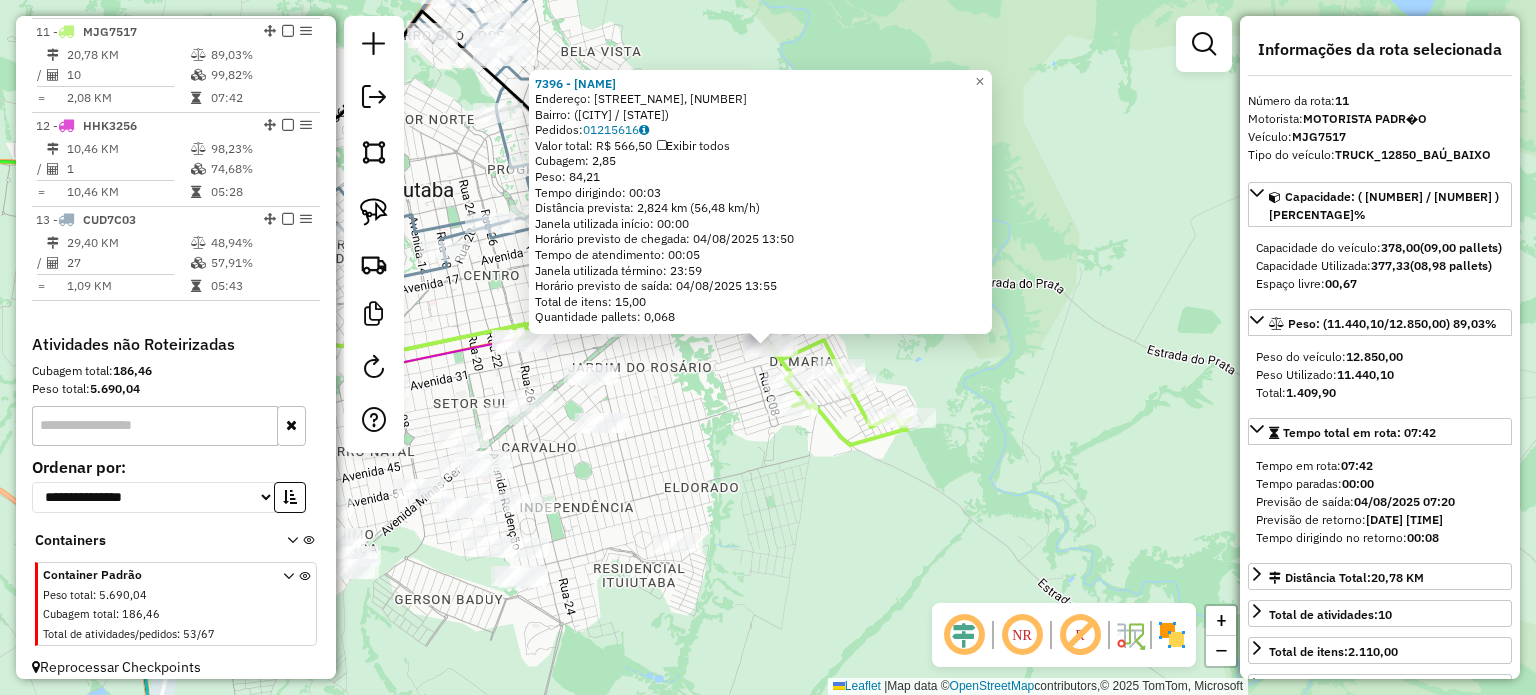 click on "7396 - PONTO X MERCEARIA  Endereço: Estrada do São Lourenço, 1101   Bairro:  (Ituiutaba / MG)   Pedidos:  01215616   Valor total: R$ 566,50   Exibir todos   Cubagem: 2,85  Peso: 84,21  Tempo dirigindo: 00:03   Distância prevista: 2,824 km (56,48 km/h)   Janela utilizada início: 00:00   Horário previsto de chegada: 04/08/2025 13:50   Tempo de atendimento: 00:05   Janela utilizada término: 23:59   Horário previsto de saída: 04/08/2025 13:55   Total de itens: 15,00   Quantidade pallets: 0,068  × Janela de atendimento Grade de atendimento Capacidade Transportadoras Veículos Cliente Pedidos  Rotas Selecione os dias de semana para filtrar as janelas de atendimento  Seg   Ter   Qua   Qui   Sex   Sáb   Dom  Informe o período da janela de atendimento: De: Até:  Filtrar exatamente a janela do cliente  Considerar janela de atendimento padrão  Selecione os dias de semana para filtrar as grades de atendimento  Seg   Ter   Qua   Qui   Sex   Sáb   Dom   Considerar clientes sem dia de atendimento cadastrado +" 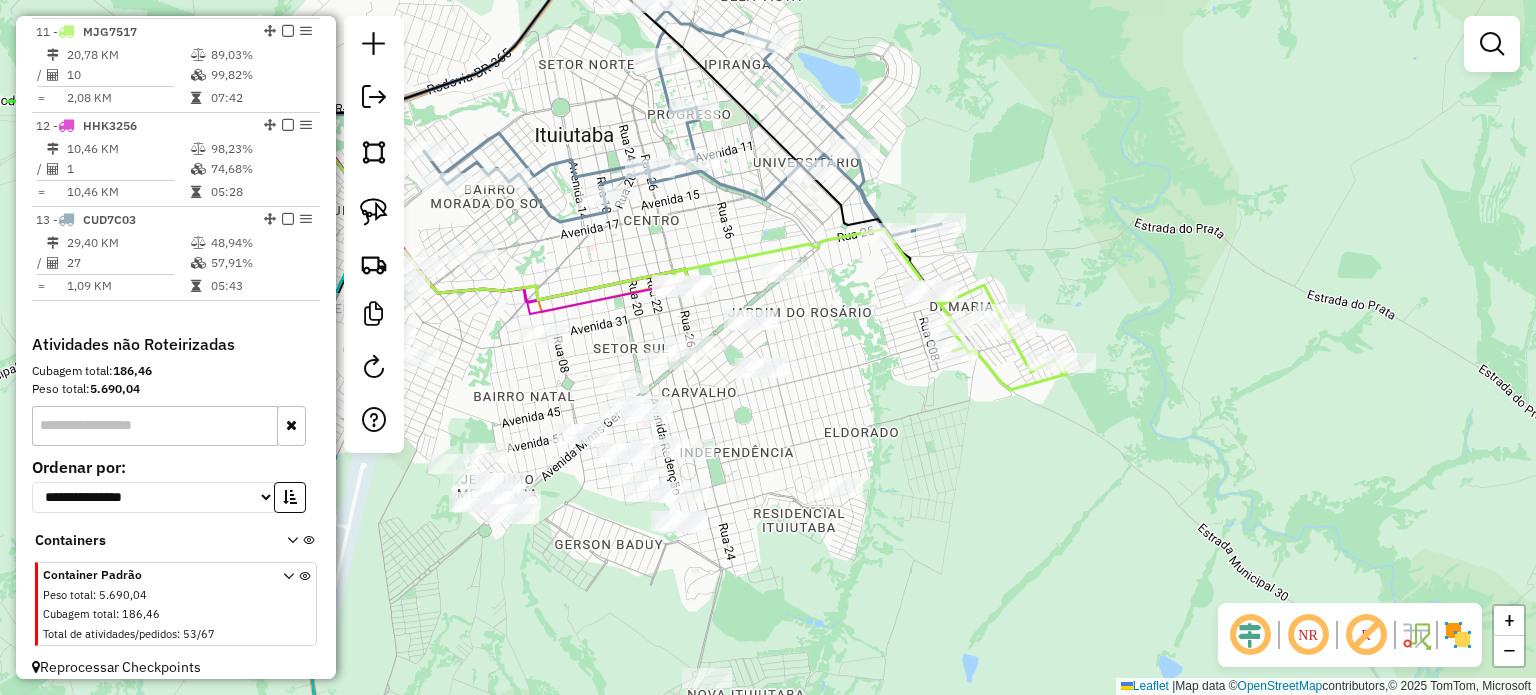 drag, startPoint x: 682, startPoint y: 440, endPoint x: 836, endPoint y: 381, distance: 164.91513 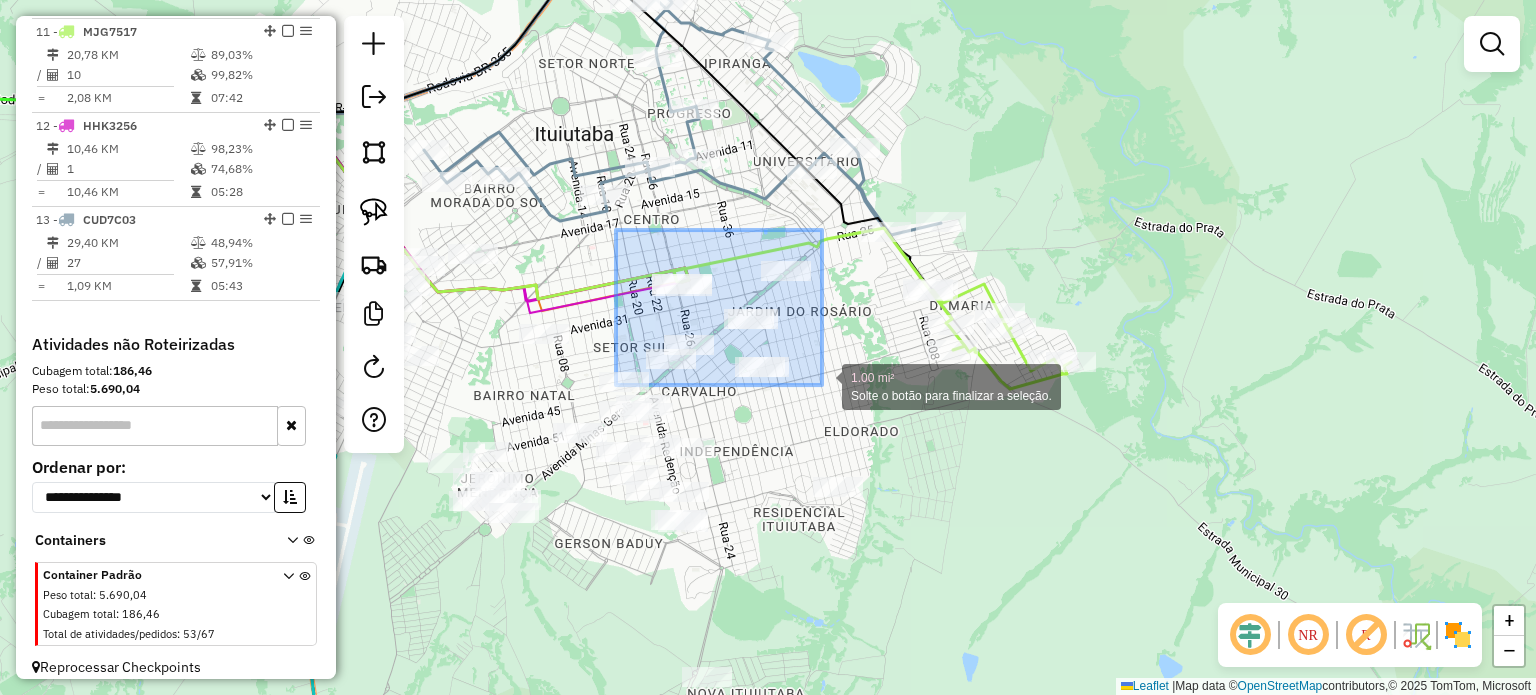 drag, startPoint x: 640, startPoint y: 246, endPoint x: 826, endPoint y: 381, distance: 229.8282 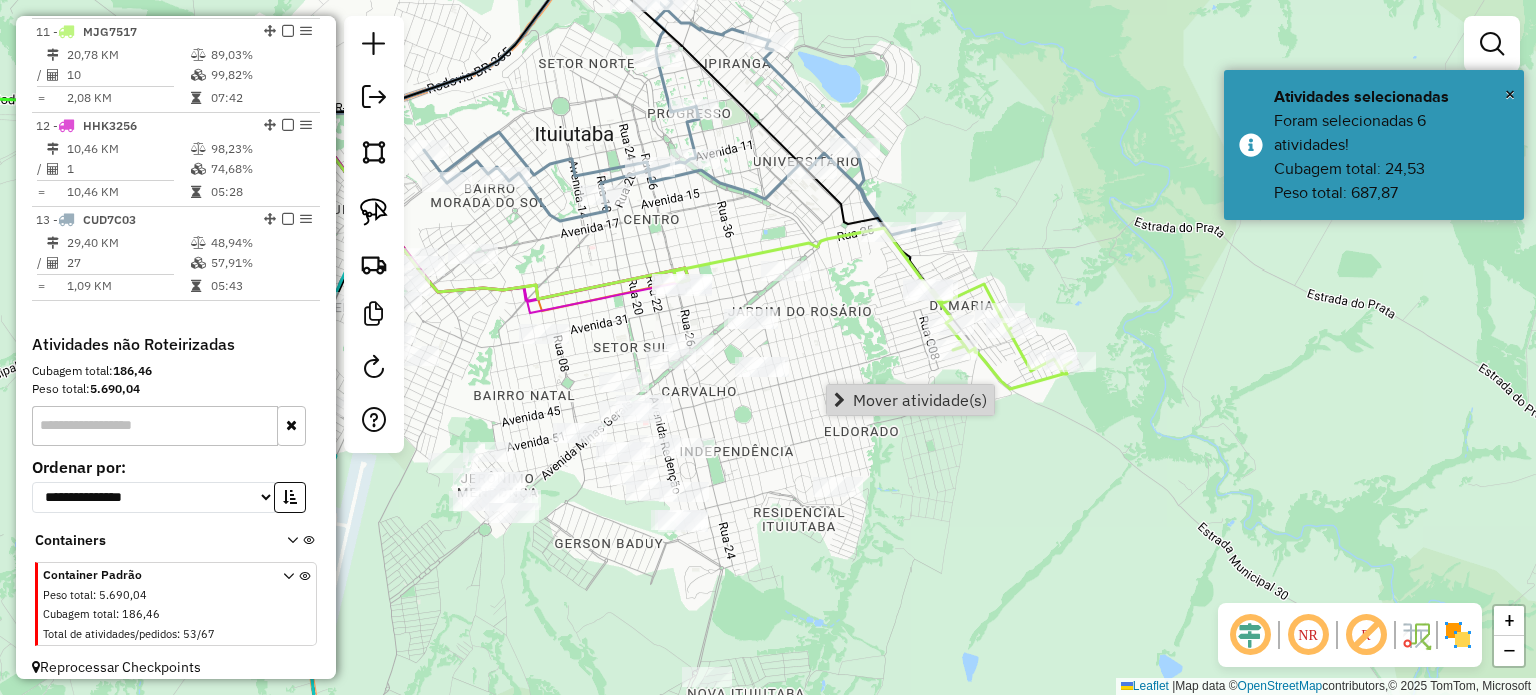 click on "Janela de atendimento Grade de atendimento Capacidade Transportadoras Veículos Cliente Pedidos  Rotas Selecione os dias de semana para filtrar as janelas de atendimento  Seg   Ter   Qua   Qui   Sex   Sáb   Dom  Informe o período da janela de atendimento: De: Até:  Filtrar exatamente a janela do cliente  Considerar janela de atendimento padrão  Selecione os dias de semana para filtrar as grades de atendimento  Seg   Ter   Qua   Qui   Sex   Sáb   Dom   Considerar clientes sem dia de atendimento cadastrado  Clientes fora do dia de atendimento selecionado Filtrar as atividades entre os valores definidos abaixo:  Peso mínimo:   Peso máximo:   Cubagem mínima:   Cubagem máxima:   De:   Até:  Filtrar as atividades entre o tempo de atendimento definido abaixo:  De:   Até:   Considerar capacidade total dos clientes não roteirizados Transportadora: Selecione um ou mais itens Tipo de veículo: Selecione um ou mais itens Veículo: Selecione um ou mais itens Motorista: Selecione um ou mais itens Nome: Rótulo:" 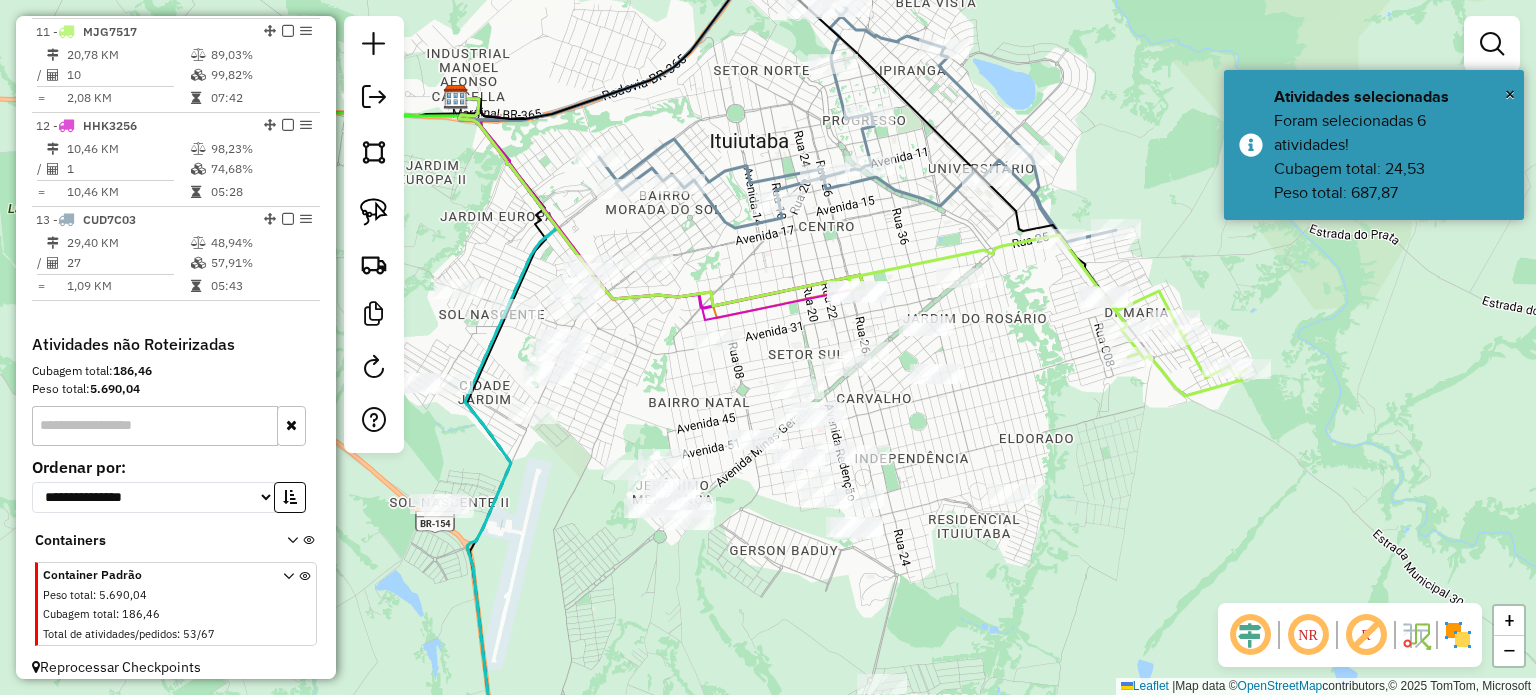 drag, startPoint x: 790, startPoint y: 355, endPoint x: 989, endPoint y: 362, distance: 199.12308 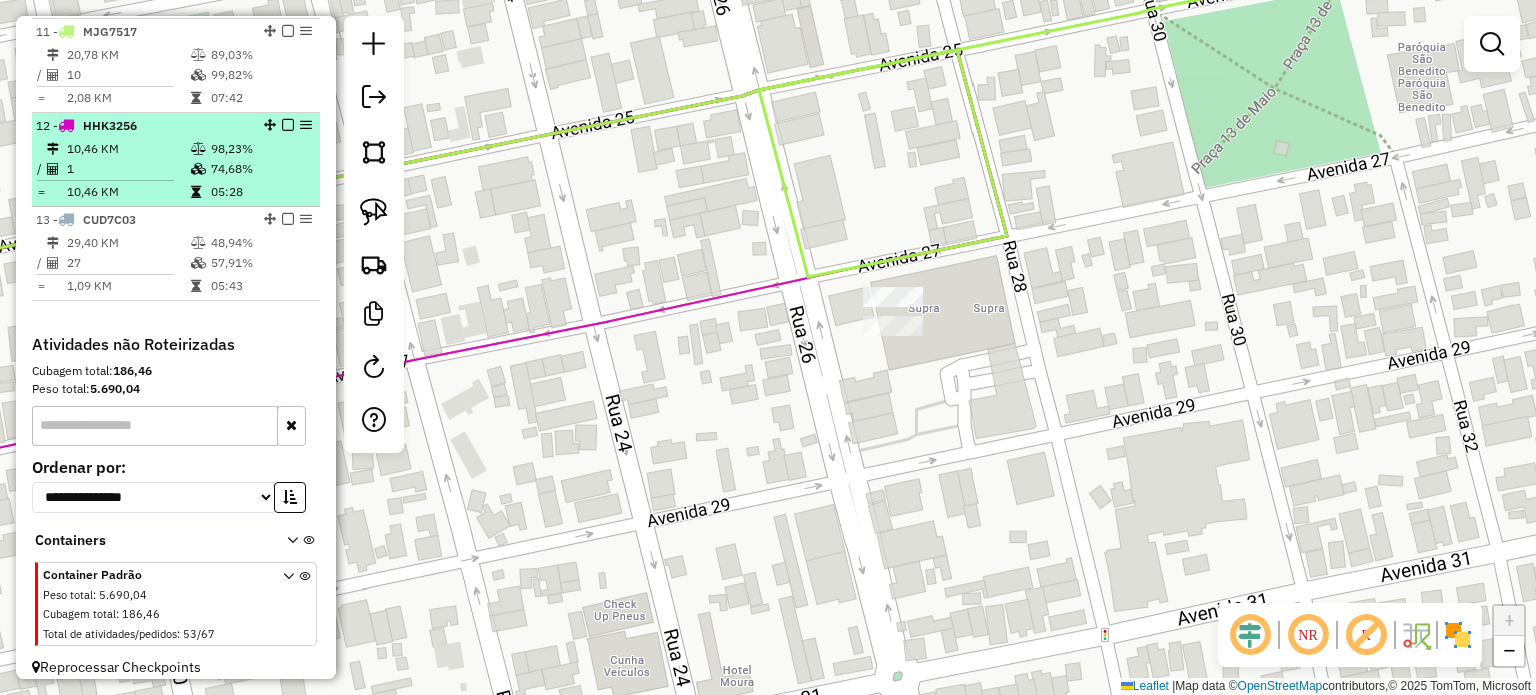 click on "10,46 KM" at bounding box center [128, 149] 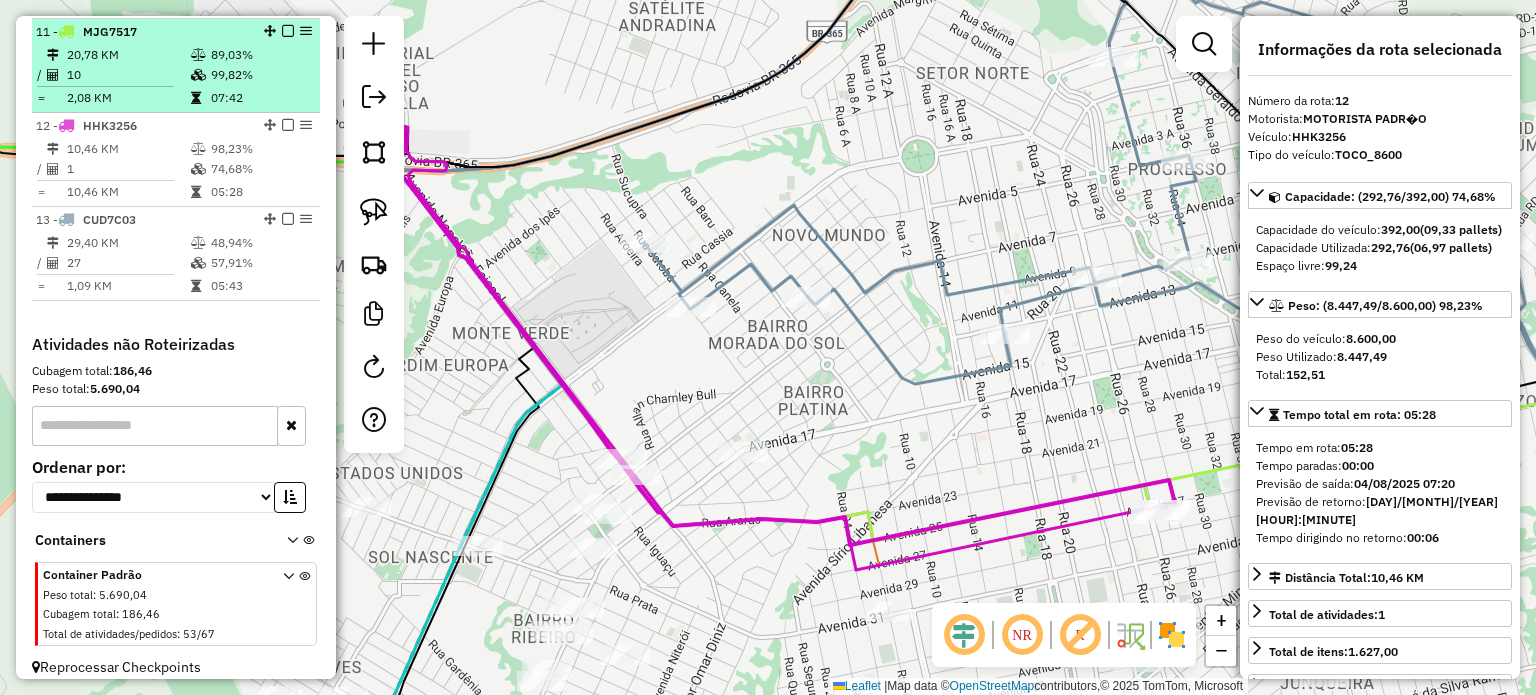 click at bounding box center (105, 86) 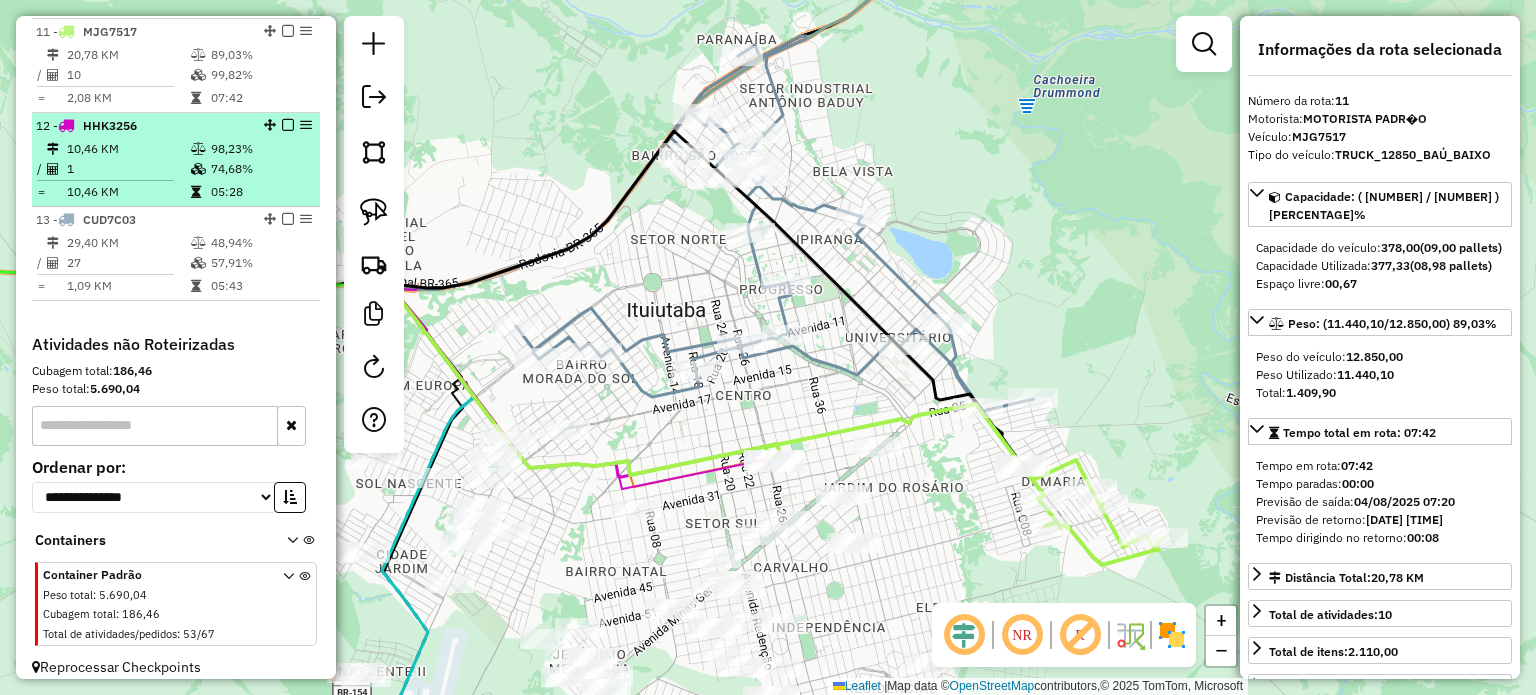 click on "1" at bounding box center (128, 169) 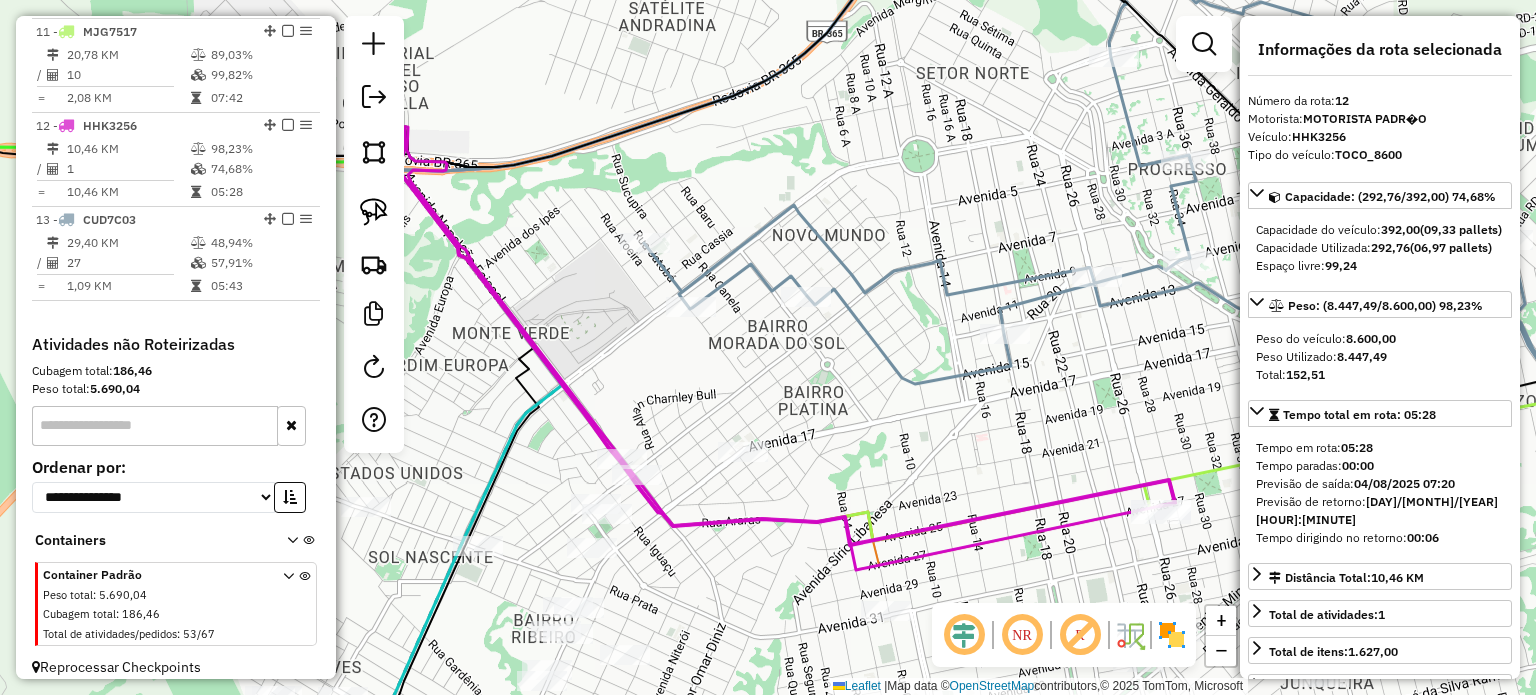 click 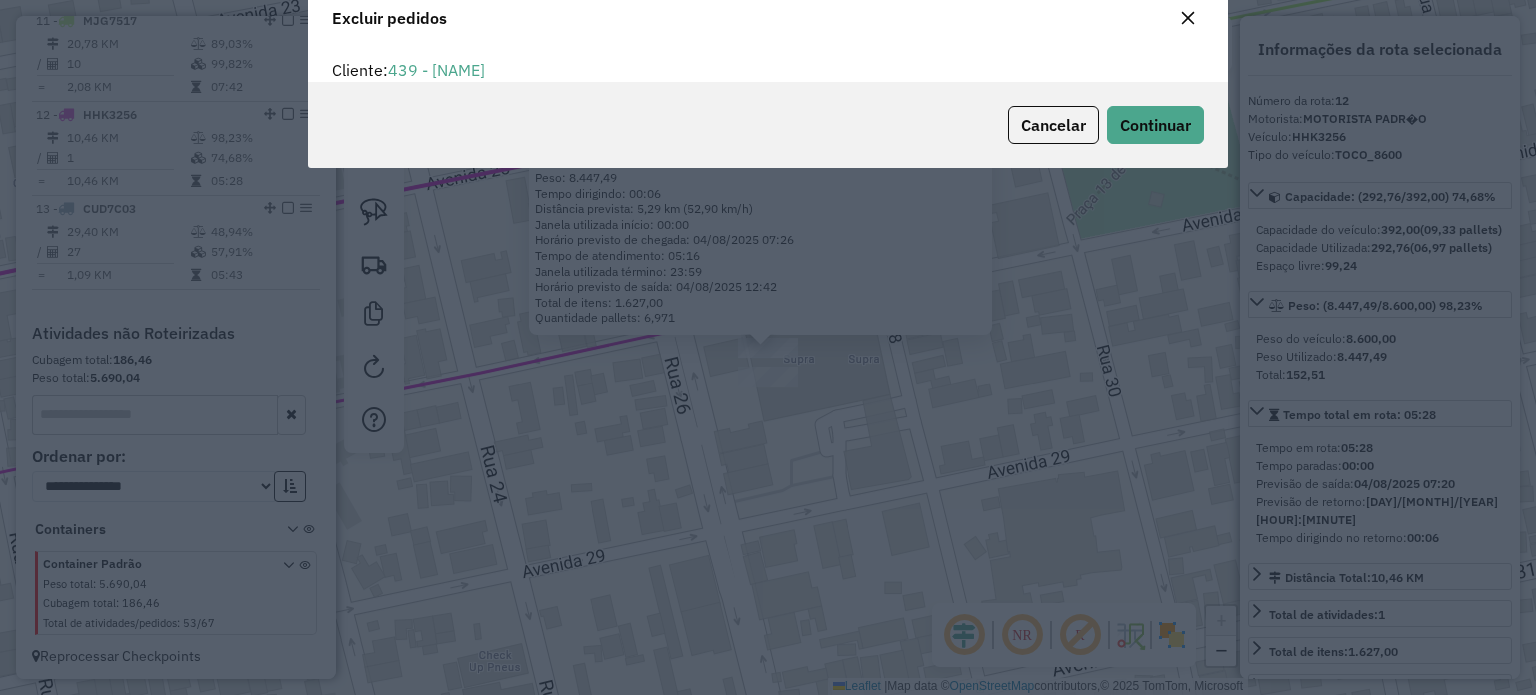 scroll, scrollTop: 10, scrollLeft: 6, axis: both 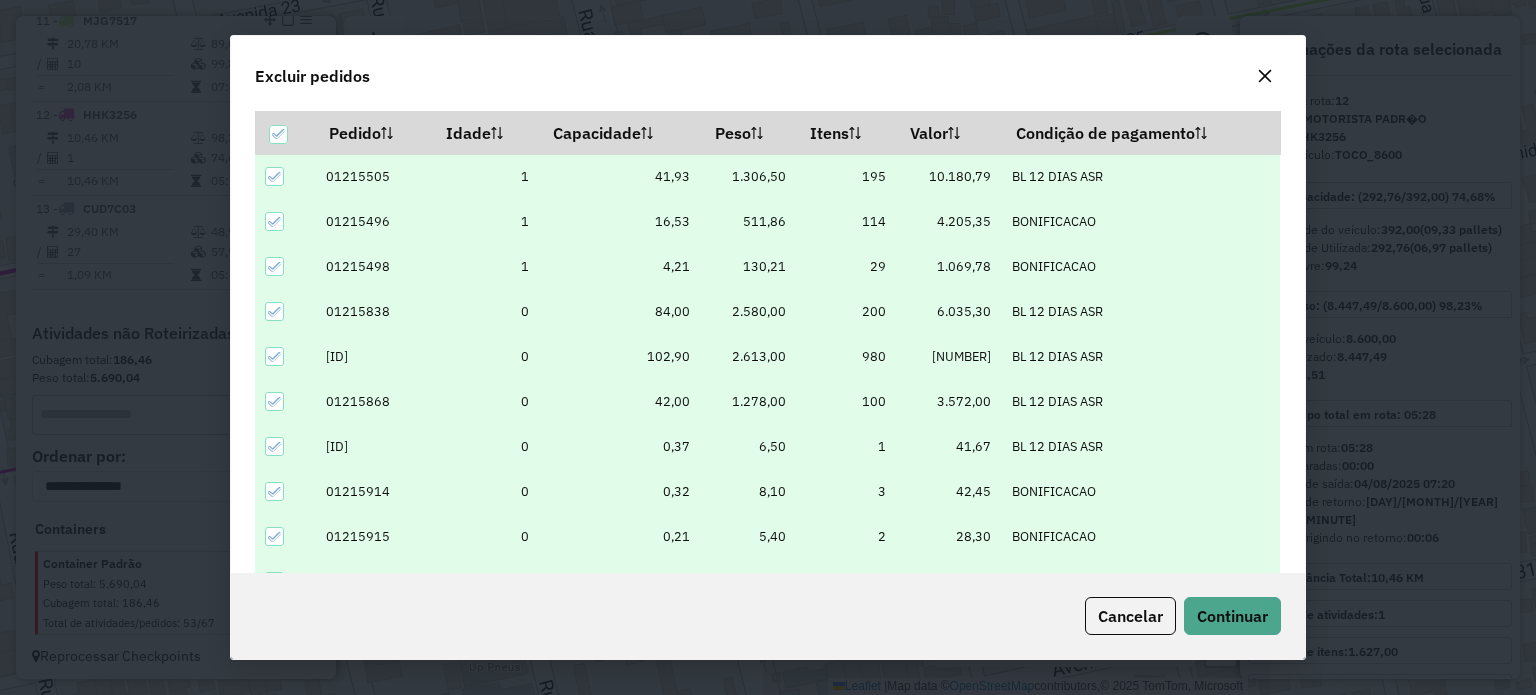 click on "Excluir pedidos" 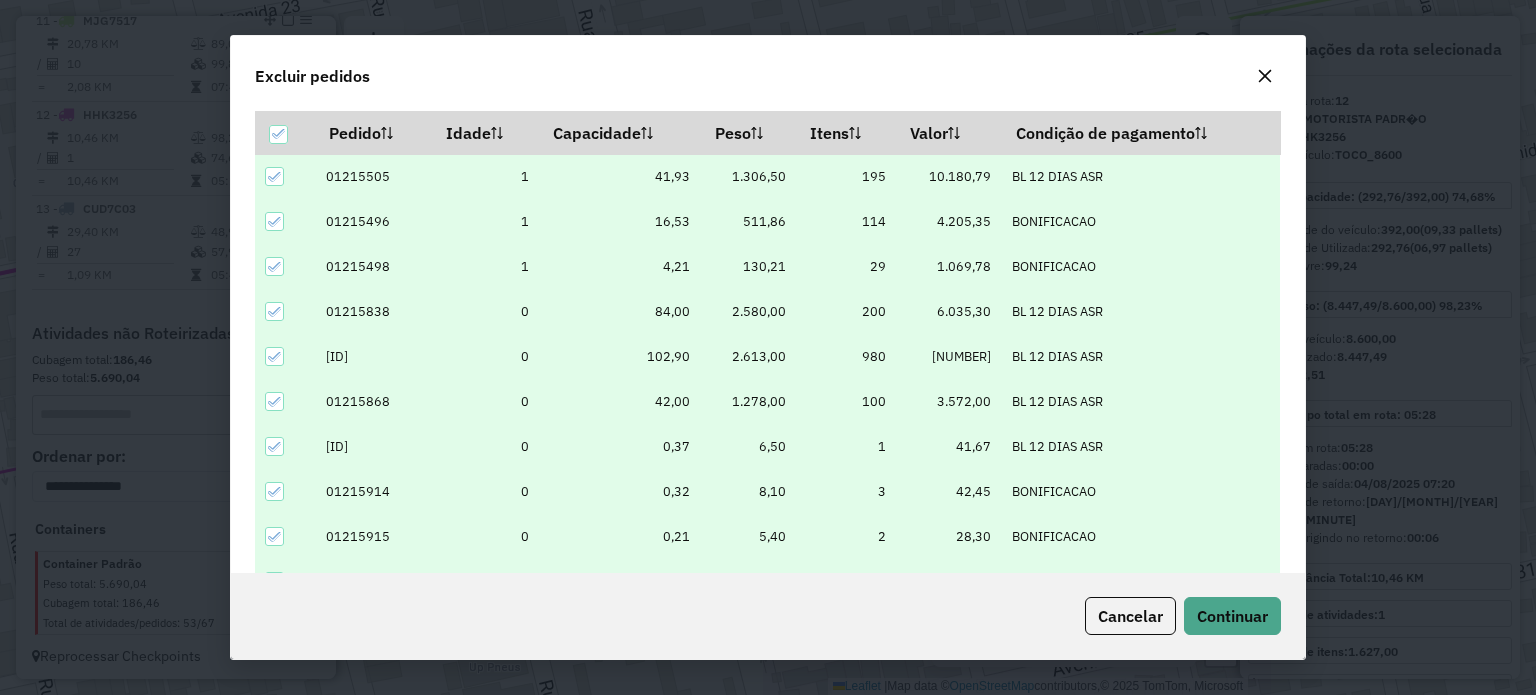 click 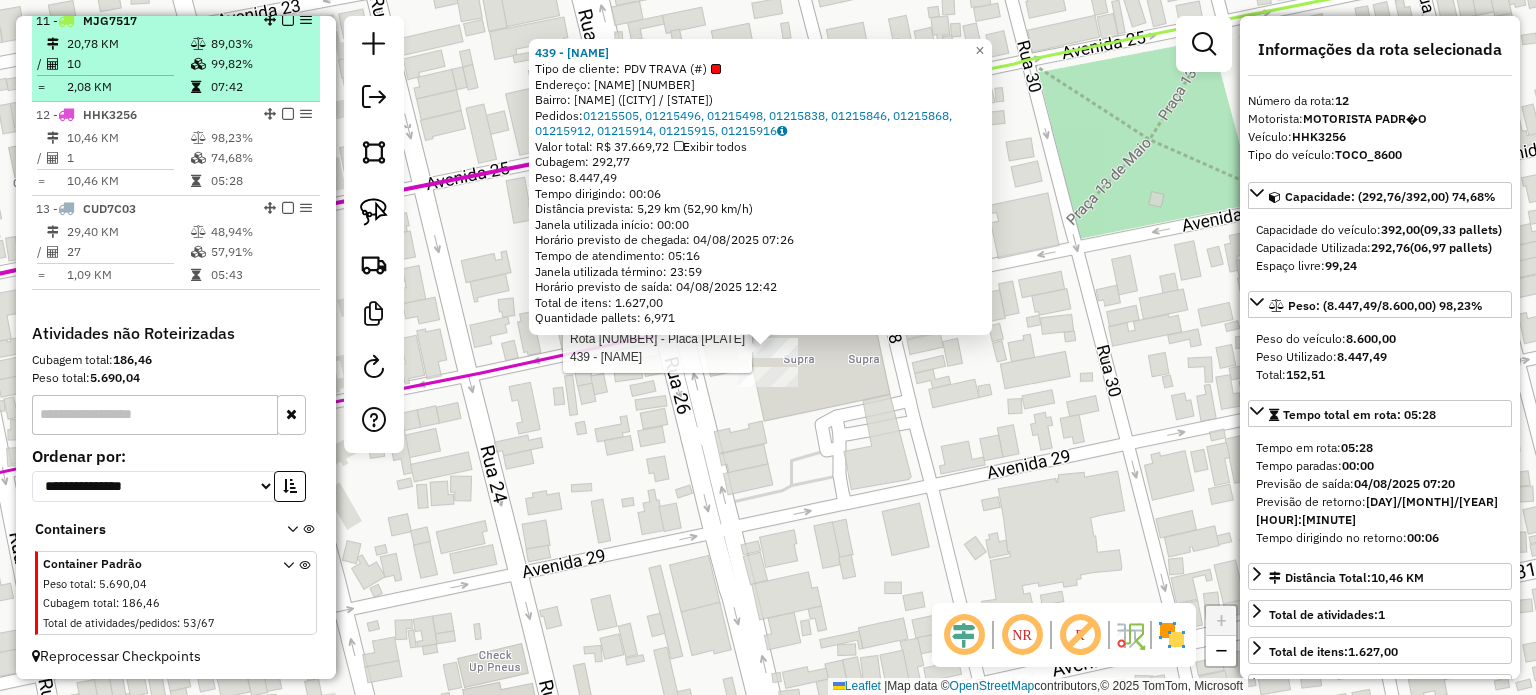 scroll, scrollTop: 1598, scrollLeft: 0, axis: vertical 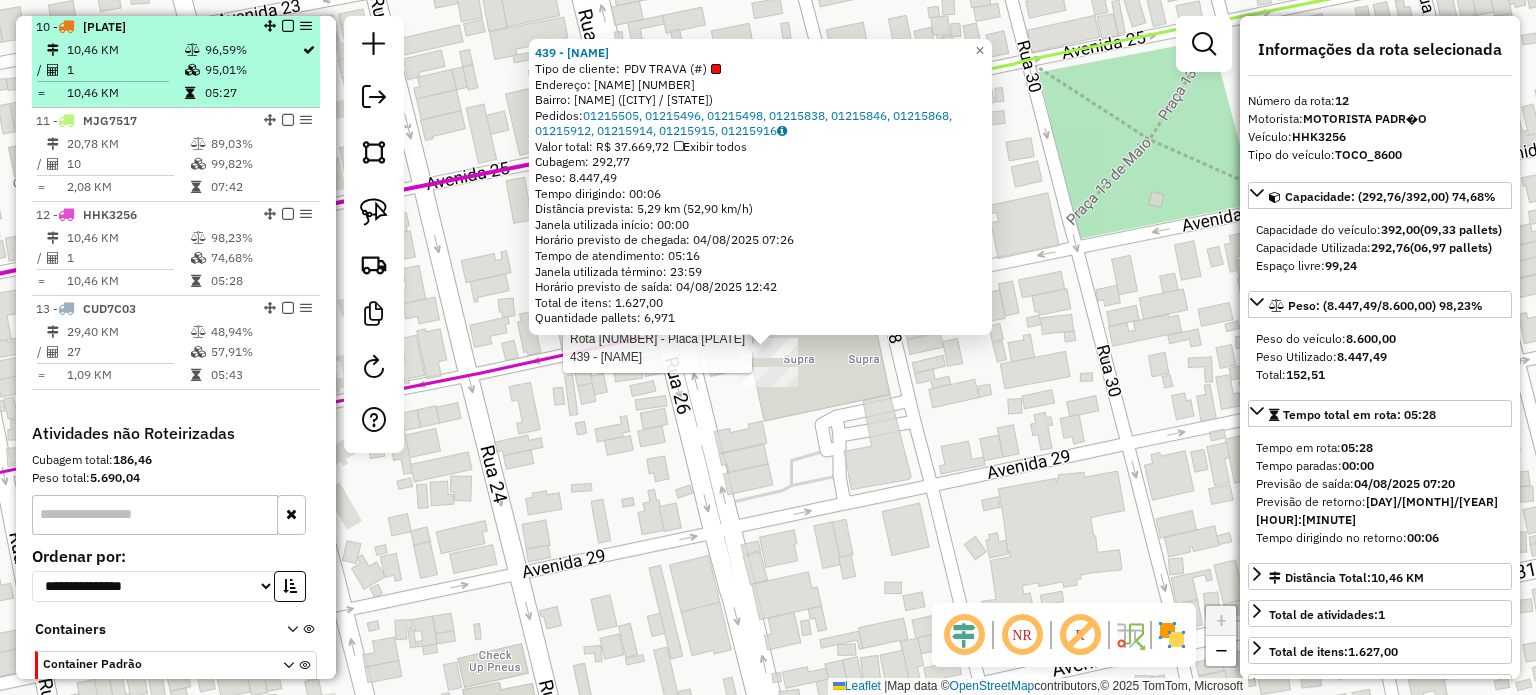 click on "1" at bounding box center [125, 70] 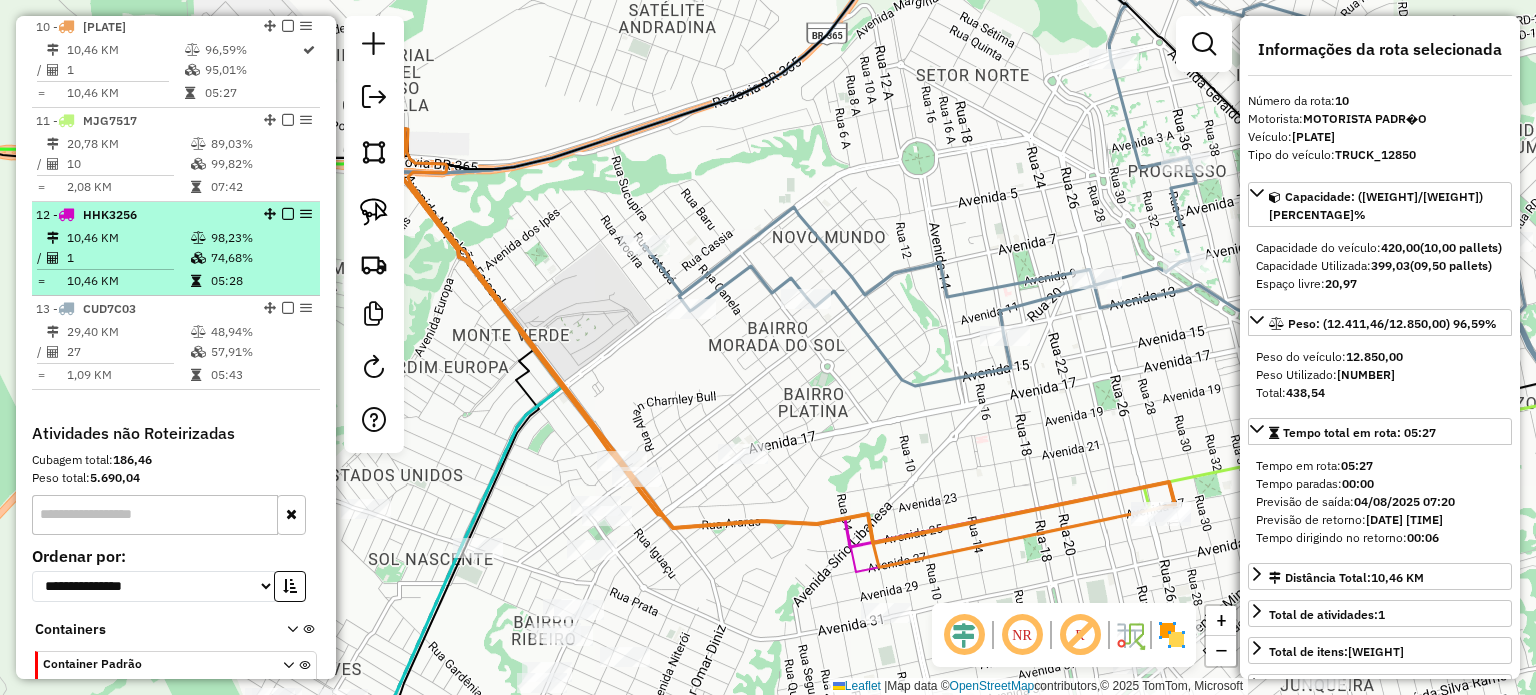 click on "1" at bounding box center [128, 258] 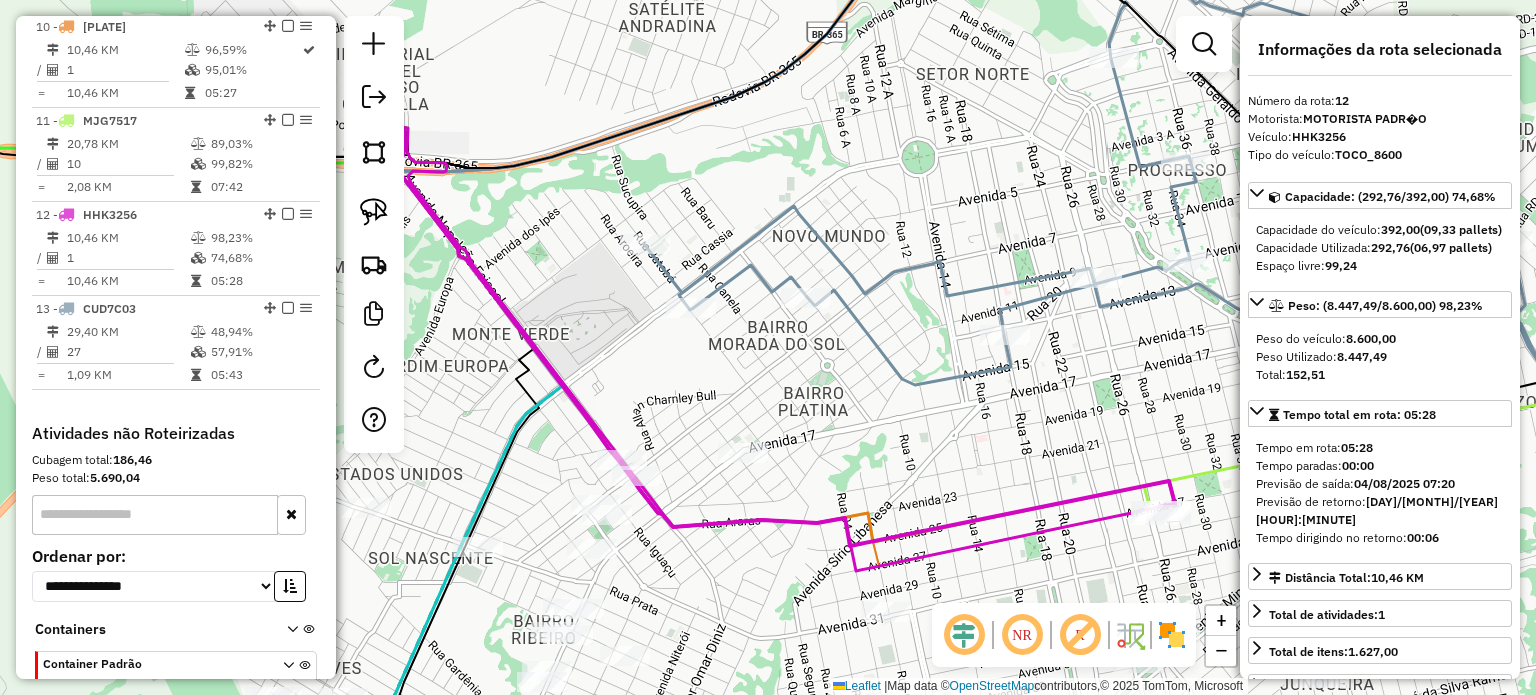 click 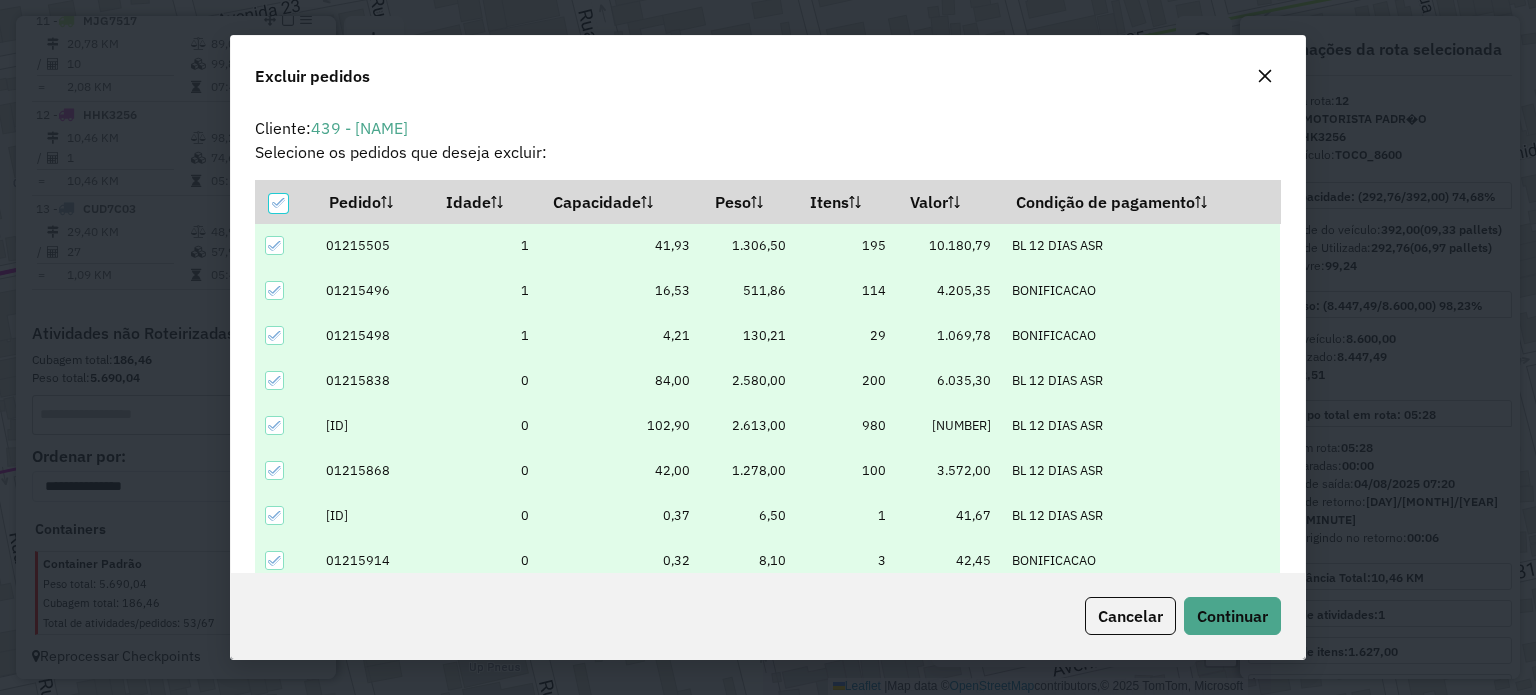 scroll, scrollTop: 69, scrollLeft: 0, axis: vertical 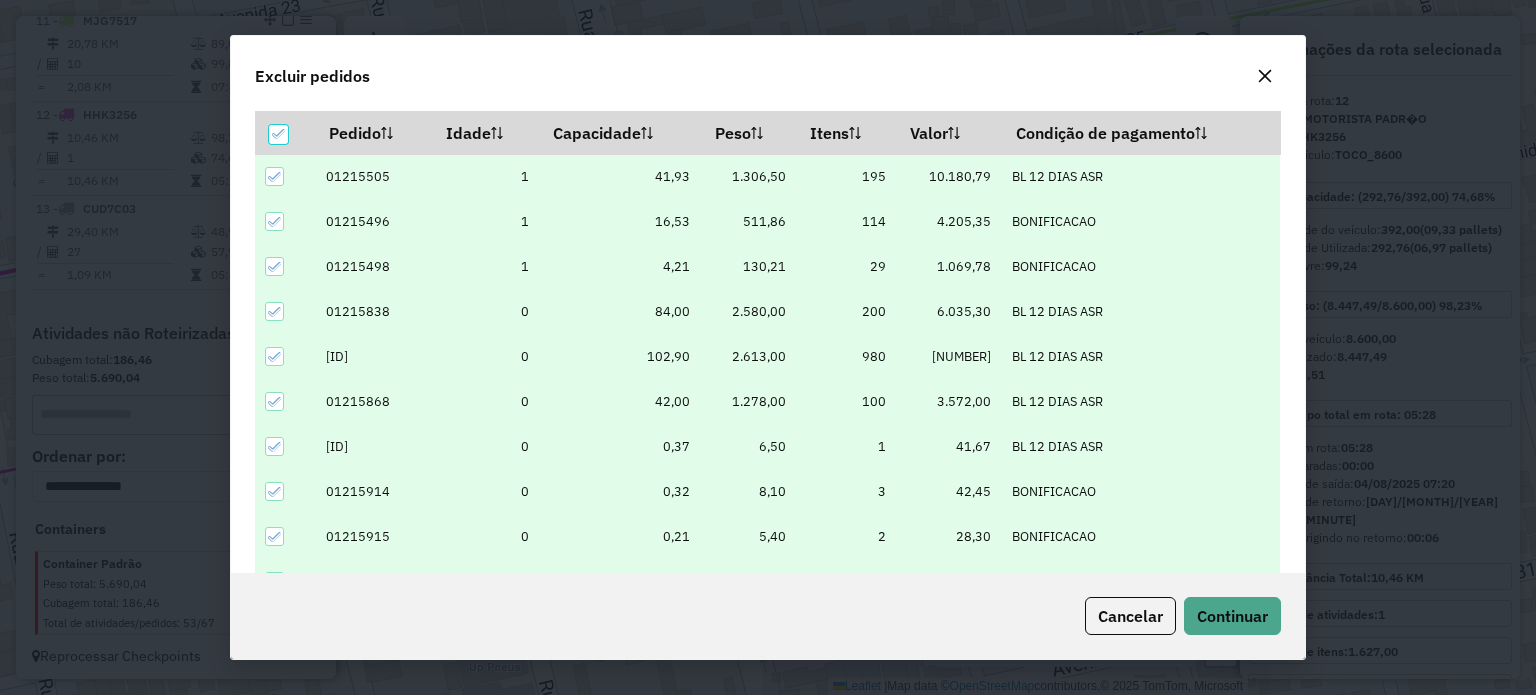 click 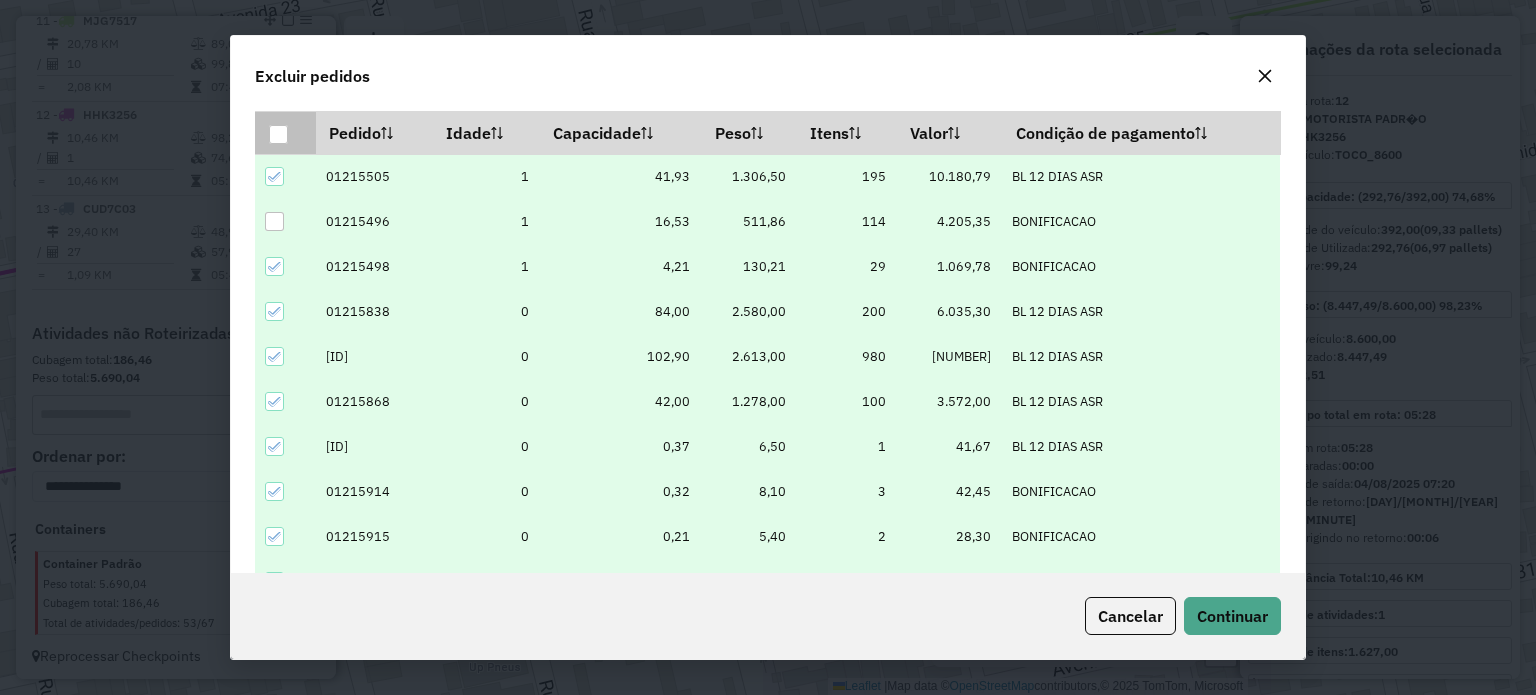 click at bounding box center (278, 134) 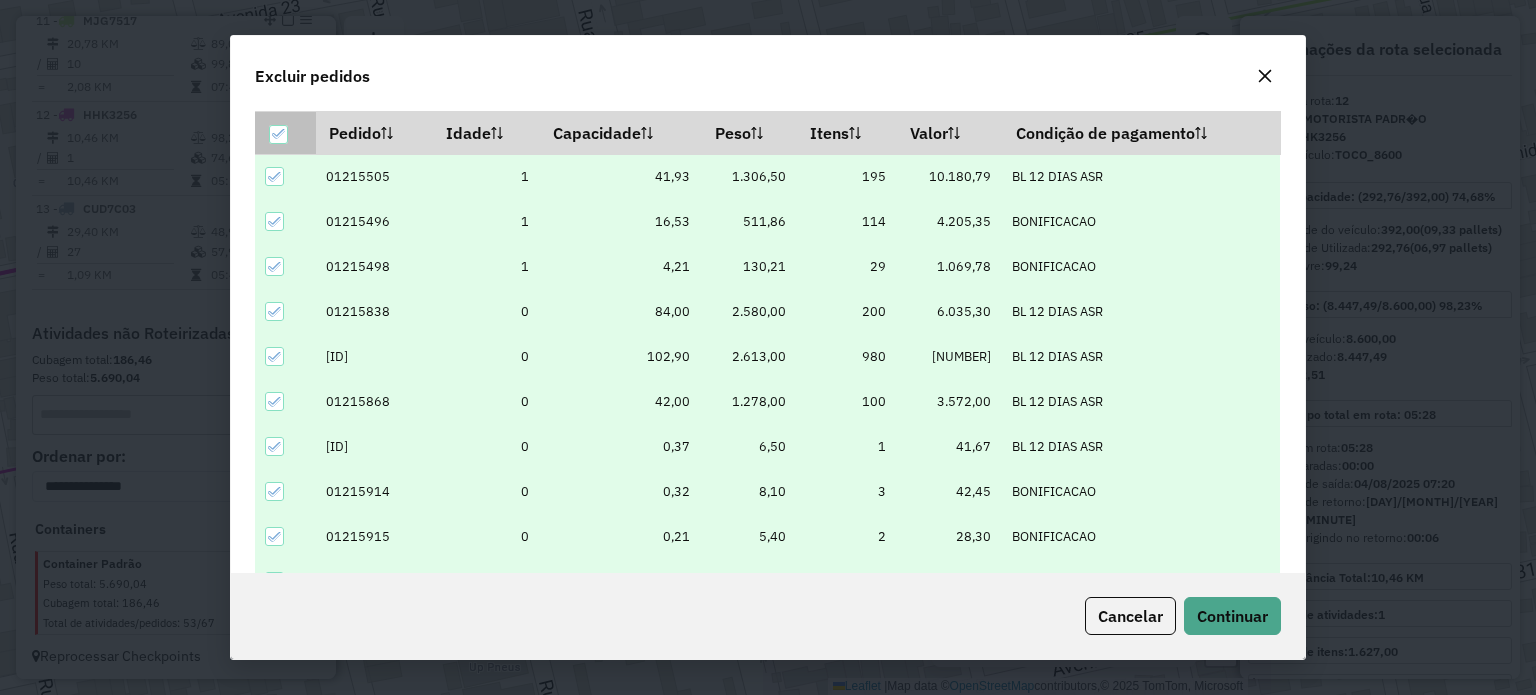 click 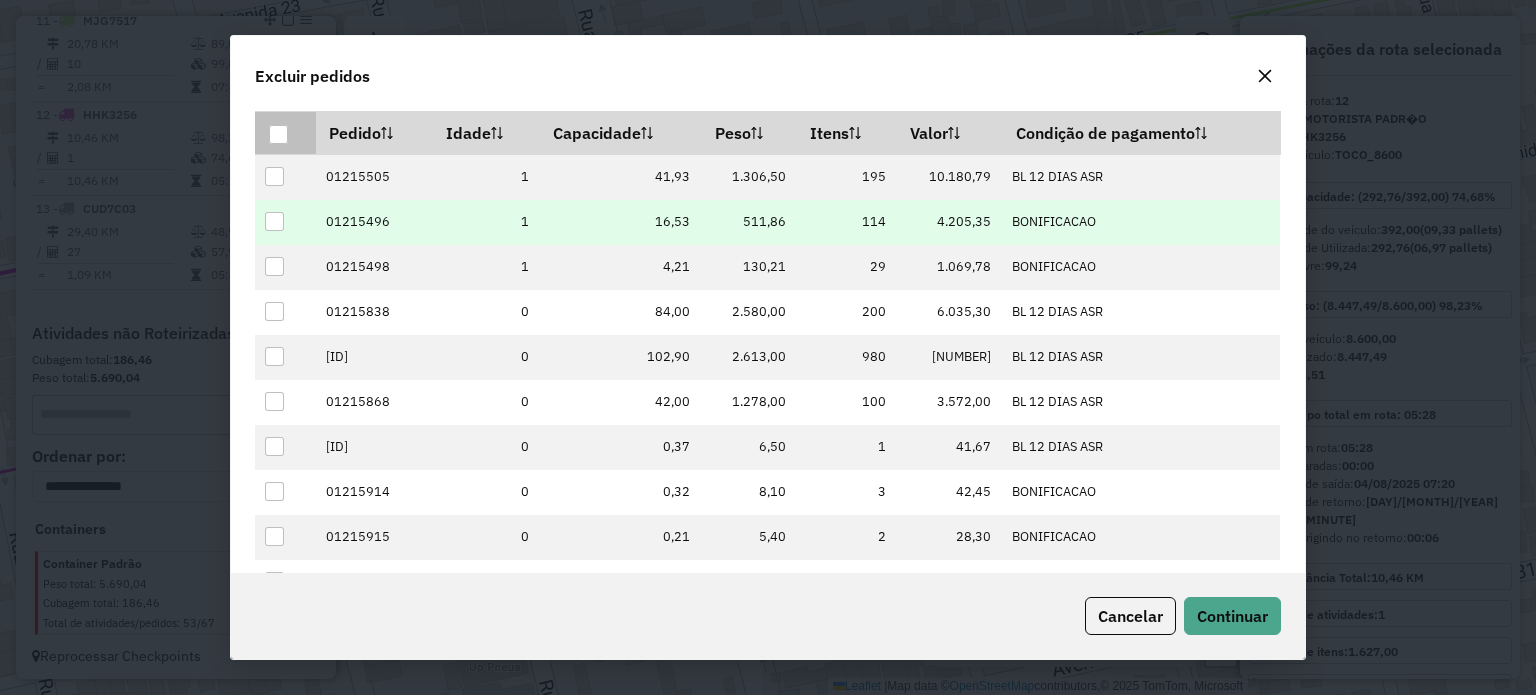 click at bounding box center [274, 221] 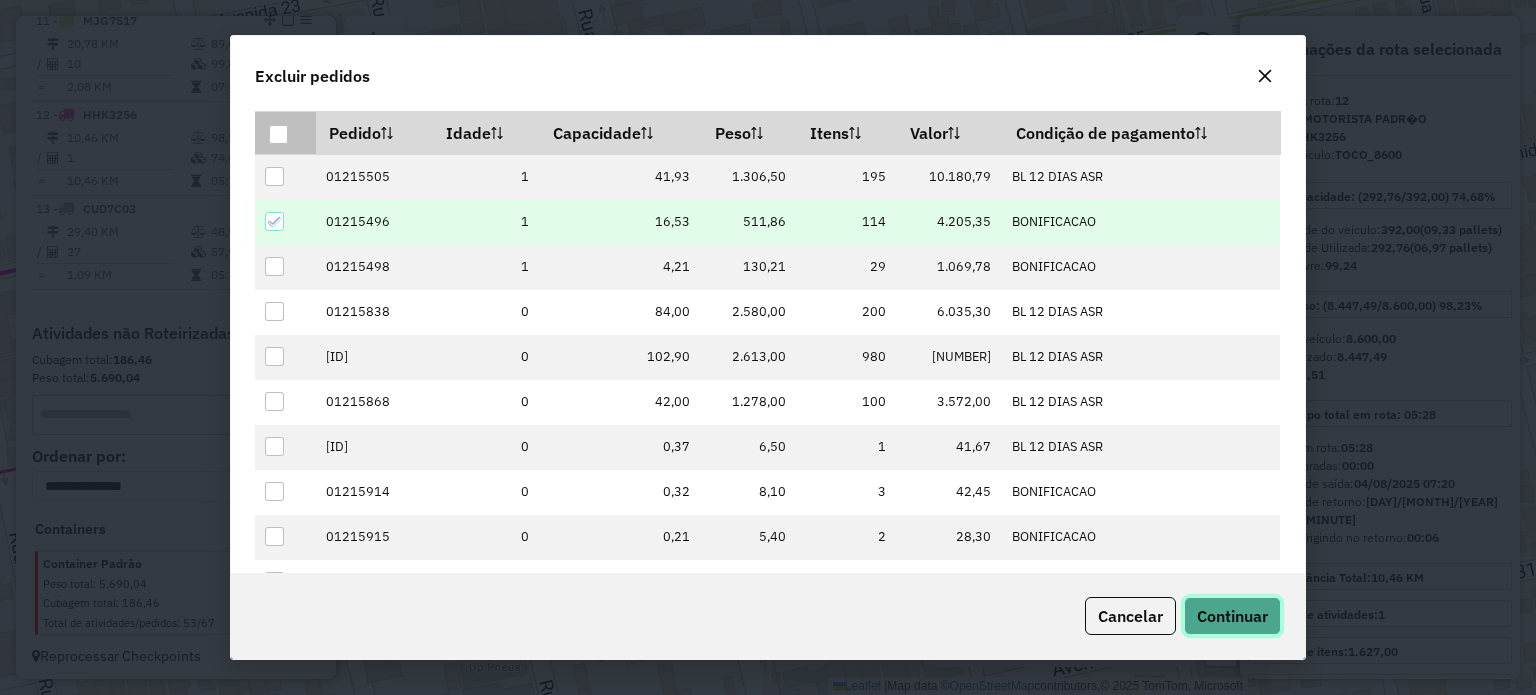 click on "Continuar" 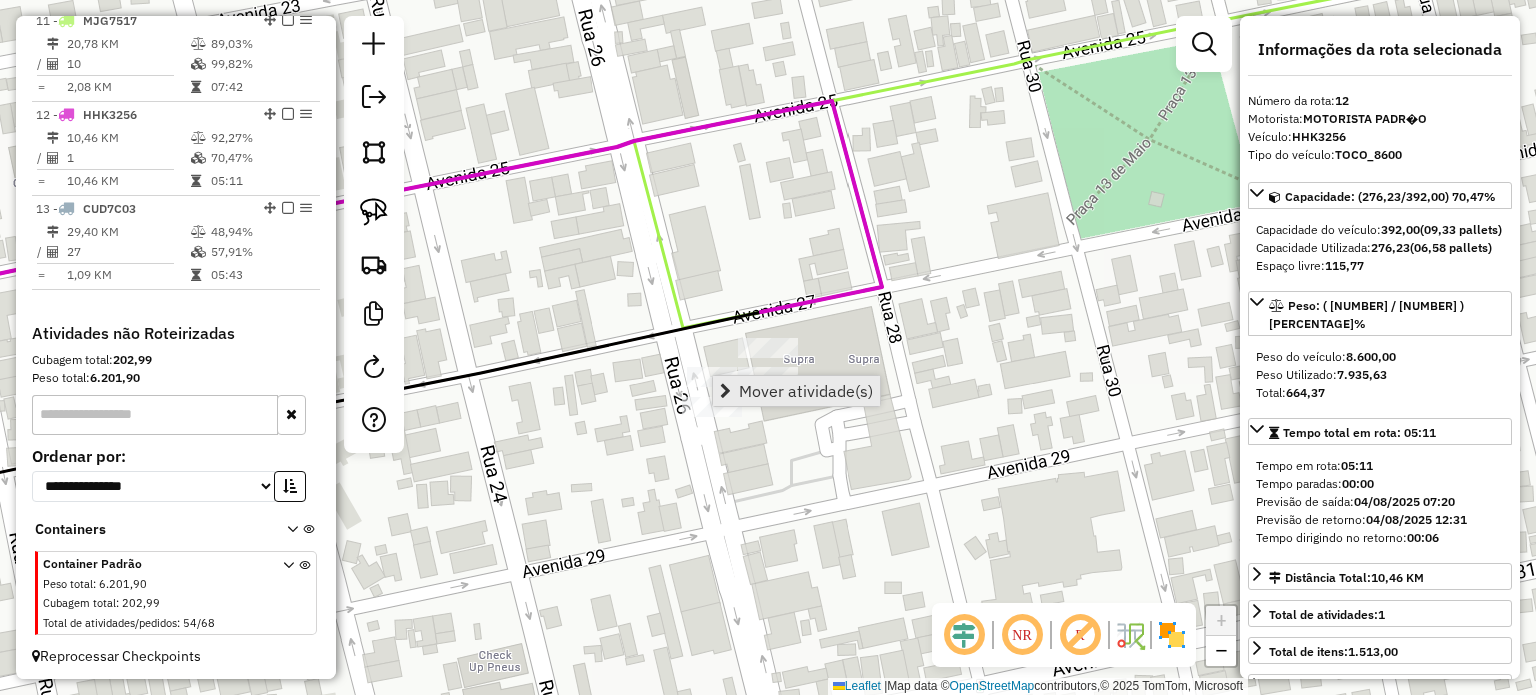 click on "Mover atividade(s)" at bounding box center [796, 391] 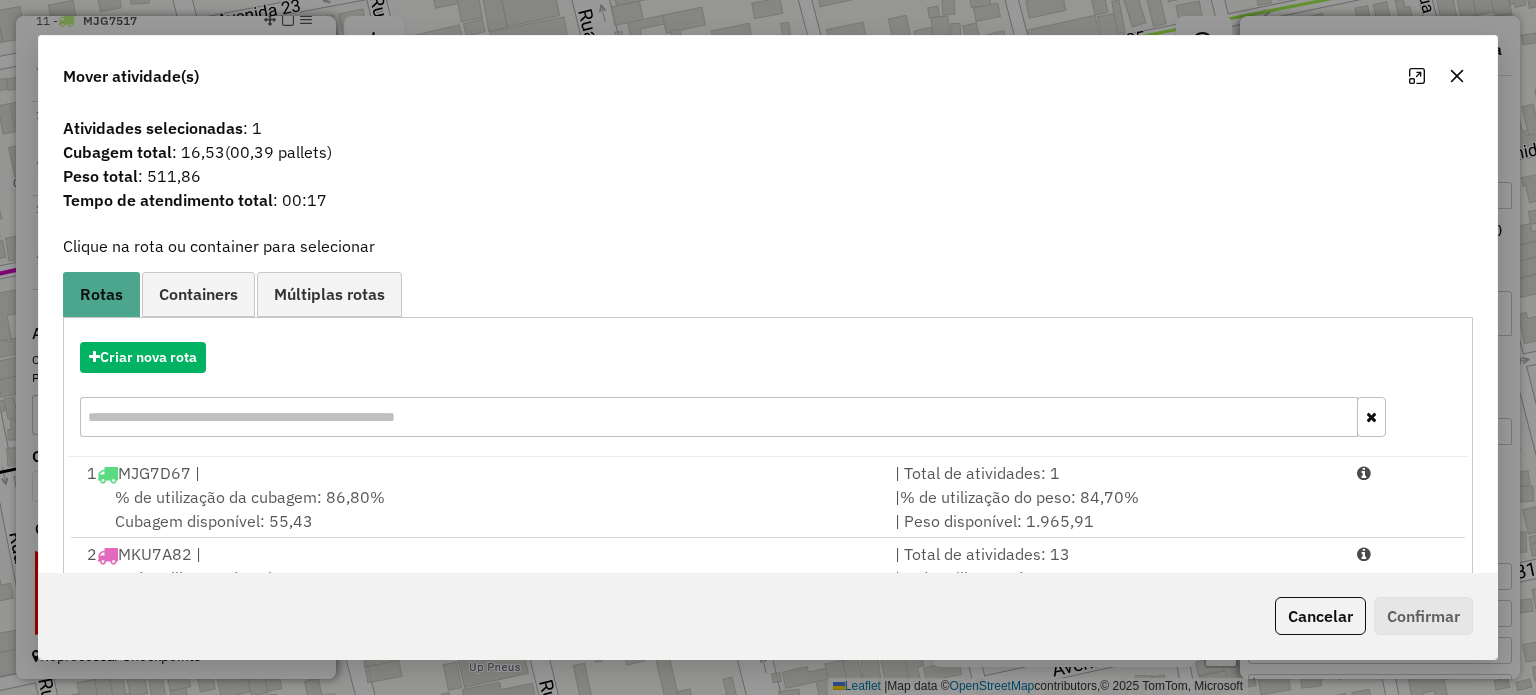 click at bounding box center [718, 417] 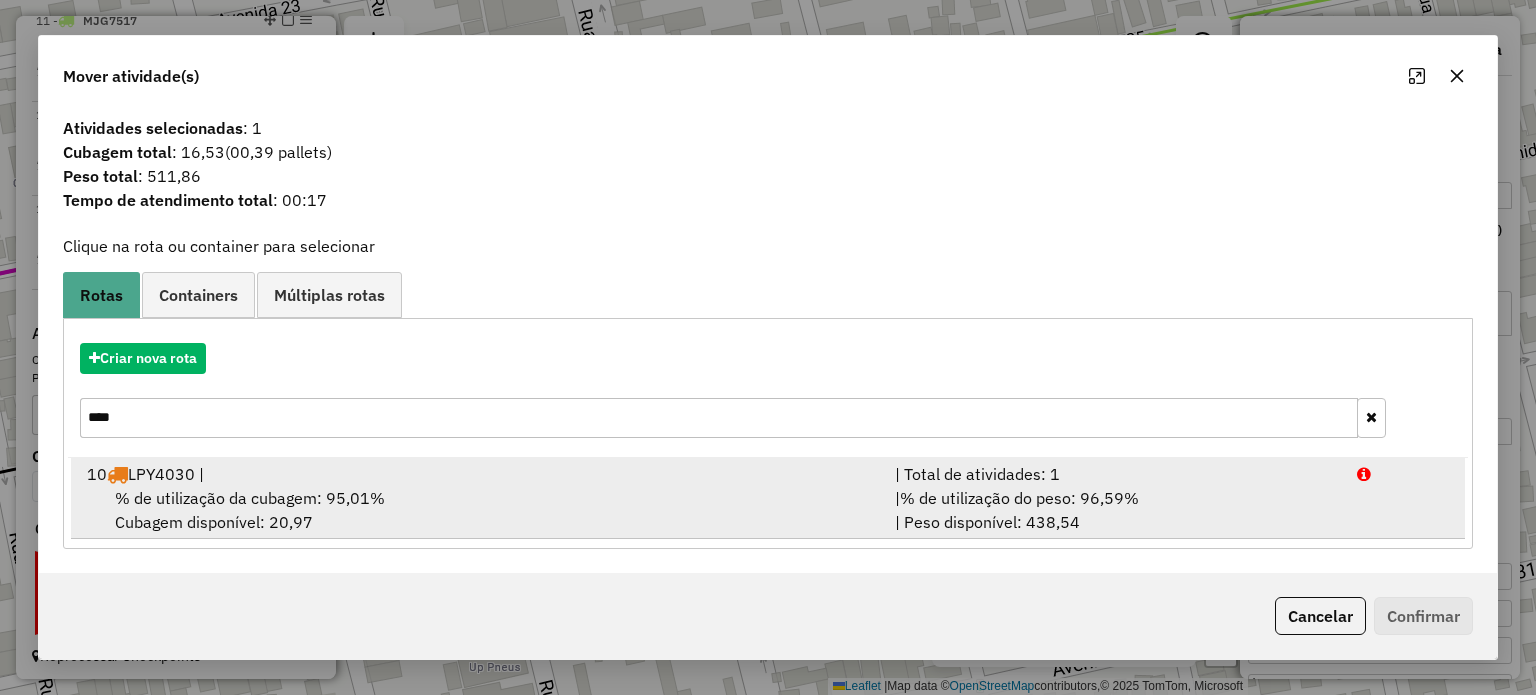 type on "****" 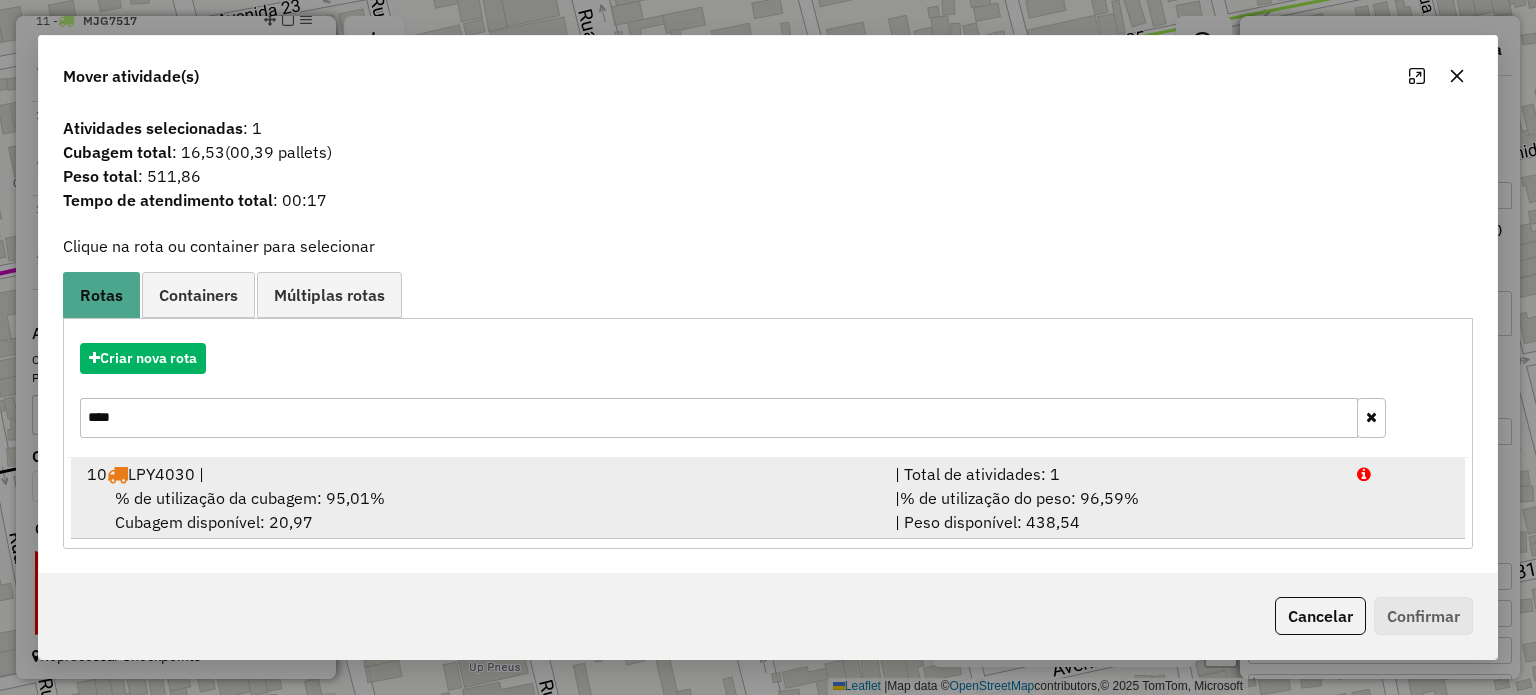 click on "10  LPY4030 |" at bounding box center (479, 474) 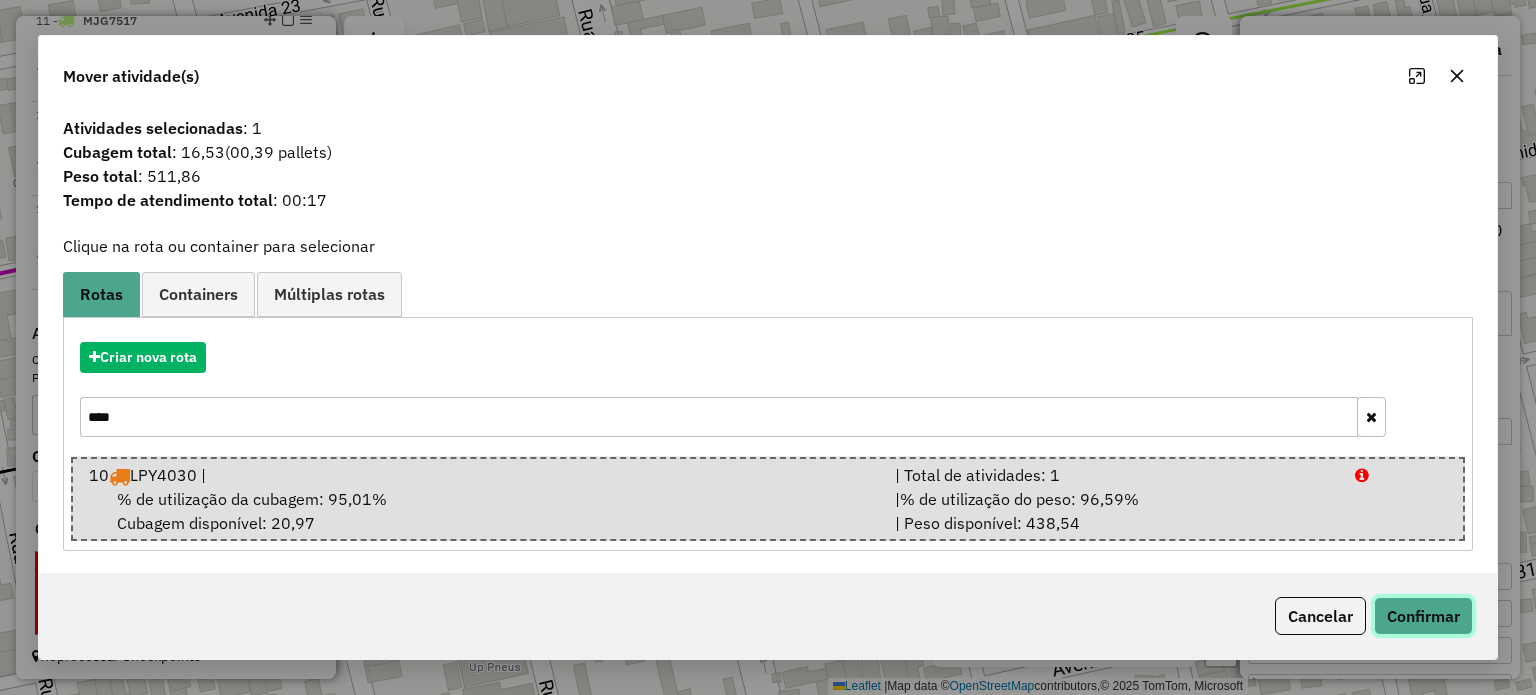 click on "Confirmar" 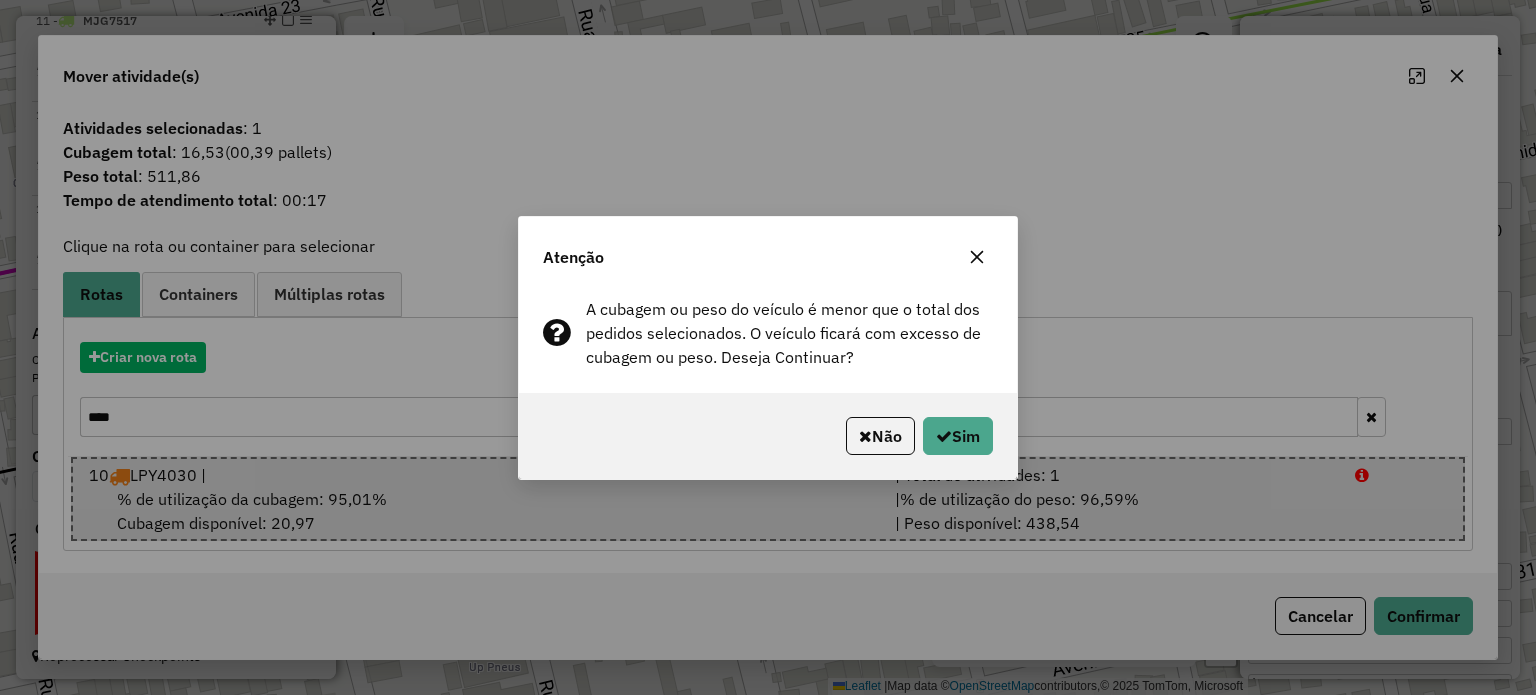 click 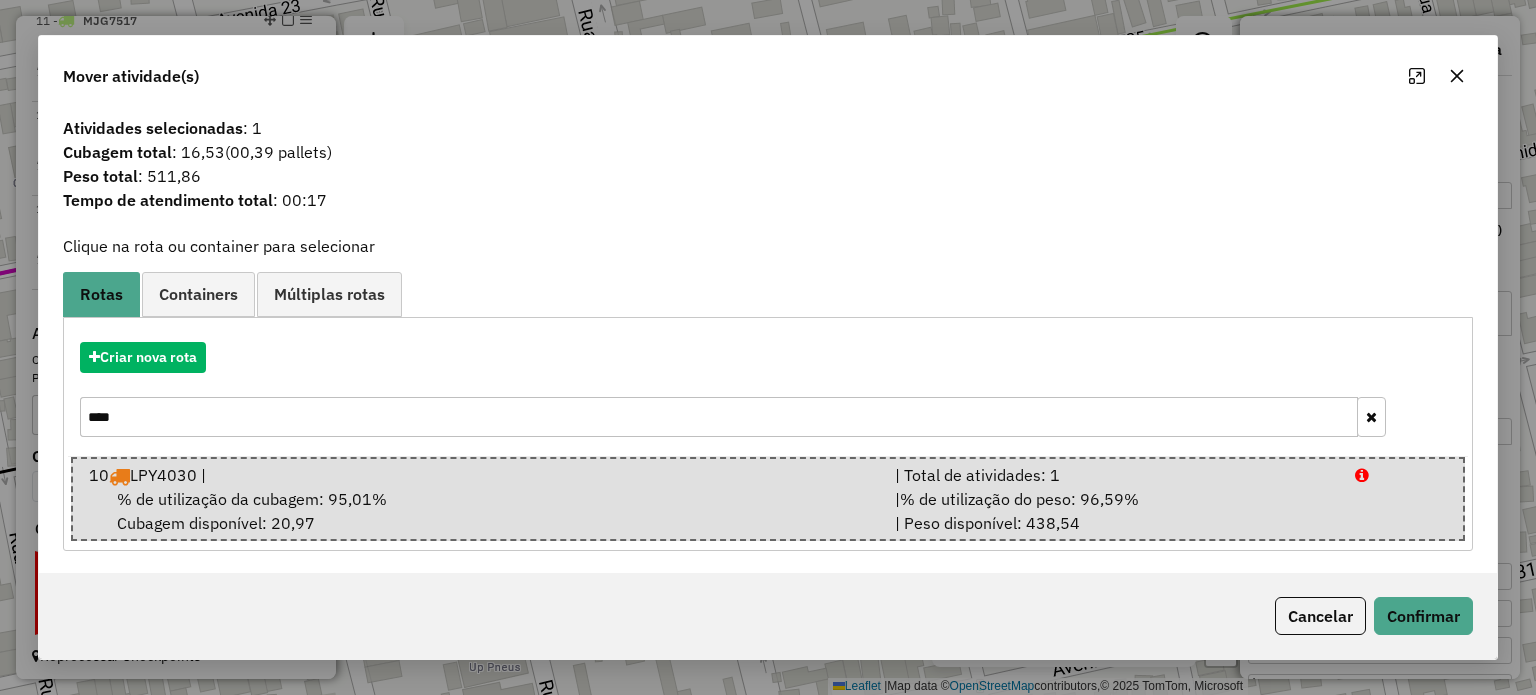 click 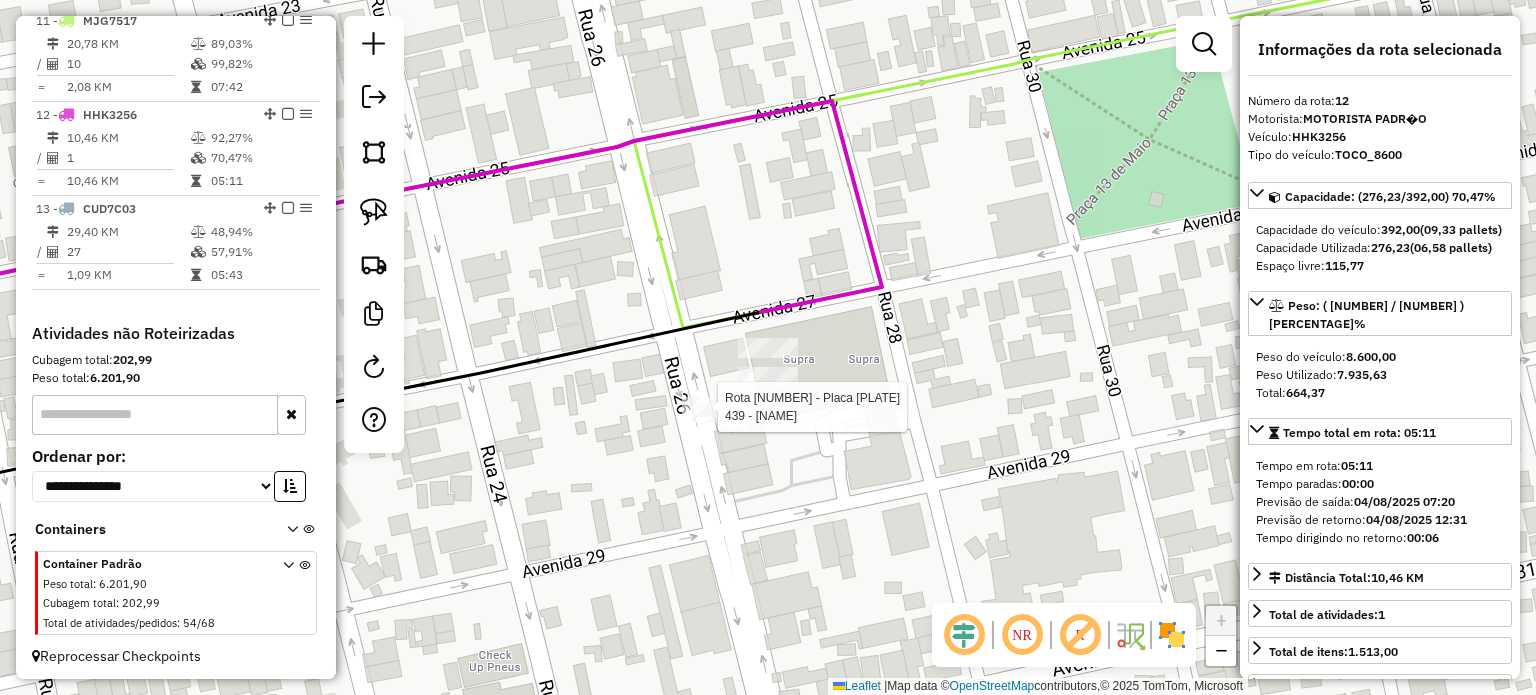 click 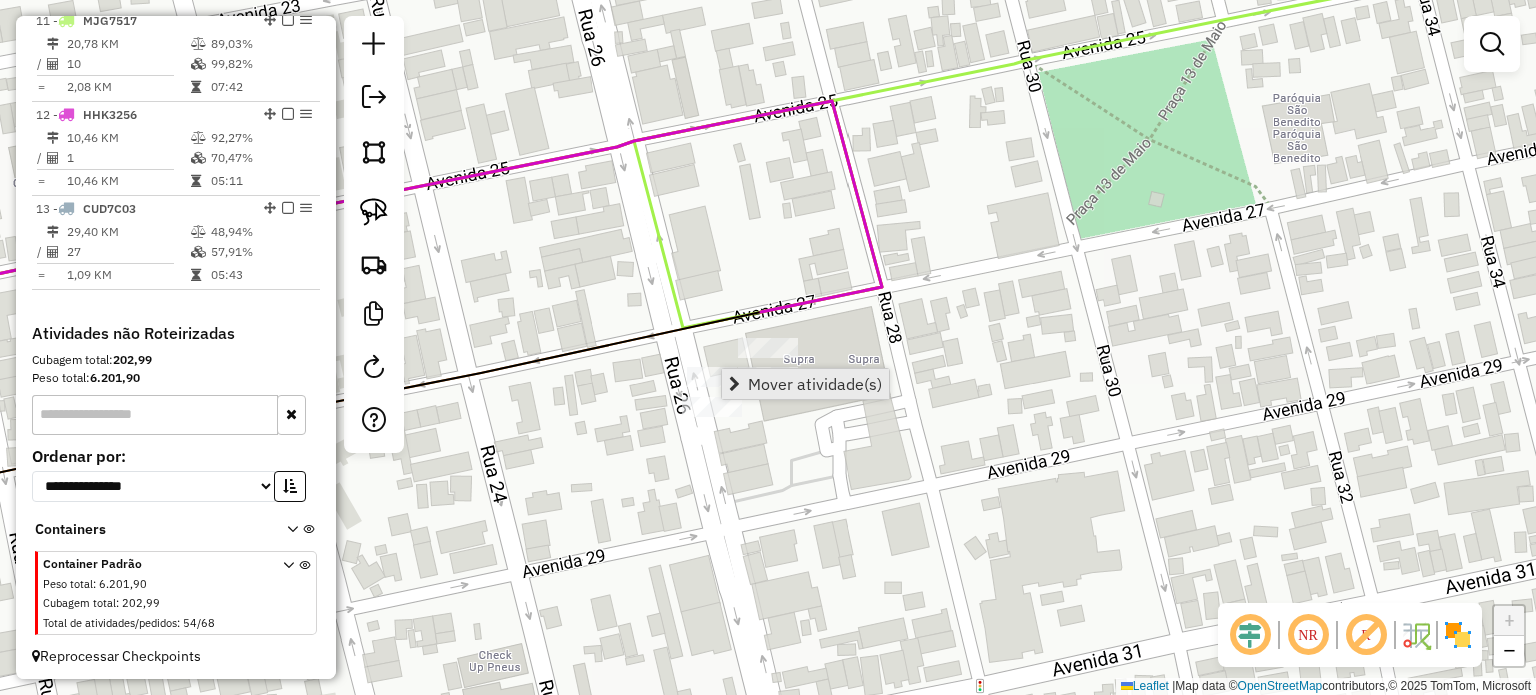click on "Mover atividade(s)" at bounding box center [815, 384] 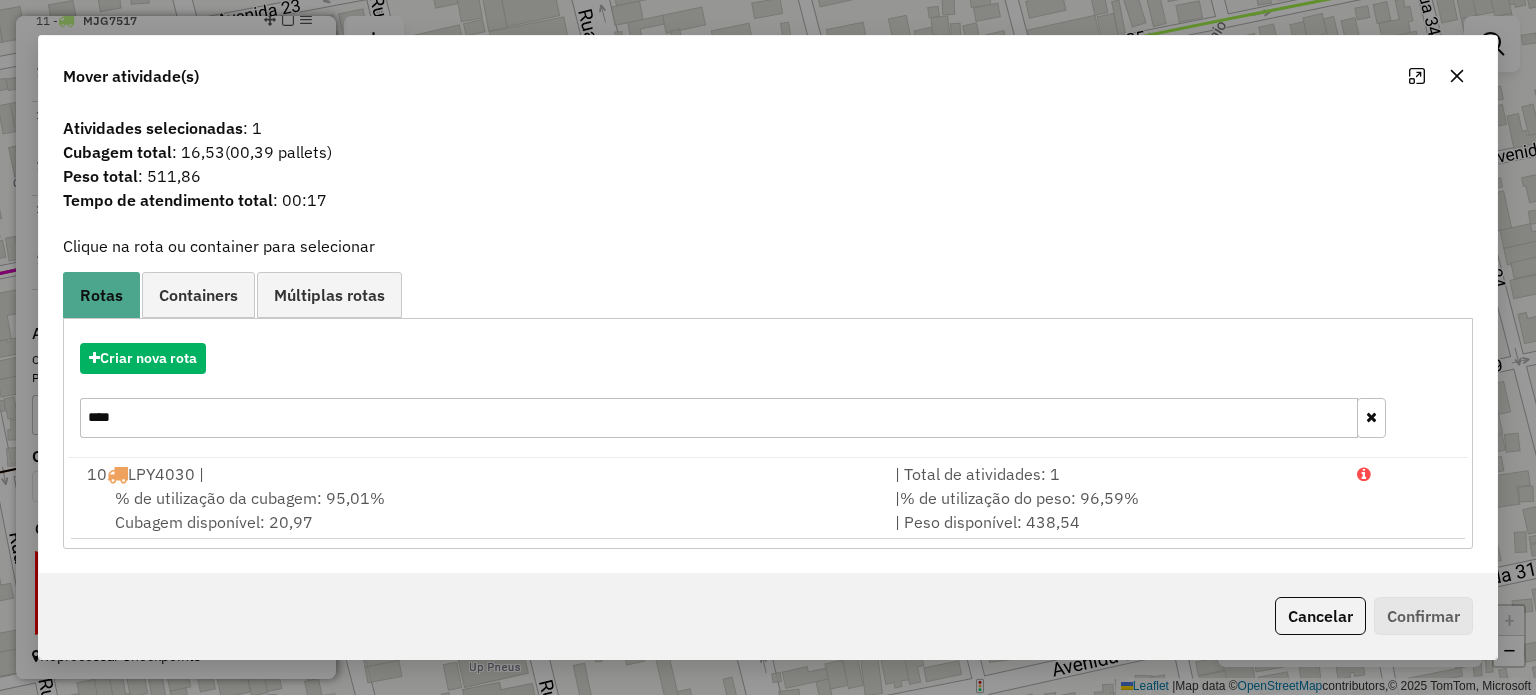 drag, startPoint x: 164, startPoint y: 413, endPoint x: 0, endPoint y: 379, distance: 167.48732 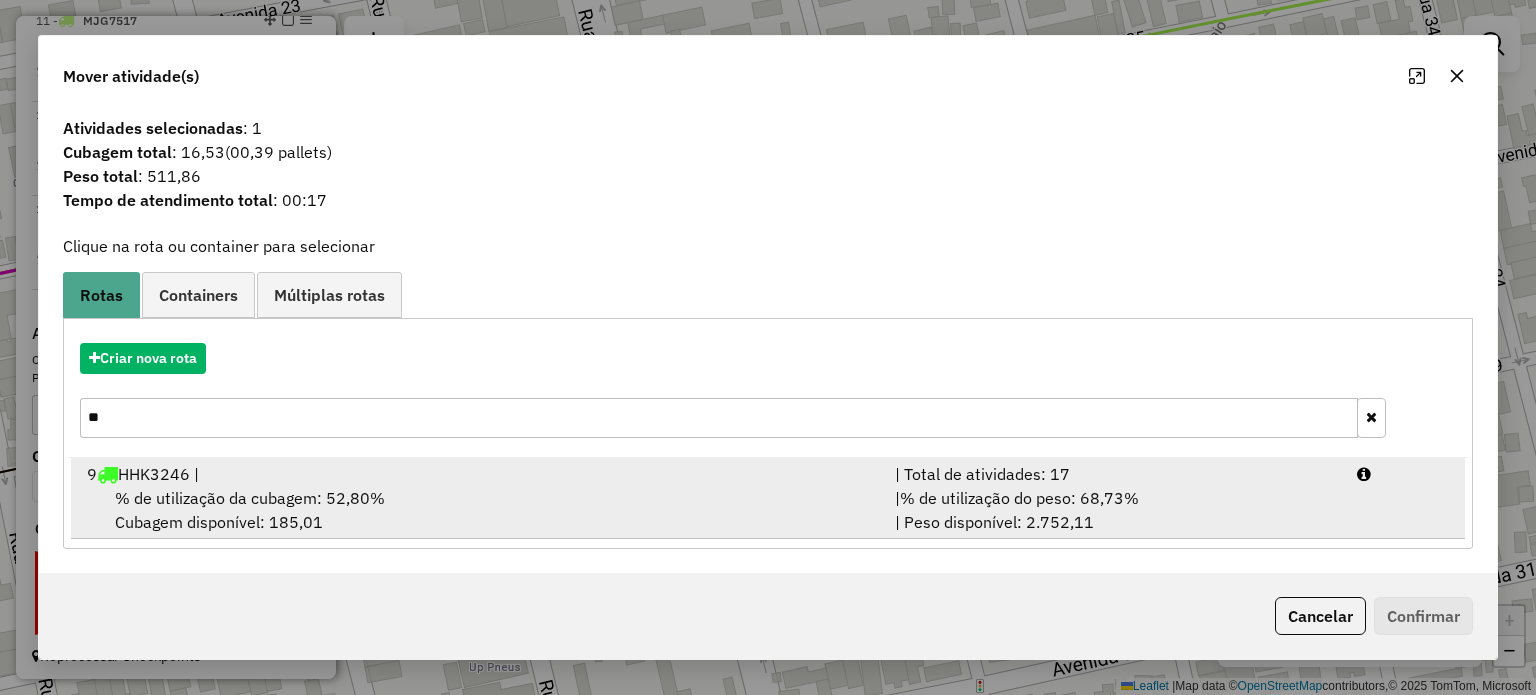 type on "**" 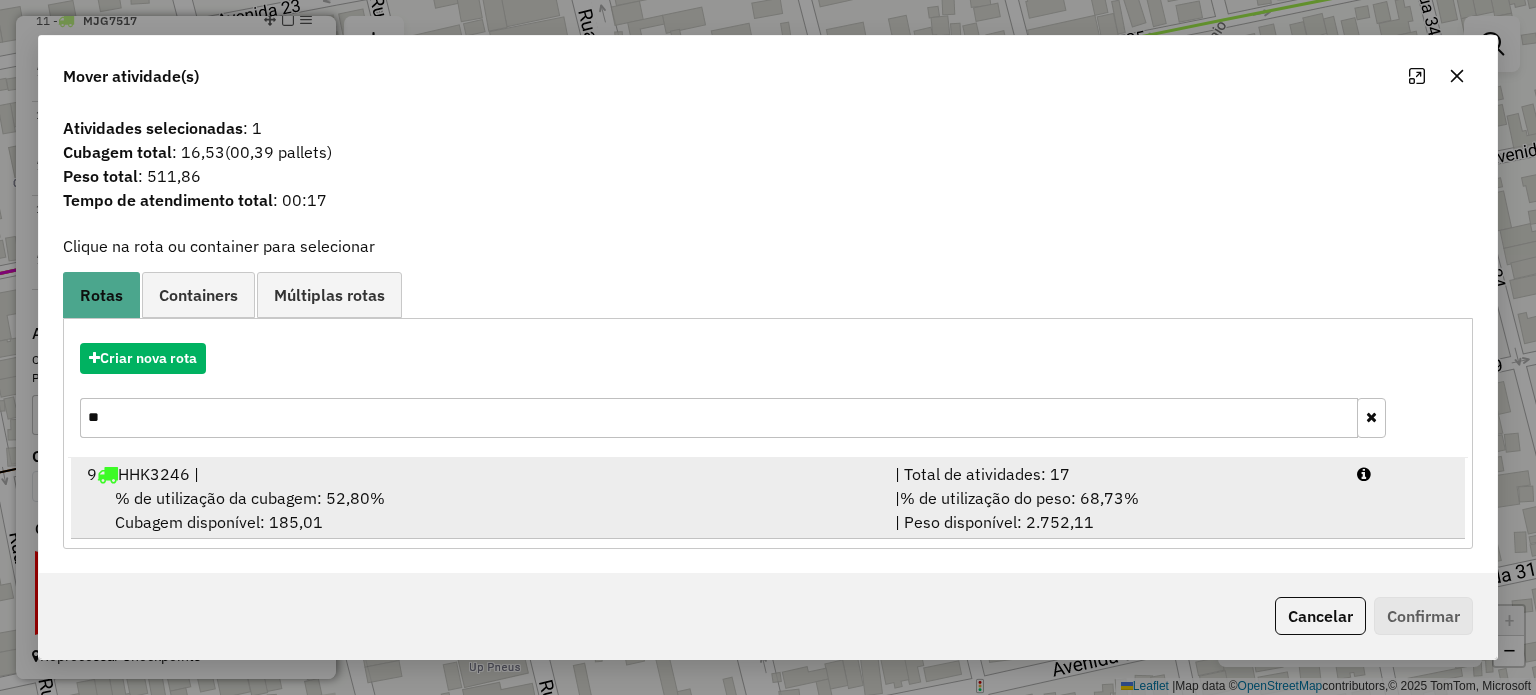 click on "9  HHK3246 |" at bounding box center (479, 474) 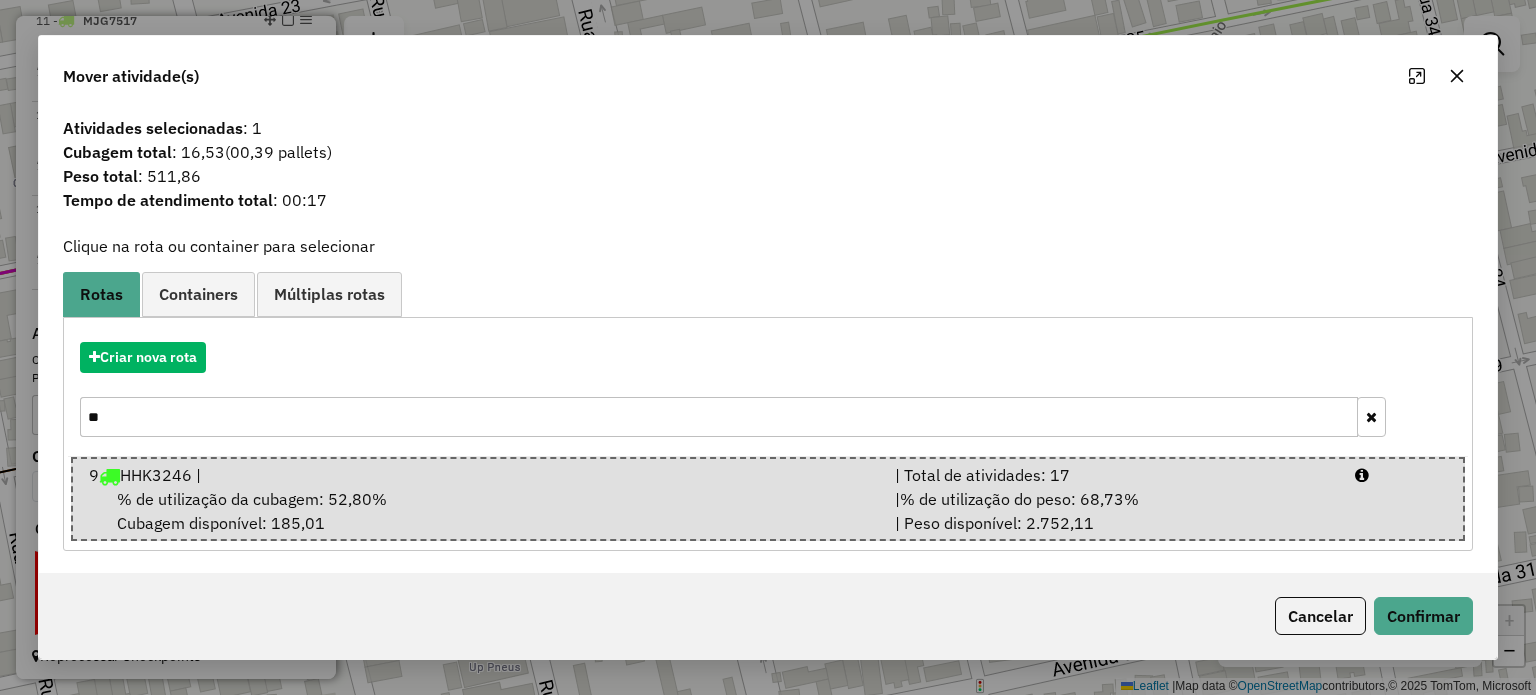 click 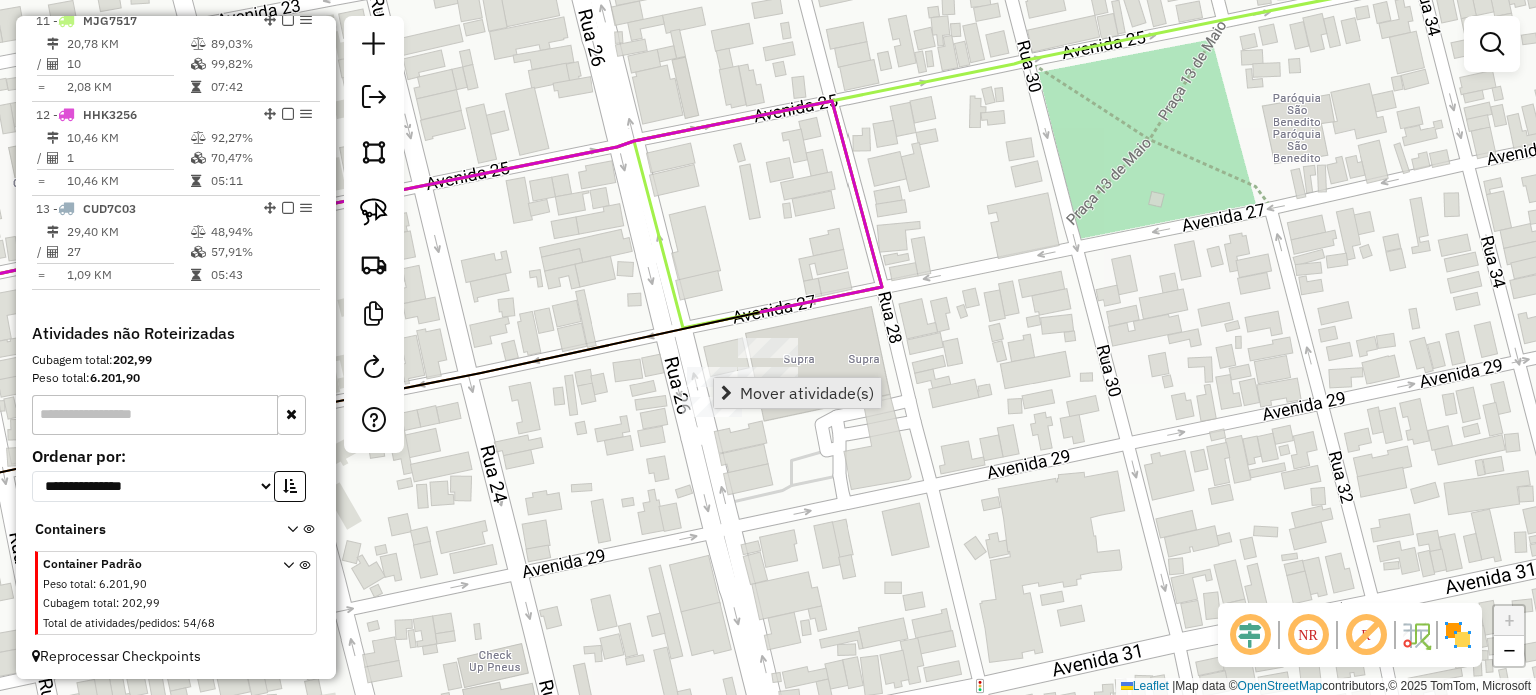 click on "Mover atividade(s)" at bounding box center (807, 393) 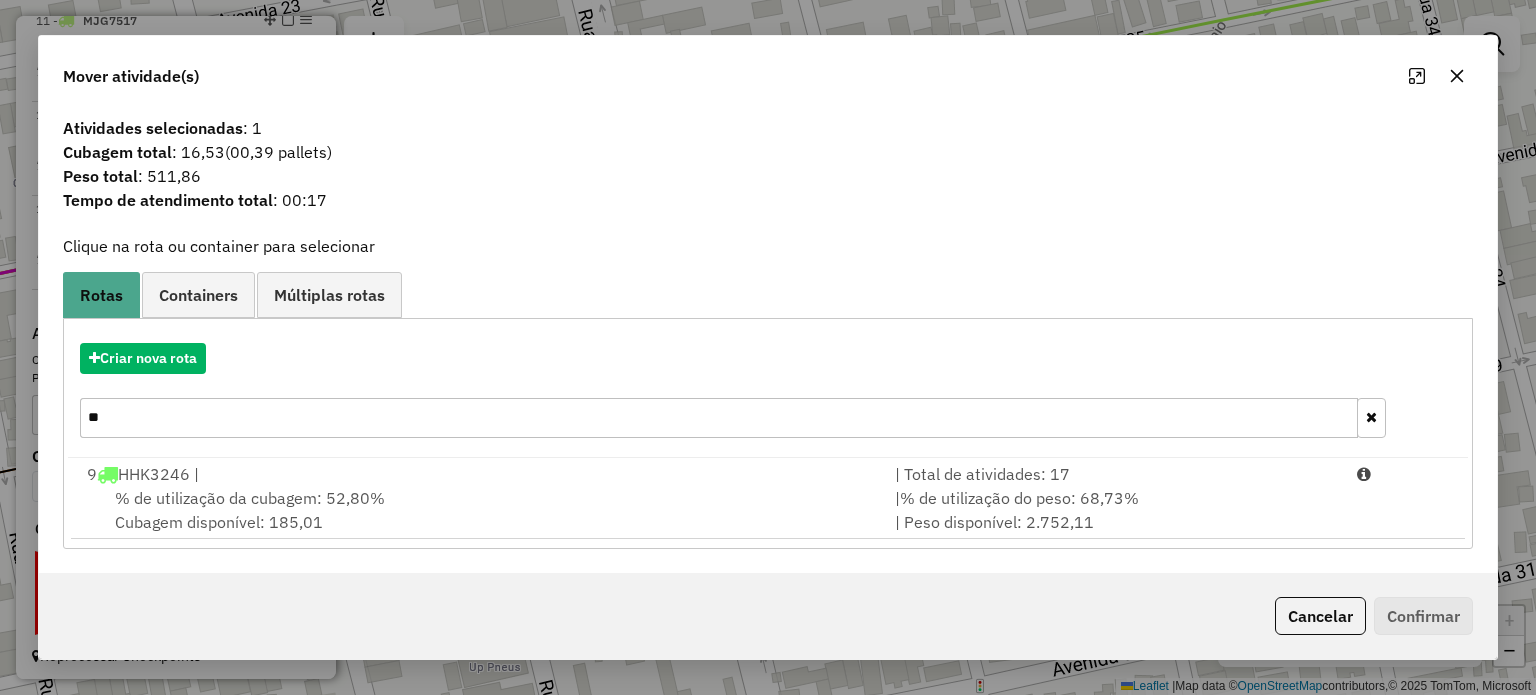 drag, startPoint x: 232, startPoint y: 409, endPoint x: 0, endPoint y: 355, distance: 238.2016 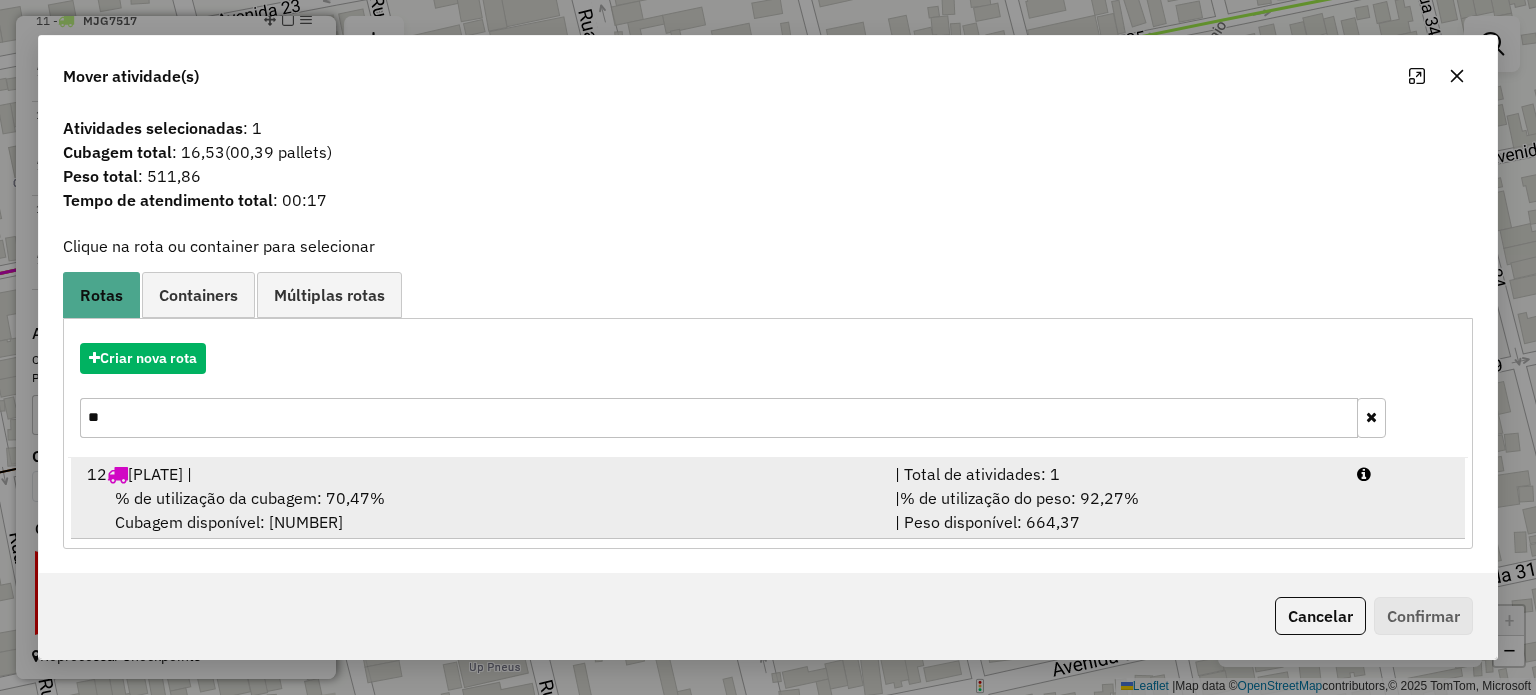 type on "**" 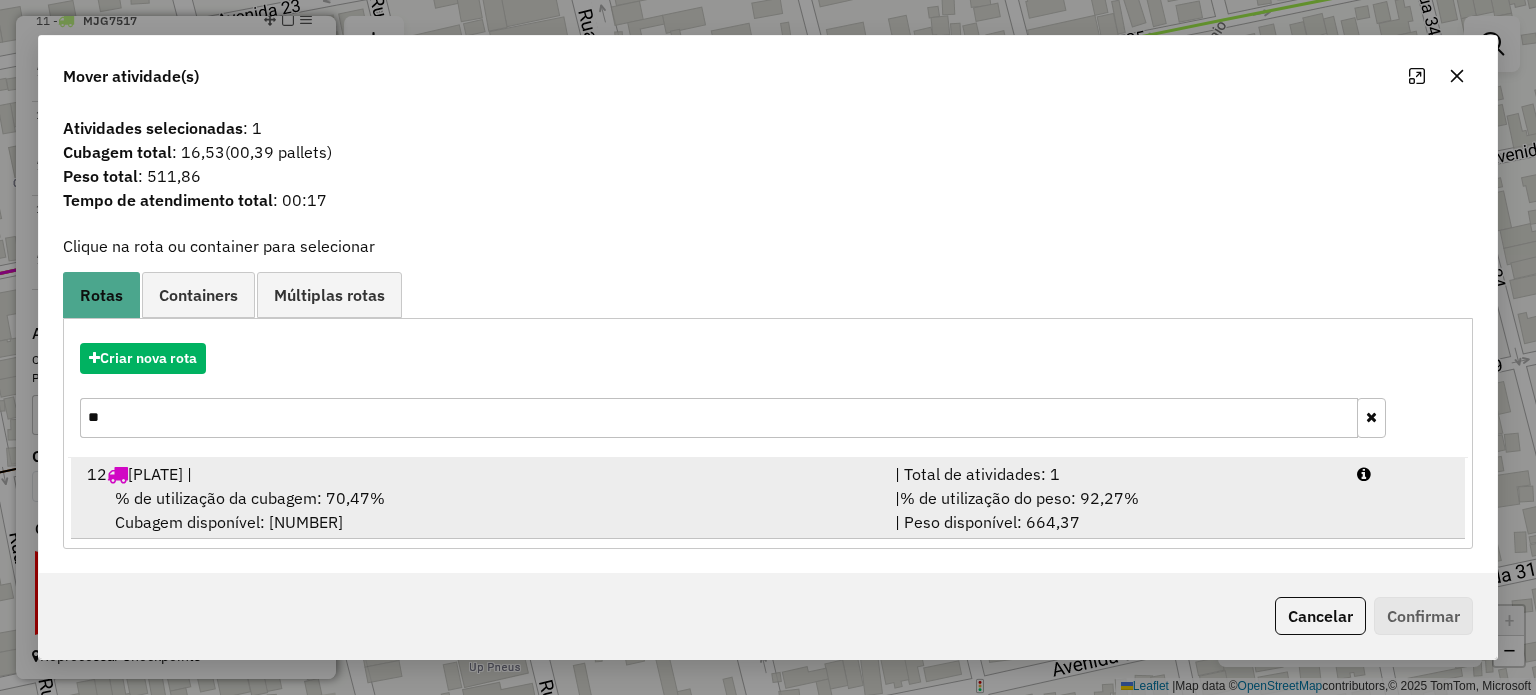 click on "% de utilização da cubagem: 70,47%" at bounding box center [250, 498] 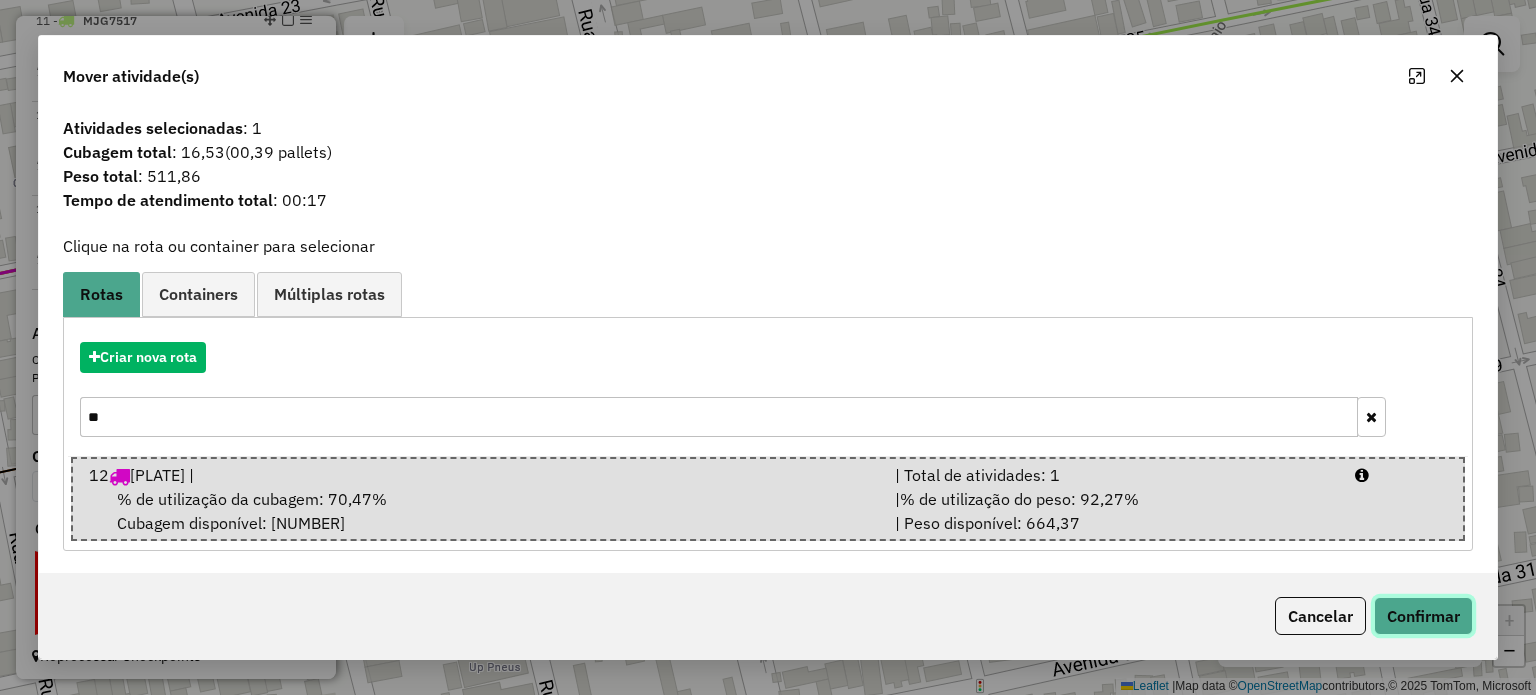 click on "Confirmar" 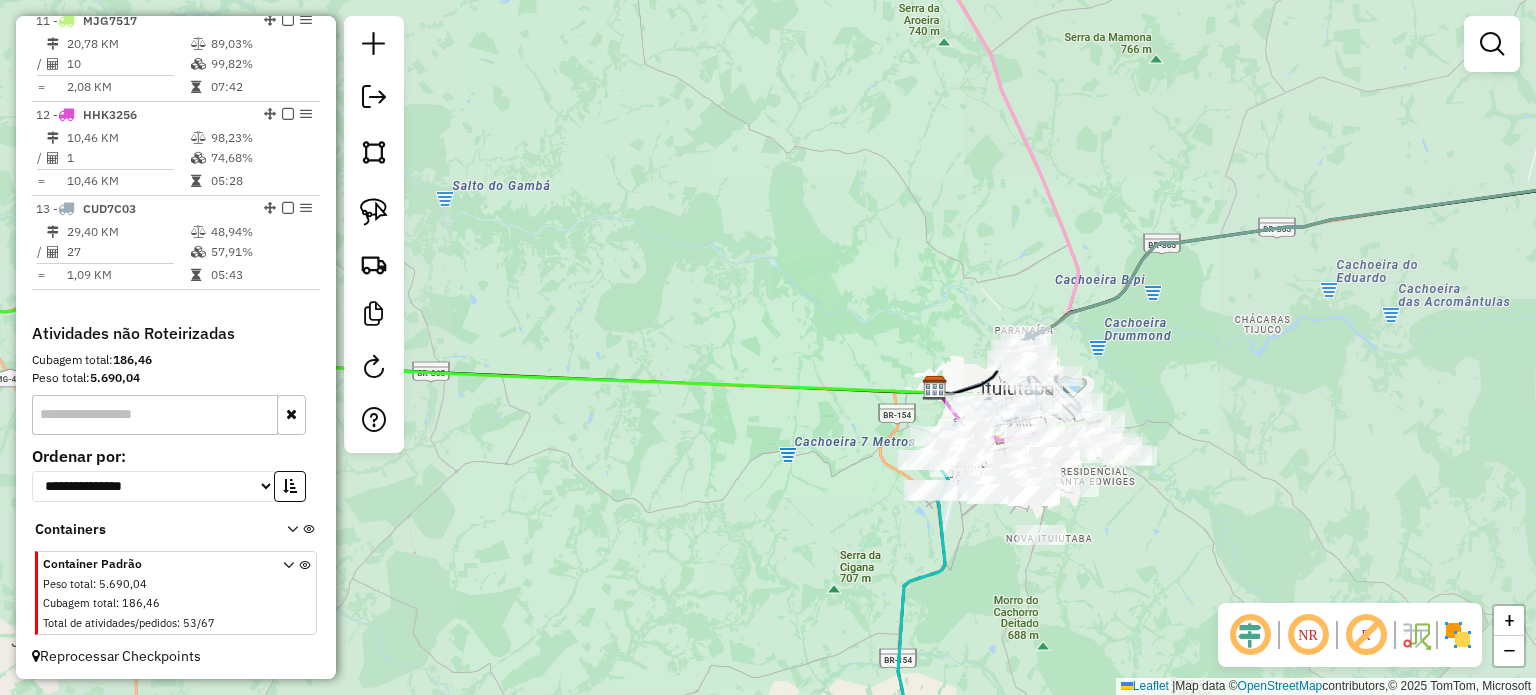 drag, startPoint x: 1106, startPoint y: 562, endPoint x: 1058, endPoint y: 536, distance: 54.589375 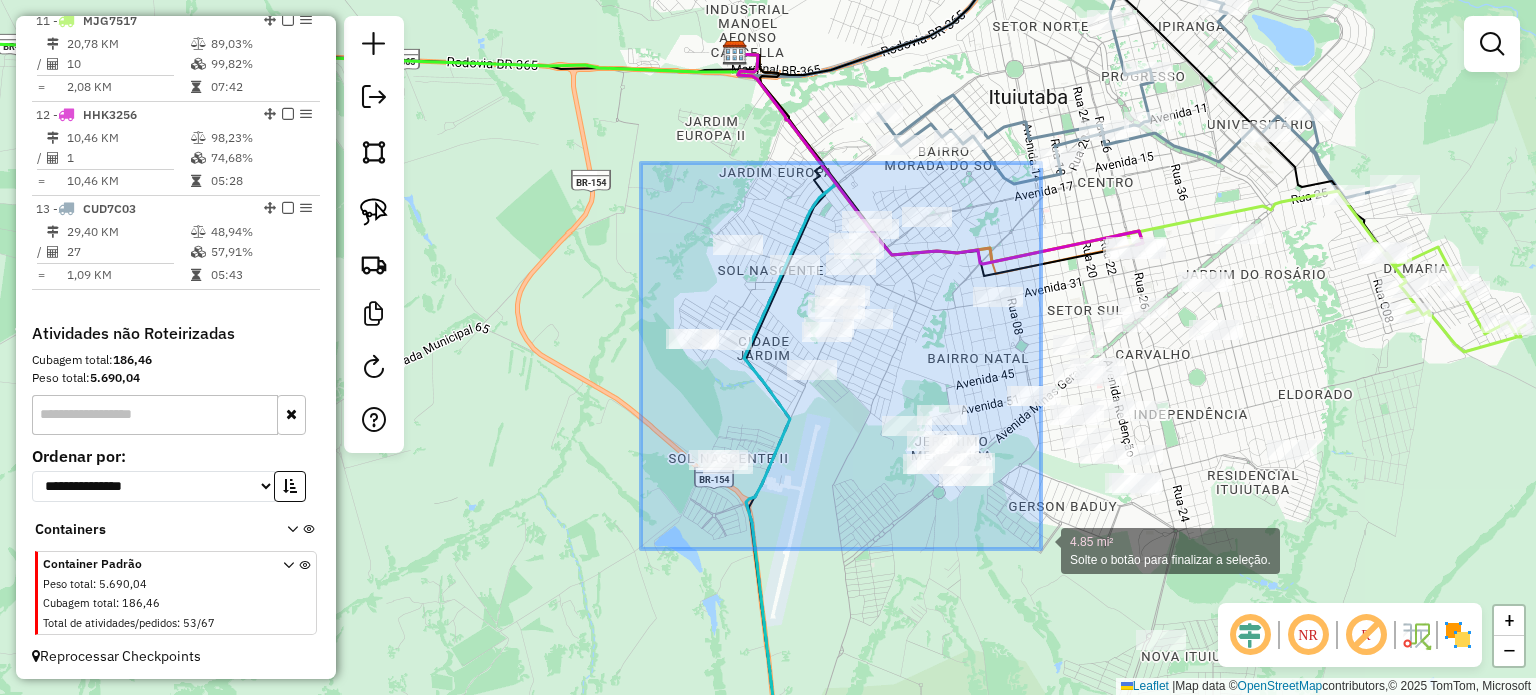 drag, startPoint x: 654, startPoint y: 171, endPoint x: 1041, endPoint y: 549, distance: 540.9741 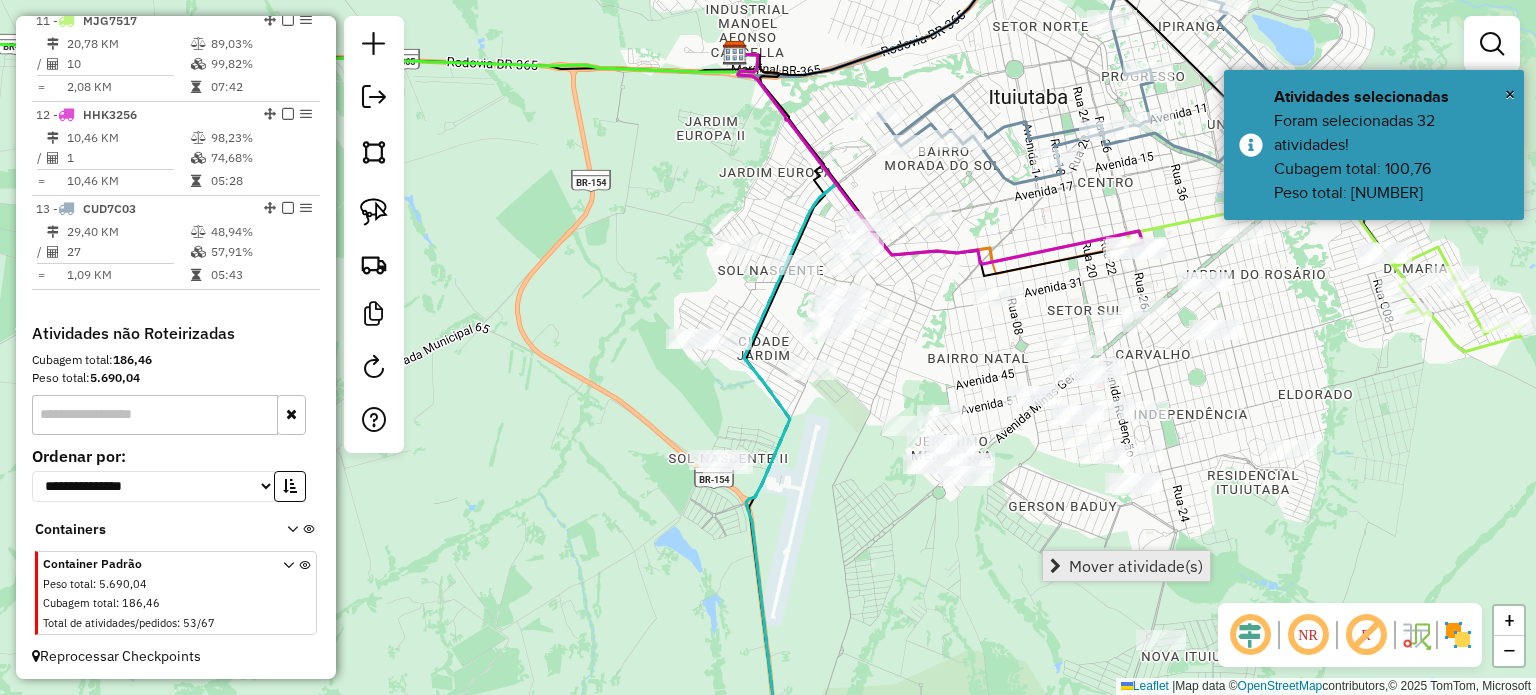 click on "Mover atividade(s)" at bounding box center [1136, 566] 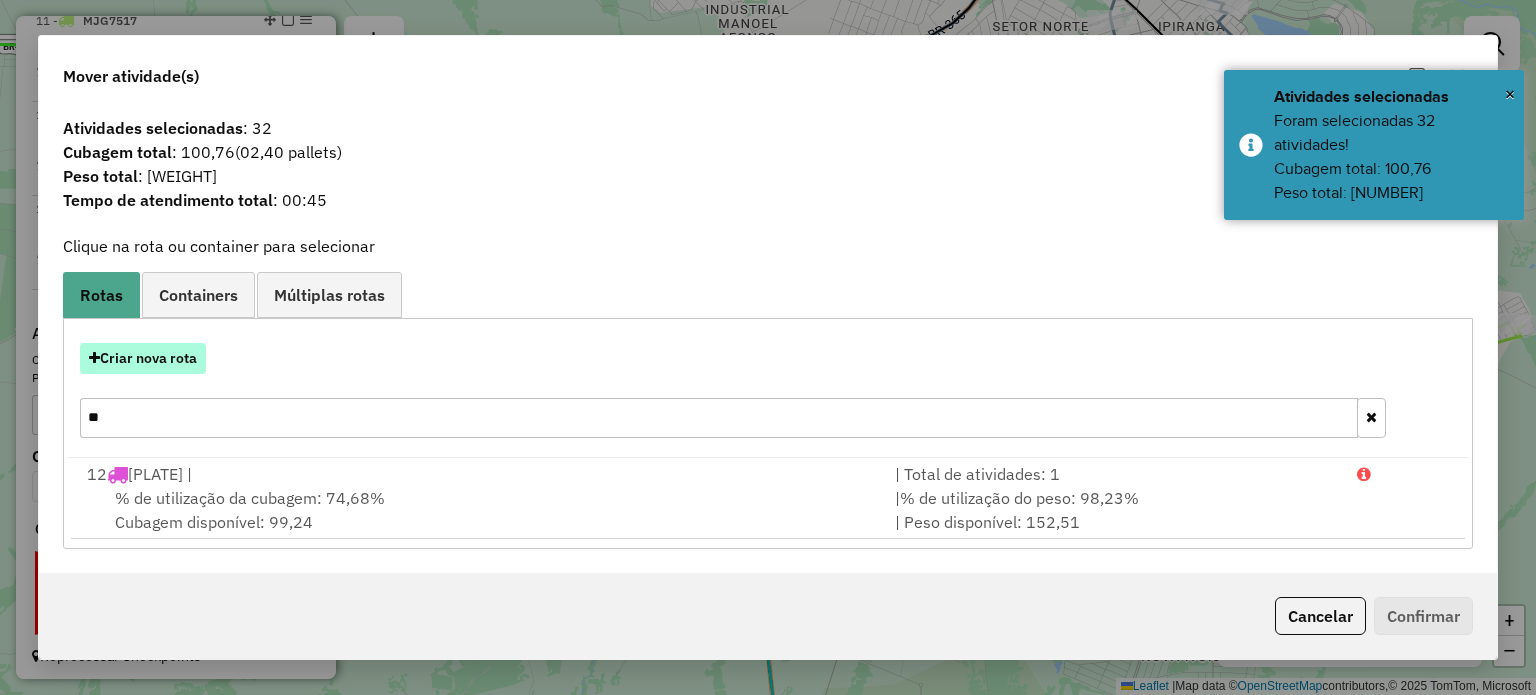 click on "Criar nova rota" at bounding box center [143, 358] 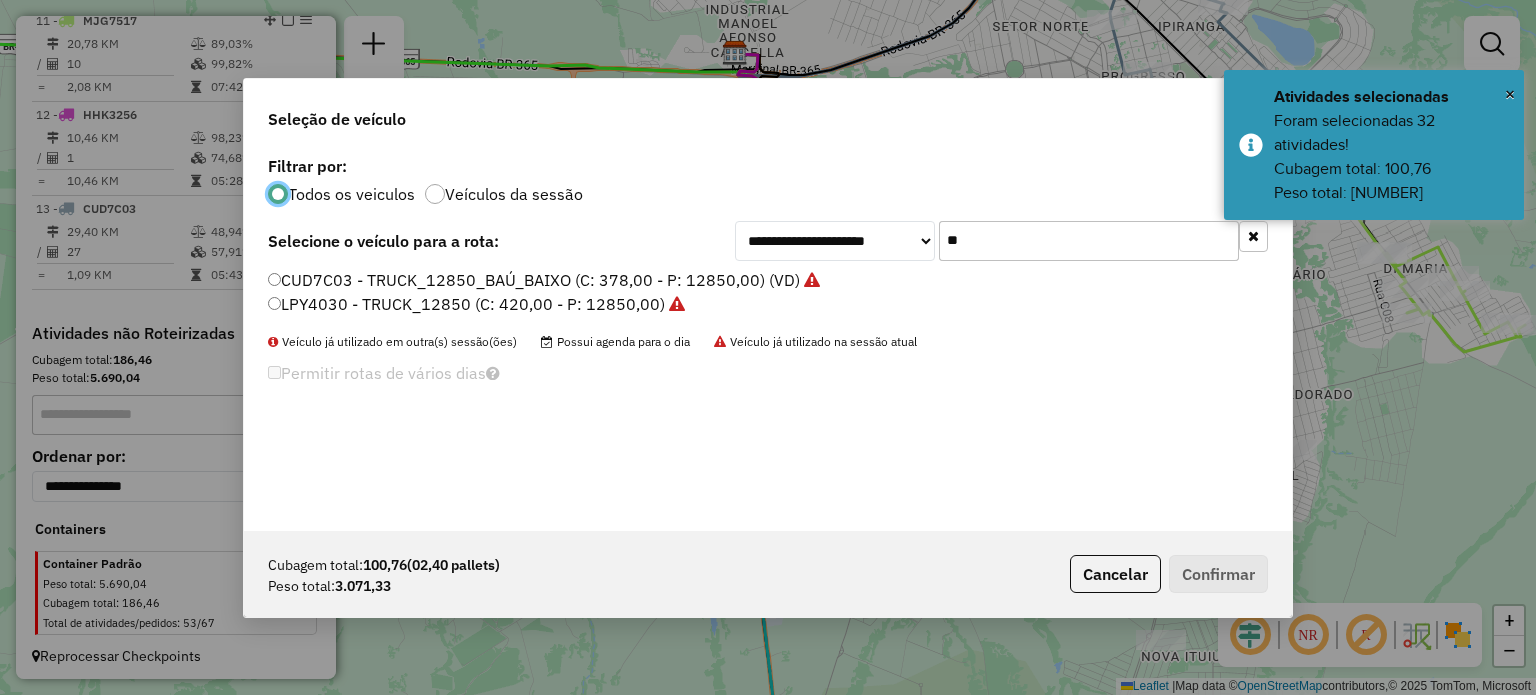 scroll, scrollTop: 10, scrollLeft: 6, axis: both 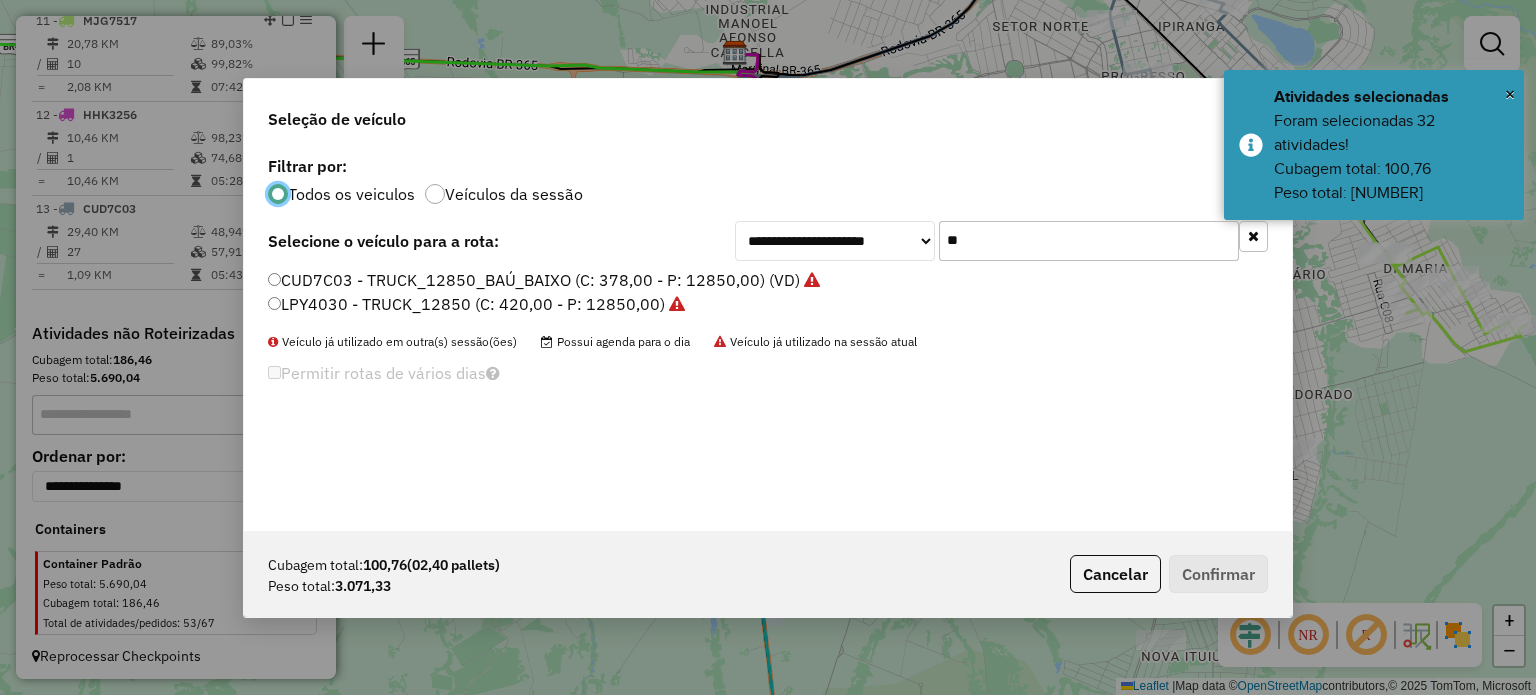 drag, startPoint x: 959, startPoint y: 240, endPoint x: 873, endPoint y: 222, distance: 87.86353 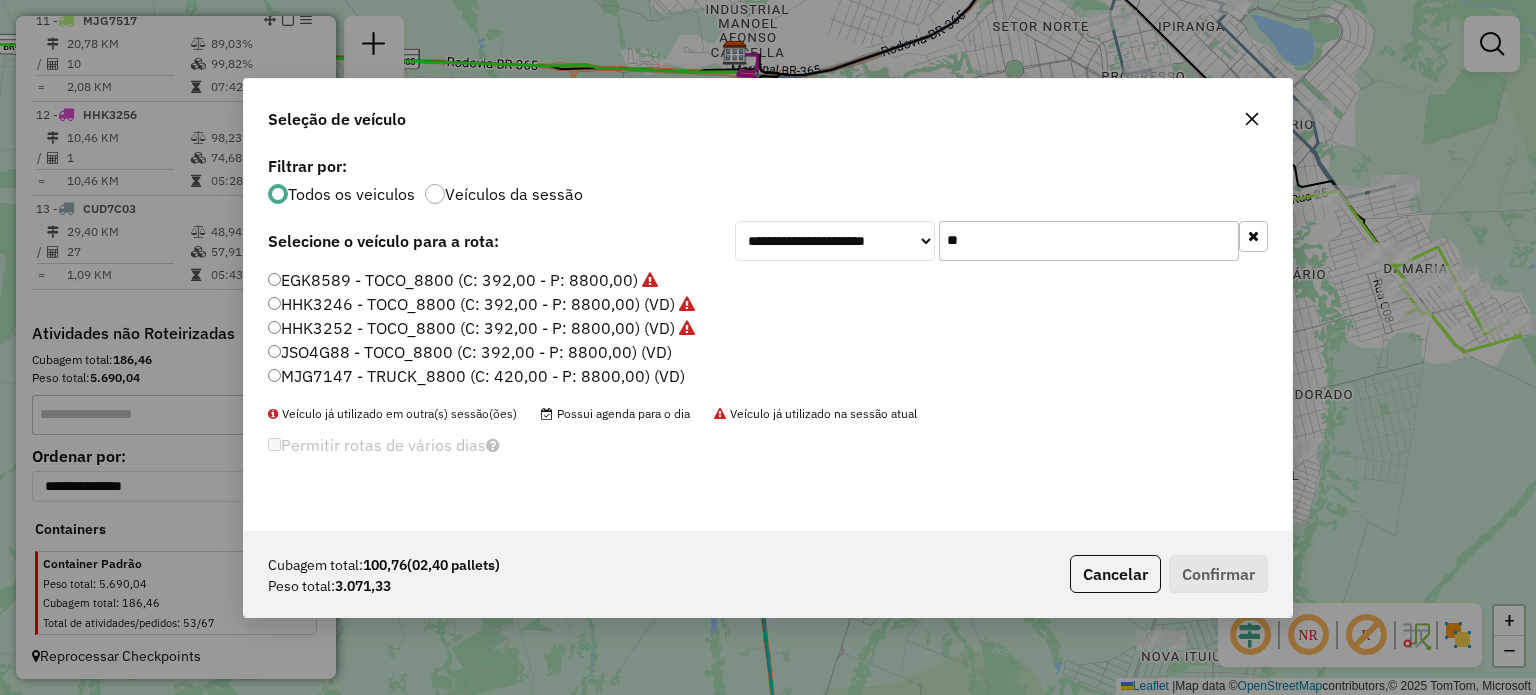 type on "**" 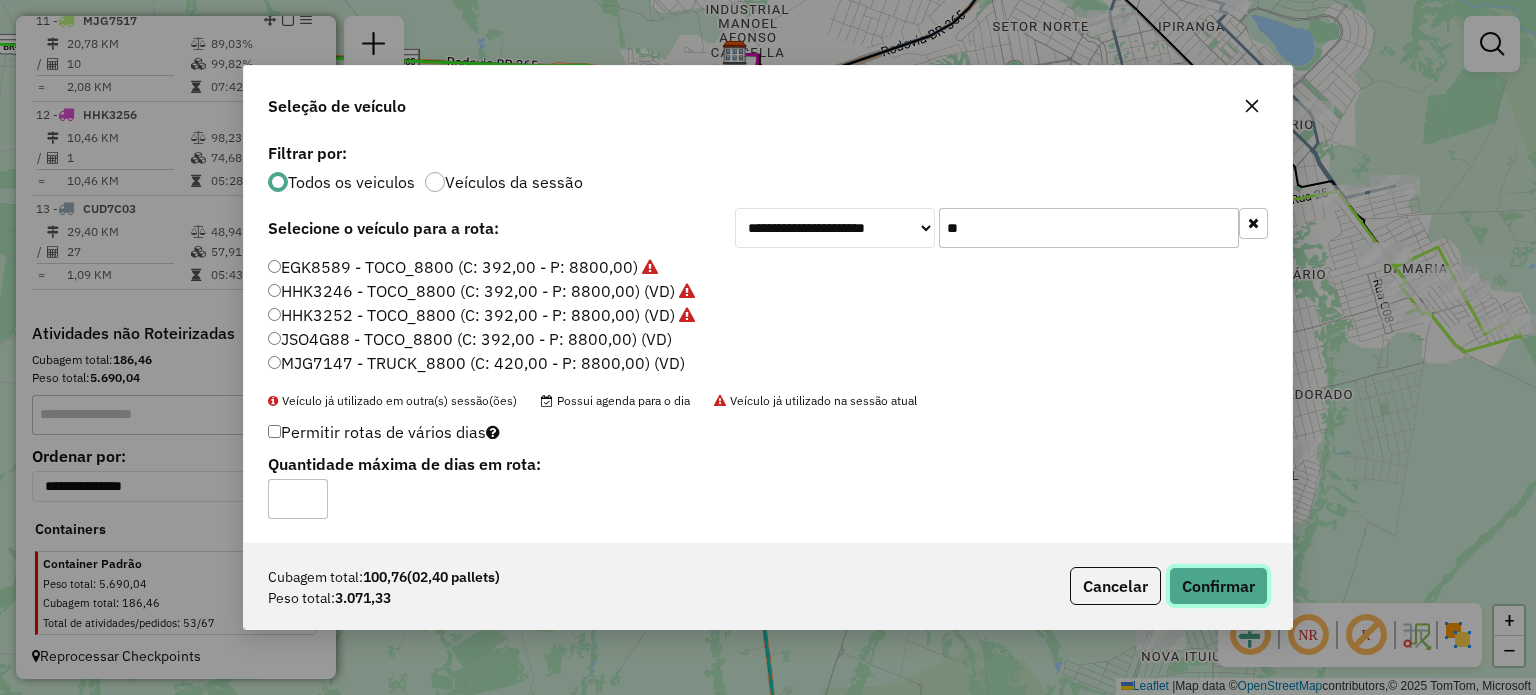 click on "Confirmar" 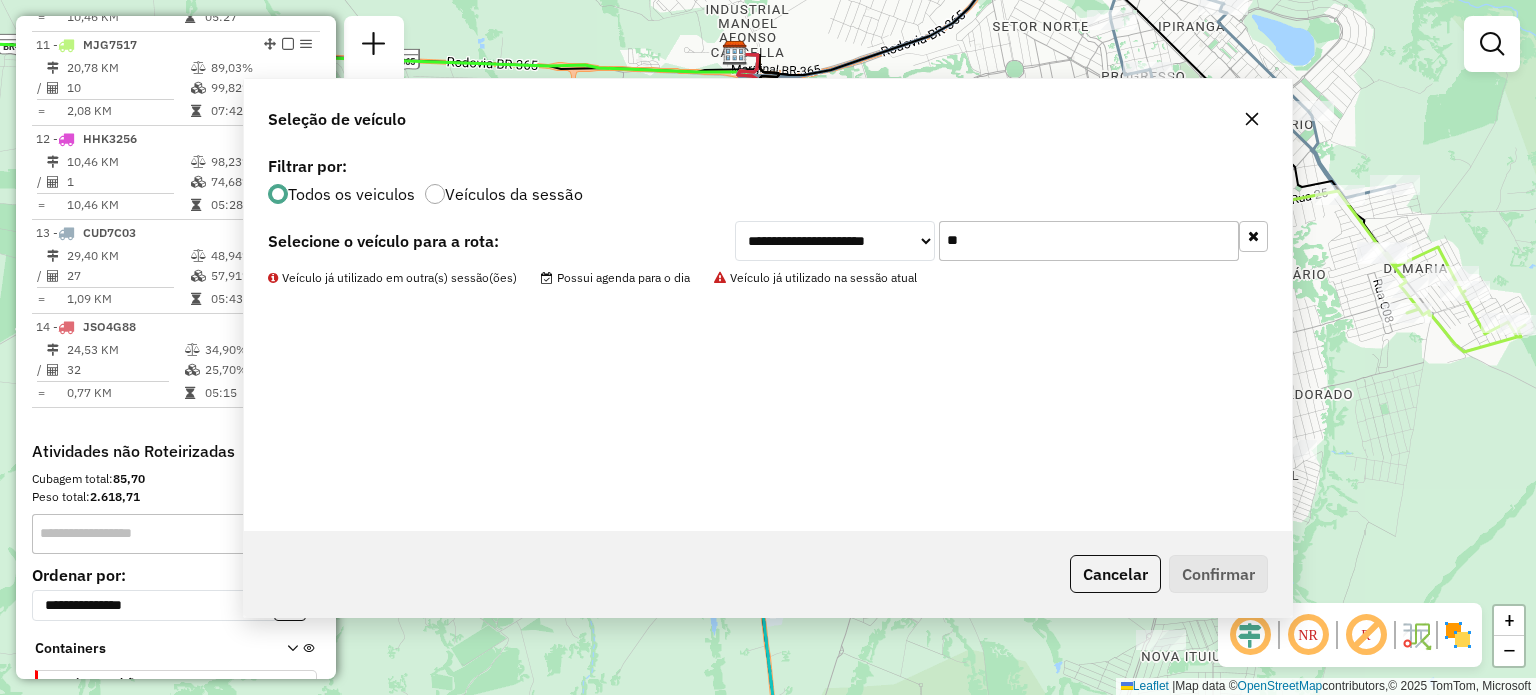 scroll, scrollTop: 1723, scrollLeft: 0, axis: vertical 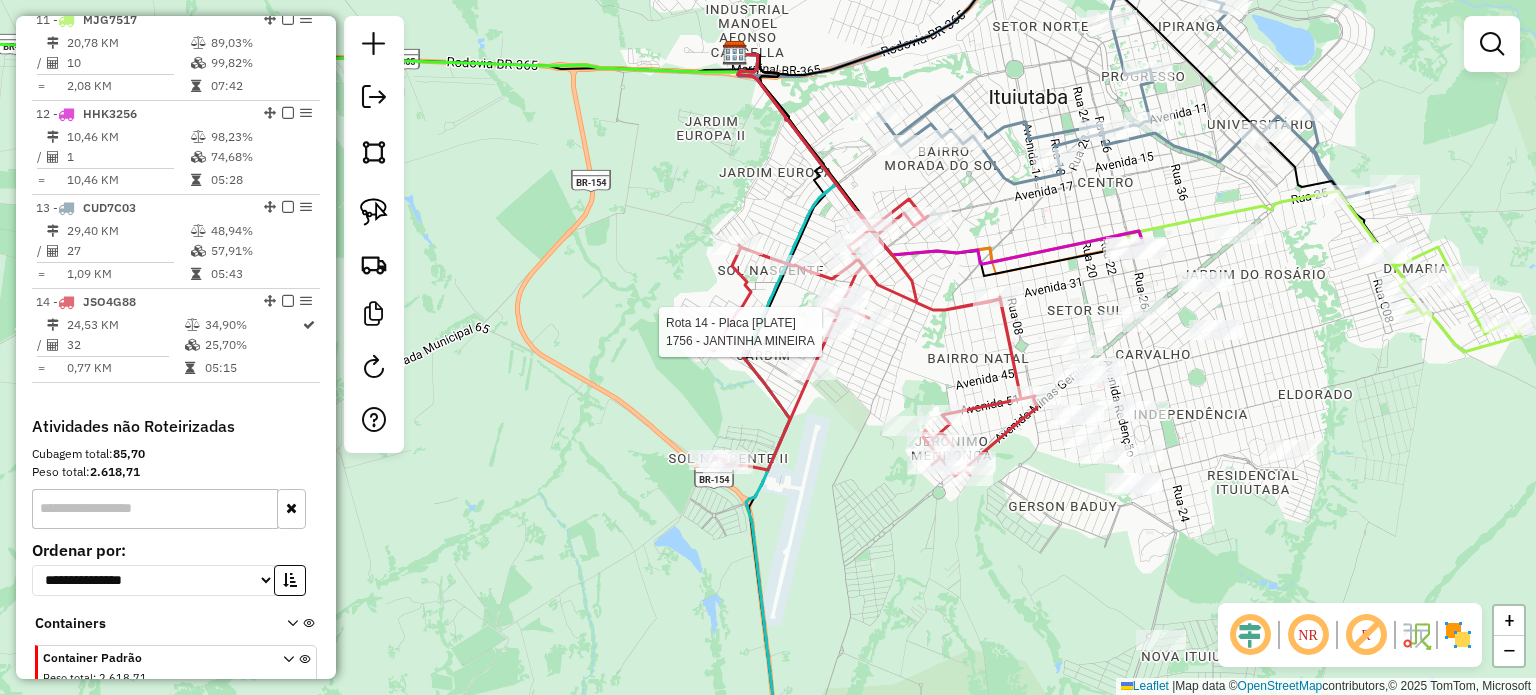 select on "*********" 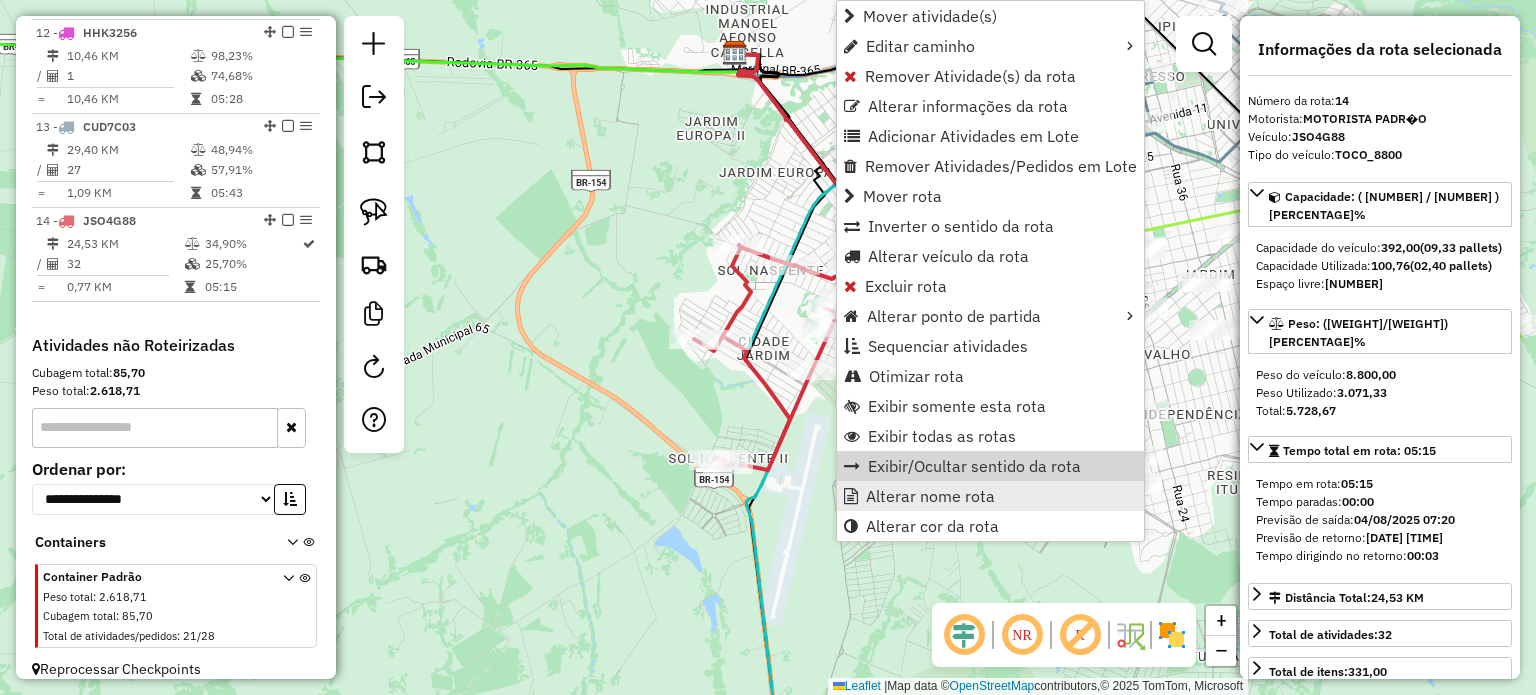scroll, scrollTop: 1816, scrollLeft: 0, axis: vertical 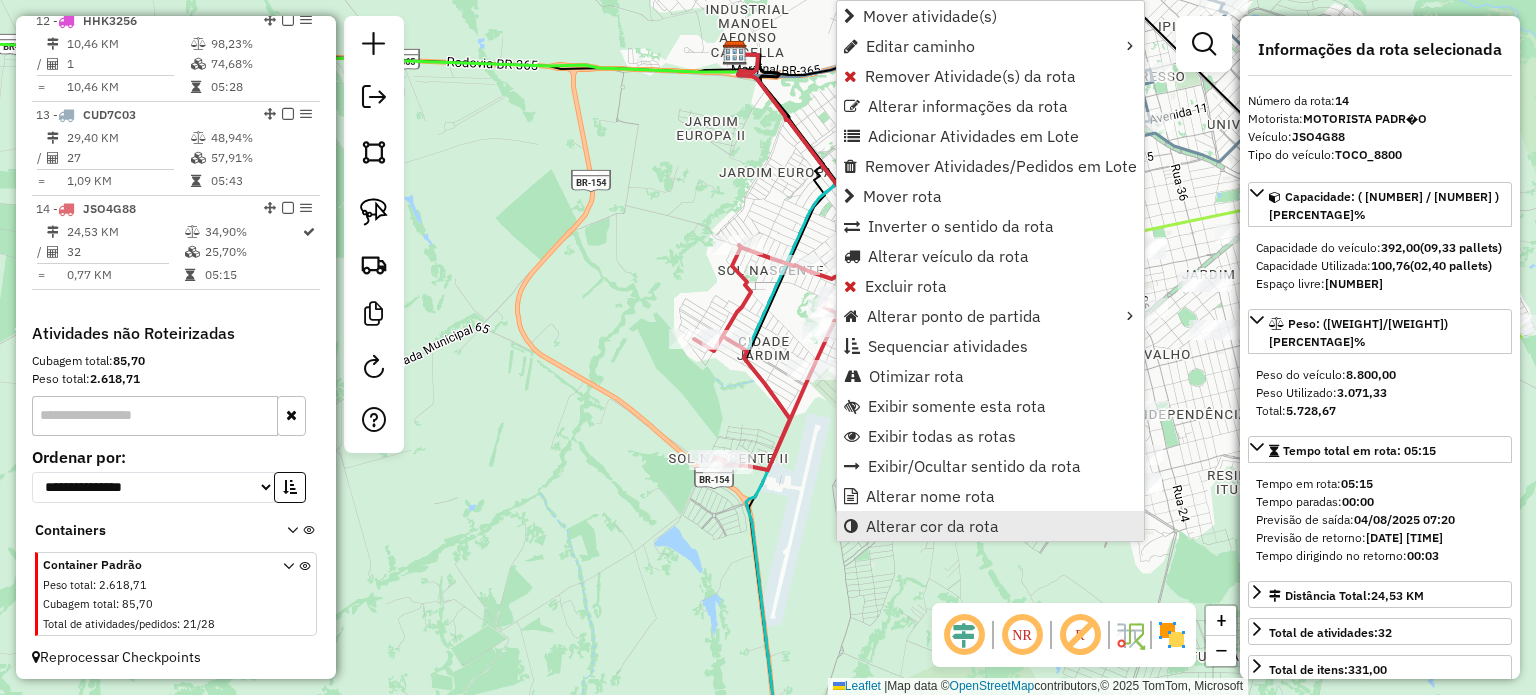 click on "Alterar cor da rota" at bounding box center [932, 526] 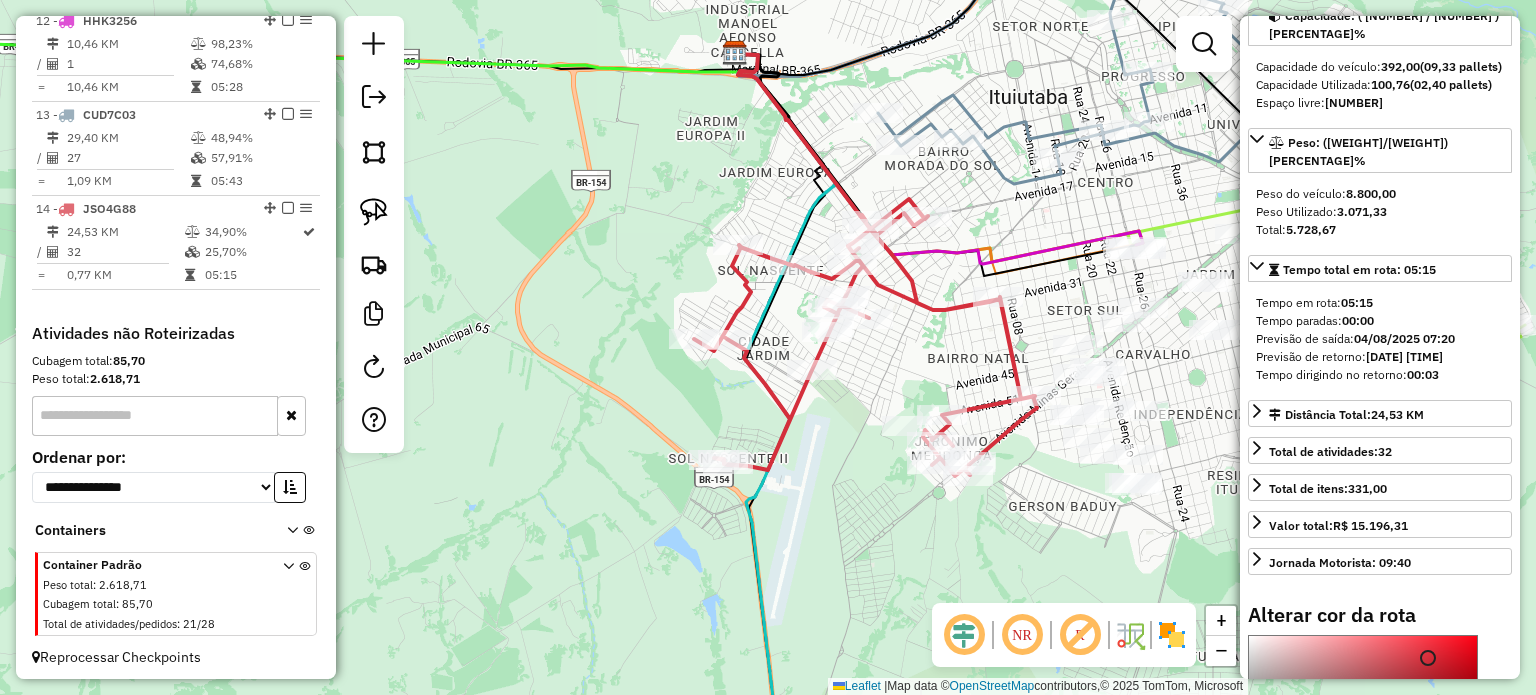 scroll, scrollTop: 400, scrollLeft: 0, axis: vertical 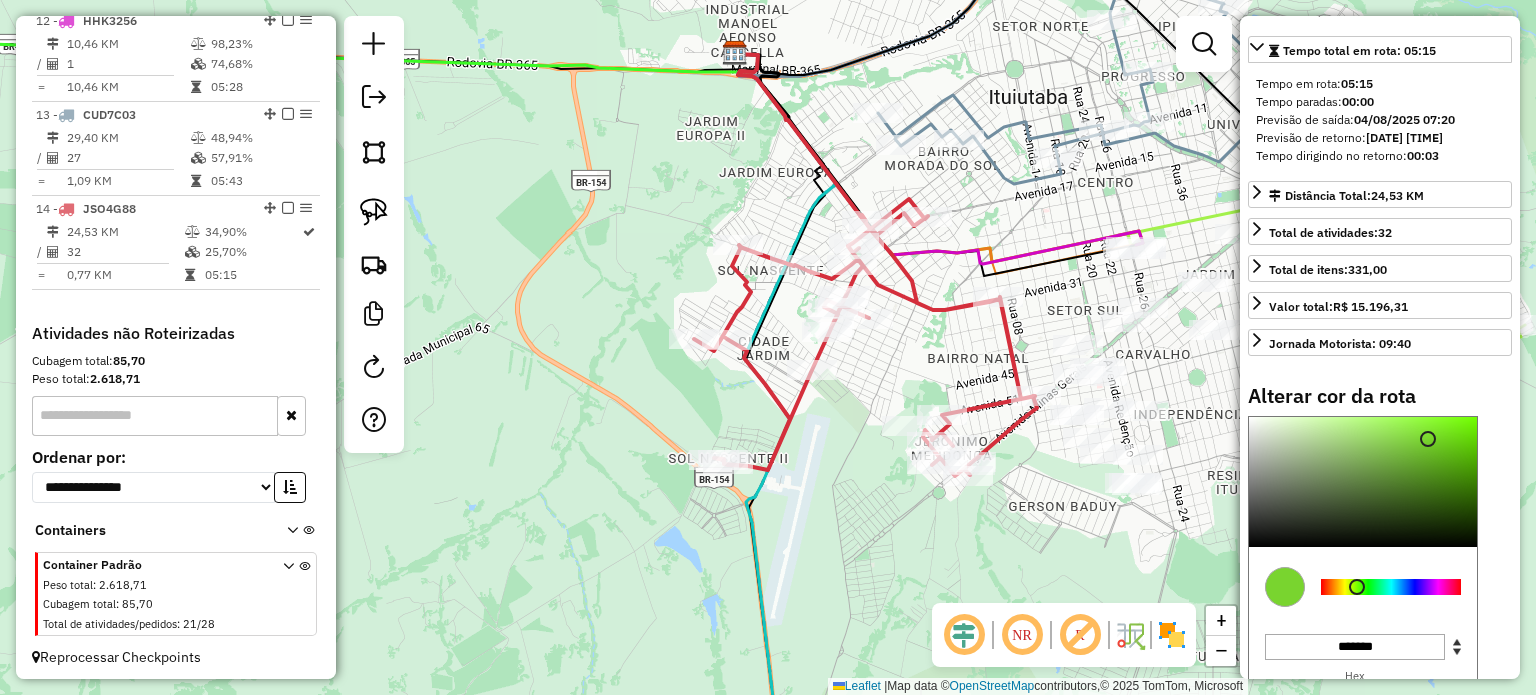 click at bounding box center [1391, 587] 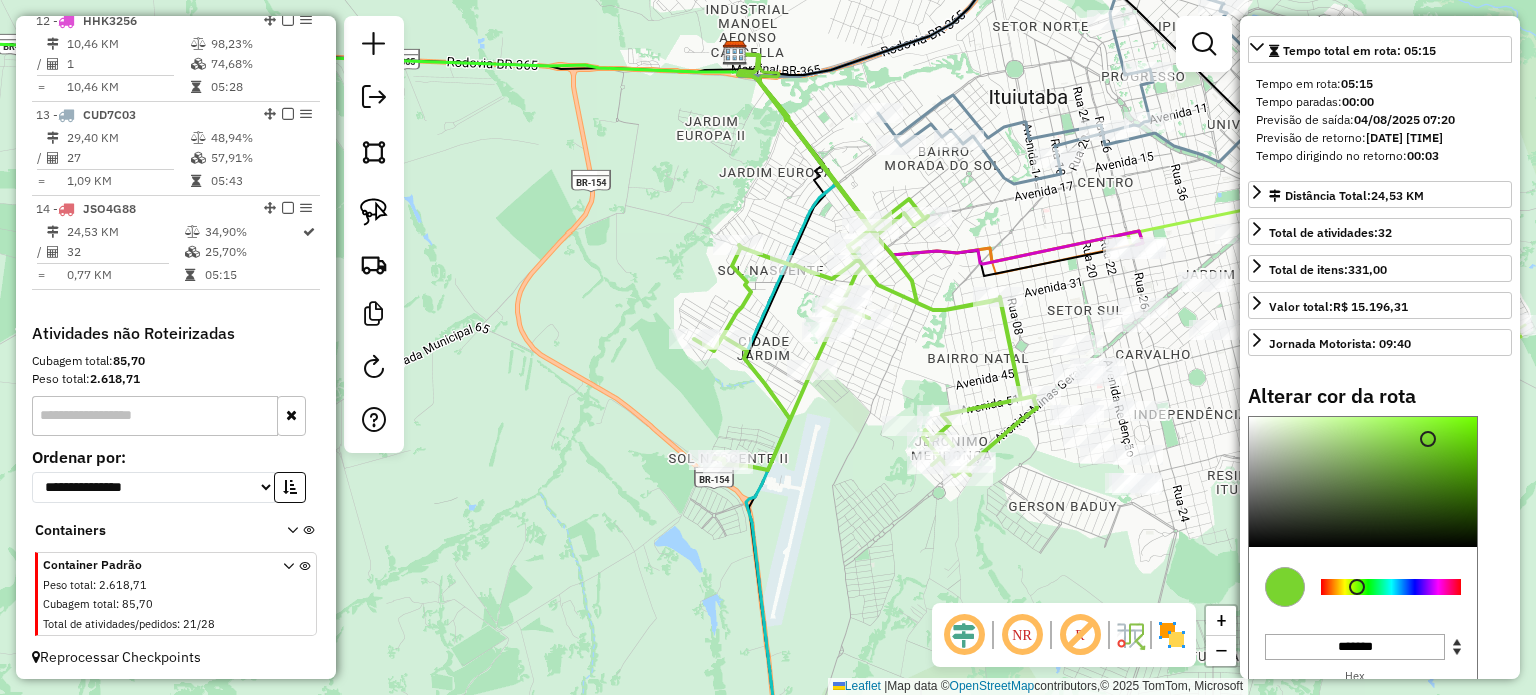 type on "*******" 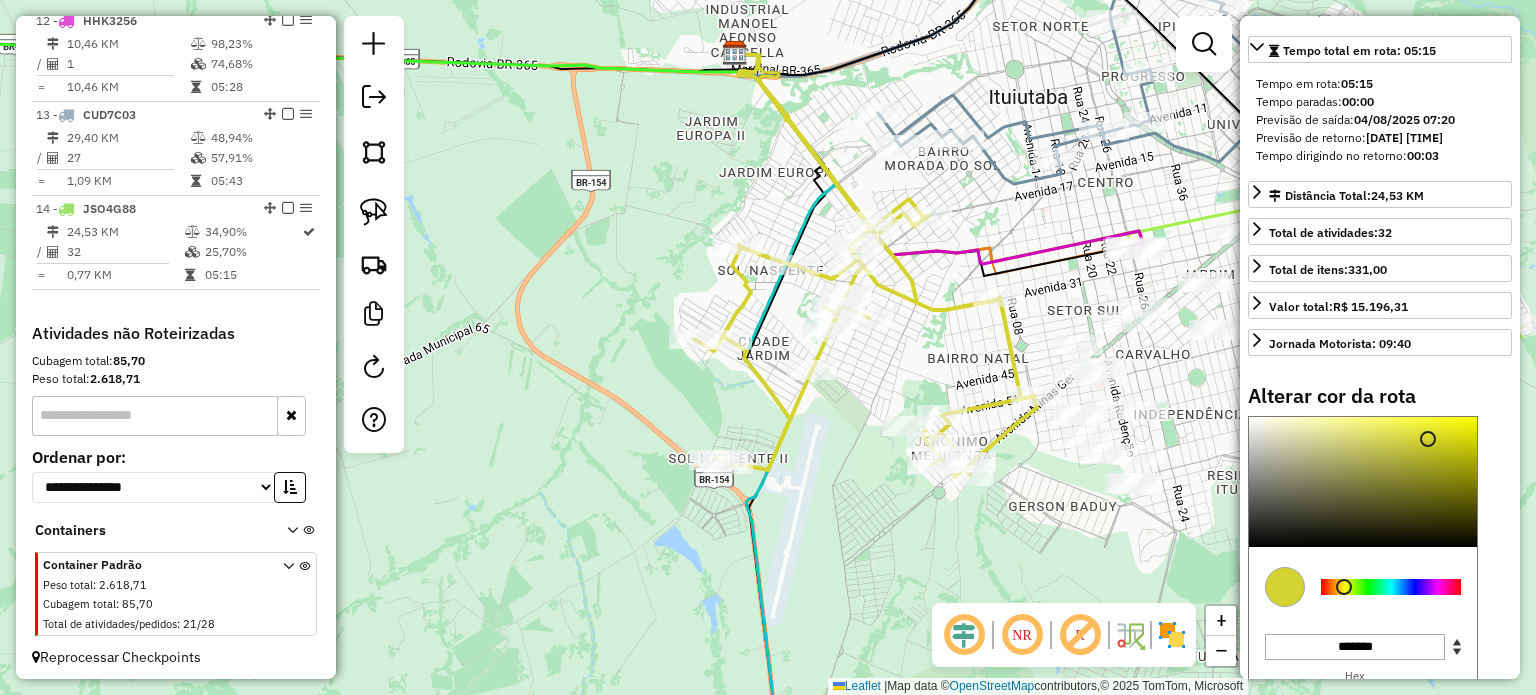 click on "Janela de atendimento Grade de atendimento Capacidade Transportadoras Veículos Cliente Pedidos  Rotas Selecione os dias de semana para filtrar as janelas de atendimento  Seg   Ter   Qua   Qui   Sex   Sáb   Dom  Informe o período da janela de atendimento: De: Até:  Filtrar exatamente a janela do cliente  Considerar janela de atendimento padrão  Selecione os dias de semana para filtrar as grades de atendimento  Seg   Ter   Qua   Qui   Sex   Sáb   Dom   Considerar clientes sem dia de atendimento cadastrado  Clientes fora do dia de atendimento selecionado Filtrar as atividades entre os valores definidos abaixo:  Peso mínimo:   Peso máximo:   Cubagem mínima:   Cubagem máxima:   De:   Até:  Filtrar as atividades entre o tempo de atendimento definido abaixo:  De:   Até:   Considerar capacidade total dos clientes não roteirizados Transportadora: Selecione um ou mais itens Tipo de veículo: Selecione um ou mais itens Veículo: Selecione um ou mais itens Motorista: Selecione um ou mais itens Nome: Rótulo:" 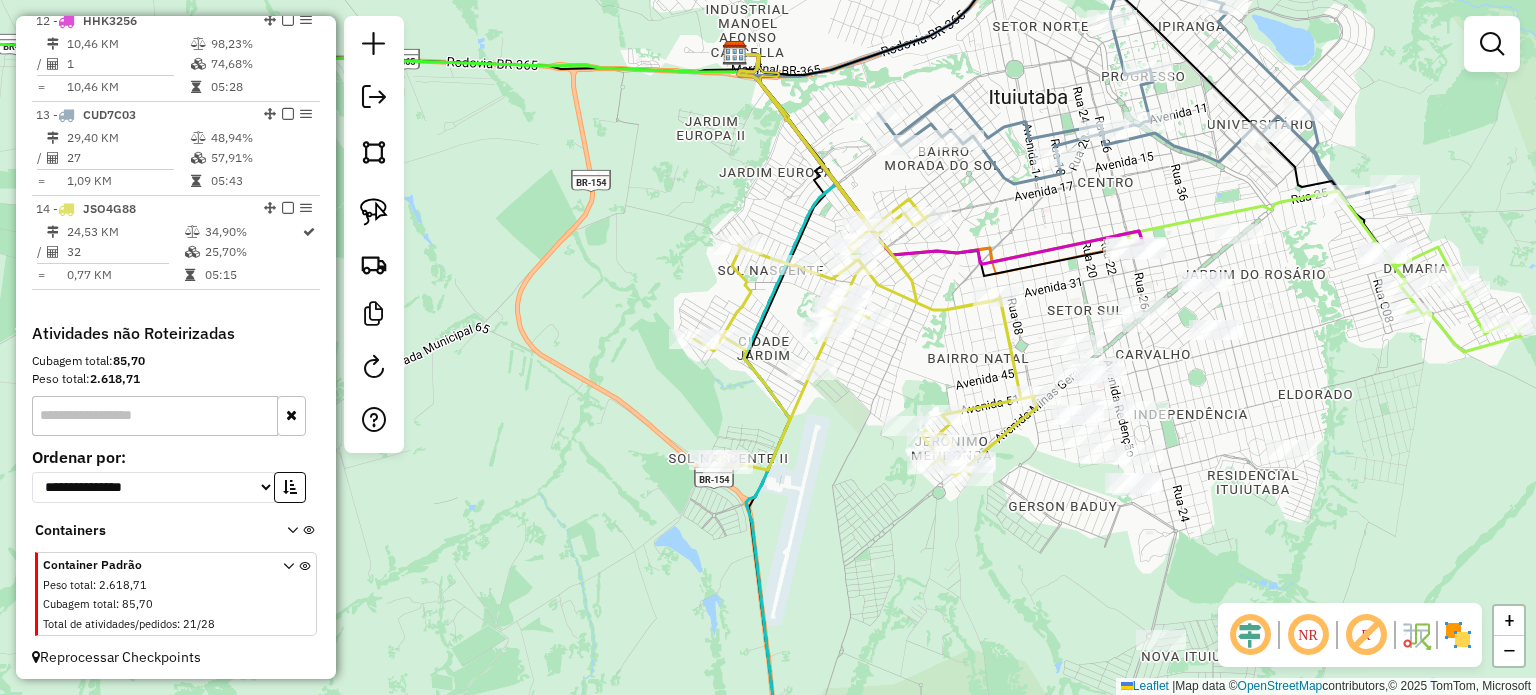 drag, startPoint x: 1072, startPoint y: 588, endPoint x: 714, endPoint y: 506, distance: 367.27103 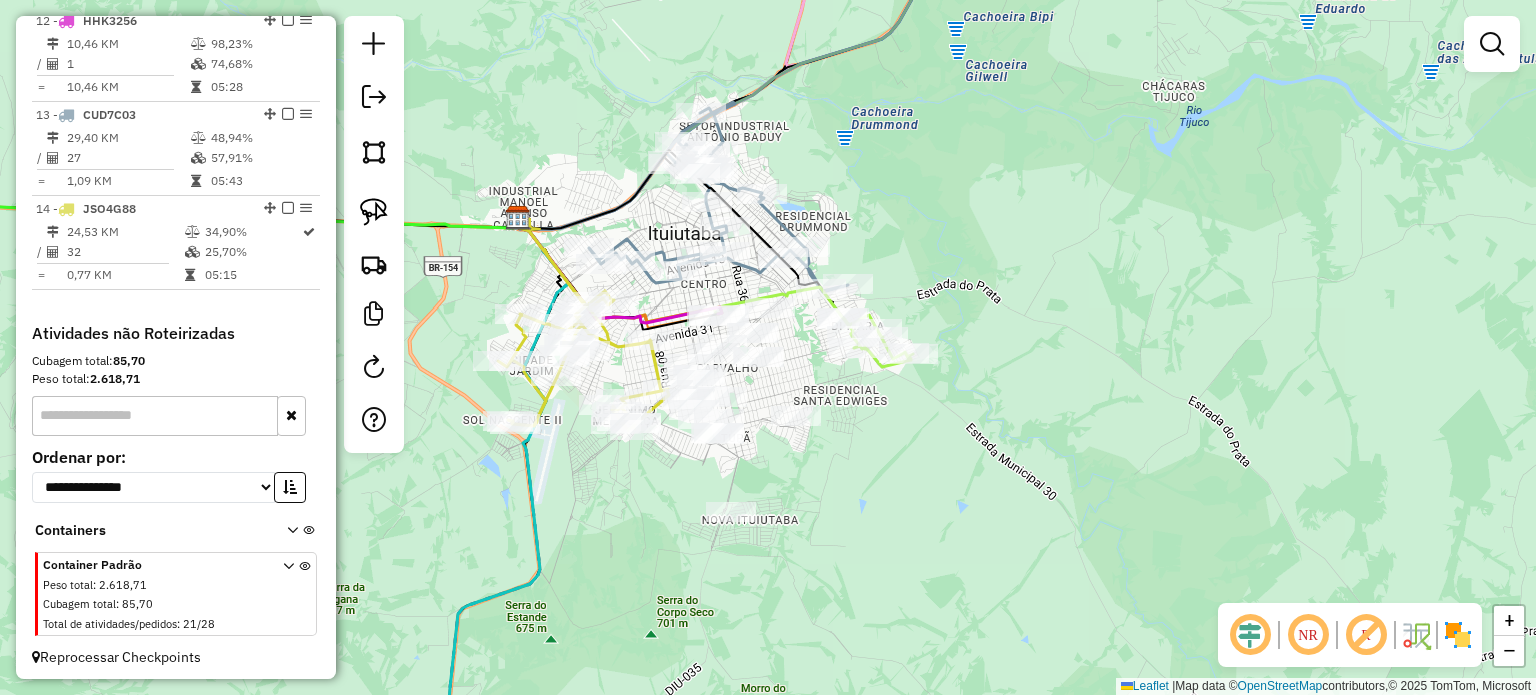 drag, startPoint x: 977, startPoint y: 520, endPoint x: 1060, endPoint y: 508, distance: 83.86298 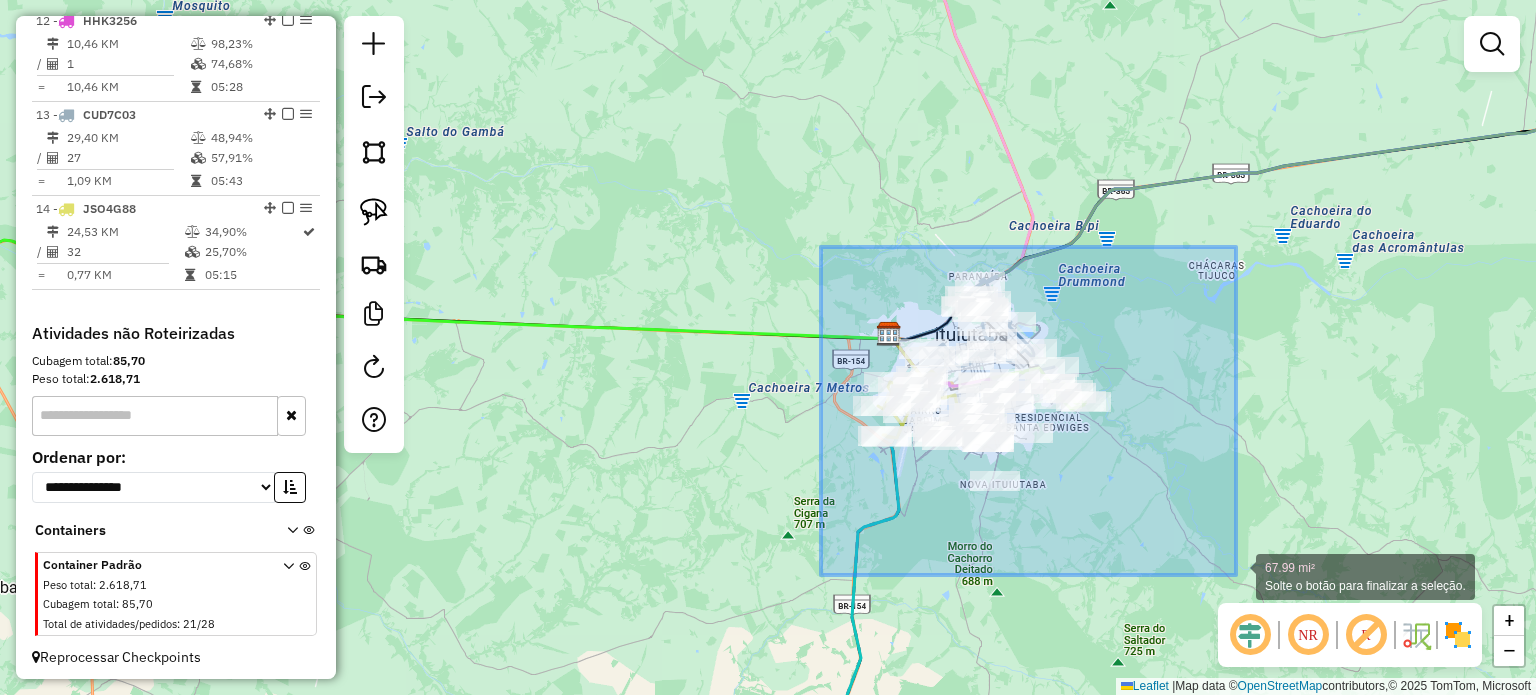 drag, startPoint x: 839, startPoint y: 257, endPoint x: 1236, endPoint y: 575, distance: 508.65805 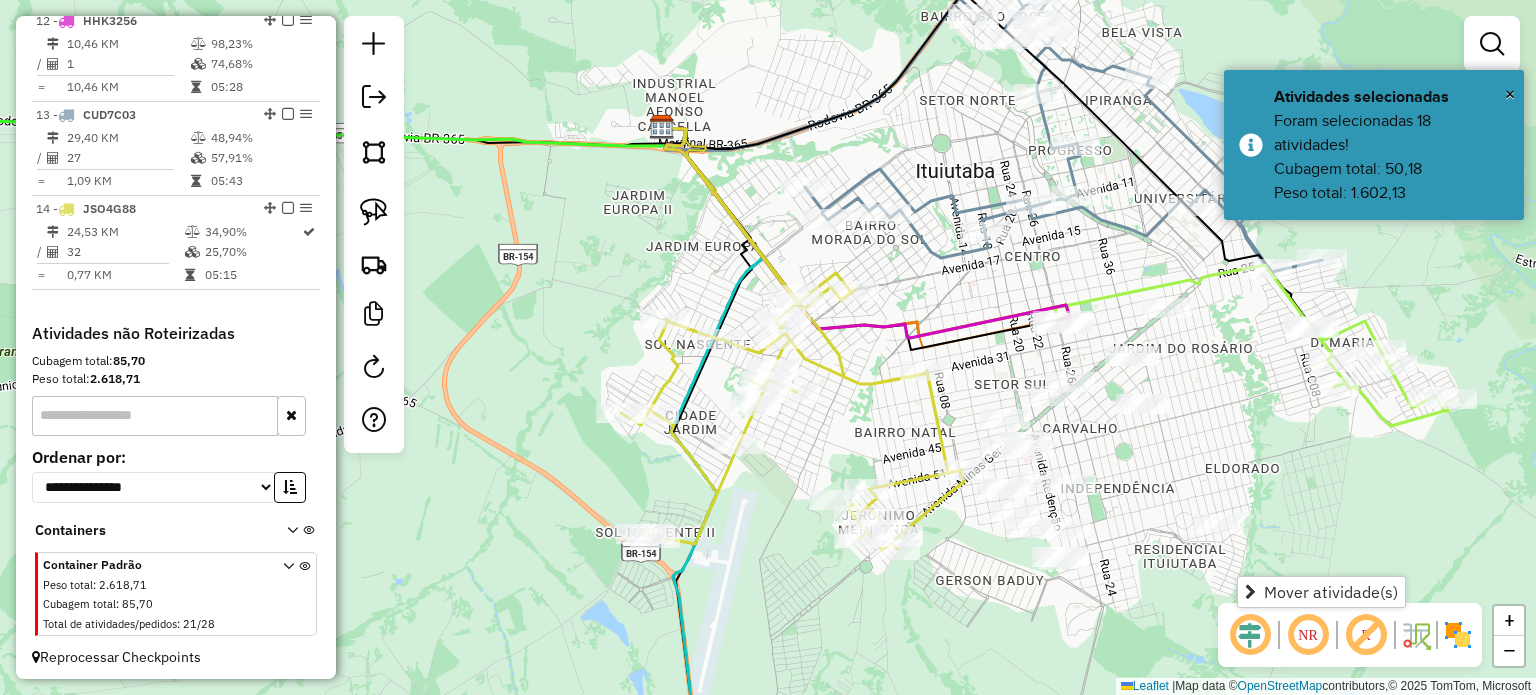 drag, startPoint x: 1292, startPoint y: 411, endPoint x: 1039, endPoint y: 399, distance: 253.28442 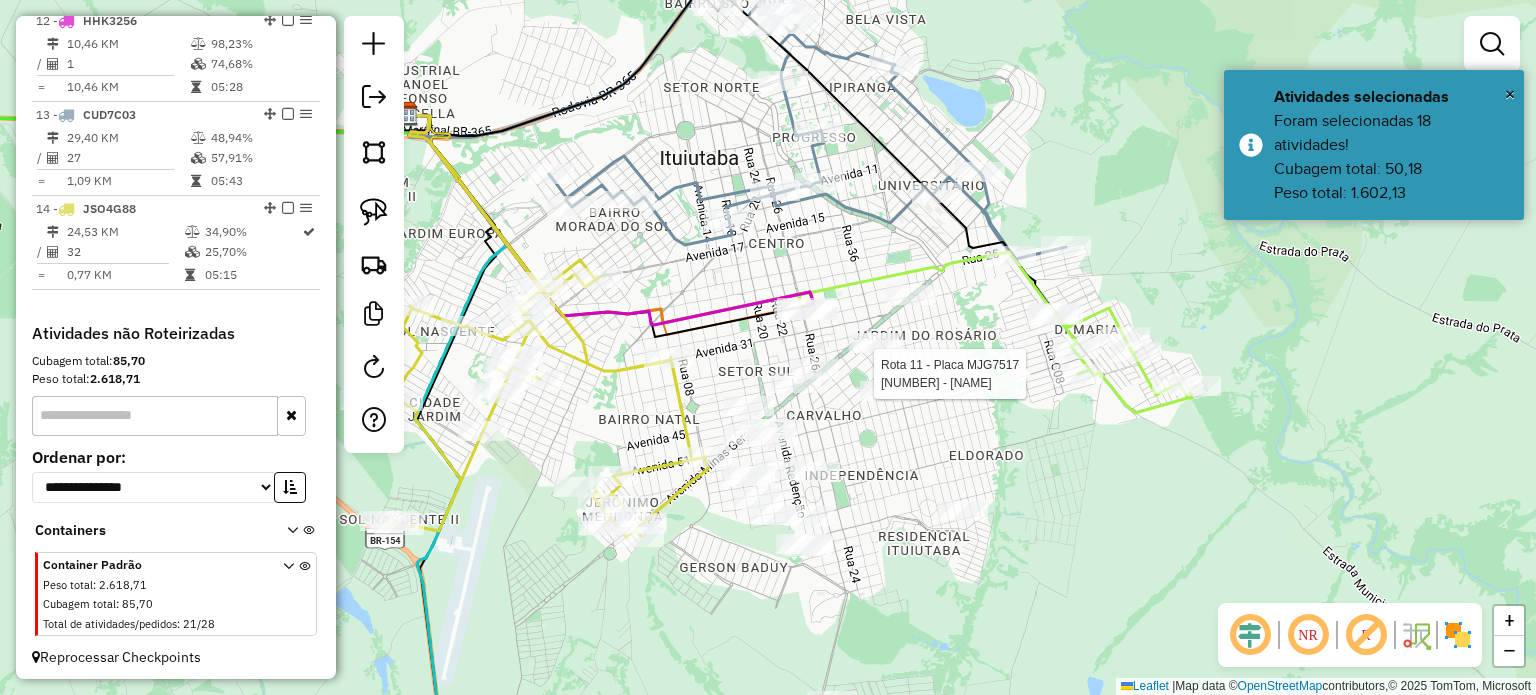select on "*********" 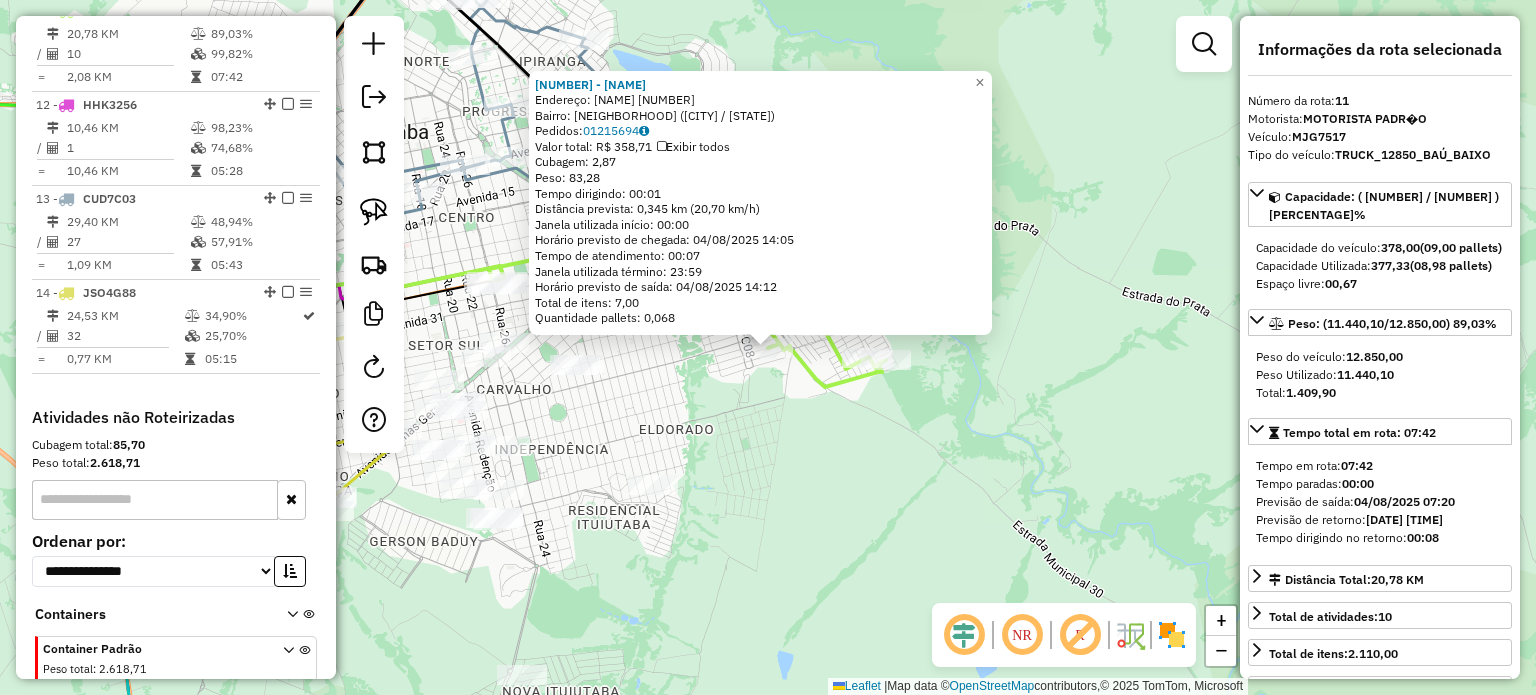 scroll, scrollTop: 1712, scrollLeft: 0, axis: vertical 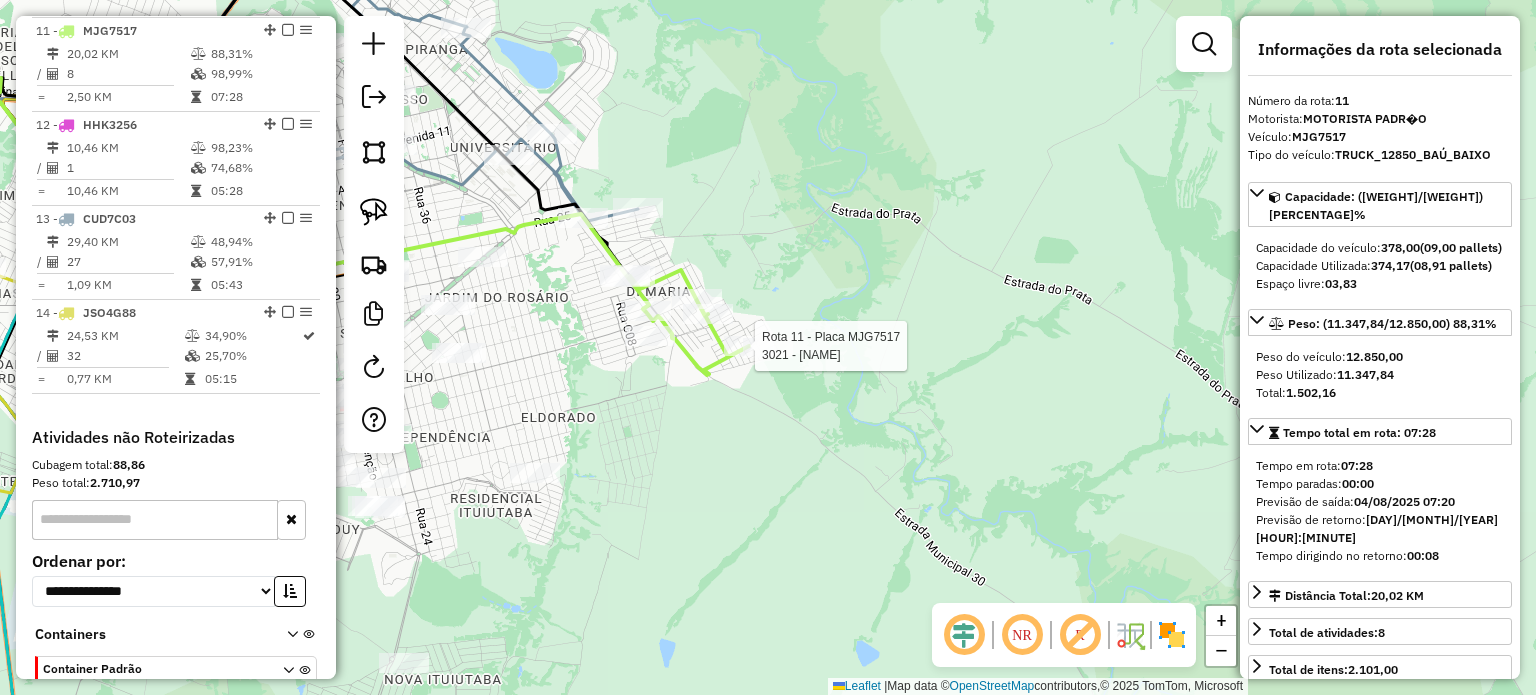 click 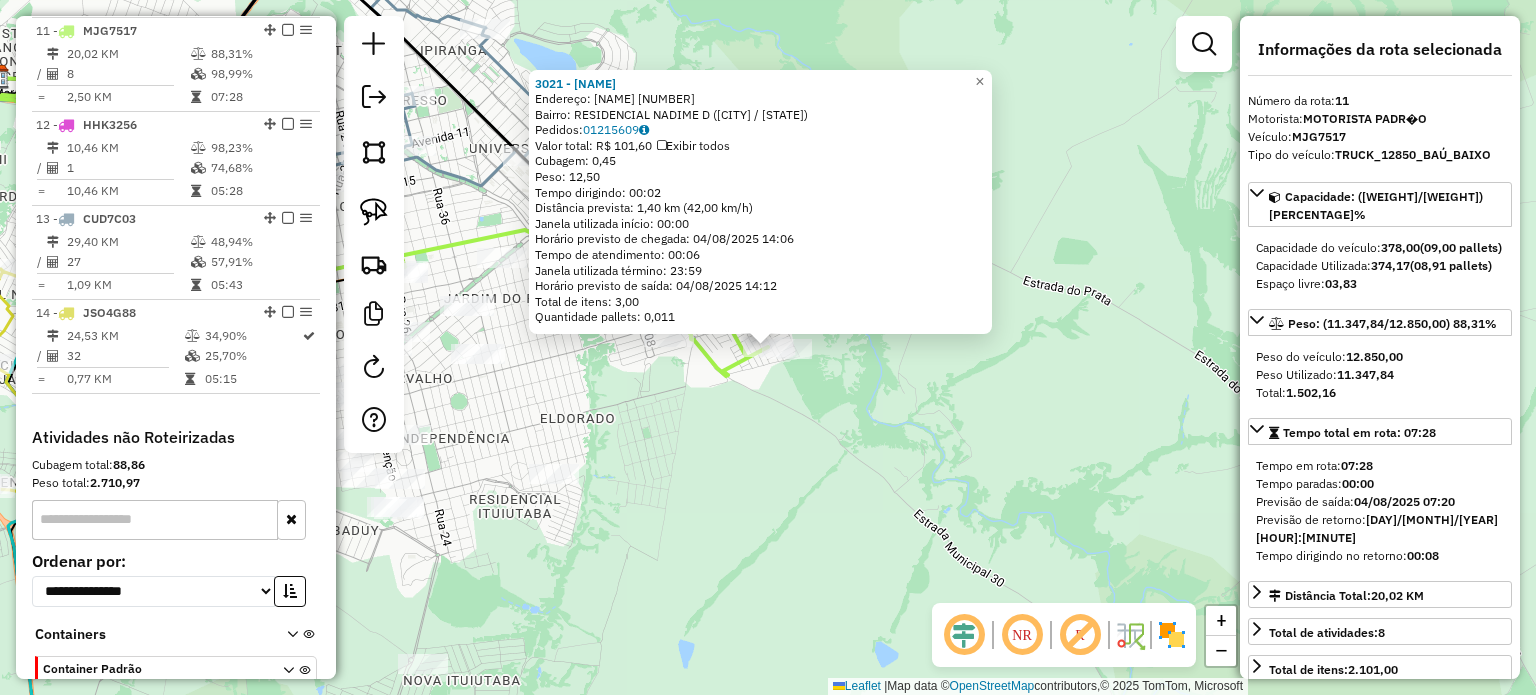 click on "3021 - PAN FLOR DO BAIRRO  Endereço:  JOSE PAULO DE CASTRO 258   Bairro: RESIDENCIAL NADIME D (ITUIUTABA / MG)   Pedidos:  01215609   Valor total: R$ 101,60   Exibir todos   Cubagem: 0,45  Peso: 12,50  Tempo dirigindo: 00:02   Distância prevista: 1,40 km (42,00 km/h)   Janela utilizada início: 00:00   Horário previsto de chegada: 04/08/2025 14:06   Tempo de atendimento: 00:06   Janela utilizada término: 23:59   Horário previsto de saída: 04/08/2025 14:12   Total de itens: 3,00   Quantidade pallets: 0,011  × Janela de atendimento Grade de atendimento Capacidade Transportadoras Veículos Cliente Pedidos  Rotas Selecione os dias de semana para filtrar as janelas de atendimento  Seg   Ter   Qua   Qui   Sex   Sáb   Dom  Informe o período da janela de atendimento: De: Até:  Filtrar exatamente a janela do cliente  Considerar janela de atendimento padrão  Selecione os dias de semana para filtrar as grades de atendimento  Seg   Ter   Qua   Qui   Sex   Sáb   Dom   Peso mínimo:   Peso máximo:   De:   De:" 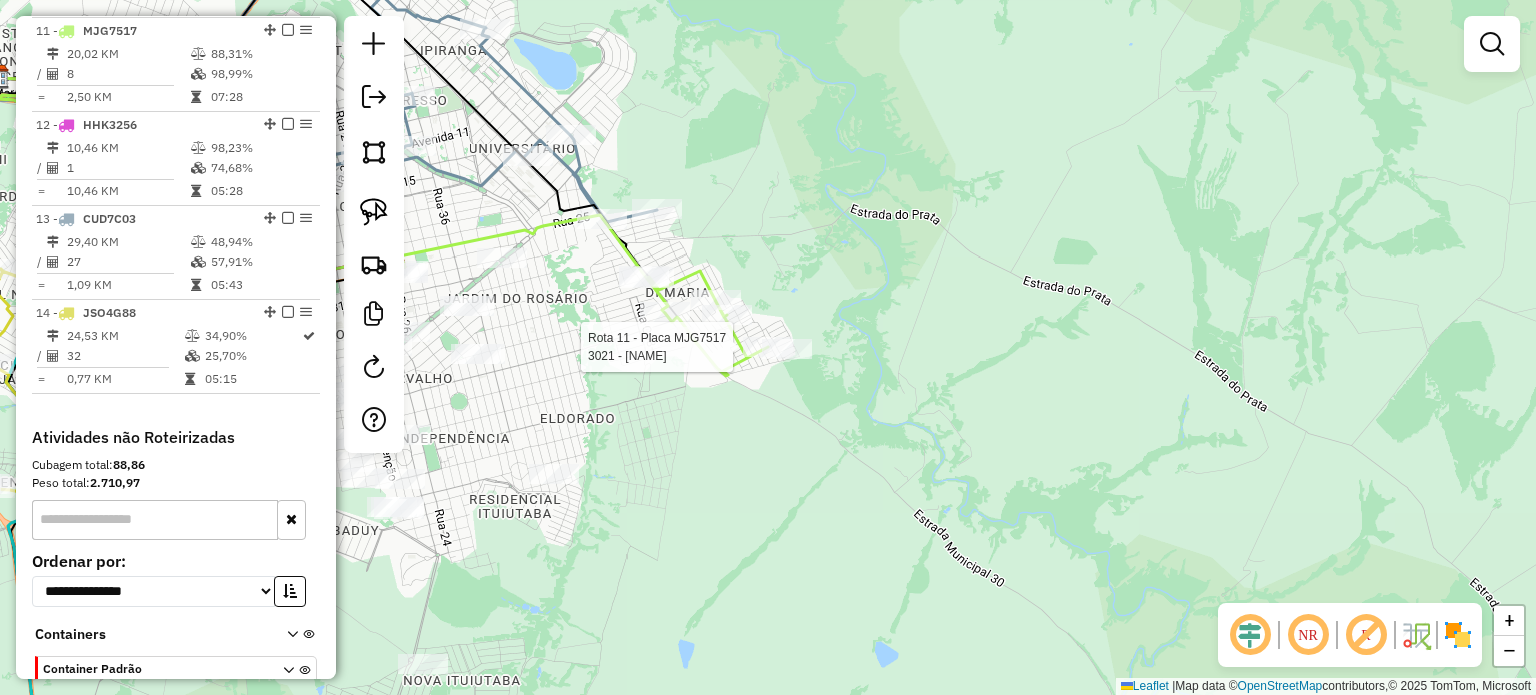 select on "*********" 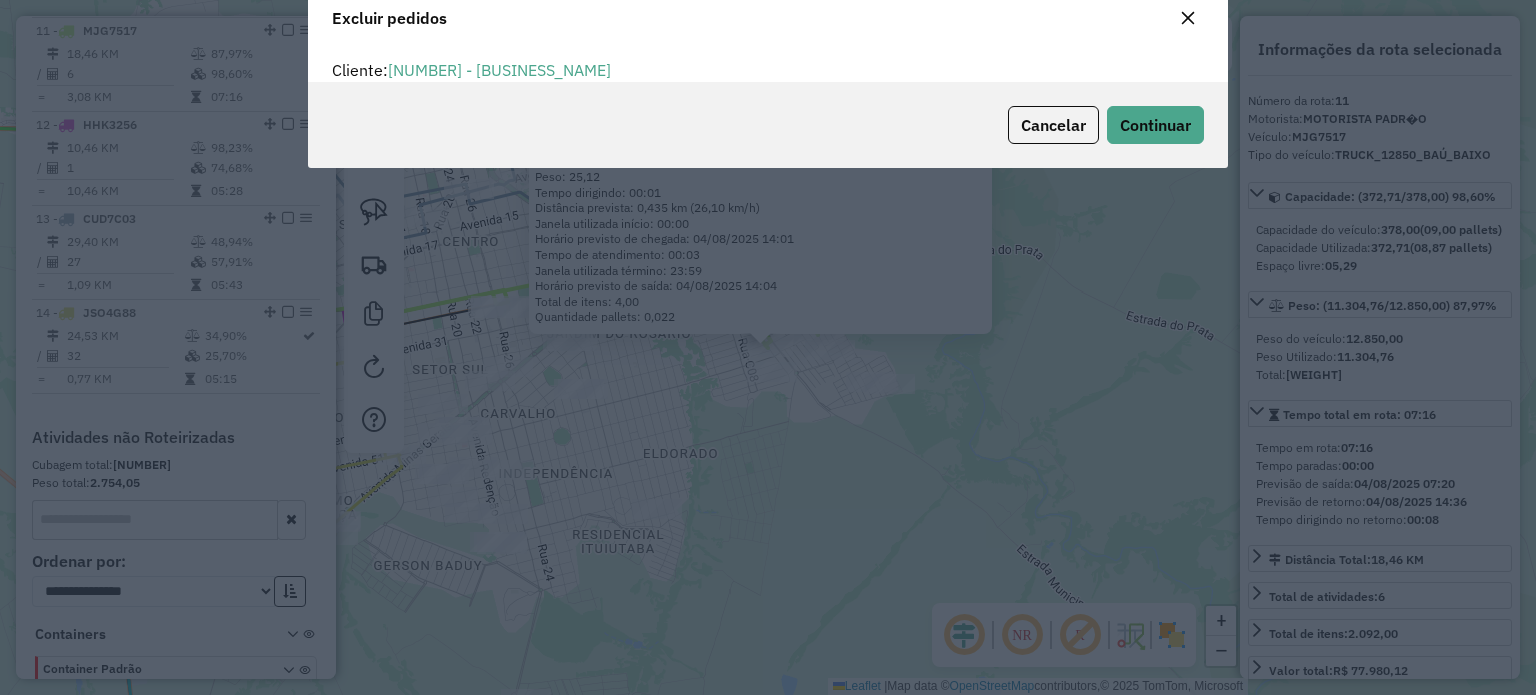 scroll, scrollTop: 0, scrollLeft: 0, axis: both 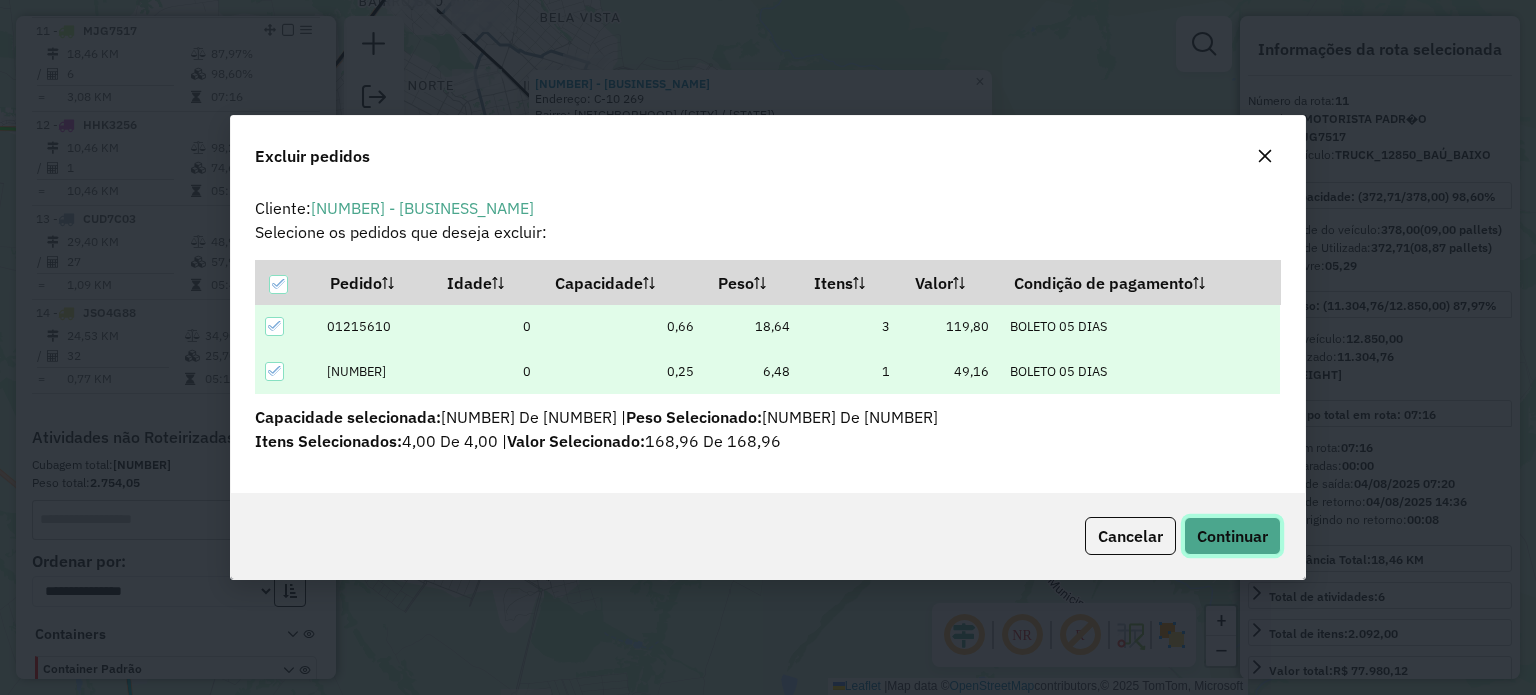 drag, startPoint x: 1245, startPoint y: 531, endPoint x: 1108, endPoint y: 490, distance: 143.0035 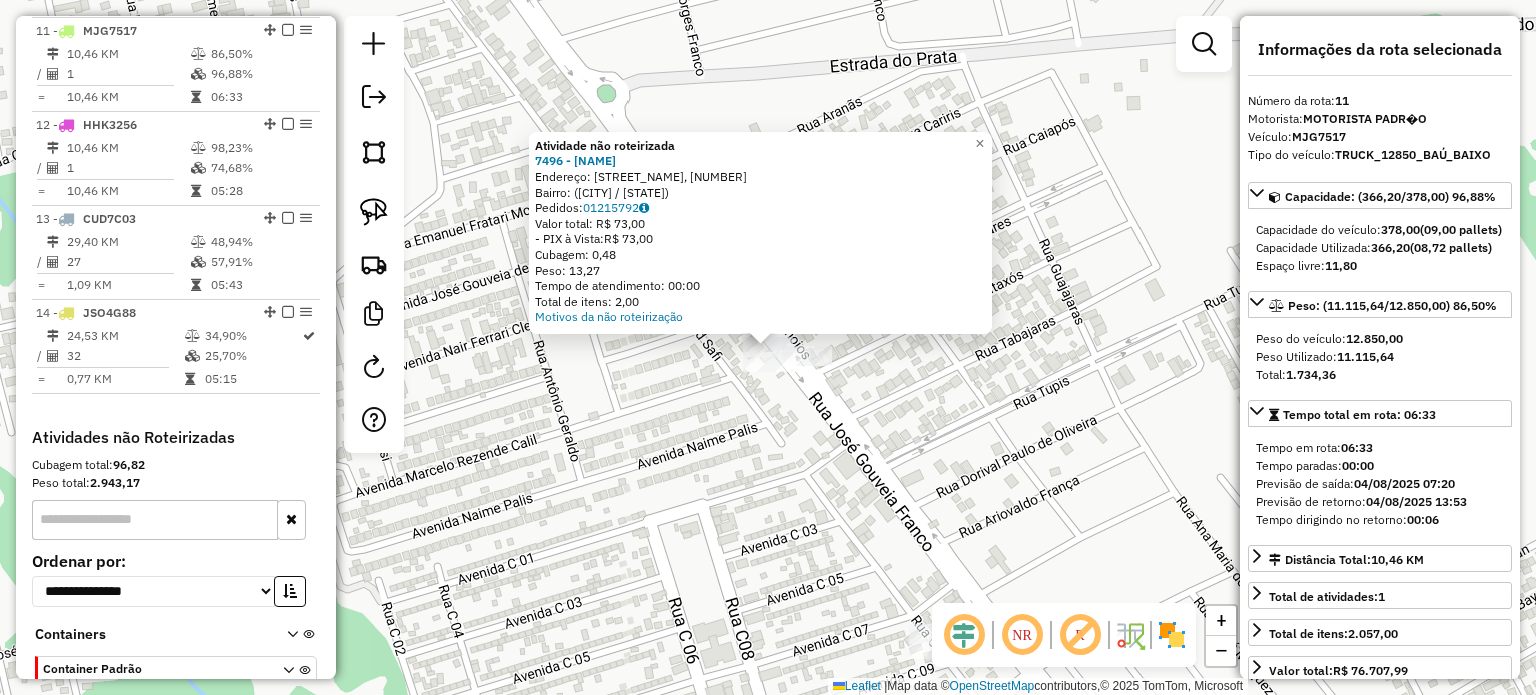 click on "Atividade não roteirizada 7496 - WANESSA FERREIRA DA  Endereço: Estrada do São Lourenço, 1101   Bairro:  (Ituiutaba / MG)   Pedidos:  01215792   Valor total: R$ 73,00   - PIX à Vista:  R$ 73,00   Cubagem: 0,48   Peso: 13,27   Tempo de atendimento: 00:00   Total de itens: 2,00  Motivos da não roteirização × Janela de atendimento Grade de atendimento Capacidade Transportadoras Veículos Cliente Pedidos  Rotas Selecione os dias de semana para filtrar as janelas de atendimento  Seg   Ter   Qua   Qui   Sex   Sáb   Dom  Informe o período da janela de atendimento: De: Até:  Filtrar exatamente a janela do cliente  Considerar janela de atendimento padrão  Selecione os dias de semana para filtrar as grades de atendimento  Seg   Ter   Qua   Qui   Sex   Sáb   Dom   Considerar clientes sem dia de atendimento cadastrado  Clientes fora do dia de atendimento selecionado Filtrar as atividades entre os valores definidos abaixo:  Peso mínimo:   Peso máximo:   Cubagem mínima:   Cubagem máxima:   De:   Até:  +" 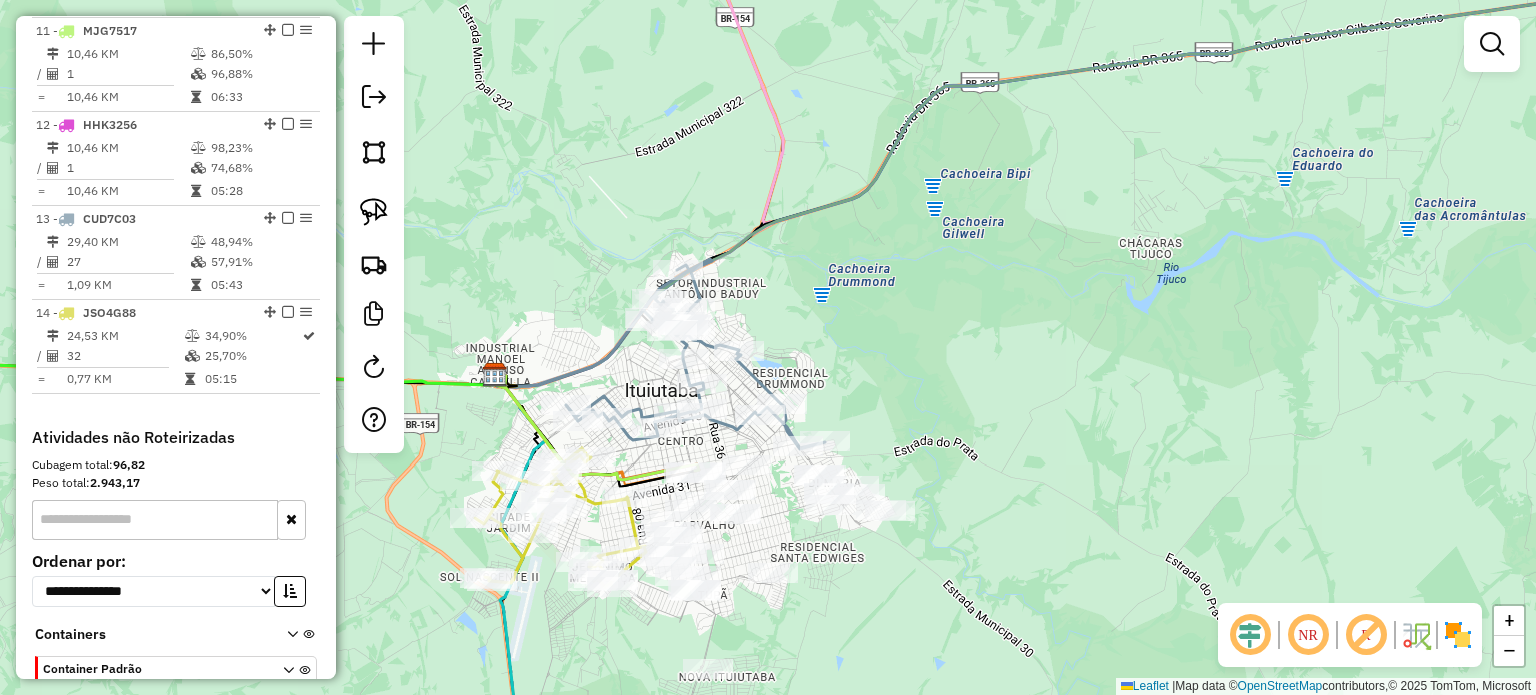 drag, startPoint x: 848, startPoint y: 567, endPoint x: 863, endPoint y: 443, distance: 124.90396 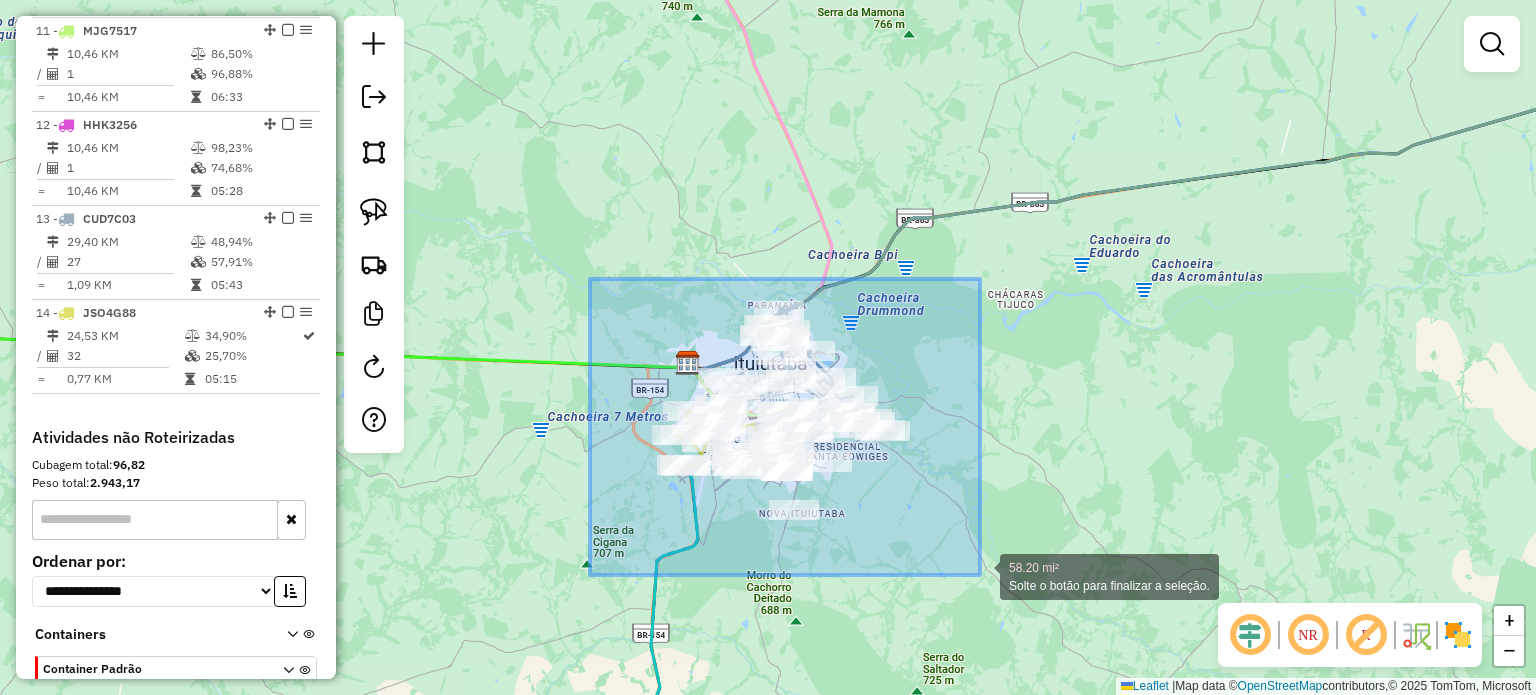 drag, startPoint x: 596, startPoint y: 280, endPoint x: 976, endPoint y: 571, distance: 478.62408 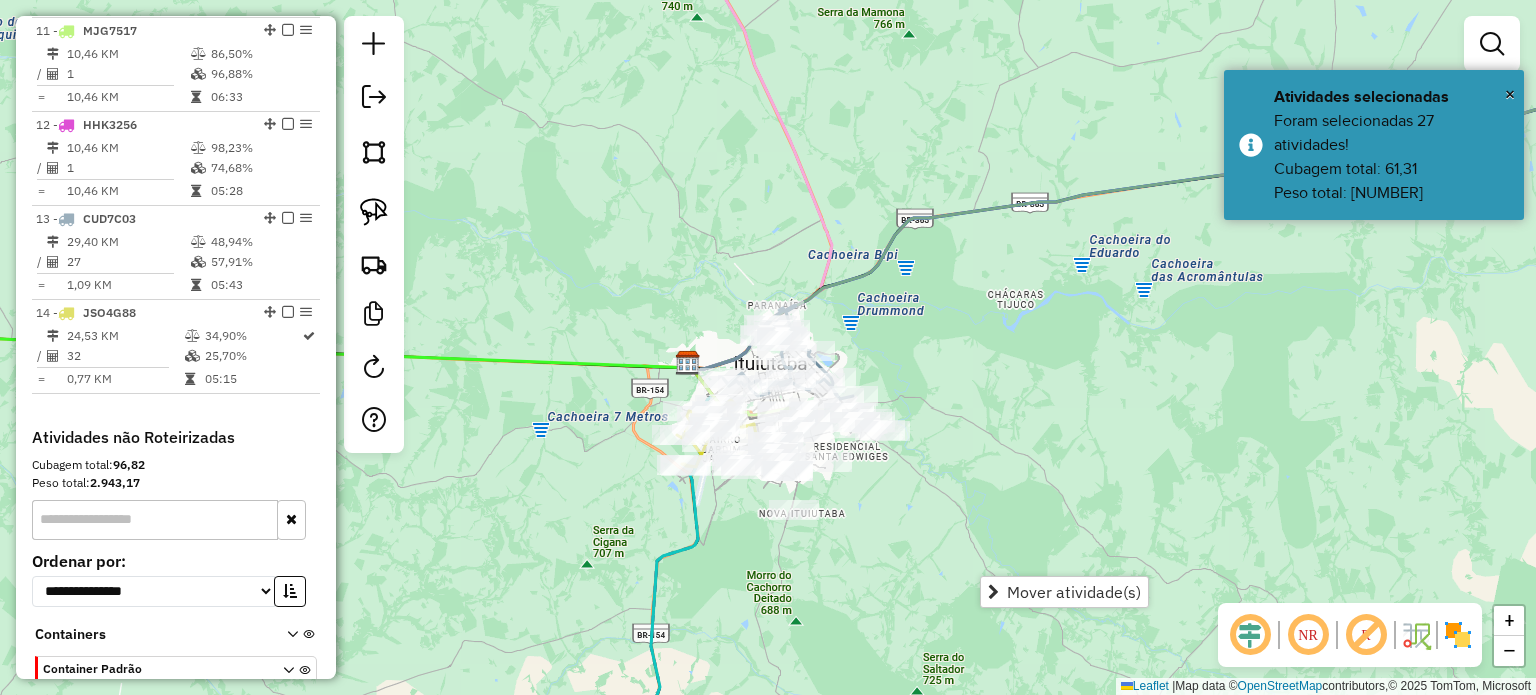 click on "Janela de atendimento Grade de atendimento Capacidade Transportadoras Veículos Cliente Pedidos  Rotas Selecione os dias de semana para filtrar as janelas de atendimento  Seg   Ter   Qua   Qui   Sex   Sáb   Dom  Informe o período da janela de atendimento: De: Até:  Filtrar exatamente a janela do cliente  Considerar janela de atendimento padrão  Selecione os dias de semana para filtrar as grades de atendimento  Seg   Ter   Qua   Qui   Sex   Sáb   Dom   Considerar clientes sem dia de atendimento cadastrado  Clientes fora do dia de atendimento selecionado Filtrar as atividades entre os valores definidos abaixo:  Peso mínimo:   Peso máximo:   Cubagem mínima:   Cubagem máxima:   De:   Até:  Filtrar as atividades entre o tempo de atendimento definido abaixo:  De:   Até:   Considerar capacidade total dos clientes não roteirizados Transportadora: Selecione um ou mais itens Tipo de veículo: Selecione um ou mais itens Veículo: Selecione um ou mais itens Motorista: Selecione um ou mais itens Nome: Rótulo:" 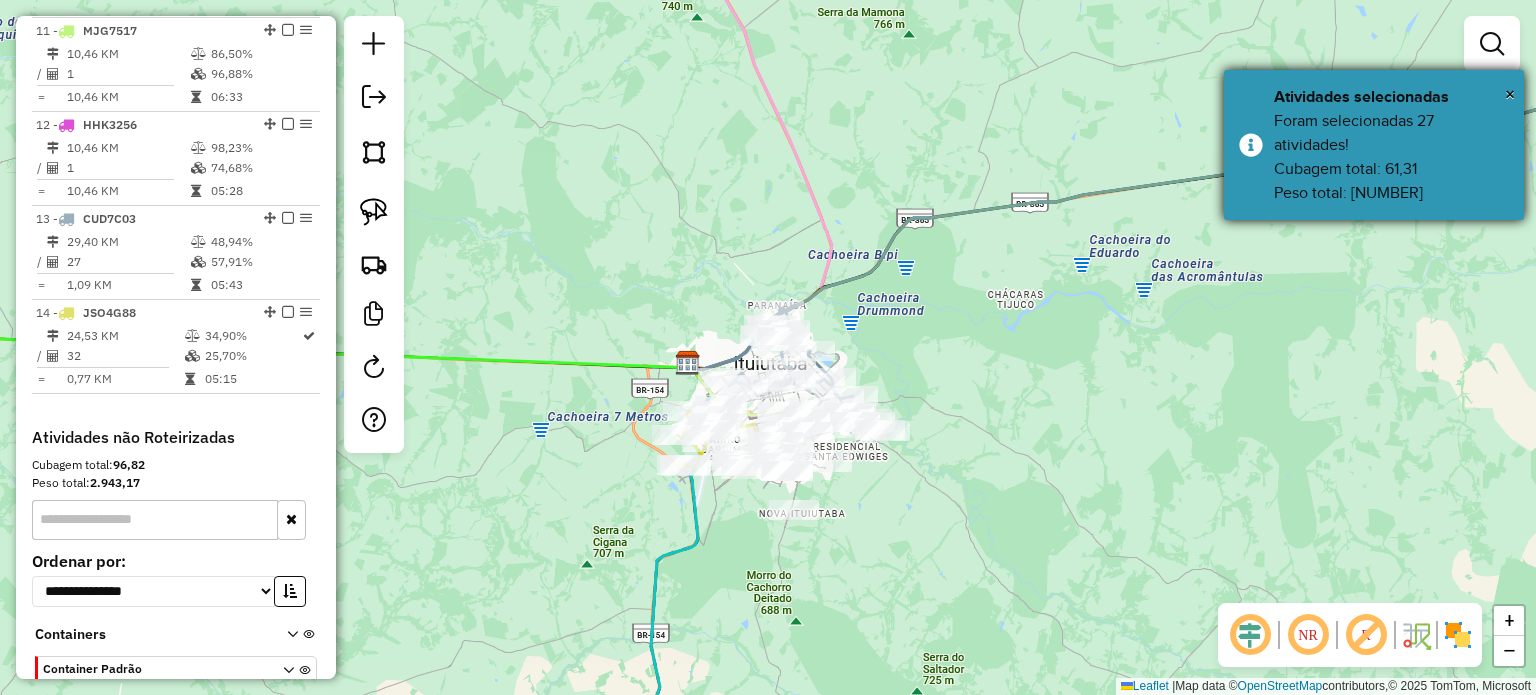 click on "×  Atividades selecionadas  Foram selecionadas 27 atividades!  Cubagem total: 61,31  Peso total: 1.926,59" at bounding box center (1374, 145) 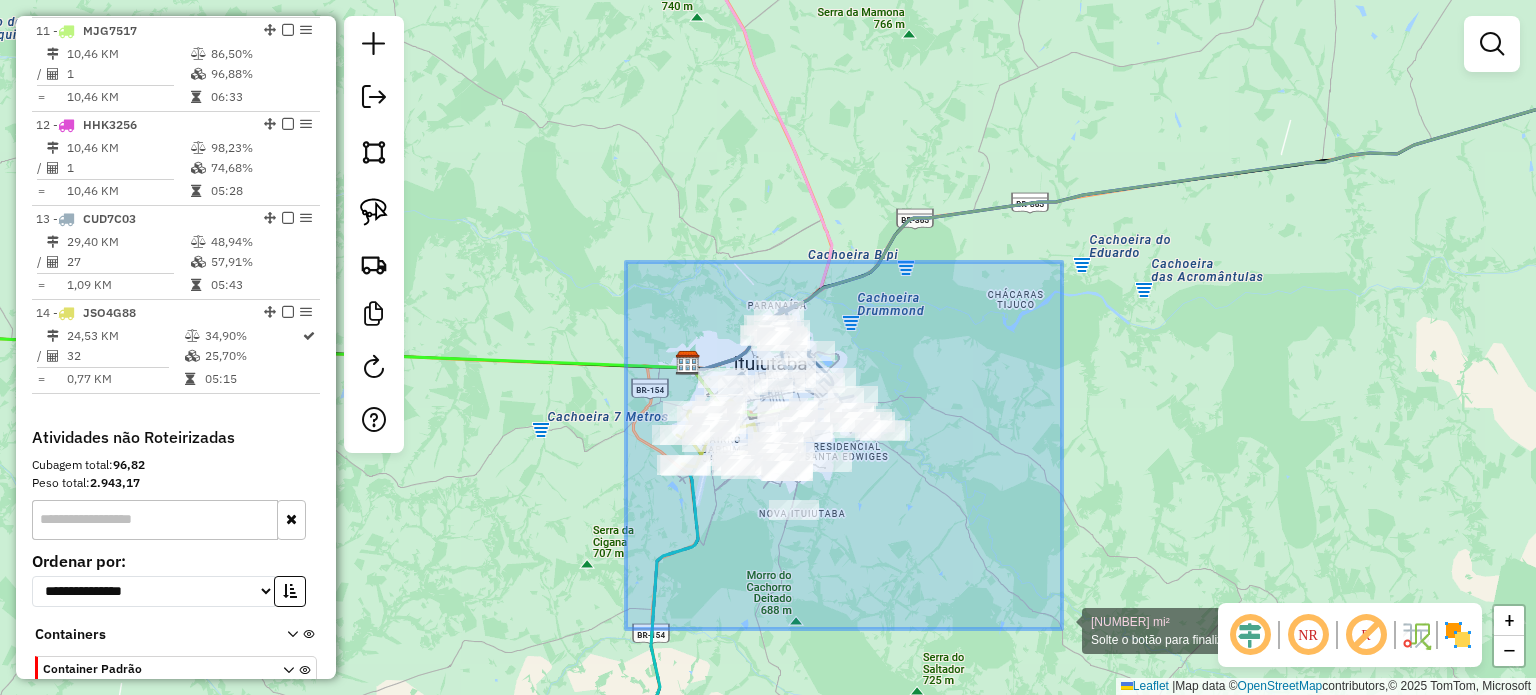 drag, startPoint x: 676, startPoint y: 322, endPoint x: 1077, endPoint y: 642, distance: 513.0312 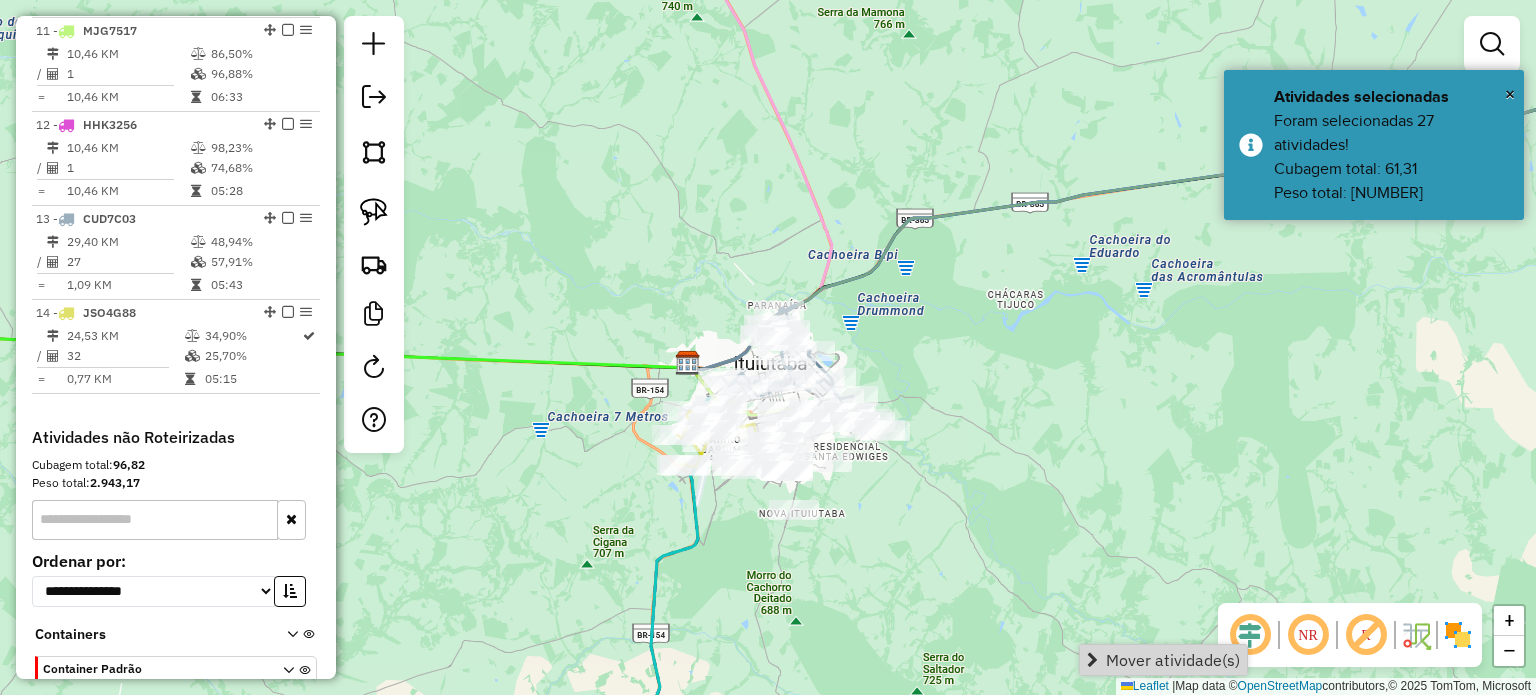 drag, startPoint x: 1125, startPoint y: 654, endPoint x: 1105, endPoint y: 642, distance: 23.323807 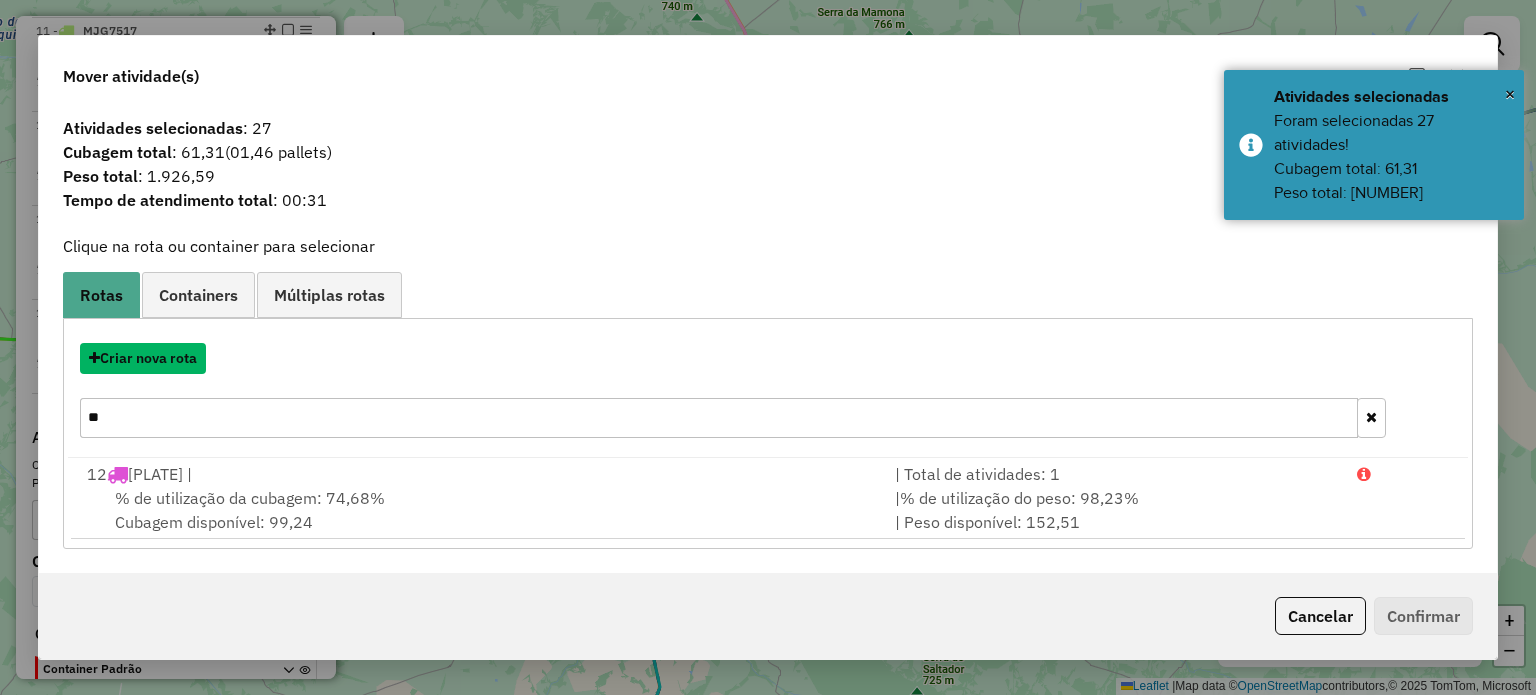 click on "Criar nova rota" at bounding box center (143, 358) 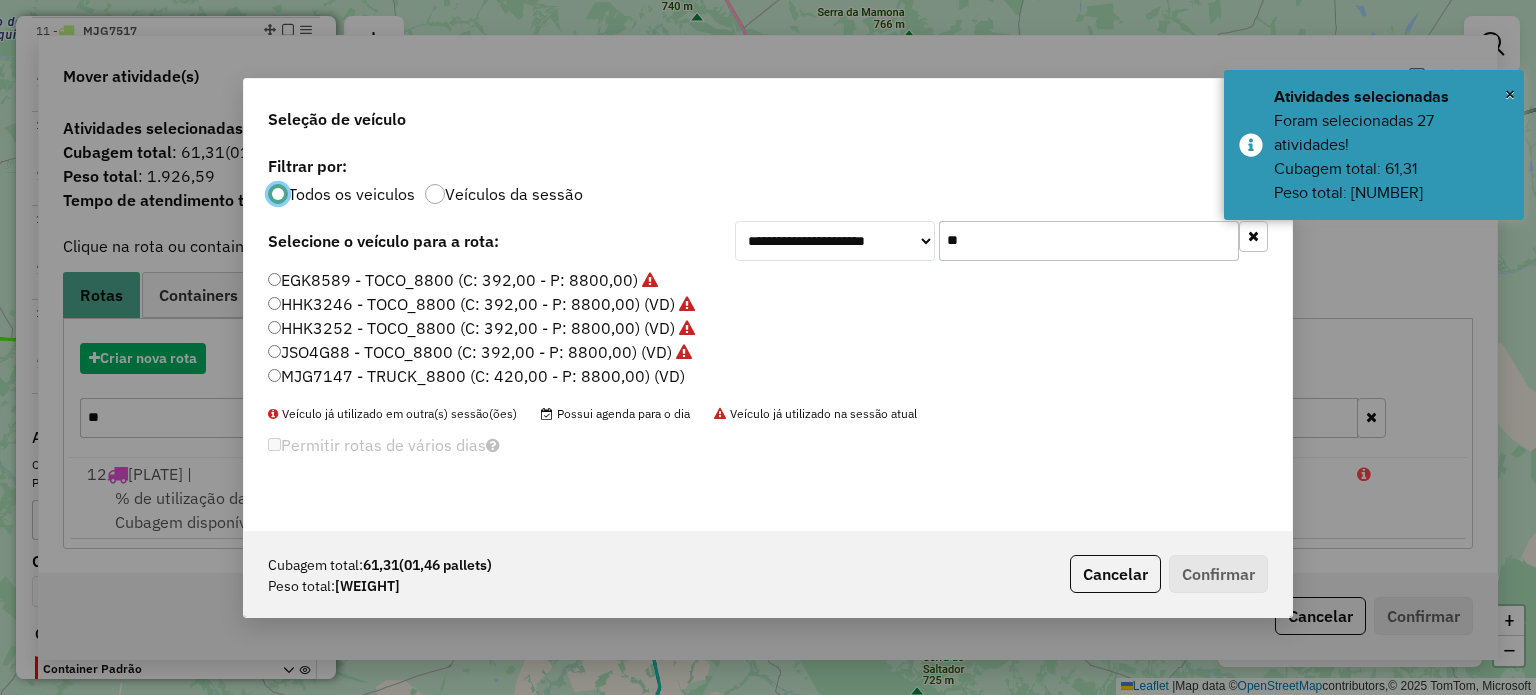 scroll, scrollTop: 10, scrollLeft: 6, axis: both 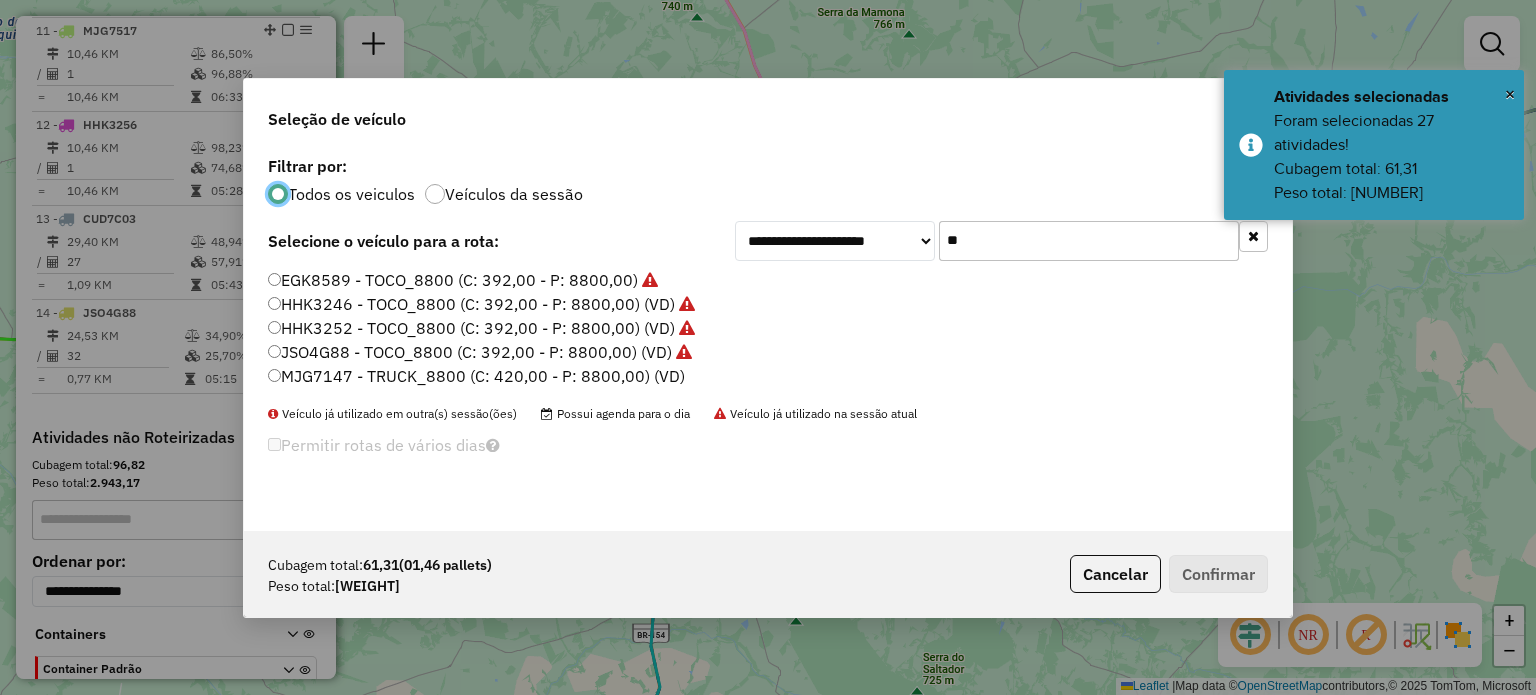 drag, startPoint x: 874, startPoint y: 228, endPoint x: 857, endPoint y: 228, distance: 17 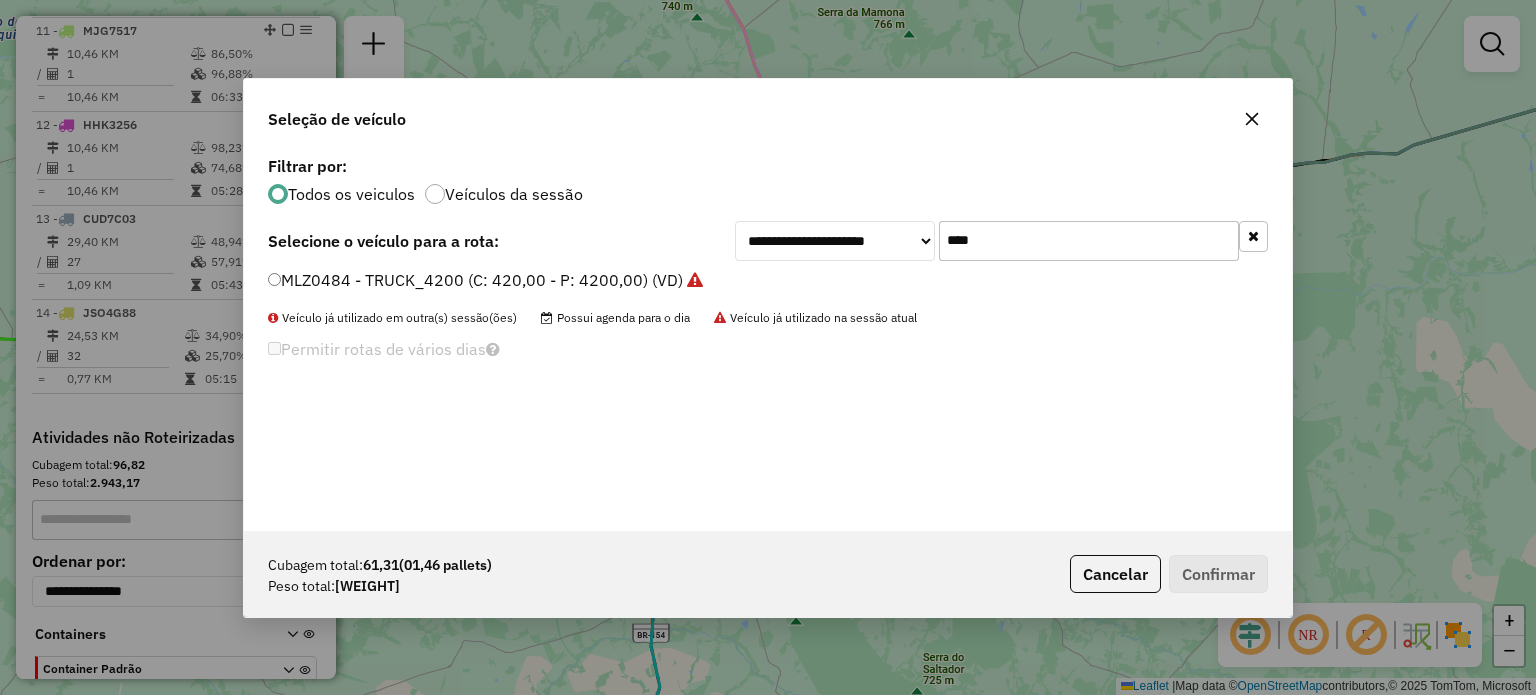 type on "****" 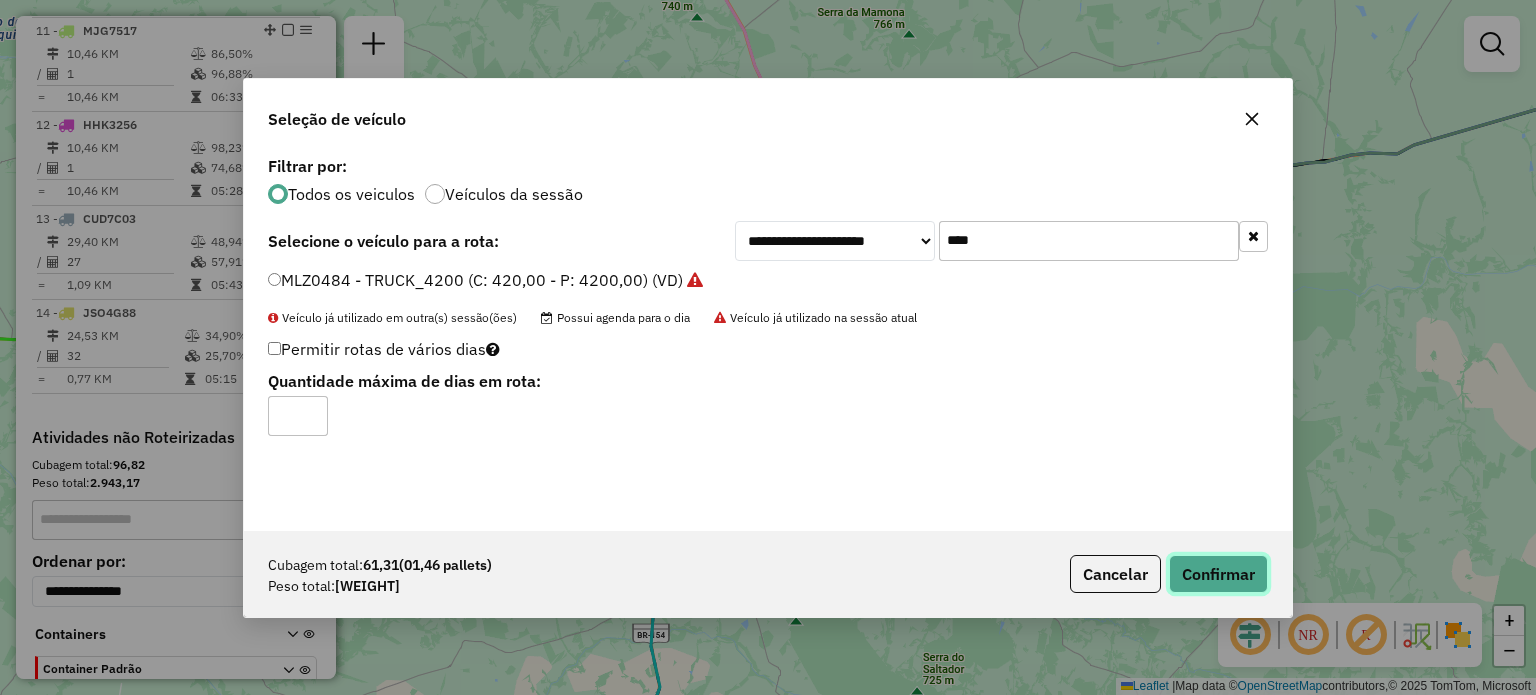 click on "Confirmar" 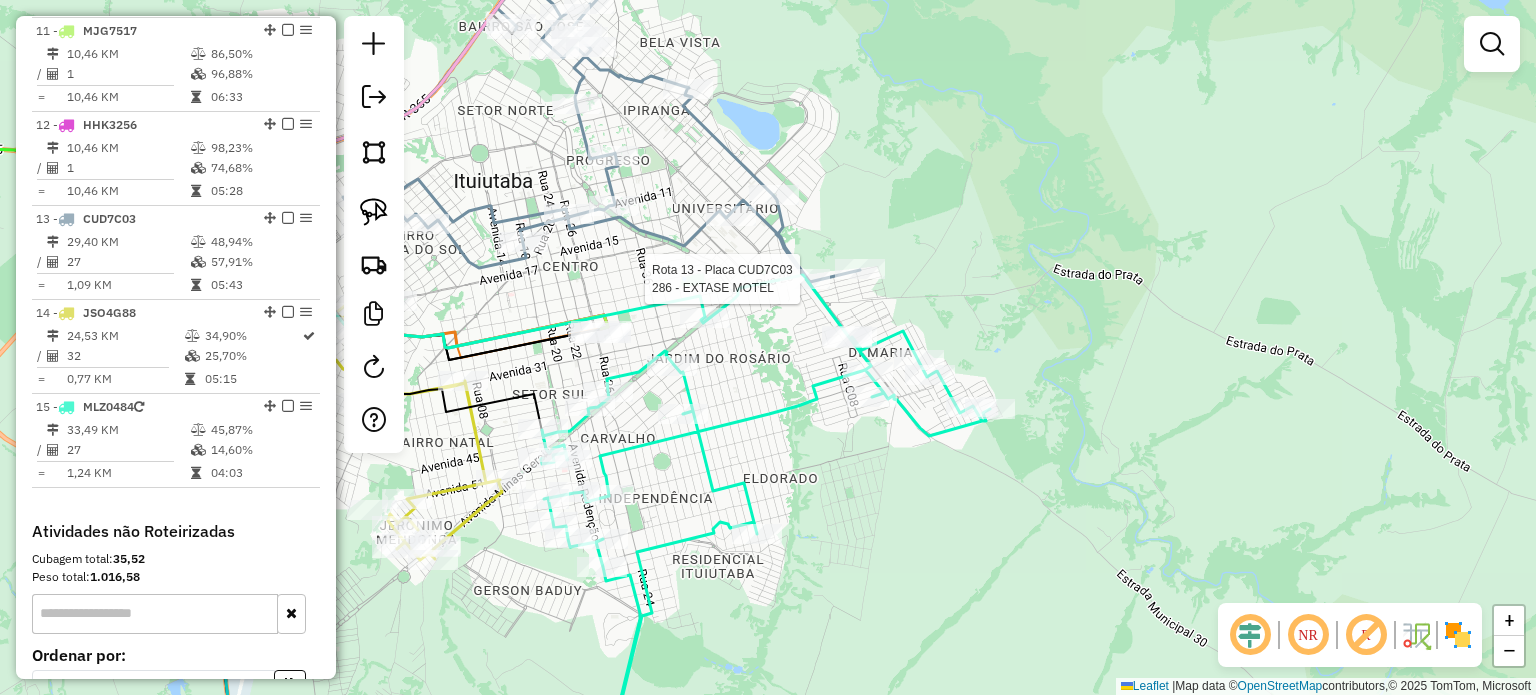 click 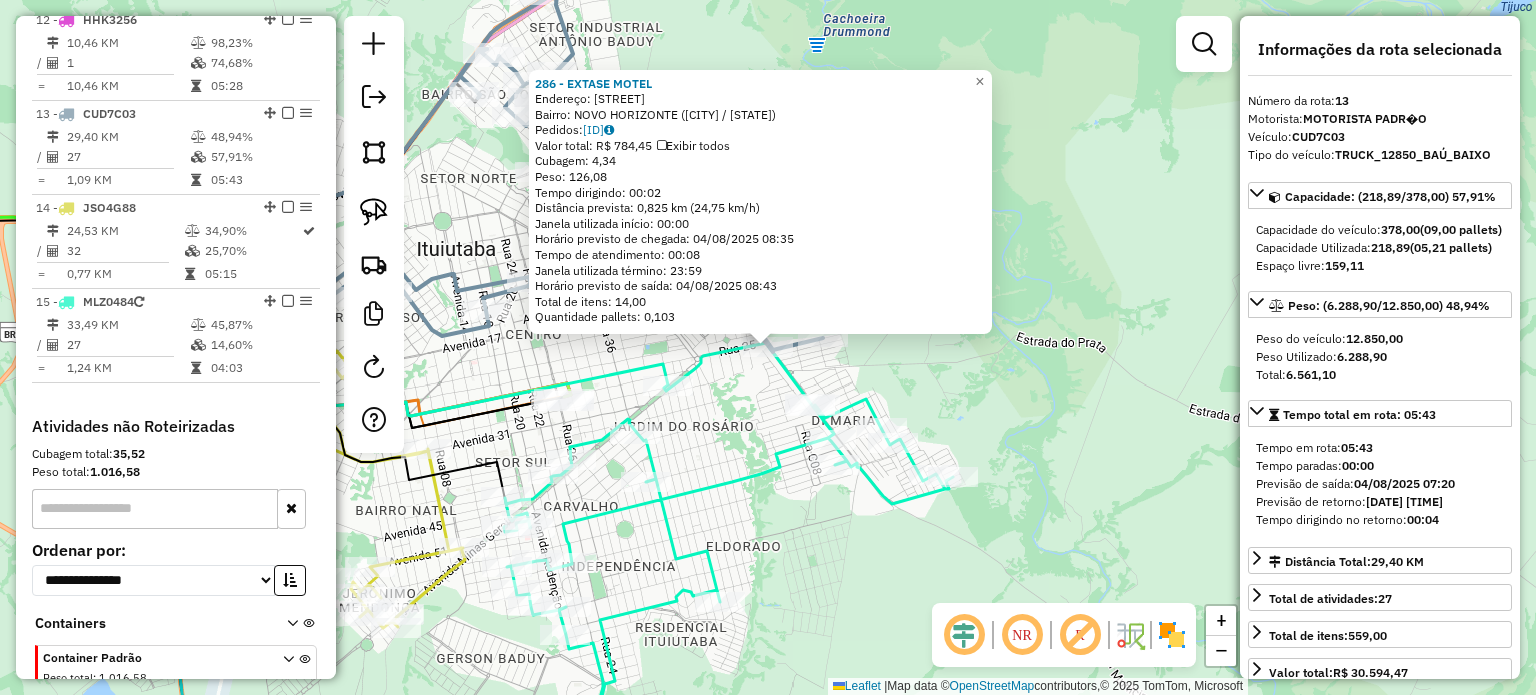 scroll, scrollTop: 1900, scrollLeft: 0, axis: vertical 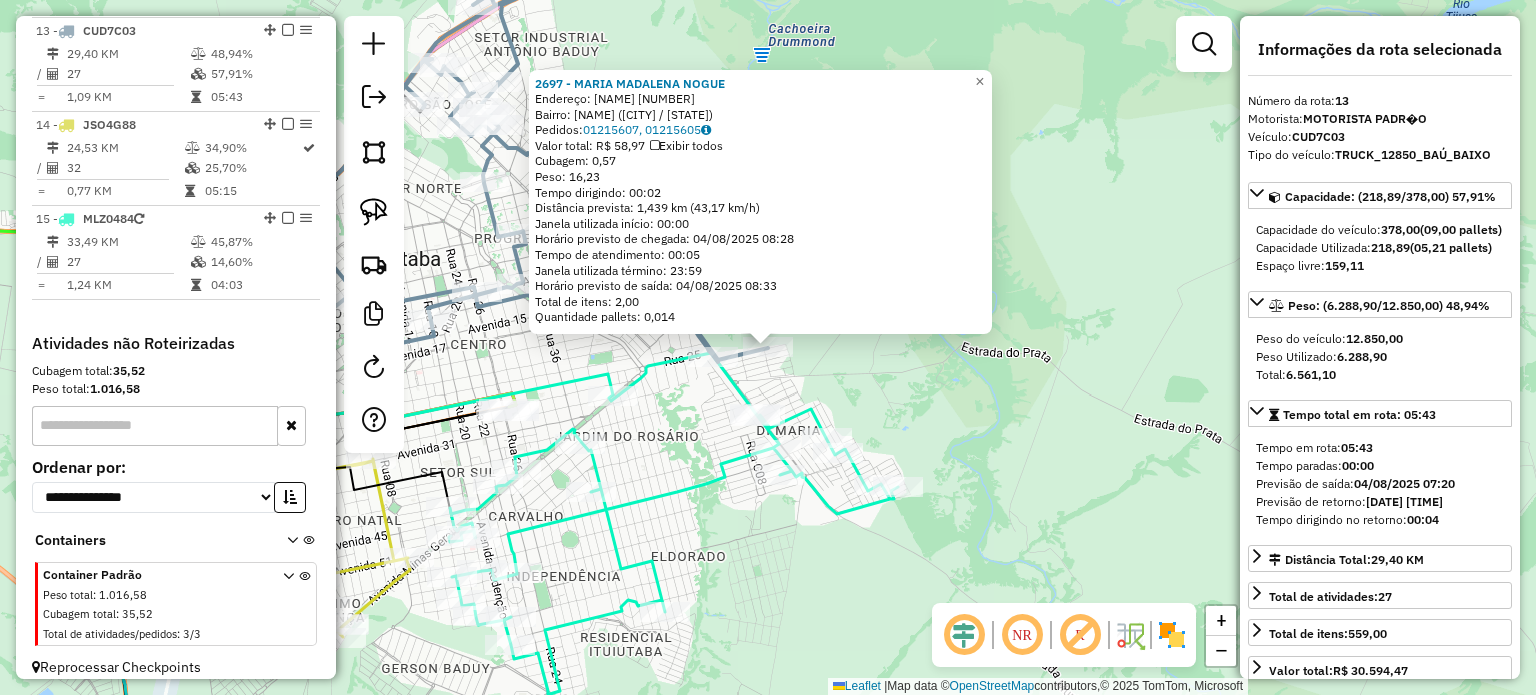 click on "2697 - MARIA MADALENA NOGUE  Endereço:  NEY JOSE DO BELEM FRANCO 172   Bairro: RESIDENCIAL INOCENCI (ITUIUTABA / MG)   Pedidos:  01215607, 01215605   Valor total: R$ 58,97   Exibir todos   Cubagem: 0,57  Peso: 16,23  Tempo dirigindo: 00:02   Distância prevista: 1,439 km (43,17 km/h)   Janela utilizada início: 00:00   Horário previsto de chegada: 04/08/2025 08:28   Tempo de atendimento: 00:05   Janela utilizada término: 23:59   Horário previsto de saída: 04/08/2025 08:33   Total de itens: 2,00   Quantidade pallets: 0,014  × Janela de atendimento Grade de atendimento Capacidade Transportadoras Veículos Cliente Pedidos  Rotas Selecione os dias de semana para filtrar as janelas de atendimento  Seg   Ter   Qua   Qui   Sex   Sáb   Dom  Informe o período da janela de atendimento: De: Até:  Filtrar exatamente a janela do cliente  Considerar janela de atendimento padrão  Selecione os dias de semana para filtrar as grades de atendimento  Seg   Ter   Qua   Qui   Sex   Sáb   Dom   Peso mínimo:   De:   De:" 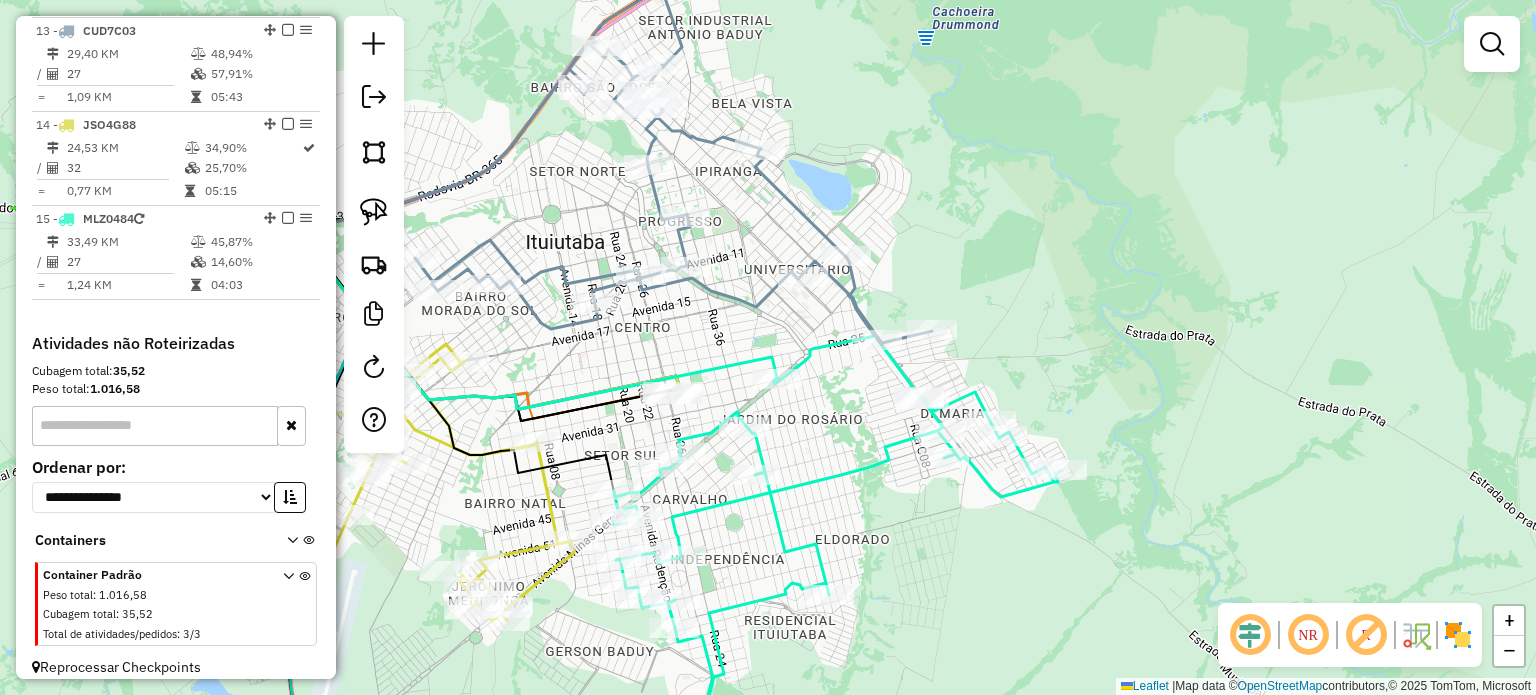 drag, startPoint x: 658, startPoint y: 421, endPoint x: 825, endPoint y: 384, distance: 171.0497 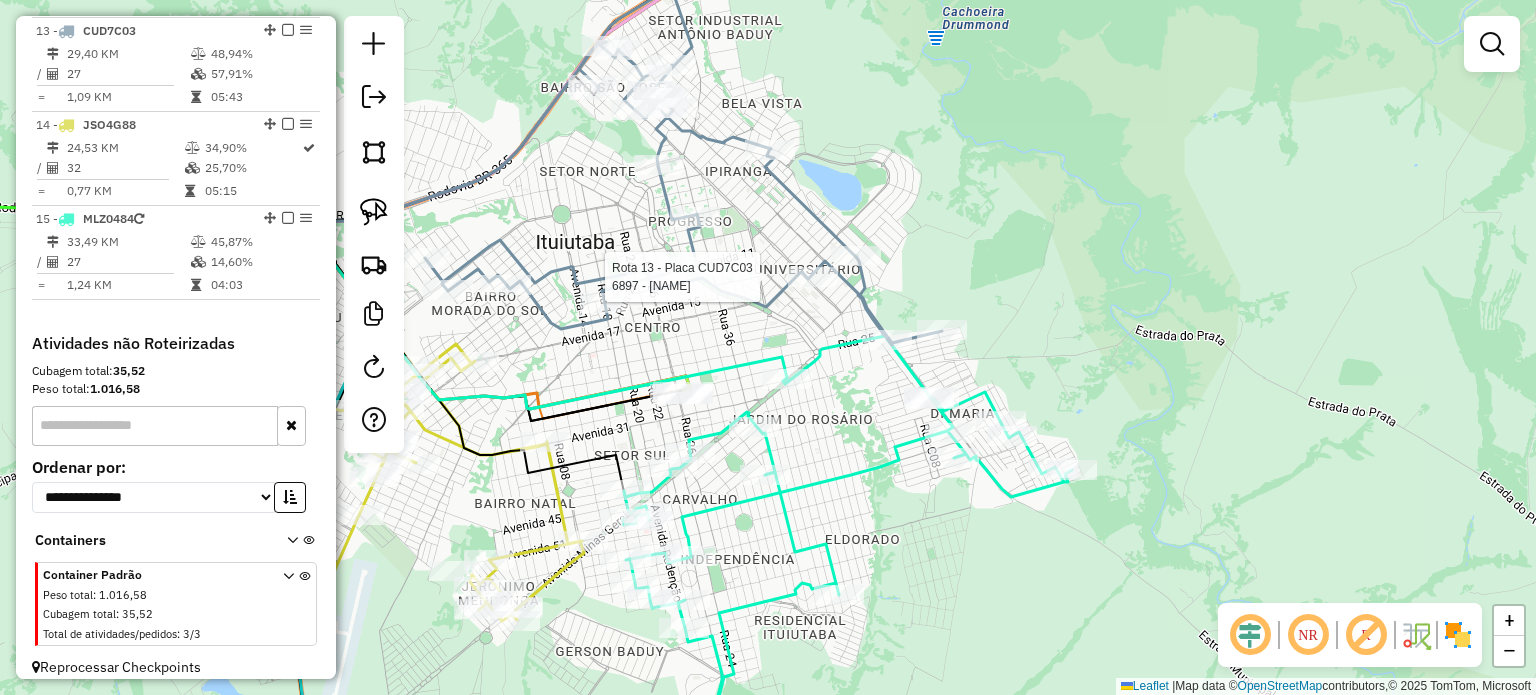 select on "*********" 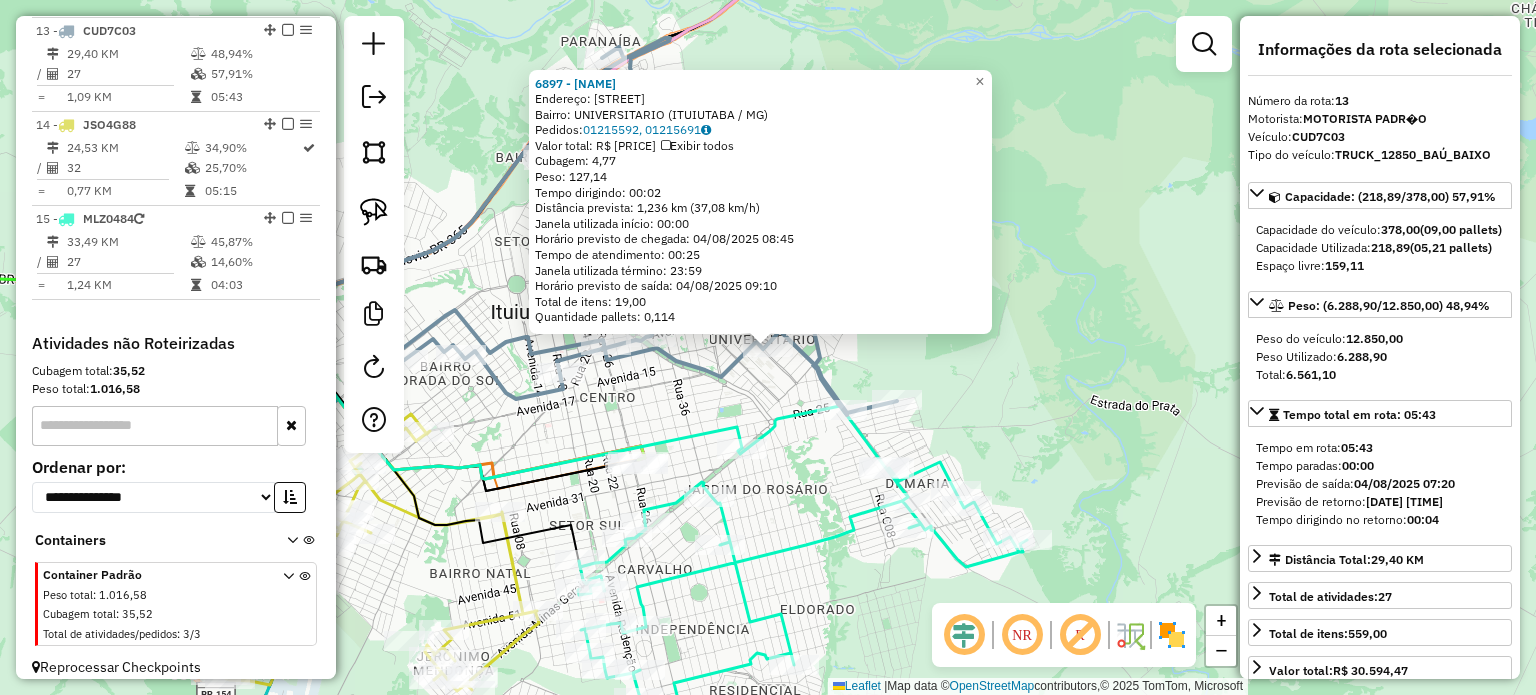 click on "6897 - PEDRO HENRIQUE RODRI  Endereço:  SERGIPE 424   Bairro: UNIVERSITARIO (ITUIUTABA / MG)   Pedidos:  01215592, 01215691   Valor total: R$ 396,84   Exibir todos   Cubagem: 4,77  Peso: 127,14  Tempo dirigindo: 00:02   Distância prevista: 1,236 km (37,08 km/h)   Janela utilizada início: 00:00   Horário previsto de chegada: 04/08/2025 08:45   Tempo de atendimento: 00:25   Janela utilizada término: 23:59   Horário previsto de saída: 04/08/2025 09:10   Total de itens: 19,00   Quantidade pallets: 0,114  × Janela de atendimento Grade de atendimento Capacidade Transportadoras Veículos Cliente Pedidos  Rotas Selecione os dias de semana para filtrar as janelas de atendimento  Seg   Ter   Qua   Qui   Sex   Sáb   Dom  Informe o período da janela de atendimento: De: Até:  Filtrar exatamente a janela do cliente  Considerar janela de atendimento padrão  Selecione os dias de semana para filtrar as grades de atendimento  Seg   Ter   Qua   Qui   Sex   Sáb   Dom   Clientes fora do dia de atendimento selecionado" 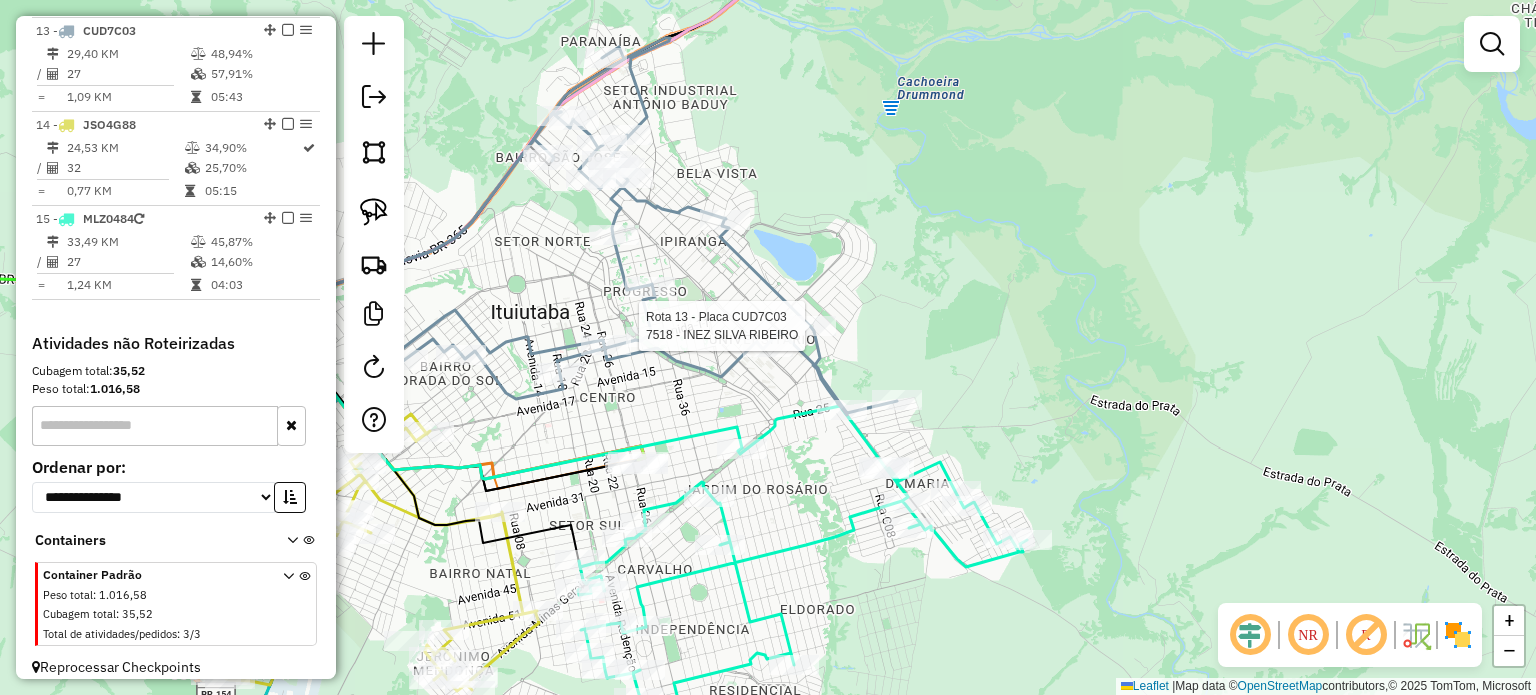 select on "*********" 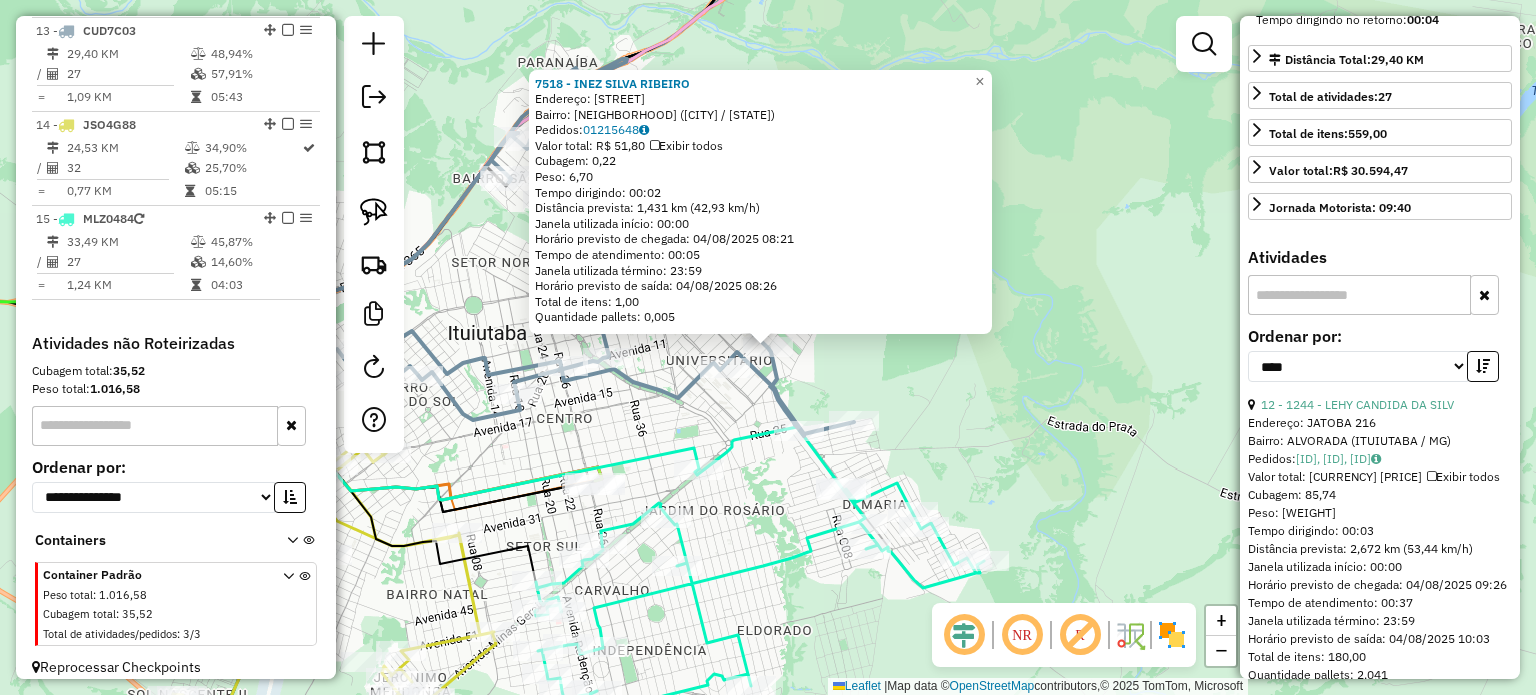 scroll, scrollTop: 900, scrollLeft: 0, axis: vertical 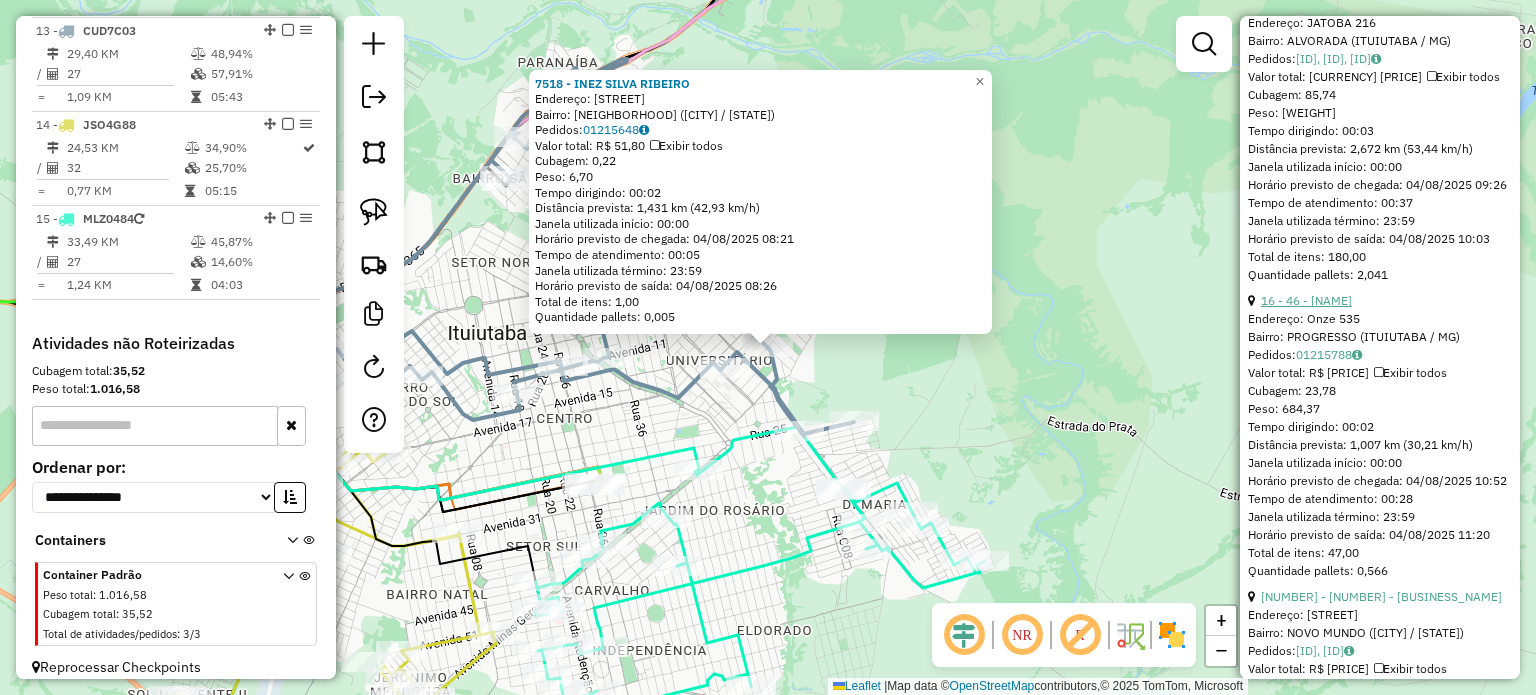 click on "16 - 46 - BAR E MERCEARIA SANT" at bounding box center [1306, 300] 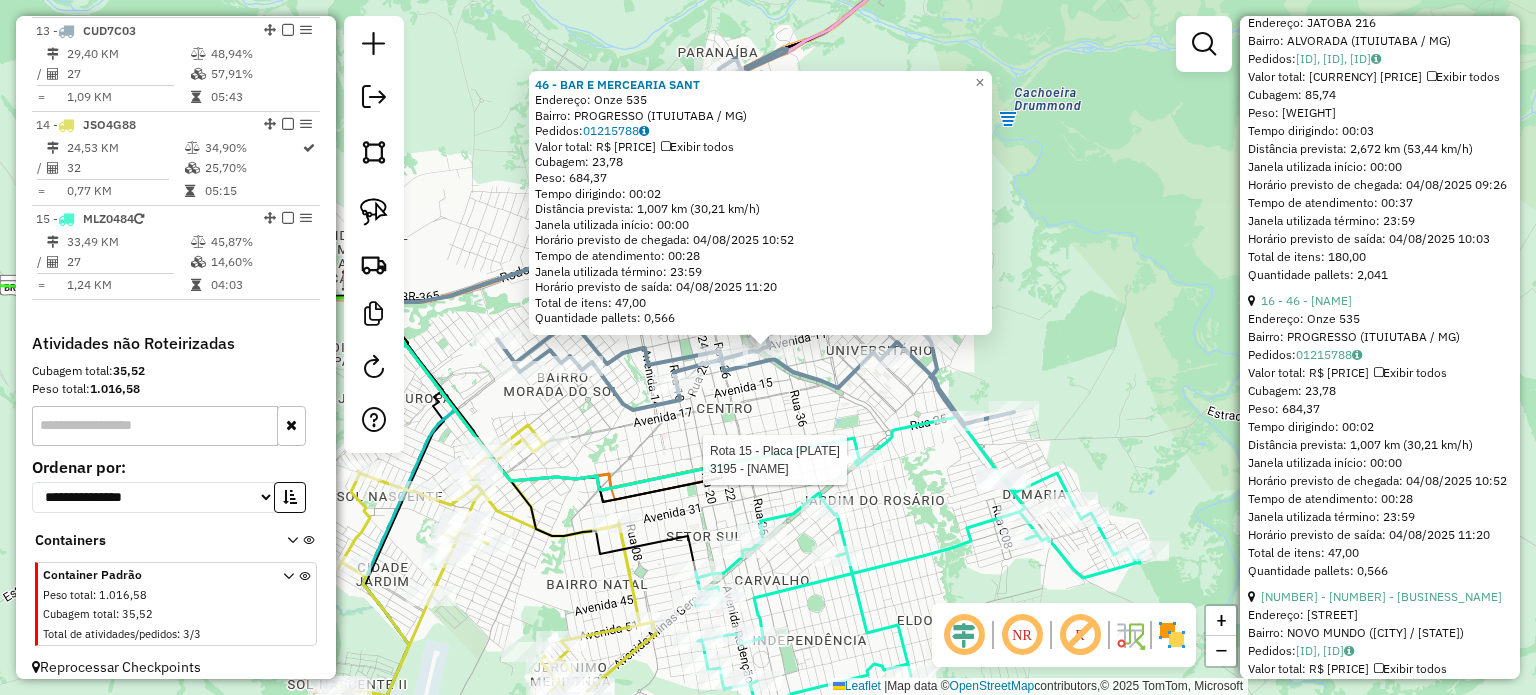 click on "Rota 13 - Placa CUD7C03  46 - BAR E MERCEARIA SANT Rota 15 - Placa MLZ0484  3195 - BAR DA PRACA 46 - BAR E MERCEARIA SANT  Endereço:  Onze 535   Bairro: PROGRESSO (ITUIUTABA / MG)   Pedidos:  01215788   Valor total: R$ 3.419,19   Exibir todos   Cubagem: 23,78  Peso: 684,37  Tempo dirigindo: 00:02   Distância prevista: 1,007 km (30,21 km/h)   Janela utilizada início: 00:00   Horário previsto de chegada: 04/08/2025 10:52   Tempo de atendimento: 00:28   Janela utilizada término: 23:59   Horário previsto de saída: 04/08/2025 11:20   Total de itens: 47,00   Quantidade pallets: 0,566  ×" 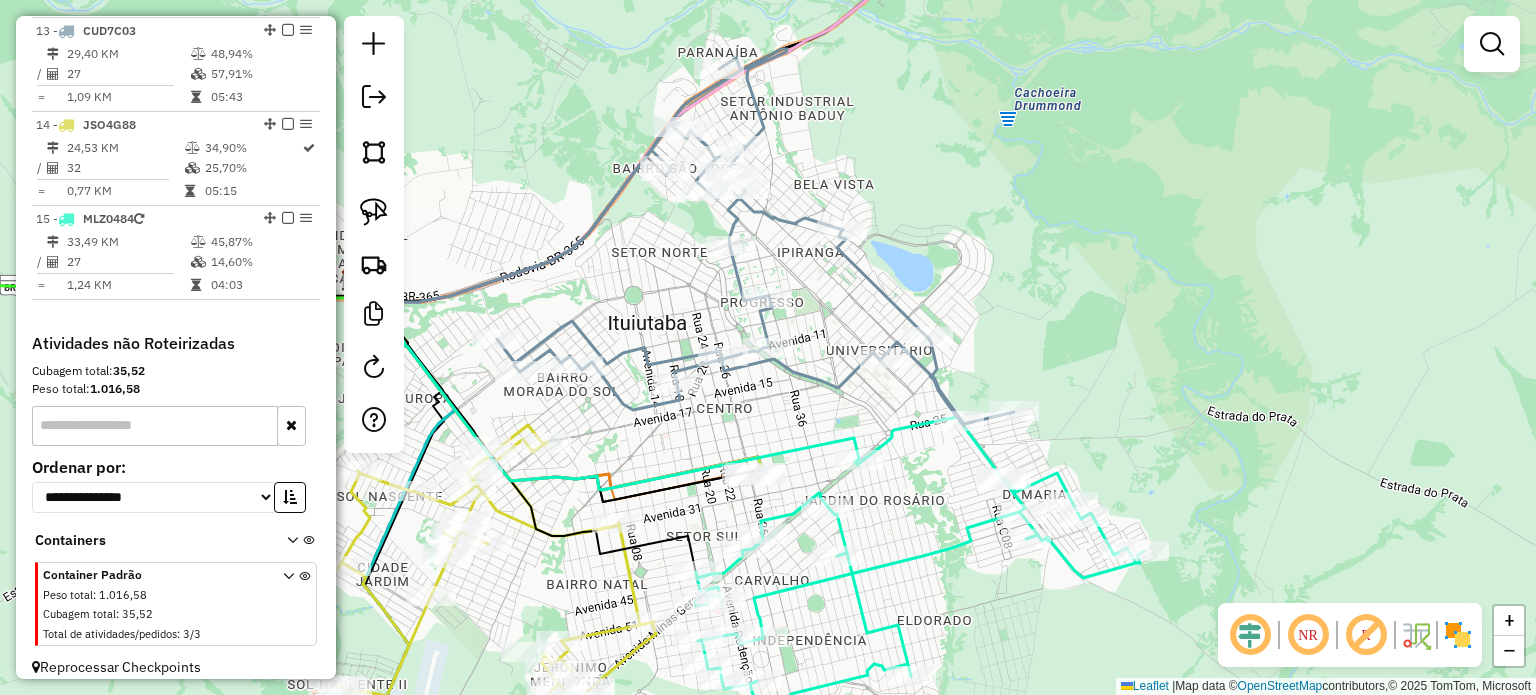 click on "Janela de atendimento Grade de atendimento Capacidade Transportadoras Veículos Cliente Pedidos  Rotas Selecione os dias de semana para filtrar as janelas de atendimento  Seg   Ter   Qua   Qui   Sex   Sáb   Dom  Informe o período da janela de atendimento: De: Até:  Filtrar exatamente a janela do cliente  Considerar janela de atendimento padrão  Selecione os dias de semana para filtrar as grades de atendimento  Seg   Ter   Qua   Qui   Sex   Sáb   Dom   Considerar clientes sem dia de atendimento cadastrado  Clientes fora do dia de atendimento selecionado Filtrar as atividades entre os valores definidos abaixo:  Peso mínimo:   Peso máximo:   Cubagem mínima:   Cubagem máxima:   De:   Até:  Filtrar as atividades entre o tempo de atendimento definido abaixo:  De:   Até:   Considerar capacidade total dos clientes não roteirizados Transportadora: Selecione um ou mais itens Tipo de veículo: Selecione um ou mais itens Veículo: Selecione um ou mais itens Motorista: Selecione um ou mais itens Nome: Rótulo:" 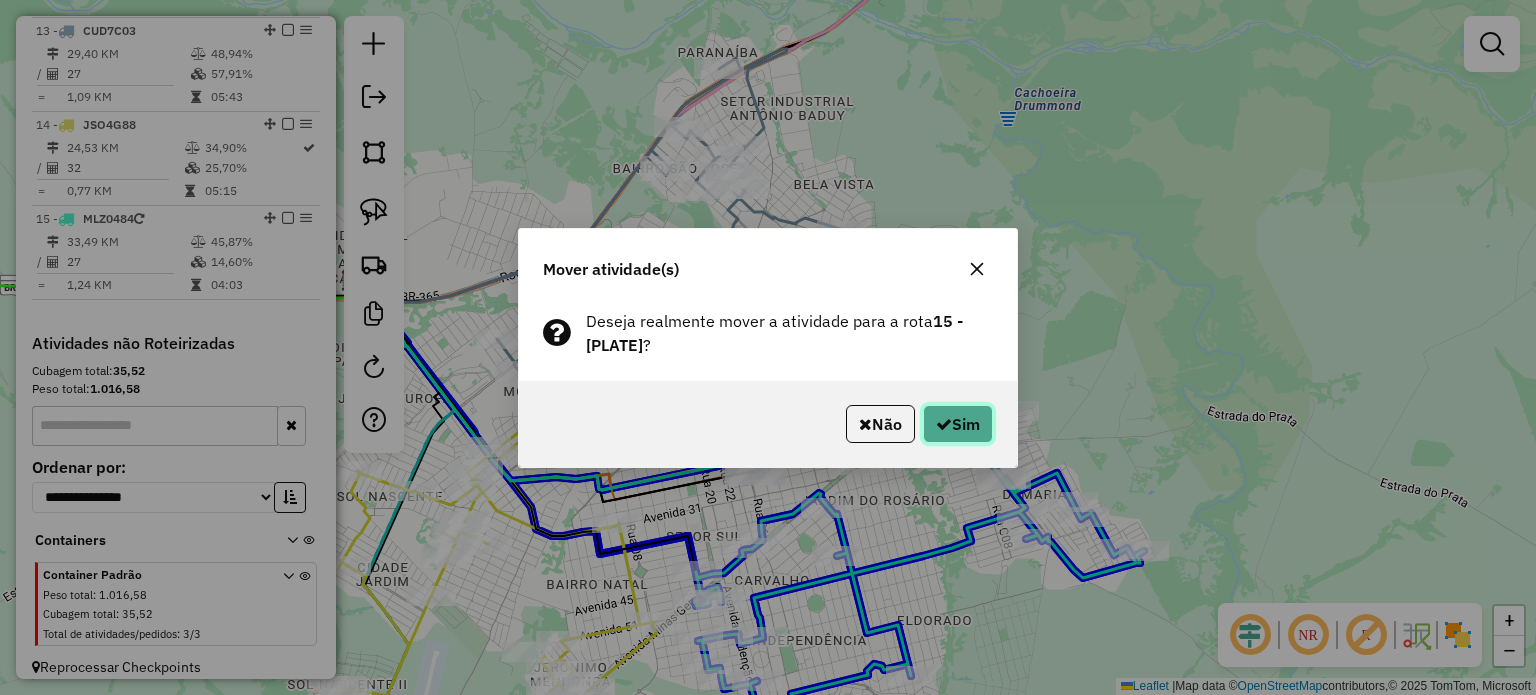 click on "Sim" 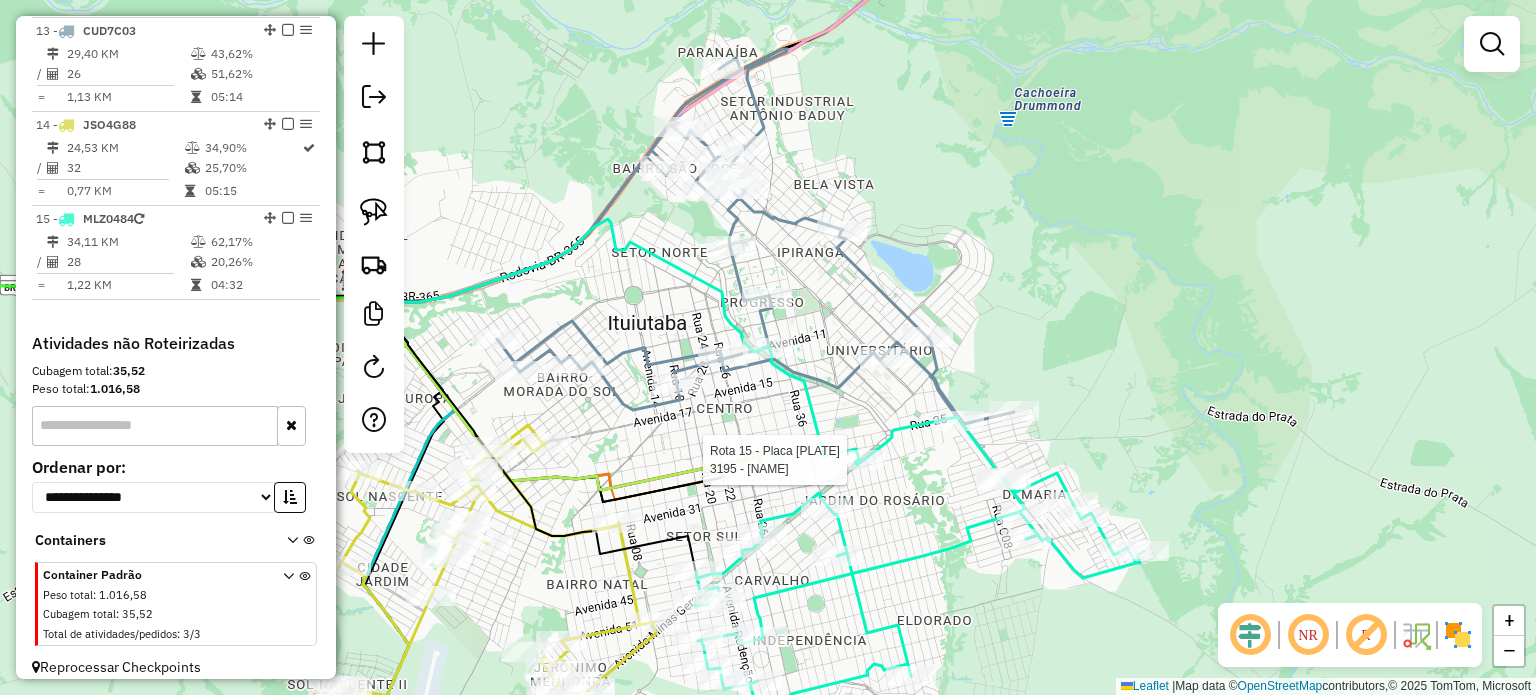 select on "*********" 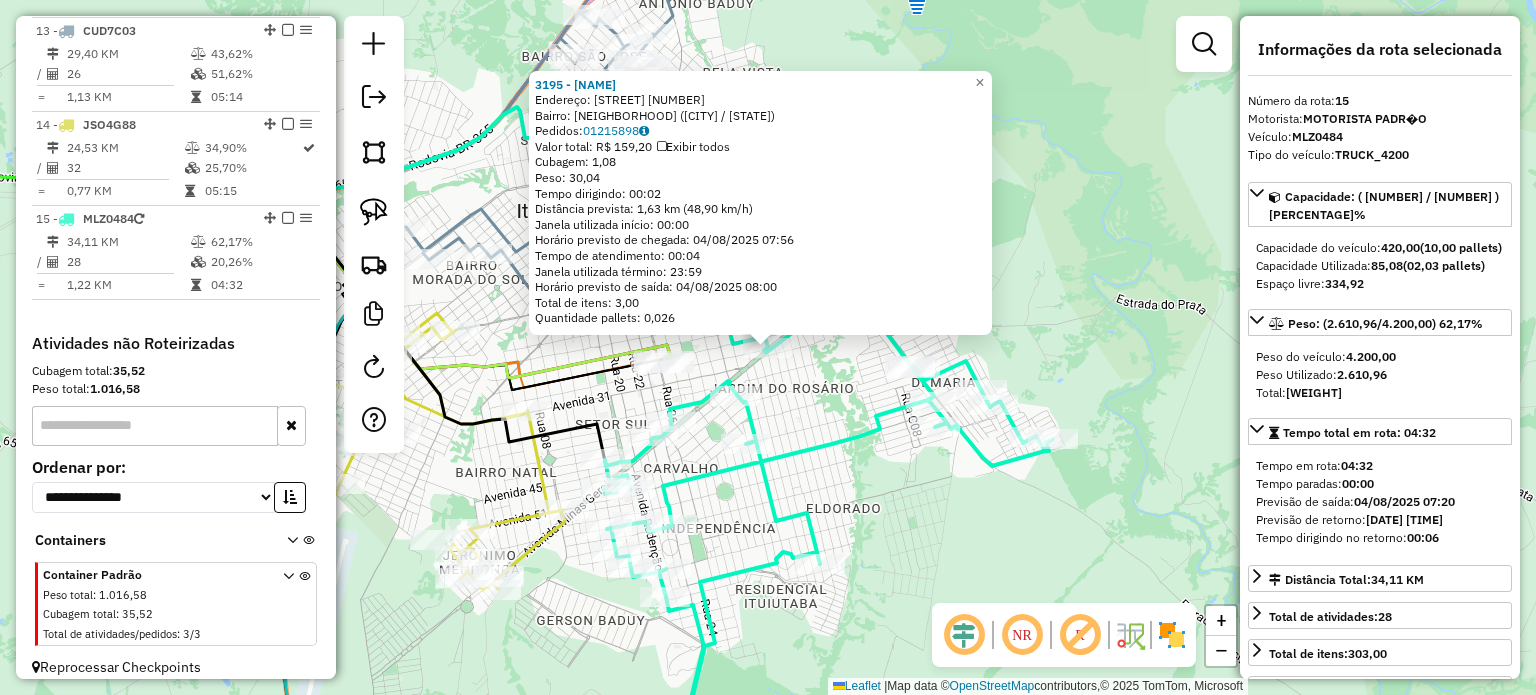 scroll, scrollTop: 1910, scrollLeft: 0, axis: vertical 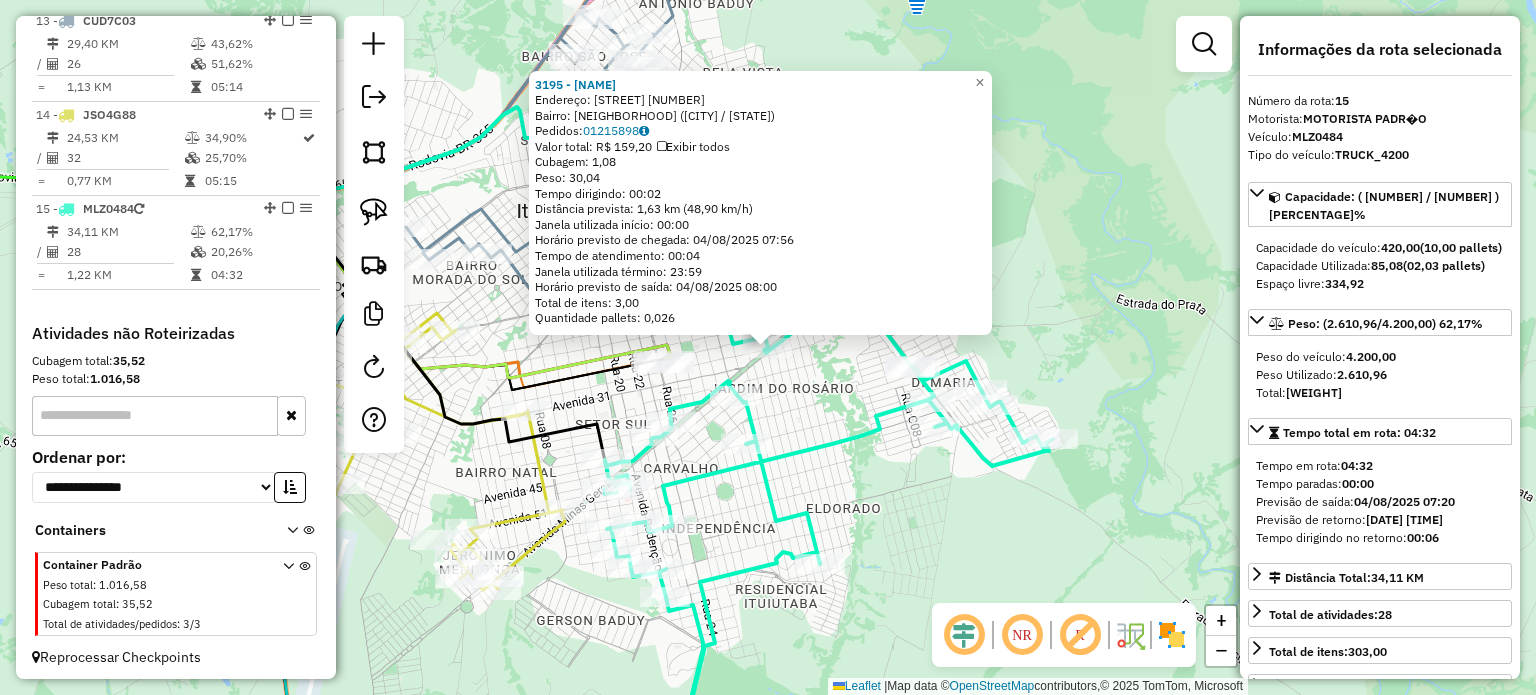 click on "3195 - BAR DA PRACA  Endereço:  ALCIDES JUNQUEIRA 374   Bairro: ALCIDES JUNQUEIRA (ITUIUTABA / MG)   Pedidos:  01215898   Valor total: R$ 159,20   Exibir todos   Cubagem: 1,08  Peso: 30,04  Tempo dirigindo: 00:02   Distância prevista: 1,63 km (48,90 km/h)   Janela utilizada início: 00:00   Horário previsto de chegada: 04/08/2025 07:56   Tempo de atendimento: 00:04   Janela utilizada término: 23:59   Horário previsto de saída: 04/08/2025 08:00   Total de itens: 3,00   Quantidade pallets: 0,026  × Janela de atendimento Grade de atendimento Capacidade Transportadoras Veículos Cliente Pedidos  Rotas Selecione os dias de semana para filtrar as janelas de atendimento  Seg   Ter   Qua   Qui   Sex   Sáb   Dom  Informe o período da janela de atendimento: De: Até:  Filtrar exatamente a janela do cliente  Considerar janela de atendimento padrão  Selecione os dias de semana para filtrar as grades de atendimento  Seg   Ter   Qua   Qui   Sex   Sáb   Dom   Considerar clientes sem dia de atendimento cadastrado" 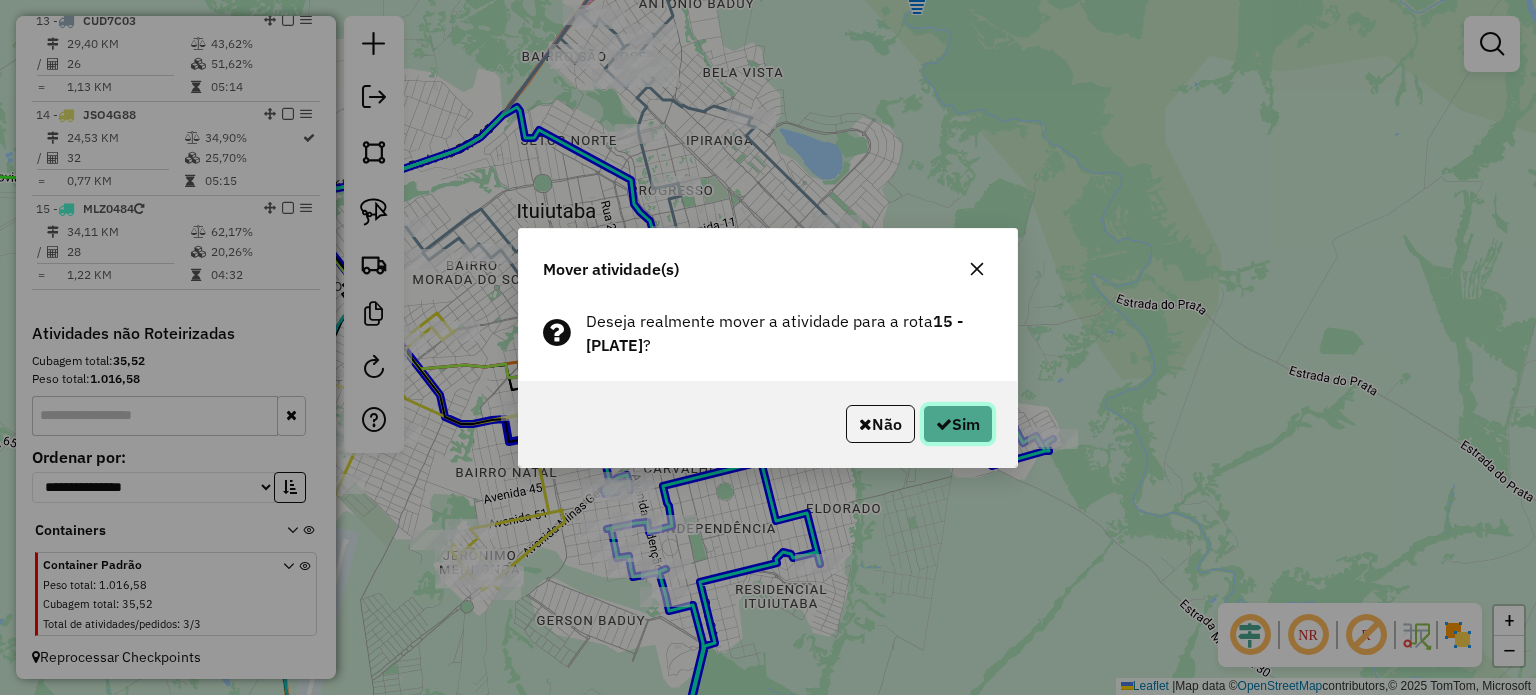 drag, startPoint x: 934, startPoint y: 415, endPoint x: 903, endPoint y: 419, distance: 31.257 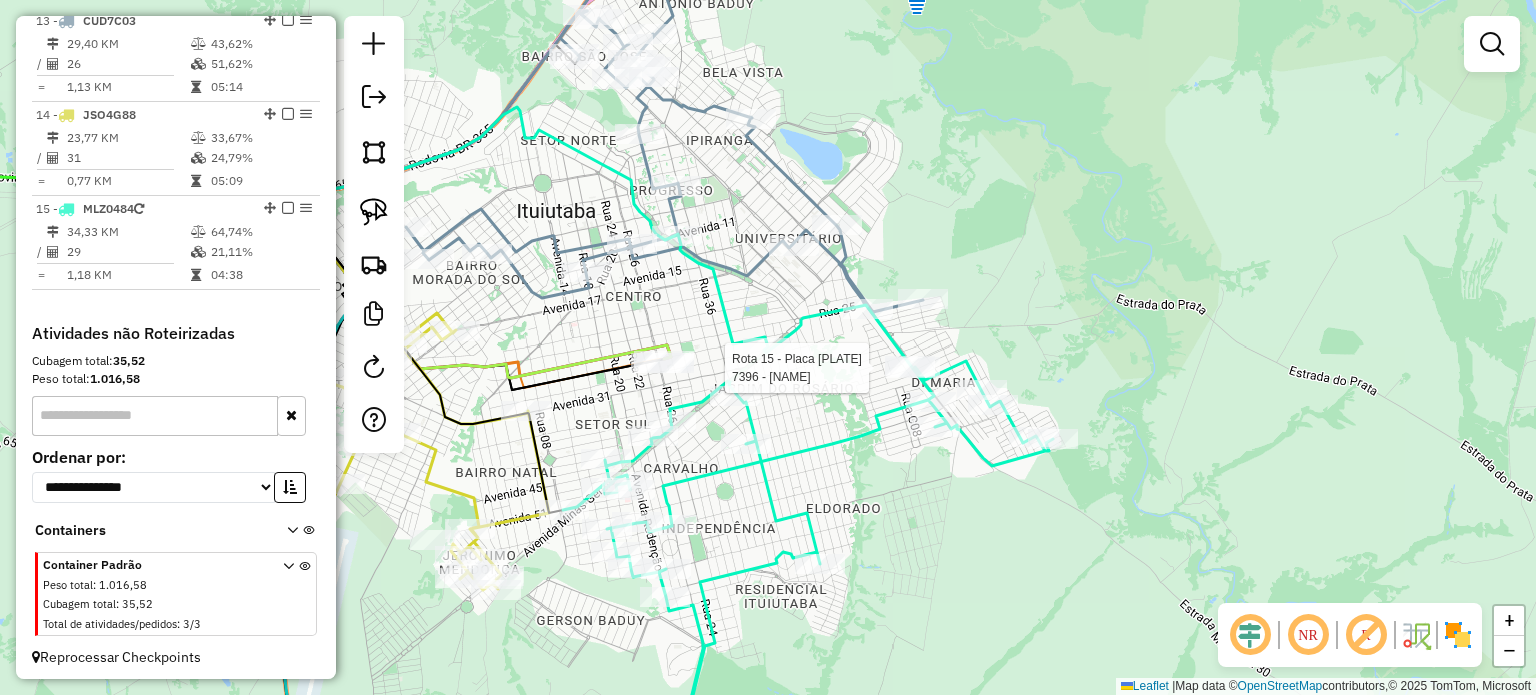 click 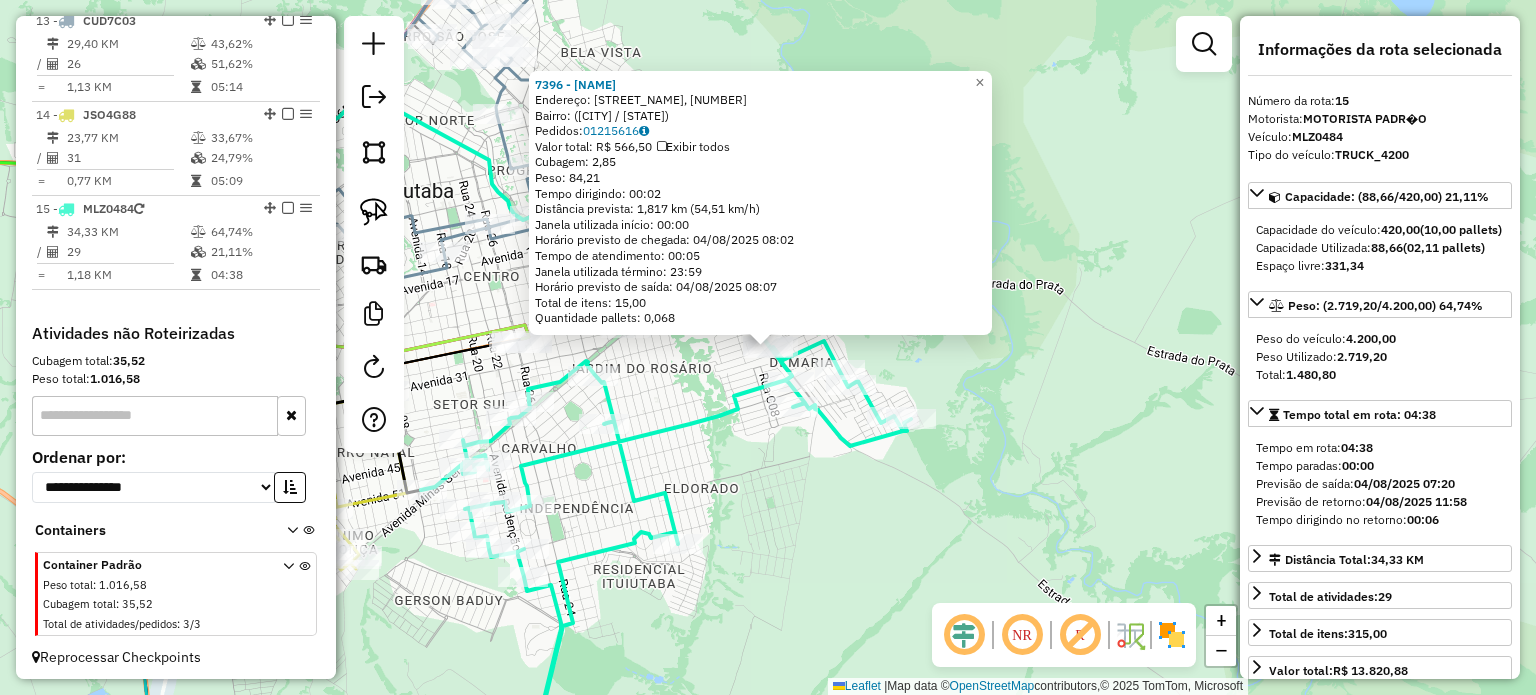 click on "7396 - PONTO X MERCEARIA  Endereço: Estrada do São Lourenço, 1101   Bairro:  (Ituiutaba / MG)   Pedidos:  01215616   Valor total: R$ 566,50   Exibir todos   Cubagem: 2,85  Peso: 84,21  Tempo dirigindo: 00:02   Distância prevista: 1,817 km (54,51 km/h)   Janela utilizada início: 00:00   Horário previsto de chegada: 04/08/2025 08:02   Tempo de atendimento: 00:05   Janela utilizada término: 23:59   Horário previsto de saída: 04/08/2025 08:07   Total de itens: 15,00   Quantidade pallets: 0,068  × Janela de atendimento Grade de atendimento Capacidade Transportadoras Veículos Cliente Pedidos  Rotas Selecione os dias de semana para filtrar as janelas de atendimento  Seg   Ter   Qua   Qui   Sex   Sáb   Dom  Informe o período da janela de atendimento: De: Até:  Filtrar exatamente a janela do cliente  Considerar janela de atendimento padrão  Selecione os dias de semana para filtrar as grades de atendimento  Seg   Ter   Qua   Qui   Sex   Sáb   Dom   Considerar clientes sem dia de atendimento cadastrado +" 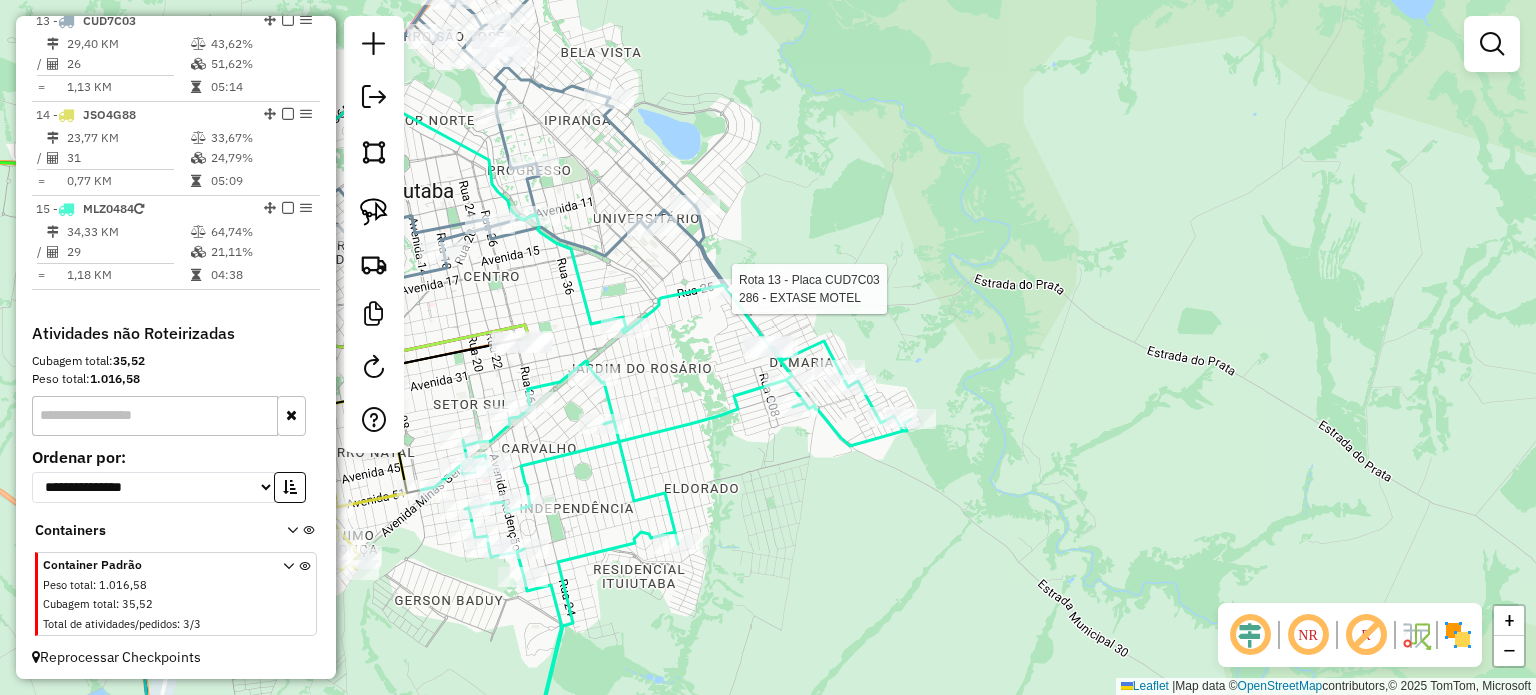 select on "*********" 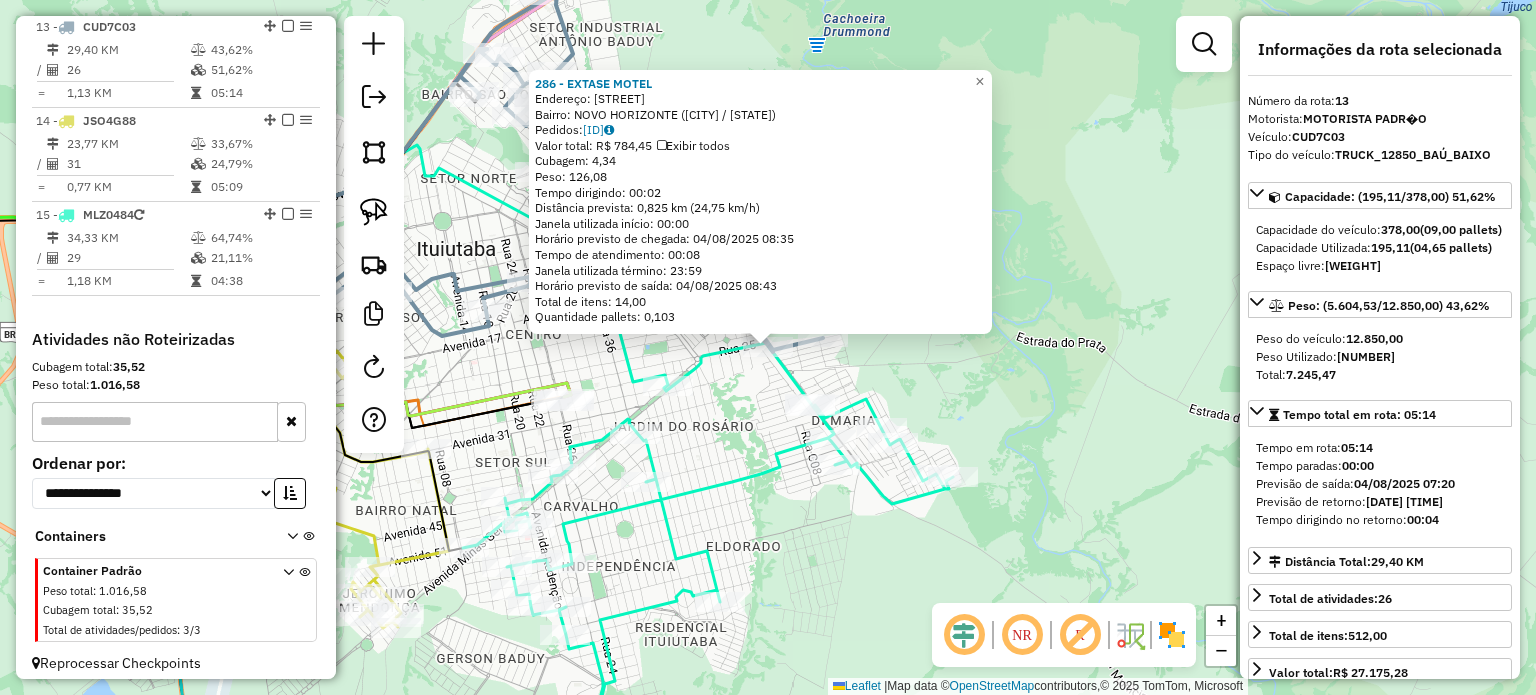 scroll, scrollTop: 1900, scrollLeft: 0, axis: vertical 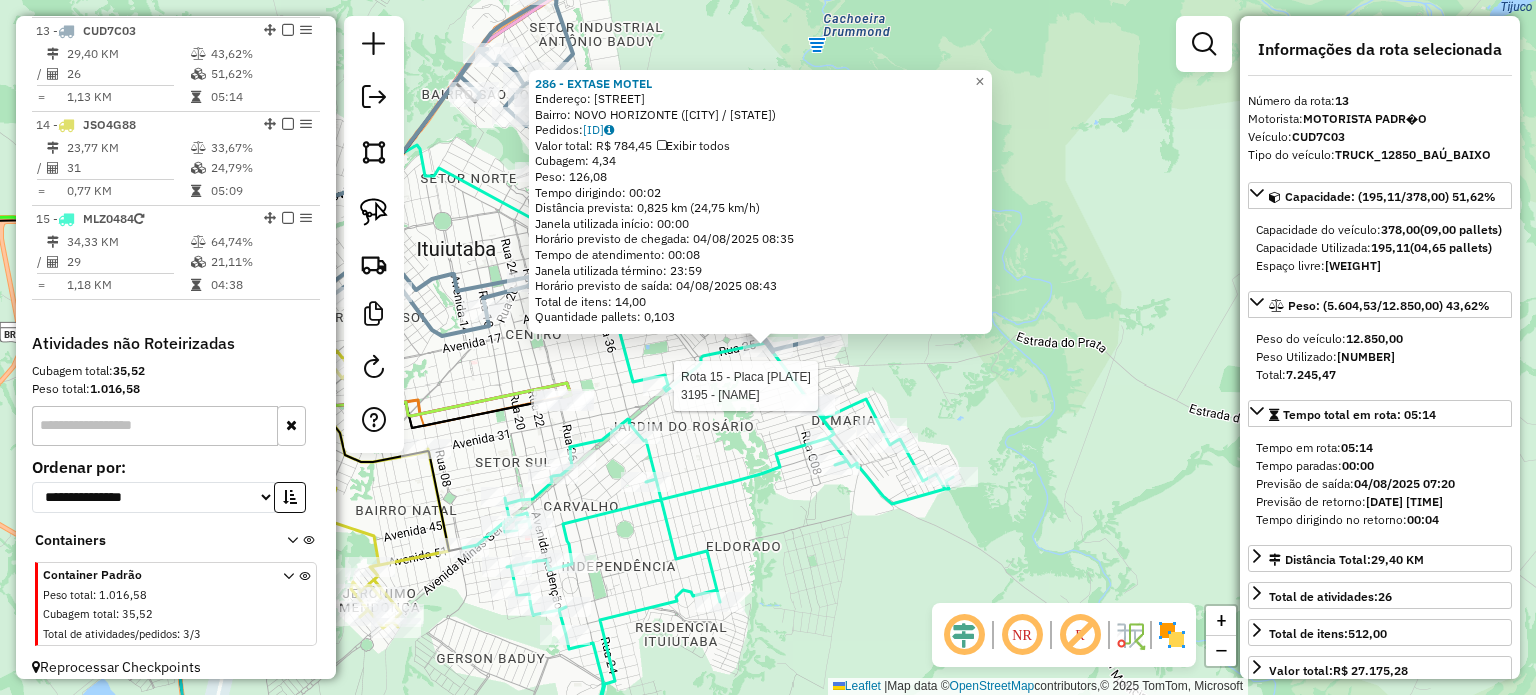 click 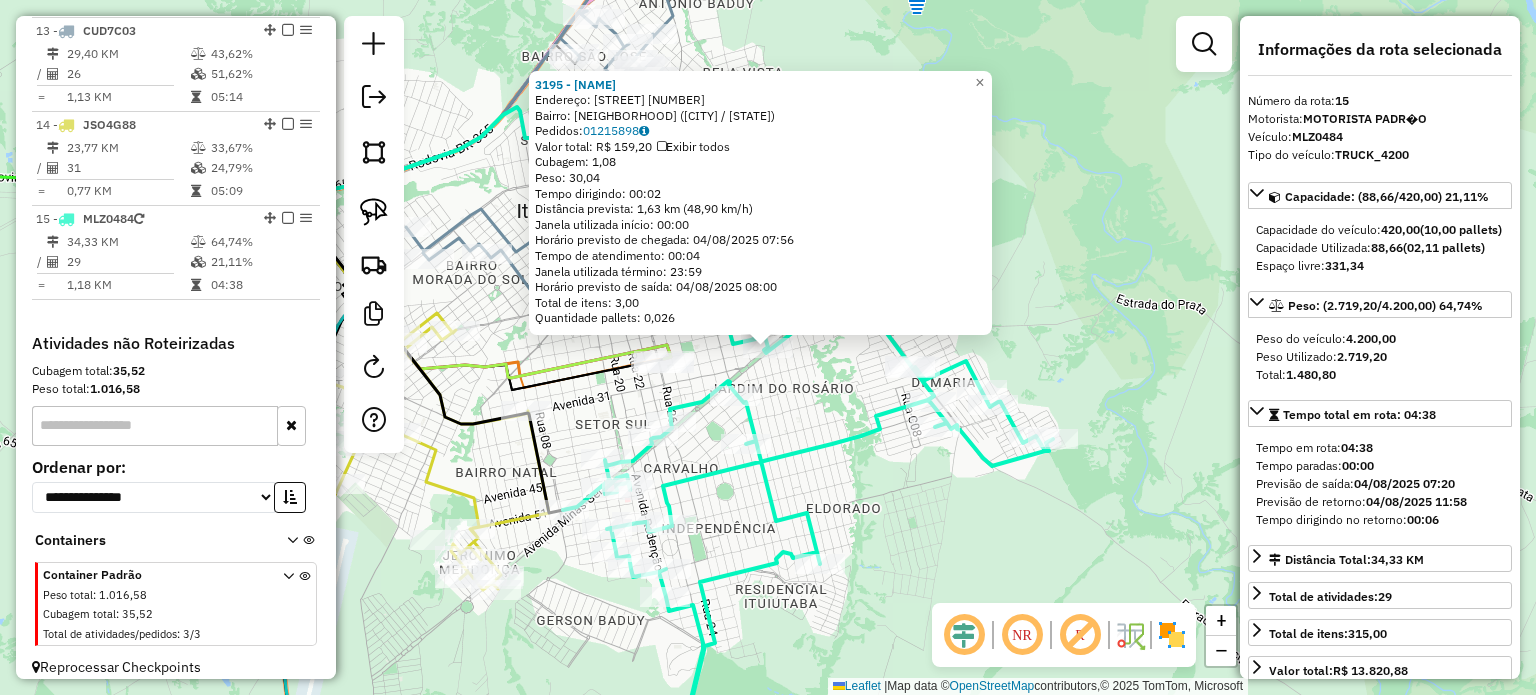 scroll, scrollTop: 1910, scrollLeft: 0, axis: vertical 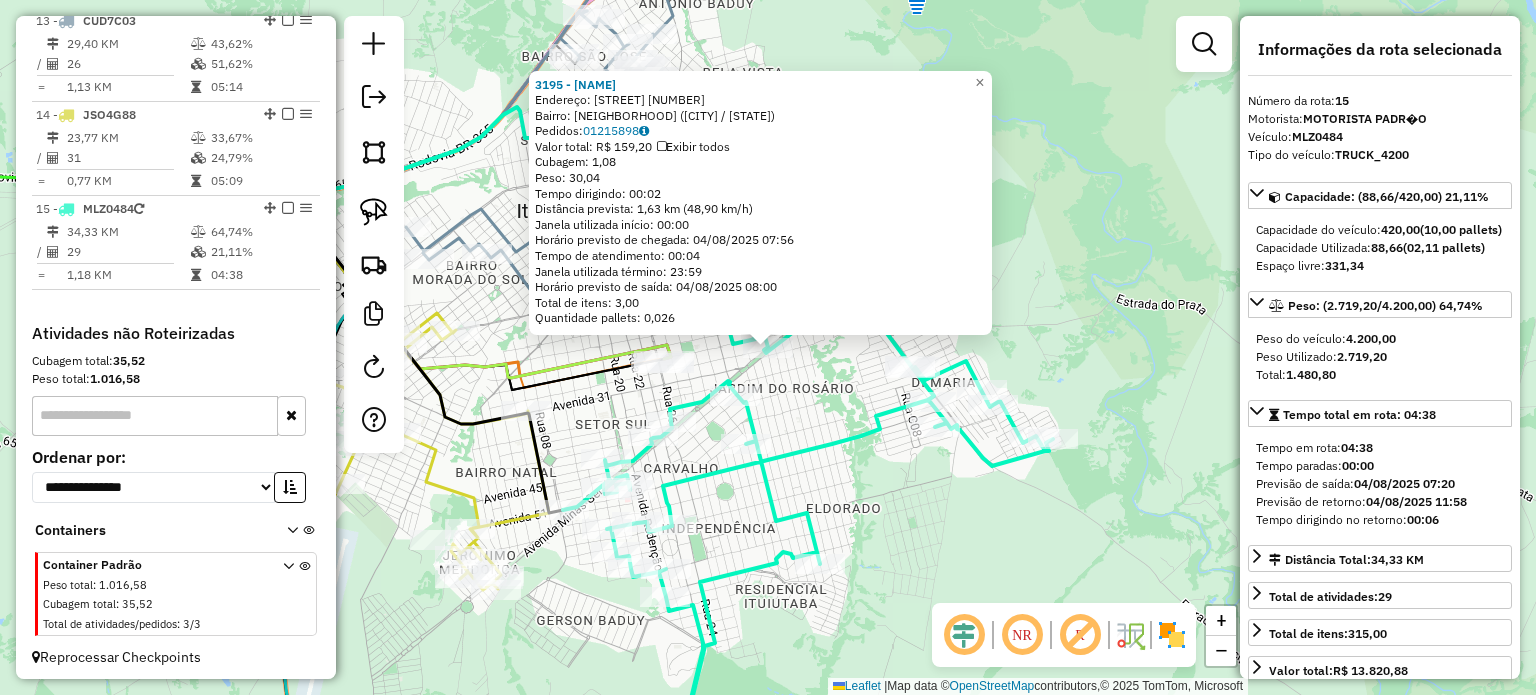 click on "3195 - BAR DA PRACA  Endereço:  ALCIDES JUNQUEIRA 374   Bairro: ALCIDES JUNQUEIRA (ITUIUTABA / MG)   Pedidos:  01215898   Valor total: R$ 159,20   Exibir todos   Cubagem: 1,08  Peso: 30,04  Tempo dirigindo: 00:02   Distância prevista: 1,63 km (48,90 km/h)   Janela utilizada início: 00:00   Horário previsto de chegada: 04/08/2025 07:56   Tempo de atendimento: 00:04   Janela utilizada término: 23:59   Horário previsto de saída: 04/08/2025 08:00   Total de itens: 3,00   Quantidade pallets: 0,026  × Janela de atendimento Grade de atendimento Capacidade Transportadoras Veículos Cliente Pedidos  Rotas Selecione os dias de semana para filtrar as janelas de atendimento  Seg   Ter   Qua   Qui   Sex   Sáb   Dom  Informe o período da janela de atendimento: De: Até:  Filtrar exatamente a janela do cliente  Considerar janela de atendimento padrão  Selecione os dias de semana para filtrar as grades de atendimento  Seg   Ter   Qua   Qui   Sex   Sáb   Dom   Considerar clientes sem dia de atendimento cadastrado" 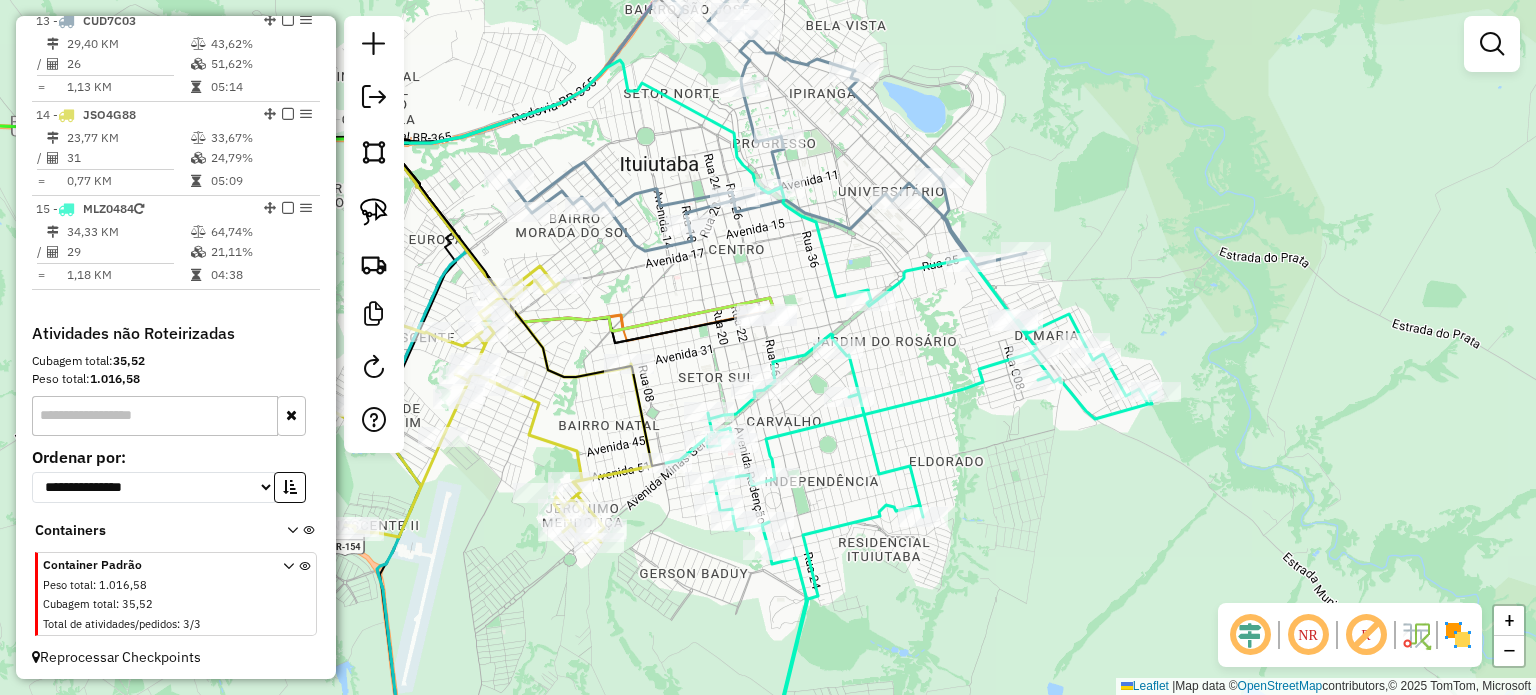 drag, startPoint x: 815, startPoint y: 419, endPoint x: 1020, endPoint y: 364, distance: 212.24985 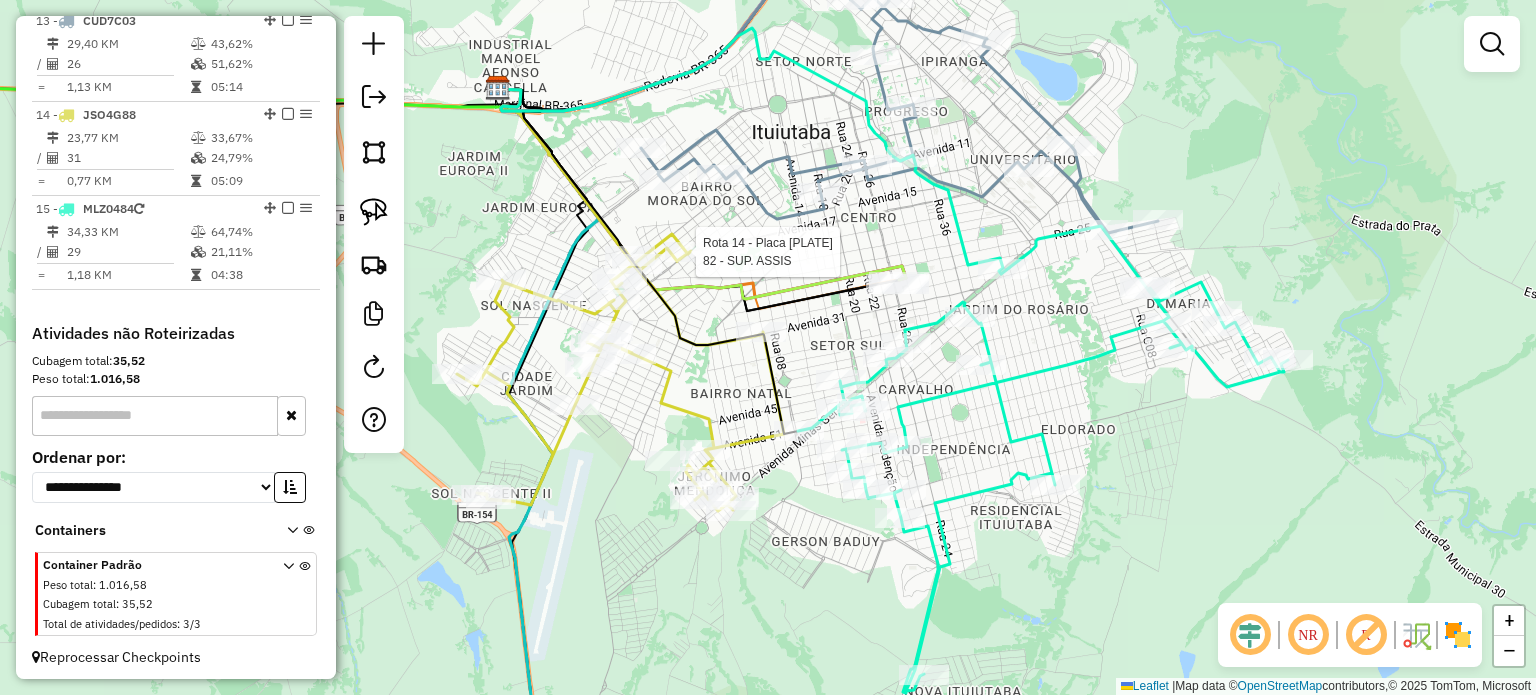 select on "*********" 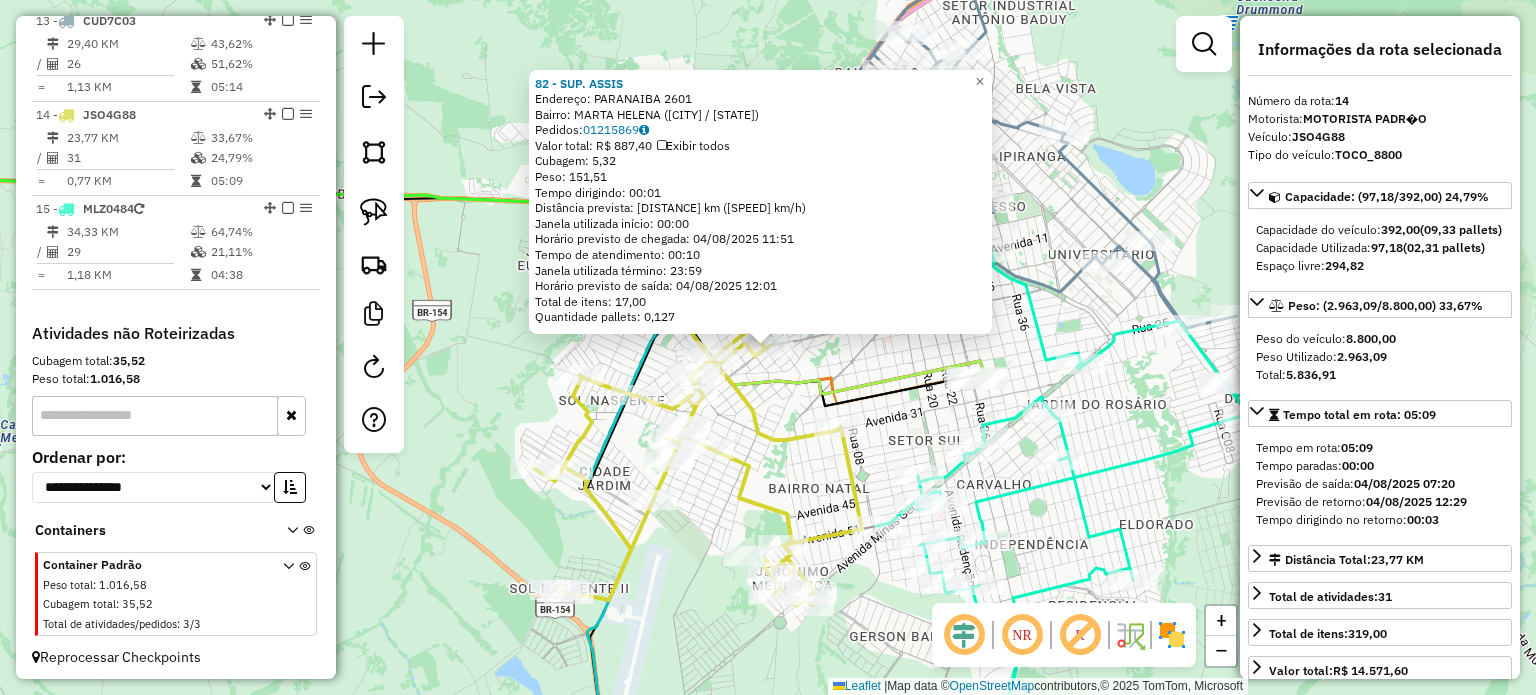 click on "82 - SUP. ASSIS  Endereço:  PARANAIBA 2601   Bairro: MARTA HELENA (ITUIUTABA / MG)   Pedidos:  01215869   Valor total: R$ 887,40   Exibir todos   Cubagem: 5,32  Peso: 151,51  Tempo dirigindo: 00:01   Distância prevista: 0,893 km (53,58 km/h)   Janela utilizada início: 00:00   Horário previsto de chegada: 04/08/2025 11:51   Tempo de atendimento: 00:10   Janela utilizada término: 23:59   Horário previsto de saída: 04/08/2025 12:01   Total de itens: 17,00   Quantidade pallets: 0,127  × Janela de atendimento Grade de atendimento Capacidade Transportadoras Veículos Cliente Pedidos  Rotas Selecione os dias de semana para filtrar as janelas de atendimento  Seg   Ter   Qua   Qui   Sex   Sáb   Dom  Informe o período da janela de atendimento: De: Até:  Filtrar exatamente a janela do cliente  Considerar janela de atendimento padrão  Selecione os dias de semana para filtrar as grades de atendimento  Seg   Ter   Qua   Qui   Sex   Sáb   Dom   Considerar clientes sem dia de atendimento cadastrado  De:   Até:" 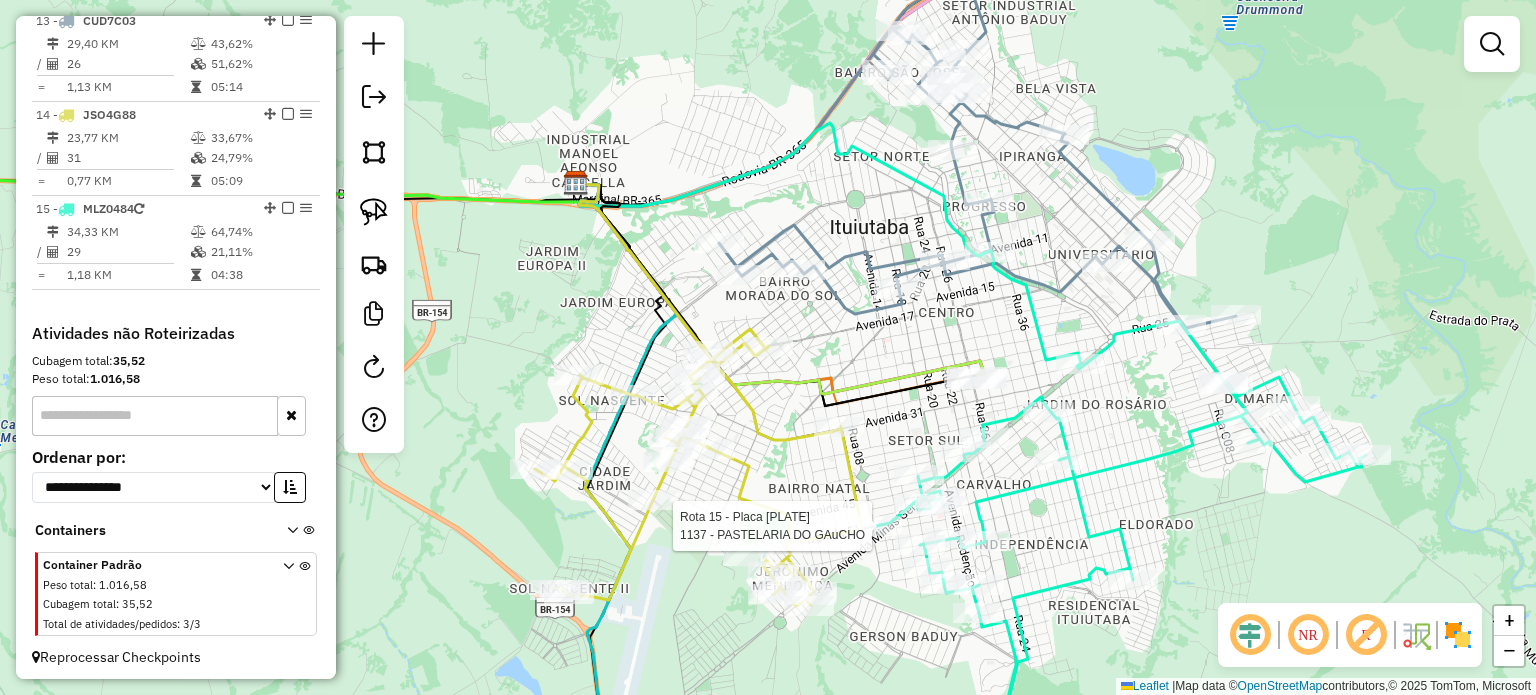 select on "*********" 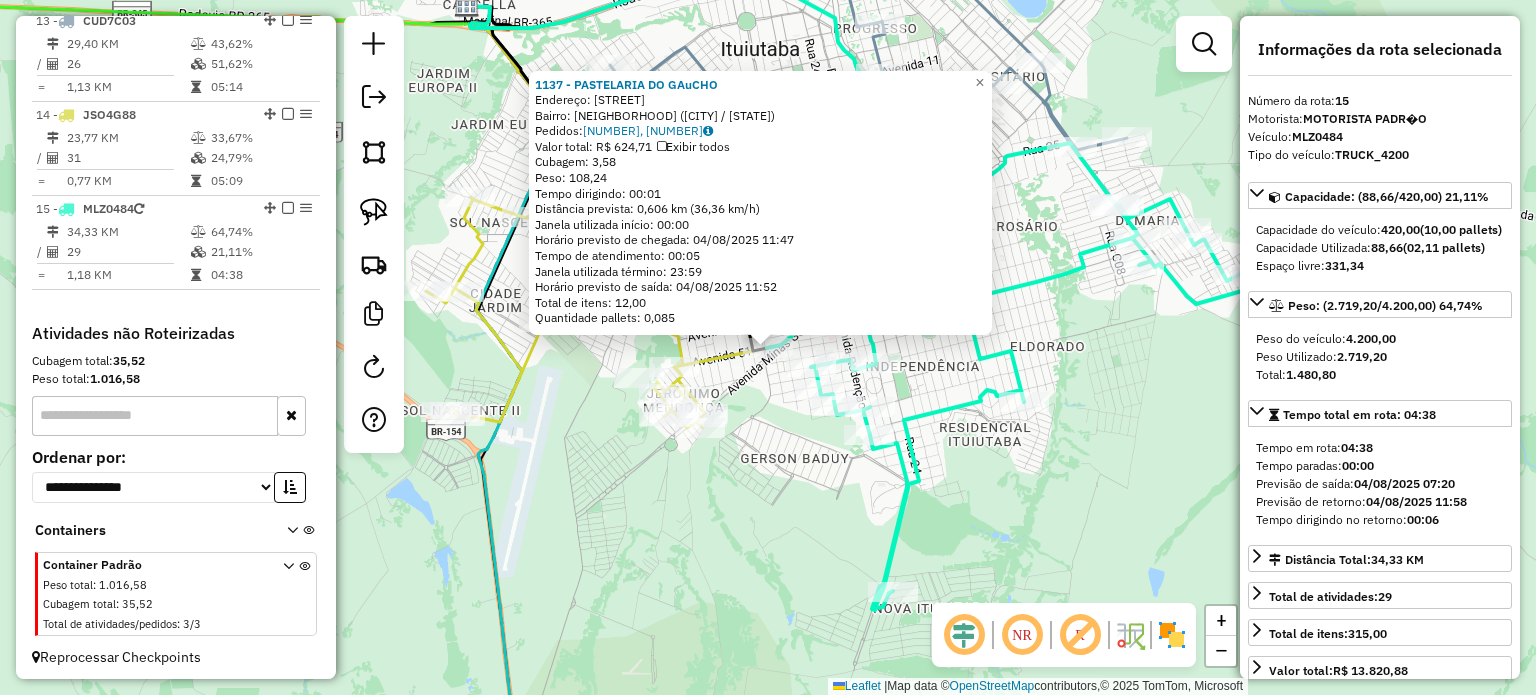 click on "1137 - PASTELARIA DO GAuCHO  Endereço:  CINQUENTA E UM 165   Bairro: SETOR SUL (ITUIUTABA / MG)   Pedidos:  01215699, 01215701   Valor total: R$ 624,71   Exibir todos   Cubagem: 3,58  Peso: 108,24  Tempo dirigindo: 00:01   Distância prevista: 0,606 km (36,36 km/h)   Janela utilizada início: 00:00   Horário previsto de chegada: 04/08/2025 11:47   Tempo de atendimento: 00:05   Janela utilizada término: 23:59   Horário previsto de saída: 04/08/2025 11:52   Total de itens: 12,00   Quantidade pallets: 0,085  × Janela de atendimento Grade de atendimento Capacidade Transportadoras Veículos Cliente Pedidos  Rotas Selecione os dias de semana para filtrar as janelas de atendimento  Seg   Ter   Qua   Qui   Sex   Sáb   Dom  Informe o período da janela de atendimento: De: Até:  Filtrar exatamente a janela do cliente  Considerar janela de atendimento padrão  Selecione os dias de semana para filtrar as grades de atendimento  Seg   Ter   Qua   Qui   Sex   Sáb   Dom   Peso mínimo:   Peso máximo:   De:   Até:" 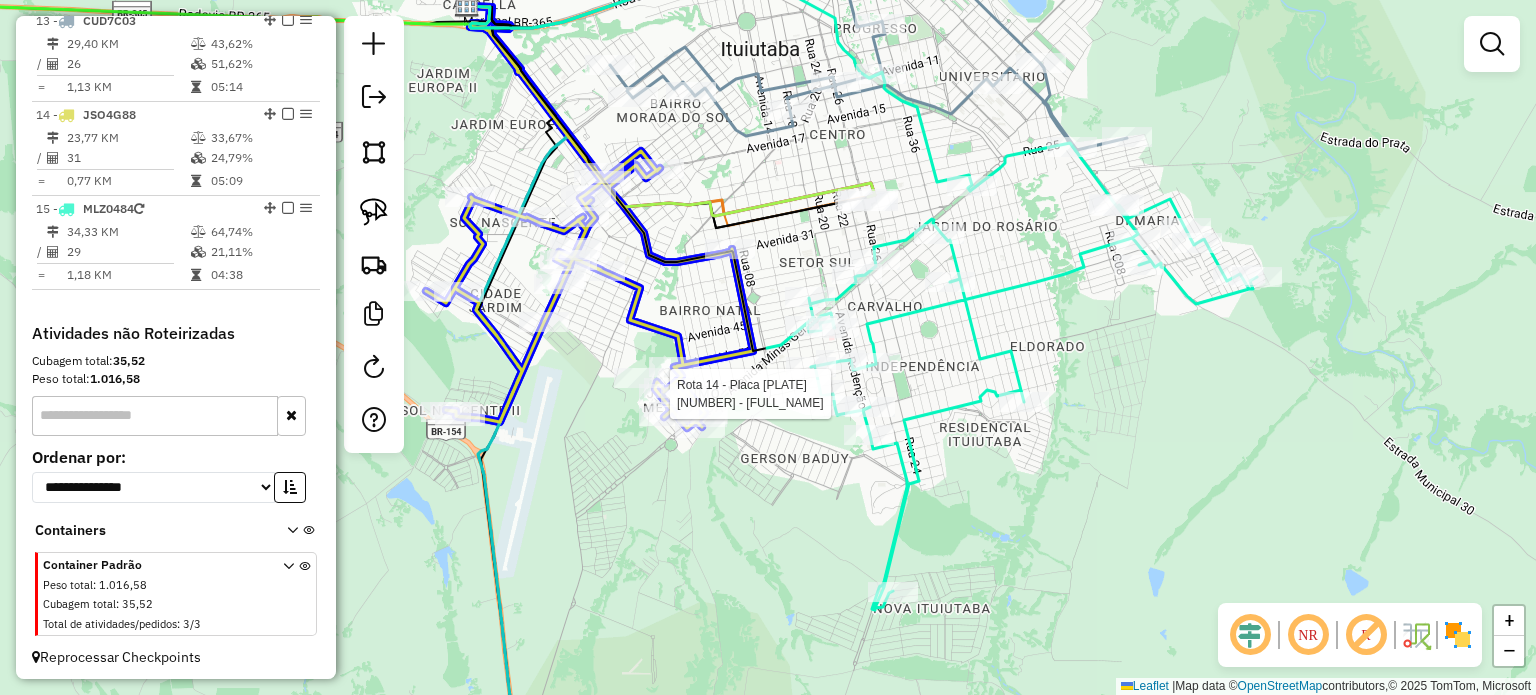 click 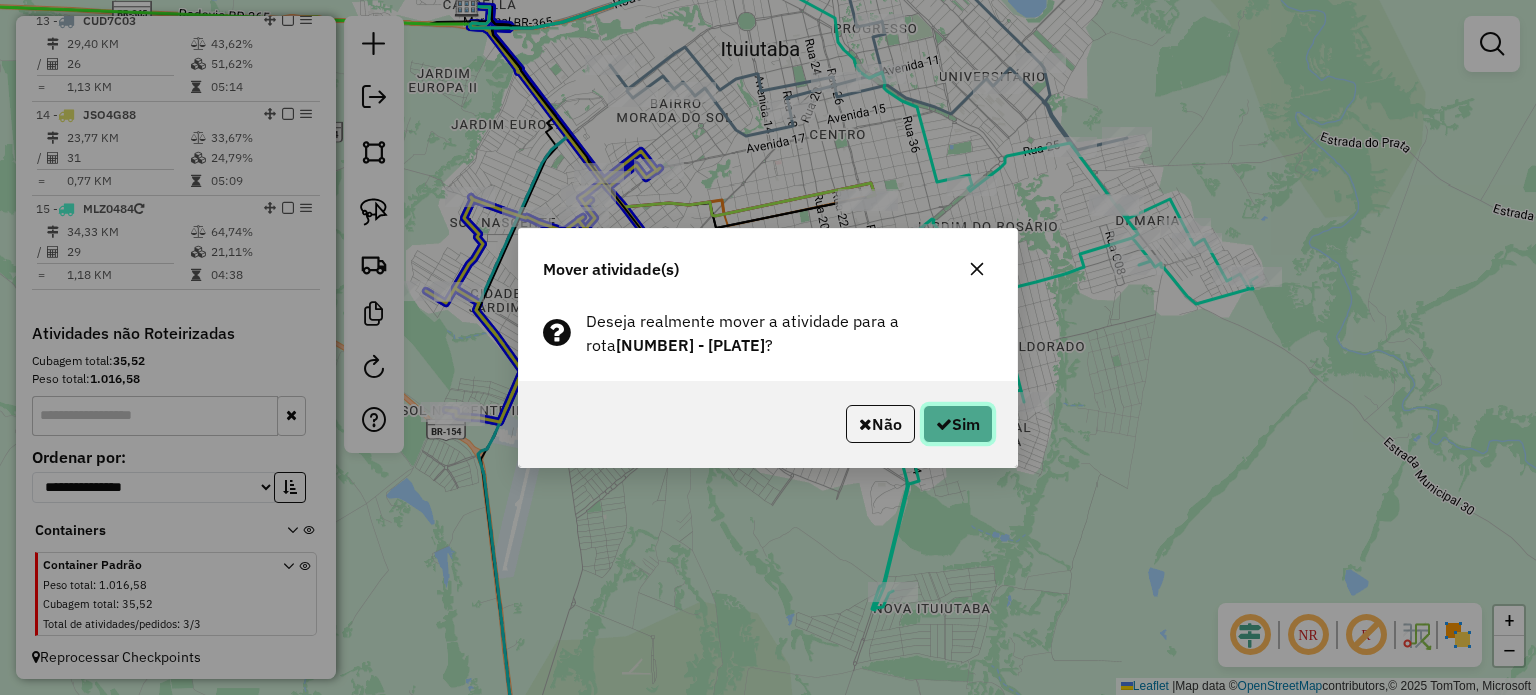 click on "Sim" 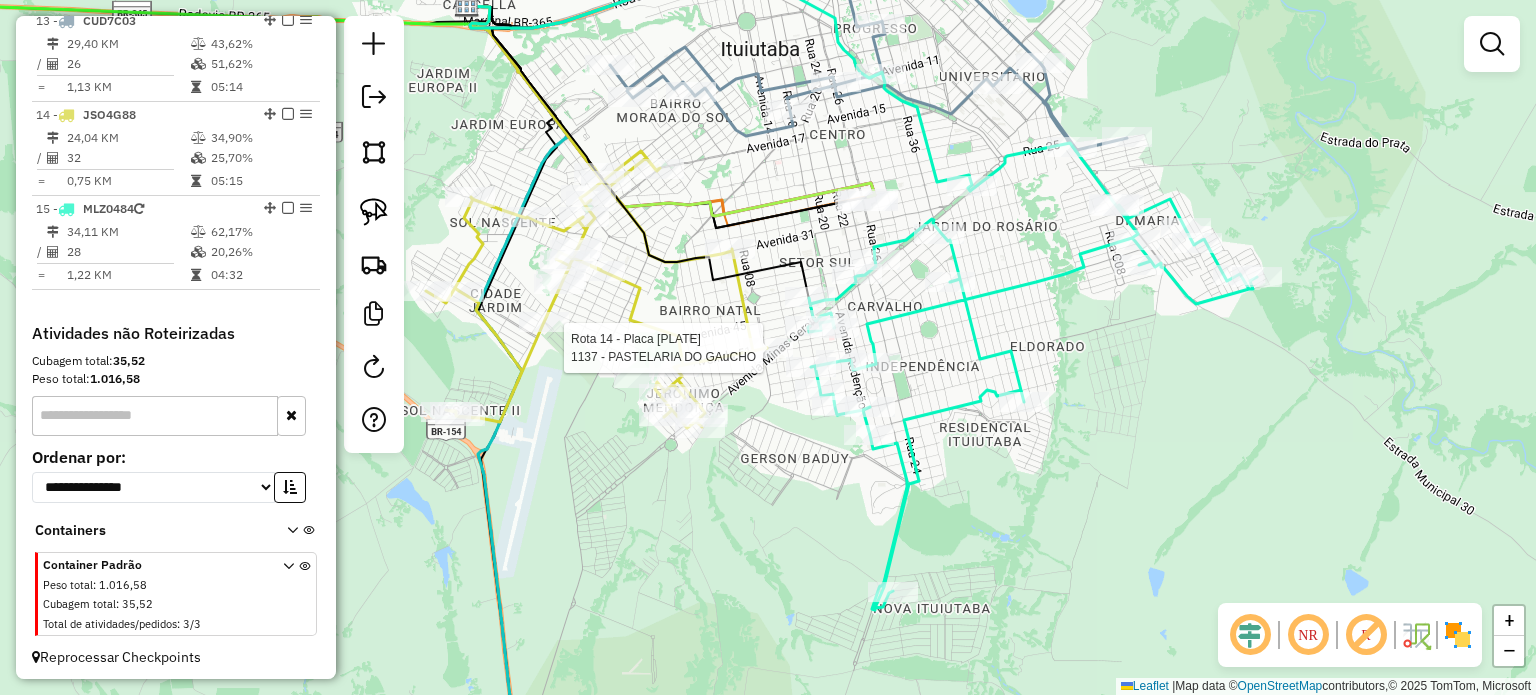 select on "*********" 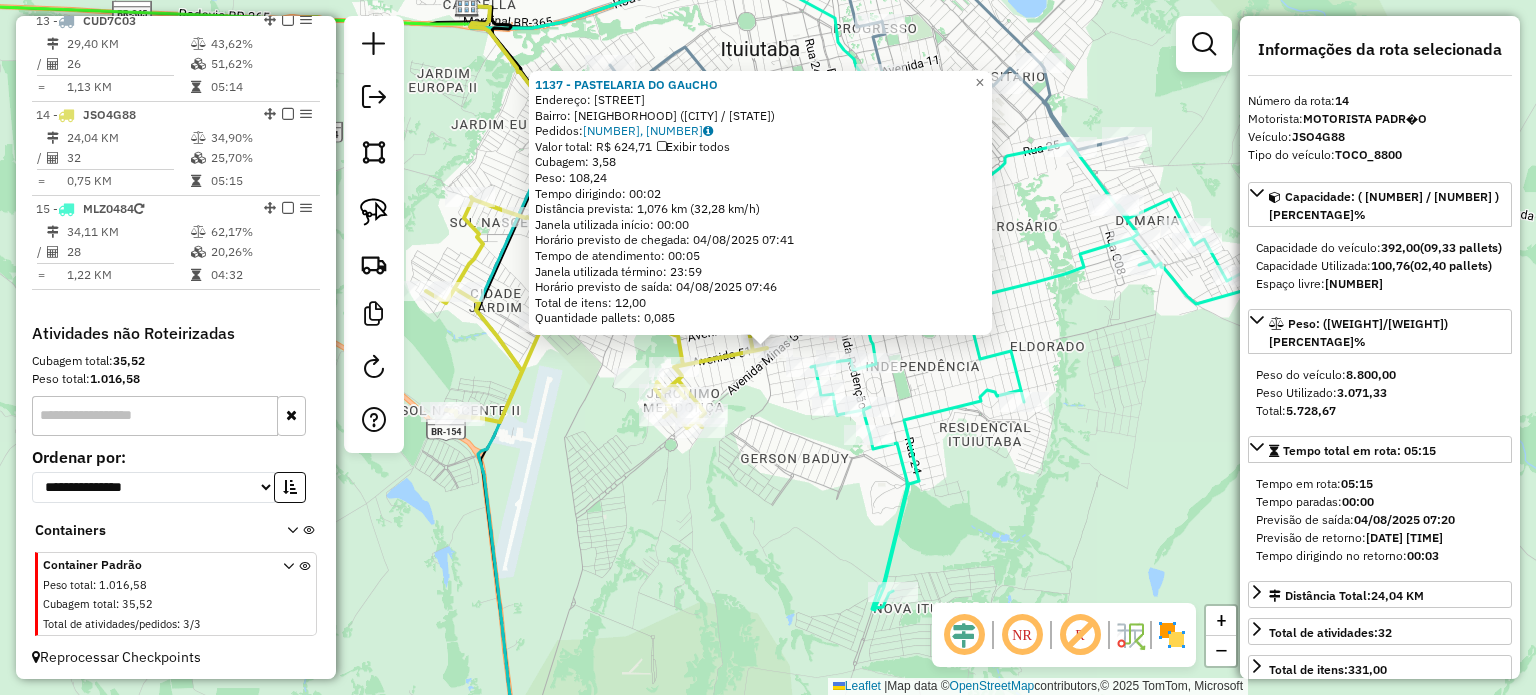 click on "1137 - PASTELARIA DO GAuCHO  Endereço:  CINQUENTA E UM 165   Bairro: SETOR SUL (ITUIUTABA / MG)   Pedidos:  01215699, 01215701   Valor total: R$ 624,71   Exibir todos   Cubagem: 3,58  Peso: 108,24  Tempo dirigindo: 00:02   Distância prevista: 1,076 km (32,28 km/h)   Janela utilizada início: 00:00   Horário previsto de chegada: 04/08/2025 07:41   Tempo de atendimento: 00:05   Janela utilizada término: 23:59   Horário previsto de saída: 04/08/2025 07:46   Total de itens: 12,00   Quantidade pallets: 0,085  × Janela de atendimento Grade de atendimento Capacidade Transportadoras Veículos Cliente Pedidos  Rotas Selecione os dias de semana para filtrar as janelas de atendimento  Seg   Ter   Qua   Qui   Sex   Sáb   Dom  Informe o período da janela de atendimento: De: Até:  Filtrar exatamente a janela do cliente  Considerar janela de atendimento padrão  Selecione os dias de semana para filtrar as grades de atendimento  Seg   Ter   Qua   Qui   Sex   Sáb   Dom   Peso mínimo:   Peso máximo:   De:   Até:" 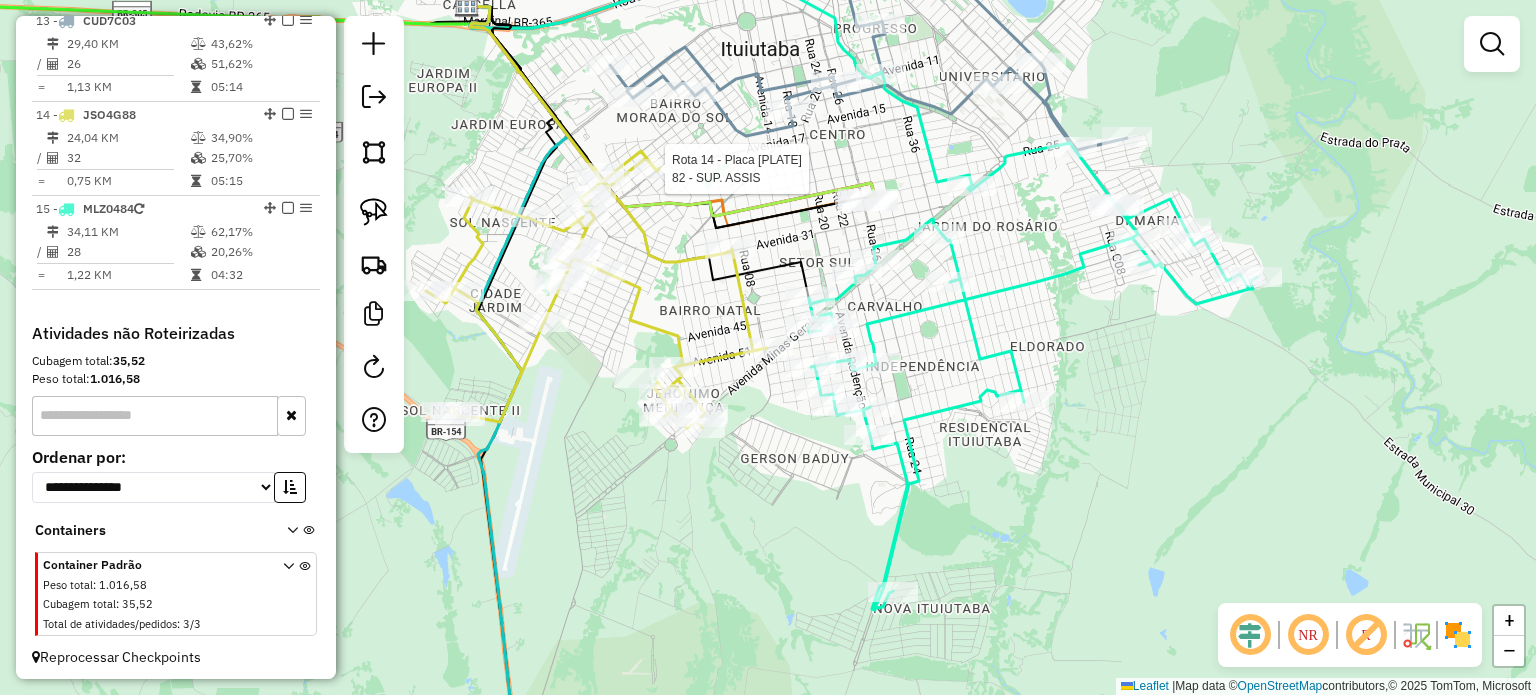 select on "*********" 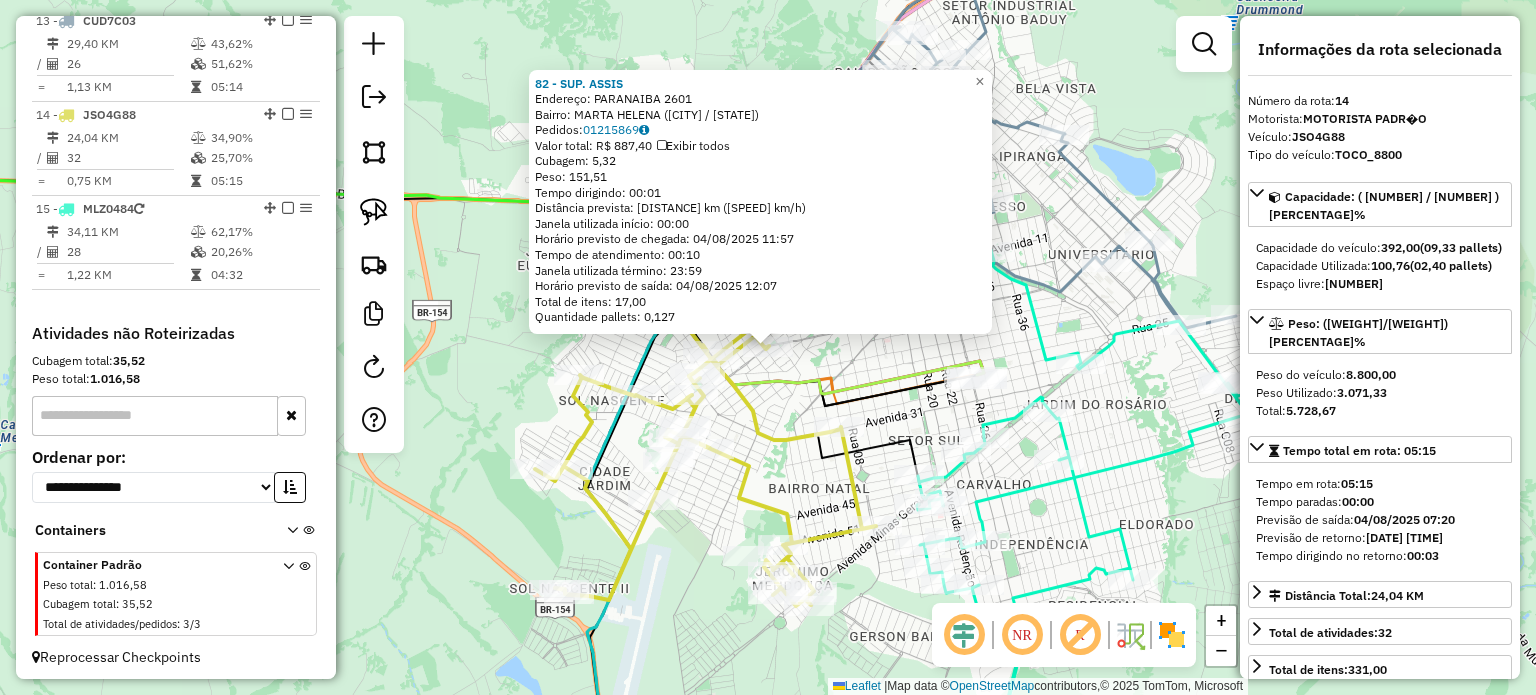 click 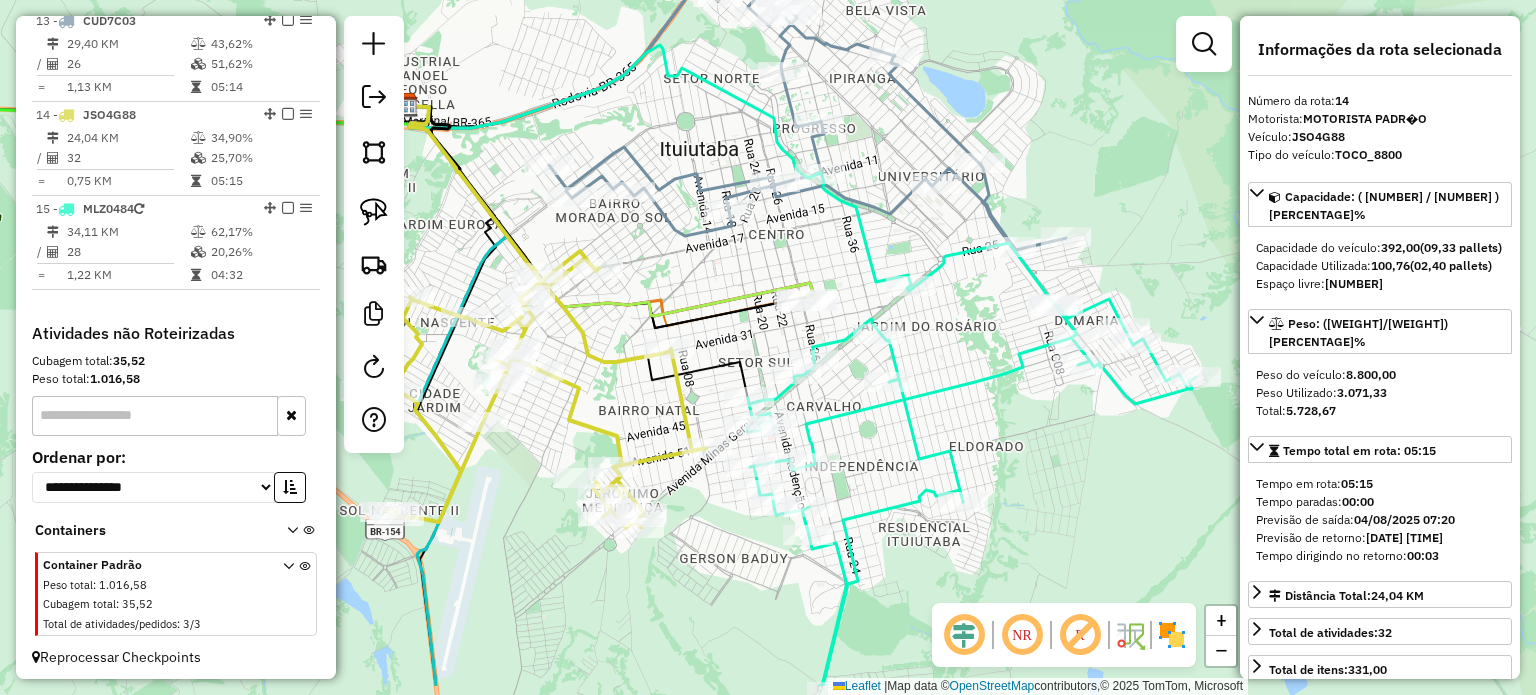 drag, startPoint x: 1122, startPoint y: 441, endPoint x: 952, endPoint y: 363, distance: 187.0401 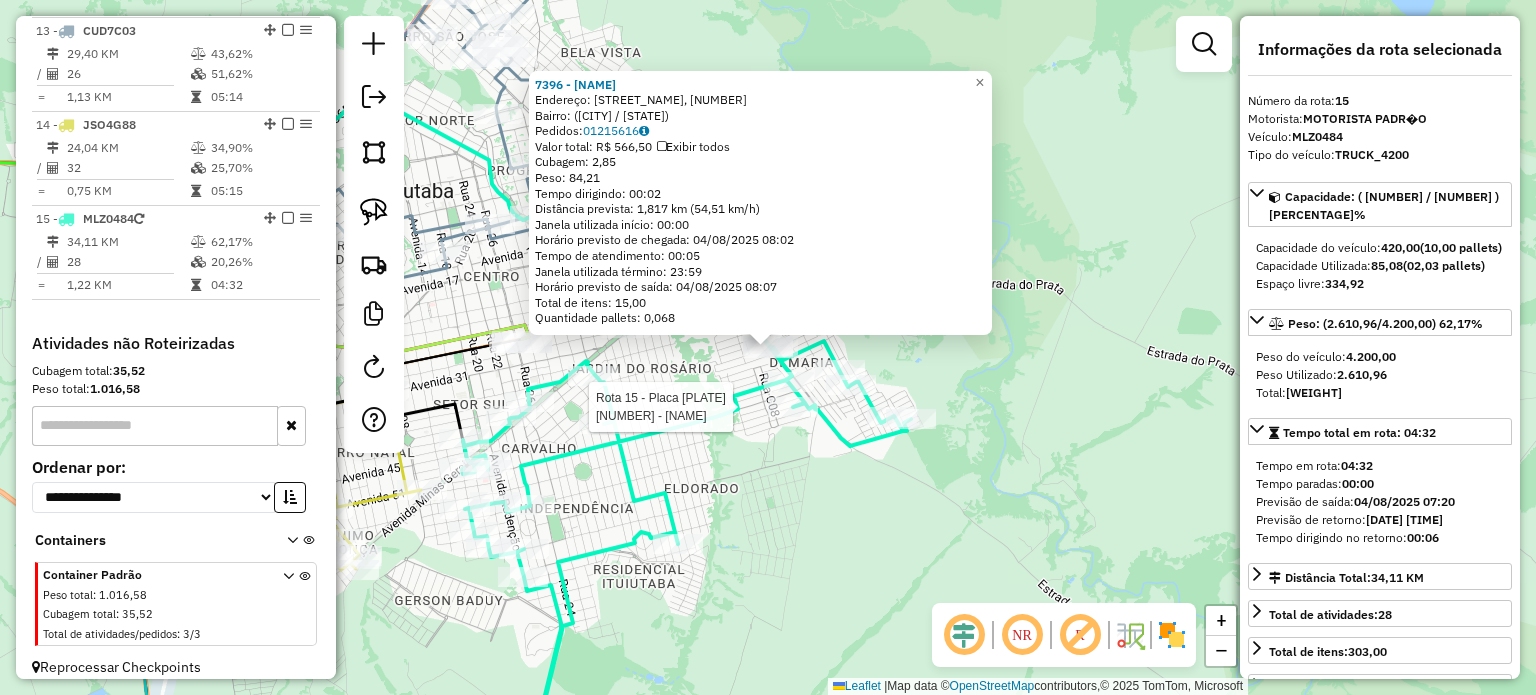 scroll, scrollTop: 1910, scrollLeft: 0, axis: vertical 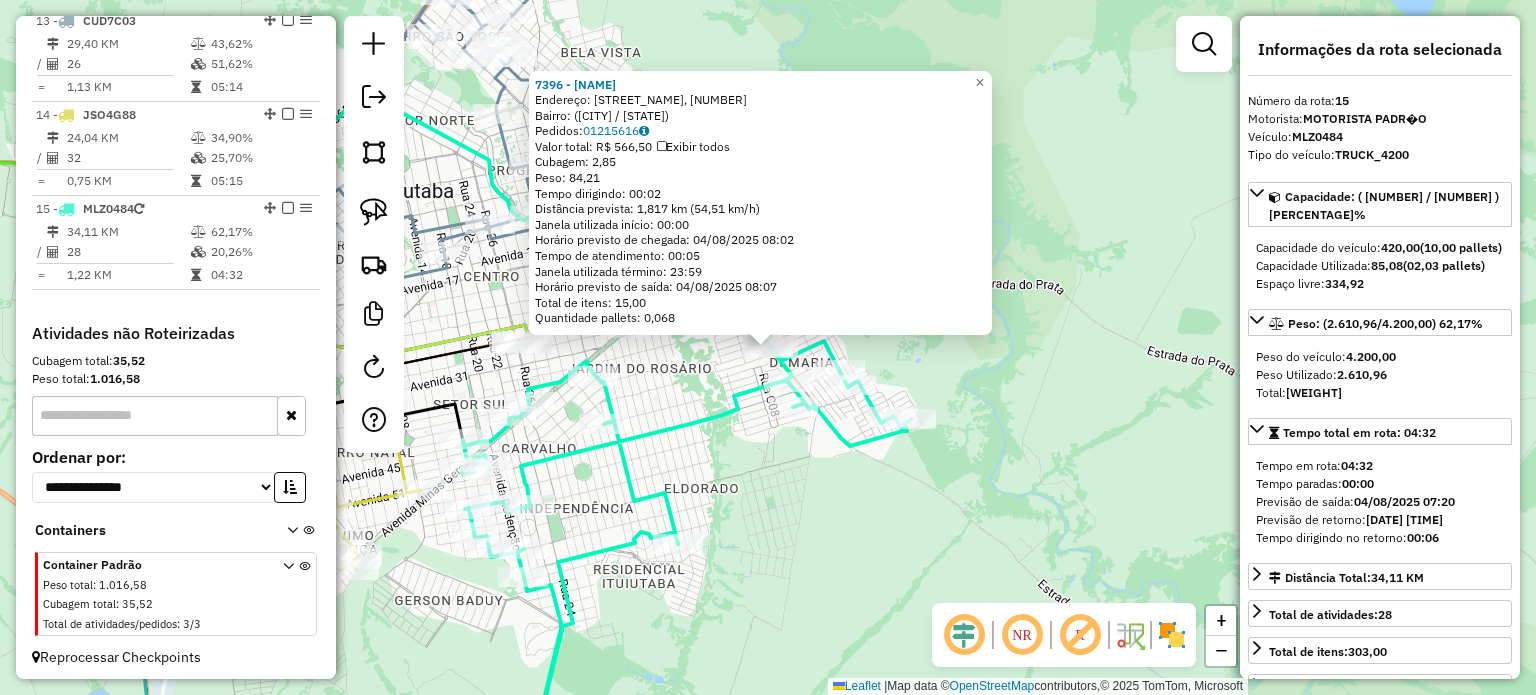 click on "7396 - PONTO X MERCEARIA  Endereço: Estrada do São Lourenço, 1101   Bairro:  (Ituiutaba / MG)   Pedidos:  01215616   Valor total: R$ 566,50   Exibir todos   Cubagem: 2,85  Peso: 84,21  Tempo dirigindo: 00:02   Distância prevista: 1,817 km (54,51 km/h)   Janela utilizada início: 00:00   Horário previsto de chegada: 04/08/2025 08:02   Tempo de atendimento: 00:05   Janela utilizada término: 23:59   Horário previsto de saída: 04/08/2025 08:07   Total de itens: 15,00   Quantidade pallets: 0,068  × Janela de atendimento Grade de atendimento Capacidade Transportadoras Veículos Cliente Pedidos  Rotas Selecione os dias de semana para filtrar as janelas de atendimento  Seg   Ter   Qua   Qui   Sex   Sáb   Dom  Informe o período da janela de atendimento: De: Até:  Filtrar exatamente a janela do cliente  Considerar janela de atendimento padrão  Selecione os dias de semana para filtrar as grades de atendimento  Seg   Ter   Qua   Qui   Sex   Sáb   Dom   Considerar clientes sem dia de atendimento cadastrado +" 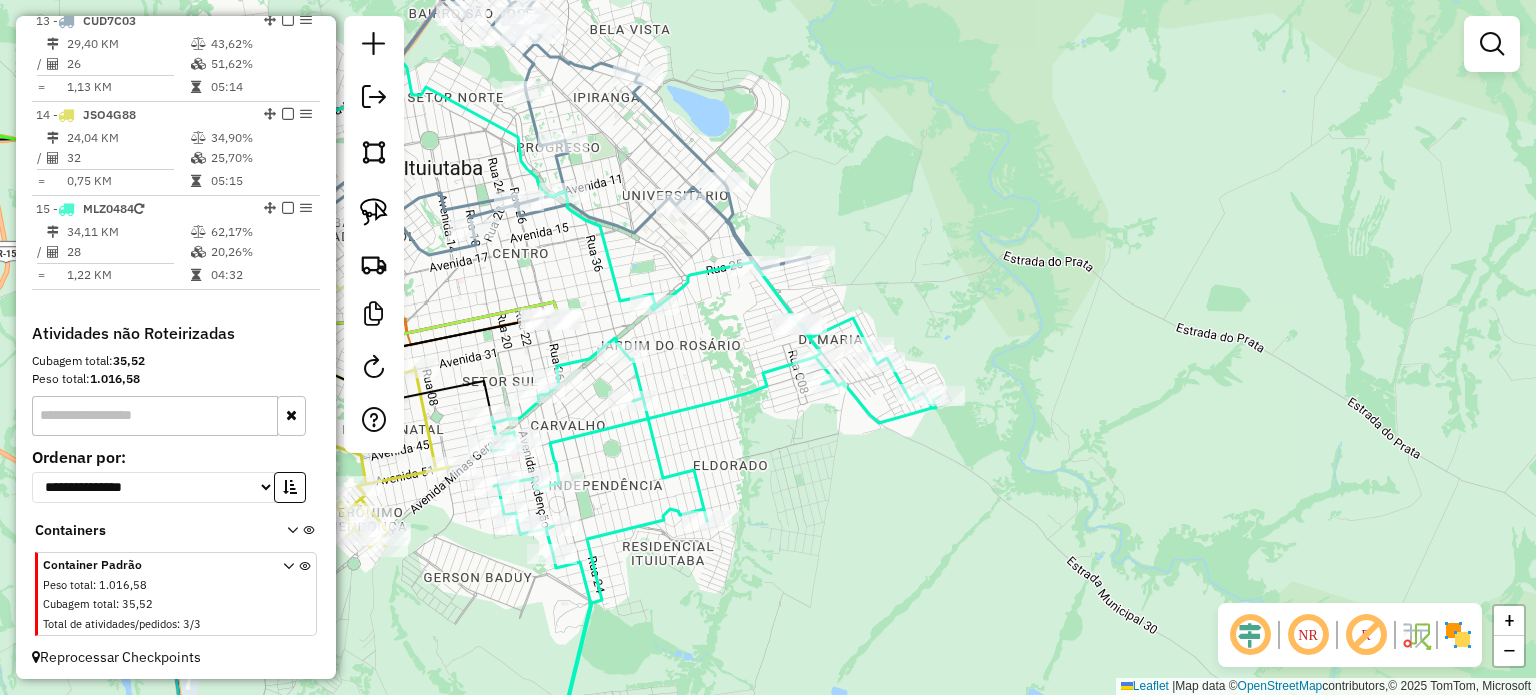 drag, startPoint x: 706, startPoint y: 363, endPoint x: 936, endPoint y: 238, distance: 261.7728 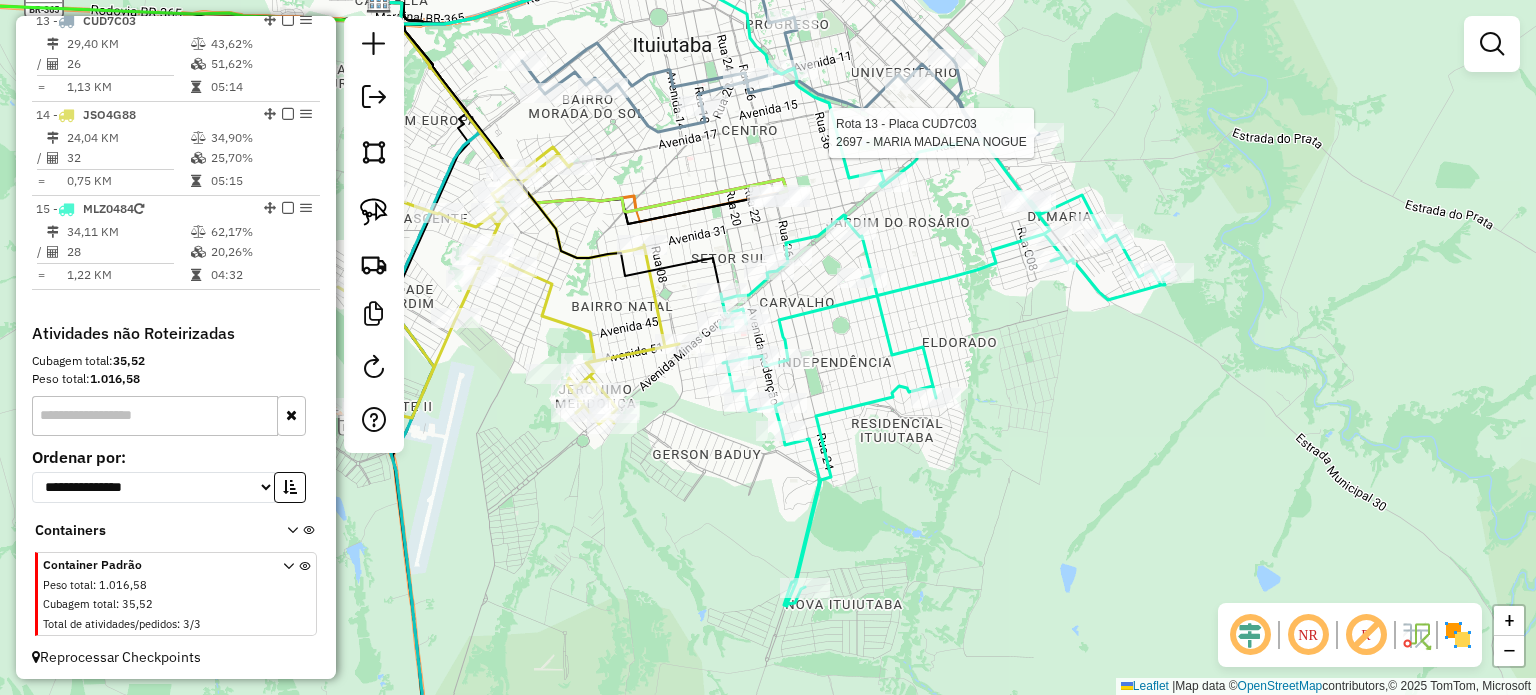 select on "*********" 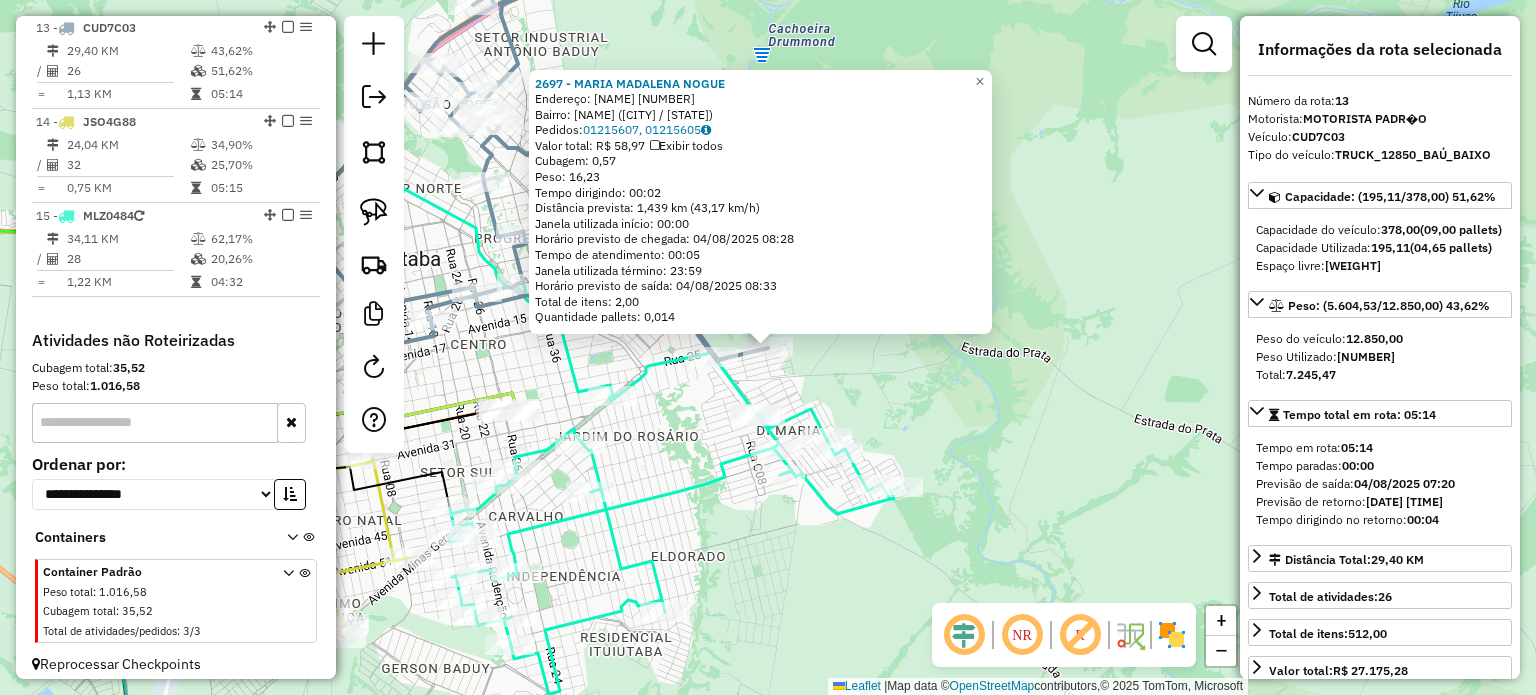 scroll, scrollTop: 1900, scrollLeft: 0, axis: vertical 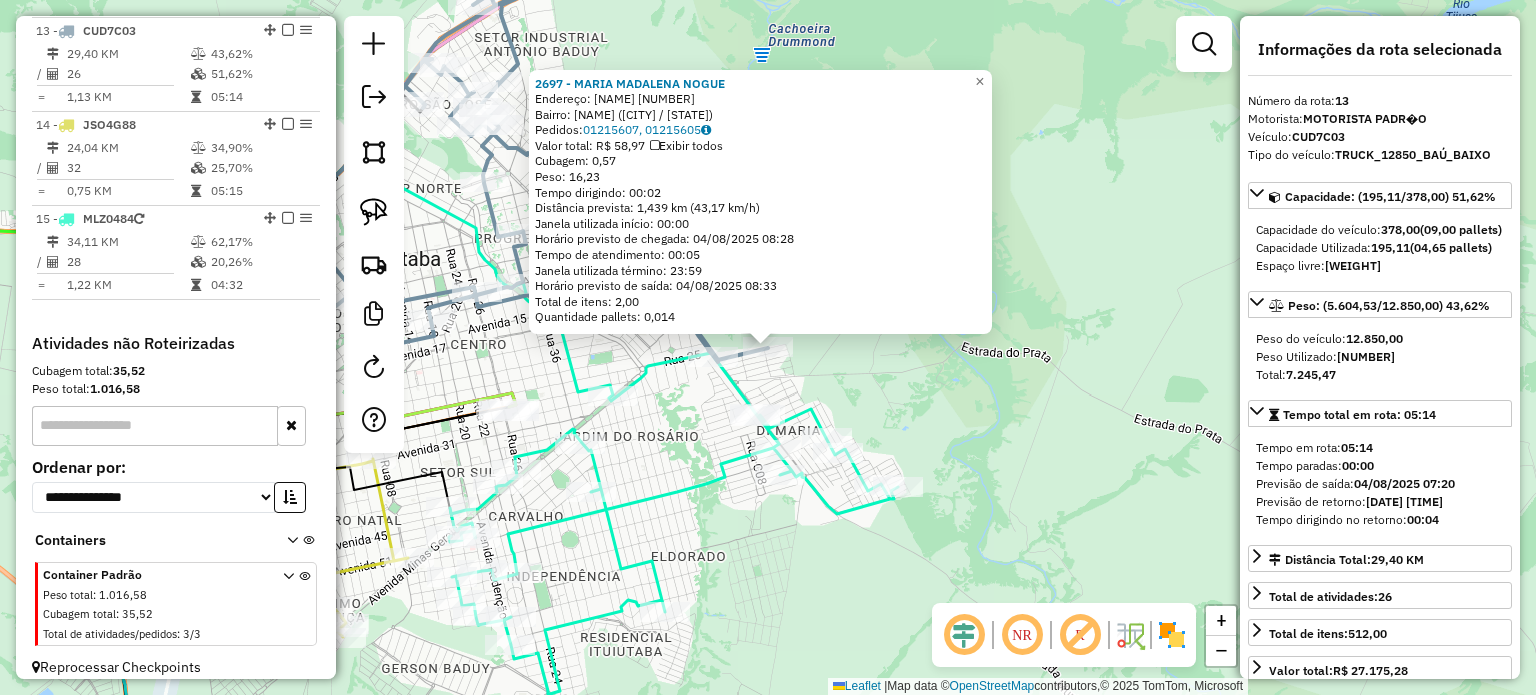 click on "Rota 15 - Placa MLZ0484  4274 - NILSON OMAR 2697 - MARIA MADALENA NOGUE  Endereço:  NEY JOSE DO BELEM FRANCO 172   Bairro: RESIDENCIAL INOCENCI (ITUIUTABA / MG)   Pedidos:  01215607, 01215605   Valor total: R$ 58,97   Exibir todos   Cubagem: 0,57  Peso: 16,23  Tempo dirigindo: 00:02   Distância prevista: 1,439 km (43,17 km/h)   Janela utilizada início: 00:00   Horário previsto de chegada: 04/08/2025 08:28   Tempo de atendimento: 00:05   Janela utilizada término: 23:59   Horário previsto de saída: 04/08/2025 08:33   Total de itens: 2,00   Quantidade pallets: 0,014  × Janela de atendimento Grade de atendimento Capacidade Transportadoras Veículos Cliente Pedidos  Rotas Selecione os dias de semana para filtrar as janelas de atendimento  Seg   Ter   Qua   Qui   Sex   Sáb   Dom  Informe o período da janela de atendimento: De: Até:  Filtrar exatamente a janela do cliente  Considerar janela de atendimento padrão  Selecione os dias de semana para filtrar as grades de atendimento  Seg   Ter   Qua   Qui  +" 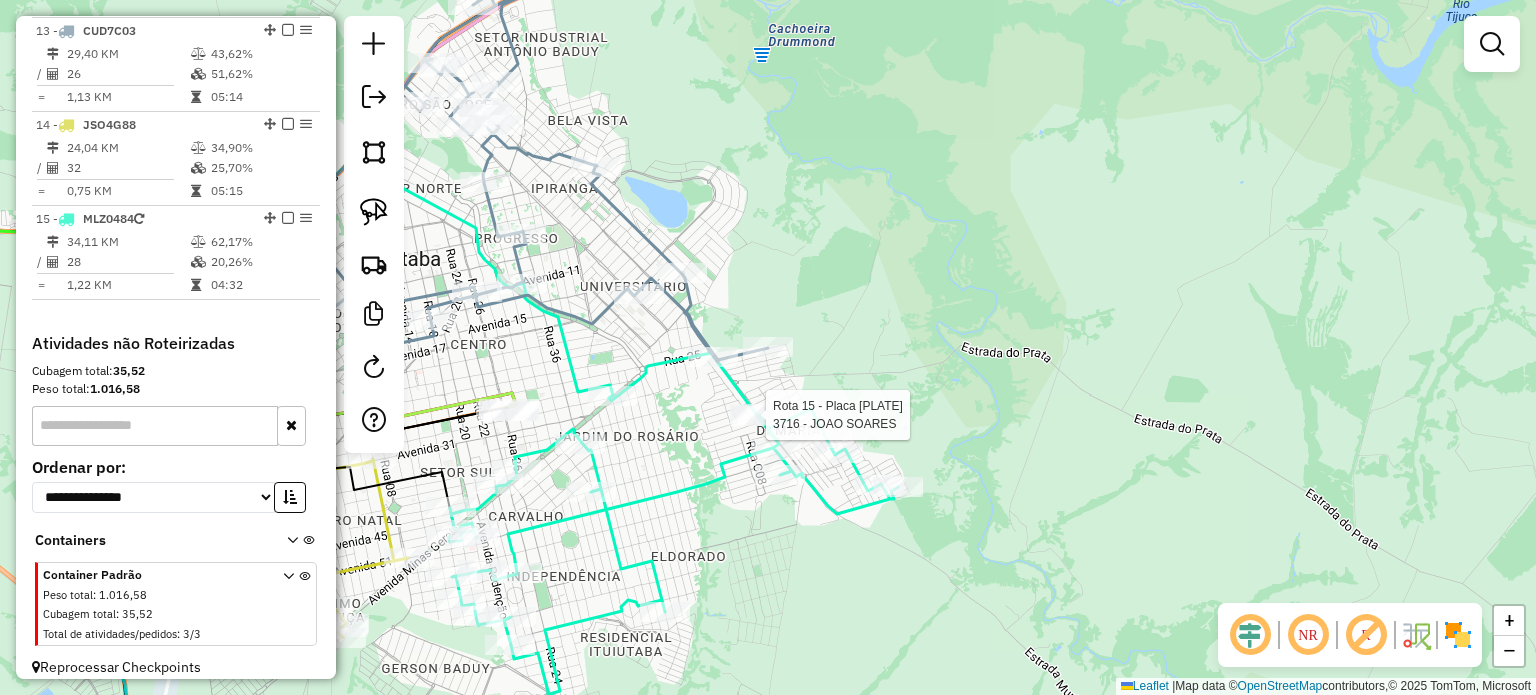 select on "*********" 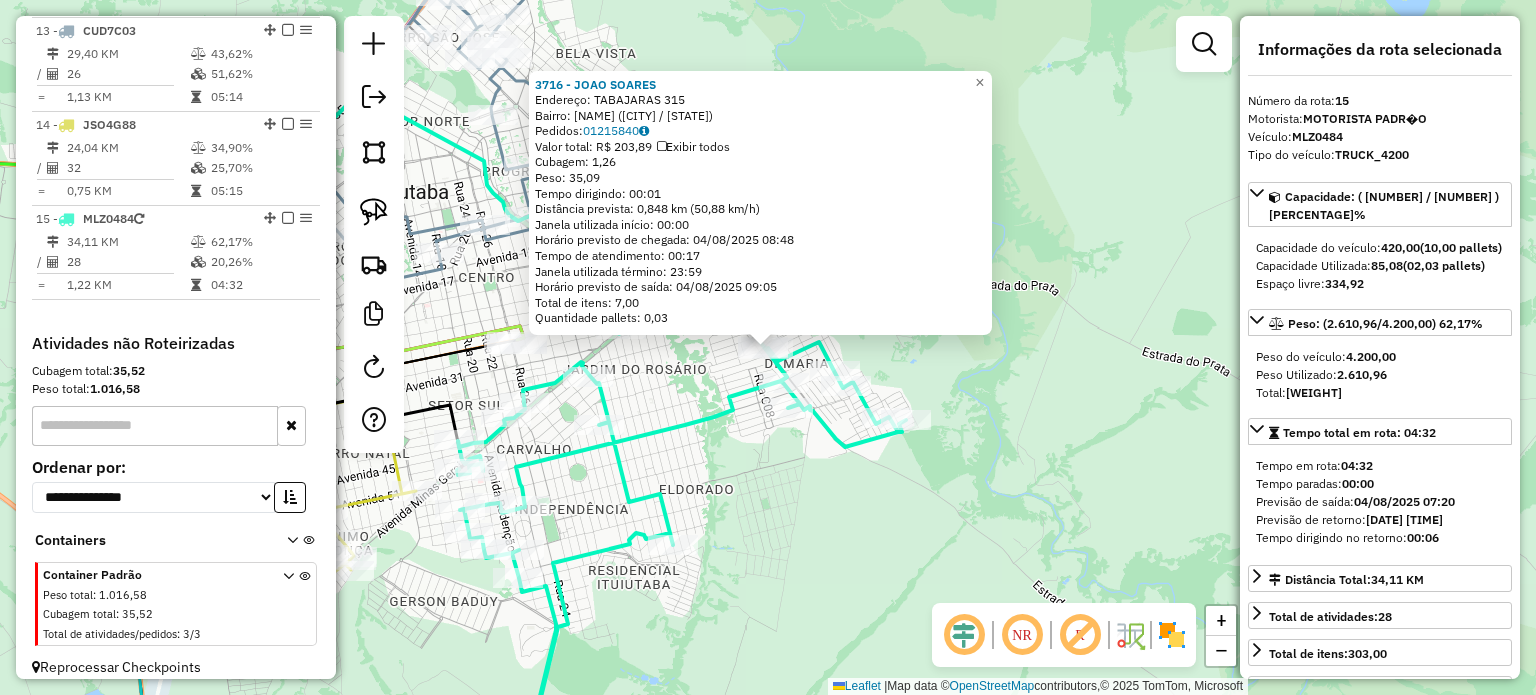 scroll, scrollTop: 1910, scrollLeft: 0, axis: vertical 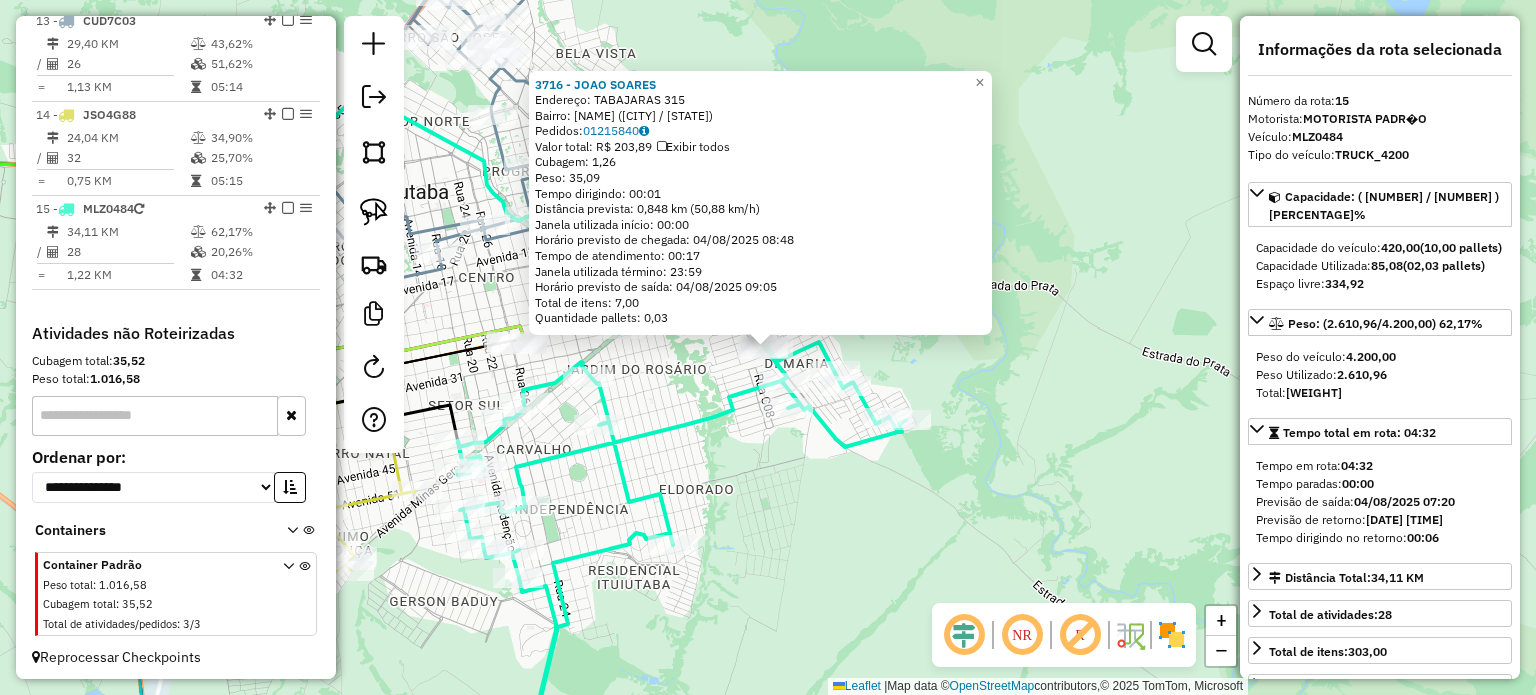click on "3716 - JOAO  SOARES  Endereço:  TABAJARAS 315   Bairro: RESIDENCIAL BURITIS (ITUIUTABA / MG)   Pedidos:  01215840   Valor total: R$ 203,89   Exibir todos   Cubagem: 1,26  Peso: 35,09  Tempo dirigindo: 00:01   Distância prevista: 0,848 km (50,88 km/h)   Janela utilizada início: 00:00   Horário previsto de chegada: 04/08/2025 08:48   Tempo de atendimento: 00:17   Janela utilizada término: 23:59   Horário previsto de saída: 04/08/2025 09:05   Total de itens: 7,00   Quantidade pallets: 0,03  × Janela de atendimento Grade de atendimento Capacidade Transportadoras Veículos Cliente Pedidos  Rotas Selecione os dias de semana para filtrar as janelas de atendimento  Seg   Ter   Qua   Qui   Sex   Sáb   Dom  Informe o período da janela de atendimento: De: Até:  Filtrar exatamente a janela do cliente  Considerar janela de atendimento padrão  Selecione os dias de semana para filtrar as grades de atendimento  Seg   Ter   Qua   Qui   Sex   Sáb   Dom   Considerar clientes sem dia de atendimento cadastrado  De:" 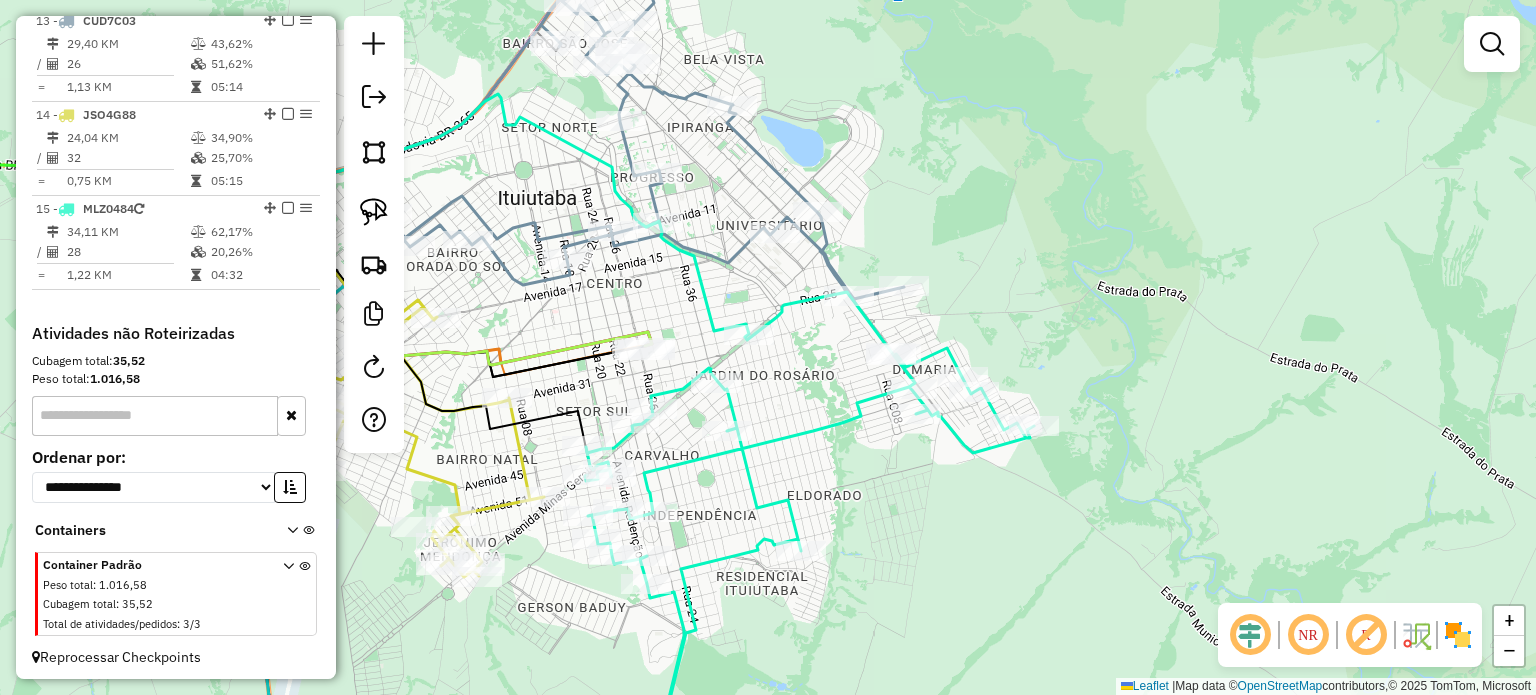 drag, startPoint x: 686, startPoint y: 389, endPoint x: 814, endPoint y: 340, distance: 137.05838 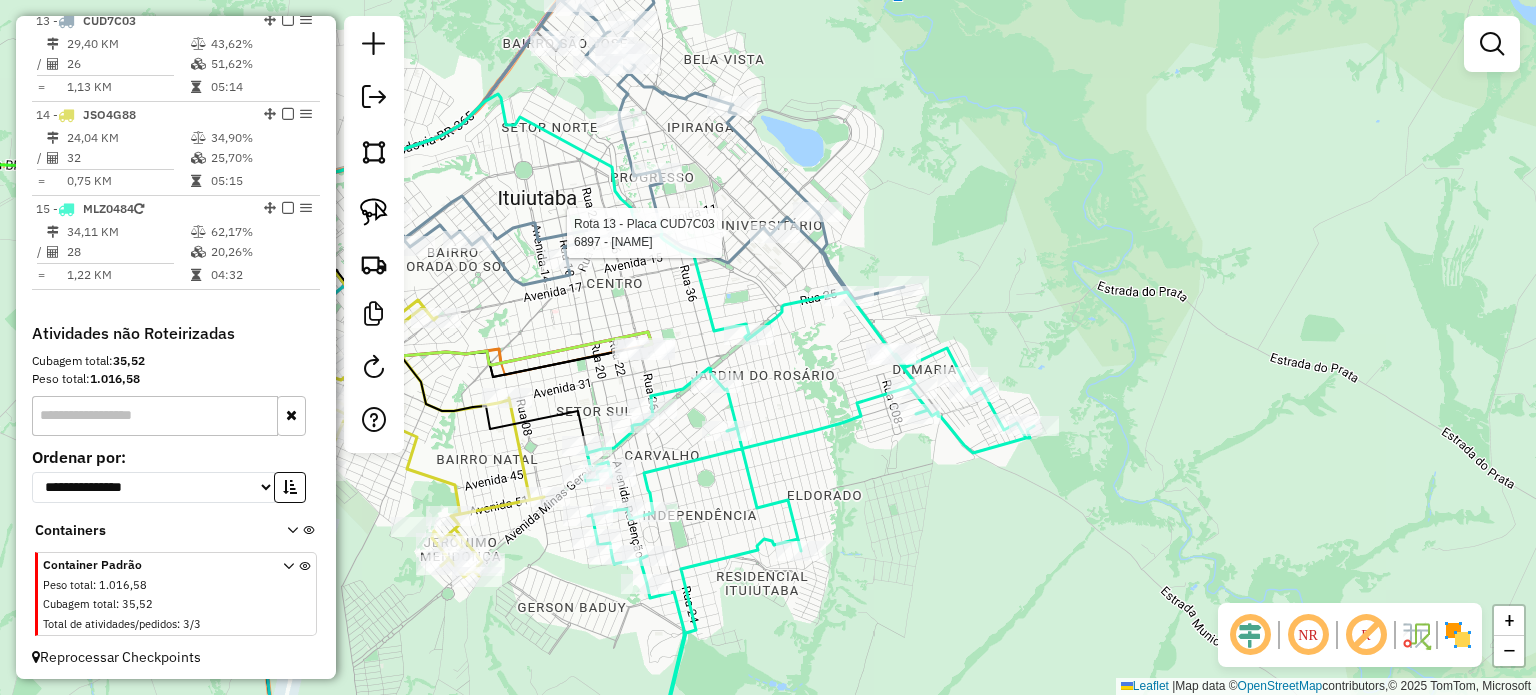 select on "*********" 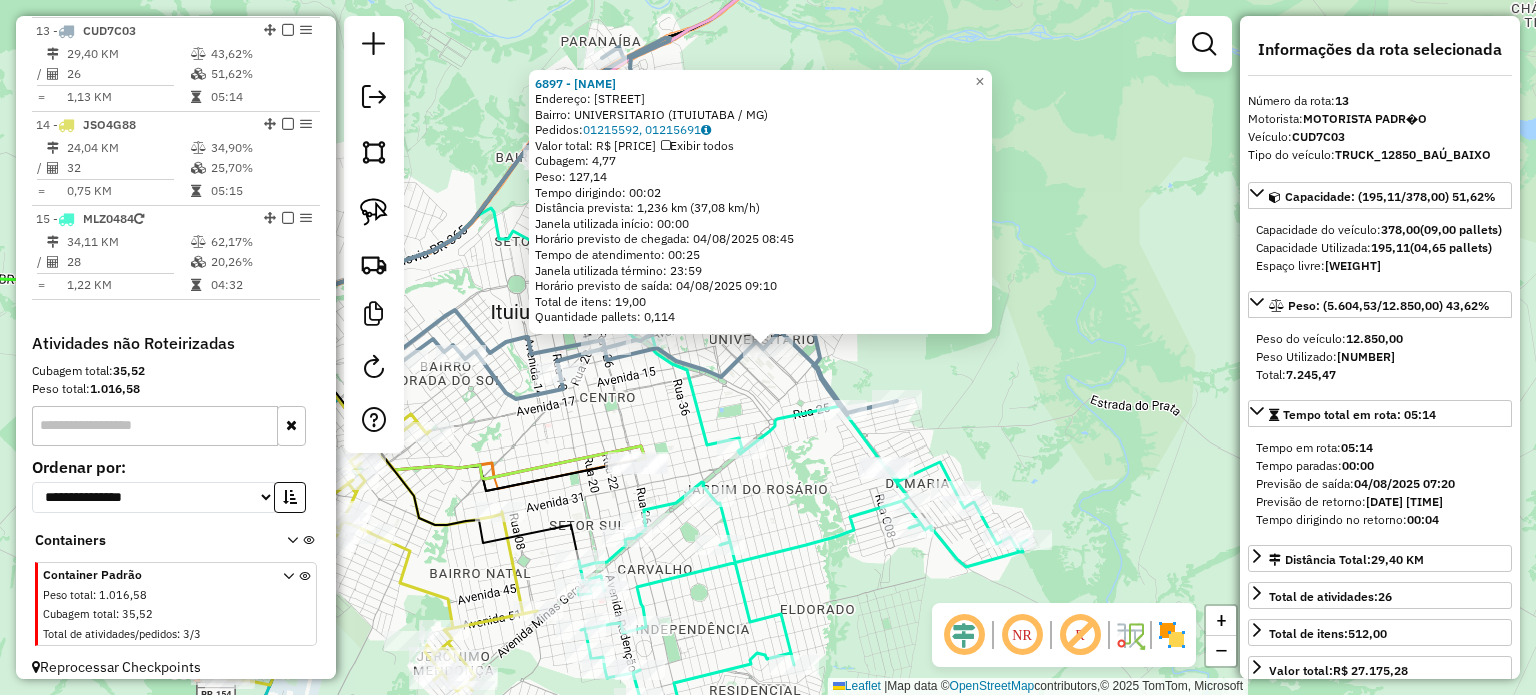 scroll, scrollTop: 1900, scrollLeft: 0, axis: vertical 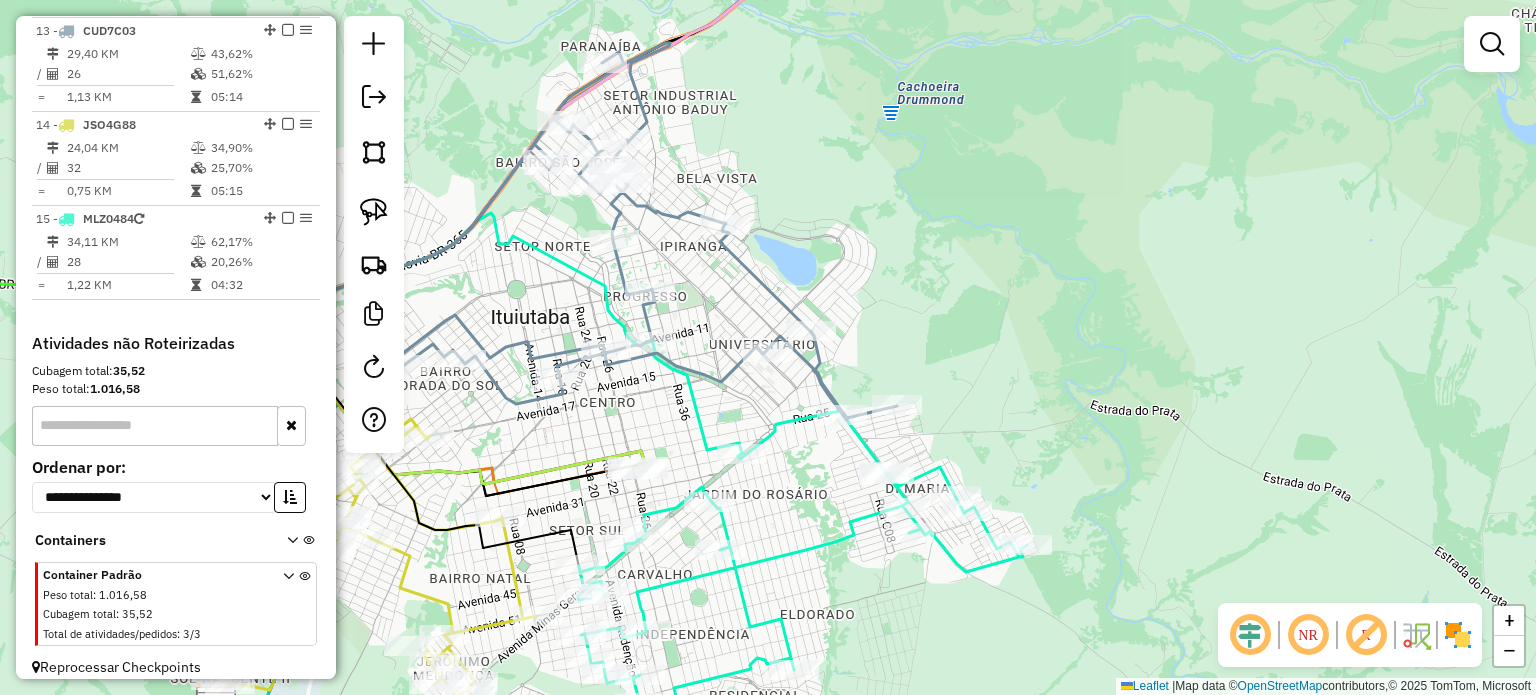 click 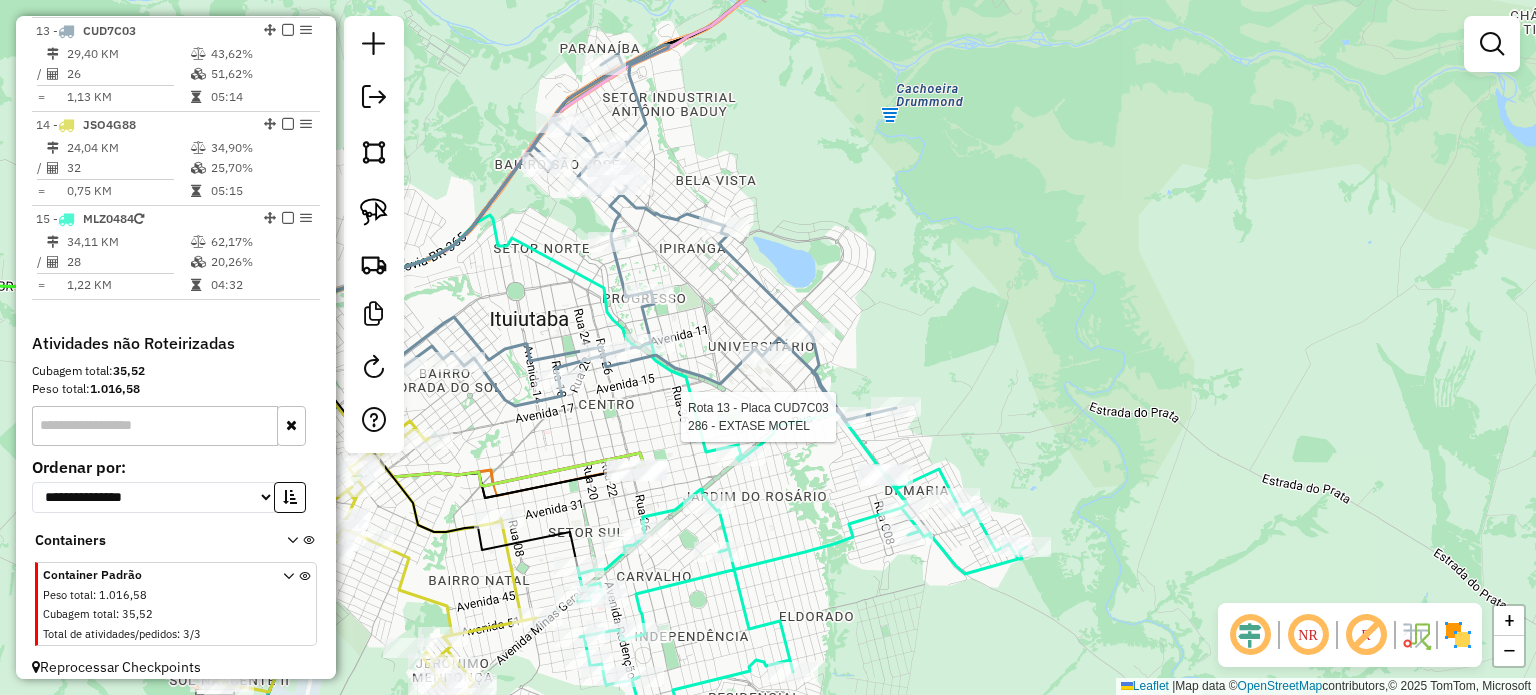 select on "*********" 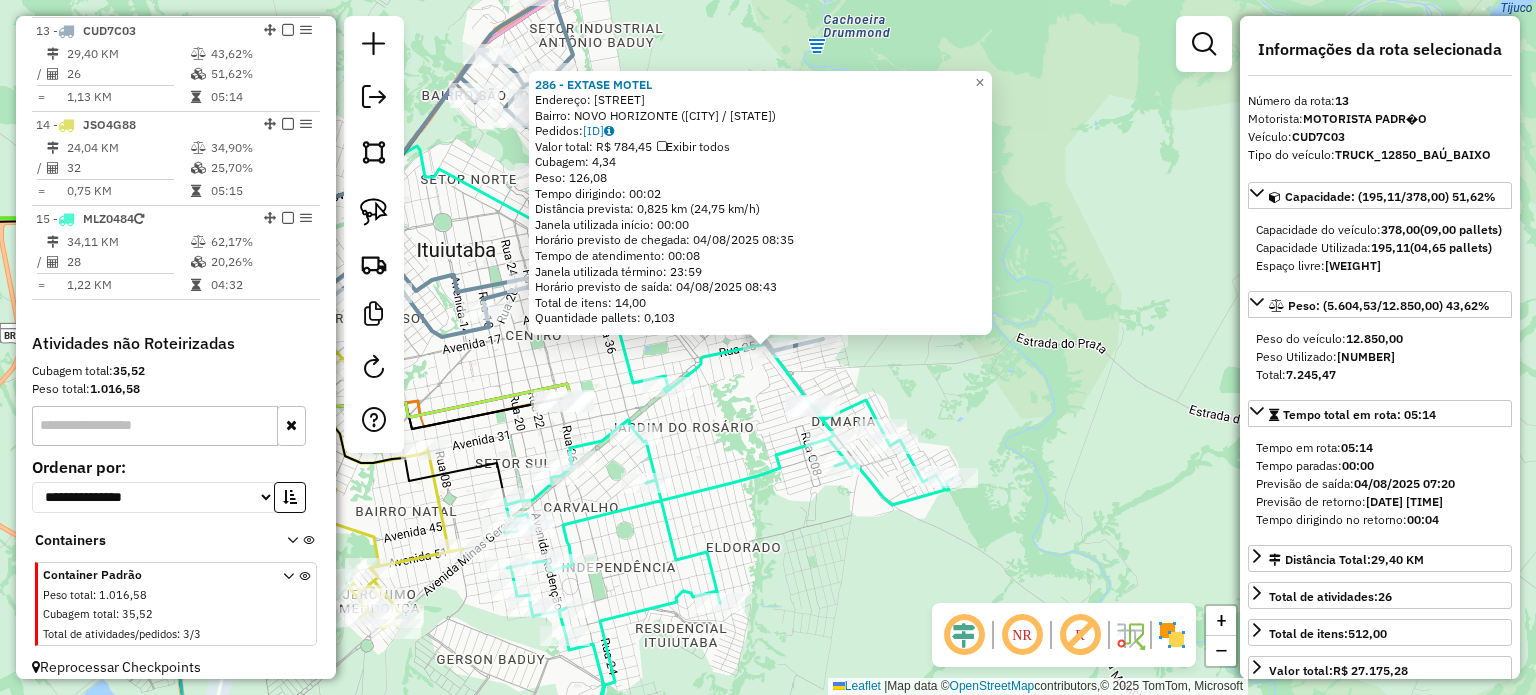 click 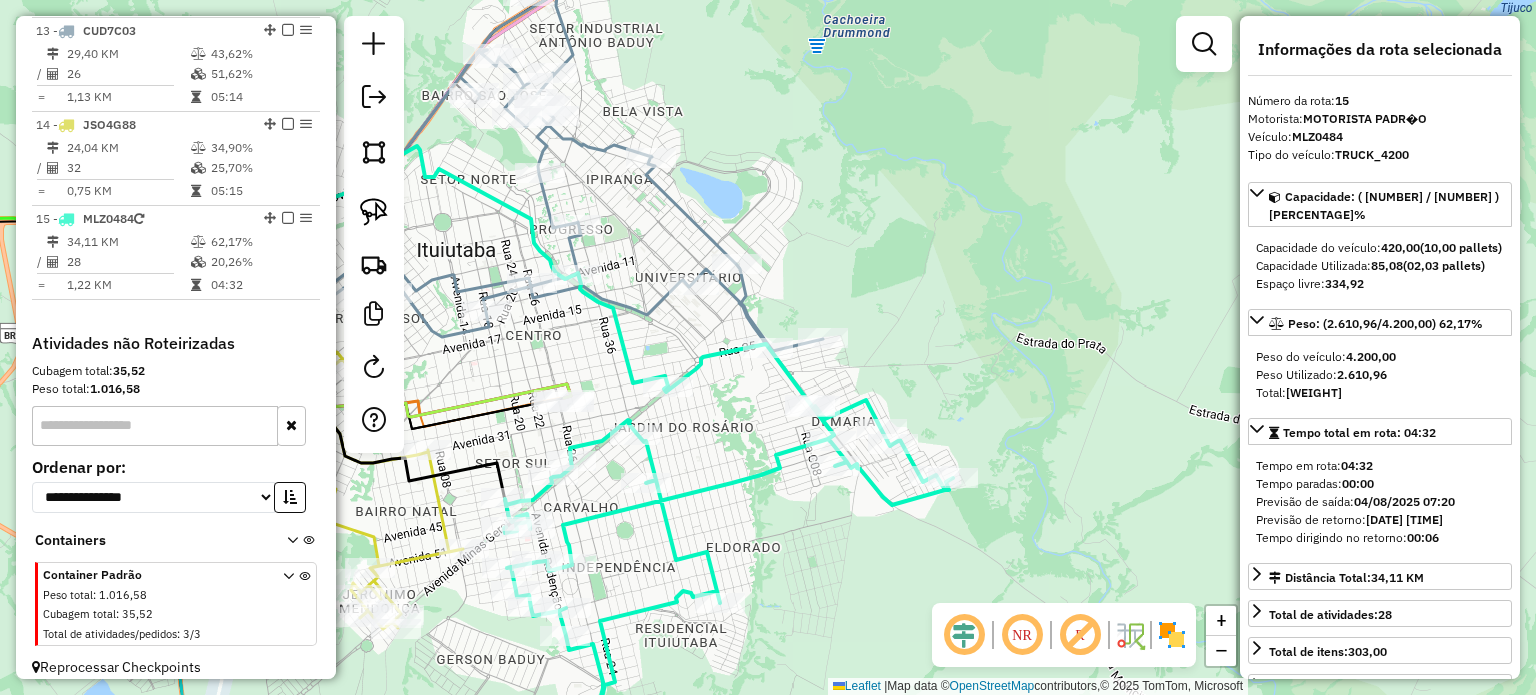 scroll, scrollTop: 1910, scrollLeft: 0, axis: vertical 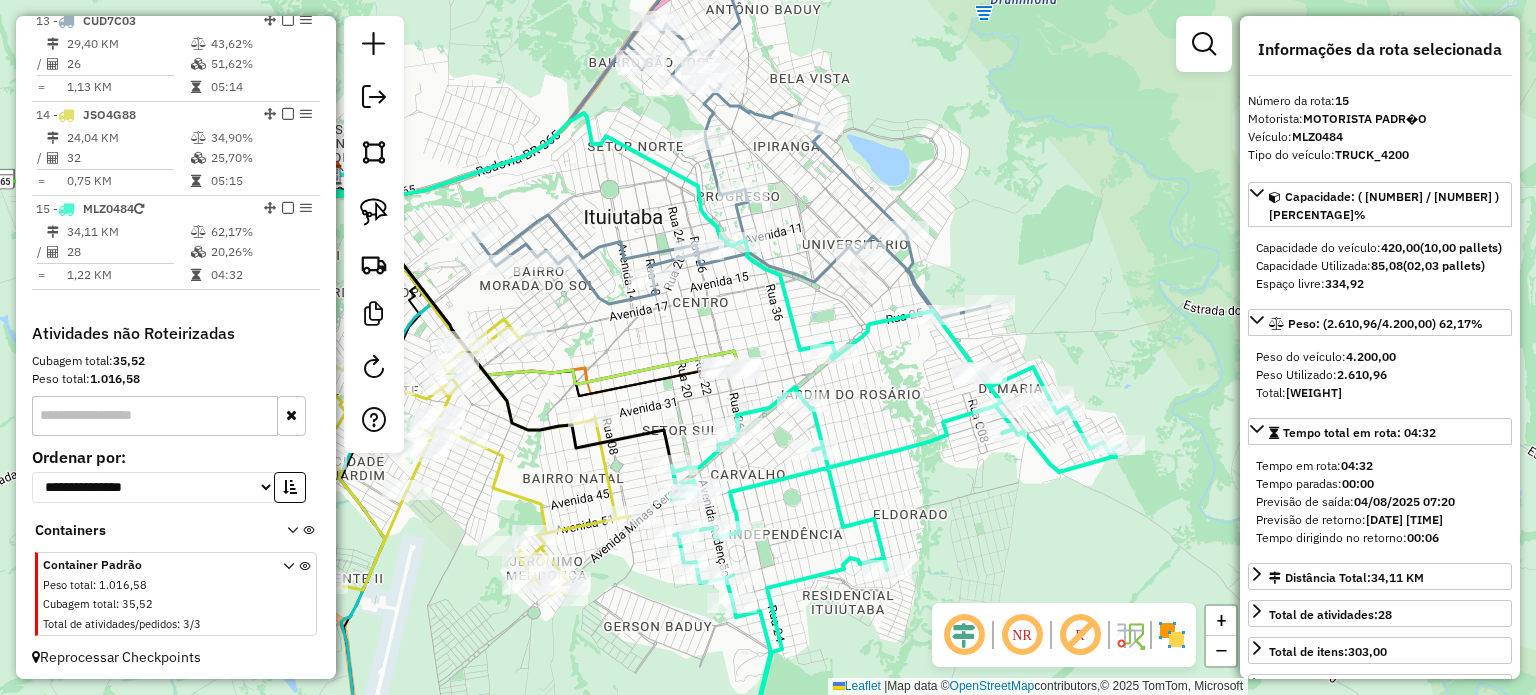 drag, startPoint x: 761, startPoint y: 519, endPoint x: 1010, endPoint y: 467, distance: 254.37178 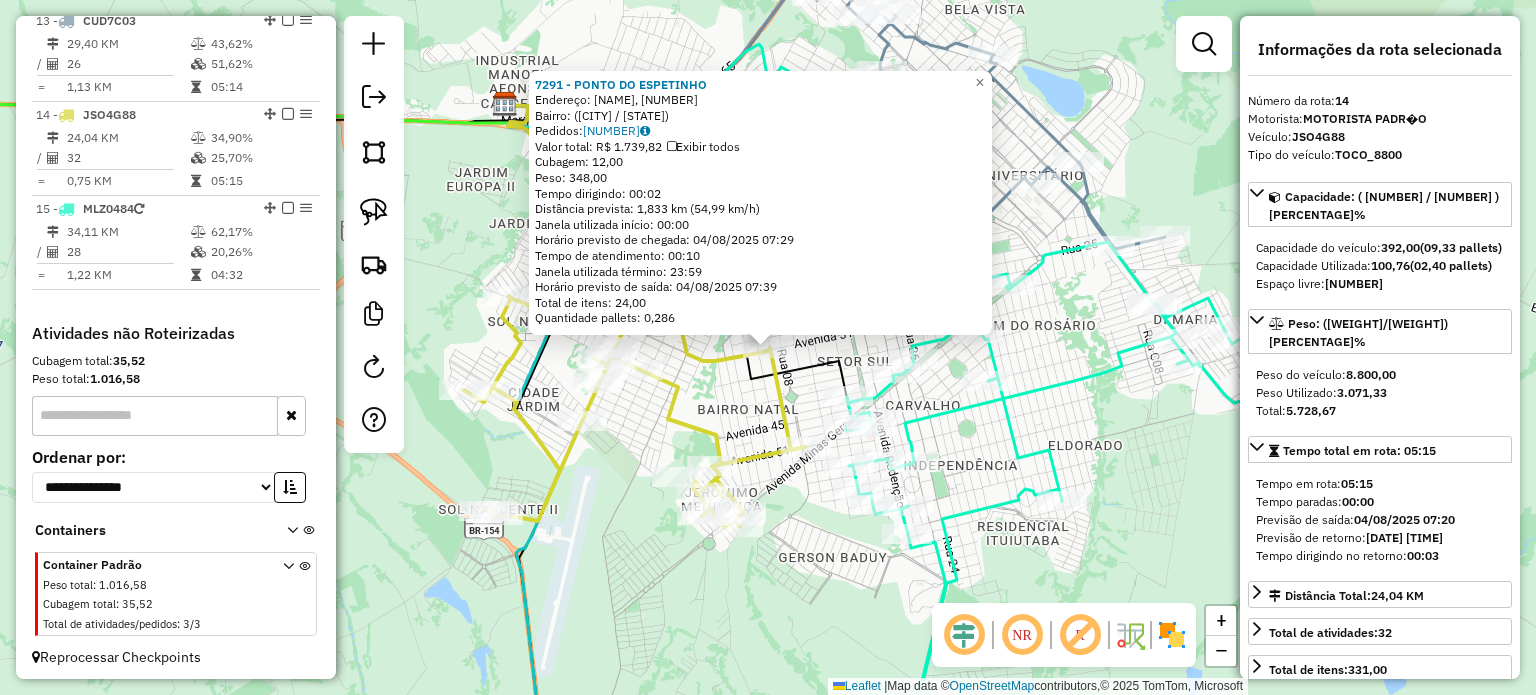 click 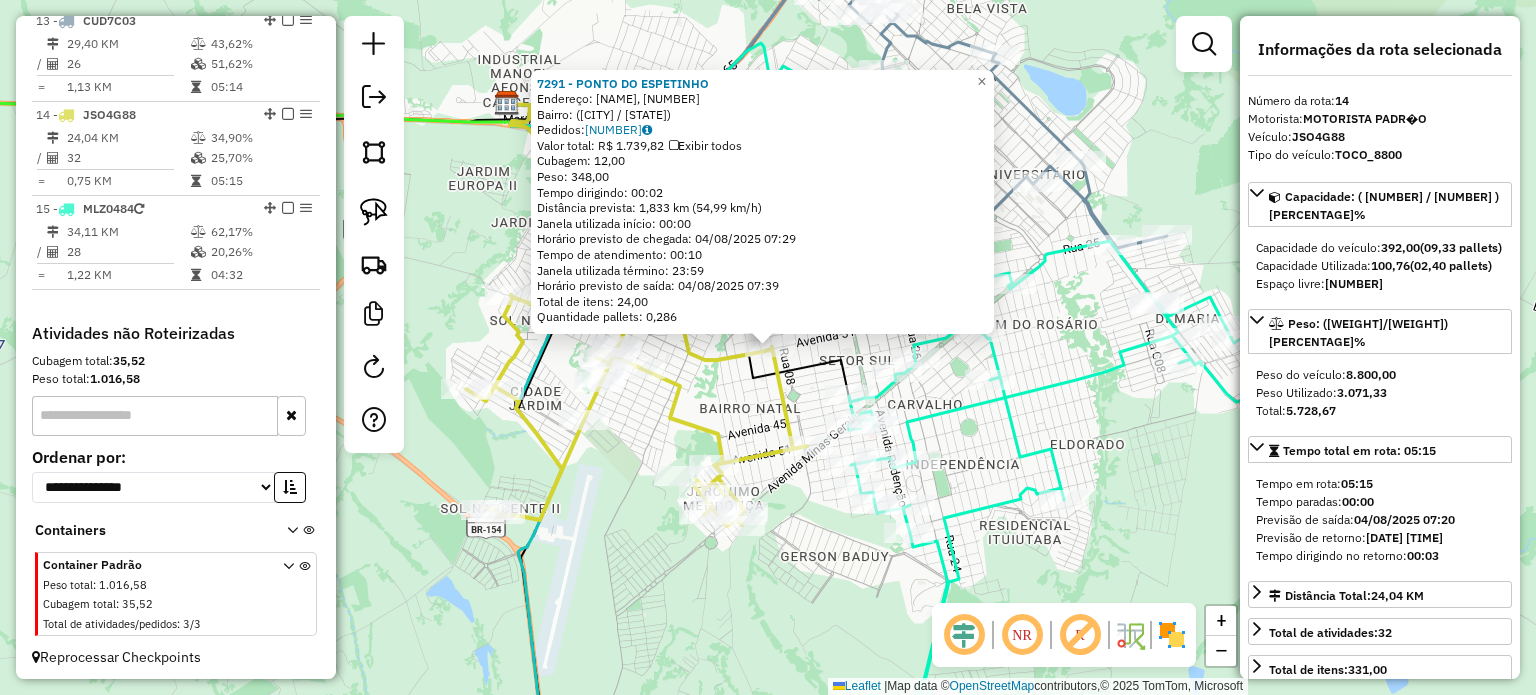 click on "7291 - PONTO DO ESPETINHO  Endereço: Rua Seis, 546   Bairro:  (Ituiutaba / MG)   Pedidos:  01215922   Valor total: R$ 1.739,82   Exibir todos   Cubagem: 12,00  Peso: 348,00  Tempo dirigindo: 00:02   Distância prevista: 1,833 km (54,99 km/h)   Janela utilizada início: 00:00   Horário previsto de chegada: 04/08/2025 07:29   Tempo de atendimento: 00:10   Janela utilizada término: 23:59   Horário previsto de saída: 04/08/2025 07:39   Total de itens: 24,00   Quantidade pallets: 0,286  × Janela de atendimento Grade de atendimento Capacidade Transportadoras Veículos Cliente Pedidos  Rotas Selecione os dias de semana para filtrar as janelas de atendimento  Seg   Ter   Qua   Qui   Sex   Sáb   Dom  Informe o período da janela de atendimento: De: Até:  Filtrar exatamente a janela do cliente  Considerar janela de atendimento padrão  Selecione os dias de semana para filtrar as grades de atendimento  Seg   Ter   Qua   Qui   Sex   Sáb   Dom   Considerar clientes sem dia de atendimento cadastrado  De:   Até:" 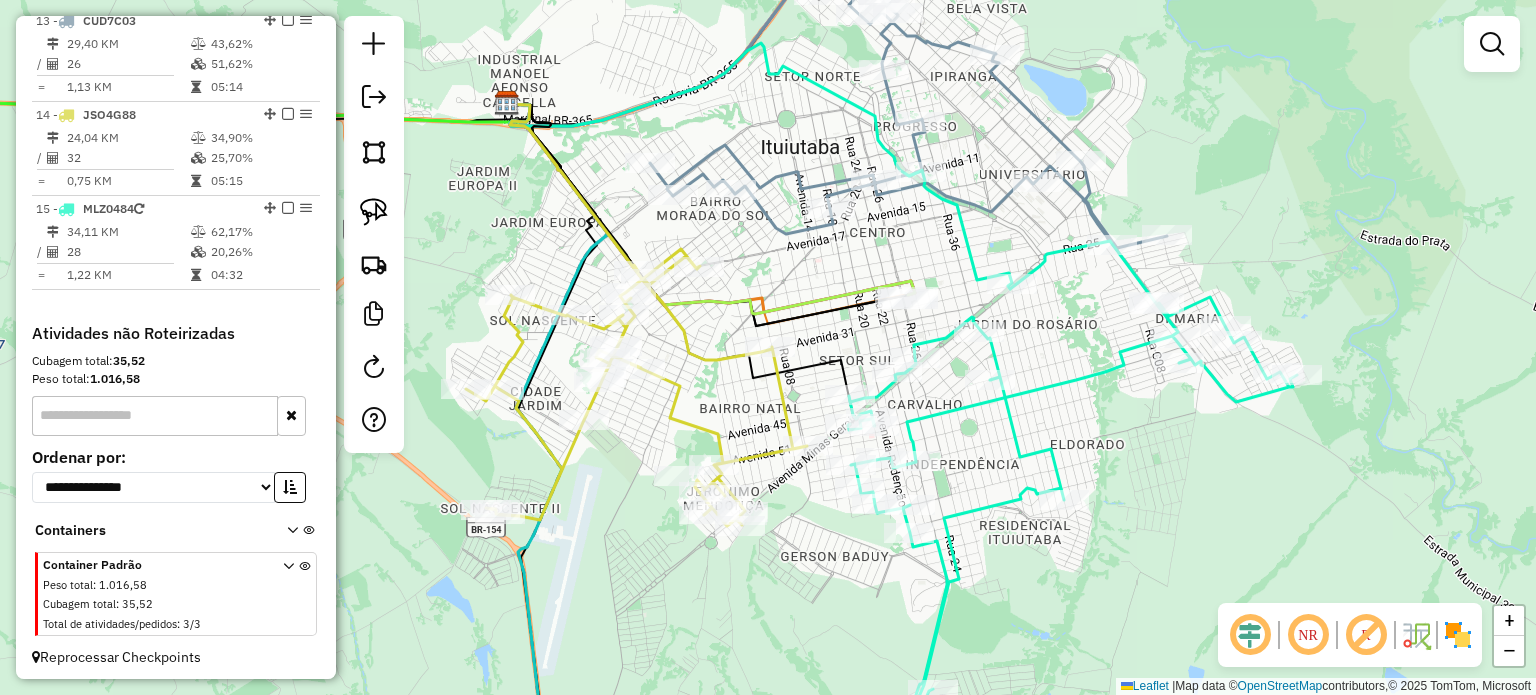select on "*********" 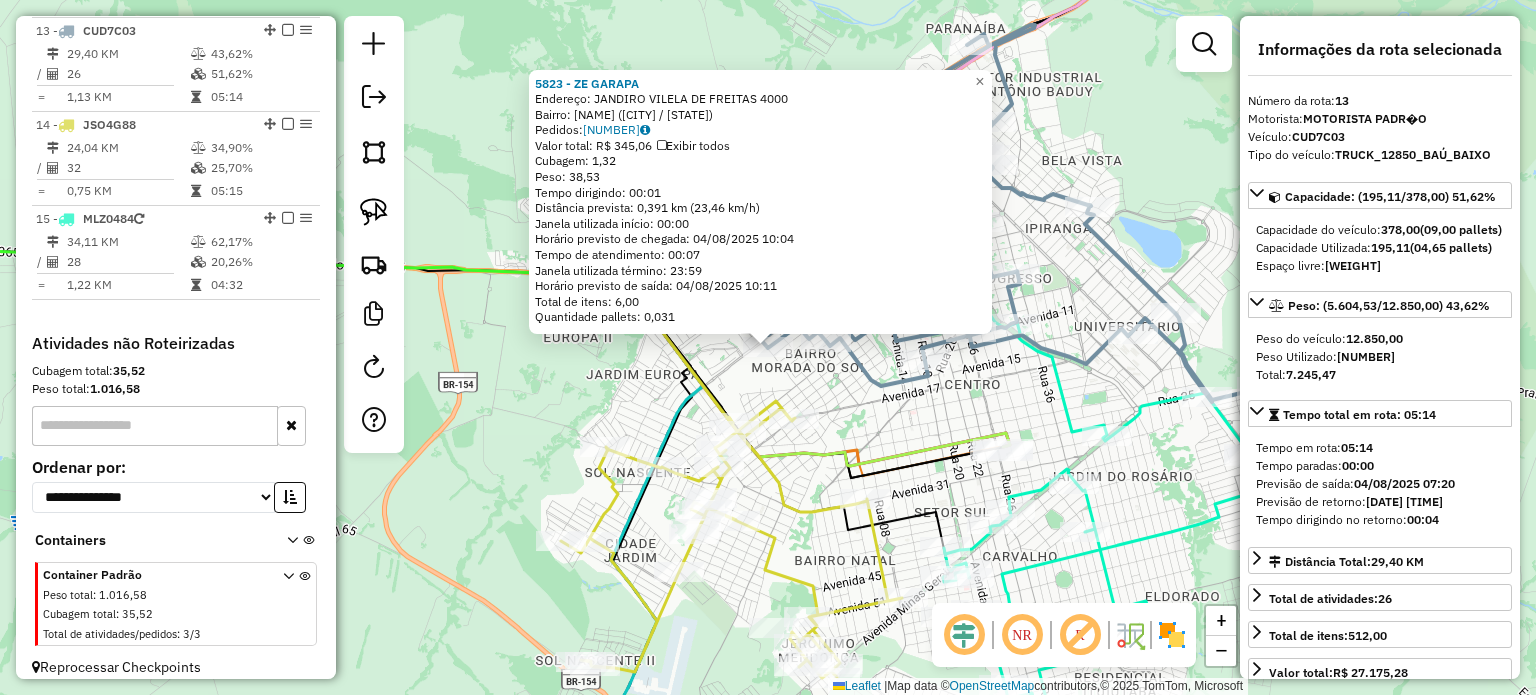 scroll, scrollTop: 1900, scrollLeft: 0, axis: vertical 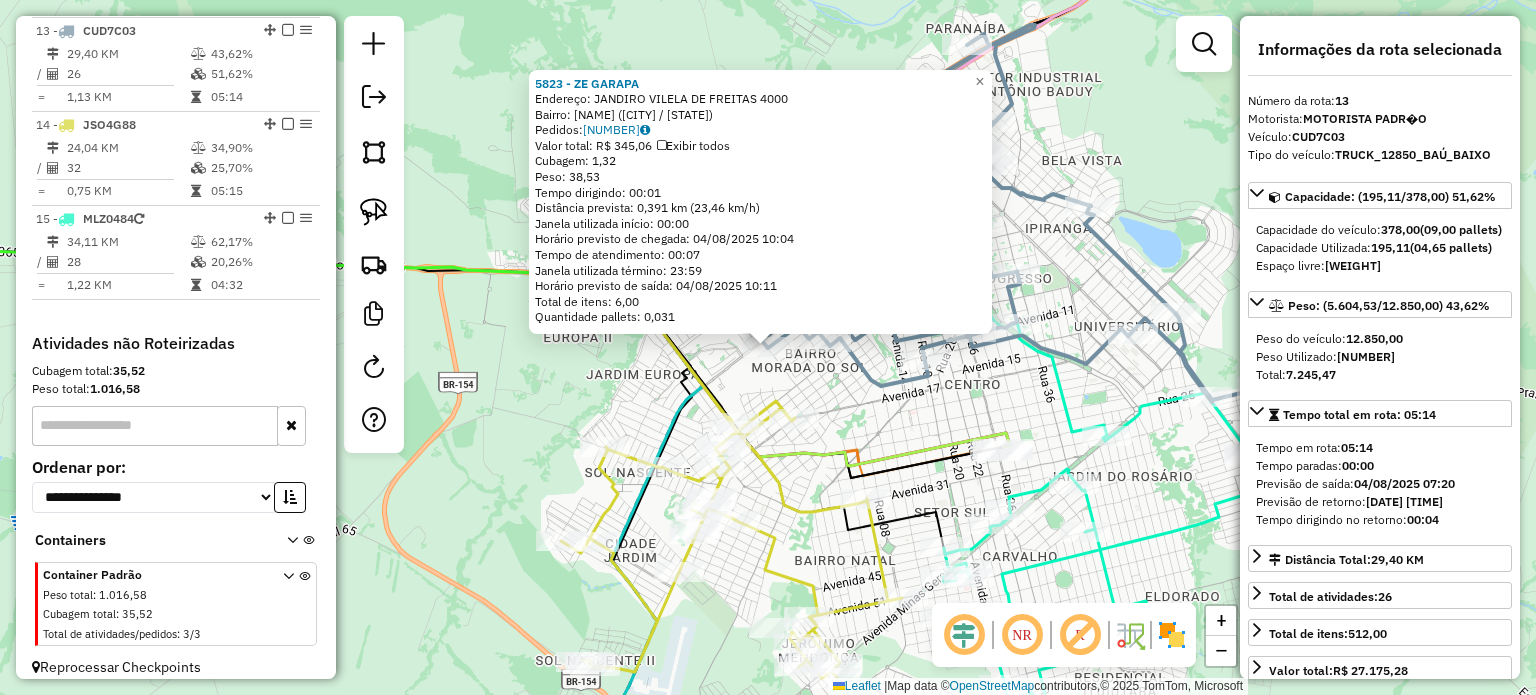 click on "5823 - ZE GARAPA  Endereço:  JANDIRO VILELA DE FREITAS 4000   Bairro: GUIMARAES (ITUIUTABA / MG)   Pedidos:  01215696   Valor total: R$ 345,06   Exibir todos   Cubagem: 1,32  Peso: 38,53  Tempo dirigindo: 00:01   Distância prevista: 0,391 km (23,46 km/h)   Janela utilizada início: 00:00   Horário previsto de chegada: 04/08/2025 10:04   Tempo de atendimento: 00:07   Janela utilizada término: 23:59   Horário previsto de saída: 04/08/2025 10:11   Total de itens: 6,00   Quantidade pallets: 0,031  × Janela de atendimento Grade de atendimento Capacidade Transportadoras Veículos Cliente Pedidos  Rotas Selecione os dias de semana para filtrar as janelas de atendimento  Seg   Ter   Qua   Qui   Sex   Sáb   Dom  Informe o período da janela de atendimento: De: Até:  Filtrar exatamente a janela do cliente  Considerar janela de atendimento padrão  Selecione os dias de semana para filtrar as grades de atendimento  Seg   Ter   Qua   Qui   Sex   Sáb   Dom   Considerar clientes sem dia de atendimento cadastrado +" 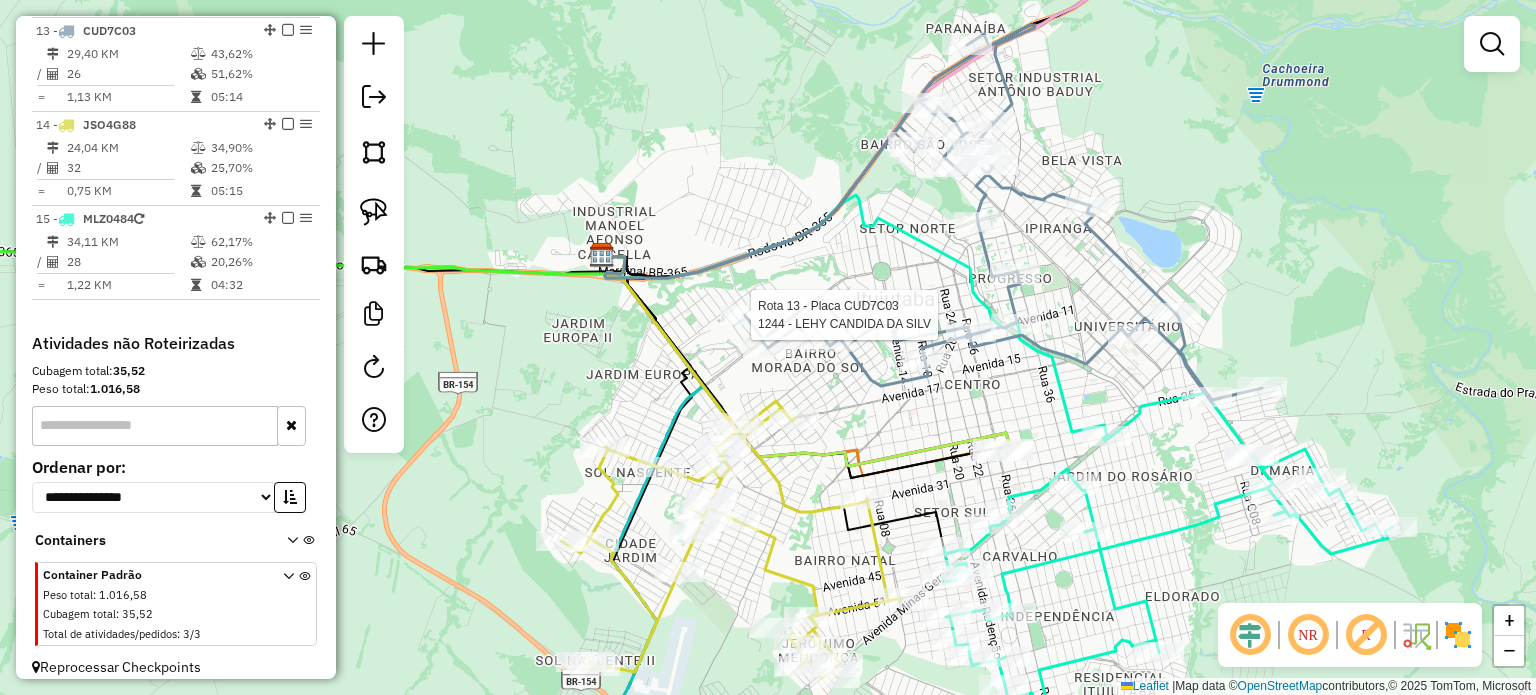 select on "*********" 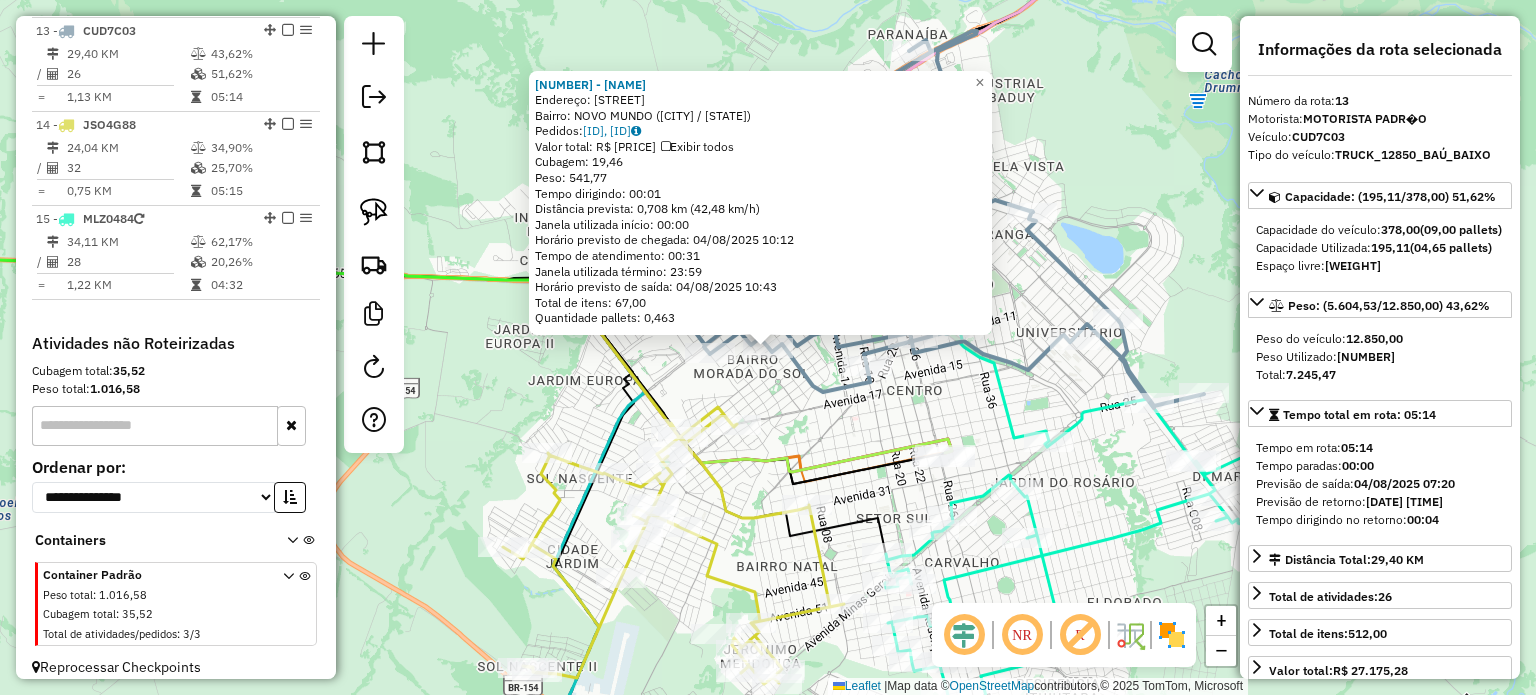 click on "370 - BAR DA IRLA  Endereço:  Jose Rodrigues Furtado 604   Bairro: NOVO MUNDO (ITUIUTABA / MG)   Pedidos:  01215582, 01215583   Valor total: R$ 2.799,76   Exibir todos   Cubagem: 19,46  Peso: 541,77  Tempo dirigindo: 00:01   Distância prevista: 0,708 km (42,48 km/h)   Janela utilizada início: 00:00   Horário previsto de chegada: 04/08/2025 10:12   Tempo de atendimento: 00:31   Janela utilizada término: 23:59   Horário previsto de saída: 04/08/2025 10:43   Total de itens: 67,00   Quantidade pallets: 0,463  × Janela de atendimento Grade de atendimento Capacidade Transportadoras Veículos Cliente Pedidos  Rotas Selecione os dias de semana para filtrar as janelas de atendimento  Seg   Ter   Qua   Qui   Sex   Sáb   Dom  Informe o período da janela de atendimento: De: Até:  Filtrar exatamente a janela do cliente  Considerar janela de atendimento padrão  Selecione os dias de semana para filtrar as grades de atendimento  Seg   Ter   Qua   Qui   Sex   Sáb   Dom   Peso mínimo:   Peso máximo:   De:   De:" 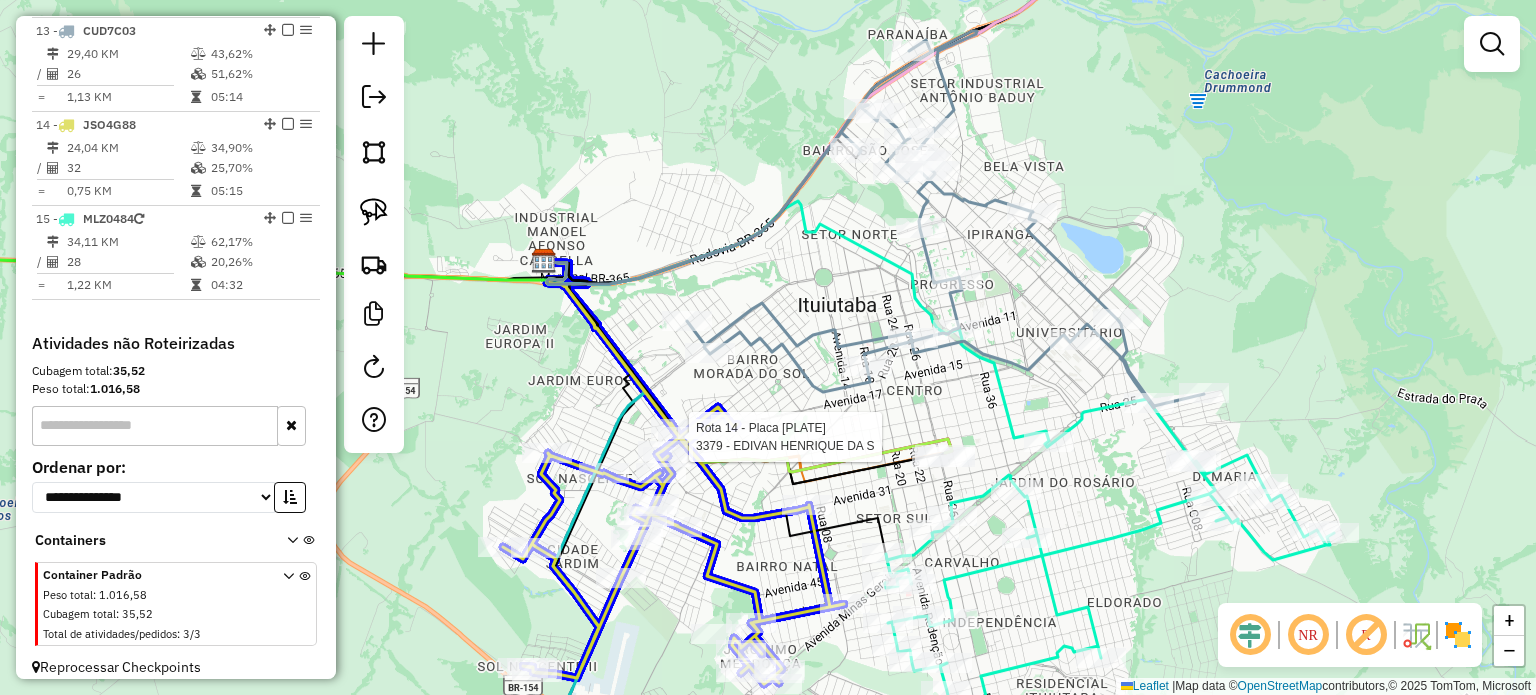 click 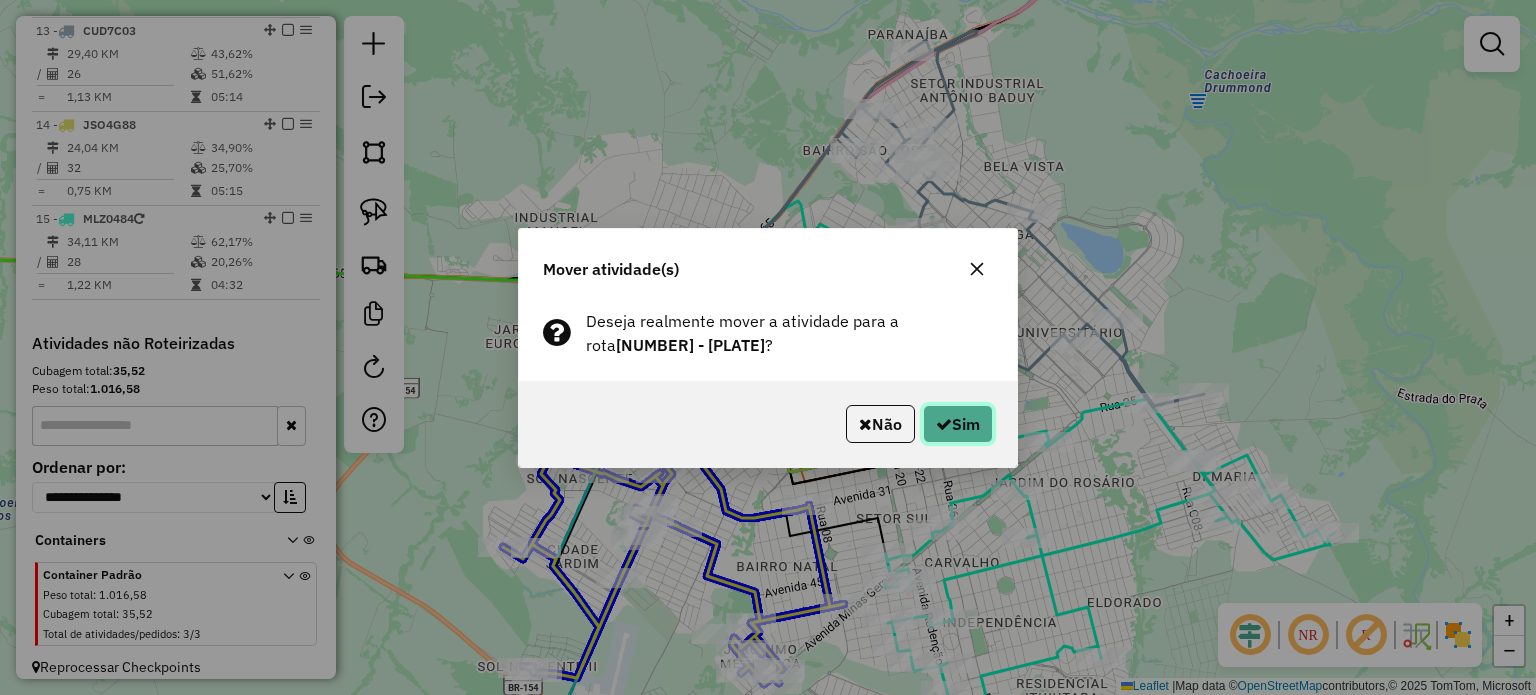 click 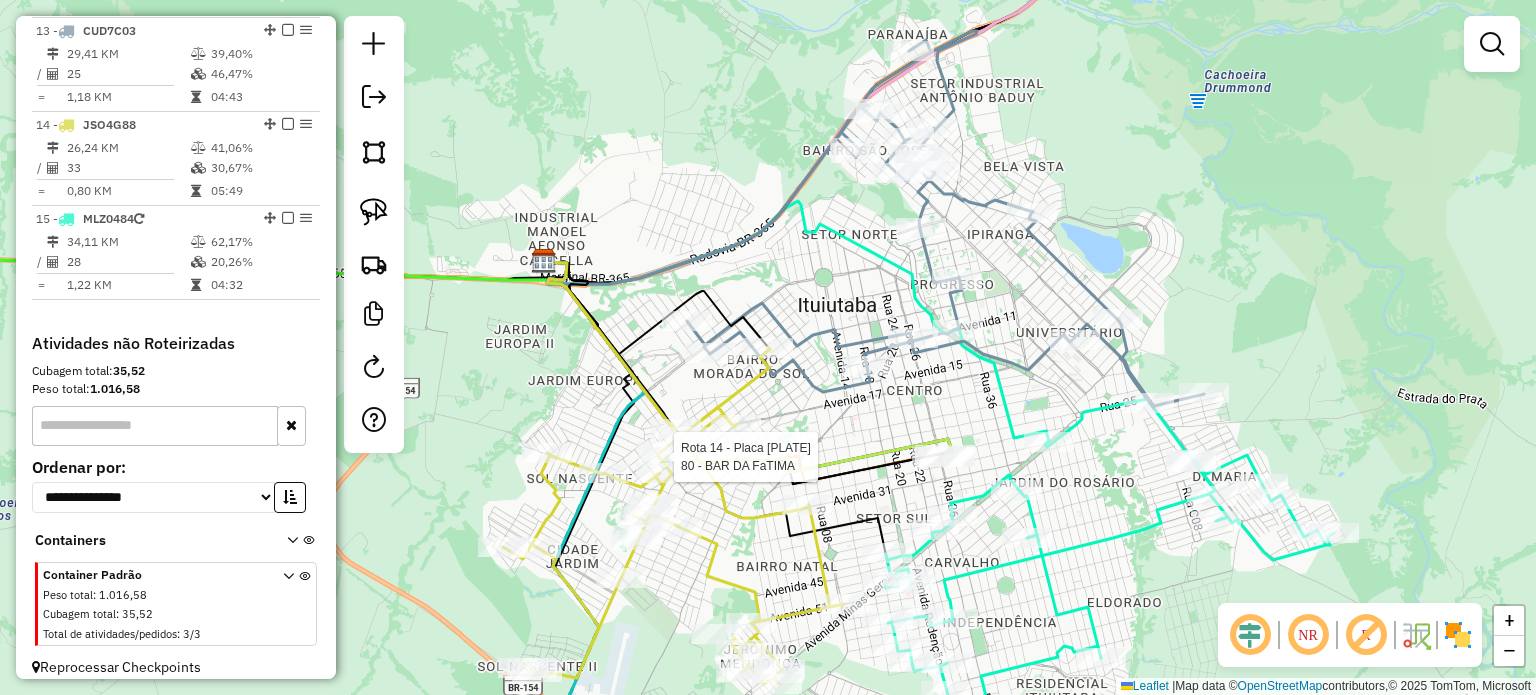 select on "*********" 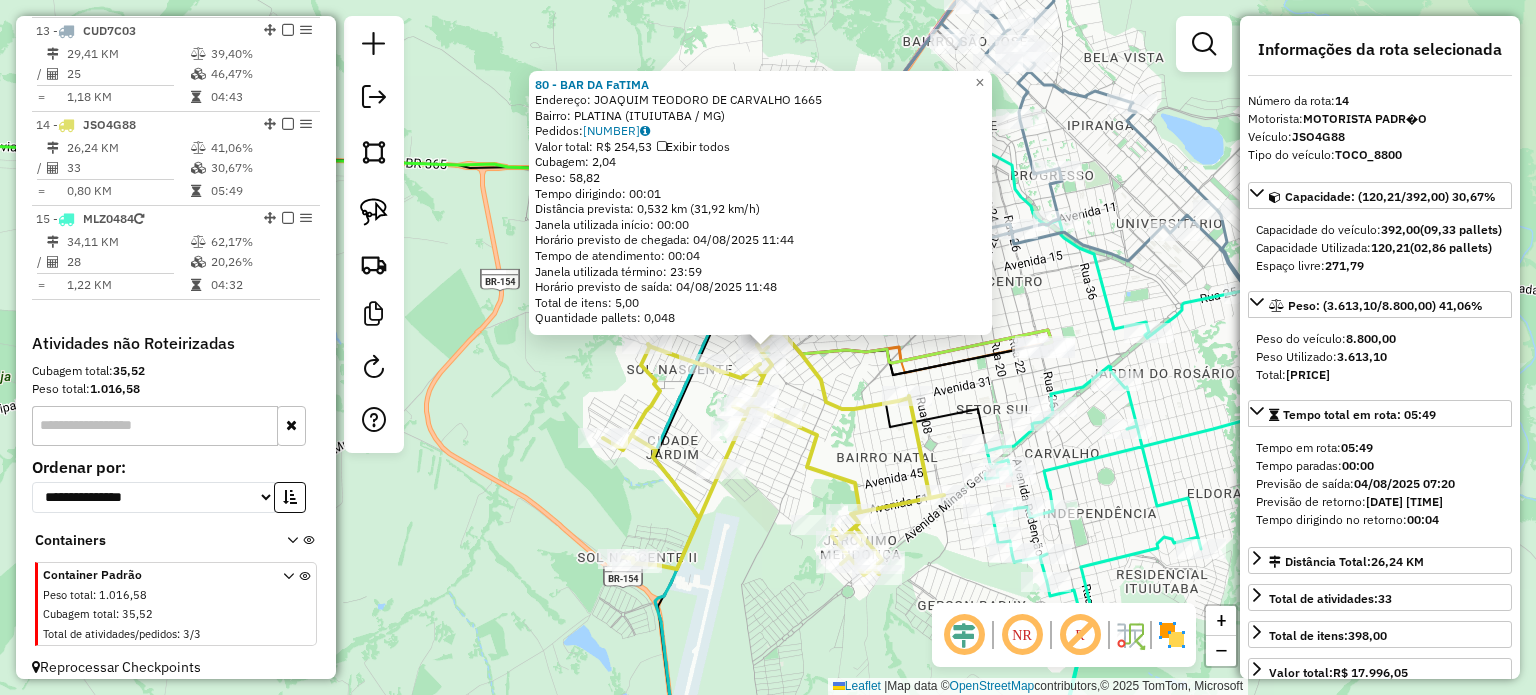 scroll, scrollTop: 1910, scrollLeft: 0, axis: vertical 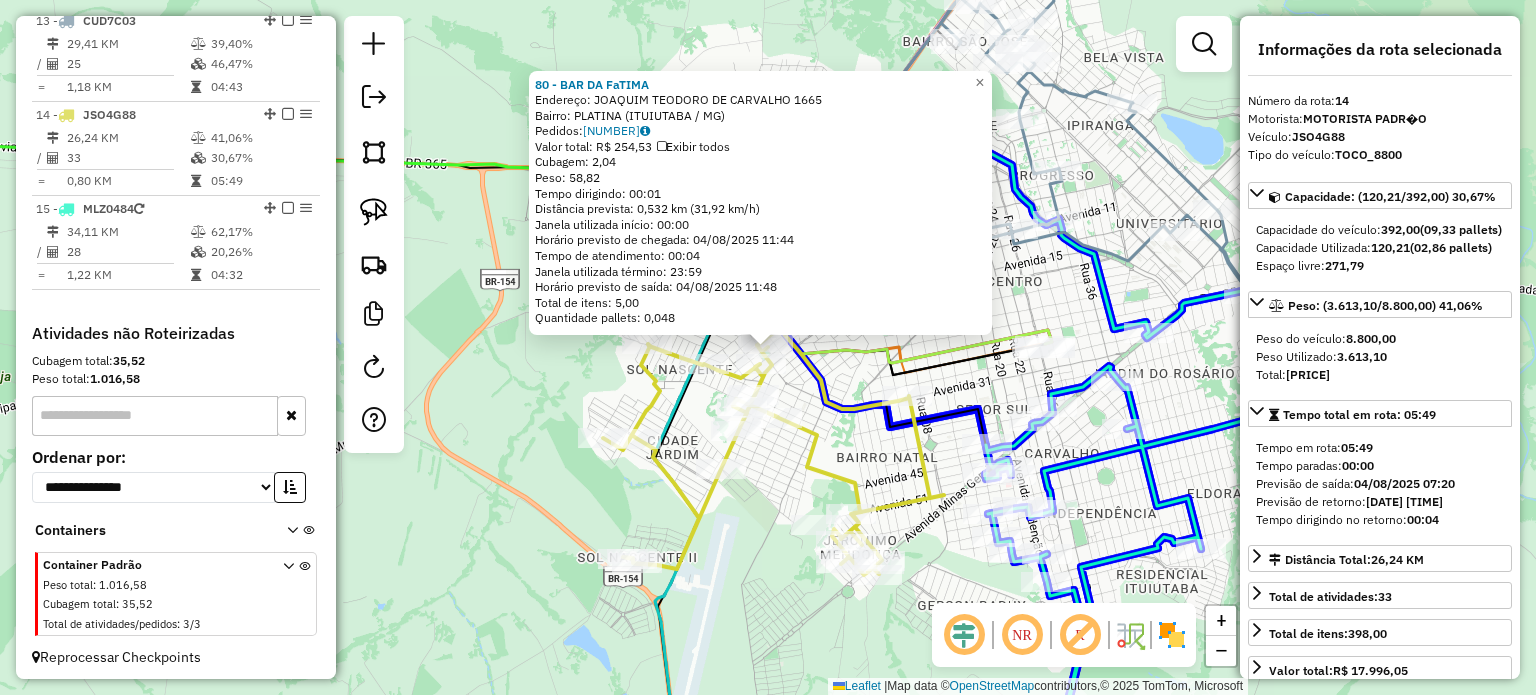 click on "Rota 14 - Placa JSO4G88  1137 - PASTELARIA DO GAuCHO 80 - BAR DA FaTIMA  Endereço:  JOAQUIM TEODORO DE CARVALHO 1665   Bairro: PLATINA (ITUIUTABA / MG)   Pedidos:  01215666   Valor total: R$ 254,53   Exibir todos   Cubagem: 2,04  Peso: 58,82  Tempo dirigindo: 00:01   Distância prevista: 0,532 km (31,92 km/h)   Janela utilizada início: 00:00   Horário previsto de chegada: 04/08/2025 11:44   Tempo de atendimento: 00:04   Janela utilizada término: 23:59   Horário previsto de saída: 04/08/2025 11:48   Total de itens: 5,00   Quantidade pallets: 0,048  × Janela de atendimento Grade de atendimento Capacidade Transportadoras Veículos Cliente Pedidos  Rotas Selecione os dias de semana para filtrar as janelas de atendimento  Seg   Ter   Qua   Qui   Sex   Sáb   Dom  Informe o período da janela de atendimento: De: Até:  Filtrar exatamente a janela do cliente  Considerar janela de atendimento padrão  Selecione os dias de semana para filtrar as grades de atendimento  Seg   Ter   Qua   Qui   Sex   Sáb   Dom  +" 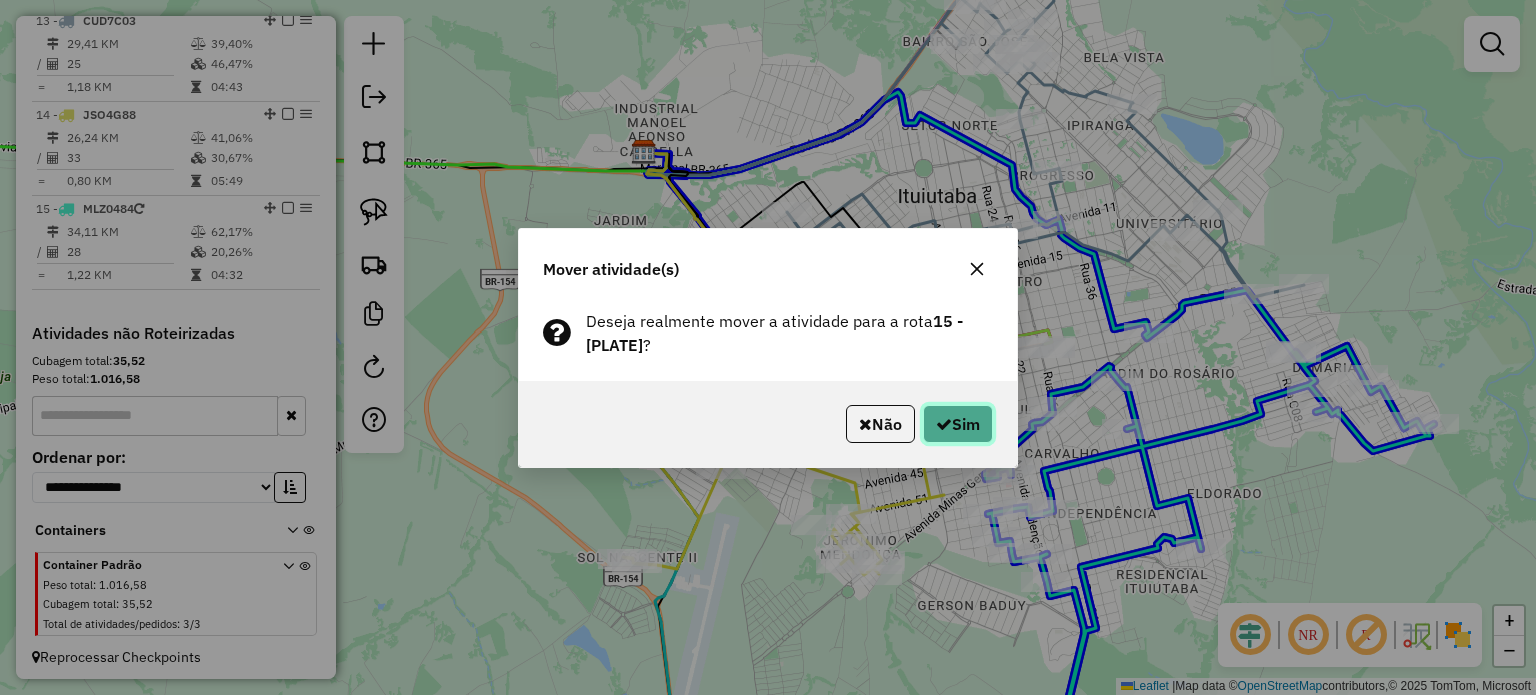 click on "Sim" 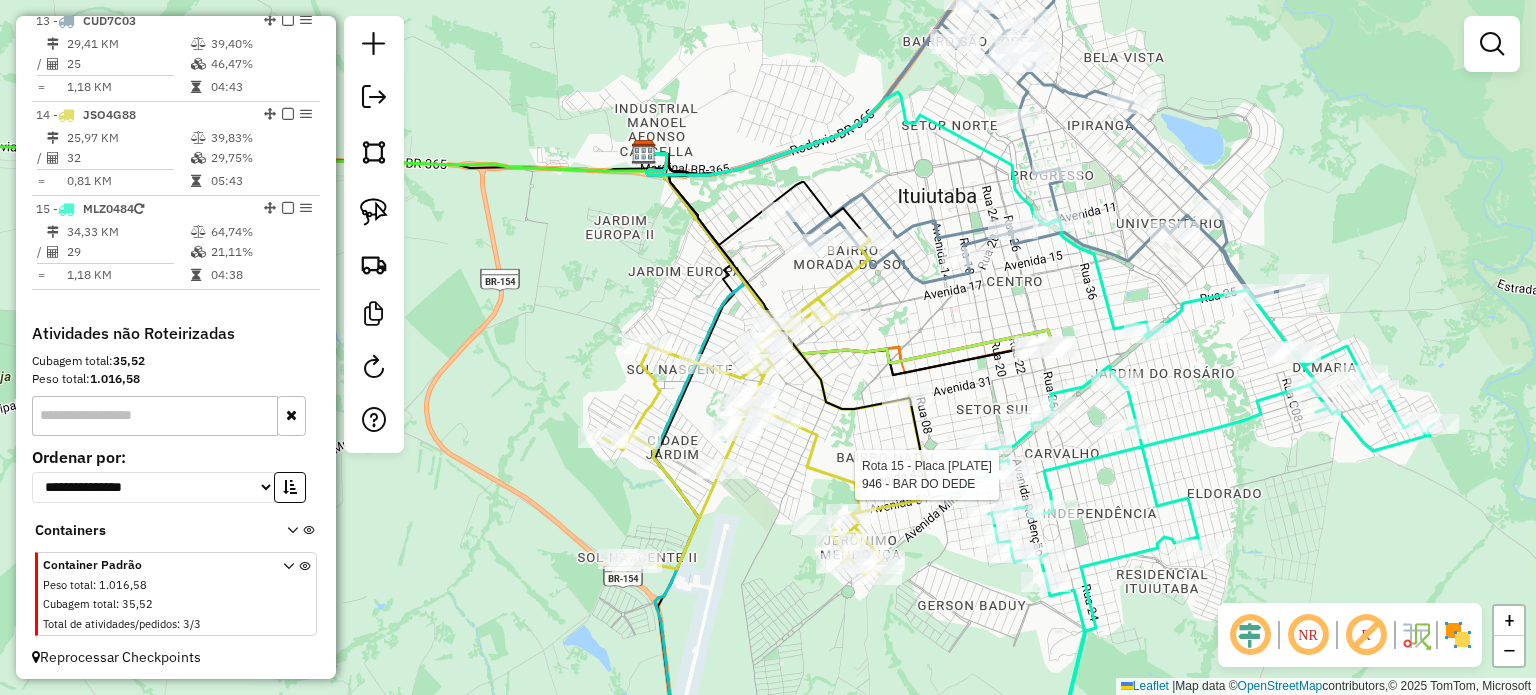 select on "*********" 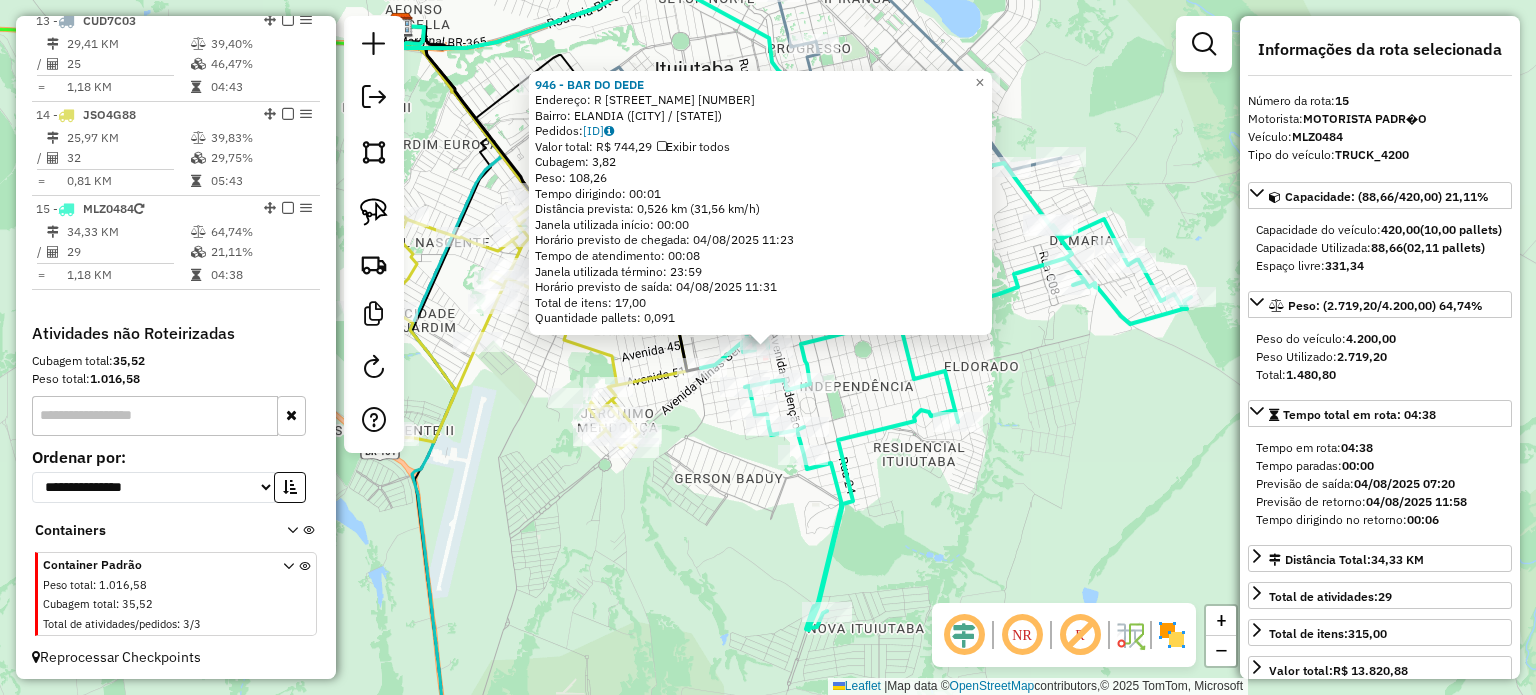 click on "Rota 14 - Placa JSO4G88  6906 - JOSE CAMILO DA SILVA Rota 14 - Placa JSO4G88  2525 - ZINGA MIX Rota 14 - Placa JSO4G88  100 - COMERCIAL CRISTINA 946 - BAR DO DEDE  Endereço:  R   VINTE 178   Bairro: ELANDIA (ITUIUTABA / MG)   Pedidos:  01215719   Valor total: R$ 744,29   Exibir todos   Cubagem: 3,82  Peso: 108,26  Tempo dirigindo: 00:01   Distância prevista: 0,526 km (31,56 km/h)   Janela utilizada início: 00:00   Horário previsto de chegada: 04/08/2025 11:23   Tempo de atendimento: 00:08   Janela utilizada término: 23:59   Horário previsto de saída: 04/08/2025 11:31   Total de itens: 17,00   Quantidade pallets: 0,091  × Janela de atendimento Grade de atendimento Capacidade Transportadoras Veículos Cliente Pedidos  Rotas Selecione os dias de semana para filtrar as janelas de atendimento  Seg   Ter   Qua   Qui   Sex   Sáb   Dom  Informe o período da janela de atendimento: De: Até:  Filtrar exatamente a janela do cliente  Considerar janela de atendimento padrão   Seg   Ter   Qua   Qui   Sex   Sáb" 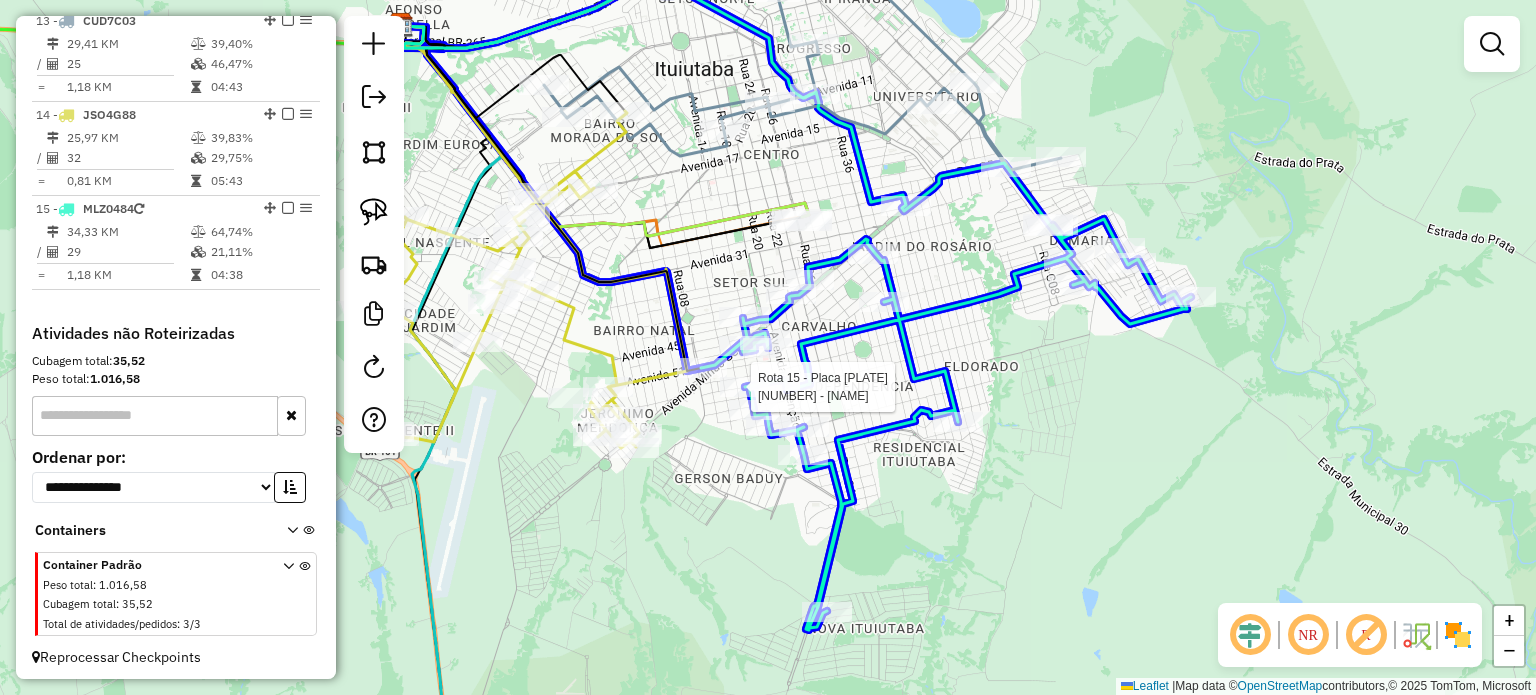 click 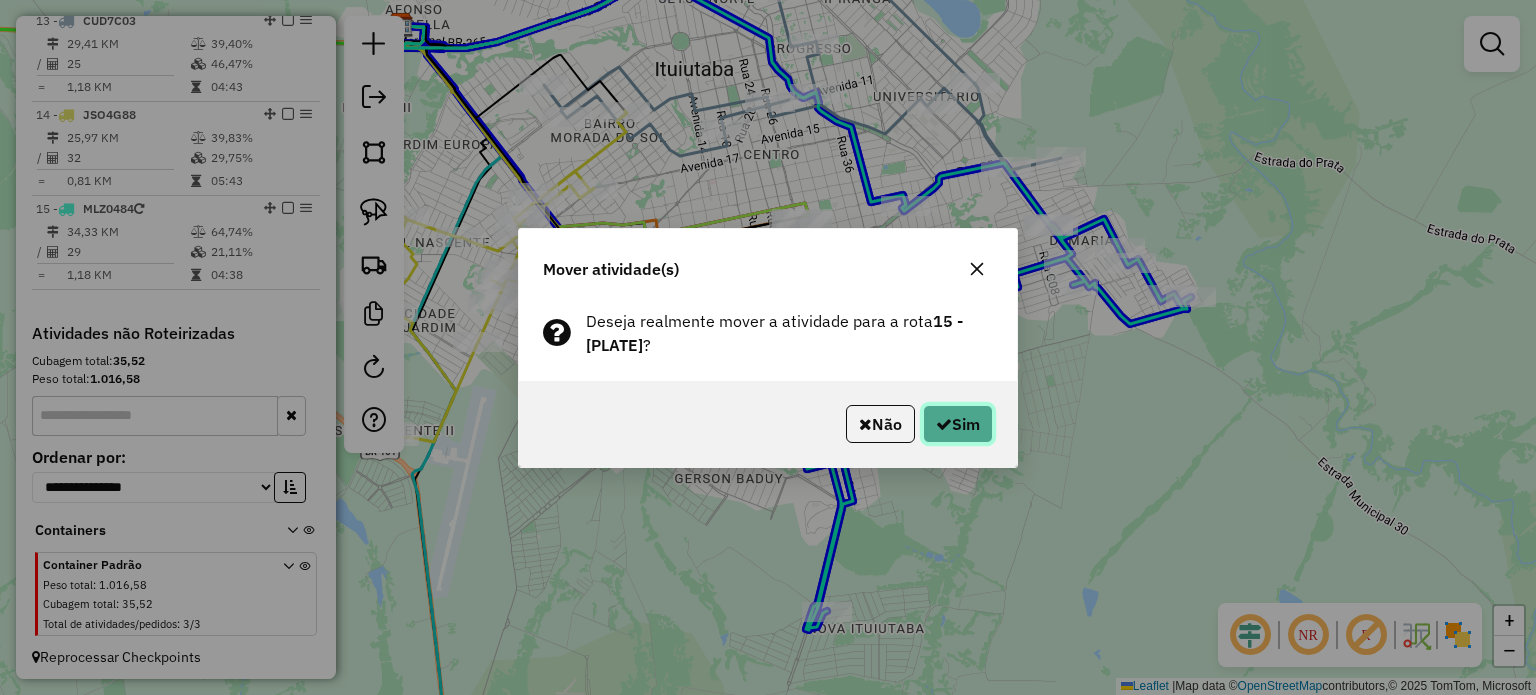 click 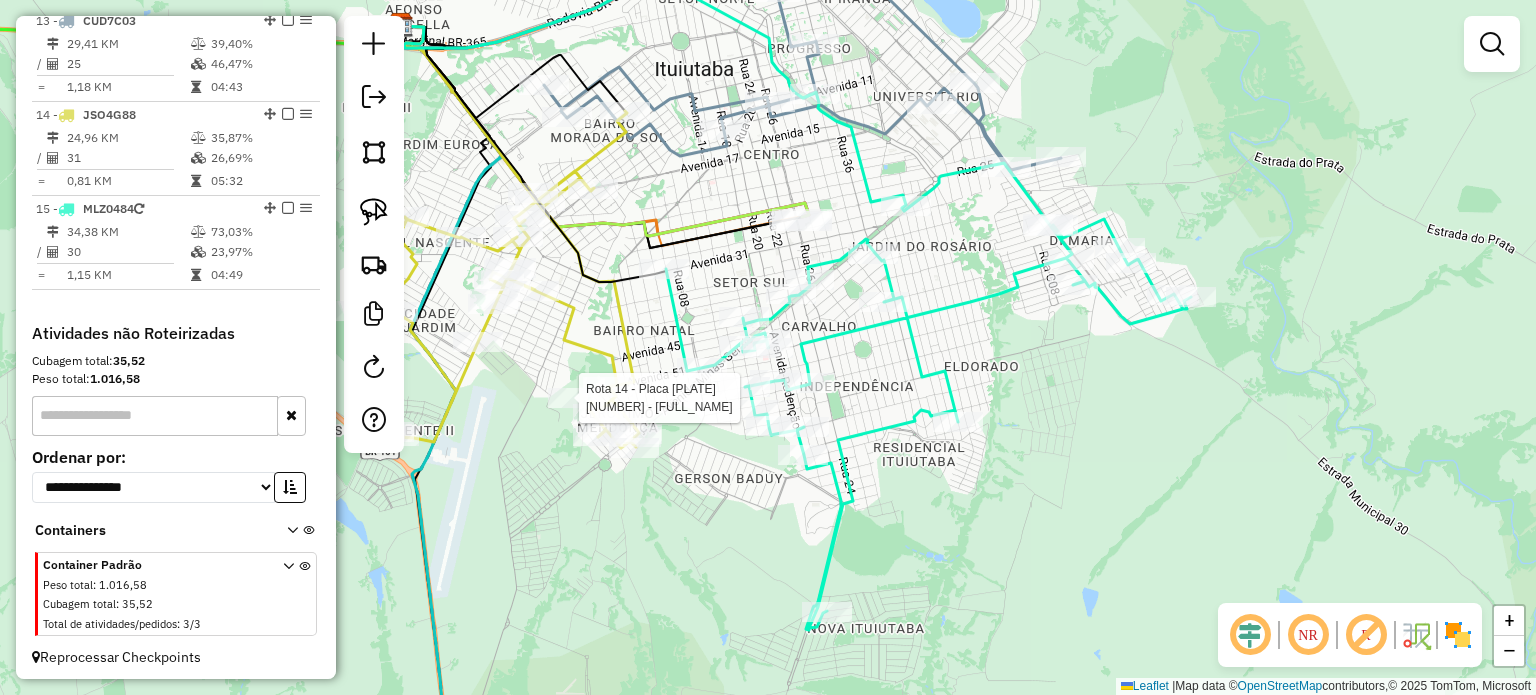 select on "*********" 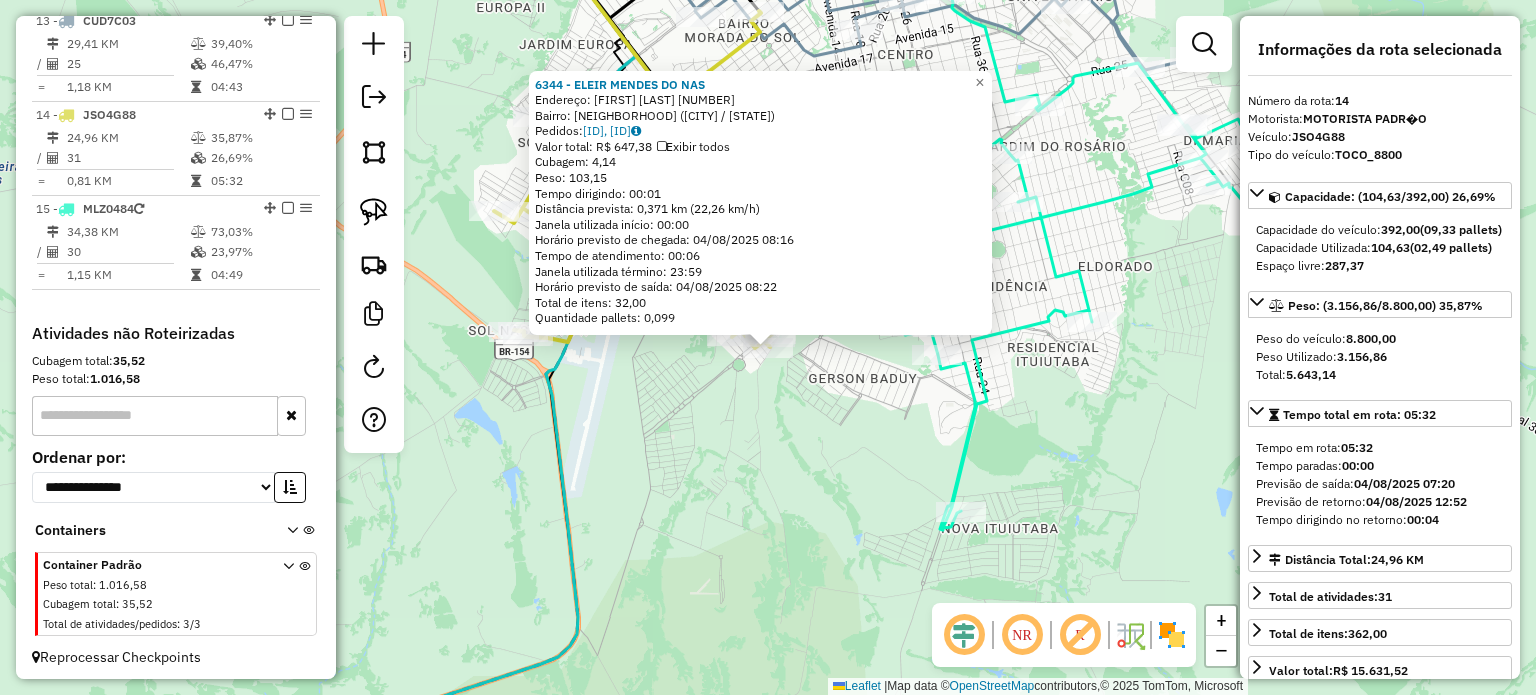 click 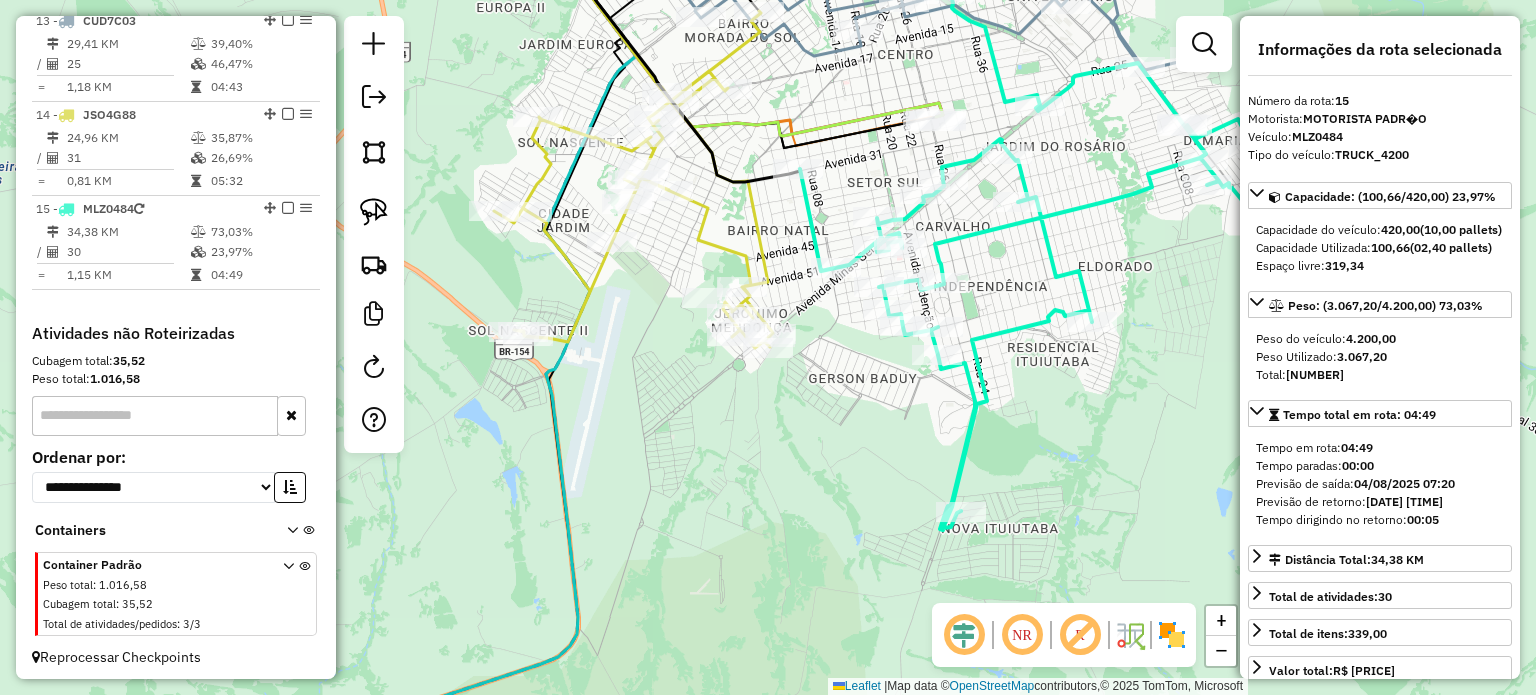 click on "Janela de atendimento Grade de atendimento Capacidade Transportadoras Veículos Cliente Pedidos  Rotas Selecione os dias de semana para filtrar as janelas de atendimento  Seg   Ter   Qua   Qui   Sex   Sáb   Dom  Informe o período da janela de atendimento: De: Até:  Filtrar exatamente a janela do cliente  Considerar janela de atendimento padrão  Selecione os dias de semana para filtrar as grades de atendimento  Seg   Ter   Qua   Qui   Sex   Sáb   Dom   Considerar clientes sem dia de atendimento cadastrado  Clientes fora do dia de atendimento selecionado Filtrar as atividades entre os valores definidos abaixo:  Peso mínimo:   Peso máximo:   Cubagem mínima:   Cubagem máxima:   De:   Até:  Filtrar as atividades entre o tempo de atendimento definido abaixo:  De:   Até:   Considerar capacidade total dos clientes não roteirizados Transportadora: Selecione um ou mais itens Tipo de veículo: Selecione um ou mais itens Veículo: Selecione um ou mais itens Motorista: Selecione um ou mais itens Nome: Rótulo:" 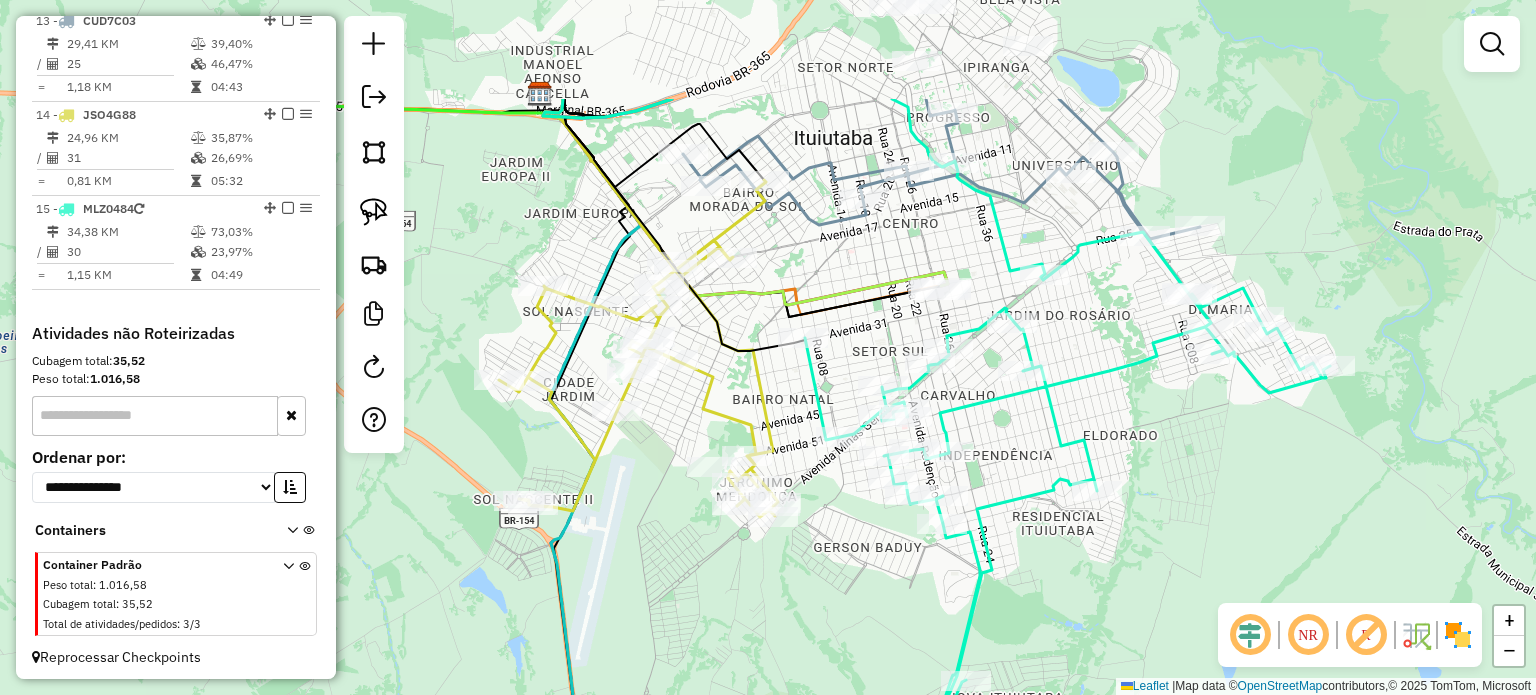 drag, startPoint x: 1119, startPoint y: 239, endPoint x: 1142, endPoint y: 509, distance: 270.97784 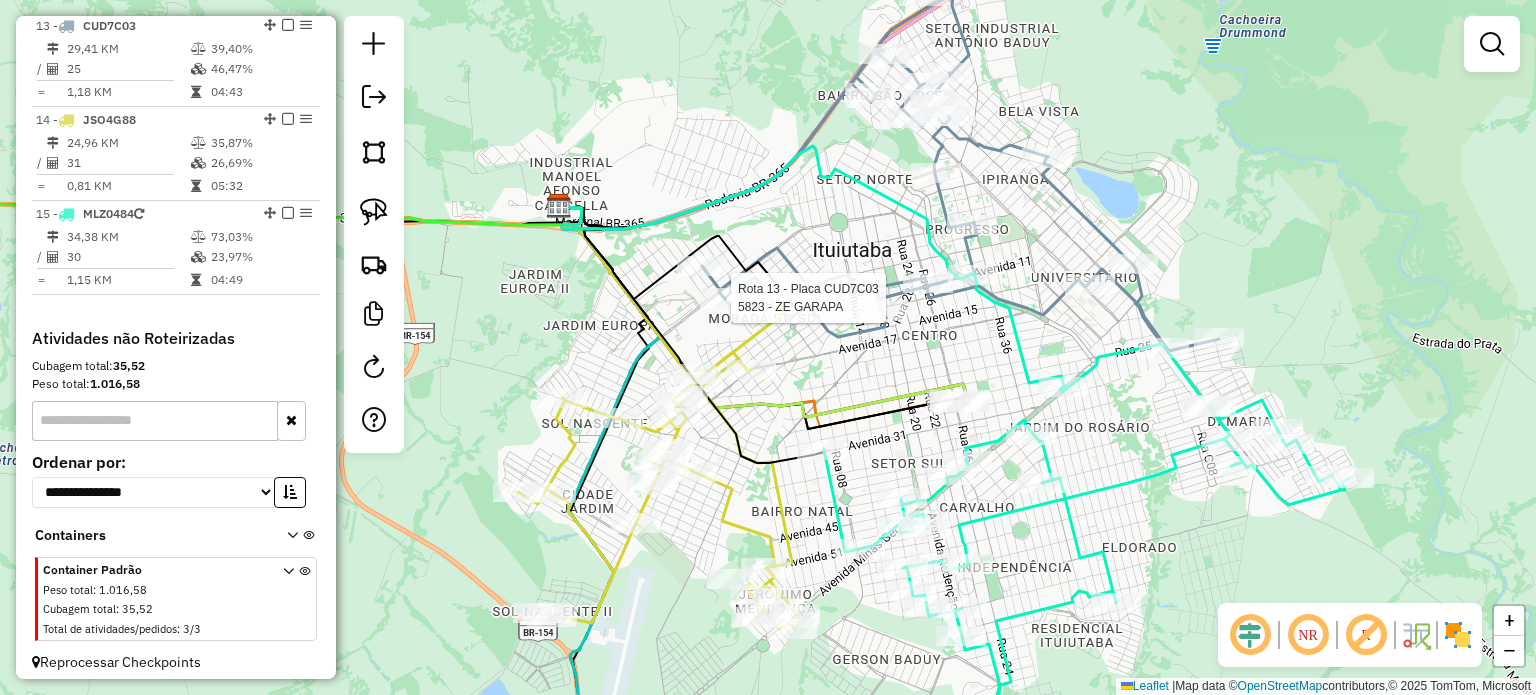 select on "*********" 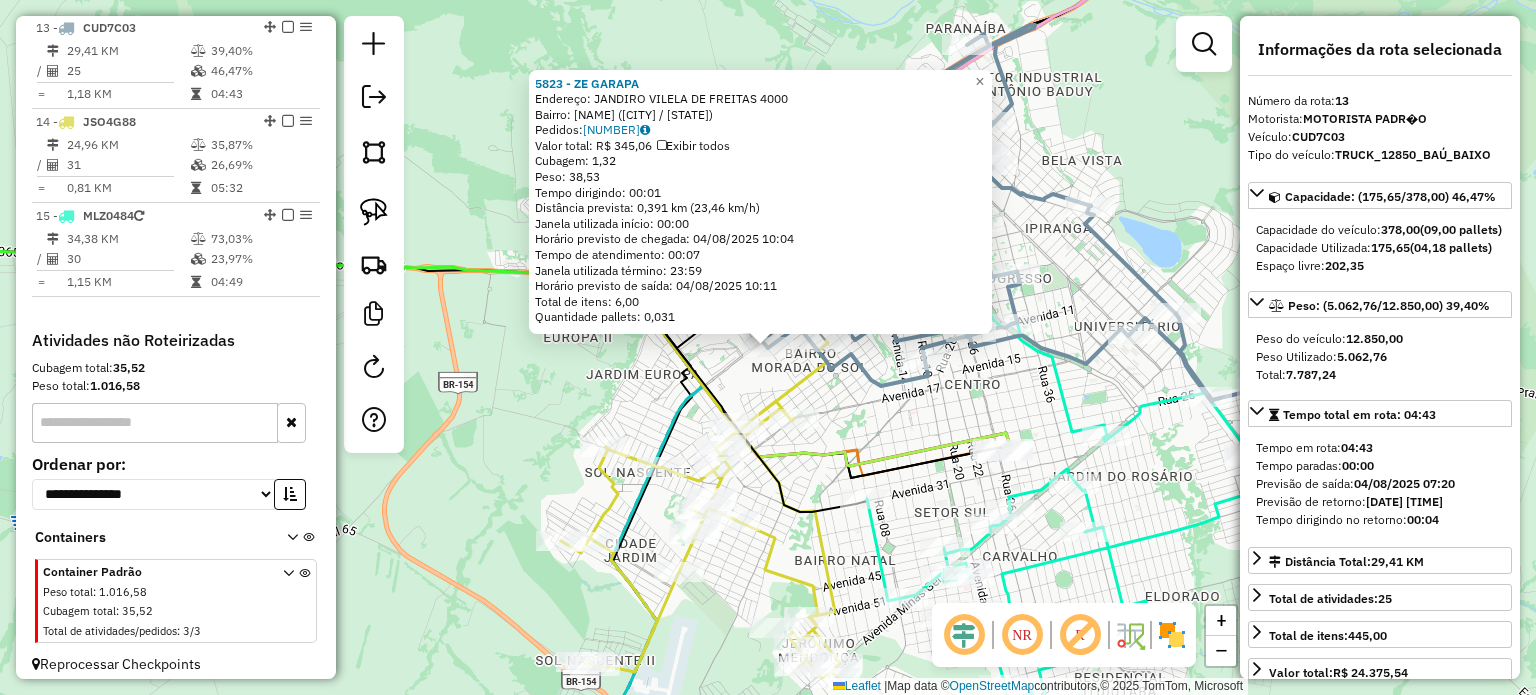 scroll, scrollTop: 1900, scrollLeft: 0, axis: vertical 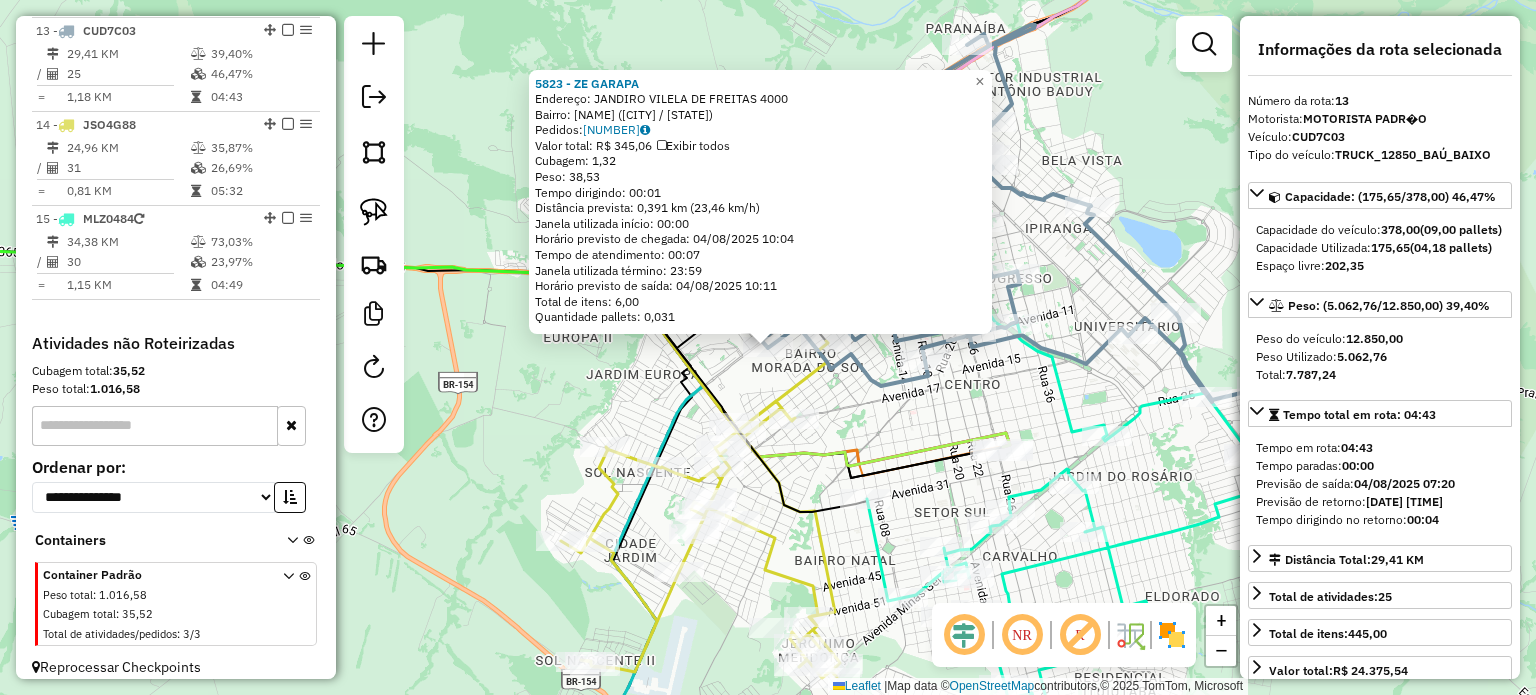 click on "5823 - ZE GARAPA  Endereço:  JANDIRO VILELA DE FREITAS 4000   Bairro: GUIMARAES (ITUIUTABA / MG)   Pedidos:  01215696   Valor total: R$ 345,06   Exibir todos   Cubagem: 1,32  Peso: 38,53  Tempo dirigindo: 00:01   Distância prevista: 0,391 km (23,46 km/h)   Janela utilizada início: 00:00   Horário previsto de chegada: 04/08/2025 10:04   Tempo de atendimento: 00:07   Janela utilizada término: 23:59   Horário previsto de saída: 04/08/2025 10:11   Total de itens: 6,00   Quantidade pallets: 0,031  × Janela de atendimento Grade de atendimento Capacidade Transportadoras Veículos Cliente Pedidos  Rotas Selecione os dias de semana para filtrar as janelas de atendimento  Seg   Ter   Qua   Qui   Sex   Sáb   Dom  Informe o período da janela de atendimento: De: Até:  Filtrar exatamente a janela do cliente  Considerar janela de atendimento padrão  Selecione os dias de semana para filtrar as grades de atendimento  Seg   Ter   Qua   Qui   Sex   Sáb   Dom   Considerar clientes sem dia de atendimento cadastrado +" 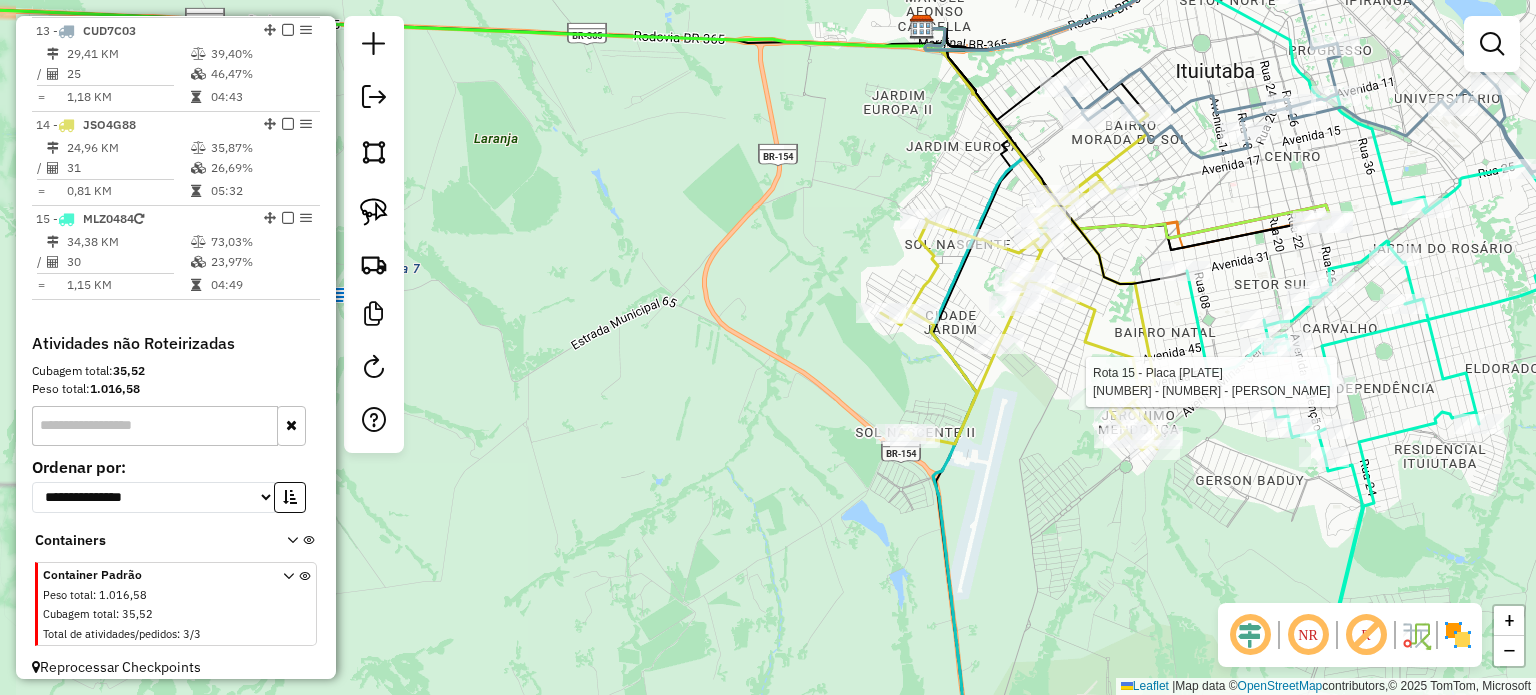 select on "*********" 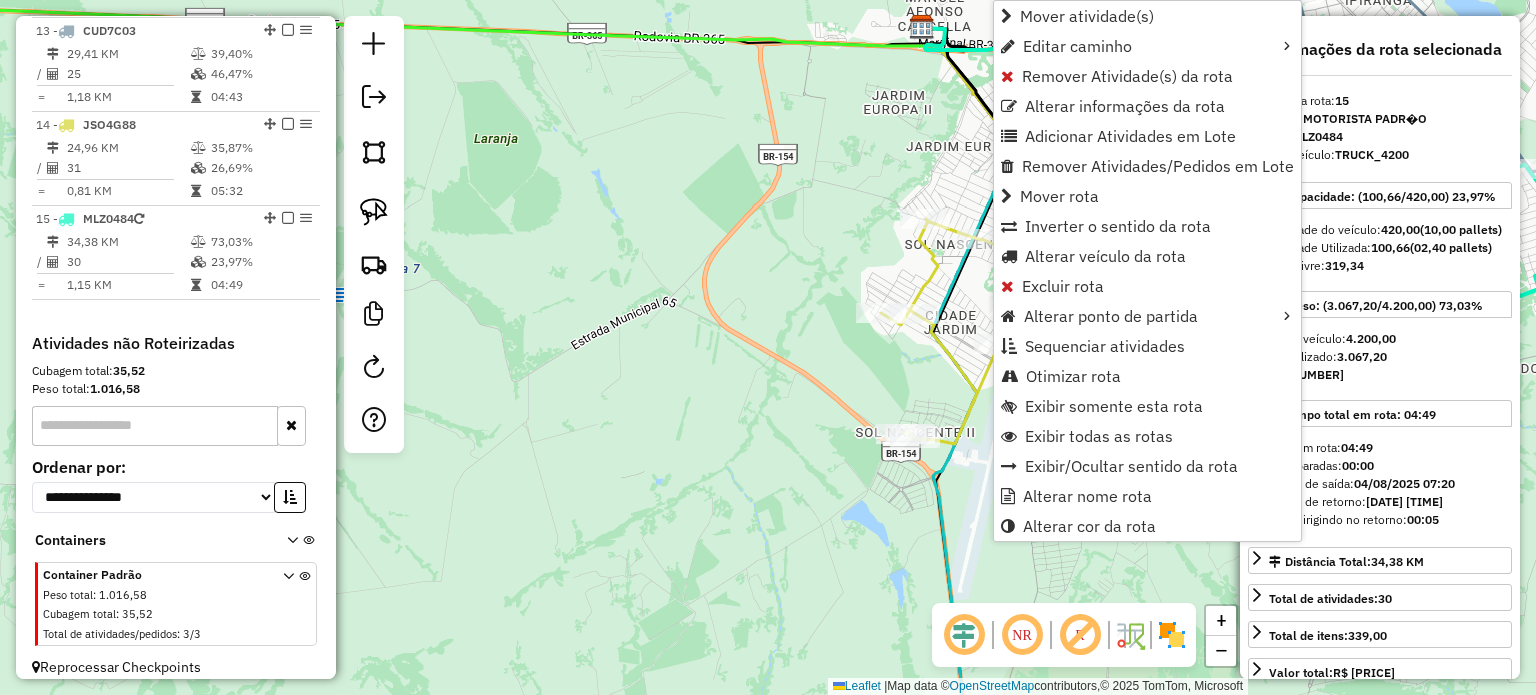 scroll, scrollTop: 1910, scrollLeft: 0, axis: vertical 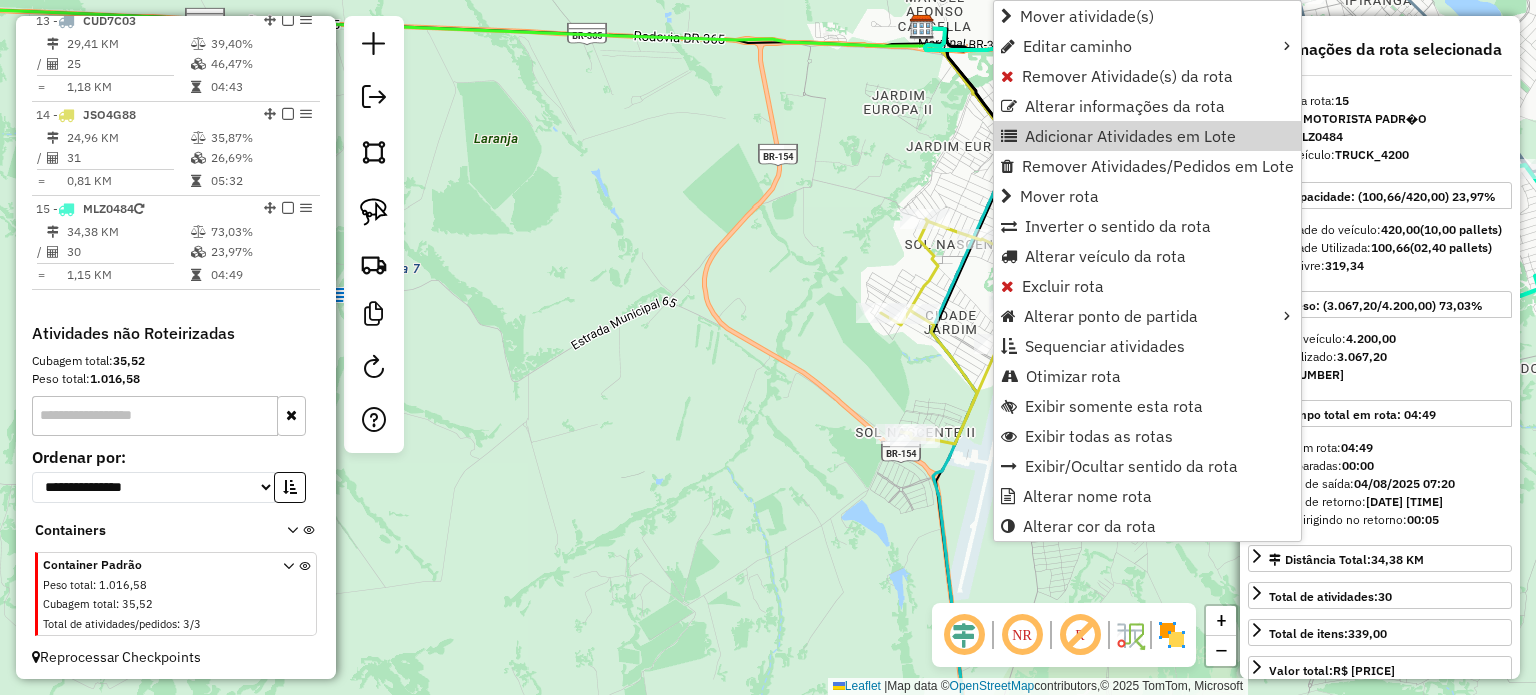 drag, startPoint x: 736, startPoint y: 206, endPoint x: 756, endPoint y: 211, distance: 20.615528 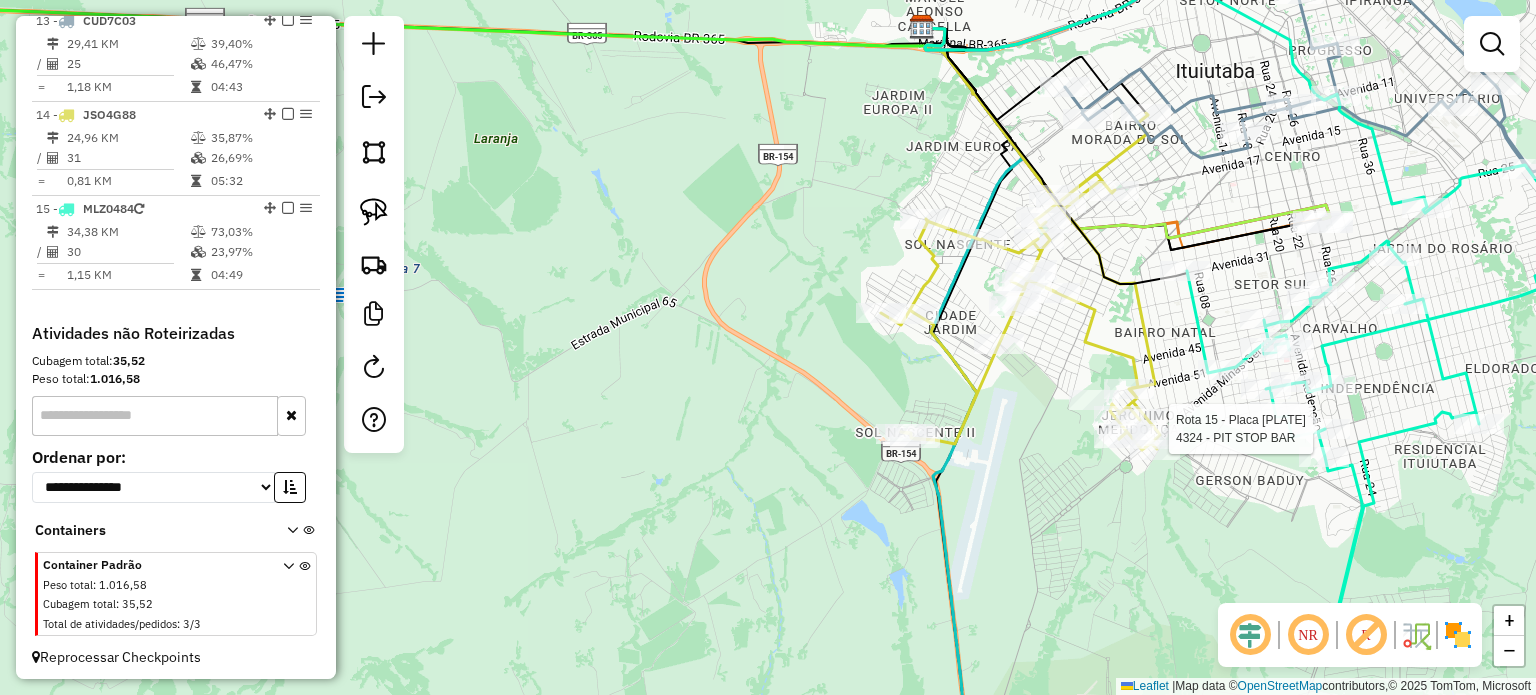 select on "*********" 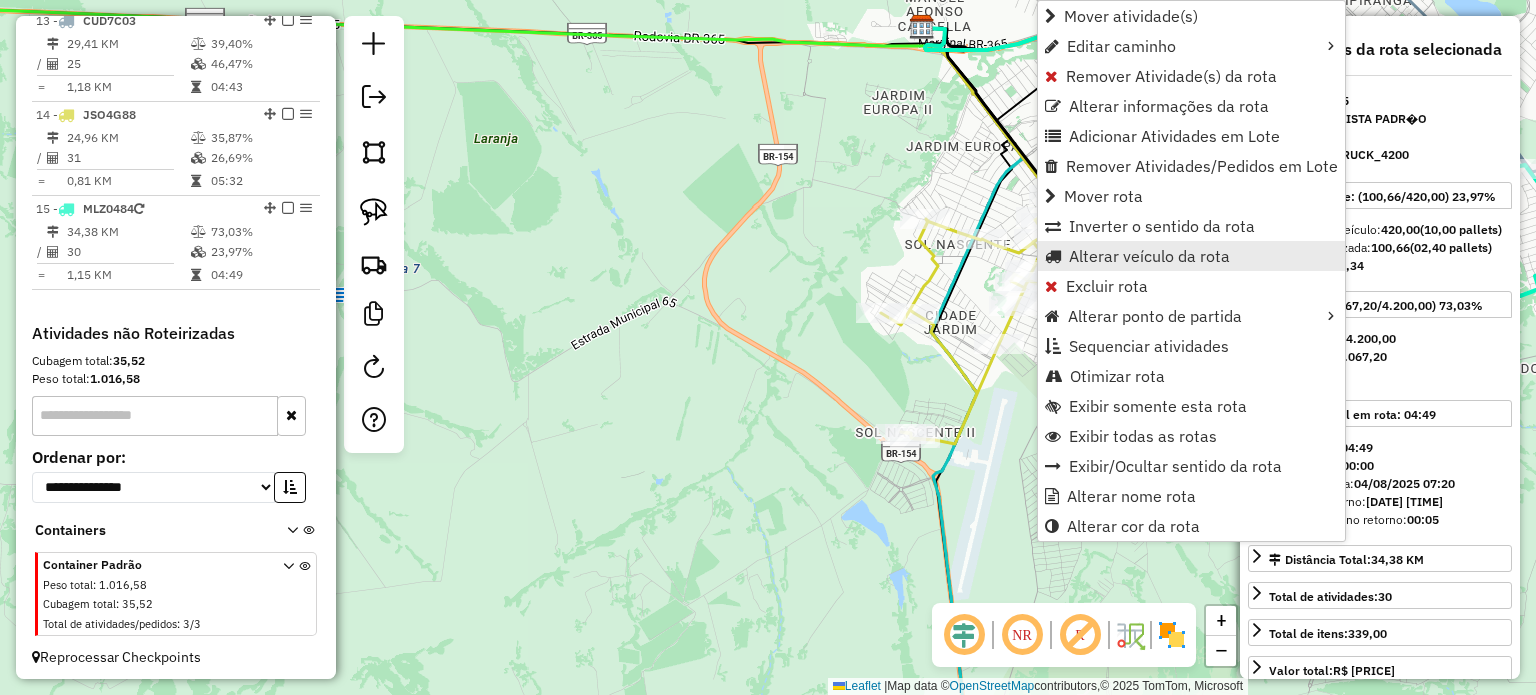 click on "Alterar veículo da rota" at bounding box center (1149, 256) 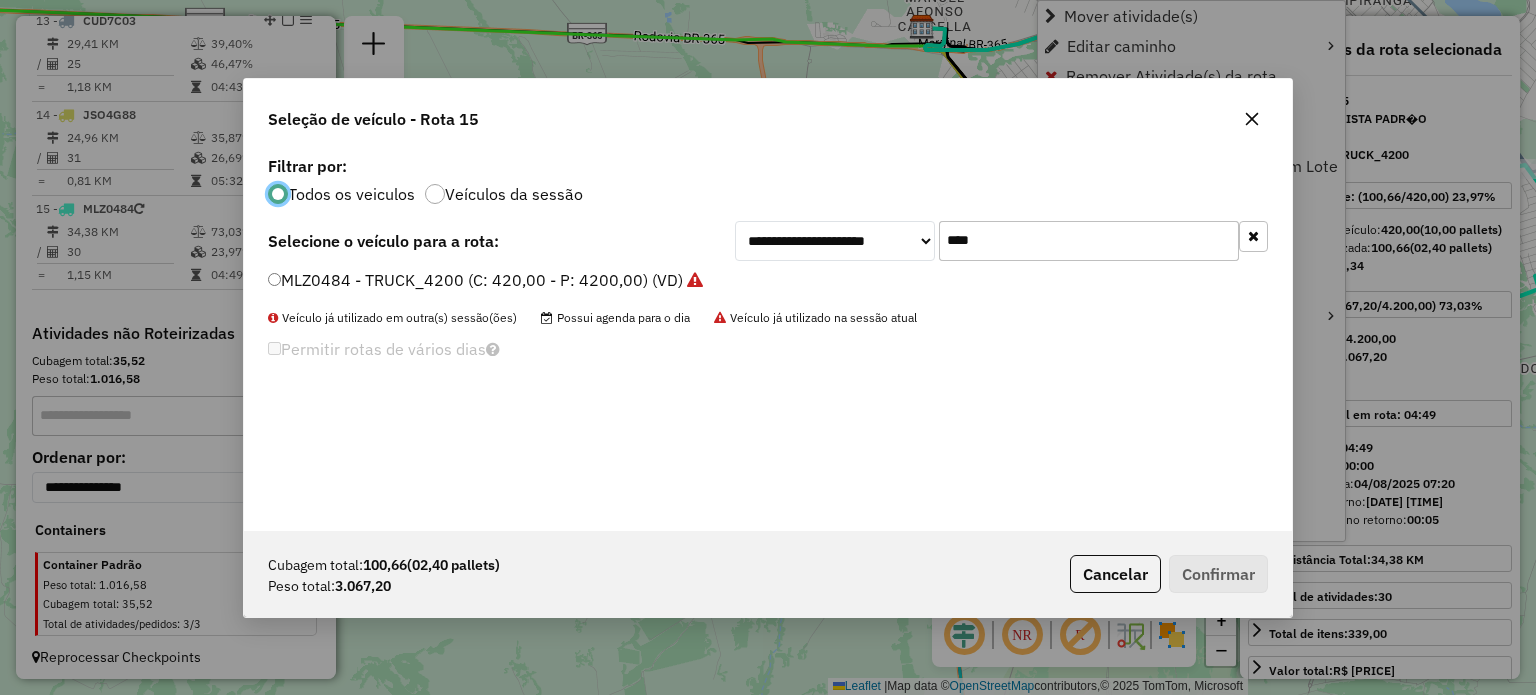 scroll, scrollTop: 10, scrollLeft: 6, axis: both 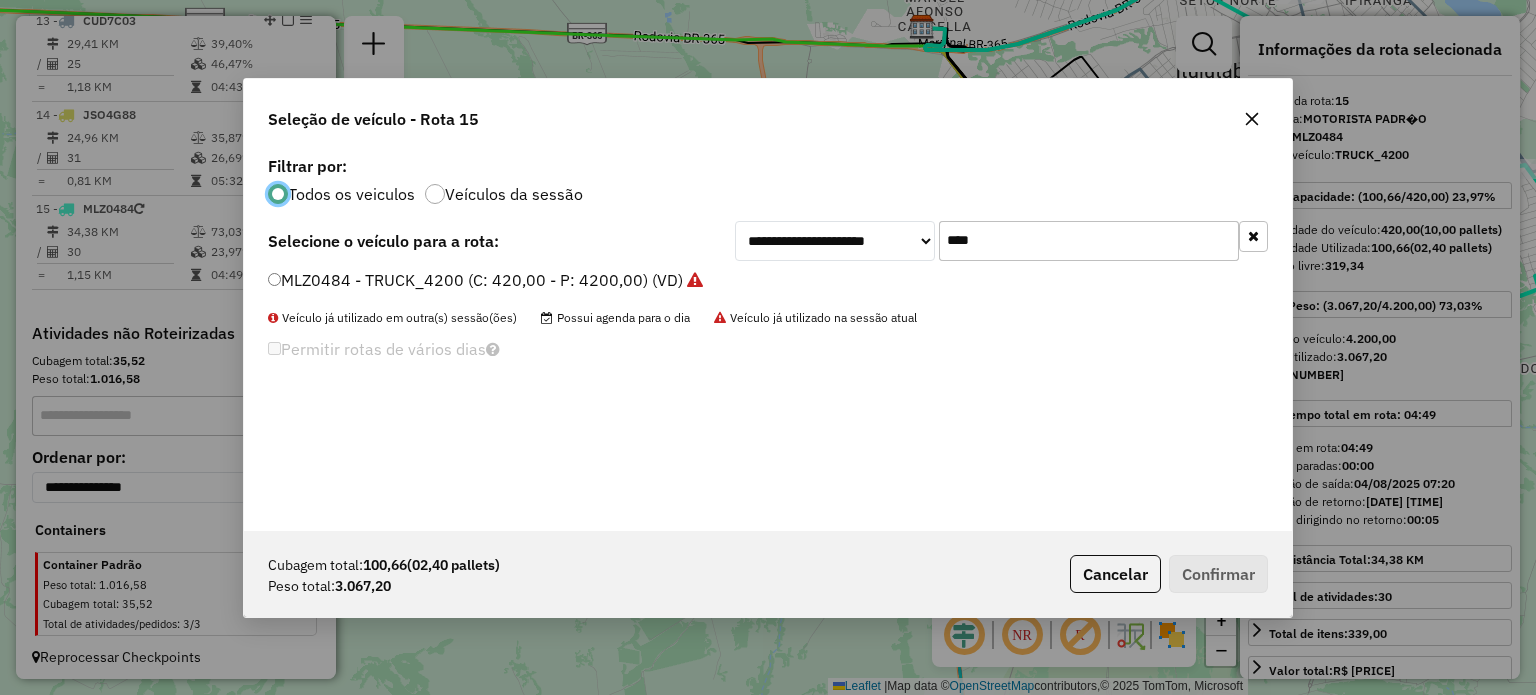drag, startPoint x: 1039, startPoint y: 246, endPoint x: 816, endPoint y: 222, distance: 224.28777 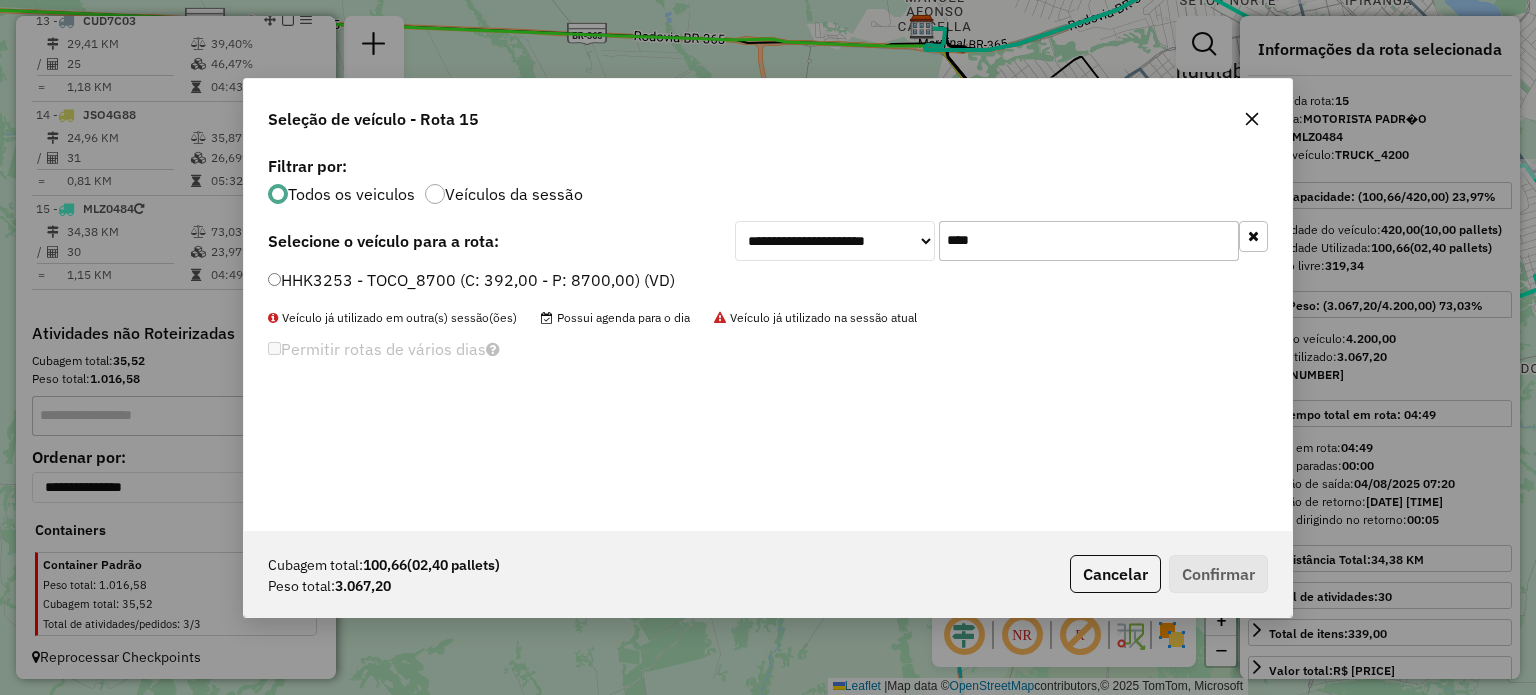 type on "****" 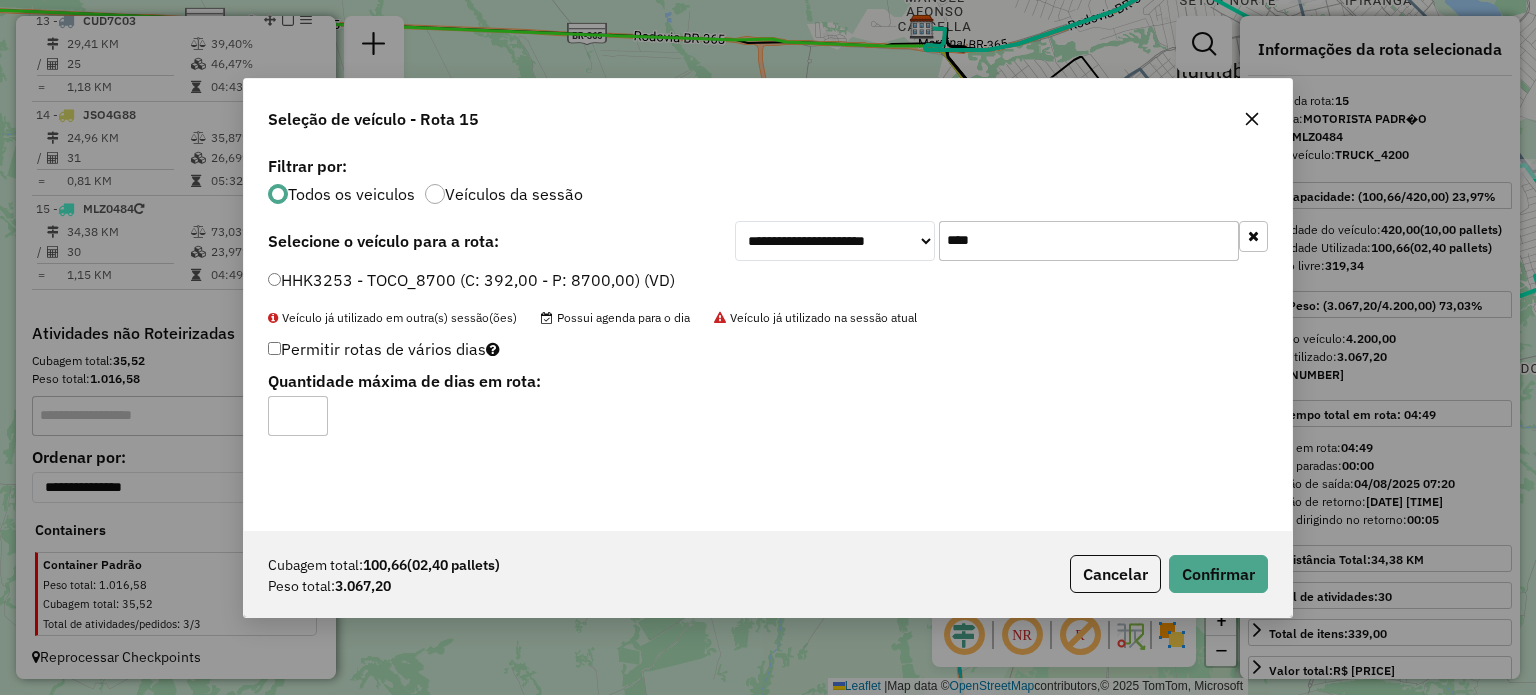 click on "Cubagem total:  100,66   (02,40 pallets)  Peso total: 3.067,20  Cancelar   Confirmar" 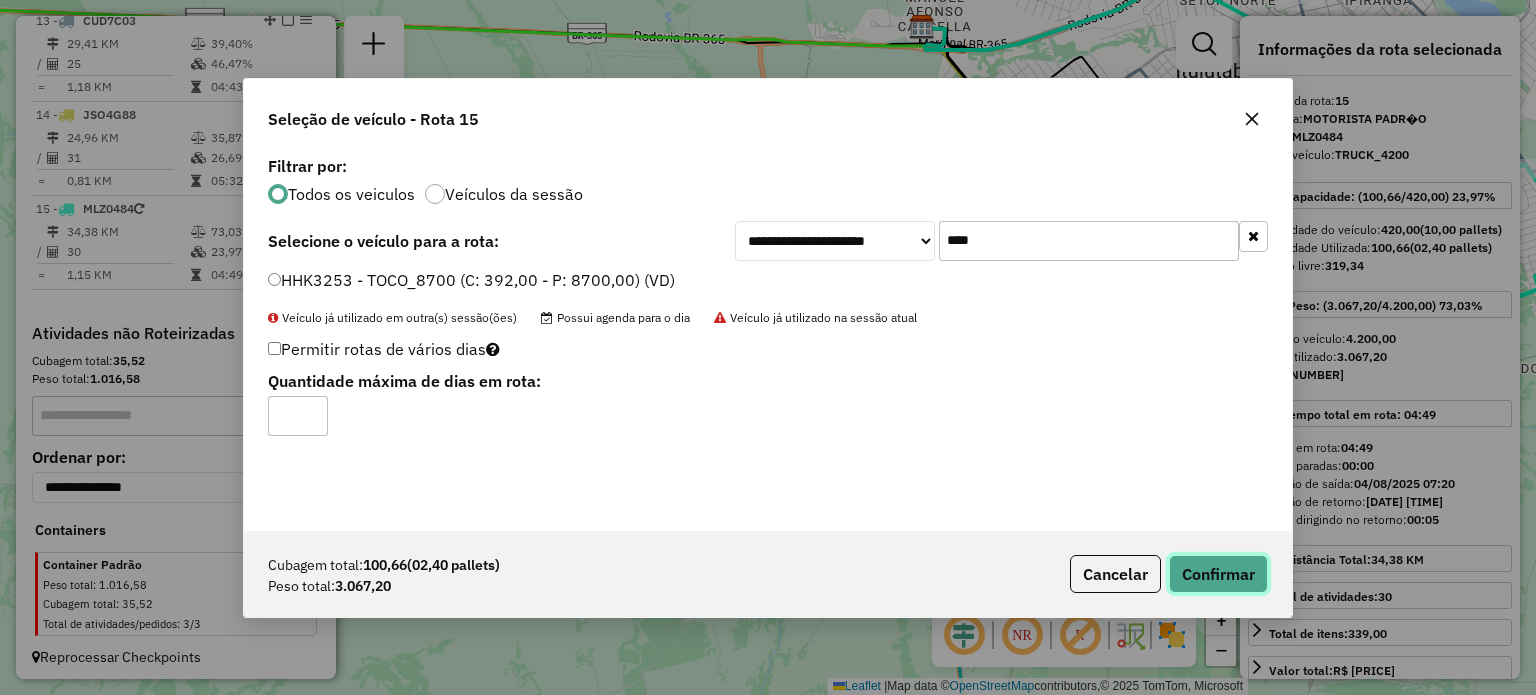 click on "Confirmar" 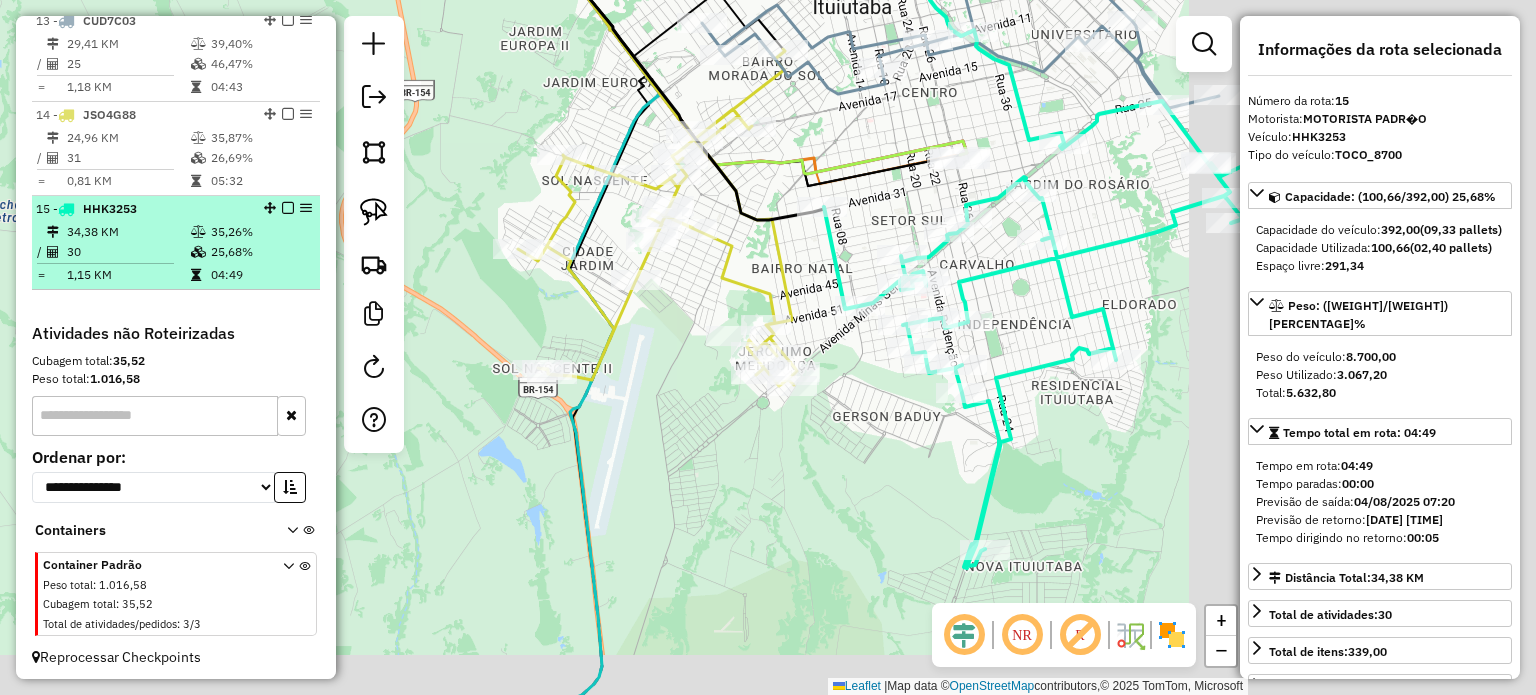 drag, startPoint x: 680, startPoint y: 376, endPoint x: 252, endPoint y: 286, distance: 437.36026 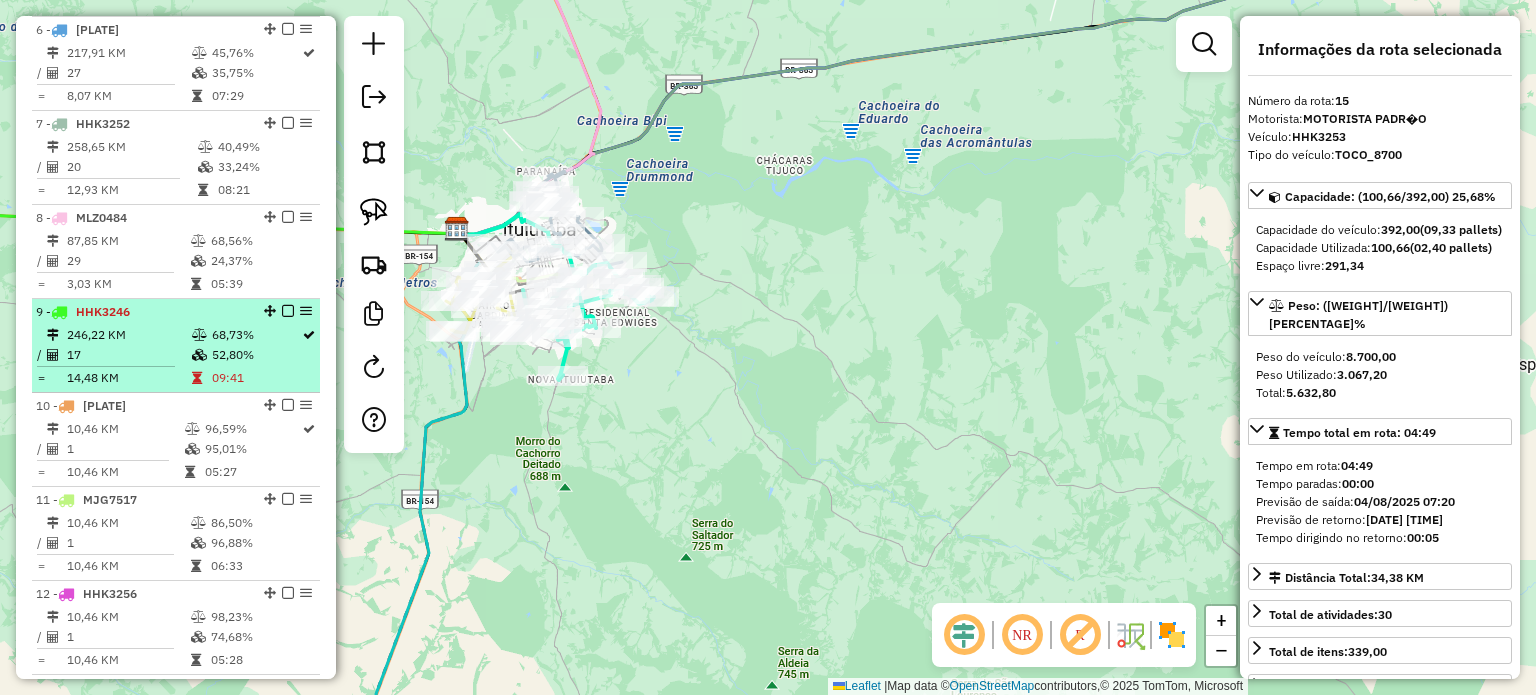 scroll, scrollTop: 1110, scrollLeft: 0, axis: vertical 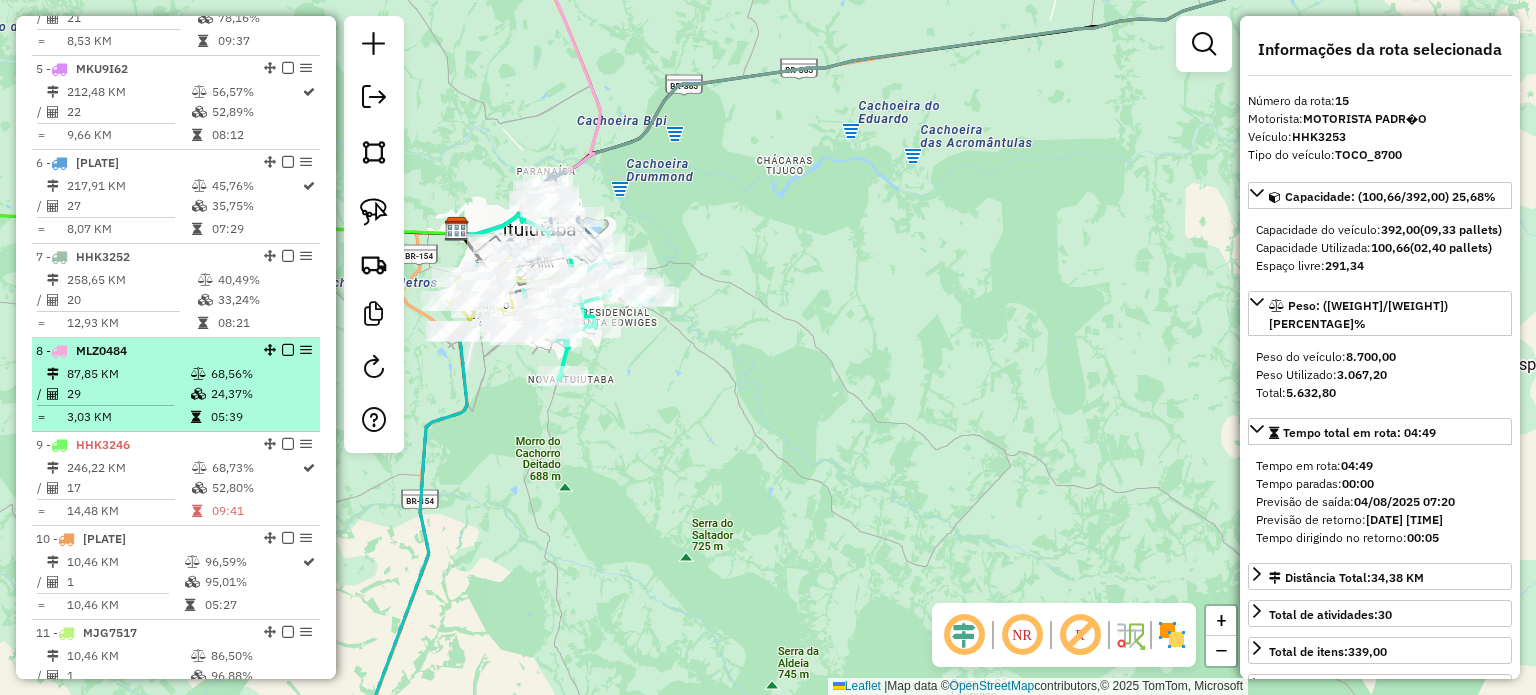 click on "87,85 KM" at bounding box center (128, 374) 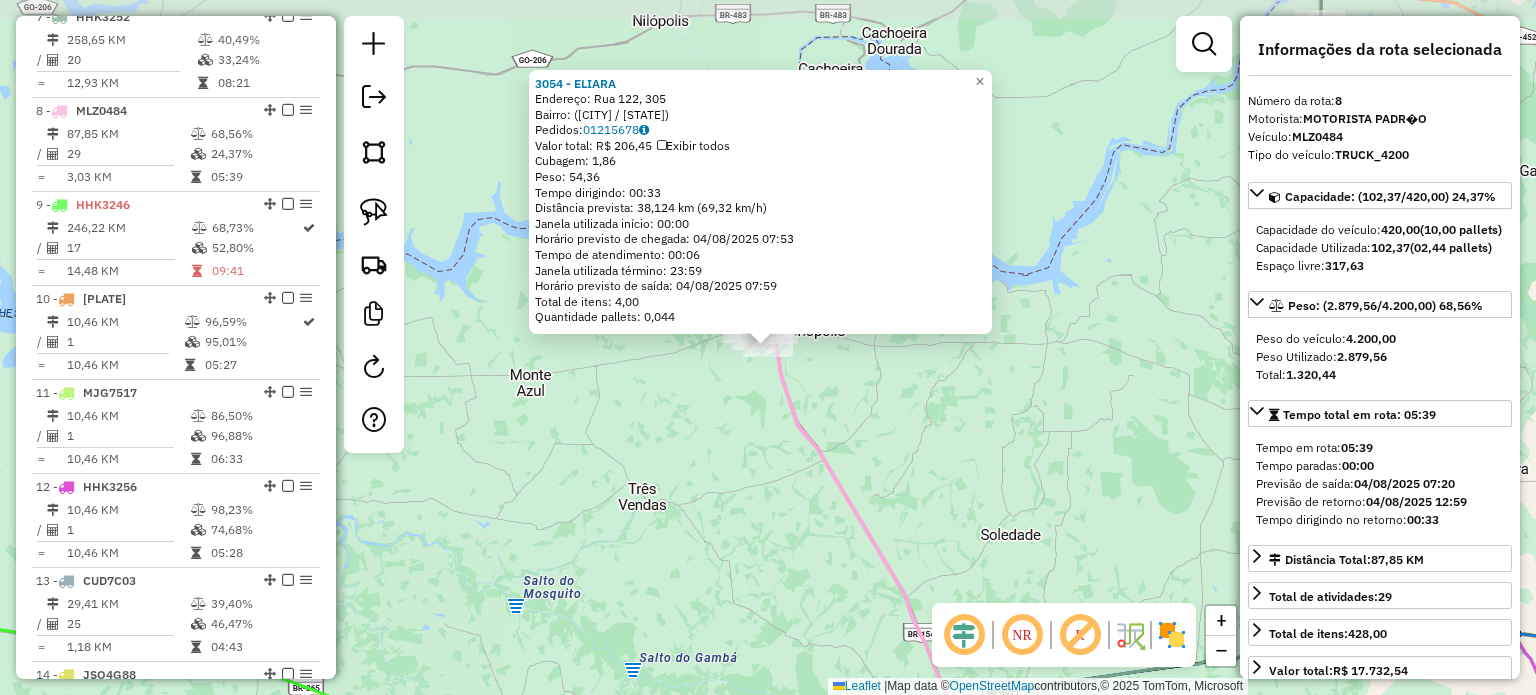 scroll, scrollTop: 1431, scrollLeft: 0, axis: vertical 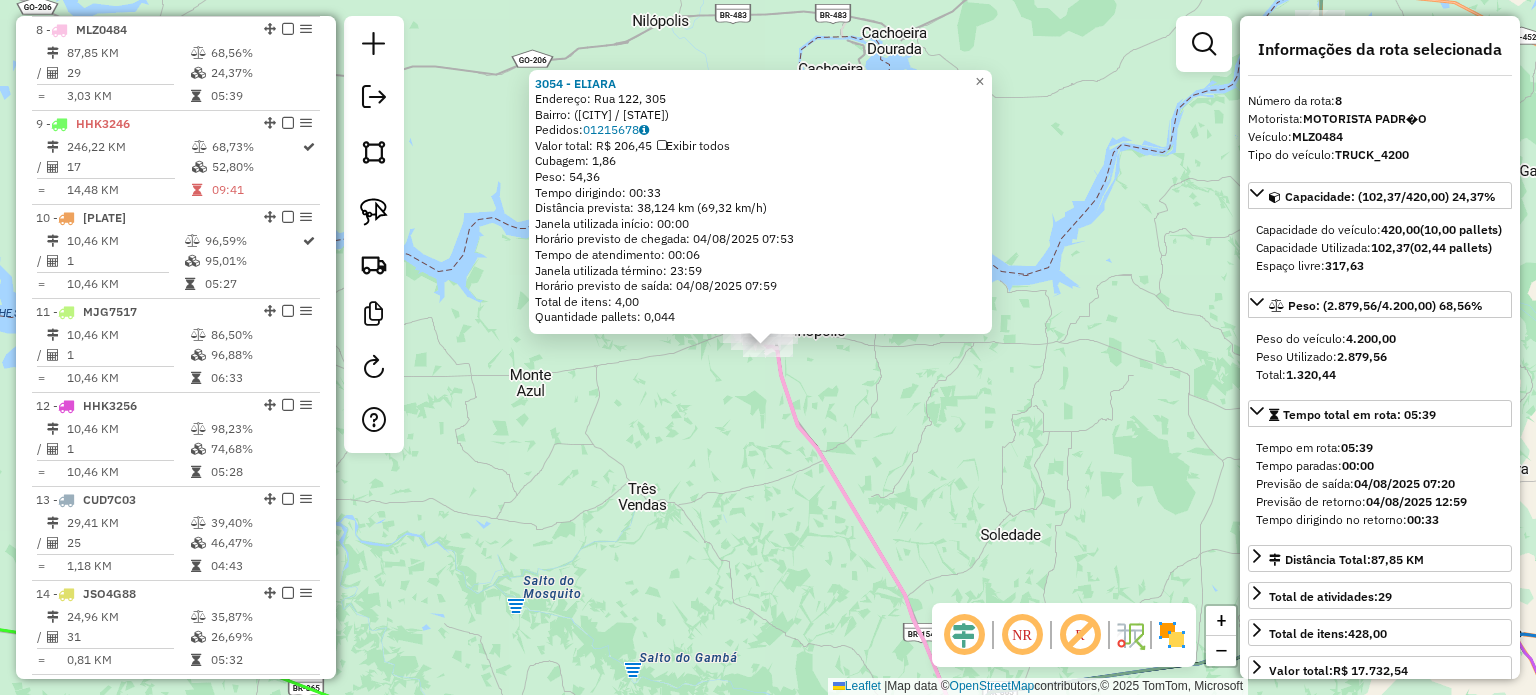 click on "3054 - ELIARA  Endereço: Rua 122, 305   Bairro:  (Capinópolis / MG)   Pedidos:  01215678   Valor total: R$ 206,45   Exibir todos   Cubagem: 1,86  Peso: 54,36  Tempo dirigindo: 00:33   Distância prevista: 38,124 km (69,32 km/h)   Janela utilizada início: 00:00   Horário previsto de chegada: 04/08/2025 07:53   Tempo de atendimento: 00:06   Janela utilizada término: 23:59   Horário previsto de saída: 04/08/2025 07:59   Total de itens: 4,00   Quantidade pallets: 0,044  × Janela de atendimento Grade de atendimento Capacidade Transportadoras Veículos Cliente Pedidos  Rotas Selecione os dias de semana para filtrar as janelas de atendimento  Seg   Ter   Qua   Qui   Sex   Sáb   Dom  Informe o período da janela de atendimento: De: Até:  Filtrar exatamente a janela do cliente  Considerar janela de atendimento padrão  Selecione os dias de semana para filtrar as grades de atendimento  Seg   Ter   Qua   Qui   Sex   Sáb   Dom   Considerar clientes sem dia de atendimento cadastrado  Peso mínimo:   De:   De:" 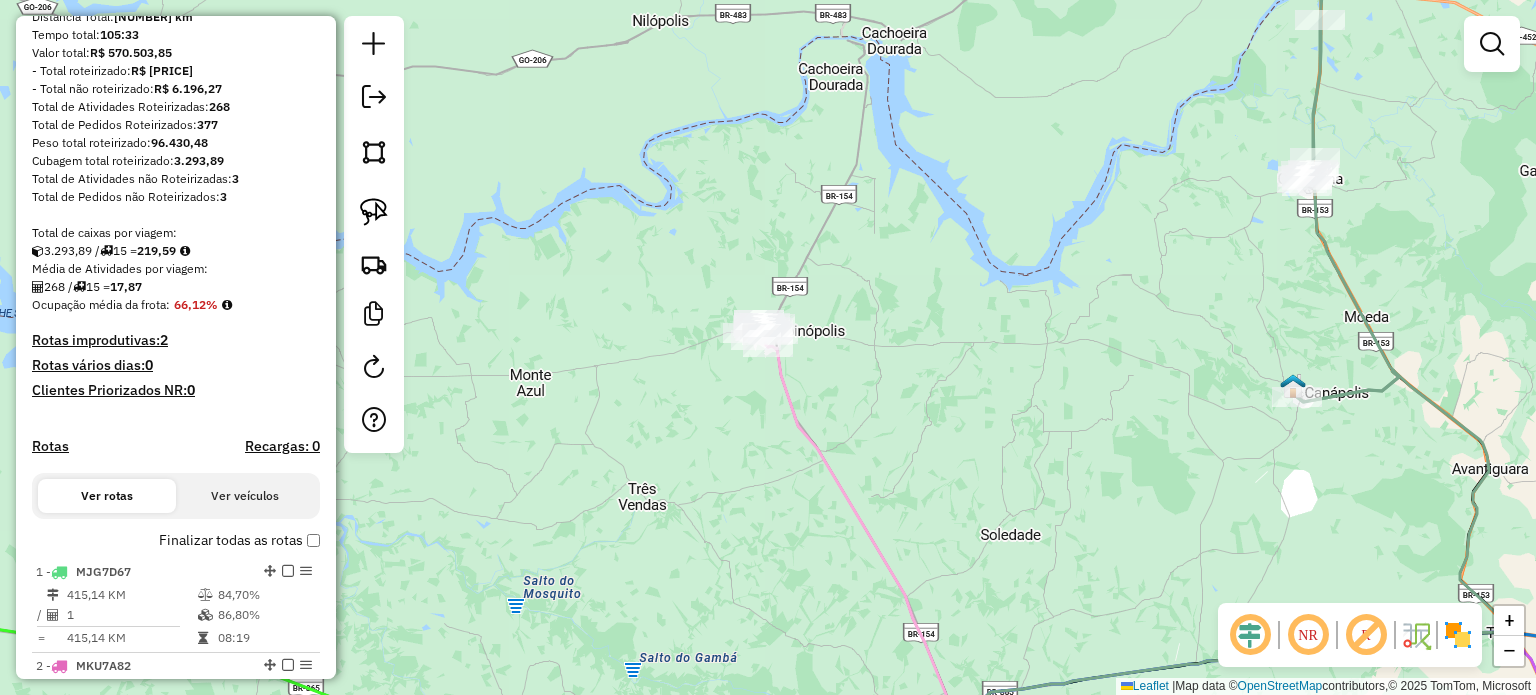 scroll, scrollTop: 431, scrollLeft: 0, axis: vertical 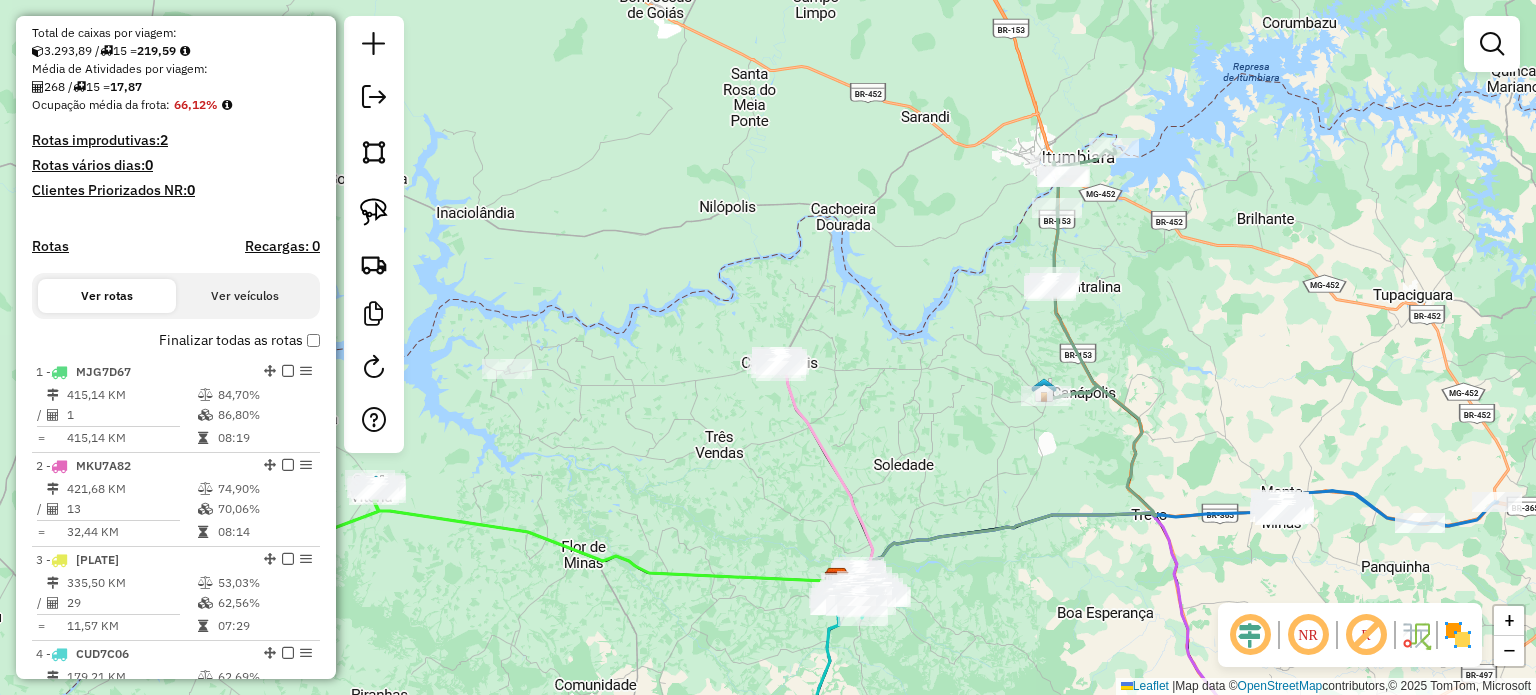 drag, startPoint x: 1040, startPoint y: 541, endPoint x: 1041, endPoint y: 585, distance: 44.011364 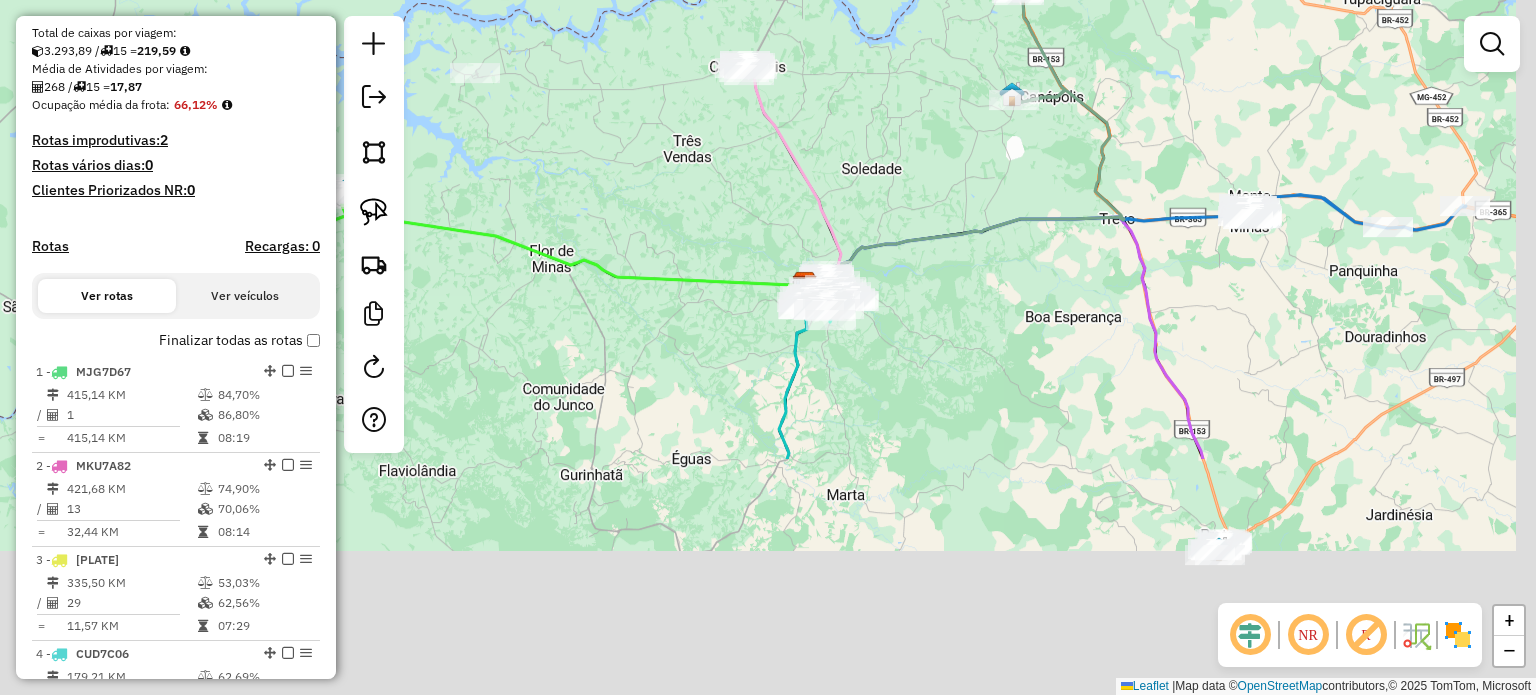drag, startPoint x: 1056, startPoint y: 641, endPoint x: 1024, endPoint y: 335, distance: 307.66864 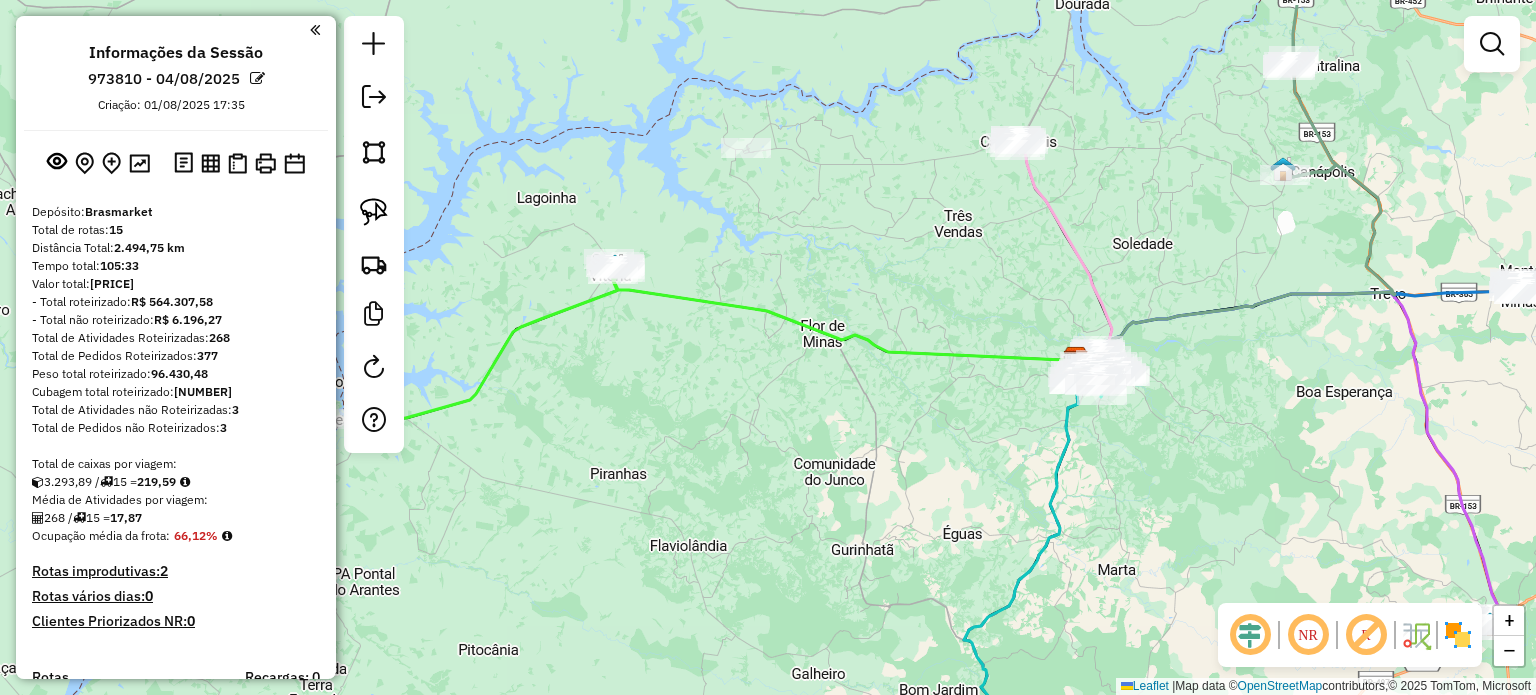 scroll, scrollTop: 0, scrollLeft: 0, axis: both 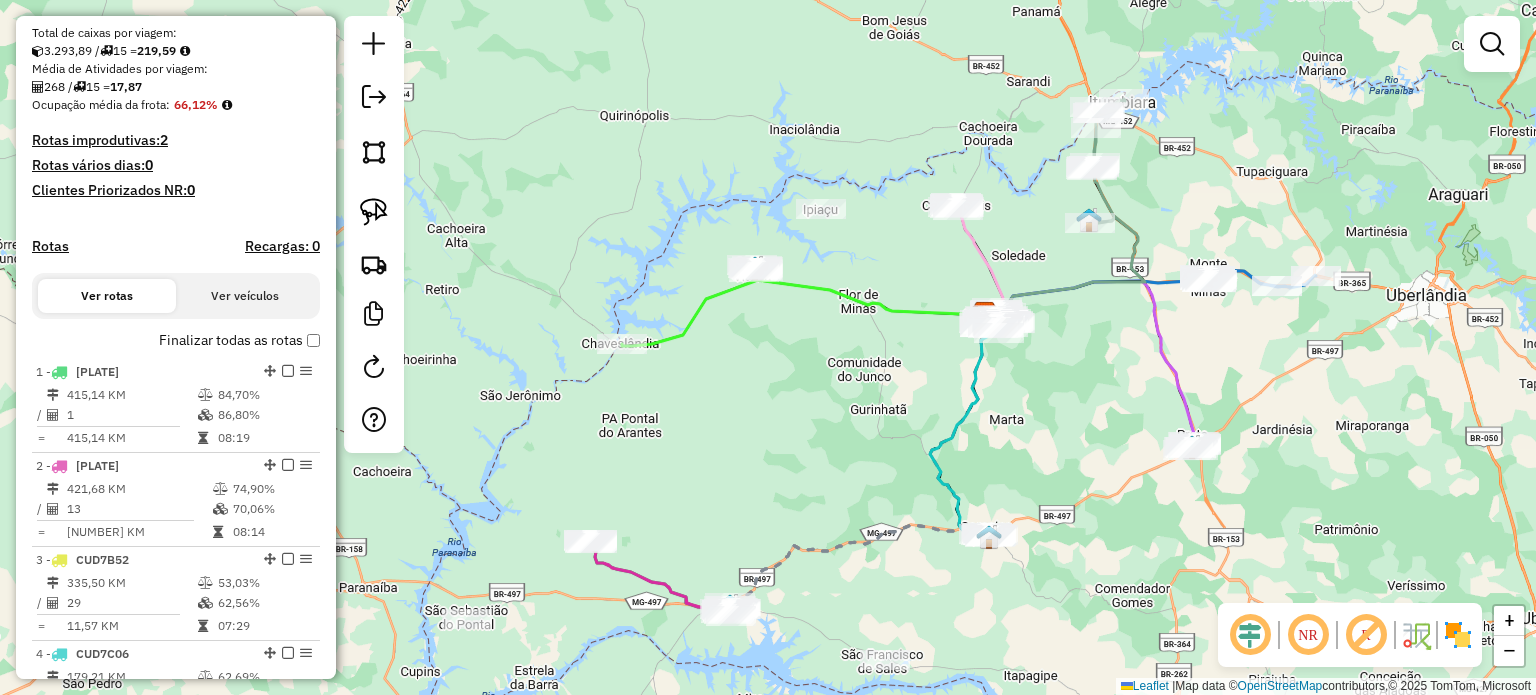 drag, startPoint x: 849, startPoint y: 553, endPoint x: 842, endPoint y: 470, distance: 83.294655 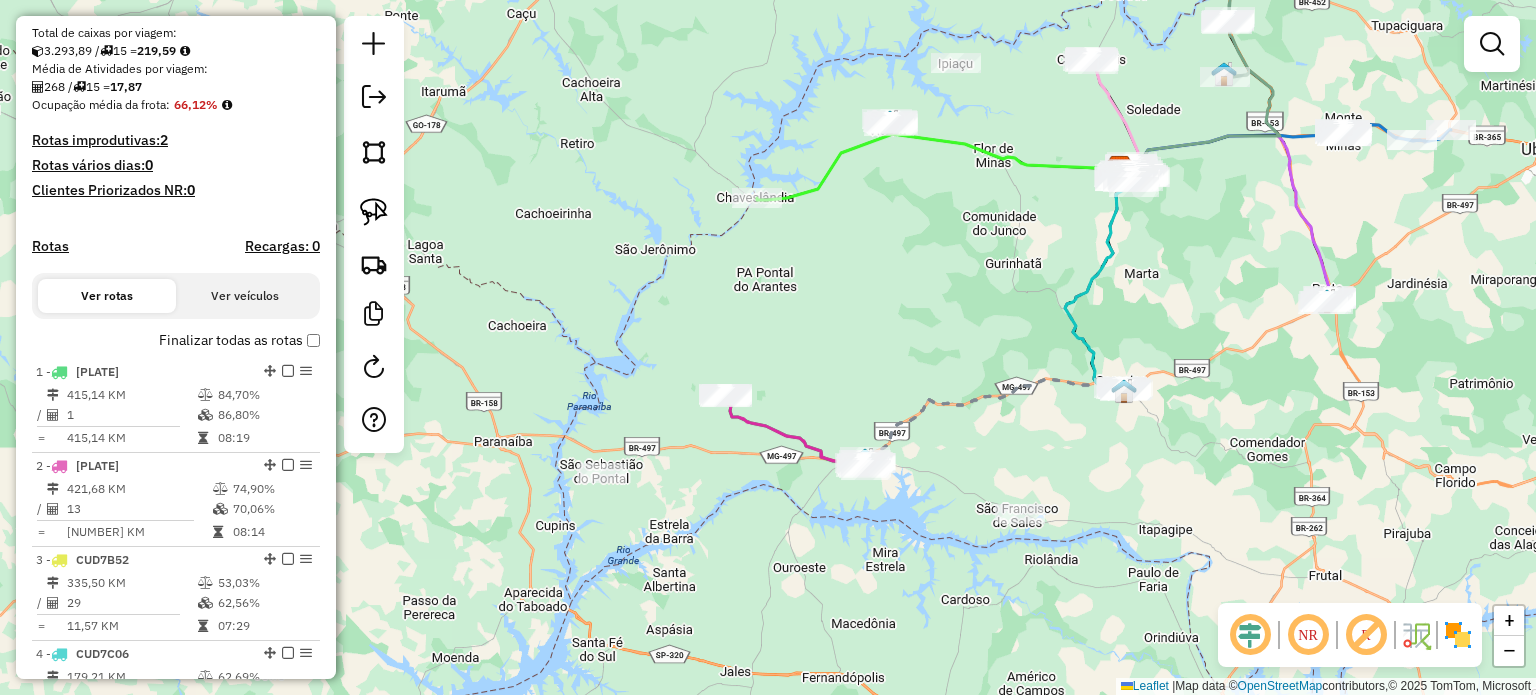 drag, startPoint x: 756, startPoint y: 458, endPoint x: 892, endPoint y: 321, distance: 193.04144 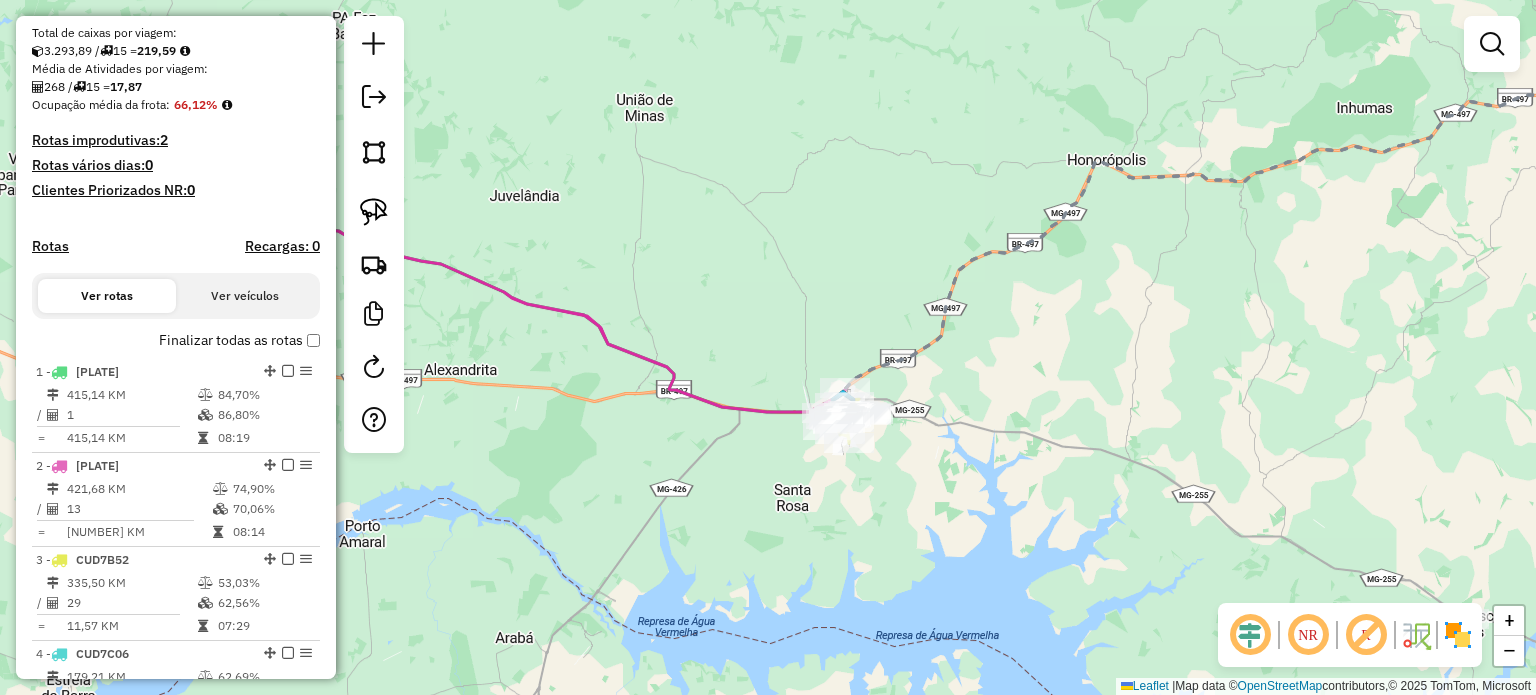 drag, startPoint x: 1023, startPoint y: 499, endPoint x: 672, endPoint y: 351, distance: 380.9265 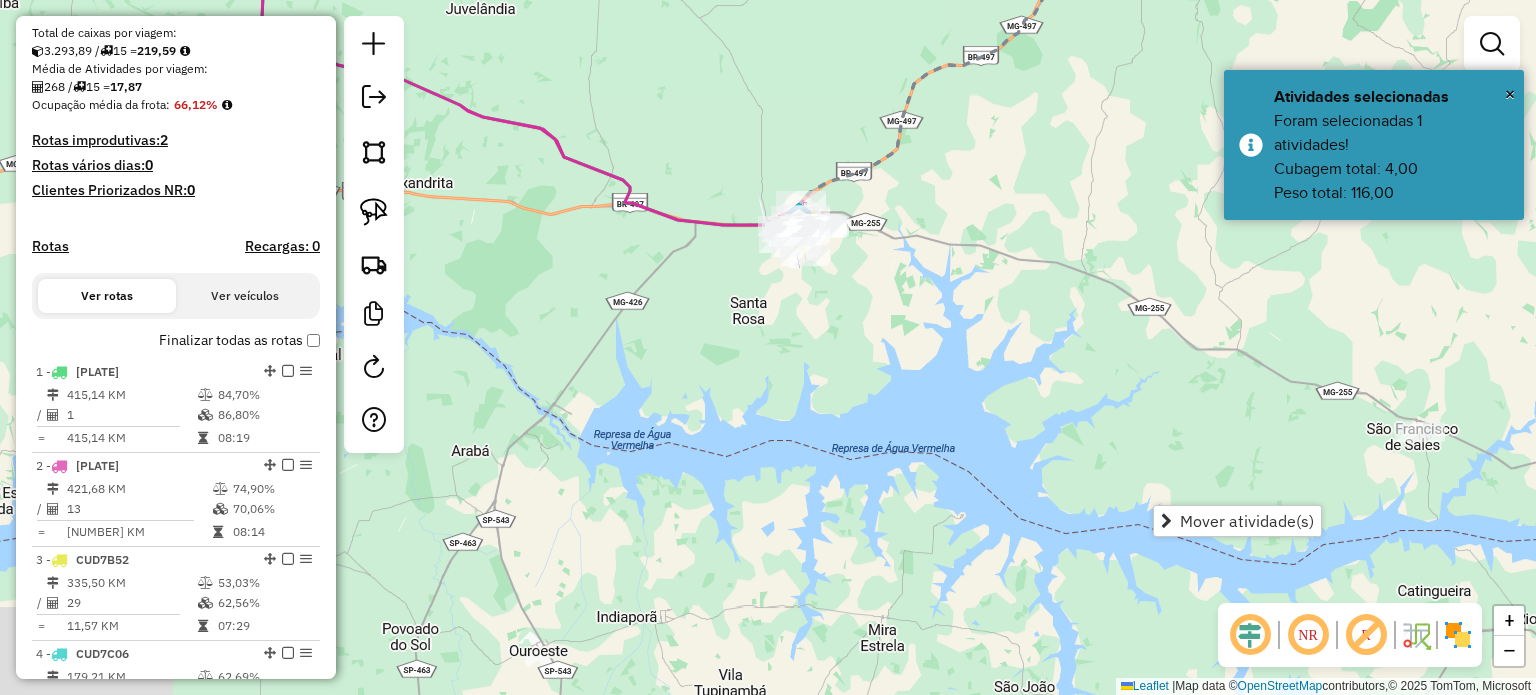 drag, startPoint x: 881, startPoint y: 453, endPoint x: 1083, endPoint y: 427, distance: 203.6664 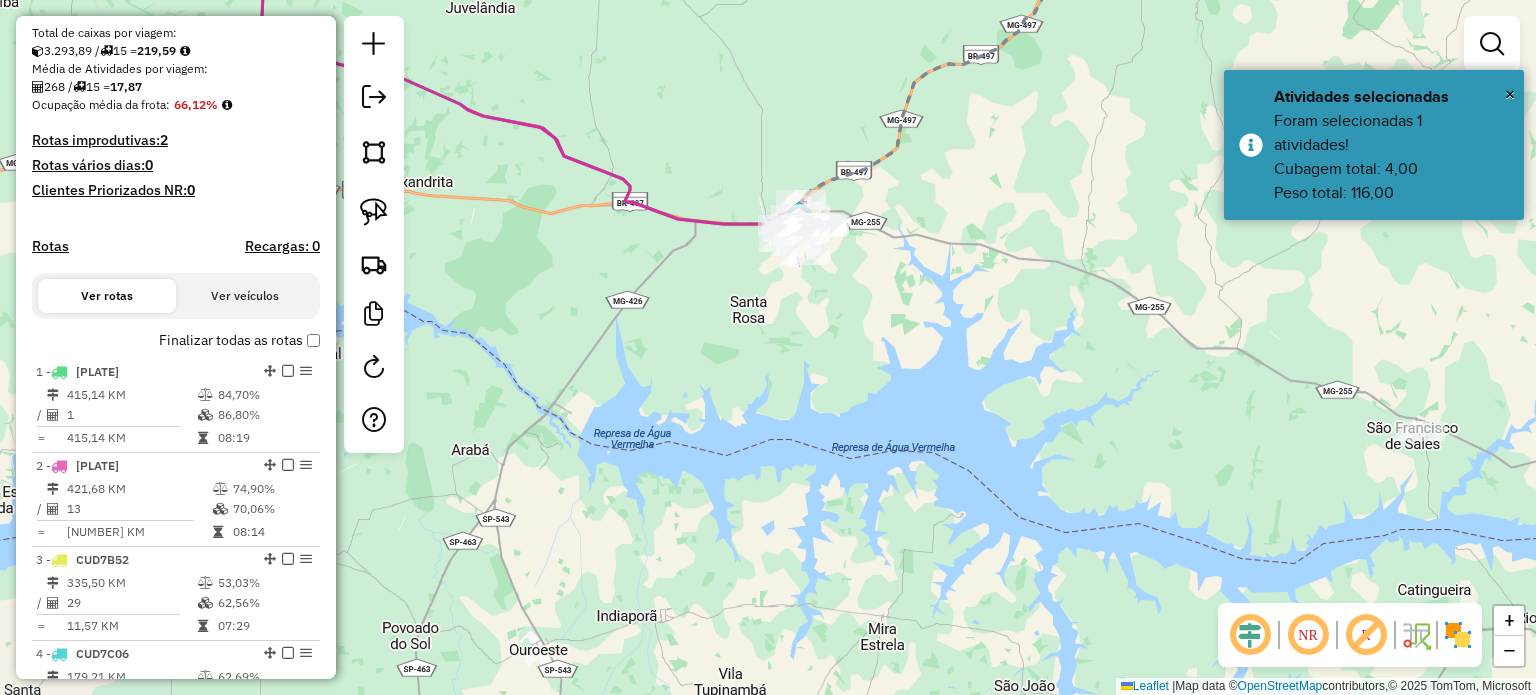 drag, startPoint x: 624, startPoint y: 396, endPoint x: 1092, endPoint y: 373, distance: 468.56482 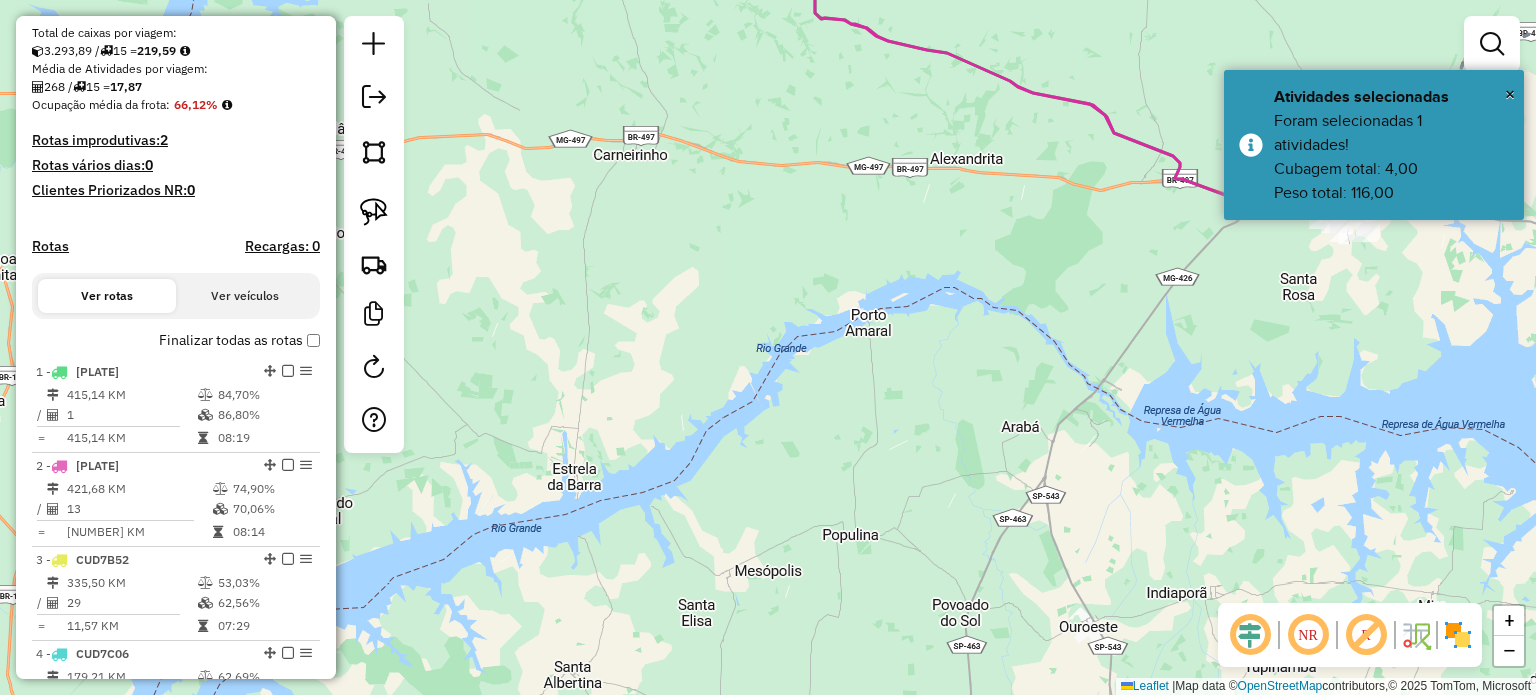 drag, startPoint x: 612, startPoint y: 347, endPoint x: 1052, endPoint y: 369, distance: 440.54965 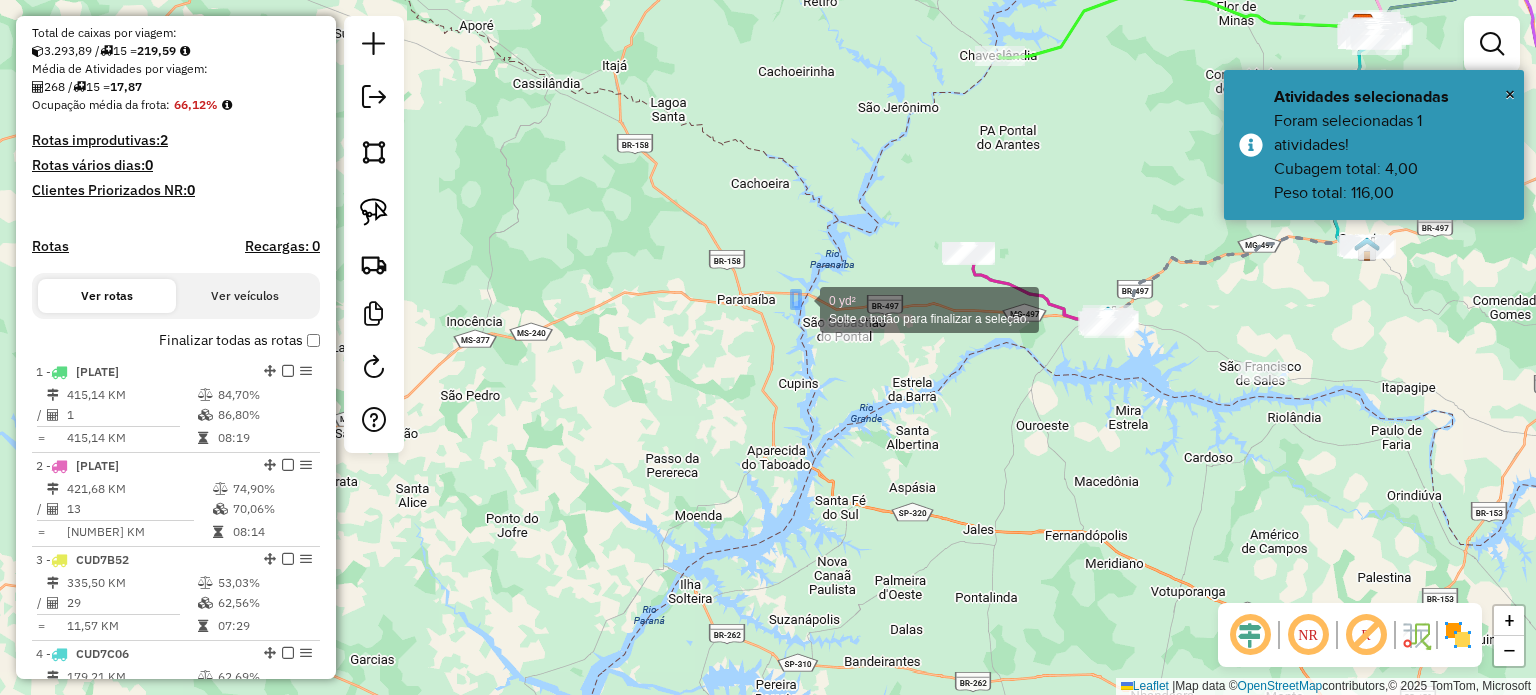 drag, startPoint x: 792, startPoint y: 291, endPoint x: 904, endPoint y: 377, distance: 141.20906 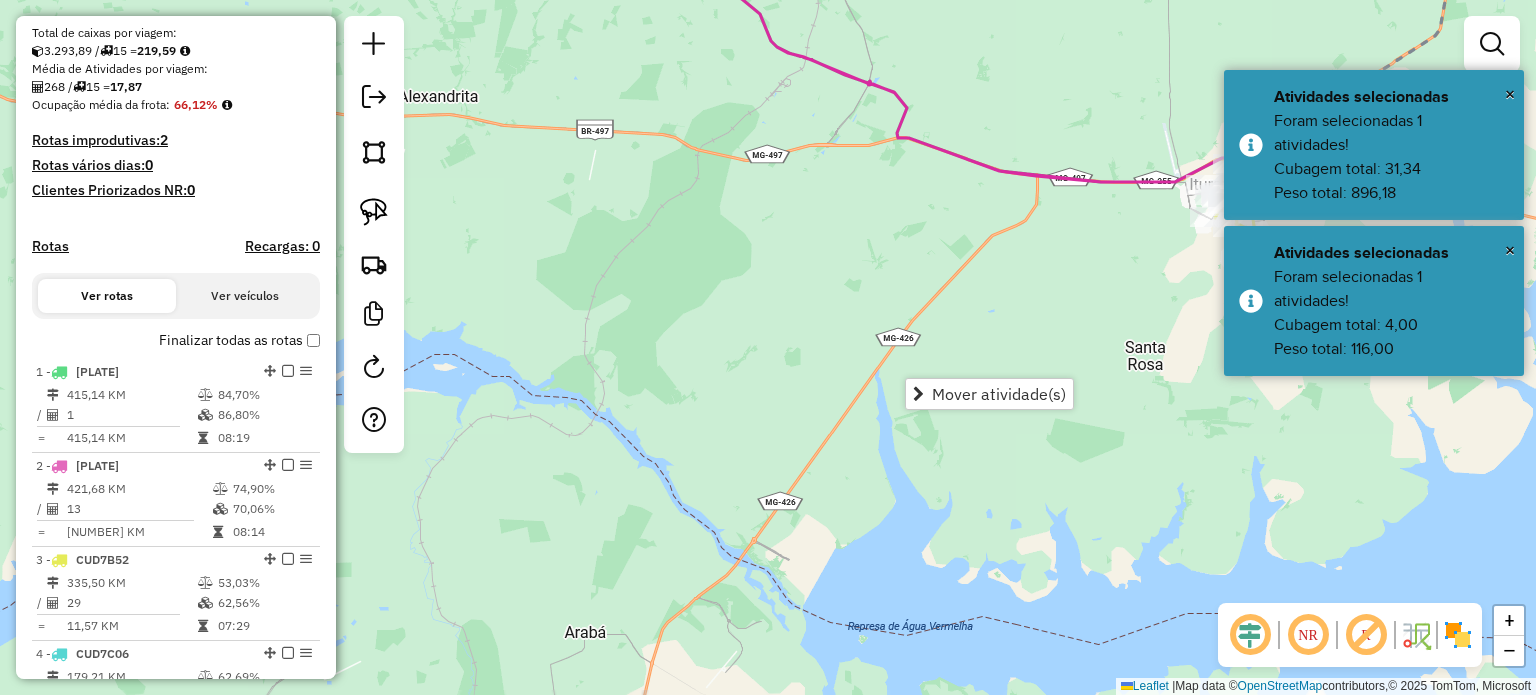drag, startPoint x: 897, startPoint y: 314, endPoint x: 828, endPoint y: 314, distance: 69 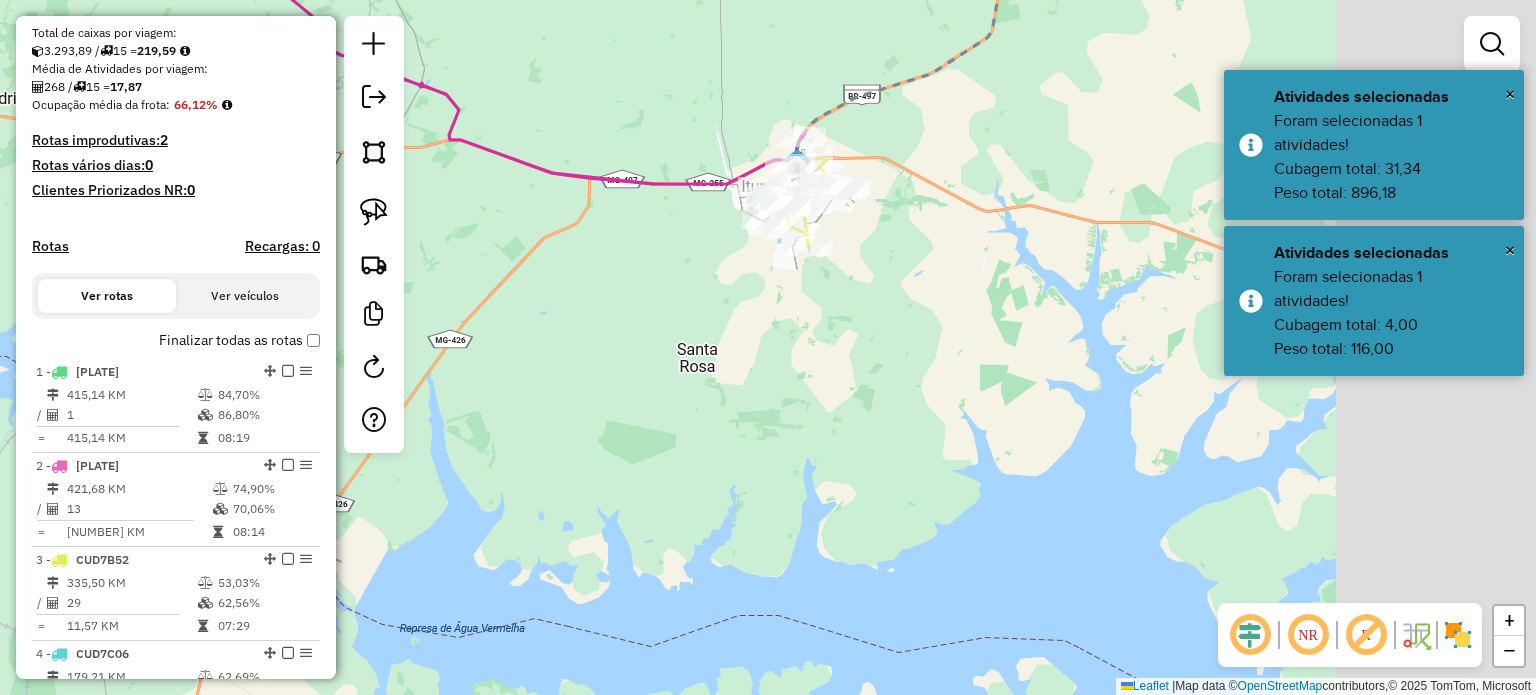 drag, startPoint x: 1108, startPoint y: 307, endPoint x: 584, endPoint y: 309, distance: 524.00385 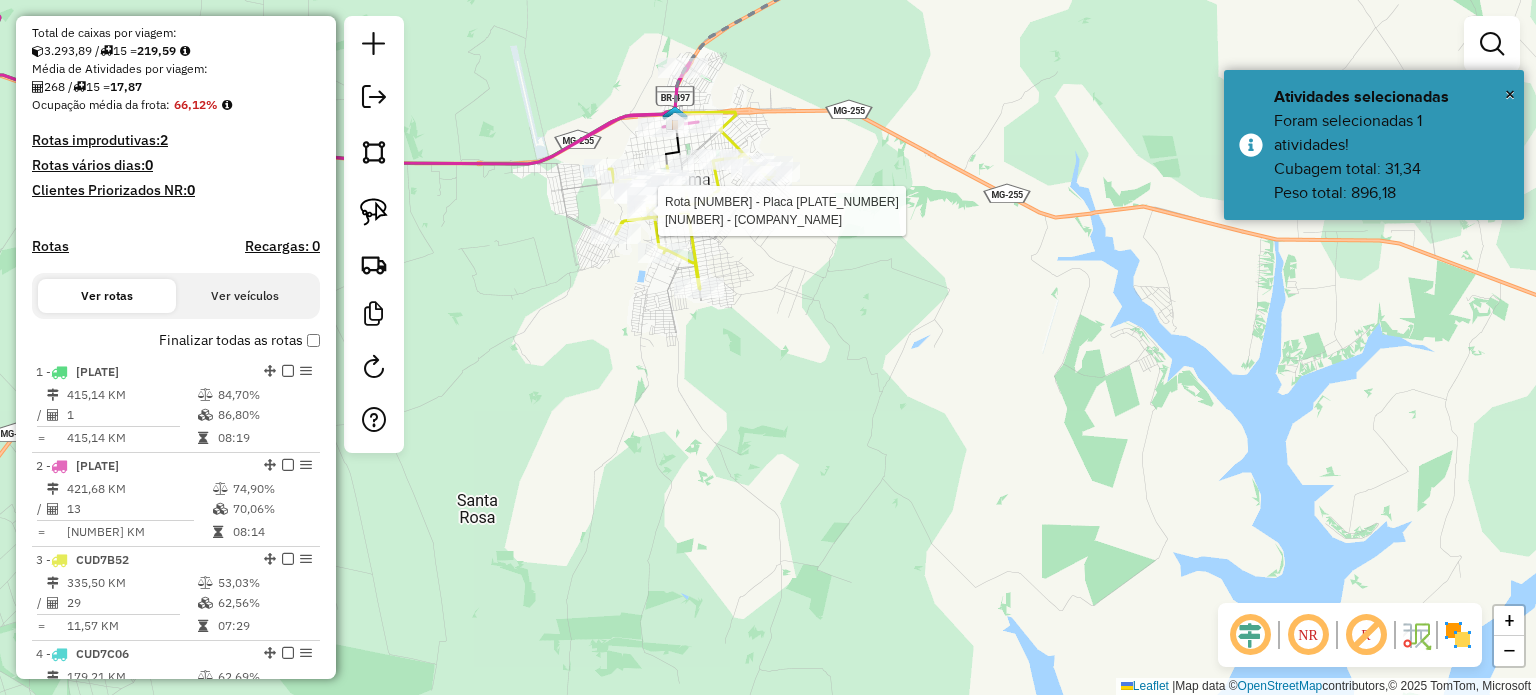 select on "*********" 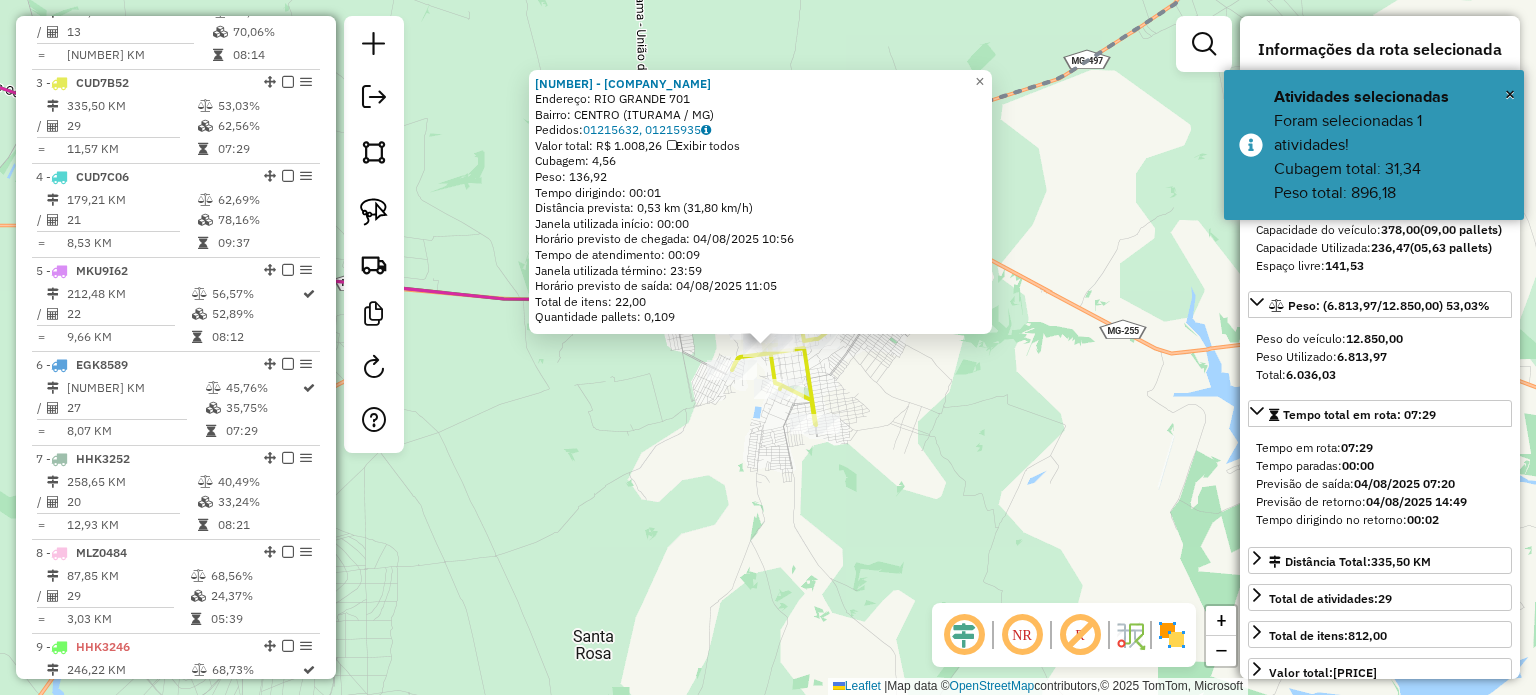 scroll, scrollTop: 962, scrollLeft: 0, axis: vertical 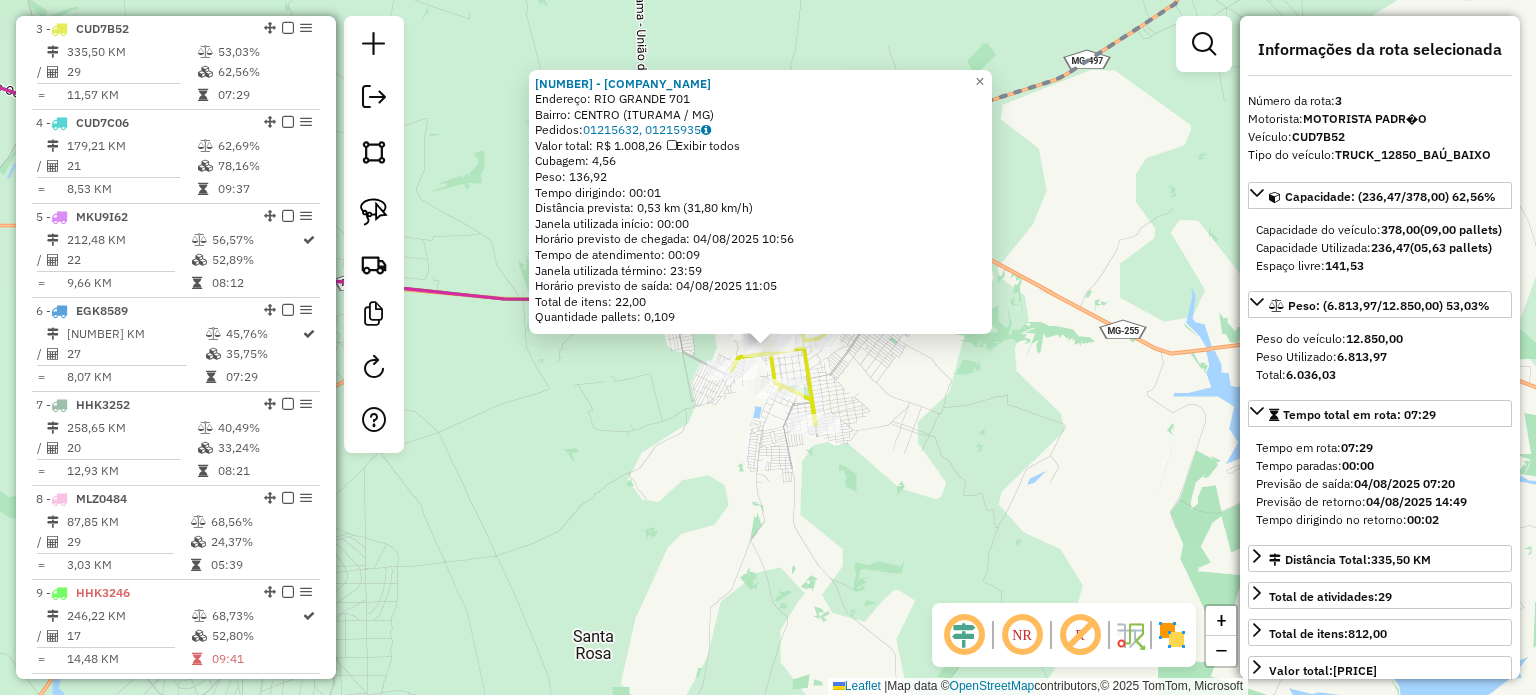 click on "4786 - [FULL_NAME]  Endereço:  [STREET_NAME] [NUMBER]   Bairro: [NEIGHBORHOOD] ([CITY] / [STATE])   Pedidos:  01215632, 01215935   Valor total: R$ 1.008,26   Exibir todos   Cubagem: 4,56  Peso: 136,92  Tempo dirigindo: 00:01   Distância prevista: 0,53 km (31,80 km/h)   Janela utilizada início: 00:00   Horário previsto de chegada: [DATE] [TIME]   Tempo de atendimento: 00:09   Janela utilizada término: 23:59   Horário previsto de saída: [DATE] [TIME]   Total de itens: 22,00   Quantidade pallets: 0,109  × Janela de atendimento Grade de atendimento Capacidade Transportadoras Veículos Cliente Pedidos  Rotas Selecione os dias de semana para filtrar as janelas de atendimento  Seg   Ter   Qua   Qui   Sex   Sáb   Dom  Informe o período da janela de atendimento: De: Até:  Filtrar exatamente a janela do cliente  Considerar janela de atendimento padrão  Selecione os dias de semana para filtrar as grades de atendimento  Seg   Ter   Qua   Qui   Sex   Sáb   Dom   Considerar clientes sem dia de atendimento cadastrado  De:  +" 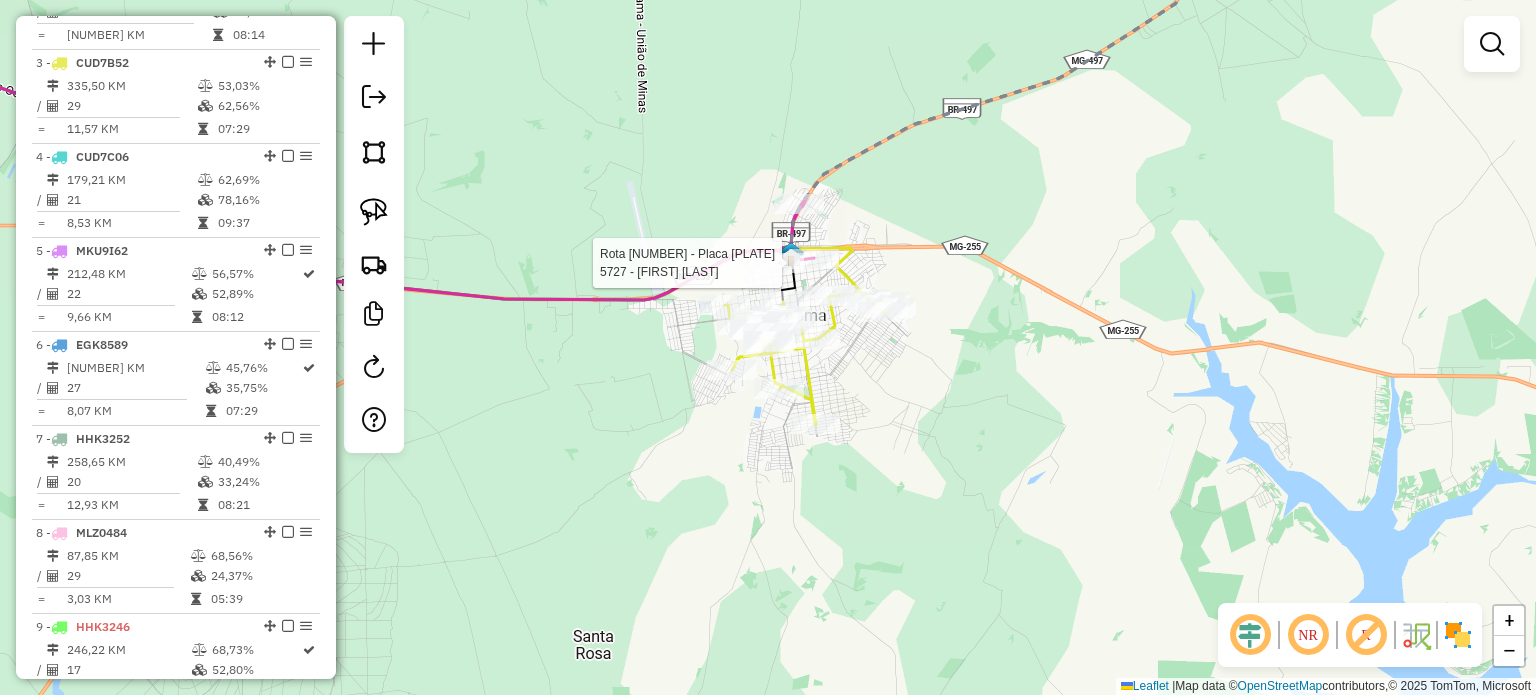 select on "*********" 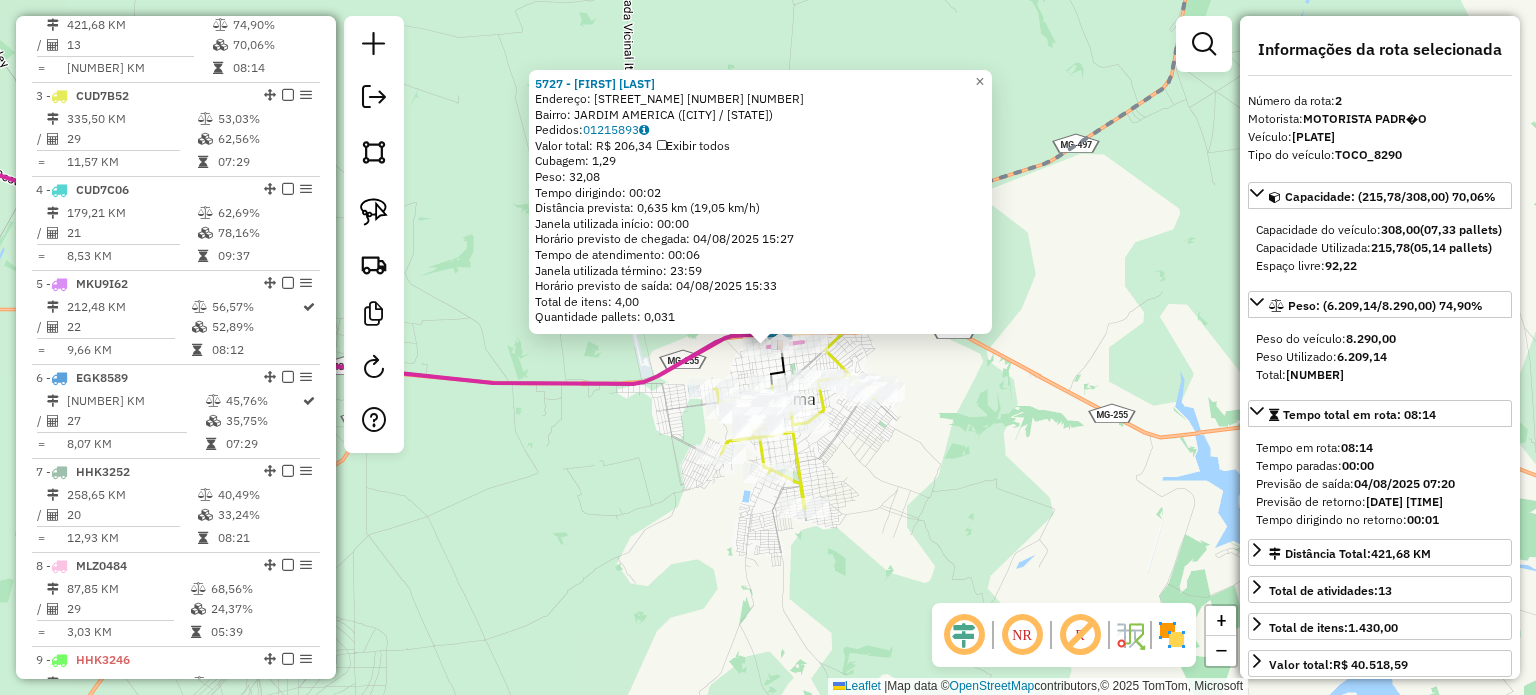 scroll, scrollTop: 868, scrollLeft: 0, axis: vertical 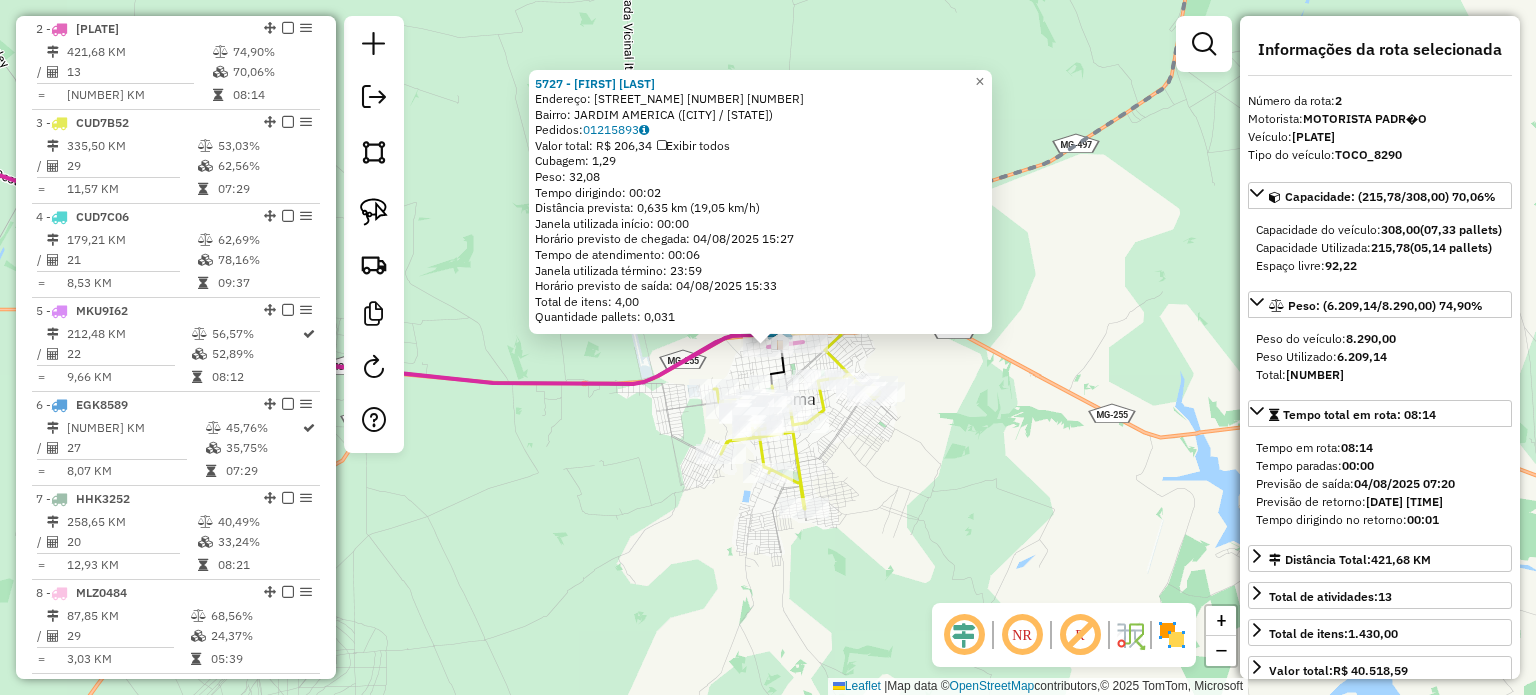 click on "5727 - ODAIR G DE OLIVEIRA  Endereço: R   GUSTAVO MAIA DE MENEZES 549   549   Bairro: JARDIM AMERICA (ITURAMA / MG)   Pedidos:  01215893   Valor total: R$ 206,34   Exibir todos   Cubagem: 1,29  Peso: 32,08  Tempo dirigindo: 00:02   Distância prevista: 0,635 km (19,05 km/h)   Janela utilizada início: 00:00   Horário previsto de chegada: 04/08/2025 15:27   Tempo de atendimento: 00:06   Janela utilizada término: 23:59   Horário previsto de saída: 04/08/2025 15:33   Total de itens: 4,00   Quantidade pallets: 0,031  × Janela de atendimento Grade de atendimento Capacidade Transportadoras Veículos Cliente Pedidos  Rotas Selecione os dias de semana para filtrar as janelas de atendimento  Seg   Ter   Qua   Qui   Sex   Sáb   Dom  Informe o período da janela de atendimento: De: Até:  Filtrar exatamente a janela do cliente  Considerar janela de atendimento padrão  Selecione os dias de semana para filtrar as grades de atendimento  Seg   Ter   Qua   Qui   Sex   Sáb   Dom   Peso mínimo:   Peso máximo:   De:" 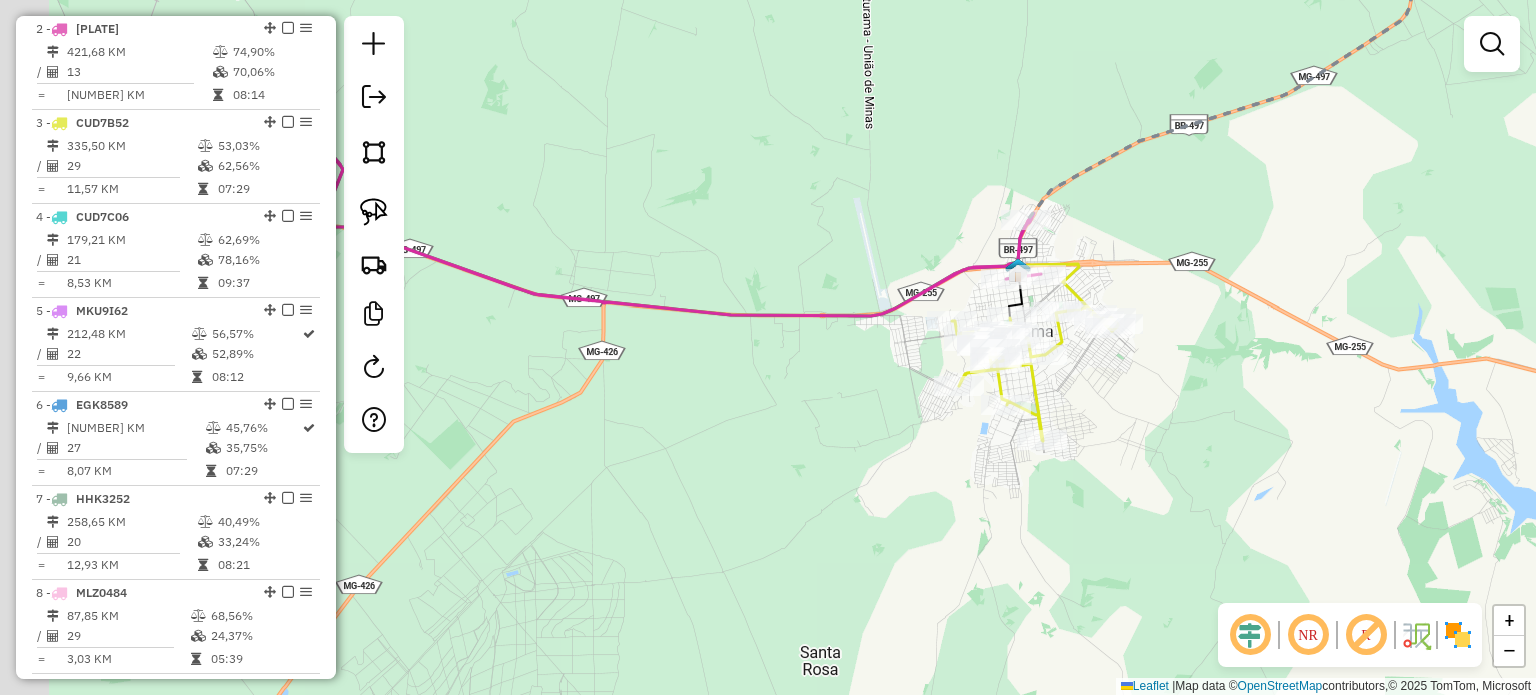 drag, startPoint x: 719, startPoint y: 495, endPoint x: 885, endPoint y: 422, distance: 181.34222 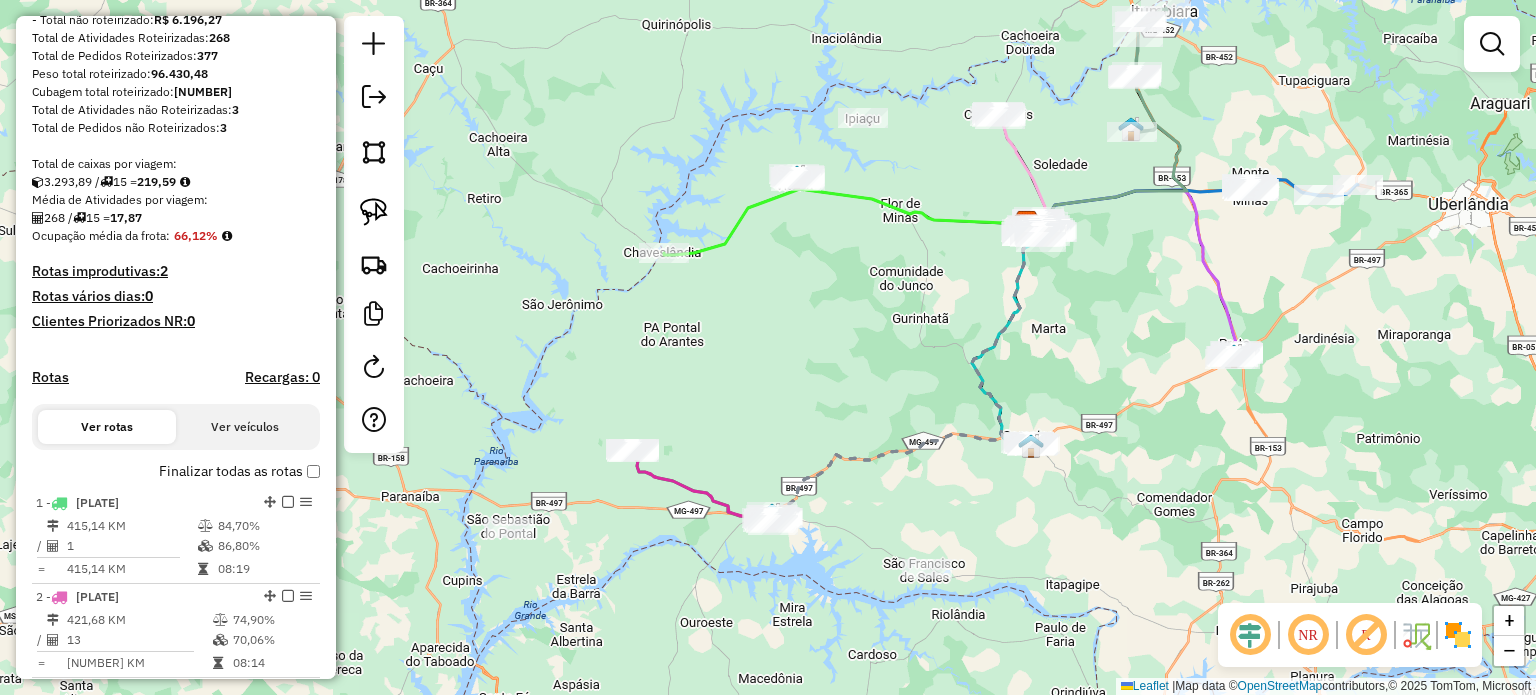 scroll, scrollTop: 268, scrollLeft: 0, axis: vertical 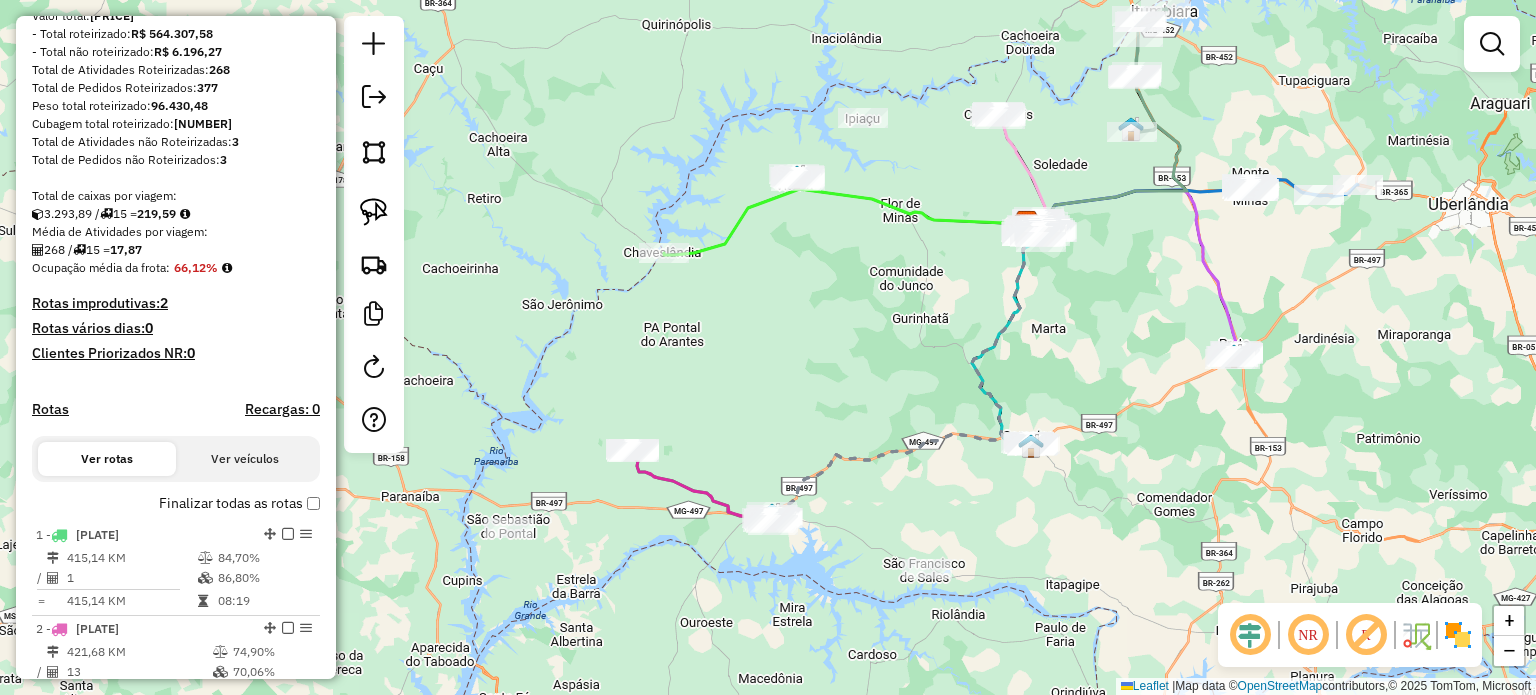 click on "Rotas improdutivas:  2" at bounding box center [176, 303] 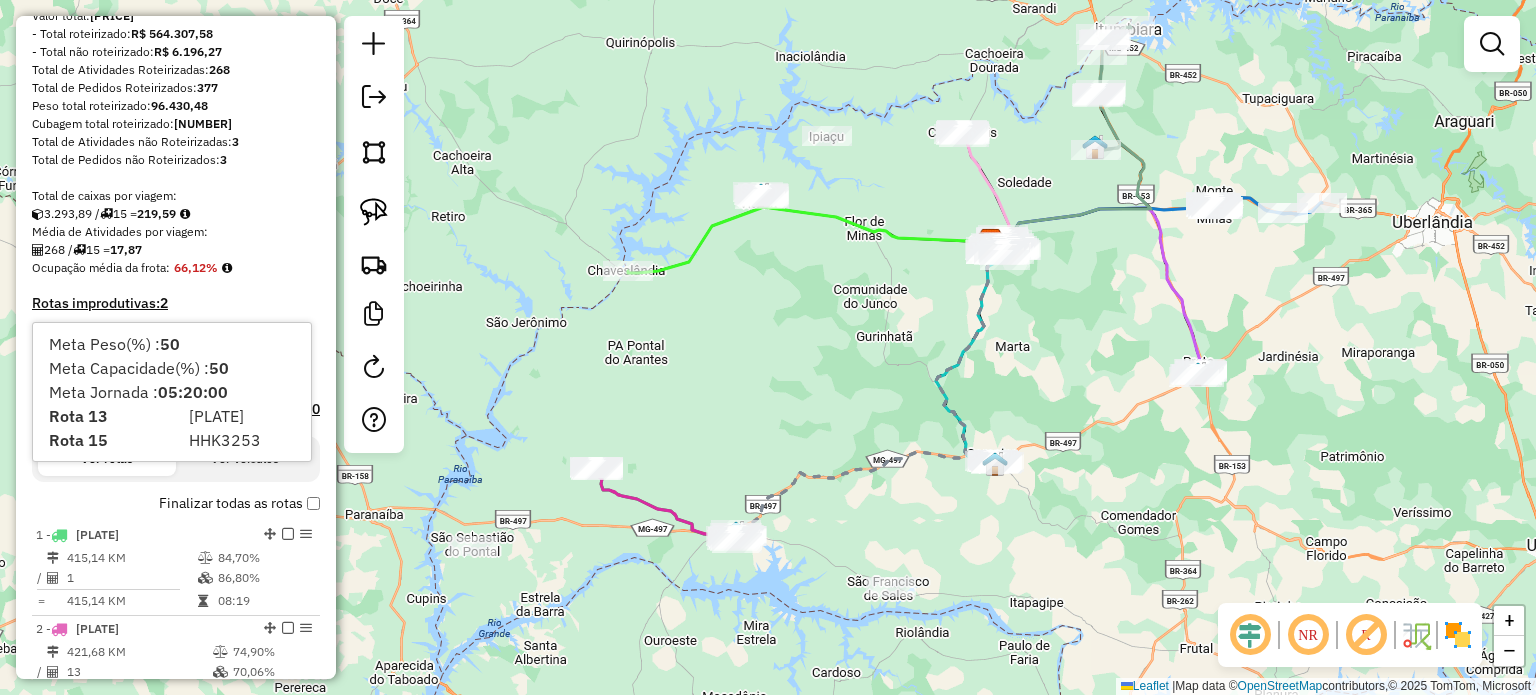 drag, startPoint x: 1033, startPoint y: 369, endPoint x: 579, endPoint y: 515, distance: 476.89832 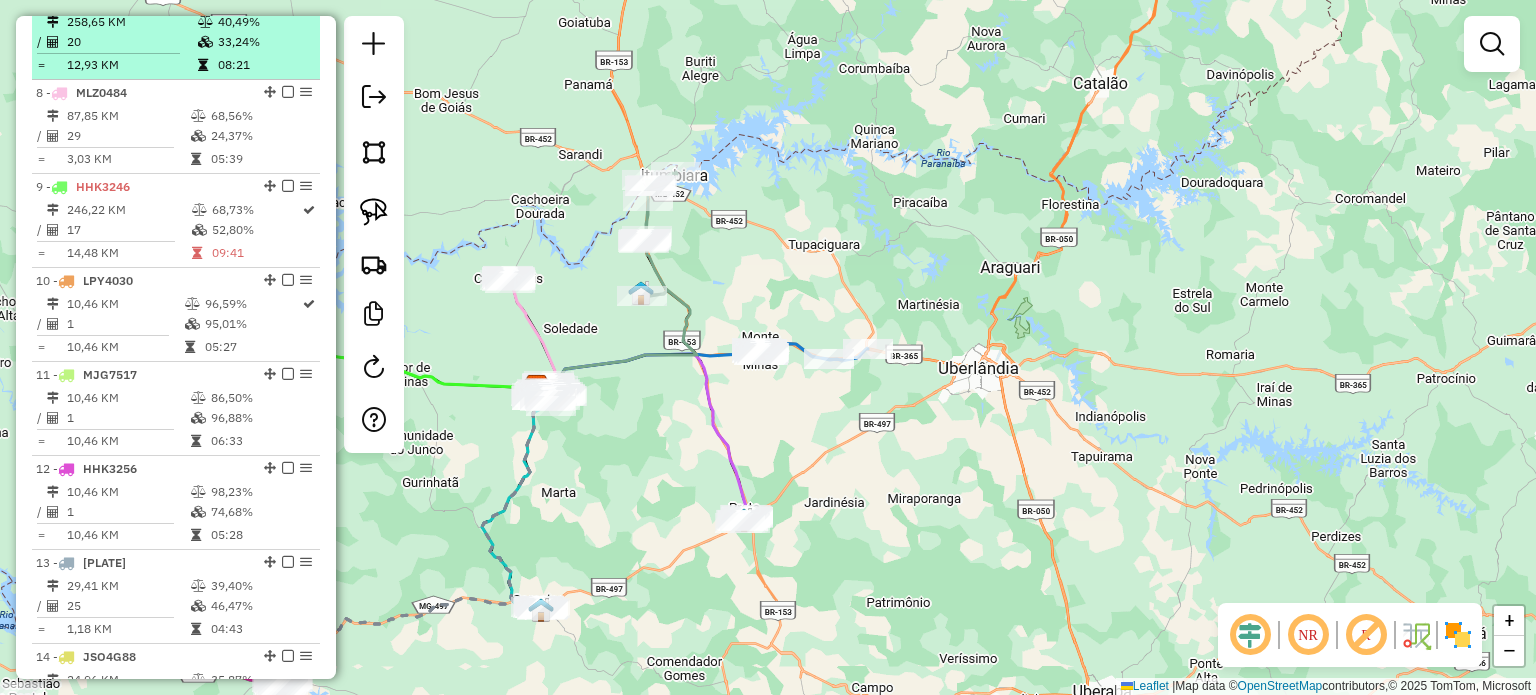 scroll, scrollTop: 1568, scrollLeft: 0, axis: vertical 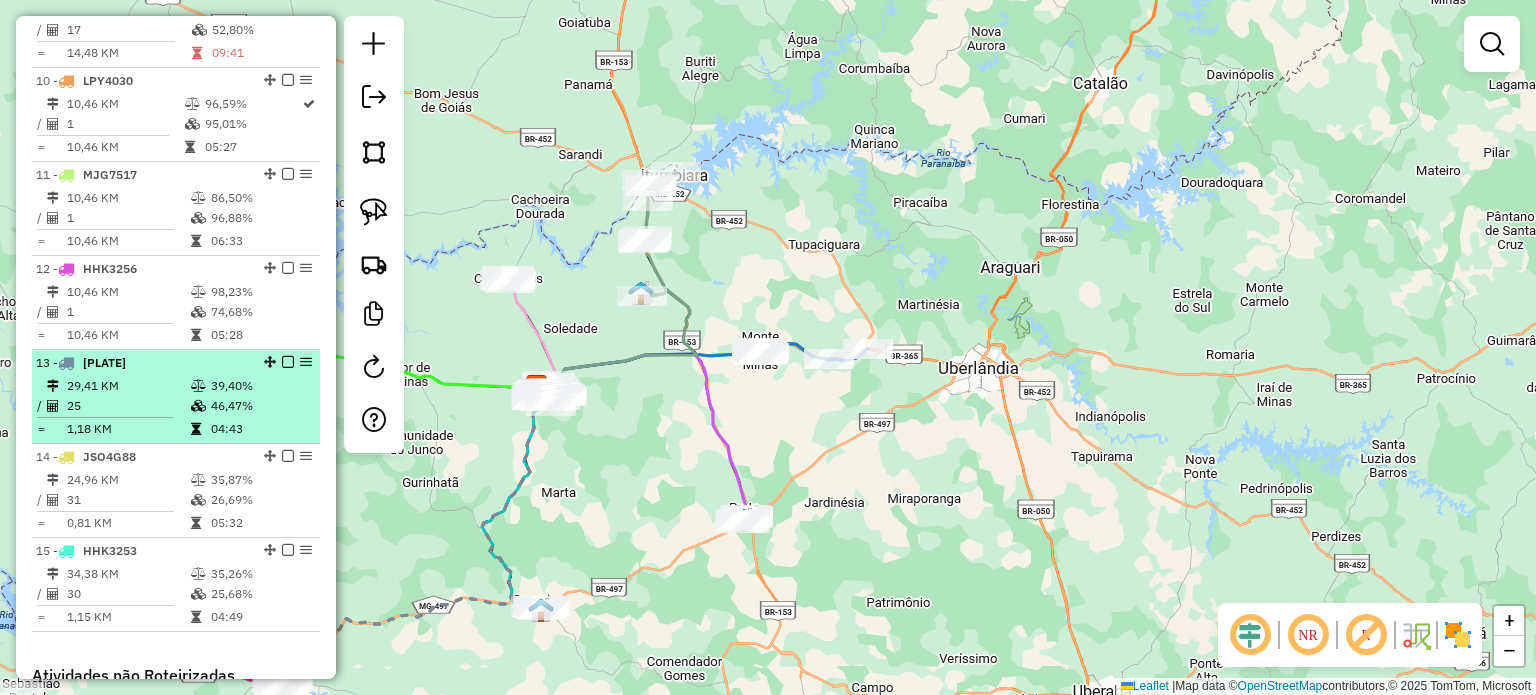 click on "29,41 KM" at bounding box center (128, 386) 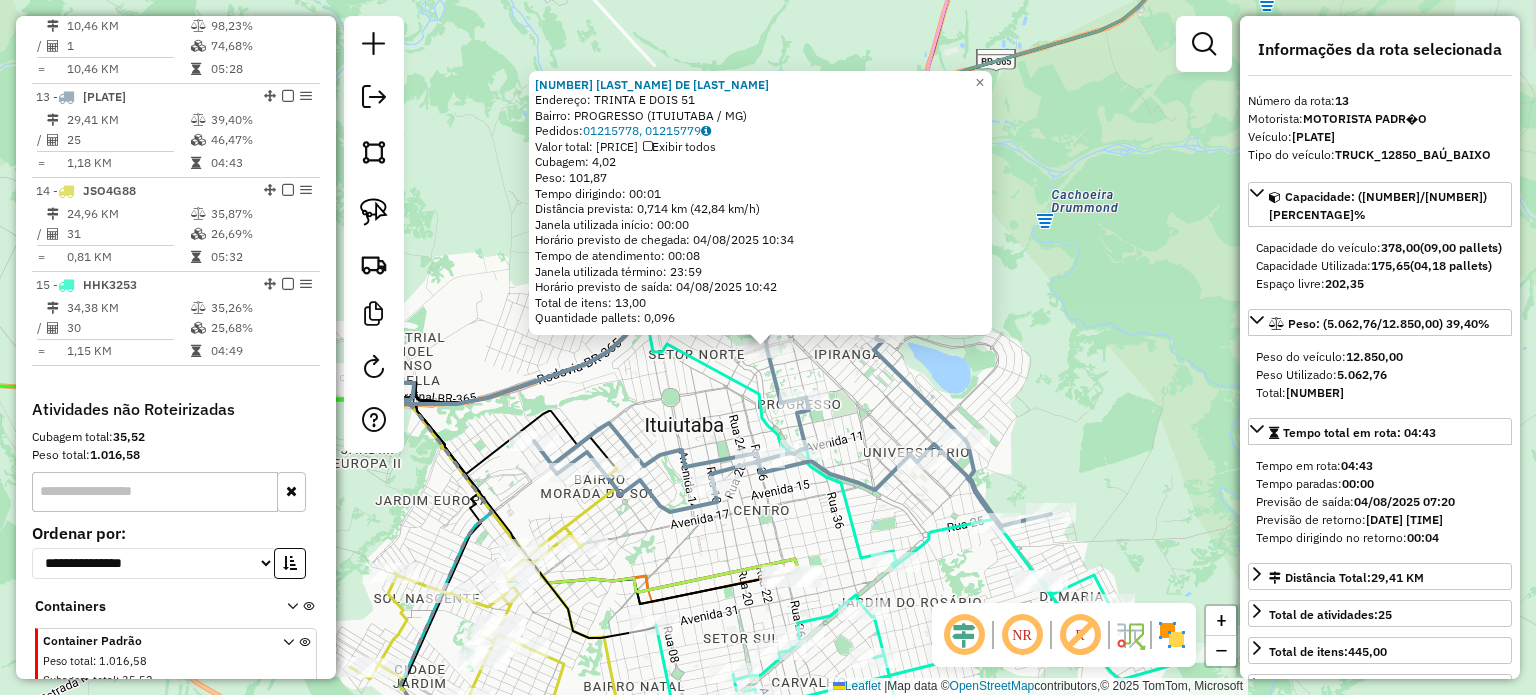 scroll, scrollTop: 1900, scrollLeft: 0, axis: vertical 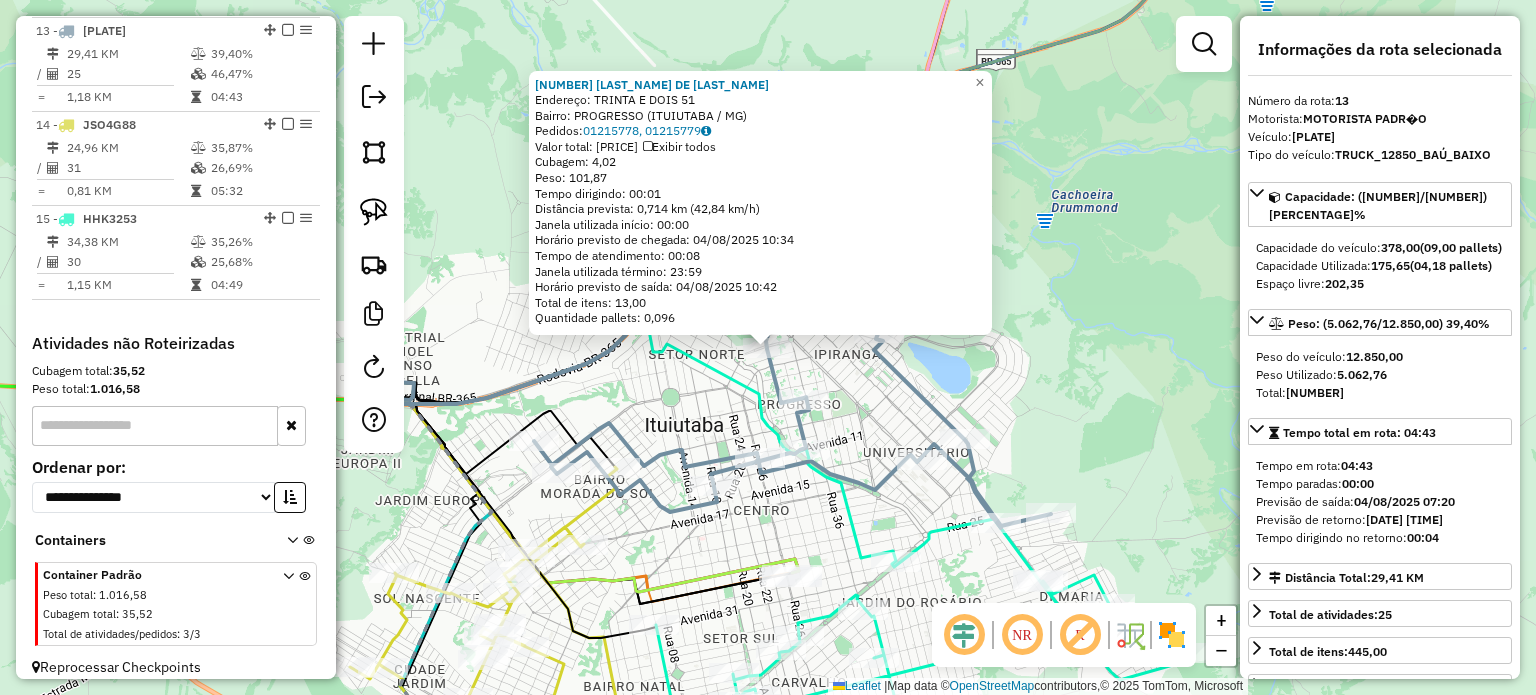 click on "Rota 13 - Placa CUD7C03  6897 - PEDRO HENRIQUE RODRI 3424 - RANER ALVES DE SOUZA  Endereço:  TRINTA E DOIS 51   Bairro: PROGRESSO (ITUIUTABA / MG)   Pedidos:  01215778, 01215779   Valor total: R$ 483,55   Exibir todos   Cubagem: 4,02  Peso: 101,87  Tempo dirigindo: 00:01   Distância prevista: 0,714 km (42,84 km/h)   Janela utilizada início: 00:00   Horário previsto de chegada: 04/08/2025 10:34   Tempo de atendimento: 00:08   Janela utilizada término: 23:59   Horário previsto de saída: 04/08/2025 10:42   Total de itens: 13,00   Quantidade pallets: 0,096  × Janela de atendimento Grade de atendimento Capacidade Transportadoras Veículos Cliente Pedidos  Rotas Selecione os dias de semana para filtrar as janelas de atendimento  Seg   Ter   Qua   Qui   Sex   Sáb   Dom  Informe o período da janela de atendimento: De: Até:  Filtrar exatamente a janela do cliente  Considerar janela de atendimento padrão  Selecione os dias de semana para filtrar as grades de atendimento  Seg   Ter   Qua   Qui   Sex   Sáb" 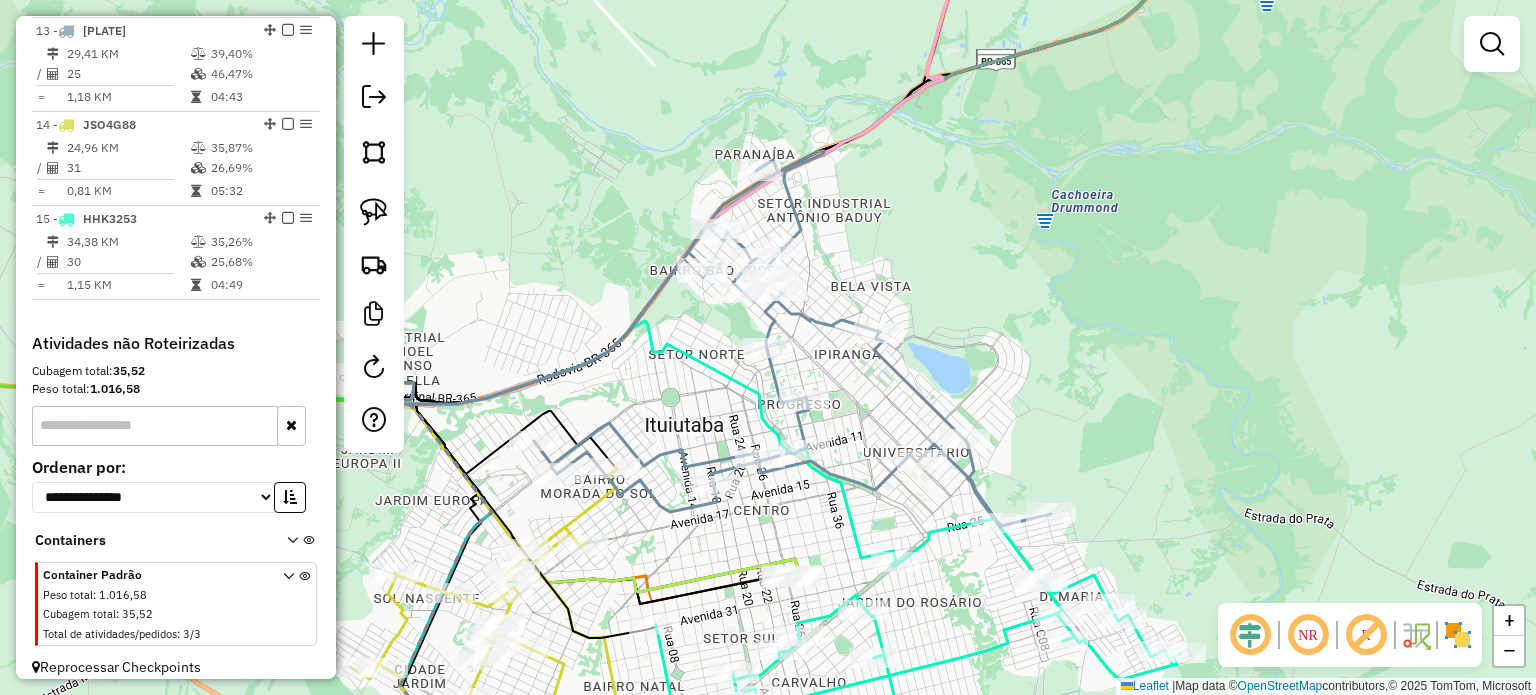 drag, startPoint x: 1111, startPoint y: 367, endPoint x: 1115, endPoint y: 351, distance: 16.492422 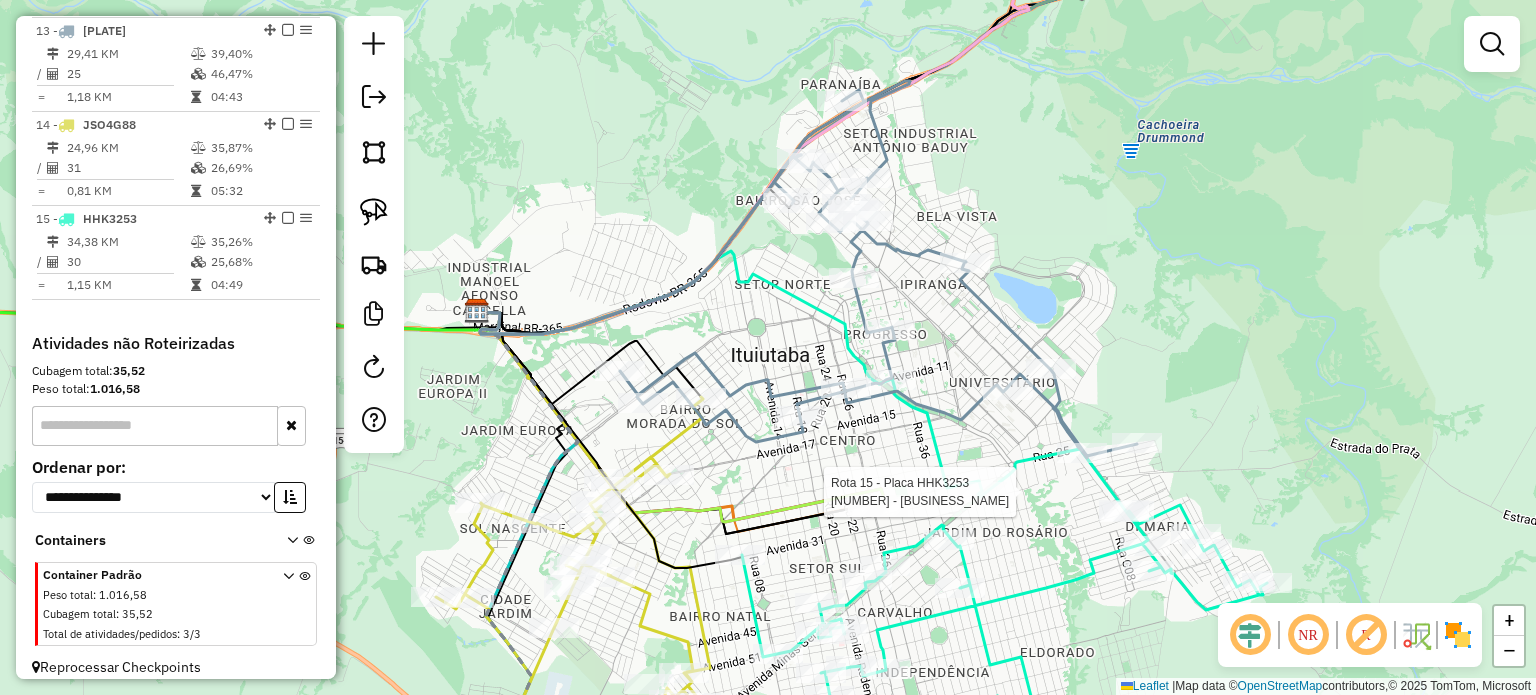 select on "*********" 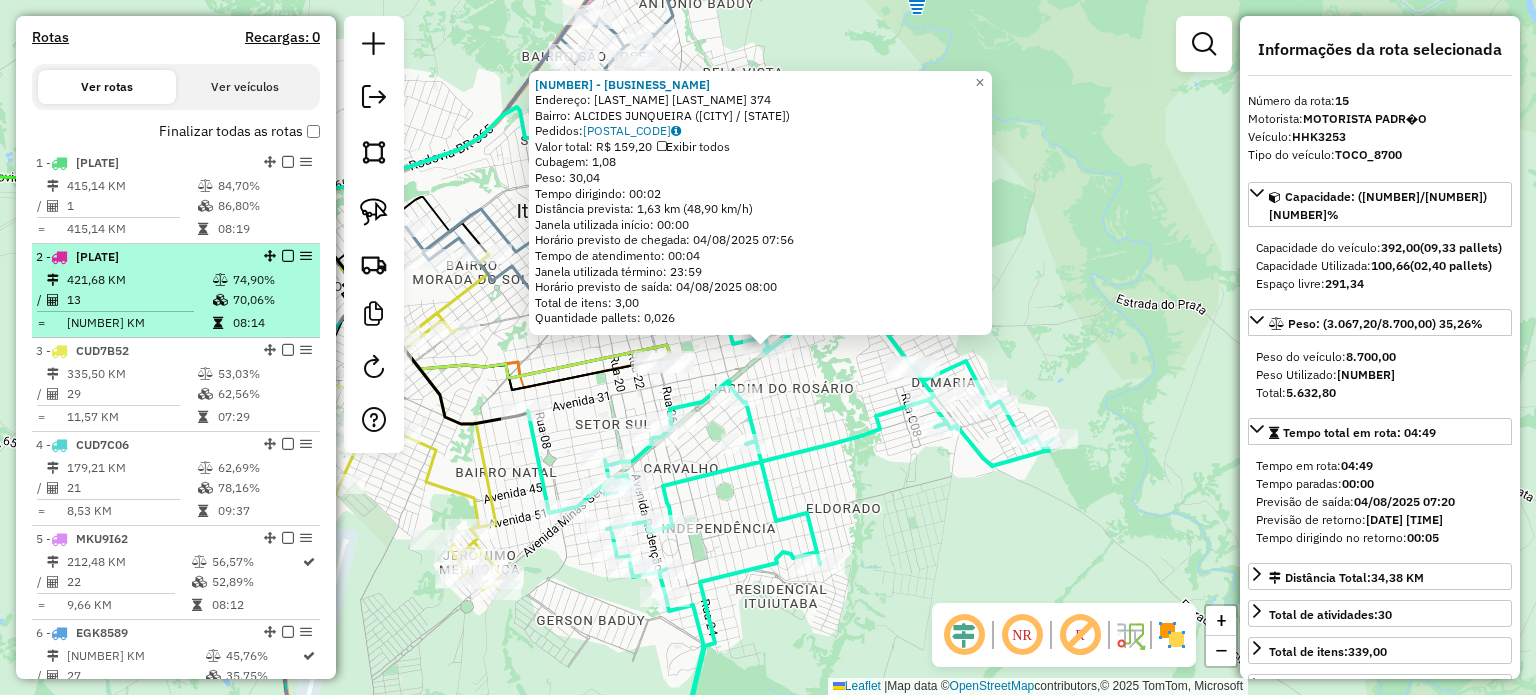 scroll, scrollTop: 310, scrollLeft: 0, axis: vertical 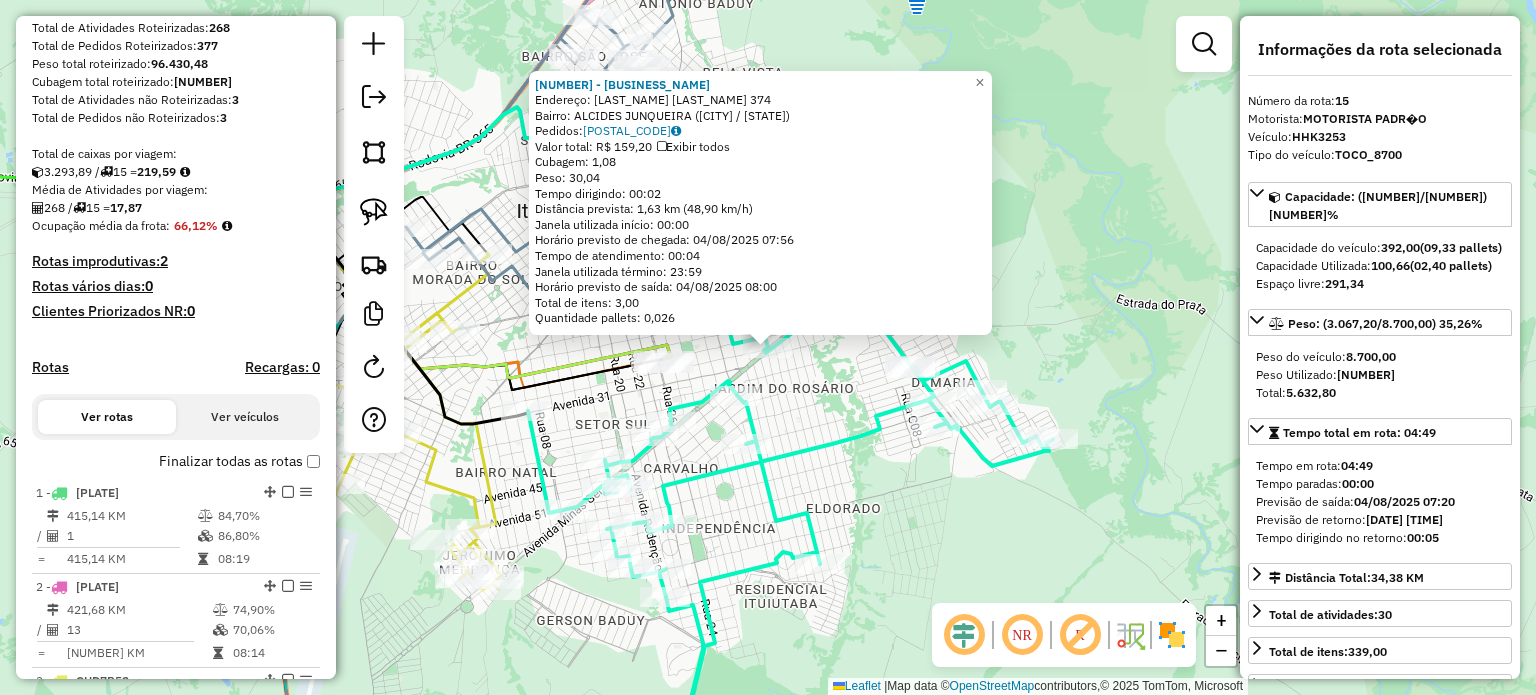 click on "Rotas improdutivas:  2" at bounding box center (176, 261) 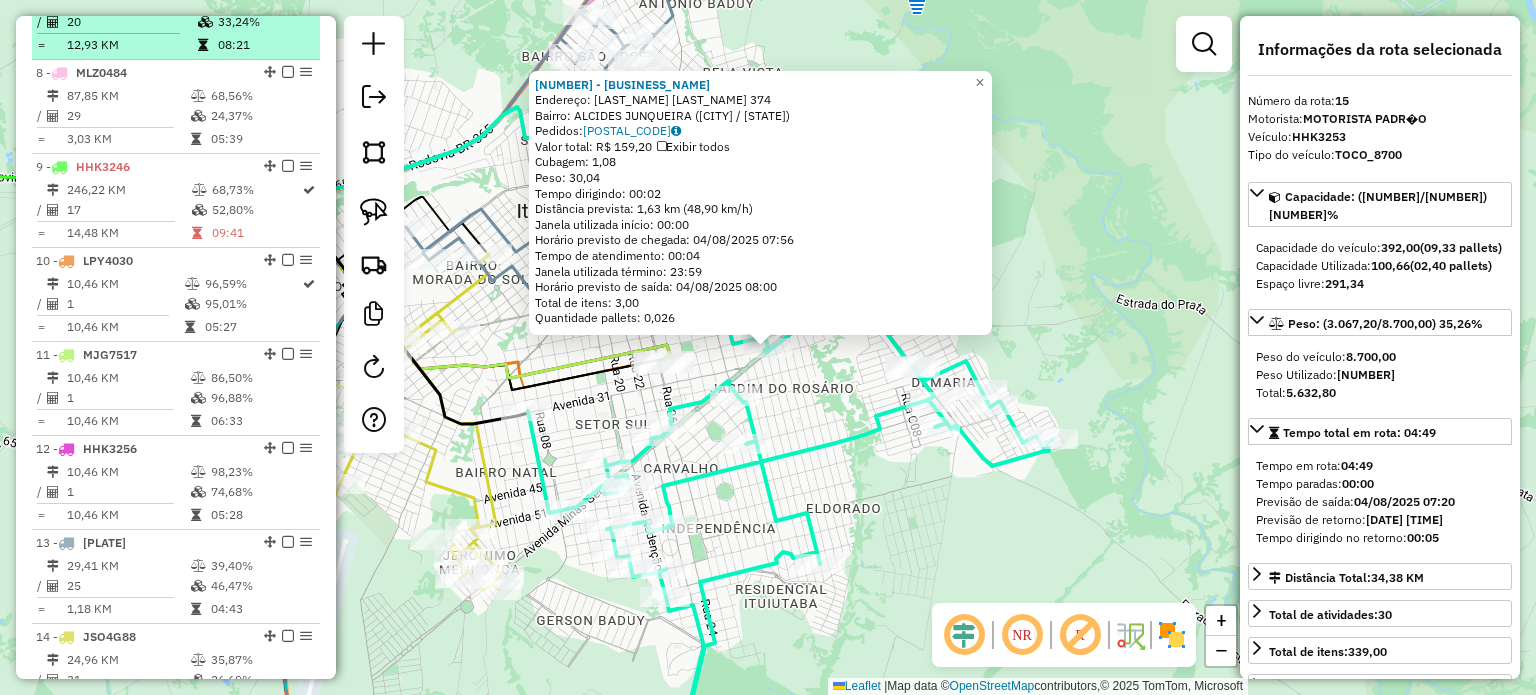 scroll, scrollTop: 1610, scrollLeft: 0, axis: vertical 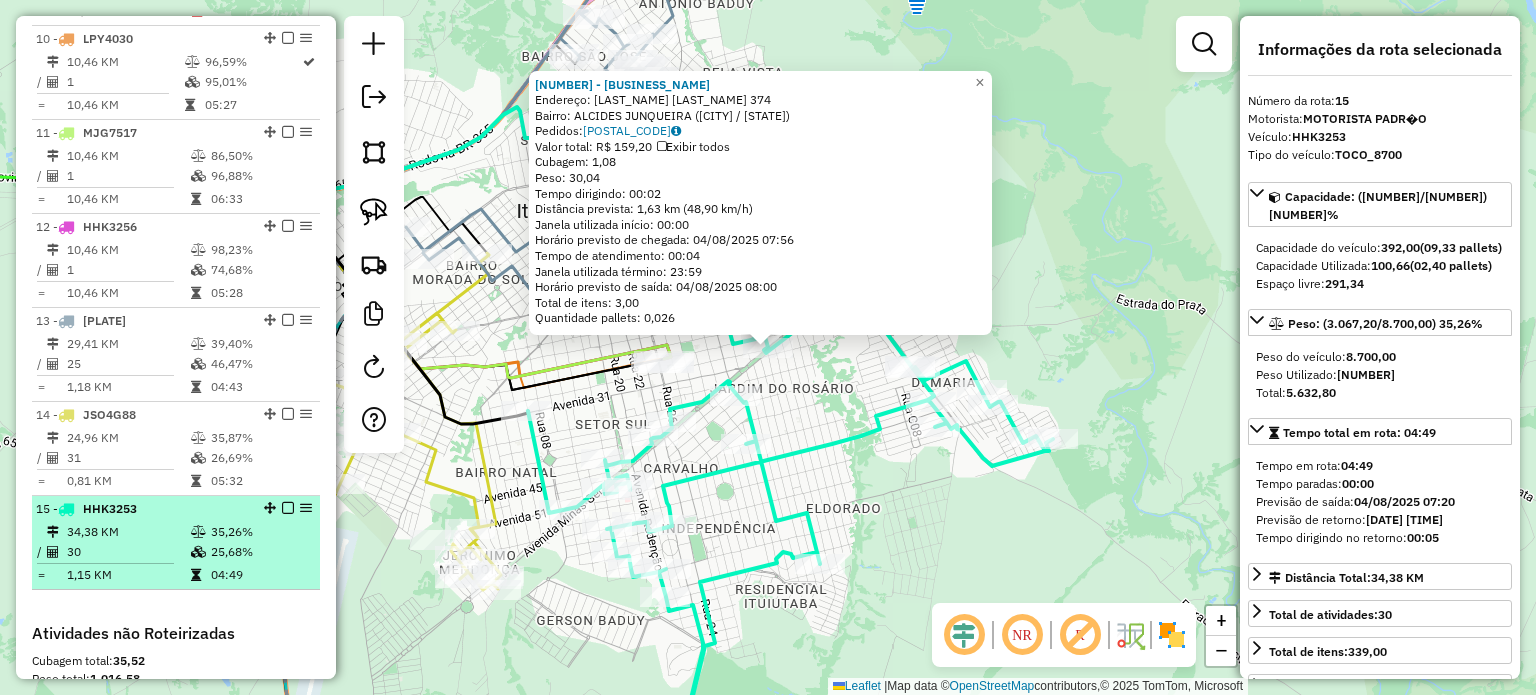 click on "34,38 KM" at bounding box center (128, 532) 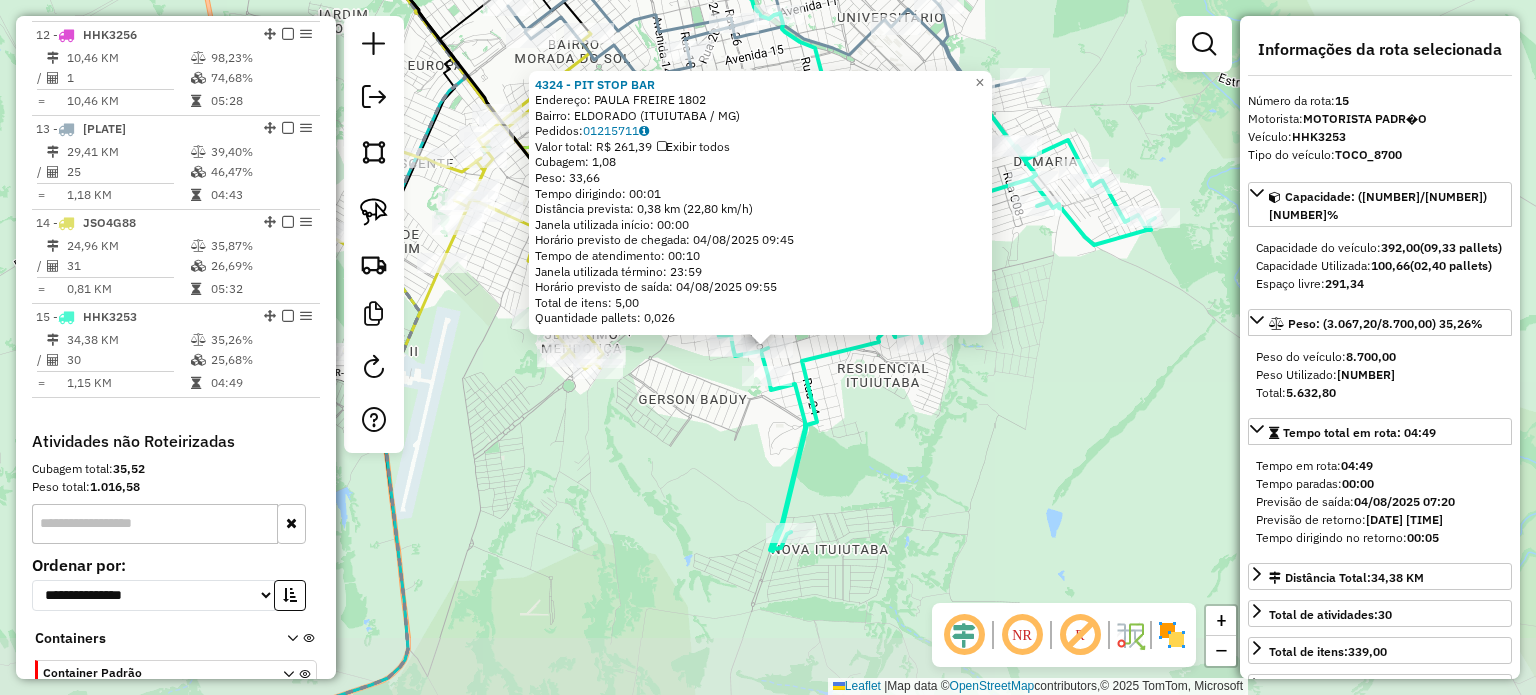 scroll, scrollTop: 1910, scrollLeft: 0, axis: vertical 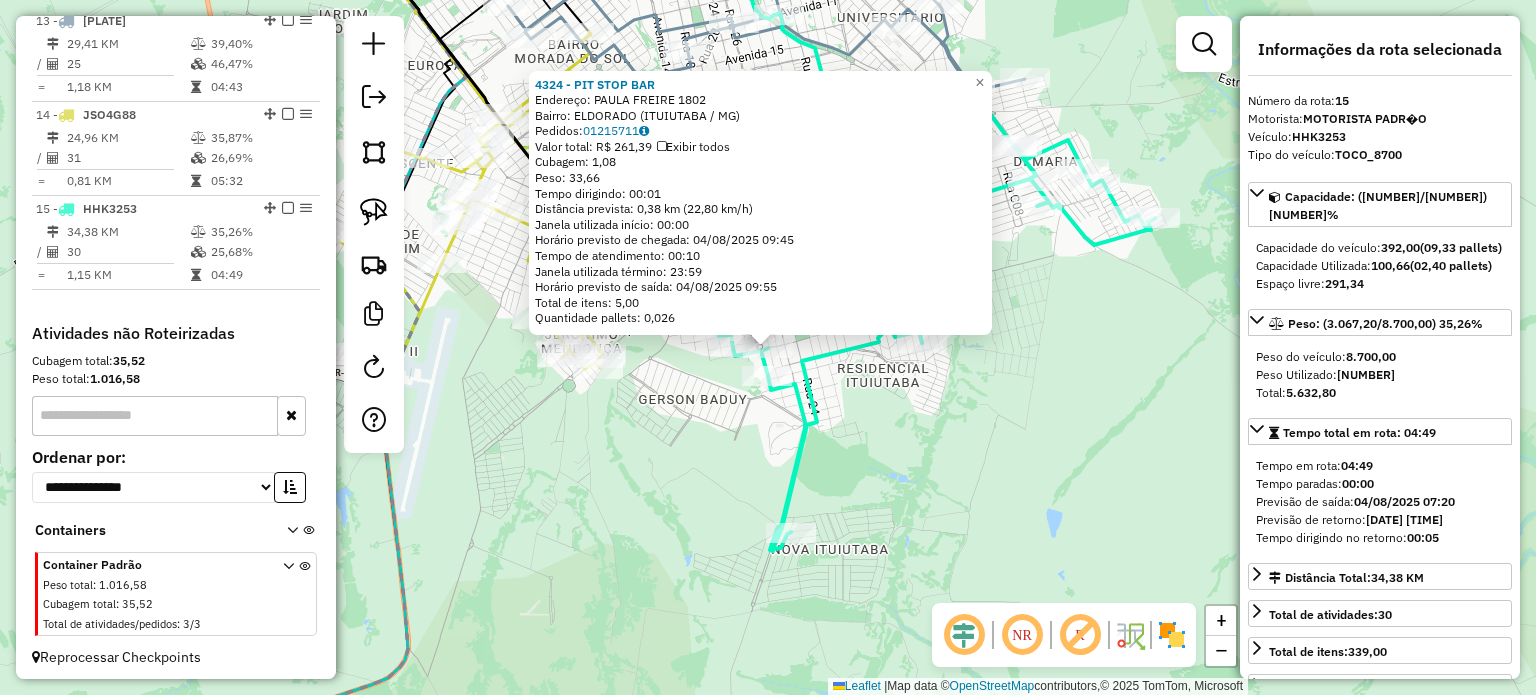 click on "4324 - PIT STOP BAR  Endereço:  PAULA FREIRE 1802   Bairro: ELDORADO (ITUIUTABA / MG)   Pedidos:  01215711   Valor total: R$ 261,39   Exibir todos   Cubagem: 1,08  Peso: 33,66  Tempo dirigindo: 00:01   Distância prevista: 0,38 km (22,80 km/h)   Janela utilizada início: 00:00   Horário previsto de chegada: 04/08/2025 09:45   Tempo de atendimento: 00:10   Janela utilizada término: 23:59   Horário previsto de saída: 04/08/2025 09:55   Total de itens: 5,00   Quantidade pallets: 0,026  × Janela de atendimento Grade de atendimento Capacidade Transportadoras Veículos Cliente Pedidos  Rotas Selecione os dias de semana para filtrar as janelas de atendimento  Seg   Ter   Qua   Qui   Sex   Sáb   Dom  Informe o período da janela de atendimento: De: Até:  Filtrar exatamente a janela do cliente  Considerar janela de atendimento padrão  Selecione os dias de semana para filtrar as grades de atendimento  Seg   Ter   Qua   Qui   Sex   Sáb   Dom   Considerar clientes sem dia de atendimento cadastrado  De:   Até:" 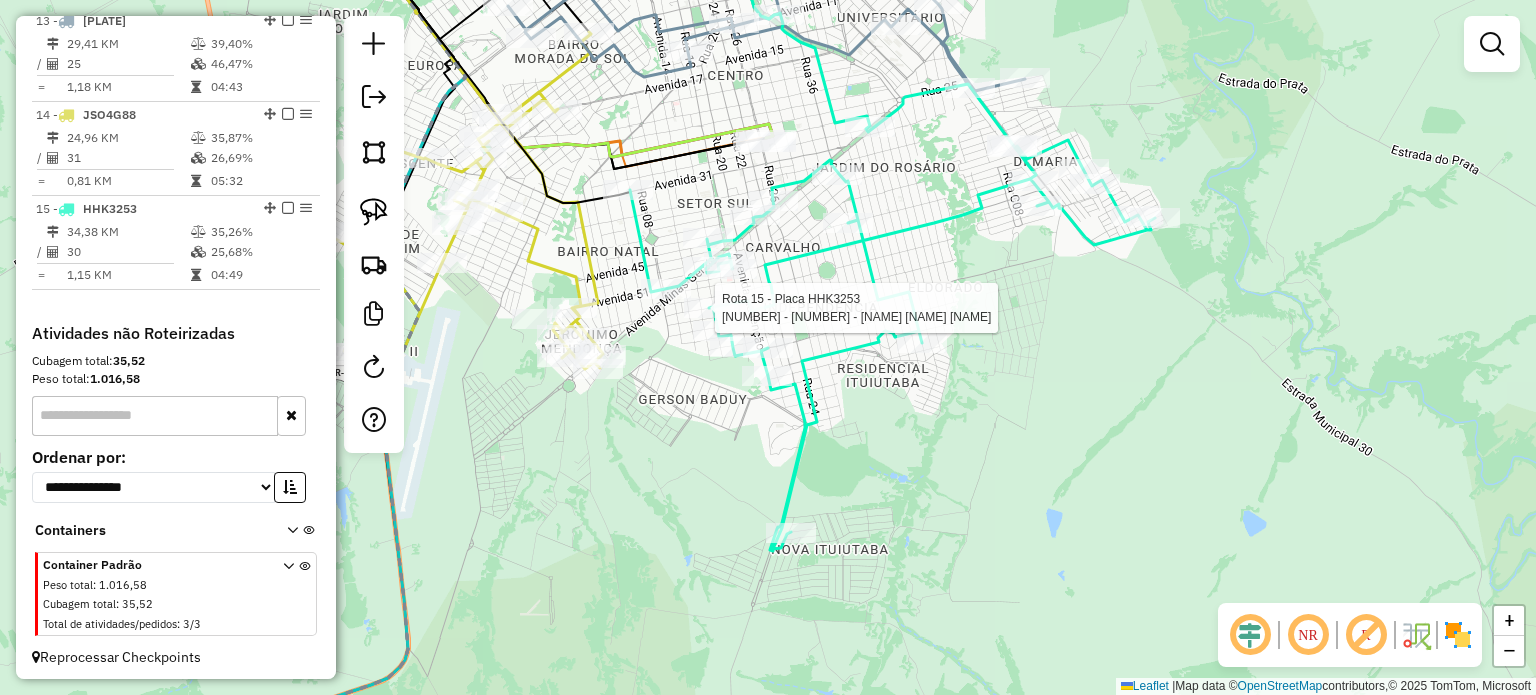 select on "*********" 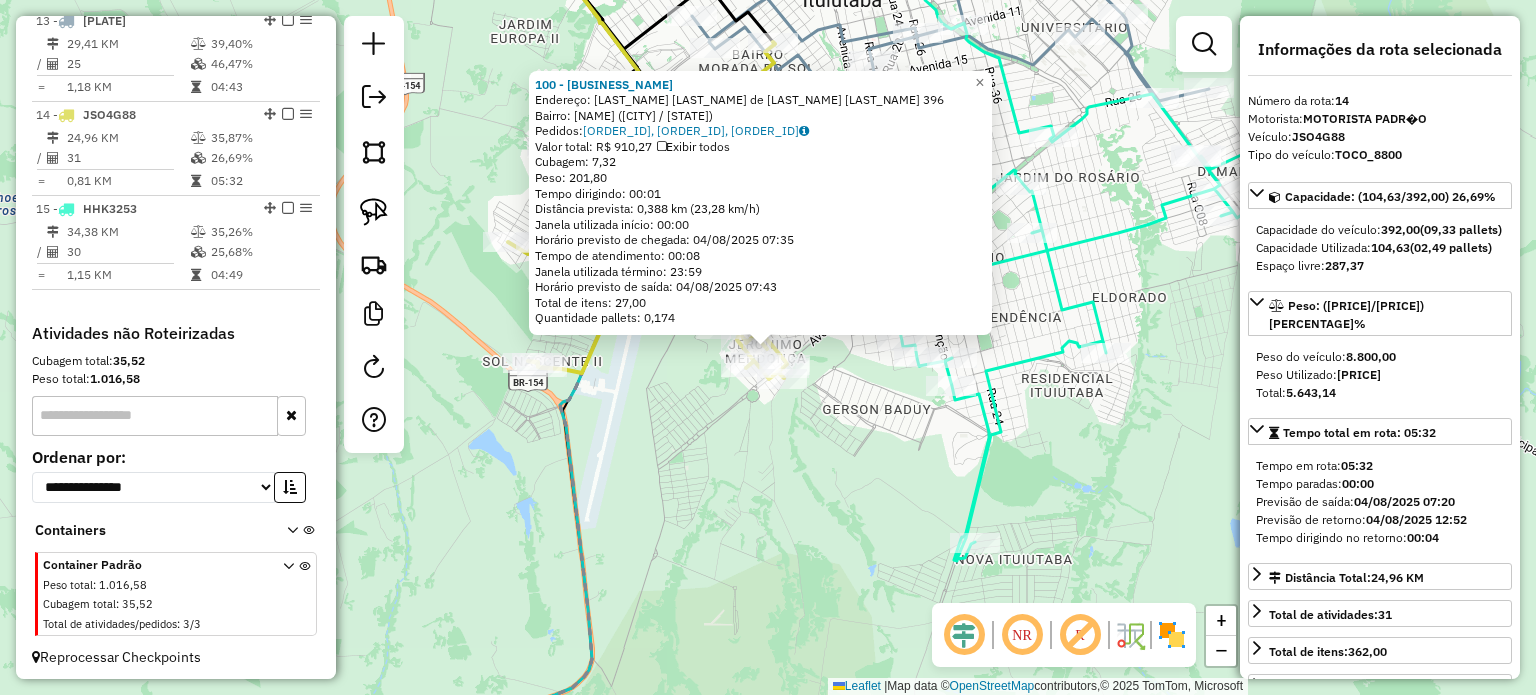 click on "100 - COMERCIAL CRISTINA  Endereço:  DOUTOR ANTONIO CABRAL DE MENEZ 396   Bairro: JERONIMO MENDONCA (ITUIUTABA / MG)   Pedidos:  01215785, 01215786, 01215787   Valor total: R$ 910,27   Exibir todos   Cubagem: 7,32  Peso: 201,80  Tempo dirigindo: 00:01   Distância prevista: 0,388 km (23,28 km/h)   Janela utilizada início: 00:00   Horário previsto de chegada: 04/08/2025 07:35   Tempo de atendimento: 00:08   Janela utilizada término: 23:59   Horário previsto de saída: 04/08/2025 07:43   Total de itens: 27,00   Quantidade pallets: 0,174  × Janela de atendimento Grade de atendimento Capacidade Transportadoras Veículos Cliente Pedidos  Rotas Selecione os dias de semana para filtrar as janelas de atendimento  Seg   Ter   Qua   Qui   Sex   Sáb   Dom  Informe o período da janela de atendimento: De: Até:  Filtrar exatamente a janela do cliente  Considerar janela de atendimento padrão  Selecione os dias de semana para filtrar as grades de atendimento  Seg   Ter   Qua   Qui   Sex   Sáb   Dom   De:   Até:" 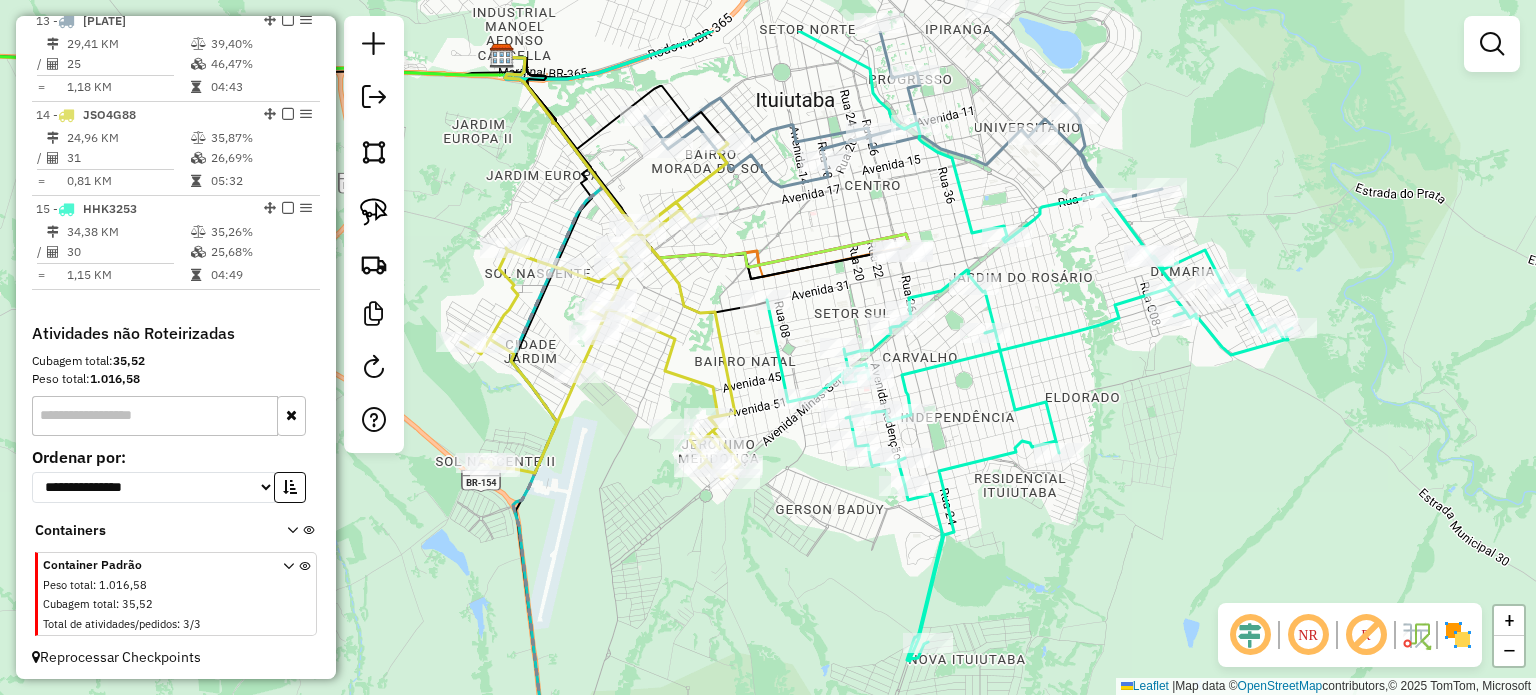 drag, startPoint x: 829, startPoint y: 539, endPoint x: 781, endPoint y: 647, distance: 118.186295 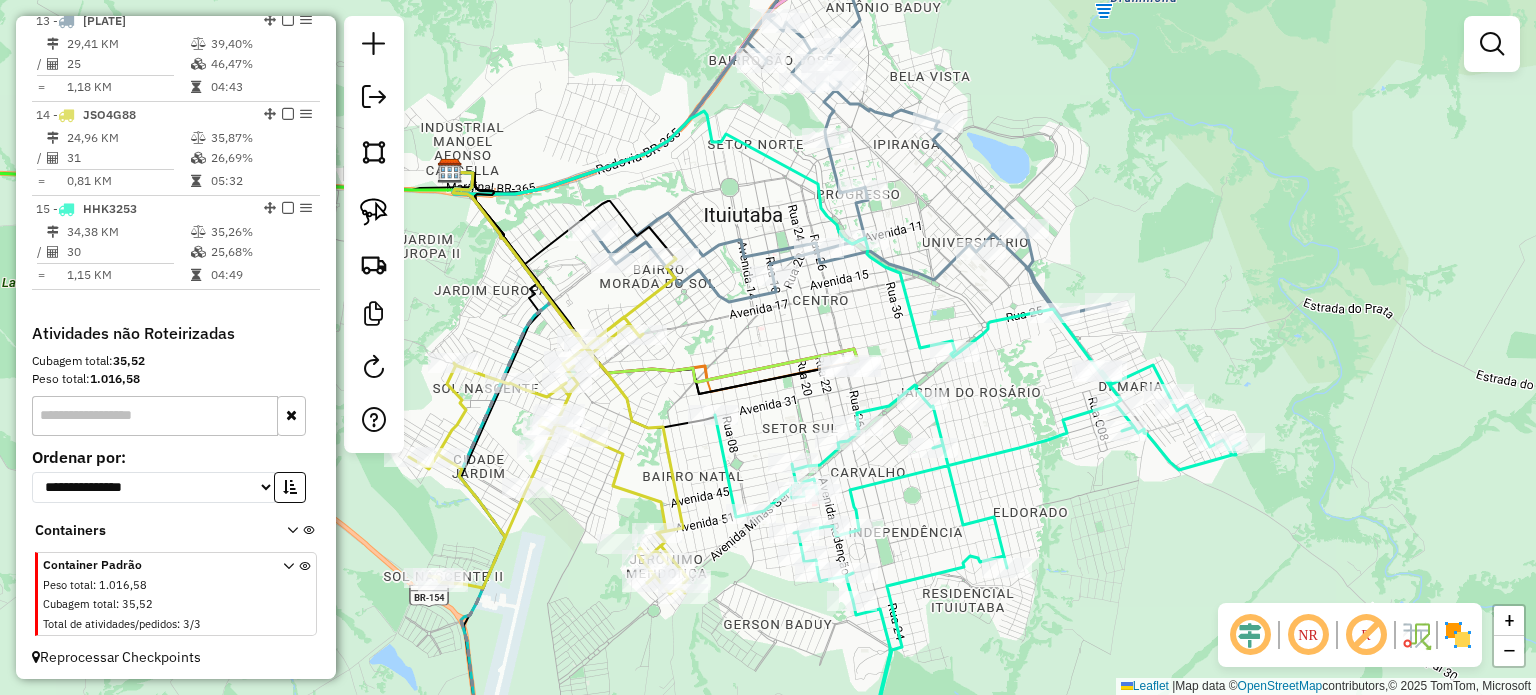 click on "Janela de atendimento Grade de atendimento Capacidade Transportadoras Veículos Cliente Pedidos  Rotas Selecione os dias de semana para filtrar as janelas de atendimento  Seg   Ter   Qua   Qui   Sex   Sáb   Dom  Informe o período da janela de atendimento: De: Até:  Filtrar exatamente a janela do cliente  Considerar janela de atendimento padrão  Selecione os dias de semana para filtrar as grades de atendimento  Seg   Ter   Qua   Qui   Sex   Sáb   Dom   Considerar clientes sem dia de atendimento cadastrado  Clientes fora do dia de atendimento selecionado Filtrar as atividades entre os valores definidos abaixo:  Peso mínimo:   Peso máximo:   Cubagem mínima:   Cubagem máxima:   De:   Até:  Filtrar as atividades entre o tempo de atendimento definido abaixo:  De:   Até:   Considerar capacidade total dos clientes não roteirizados Transportadora: Selecione um ou mais itens Tipo de veículo: Selecione um ou mais itens Veículo: Selecione um ou mais itens Motorista: Selecione um ou mais itens Nome: Rótulo:" 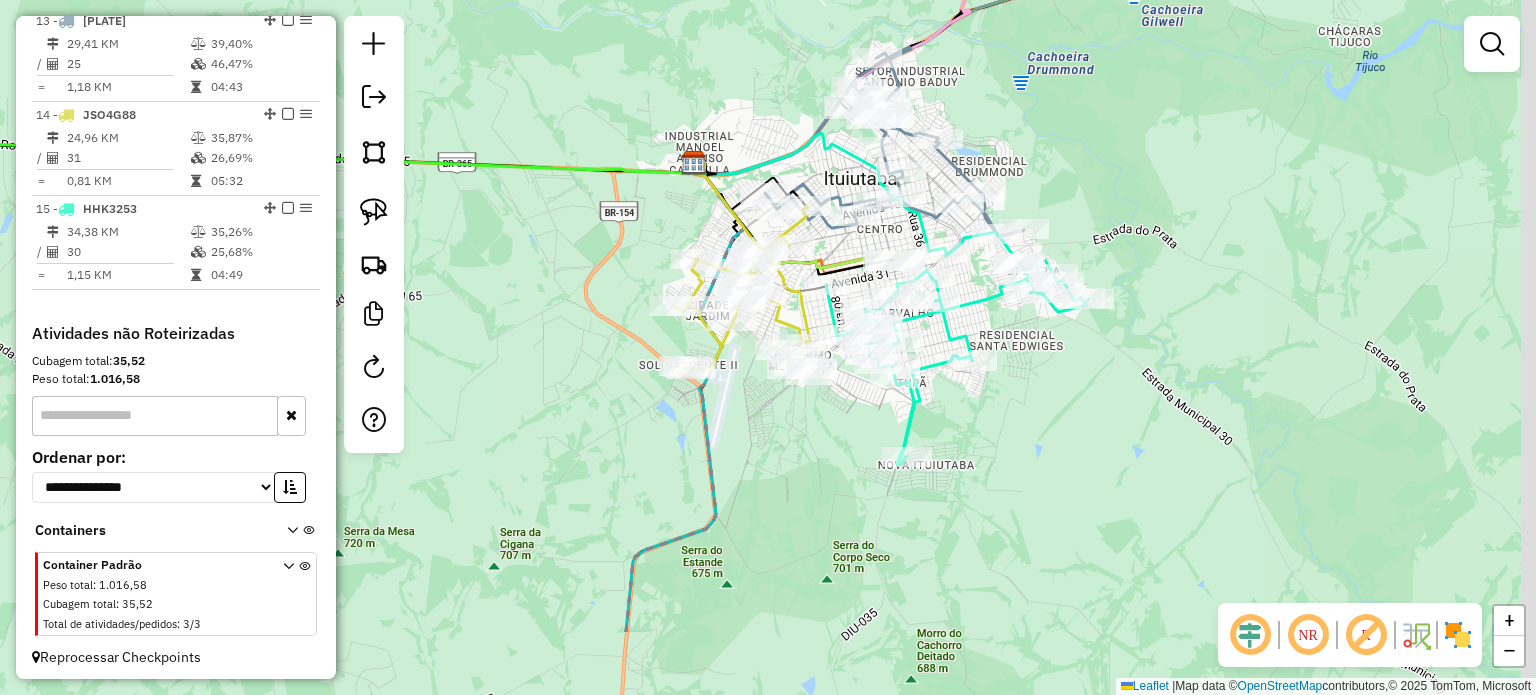 drag, startPoint x: 1058, startPoint y: 395, endPoint x: 1001, endPoint y: 382, distance: 58.463665 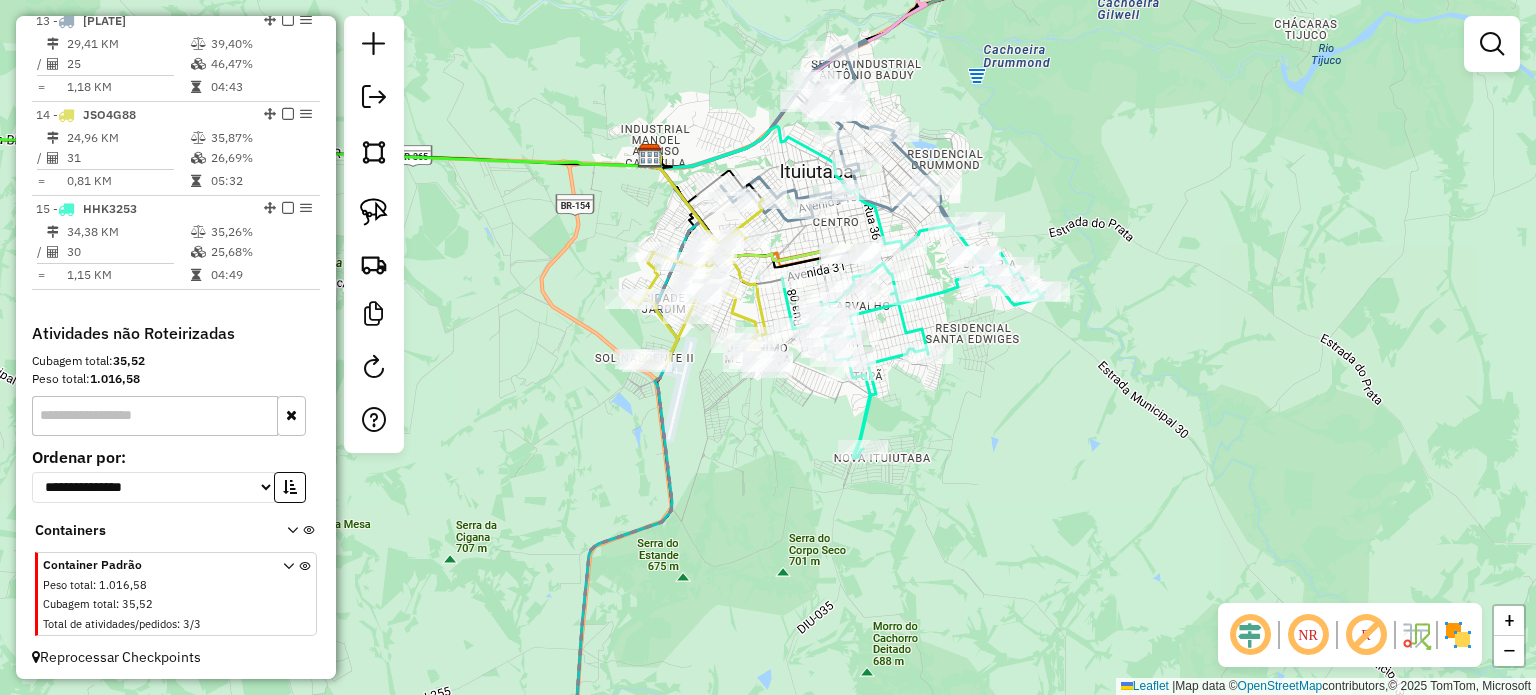 drag, startPoint x: 776, startPoint y: 454, endPoint x: 906, endPoint y: 515, distance: 143.60014 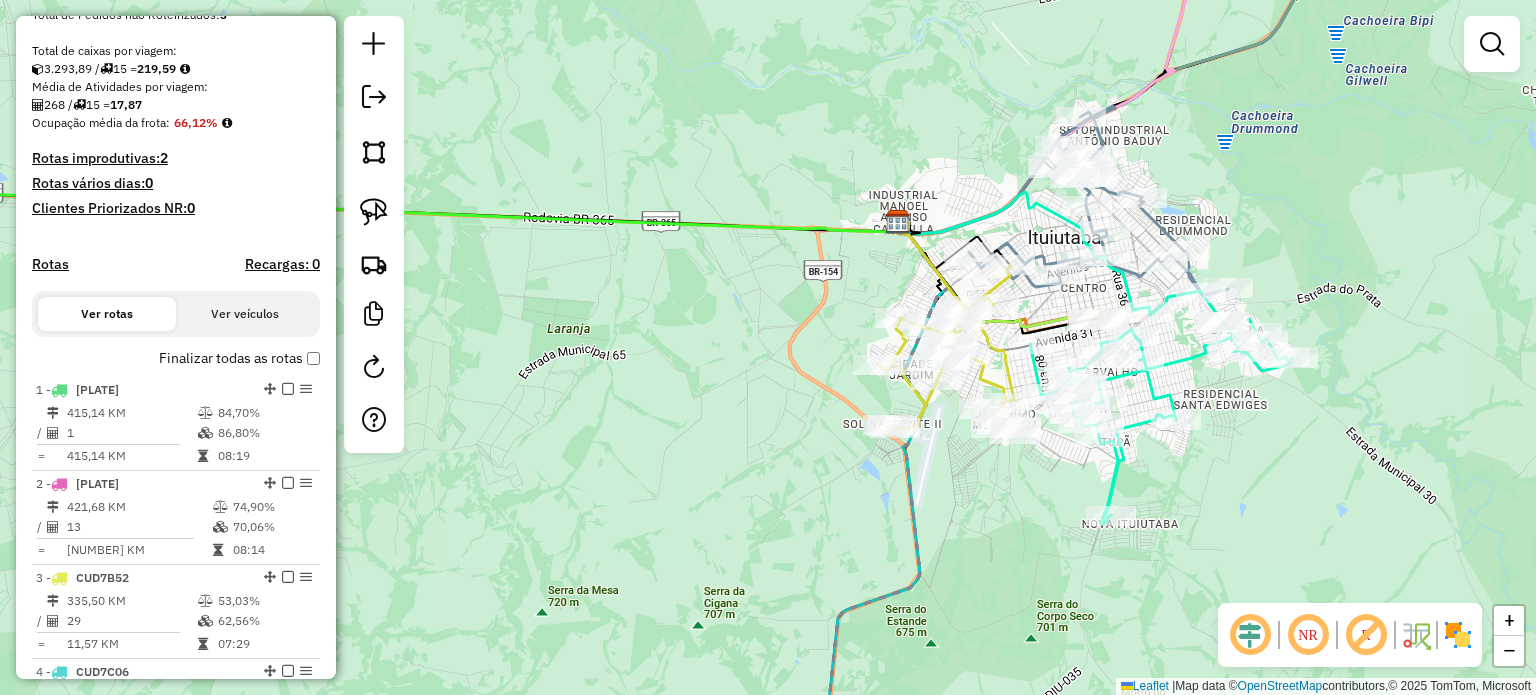 scroll, scrollTop: 310, scrollLeft: 0, axis: vertical 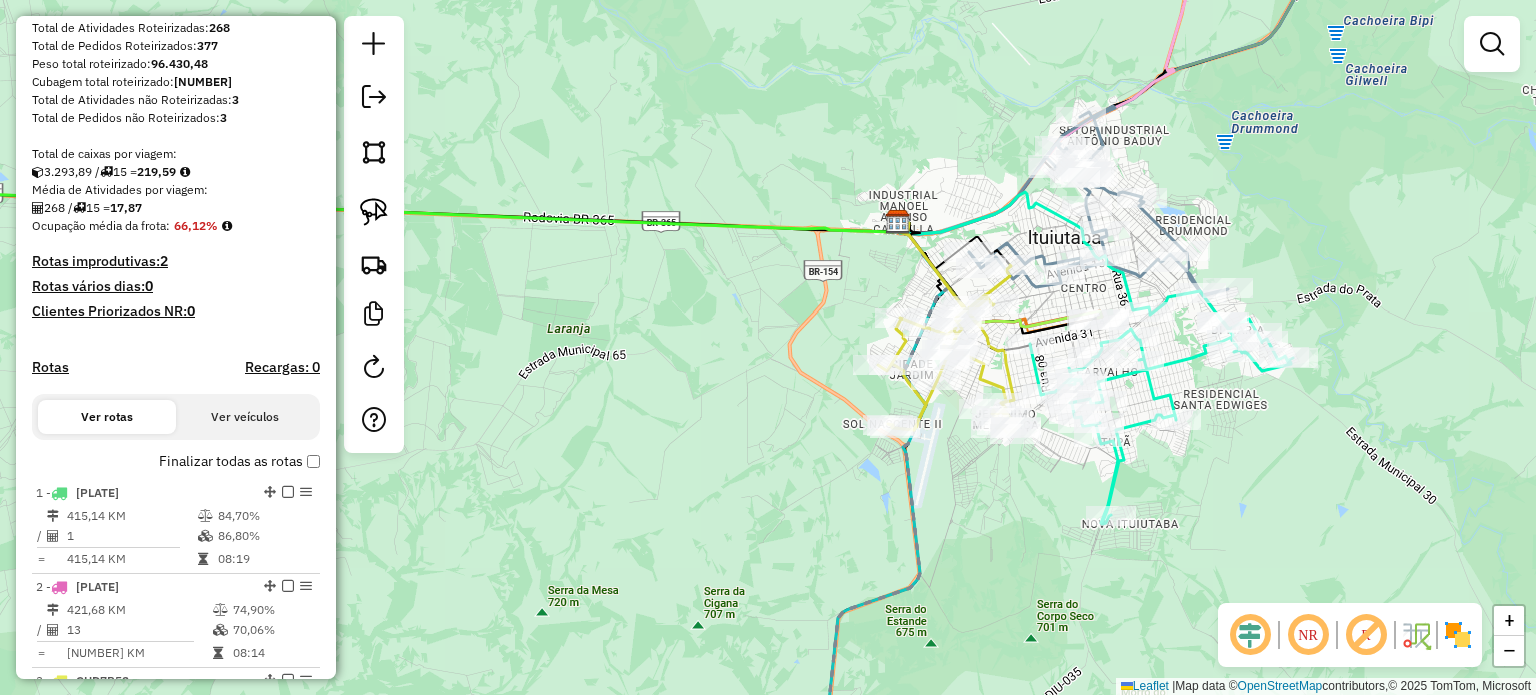 click on "2" at bounding box center (164, 261) 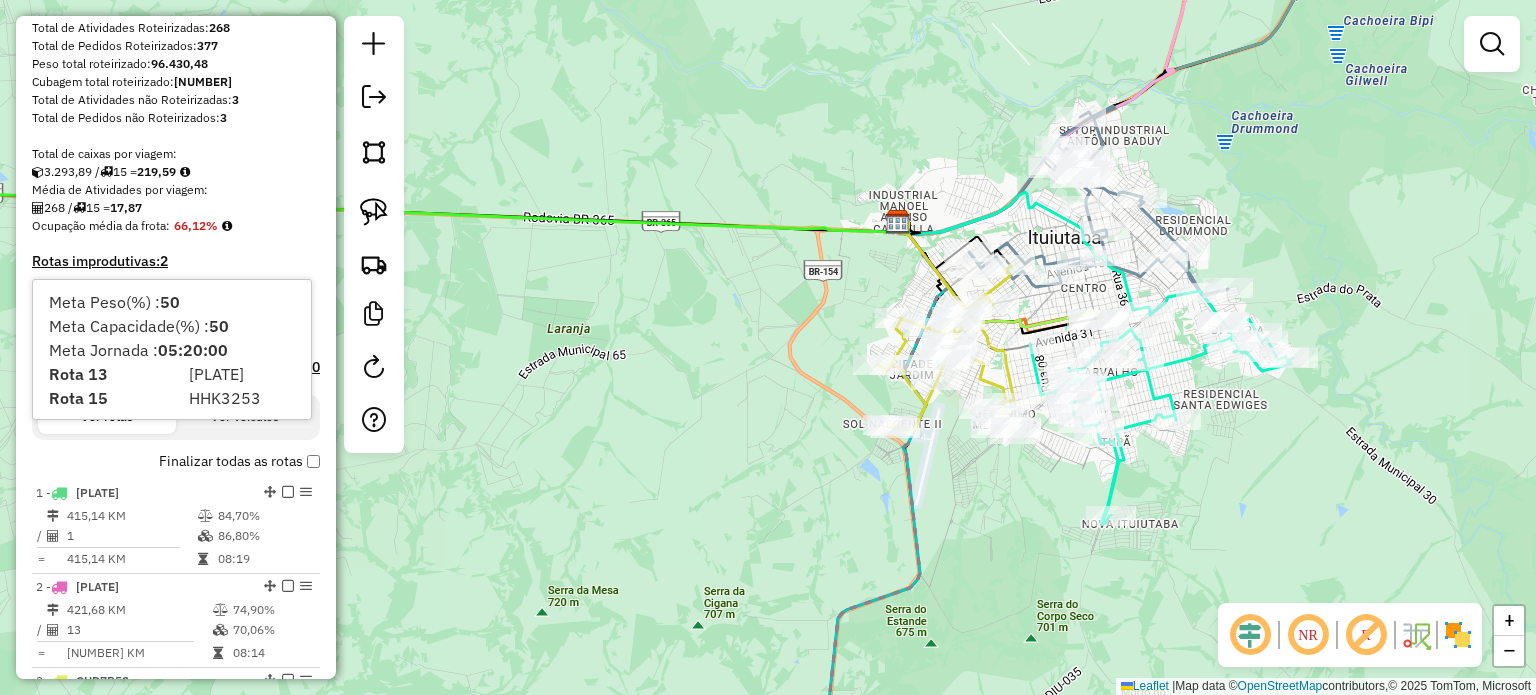 click on "Janela de atendimento Grade de atendimento Capacidade Transportadoras Veículos Cliente Pedidos  Rotas Selecione os dias de semana para filtrar as janelas de atendimento  Seg   Ter   Qua   Qui   Sex   Sáb   Dom  Informe o período da janela de atendimento: De: Até:  Filtrar exatamente a janela do cliente  Considerar janela de atendimento padrão  Selecione os dias de semana para filtrar as grades de atendimento  Seg   Ter   Qua   Qui   Sex   Sáb   Dom   Considerar clientes sem dia de atendimento cadastrado  Clientes fora do dia de atendimento selecionado Filtrar as atividades entre os valores definidos abaixo:  Peso mínimo:   Peso máximo:   Cubagem mínima:   Cubagem máxima:   De:   Até:  Filtrar as atividades entre o tempo de atendimento definido abaixo:  De:   Até:   Considerar capacidade total dos clientes não roteirizados Transportadora: Selecione um ou mais itens Tipo de veículo: Selecione um ou mais itens Veículo: Selecione um ou mais itens Motorista: Selecione um ou mais itens Nome: Rótulo:" 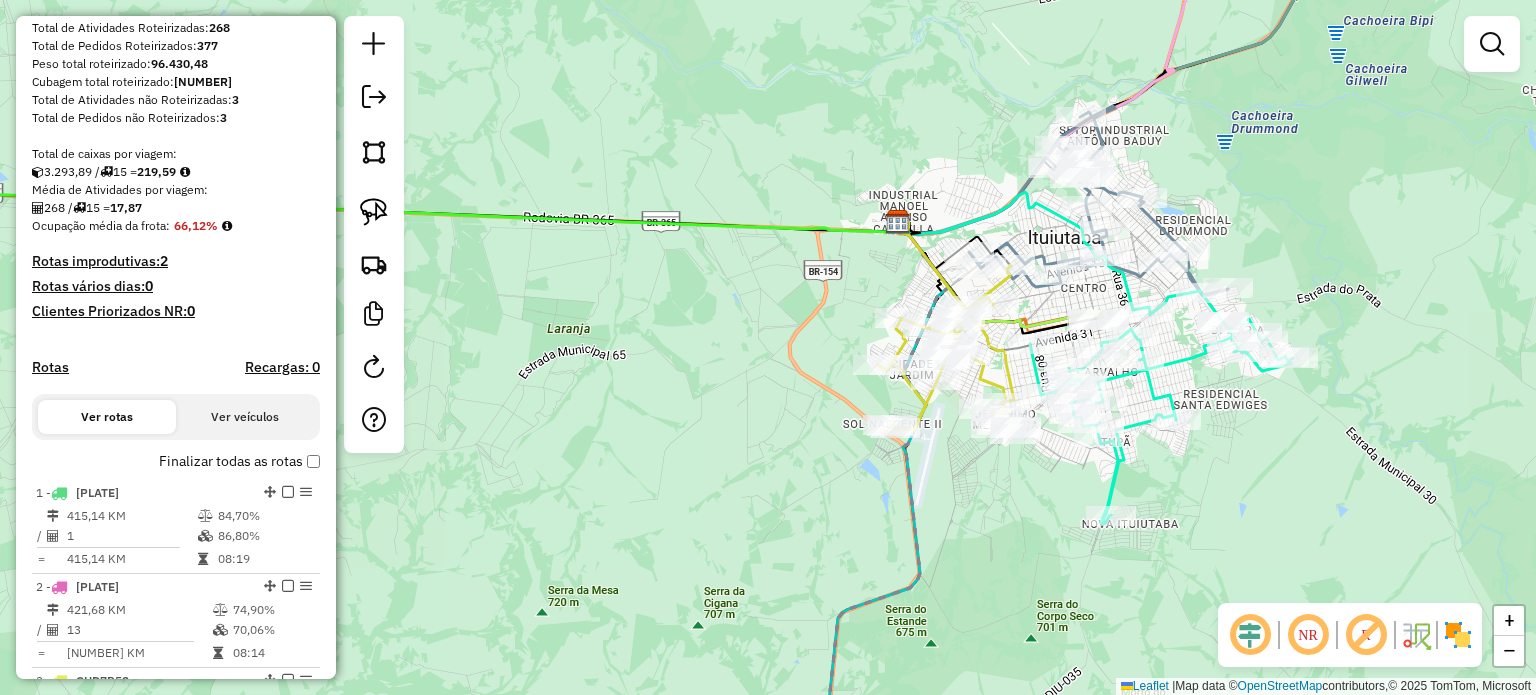 click on "Rotas improdutivas:  2" at bounding box center (176, 261) 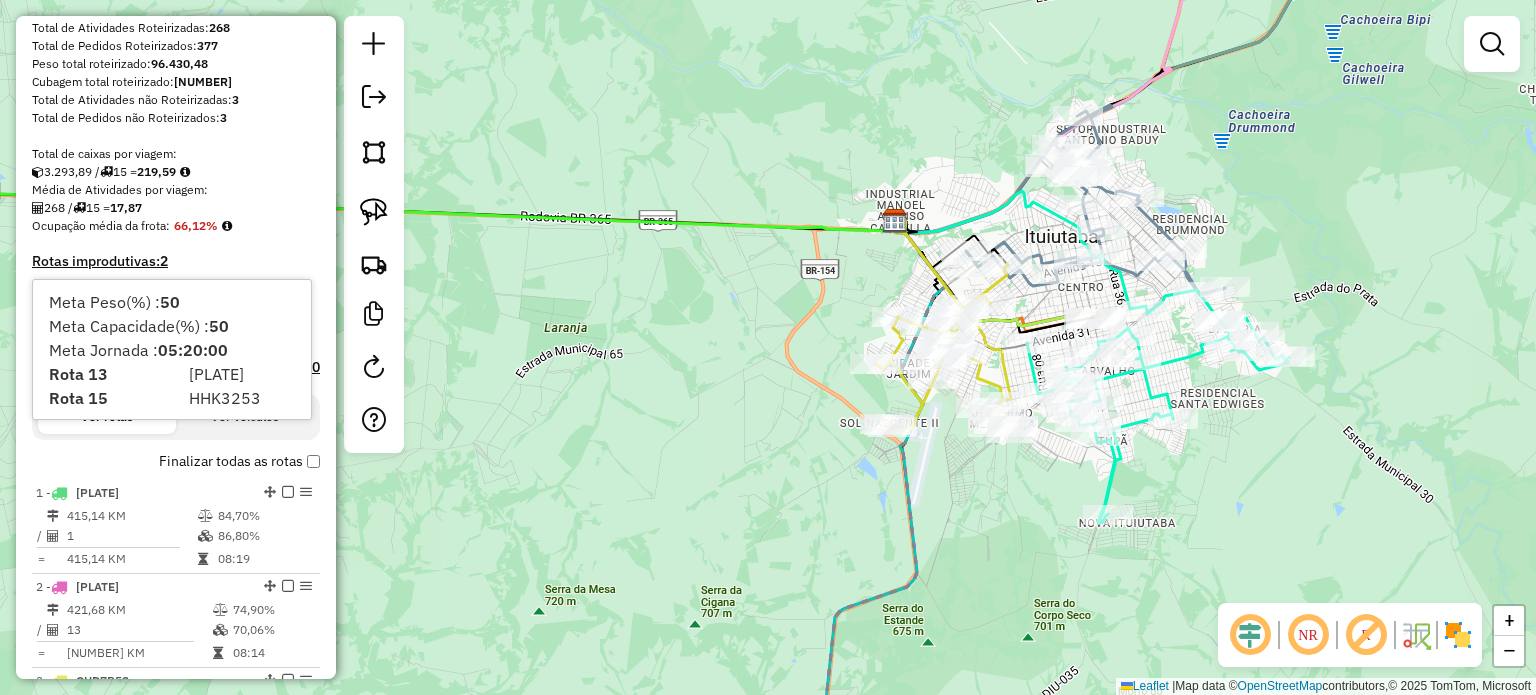 click on "Janela de atendimento Grade de atendimento Capacidade Transportadoras Veículos Cliente Pedidos  Rotas Selecione os dias de semana para filtrar as janelas de atendimento  Seg   Ter   Qua   Qui   Sex   Sáb   Dom  Informe o período da janela de atendimento: De: Até:  Filtrar exatamente a janela do cliente  Considerar janela de atendimento padrão  Selecione os dias de semana para filtrar as grades de atendimento  Seg   Ter   Qua   Qui   Sex   Sáb   Dom   Considerar clientes sem dia de atendimento cadastrado  Clientes fora do dia de atendimento selecionado Filtrar as atividades entre os valores definidos abaixo:  Peso mínimo:   Peso máximo:   Cubagem mínima:   Cubagem máxima:   De:   Até:  Filtrar as atividades entre o tempo de atendimento definido abaixo:  De:   Até:   Considerar capacidade total dos clientes não roteirizados Transportadora: Selecione um ou mais itens Tipo de veículo: Selecione um ou mais itens Veículo: Selecione um ou mais itens Motorista: Selecione um ou mais itens Nome: Rótulo:" 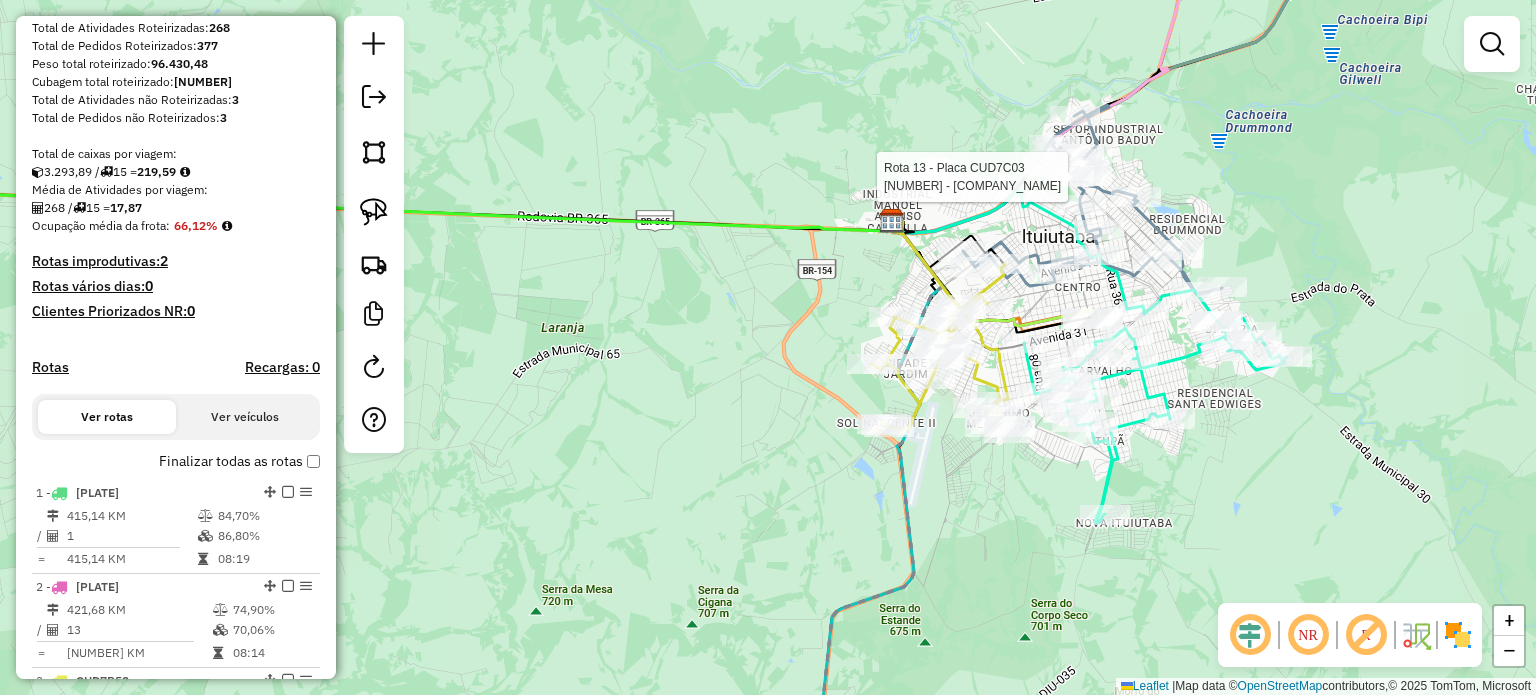 click 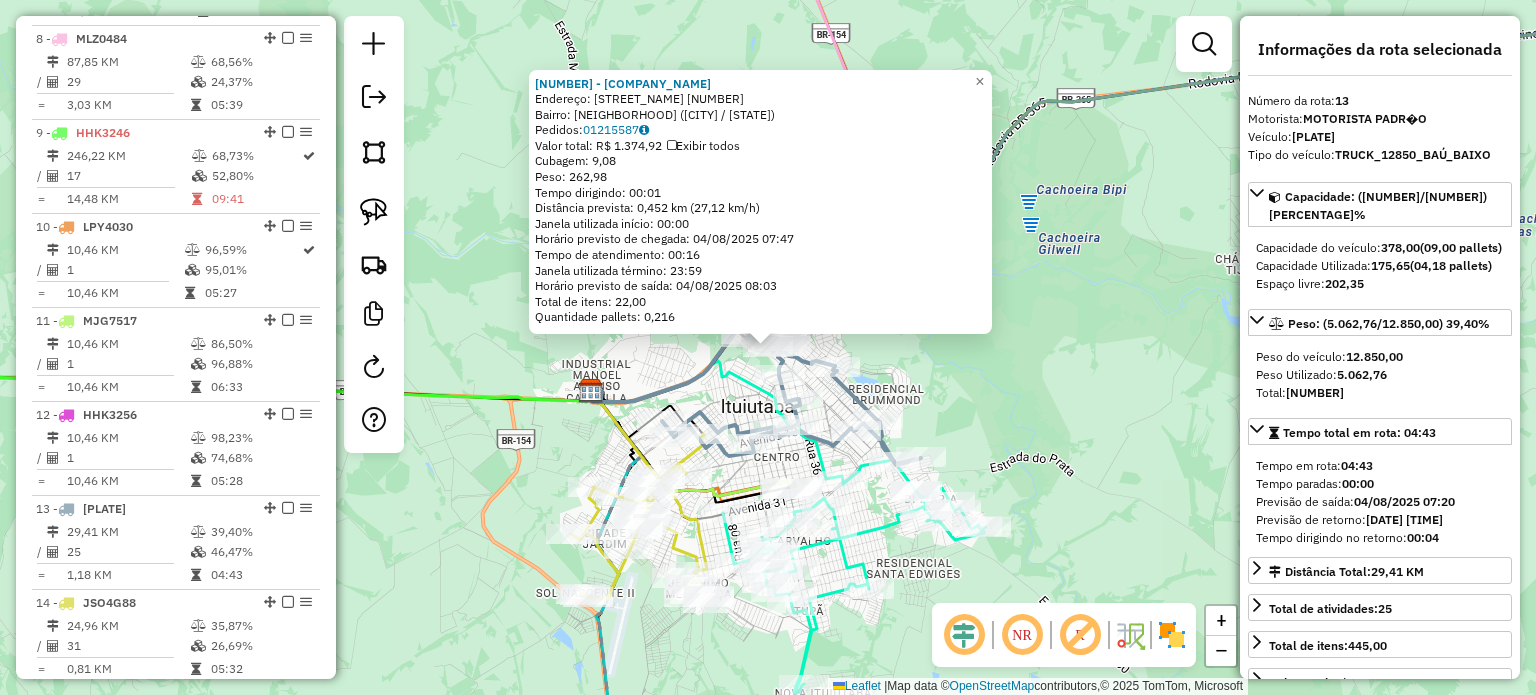scroll, scrollTop: 1900, scrollLeft: 0, axis: vertical 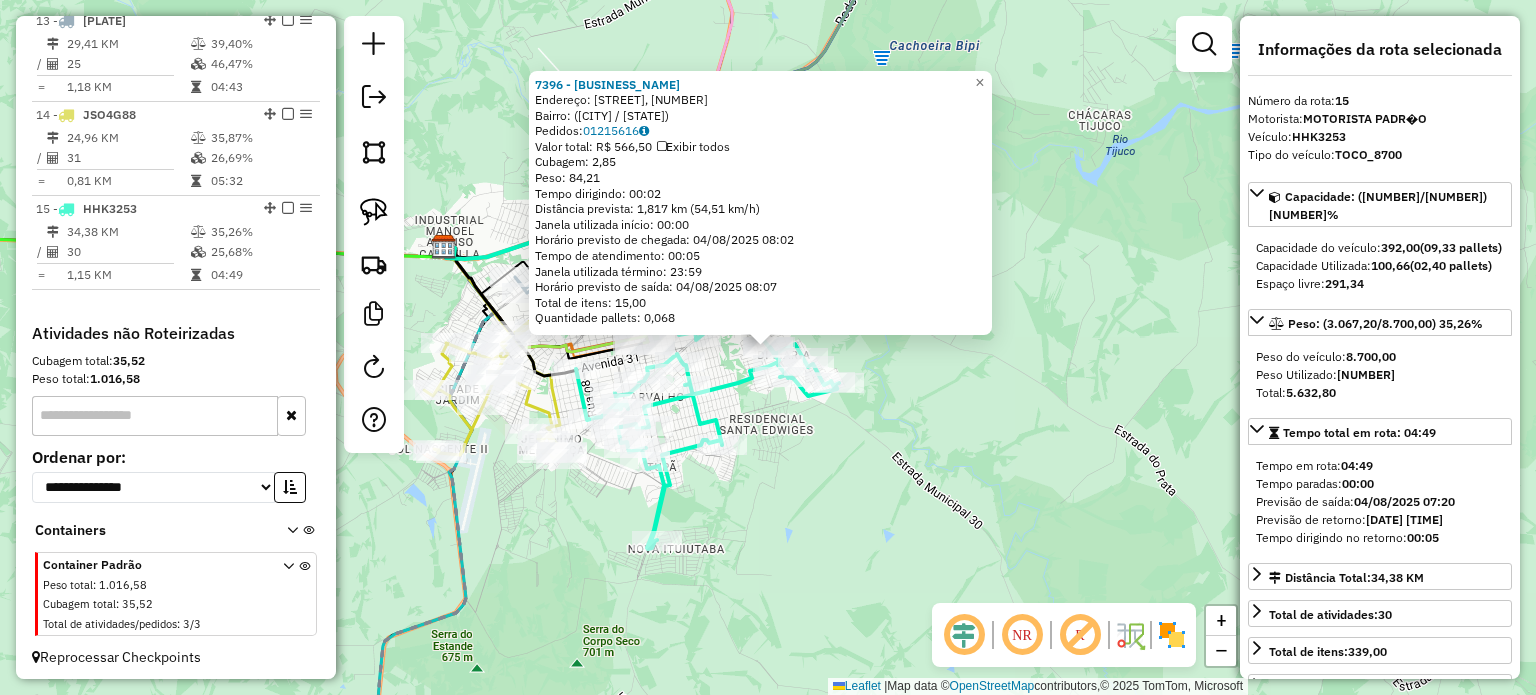 click on "7396 - PONTO X MERCEARIA  Endereço: Estrada do São Lourenço, 1101   Bairro:  (Ituiutaba / MG)   Pedidos:  01215616   Valor total: R$ 566,50   Exibir todos   Cubagem: 2,85  Peso: 84,21  Tempo dirigindo: 00:02   Distância prevista: 1,817 km (54,51 km/h)   Janela utilizada início: 00:00   Horário previsto de chegada: 04/08/2025 08:02   Tempo de atendimento: 00:05   Janela utilizada término: 23:59   Horário previsto de saída: 04/08/2025 08:07   Total de itens: 15,00   Quantidade pallets: 0,068  × Janela de atendimento Grade de atendimento Capacidade Transportadoras Veículos Cliente Pedidos  Rotas Selecione os dias de semana para filtrar as janelas de atendimento  Seg   Ter   Qua   Qui   Sex   Sáb   Dom  Informe o período da janela de atendimento: De: Até:  Filtrar exatamente a janela do cliente  Considerar janela de atendimento padrão  Selecione os dias de semana para filtrar as grades de atendimento  Seg   Ter   Qua   Qui   Sex   Sáb   Dom   Considerar clientes sem dia de atendimento cadastrado +" 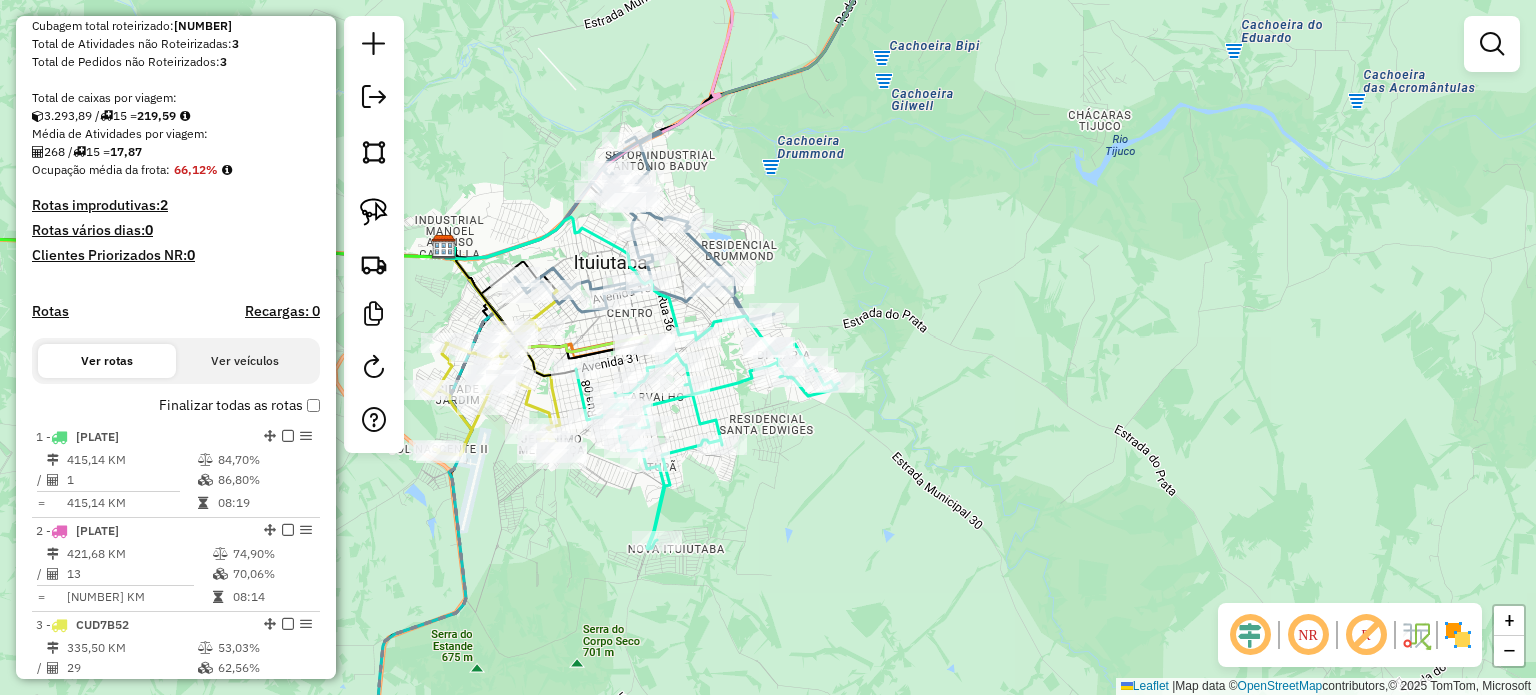 scroll, scrollTop: 210, scrollLeft: 0, axis: vertical 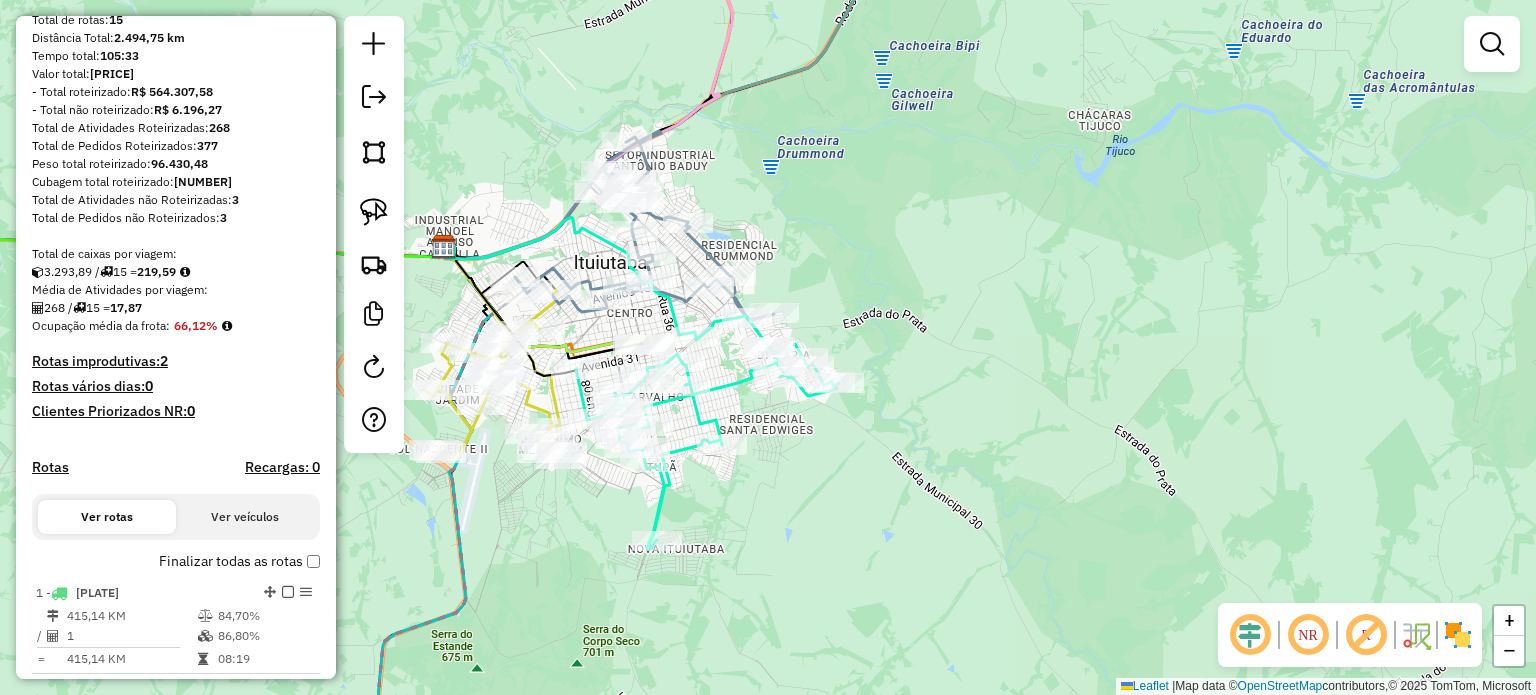 click on "2" at bounding box center (164, 361) 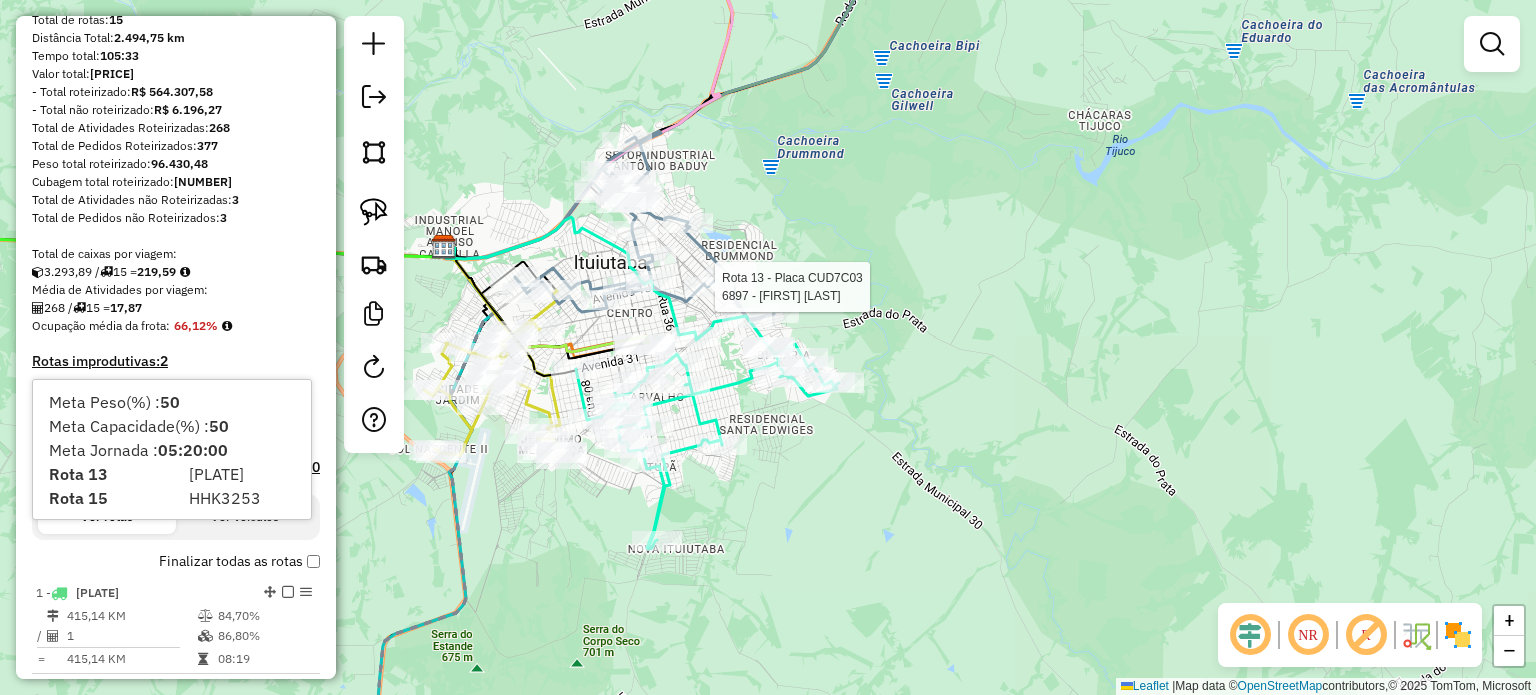 click 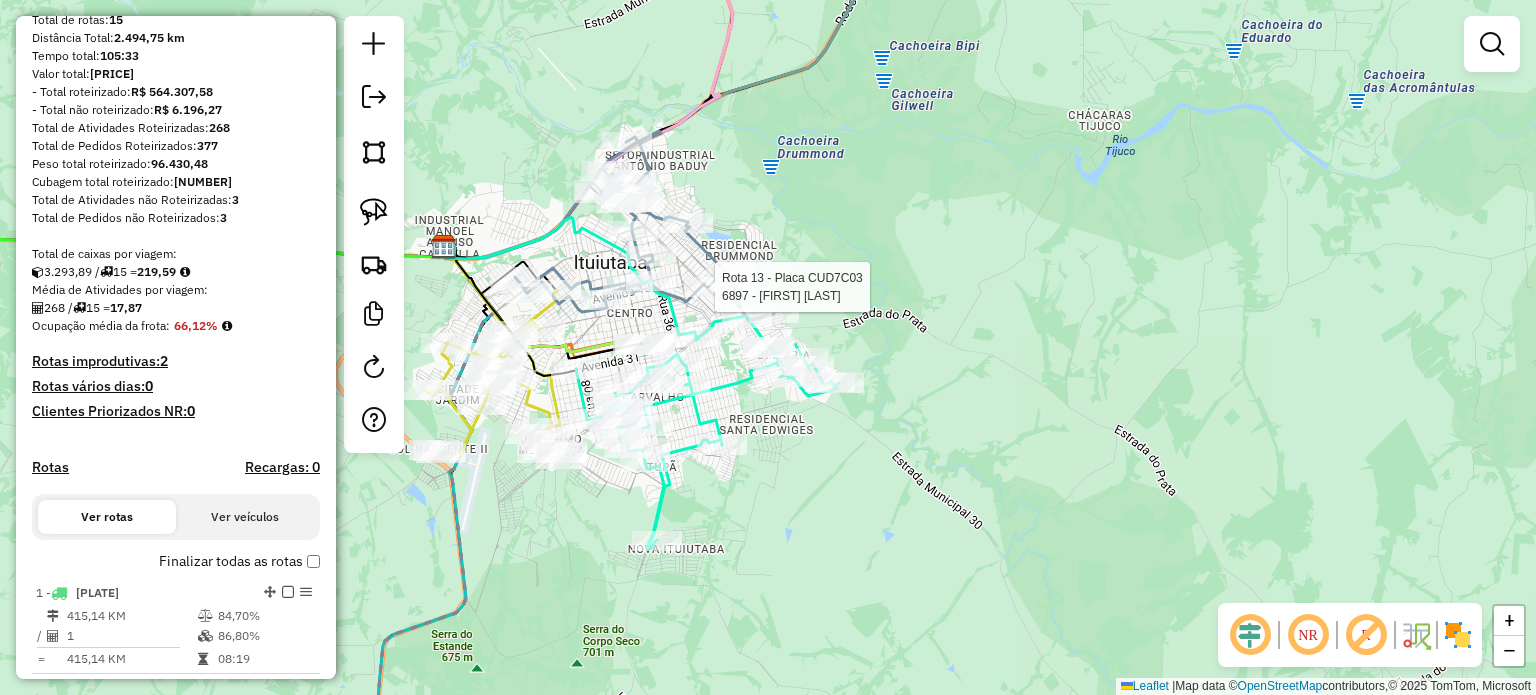 select on "*********" 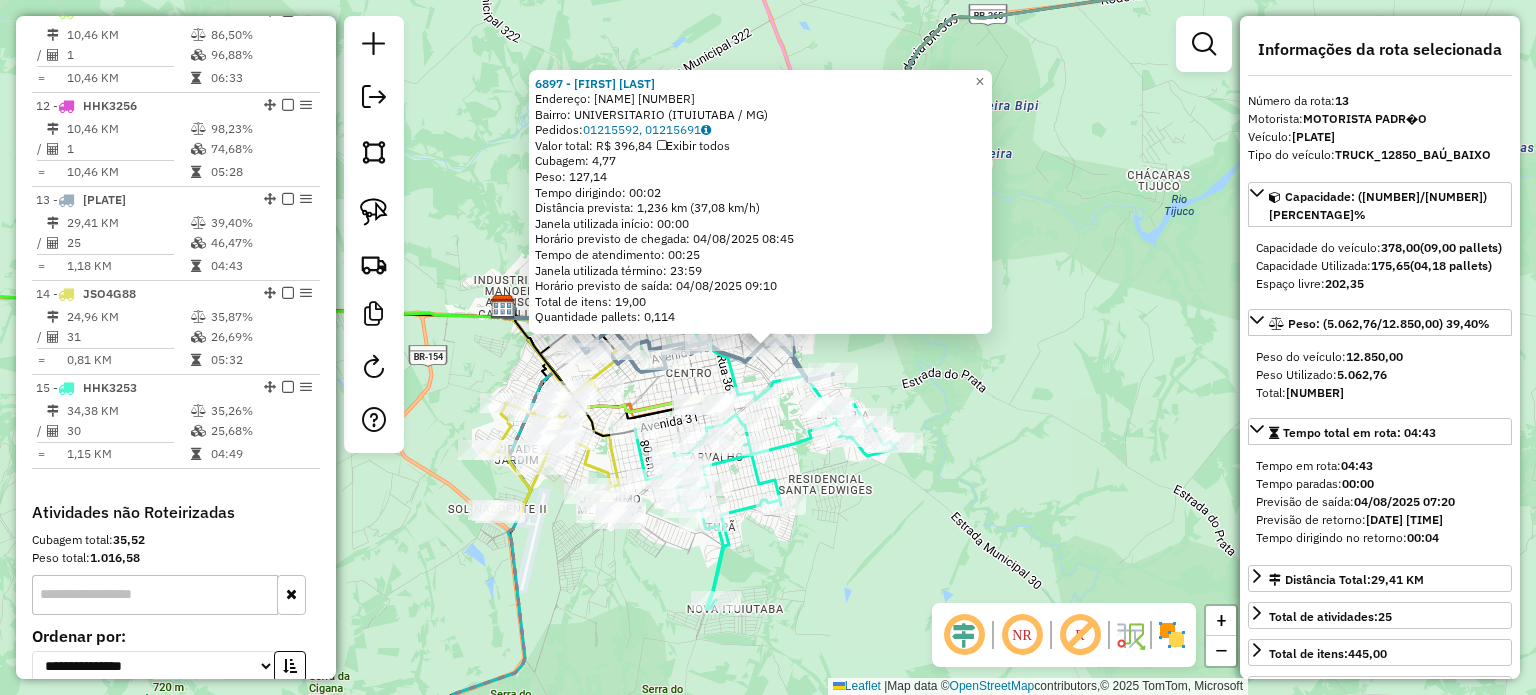 scroll, scrollTop: 1900, scrollLeft: 0, axis: vertical 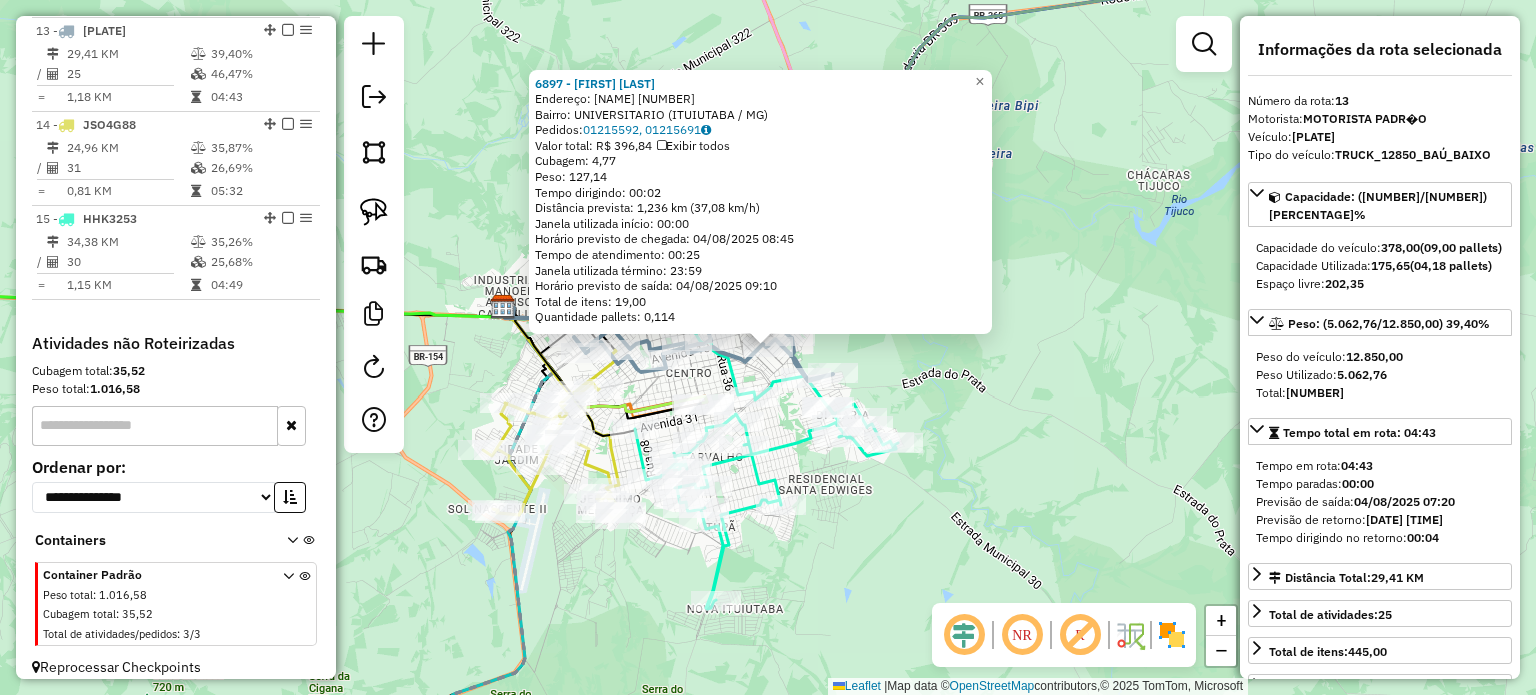 drag, startPoint x: 488, startPoint y: 359, endPoint x: 532, endPoint y: 351, distance: 44.72136 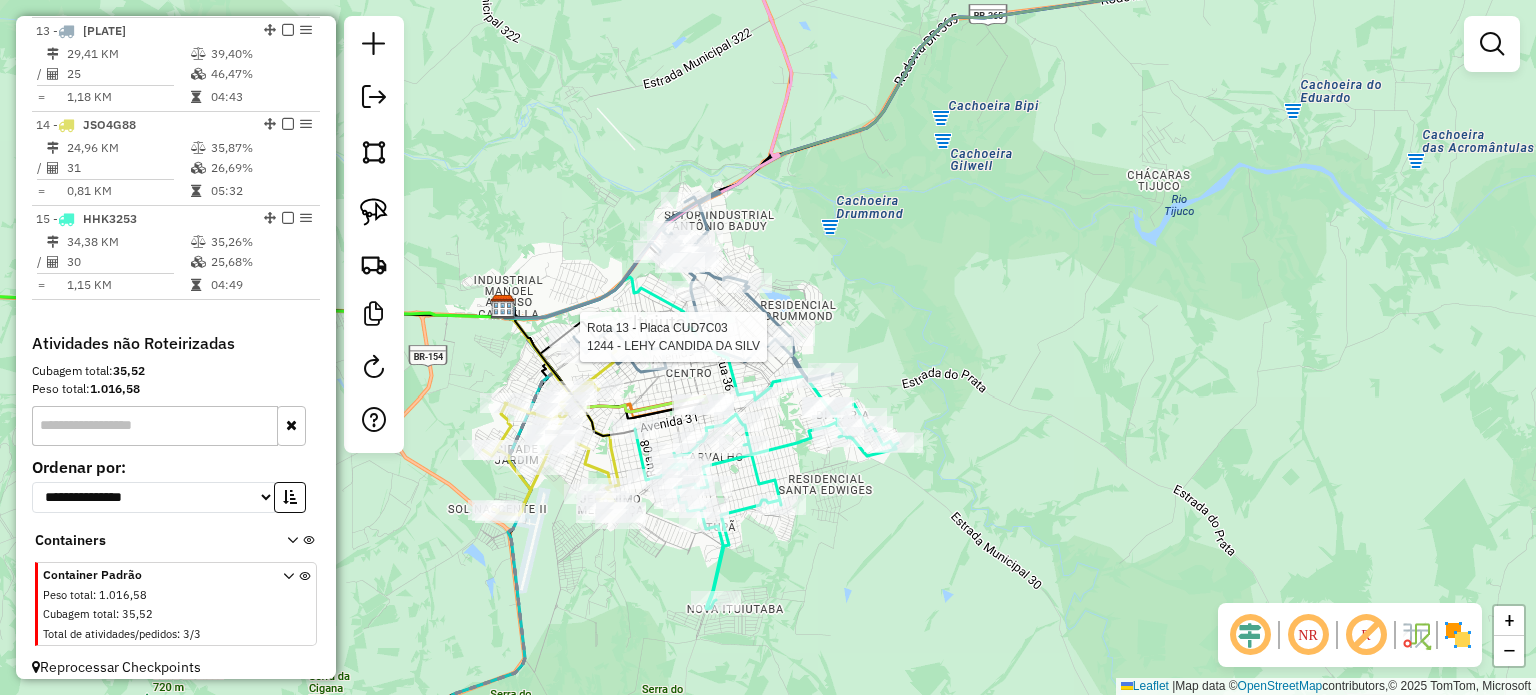 select on "*********" 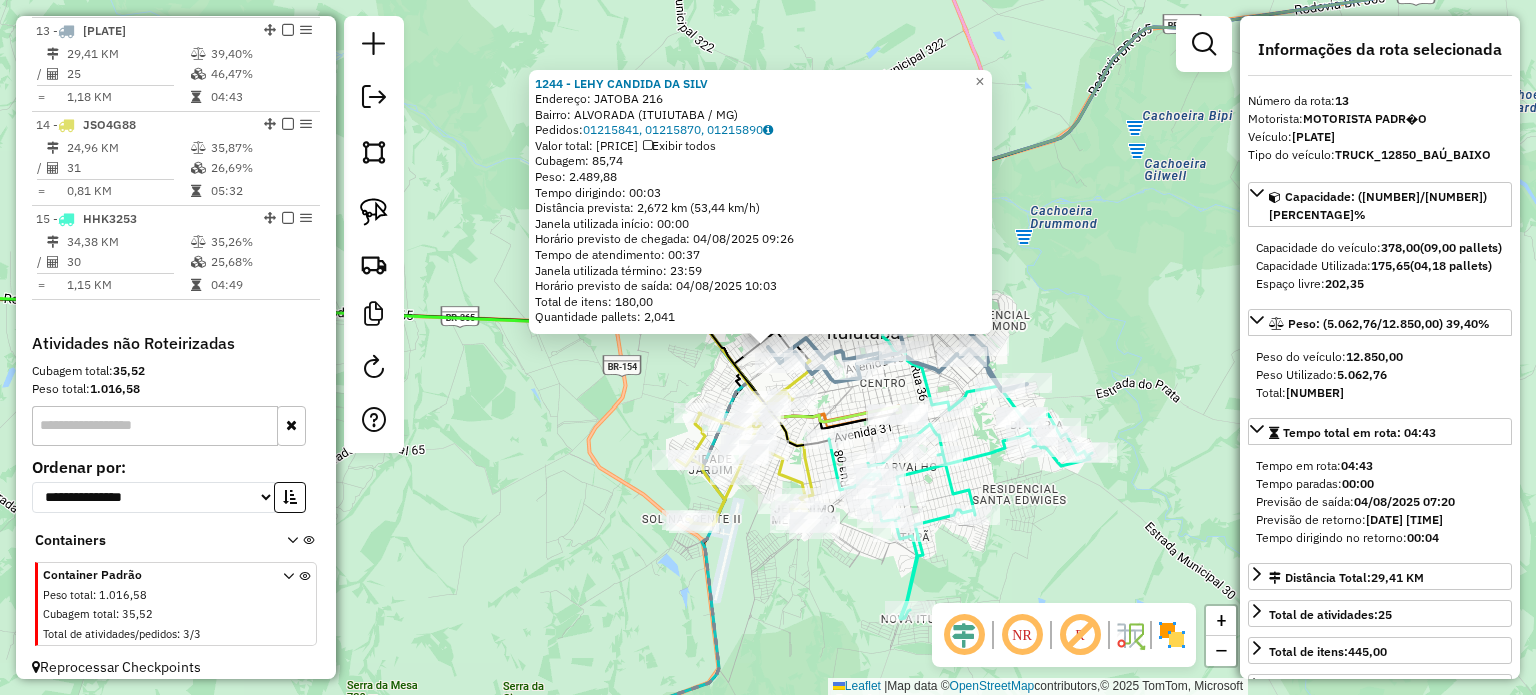 click on "1244 - LEHY CANDIDA DA SILV  Endereço:  JATOBA 216   Bairro: ALVORADA (ITUIUTABA / MG)   Pedidos:  01215841, 01215870, 01215890   Valor total: R$ 11.327,60   Exibir todos   Cubagem: 85,74  Peso: 2.489,88  Tempo dirigindo: 00:03   Distância prevista: 2,672 km (53,44 km/h)   Janela utilizada início: 00:00   Horário previsto de chegada: 04/08/2025 09:26   Tempo de atendimento: 00:37   Janela utilizada término: 23:59   Horário previsto de saída: 04/08/2025 10:03   Total de itens: 180,00   Quantidade pallets: 2,041  × Janela de atendimento Grade de atendimento Capacidade Transportadoras Veículos Cliente Pedidos  Rotas Selecione os dias de semana para filtrar as janelas de atendimento  Seg   Ter   Qua   Qui   Sex   Sáb   Dom  Informe o período da janela de atendimento: De: Até:  Filtrar exatamente a janela do cliente  Considerar janela de atendimento padrão  Selecione os dias de semana para filtrar as grades de atendimento  Seg   Ter   Qua   Qui   Sex   Sáb   Dom   Peso mínimo:   Peso máximo:   De:" 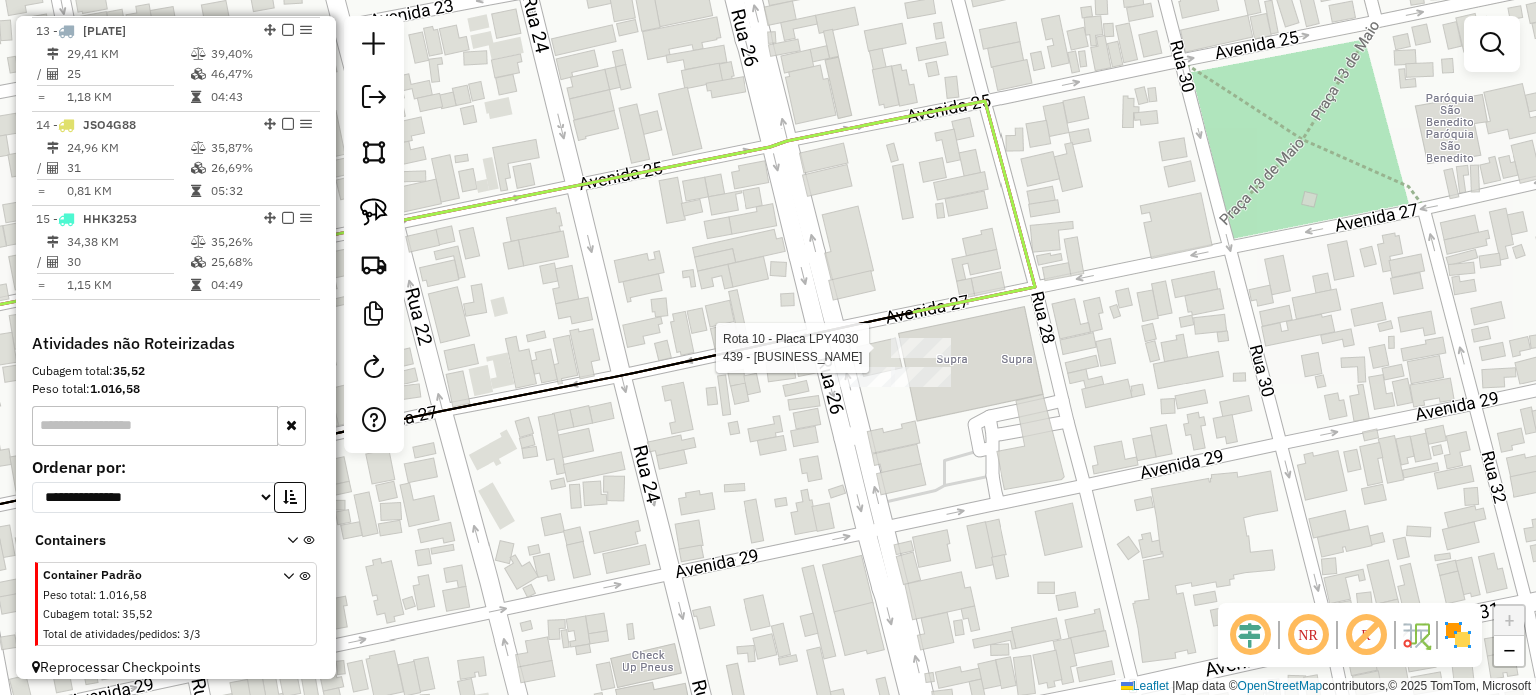 select on "*********" 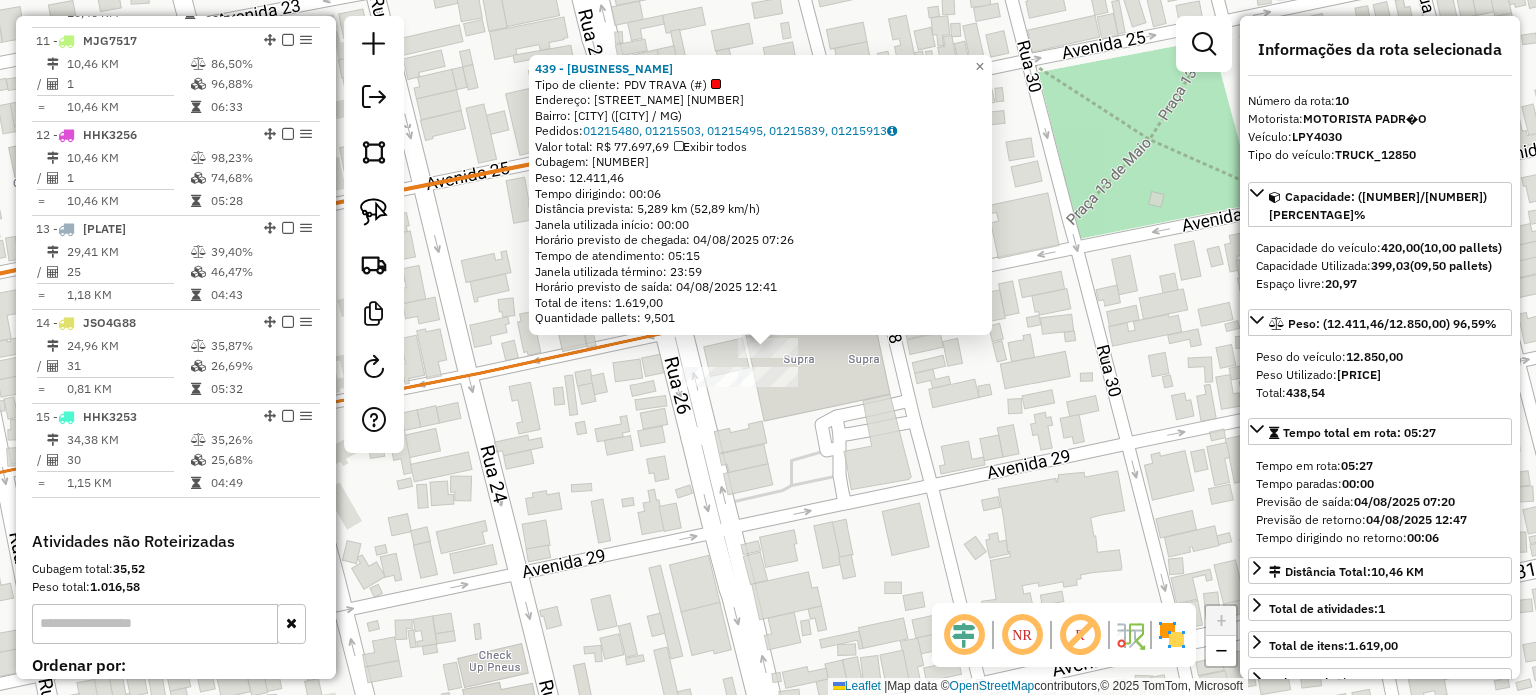 scroll, scrollTop: 1618, scrollLeft: 0, axis: vertical 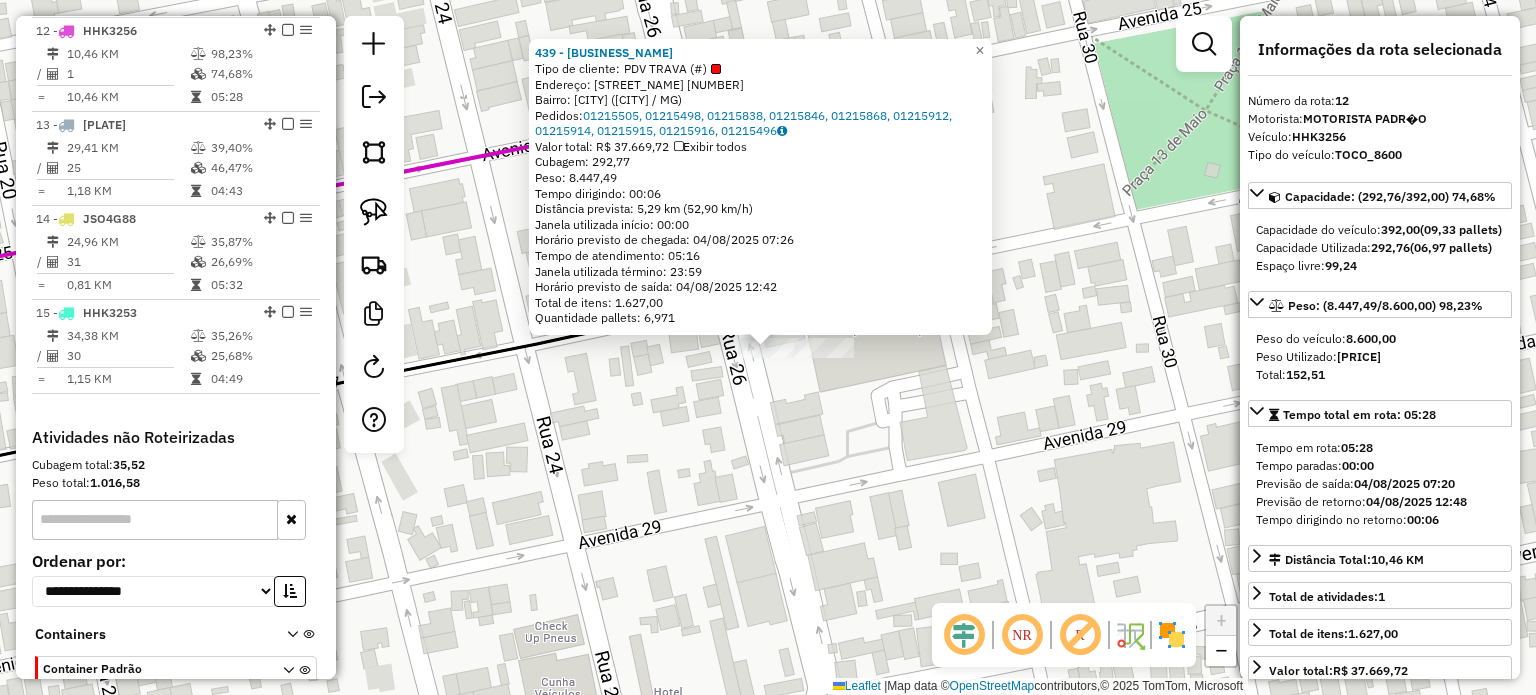 click on "439 - SUPRA SUPERMERCADOS  Tipo de cliente:   PDV TRAVA (#)   Endereço:  VINTE E OITO 1574   Bairro: CENTRO (ITUIUTABA / MG)   Pedidos:  01215505, 01215498, 01215838, 01215846, 01215868, 01215912, 01215914, 01215915, 01215916, 01215496   Valor total: R$ 37.669,72   Exibir todos   Cubagem: 292,77  Peso: 8.447,49  Tempo dirigindo: 00:06   Distância prevista: 5,29 km (52,90 km/h)   Janela utilizada início: 00:00   Horário previsto de chegada: 04/08/2025 07:26   Tempo de atendimento: 05:16   Janela utilizada término: 23:59   Horário previsto de saída: 04/08/2025 12:42   Total de itens: 1.627,00   Quantidade pallets: 6,971  × Janela de atendimento Grade de atendimento Capacidade Transportadoras Veículos Cliente Pedidos  Rotas Selecione os dias de semana para filtrar as janelas de atendimento  Seg   Ter   Qua   Qui   Sex   Sáb   Dom  Informe o período da janela de atendimento: De: Até:  Filtrar exatamente a janela do cliente  Considerar janela de atendimento padrão   Seg   Ter   Qua   Qui   Sex   Sáb" 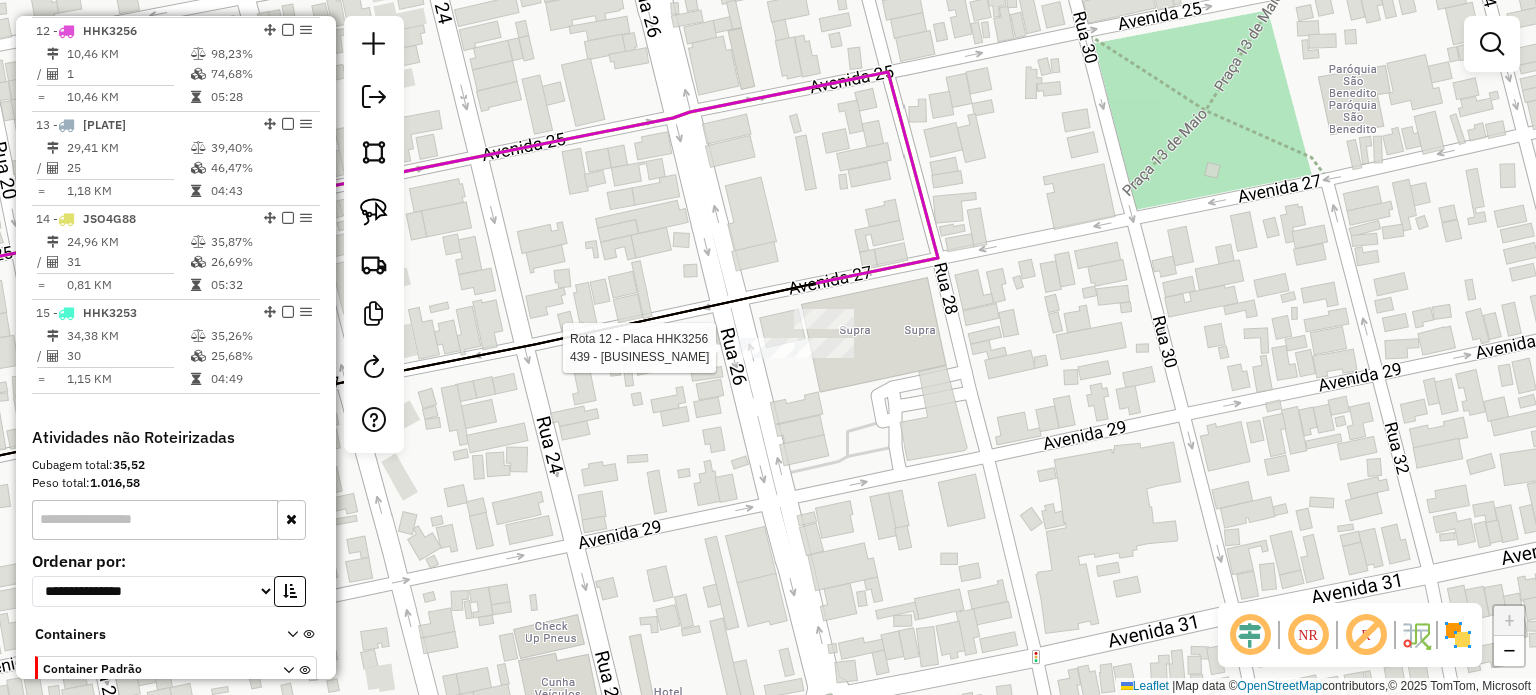 select on "*********" 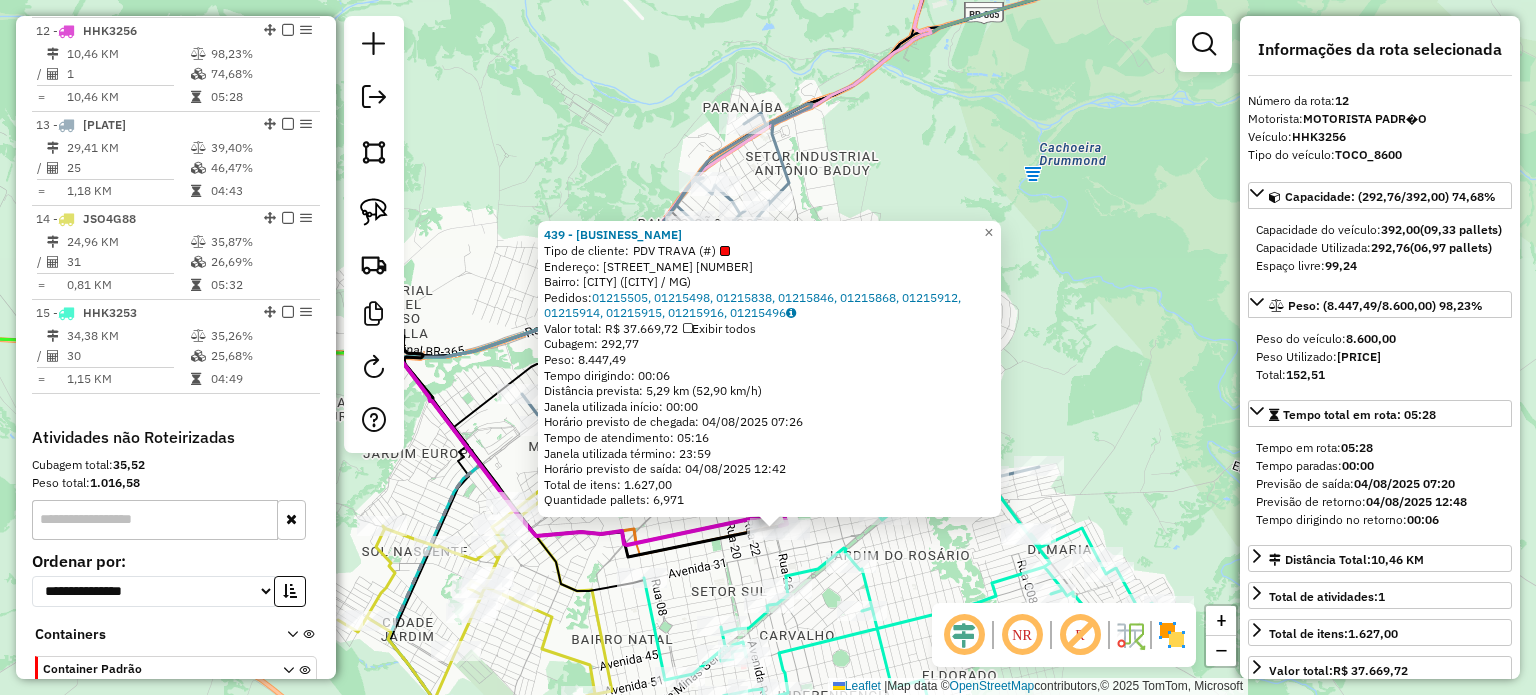 click on "Rota 11 - Placa MJG7517  439 - SUPRA SUPERMERCADOS 439 - SUPRA SUPERMERCADOS  Tipo de cliente:   PDV TRAVA (#)   Endereço:  VINTE E OITO 1574   Bairro: CENTRO (ITUIUTABA / MG)   Pedidos:  01215505, 01215498, 01215838, 01215846, 01215868, 01215912, 01215914, 01215915, 01215916, 01215496   Valor total: R$ 37.669,72   Exibir todos   Cubagem: 292,77  Peso: 8.447,49  Tempo dirigindo: 00:06   Distância prevista: 5,29 km (52,90 km/h)   Janela utilizada início: 00:00   Horário previsto de chegada: 04/08/2025 07:26   Tempo de atendimento: 05:16   Janela utilizada término: 23:59   Horário previsto de saída: 04/08/2025 12:42   Total de itens: 1.627,00   Quantidade pallets: 6,971  × Janela de atendimento Grade de atendimento Capacidade Transportadoras Veículos Cliente Pedidos  Rotas Selecione os dias de semana para filtrar as janelas de atendimento  Seg   Ter   Qua   Qui   Sex   Sáb   Dom  Informe o período da janela de atendimento: De: Até:  Filtrar exatamente a janela do cliente  Seg   Ter   Qua   Qui  De:" 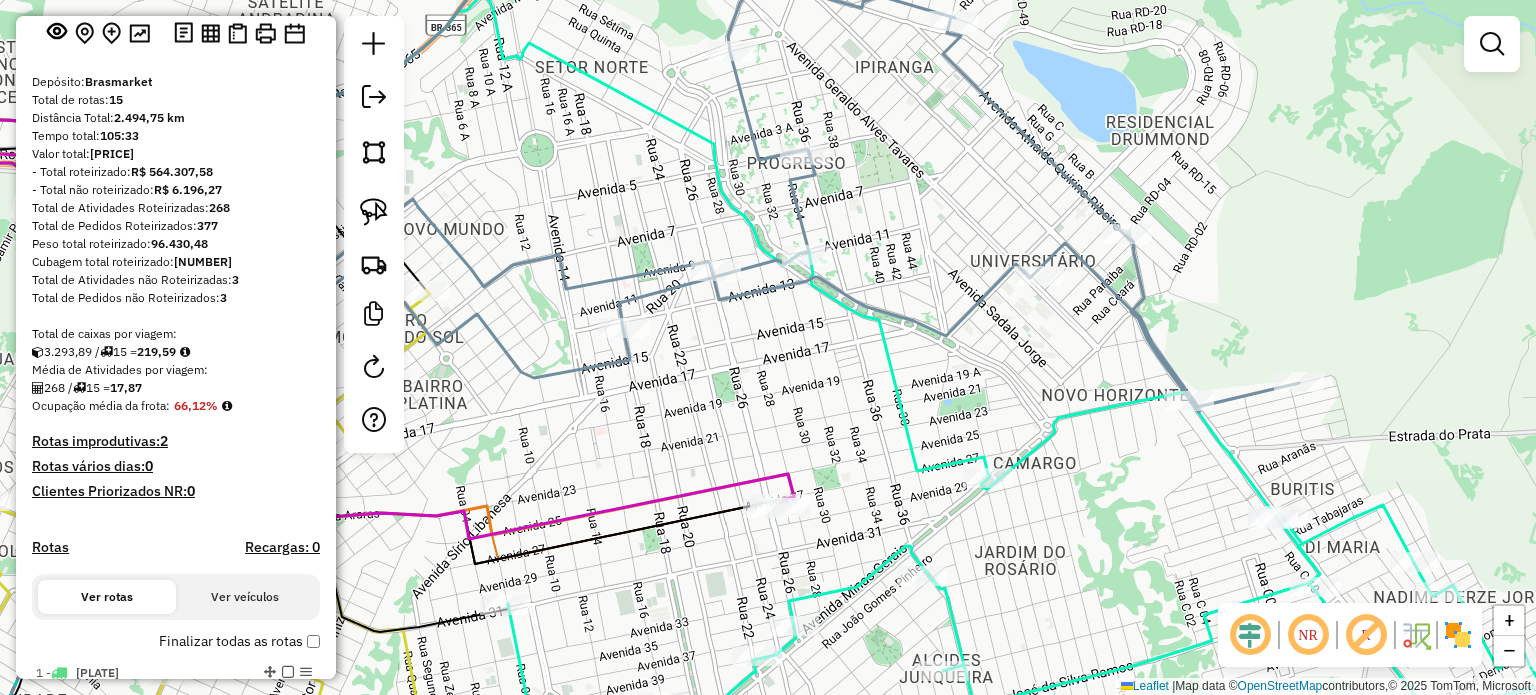 scroll, scrollTop: 300, scrollLeft: 0, axis: vertical 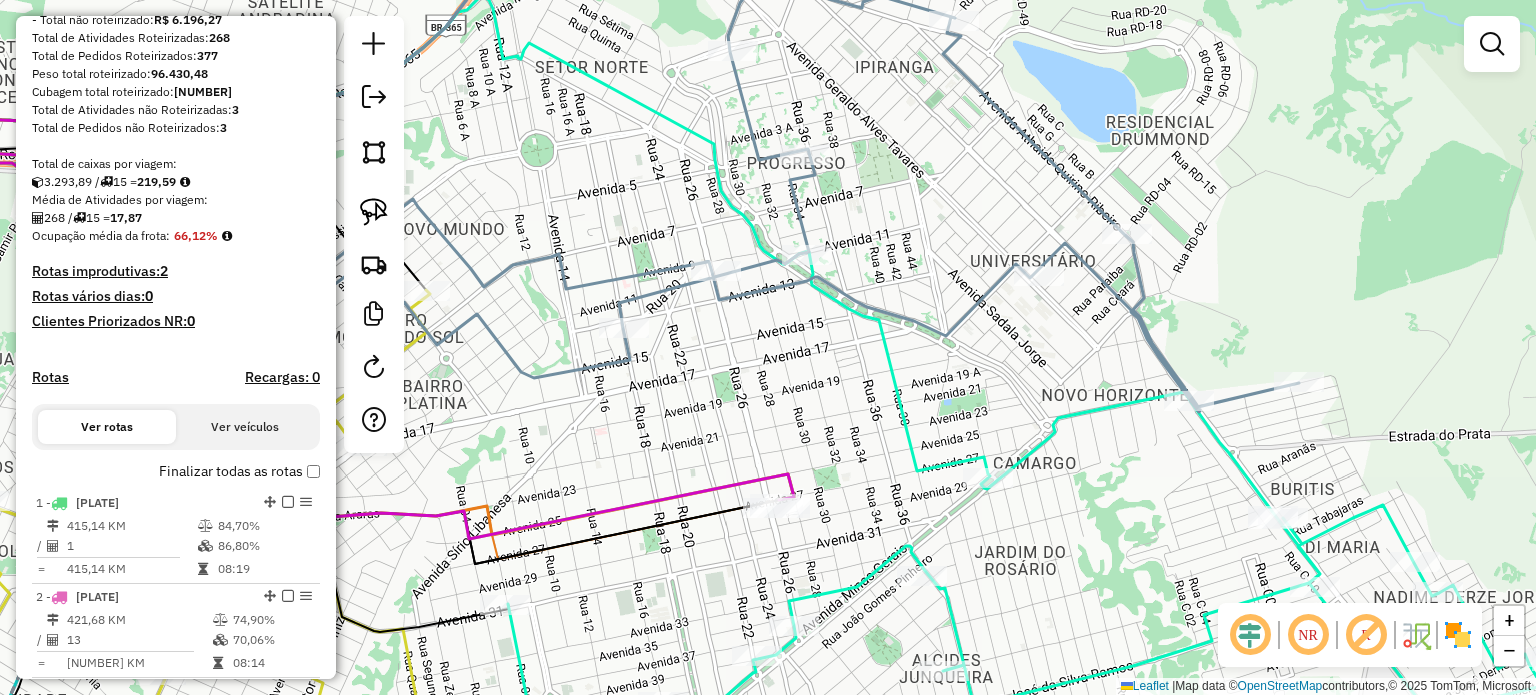 click on "Rotas improdutivas:  2" at bounding box center [176, 271] 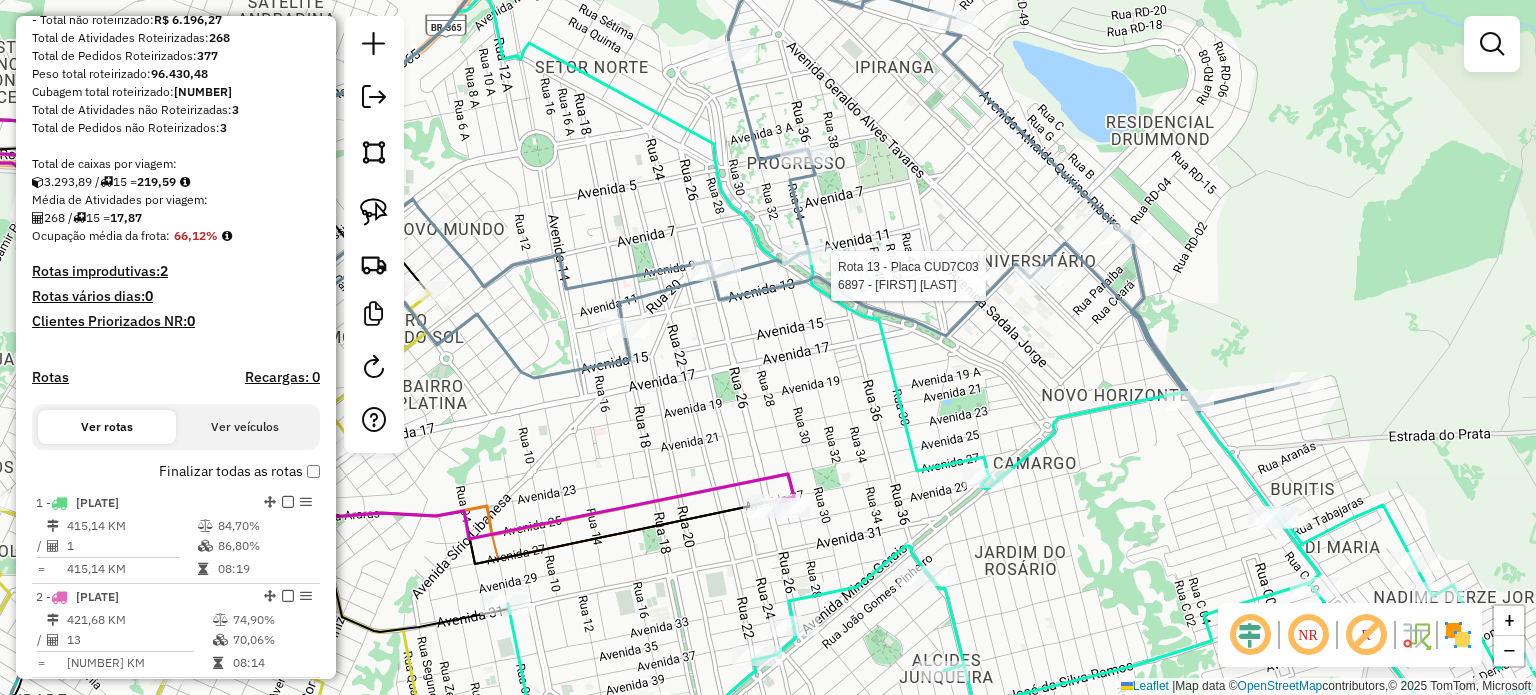 select on "*********" 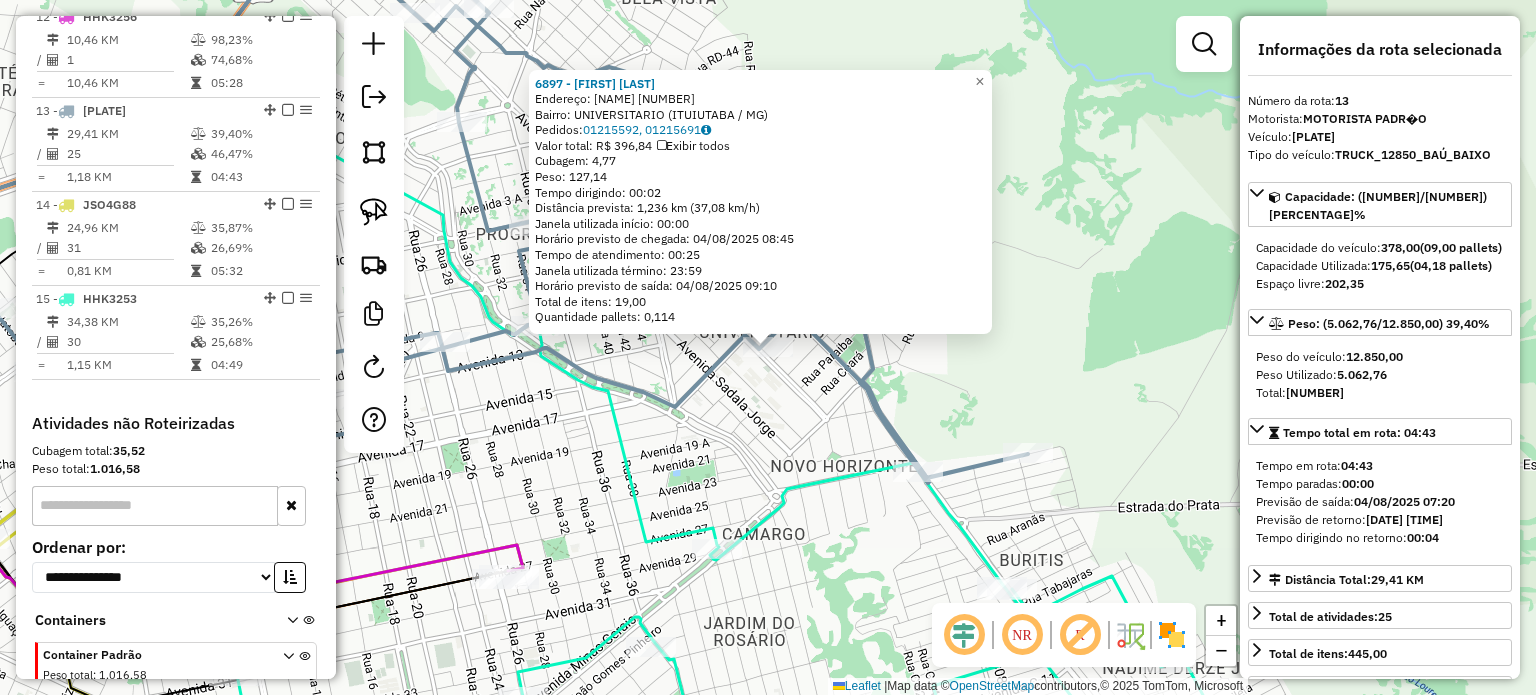 scroll, scrollTop: 1900, scrollLeft: 0, axis: vertical 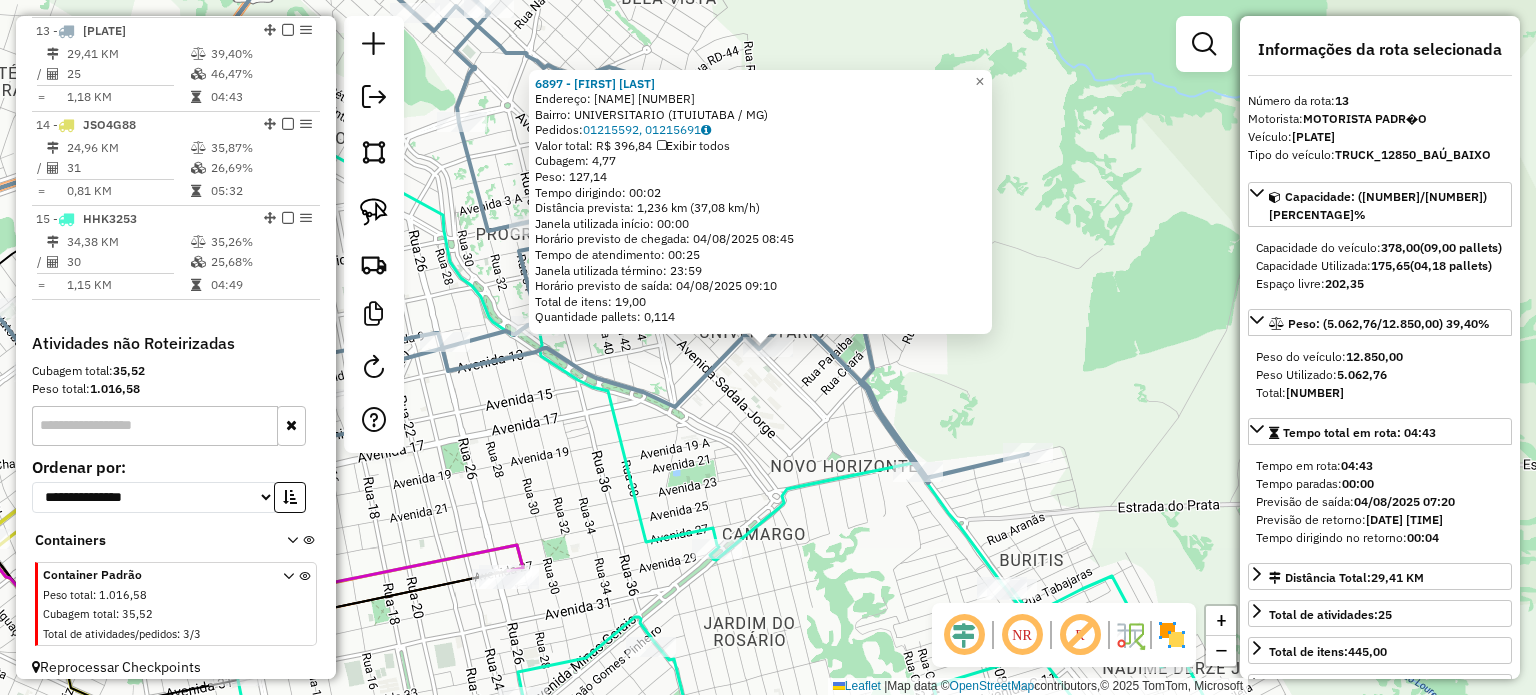 click on "6897 - PEDRO HENRIQUE RODRI  Endereço:  SERGIPE 424   Bairro: UNIVERSITARIO (ITUIUTABA / MG)   Pedidos:  01215592, 01215691   Valor total: R$ 396,84   Exibir todos   Cubagem: 4,77  Peso: 127,14  Tempo dirigindo: 00:02   Distância prevista: 1,236 km (37,08 km/h)   Janela utilizada início: 00:00   Horário previsto de chegada: 04/08/2025 08:45   Tempo de atendimento: 00:25   Janela utilizada término: 23:59   Horário previsto de saída: 04/08/2025 09:10   Total de itens: 19,00   Quantidade pallets: 0,114  × Janela de atendimento Grade de atendimento Capacidade Transportadoras Veículos Cliente Pedidos  Rotas Selecione os dias de semana para filtrar as janelas de atendimento  Seg   Ter   Qua   Qui   Sex   Sáb   Dom  Informe o período da janela de atendimento: De: Até:  Filtrar exatamente a janela do cliente  Considerar janela de atendimento padrão  Selecione os dias de semana para filtrar as grades de atendimento  Seg   Ter   Qua   Qui   Sex   Sáb   Dom   Clientes fora do dia de atendimento selecionado" 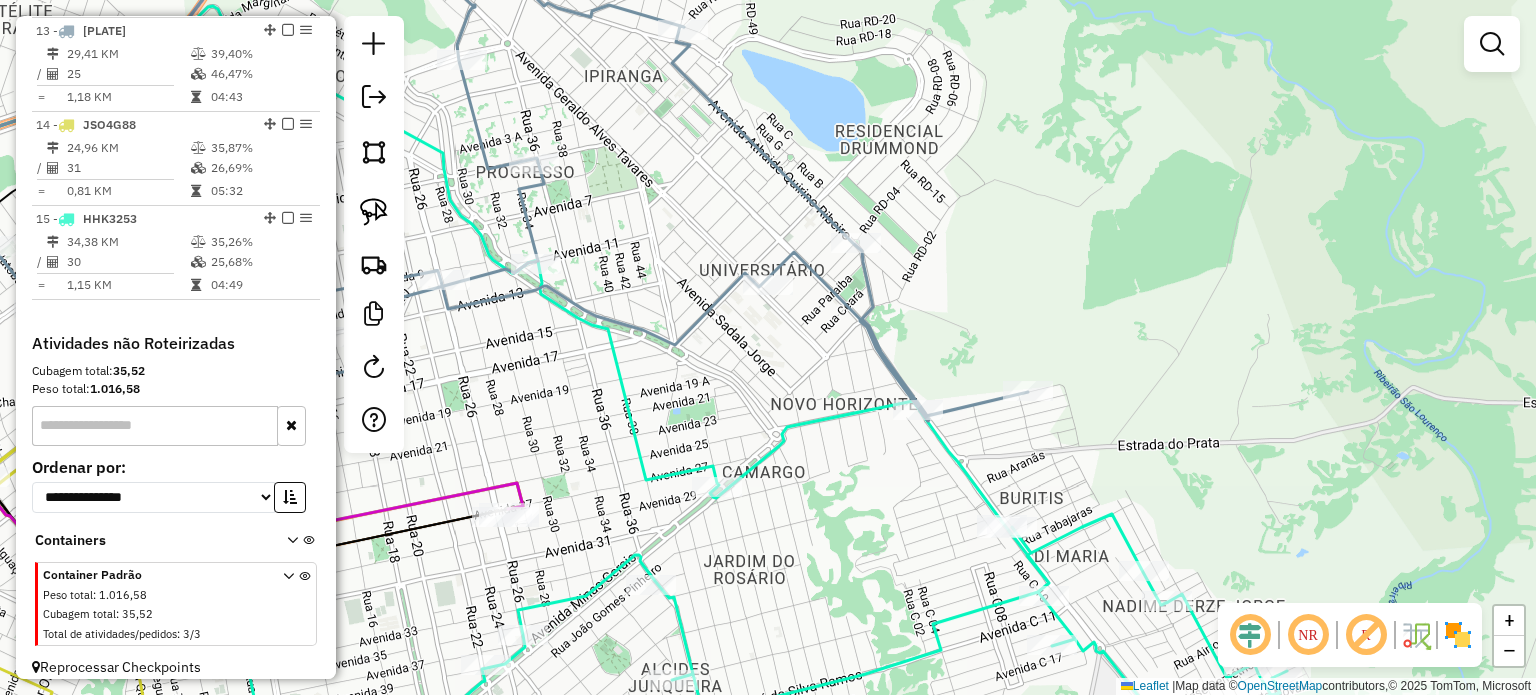 drag, startPoint x: 822, startPoint y: 597, endPoint x: 831, endPoint y: 363, distance: 234.17302 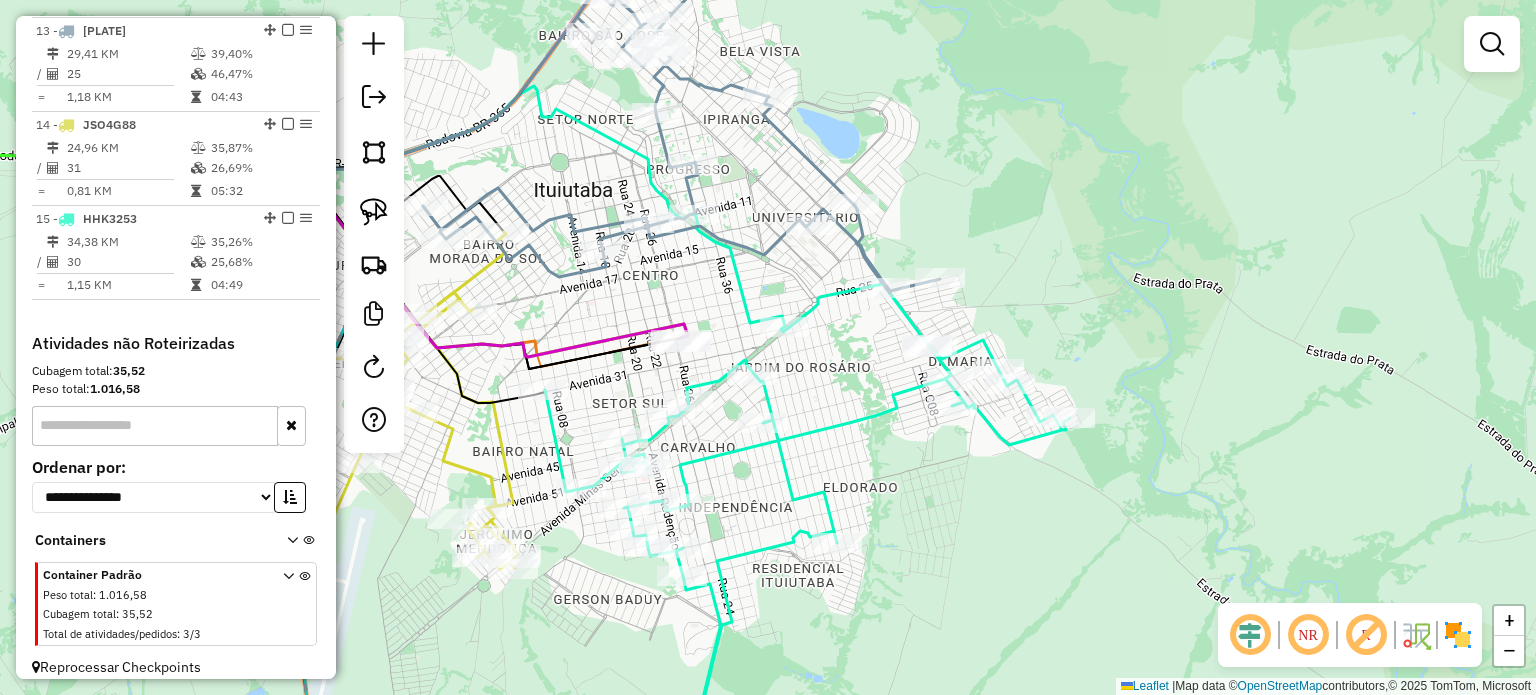 click on "Rota 15 - Placa HHK3253  2404 - RENATO BORBA FREITAS Janela de atendimento Grade de atendimento Capacidade Transportadoras Veículos Cliente Pedidos  Rotas Selecione os dias de semana para filtrar as janelas de atendimento  Seg   Ter   Qua   Qui   Sex   Sáb   Dom  Informe o período da janela de atendimento: De: Até:  Filtrar exatamente a janela do cliente  Considerar janela de atendimento padrão  Selecione os dias de semana para filtrar as grades de atendimento  Seg   Ter   Qua   Qui   Sex   Sáb   Dom   Considerar clientes sem dia de atendimento cadastrado  Clientes fora do dia de atendimento selecionado Filtrar as atividades entre os valores definidos abaixo:  Peso mínimo:   Peso máximo:   Cubagem mínima:   Cubagem máxima:   De:   Até:  Filtrar as atividades entre o tempo de atendimento definido abaixo:  De:   Até:   Considerar capacidade total dos clientes não roteirizados Transportadora: Selecione um ou mais itens Tipo de veículo: Selecione um ou mais itens Veículo: Selecione um ou mais itens" 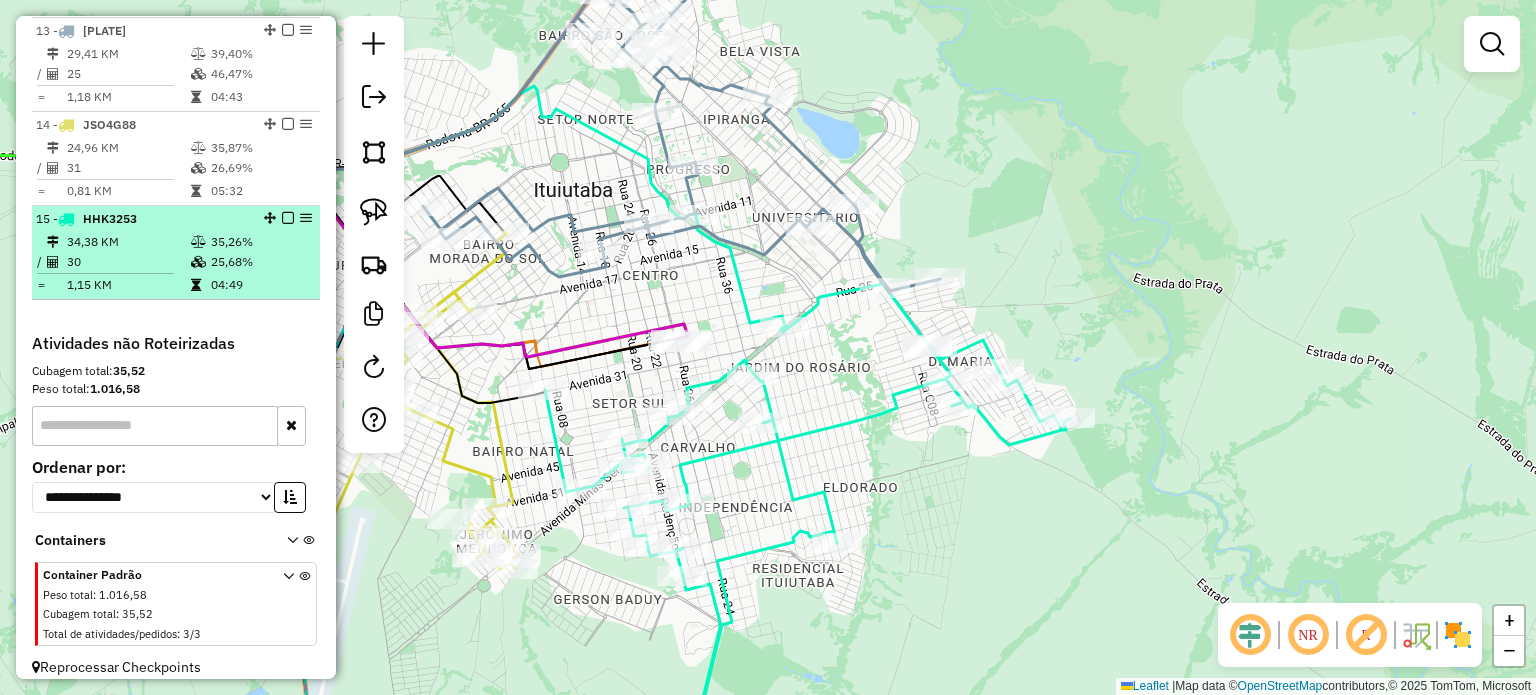scroll, scrollTop: 1910, scrollLeft: 0, axis: vertical 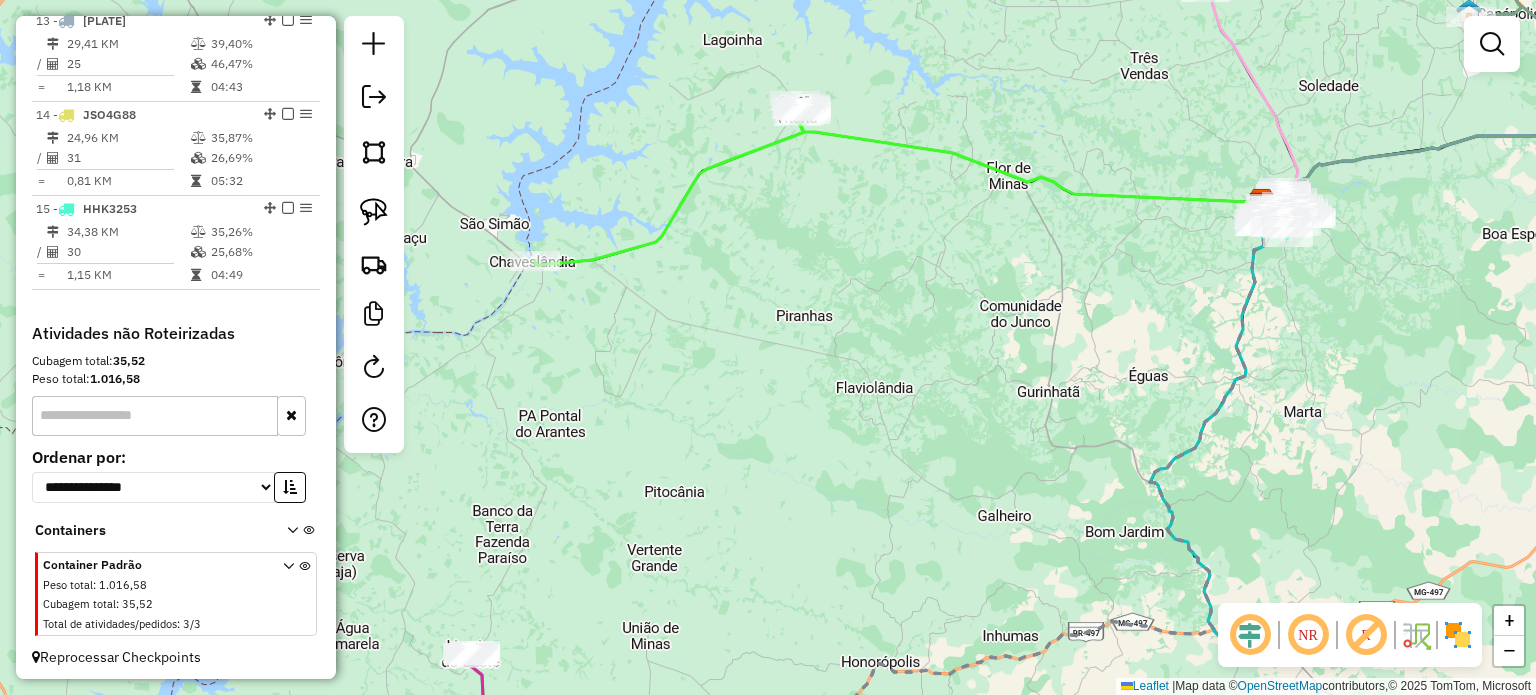 drag, startPoint x: 694, startPoint y: 366, endPoint x: 1003, endPoint y: 188, distance: 356.60202 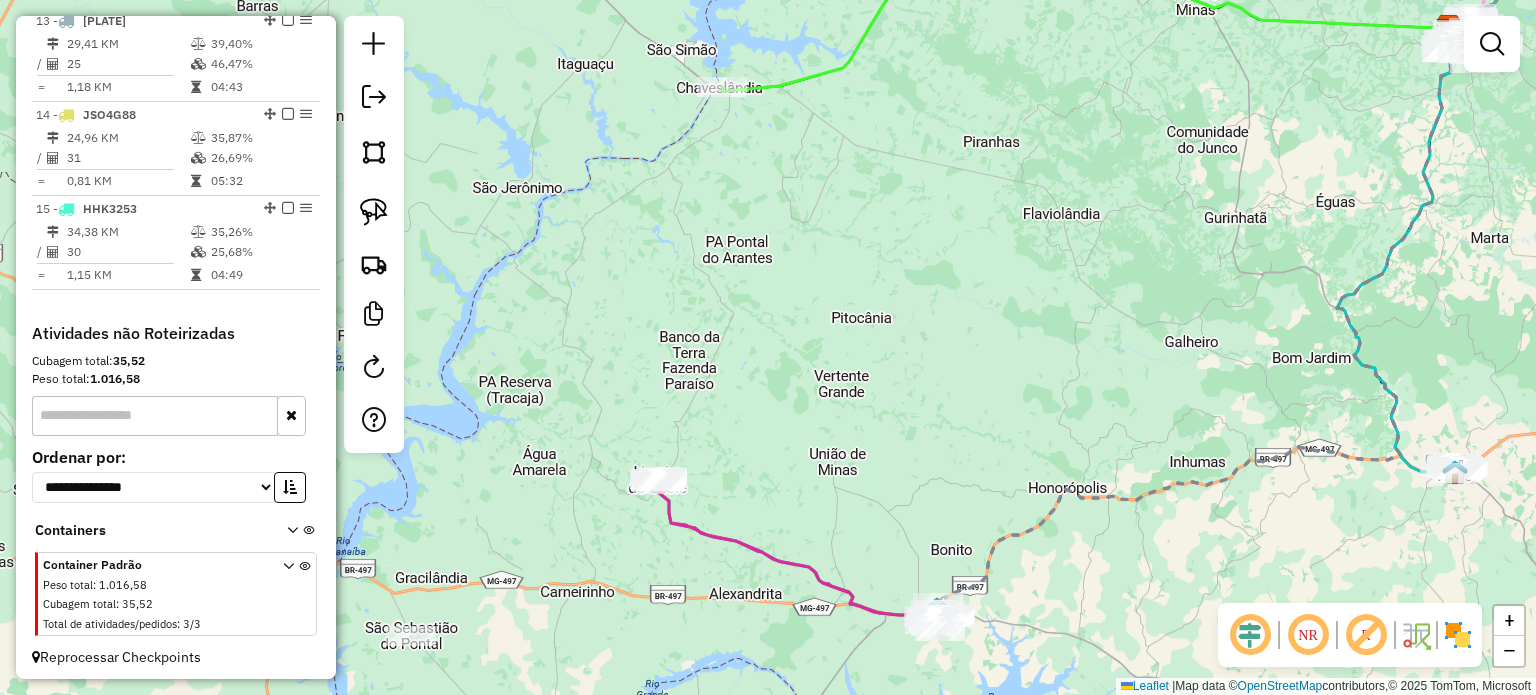 drag, startPoint x: 882, startPoint y: 467, endPoint x: 964, endPoint y: 310, distance: 177.12425 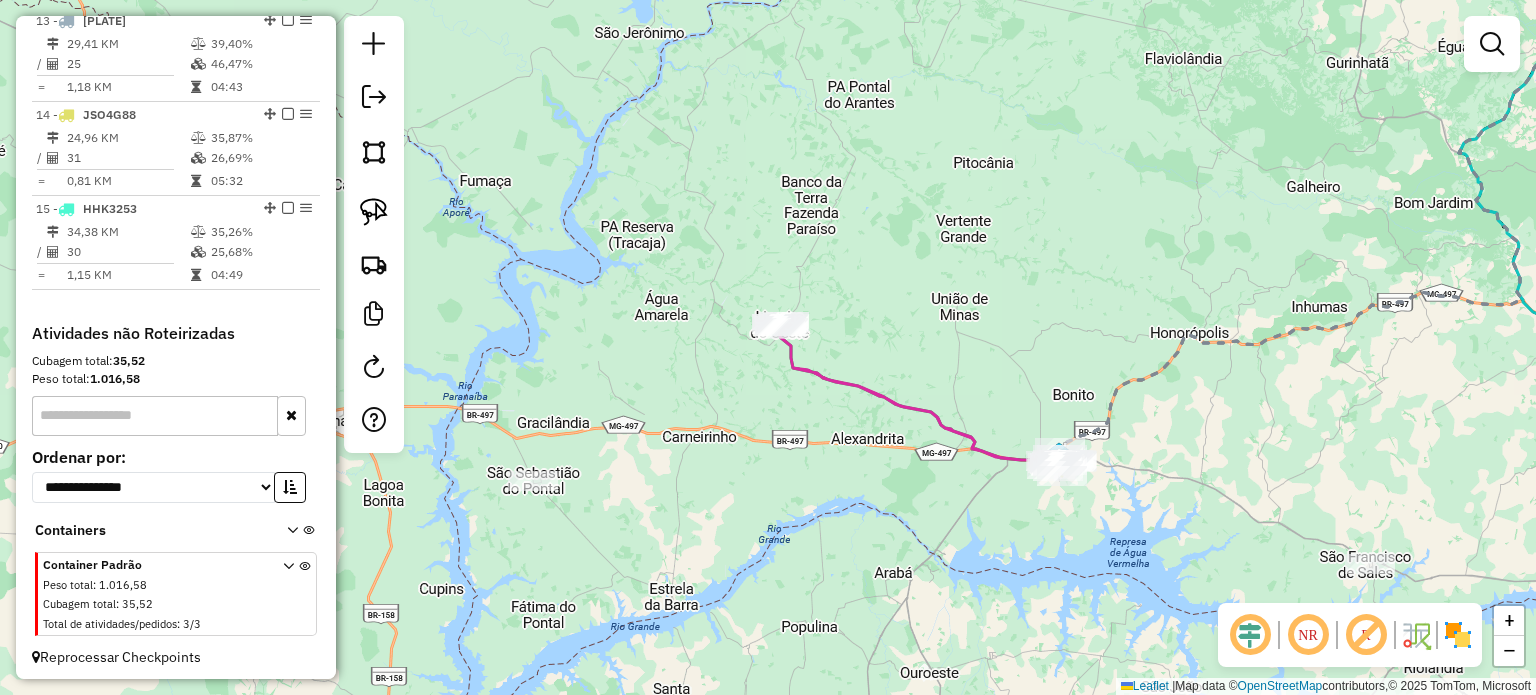 drag, startPoint x: 697, startPoint y: 595, endPoint x: 1107, endPoint y: 497, distance: 421.54953 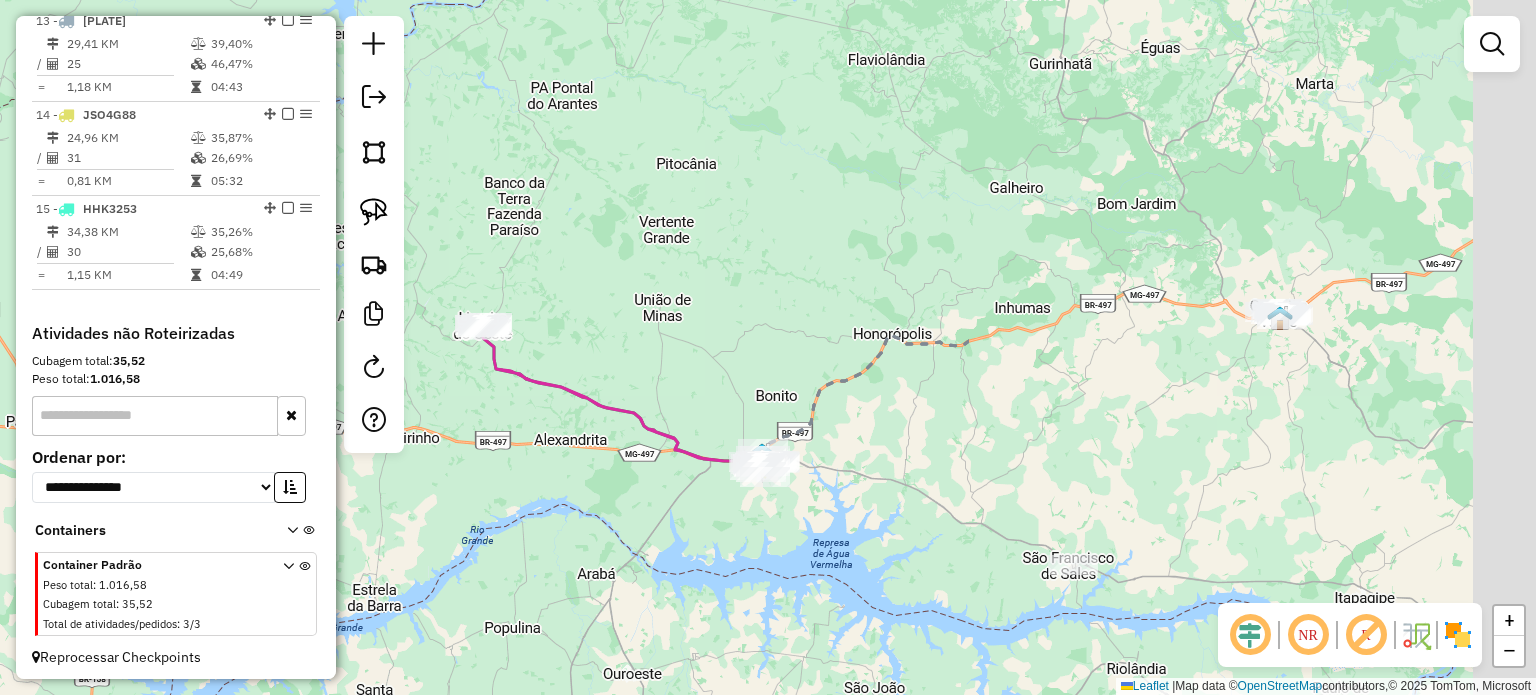 drag, startPoint x: 1190, startPoint y: 475, endPoint x: 492, endPoint y: 581, distance: 706.0028 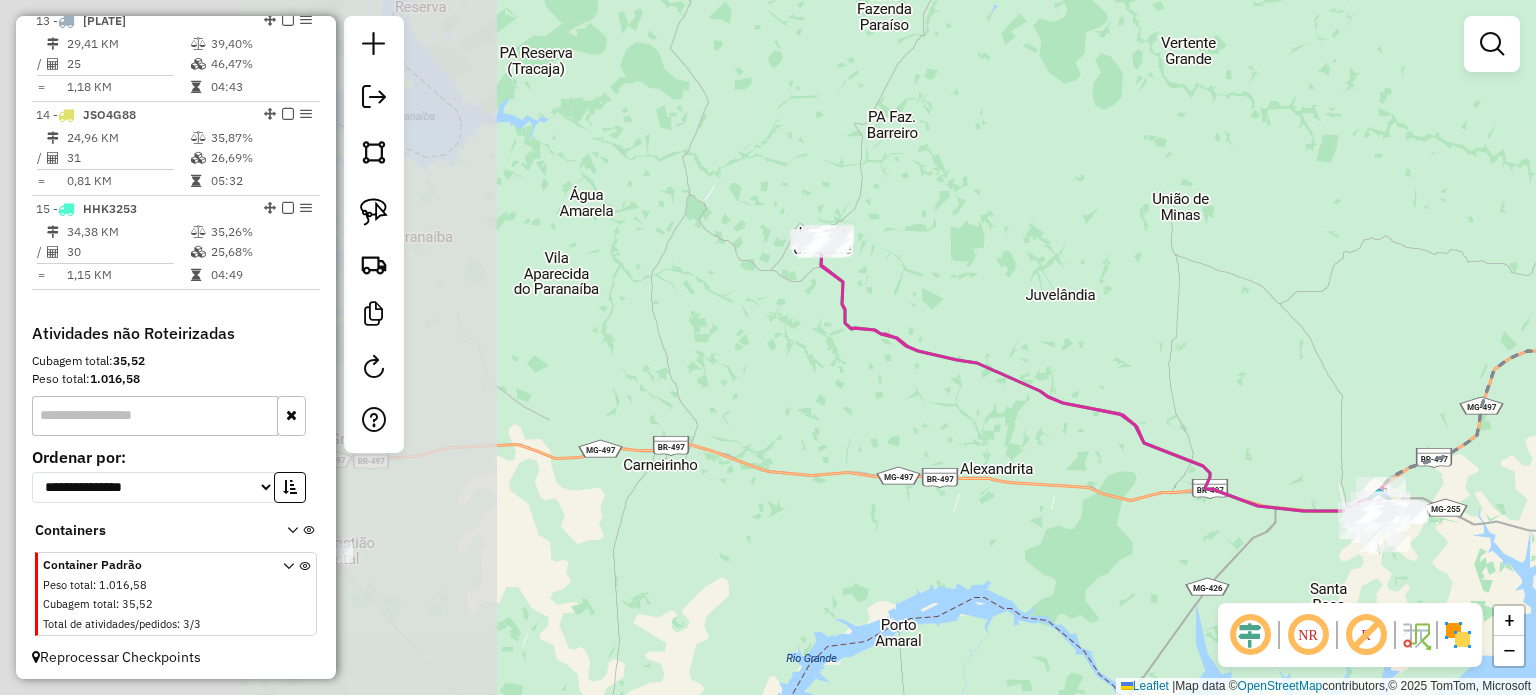 drag, startPoint x: 479, startPoint y: 482, endPoint x: 966, endPoint y: 491, distance: 487.08316 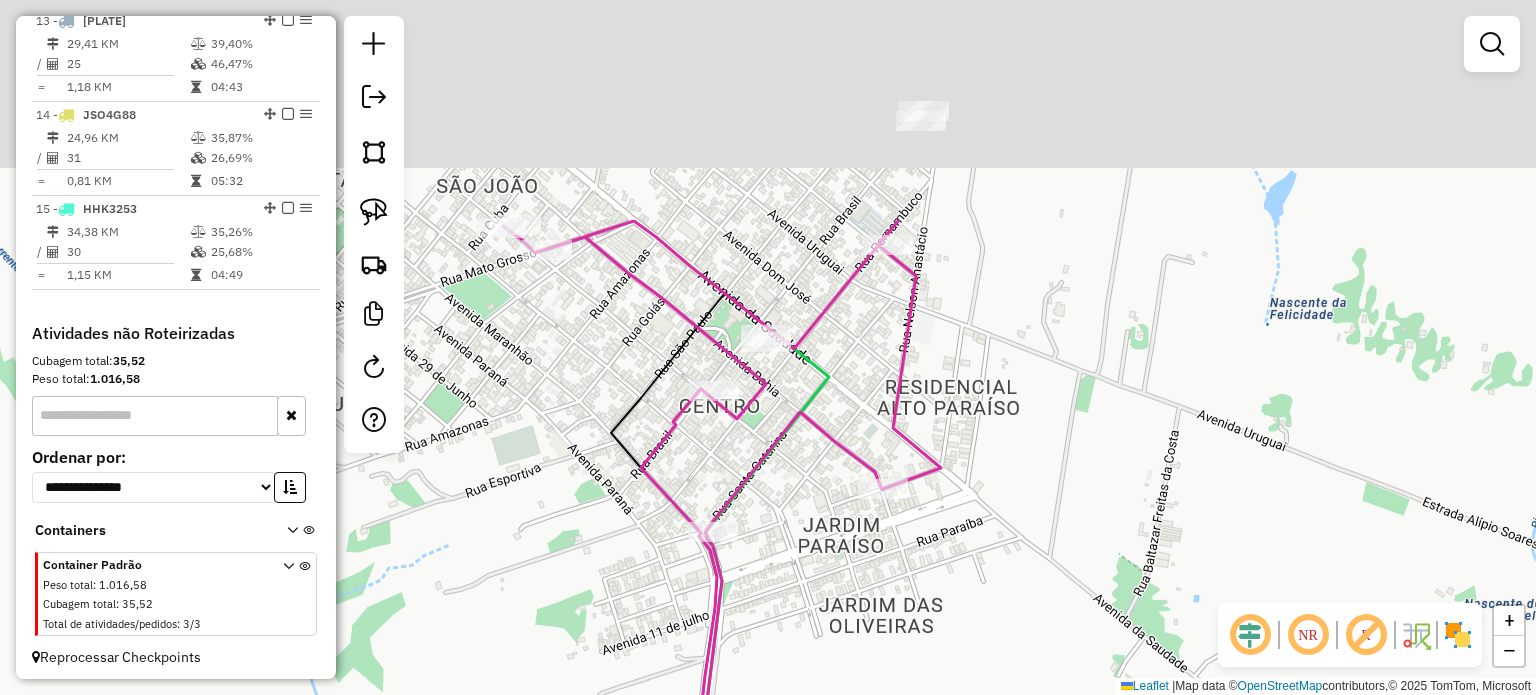 drag, startPoint x: 656, startPoint y: 255, endPoint x: 576, endPoint y: 513, distance: 270.1185 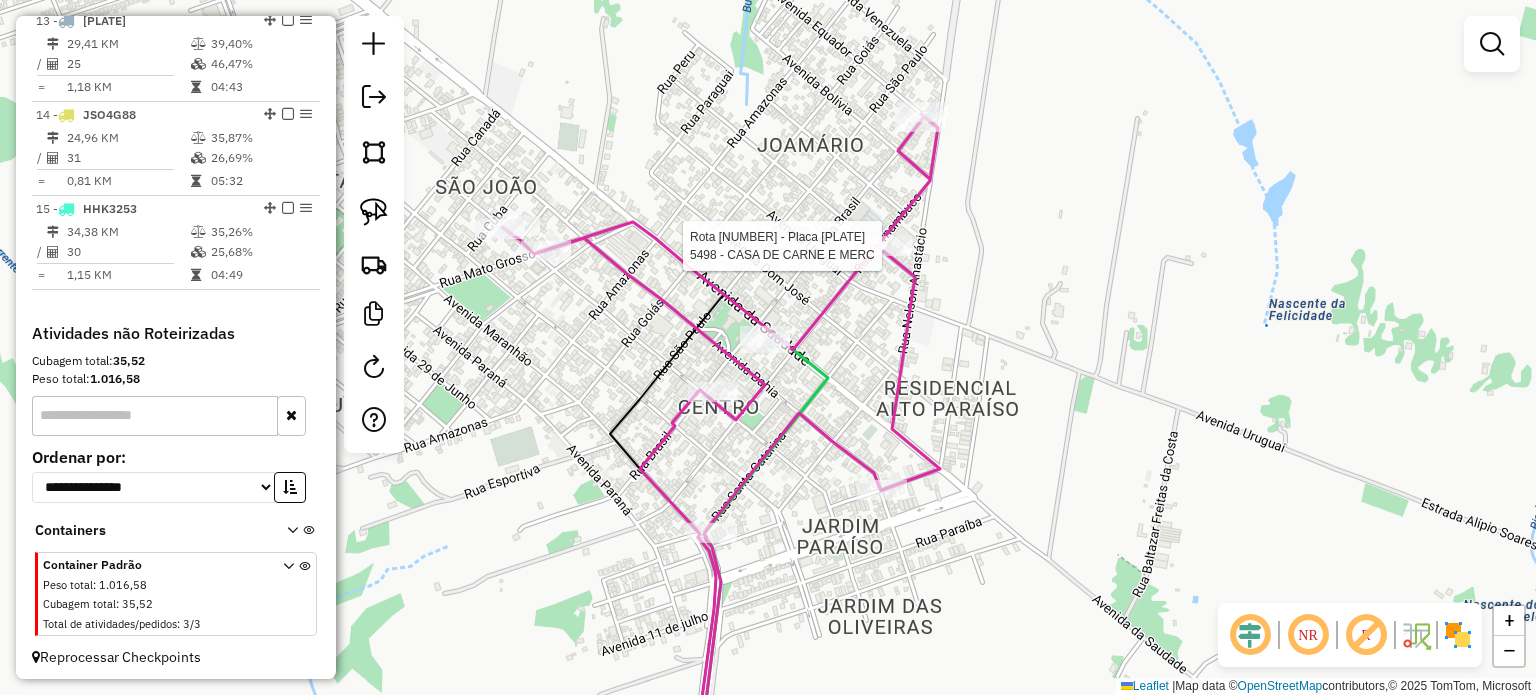 click 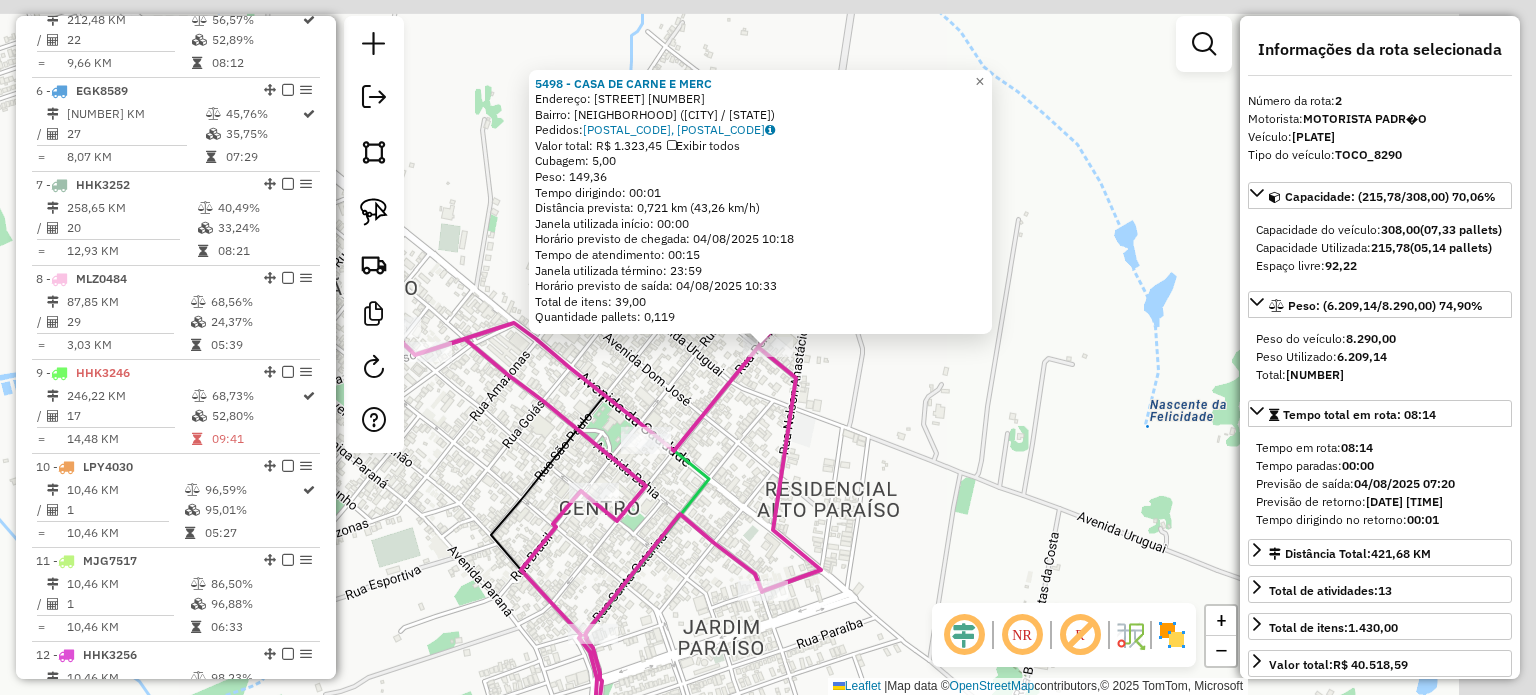 scroll, scrollTop: 868, scrollLeft: 0, axis: vertical 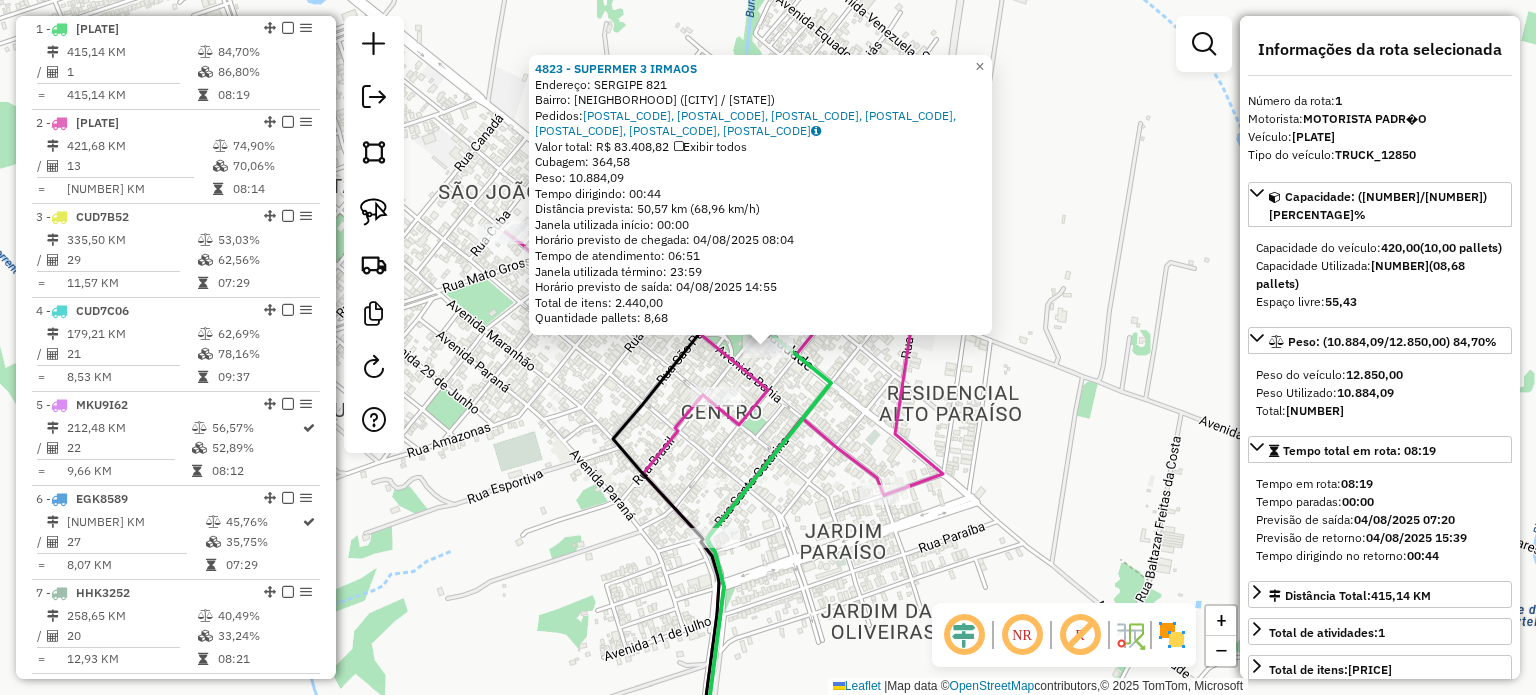 click on "4823 - SUPERMER 3 IRMAOS  Endereço:  SERGIPE 821   Bairro: CENTRO (LIMEIRA DO OESTE / MG)   Pedidos:  01215595, 01215859, 01215860, 01215861, 01215862, 01215874, 01215895   Valor total: R$ 83.408,82   Exibir todos   Cubagem: 364,58  Peso: 10.884,09  Tempo dirigindo: 00:44   Distância prevista: 50,57 km (68,96 km/h)   Janela utilizada início: 00:00   Horário previsto de chegada: 04/08/2025 08:04   Tempo de atendimento: 06:51   Janela utilizada término: 23:59   Horário previsto de saída: 04/08/2025 14:55   Total de itens: 2.440,00   Quantidade pallets: 8,68  × Janela de atendimento Grade de atendimento Capacidade Transportadoras Veículos Cliente Pedidos  Rotas Selecione os dias de semana para filtrar as janelas de atendimento  Seg   Ter   Qua   Qui   Sex   Sáb   Dom  Informe o período da janela de atendimento: De: Até:  Filtrar exatamente a janela do cliente  Considerar janela de atendimento padrão  Selecione os dias de semana para filtrar as grades de atendimento  Seg   Ter   Qua   Qui   Sex  De:" 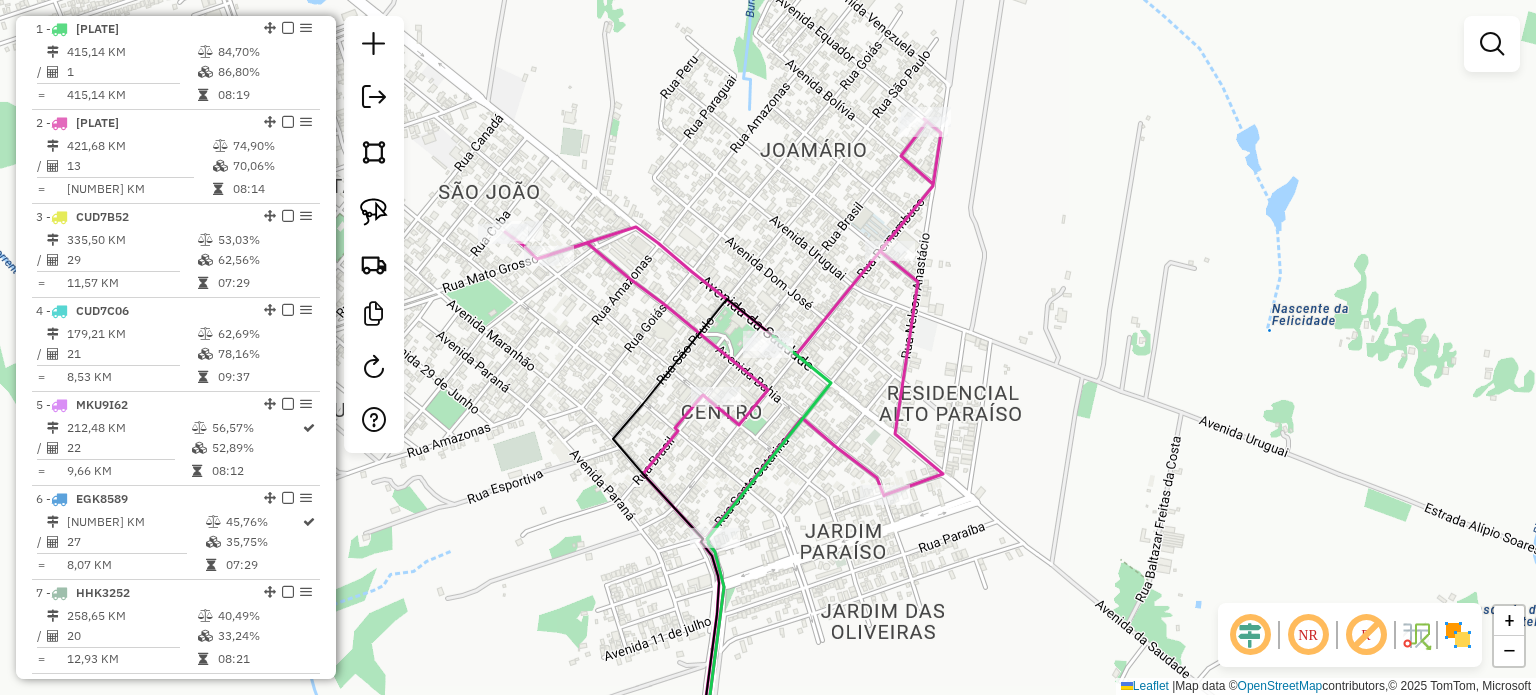 drag, startPoint x: 1089, startPoint y: 538, endPoint x: 966, endPoint y: 92, distance: 462.64996 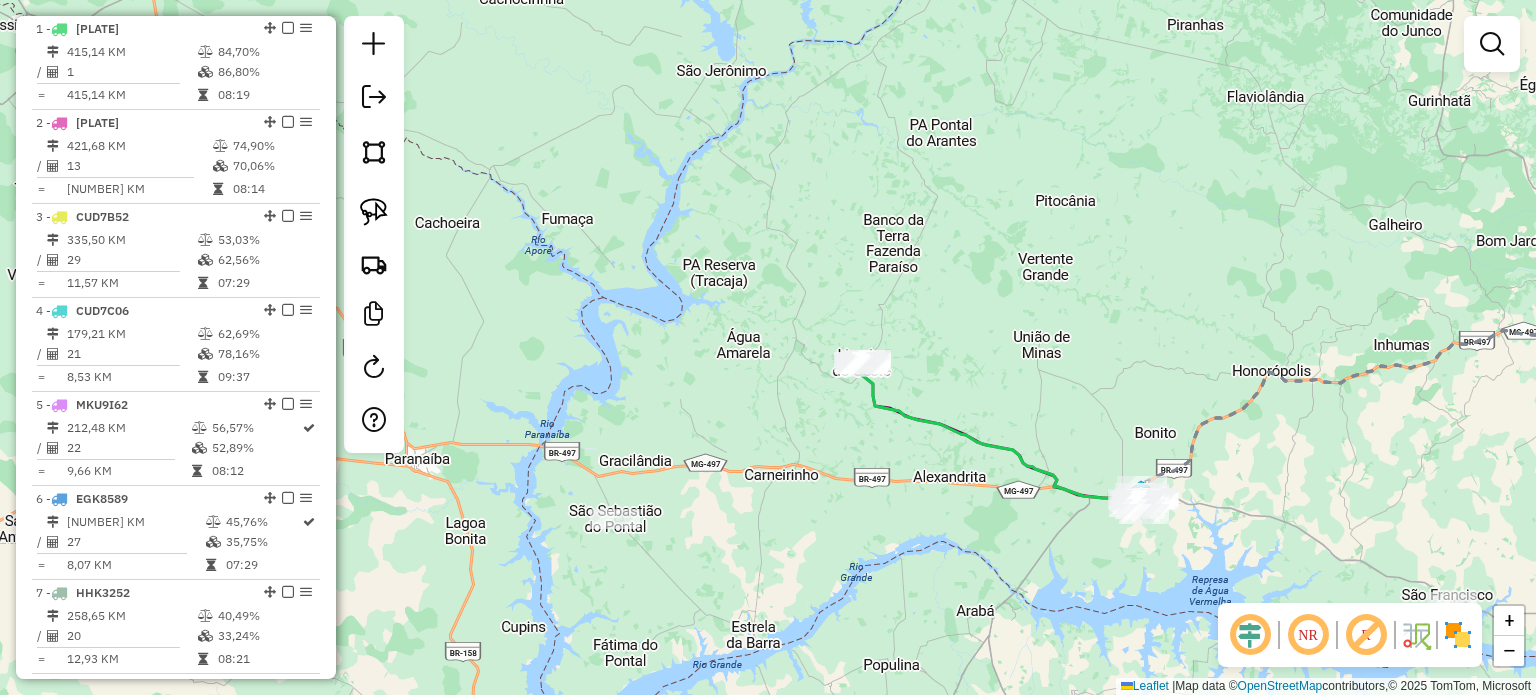 drag, startPoint x: 1121, startPoint y: 555, endPoint x: 820, endPoint y: 555, distance: 301 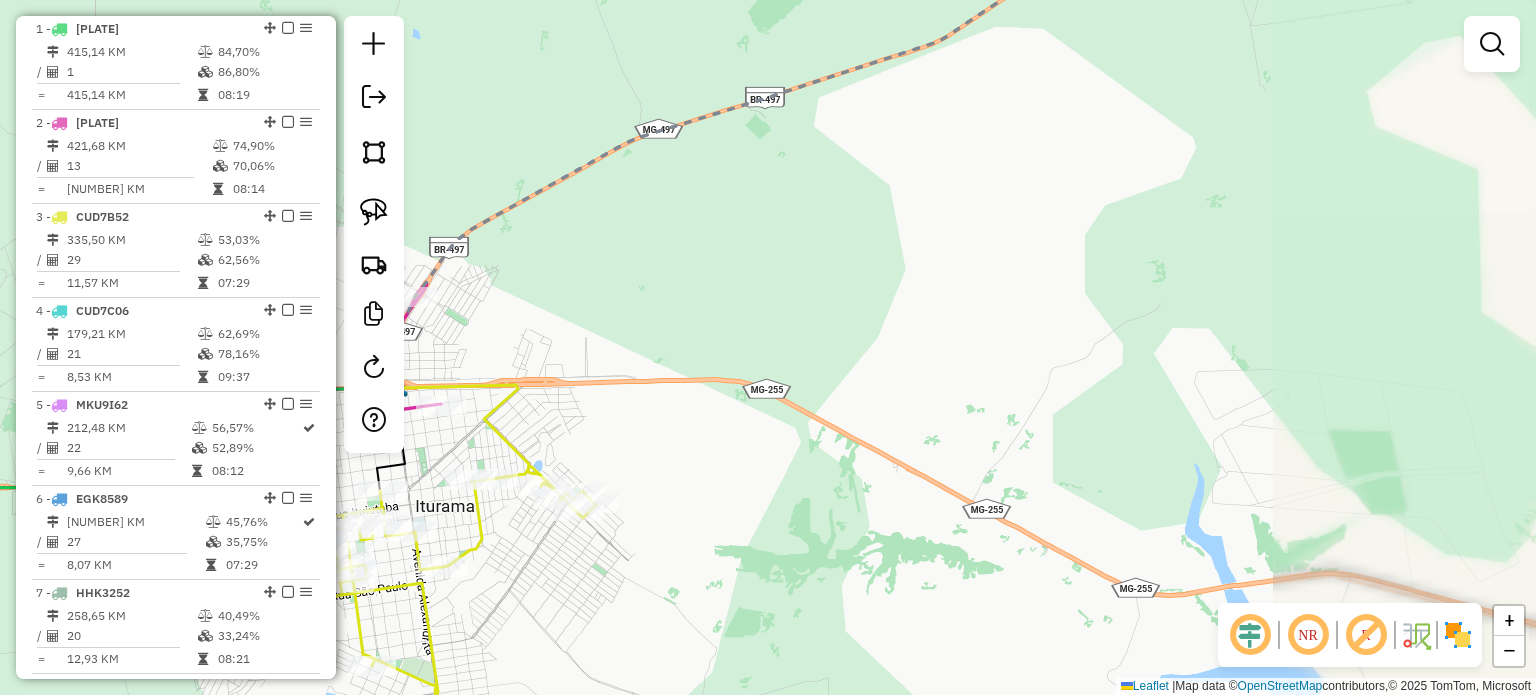 drag, startPoint x: 828, startPoint y: 522, endPoint x: 1149, endPoint y: 417, distance: 337.73657 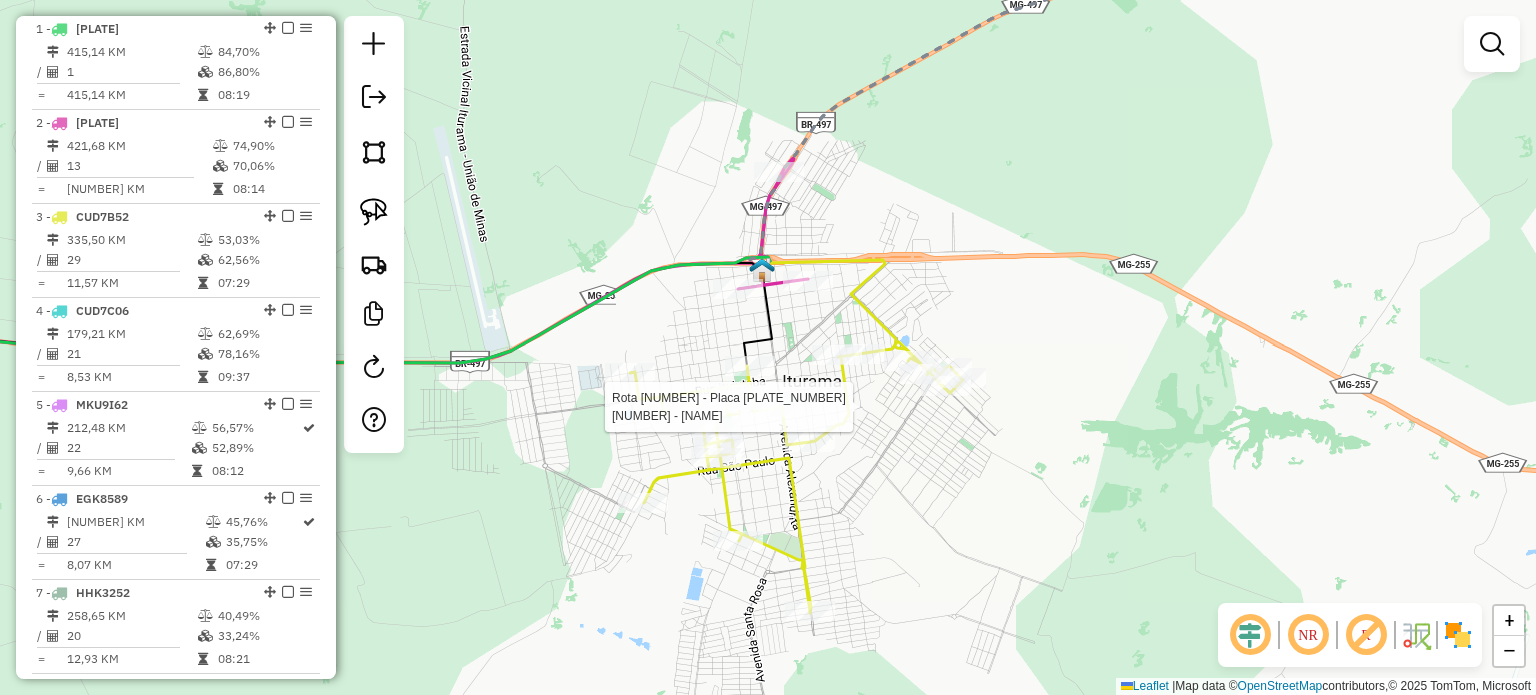 select on "*********" 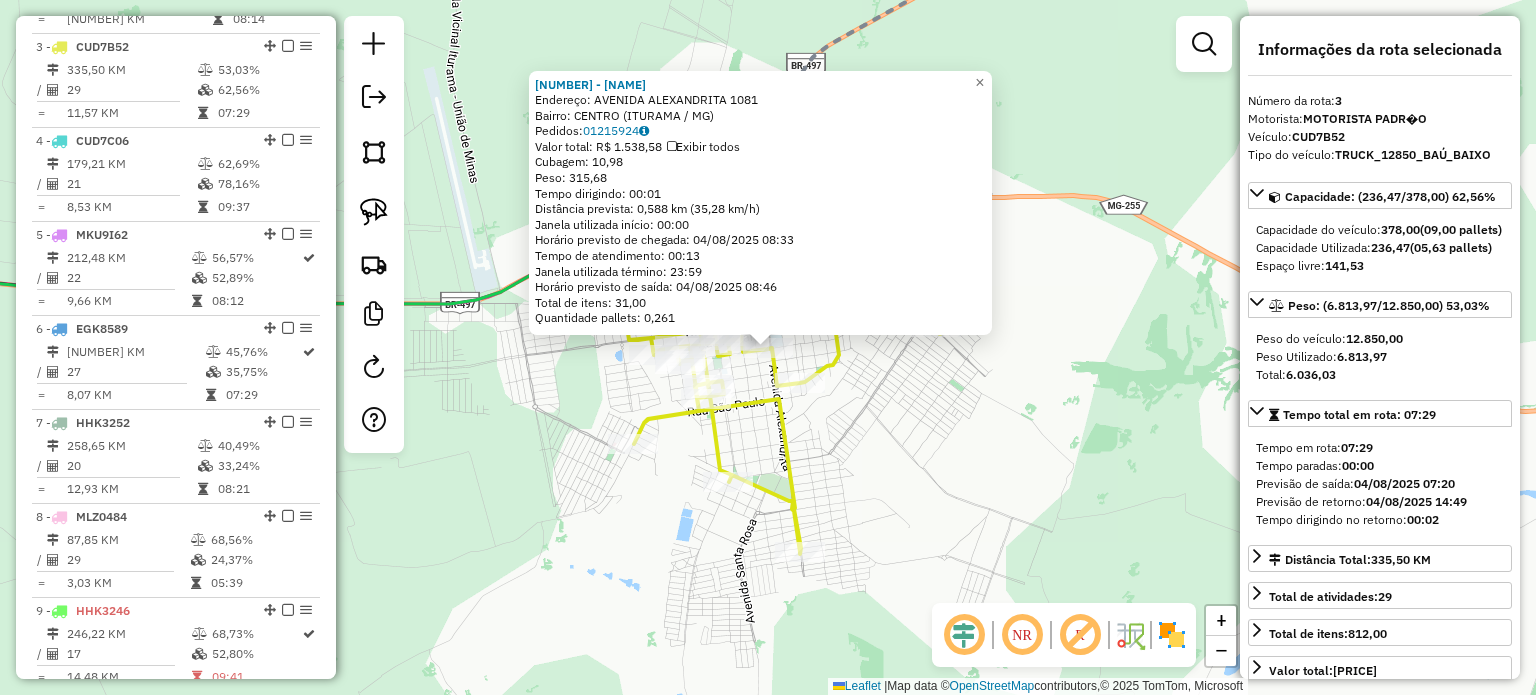 scroll, scrollTop: 962, scrollLeft: 0, axis: vertical 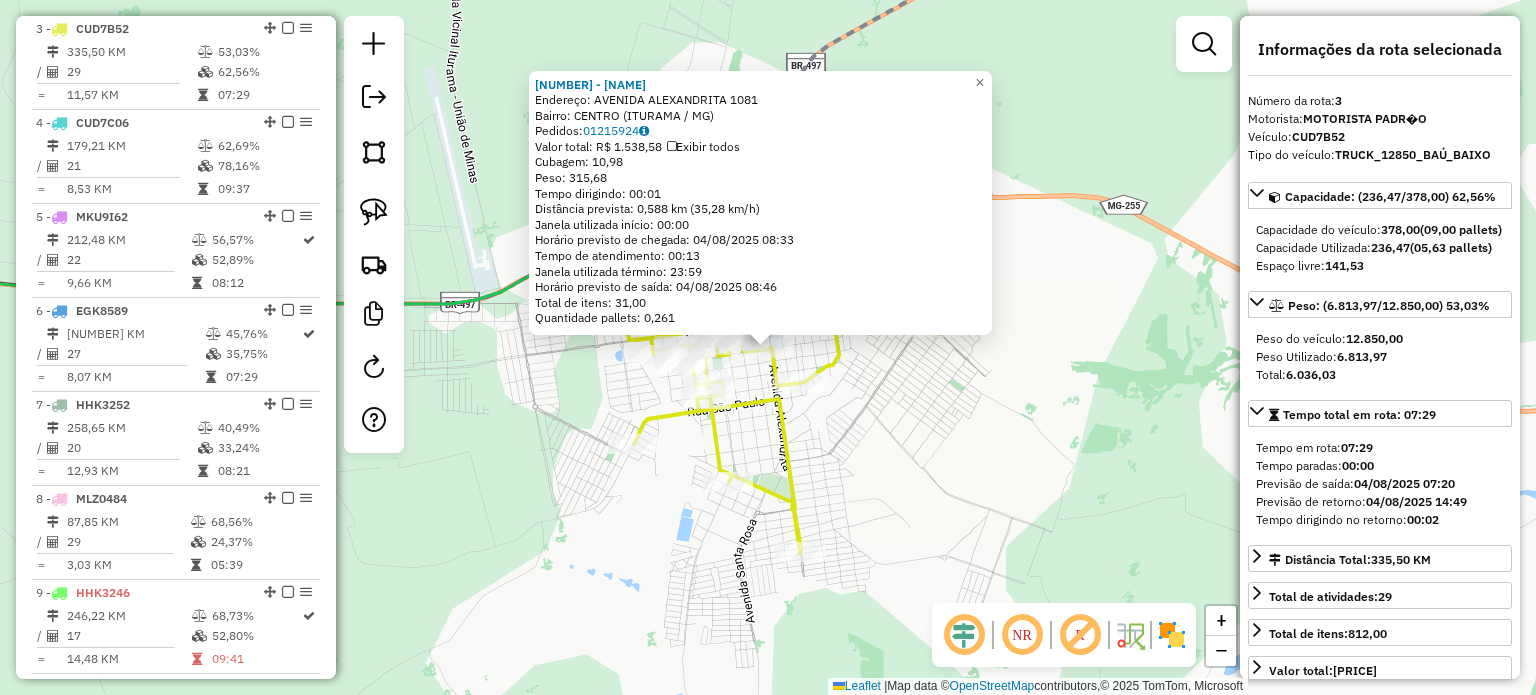 click on "5845 - POLLIANA QUEIROZ  Endereço:  AVENIDA ALEXANDRITA 1081   Bairro: CENTRO (ITURAMA / MG)   Pedidos:  01215924   Valor total: R$ 1.538,58   Exibir todos   Cubagem: 10,98  Peso: 315,68  Tempo dirigindo: 00:01   Distância prevista: 0,588 km (35,28 km/h)   Janela utilizada início: 00:00   Horário previsto de chegada: 04/08/2025 08:33   Tempo de atendimento: 00:13   Janela utilizada término: 23:59   Horário previsto de saída: 04/08/2025 08:46   Total de itens: 31,00   Quantidade pallets: 0,261  × Janela de atendimento Grade de atendimento Capacidade Transportadoras Veículos Cliente Pedidos  Rotas Selecione os dias de semana para filtrar as janelas de atendimento  Seg   Ter   Qua   Qui   Sex   Sáb   Dom  Informe o período da janela de atendimento: De: Até:  Filtrar exatamente a janela do cliente  Considerar janela de atendimento padrão  Selecione os dias de semana para filtrar as grades de atendimento  Seg   Ter   Qua   Qui   Sex   Sáb   Dom   Considerar clientes sem dia de atendimento cadastrado" 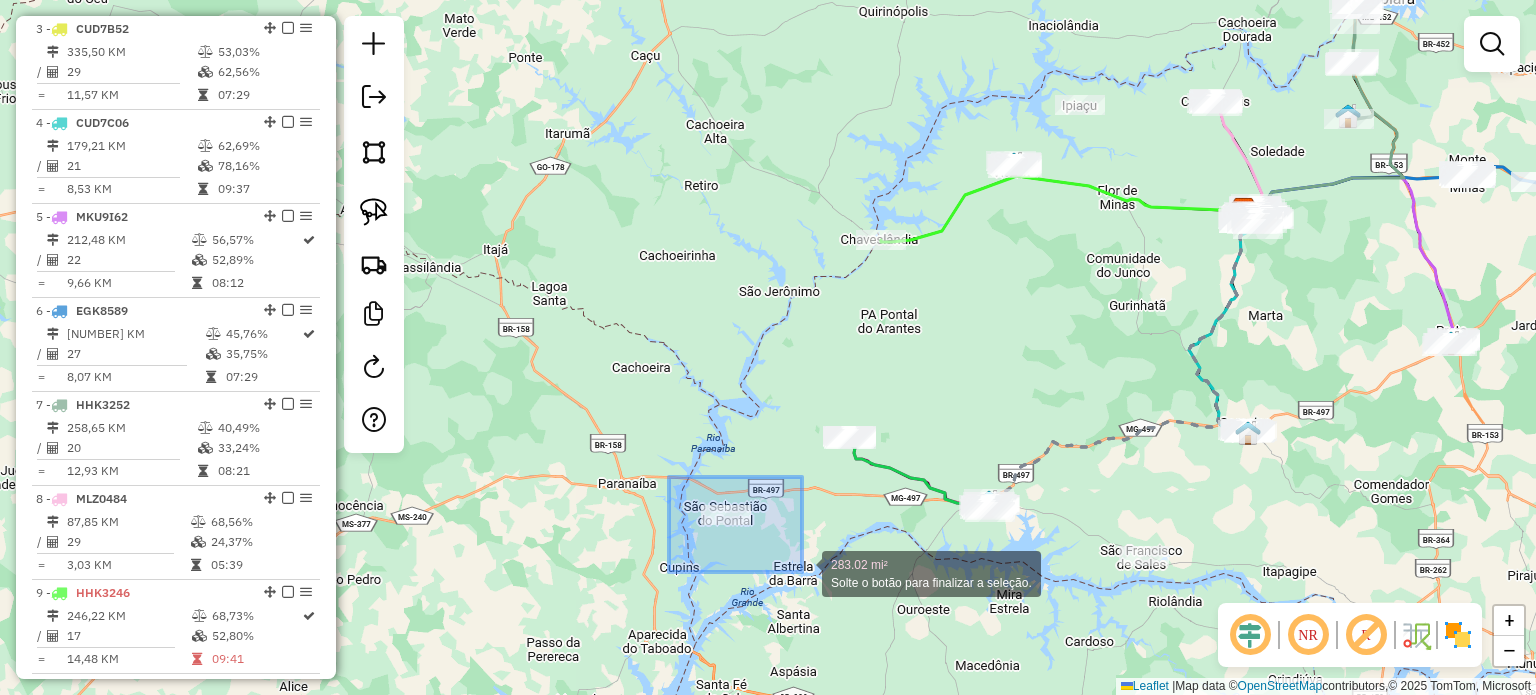 drag, startPoint x: 739, startPoint y: 530, endPoint x: 805, endPoint y: 574, distance: 79.32213 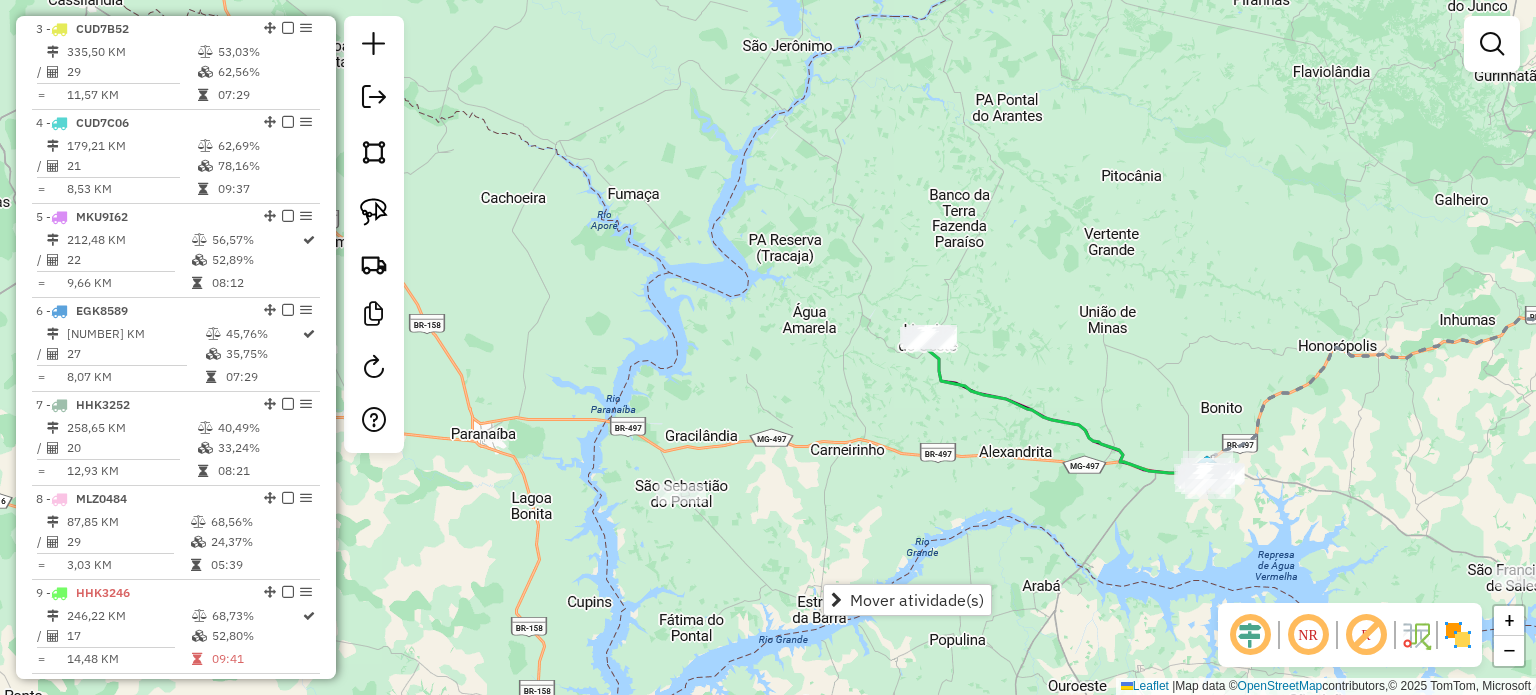 drag, startPoint x: 1218, startPoint y: 567, endPoint x: 865, endPoint y: 568, distance: 353.0014 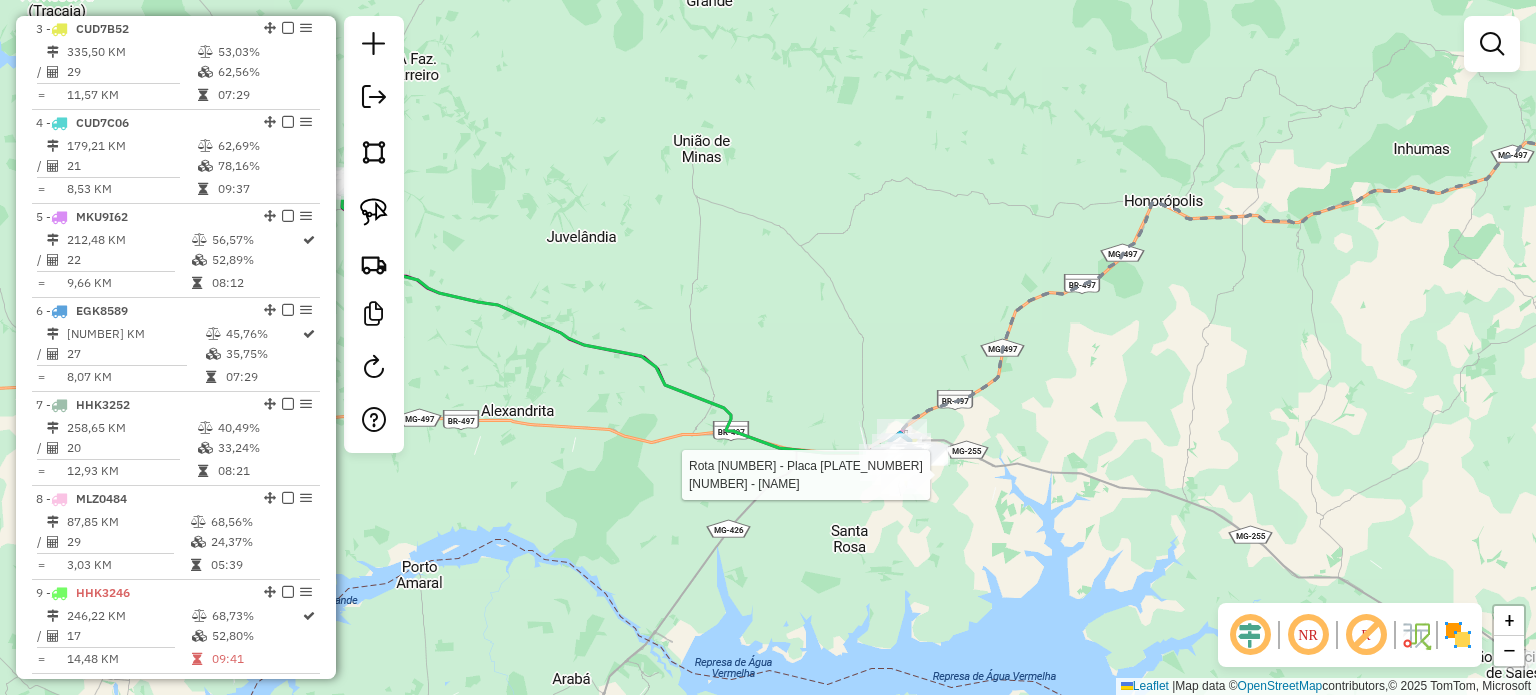 select on "*********" 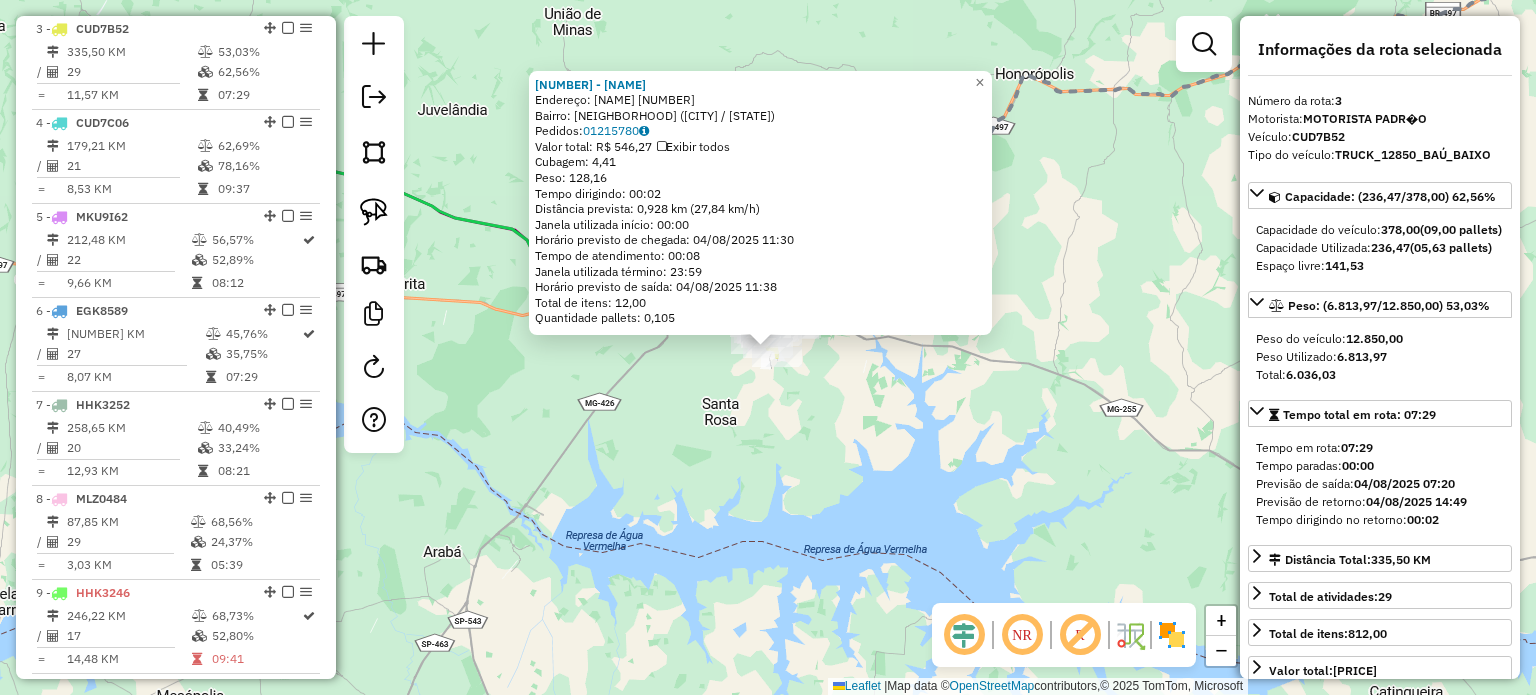 click on "5157 - ROBERT GONCALVES MON  Endereço:  DOM PEDRO 2 92   Bairro: SAO MIGUEL (ITURAMA / MG)   Pedidos:  01215780   Valor total: R$ 546,27   Exibir todos   Cubagem: 4,41  Peso: 128,16  Tempo dirigindo: 00:02   Distância prevista: 0,928 km (27,84 km/h)   Janela utilizada início: 00:00   Horário previsto de chegada: 04/08/2025 11:30   Tempo de atendimento: 00:08   Janela utilizada término: 23:59   Horário previsto de saída: 04/08/2025 11:38   Total de itens: 12,00   Quantidade pallets: 0,105  × Janela de atendimento Grade de atendimento Capacidade Transportadoras Veículos Cliente Pedidos  Rotas Selecione os dias de semana para filtrar as janelas de atendimento  Seg   Ter   Qua   Qui   Sex   Sáb   Dom  Informe o período da janela de atendimento: De: Até:  Filtrar exatamente a janela do cliente  Considerar janela de atendimento padrão  Selecione os dias de semana para filtrar as grades de atendimento  Seg   Ter   Qua   Qui   Sex   Sáb   Dom   Considerar clientes sem dia de atendimento cadastrado  De:" 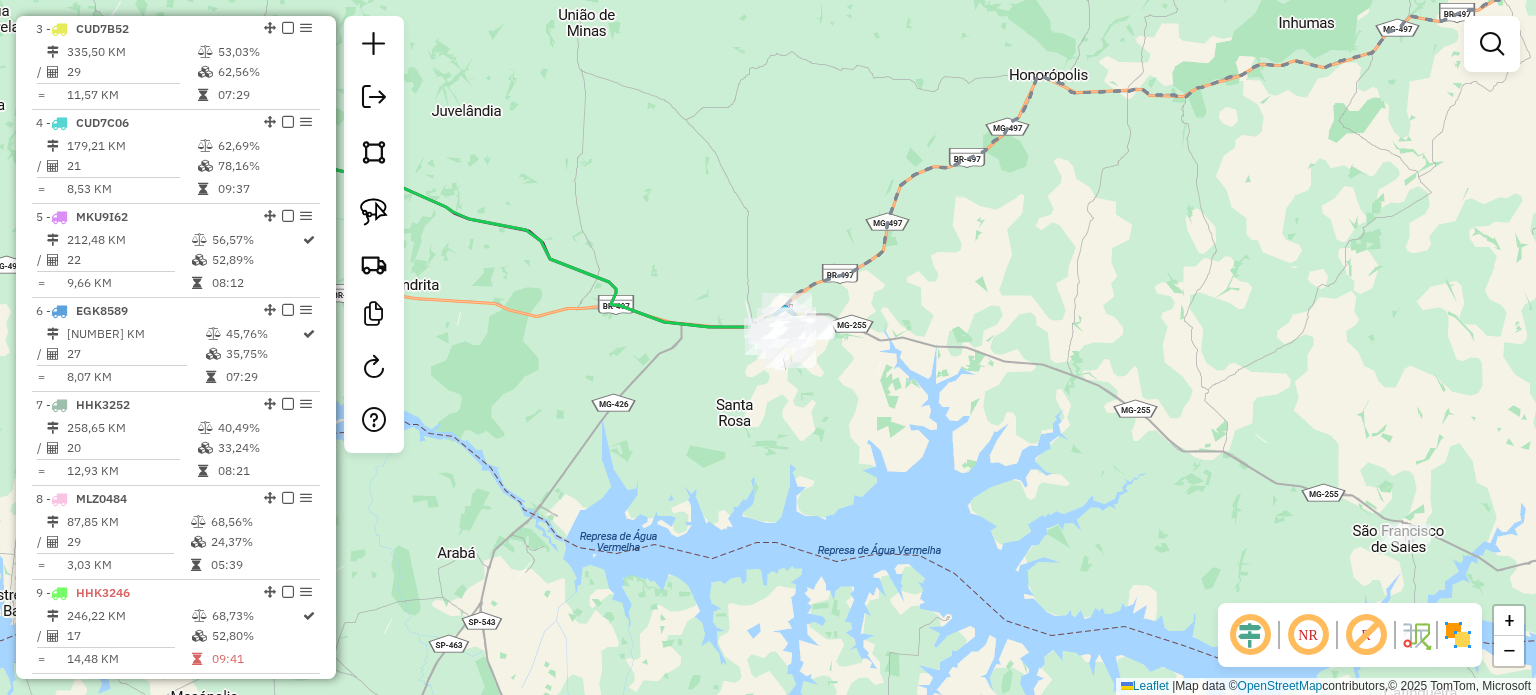 drag, startPoint x: 548, startPoint y: 488, endPoint x: 576, endPoint y: 488, distance: 28 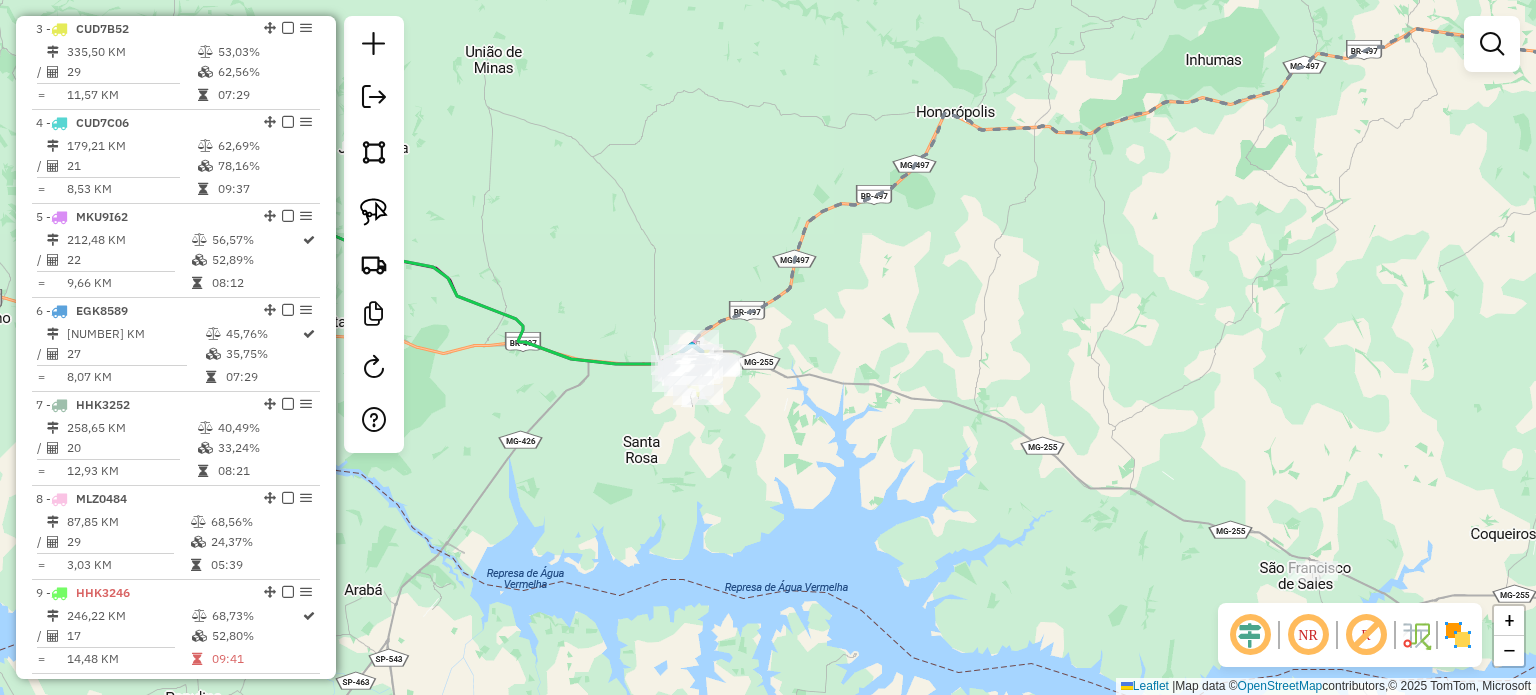 drag, startPoint x: 1076, startPoint y: 403, endPoint x: 597, endPoint y: 511, distance: 491.02444 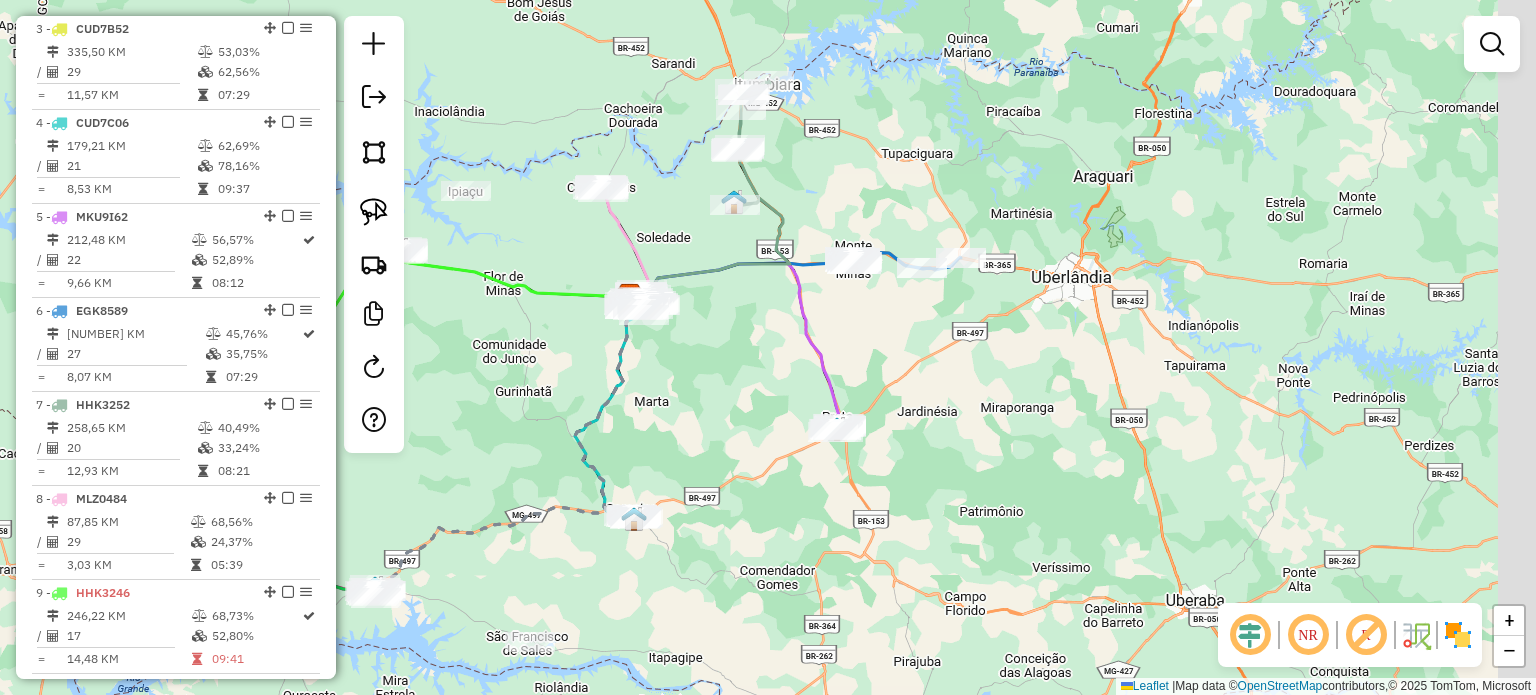 drag, startPoint x: 760, startPoint y: 476, endPoint x: 596, endPoint y: 581, distance: 194.73315 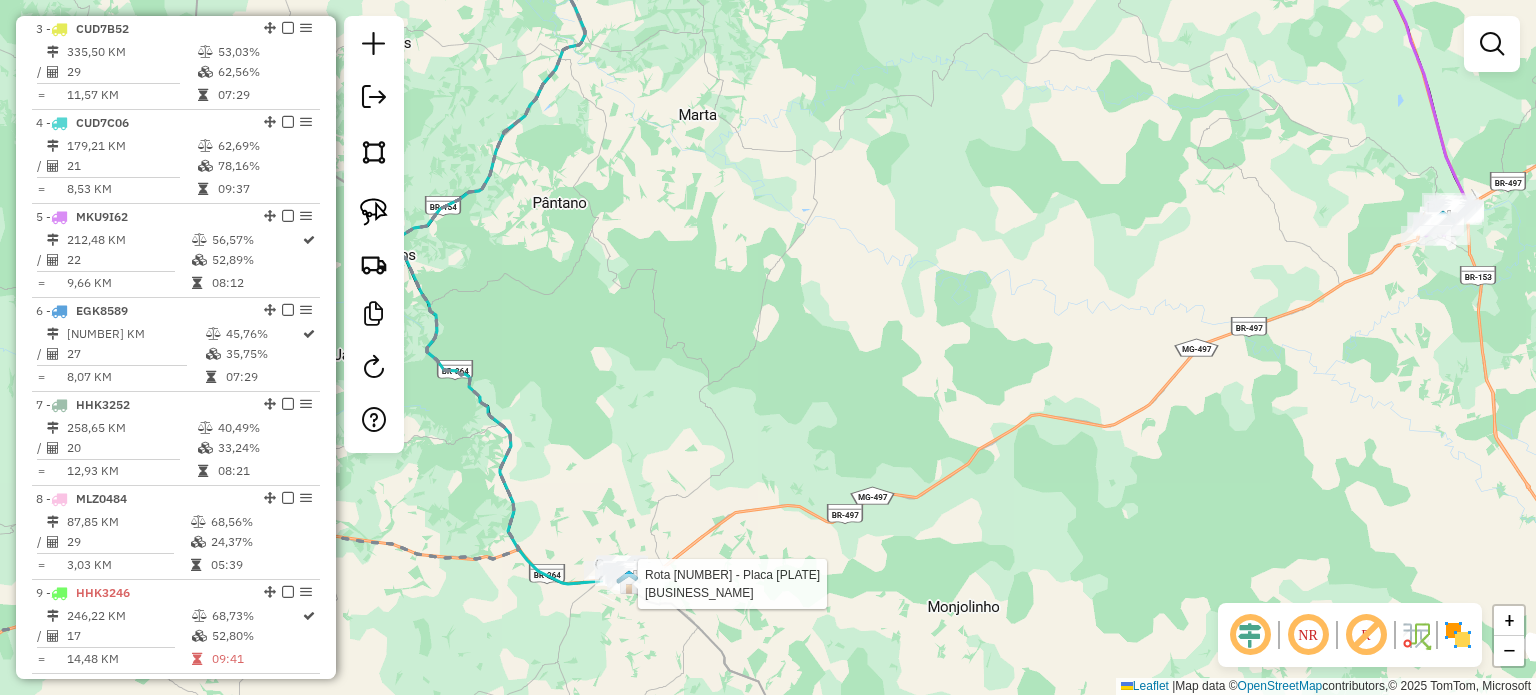 select on "*********" 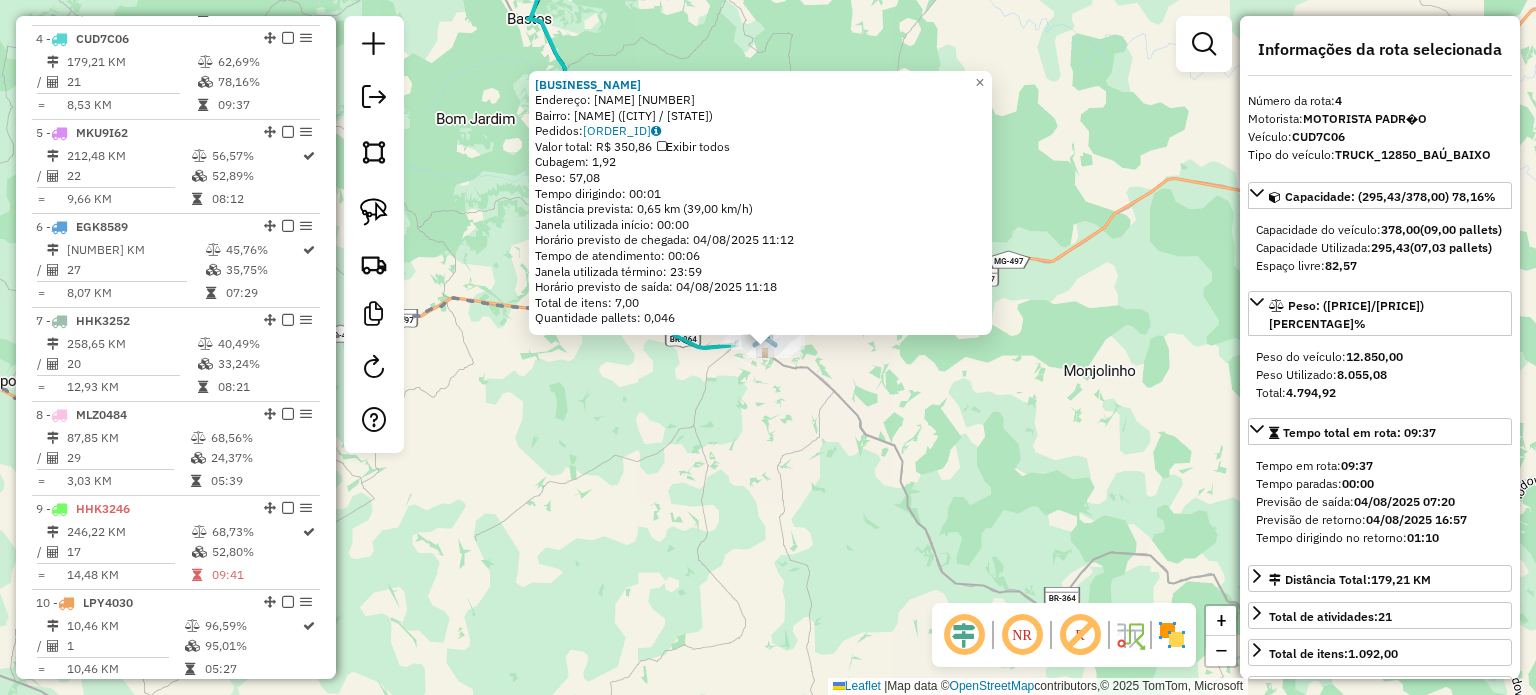 scroll, scrollTop: 1055, scrollLeft: 0, axis: vertical 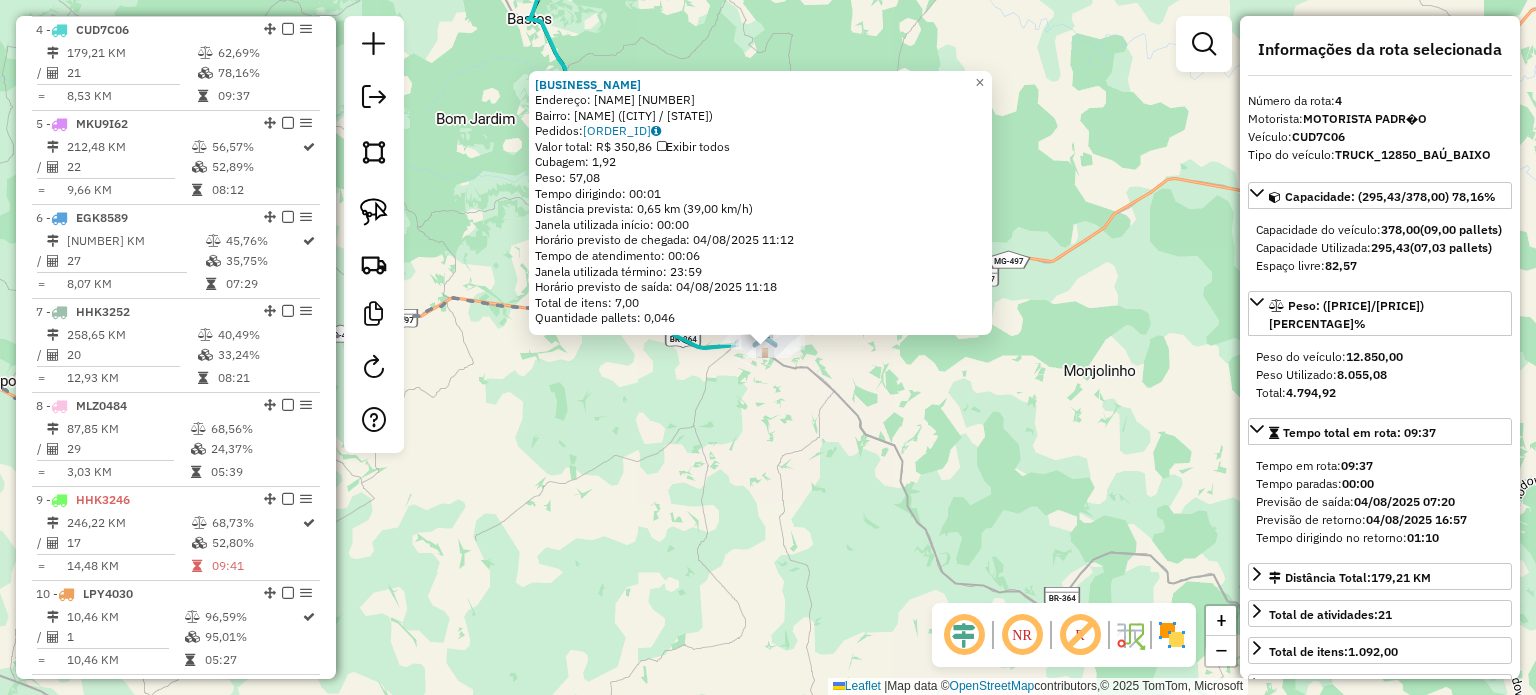 click on "2337 - CHURRASCAO ALTAS HOR  Endereço:  SETE 1036   Bairro: CENTRO (CAMPINA VERDE / MG)   Pedidos:  01215782   Valor total: R$ 350,86   Exibir todos   Cubagem: 1,92  Peso: 57,08  Tempo dirigindo: 00:01   Distância prevista: 0,65 km (39,00 km/h)   Janela utilizada início: 00:00   Horário previsto de chegada: 04/08/2025 11:12   Tempo de atendimento: 00:06   Janela utilizada término: 23:59   Horário previsto de saída: 04/08/2025 11:18   Total de itens: 7,00   Quantidade pallets: 0,046  × Janela de atendimento Grade de atendimento Capacidade Transportadoras Veículos Cliente Pedidos  Rotas Selecione os dias de semana para filtrar as janelas de atendimento  Seg   Ter   Qua   Qui   Sex   Sáb   Dom  Informe o período da janela de atendimento: De: Até:  Filtrar exatamente a janela do cliente  Considerar janela de atendimento padrão  Selecione os dias de semana para filtrar as grades de atendimento  Seg   Ter   Qua   Qui   Sex   Sáb   Dom   Considerar clientes sem dia de atendimento cadastrado  De:   De:" 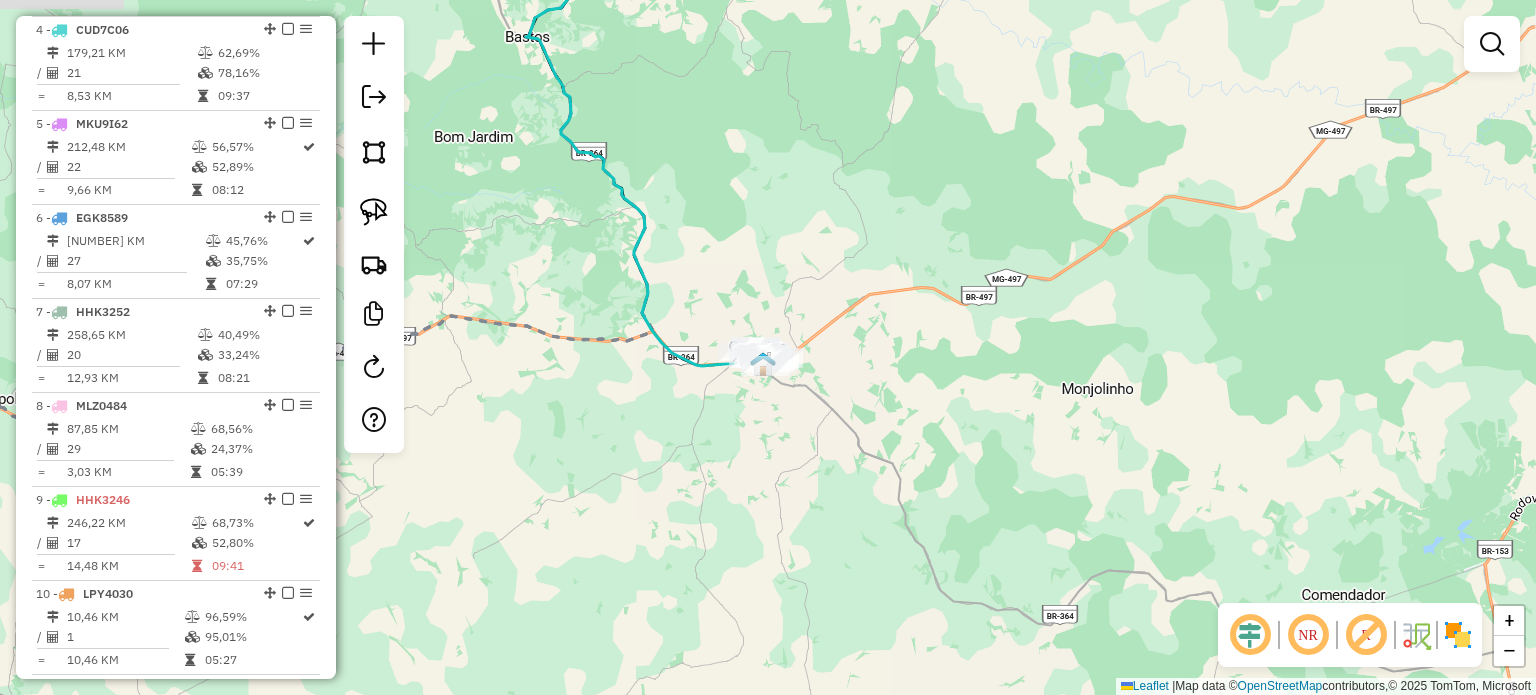 drag, startPoint x: 871, startPoint y: 406, endPoint x: 380, endPoint y: 742, distance: 594.95966 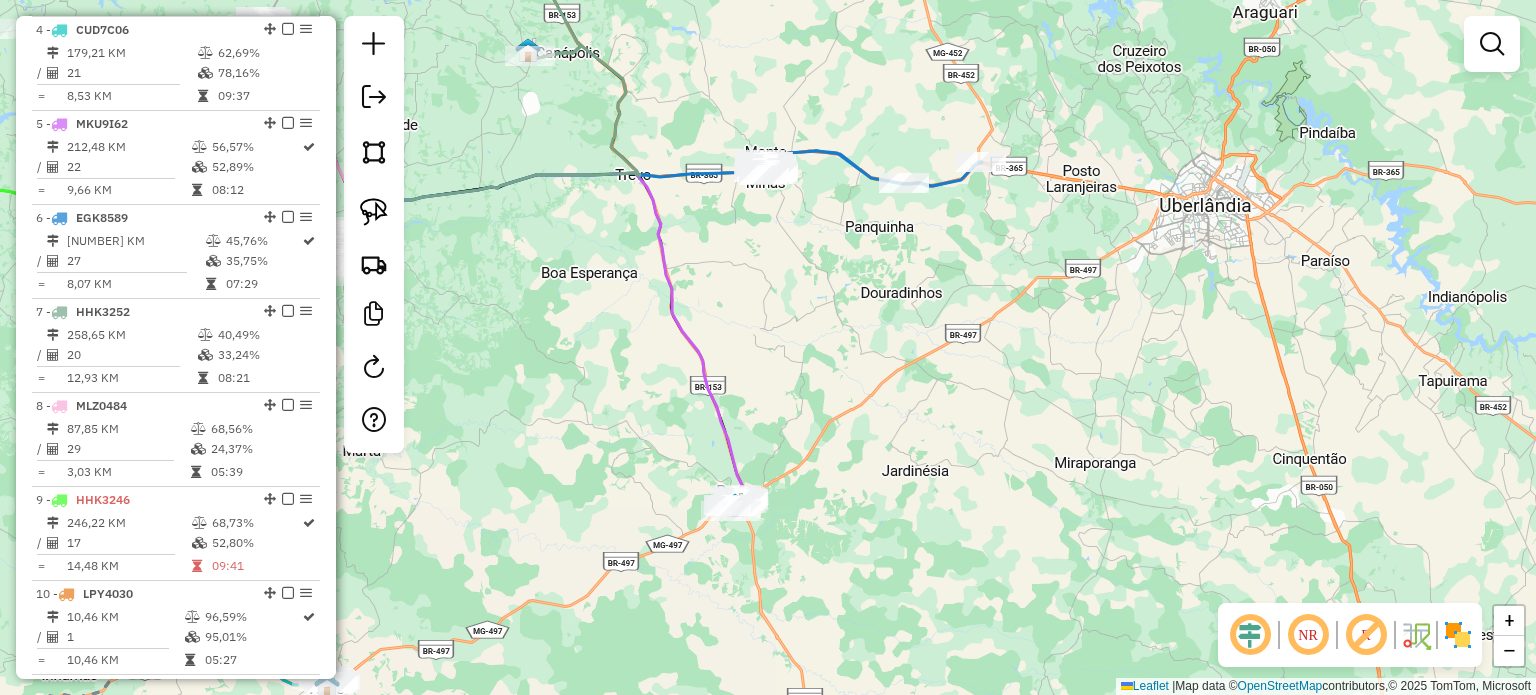 drag, startPoint x: 528, startPoint y: 567, endPoint x: 792, endPoint y: 490, distance: 275 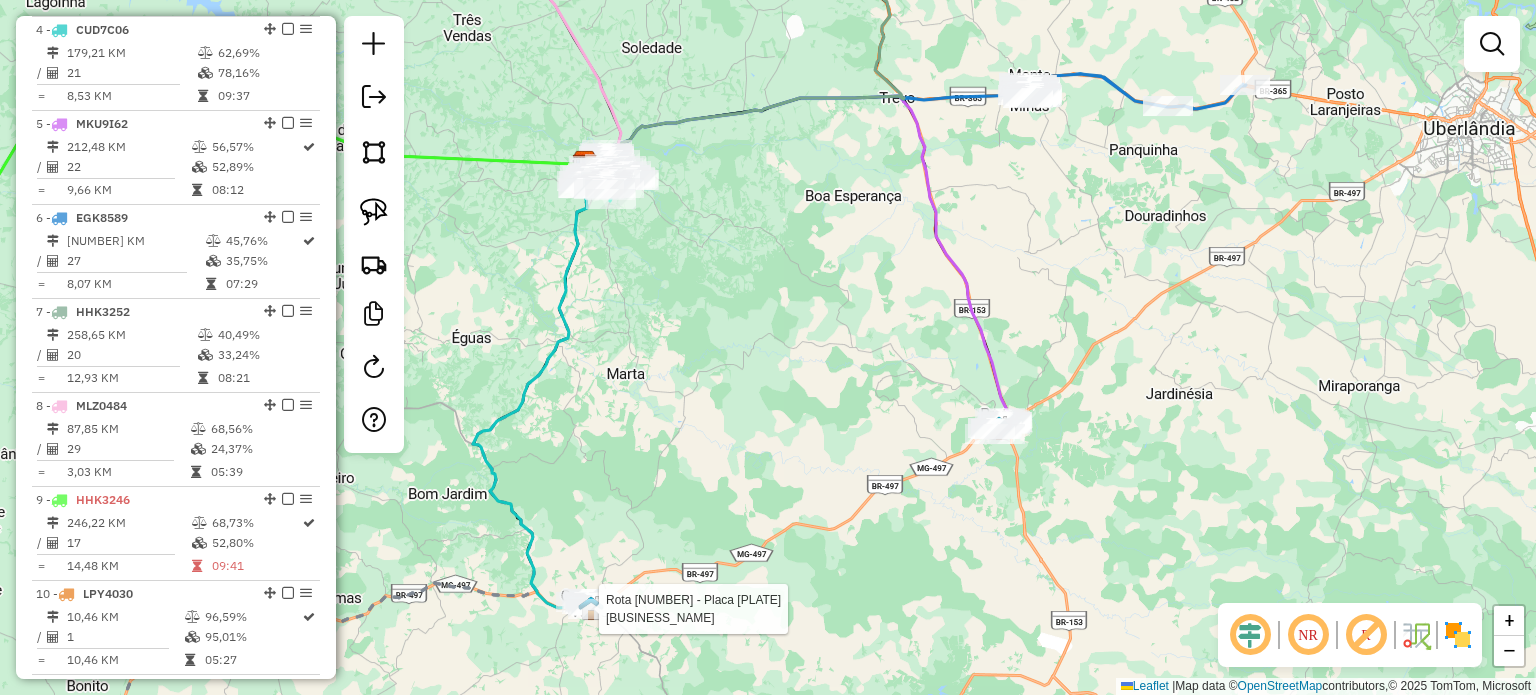 select on "*********" 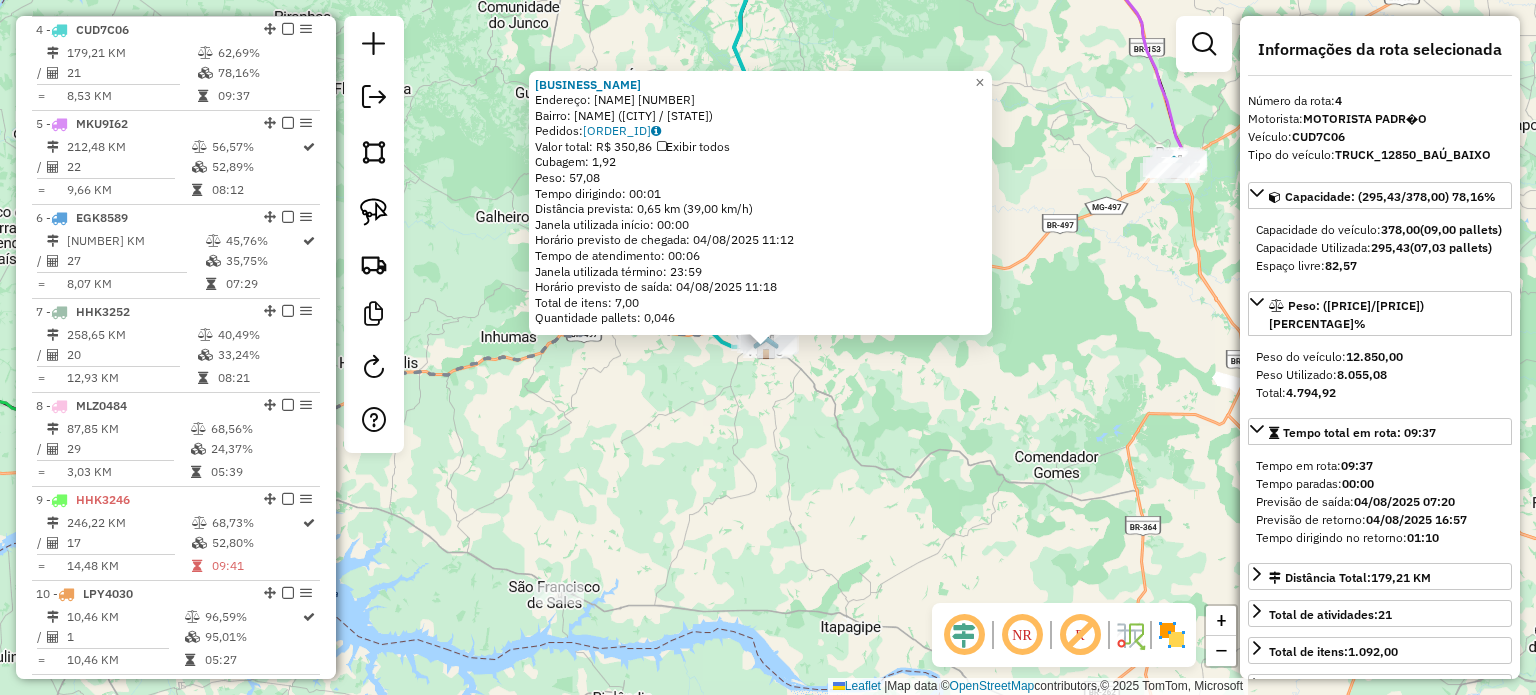 click on "2337 - CHURRASCAO ALTAS HOR  Endereço:  SETE 1036   Bairro: CENTRO (CAMPINA VERDE / MG)   Pedidos:  01215782   Valor total: R$ 350,86   Exibir todos   Cubagem: 1,92  Peso: 57,08  Tempo dirigindo: 00:01   Distância prevista: 0,65 km (39,00 km/h)   Janela utilizada início: 00:00   Horário previsto de chegada: 04/08/2025 11:12   Tempo de atendimento: 00:06   Janela utilizada término: 23:59   Horário previsto de saída: 04/08/2025 11:18   Total de itens: 7,00   Quantidade pallets: 0,046  × Janela de atendimento Grade de atendimento Capacidade Transportadoras Veículos Cliente Pedidos  Rotas Selecione os dias de semana para filtrar as janelas de atendimento  Seg   Ter   Qua   Qui   Sex   Sáb   Dom  Informe o período da janela de atendimento: De: Até:  Filtrar exatamente a janela do cliente  Considerar janela de atendimento padrão  Selecione os dias de semana para filtrar as grades de atendimento  Seg   Ter   Qua   Qui   Sex   Sáb   Dom   Considerar clientes sem dia de atendimento cadastrado  De:   De:" 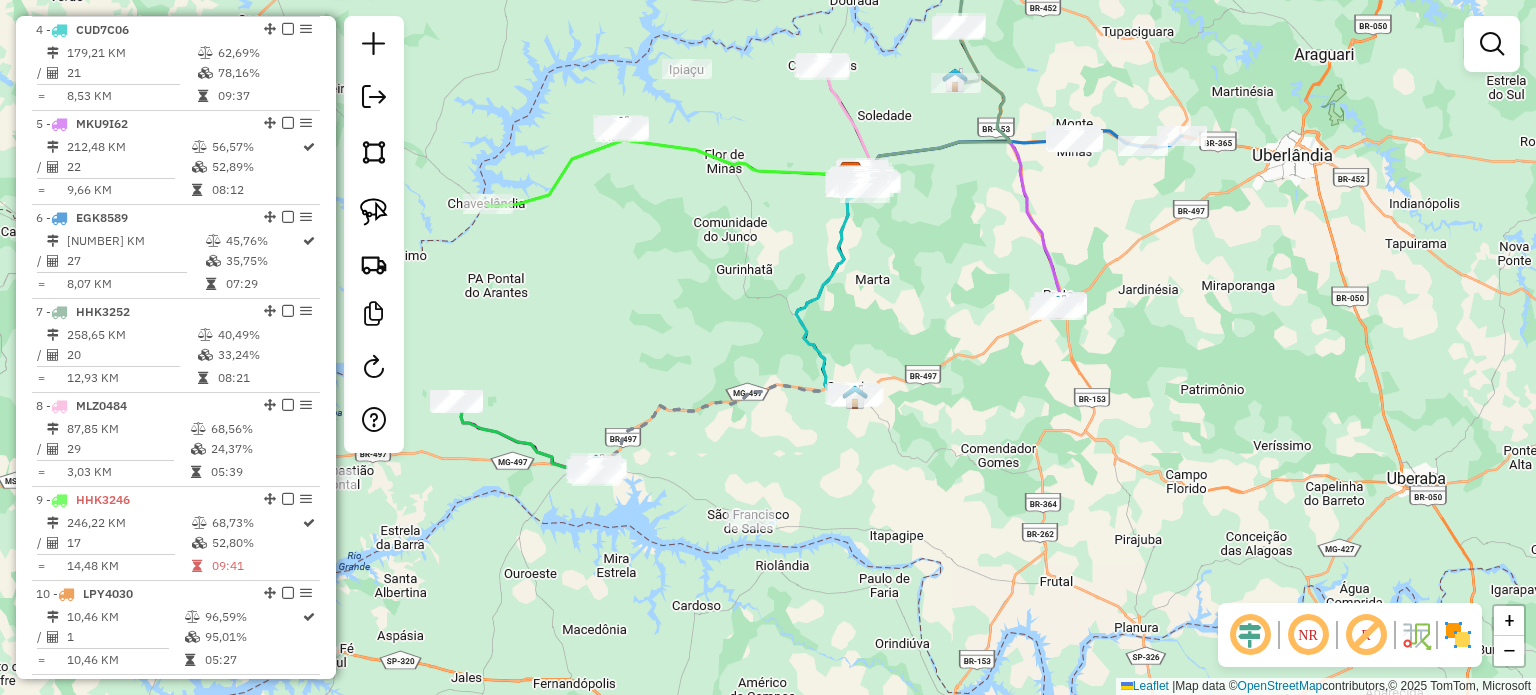 drag, startPoint x: 894, startPoint y: 338, endPoint x: 908, endPoint y: 454, distance: 116.841774 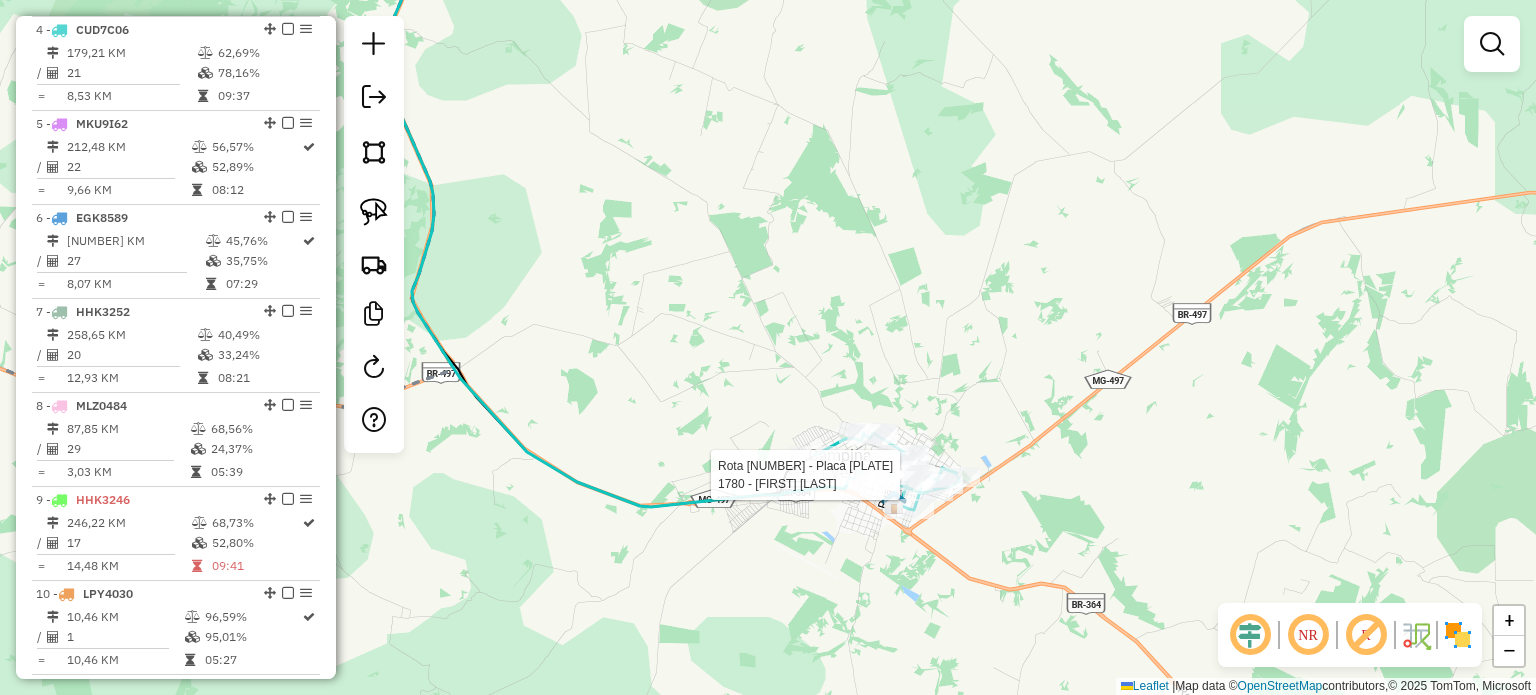 select on "*********" 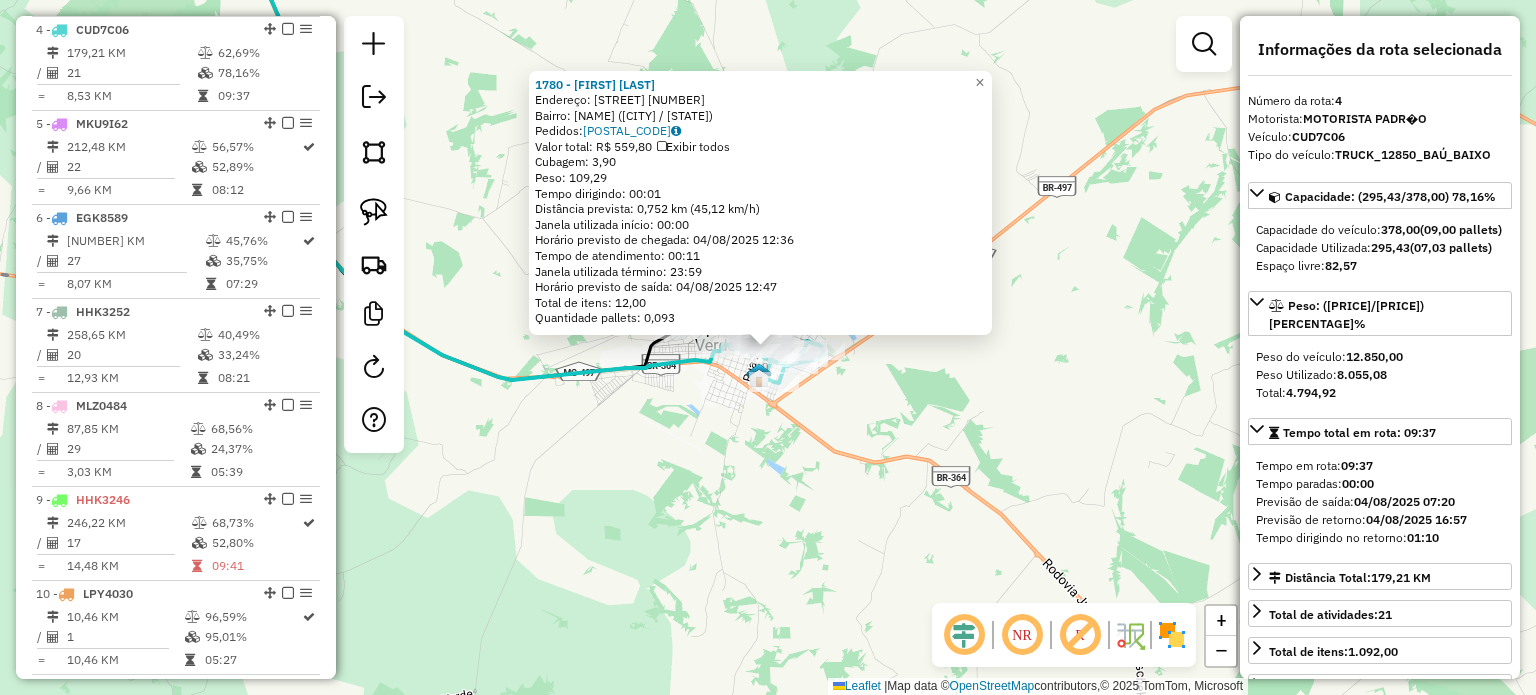click on "1780 - MARCIO DONIZETTI DA  Endereço:  TRINTA 826   Bairro: CENTRO (CAMPINA VERDE / MG)   Pedidos:  01215906   Valor total: R$ 559,80   Exibir todos   Cubagem: 3,90  Peso: 109,29  Tempo dirigindo: 00:01   Distância prevista: 0,752 km (45,12 km/h)   Janela utilizada início: 00:00   Horário previsto de chegada: 04/08/2025 12:36   Tempo de atendimento: 00:11   Janela utilizada término: 23:59   Horário previsto de saída: 04/08/2025 12:47   Total de itens: 12,00   Quantidade pallets: 0,093  × Janela de atendimento Grade de atendimento Capacidade Transportadoras Veículos Cliente Pedidos  Rotas Selecione os dias de semana para filtrar as janelas de atendimento  Seg   Ter   Qua   Qui   Sex   Sáb   Dom  Informe o período da janela de atendimento: De: Até:  Filtrar exatamente a janela do cliente  Considerar janela de atendimento padrão  Selecione os dias de semana para filtrar as grades de atendimento  Seg   Ter   Qua   Qui   Sex   Sáb   Dom   Considerar clientes sem dia de atendimento cadastrado  De:  +" 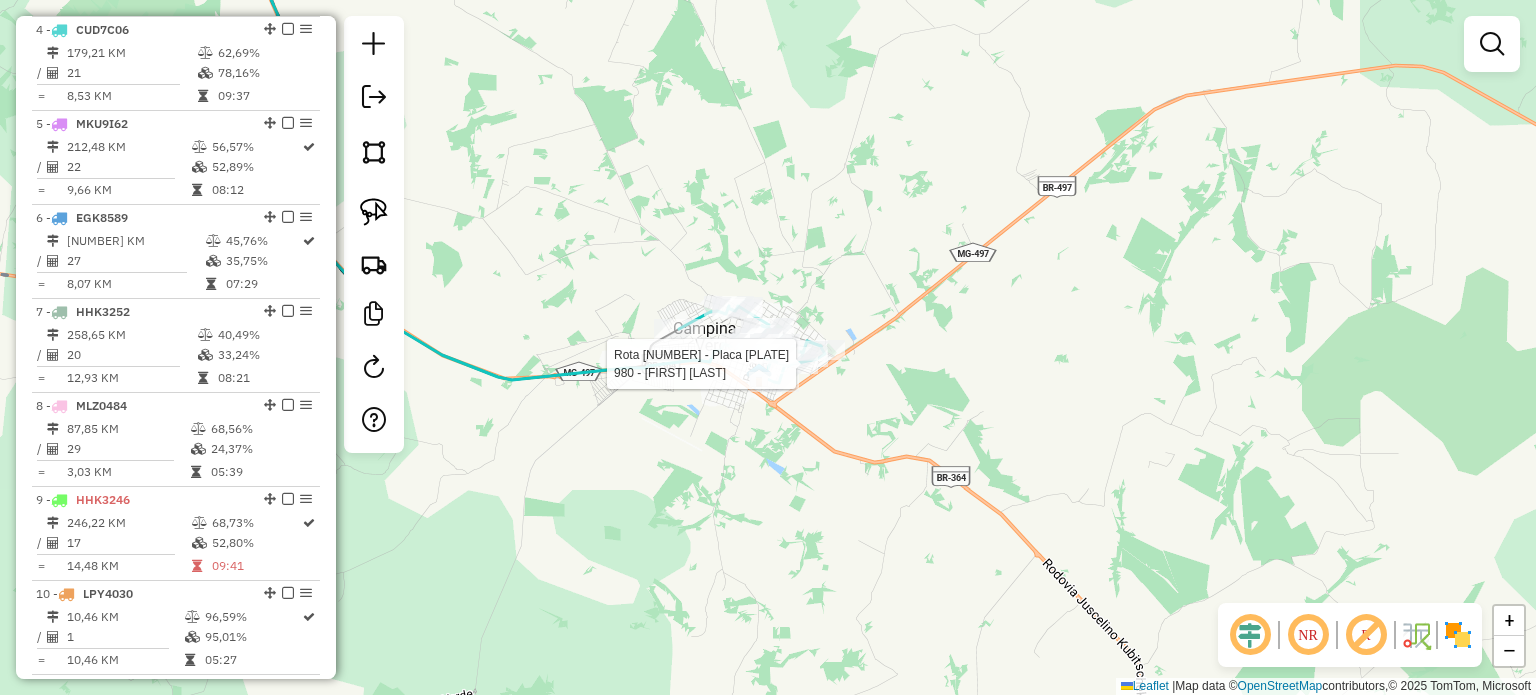 select on "*********" 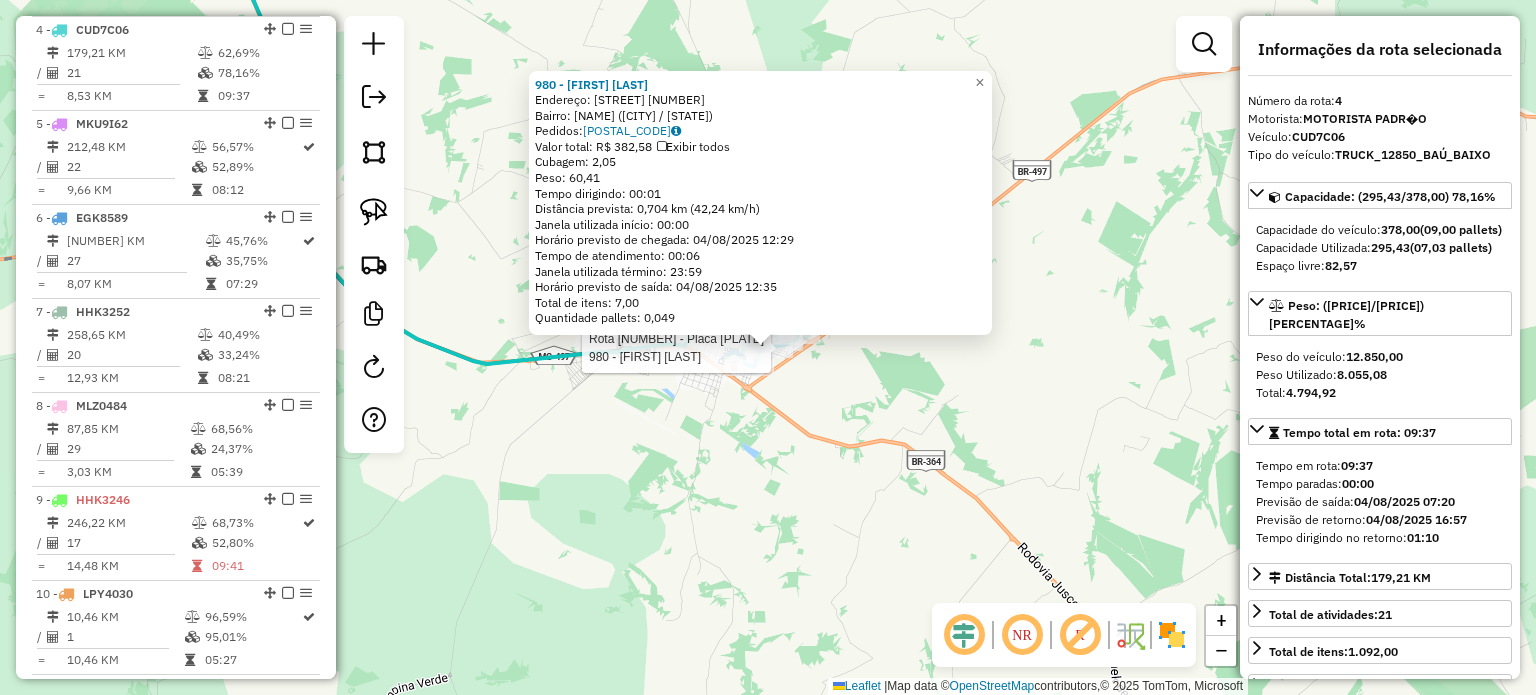 click 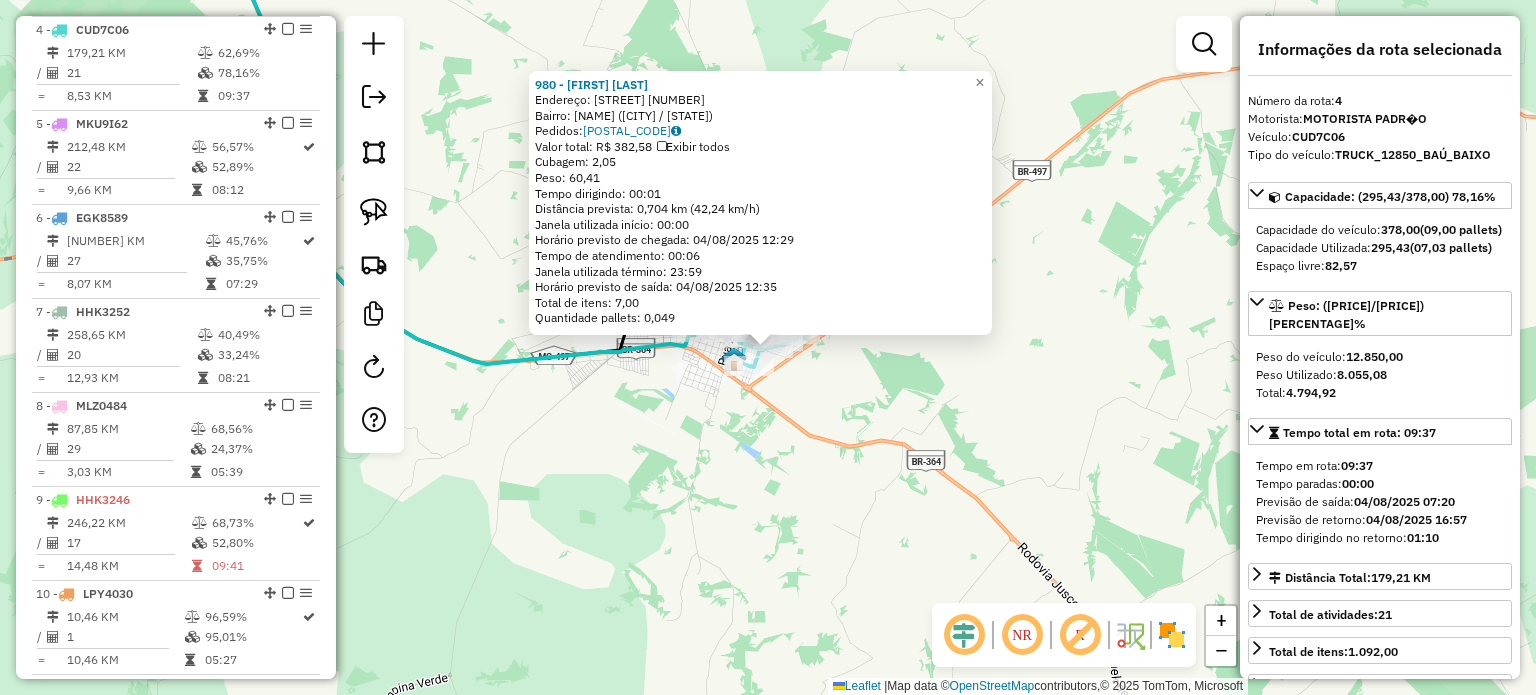 drag, startPoint x: 1160, startPoint y: 333, endPoint x: 808, endPoint y: 417, distance: 361.88397 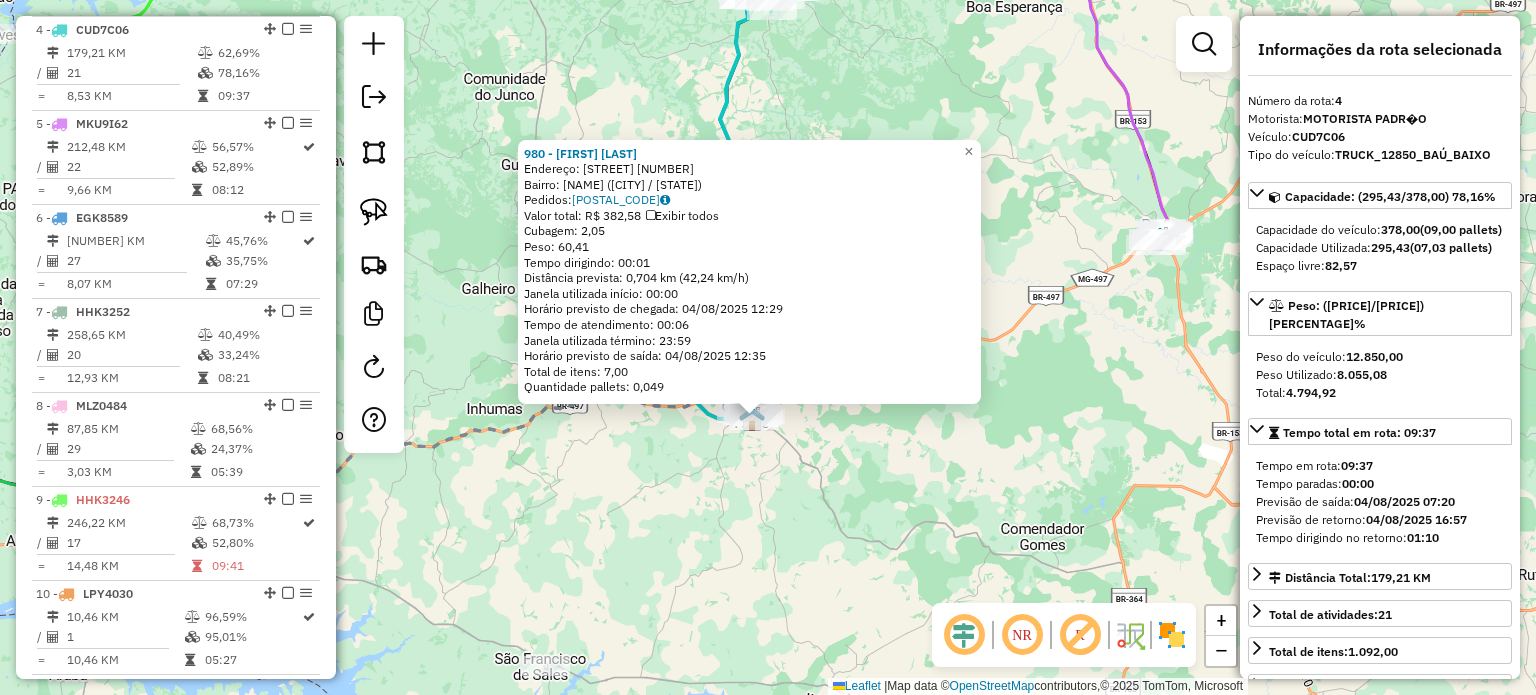 click on "980 - GLORIA MARIA DE FREI  Endereço:  DEZENOVE 1282   Bairro: CENTRO (CAMPINA VERDE / MG)   Pedidos:  01215904   Valor total: R$ 382,58   Exibir todos   Cubagem: 2,05  Peso: 60,41  Tempo dirigindo: 00:01   Distância prevista: 0,704 km (42,24 km/h)   Janela utilizada início: 00:00   Horário previsto de chegada: 04/08/2025 12:29   Tempo de atendimento: 00:06   Janela utilizada término: 23:59   Horário previsto de saída: 04/08/2025 12:35   Total de itens: 7,00   Quantidade pallets: 0,049  × Janela de atendimento Grade de atendimento Capacidade Transportadoras Veículos Cliente Pedidos  Rotas Selecione os dias de semana para filtrar as janelas de atendimento  Seg   Ter   Qua   Qui   Sex   Sáb   Dom  Informe o período da janela de atendimento: De: Até:  Filtrar exatamente a janela do cliente  Considerar janela de atendimento padrão  Selecione os dias de semana para filtrar as grades de atendimento  Seg   Ter   Qua   Qui   Sex   Sáb   Dom   Considerar clientes sem dia de atendimento cadastrado  De:  +" 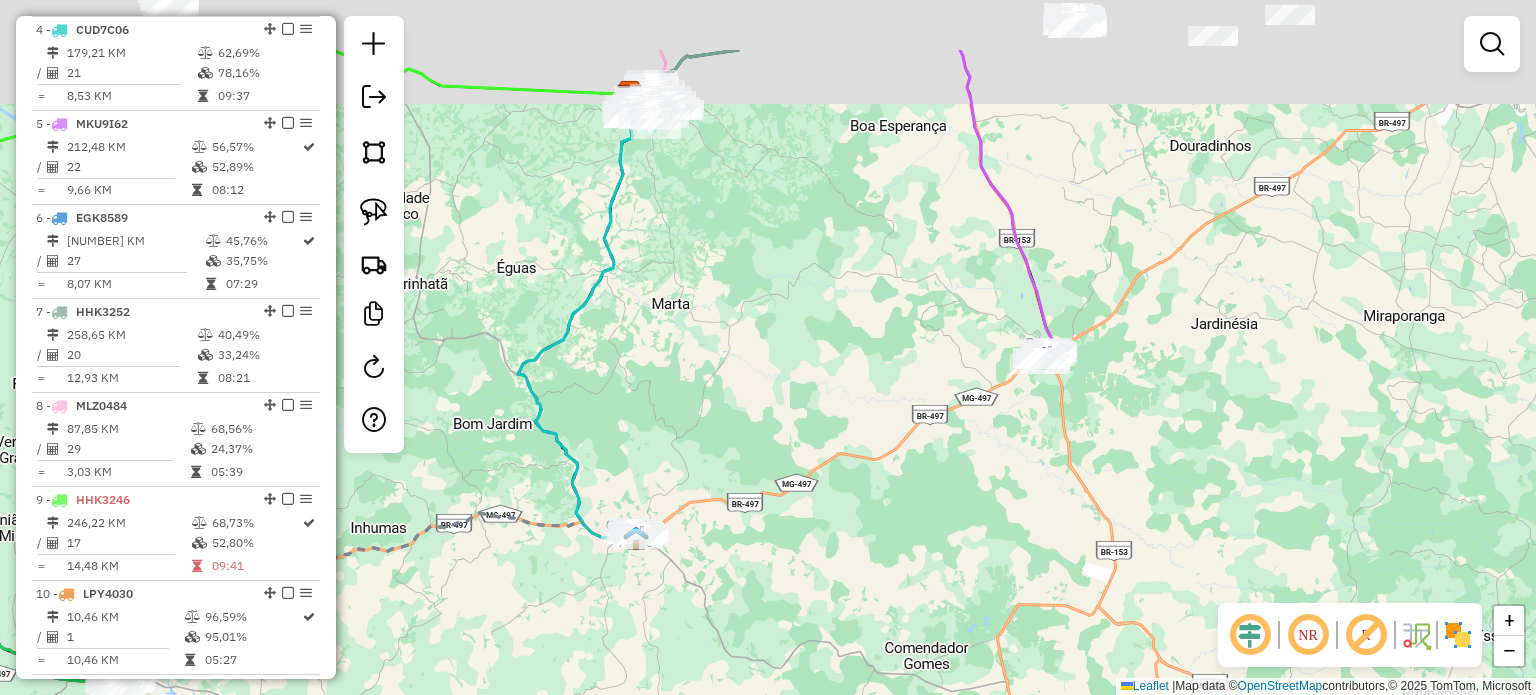 drag, startPoint x: 1222, startPoint y: 350, endPoint x: 1043, endPoint y: 520, distance: 246.8623 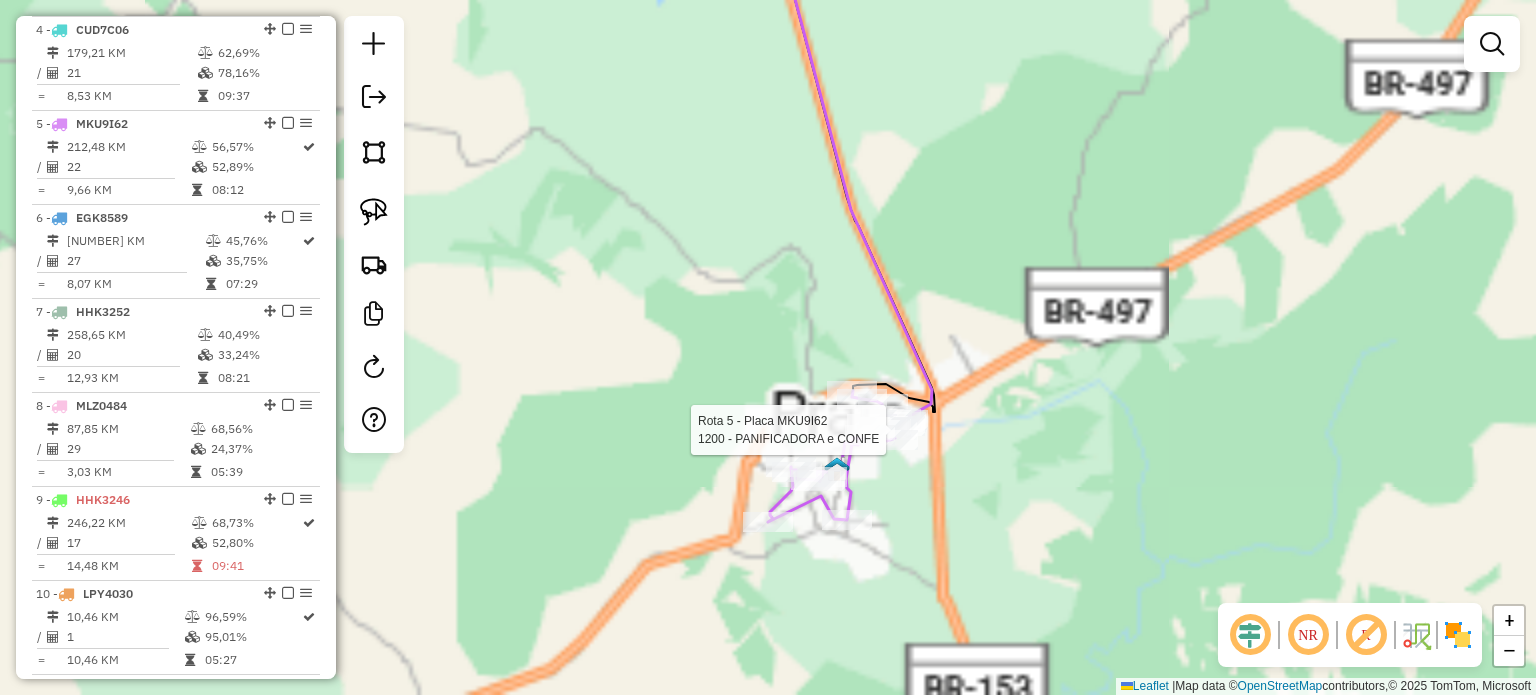 select on "*********" 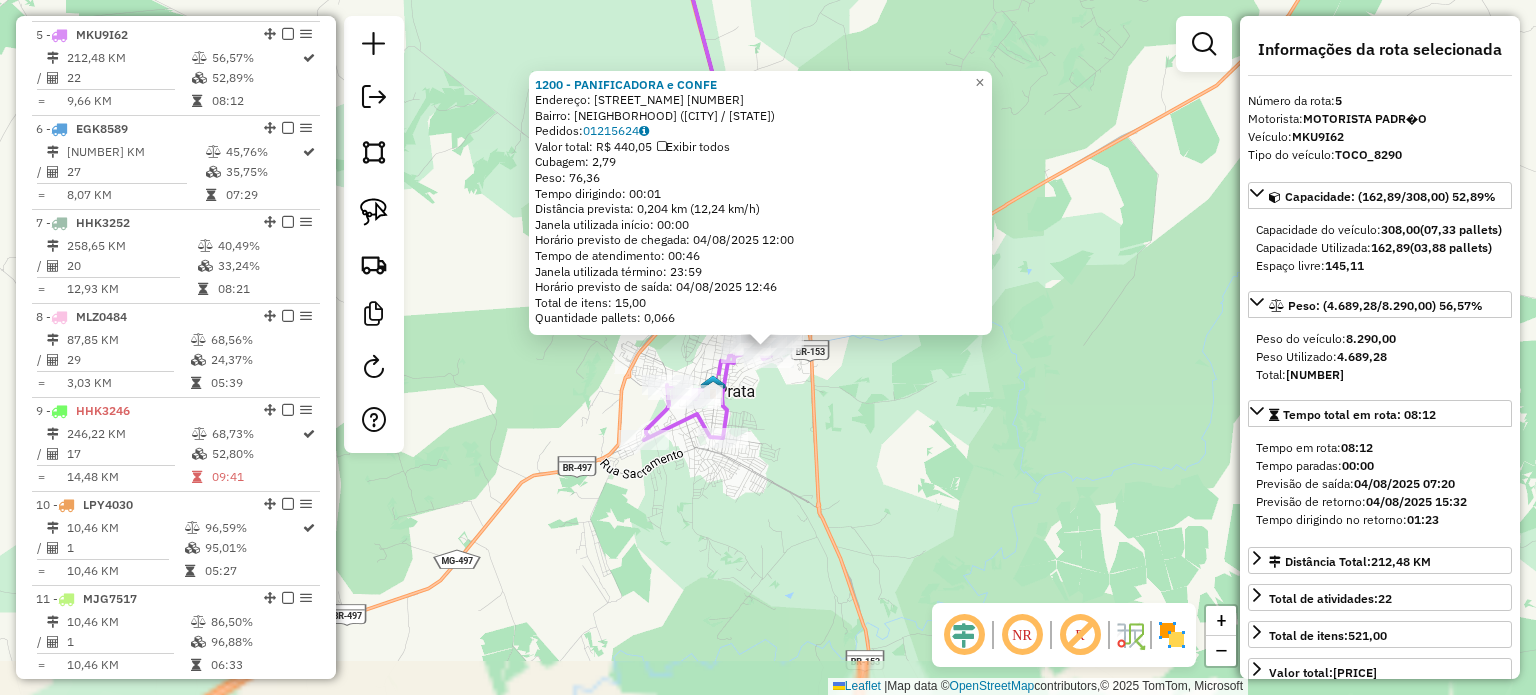 scroll, scrollTop: 1148, scrollLeft: 0, axis: vertical 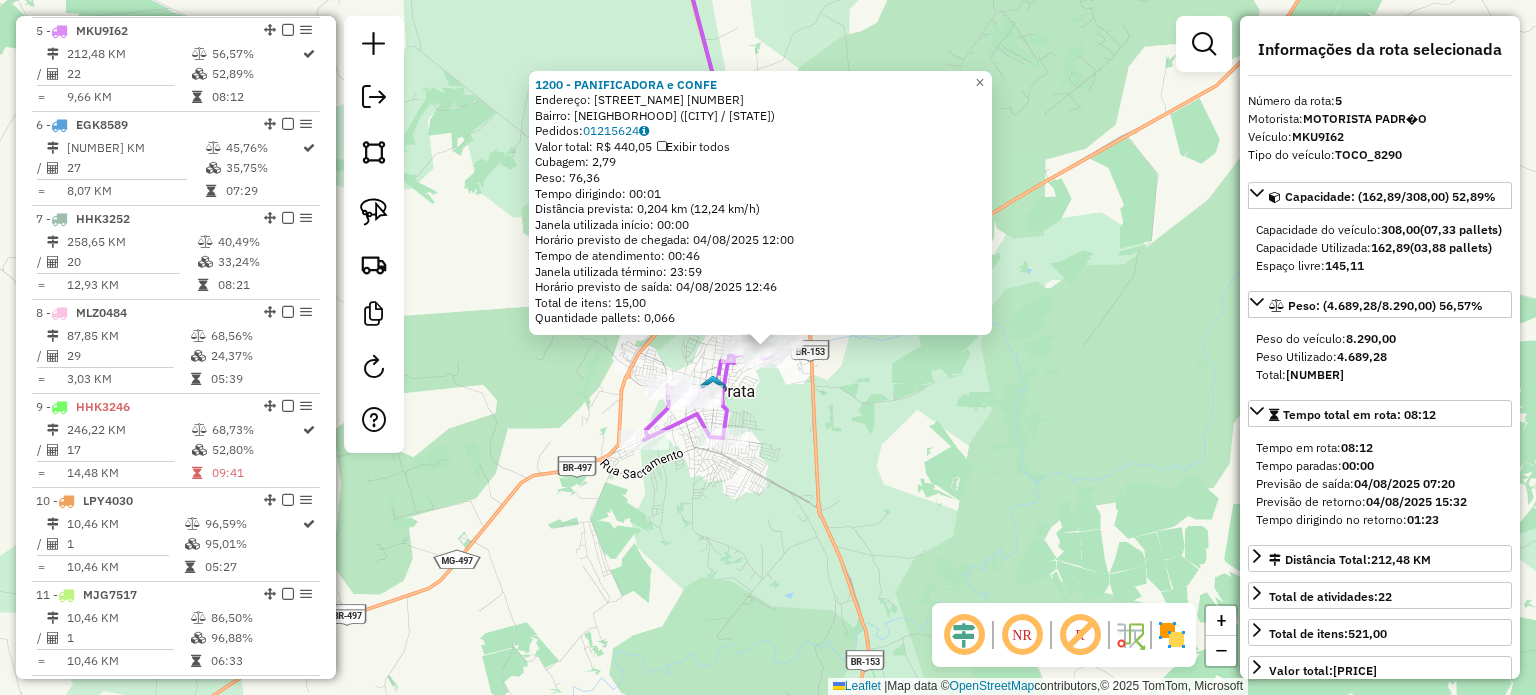 click on "1200 - PANIFICADORA e CONFE  Endereço:  EDMUNDO NOVAIS 813   Bairro: ESPERANCA (PRATA / MG)   Pedidos:  01215624   Valor total: R$ 440,05   Exibir todos   Cubagem: 2,79  Peso: 76,36  Tempo dirigindo: 00:01   Distância prevista: 0,204 km (12,24 km/h)   Janela utilizada início: 00:00   Horário previsto de chegada: 04/08/2025 12:00   Tempo de atendimento: 00:46   Janela utilizada término: 23:59   Horário previsto de saída: 04/08/2025 12:46   Total de itens: 15,00   Quantidade pallets: 0,066  × Janela de atendimento Grade de atendimento Capacidade Transportadoras Veículos Cliente Pedidos  Rotas Selecione os dias de semana para filtrar as janelas de atendimento  Seg   Ter   Qua   Qui   Sex   Sáb   Dom  Informe o período da janela de atendimento: De: Até:  Filtrar exatamente a janela do cliente  Considerar janela de atendimento padrão  Selecione os dias de semana para filtrar as grades de atendimento  Seg   Ter   Qua   Qui   Sex   Sáb   Dom   Considerar clientes sem dia de atendimento cadastrado  De:" 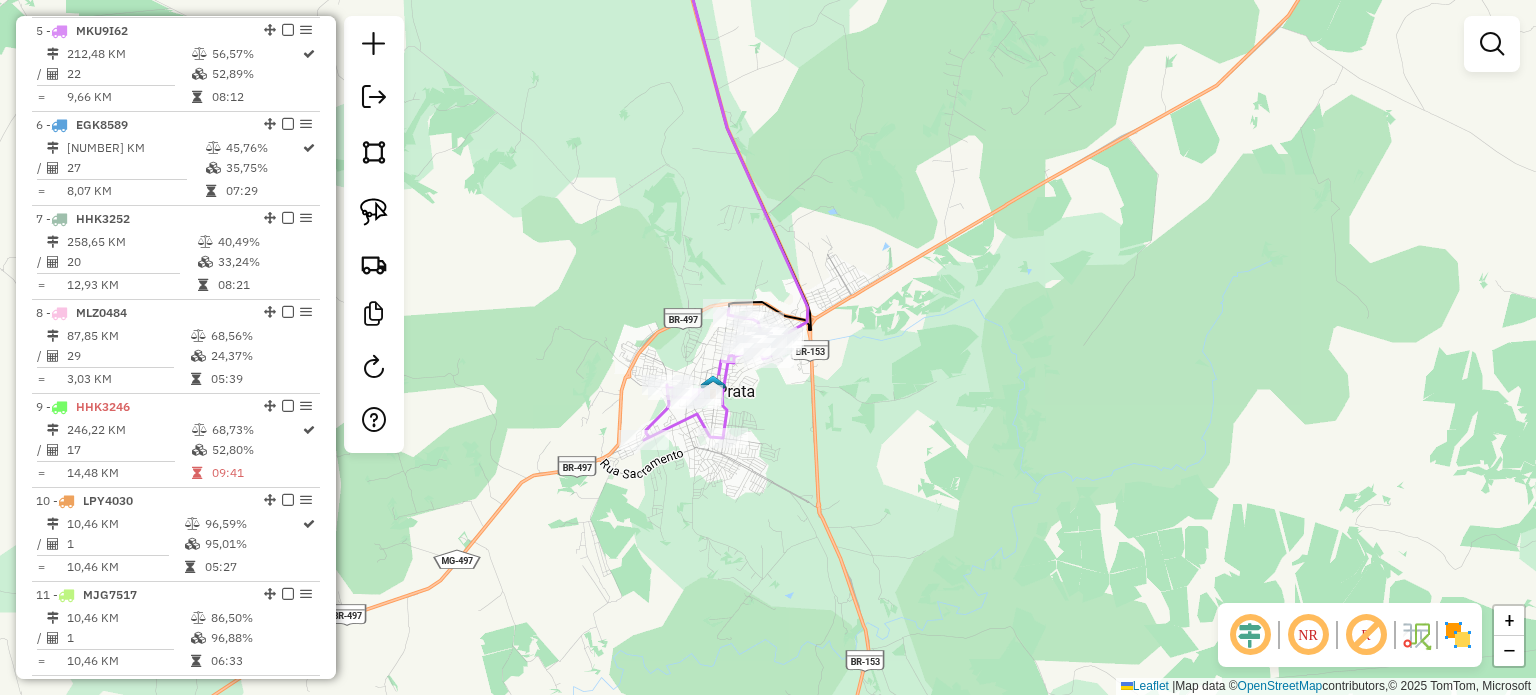 drag, startPoint x: 944, startPoint y: 326, endPoint x: 945, endPoint y: 567, distance: 241.00208 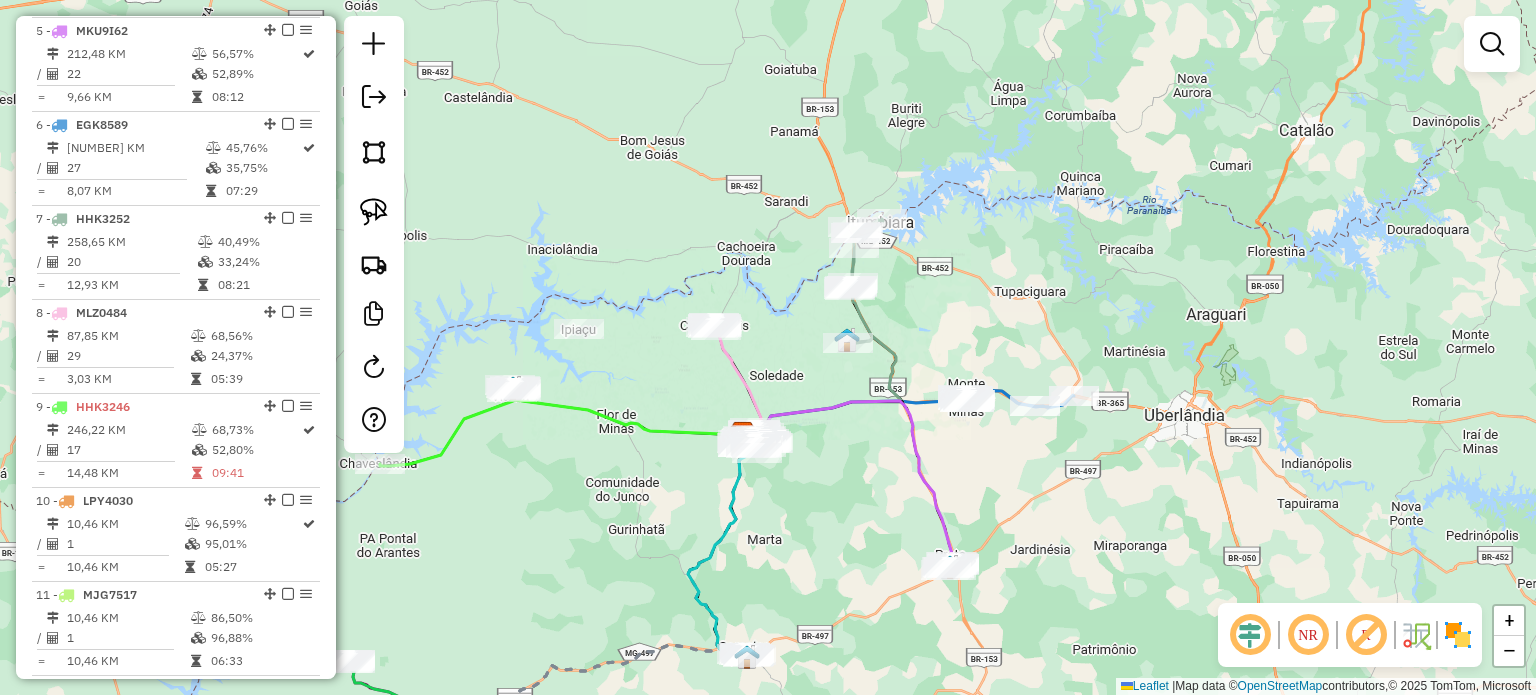 drag, startPoint x: 1023, startPoint y: 595, endPoint x: 1033, endPoint y: 455, distance: 140.35669 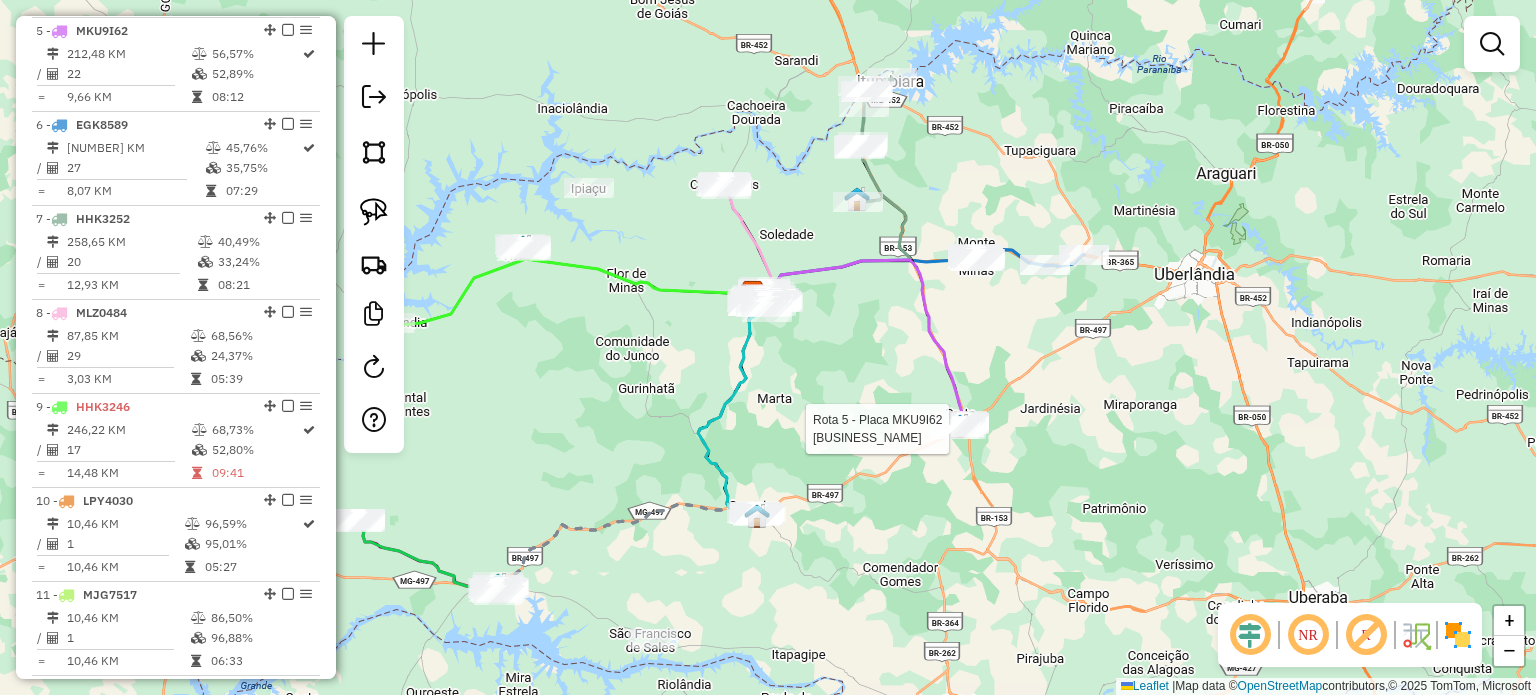 select on "*********" 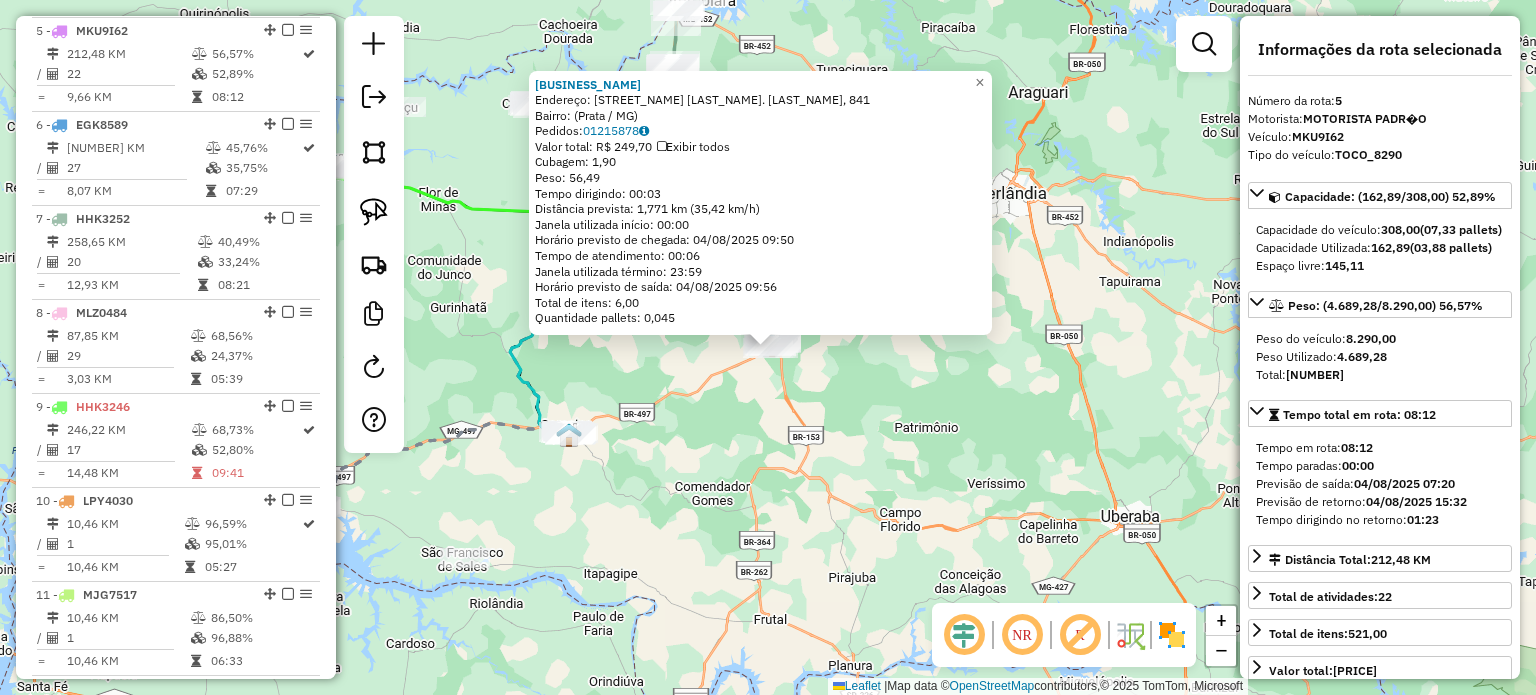 click on "2836 - POINT DA PIZZA  Endereço: Rua Maurício A. Moreira, 841   Bairro:  (Prata / MG)   Pedidos:  01215878   Valor total: R$ 249,70   Exibir todos   Cubagem: 1,90  Peso: 56,49  Tempo dirigindo: 00:03   Distância prevista: 1,771 km (35,42 km/h)   Janela utilizada início: 00:00   Horário previsto de chegada: 04/08/2025 09:50   Tempo de atendimento: 00:06   Janela utilizada término: 23:59   Horário previsto de saída: 04/08/2025 09:56   Total de itens: 6,00   Quantidade pallets: 0,045  × Janela de atendimento Grade de atendimento Capacidade Transportadoras Veículos Cliente Pedidos  Rotas Selecione os dias de semana para filtrar as janelas de atendimento  Seg   Ter   Qua   Qui   Sex   Sáb   Dom  Informe o período da janela de atendimento: De: Até:  Filtrar exatamente a janela do cliente  Considerar janela de atendimento padrão  Selecione os dias de semana para filtrar as grades de atendimento  Seg   Ter   Qua   Qui   Sex   Sáb   Dom   Considerar clientes sem dia de atendimento cadastrado  De:   De:" 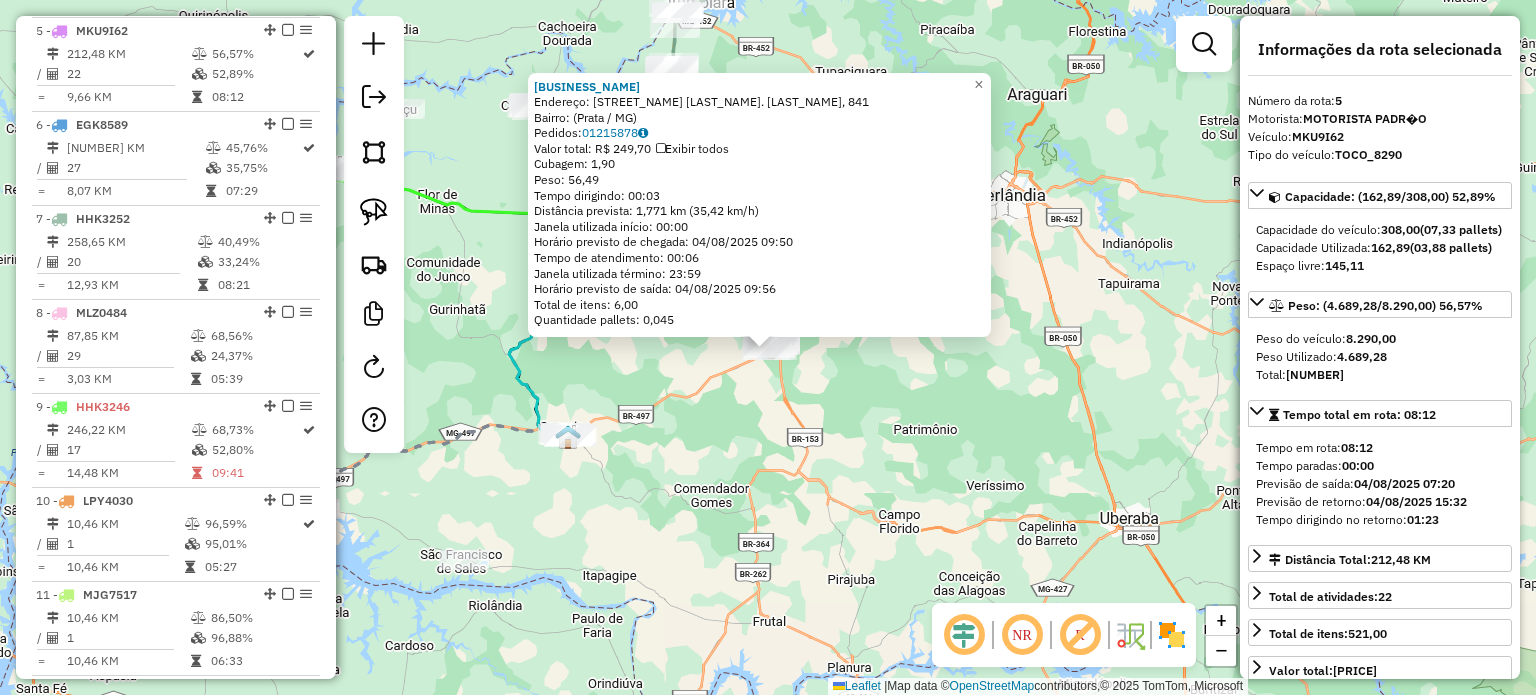 click on "2836 - POINT DA PIZZA  Endereço: Rua Maurício A. Moreira, 841   Bairro:  (Prata / MG)   Pedidos:  01215878   Valor total: R$ 249,70   Exibir todos   Cubagem: 1,90  Peso: 56,49  Tempo dirigindo: 00:03   Distância prevista: 1,771 km (35,42 km/h)   Janela utilizada início: 00:00   Horário previsto de chegada: 04/08/2025 09:50   Tempo de atendimento: 00:06   Janela utilizada término: 23:59   Horário previsto de saída: 04/08/2025 09:56   Total de itens: 6,00   Quantidade pallets: 0,045  × Janela de atendimento Grade de atendimento Capacidade Transportadoras Veículos Cliente Pedidos  Rotas Selecione os dias de semana para filtrar as janelas de atendimento  Seg   Ter   Qua   Qui   Sex   Sáb   Dom  Informe o período da janela de atendimento: De: Até:  Filtrar exatamente a janela do cliente  Considerar janela de atendimento padrão  Selecione os dias de semana para filtrar as grades de atendimento  Seg   Ter   Qua   Qui   Sex   Sáb   Dom   Considerar clientes sem dia de atendimento cadastrado  De:   De:" 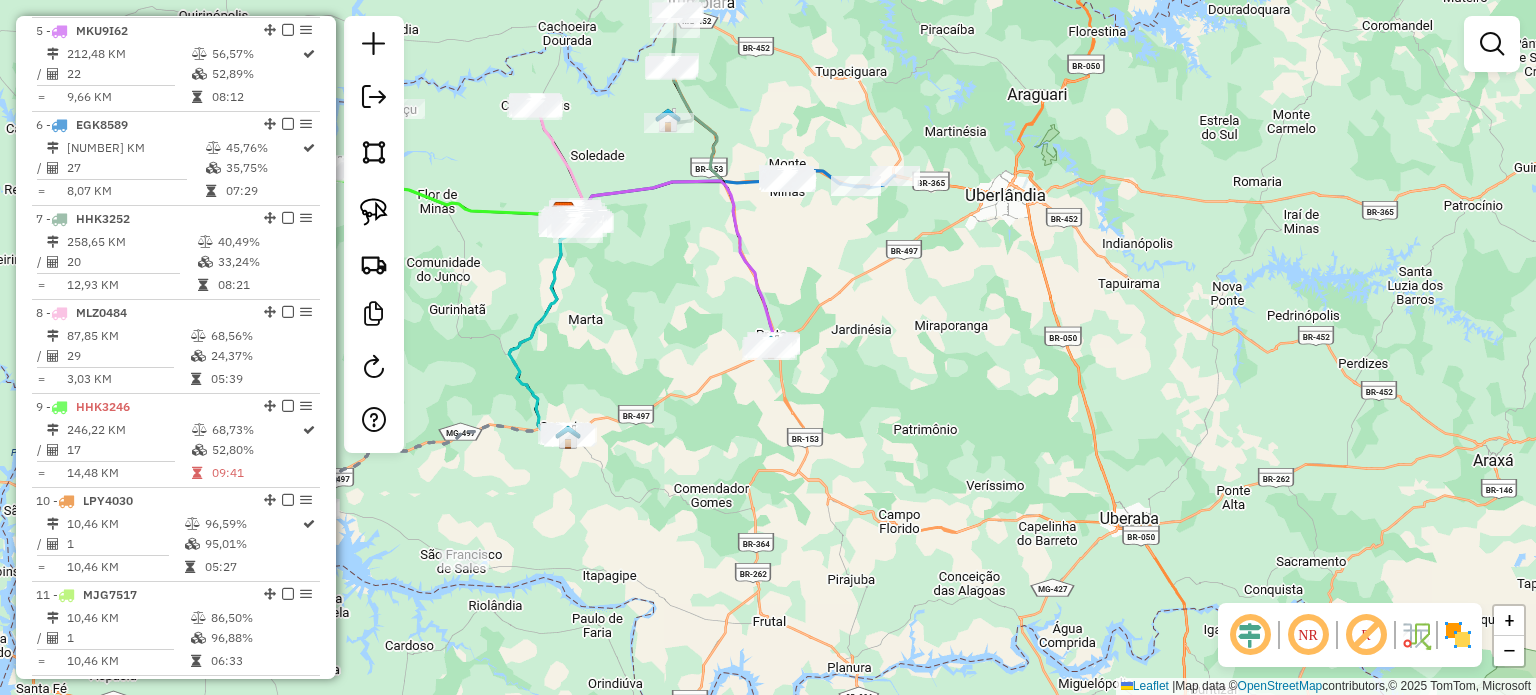 drag, startPoint x: 922, startPoint y: 360, endPoint x: 916, endPoint y: 563, distance: 203.08865 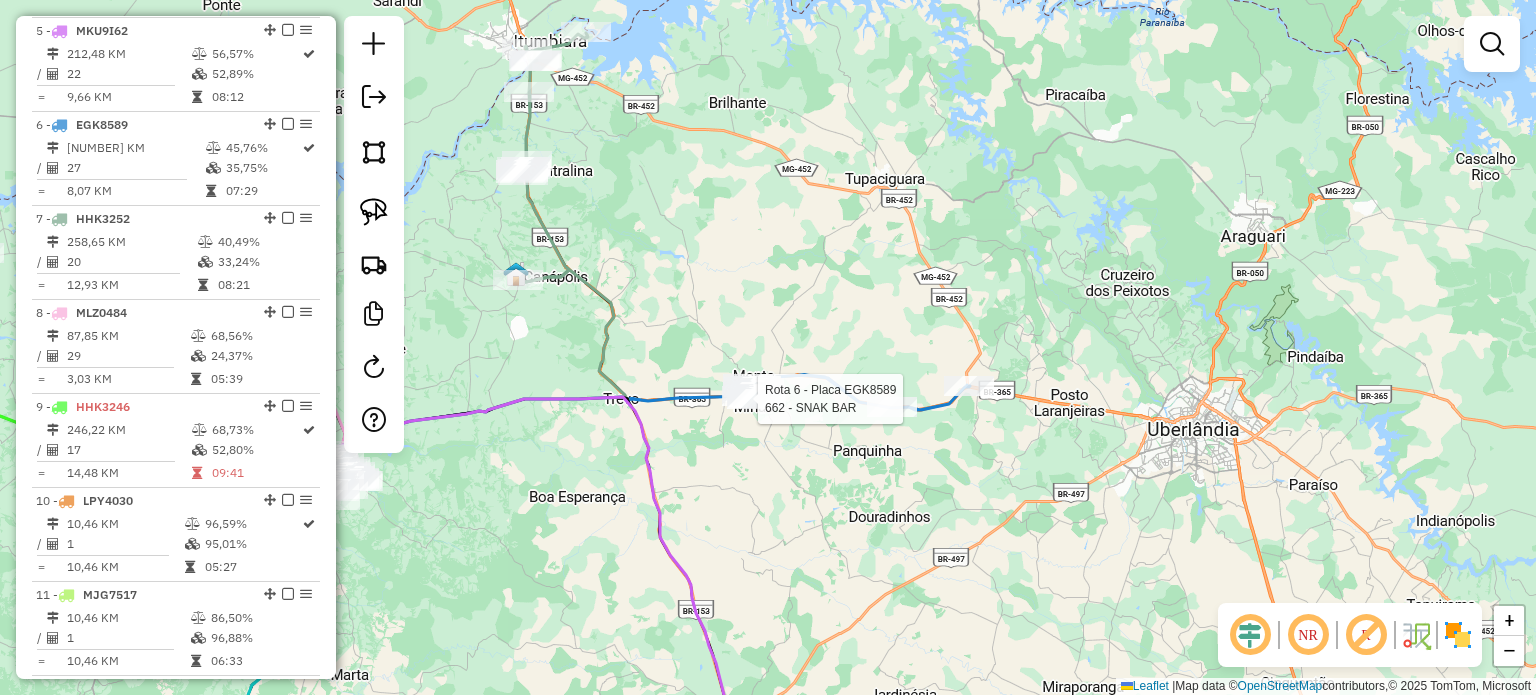 select on "*********" 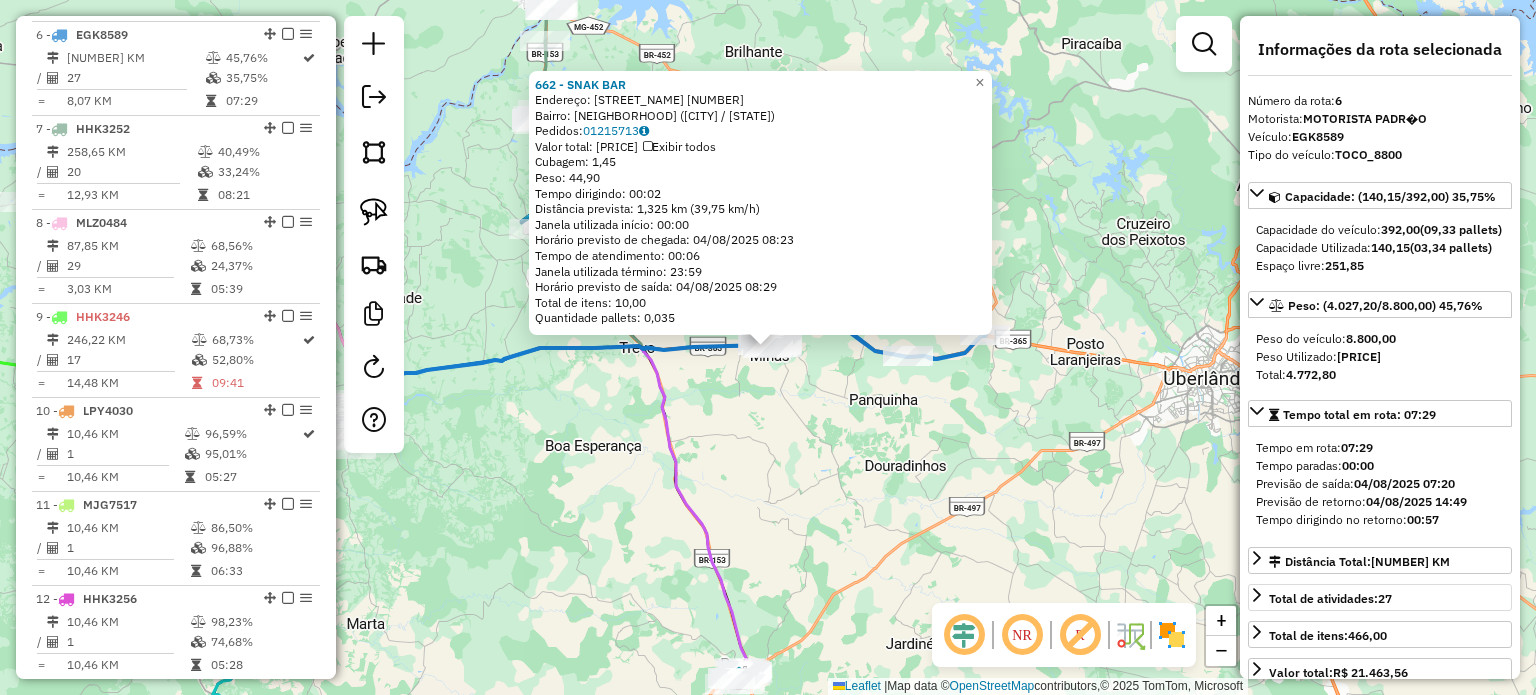scroll, scrollTop: 1243, scrollLeft: 0, axis: vertical 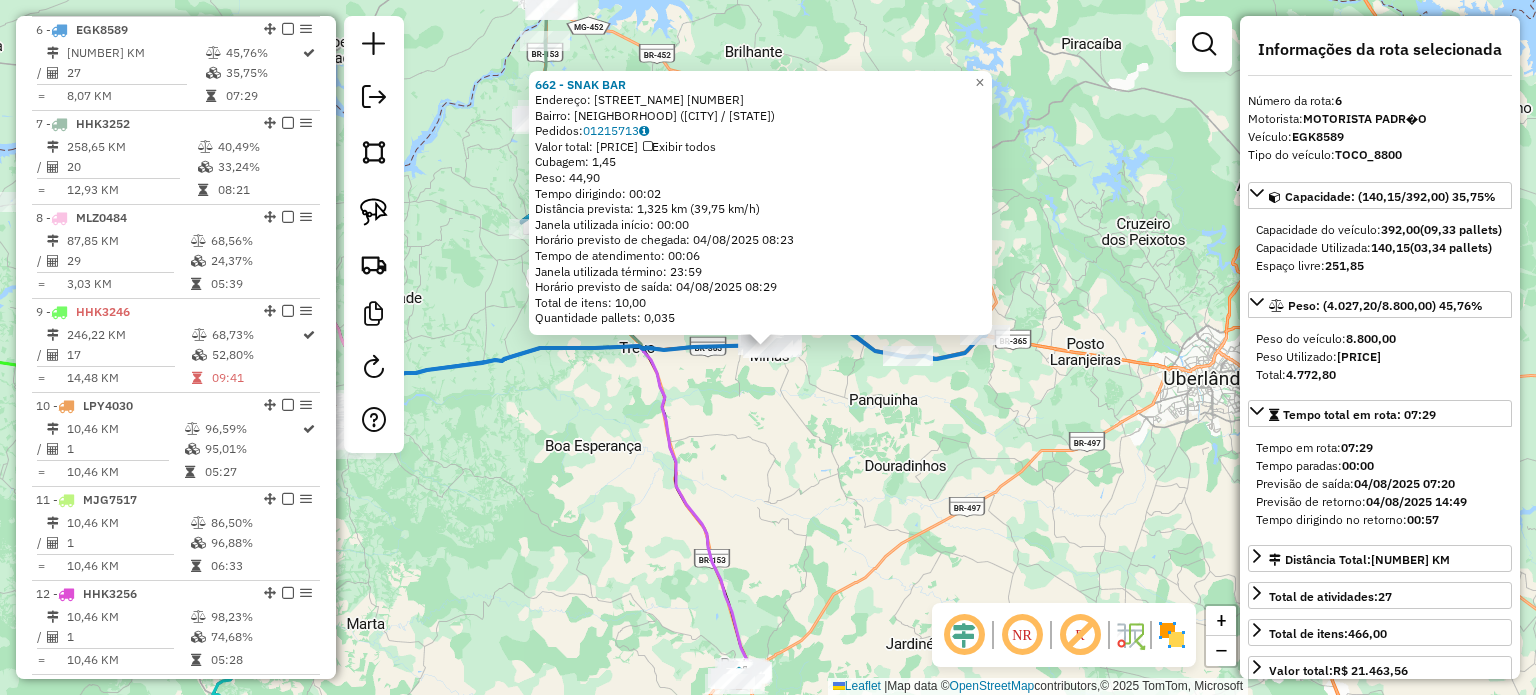 click on "662 - SNAK BAR  Endereço:  JOAO DOMINGUES GOUVEIA 265   Bairro: FLAMENGO (MONTE ALEGRE DE MINAS / MG)   Pedidos:  01215713   Valor total: R$ 371,12   Exibir todos   Cubagem: 1,45  Peso: 44,90  Tempo dirigindo: 00:02   Distância prevista: 1,325 km (39,75 km/h)   Janela utilizada início: 00:00   Horário previsto de chegada: 04/08/2025 08:23   Tempo de atendimento: 00:06   Janela utilizada término: 23:59   Horário previsto de saída: 04/08/2025 08:29   Total de itens: 10,00   Quantidade pallets: 0,035  × Janela de atendimento Grade de atendimento Capacidade Transportadoras Veículos Cliente Pedidos  Rotas Selecione os dias de semana para filtrar as janelas de atendimento  Seg   Ter   Qua   Qui   Sex   Sáb   Dom  Informe o período da janela de atendimento: De: Até:  Filtrar exatamente a janela do cliente  Considerar janela de atendimento padrão  Selecione os dias de semana para filtrar as grades de atendimento  Seg   Ter   Qua   Qui   Sex   Sáb   Dom   Clientes fora do dia de atendimento selecionado +" 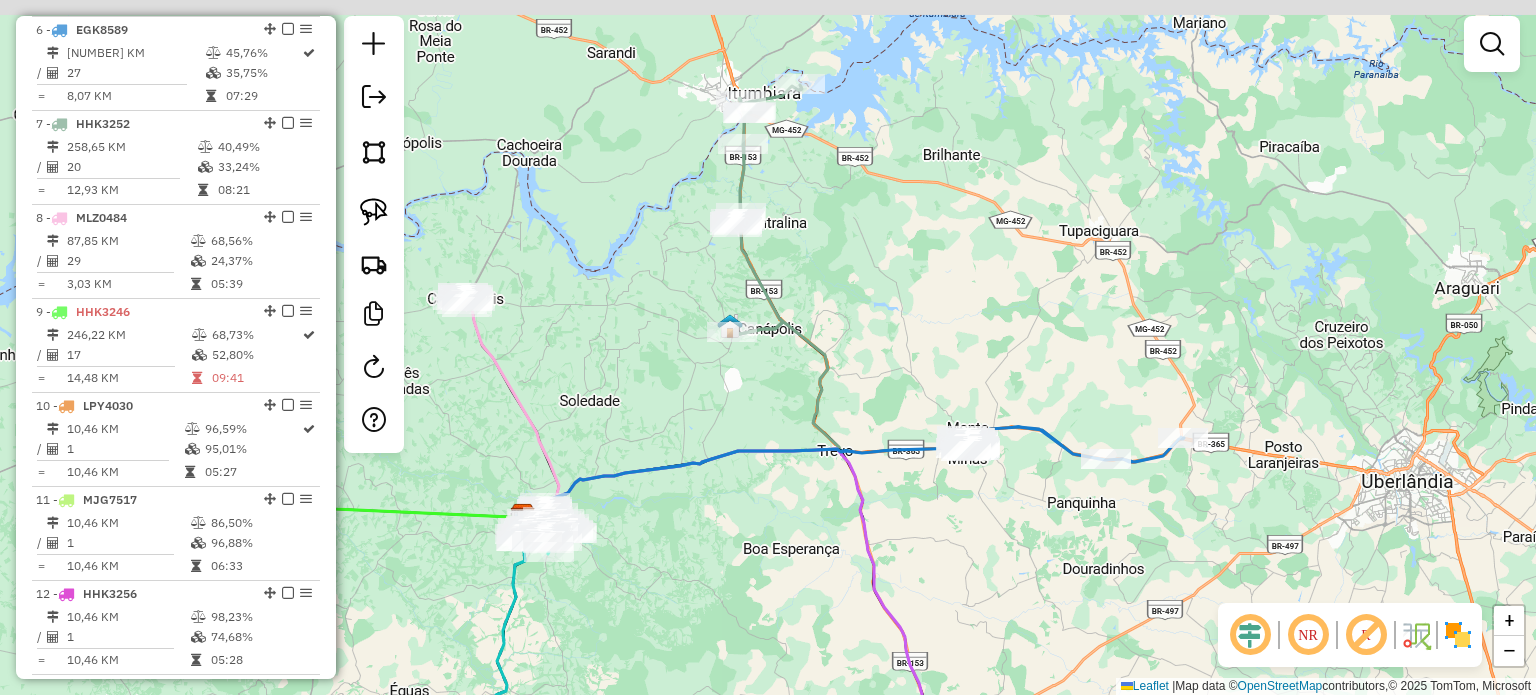 drag, startPoint x: 622, startPoint y: 479, endPoint x: 824, endPoint y: 583, distance: 227.20035 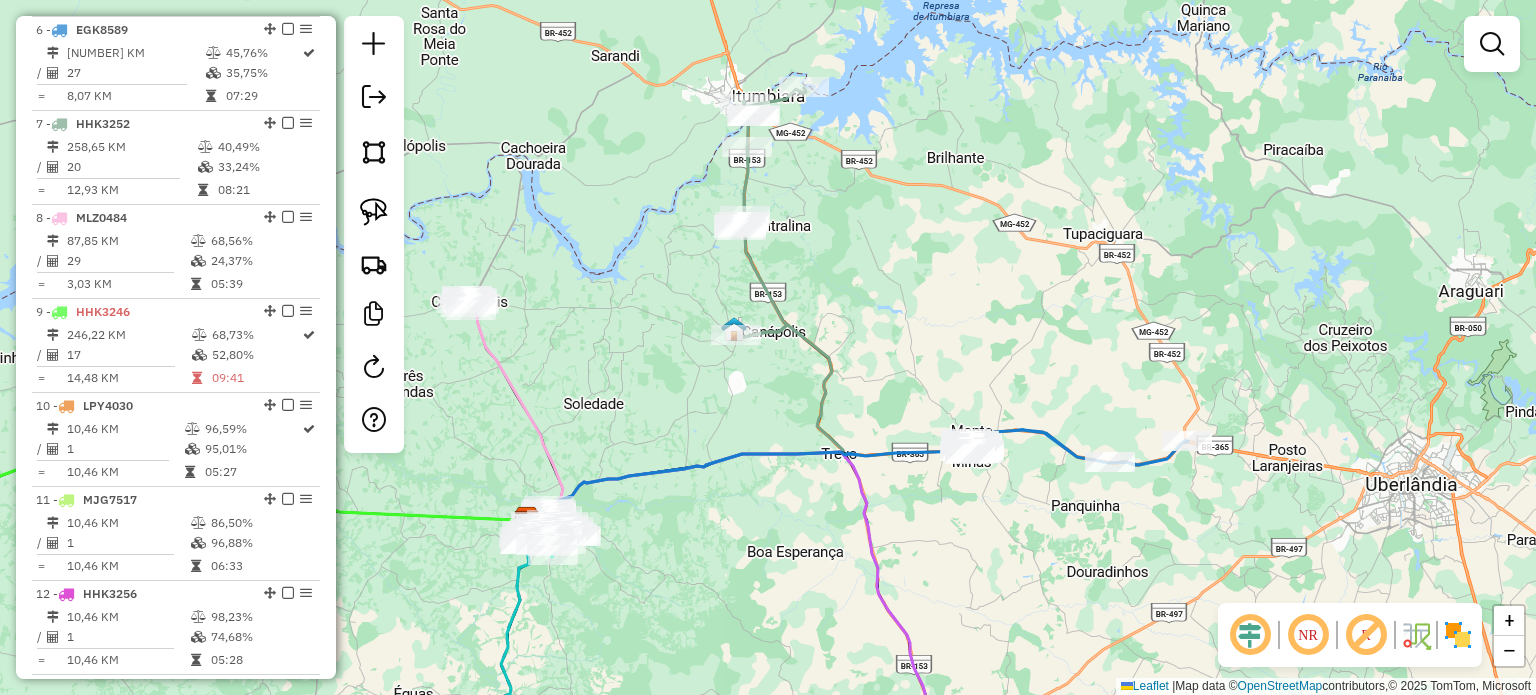 drag, startPoint x: 873, startPoint y: 286, endPoint x: 1184, endPoint y: 370, distance: 322.14438 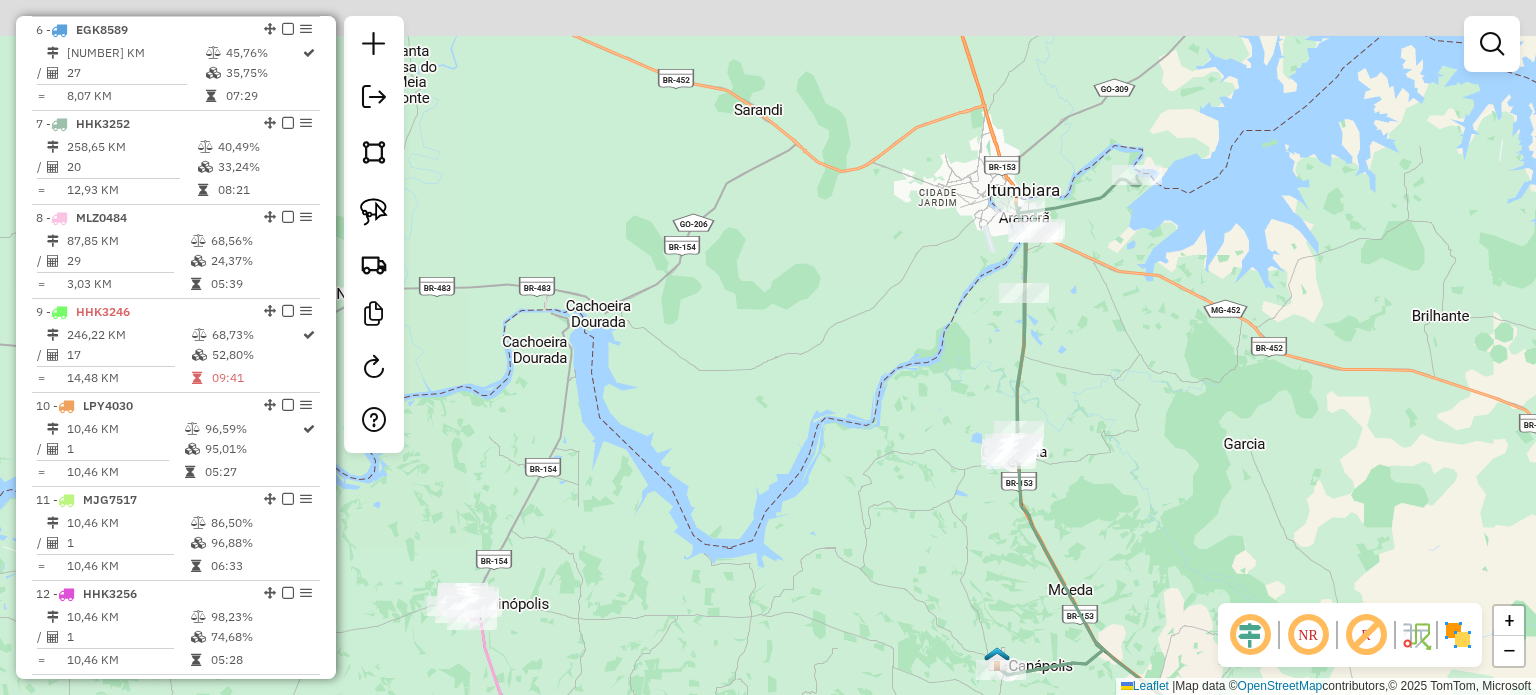 drag, startPoint x: 1078, startPoint y: 302, endPoint x: 1096, endPoint y: 430, distance: 129.25943 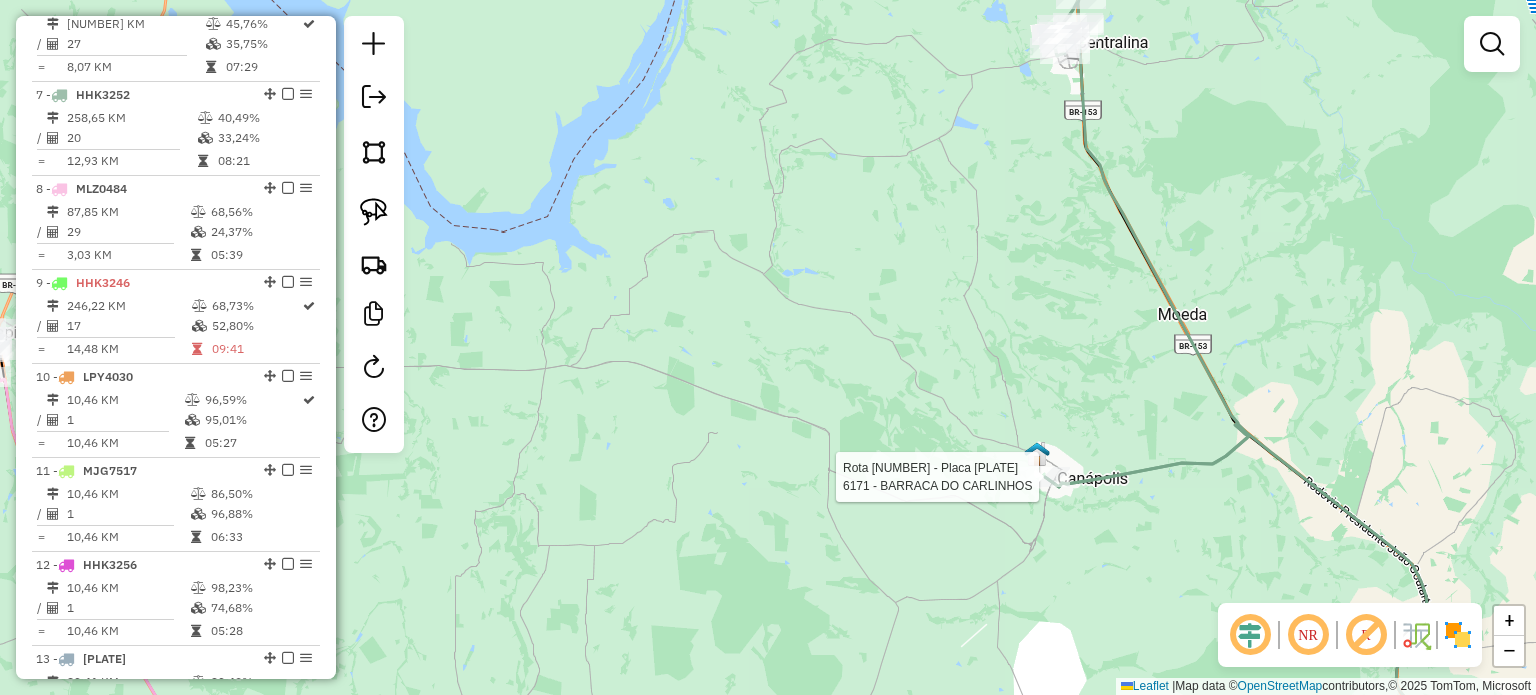 select on "*********" 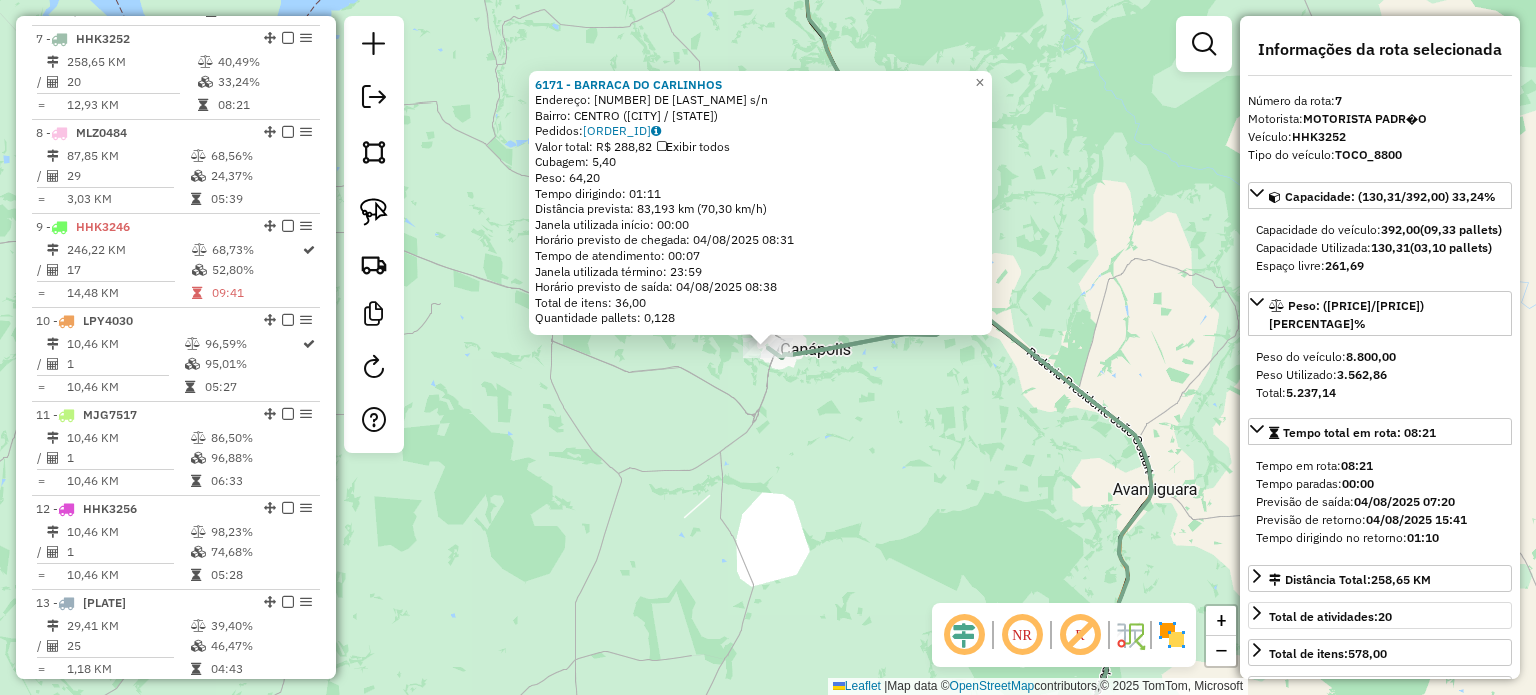scroll, scrollTop: 1336, scrollLeft: 0, axis: vertical 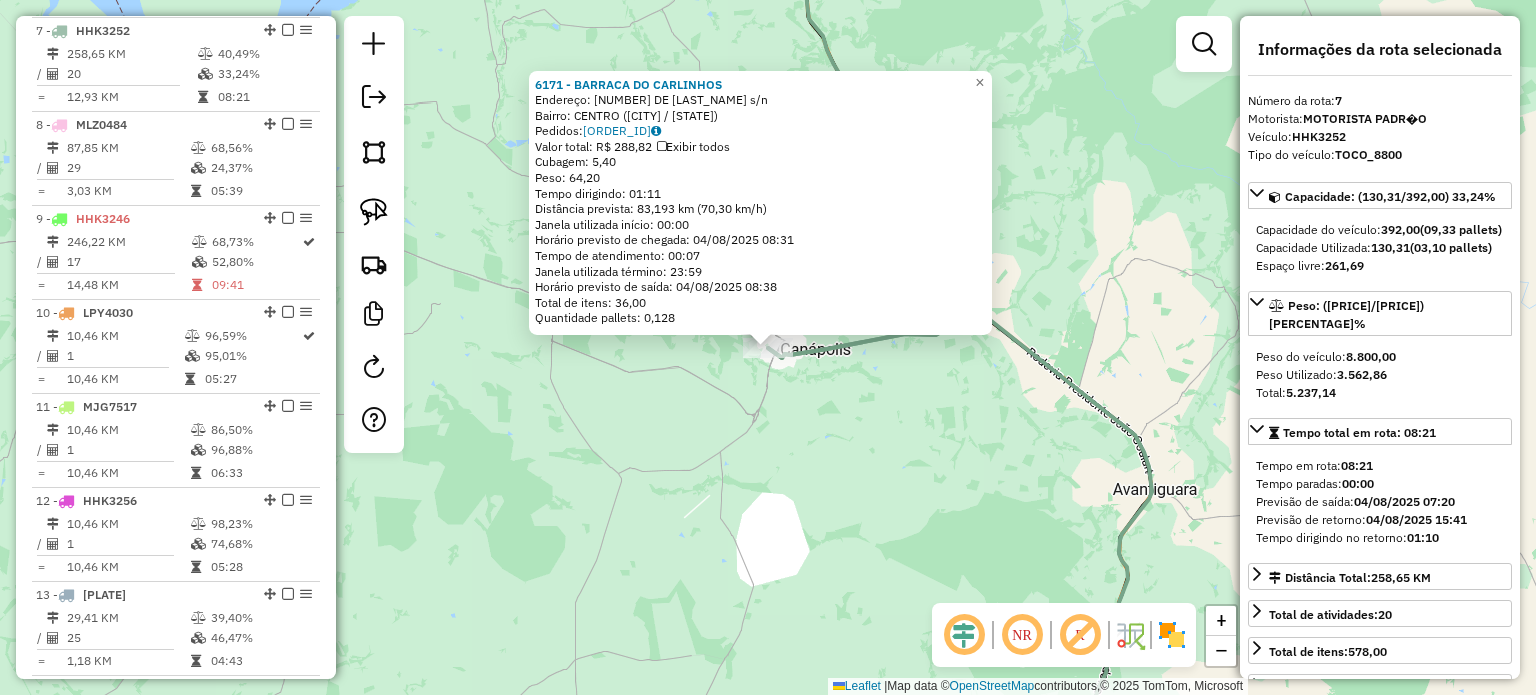 click on "6171 - BARRACA DO CARLINHOS  Endereço:  14 DE JULHO s/n   Bairro: CENTRO (CANAPOLIS / MG)   Pedidos:  01215576   Valor total: R$ 288,82   Exibir todos   Cubagem: 5,40  Peso: 64,20  Tempo dirigindo: 01:11   Distância prevista: 83,193 km (70,30 km/h)   Janela utilizada início: 00:00   Horário previsto de chegada: 04/08/2025 08:31   Tempo de atendimento: 00:07   Janela utilizada término: 23:59   Horário previsto de saída: 04/08/2025 08:38   Total de itens: 36,00   Quantidade pallets: 0,128  × Janela de atendimento Grade de atendimento Capacidade Transportadoras Veículos Cliente Pedidos  Rotas Selecione os dias de semana para filtrar as janelas de atendimento  Seg   Ter   Qua   Qui   Sex   Sáb   Dom  Informe o período da janela de atendimento: De: Até:  Filtrar exatamente a janela do cliente  Considerar janela de atendimento padrão  Selecione os dias de semana para filtrar as grades de atendimento  Seg   Ter   Qua   Qui   Sex   Sáb   Dom   Considerar clientes sem dia de atendimento cadastrado  De:" 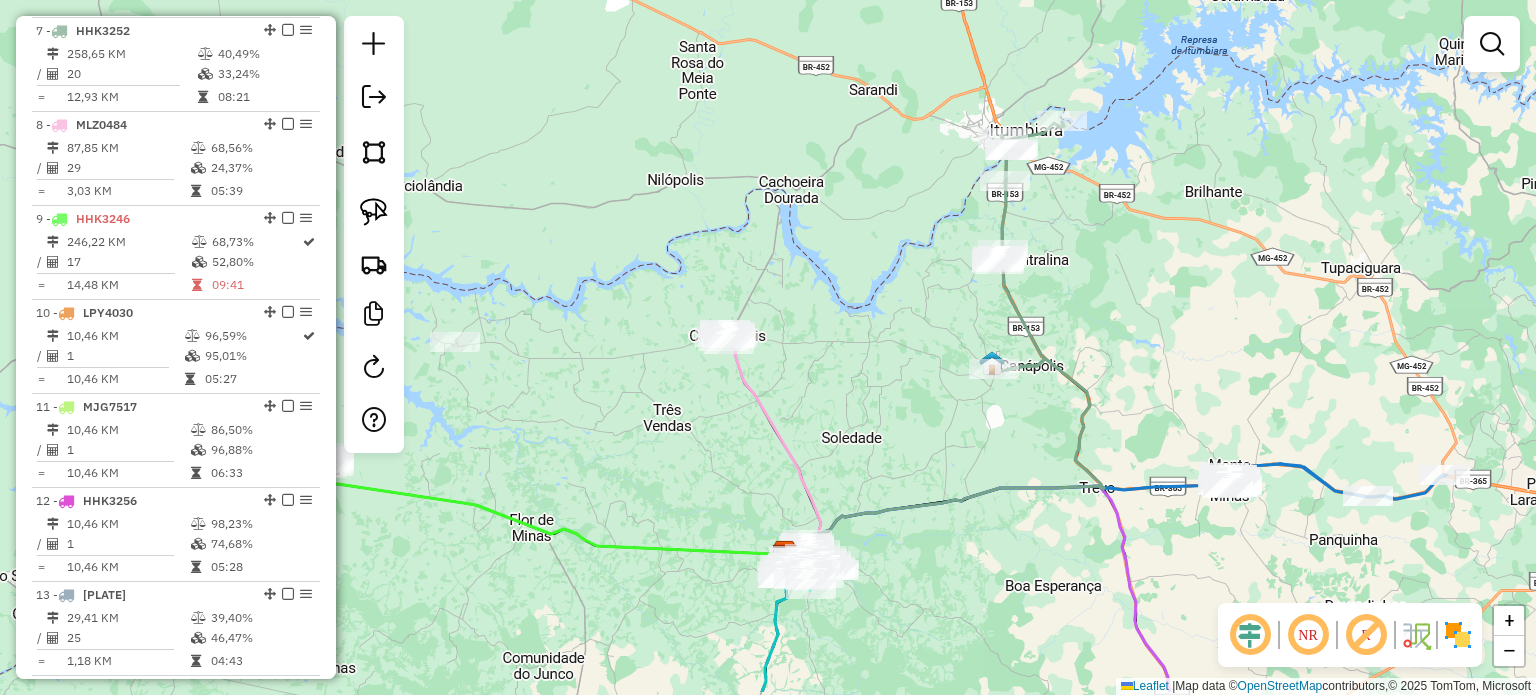 drag, startPoint x: 800, startPoint y: 519, endPoint x: 1032, endPoint y: 373, distance: 274.11676 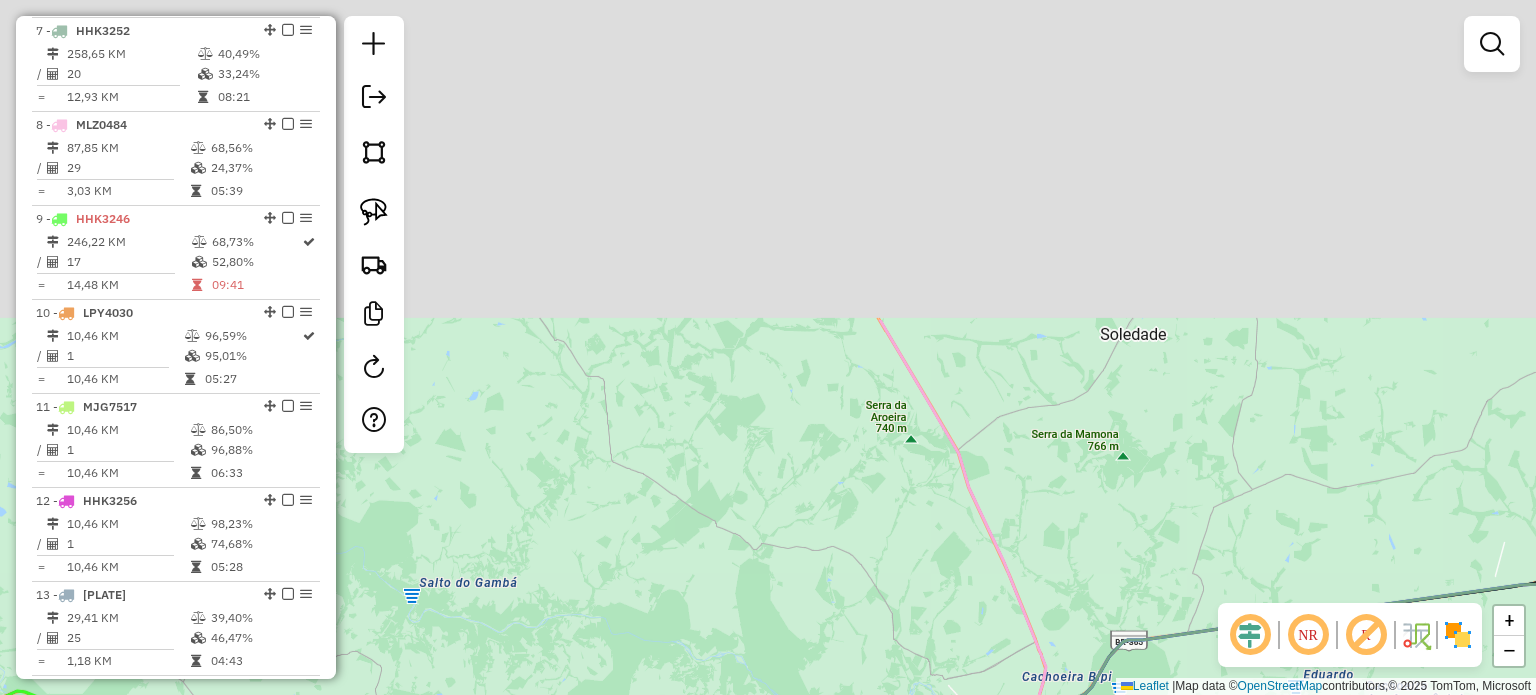 drag, startPoint x: 929, startPoint y: 146, endPoint x: 936, endPoint y: 558, distance: 412.05945 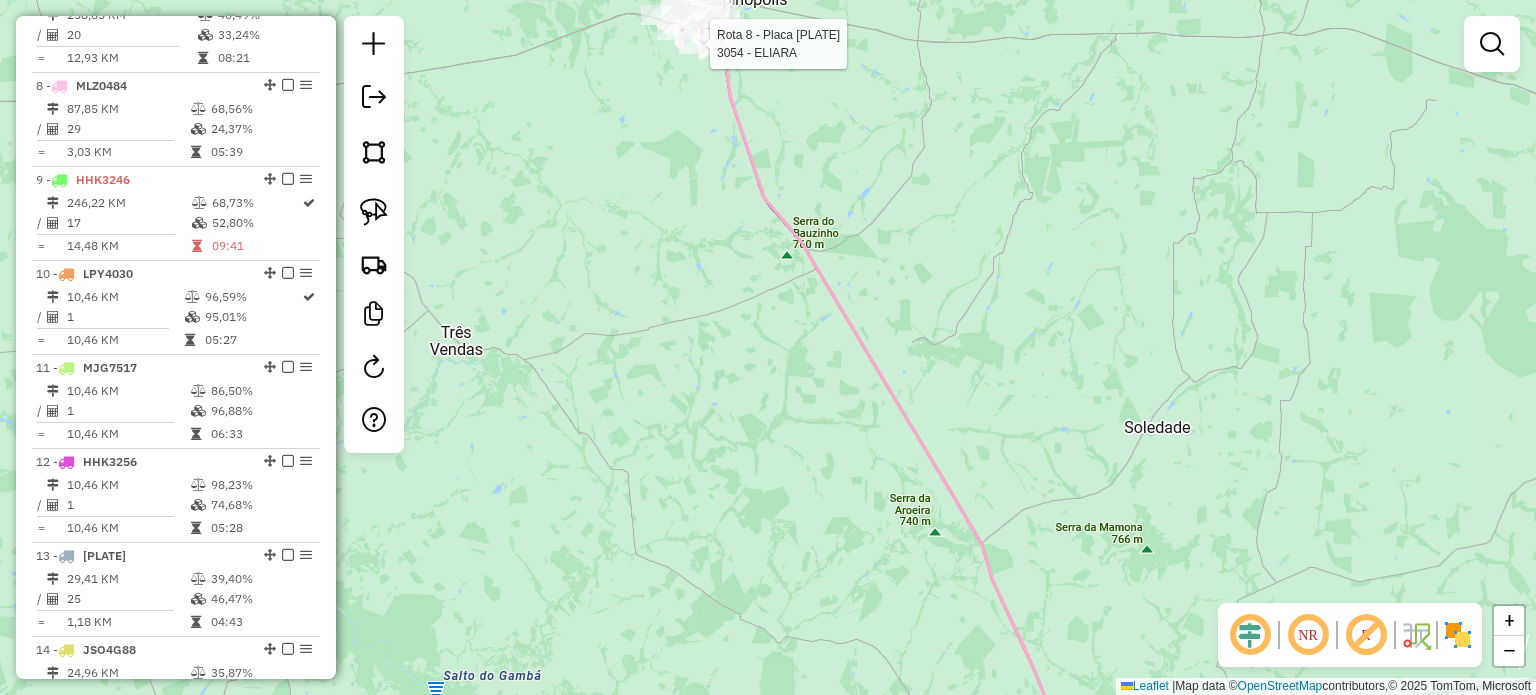 select on "*********" 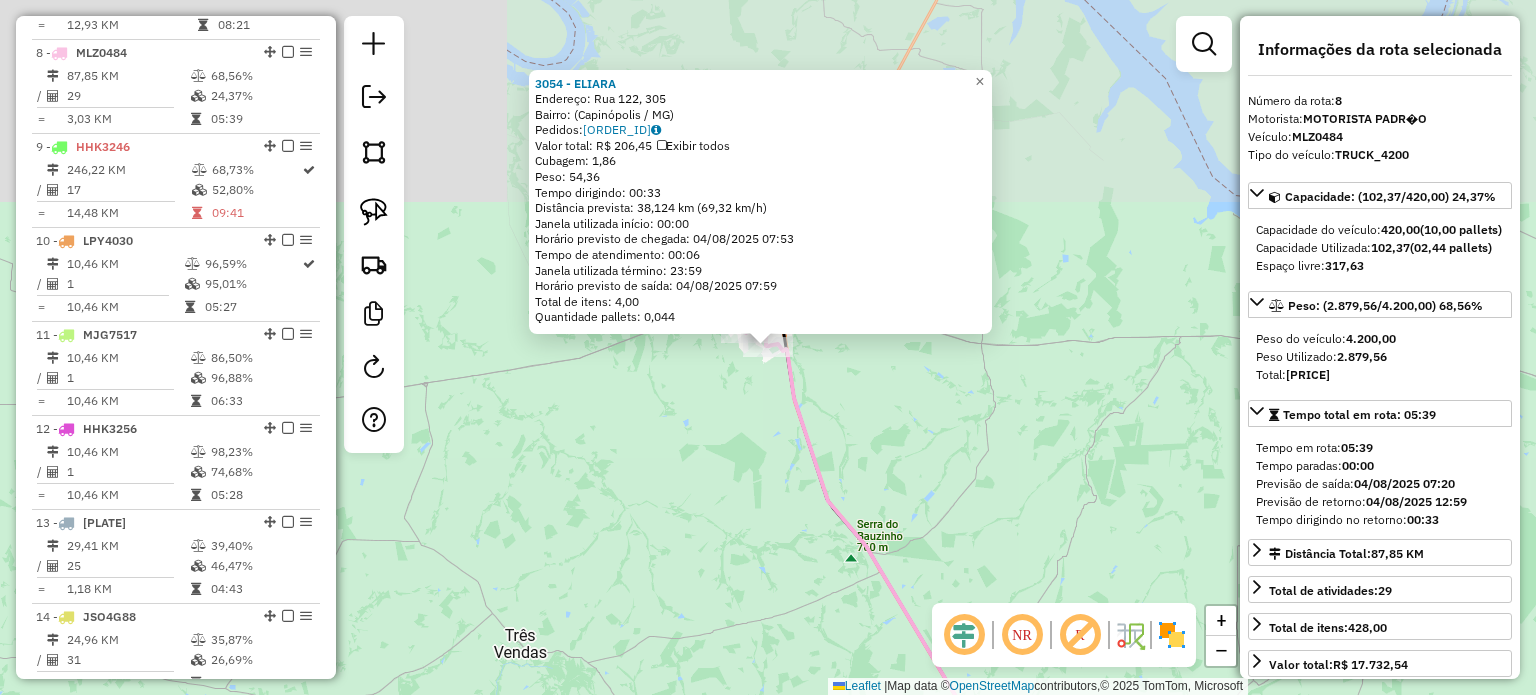 scroll, scrollTop: 1431, scrollLeft: 0, axis: vertical 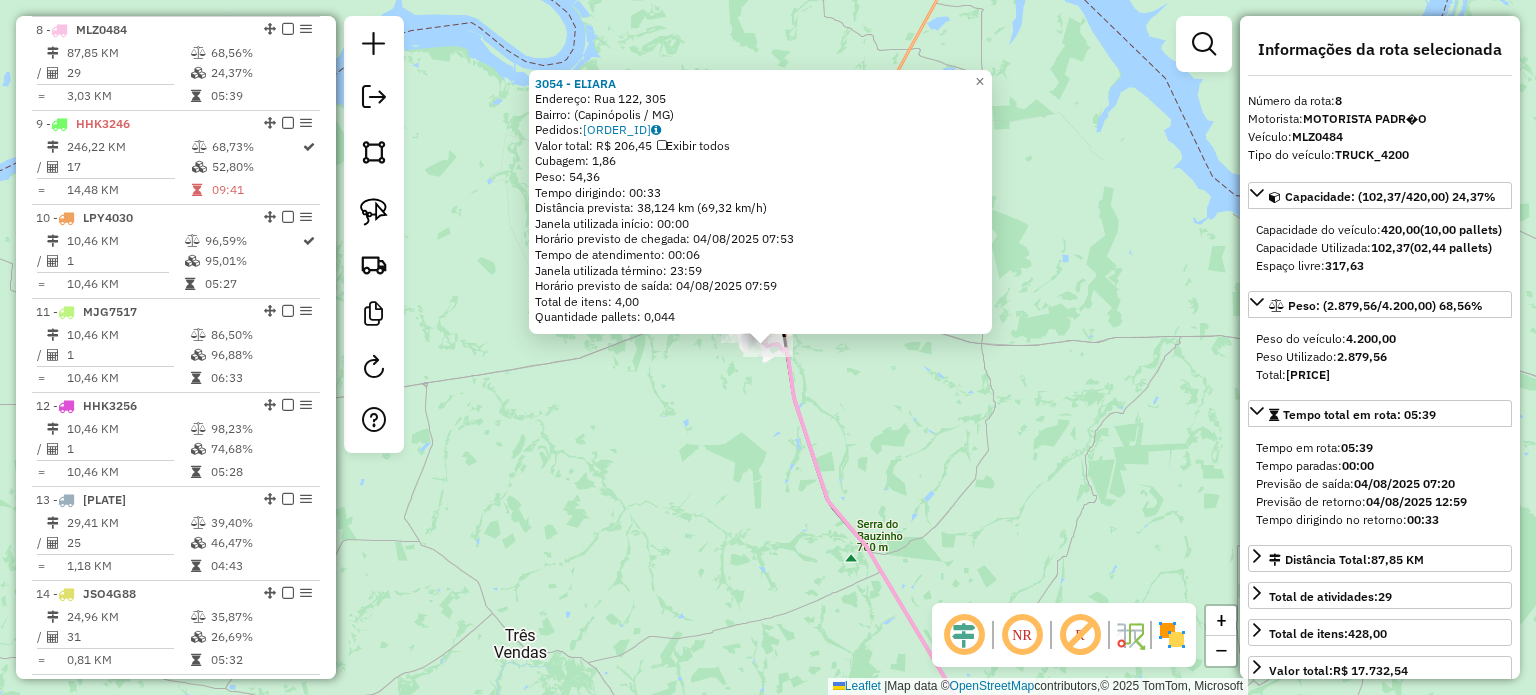 click on "3054 - ELIARA  Endereço: Rua 122, 305   Bairro:  (Capinópolis / MG)   Pedidos:  01215678   Valor total: R$ 206,45   Exibir todos   Cubagem: 1,86  Peso: 54,36  Tempo dirigindo: 00:33   Distância prevista: 38,124 km (69,32 km/h)   Janela utilizada início: 00:00   Horário previsto de chegada: 04/08/2025 07:53   Tempo de atendimento: 00:06   Janela utilizada término: 23:59   Horário previsto de saída: 04/08/2025 07:59   Total de itens: 4,00   Quantidade pallets: 0,044  × Janela de atendimento Grade de atendimento Capacidade Transportadoras Veículos Cliente Pedidos  Rotas Selecione os dias de semana para filtrar as janelas de atendimento  Seg   Ter   Qua   Qui   Sex   Sáb   Dom  Informe o período da janela de atendimento: De: Até:  Filtrar exatamente a janela do cliente  Considerar janela de atendimento padrão  Selecione os dias de semana para filtrar as grades de atendimento  Seg   Ter   Qua   Qui   Sex   Sáb   Dom   Considerar clientes sem dia de atendimento cadastrado  Peso mínimo:   De:   De:" 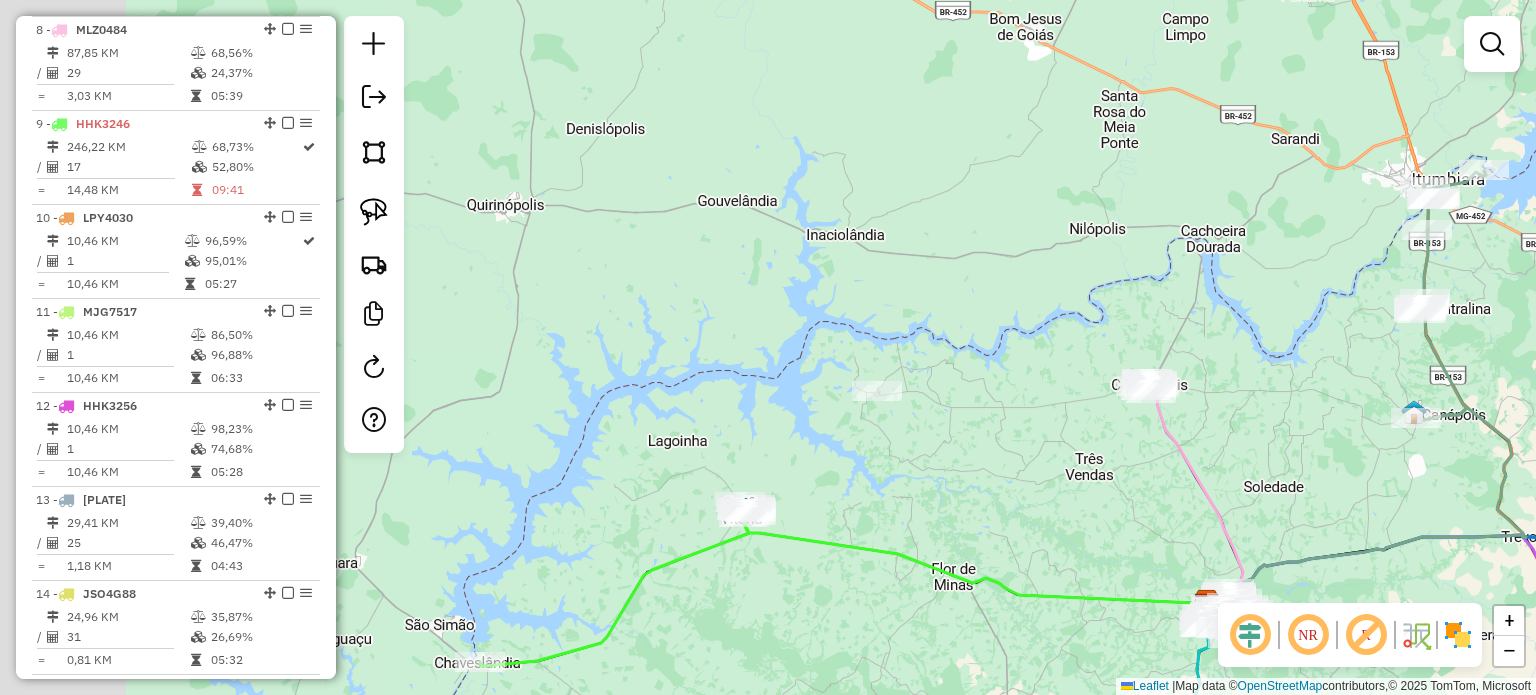 drag, startPoint x: 845, startPoint y: 483, endPoint x: 1048, endPoint y: 467, distance: 203.62956 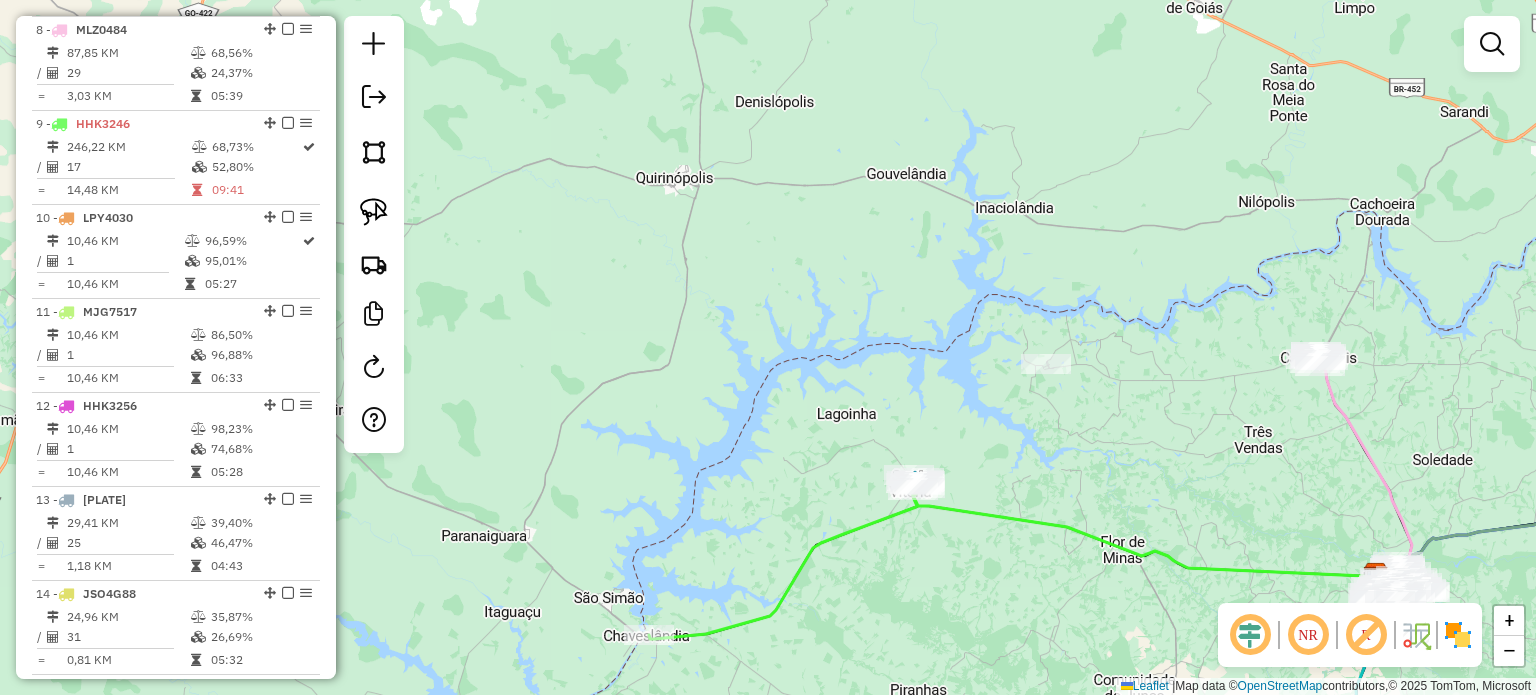 drag, startPoint x: 936, startPoint y: 604, endPoint x: 972, endPoint y: 472, distance: 136.82104 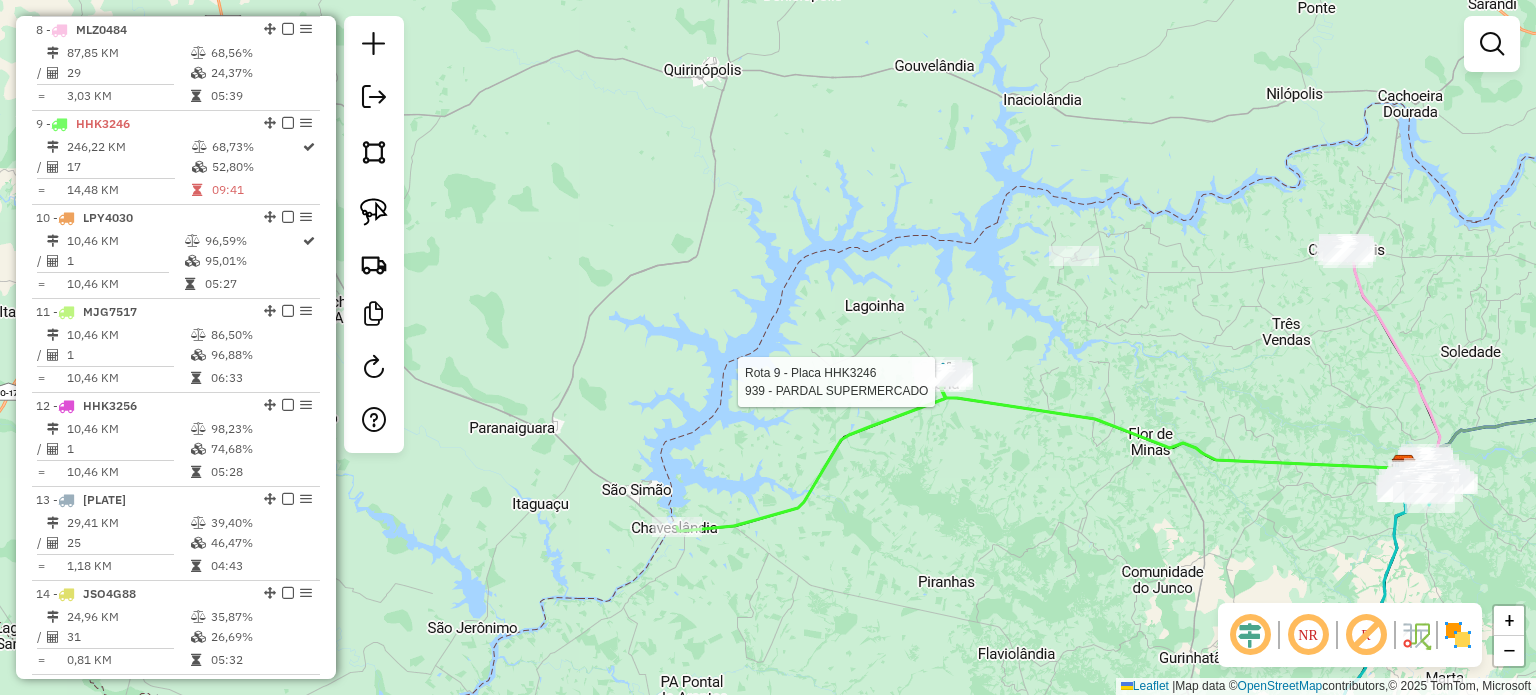 select on "*********" 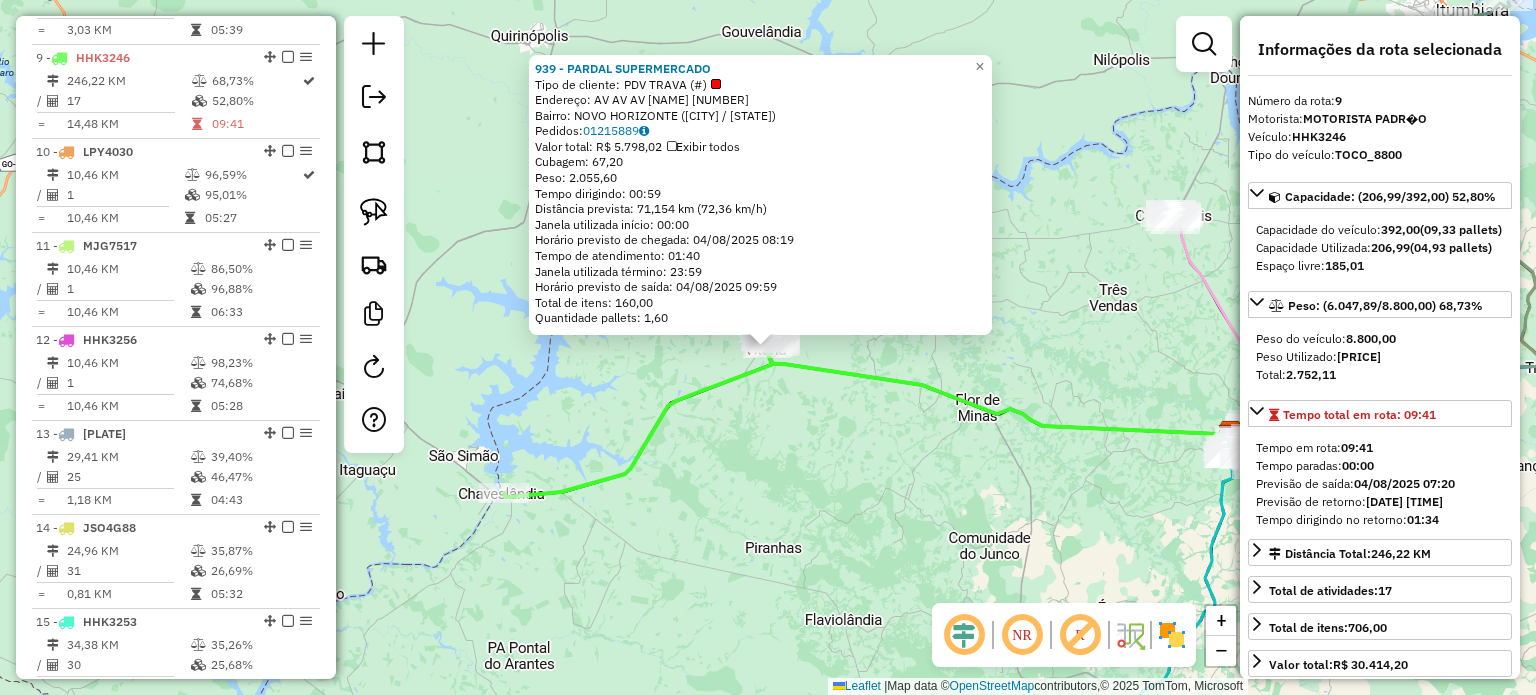 scroll, scrollTop: 1524, scrollLeft: 0, axis: vertical 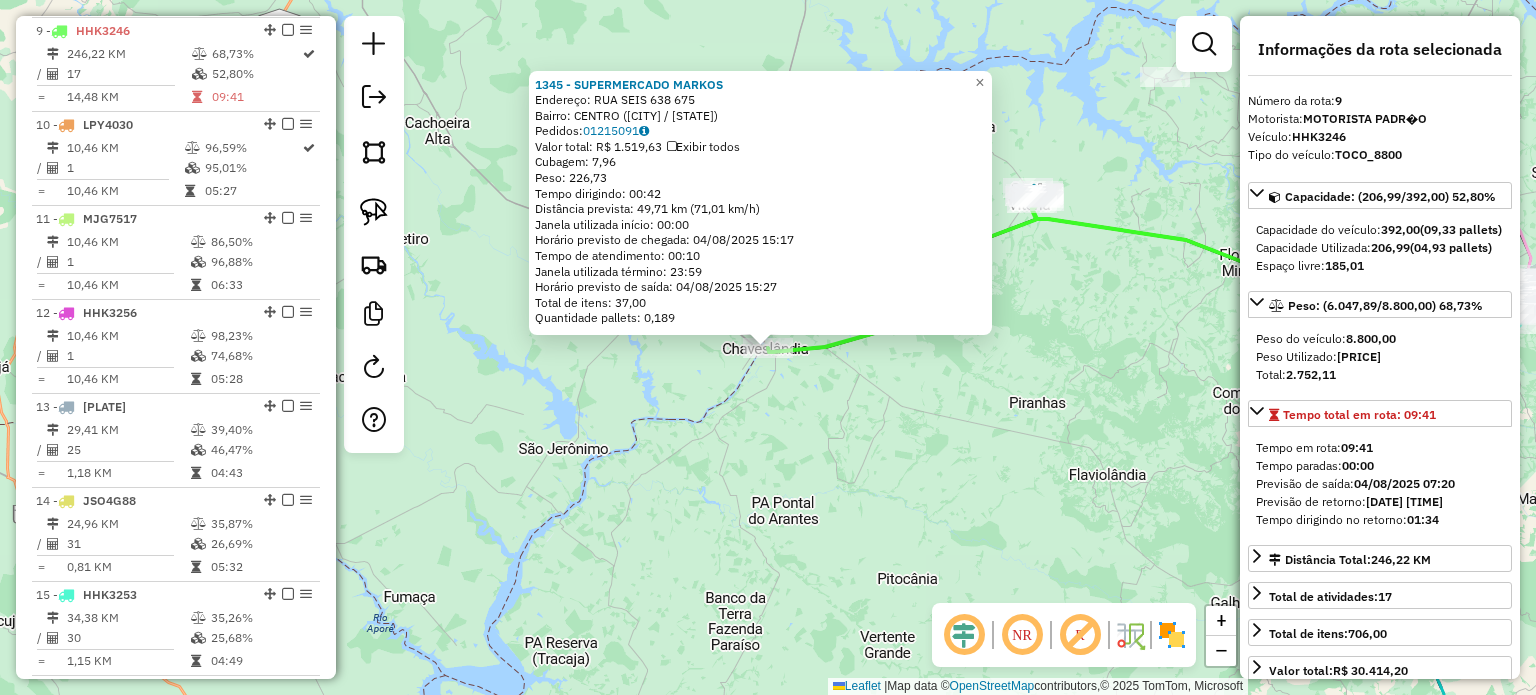 click on "1345 - SUPERMERCADO MARKOS  Endereço:  RUA SEIS 638 675   Bairro: CENTRO (CHAVESLANDIA / MG)   Pedidos:  01215091   Valor total: R$ 1.519,63   Exibir todos   Cubagem: 7,96  Peso: 226,73  Tempo dirigindo: 00:42   Distância prevista: 49,71 km (71,01 km/h)   Janela utilizada início: 00:00   Horário previsto de chegada: 04/08/2025 15:17   Tempo de atendimento: 00:10   Janela utilizada término: 23:59   Horário previsto de saída: 04/08/2025 15:27   Total de itens: 37,00   Quantidade pallets: 0,189  × Janela de atendimento Grade de atendimento Capacidade Transportadoras Veículos Cliente Pedidos  Rotas Selecione os dias de semana para filtrar as janelas de atendimento  Seg   Ter   Qua   Qui   Sex   Sáb   Dom  Informe o período da janela de atendimento: De: Até:  Filtrar exatamente a janela do cliente  Considerar janela de atendimento padrão  Selecione os dias de semana para filtrar as grades de atendimento  Seg   Ter   Qua   Qui   Sex   Sáb   Dom   Considerar clientes sem dia de atendimento cadastrado +" 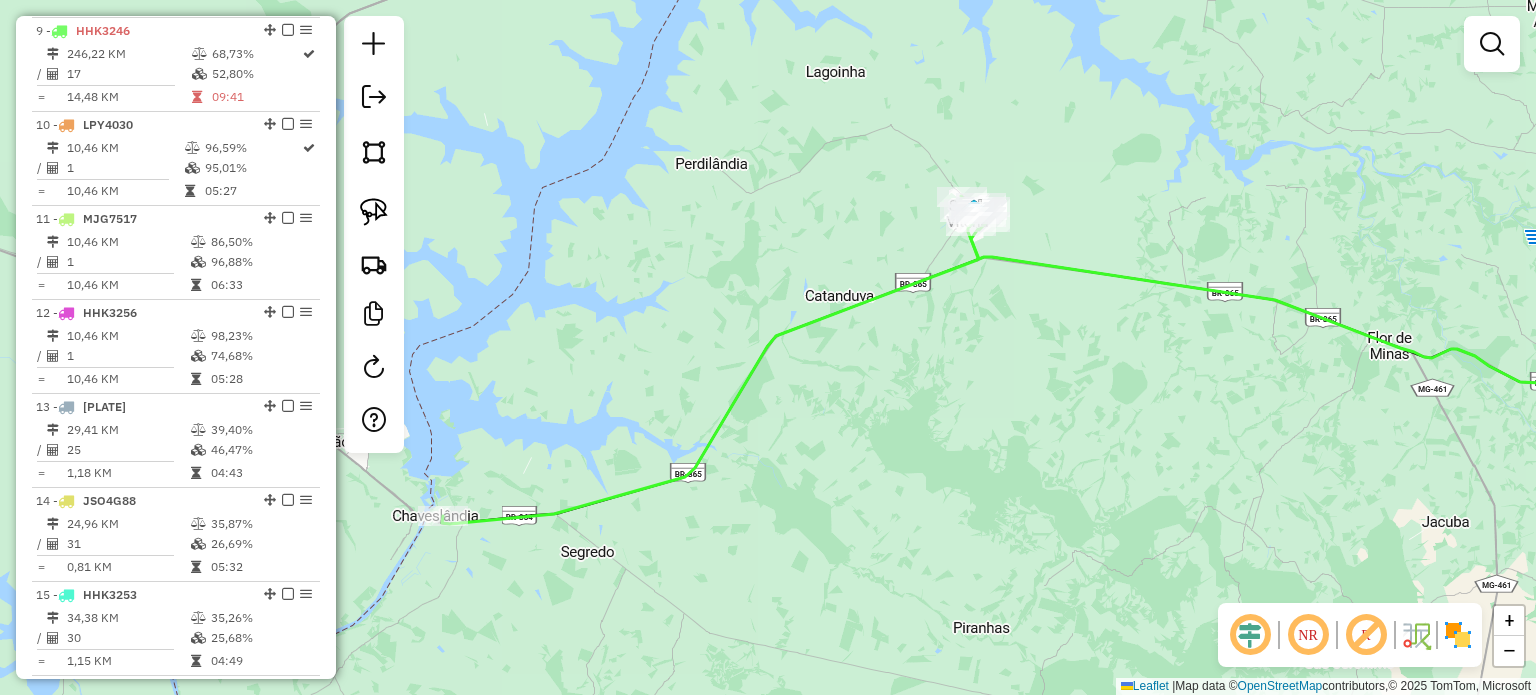 drag, startPoint x: 883, startPoint y: 467, endPoint x: 975, endPoint y: 369, distance: 134.41727 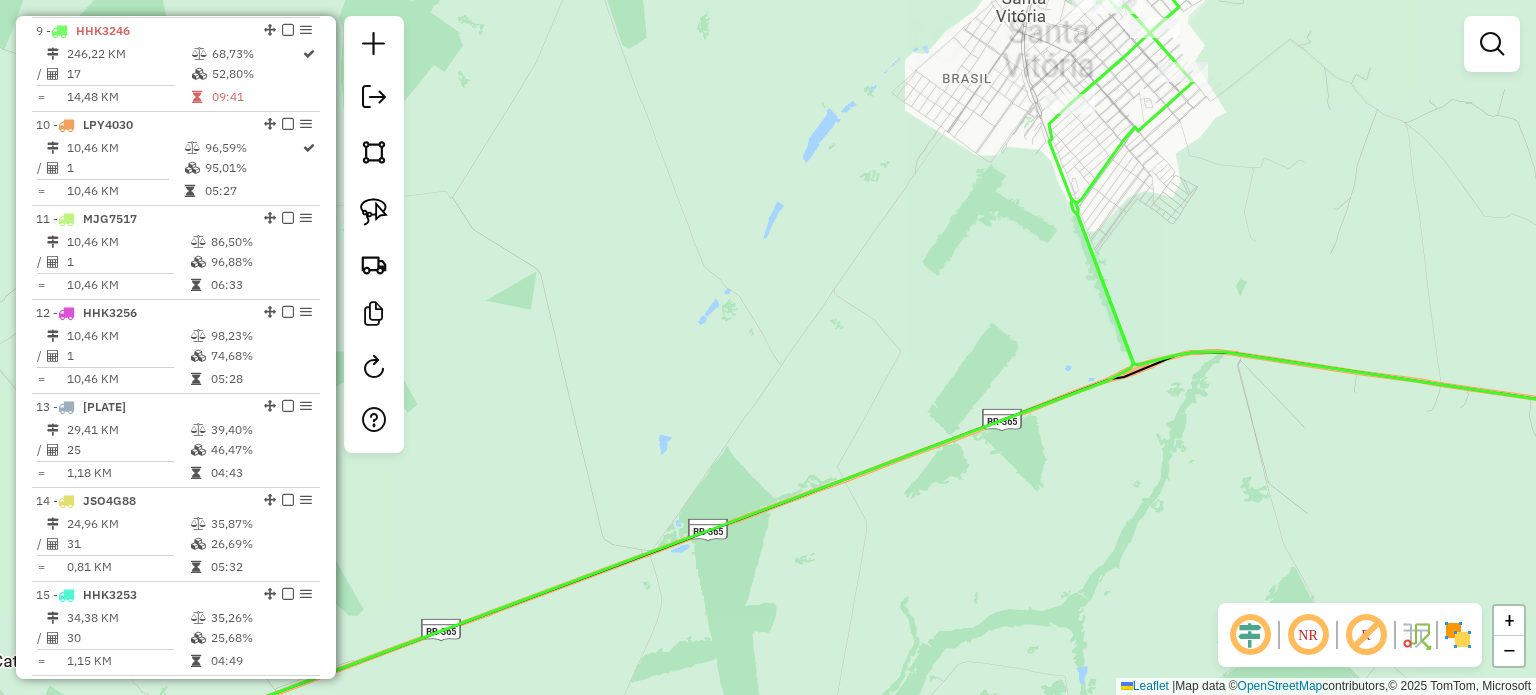 drag, startPoint x: 886, startPoint y: 251, endPoint x: 1093, endPoint y: 131, distance: 239.26764 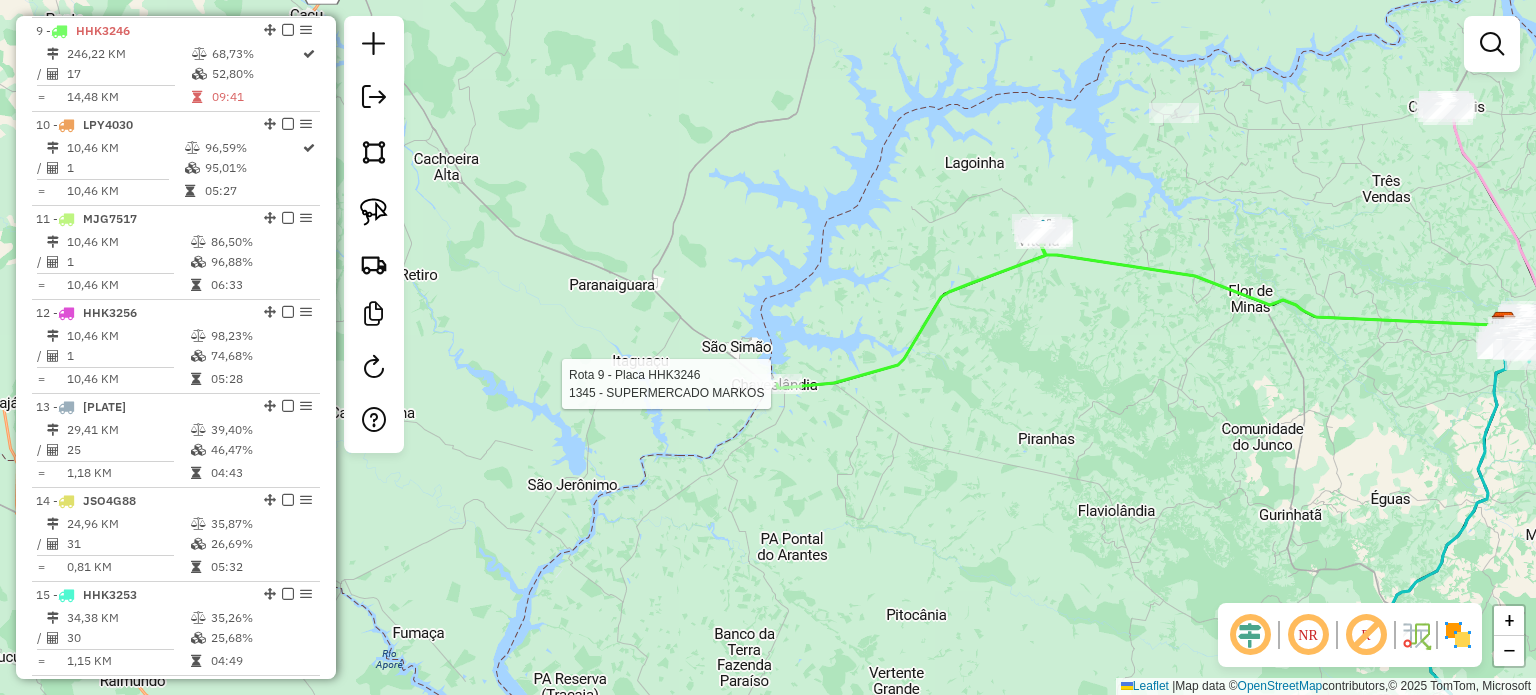 select on "*********" 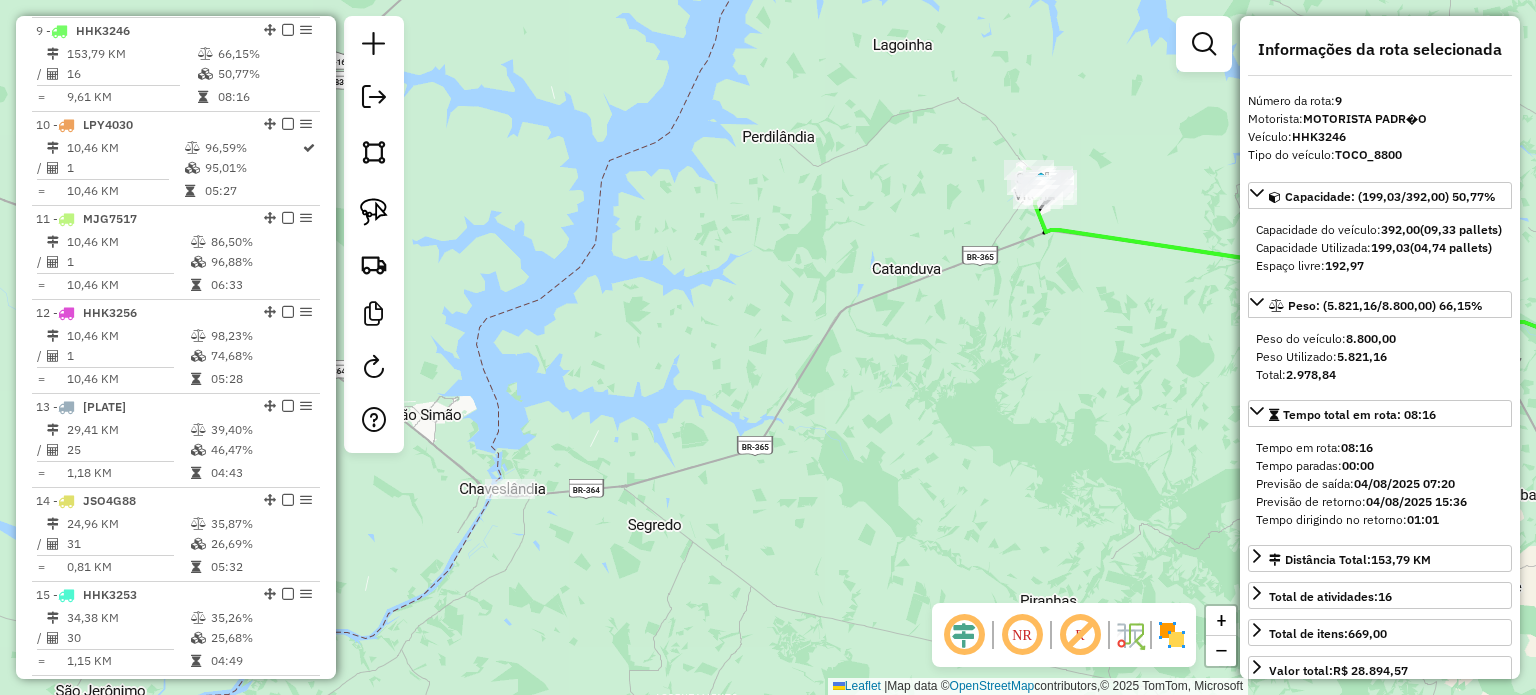 click on "Janela de atendimento Grade de atendimento Capacidade Transportadoras Veículos Cliente Pedidos  Rotas Selecione os dias de semana para filtrar as janelas de atendimento  Seg   Ter   Qua   Qui   Sex   Sáb   Dom  Informe o período da janela de atendimento: De: Até:  Filtrar exatamente a janela do cliente  Considerar janela de atendimento padrão  Selecione os dias de semana para filtrar as grades de atendimento  Seg   Ter   Qua   Qui   Sex   Sáb   Dom   Considerar clientes sem dia de atendimento cadastrado  Clientes fora do dia de atendimento selecionado Filtrar as atividades entre os valores definidos abaixo:  Peso mínimo:   Peso máximo:   Cubagem mínima:   Cubagem máxima:   De:   Até:  Filtrar as atividades entre o tempo de atendimento definido abaixo:  De:   Até:   Considerar capacidade total dos clientes não roteirizados Transportadora: Selecione um ou mais itens Tipo de veículo: Selecione um ou mais itens Veículo: Selecione um ou mais itens Motorista: Selecione um ou mais itens Nome: Rótulo:" 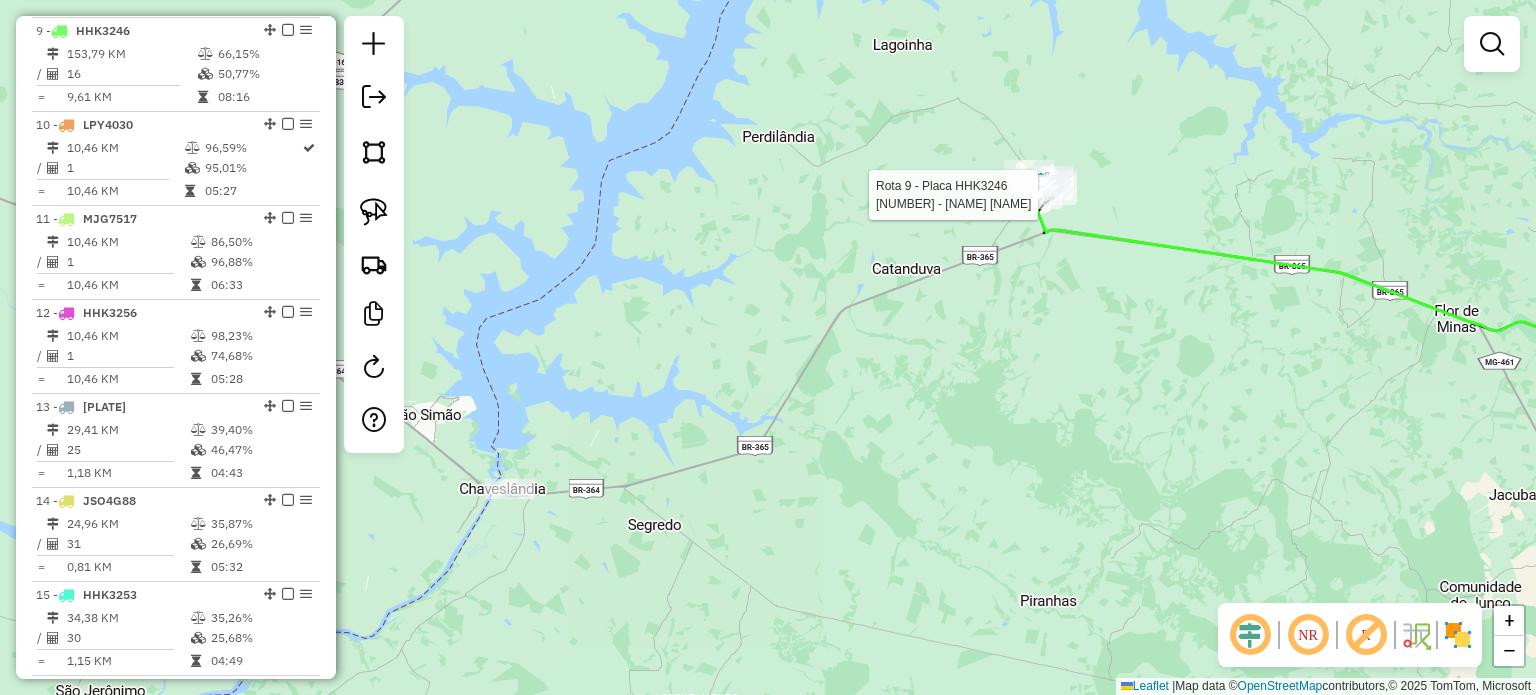select on "*********" 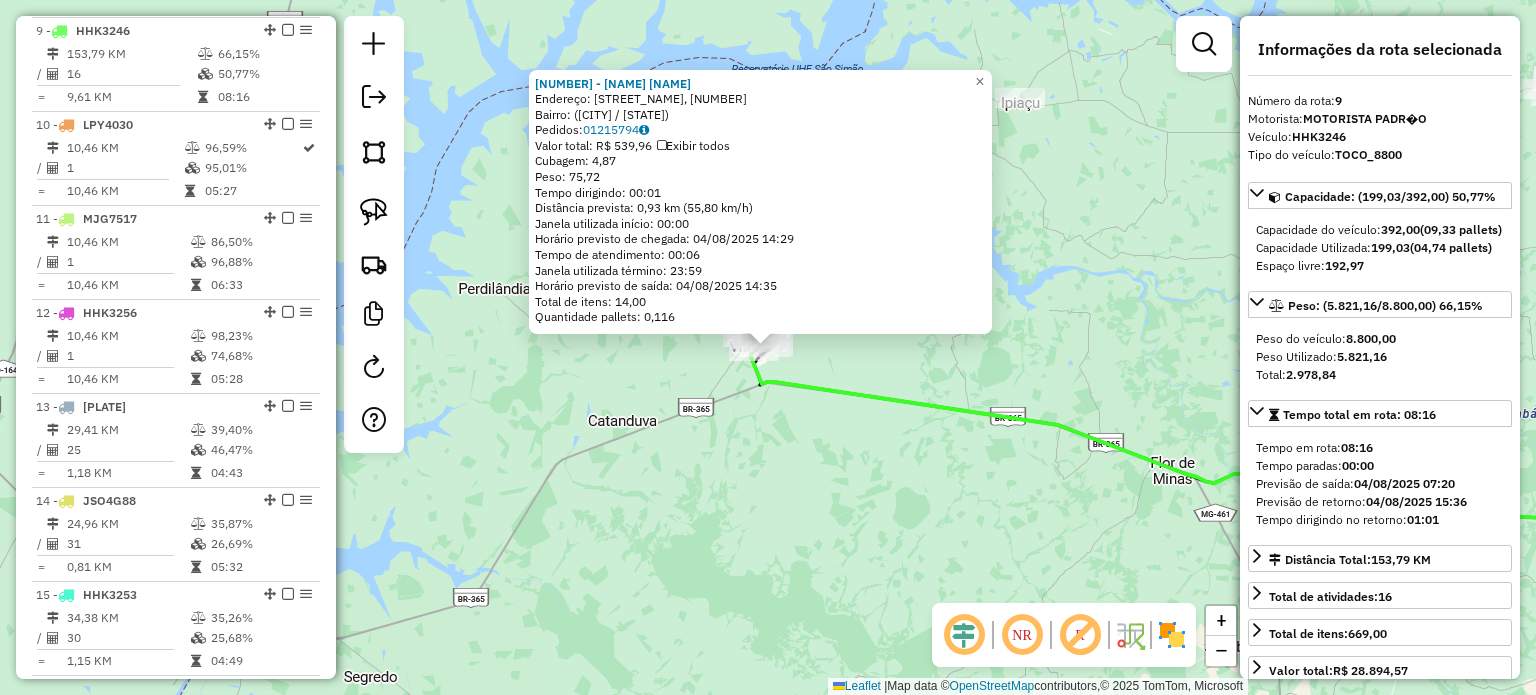 click on "7417 - NELSON GONCALVES  Endereço: Rua Jânio Quadros, 1404   Bairro:  (Santa Vitória / MG)   Pedidos:  01215794   Valor total: R$ 539,96   Exibir todos   Cubagem: 4,87  Peso: 75,72  Tempo dirigindo: 00:01   Distância prevista: 0,93 km (55,80 km/h)   Janela utilizada início: 00:00   Horário previsto de chegada: 04/08/2025 14:29   Tempo de atendimento: 00:06   Janela utilizada término: 23:59   Horário previsto de saída: 04/08/2025 14:35   Total de itens: 14,00   Quantidade pallets: 0,116  × Janela de atendimento Grade de atendimento Capacidade Transportadoras Veículos Cliente Pedidos  Rotas Selecione os dias de semana para filtrar as janelas de atendimento  Seg   Ter   Qua   Qui   Sex   Sáb   Dom  Informe o período da janela de atendimento: De: Até:  Filtrar exatamente a janela do cliente  Considerar janela de atendimento padrão  Selecione os dias de semana para filtrar as grades de atendimento  Seg   Ter   Qua   Qui   Sex   Sáb   Dom   Considerar clientes sem dia de atendimento cadastrado  De:" 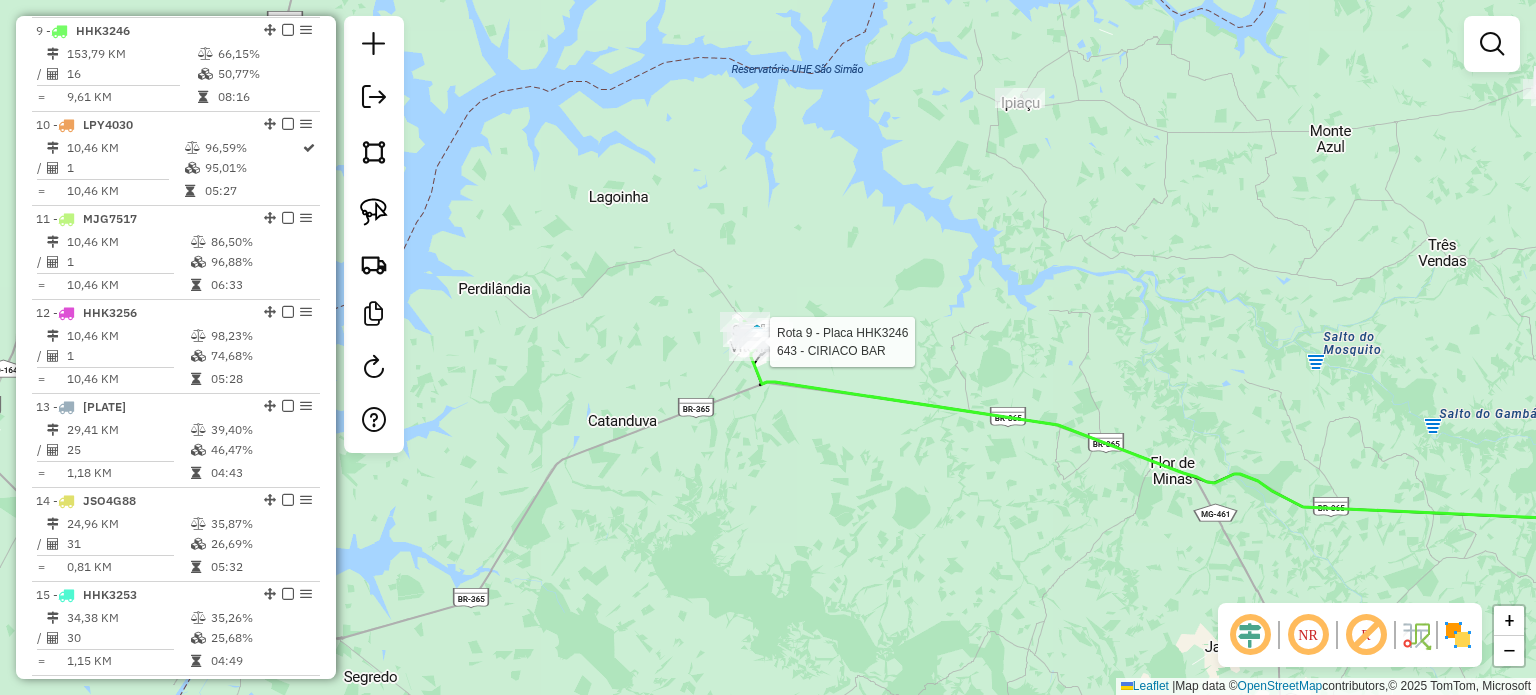 select on "*********" 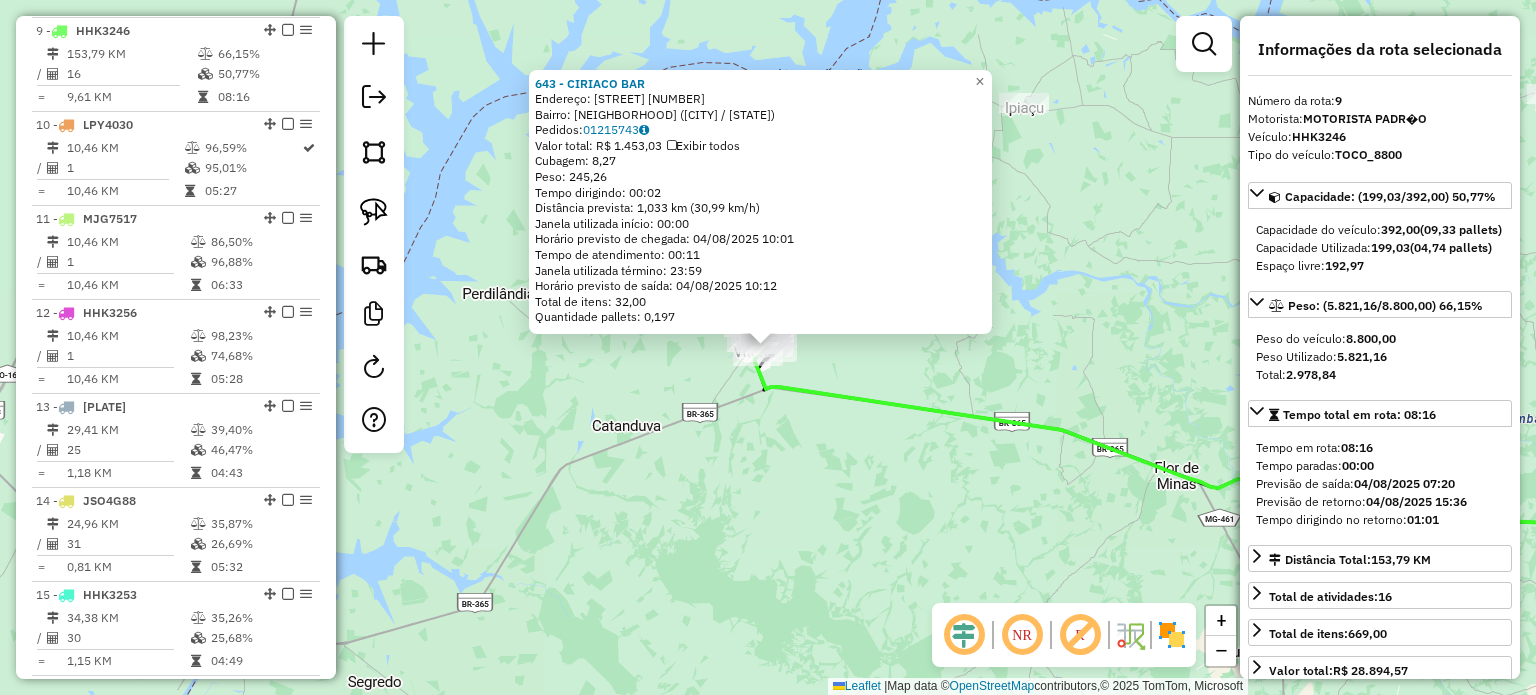 click on "643 - CIRIACO BAR  Endereço: PADRE FRANCISCO BREYNER 833   Bairro: CENTRO (SANTA VITORIA / MG)   Pedidos:  01215743   Valor total: R$ 1.453,03   Exibir todos   Cubagem: 8,27  Peso: 245,26  Tempo dirigindo: 00:02   Distância prevista: 1,033 km (30,99 km/h)   Janela utilizada início: 00:00   Horário previsto de chegada: 04/08/2025 10:01   Tempo de atendimento: 00:11   Janela utilizada término: 23:59   Horário previsto de saída: 04/08/2025 10:12   Total de itens: 32,00   Quantidade pallets: 0,197  × Janela de atendimento Grade de atendimento Capacidade Transportadoras Veículos Cliente Pedidos  Rotas Selecione os dias de semana para filtrar as janelas de atendimento  Seg   Ter   Qua   Qui   Sex   Sáb   Dom  Informe o período da janela de atendimento: De: Até:  Filtrar exatamente a janela do cliente  Considerar janela de atendimento padrão  Selecione os dias de semana para filtrar as grades de atendimento  Seg   Ter   Qua   Qui   Sex   Sáb   Dom   Considerar clientes sem dia de atendimento cadastrado" 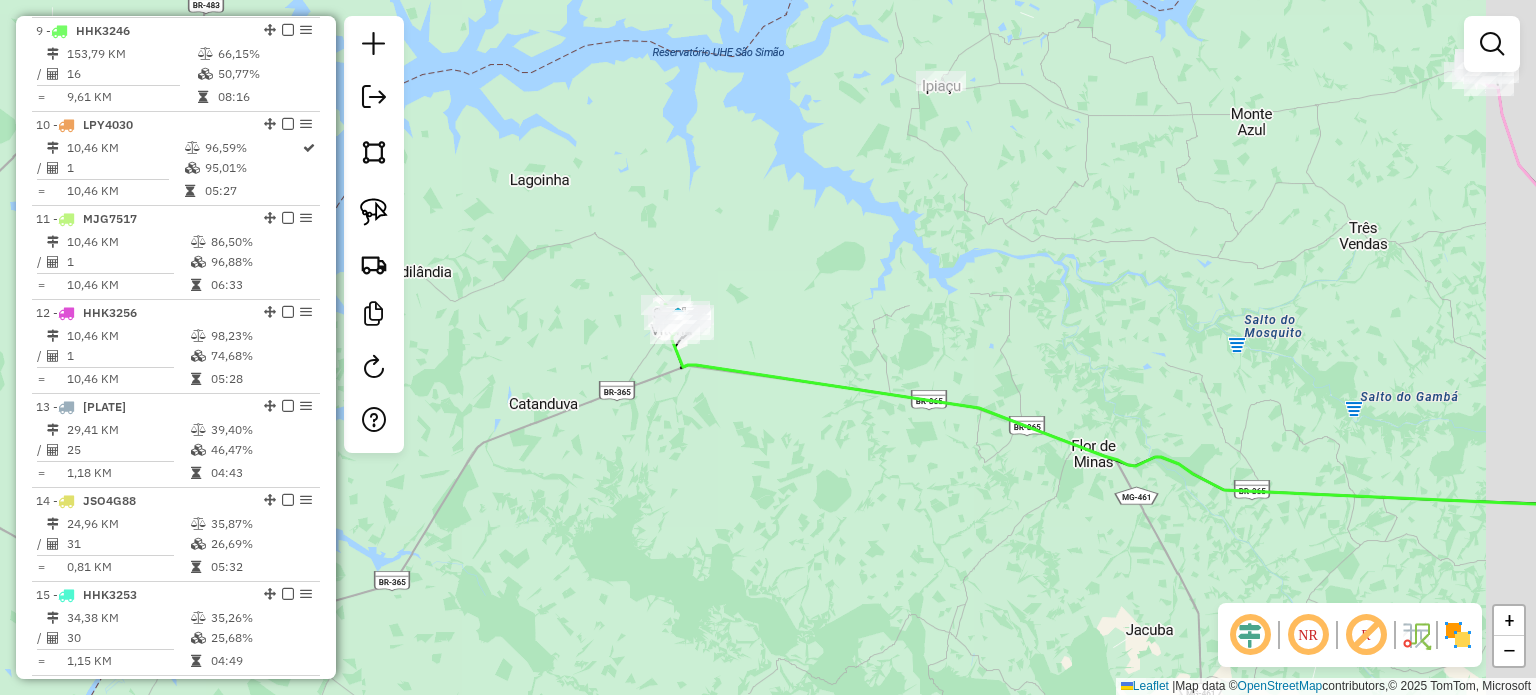 drag, startPoint x: 930, startPoint y: 523, endPoint x: 835, endPoint y: 495, distance: 99.0404 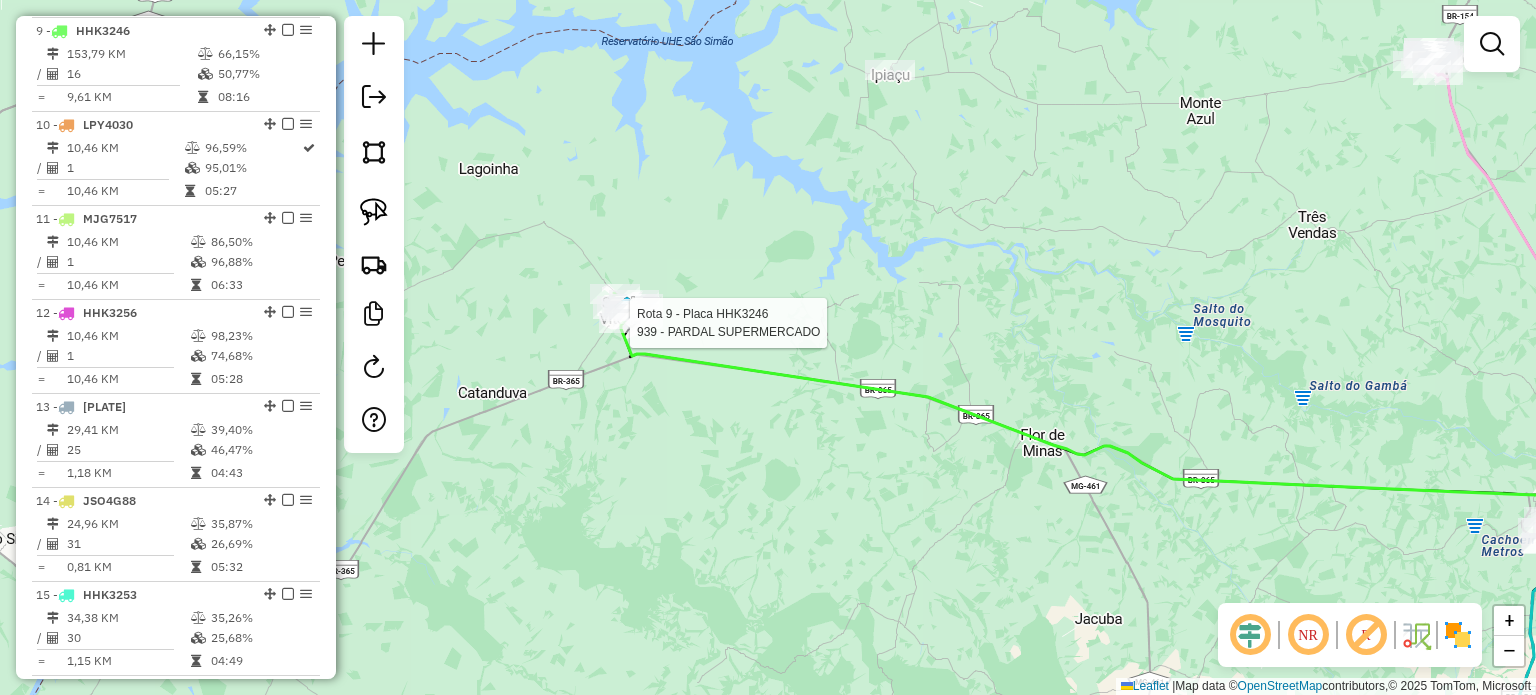 select on "*********" 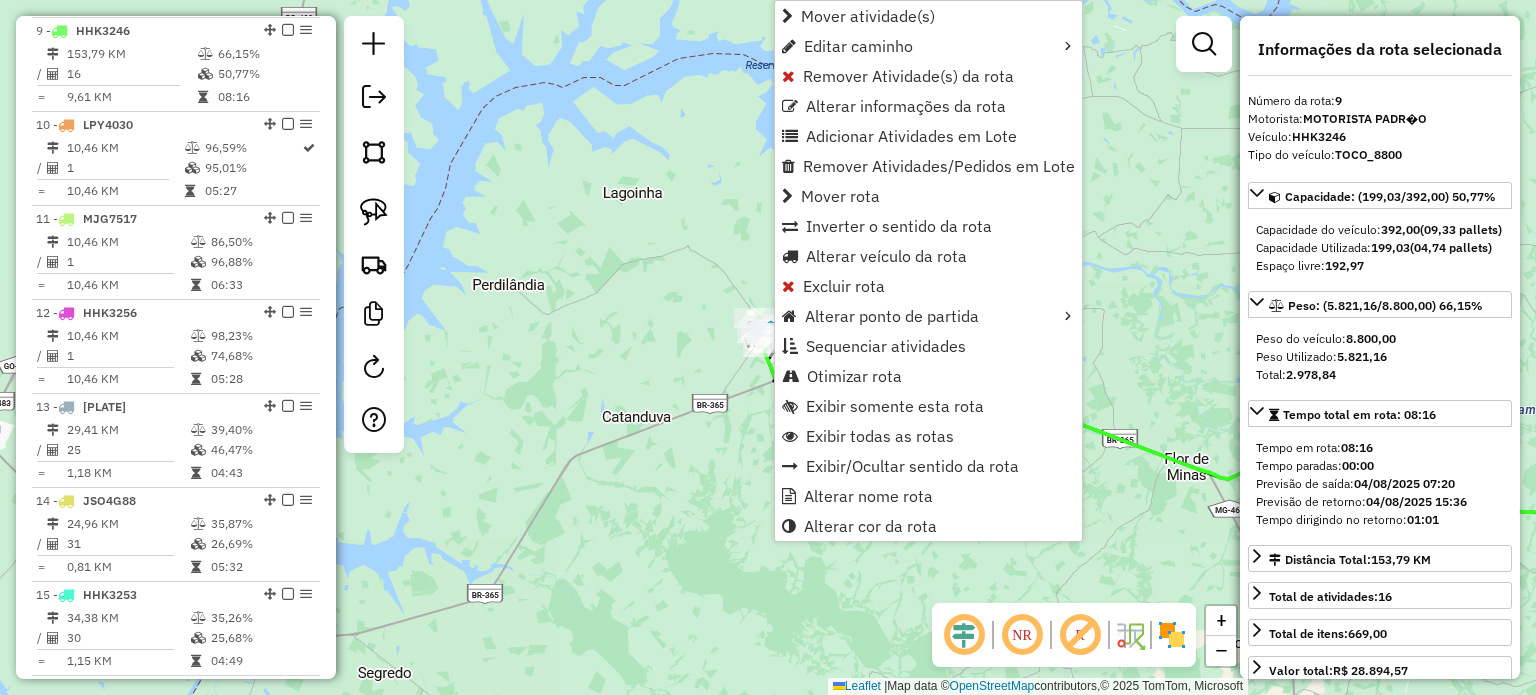 click on "Janela de atendimento Grade de atendimento Capacidade Transportadoras Veículos Cliente Pedidos  Rotas Selecione os dias de semana para filtrar as janelas de atendimento  Seg   Ter   Qua   Qui   Sex   Sáb   Dom  Informe o período da janela de atendimento: De: Até:  Filtrar exatamente a janela do cliente  Considerar janela de atendimento padrão  Selecione os dias de semana para filtrar as grades de atendimento  Seg   Ter   Qua   Qui   Sex   Sáb   Dom   Considerar clientes sem dia de atendimento cadastrado  Clientes fora do dia de atendimento selecionado Filtrar as atividades entre os valores definidos abaixo:  Peso mínimo:   Peso máximo:   Cubagem mínima:   Cubagem máxima:   De:   Até:  Filtrar as atividades entre o tempo de atendimento definido abaixo:  De:   Até:   Considerar capacidade total dos clientes não roteirizados Transportadora: Selecione um ou mais itens Tipo de veículo: Selecione um ou mais itens Veículo: Selecione um ou mais itens Motorista: Selecione um ou mais itens Nome: Rótulo:" 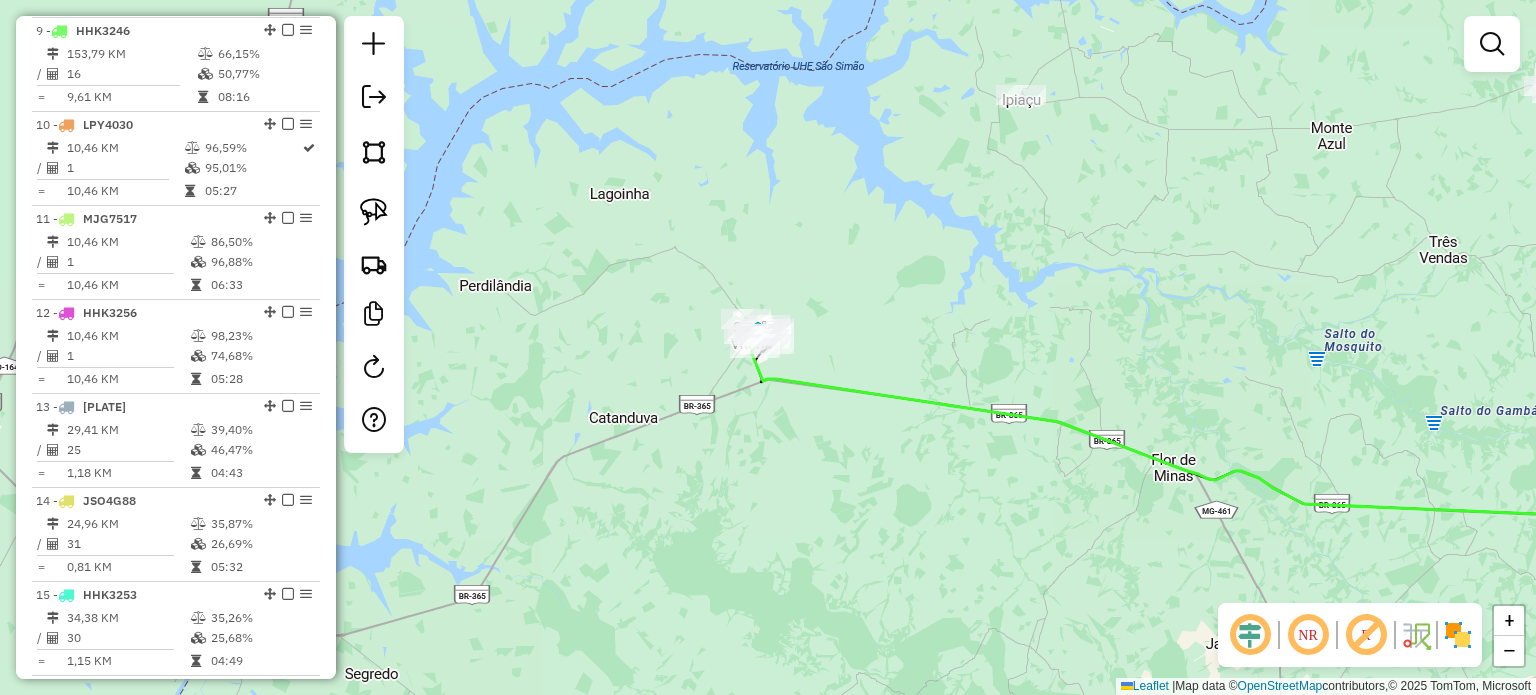 drag, startPoint x: 1005, startPoint y: 517, endPoint x: 764, endPoint y: 490, distance: 242.50774 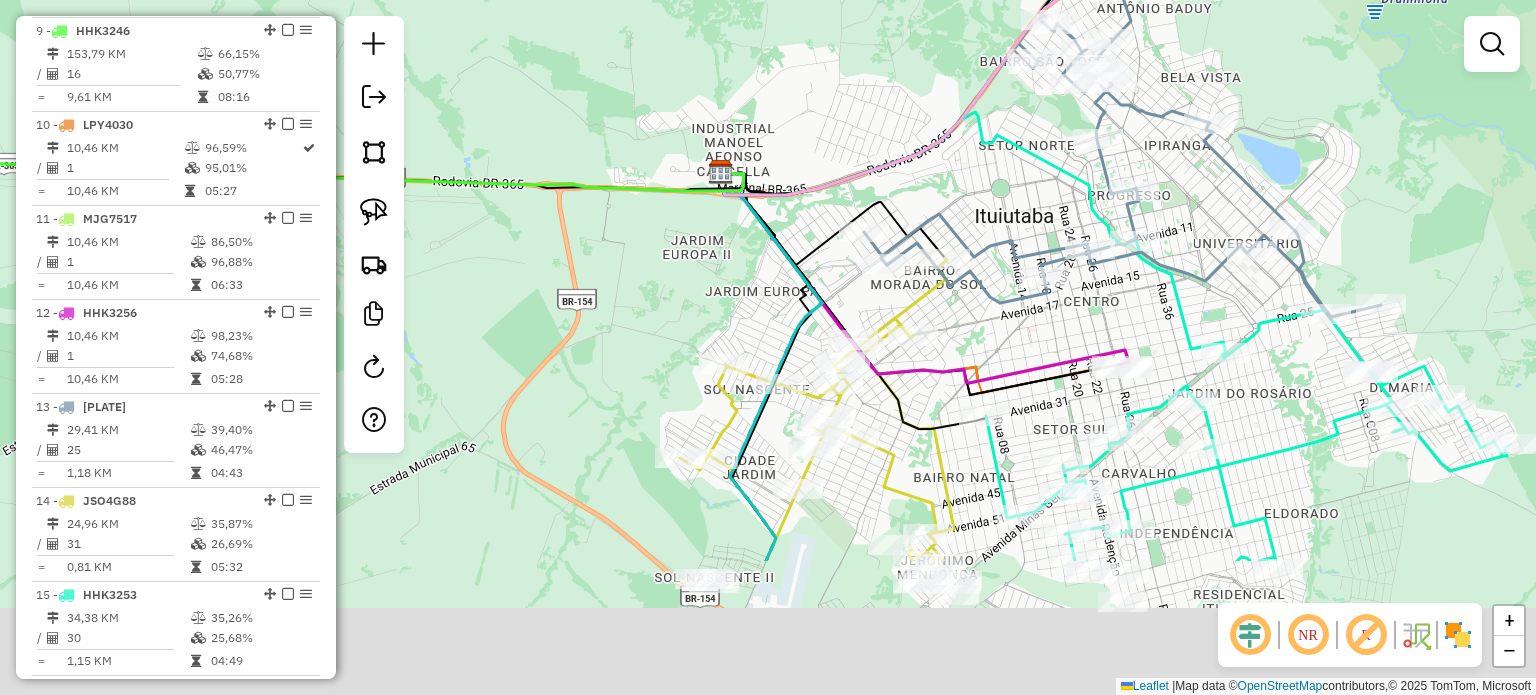 drag, startPoint x: 939, startPoint y: 531, endPoint x: 949, endPoint y: 281, distance: 250.19992 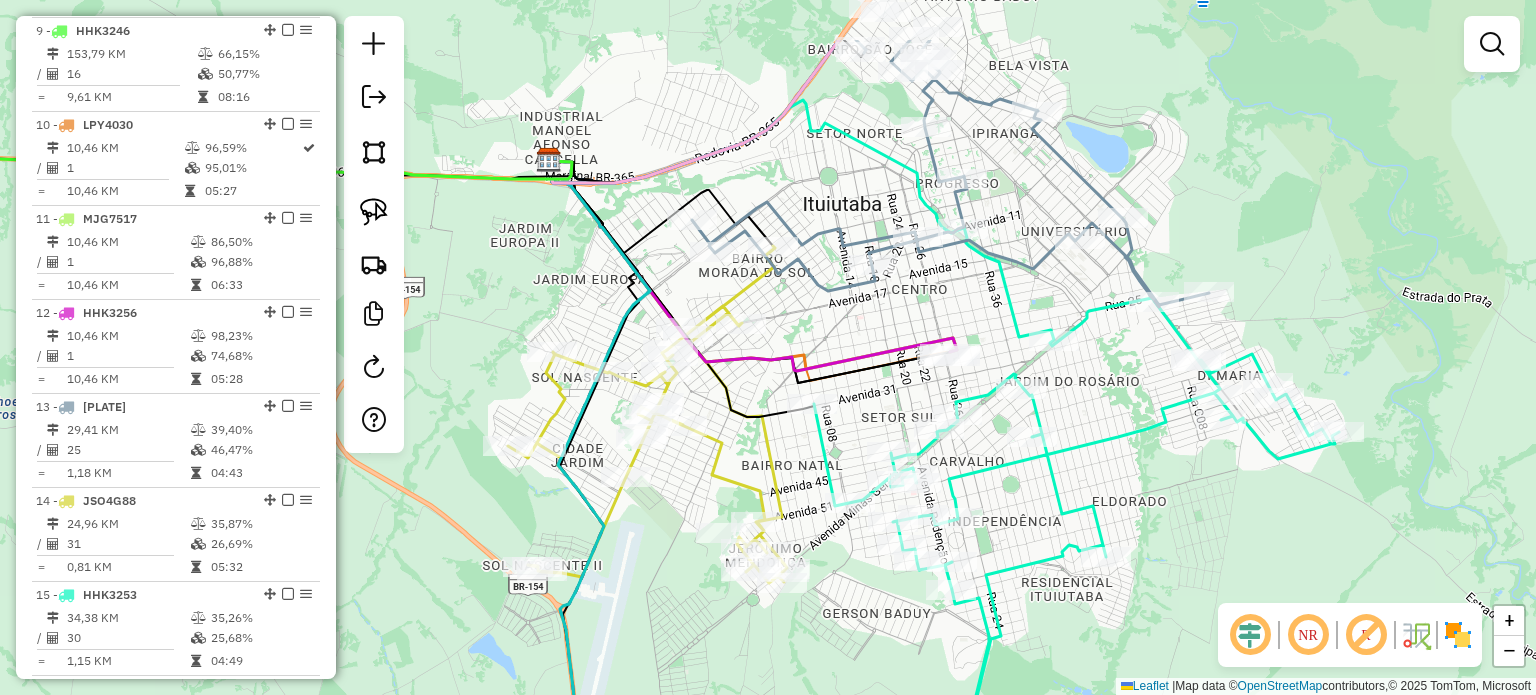 drag, startPoint x: 1290, startPoint y: 347, endPoint x: 1090, endPoint y: 458, distance: 228.73784 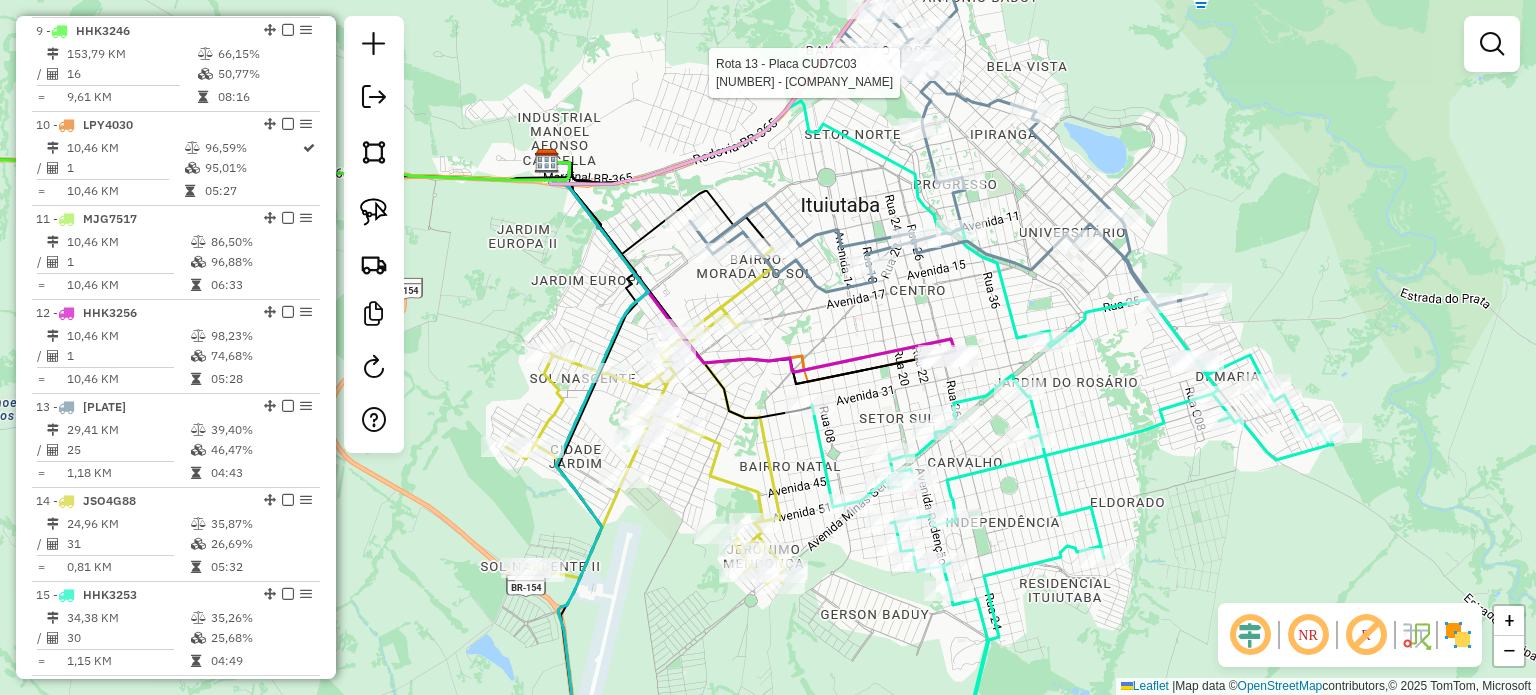 select on "*********" 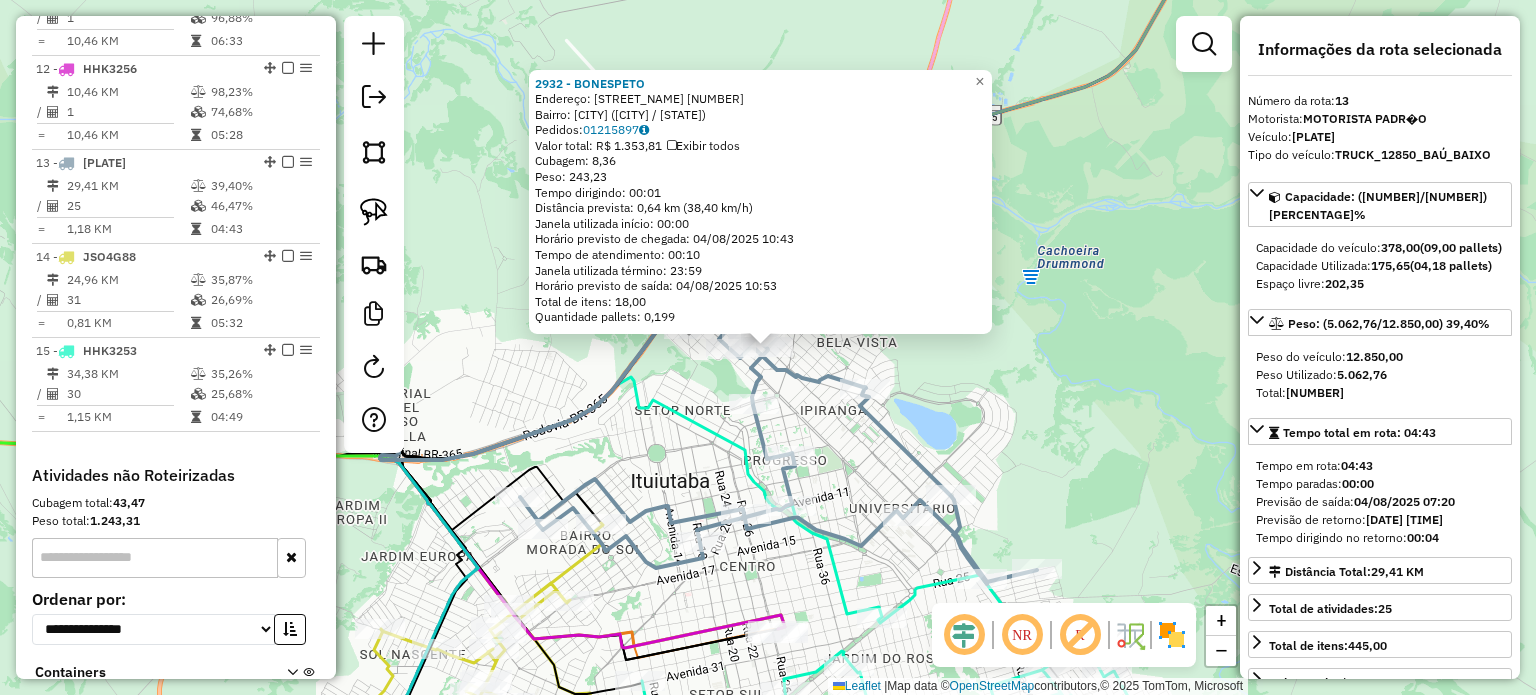 scroll, scrollTop: 1900, scrollLeft: 0, axis: vertical 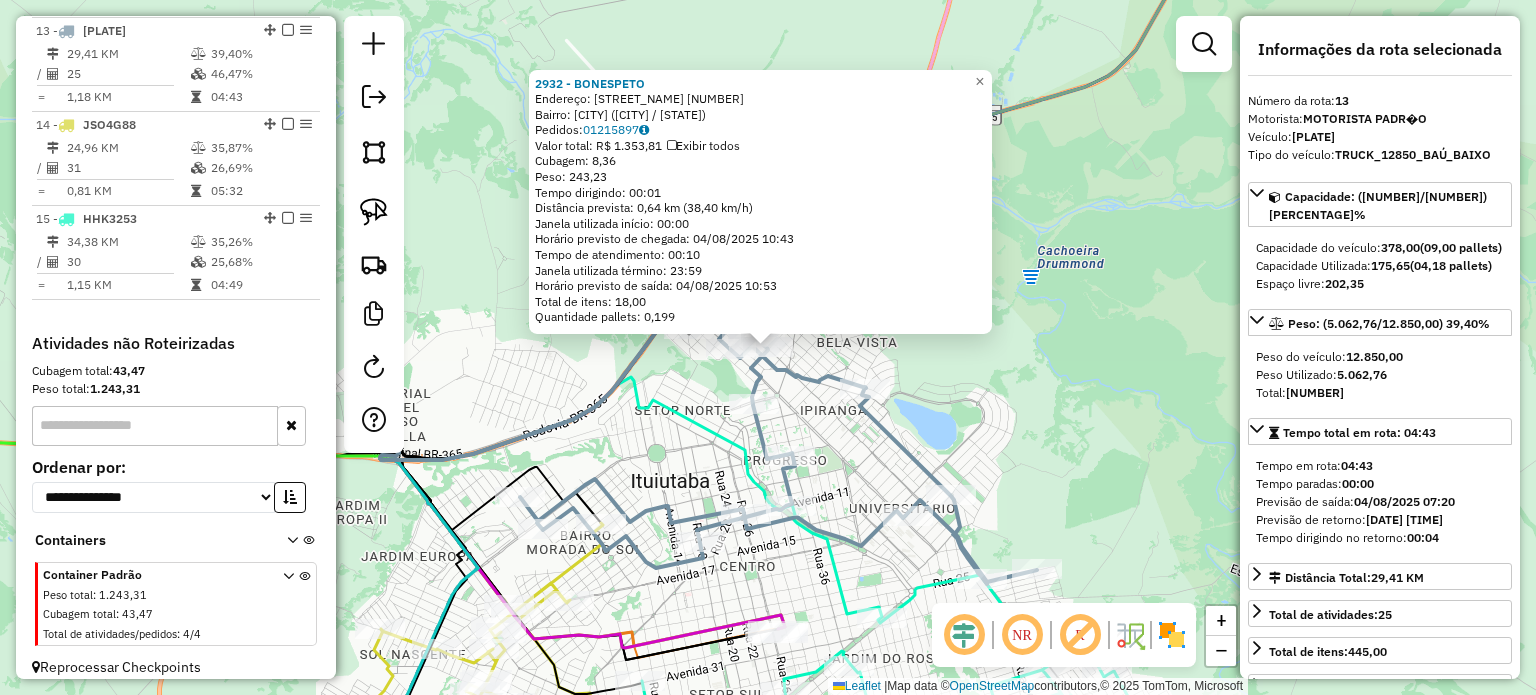 click on "2932 - BONESPETO  Endereço:  RICARDO BALLI 777   Bairro: MARIA VILELA (ITUIUTABA / MG)   Pedidos:  01215897   Valor total: R$ 1.353,81   Exibir todos   Cubagem: 8,36  Peso: 243,23  Tempo dirigindo: 00:01   Distância prevista: 0,64 km (38,40 km/h)   Janela utilizada início: 00:00   Horário previsto de chegada: 04/08/2025 10:43   Tempo de atendimento: 00:10   Janela utilizada término: 23:59   Horário previsto de saída: 04/08/2025 10:53   Total de itens: 18,00   Quantidade pallets: 0,199  × Janela de atendimento Grade de atendimento Capacidade Transportadoras Veículos Cliente Pedidos  Rotas Selecione os dias de semana para filtrar as janelas de atendimento  Seg   Ter   Qua   Qui   Sex   Sáb   Dom  Informe o período da janela de atendimento: De: Até:  Filtrar exatamente a janela do cliente  Considerar janela de atendimento padrão  Selecione os dias de semana para filtrar as grades de atendimento  Seg   Ter   Qua   Qui   Sex   Sáb   Dom   Considerar clientes sem dia de atendimento cadastrado  De:  +" 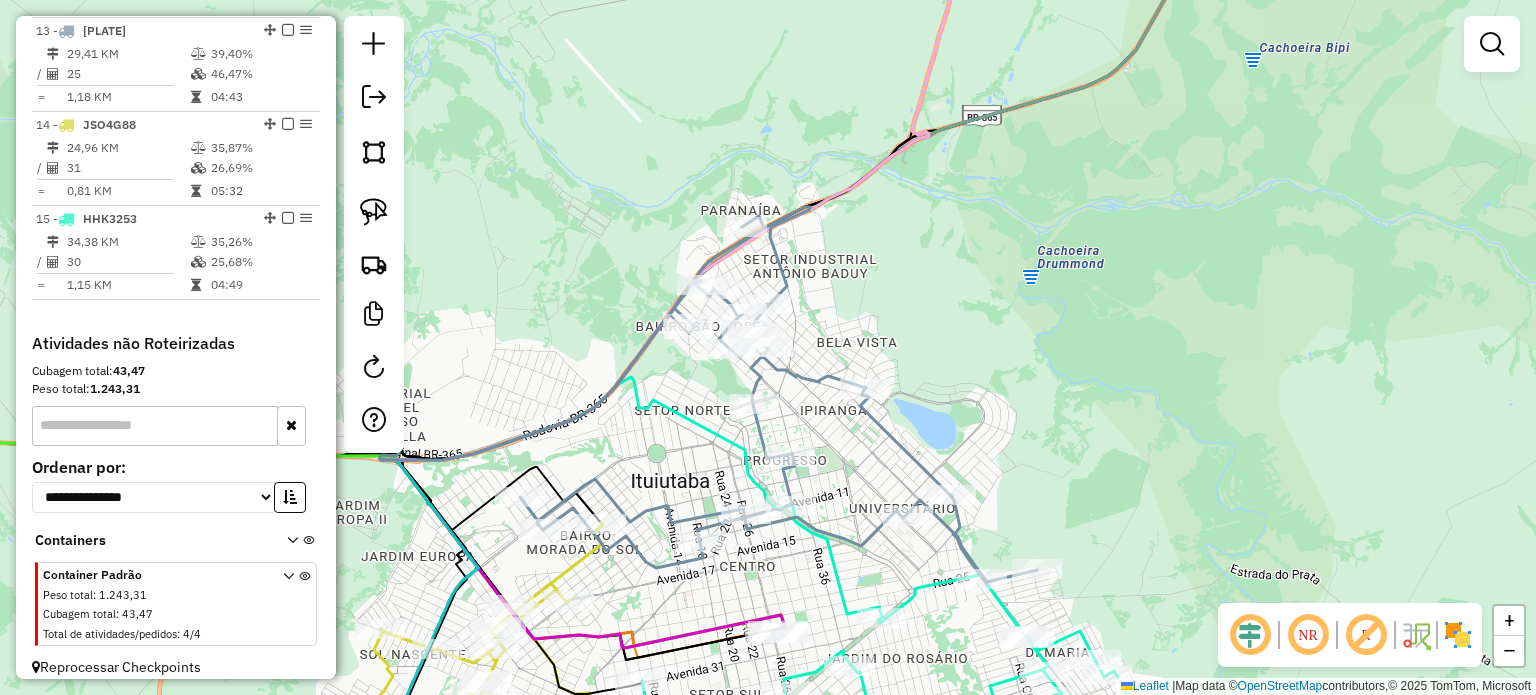 drag, startPoint x: 1076, startPoint y: 486, endPoint x: 1063, endPoint y: 288, distance: 198.42632 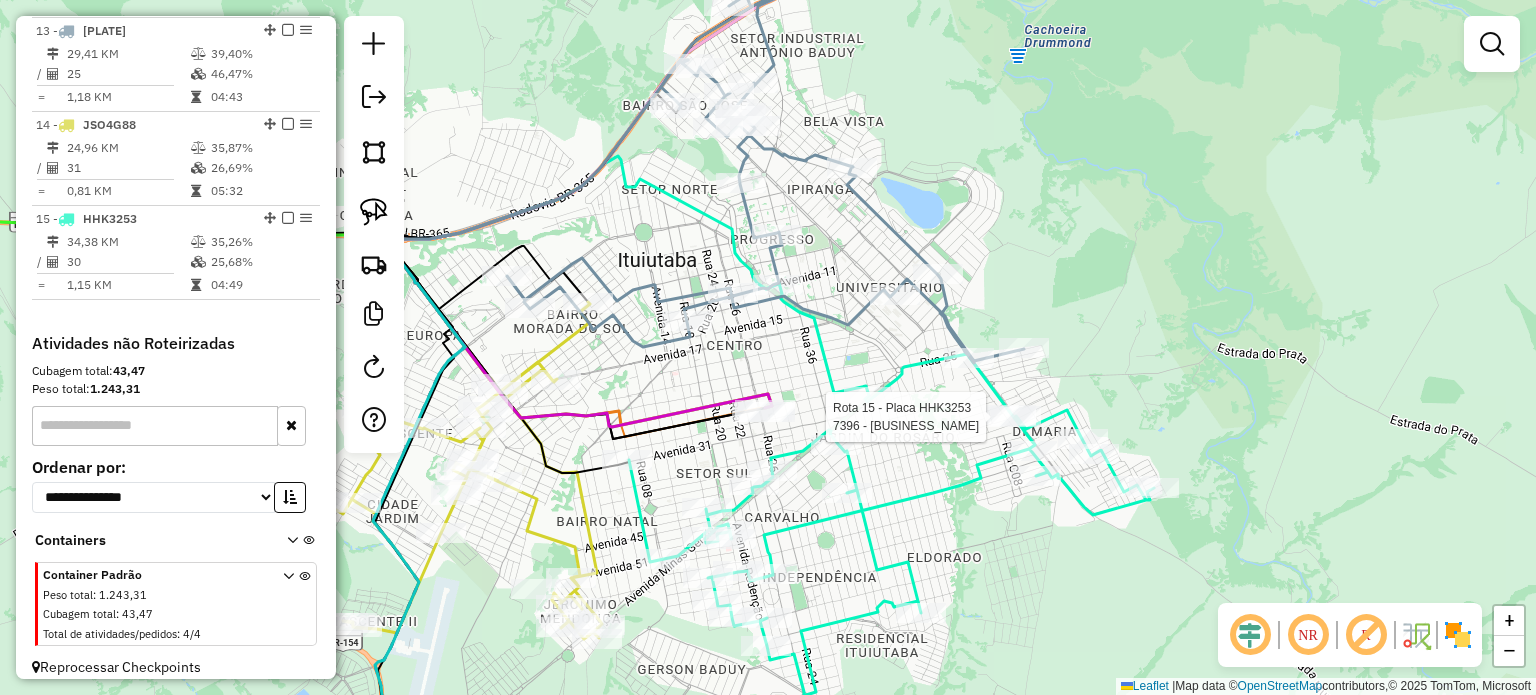 click 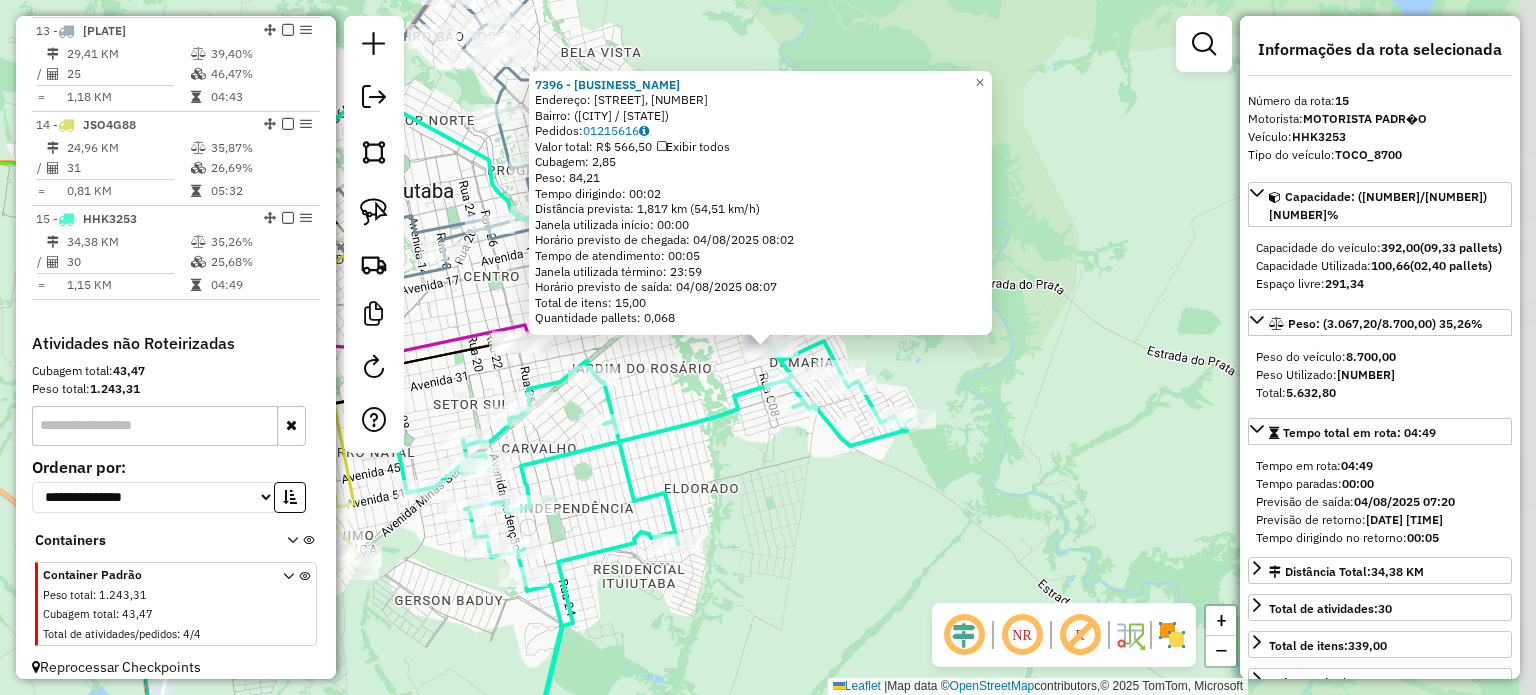 scroll, scrollTop: 1910, scrollLeft: 0, axis: vertical 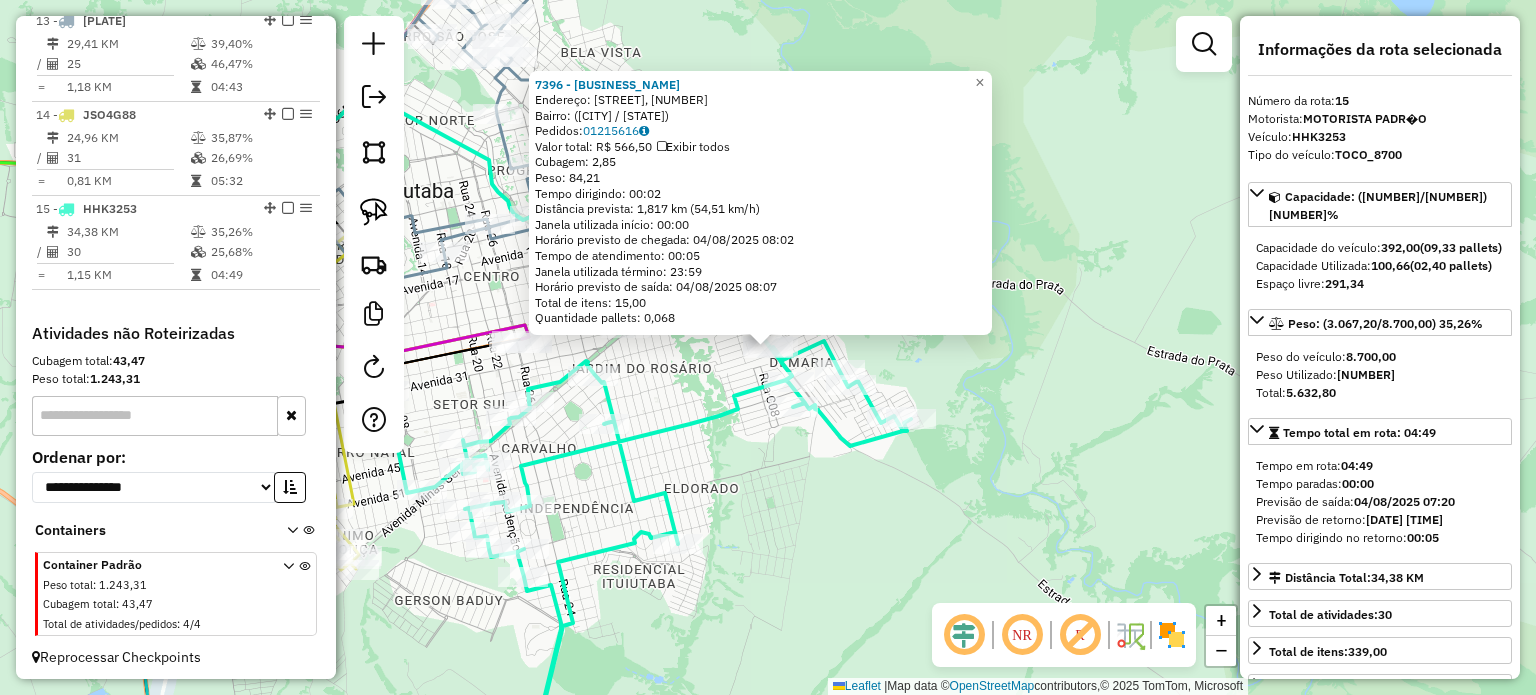 click on "7396 - PONTO X MERCEARIA  Endereço: Estrada do São Lourenço, 1101   Bairro:  (Ituiutaba / MG)   Pedidos:  01215616   Valor total: R$ 566,50   Exibir todos   Cubagem: 2,85  Peso: 84,21  Tempo dirigindo: 00:02   Distância prevista: 1,817 km (54,51 km/h)   Janela utilizada início: 00:00   Horário previsto de chegada: 04/08/2025 08:02   Tempo de atendimento: 00:05   Janela utilizada término: 23:59   Horário previsto de saída: 04/08/2025 08:07   Total de itens: 15,00   Quantidade pallets: 0,068  × Janela de atendimento Grade de atendimento Capacidade Transportadoras Veículos Cliente Pedidos  Rotas Selecione os dias de semana para filtrar as janelas de atendimento  Seg   Ter   Qua   Qui   Sex   Sáb   Dom  Informe o período da janela de atendimento: De: Até:  Filtrar exatamente a janela do cliente  Considerar janela de atendimento padrão  Selecione os dias de semana para filtrar as grades de atendimento  Seg   Ter   Qua   Qui   Sex   Sáb   Dom   Considerar clientes sem dia de atendimento cadastrado +" 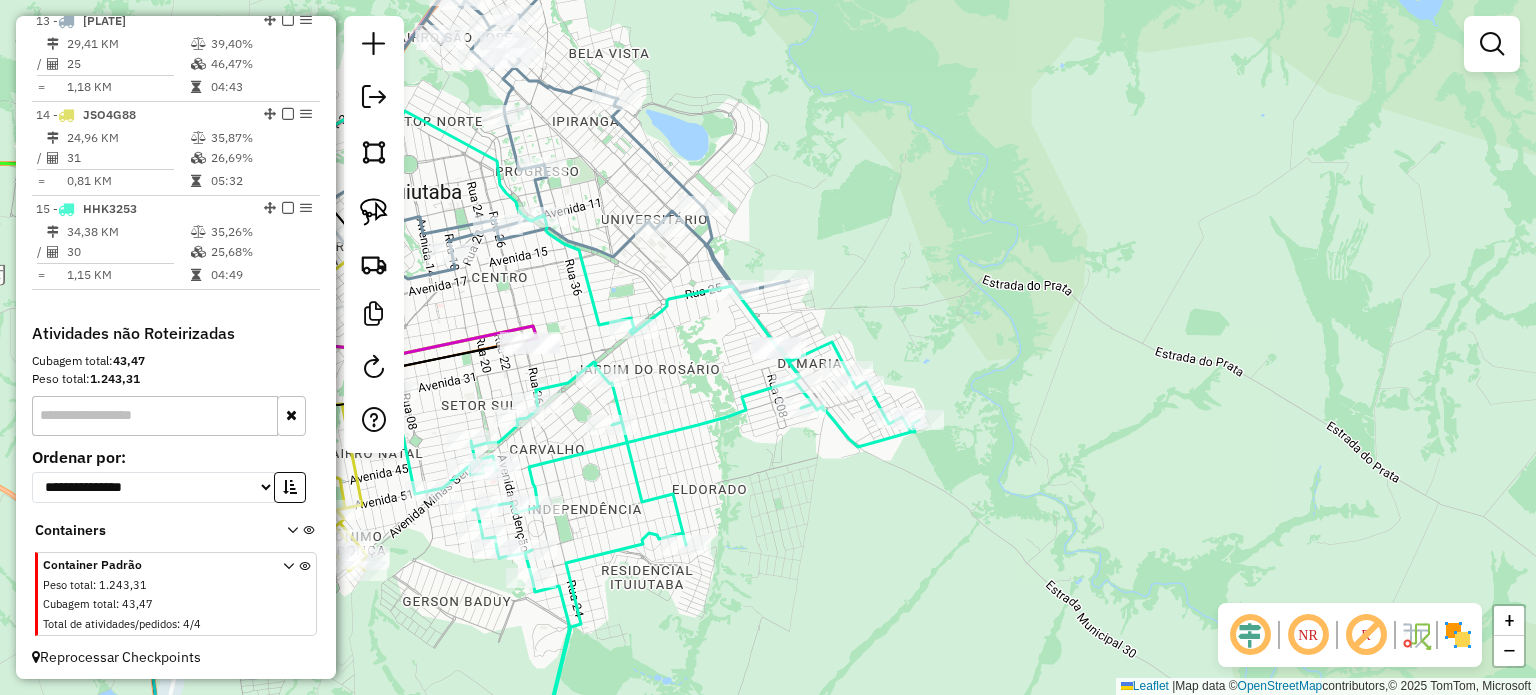 drag, startPoint x: 887, startPoint y: 575, endPoint x: 1167, endPoint y: 506, distance: 288.3765 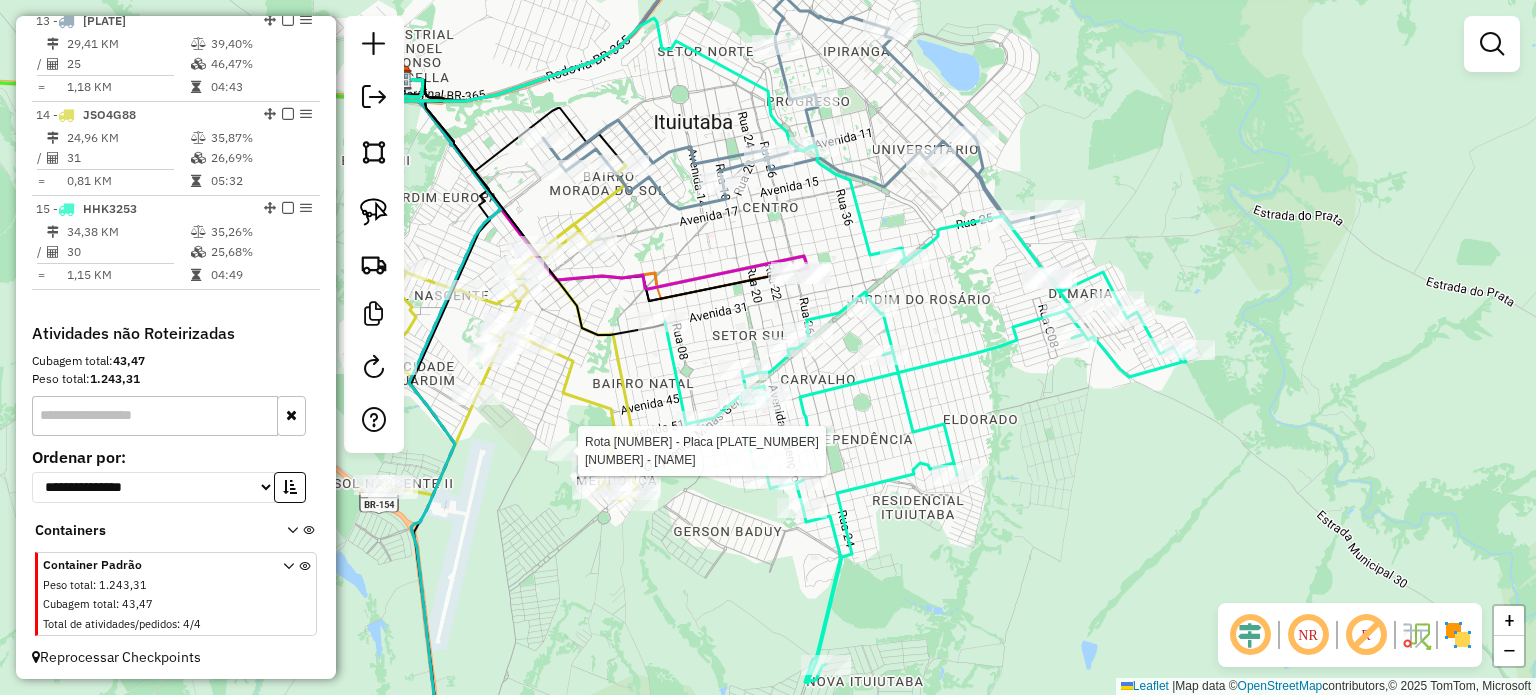 select on "*********" 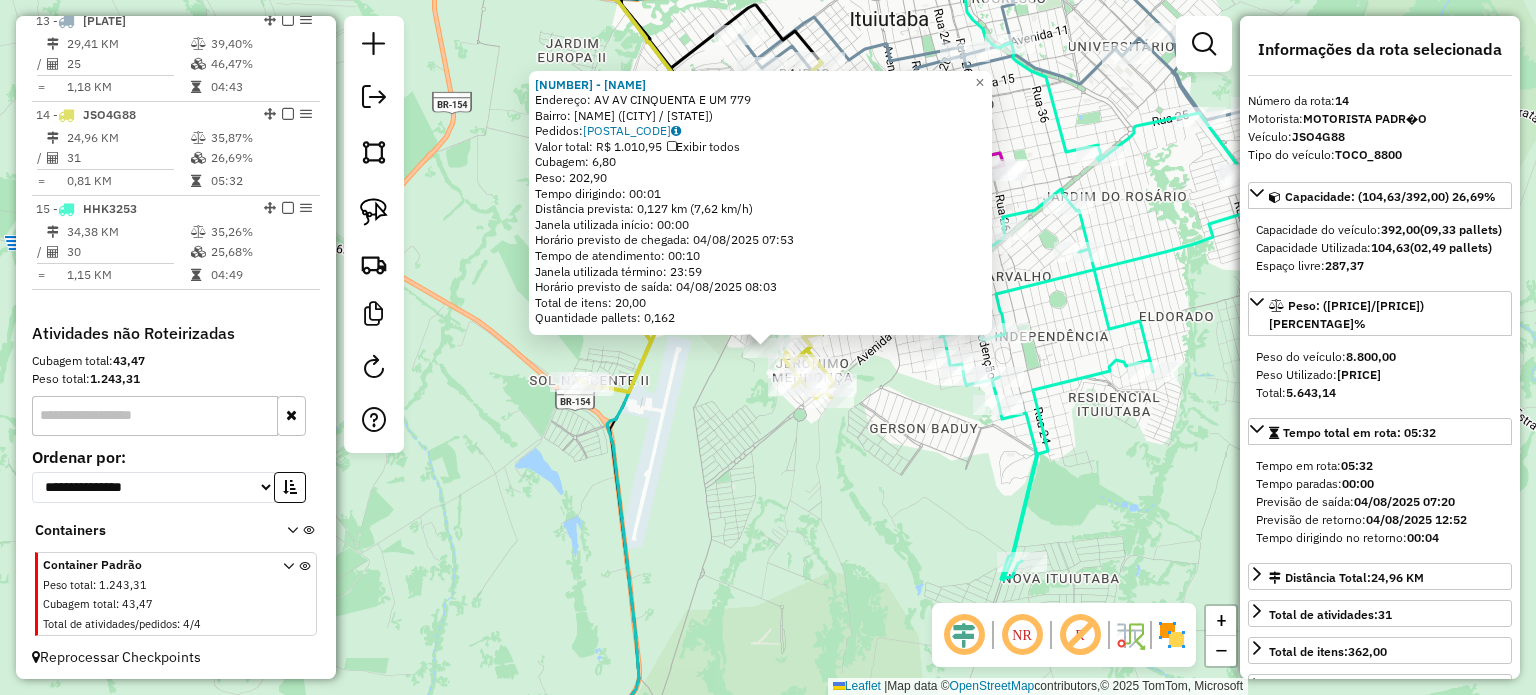 click on "5945 - ANA PAULA MARTINS D  Endereço:  AV  AV  CINQUENTA E UM 779   Bairro: JERONIMO MENDONCA (ITUIUTABA / MG)   Pedidos:  01215911   Valor total: R$ 1.010,95   Exibir todos   Cubagem: 6,80  Peso: 202,90  Tempo dirigindo: 00:01   Distância prevista: 0,127 km (7,62 km/h)   Janela utilizada início: 00:00   Horário previsto de chegada: 04/08/2025 07:53   Tempo de atendimento: 00:10   Janela utilizada término: 23:59   Horário previsto de saída: 04/08/2025 08:03   Total de itens: 20,00   Quantidade pallets: 0,162  × Janela de atendimento Grade de atendimento Capacidade Transportadoras Veículos Cliente Pedidos  Rotas Selecione os dias de semana para filtrar as janelas de atendimento  Seg   Ter   Qua   Qui   Sex   Sáb   Dom  Informe o período da janela de atendimento: De: Até:  Filtrar exatamente a janela do cliente  Considerar janela de atendimento padrão  Selecione os dias de semana para filtrar as grades de atendimento  Seg   Ter   Qua   Qui   Sex   Sáb   Dom   Peso mínimo:   Peso máximo:   De:  +" 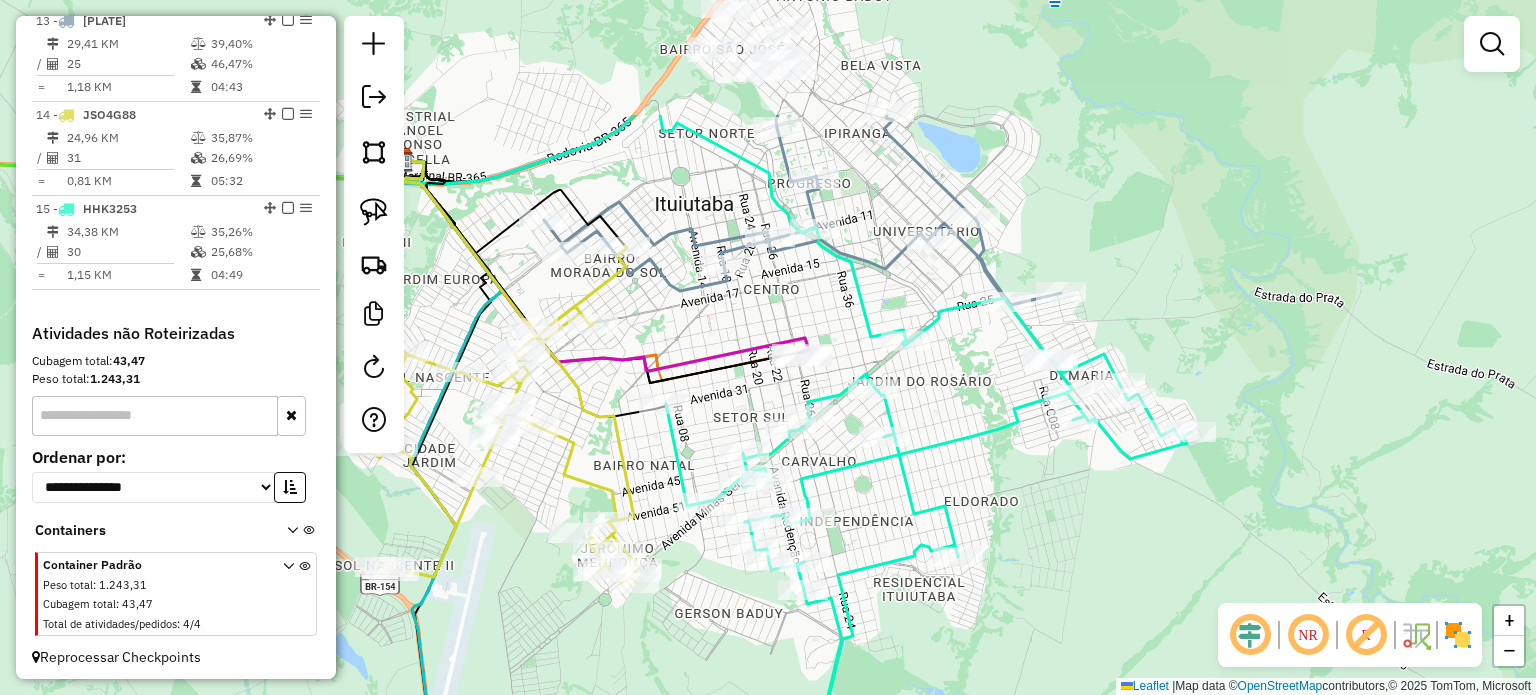 drag, startPoint x: 912, startPoint y: 423, endPoint x: 681, endPoint y: 663, distance: 333.1081 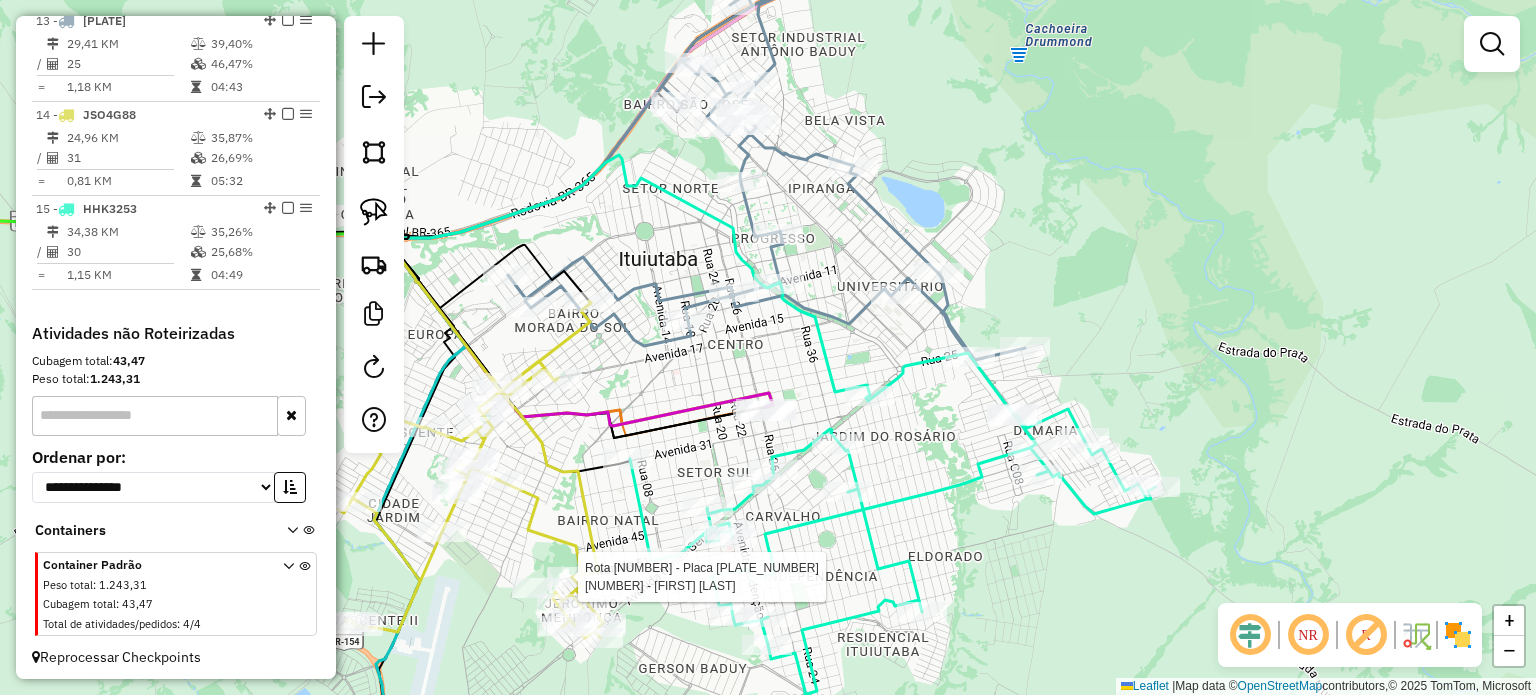 select on "*********" 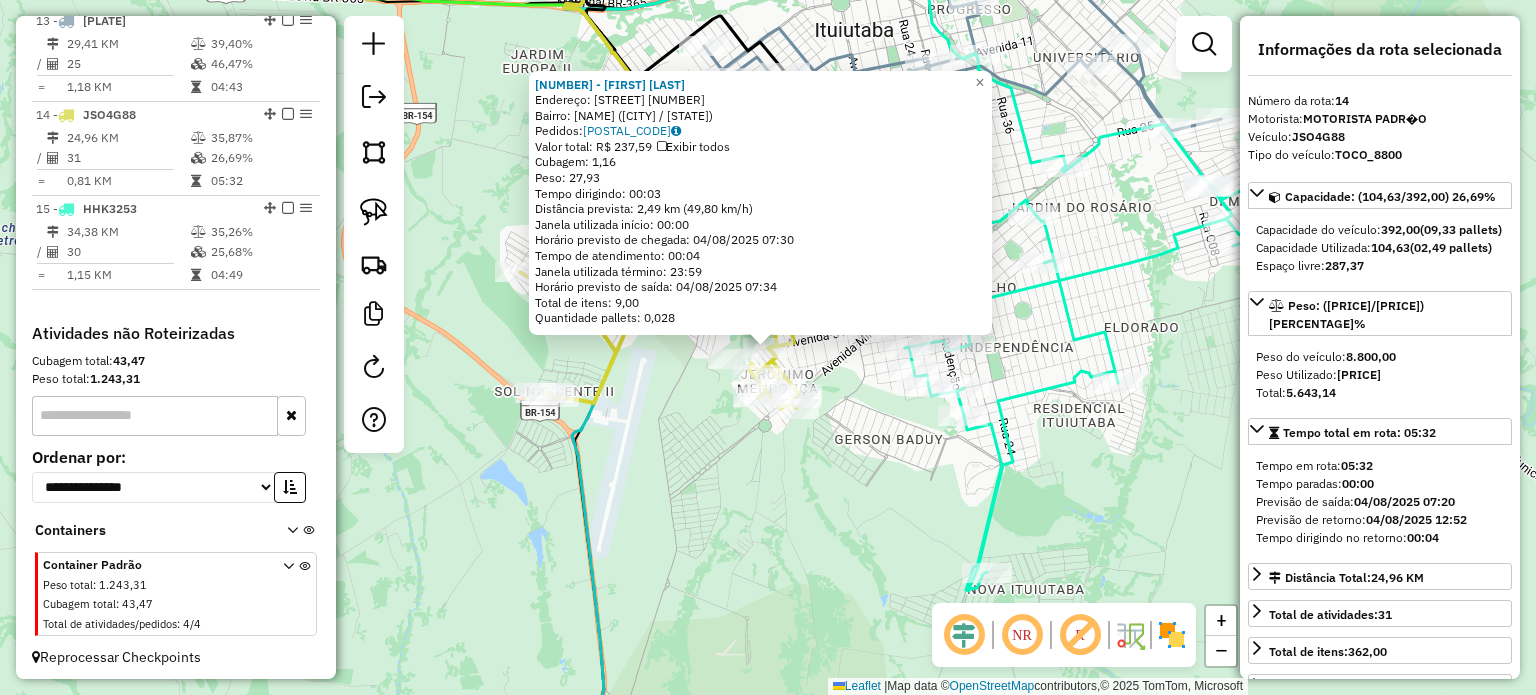 click on "6906 - JOSE CAMILO DA SILVA  Endereço:  FRANCISCO ARAUJO 176   Bairro: JERONIMO MENDONCA (ITUIUTABA / MG)   Pedidos:  01215722   Valor total: R$ 237,59   Exibir todos   Cubagem: 1,16  Peso: 27,93  Tempo dirigindo: 00:03   Distância prevista: 2,49 km (49,80 km/h)   Janela utilizada início: 00:00   Horário previsto de chegada: 04/08/2025 07:30   Tempo de atendimento: 00:04   Janela utilizada término: 23:59   Horário previsto de saída: 04/08/2025 07:34   Total de itens: 9,00   Quantidade pallets: 0,028  × Janela de atendimento Grade de atendimento Capacidade Transportadoras Veículos Cliente Pedidos  Rotas Selecione os dias de semana para filtrar as janelas de atendimento  Seg   Ter   Qua   Qui   Sex   Sáb   Dom  Informe o período da janela de atendimento: De: Até:  Filtrar exatamente a janela do cliente  Considerar janela de atendimento padrão  Selecione os dias de semana para filtrar as grades de atendimento  Seg   Ter   Qua   Qui   Sex   Sáb   Dom   Clientes fora do dia de atendimento selecionado" 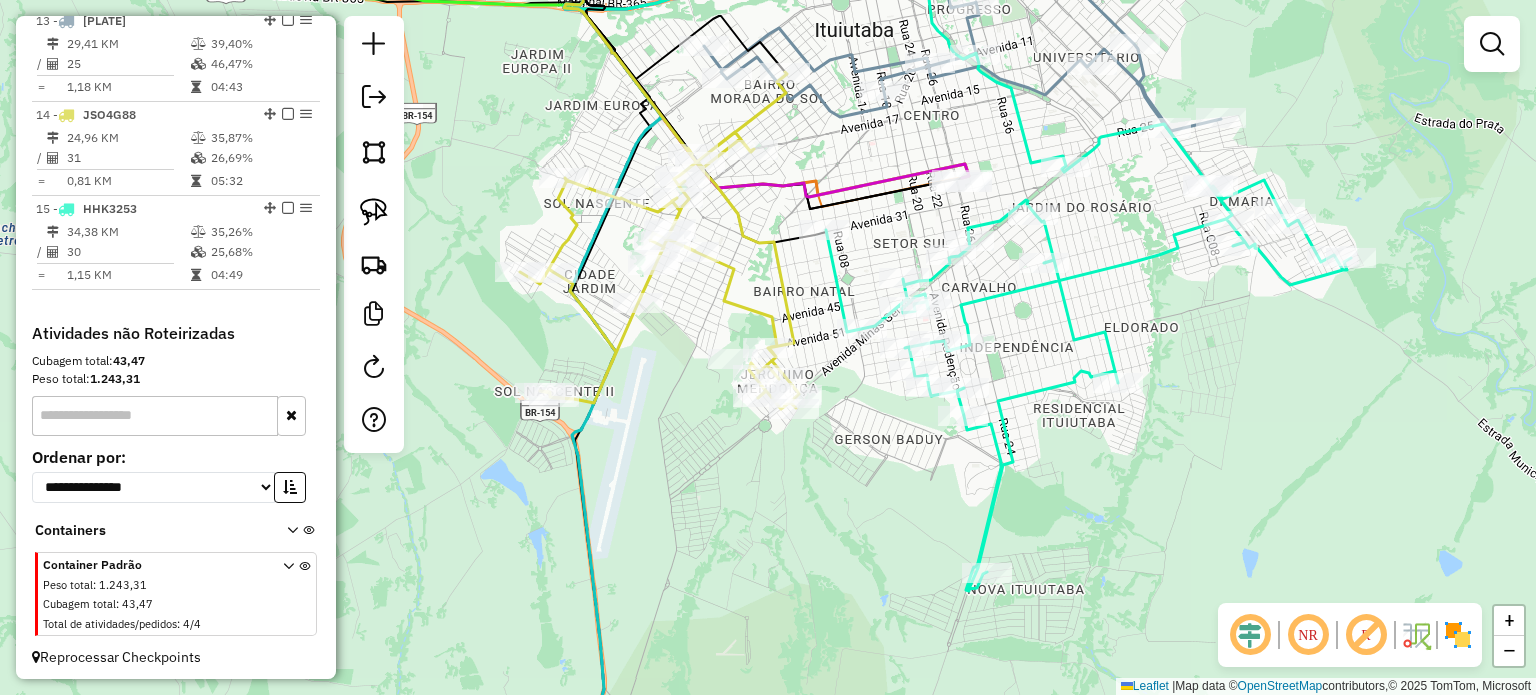 drag, startPoint x: 892, startPoint y: 221, endPoint x: 770, endPoint y: 363, distance: 187.2111 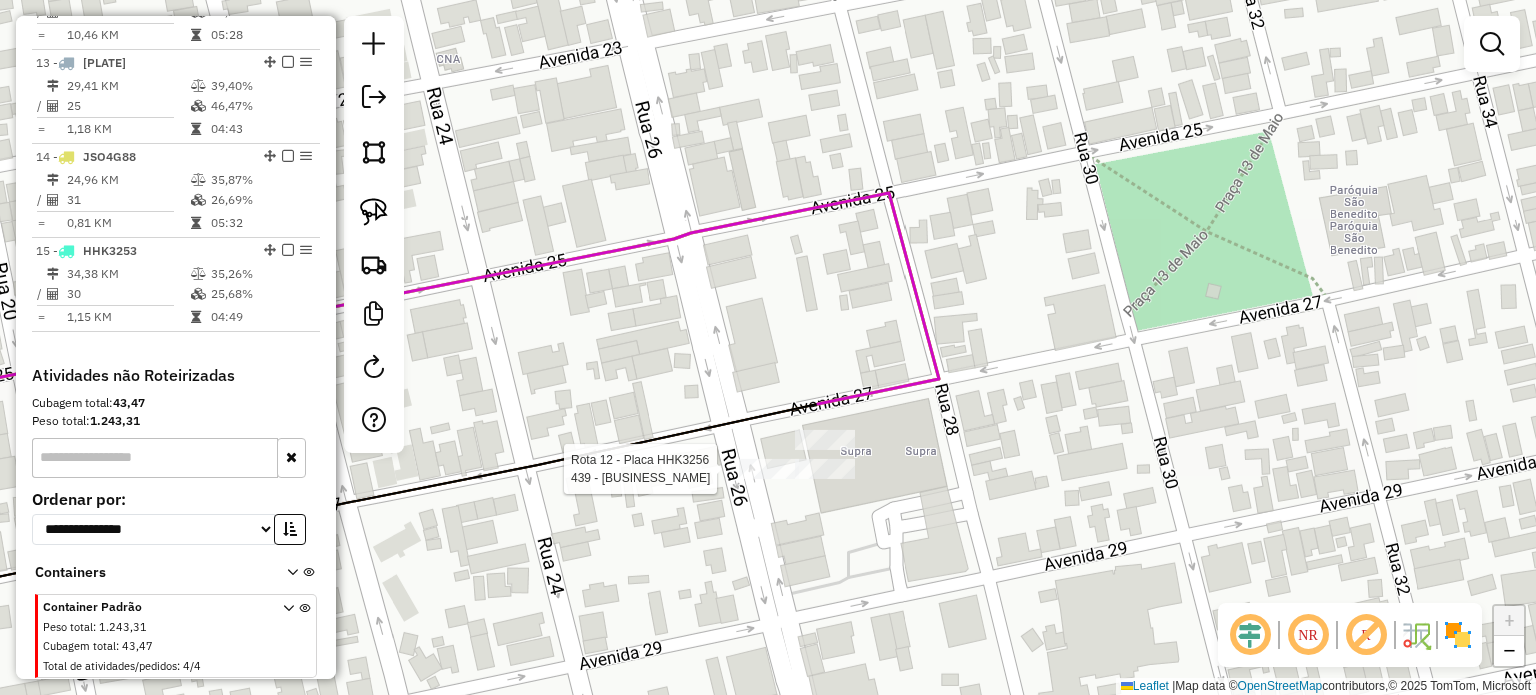 select on "*********" 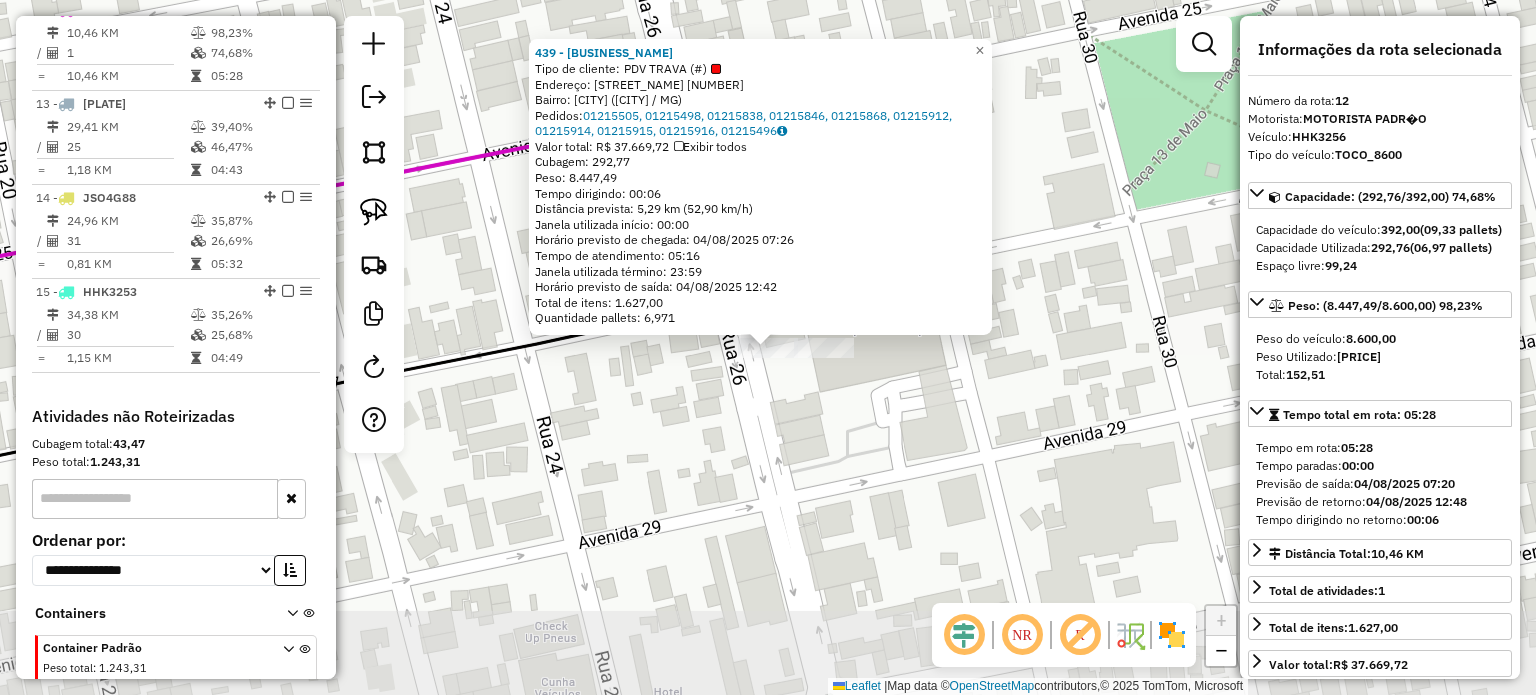 scroll, scrollTop: 1806, scrollLeft: 0, axis: vertical 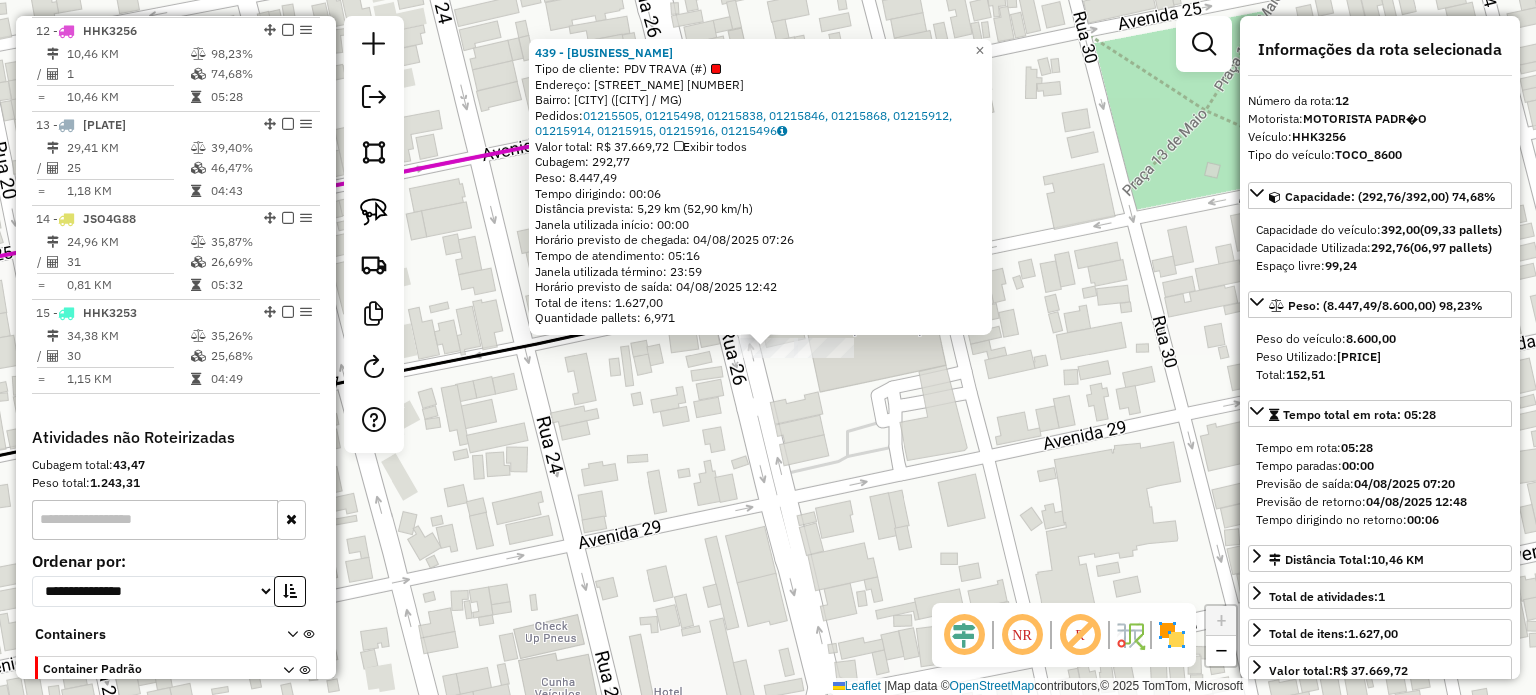 click on "439 - SUPRA SUPERMERCADOS  Tipo de cliente:   PDV TRAVA (#)   Endereço:  VINTE E OITO 1574   Bairro: CENTRO (ITUIUTABA / MG)   Pedidos:  01215505, 01215498, 01215838, 01215846, 01215868, 01215912, 01215914, 01215915, 01215916, 01215496   Valor total: R$ 37.669,72   Exibir todos   Cubagem: 292,77  Peso: 8.447,49  Tempo dirigindo: 00:06   Distância prevista: 5,29 km (52,90 km/h)   Janela utilizada início: 00:00   Horário previsto de chegada: 04/08/2025 07:26   Tempo de atendimento: 05:16   Janela utilizada término: 23:59   Horário previsto de saída: 04/08/2025 12:42   Total de itens: 1.627,00   Quantidade pallets: 6,971  × Janela de atendimento Grade de atendimento Capacidade Transportadoras Veículos Cliente Pedidos  Rotas Selecione os dias de semana para filtrar as janelas de atendimento  Seg   Ter   Qua   Qui   Sex   Sáb   Dom  Informe o período da janela de atendimento: De: Até:  Filtrar exatamente a janela do cliente  Considerar janela de atendimento padrão   Seg   Ter   Qua   Qui   Sex   Sáb" 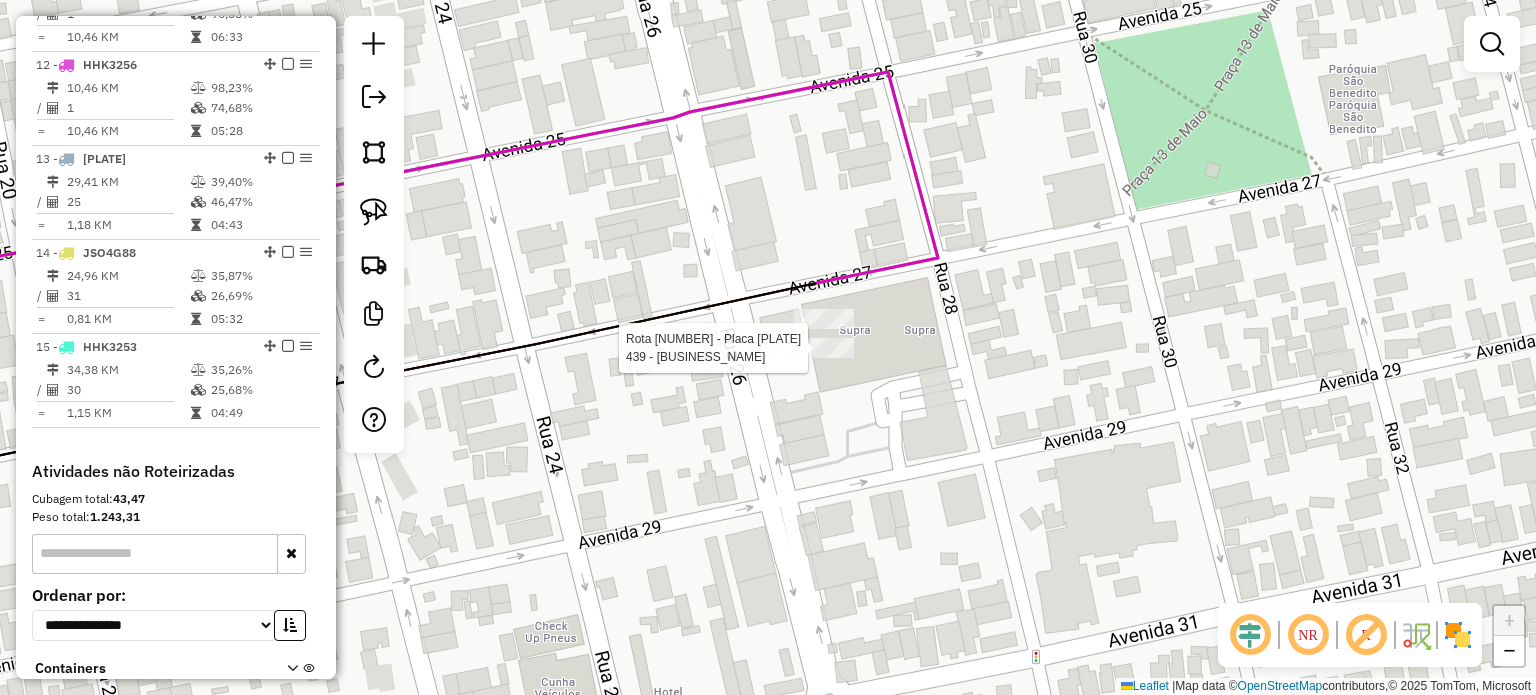 select on "*********" 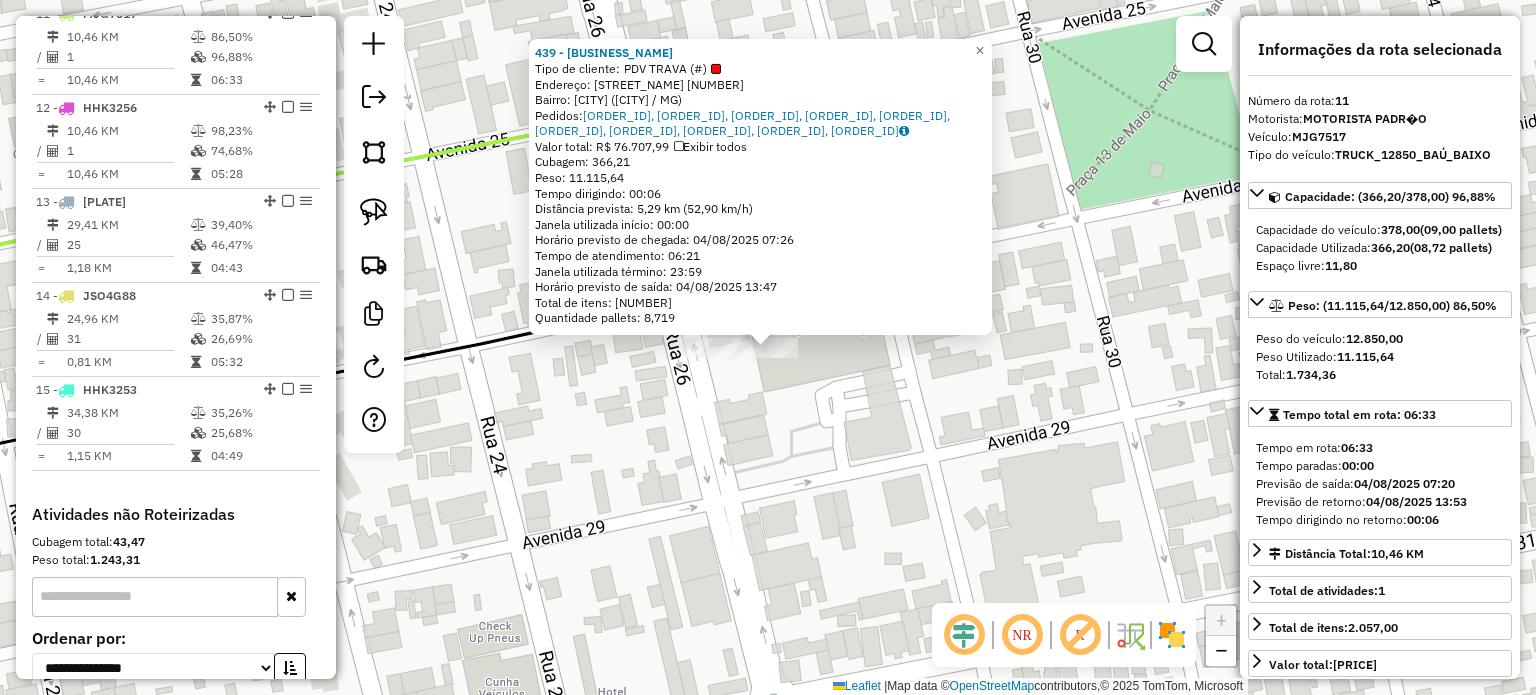 scroll, scrollTop: 1712, scrollLeft: 0, axis: vertical 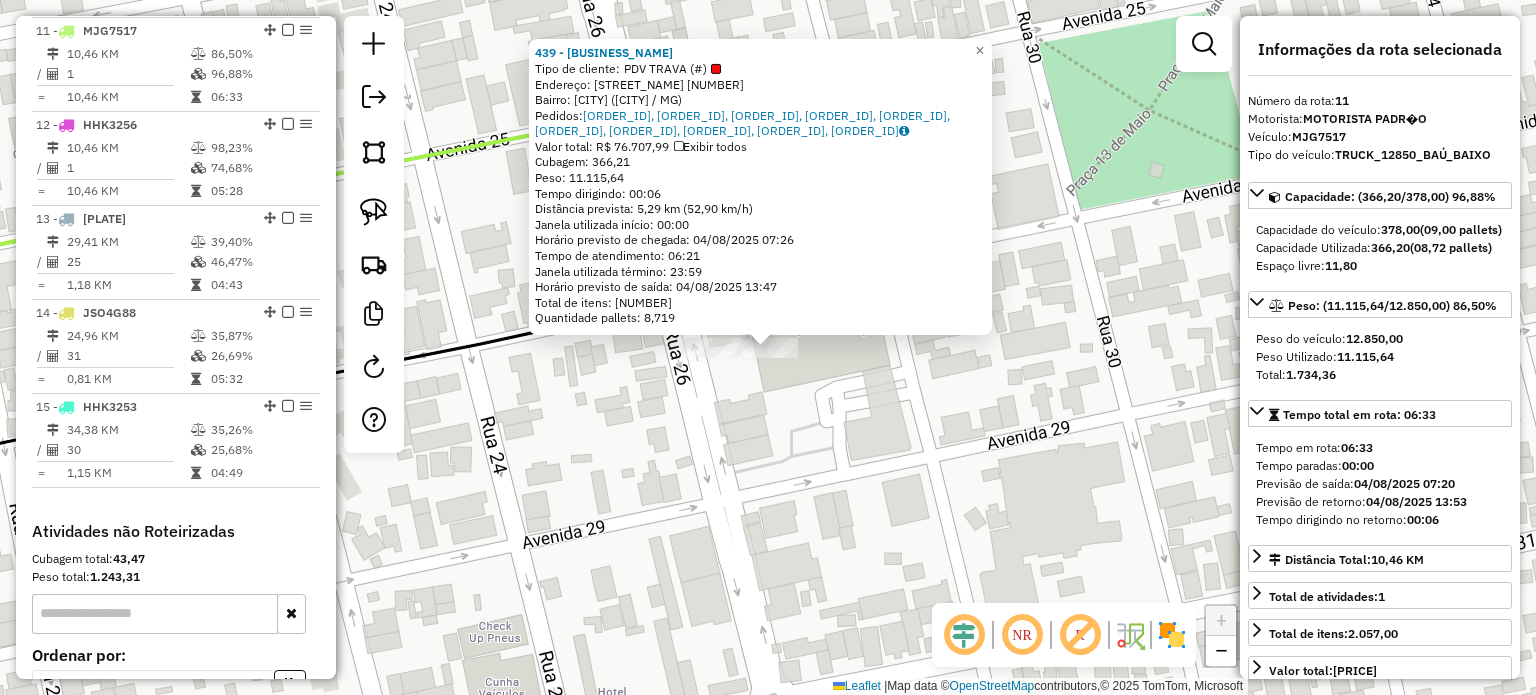 drag, startPoint x: 820, startPoint y: 404, endPoint x: 816, endPoint y: 394, distance: 10.770329 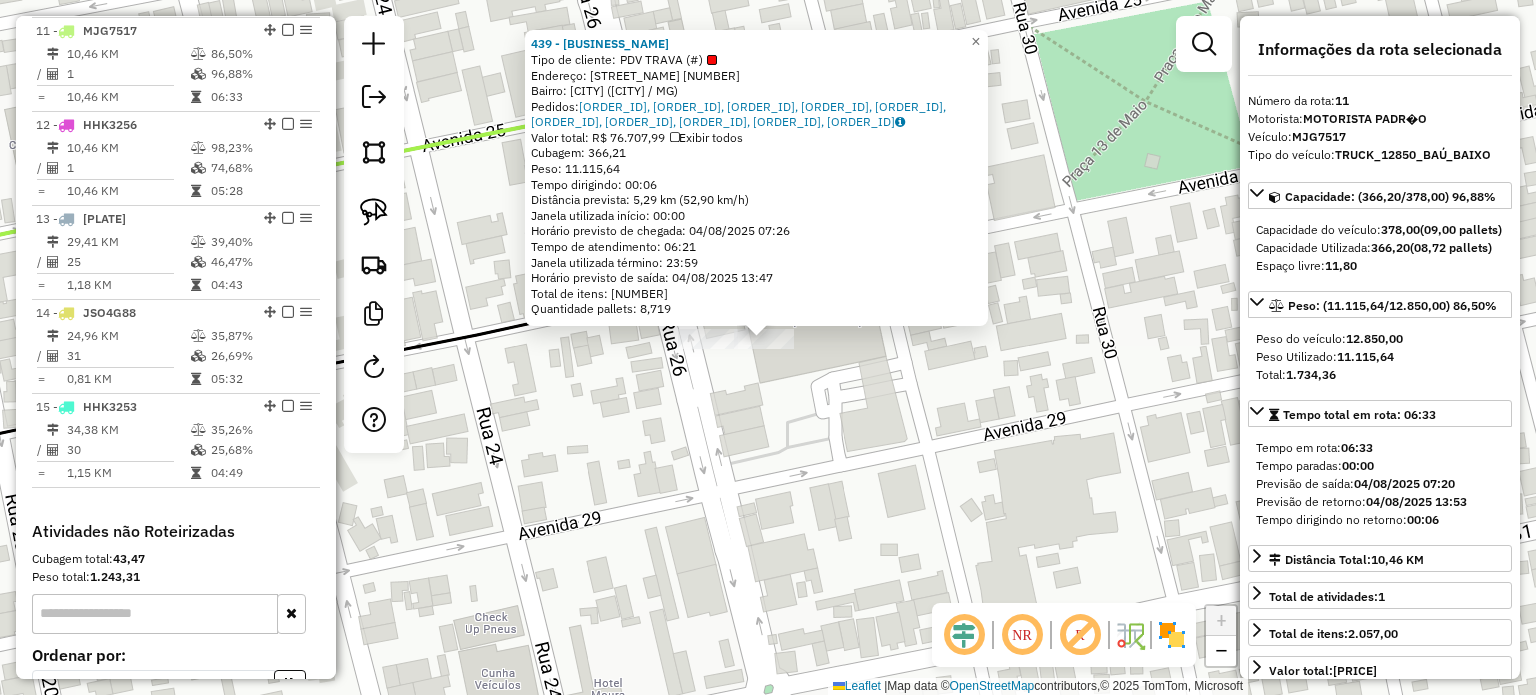 click on "Rota 11 - Placa MJG7517  439 - SUPRA SUPERMERCADOS 439 - SUPRA SUPERMERCADOS  Tipo de cliente:   PDV TRAVA (#)   Endereço:  VINTE E OITO 1574   Bairro: CENTRO (ITUIUTABA / MG)   Pedidos:  01215144, 01215451, 01215479, 01215494, 01215504, 01215508, 01215497, 01215499, 01215917, 01215145   Valor total: R$ 76.707,99   Exibir todos   Cubagem: 366,21  Peso: 11.115,64  Tempo dirigindo: 00:06   Distância prevista: 5,29 km (52,90 km/h)   Janela utilizada início: 00:00   Horário previsto de chegada: 04/08/2025 07:26   Tempo de atendimento: 06:21   Janela utilizada término: 23:59   Horário previsto de saída: 04/08/2025 13:47   Total de itens: 2.057,00   Quantidade pallets: 8,719  × Janela de atendimento Grade de atendimento Capacidade Transportadoras Veículos Cliente Pedidos  Rotas Selecione os dias de semana para filtrar as janelas de atendimento  Seg   Ter   Qua   Qui   Sex   Sáb   Dom  Informe o período da janela de atendimento: De: Até:  Filtrar exatamente a janela do cliente  Seg   Ter   Qua   Qui  De:" 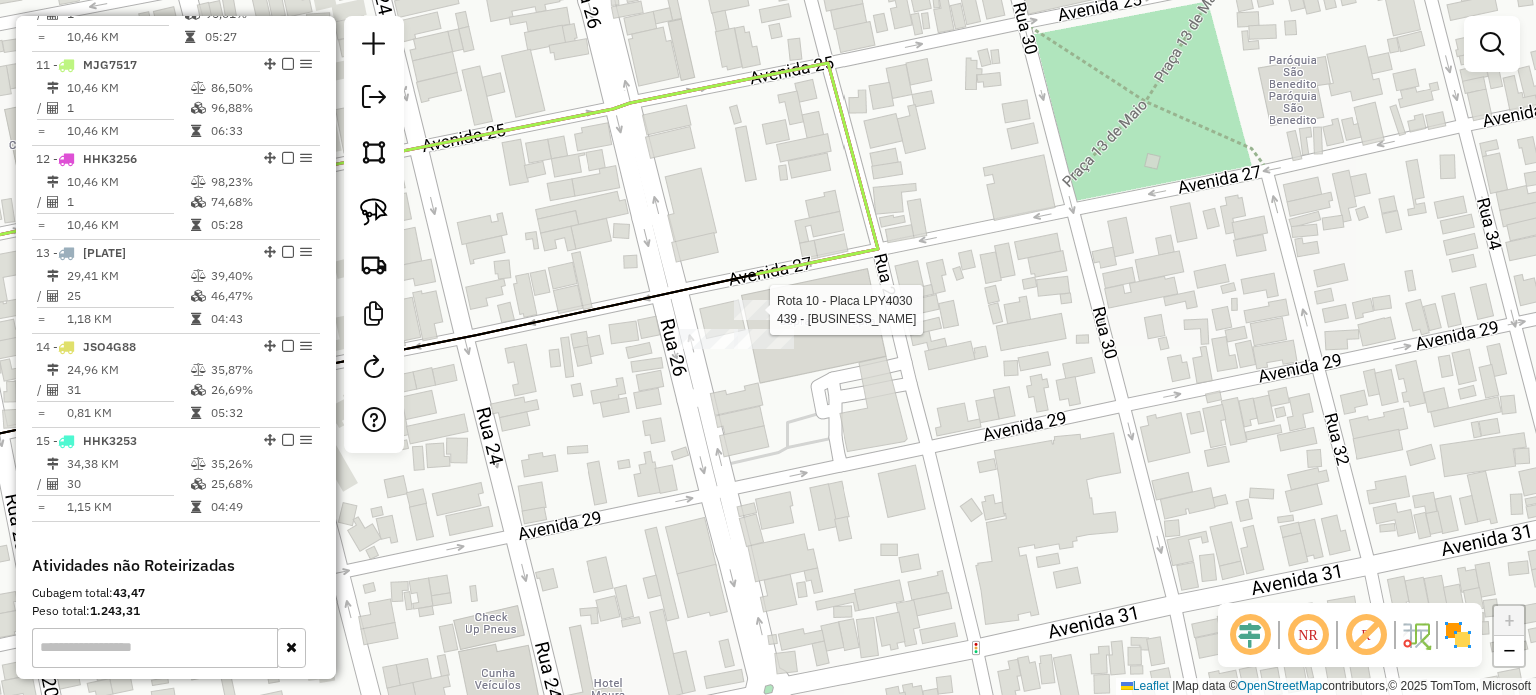 select on "*********" 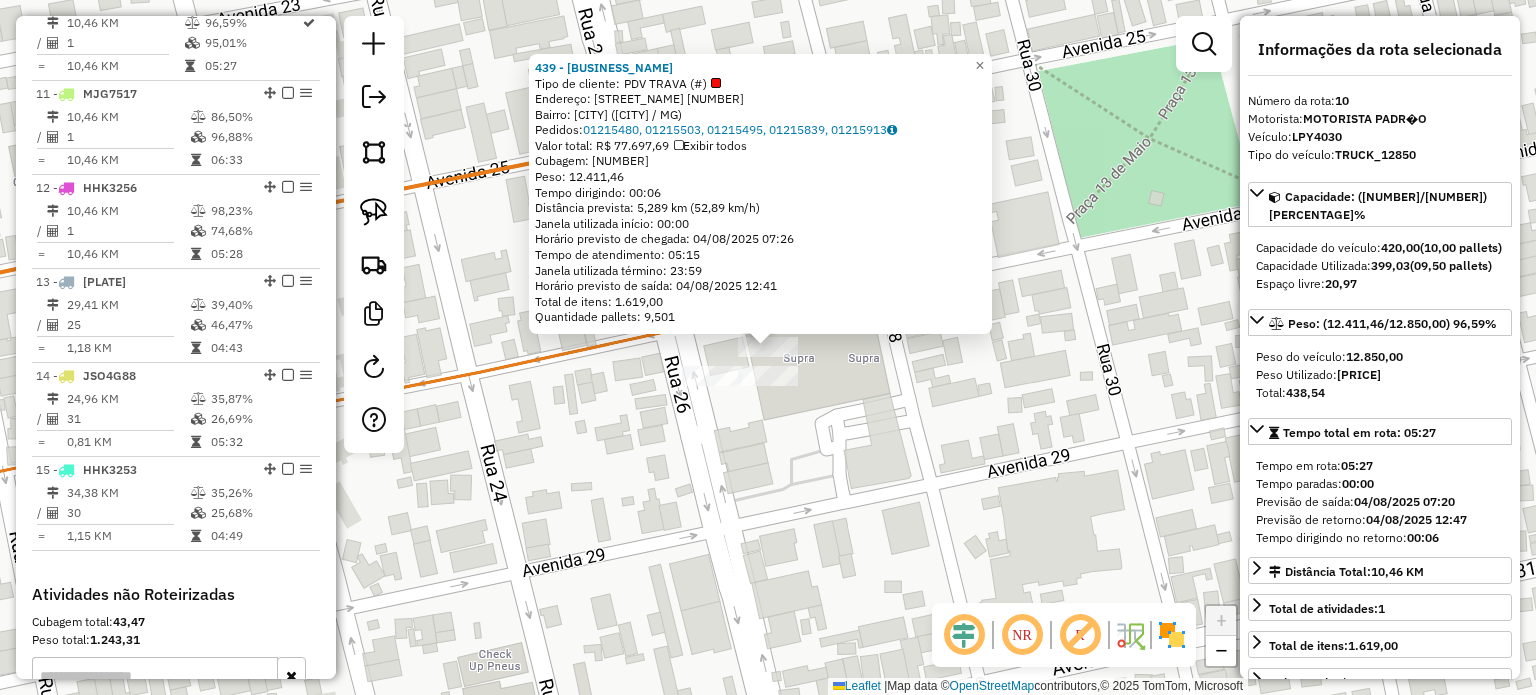 scroll, scrollTop: 1618, scrollLeft: 0, axis: vertical 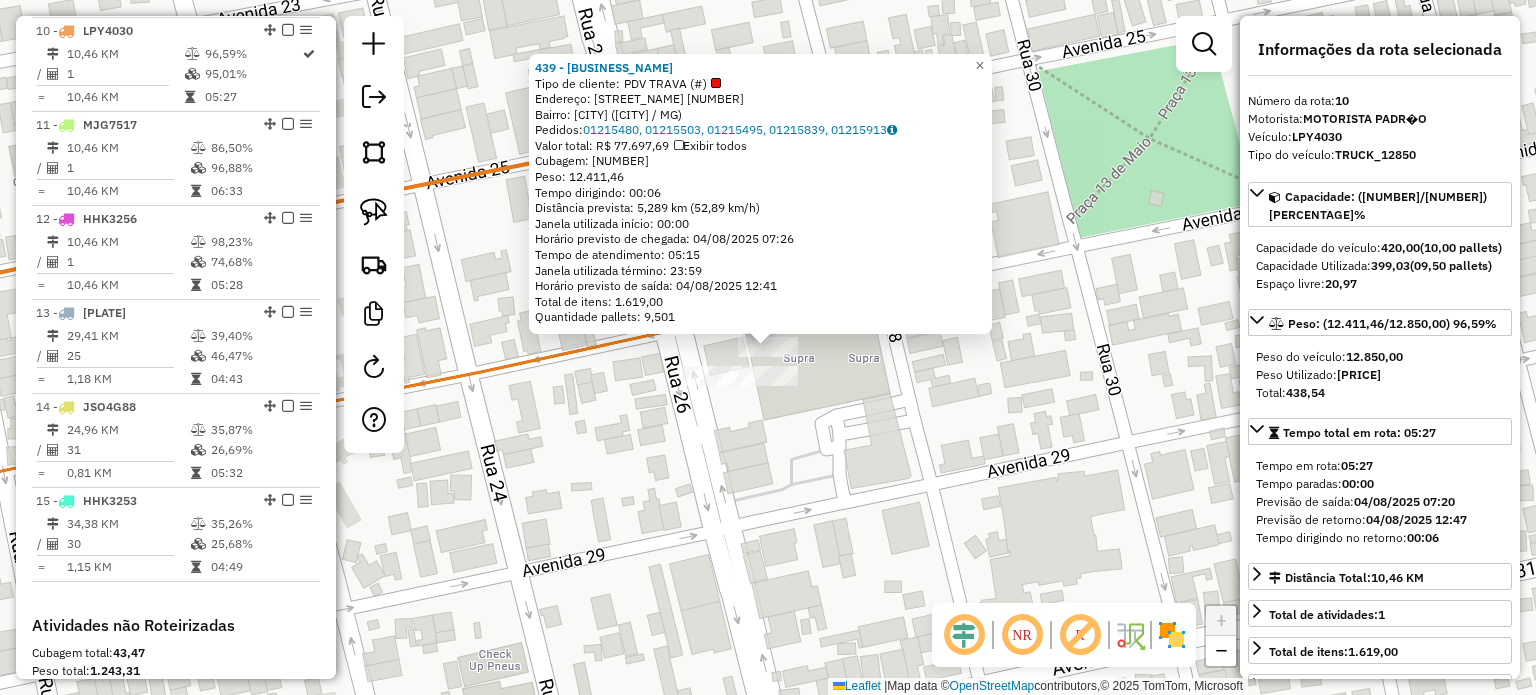 click on "439 - SUPRA SUPERMERCADOS  Tipo de cliente:   PDV TRAVA (#)   Endereço:  VINTE E OITO 1574   Bairro: CENTRO (ITUIUTABA / MG)   Pedidos:  01215480, 01215503, 01215495, 01215839, 01215913   Valor total: R$ 77.697,69   Exibir todos   Cubagem: 399,04  Peso: 12.411,46  Tempo dirigindo: 00:06   Distância prevista: 5,289 km (52,89 km/h)   Janela utilizada início: 00:00   Horário previsto de chegada: 04/08/2025 07:26   Tempo de atendimento: 05:15   Janela utilizada término: 23:59   Horário previsto de saída: 04/08/2025 12:41   Total de itens: 1.619,00   Quantidade pallets: 9,501  × Janela de atendimento Grade de atendimento Capacidade Transportadoras Veículos Cliente Pedidos  Rotas Selecione os dias de semana para filtrar as janelas de atendimento  Seg   Ter   Qua   Qui   Sex   Sáb   Dom  Informe o período da janela de atendimento: De: Até:  Filtrar exatamente a janela do cliente  Considerar janela de atendimento padrão  Selecione os dias de semana para filtrar as grades de atendimento  Seg   Ter   Qua" 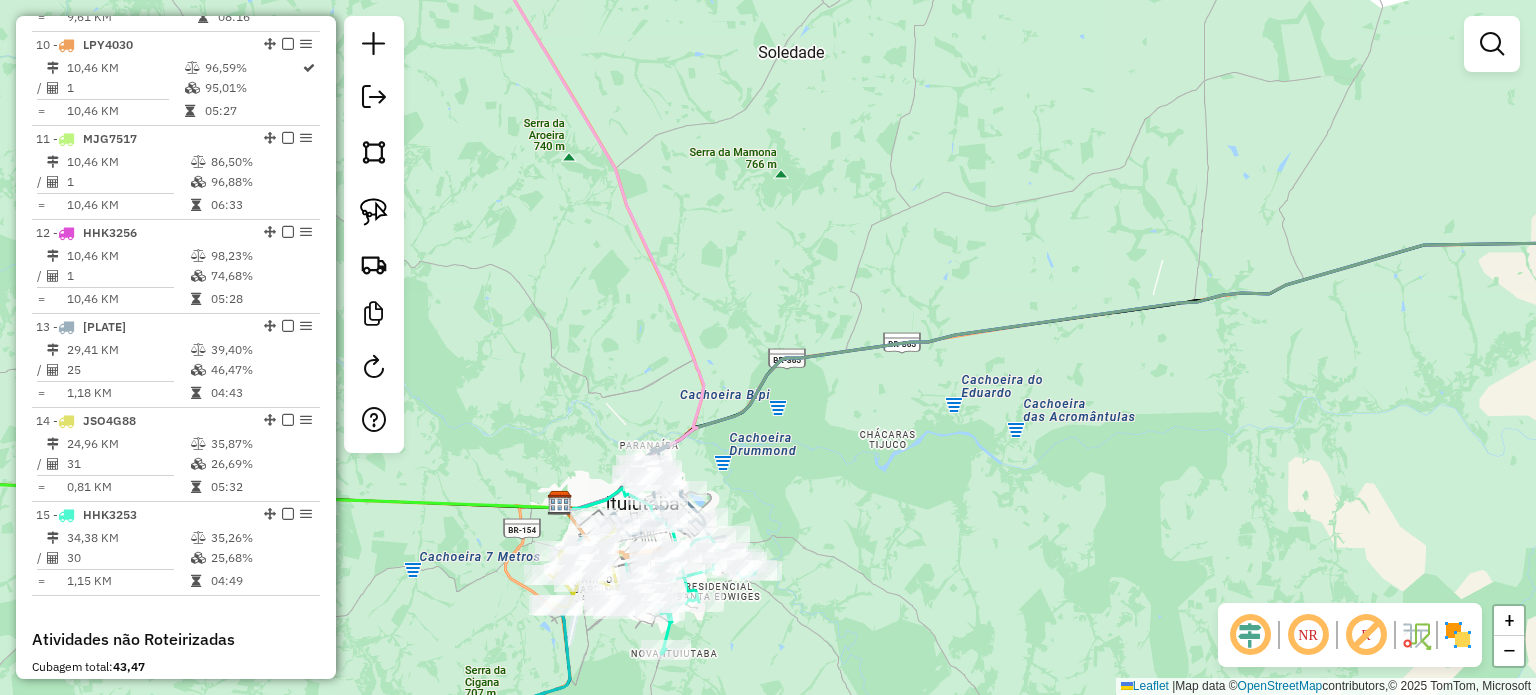 scroll, scrollTop: 1818, scrollLeft: 0, axis: vertical 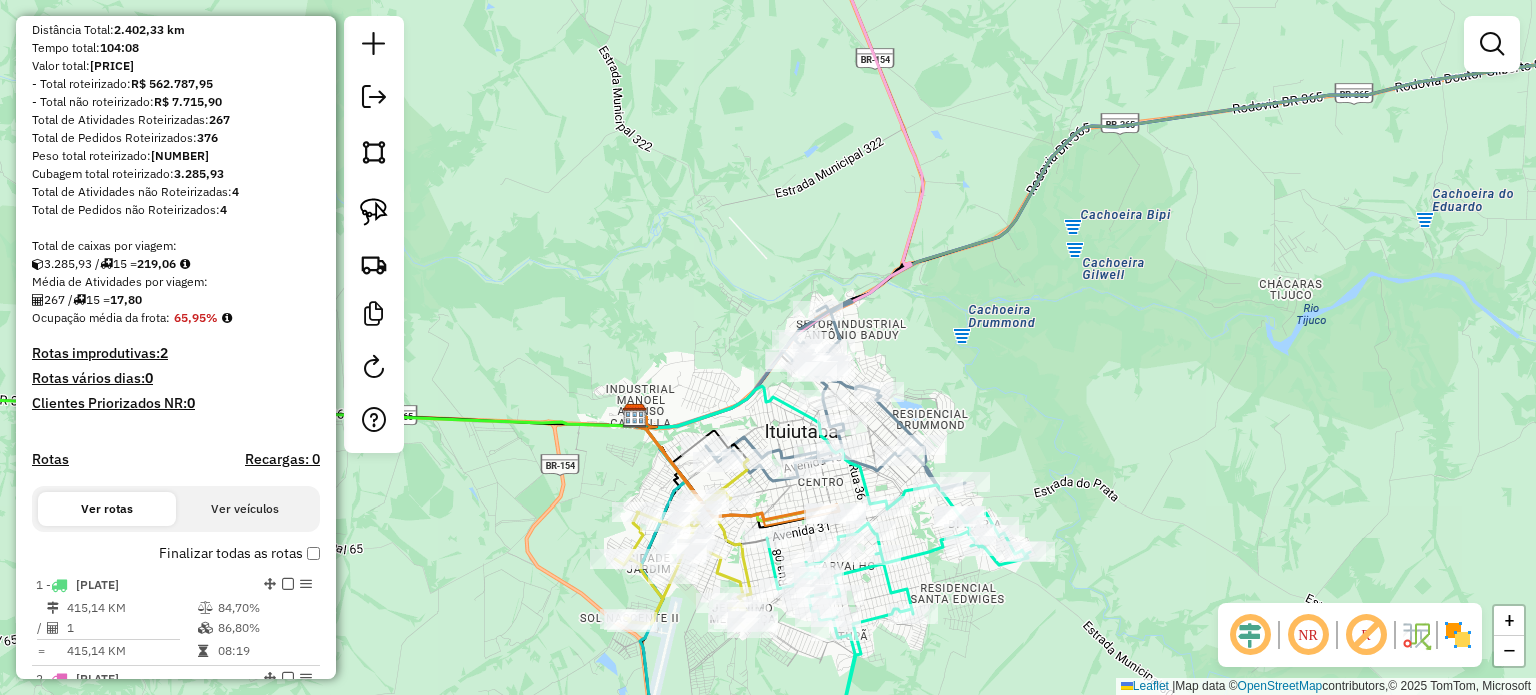 click 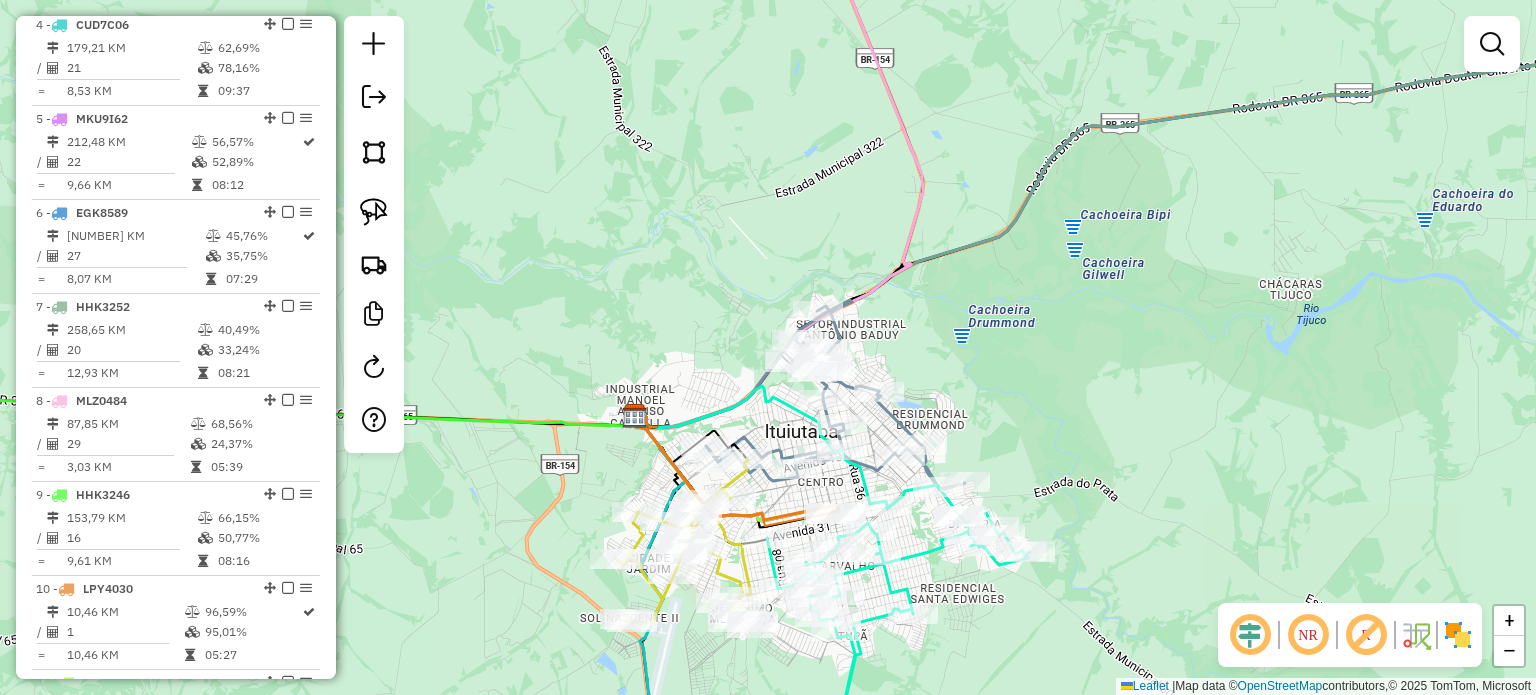 select on "*********" 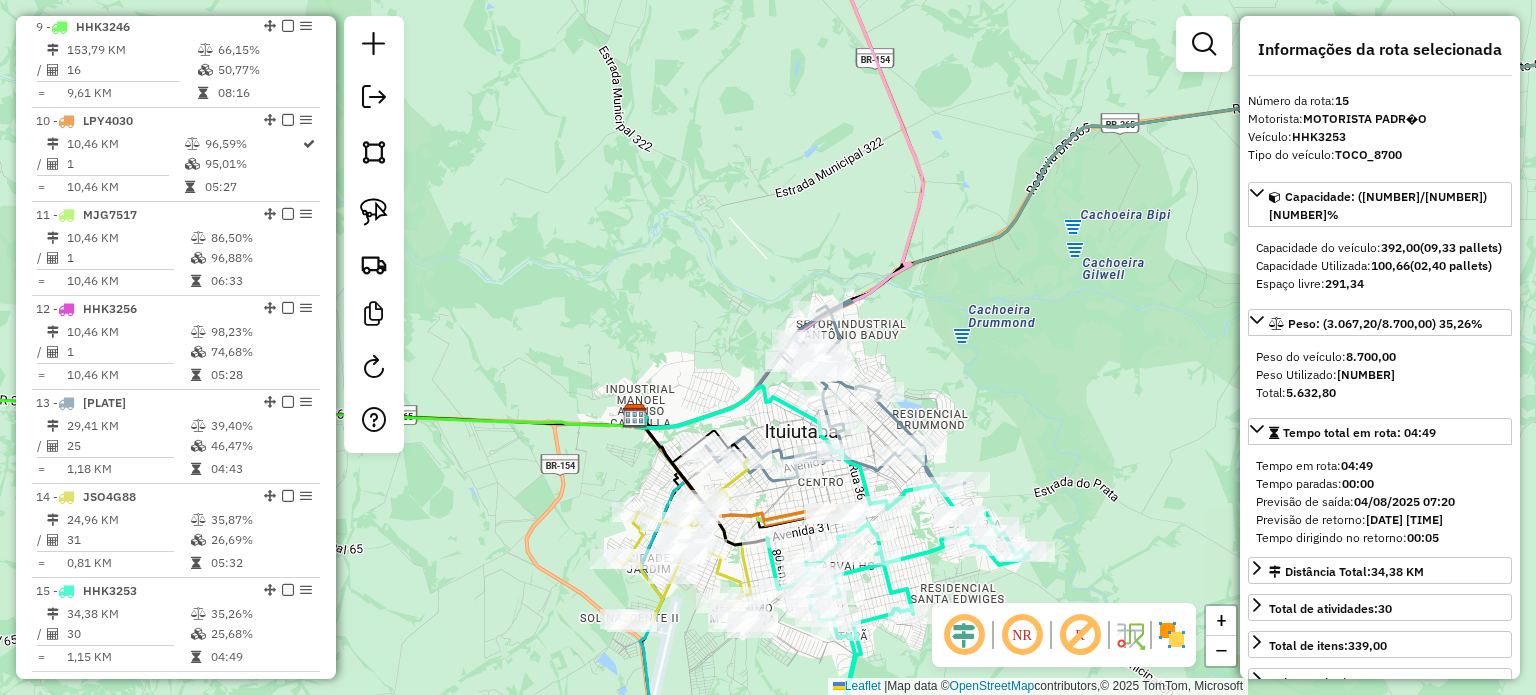 scroll, scrollTop: 1910, scrollLeft: 0, axis: vertical 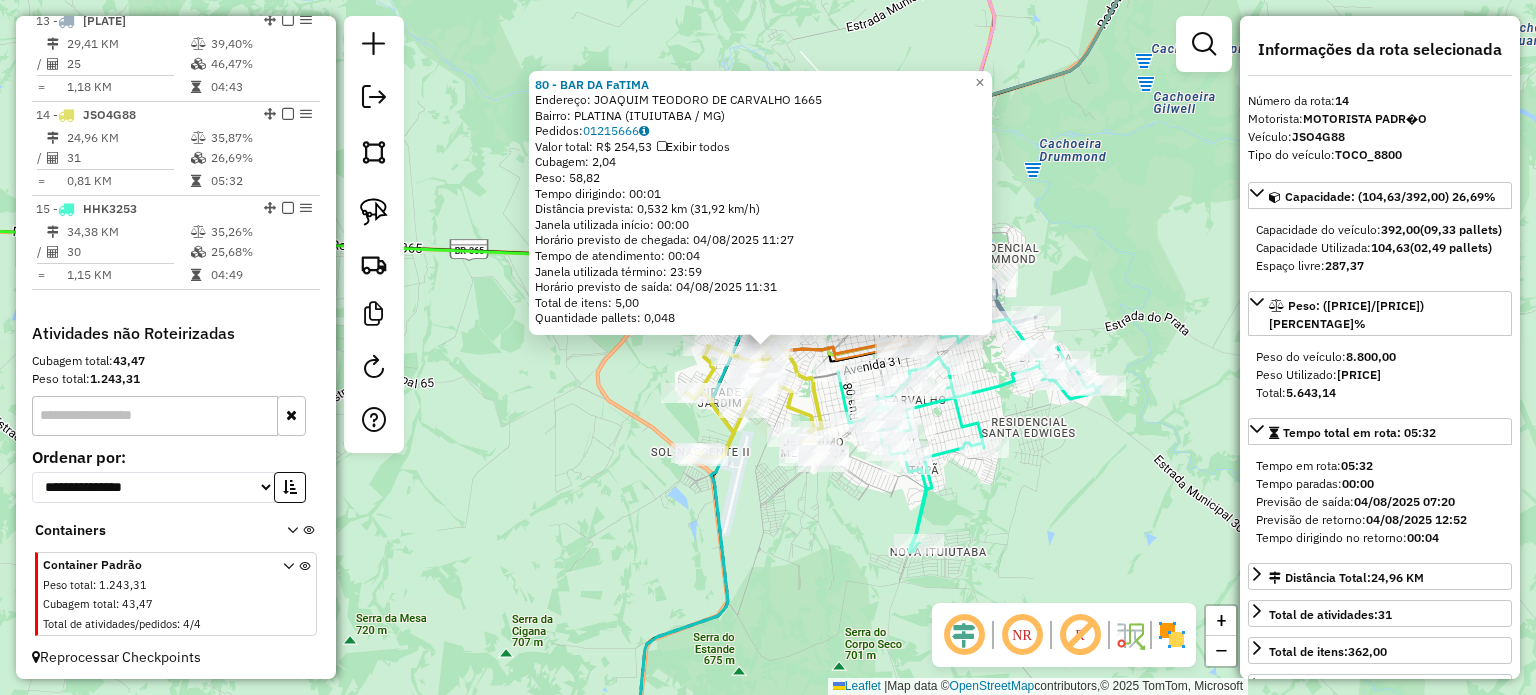 click on "80 - BAR DA FaTIMA  Endereço:  JOAQUIM TEODORO DE CARVALHO 1665   Bairro: PLATINA (ITUIUTABA / MG)   Pedidos:  01215666   Valor total: R$ 254,53   Exibir todos   Cubagem: 2,04  Peso: 58,82  Tempo dirigindo: 00:01   Distância prevista: 0,532 km (31,92 km/h)   Janela utilizada início: 00:00   Horário previsto de chegada: 04/08/2025 11:27   Tempo de atendimento: 00:04   Janela utilizada término: 23:59   Horário previsto de saída: 04/08/2025 11:31   Total de itens: 5,00   Quantidade pallets: 0,048  × Janela de atendimento Grade de atendimento Capacidade Transportadoras Veículos Cliente Pedidos  Rotas Selecione os dias de semana para filtrar as janelas de atendimento  Seg   Ter   Qua   Qui   Sex   Sáb   Dom  Informe o período da janela de atendimento: De: Até:  Filtrar exatamente a janela do cliente  Considerar janela de atendimento padrão  Selecione os dias de semana para filtrar as grades de atendimento  Seg   Ter   Qua   Qui   Sex   Sáb   Dom   Considerar clientes sem dia de atendimento cadastrado" 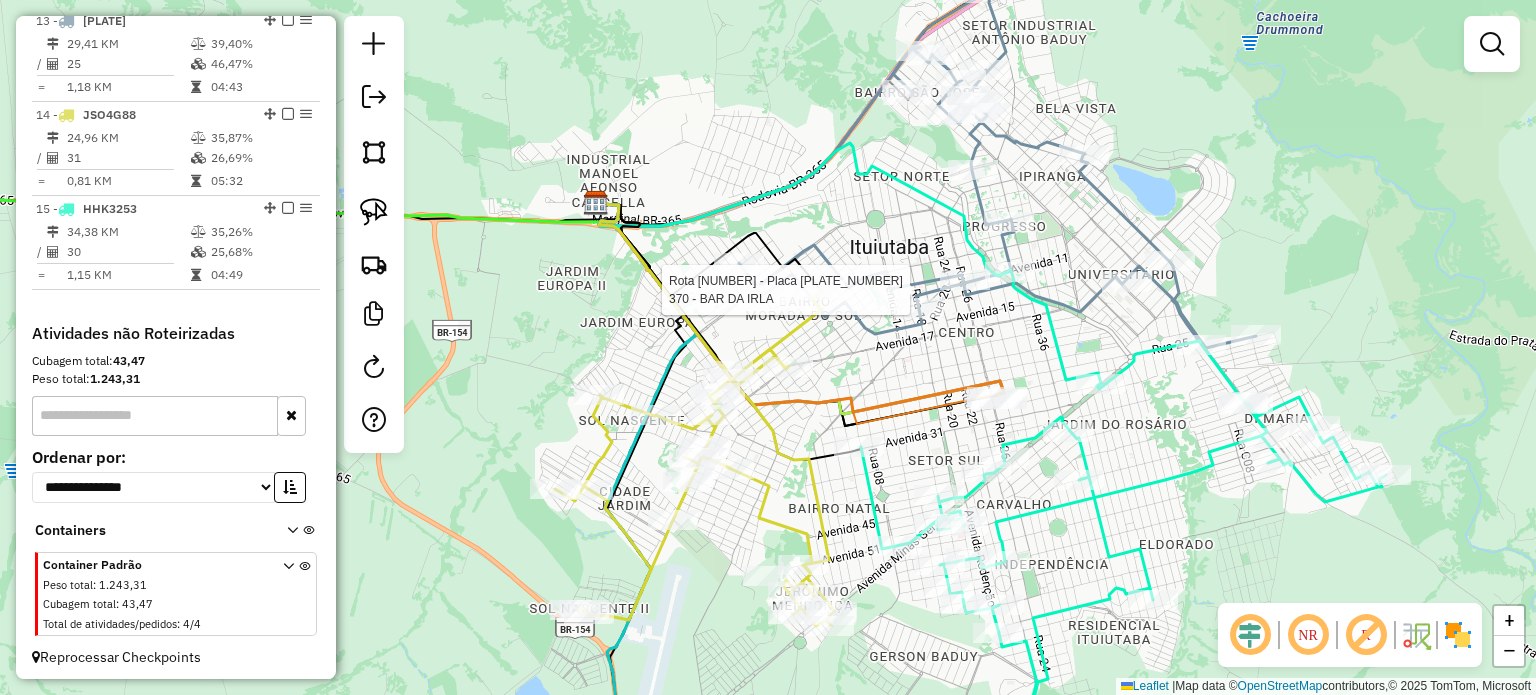 select on "*********" 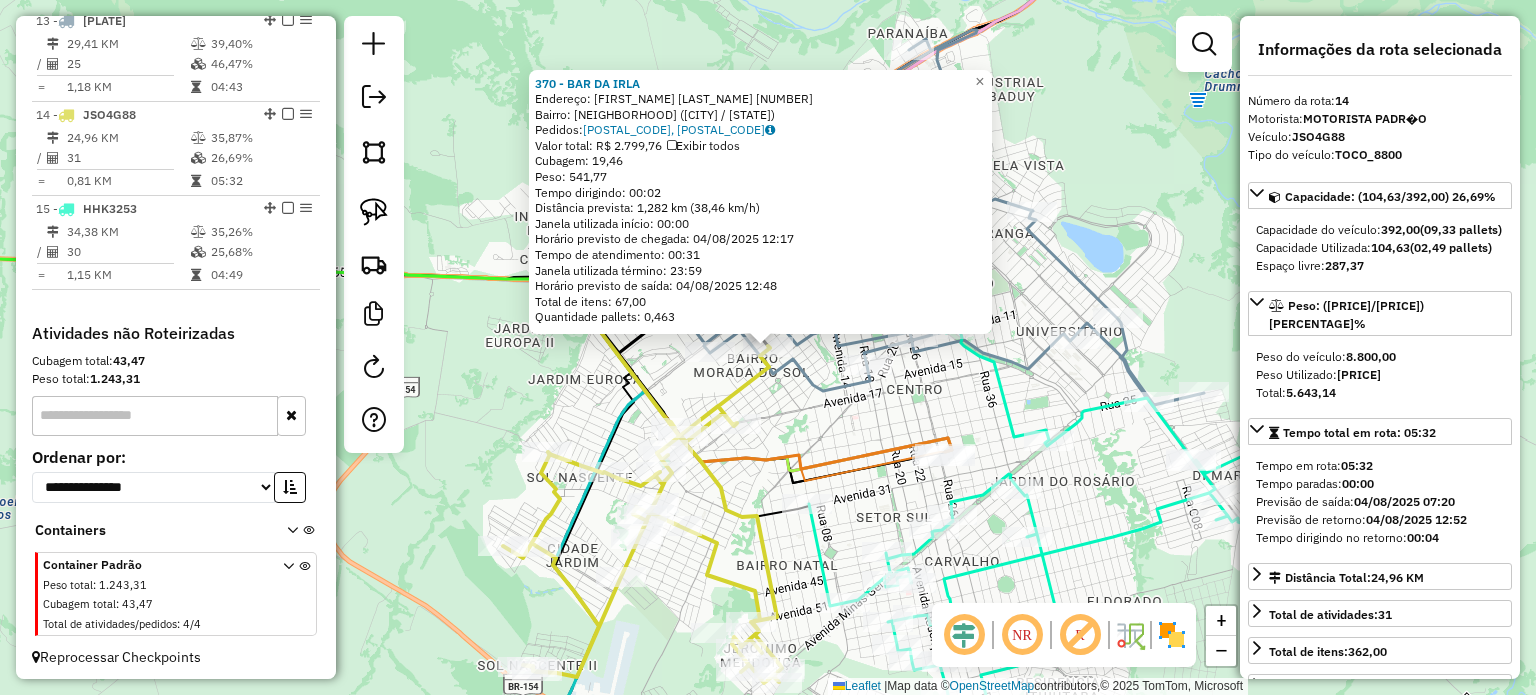 click 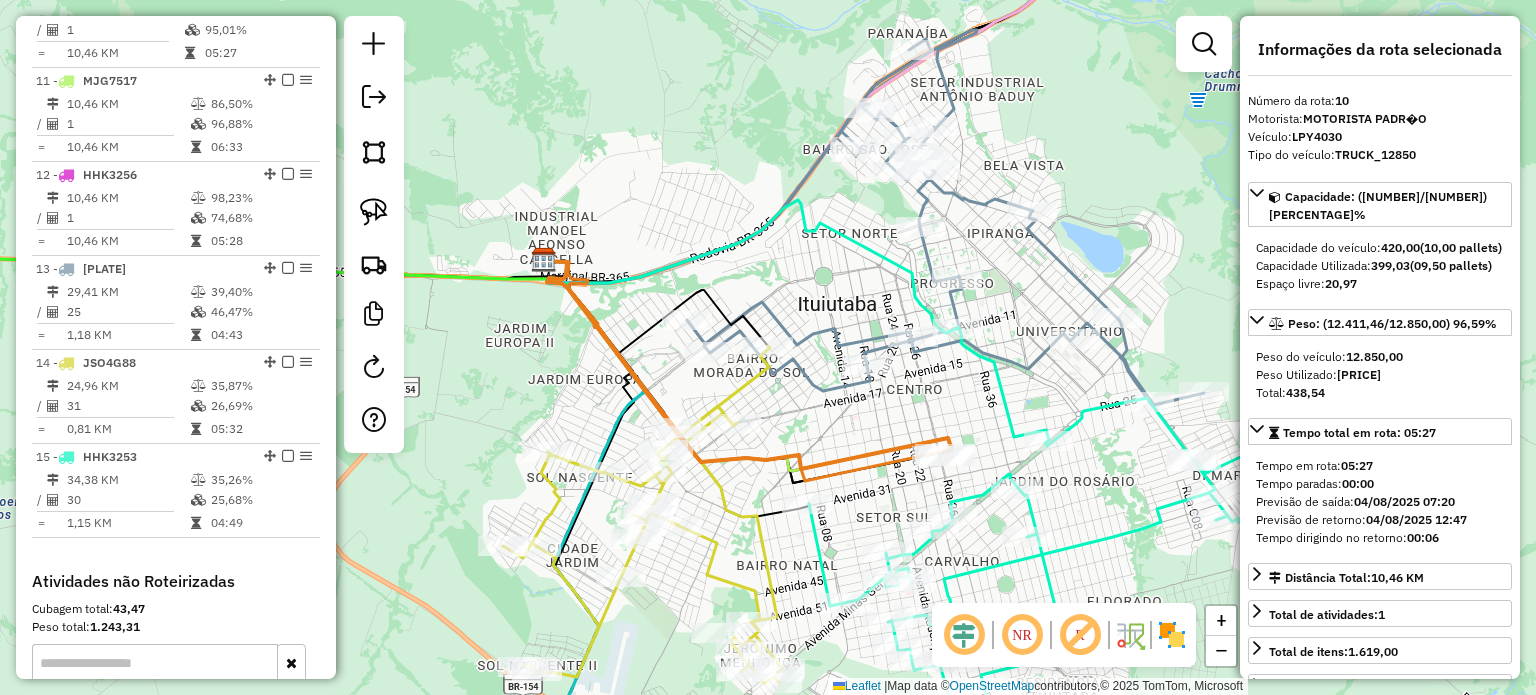scroll, scrollTop: 1618, scrollLeft: 0, axis: vertical 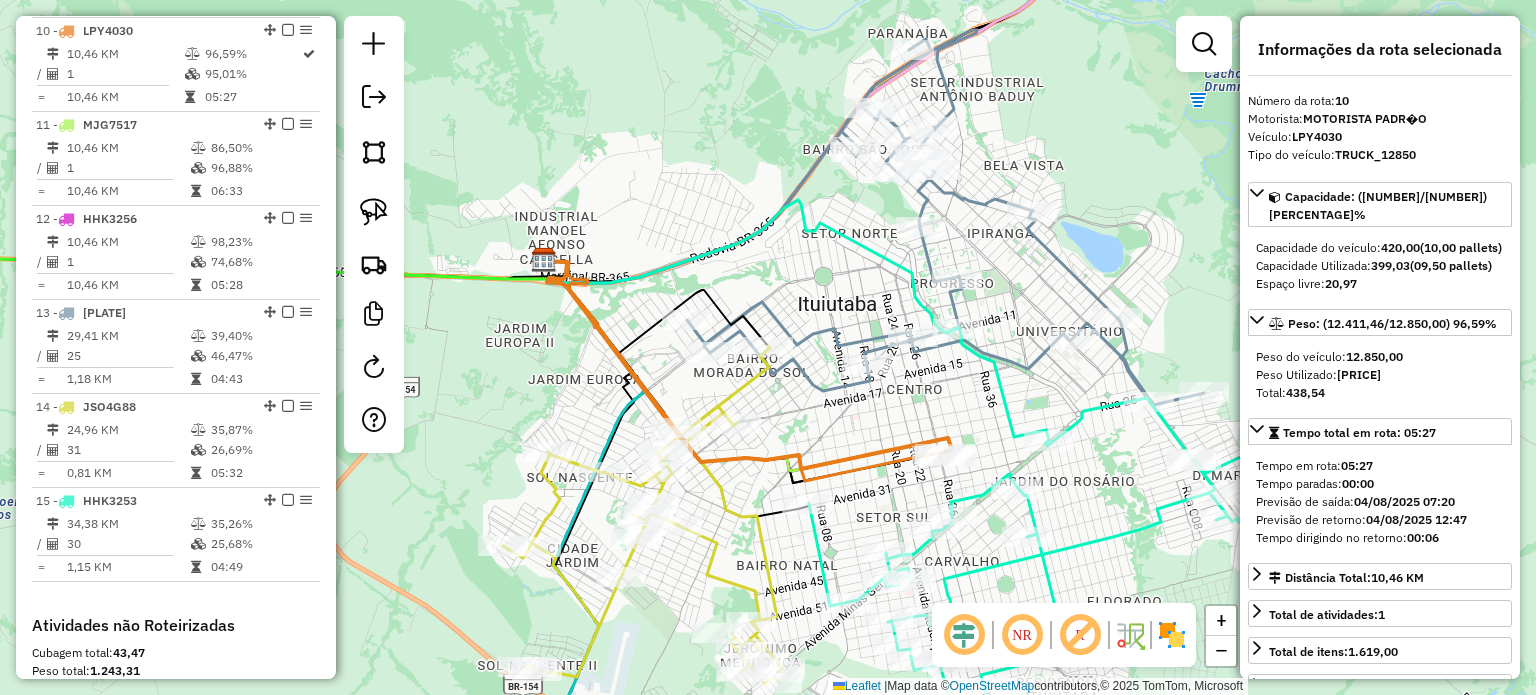 click on "Janela de atendimento Grade de atendimento Capacidade Transportadoras Veículos Cliente Pedidos  Rotas Selecione os dias de semana para filtrar as janelas de atendimento  Seg   Ter   Qua   Qui   Sex   Sáb   Dom  Informe o período da janela de atendimento: De: Até:  Filtrar exatamente a janela do cliente  Considerar janela de atendimento padrão  Selecione os dias de semana para filtrar as grades de atendimento  Seg   Ter   Qua   Qui   Sex   Sáb   Dom   Considerar clientes sem dia de atendimento cadastrado  Clientes fora do dia de atendimento selecionado Filtrar as atividades entre os valores definidos abaixo:  Peso mínimo:   Peso máximo:   Cubagem mínima:   Cubagem máxima:   De:   Até:  Filtrar as atividades entre o tempo de atendimento definido abaixo:  De:   Até:   Considerar capacidade total dos clientes não roteirizados Transportadora: Selecione um ou mais itens Tipo de veículo: Selecione um ou mais itens Veículo: Selecione um ou mais itens Motorista: Selecione um ou mais itens Nome: Rótulo:" 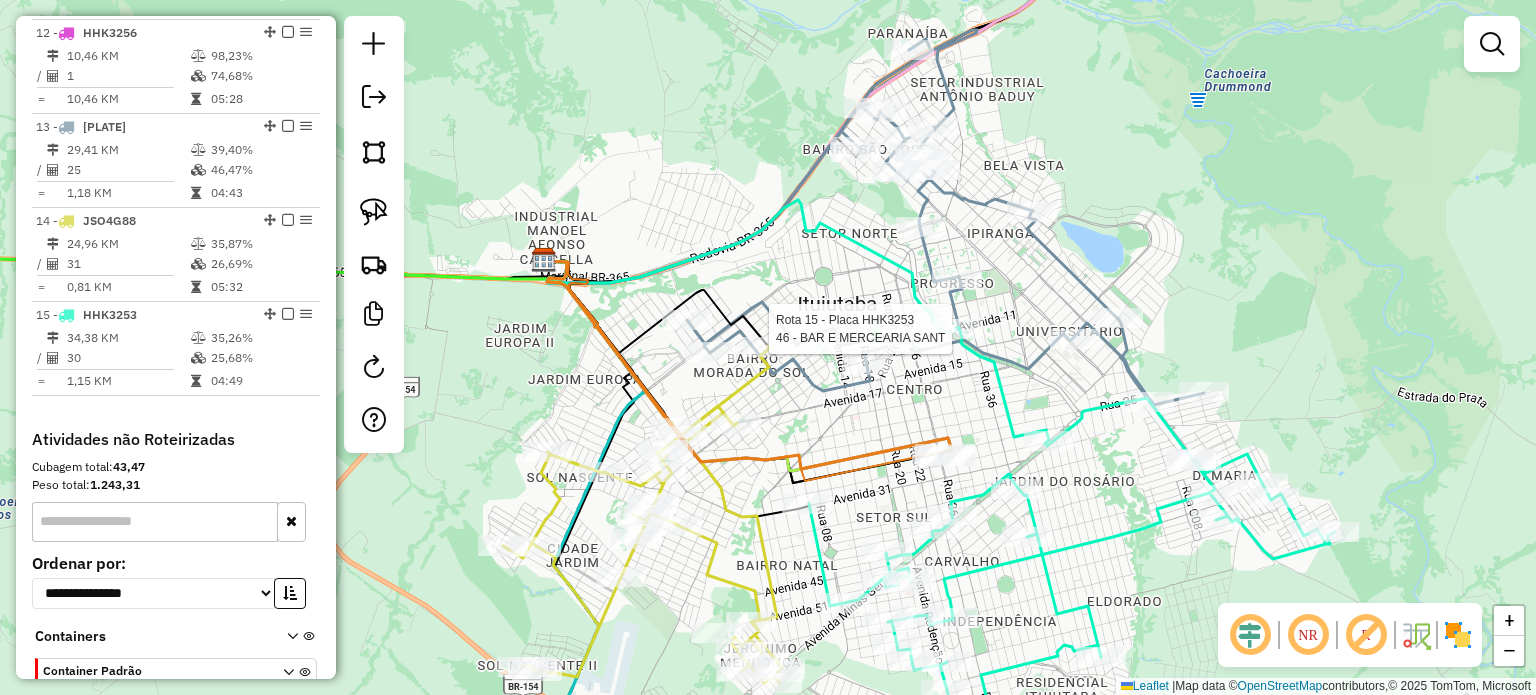 select on "*********" 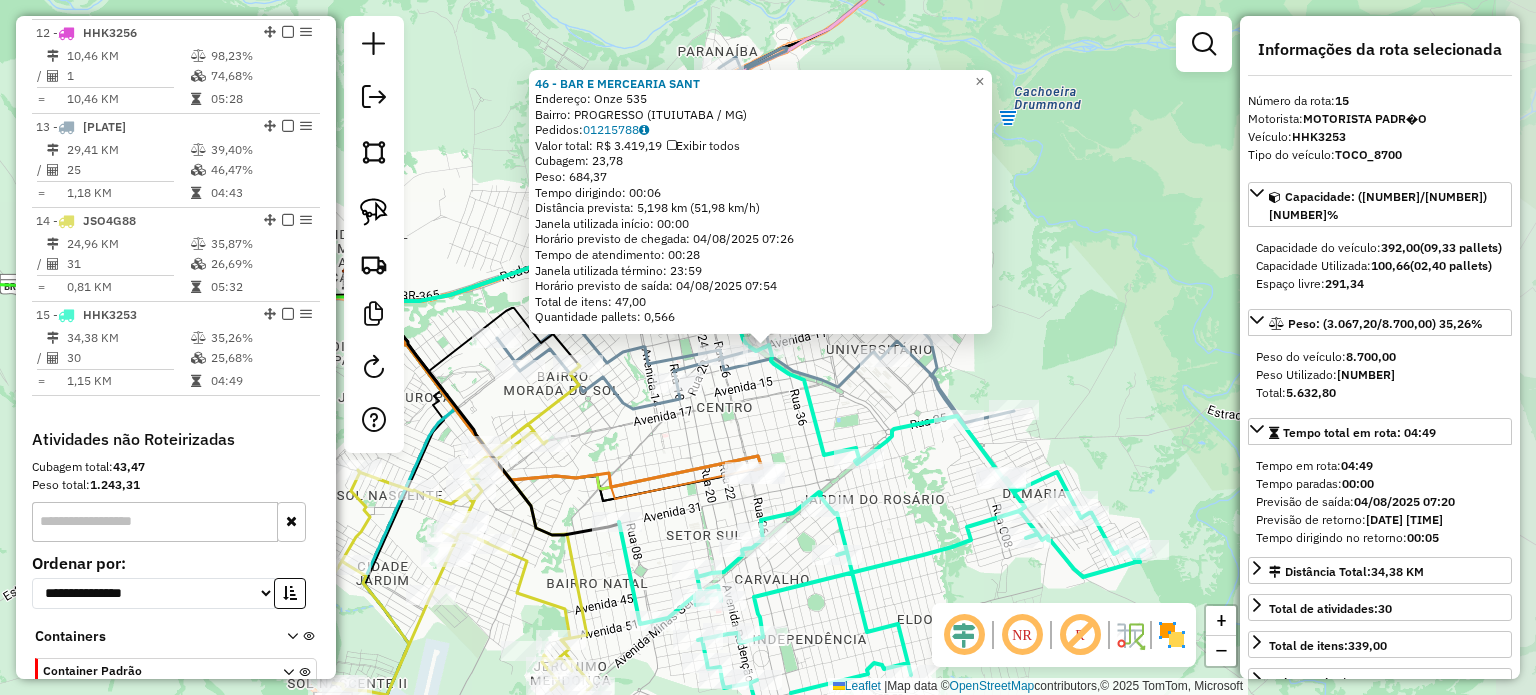 scroll, scrollTop: 1910, scrollLeft: 0, axis: vertical 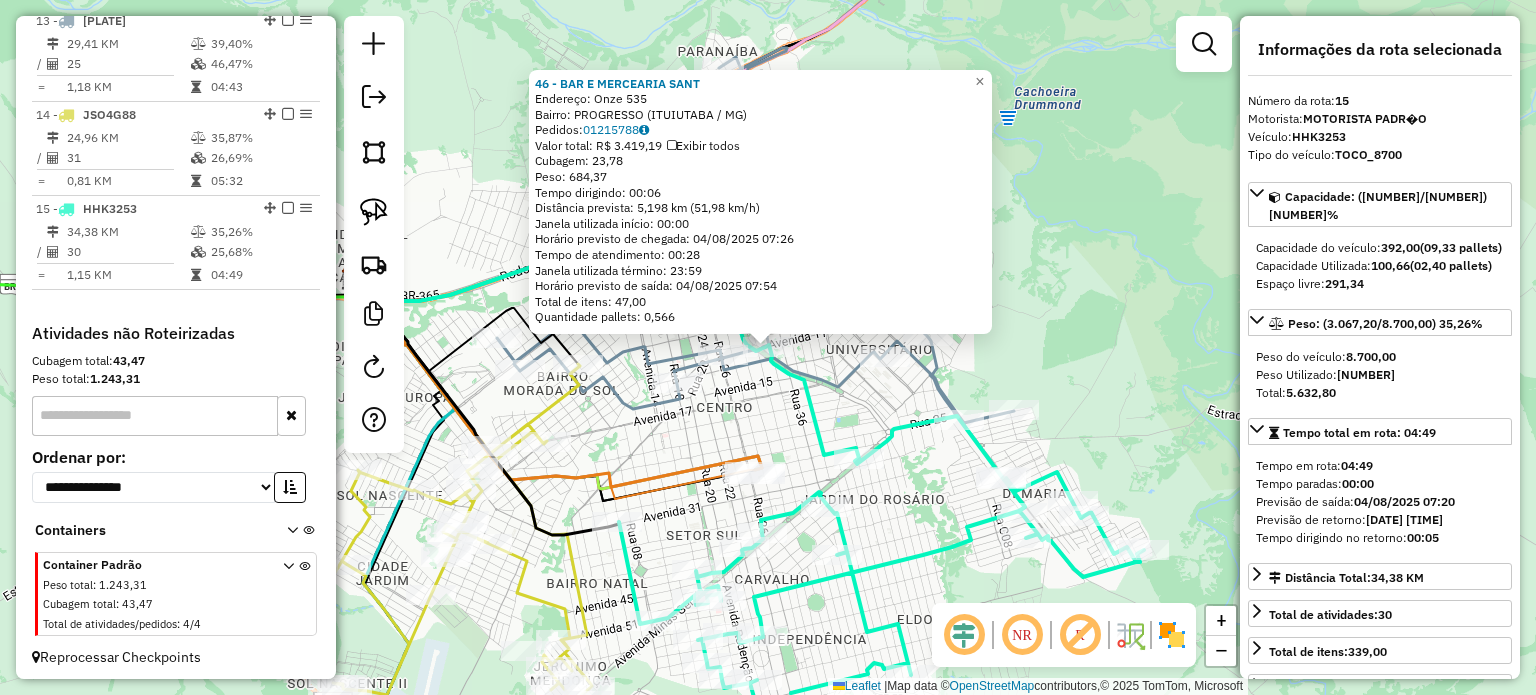 click on "46 - BAR E MERCEARIA SANT  Endereço:  Onze 535   Bairro: PROGRESSO (ITUIUTABA / MG)   Pedidos:  01215788   Valor total: R$ 3.419,19   Exibir todos   Cubagem: 23,78  Peso: 684,37  Tempo dirigindo: 00:06   Distância prevista: 5,198 km (51,98 km/h)   Janela utilizada início: 00:00   Horário previsto de chegada: 04/08/2025 07:26   Tempo de atendimento: 00:28   Janela utilizada término: 23:59   Horário previsto de saída: 04/08/2025 07:54   Total de itens: 47,00   Quantidade pallets: 0,566  × Janela de atendimento Grade de atendimento Capacidade Transportadoras Veículos Cliente Pedidos  Rotas Selecione os dias de semana para filtrar as janelas de atendimento  Seg   Ter   Qua   Qui   Sex   Sáb   Dom  Informe o período da janela de atendimento: De: Até:  Filtrar exatamente a janela do cliente  Considerar janela de atendimento padrão  Selecione os dias de semana para filtrar as grades de atendimento  Seg   Ter   Qua   Qui   Sex   Sáb   Dom   Considerar clientes sem dia de atendimento cadastrado  De:  De:" 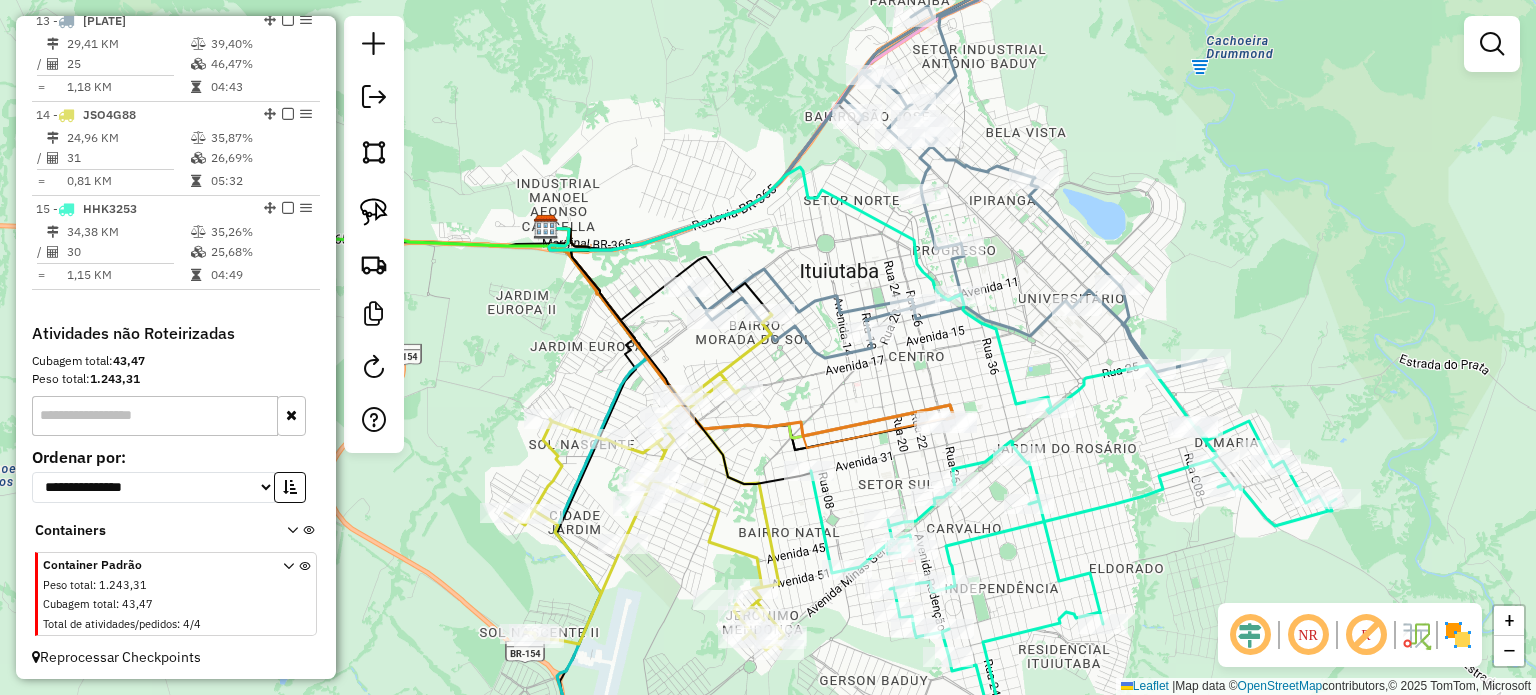 drag, startPoint x: 716, startPoint y: 443, endPoint x: 912, endPoint y: 391, distance: 202.78067 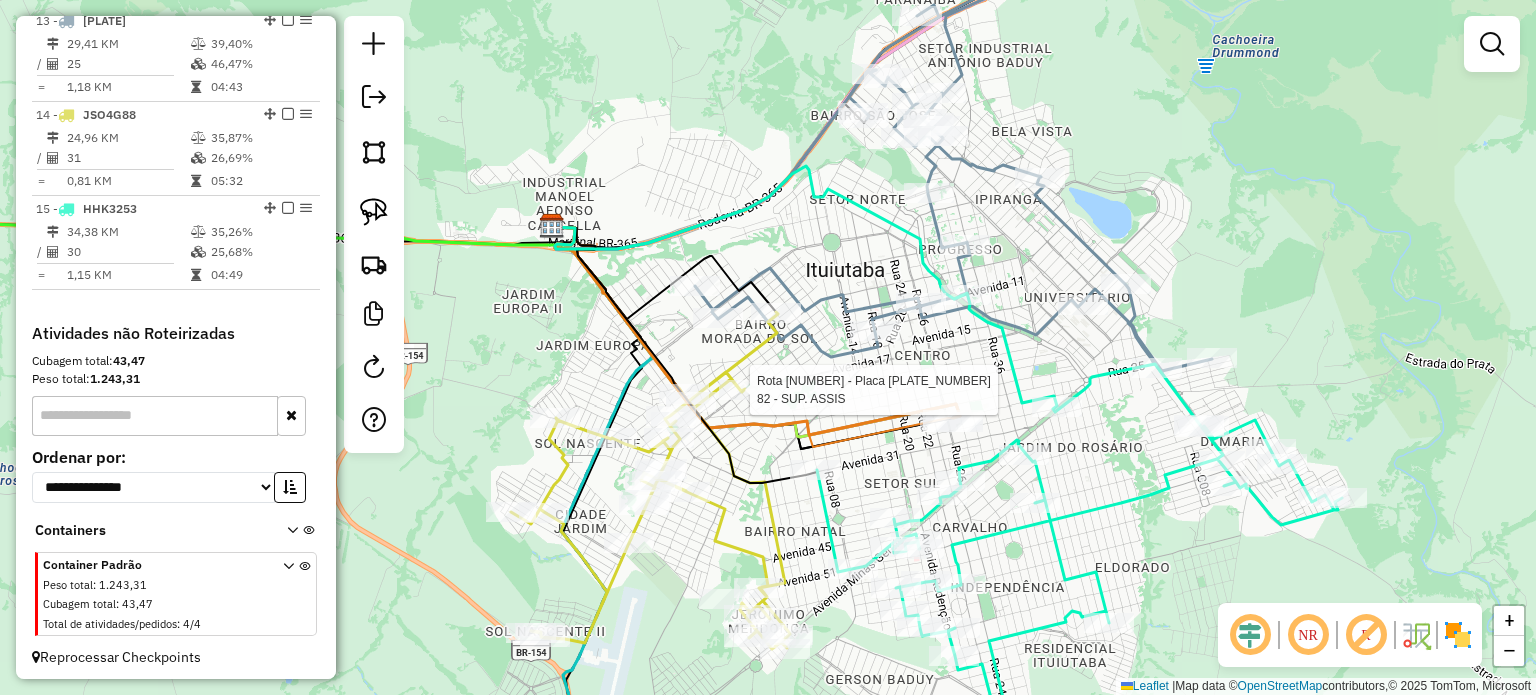 select on "*********" 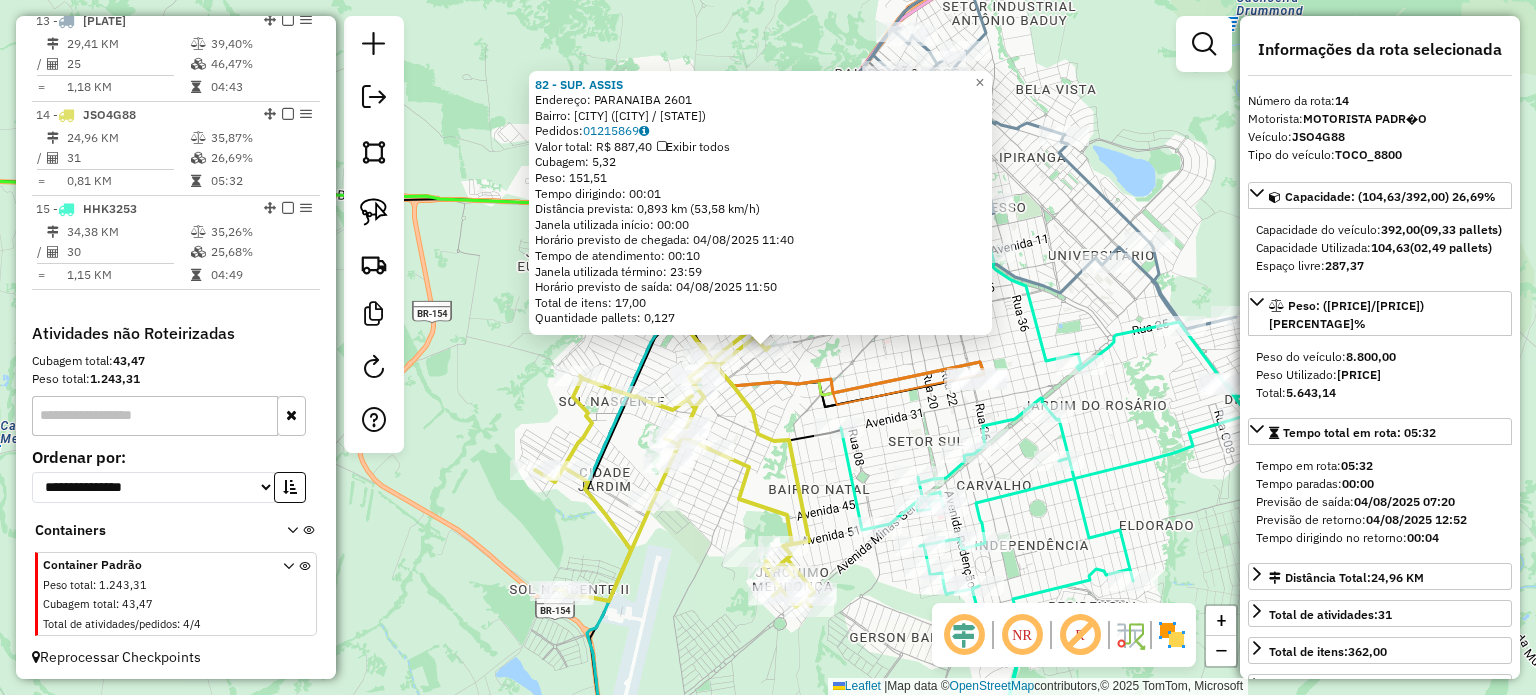 click 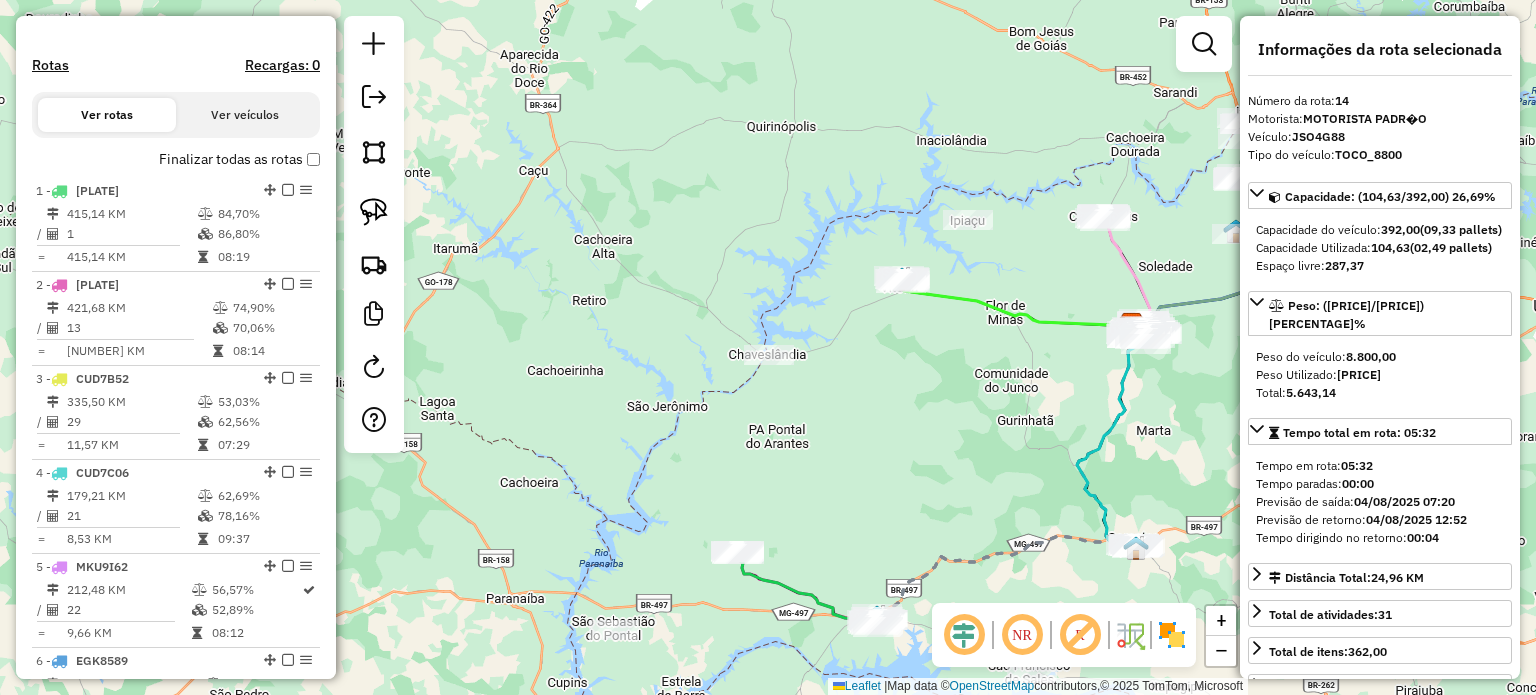 scroll, scrollTop: 610, scrollLeft: 0, axis: vertical 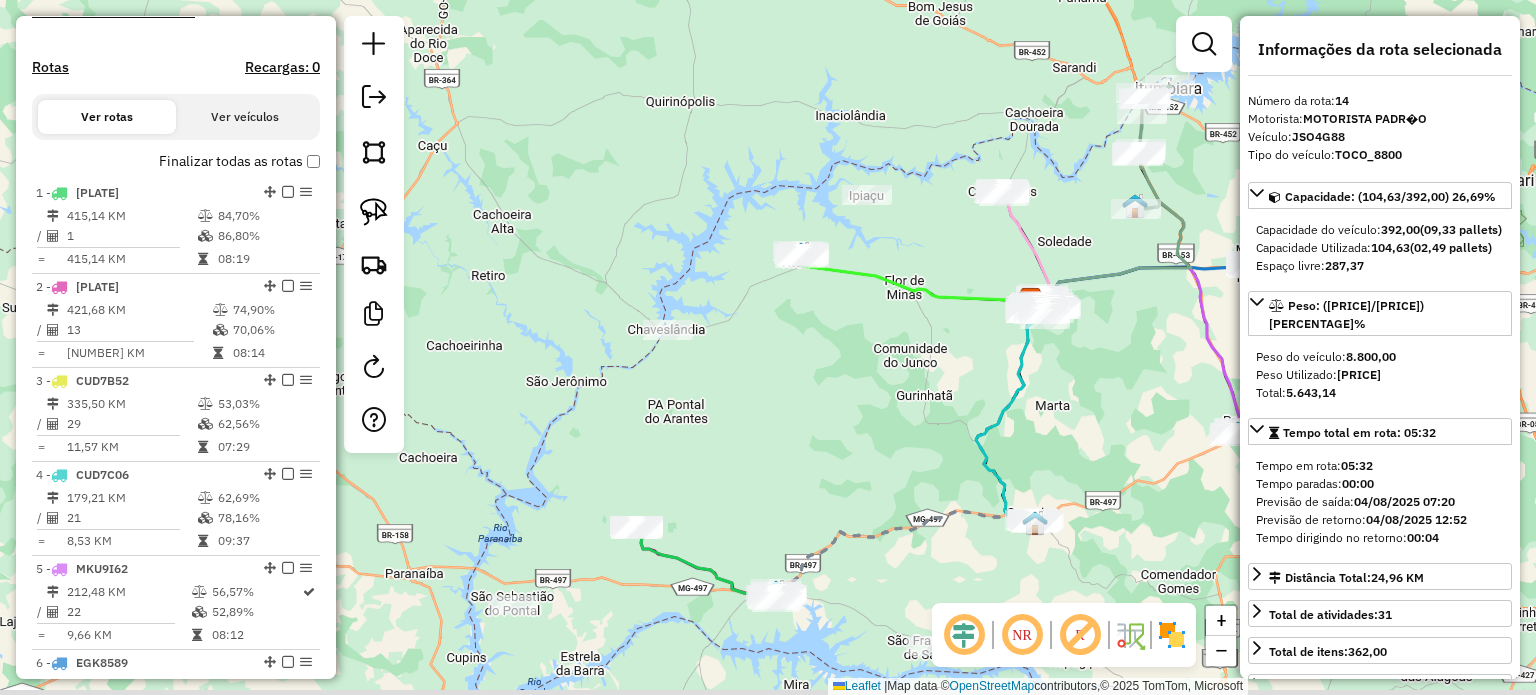 drag, startPoint x: 956, startPoint y: 425, endPoint x: 668, endPoint y: 377, distance: 291.9726 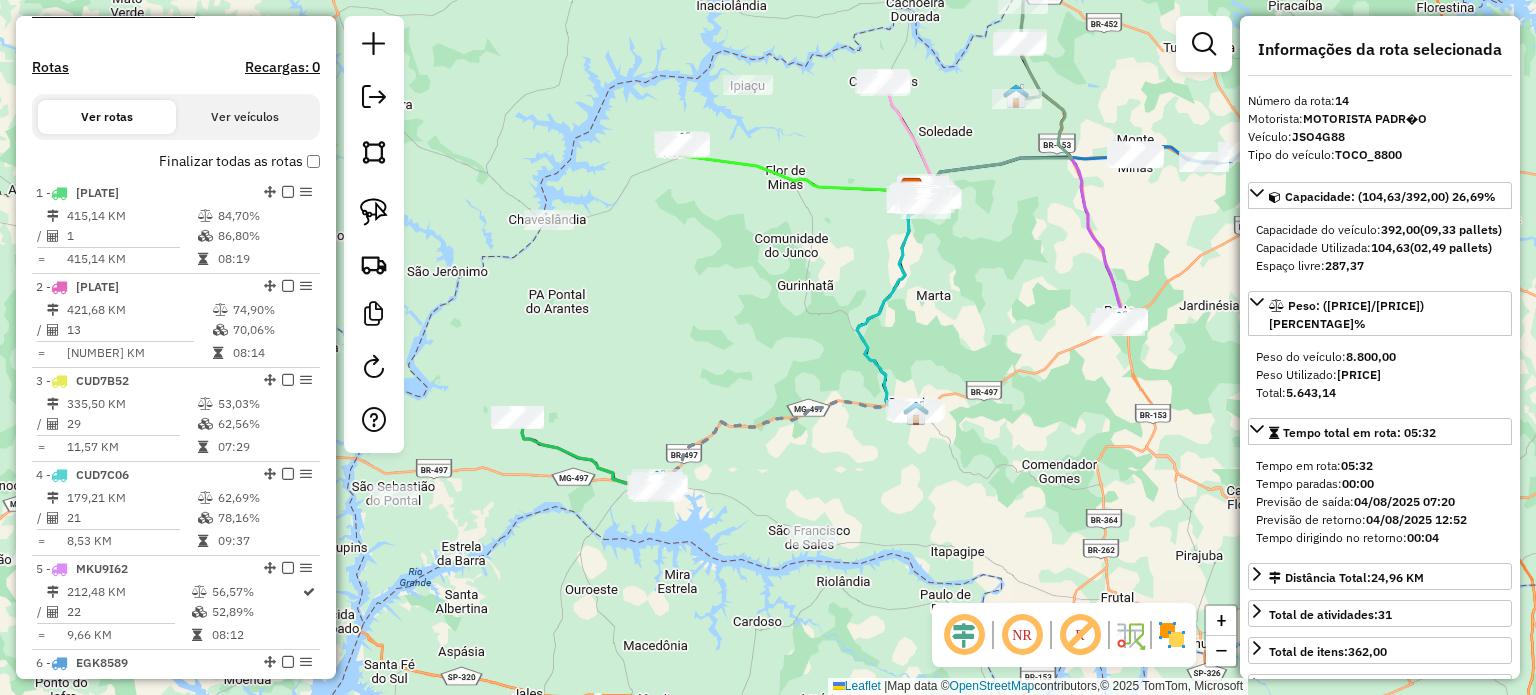 drag, startPoint x: 593, startPoint y: 571, endPoint x: 780, endPoint y: 511, distance: 196.38992 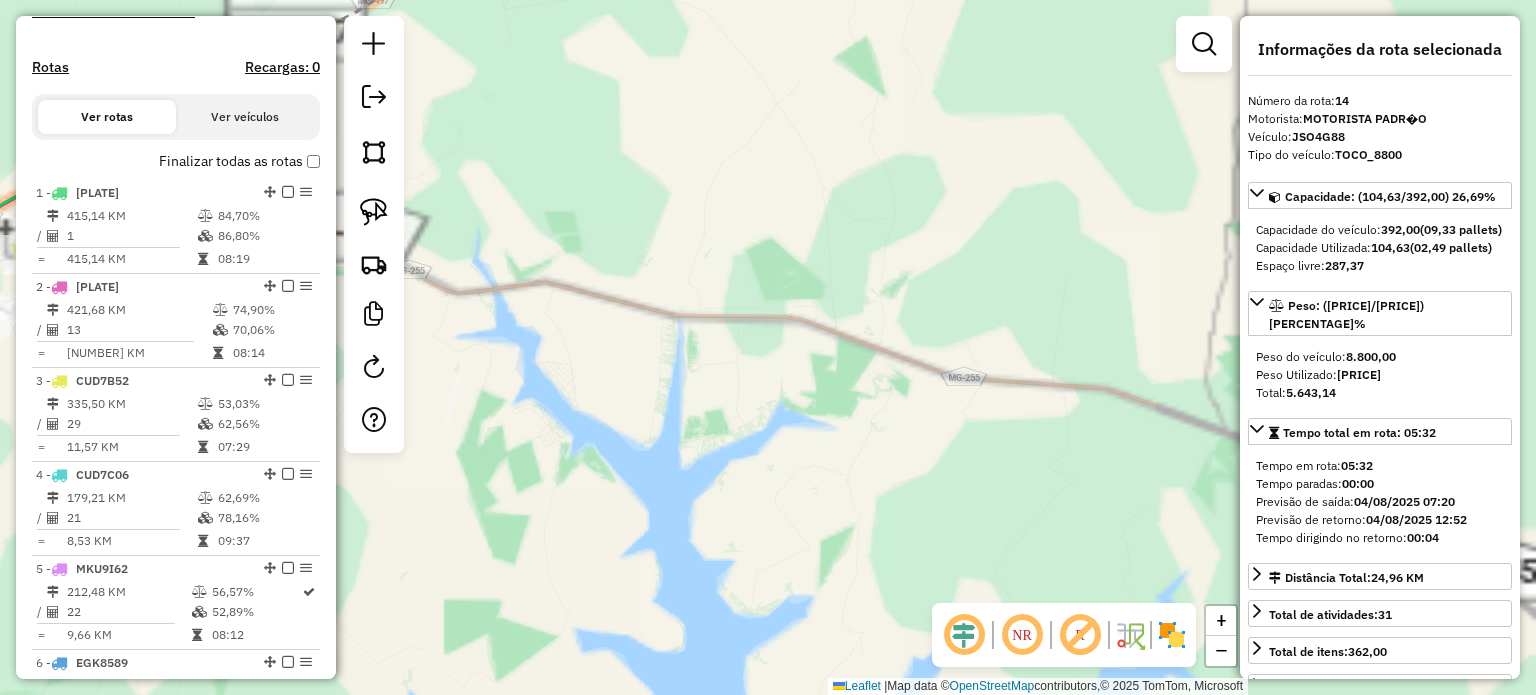 drag, startPoint x: 560, startPoint y: 431, endPoint x: 1097, endPoint y: 454, distance: 537.4923 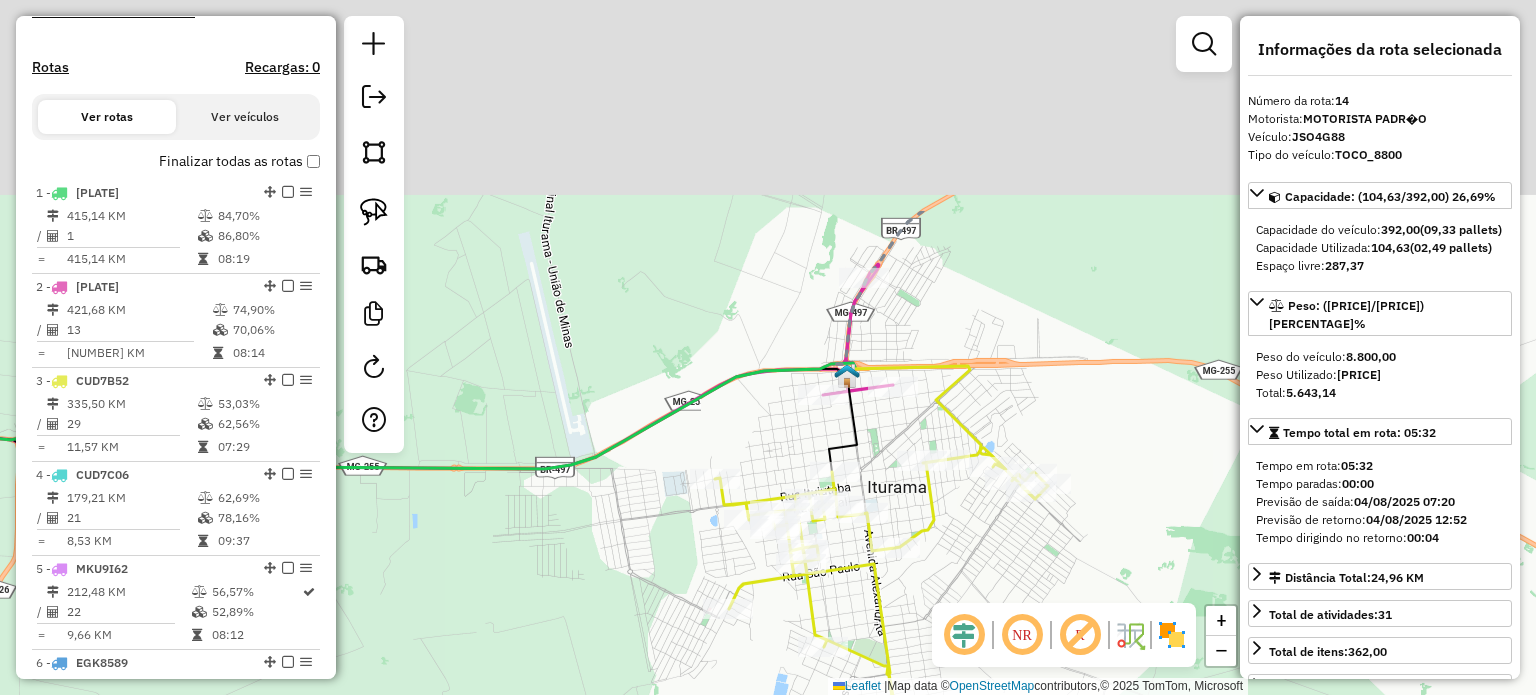 drag, startPoint x: 473, startPoint y: 343, endPoint x: 434, endPoint y: 623, distance: 282.70303 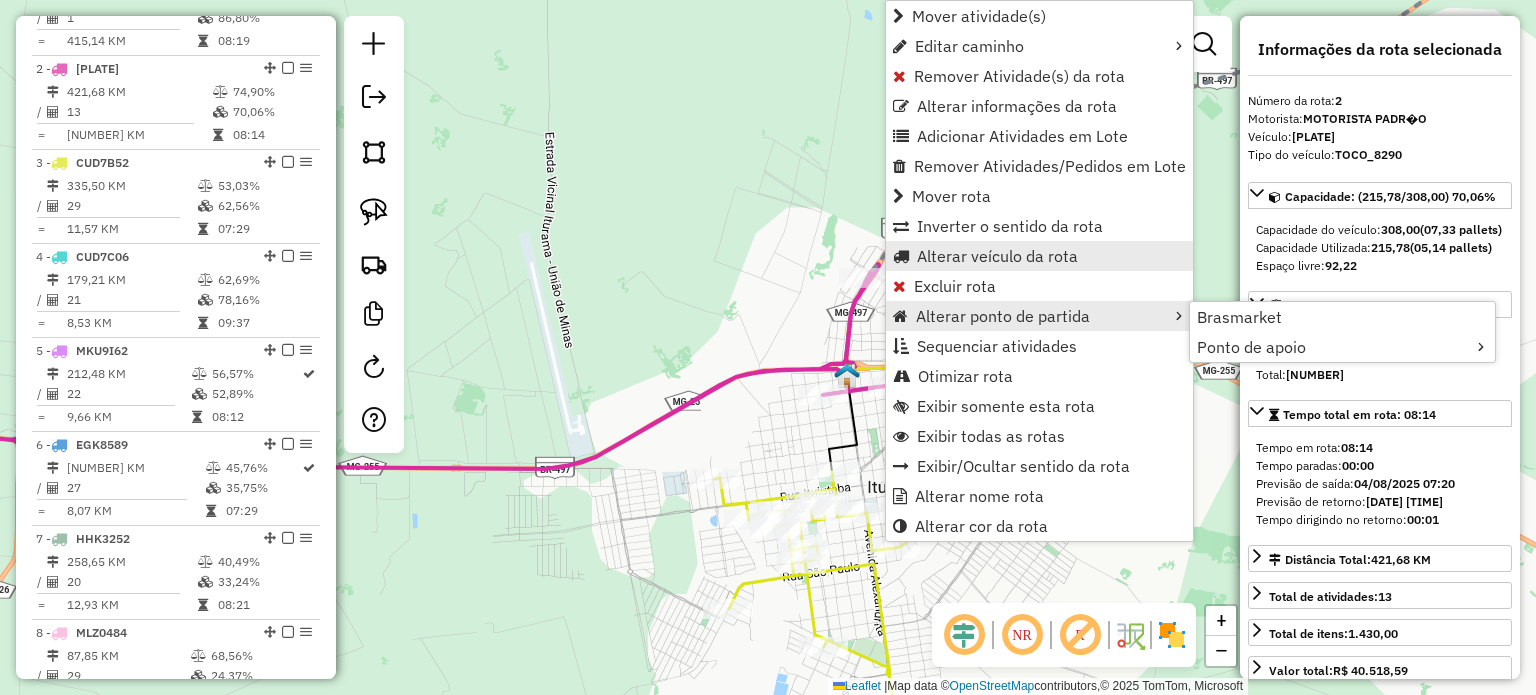 scroll, scrollTop: 868, scrollLeft: 0, axis: vertical 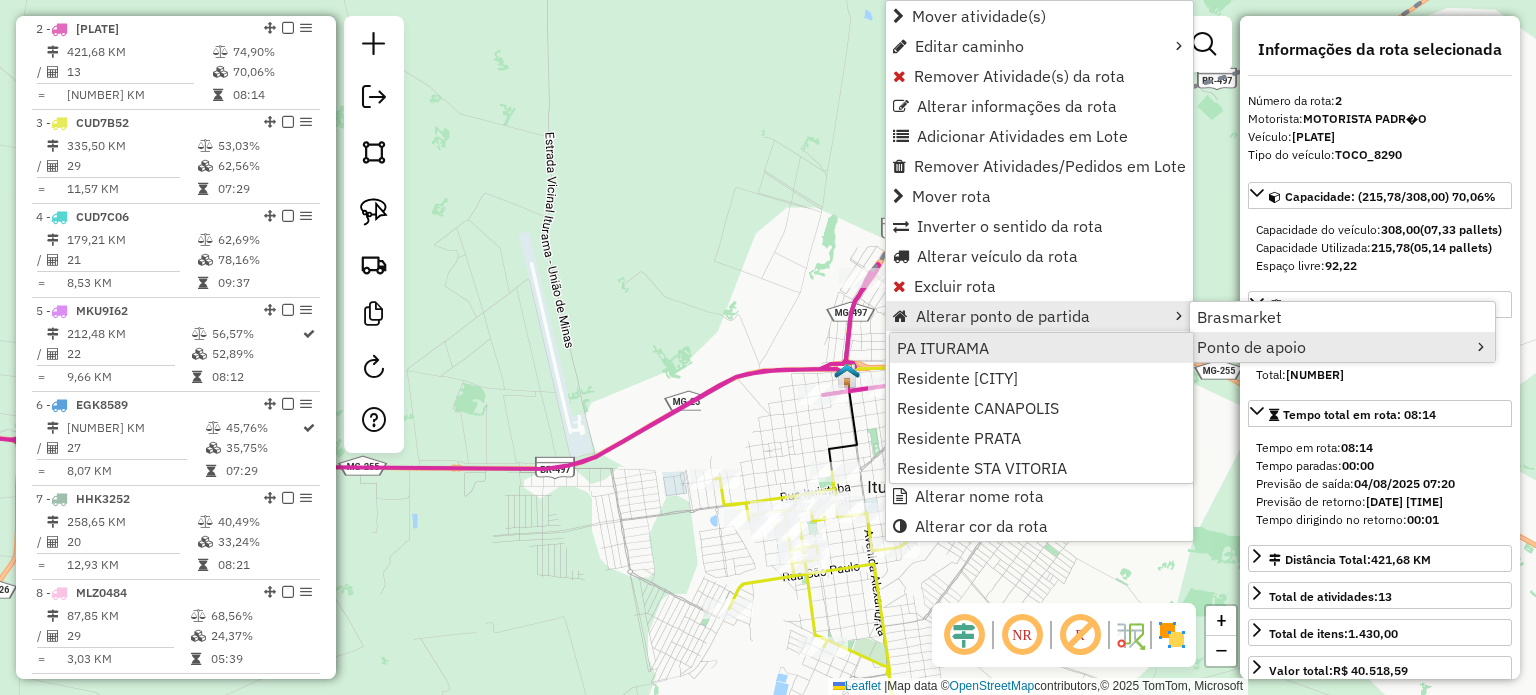 click on "PA ITURAMA" at bounding box center [943, 348] 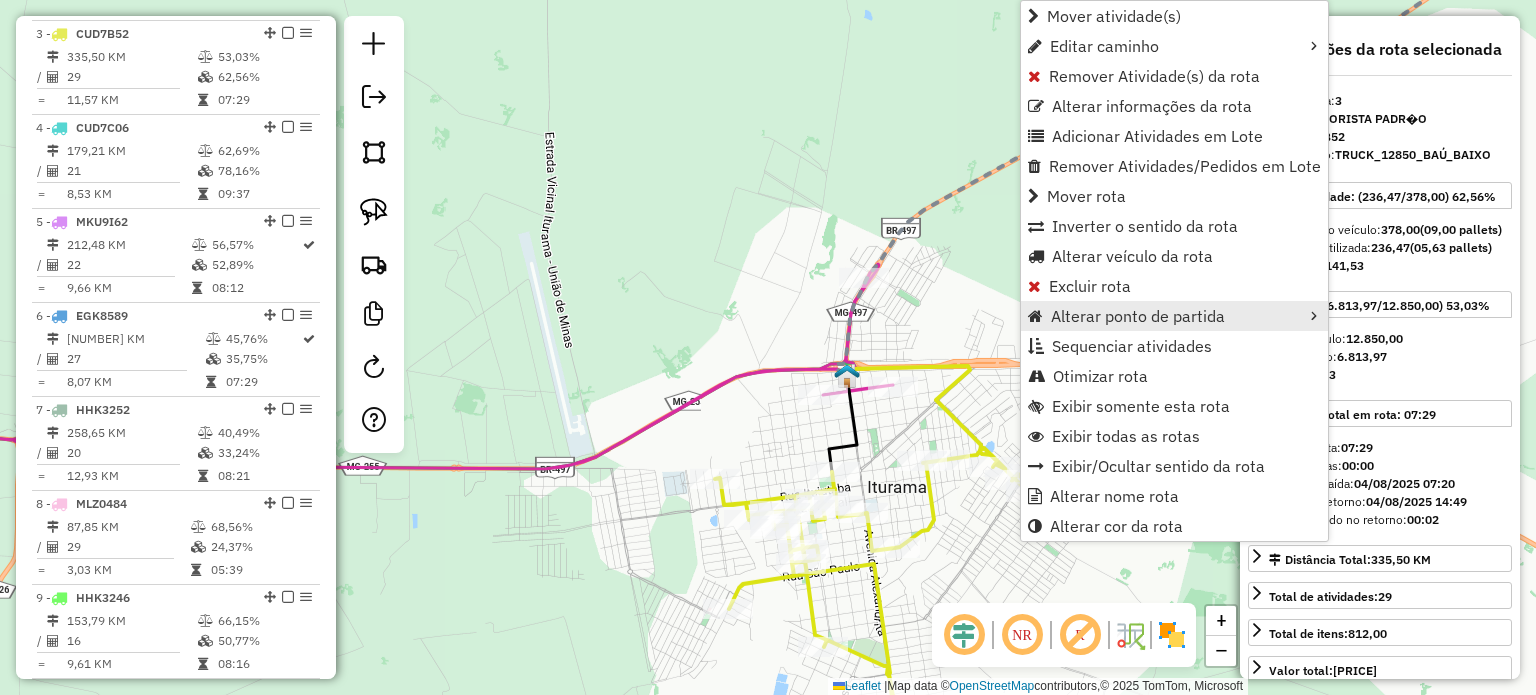 scroll, scrollTop: 962, scrollLeft: 0, axis: vertical 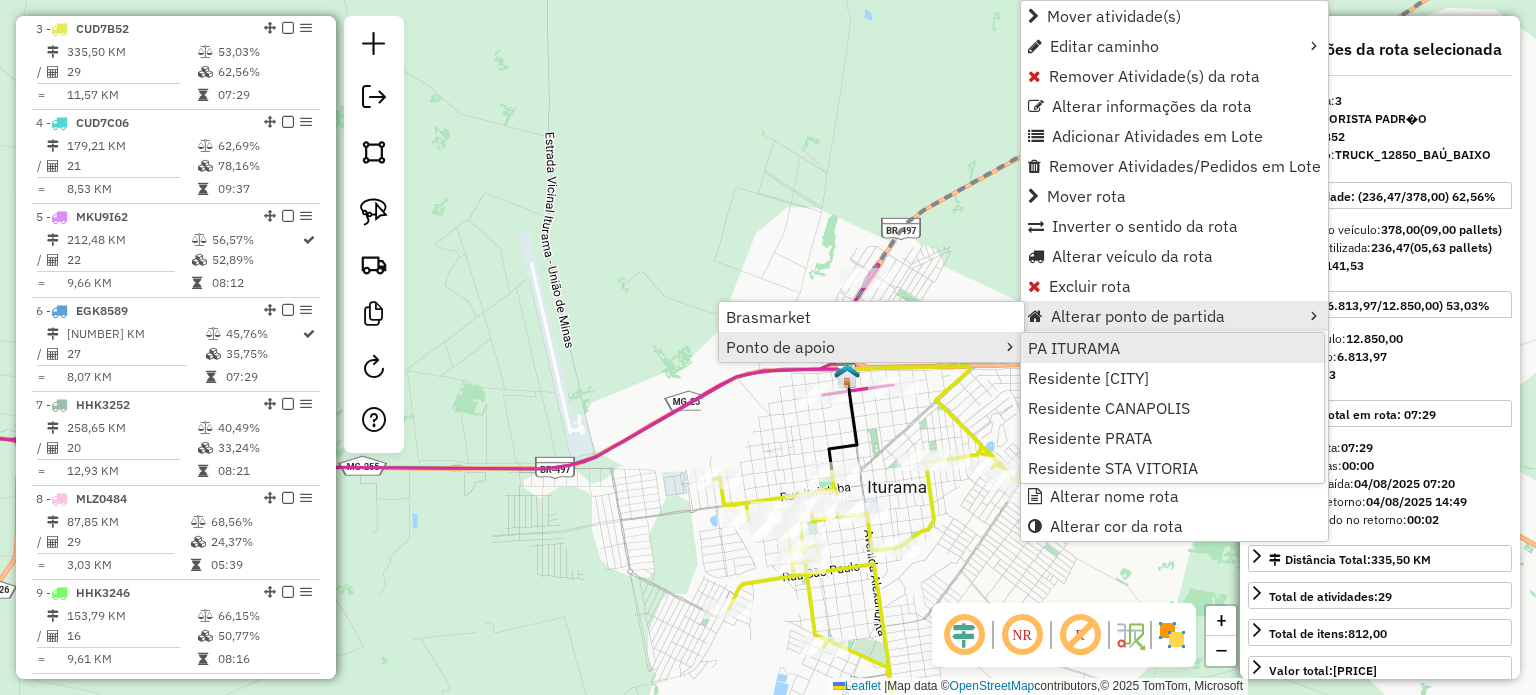click on "PA ITURAMA" at bounding box center (1074, 348) 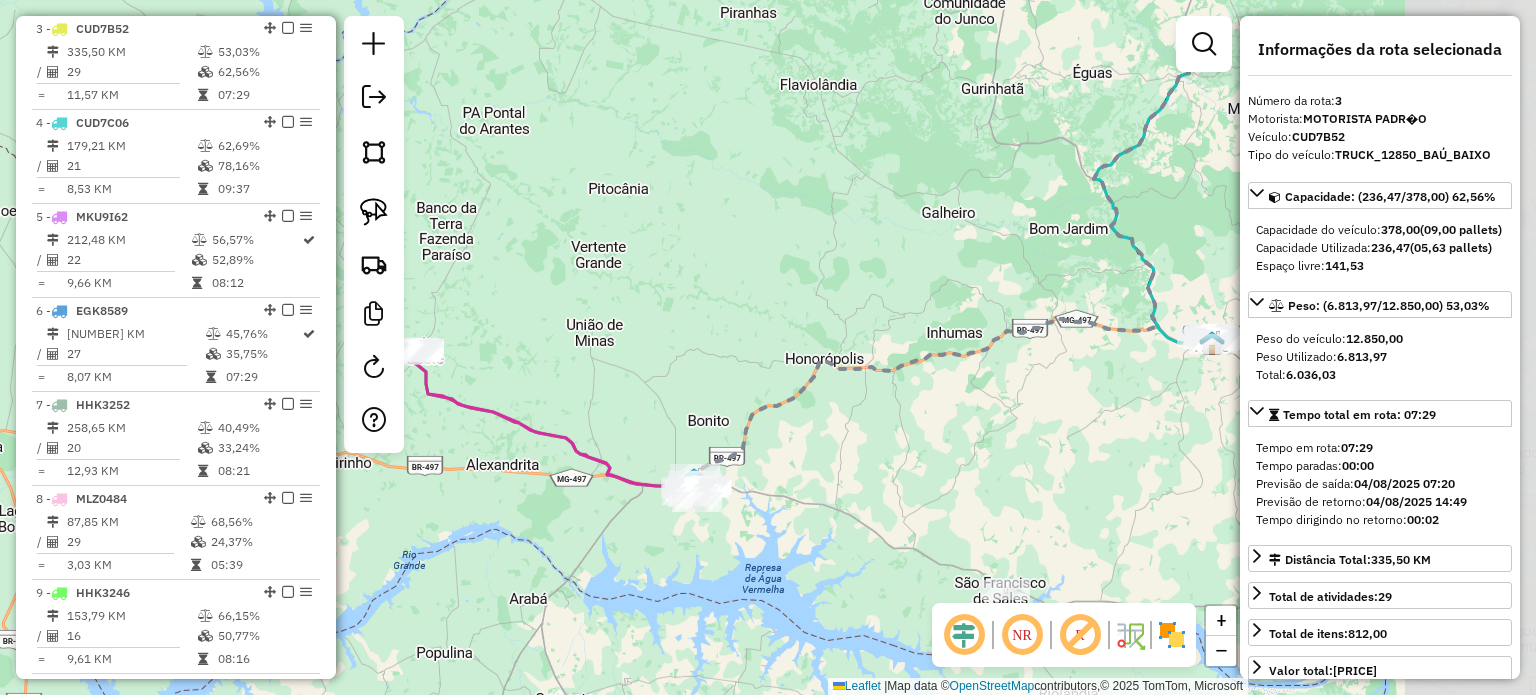 drag, startPoint x: 1104, startPoint y: 399, endPoint x: 796, endPoint y: 525, distance: 332.7762 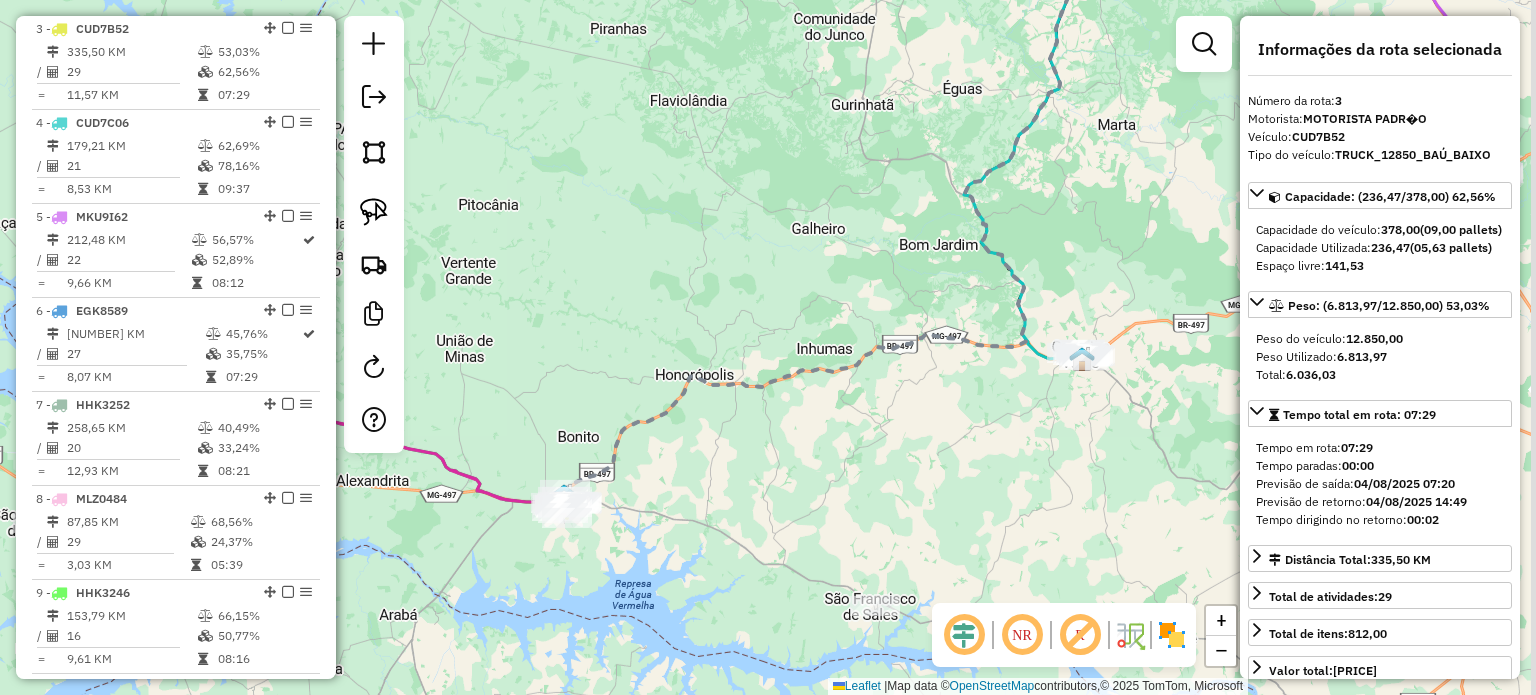 drag, startPoint x: 715, startPoint y: 447, endPoint x: 652, endPoint y: 447, distance: 63 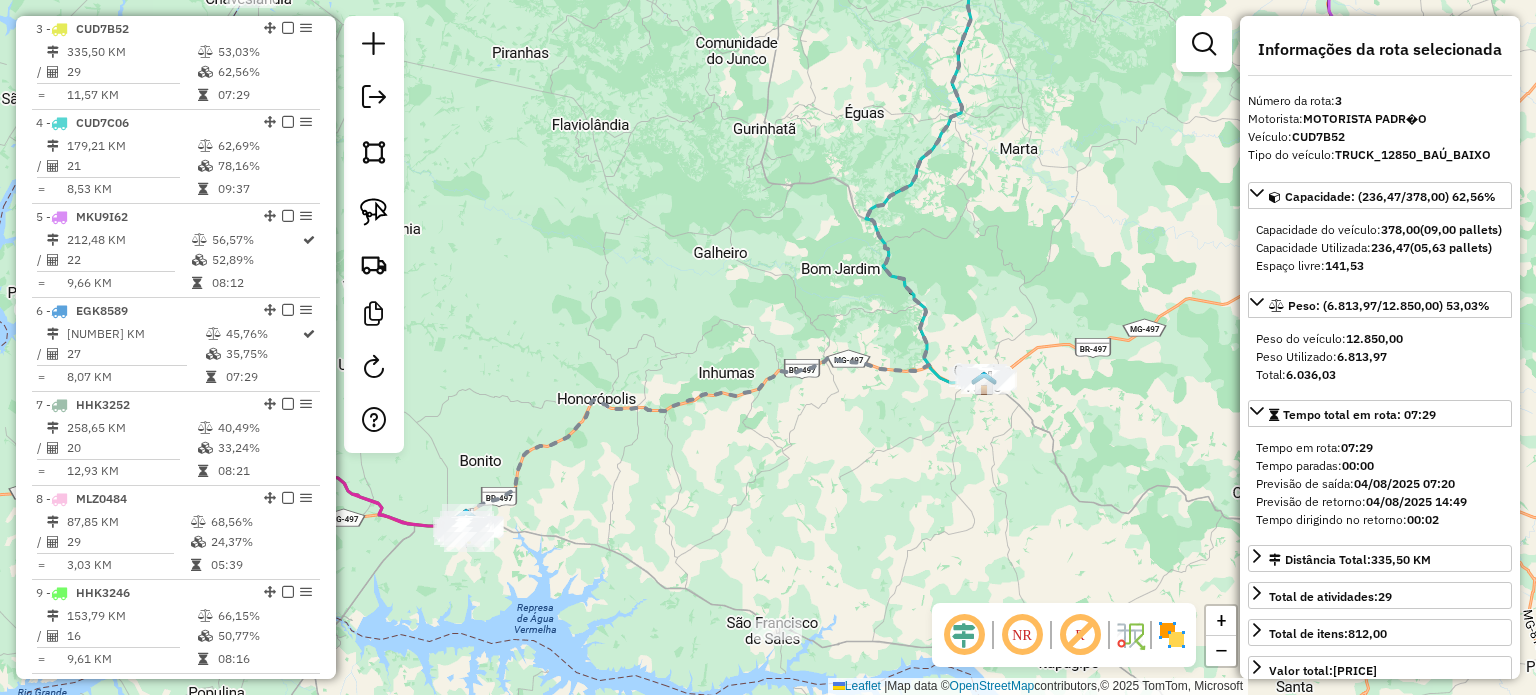 drag, startPoint x: 992, startPoint y: 424, endPoint x: 749, endPoint y: 599, distance: 299.45618 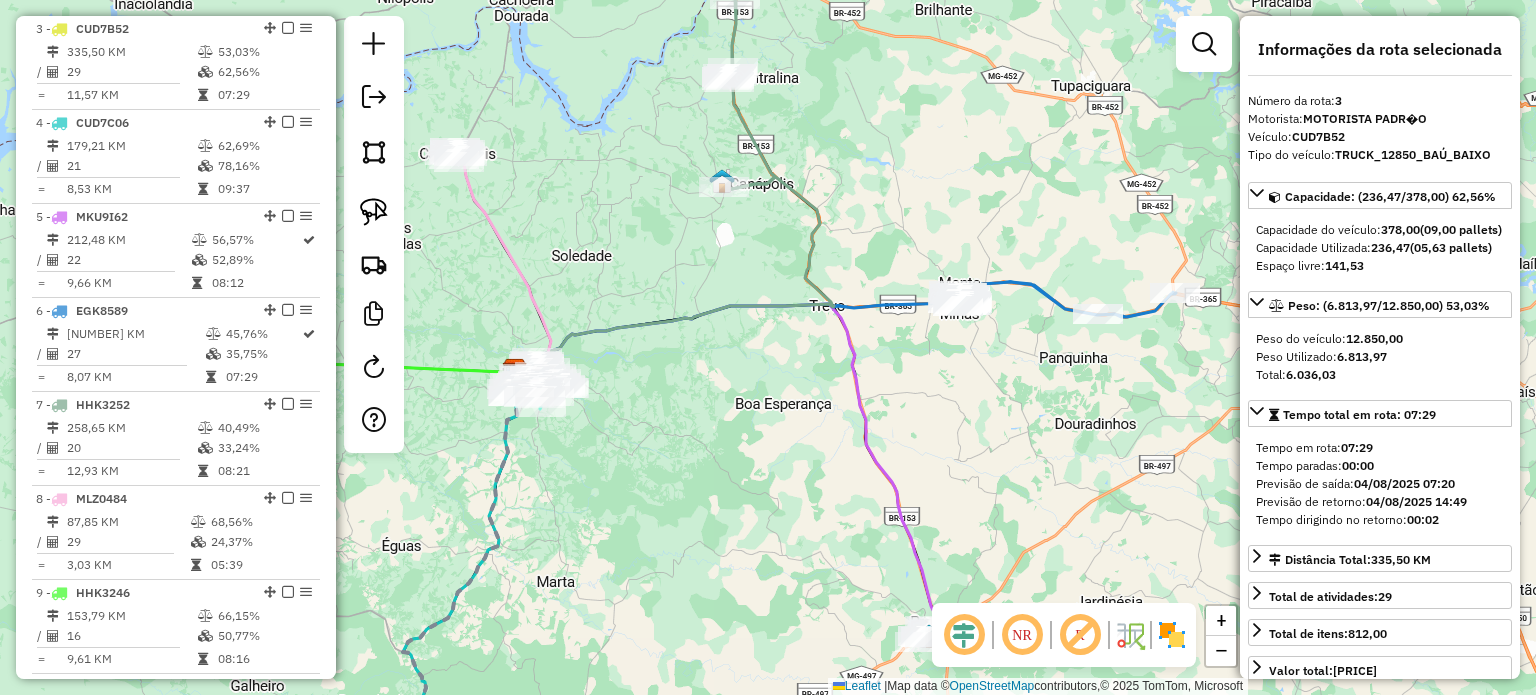 drag, startPoint x: 998, startPoint y: 334, endPoint x: 938, endPoint y: 400, distance: 89.19641 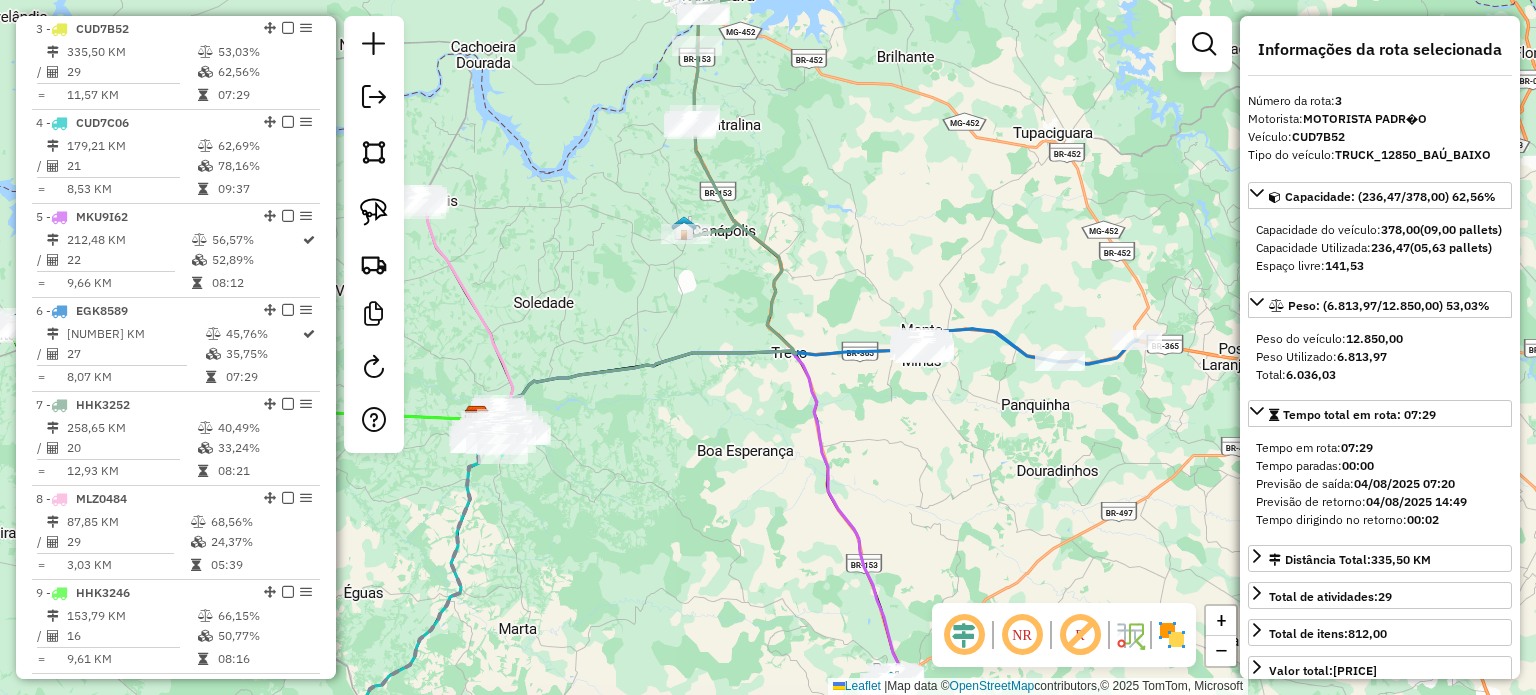 drag, startPoint x: 1056, startPoint y: 450, endPoint x: 941, endPoint y: 507, distance: 128.35107 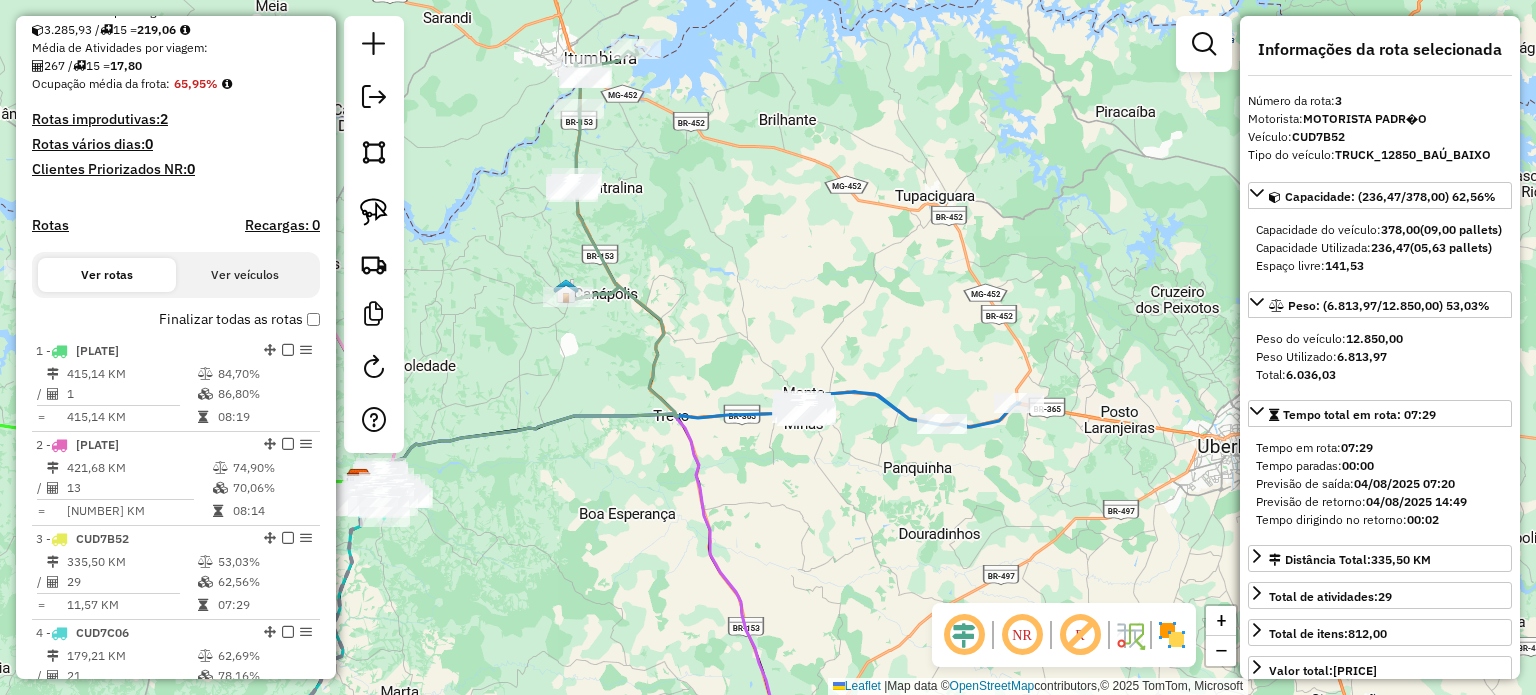 scroll, scrollTop: 162, scrollLeft: 0, axis: vertical 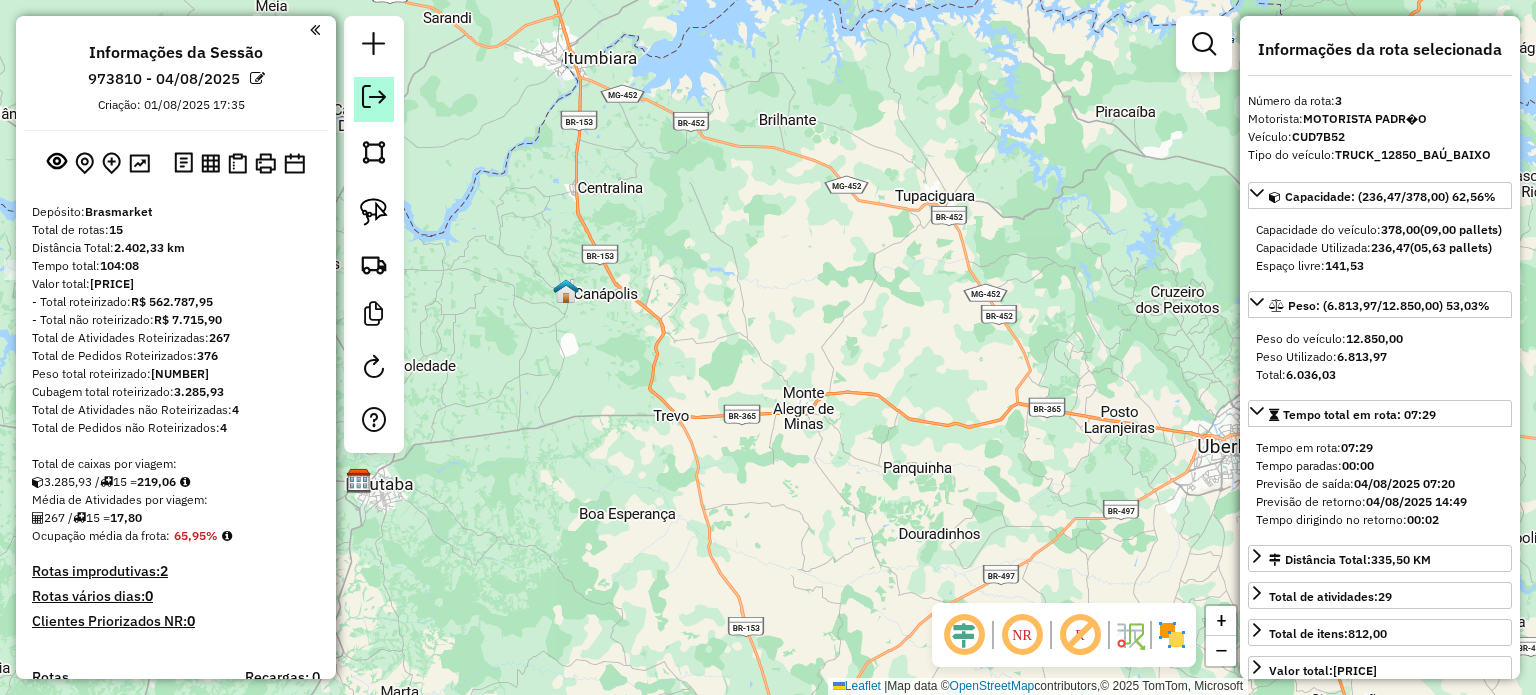 click 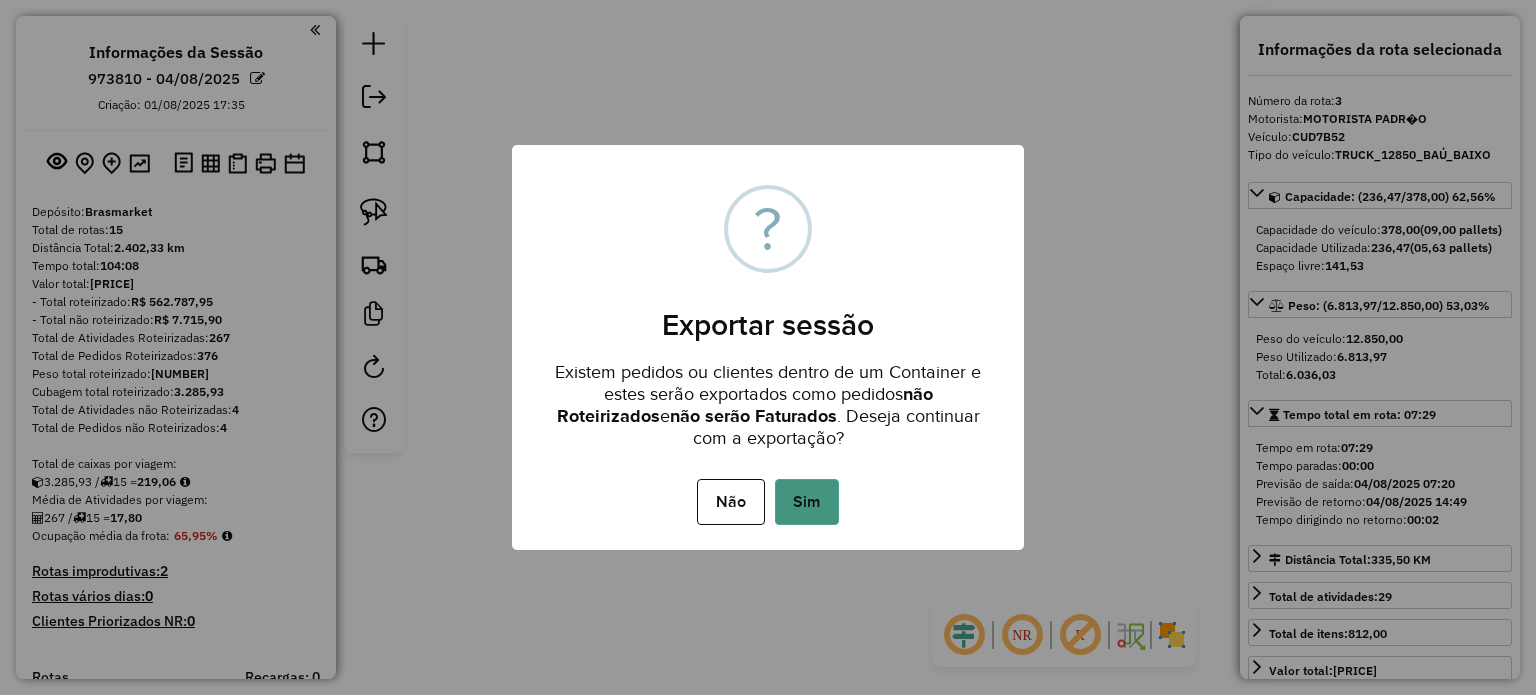 click on "Sim" at bounding box center [807, 502] 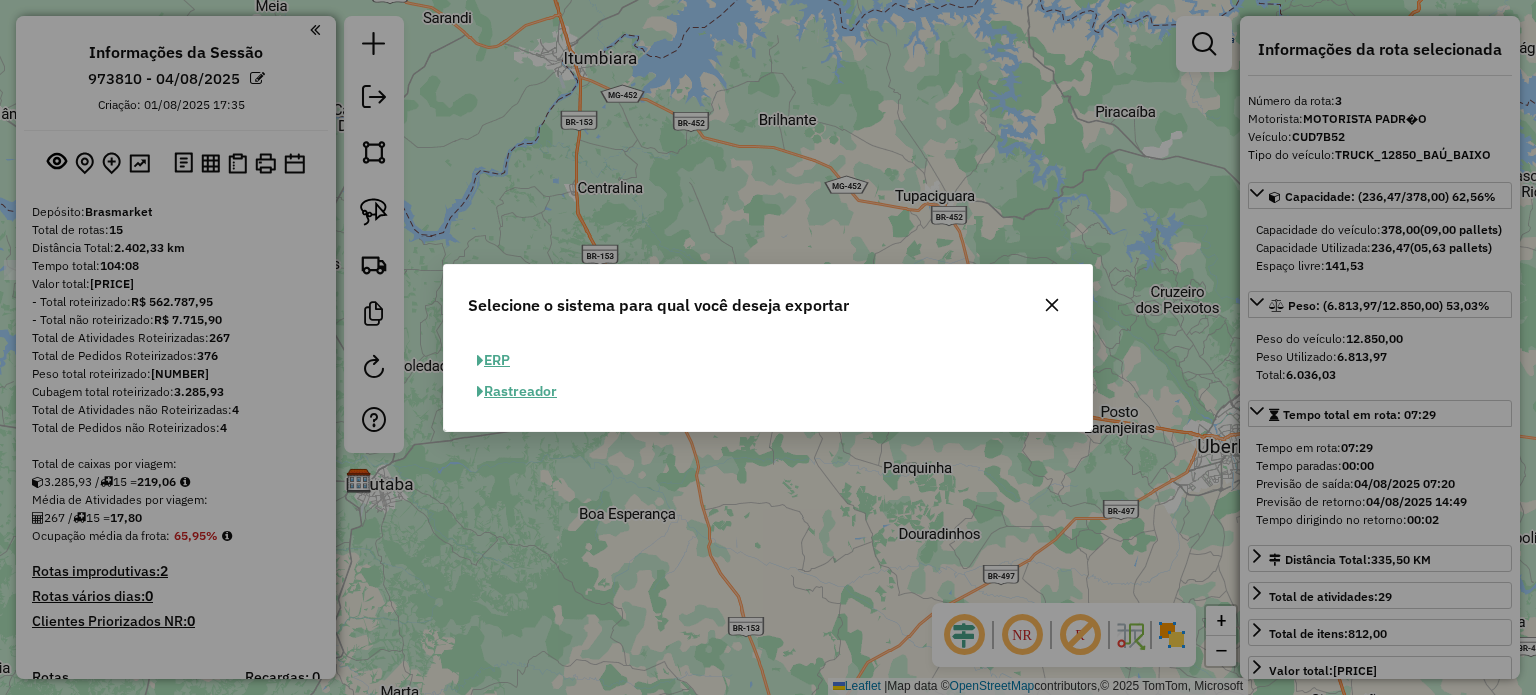 click on "ERP" 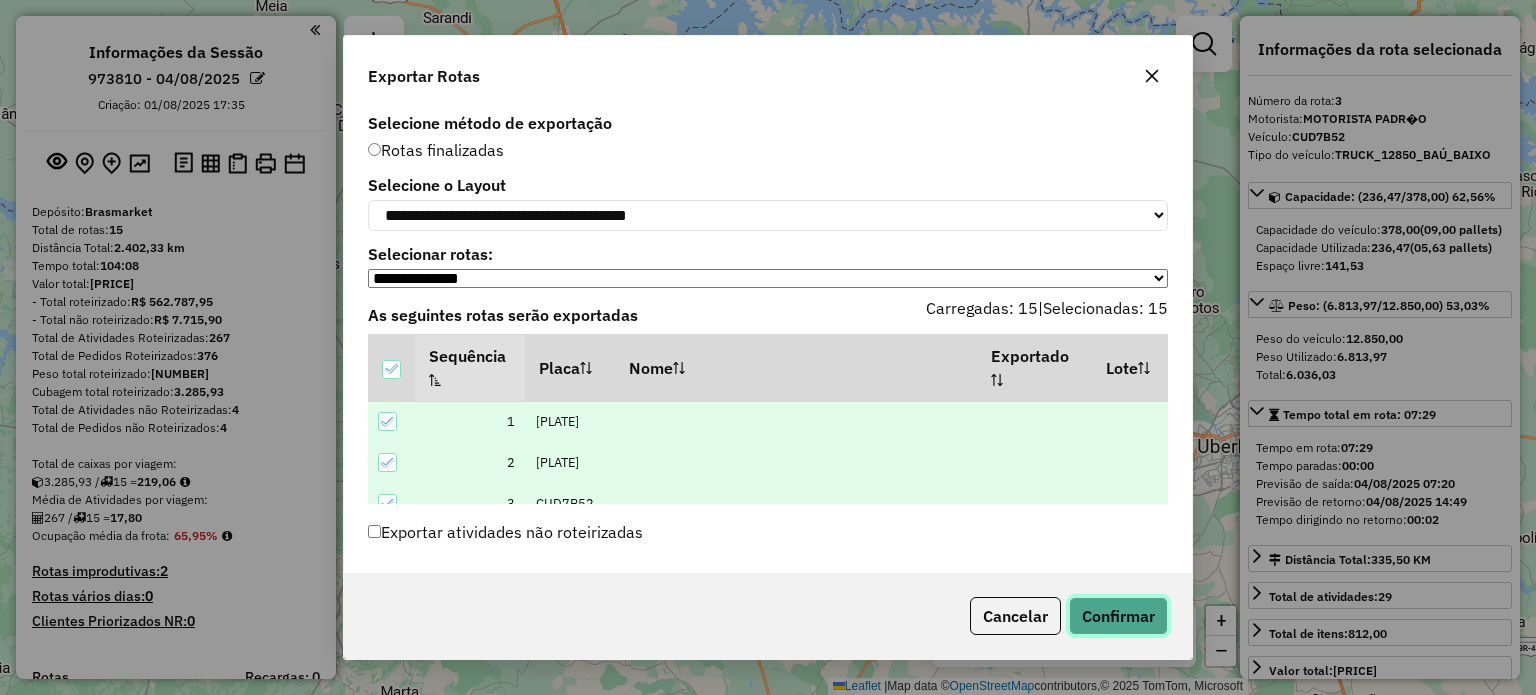 click on "Confirmar" 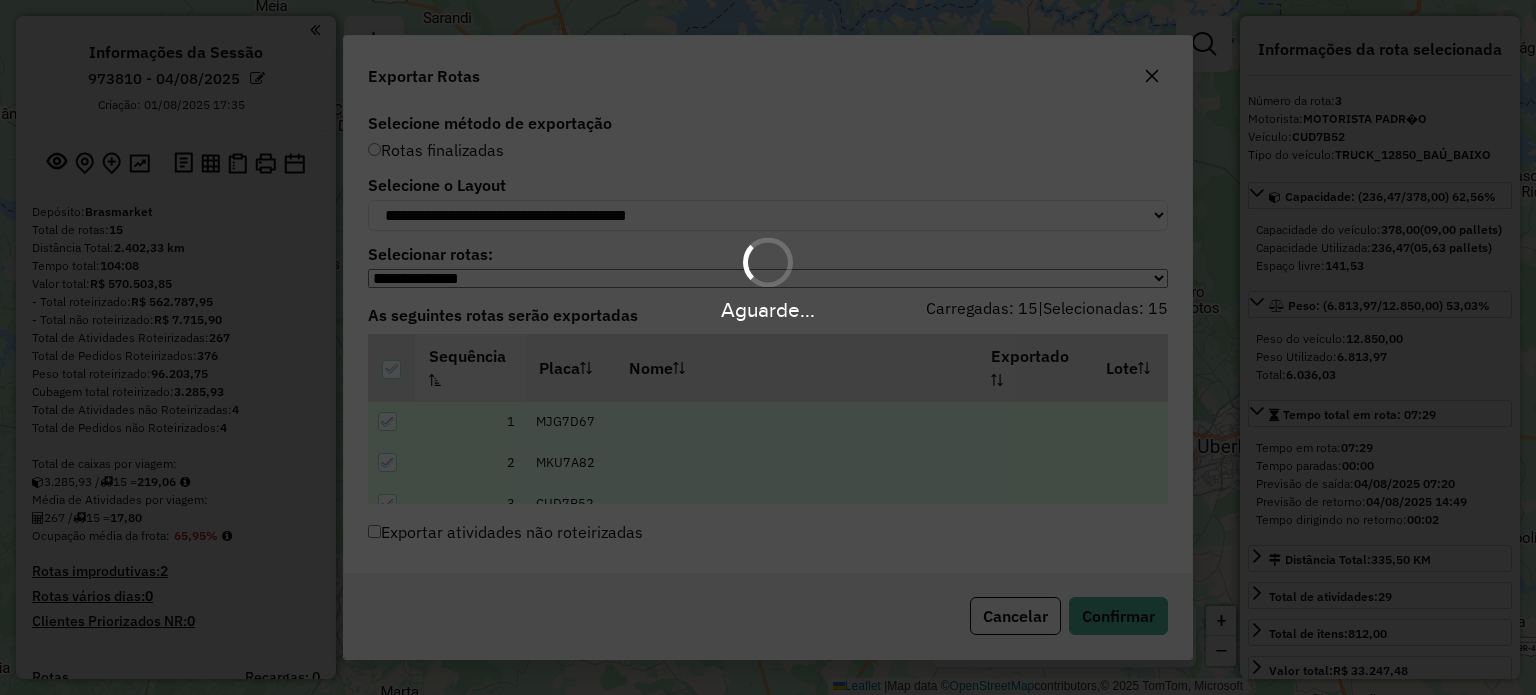 select on "*********" 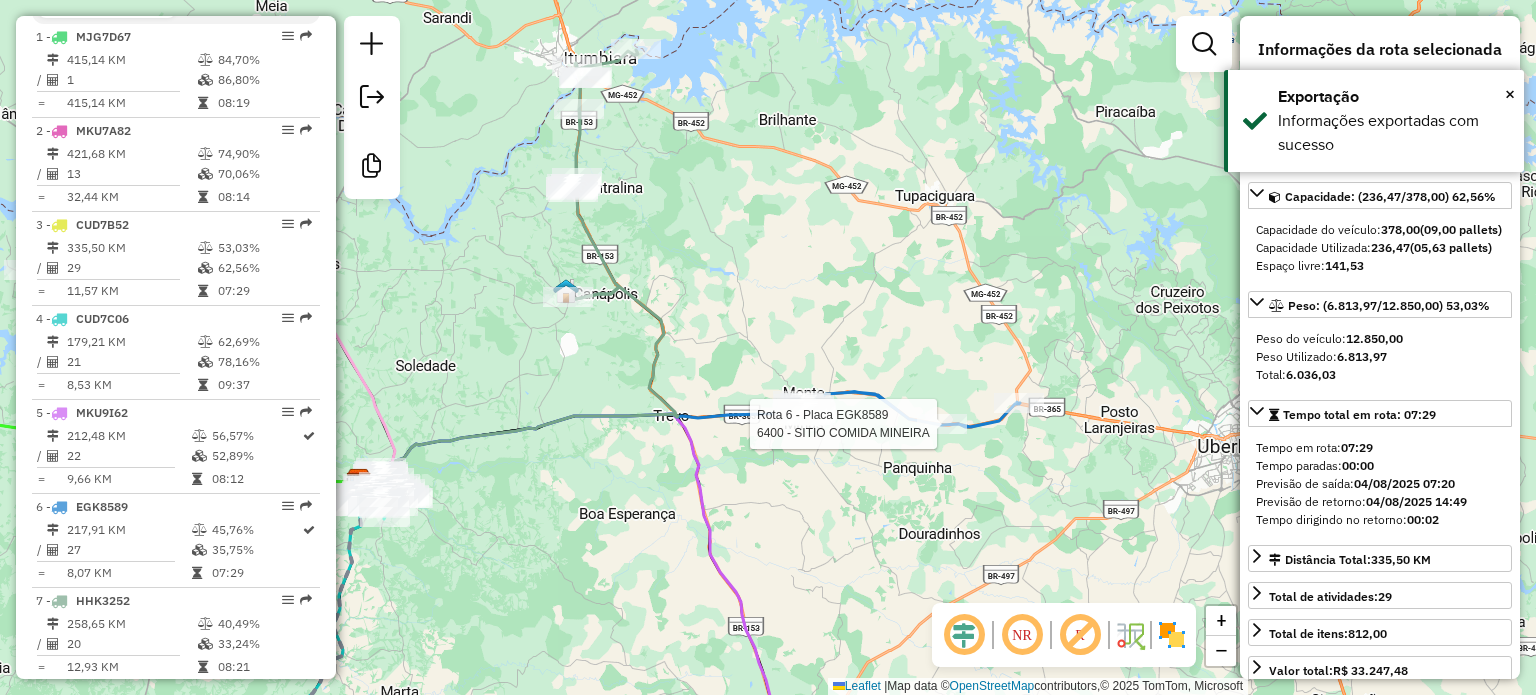 scroll, scrollTop: 975, scrollLeft: 0, axis: vertical 